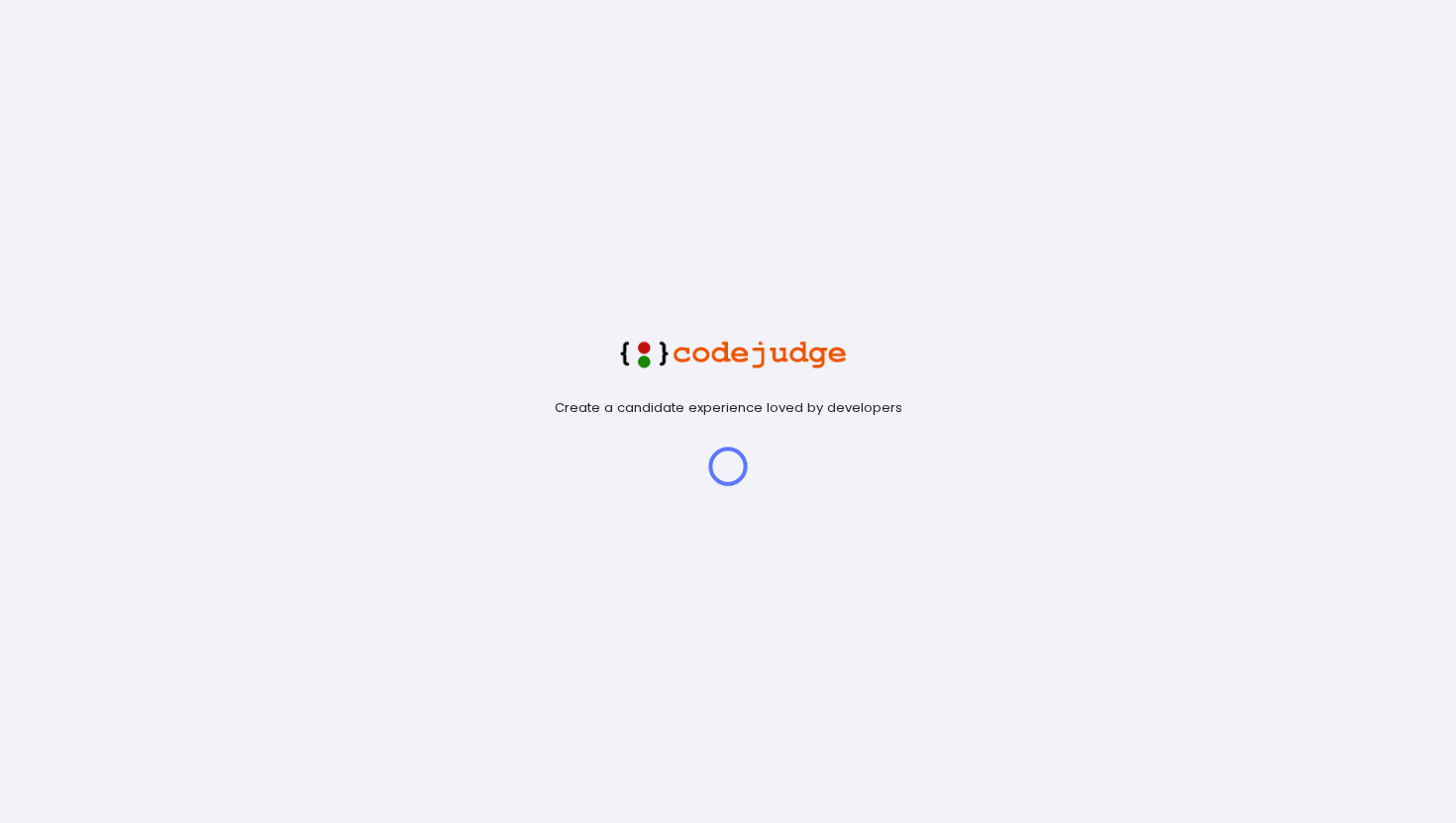 scroll, scrollTop: 0, scrollLeft: 0, axis: both 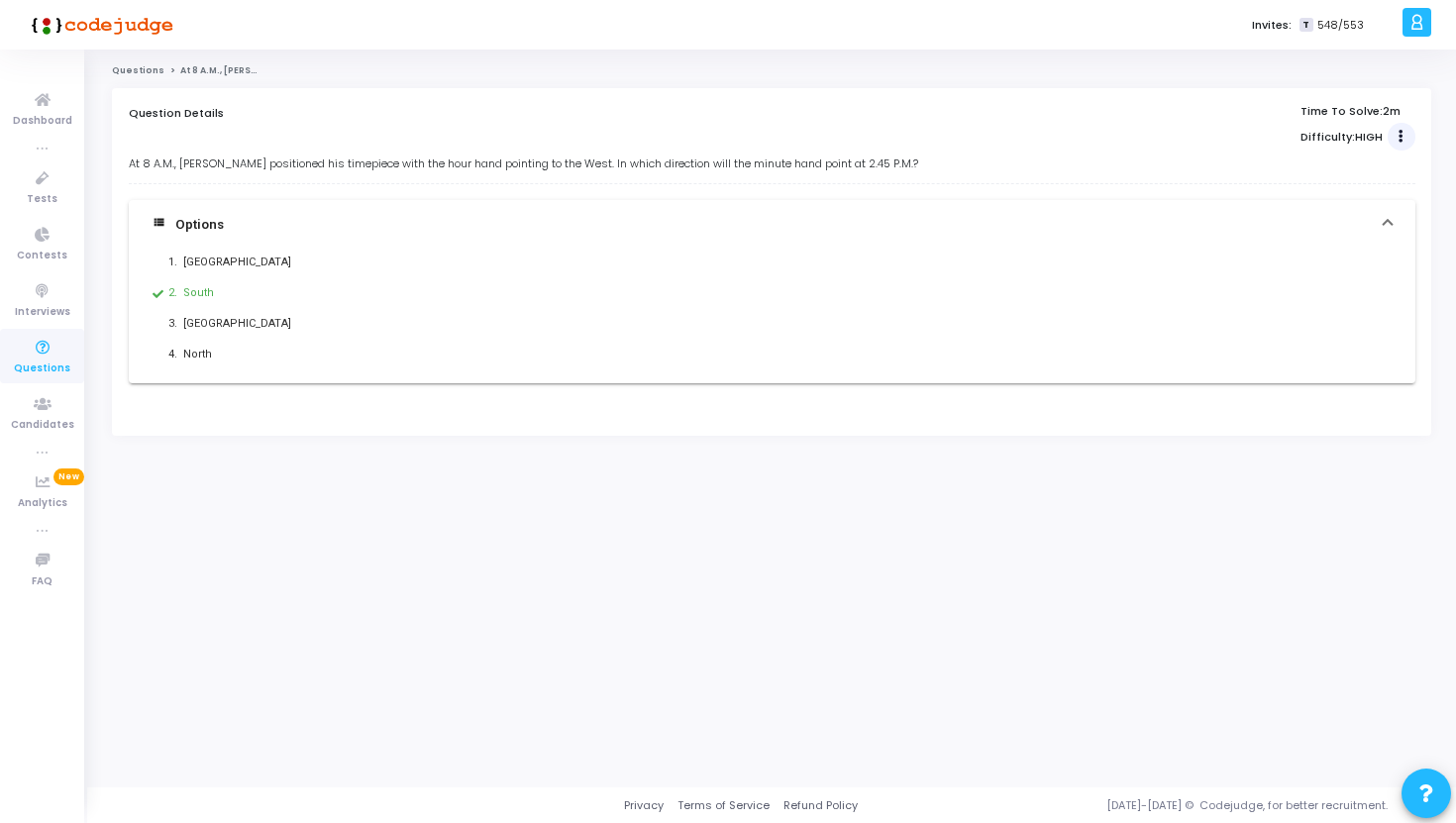 click at bounding box center [1402, 137] 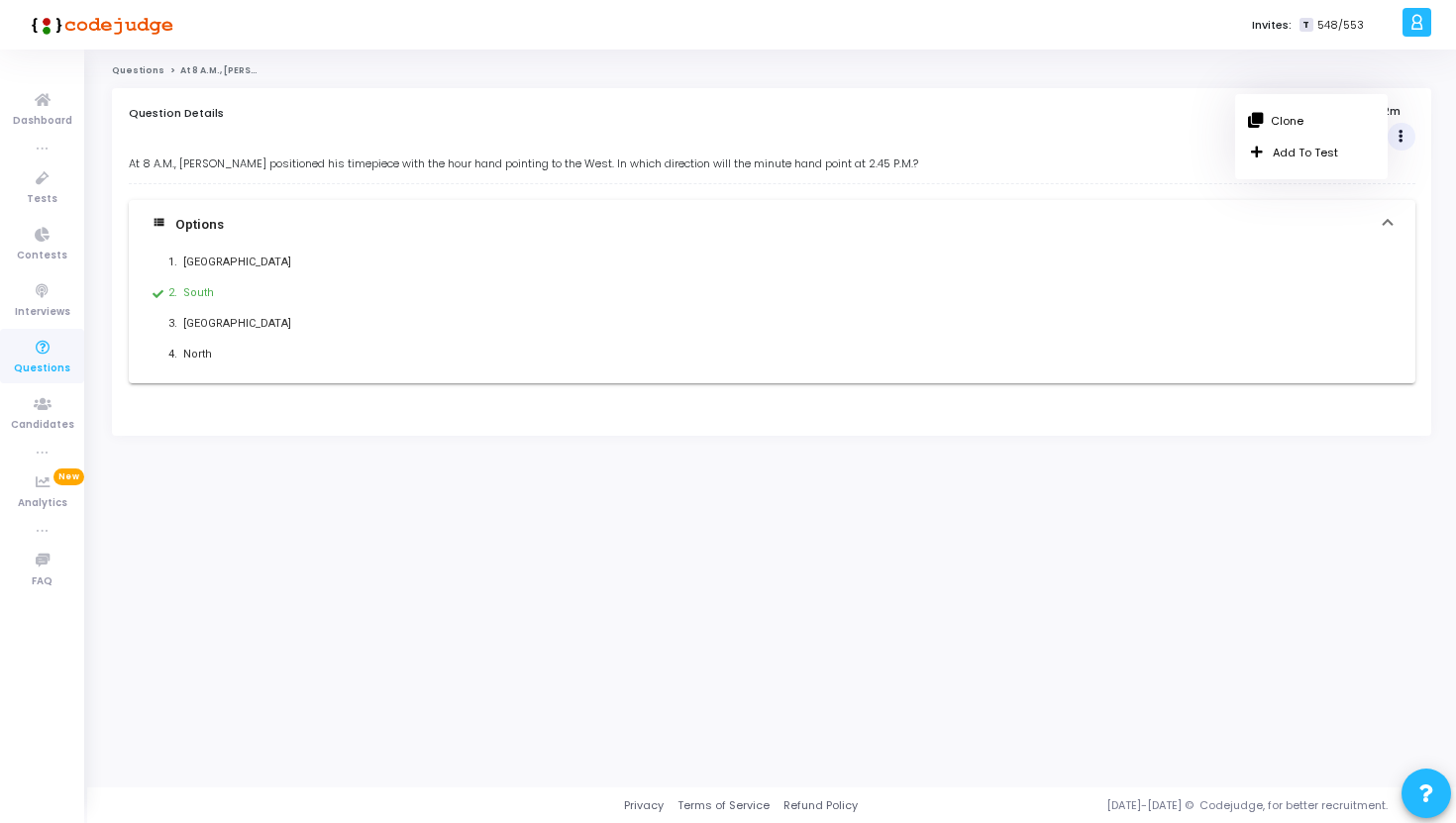 click on "Question Details  Time To Solve:  2m  Difficulty:  HIGH  Clone   Add To Test" 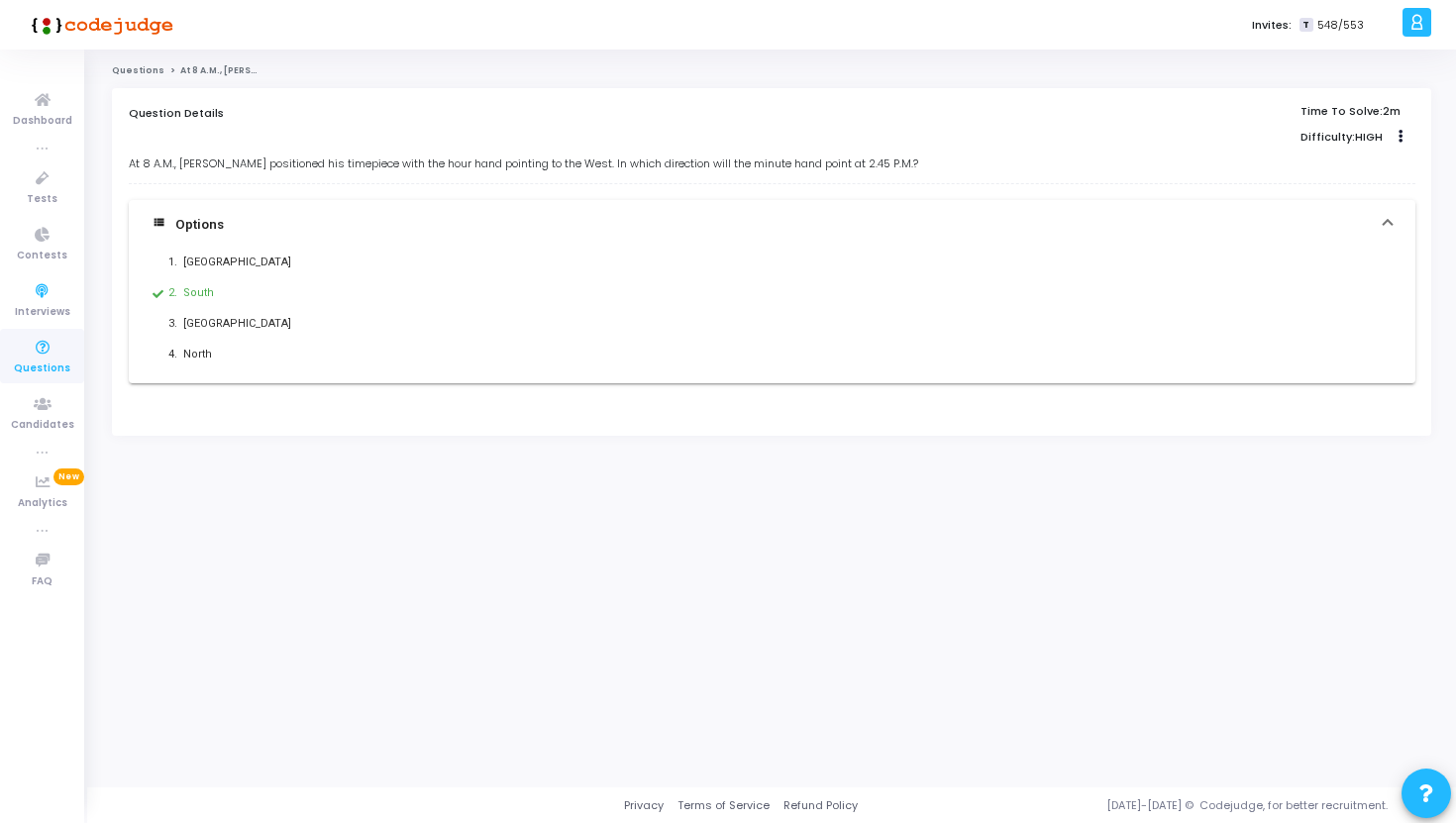 click at bounding box center [43, 348] 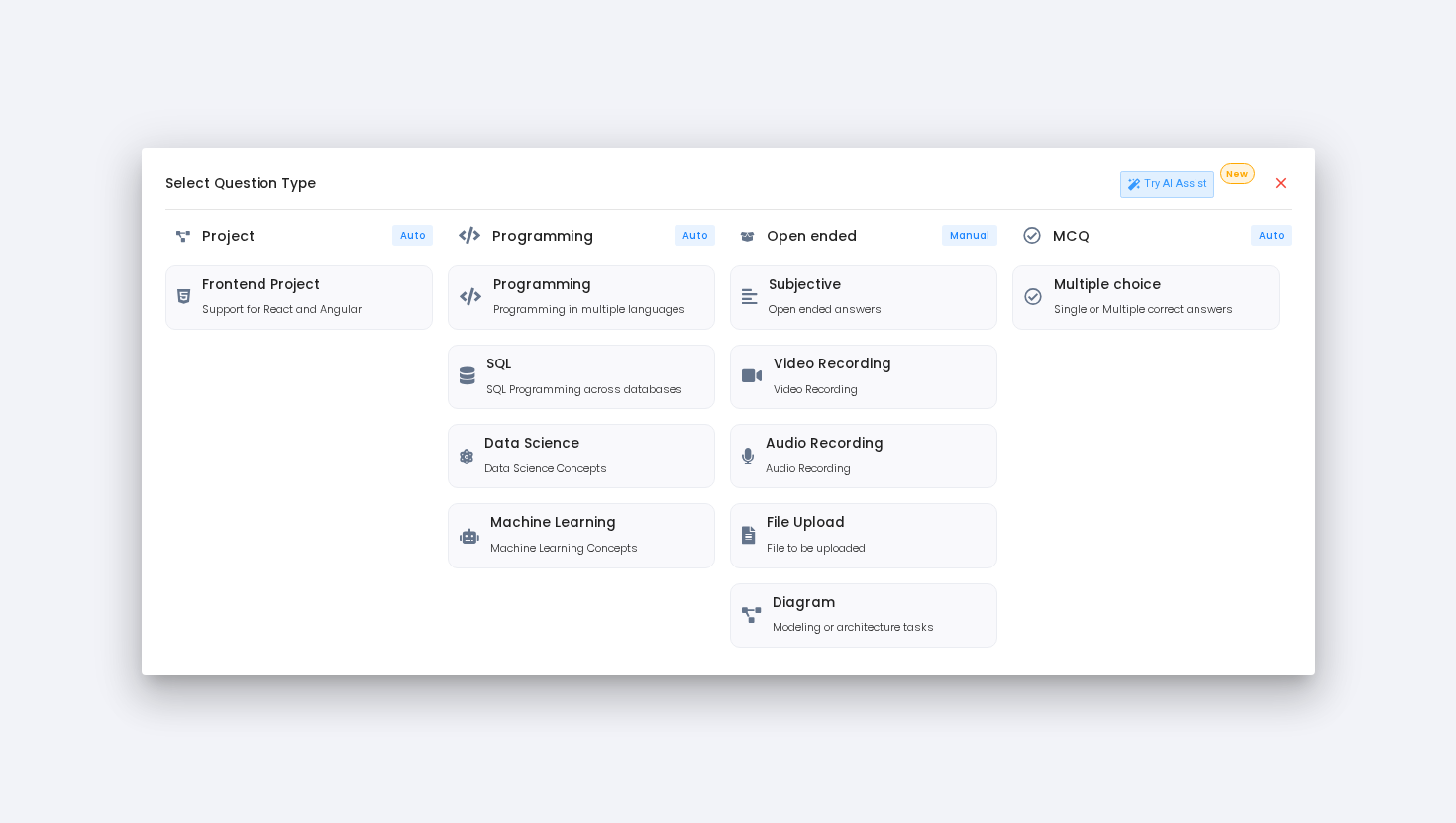 scroll, scrollTop: 0, scrollLeft: 0, axis: both 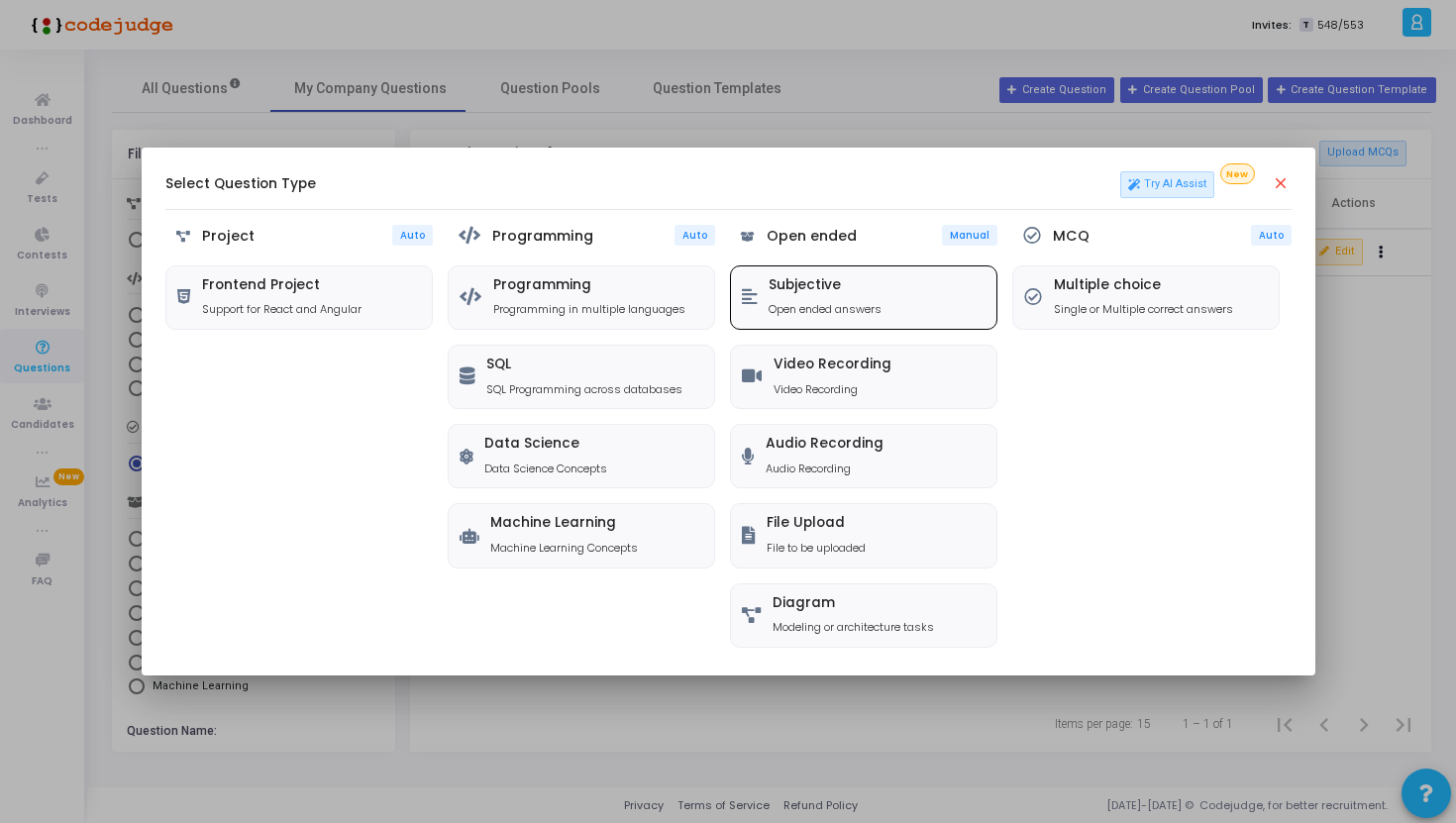 click on "Subjective" at bounding box center (825, 285) 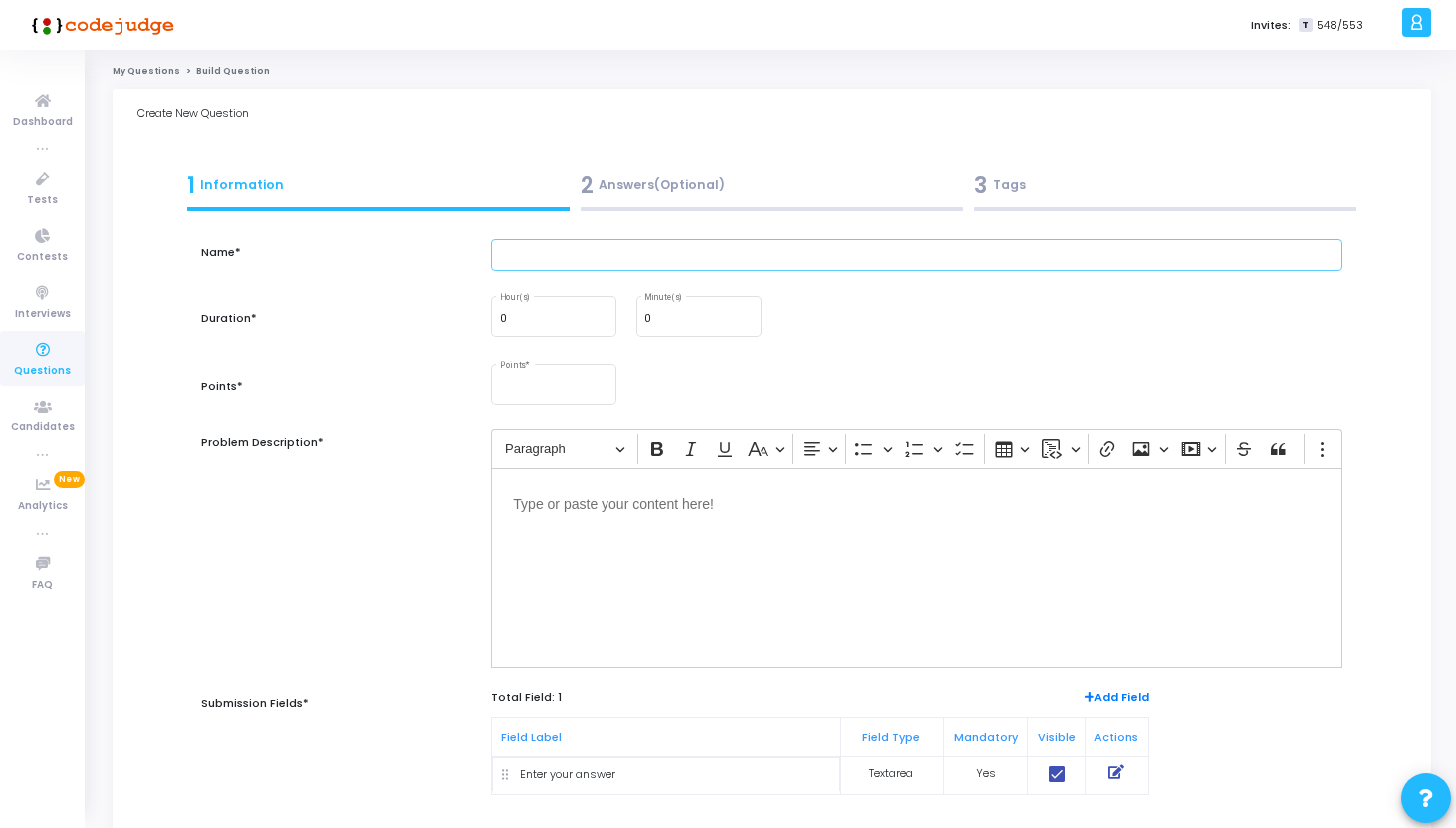 click at bounding box center [916, 255] 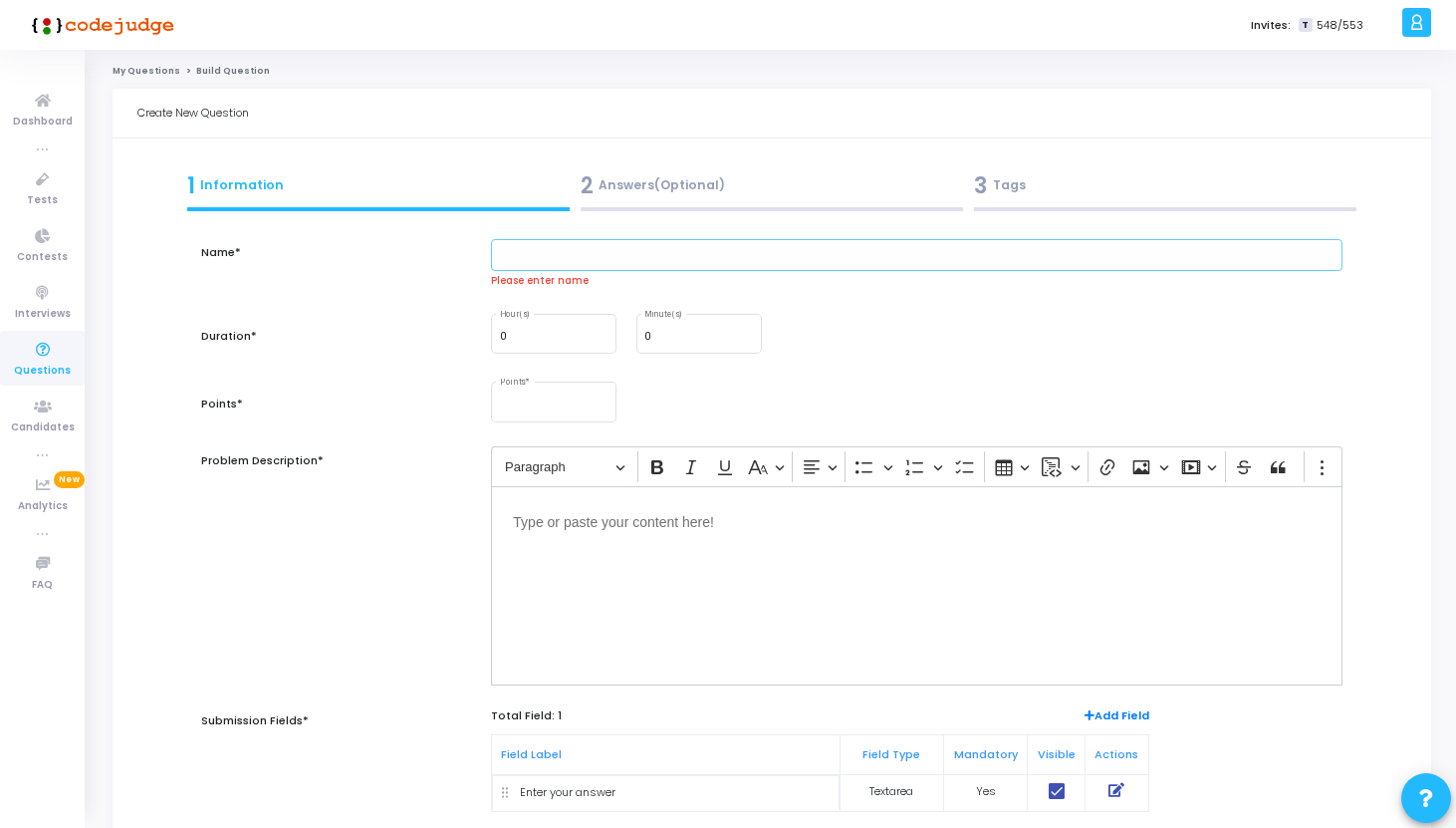 paste on "Thought Exercise (10 mins)" 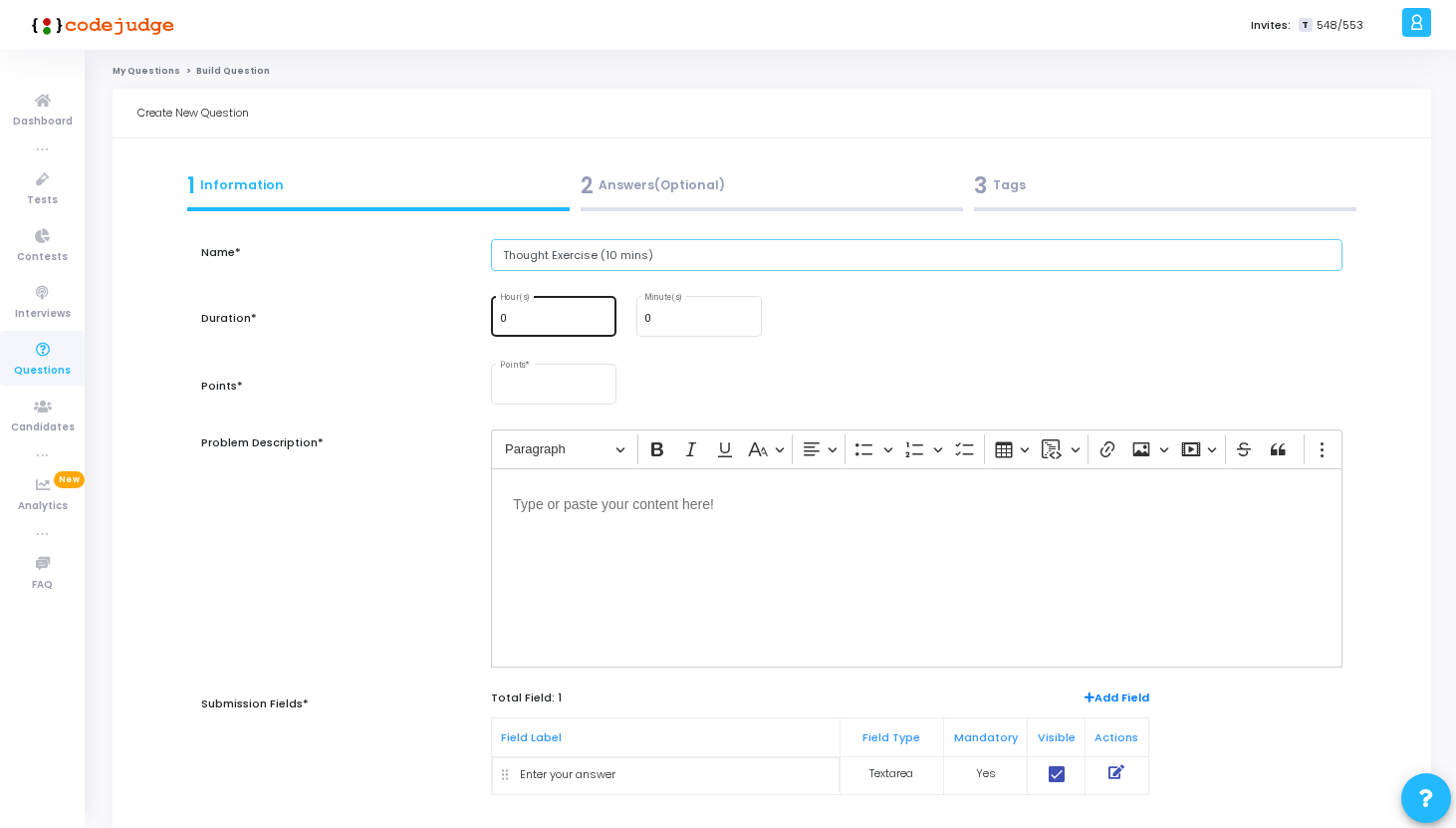 type on "Thought Exercise (10 mins)" 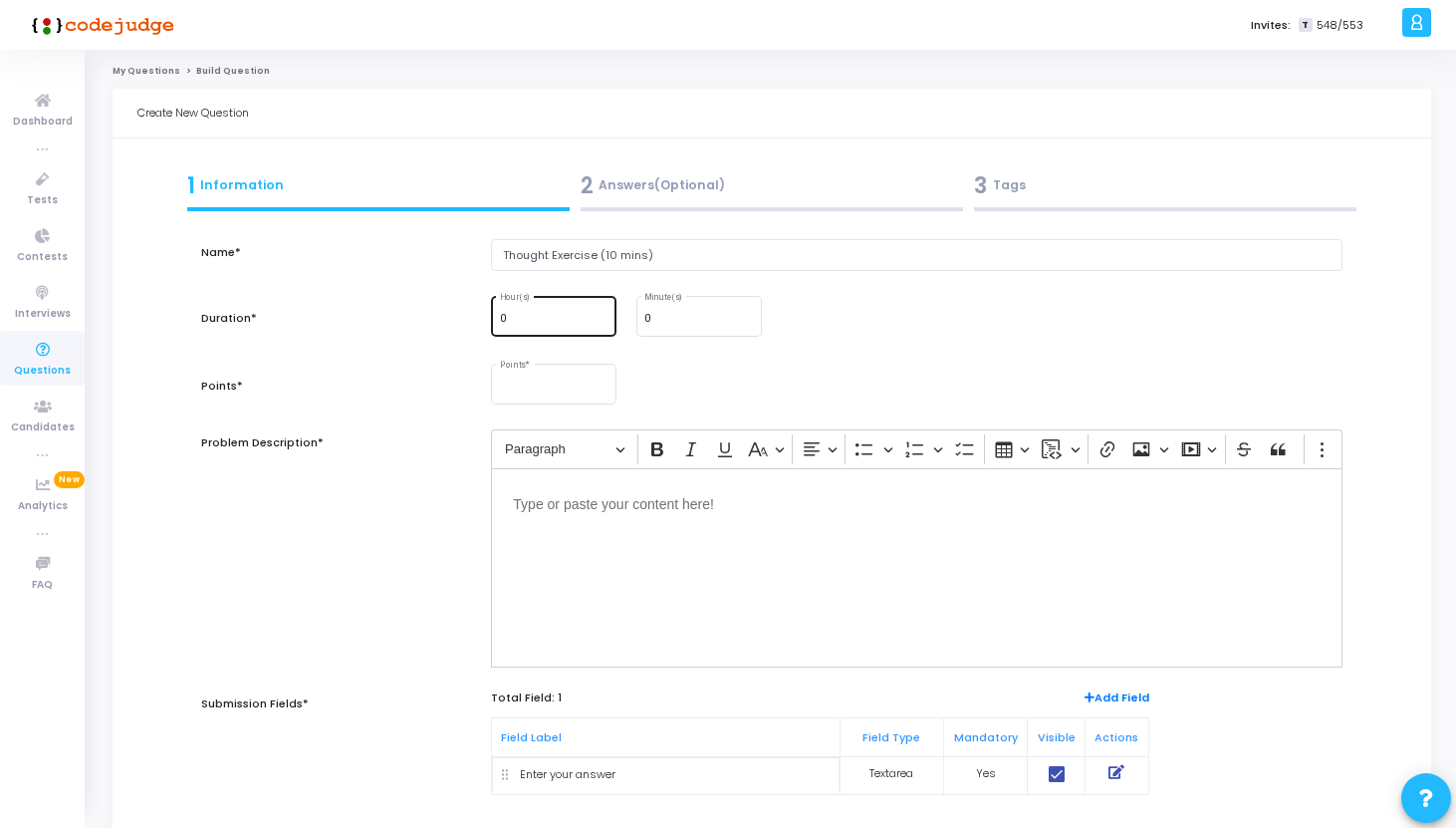 click on "0" at bounding box center [554, 319] 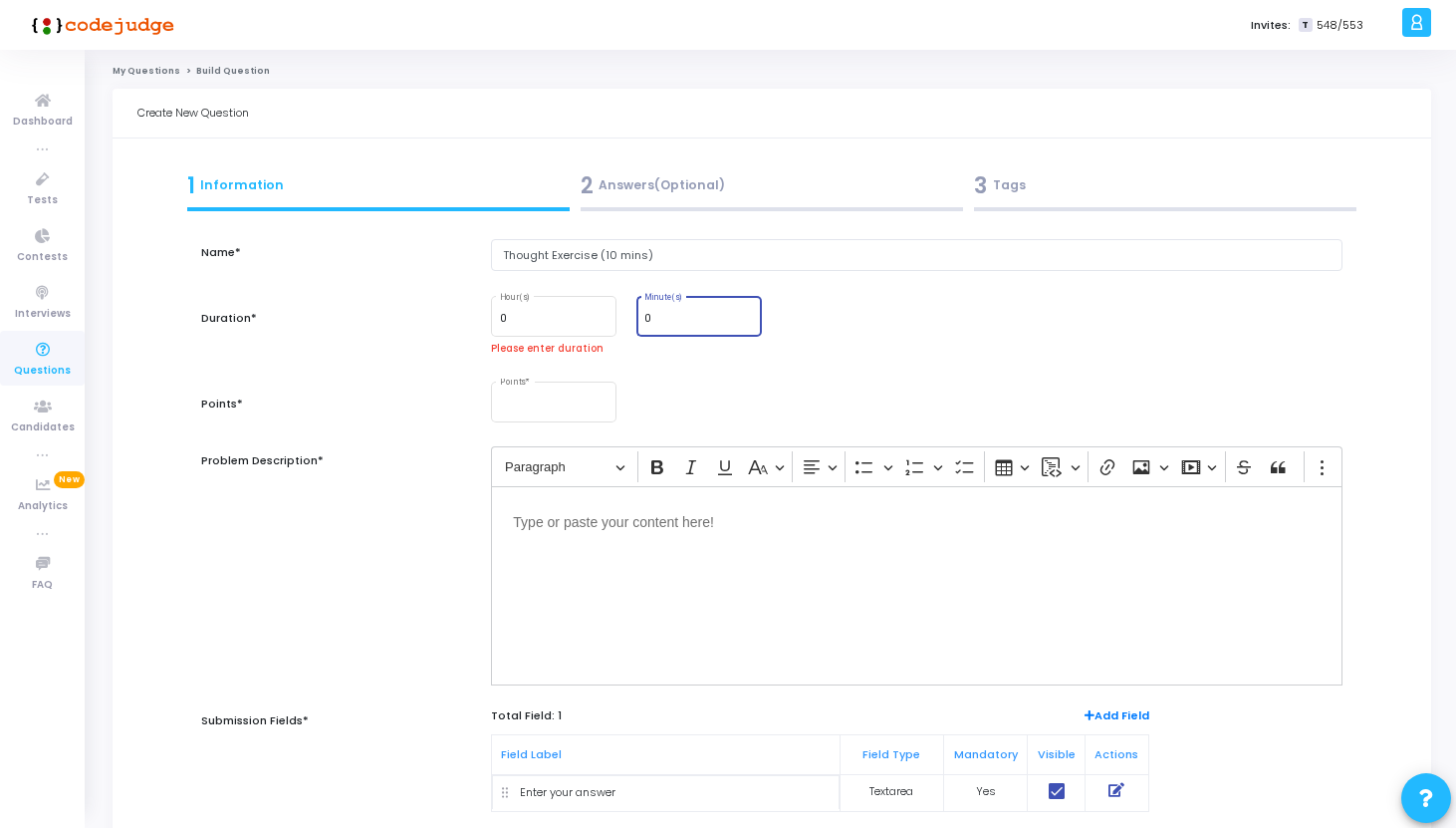 click on "0" at bounding box center (698, 319) 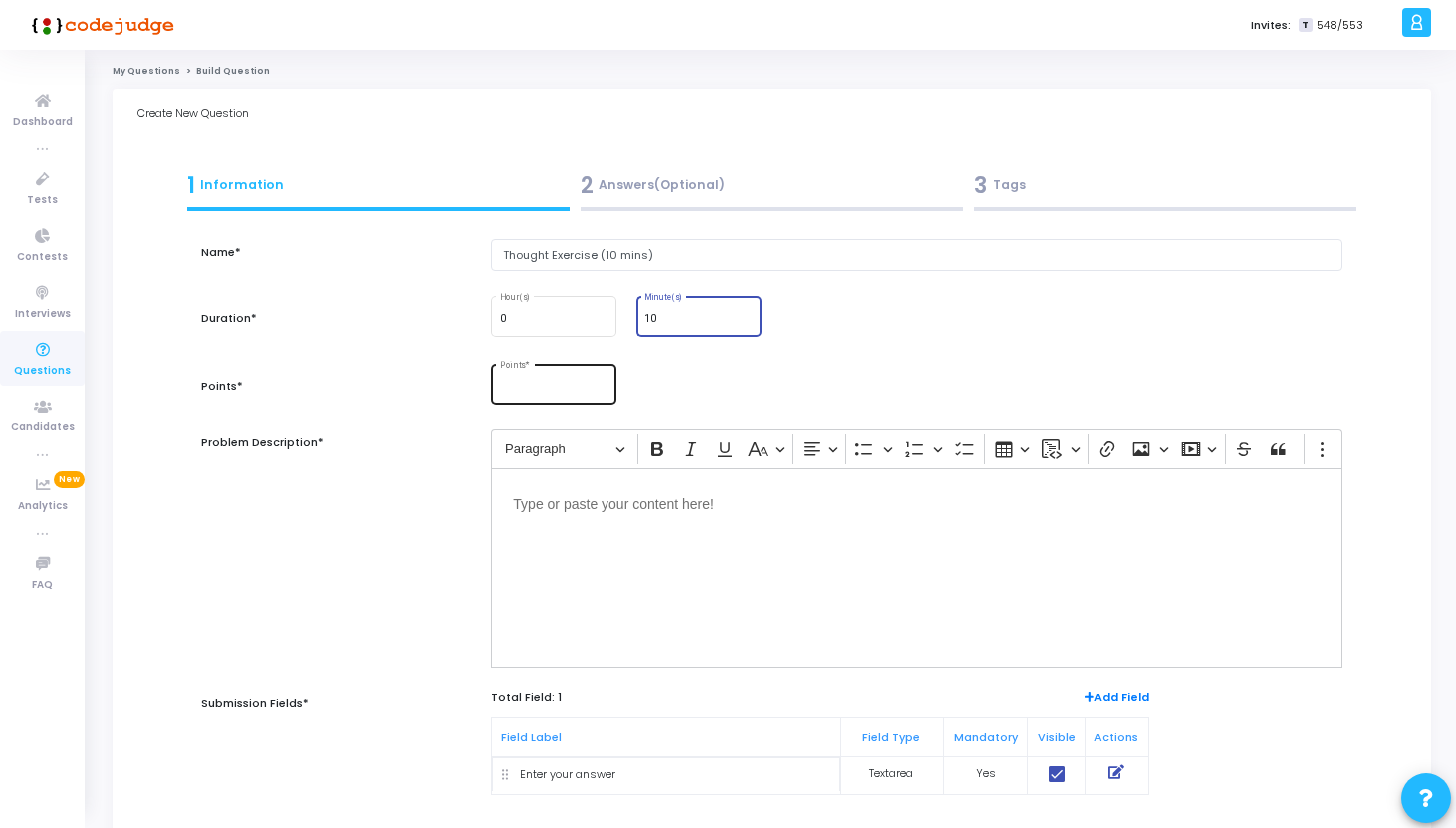 type on "10" 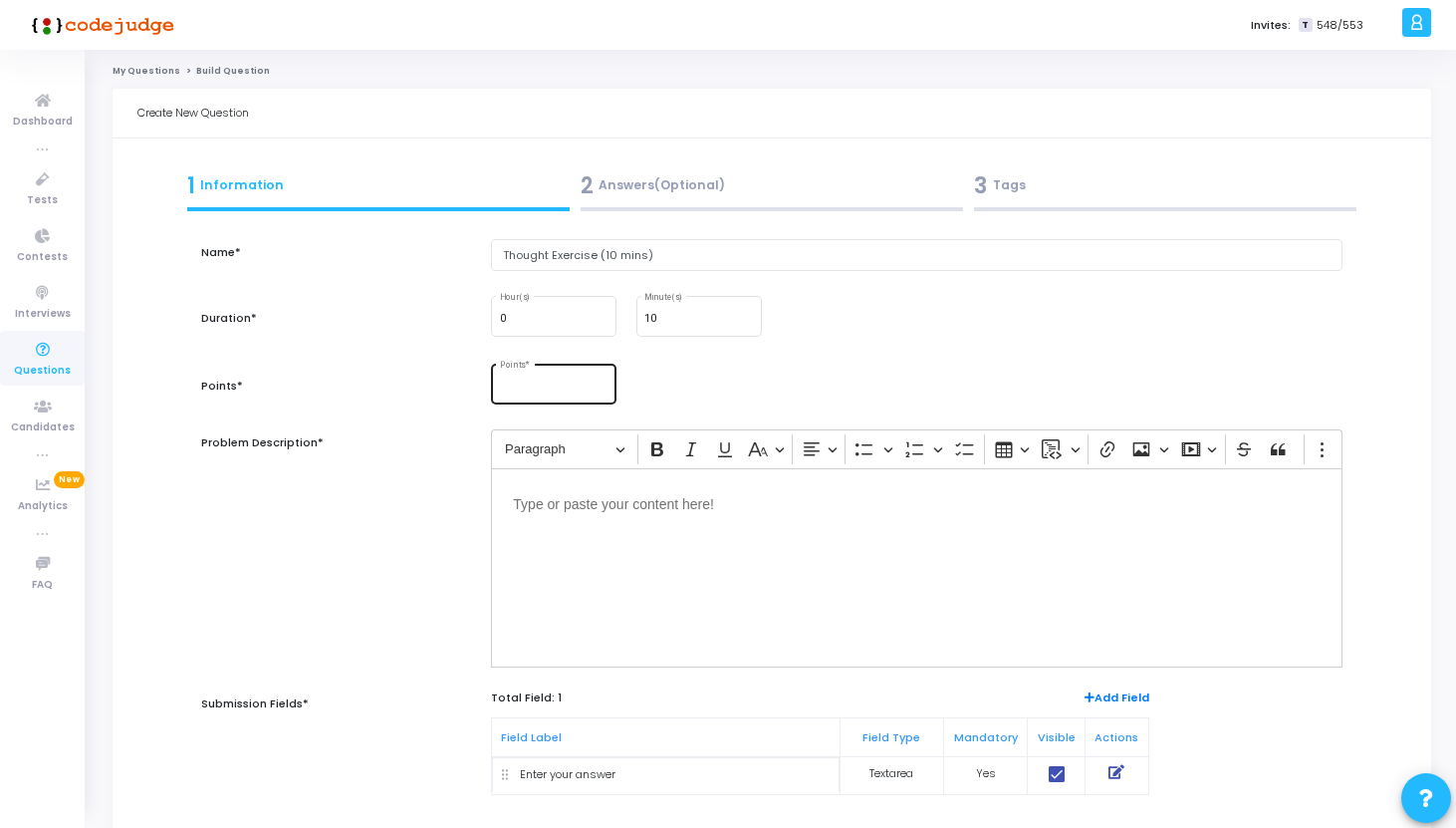 click on "Points  *" at bounding box center (554, 383) 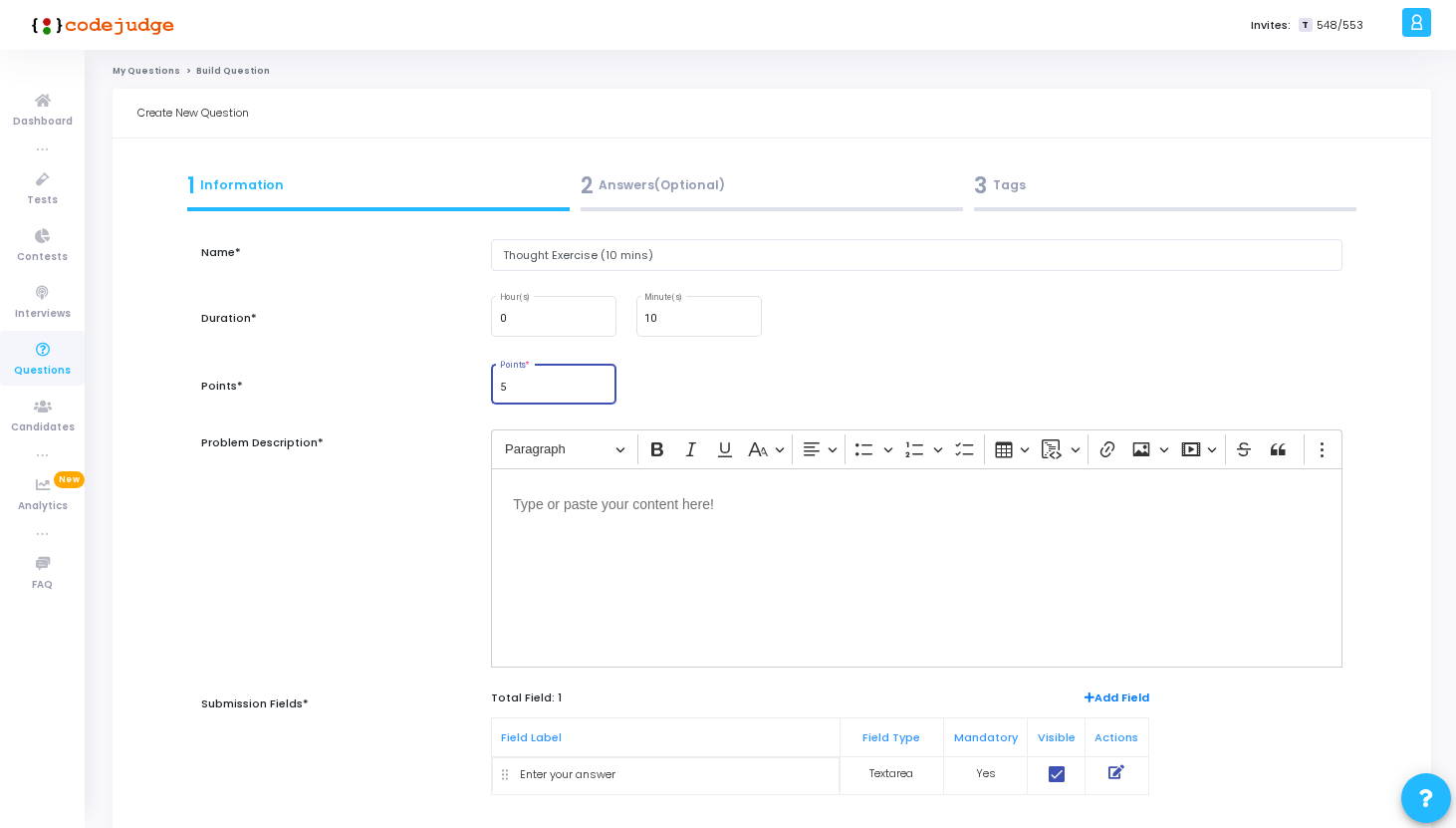 type on "5" 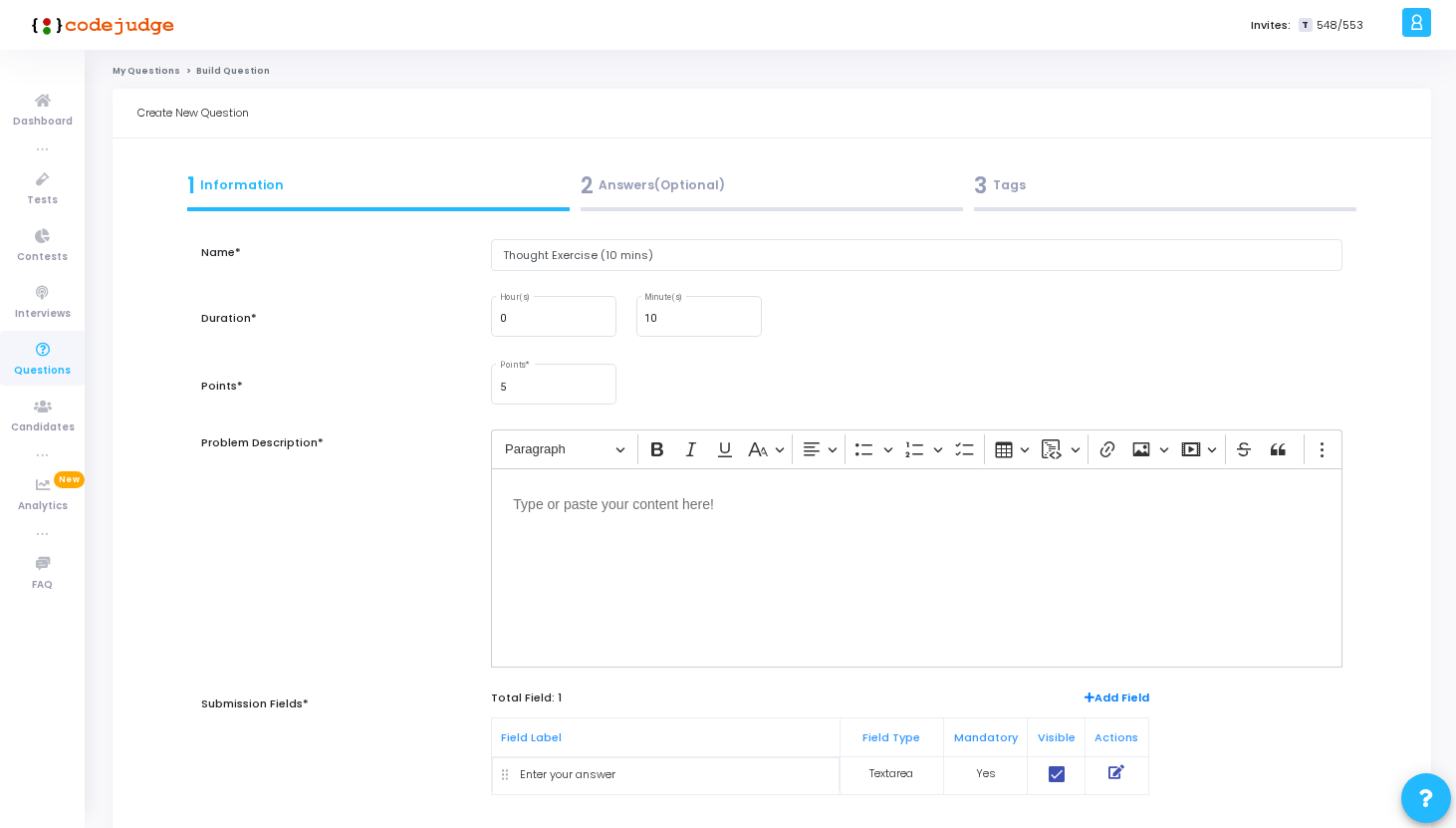 click at bounding box center (916, 502) 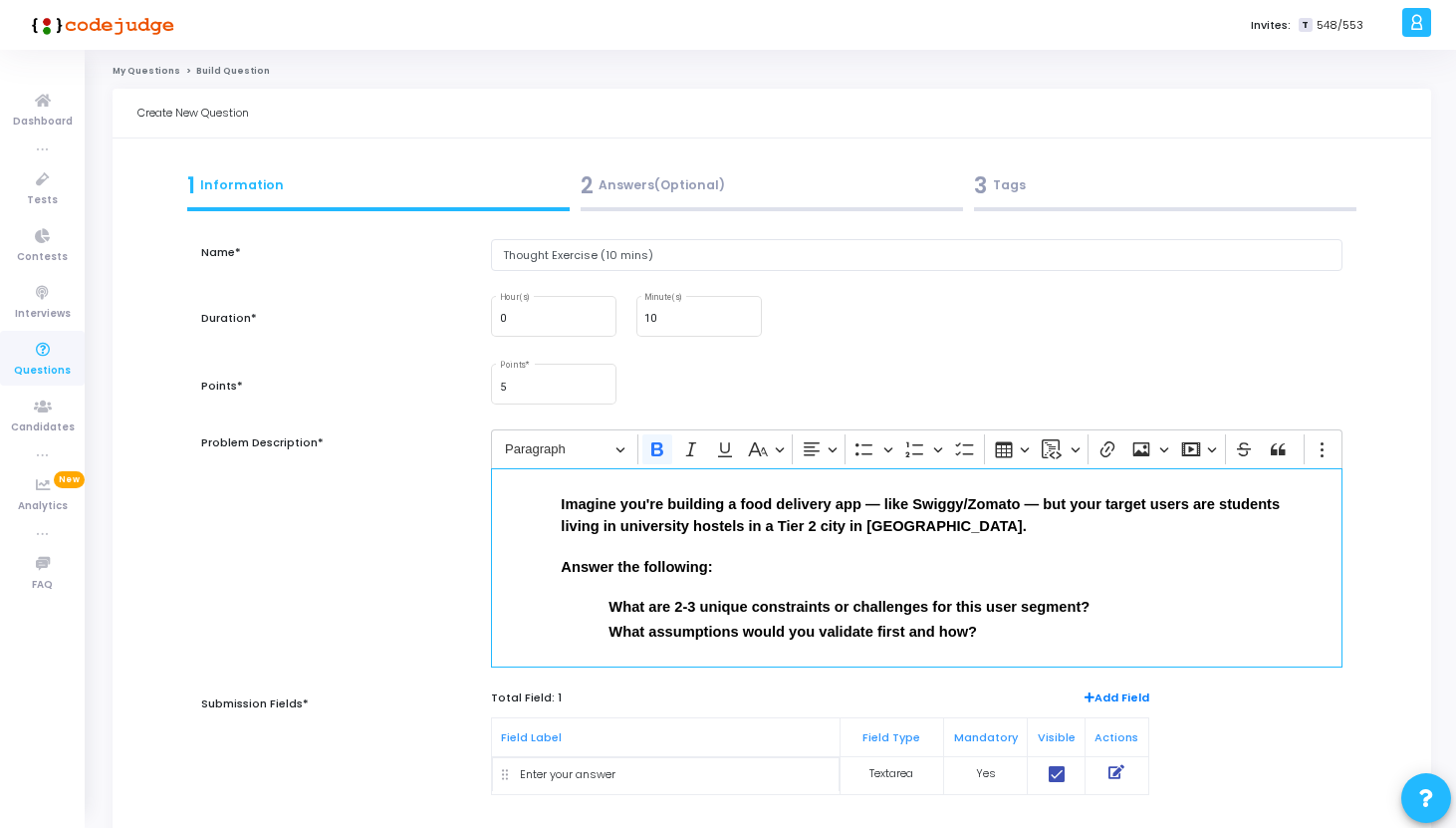 scroll, scrollTop: 170, scrollLeft: 0, axis: vertical 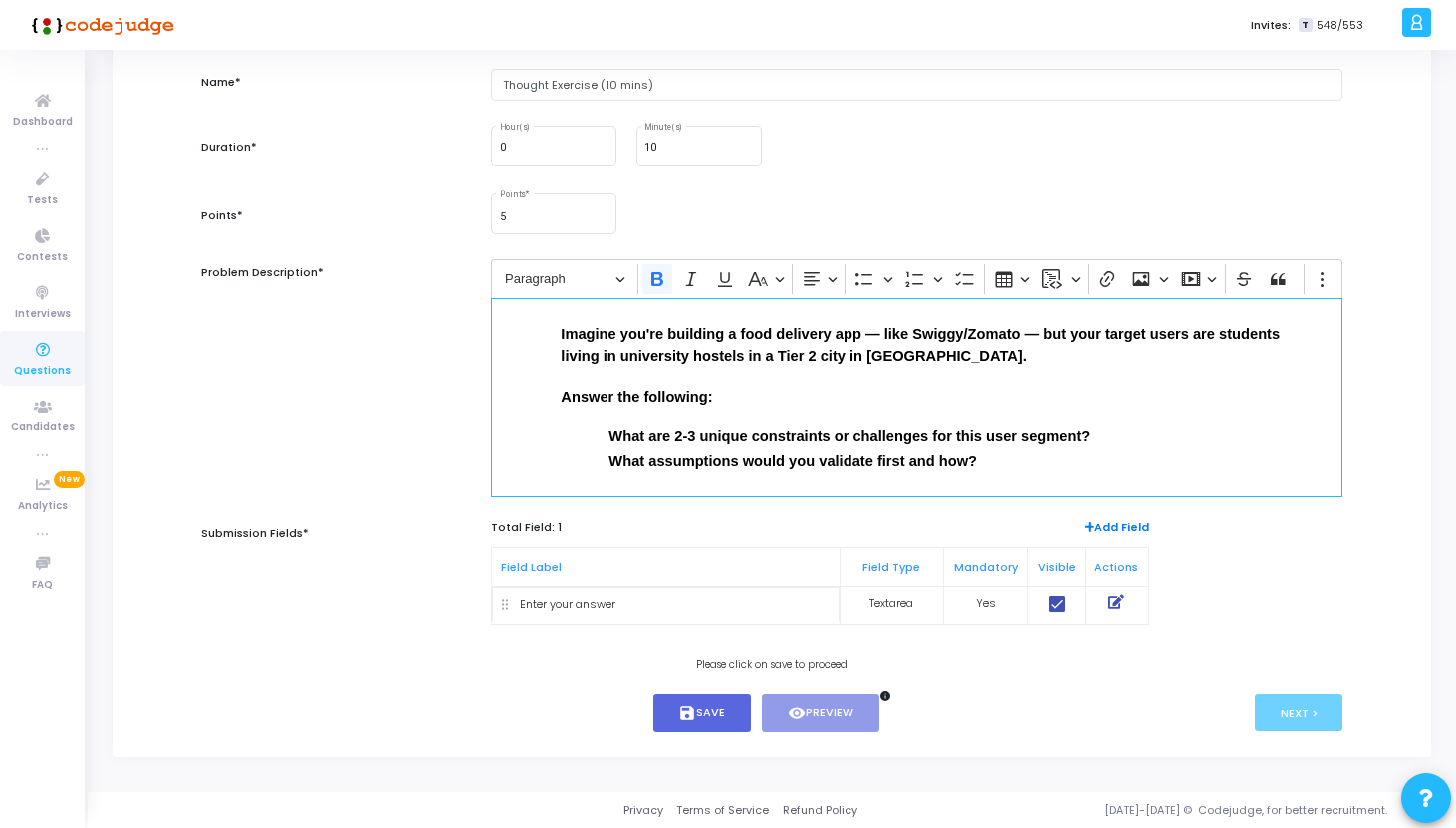 click on "Add Field" at bounding box center (1116, 527) 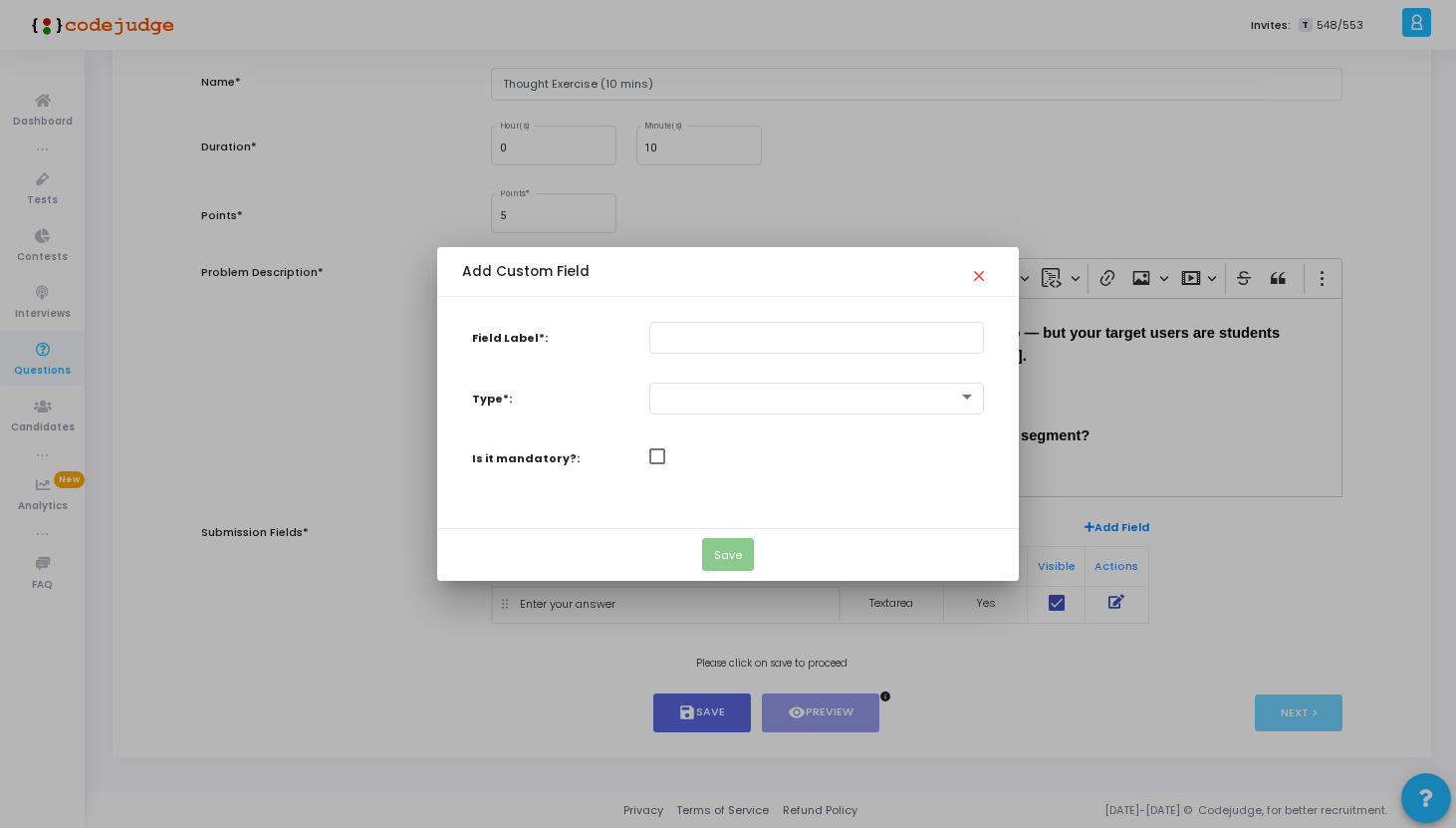 click on "close" at bounding box center (982, 270) 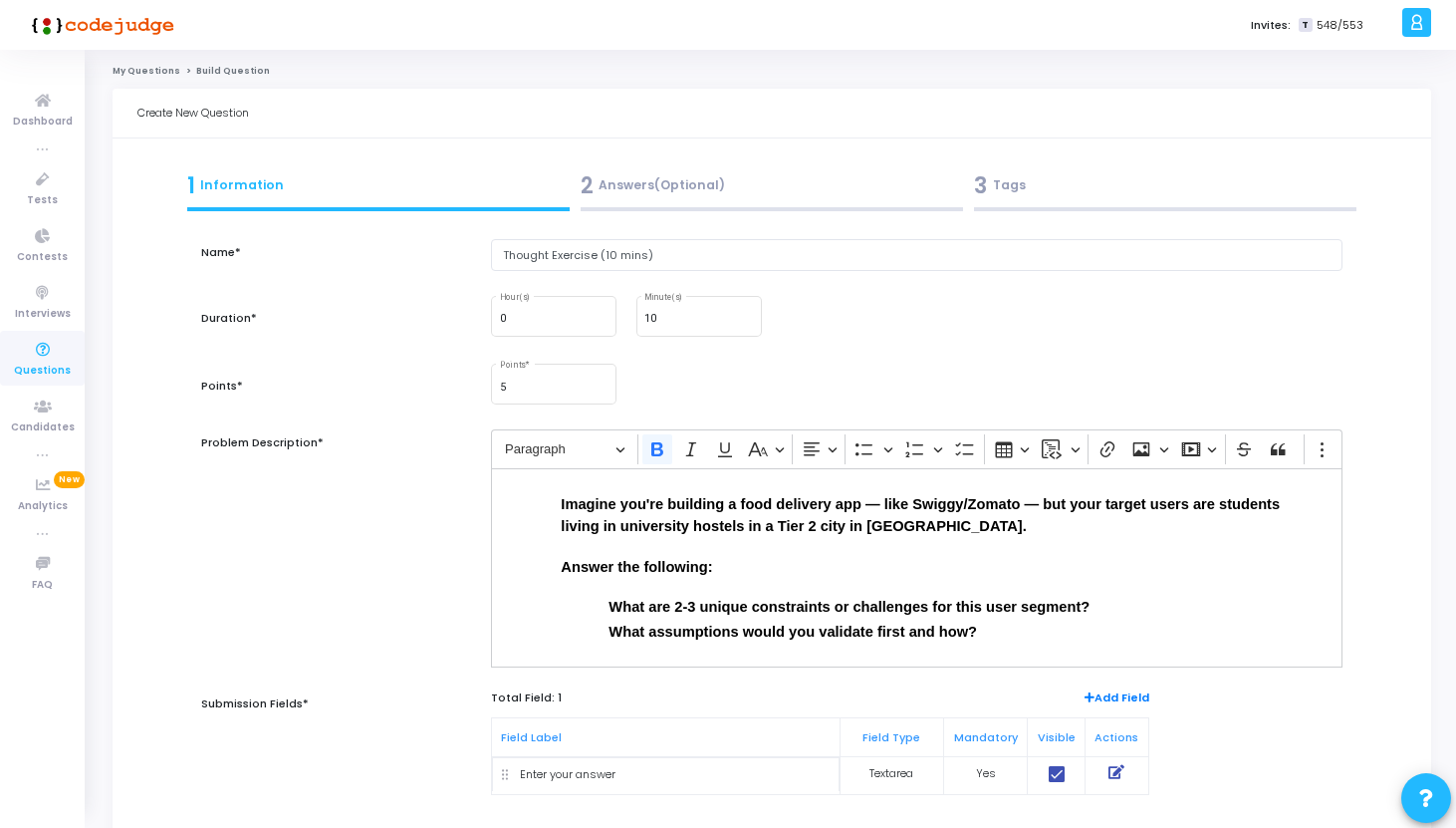 scroll, scrollTop: 170, scrollLeft: 0, axis: vertical 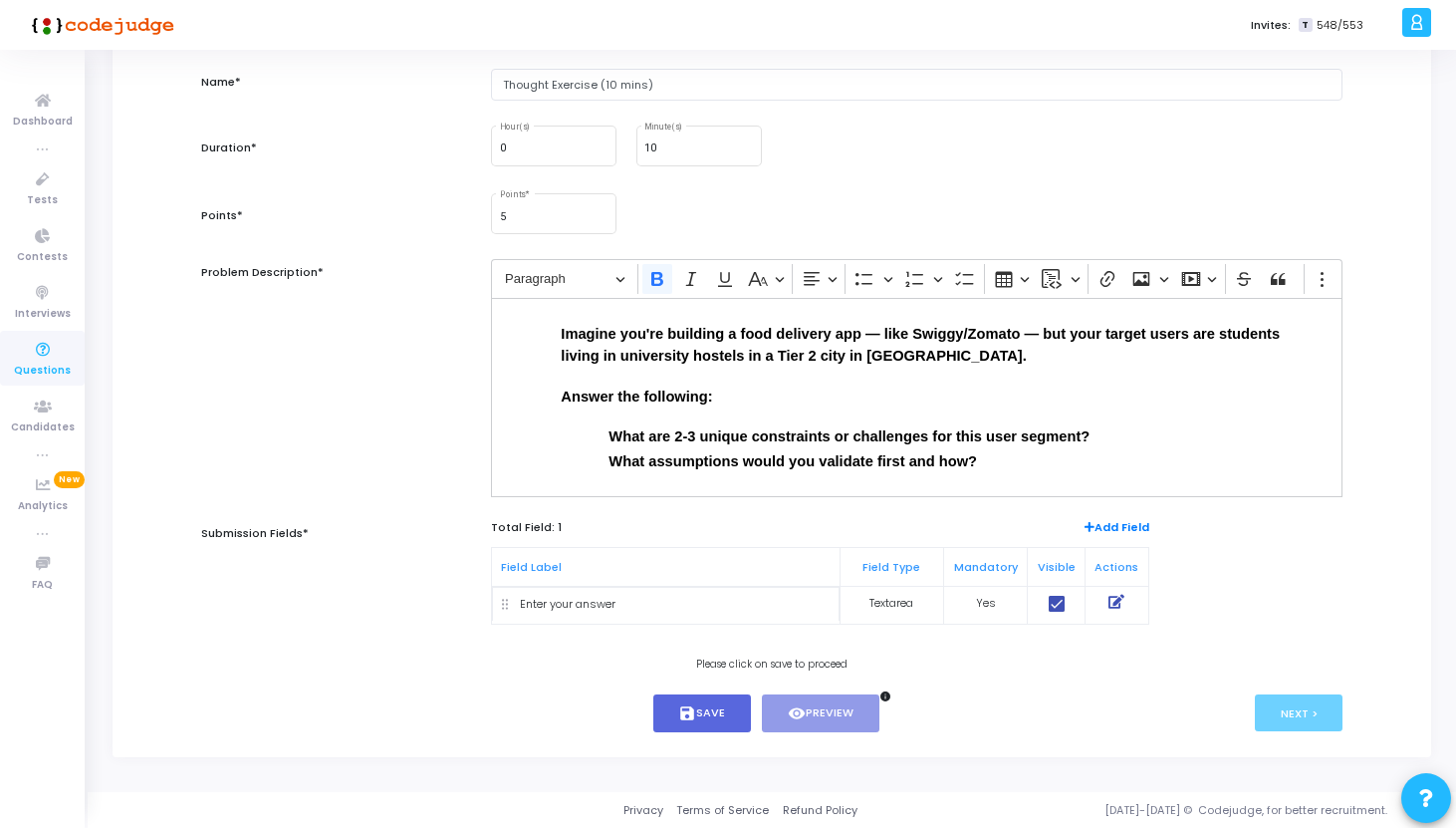 click on "What are 2-3 unique constraints or challenges for this user segment?" at bounding box center (940, 434) 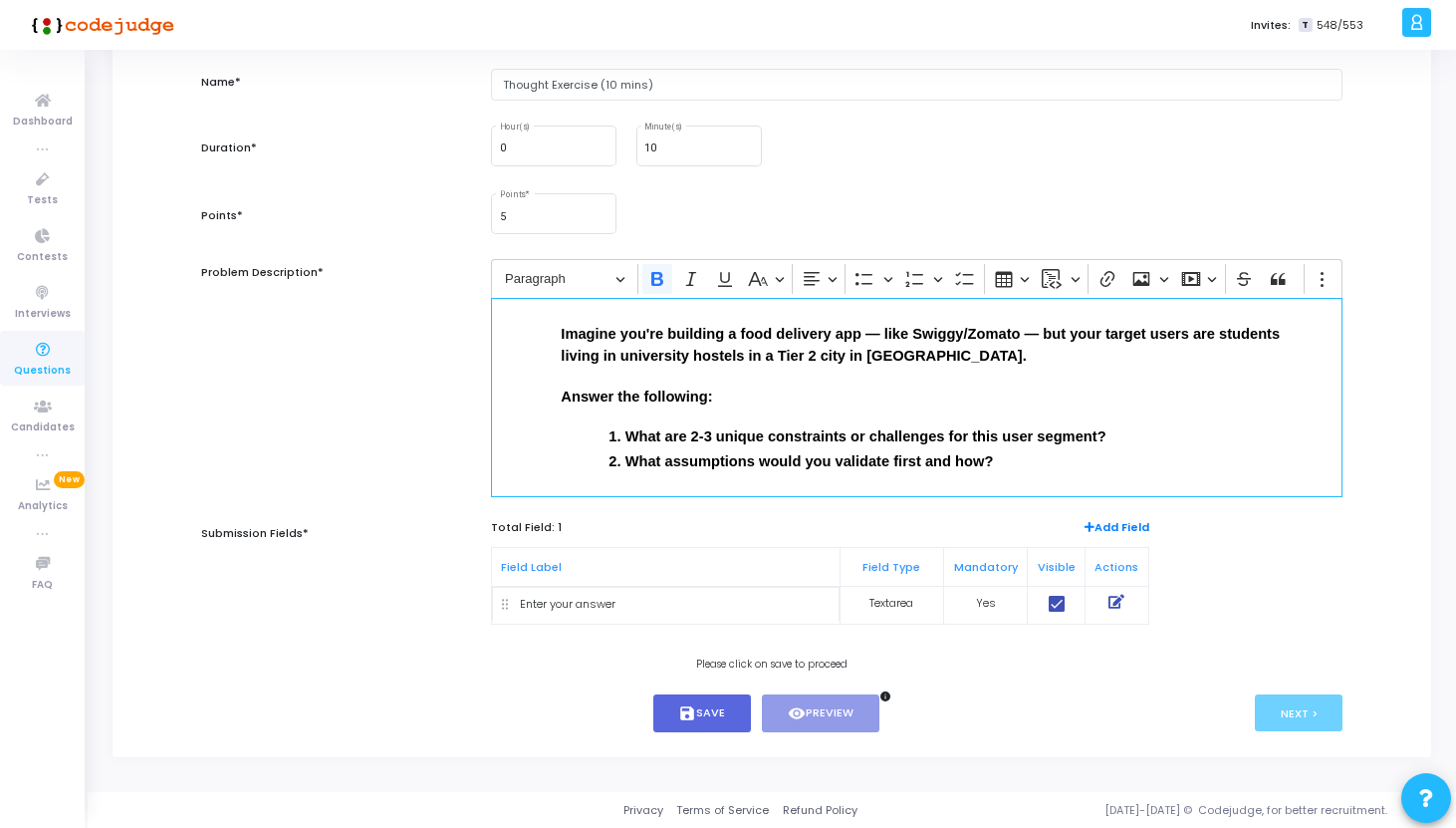 click on "Field Label" at bounding box center [665, 567] 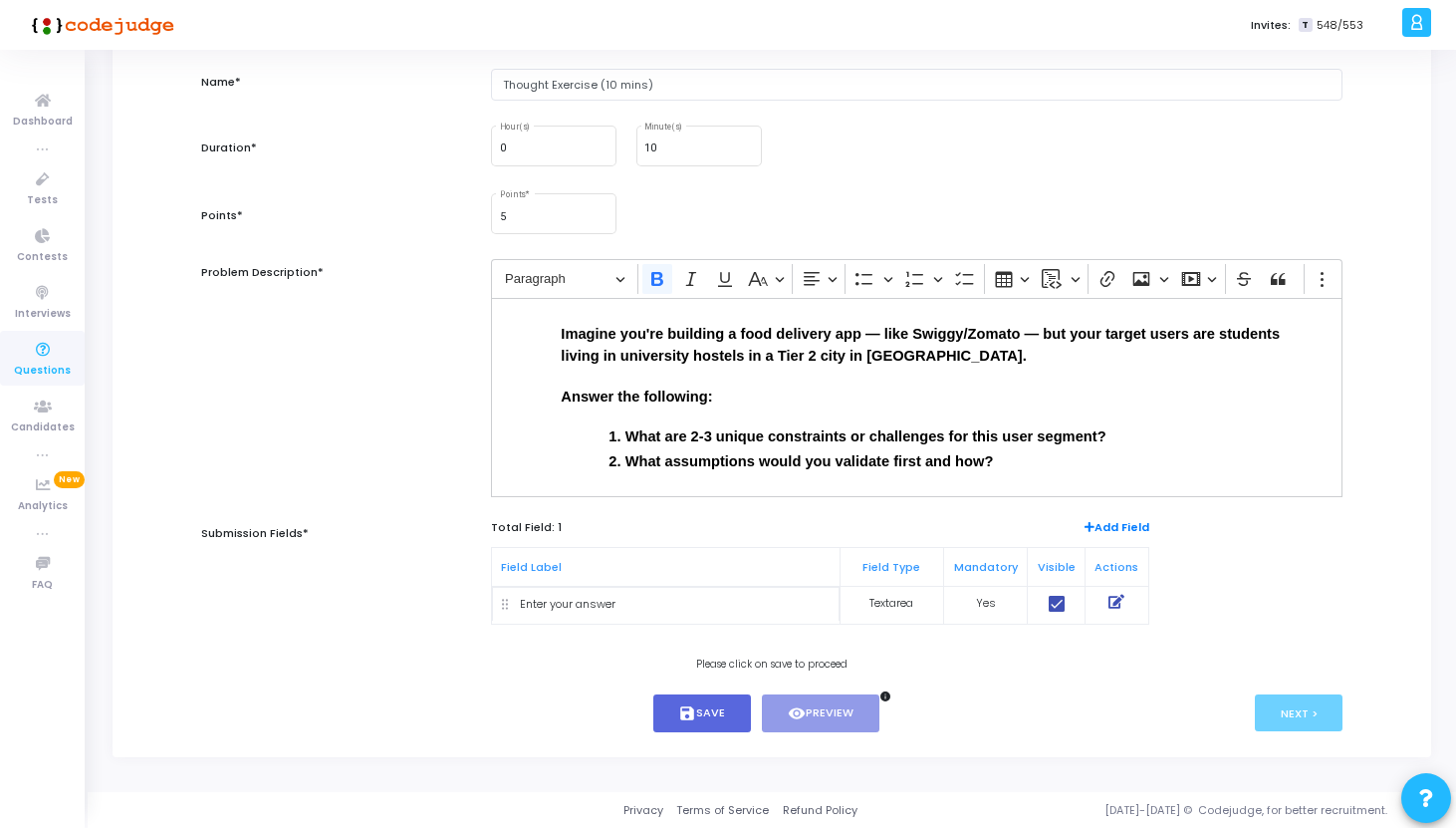 click at bounding box center (1116, 605) 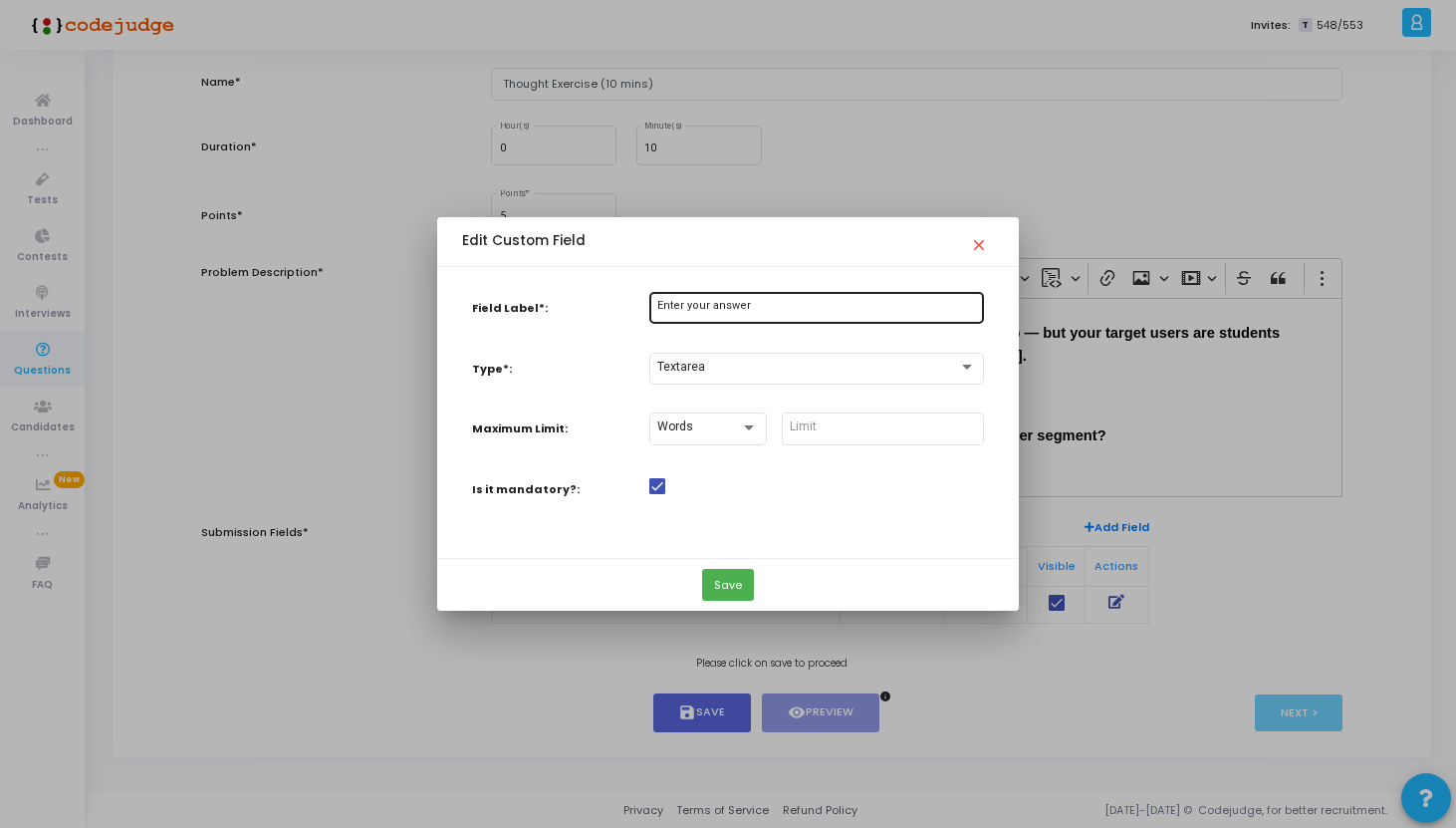 click on "Enter your answer" at bounding box center [817, 306] 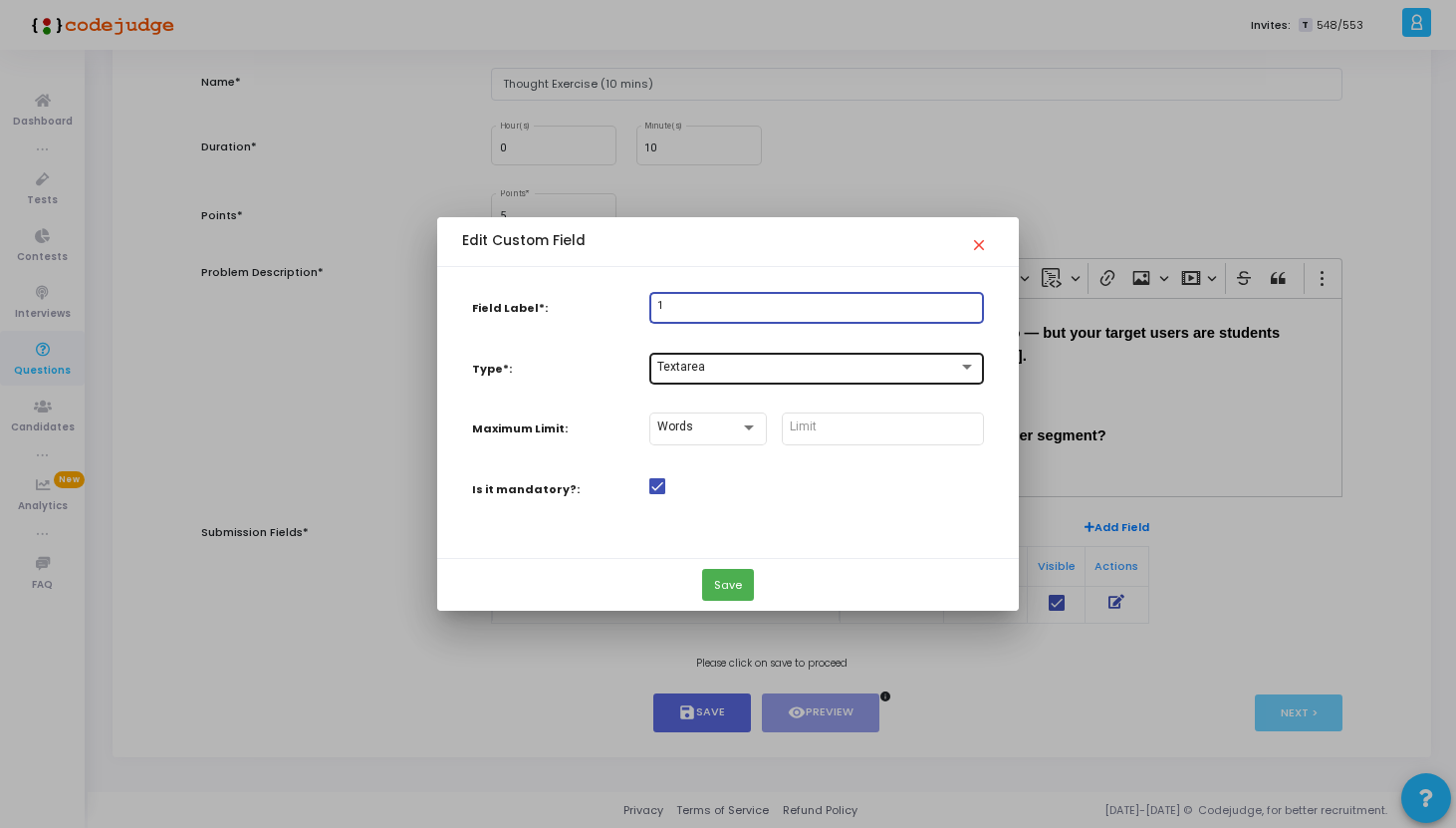 type on "1" 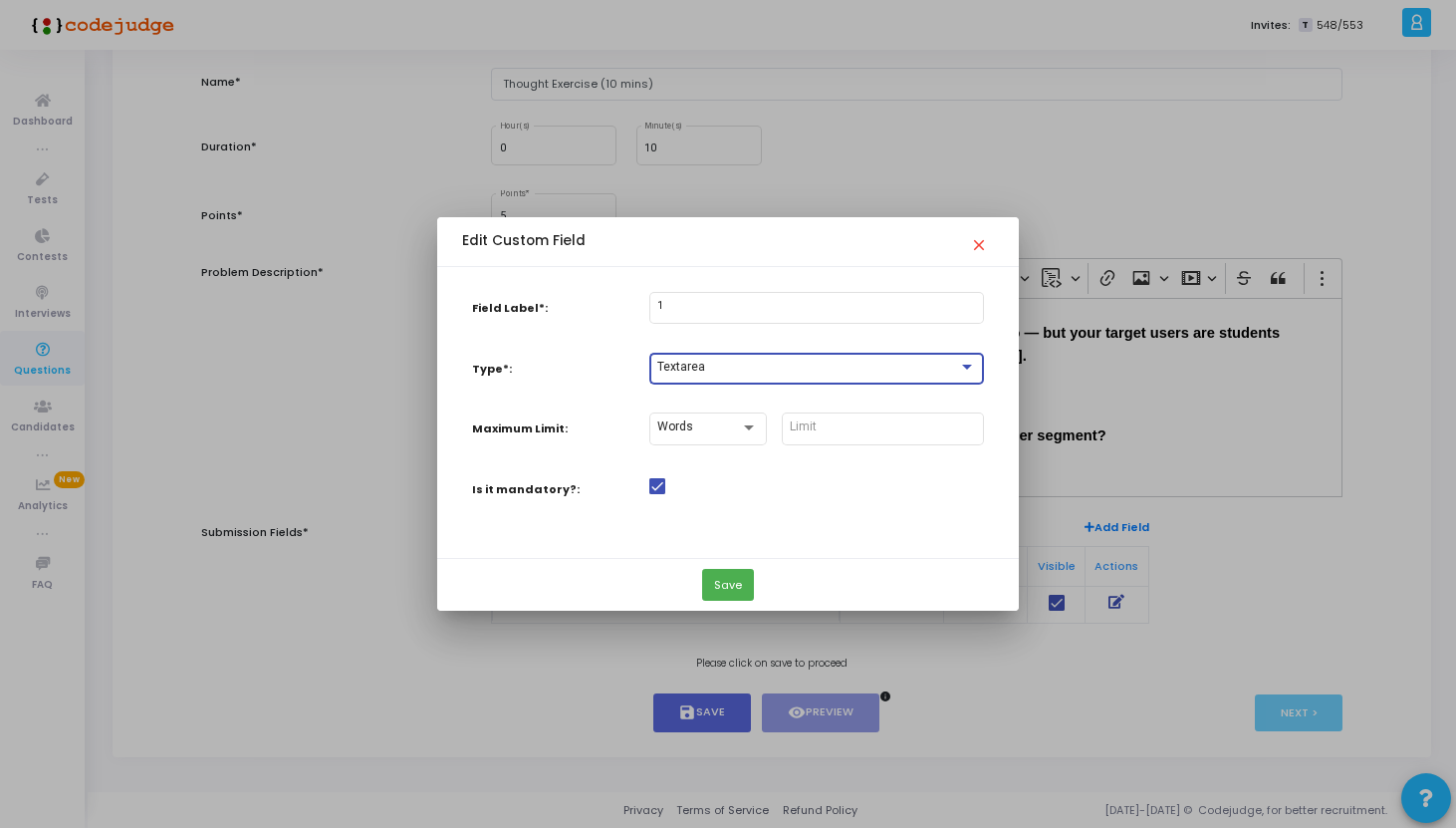 click on "Textarea" at bounding box center (808, 368) 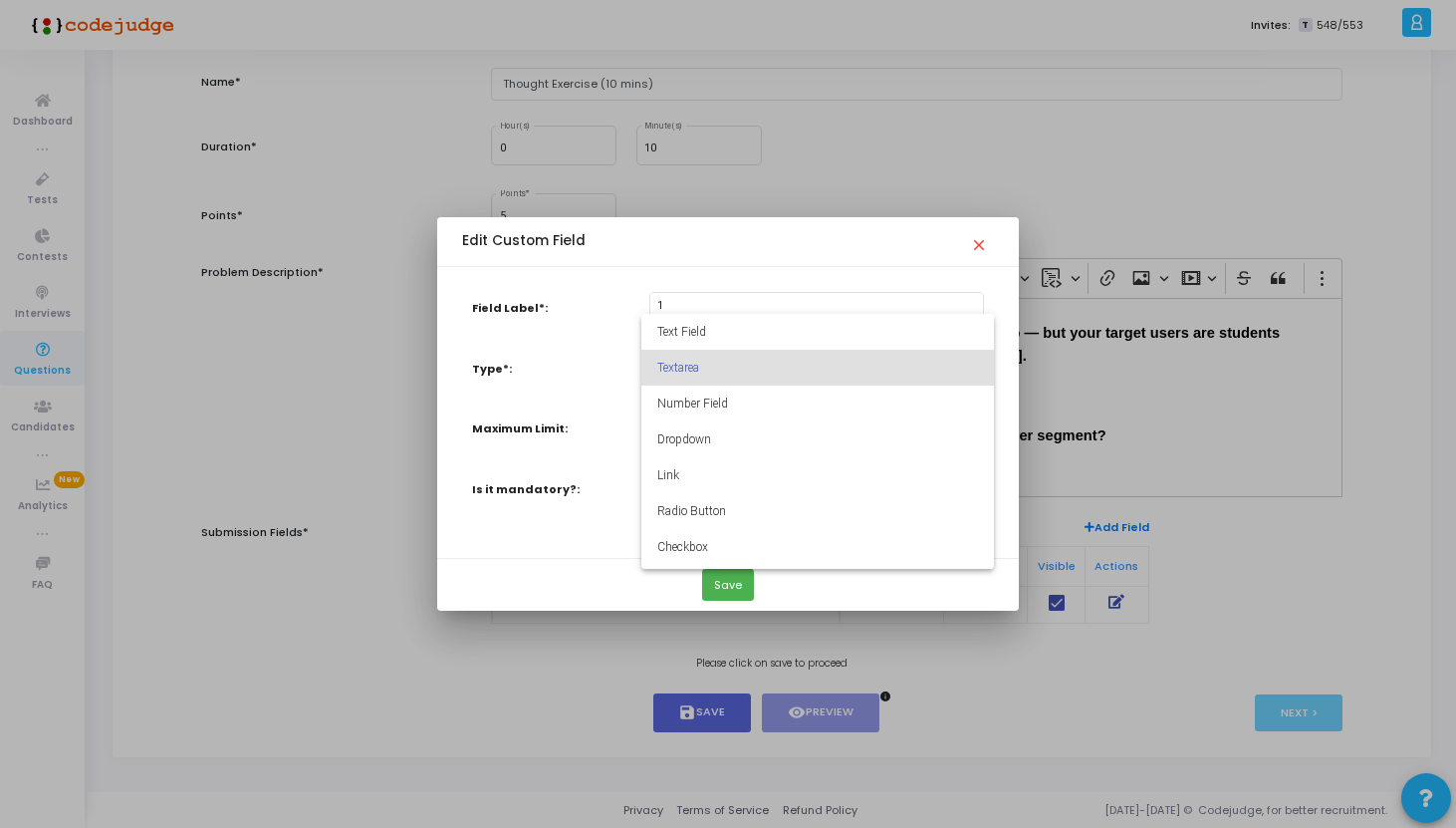 click at bounding box center [728, 414] 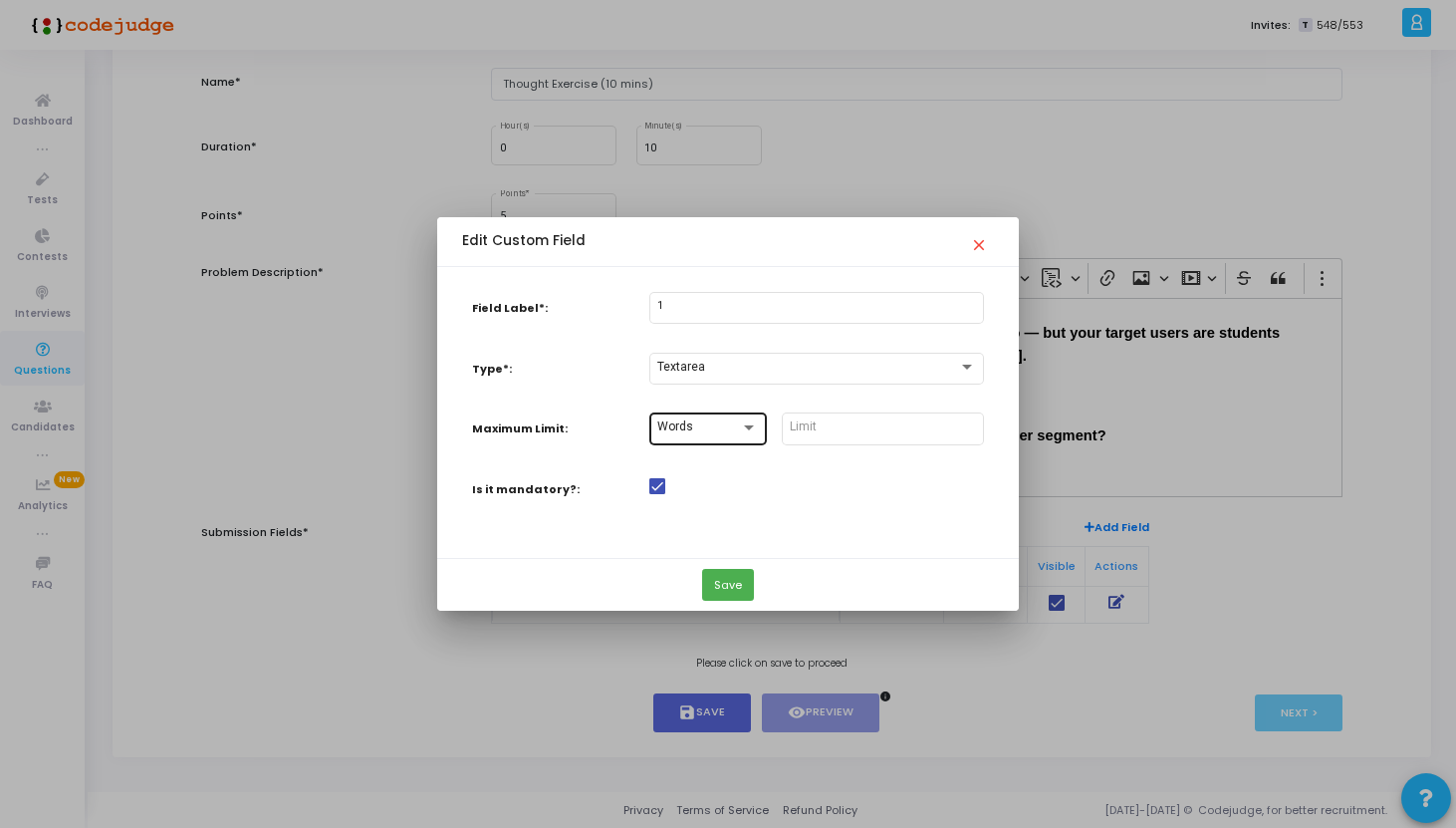 click at bounding box center [749, 427] 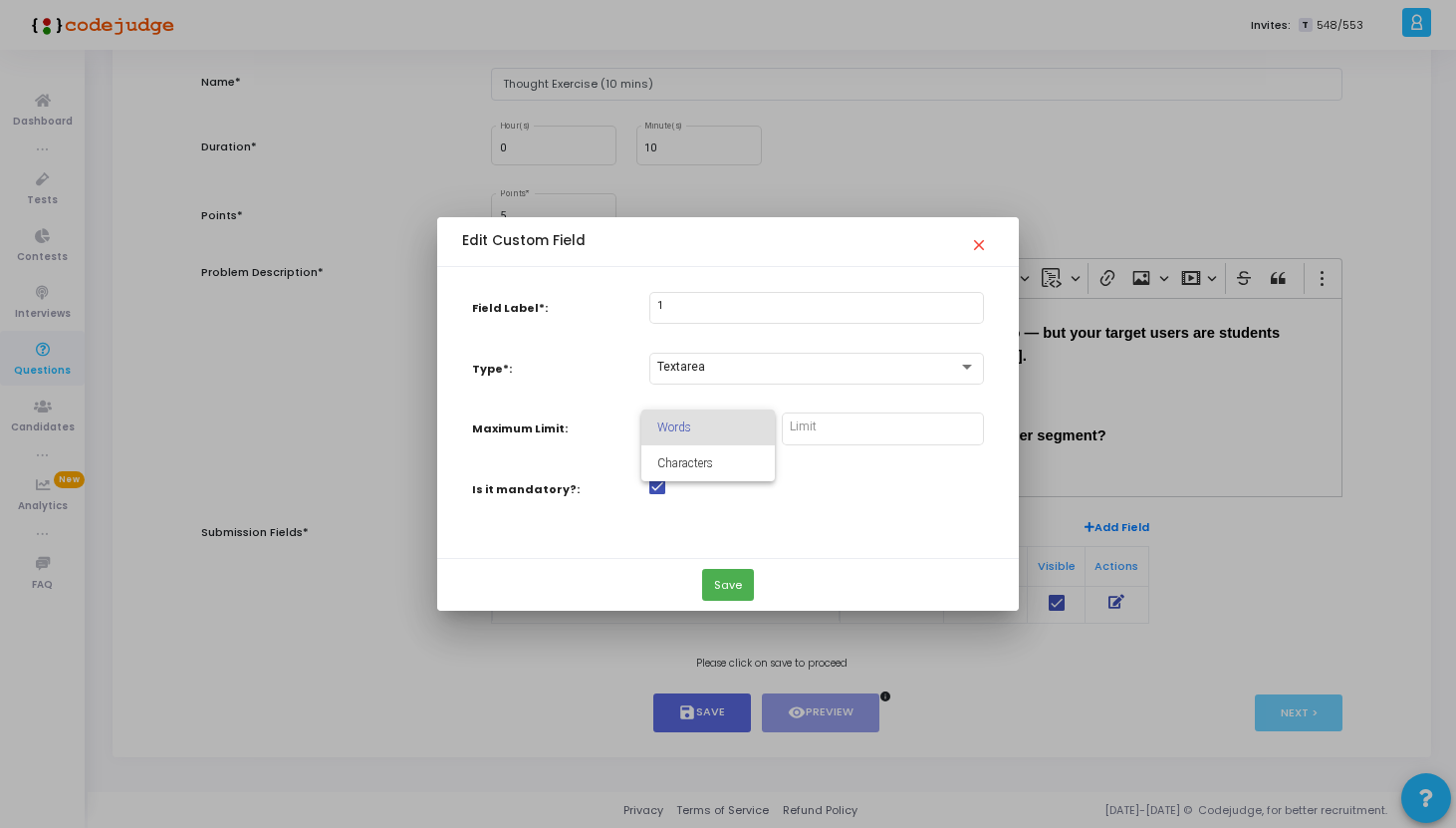 click at bounding box center (728, 414) 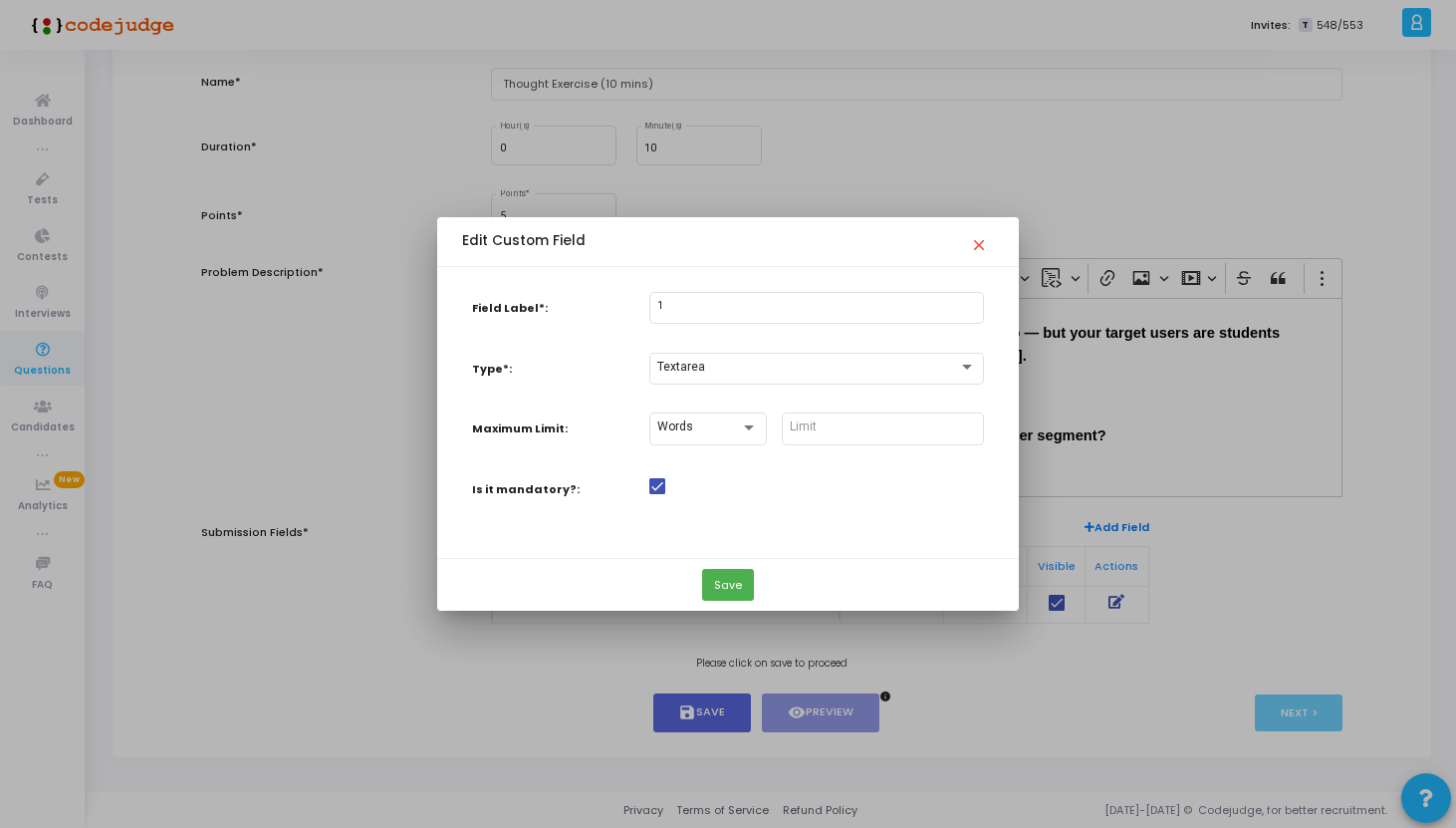 click at bounding box center (882, 427) 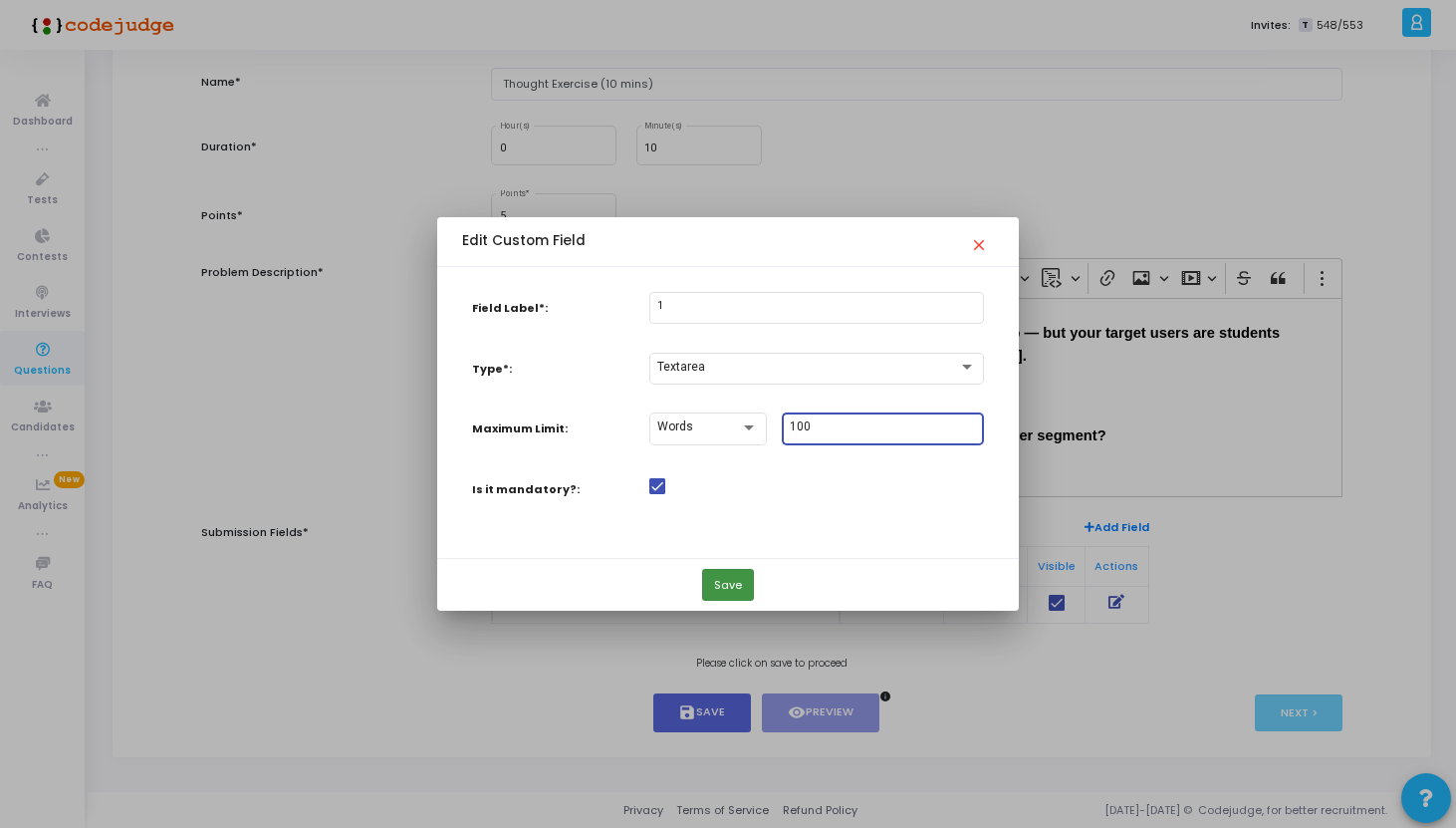 type on "100" 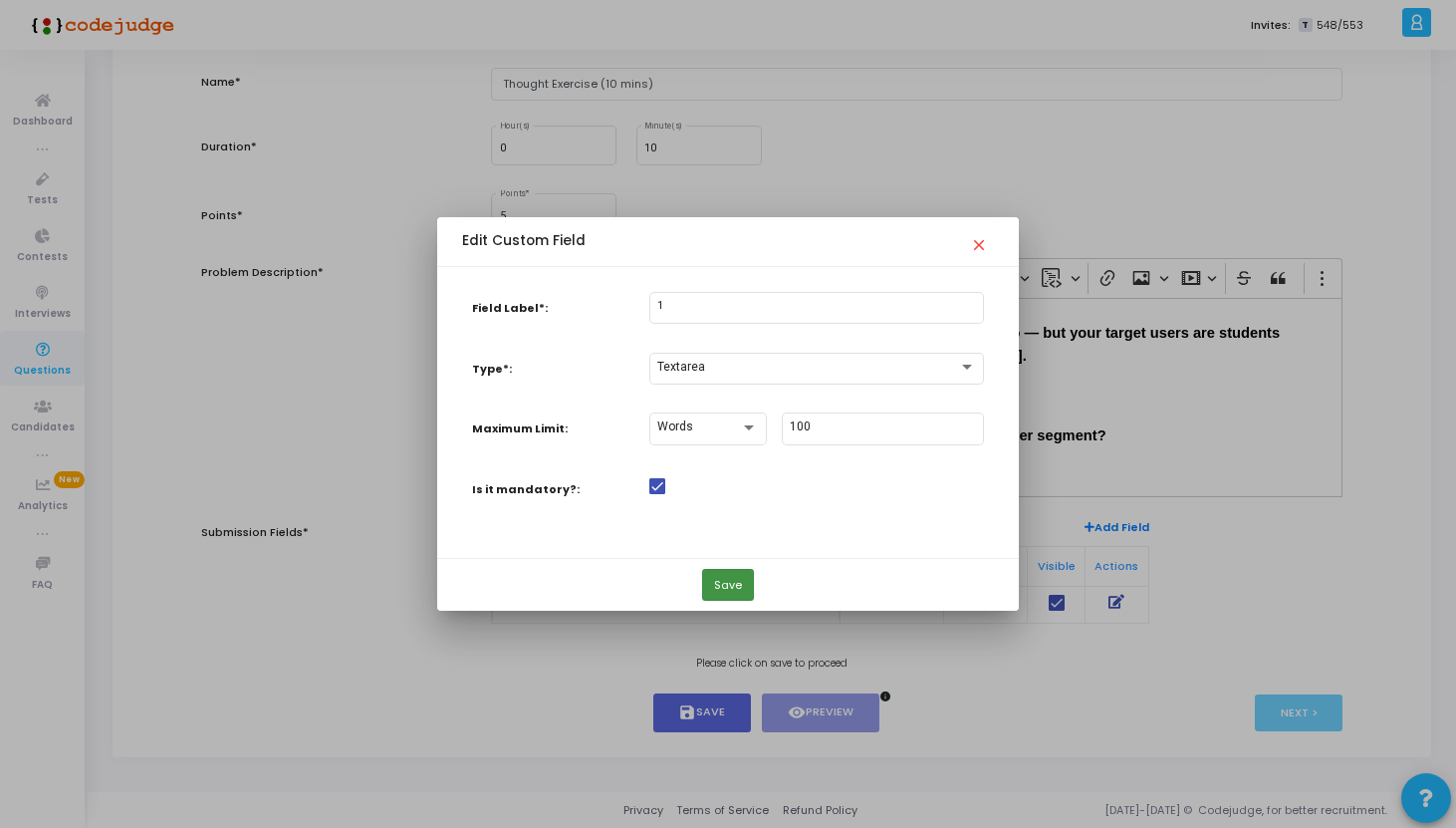 click on "Save" at bounding box center (728, 585) 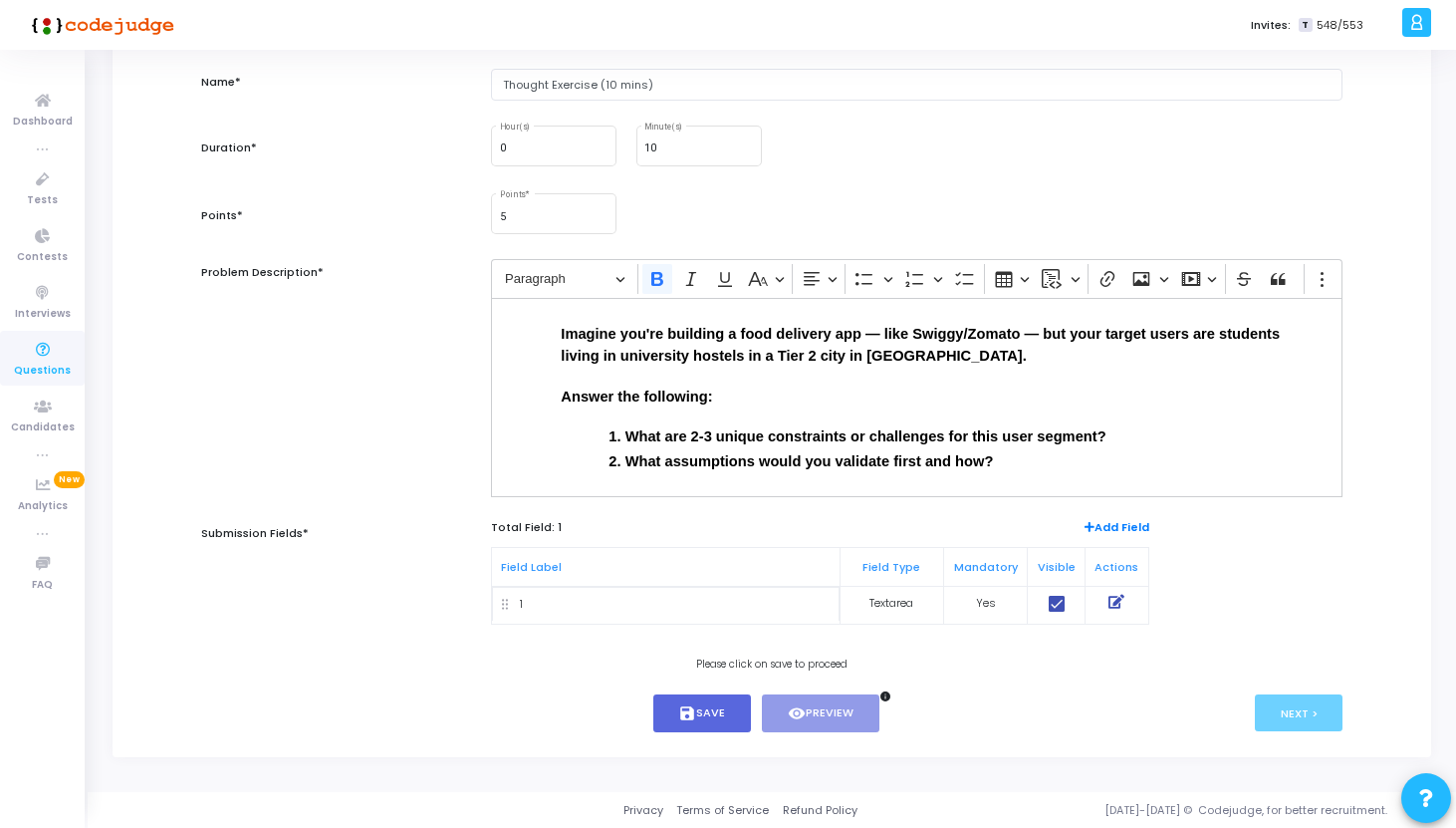 click at bounding box center [1116, 602] 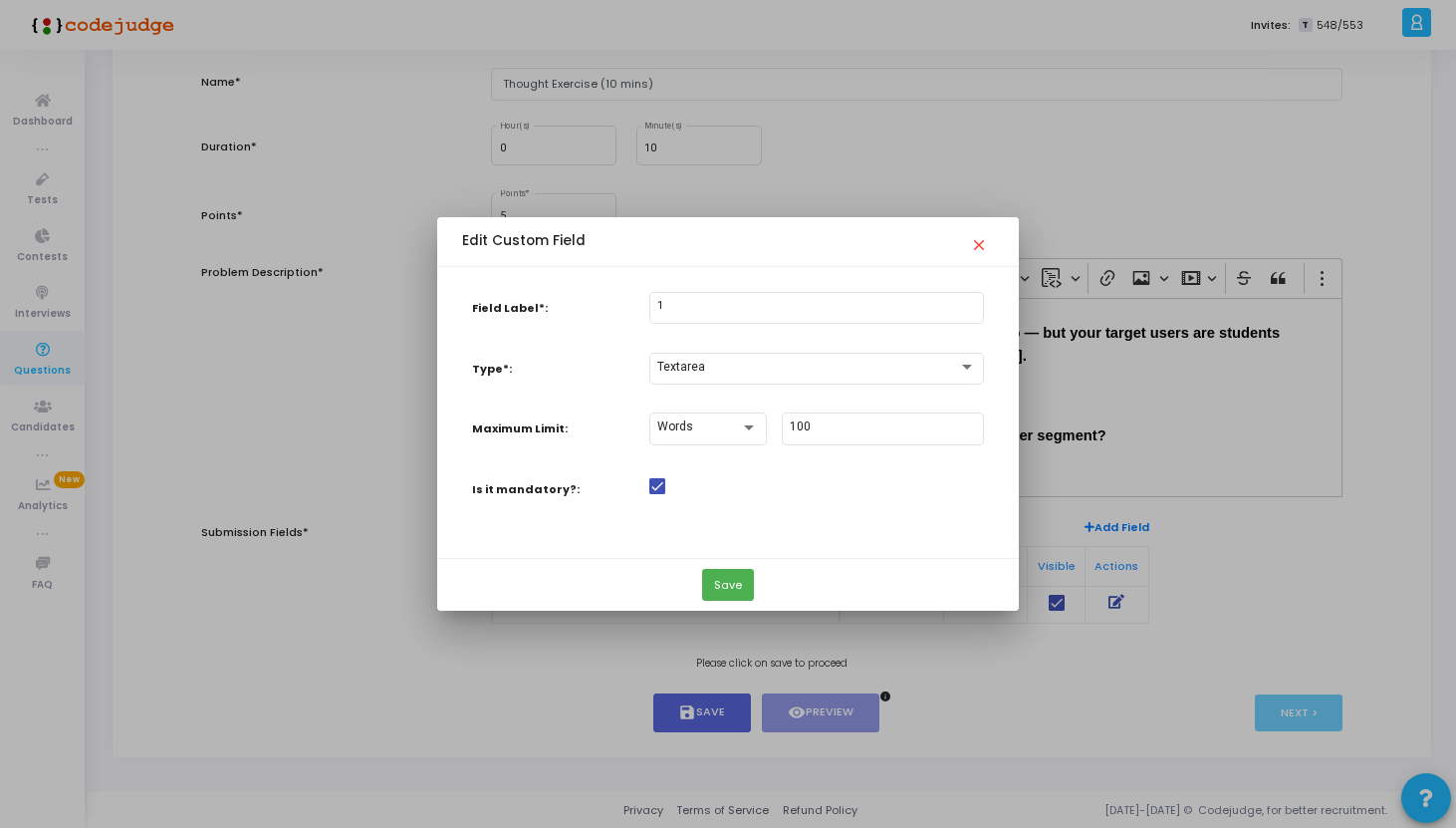 scroll, scrollTop: 0, scrollLeft: 0, axis: both 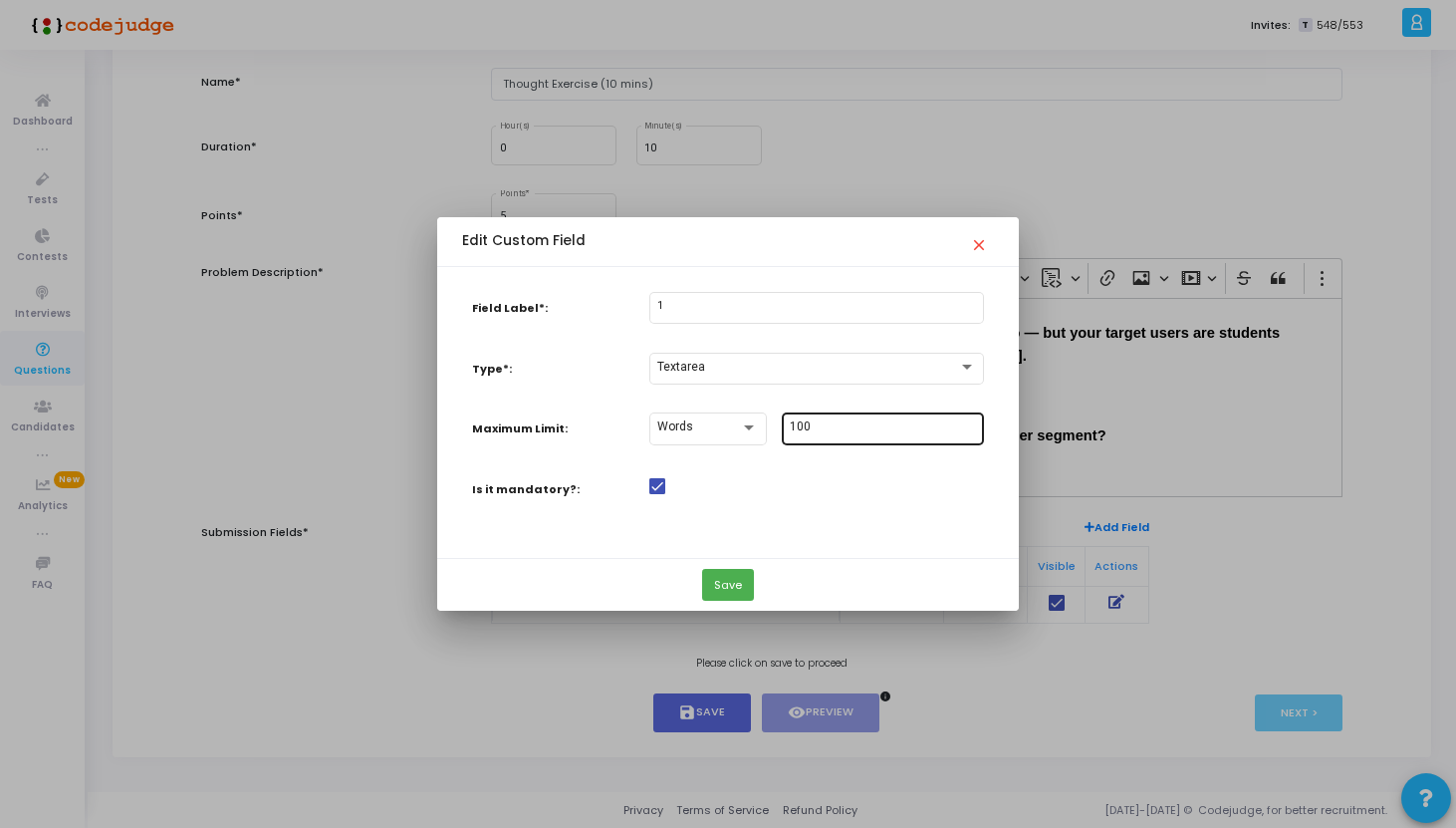 click on "100" at bounding box center (882, 427) 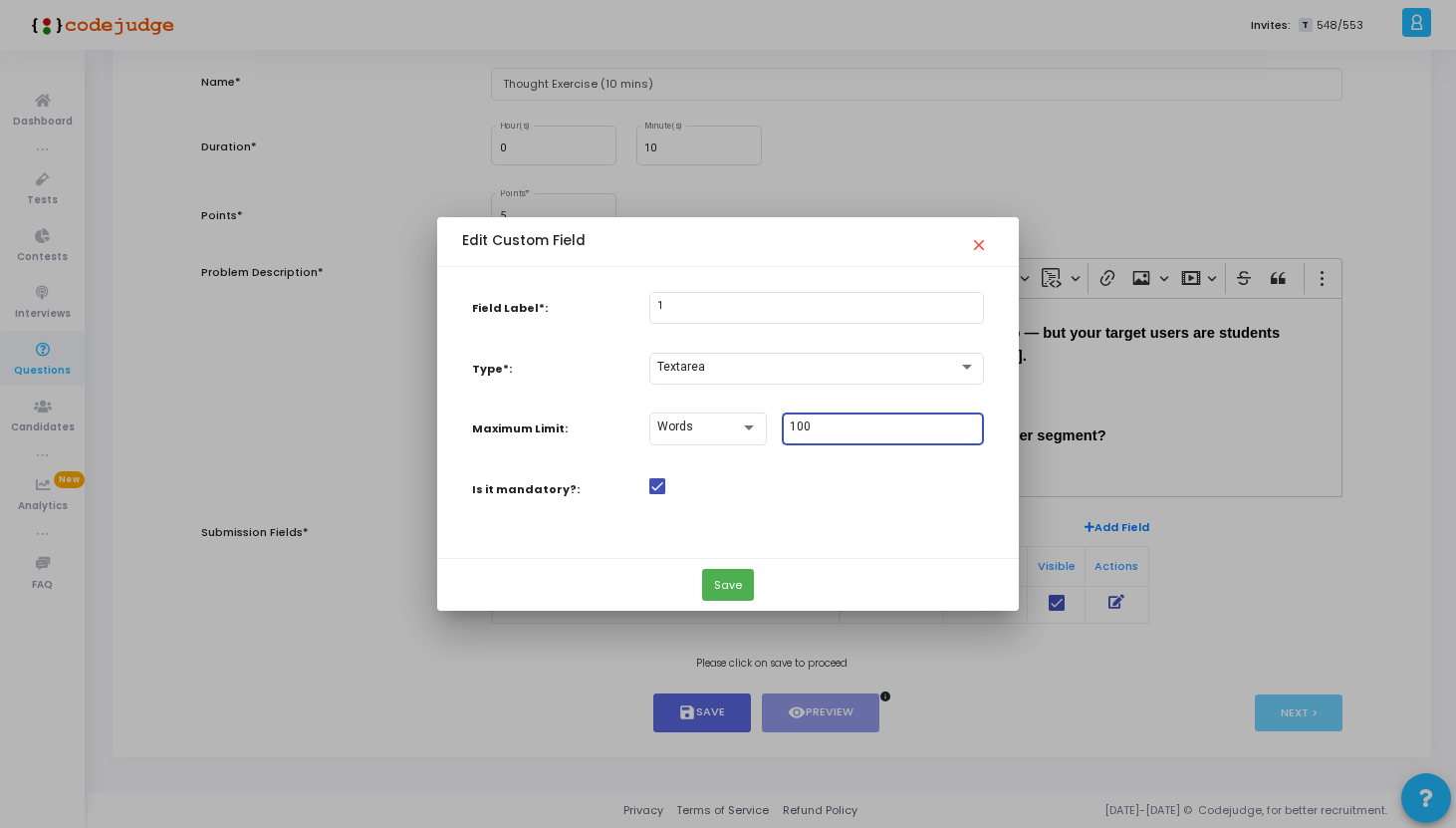 click on "100" at bounding box center (882, 427) 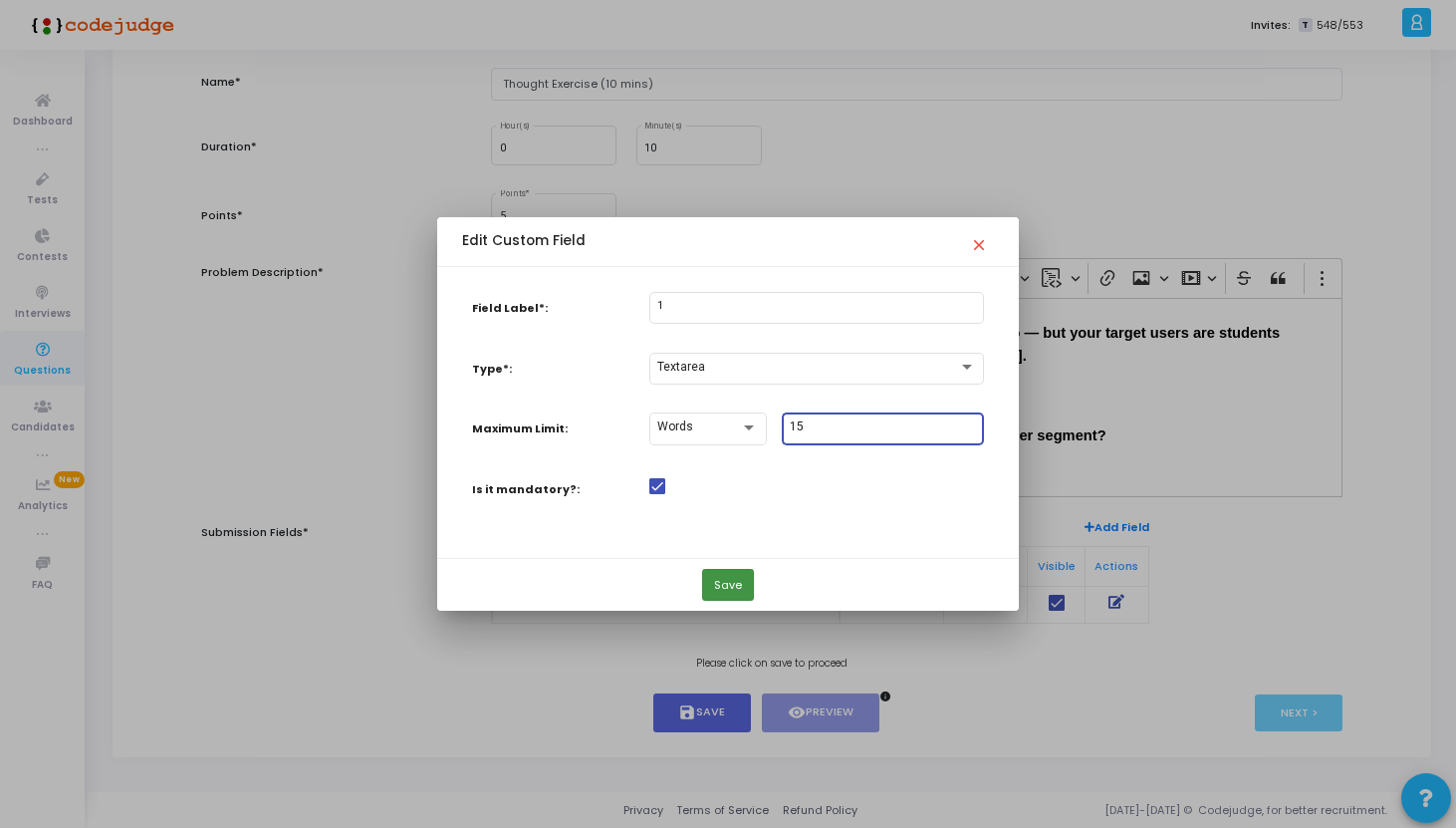 type on "1" 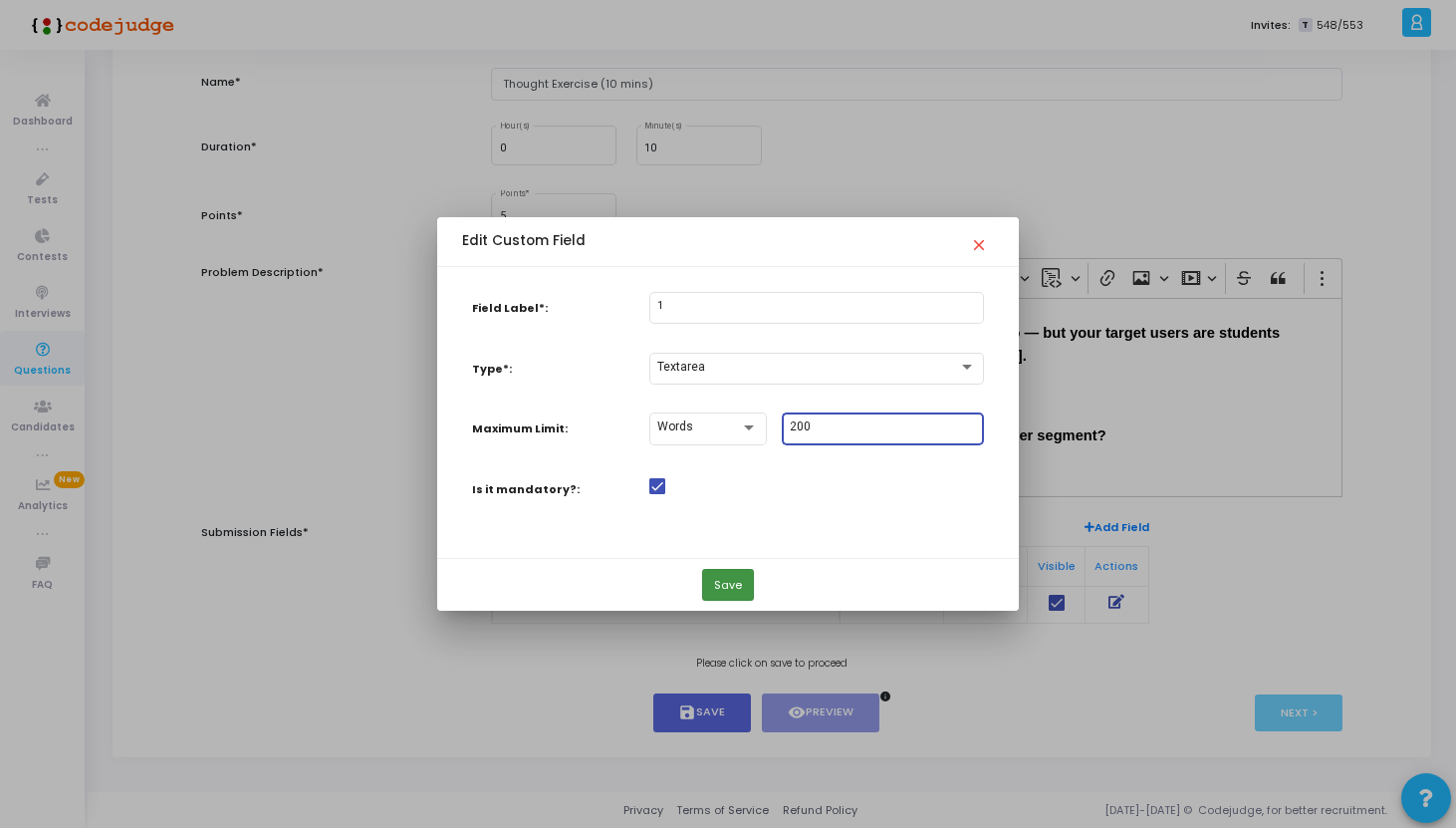 type on "200" 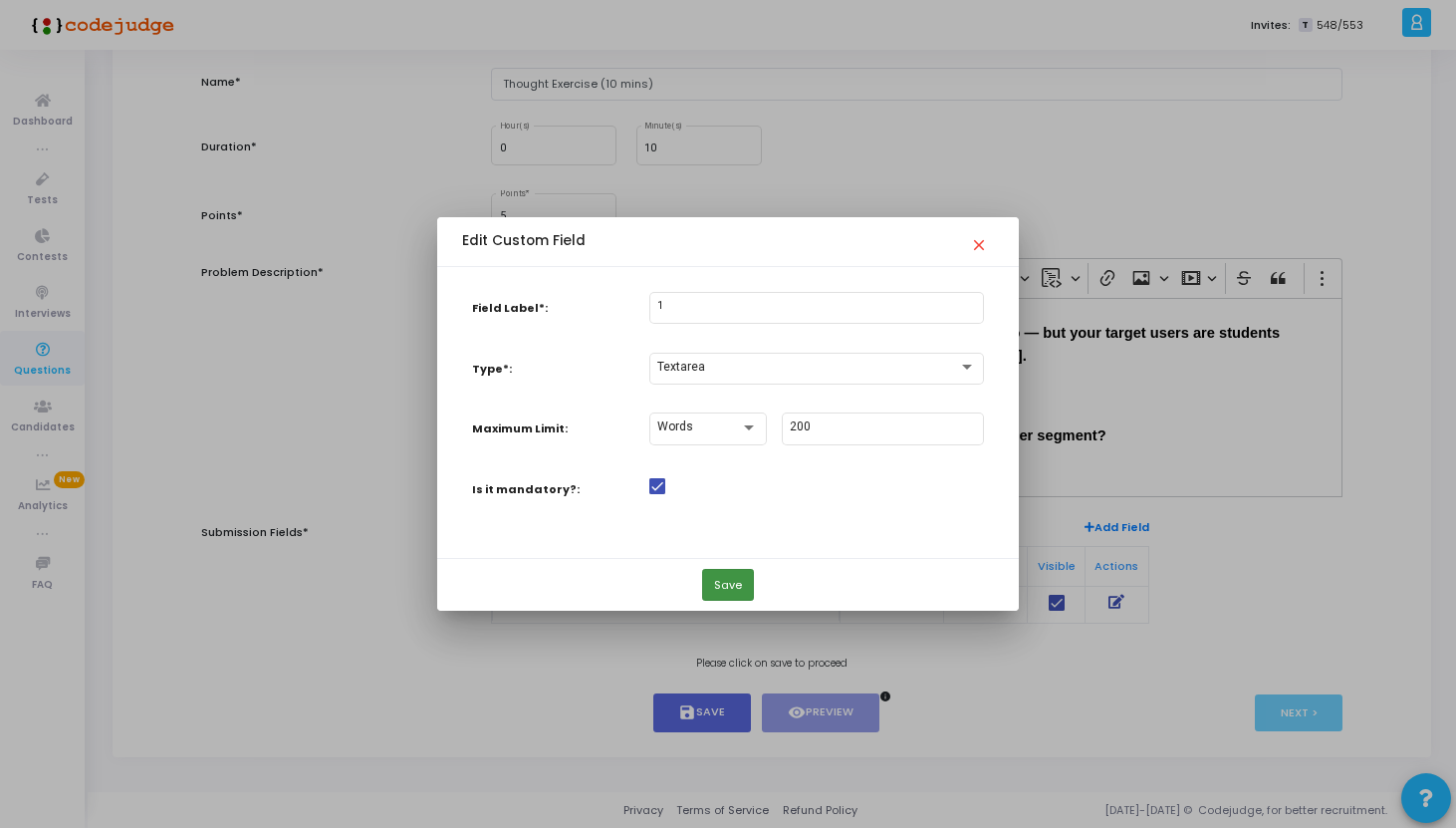 click on "Save" at bounding box center (728, 585) 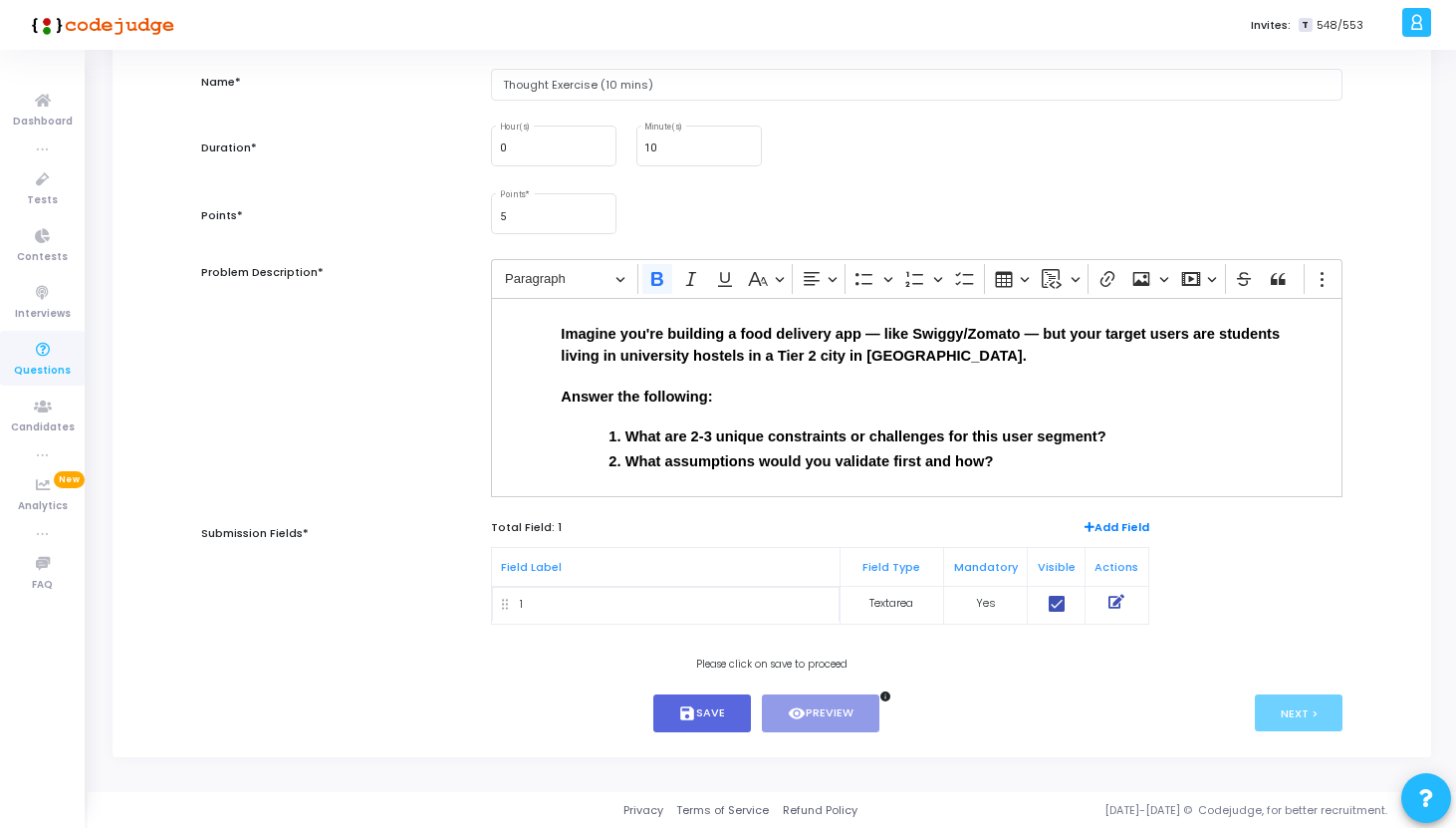 click on "Add Field" at bounding box center [1116, 527] 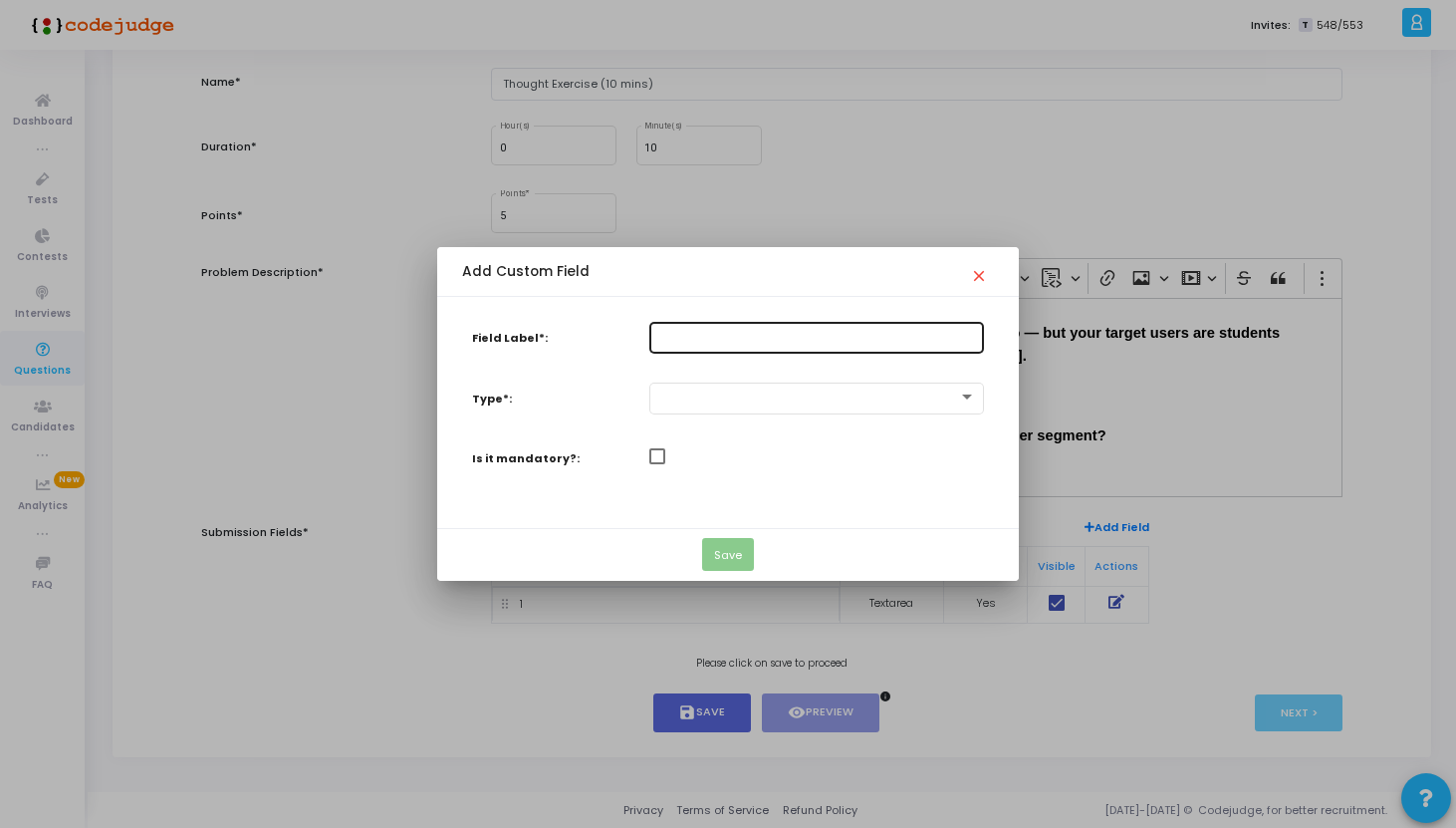 click on "Field Label*:" at bounding box center (817, 337) 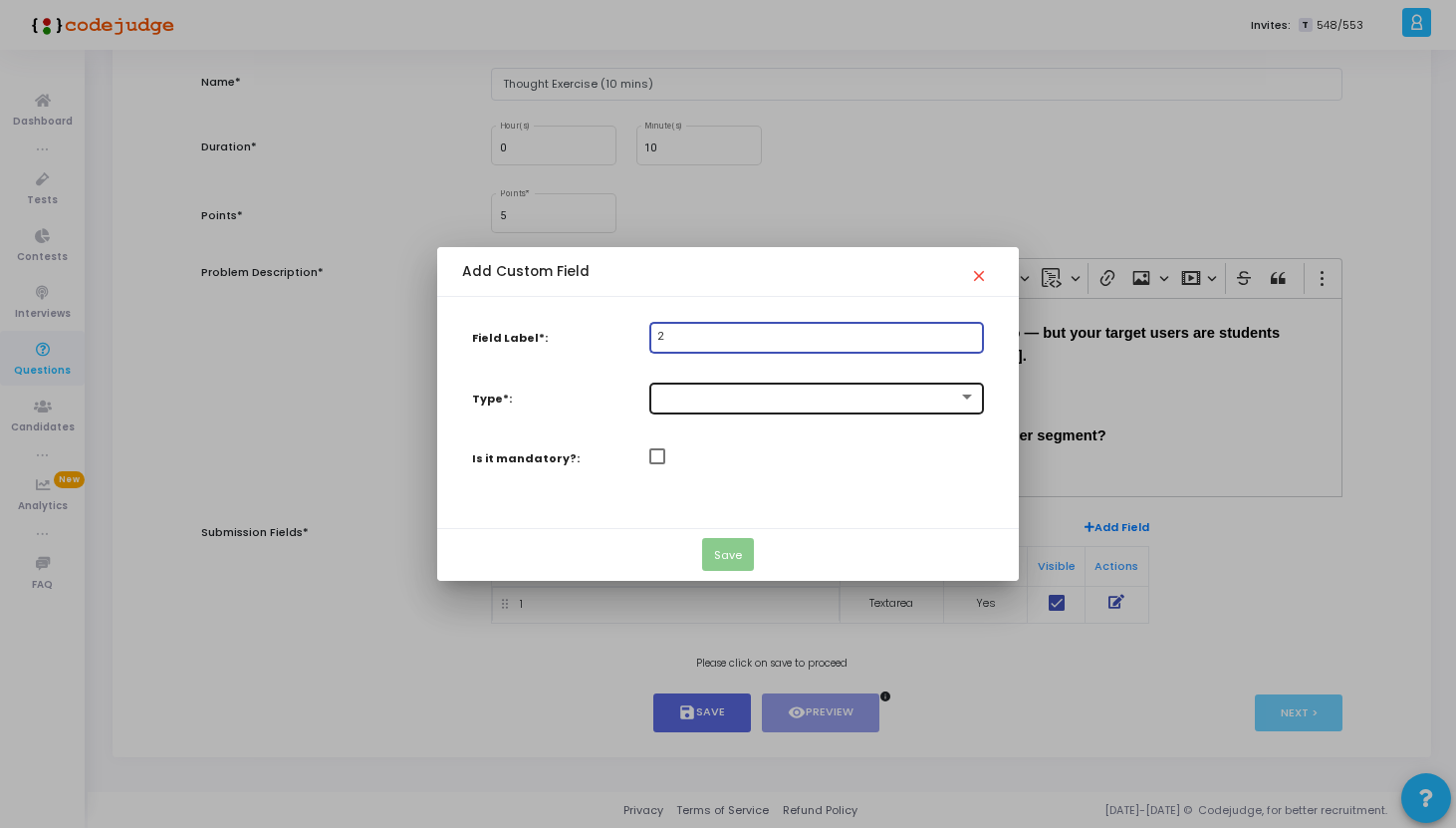 type on "2" 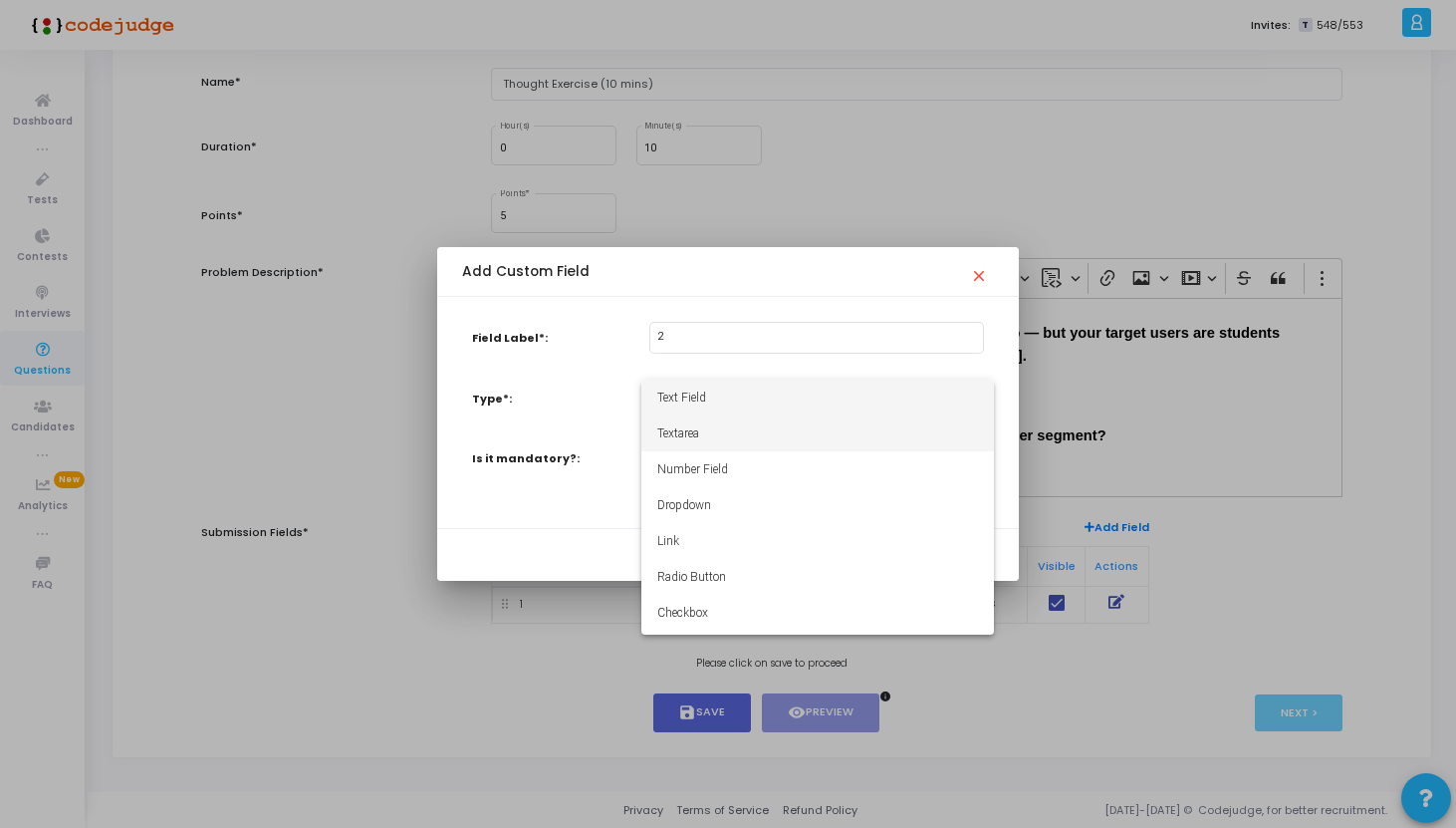 click on "Textarea" at bounding box center [818, 433] 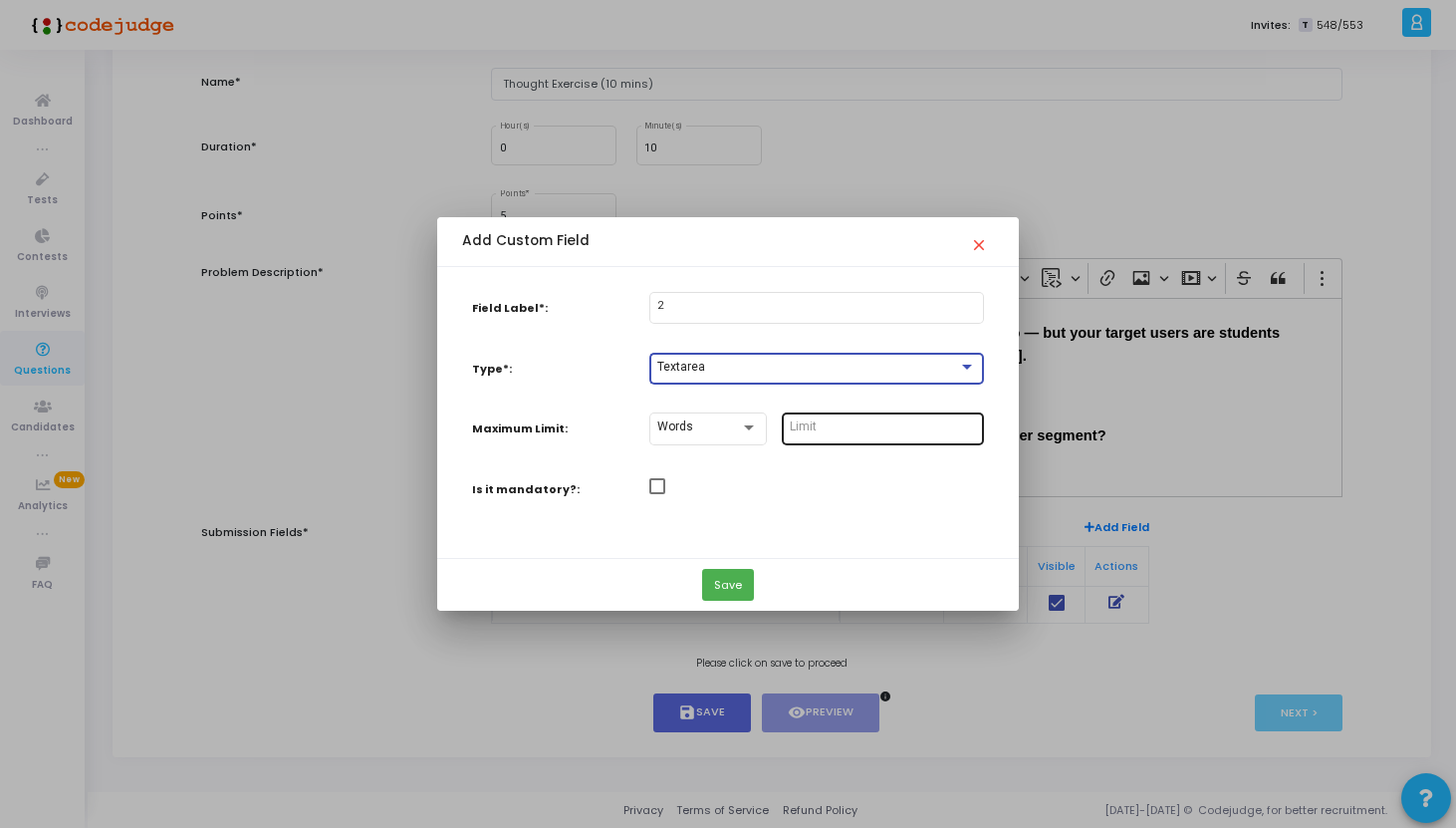 click at bounding box center [882, 427] 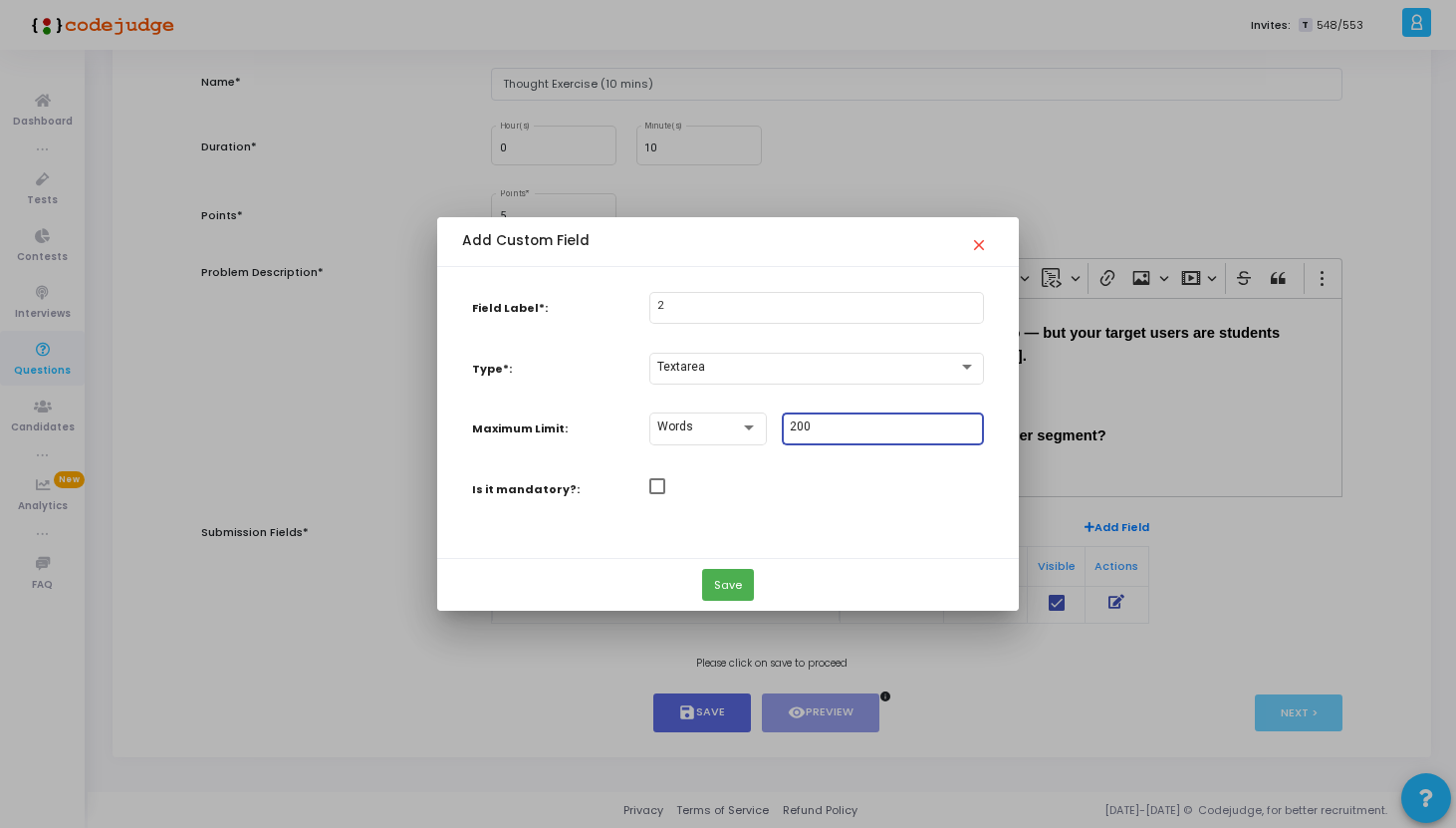 type on "200" 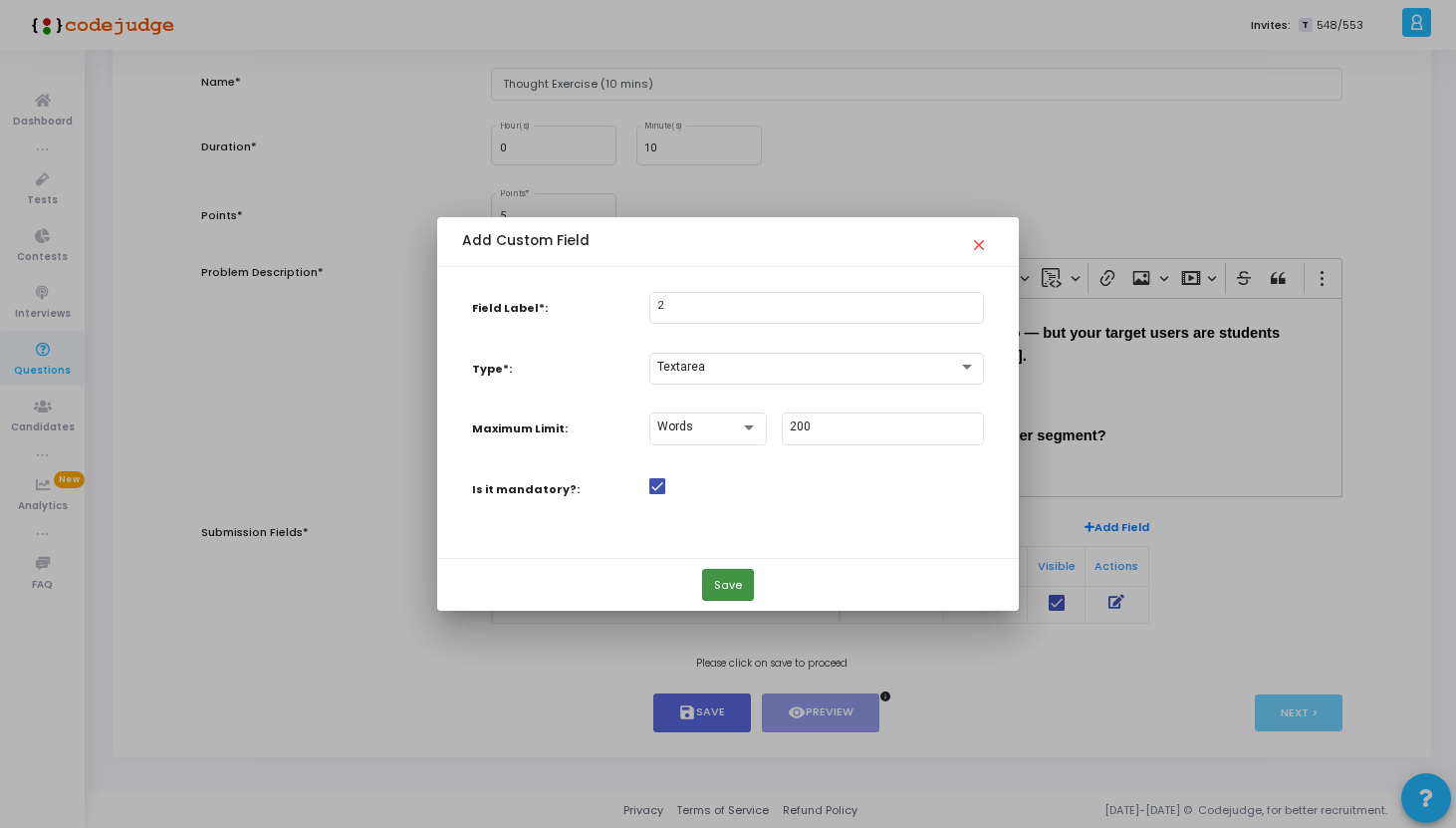 click on "Save" at bounding box center (728, 585) 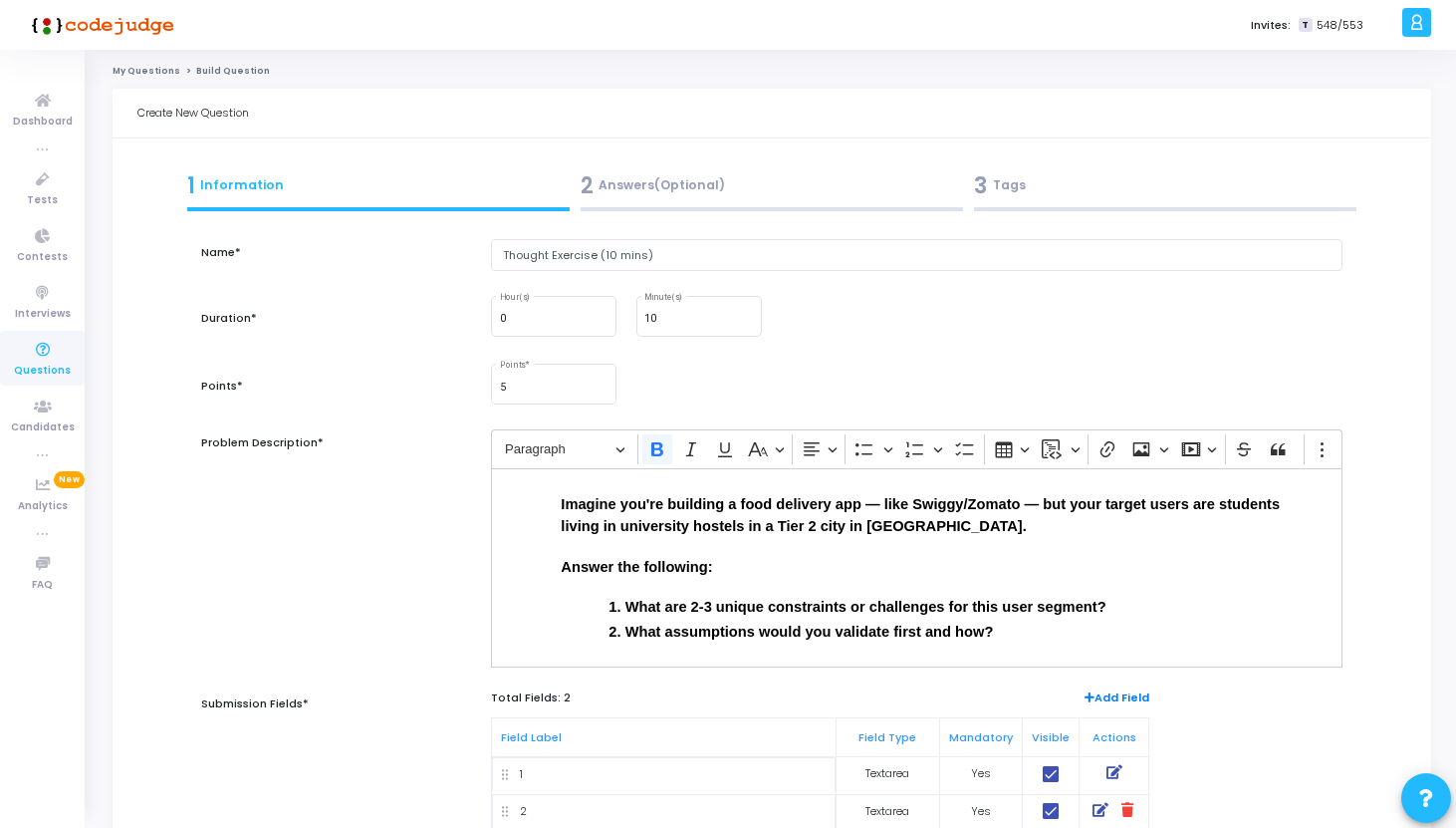 scroll, scrollTop: 170, scrollLeft: 0, axis: vertical 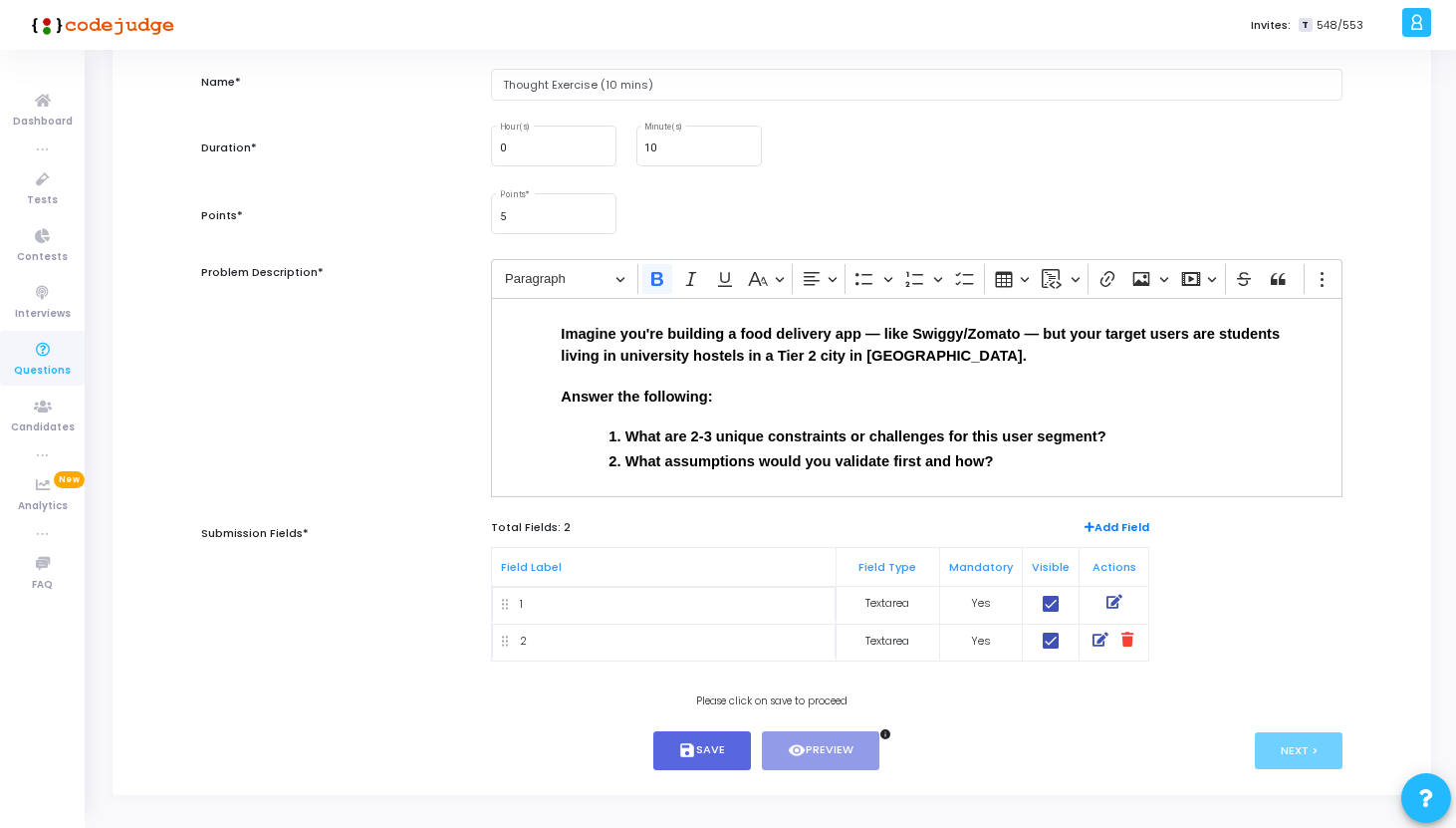 click at bounding box center [1114, 602] 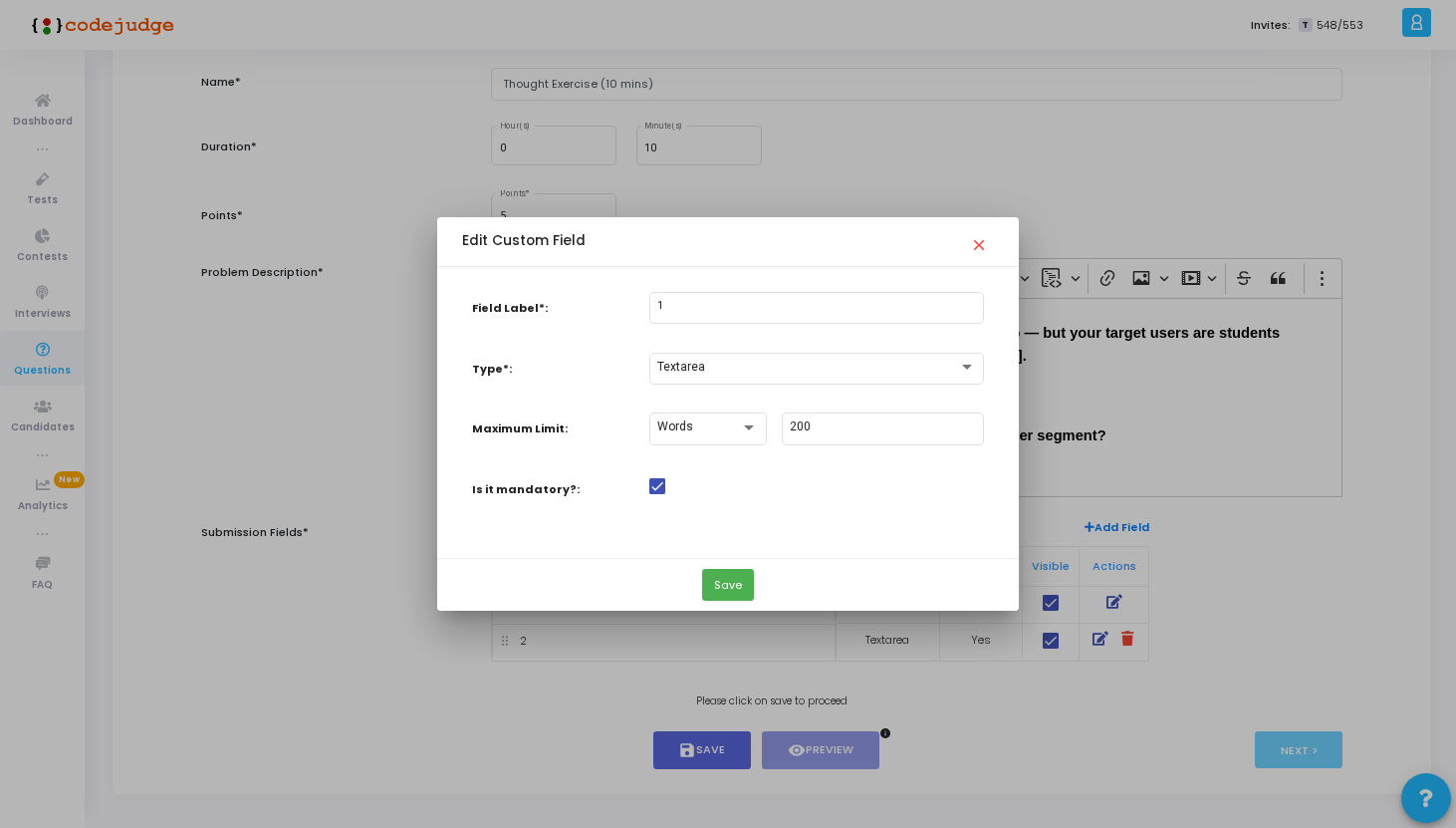 scroll, scrollTop: 0, scrollLeft: 0, axis: both 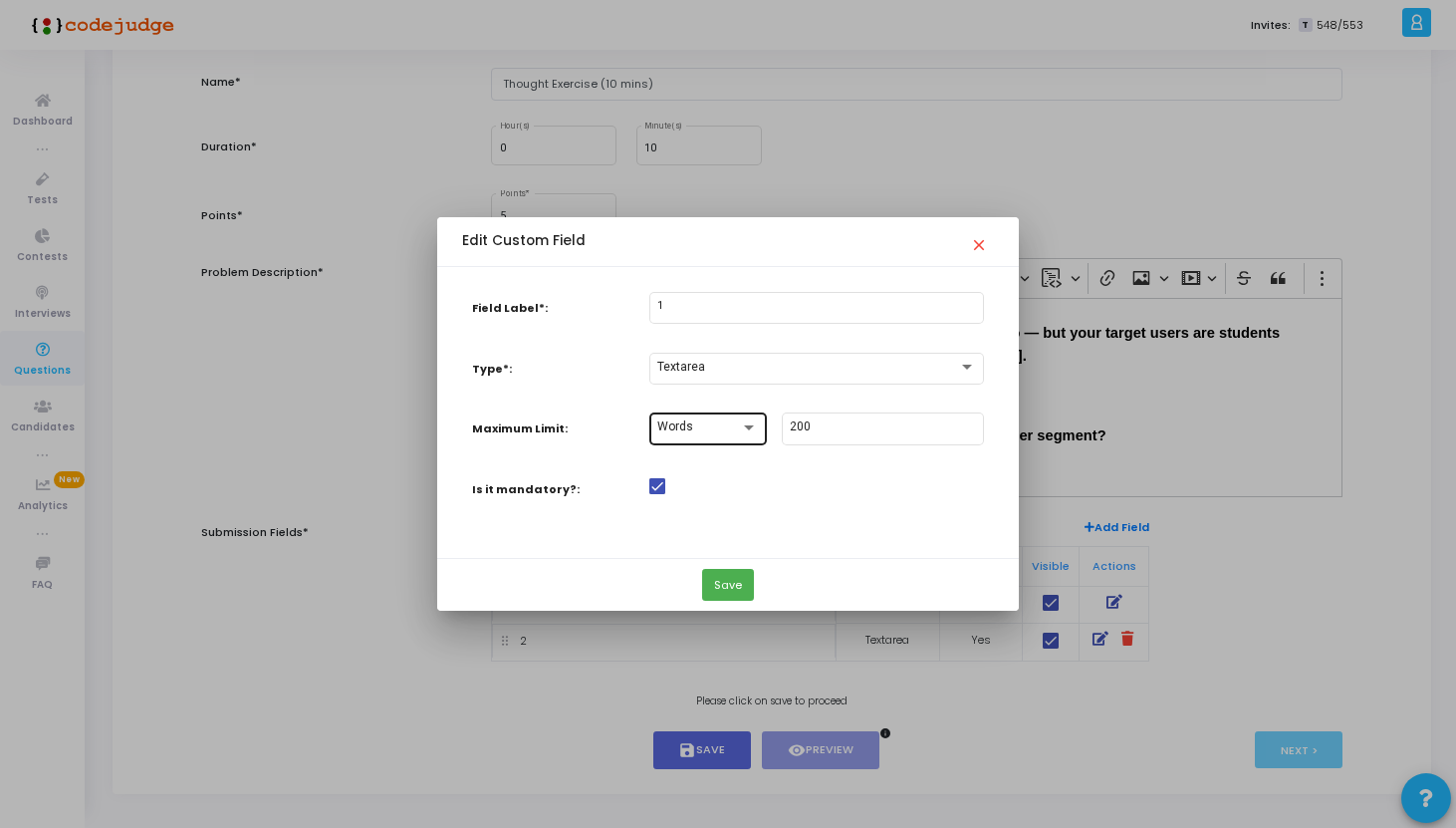click at bounding box center [749, 427] 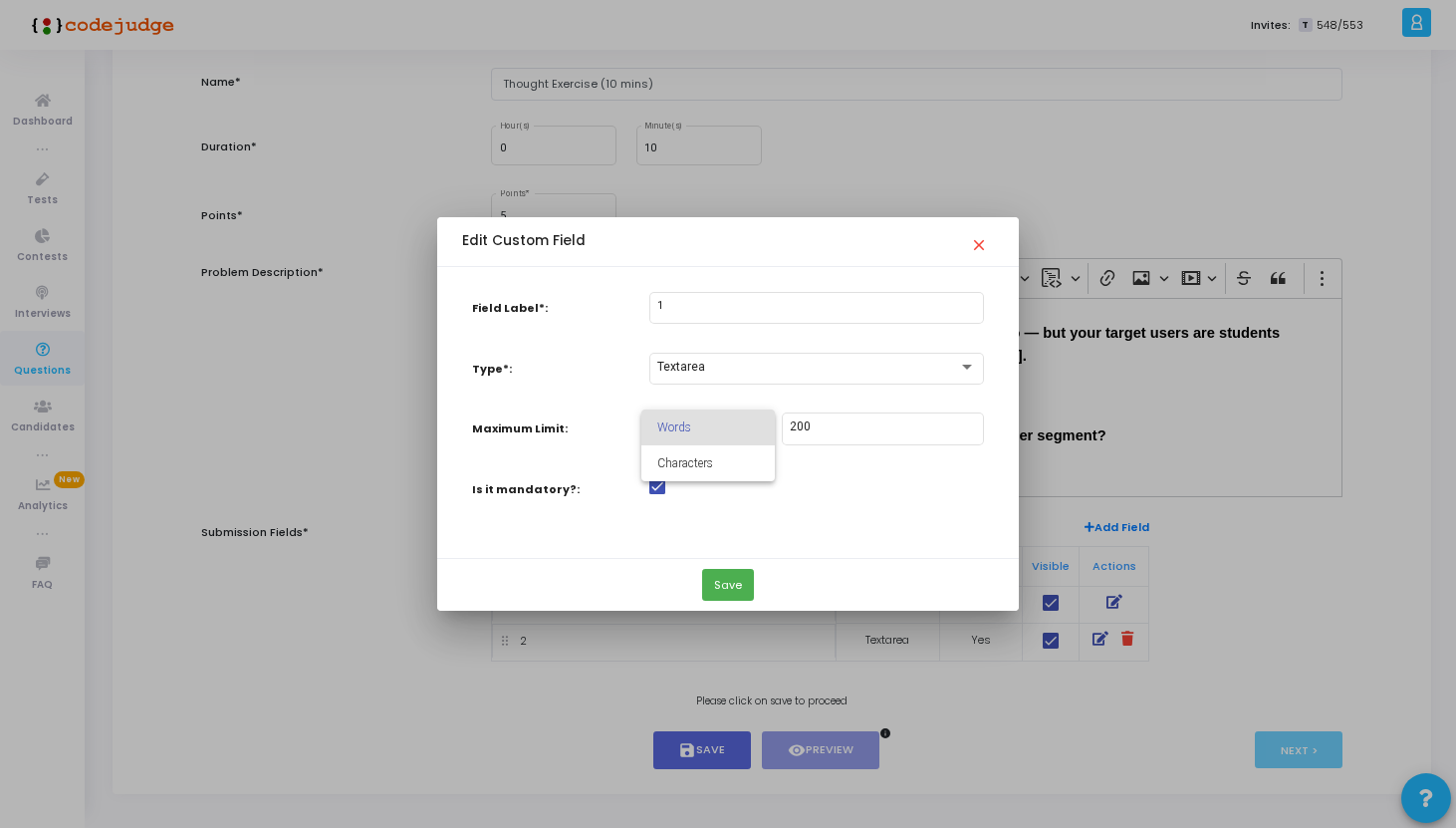 click at bounding box center (728, 414) 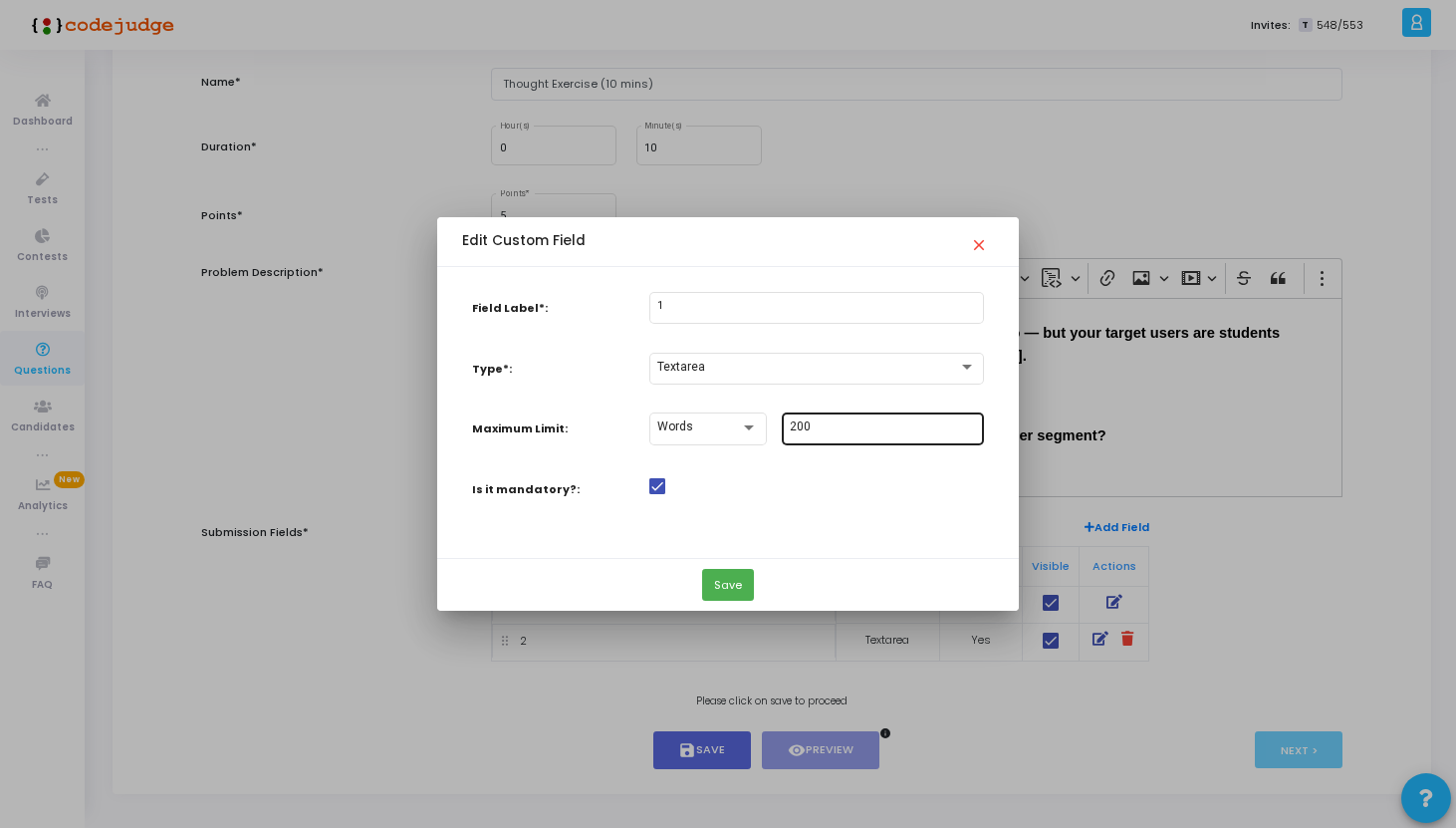 click on "200" at bounding box center (882, 427) 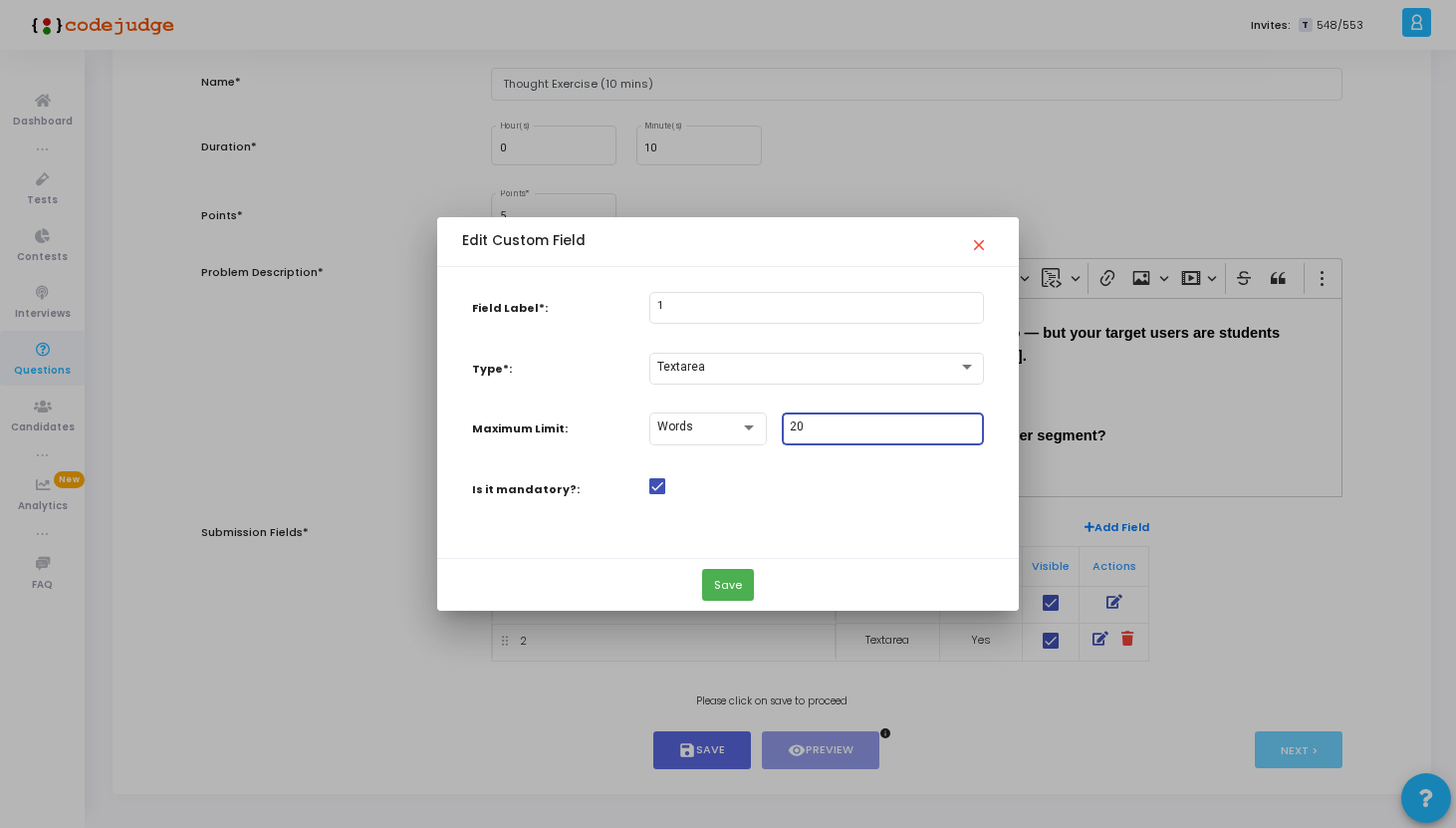 type on "2" 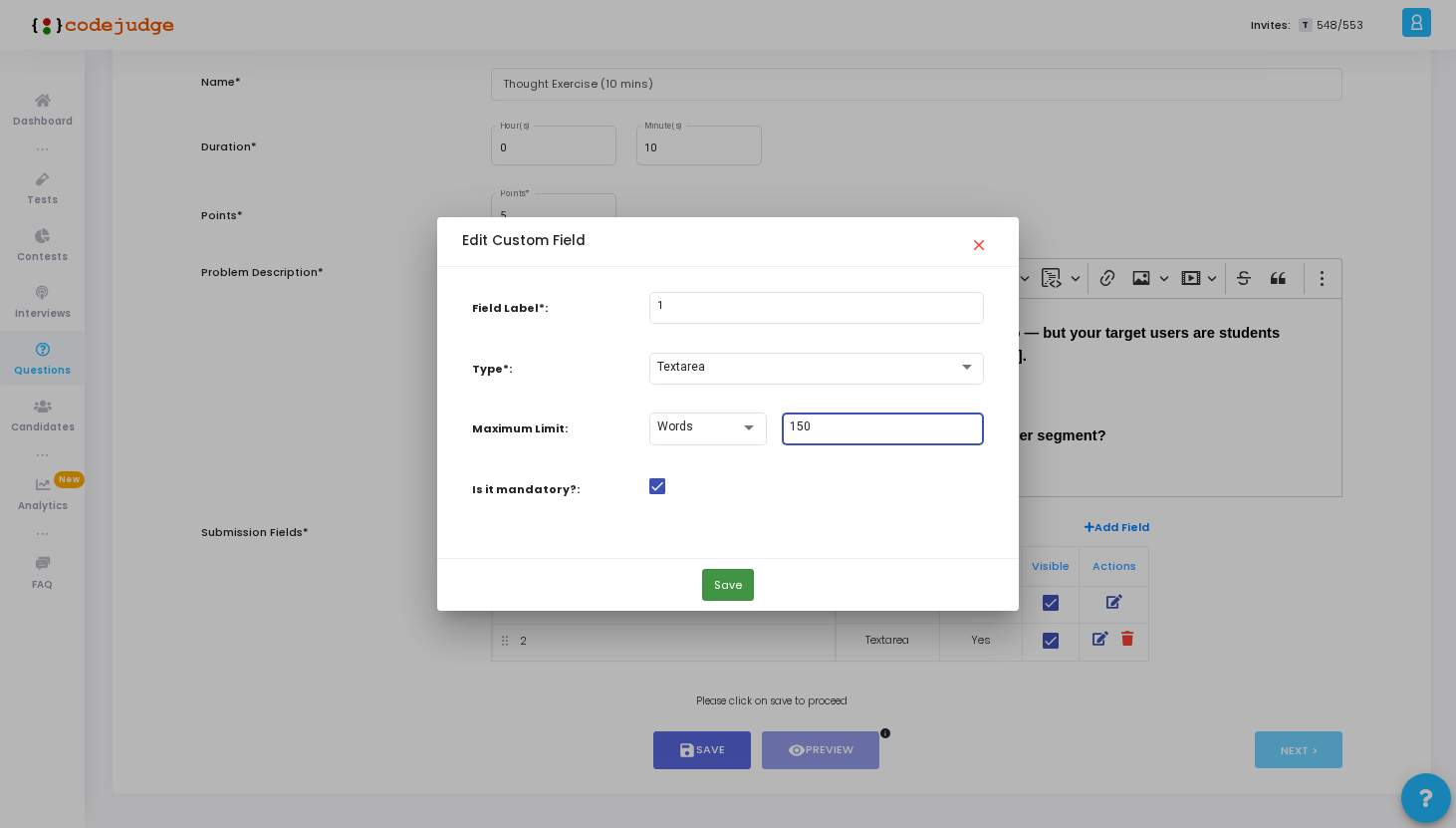type on "150" 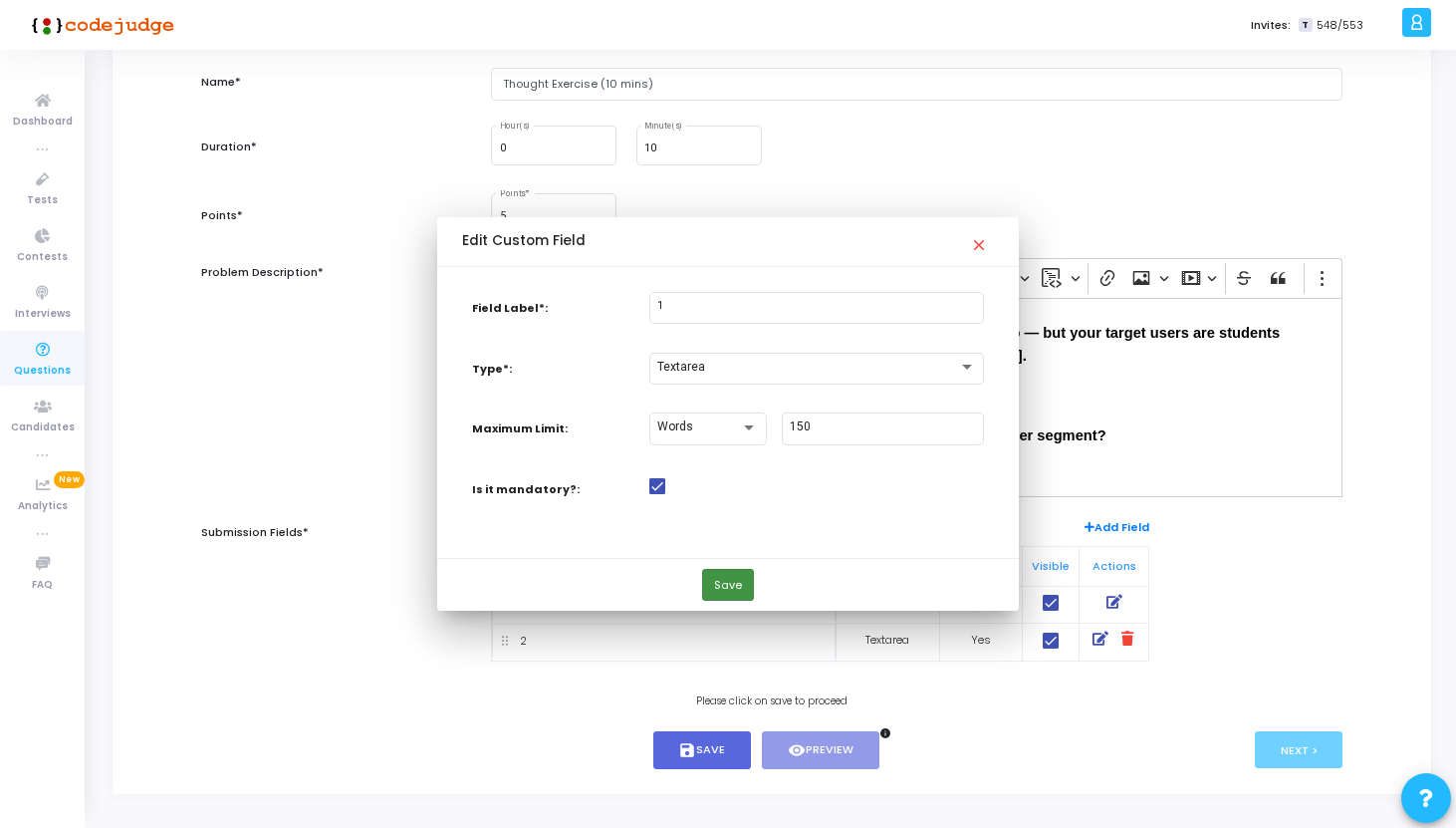 scroll, scrollTop: 170, scrollLeft: 0, axis: vertical 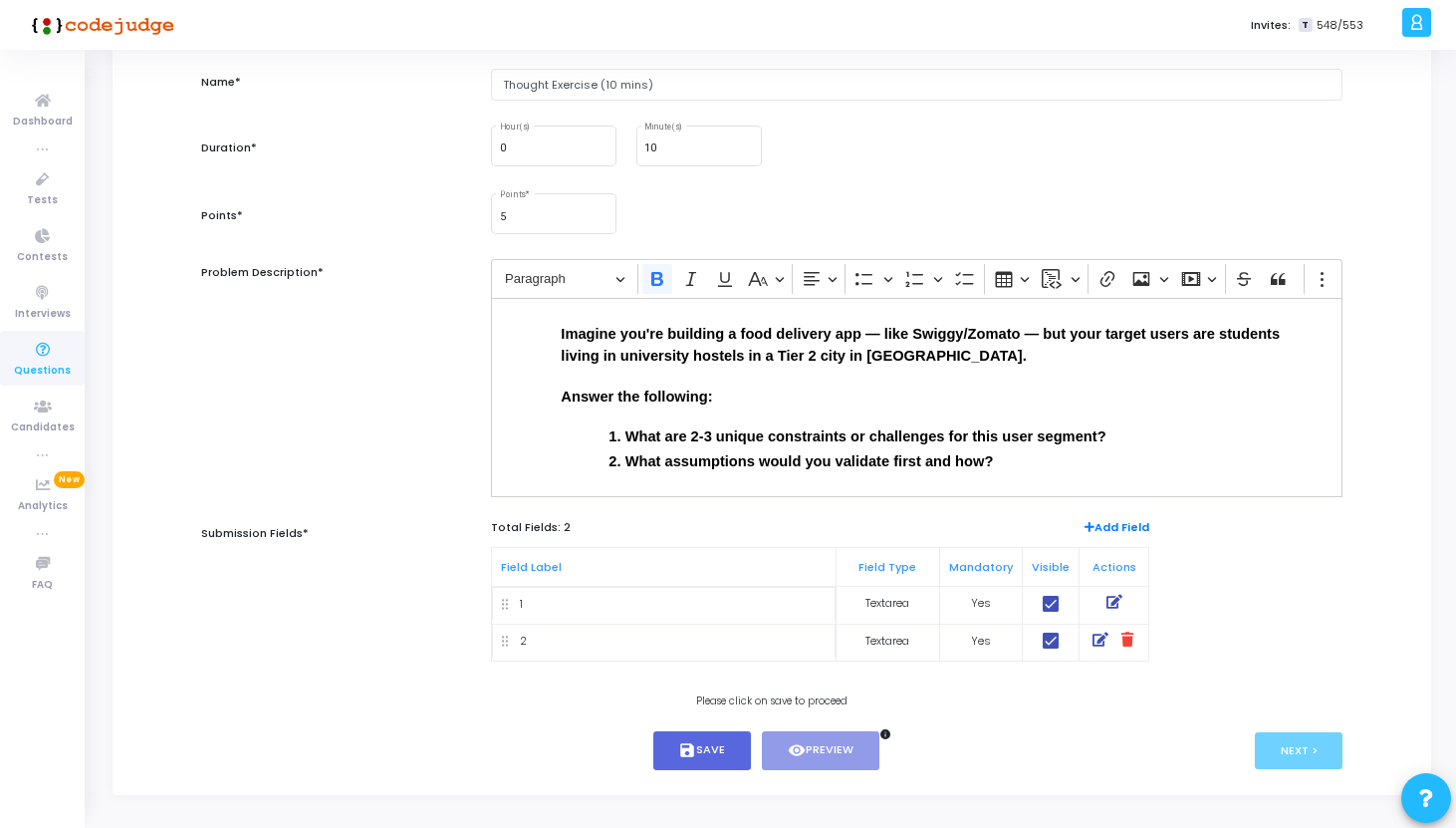 click at bounding box center [1100, 640] 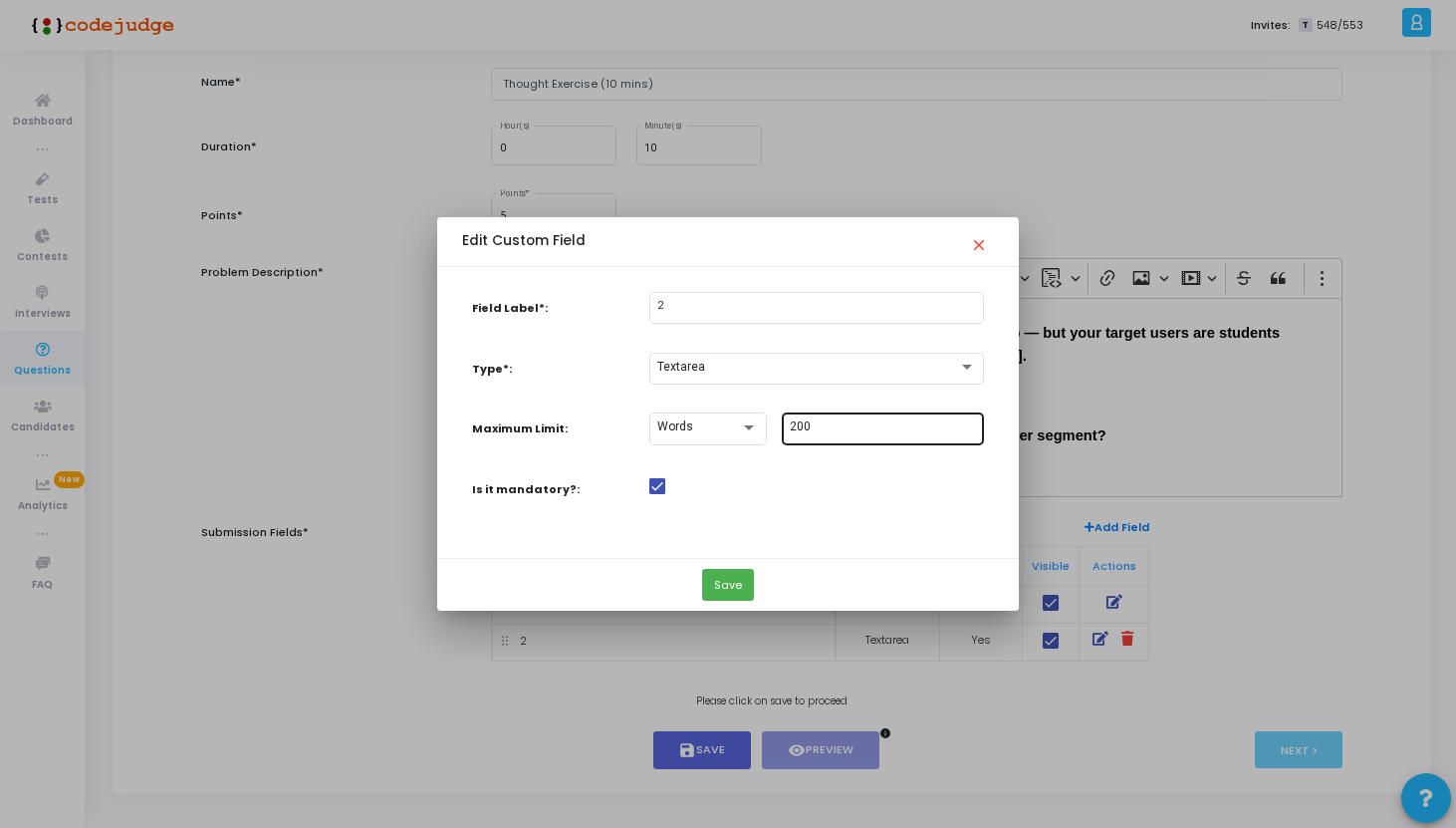 click on "200" at bounding box center (882, 427) 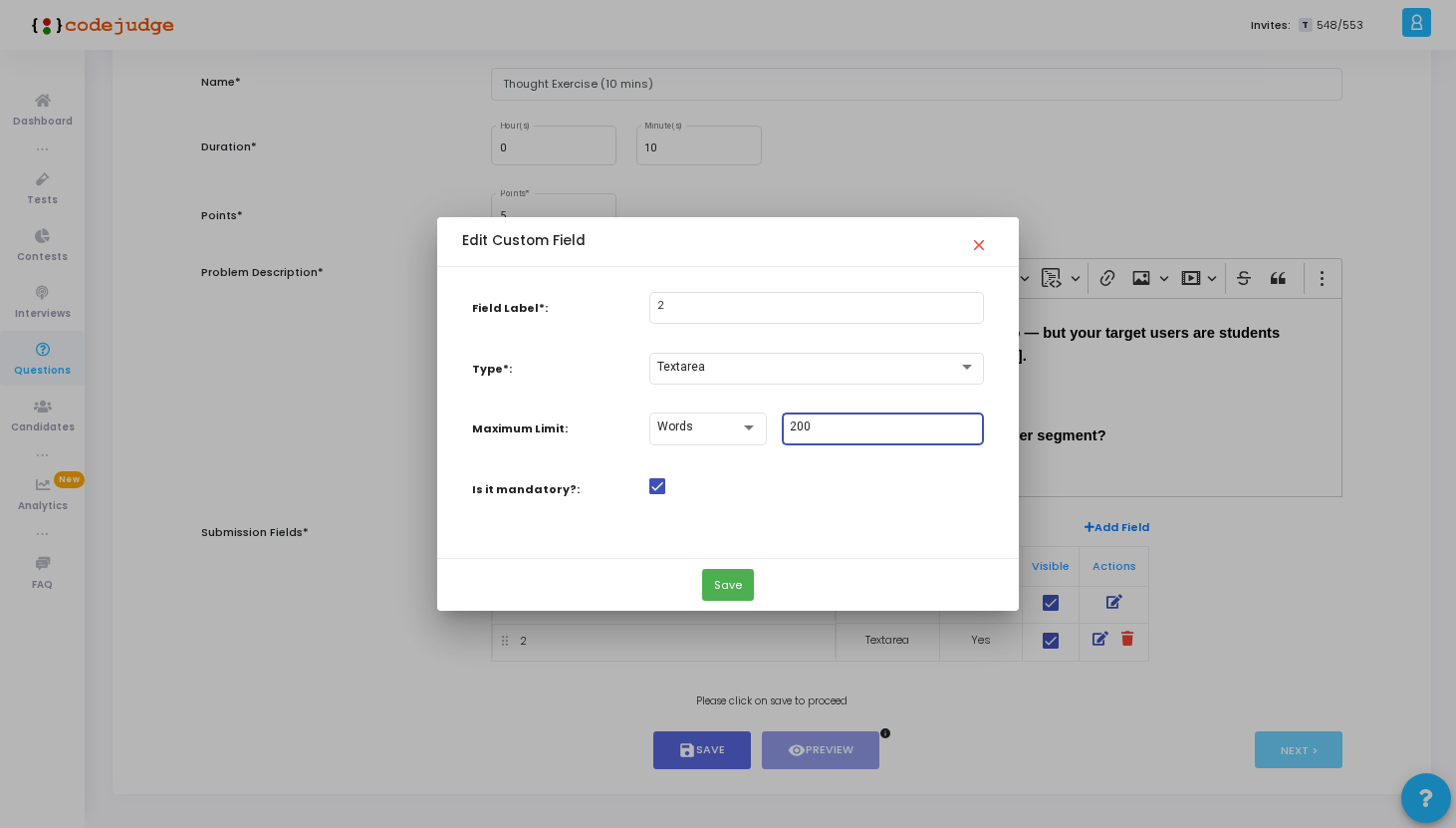click on "200" at bounding box center (882, 427) 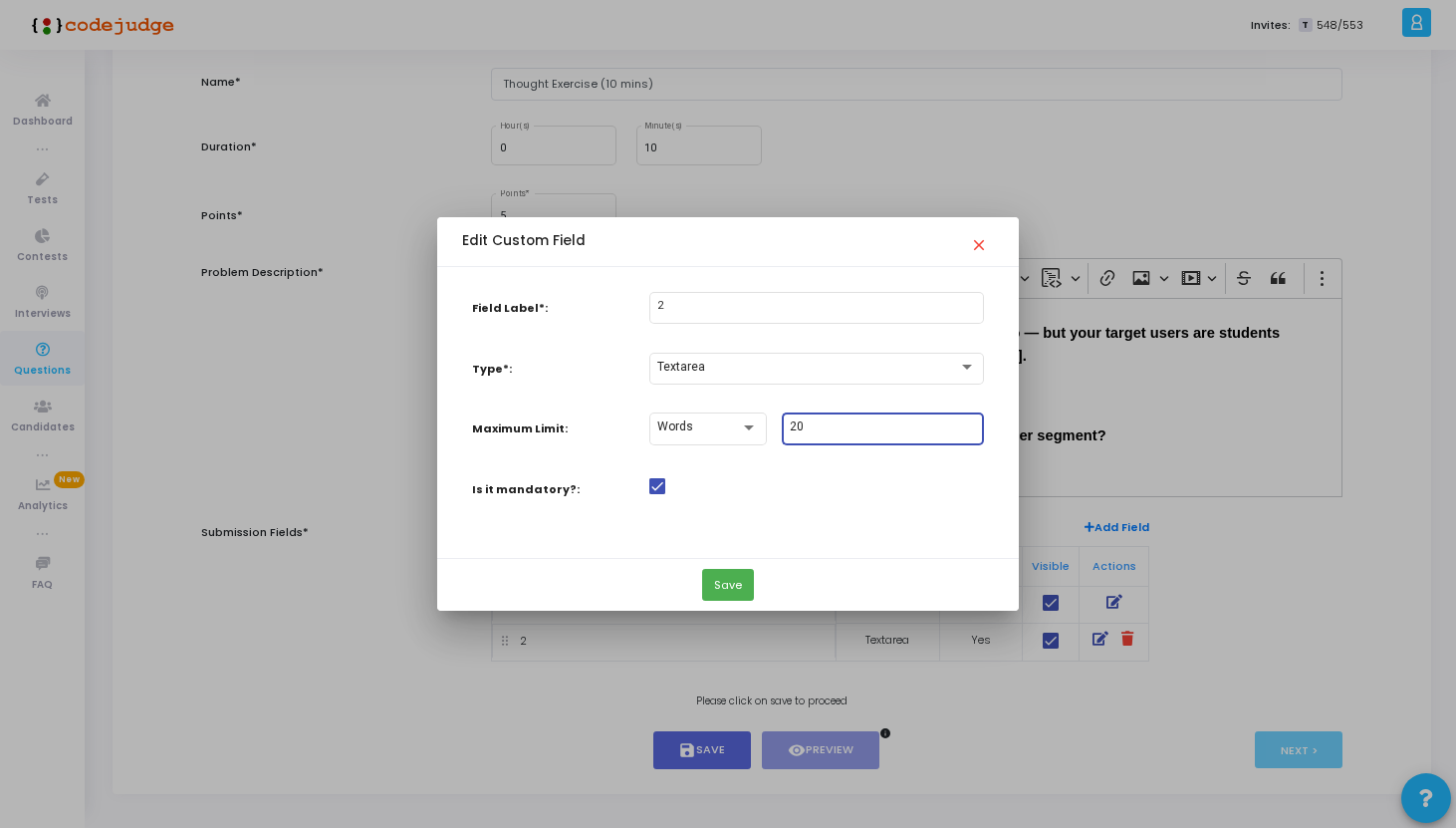type on "2" 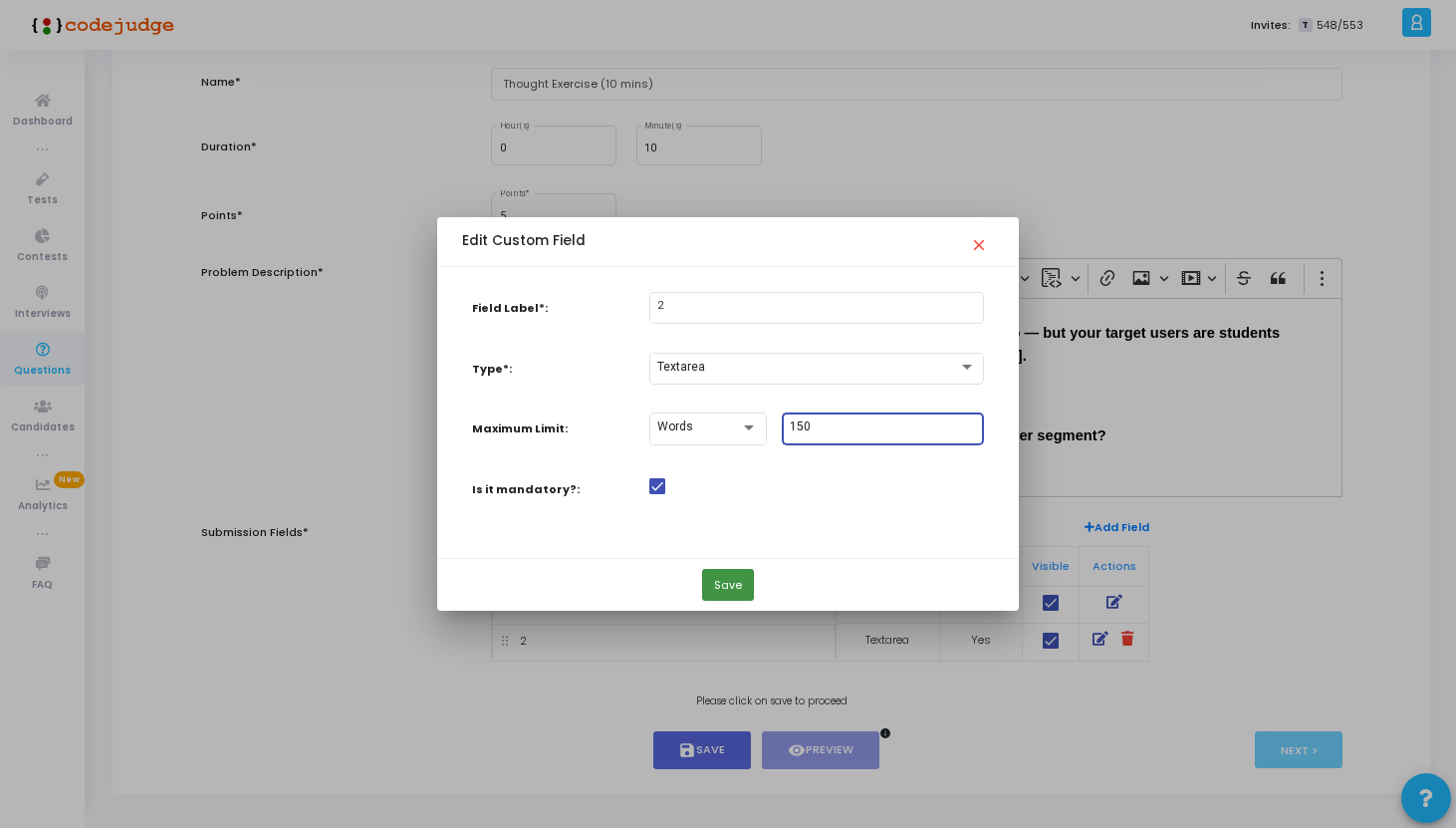 type on "150" 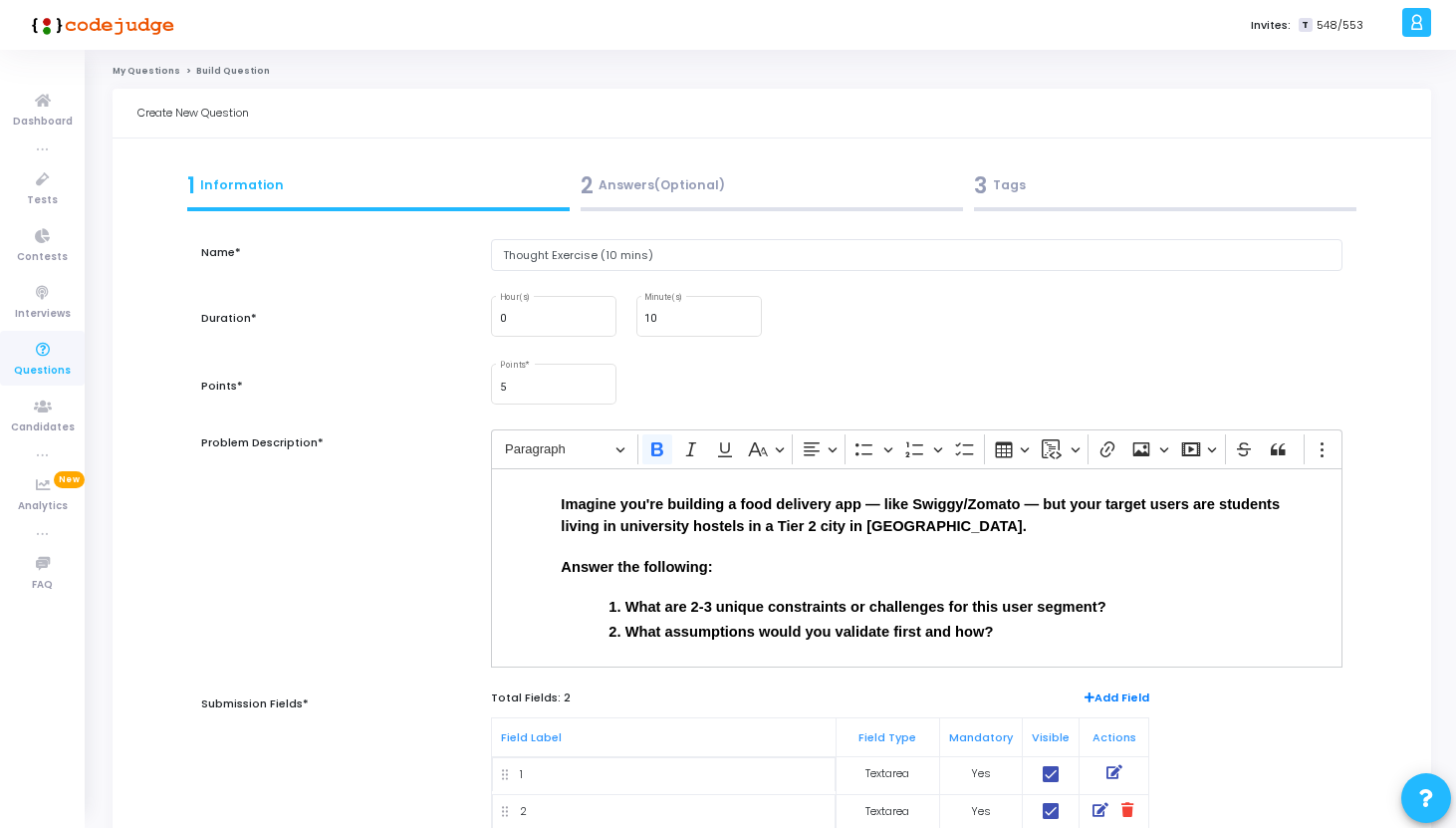 scroll, scrollTop: 170, scrollLeft: 0, axis: vertical 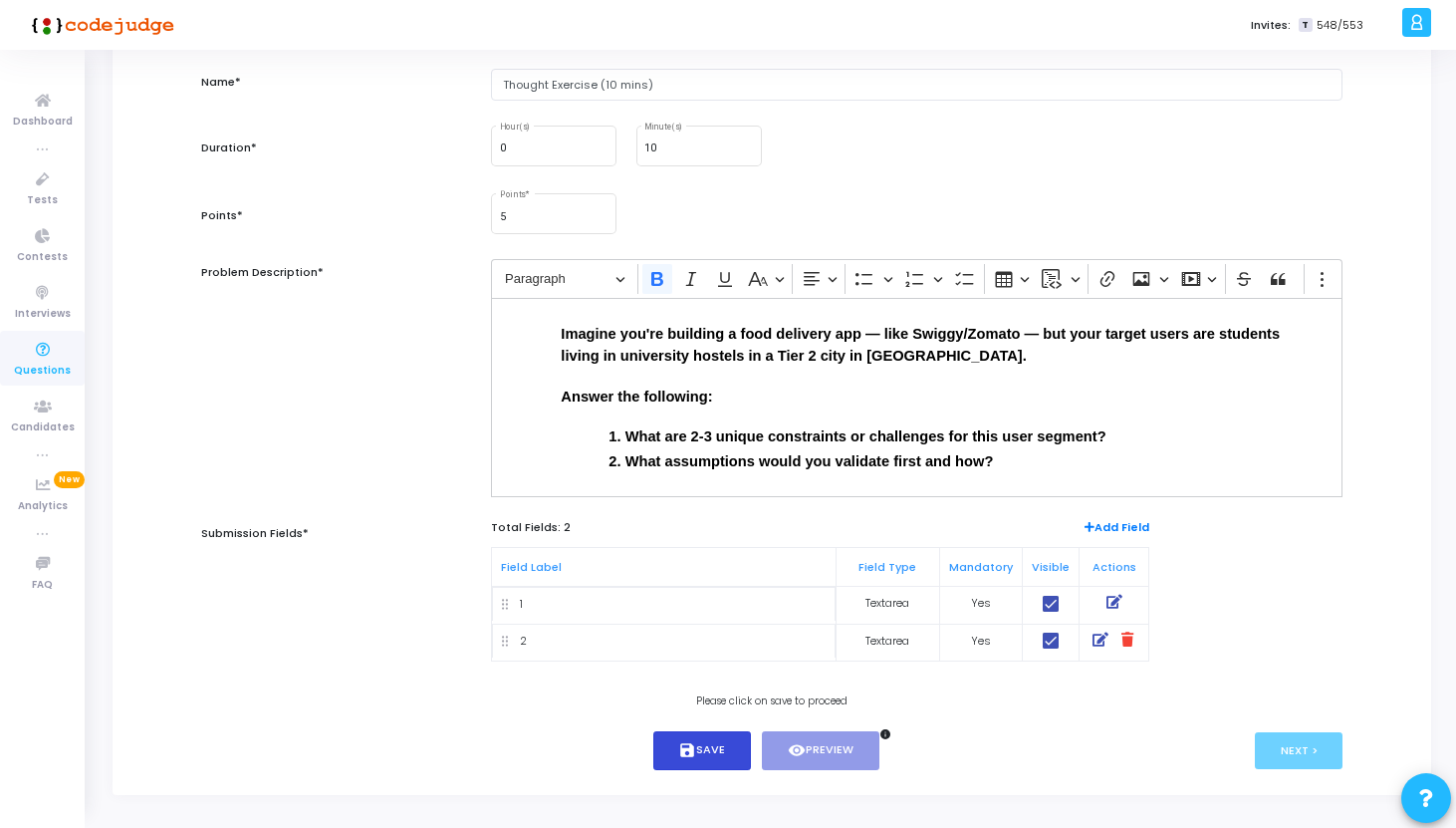 click on "save  Save" at bounding box center [702, 750] 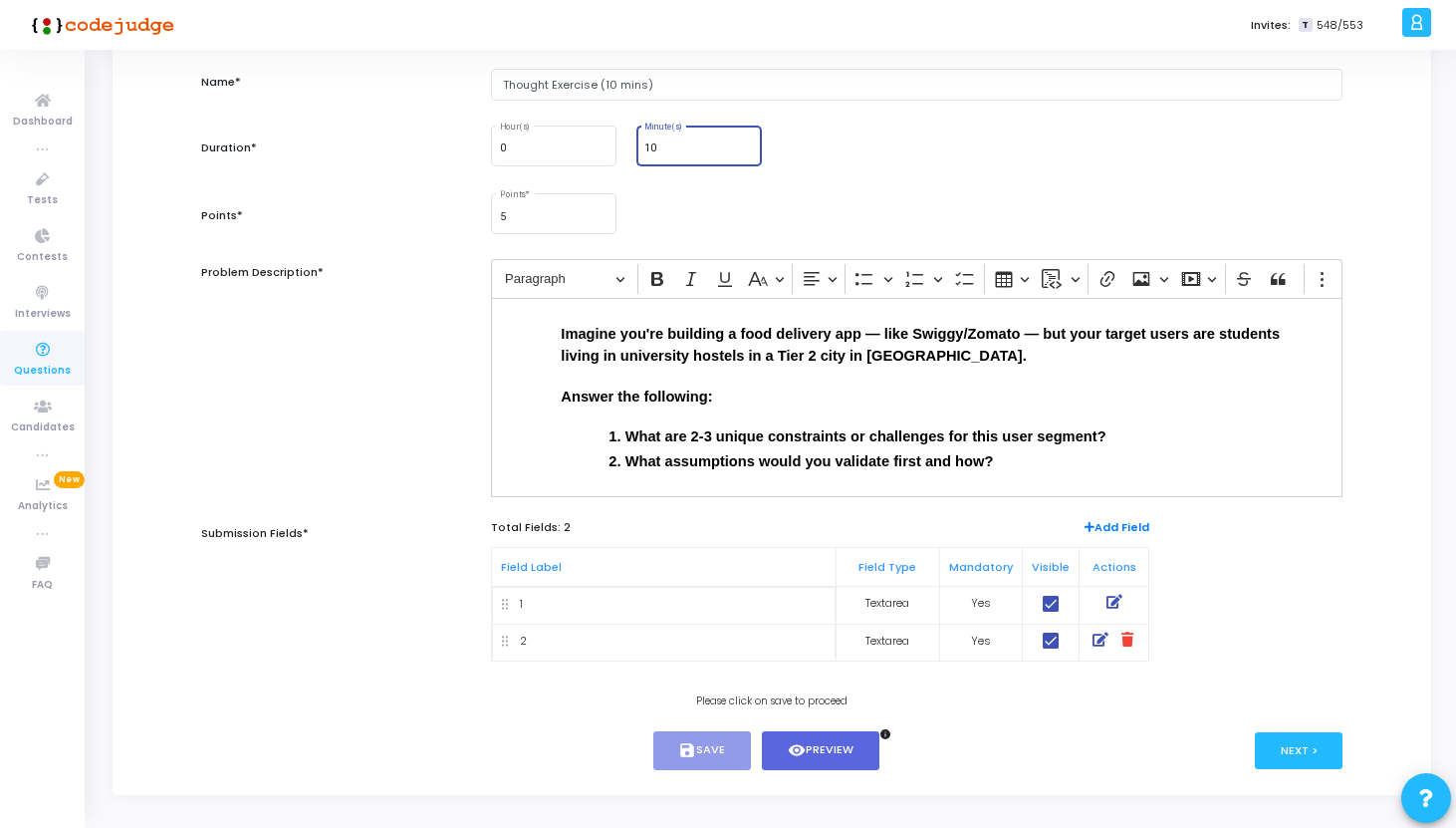 click on "10" at bounding box center (698, 148) 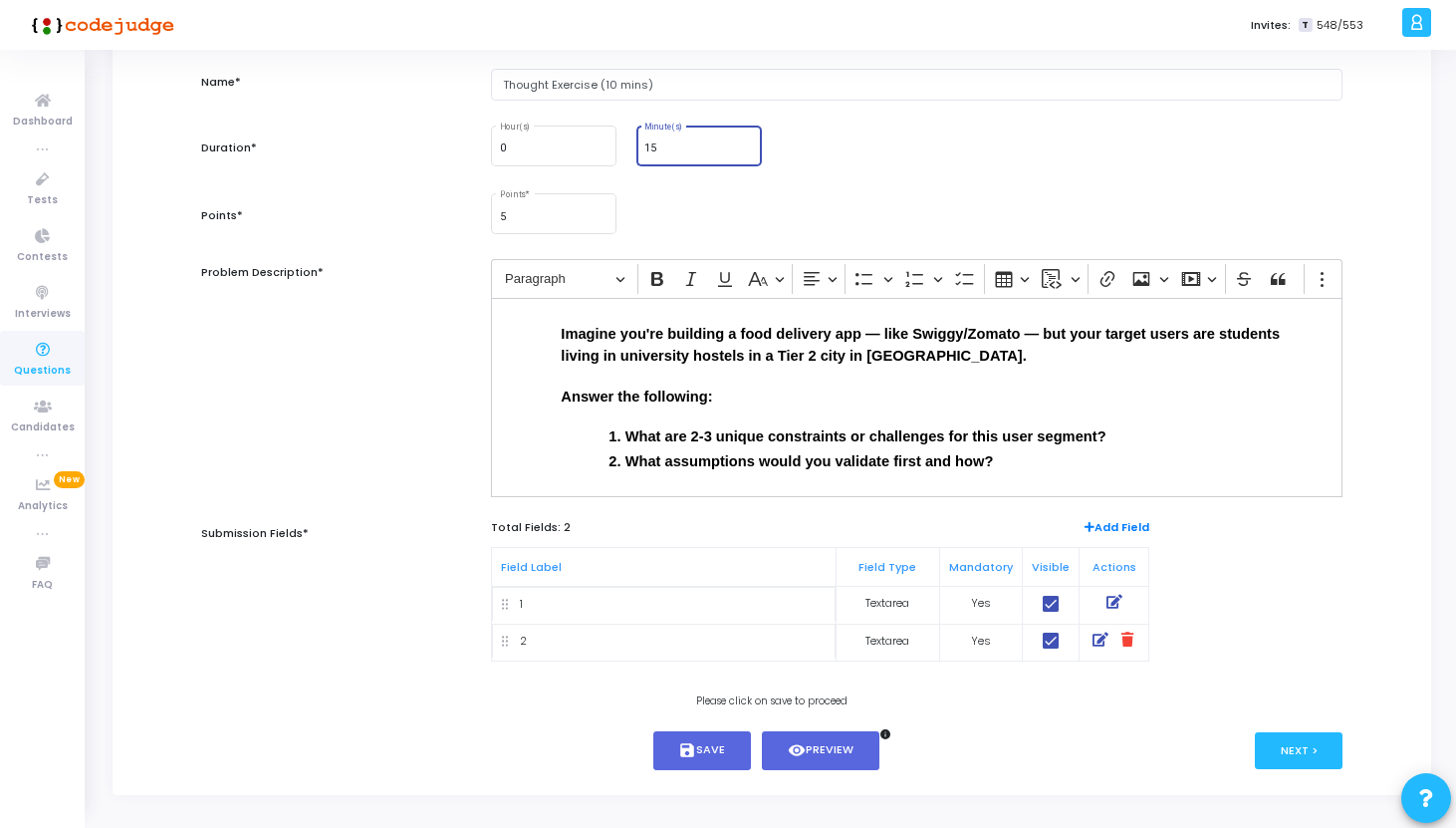 type on "15" 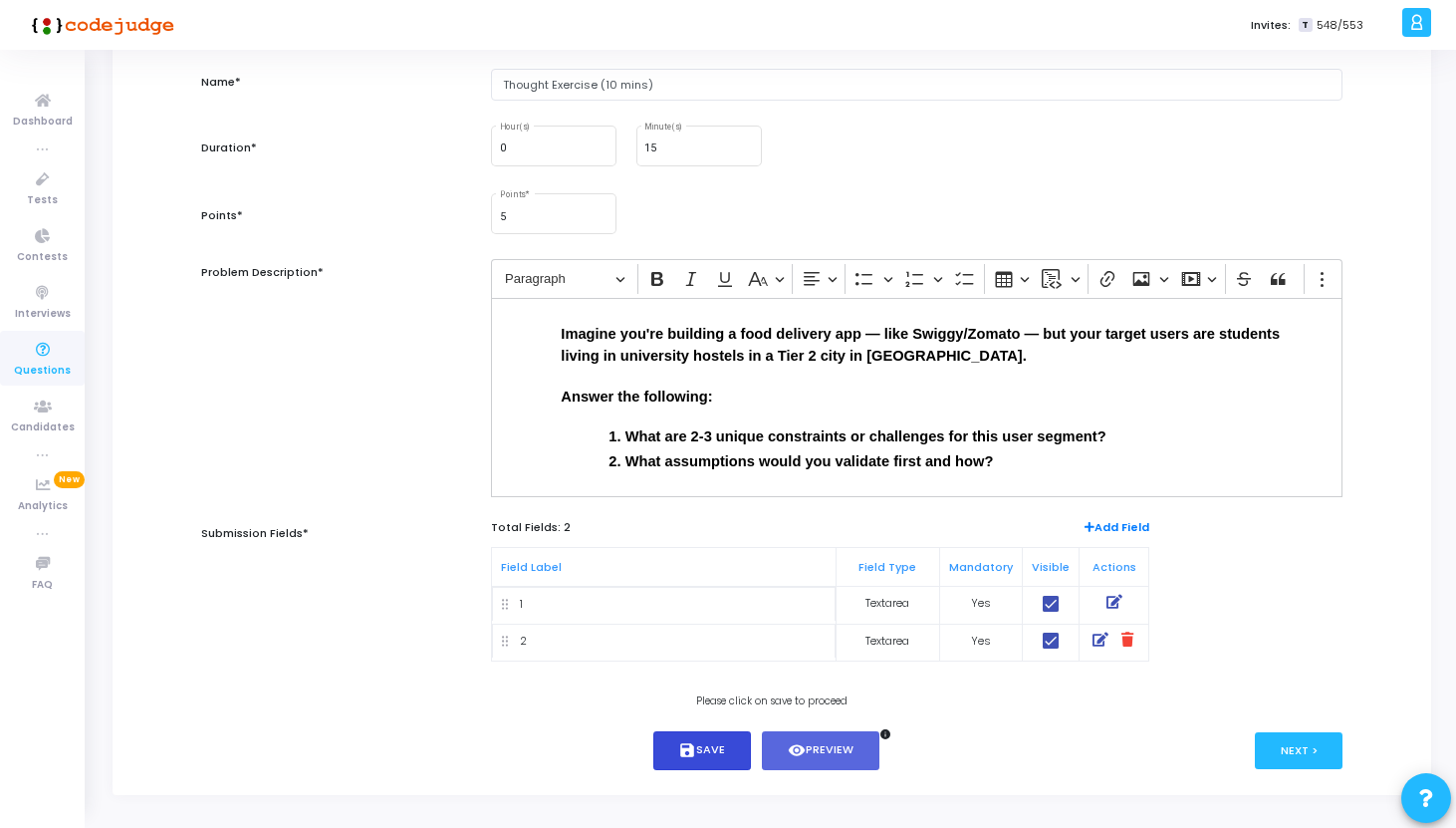 click on "save  Save" at bounding box center [702, 750] 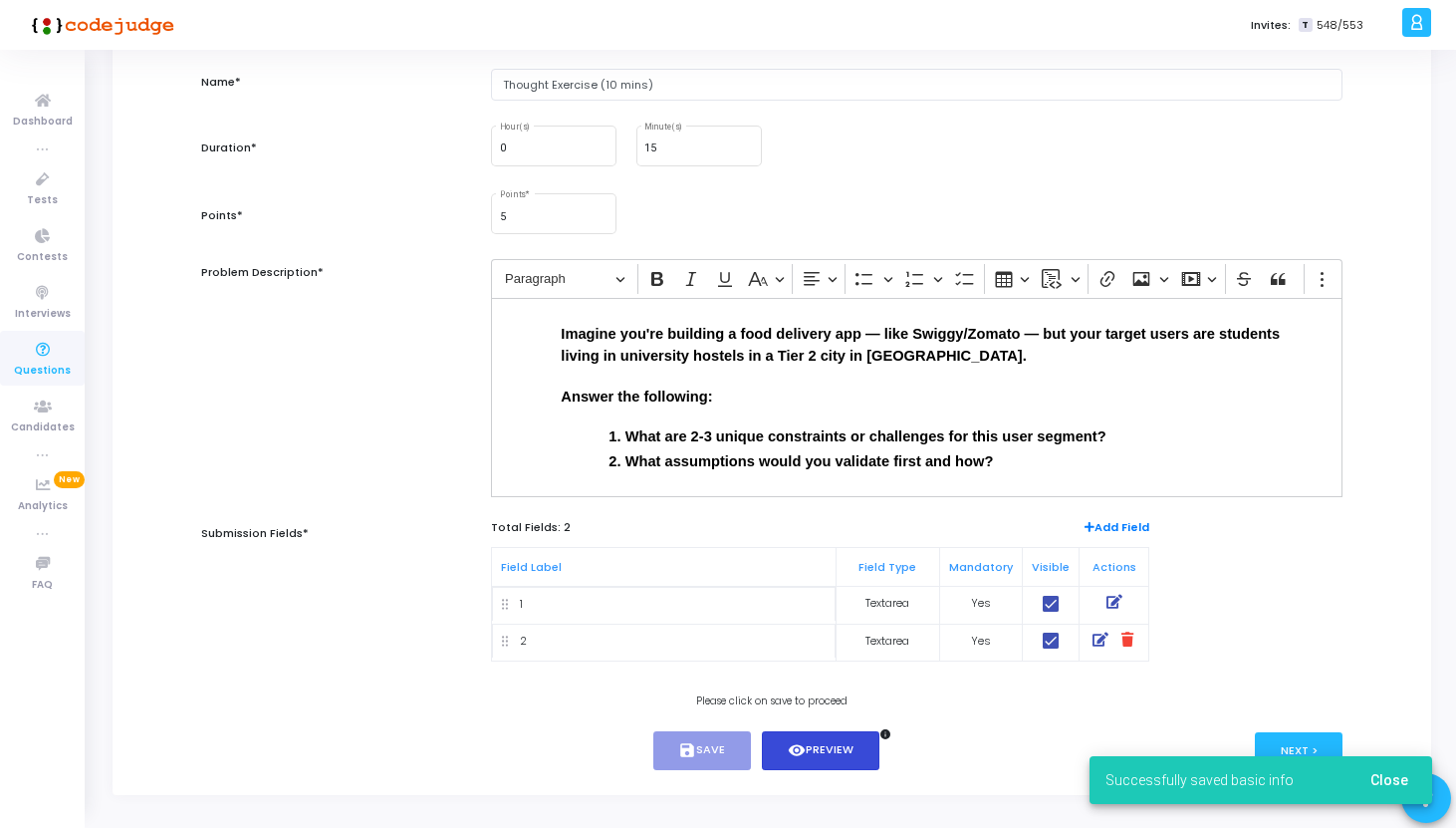 click on "visibility  Preview" at bounding box center (821, 750) 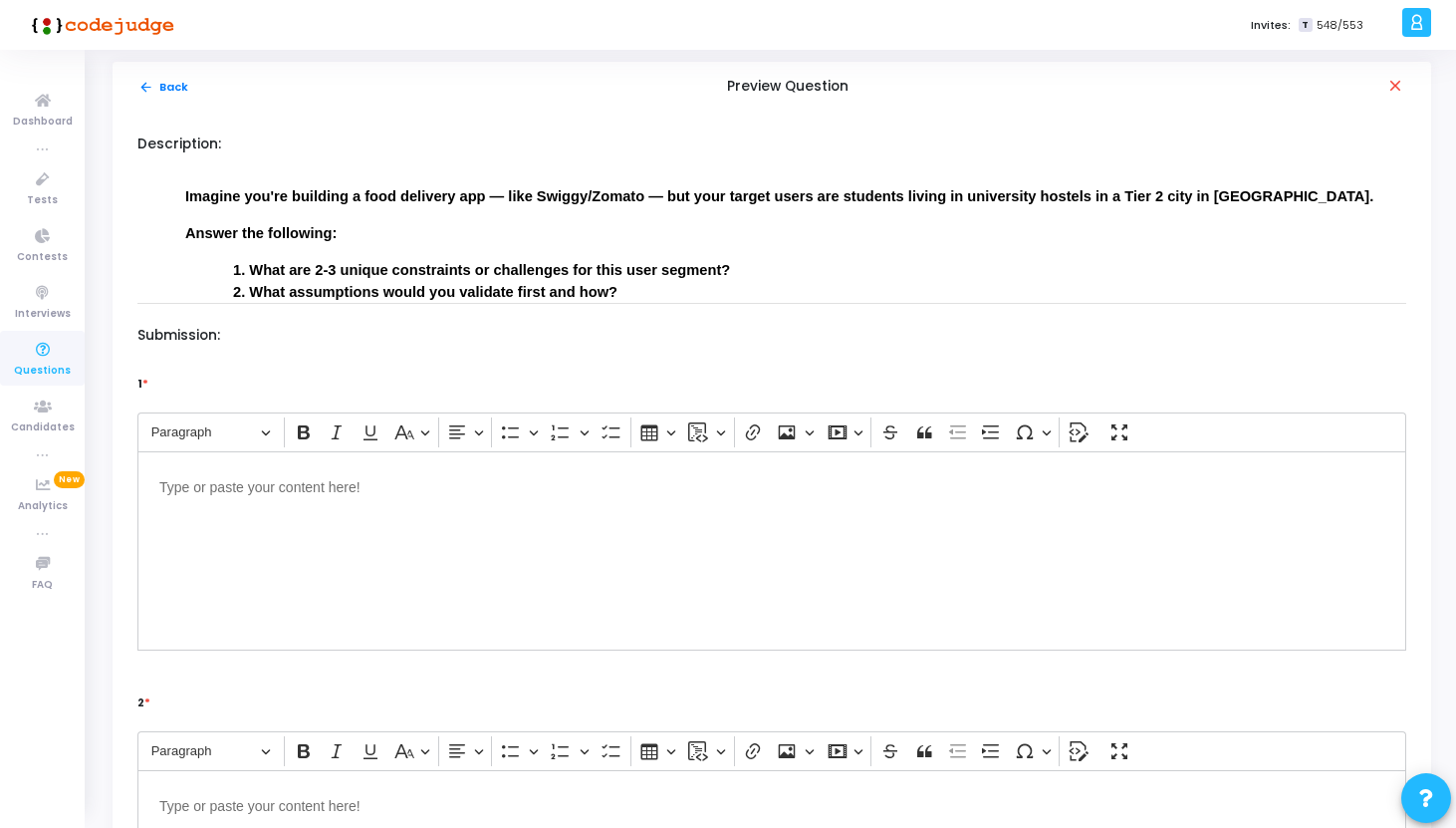 scroll, scrollTop: 0, scrollLeft: 0, axis: both 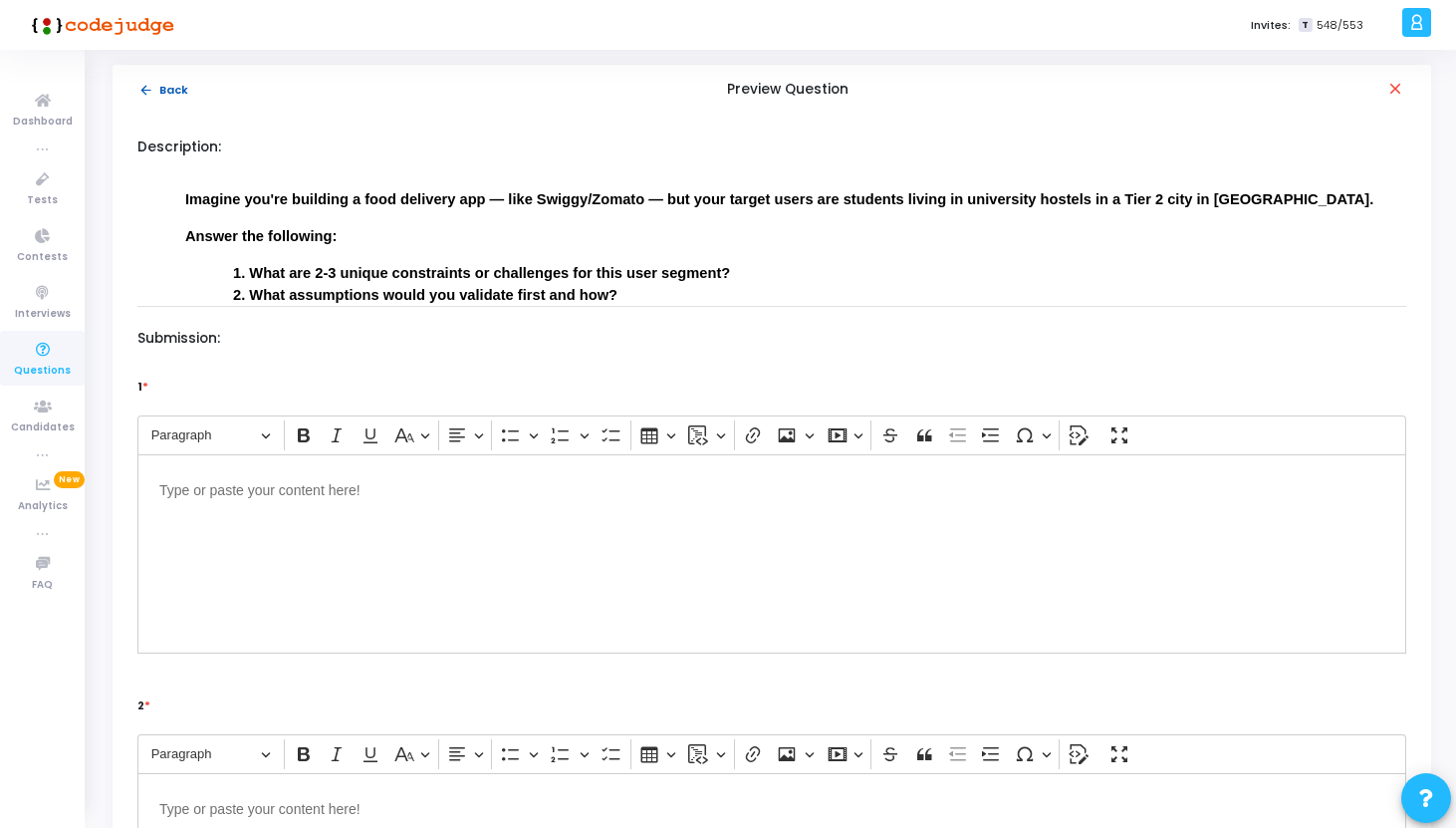 click on "arrow_back  Back" 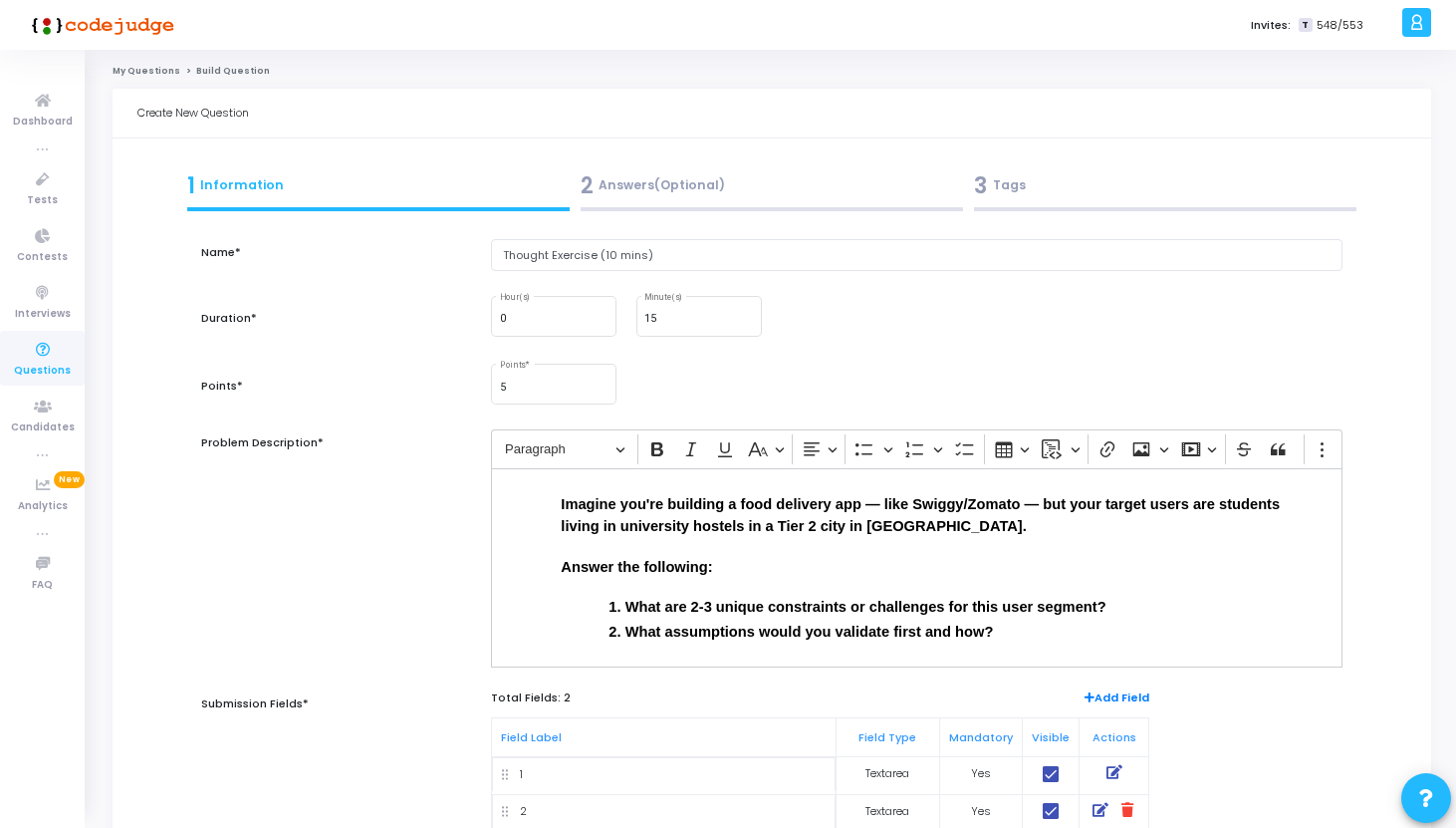 scroll, scrollTop: 138, scrollLeft: 0, axis: vertical 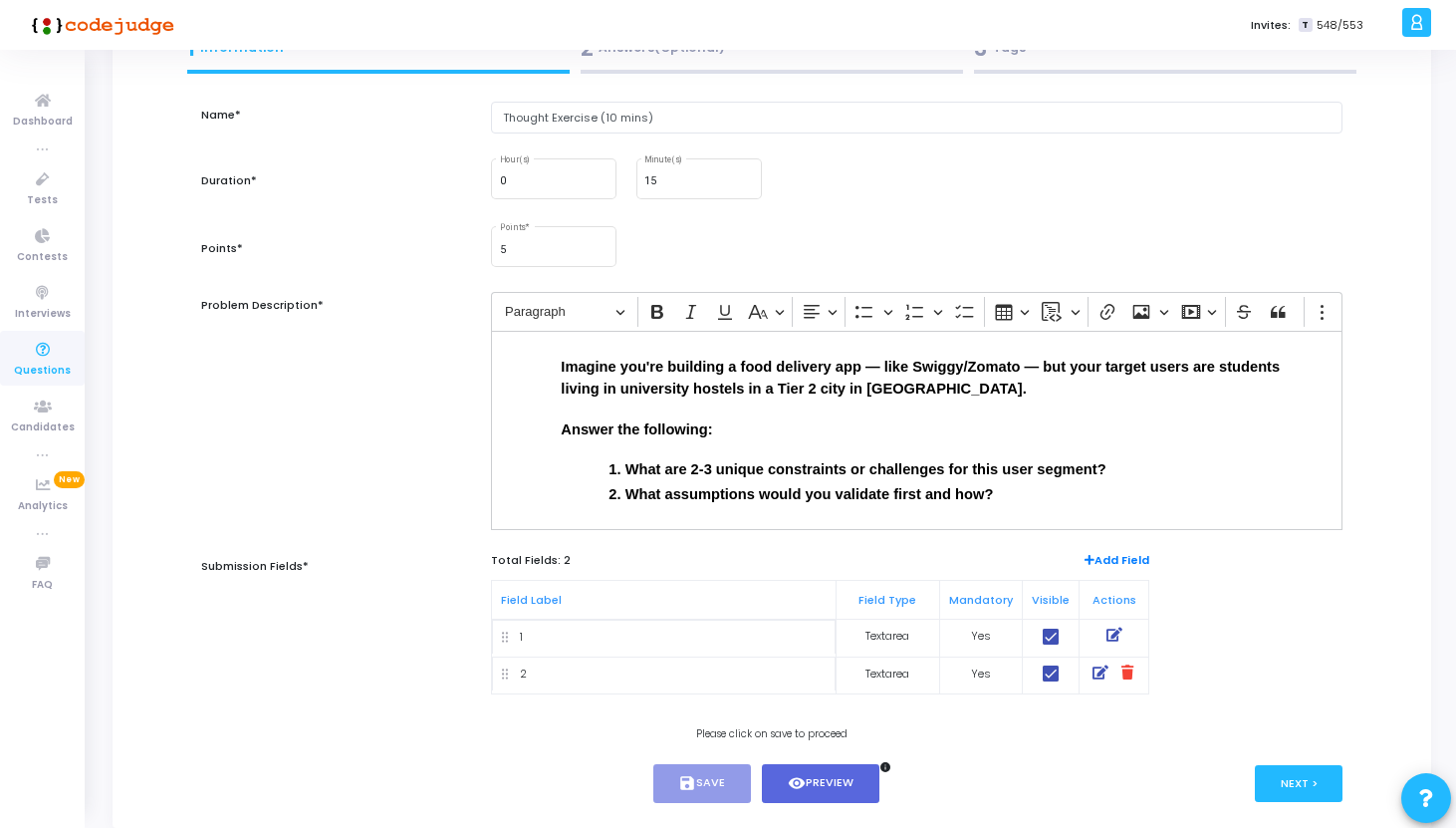 click on "2. What assumptions would you validate first and how?" at bounding box center (922, 378) 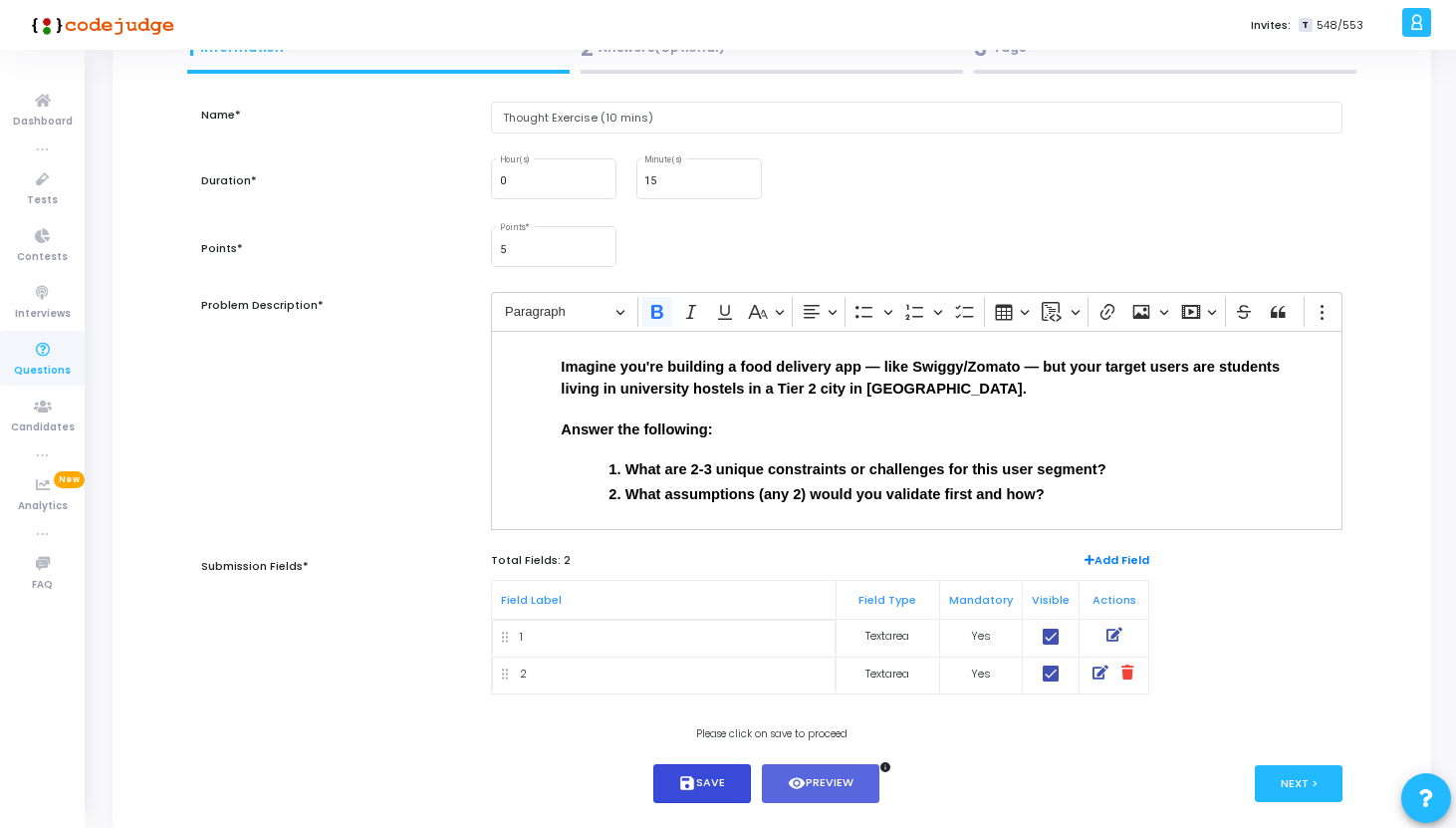 click on "save  Save" at bounding box center [702, 783] 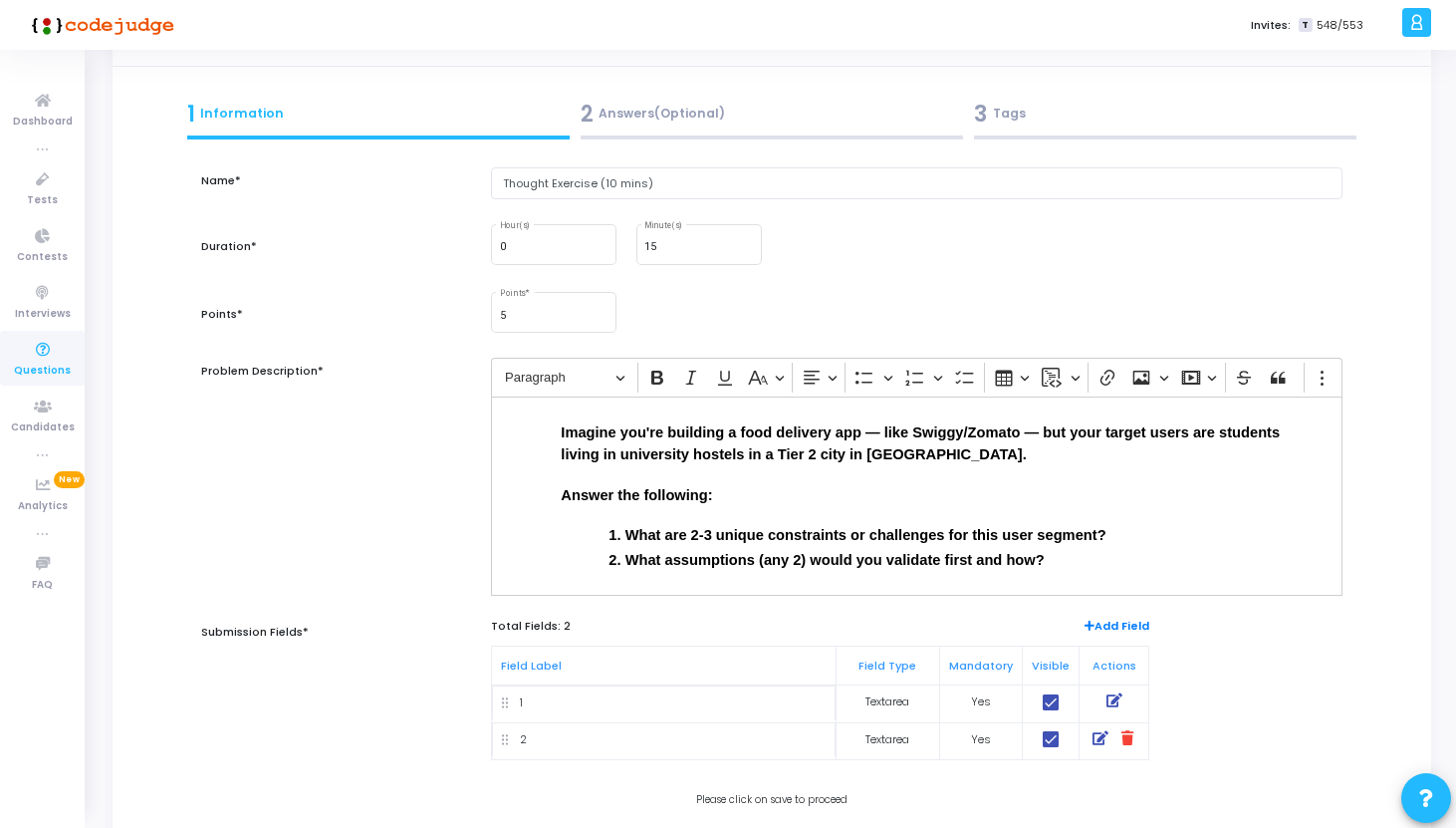 scroll, scrollTop: 208, scrollLeft: 0, axis: vertical 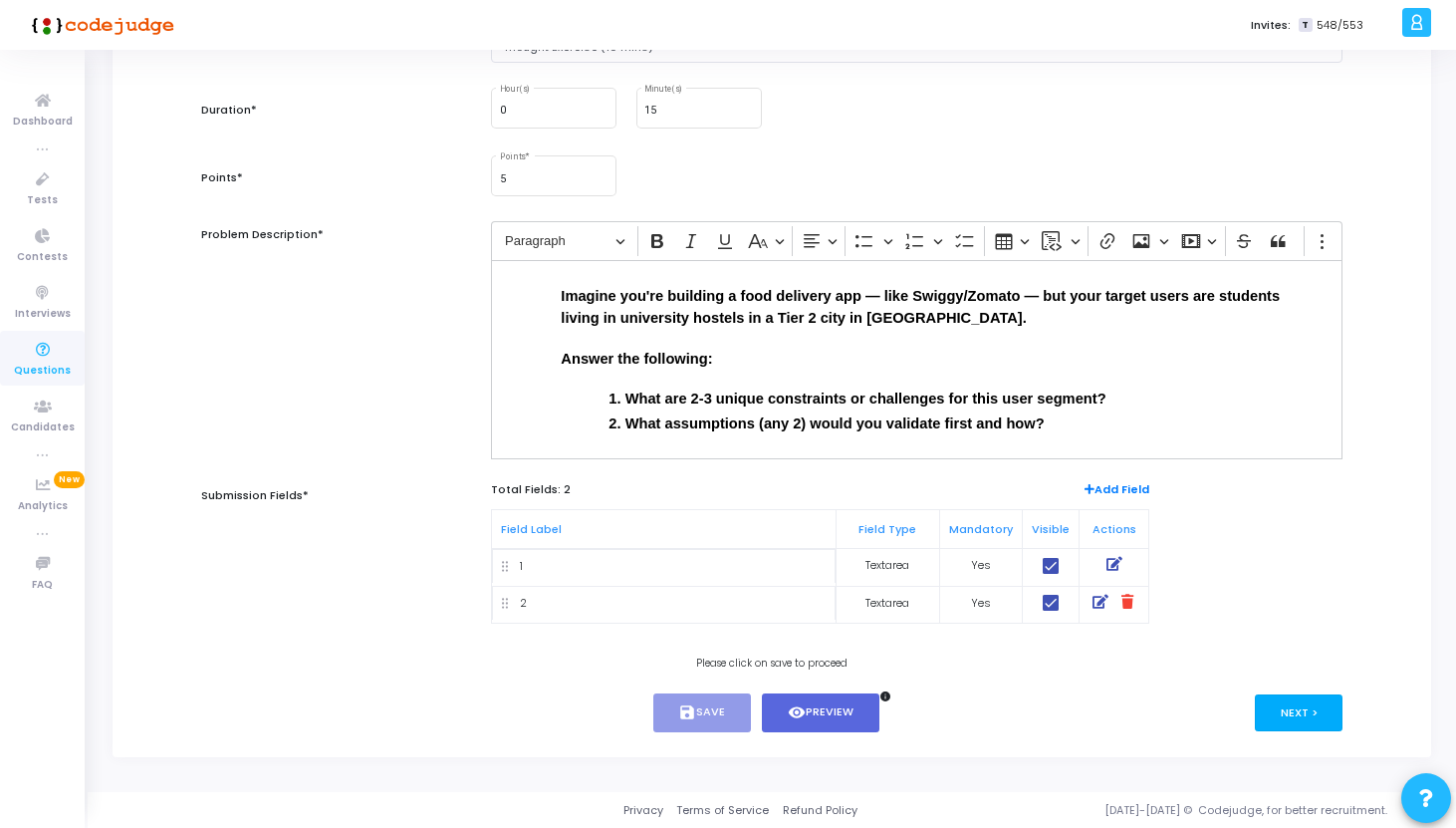click on "Next >" at bounding box center (1299, 712) 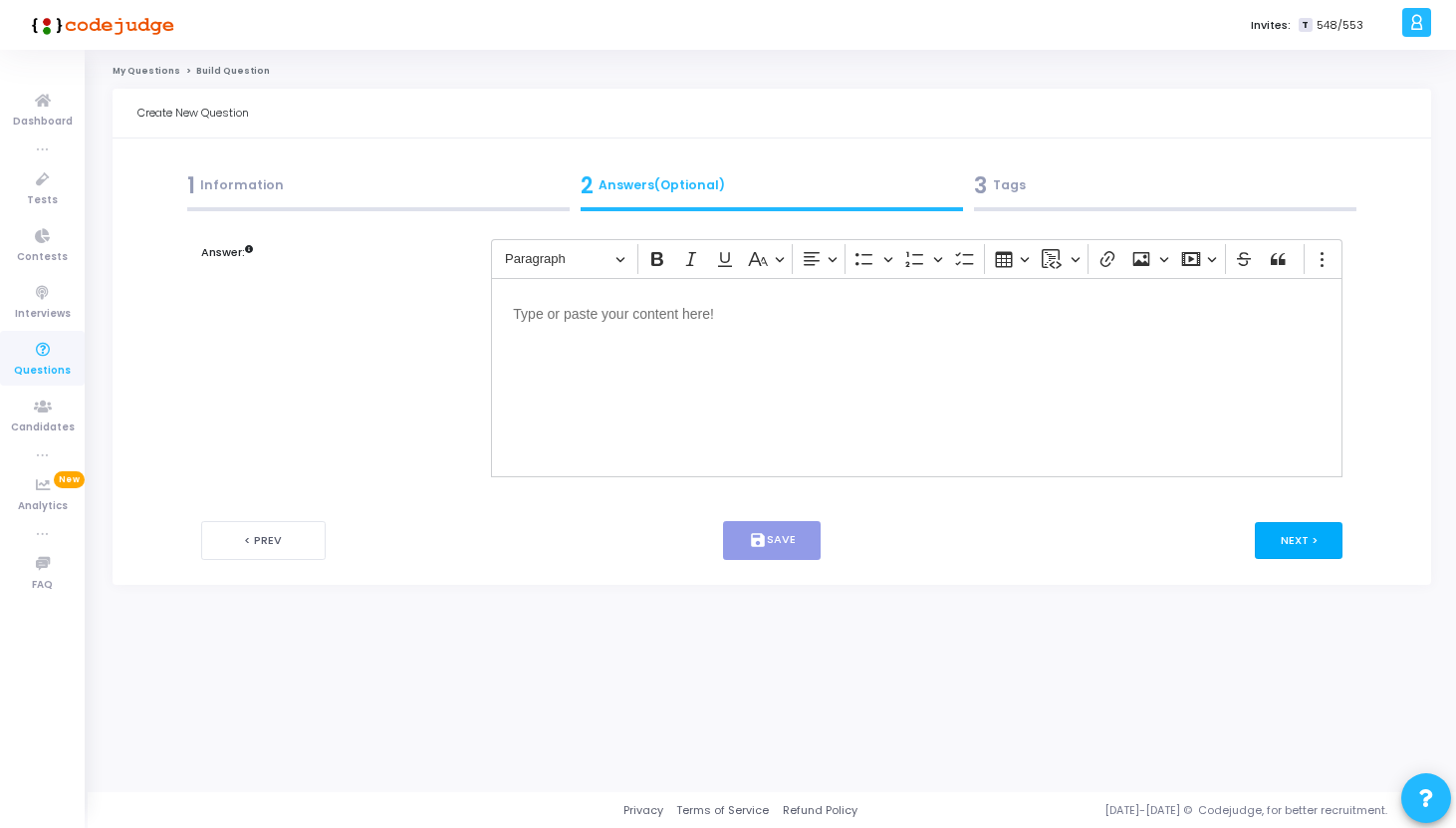 scroll, scrollTop: 0, scrollLeft: 0, axis: both 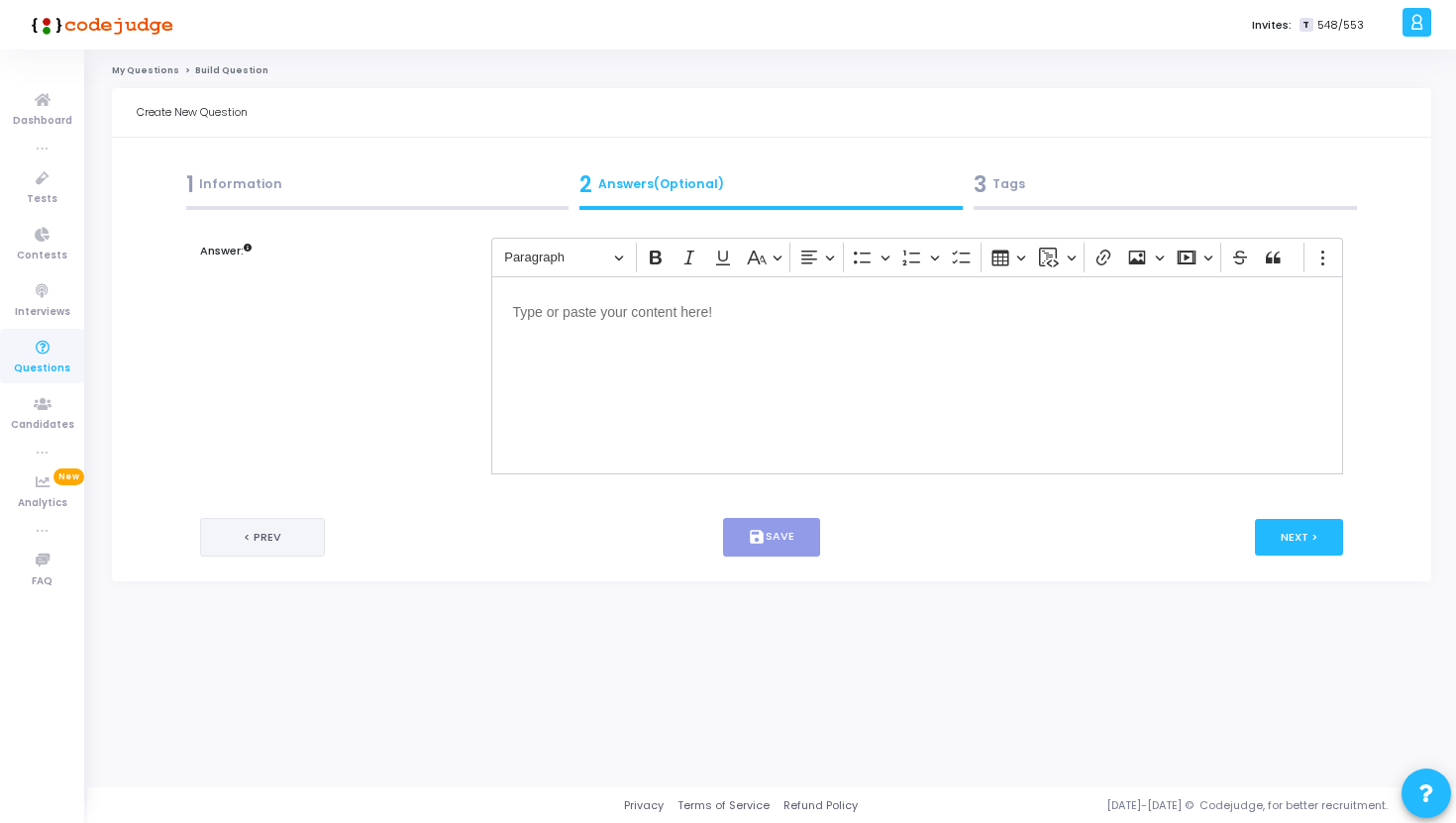 click on "< Prev" at bounding box center (262, 537) 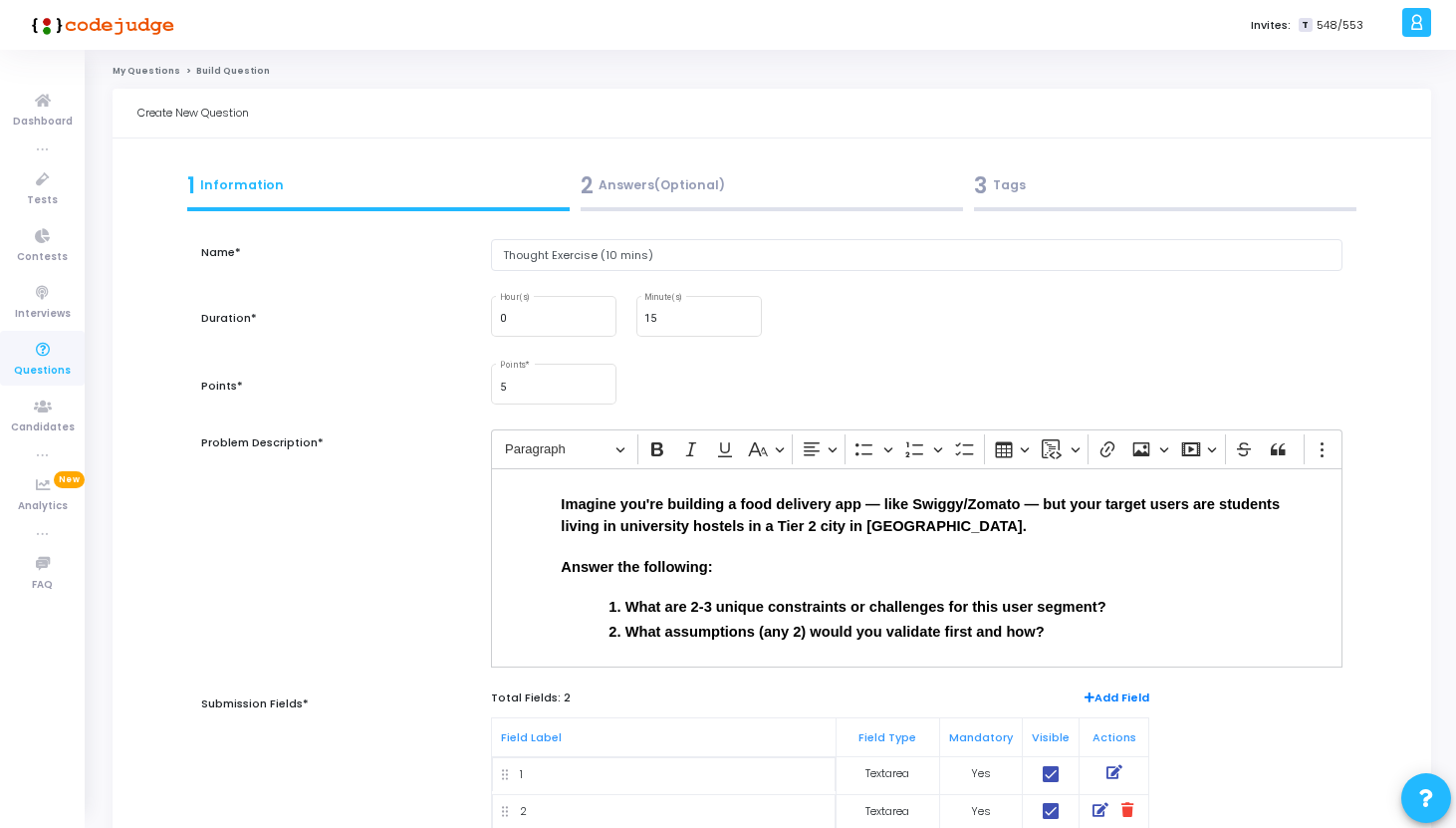 scroll, scrollTop: 208, scrollLeft: 0, axis: vertical 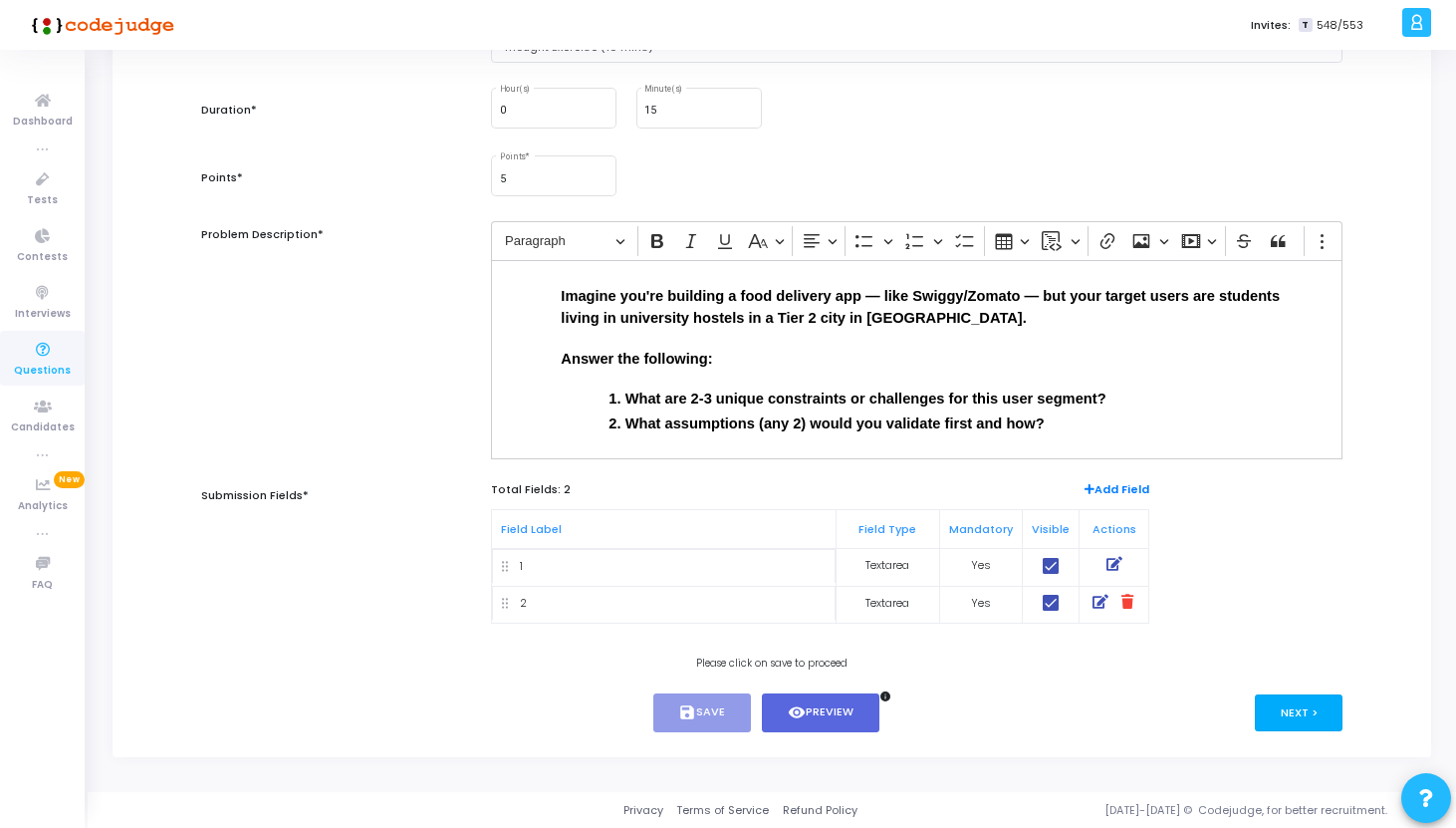 click on "Next >" at bounding box center [1299, 712] 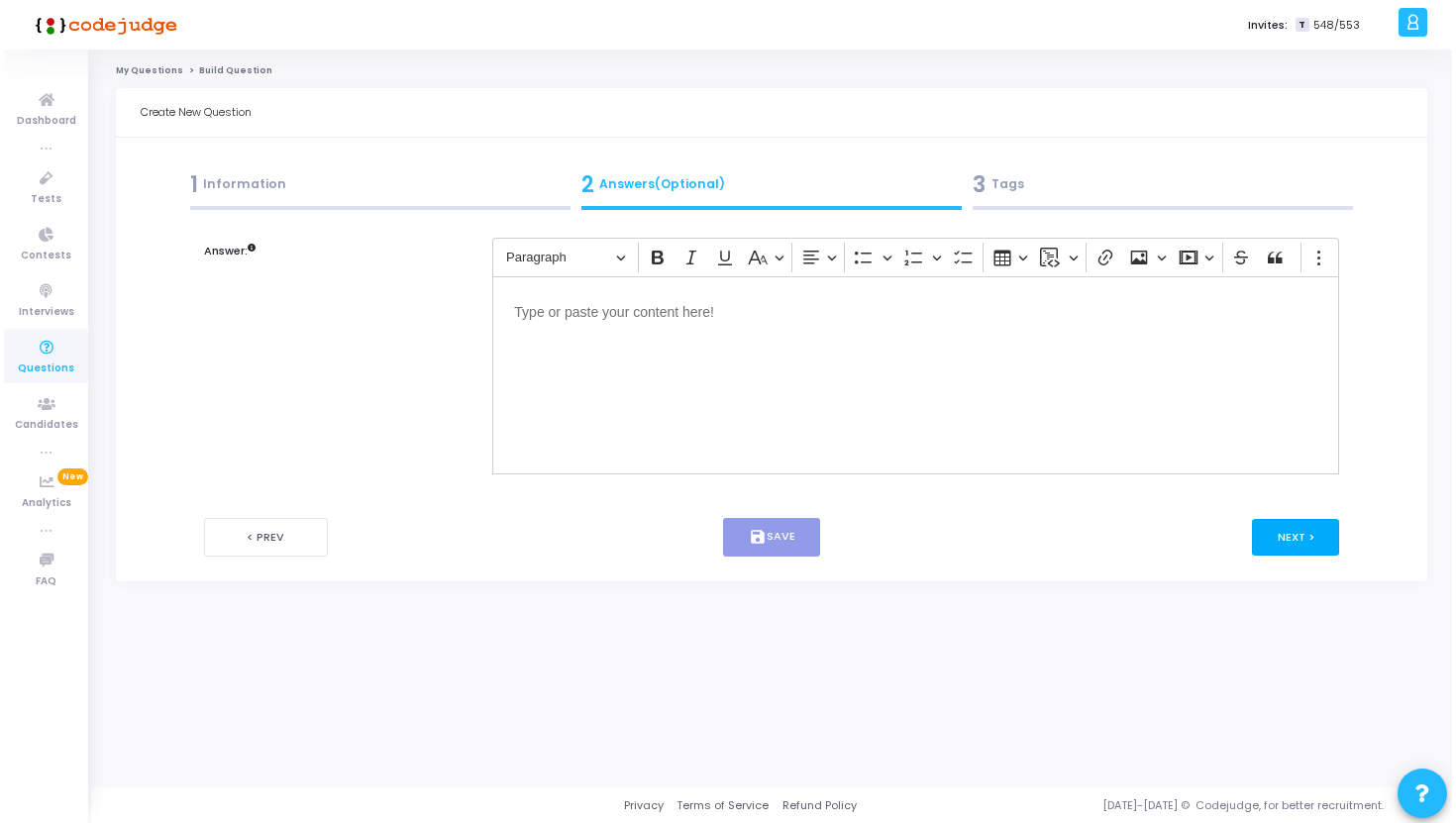 scroll, scrollTop: 0, scrollLeft: 0, axis: both 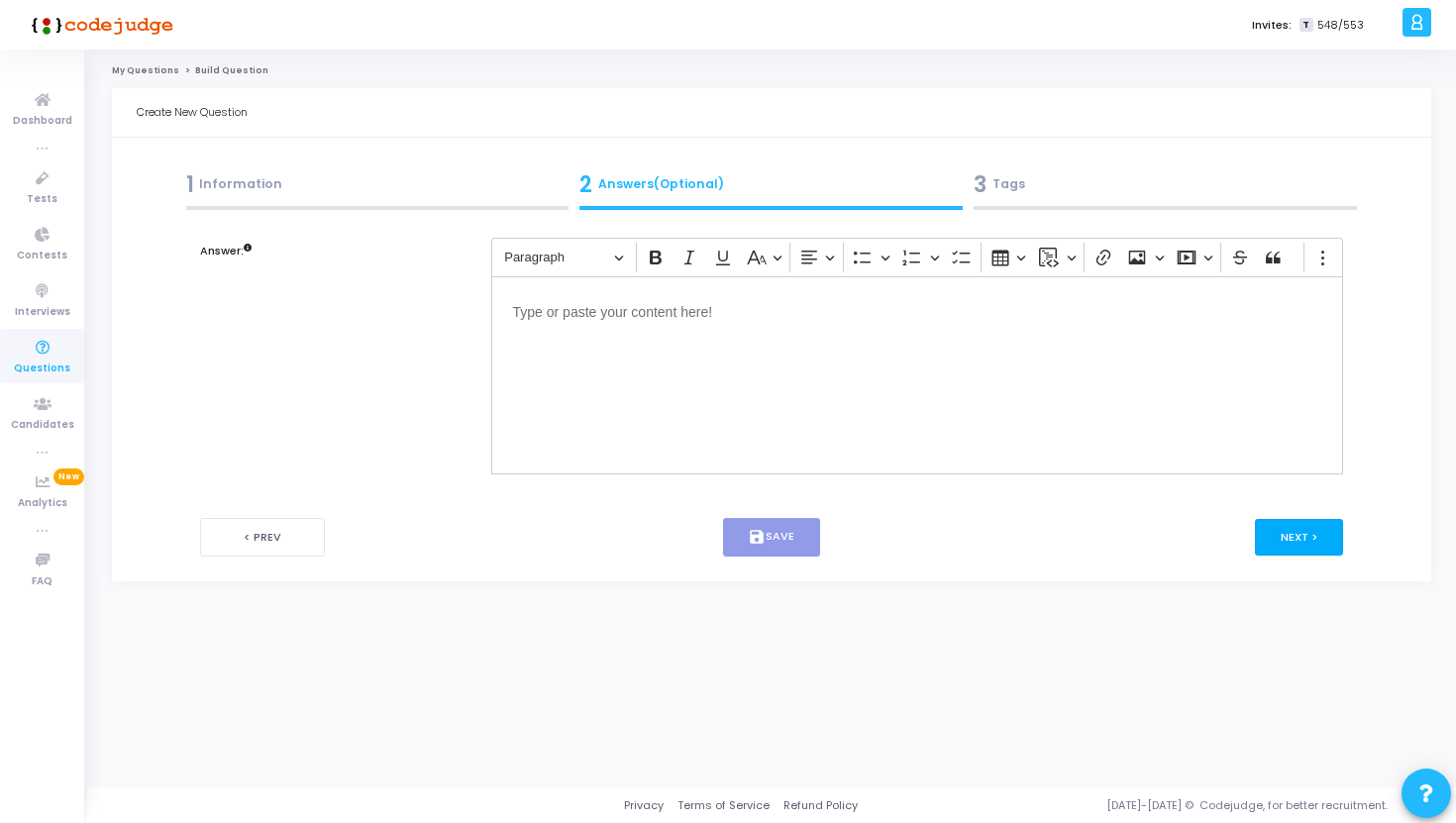 click on "Next >" at bounding box center (1299, 537) 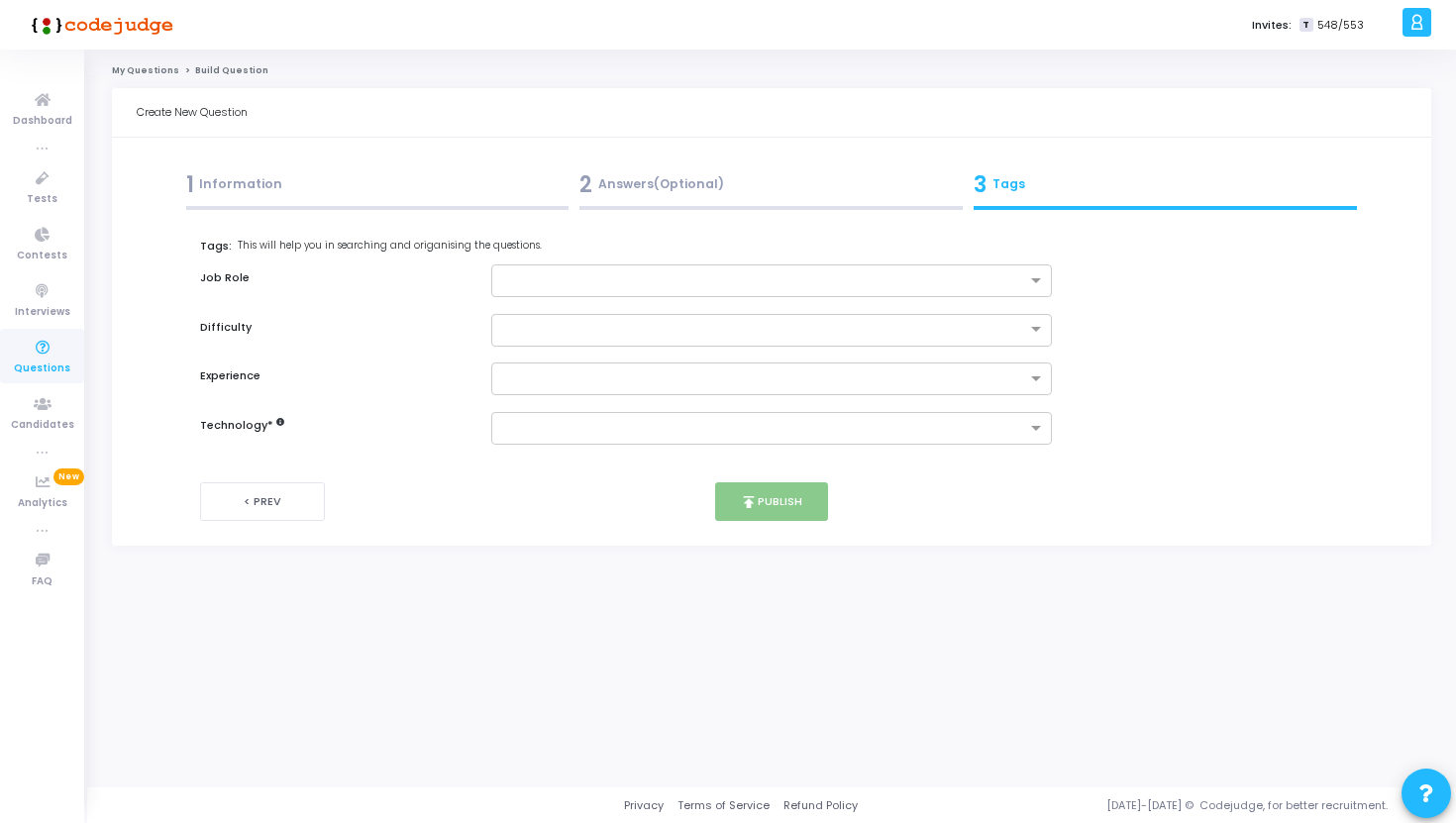 click on "My Questions" 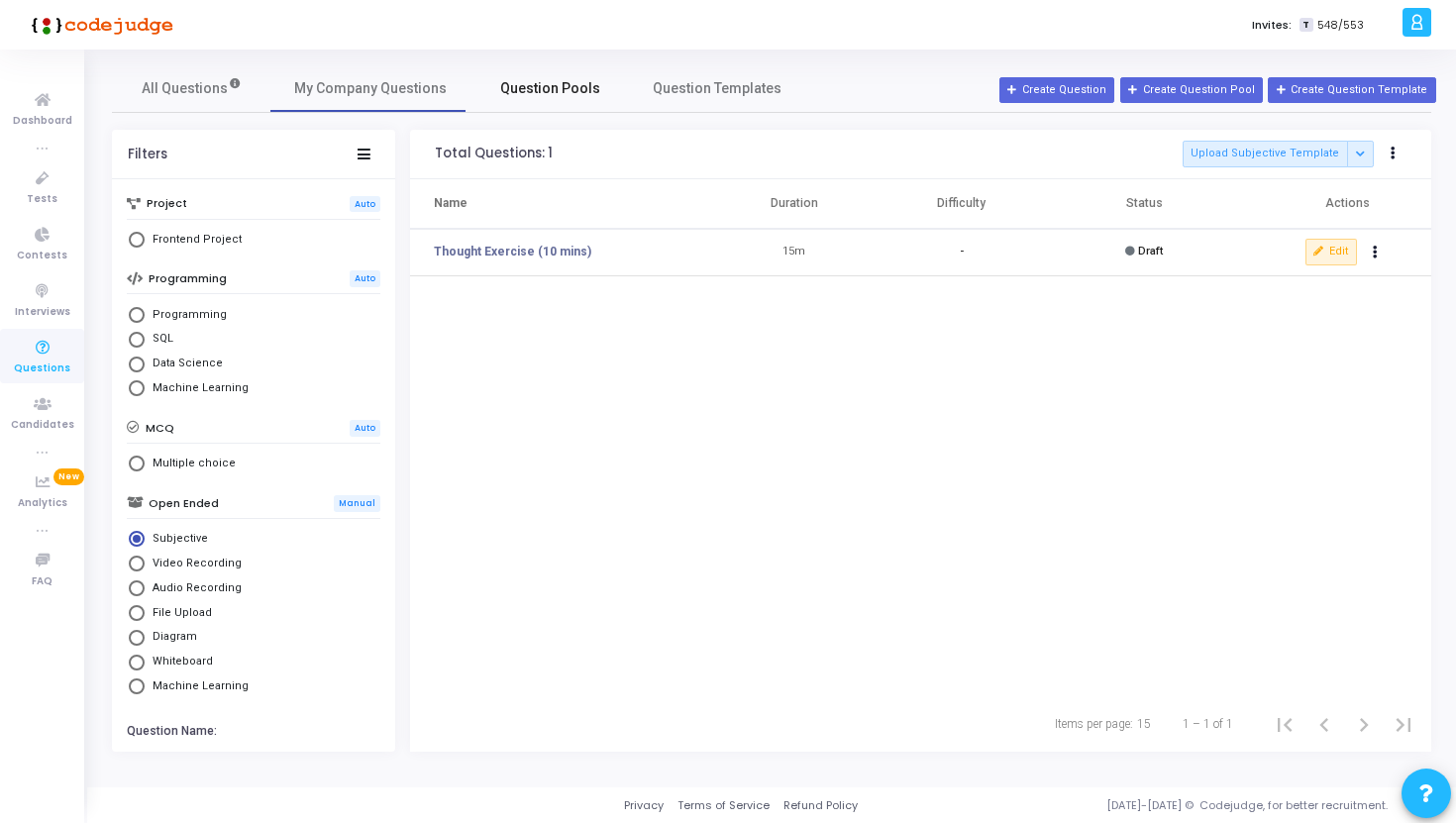 click on "Question Pools" at bounding box center (550, 88) 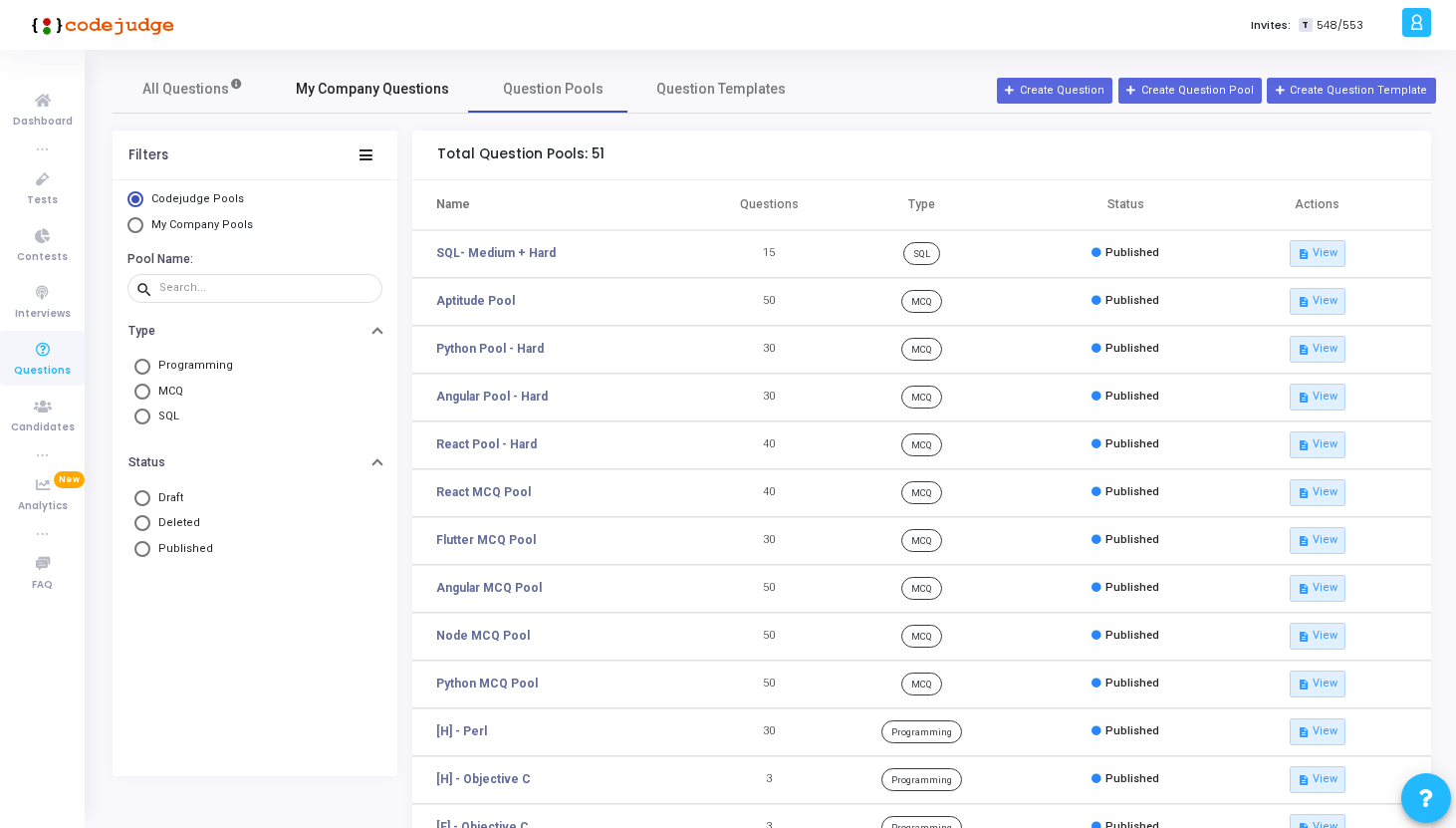 click on "My Company Questions" at bounding box center (372, 89) 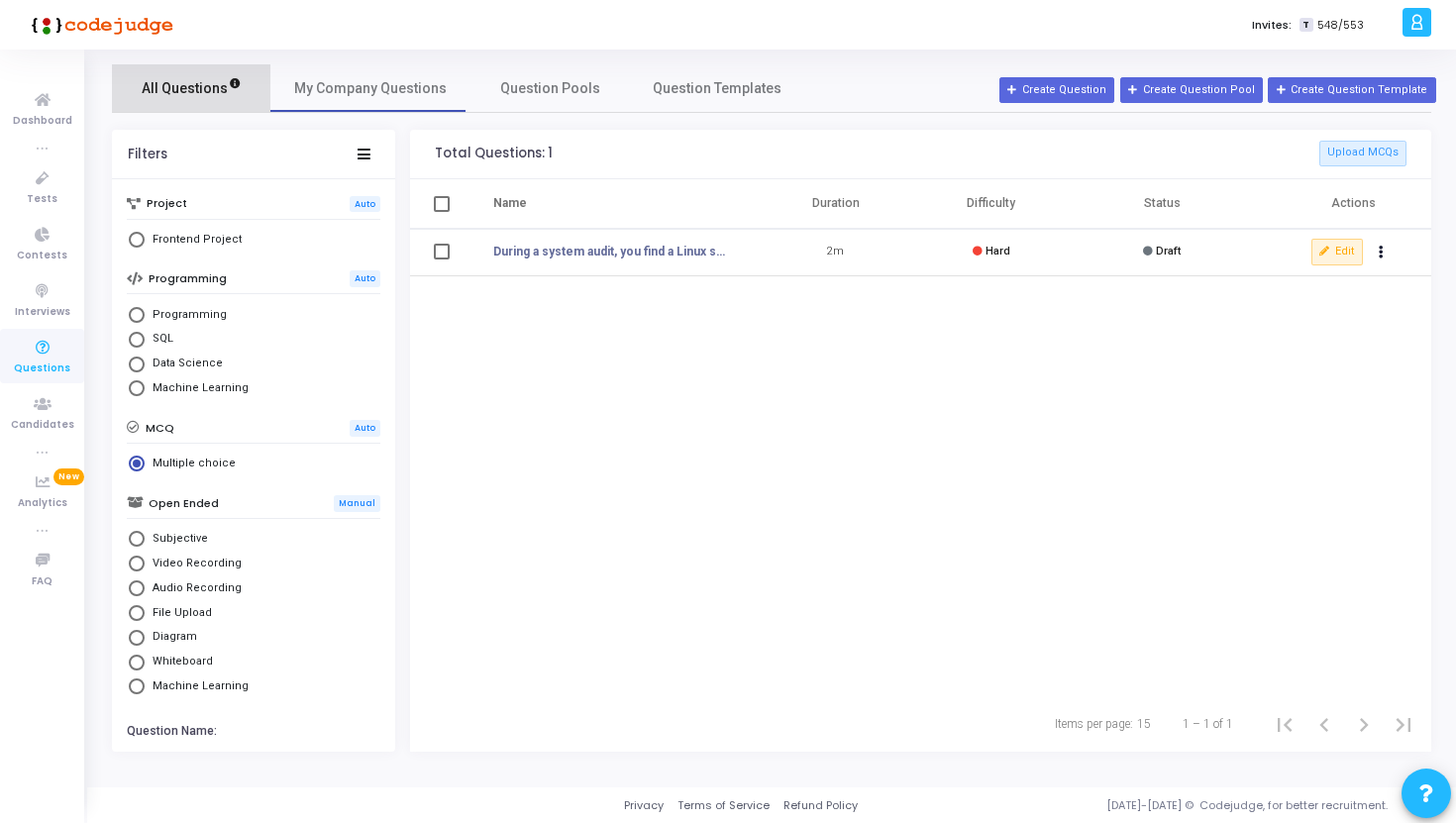 click on "All Questions" at bounding box center (191, 88) 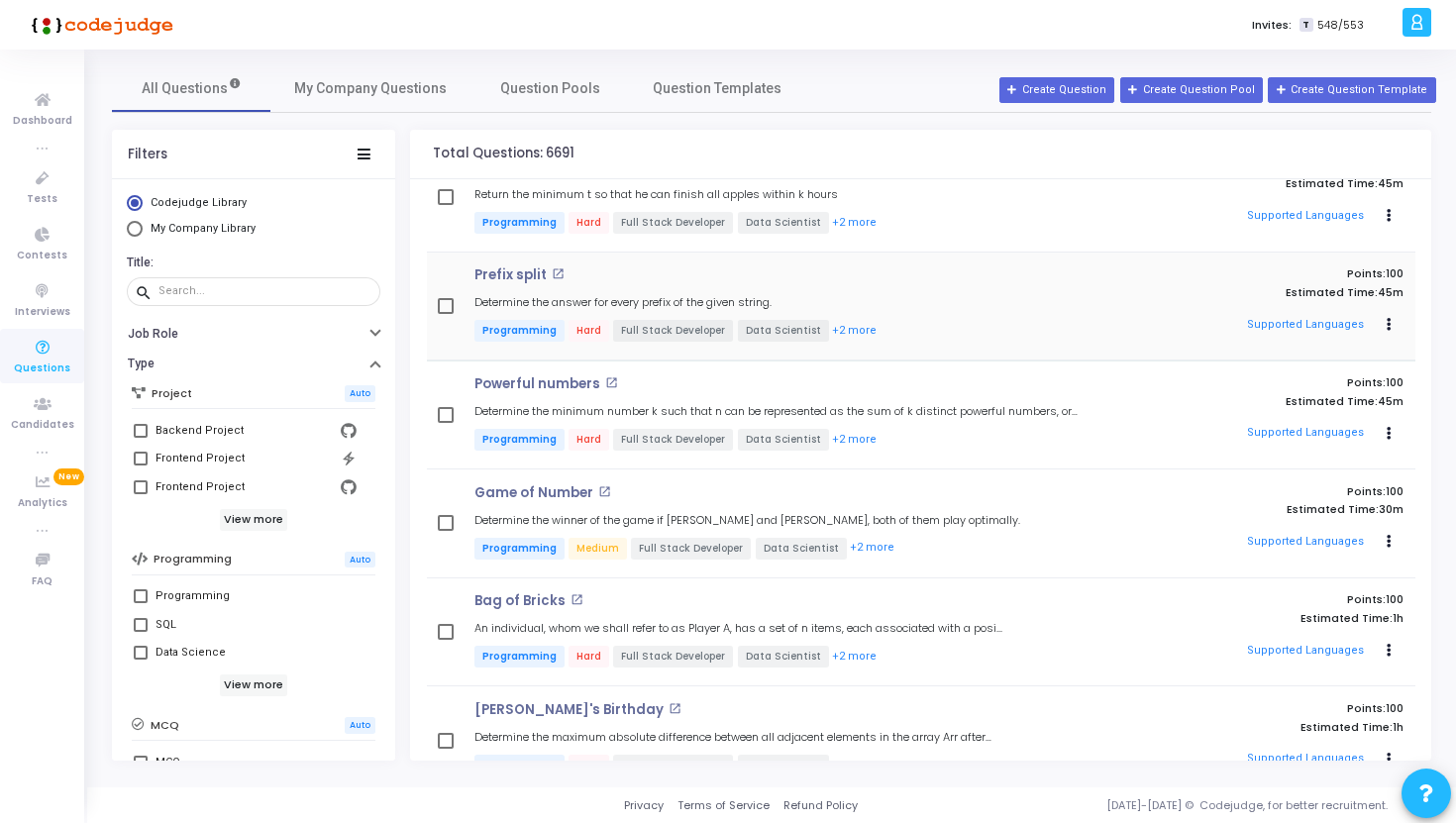 scroll, scrollTop: 0, scrollLeft: 0, axis: both 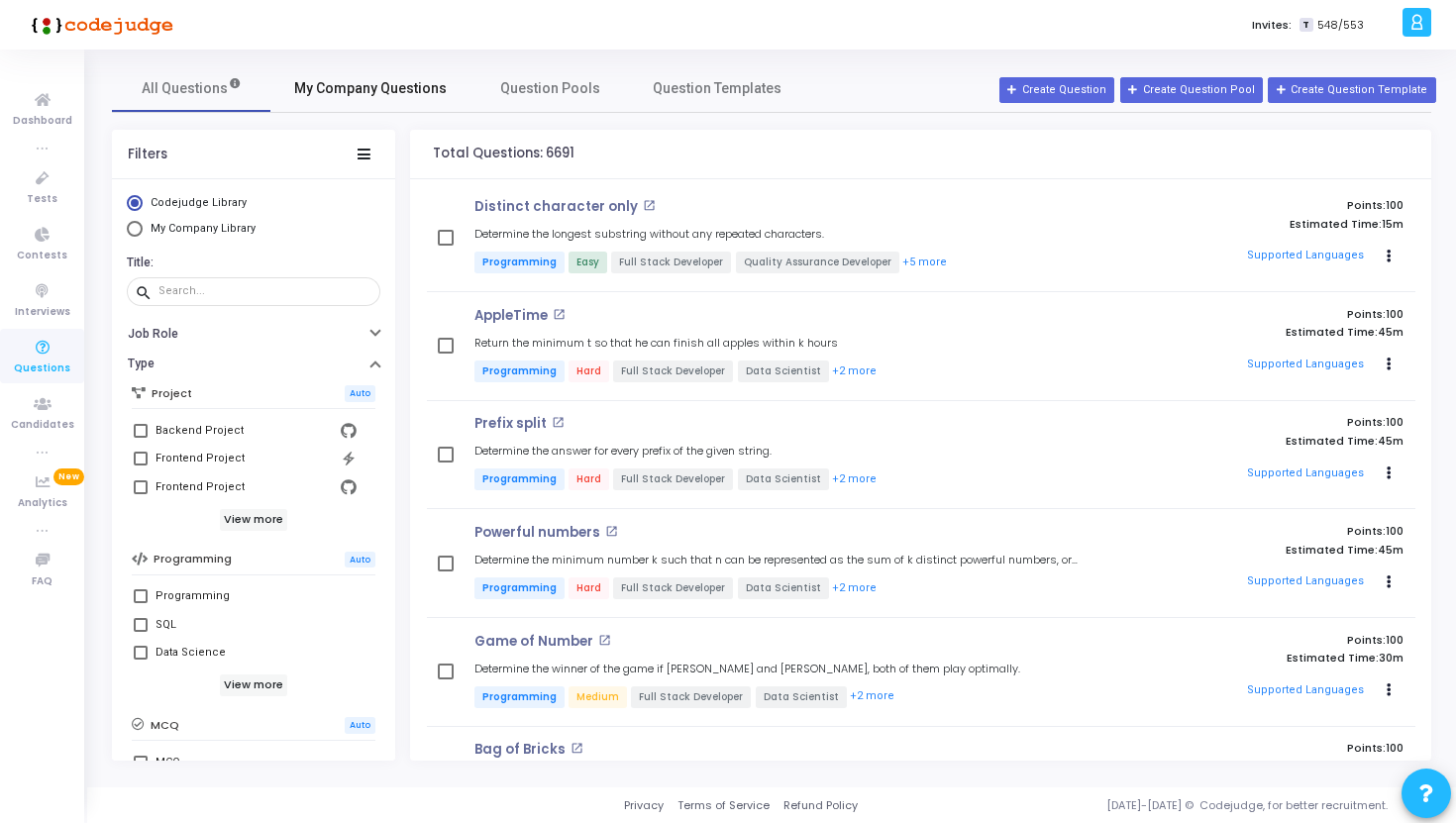 click on "My Company Questions" at bounding box center [370, 88] 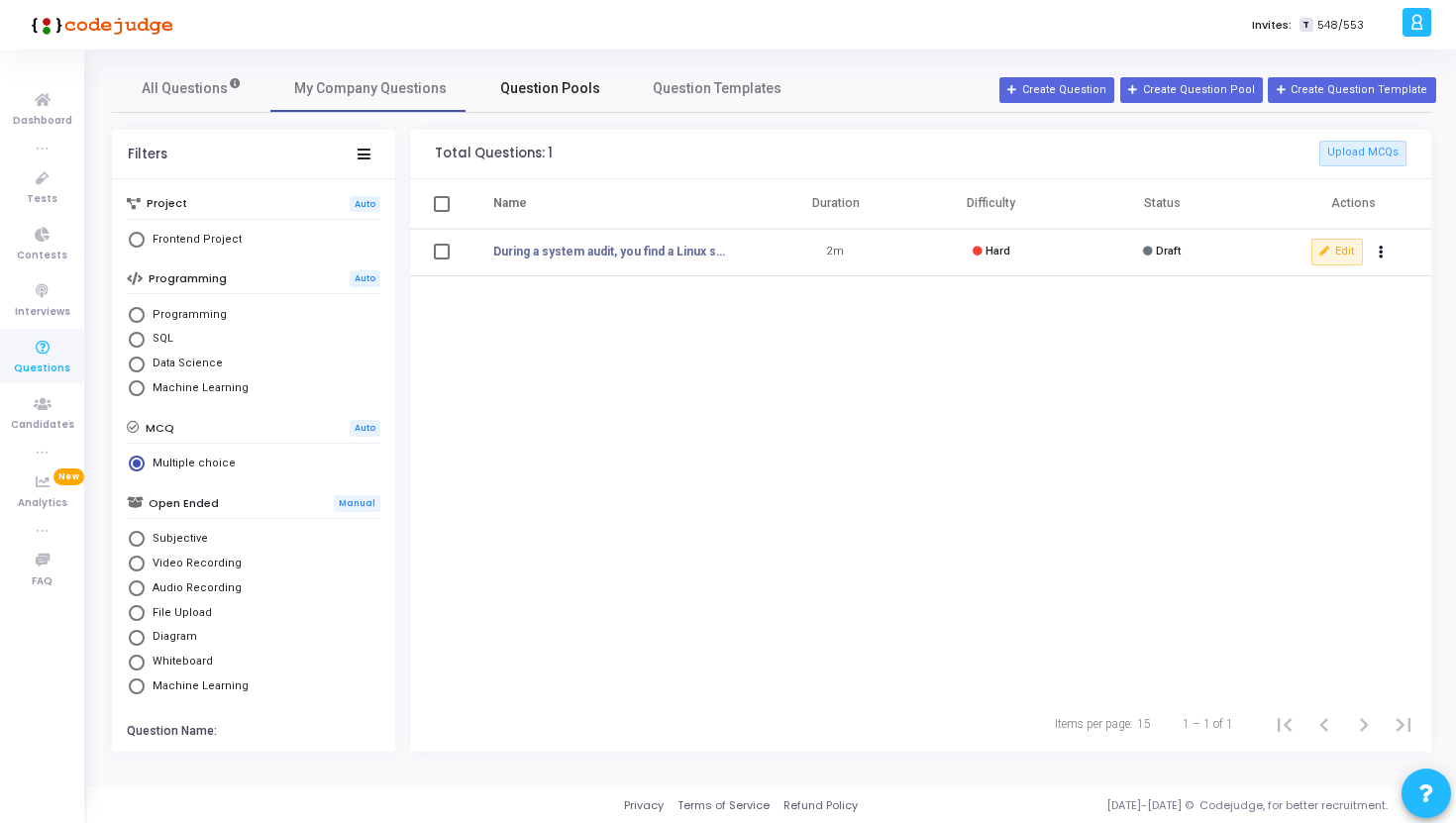 click on "Question Pools" at bounding box center (550, 88) 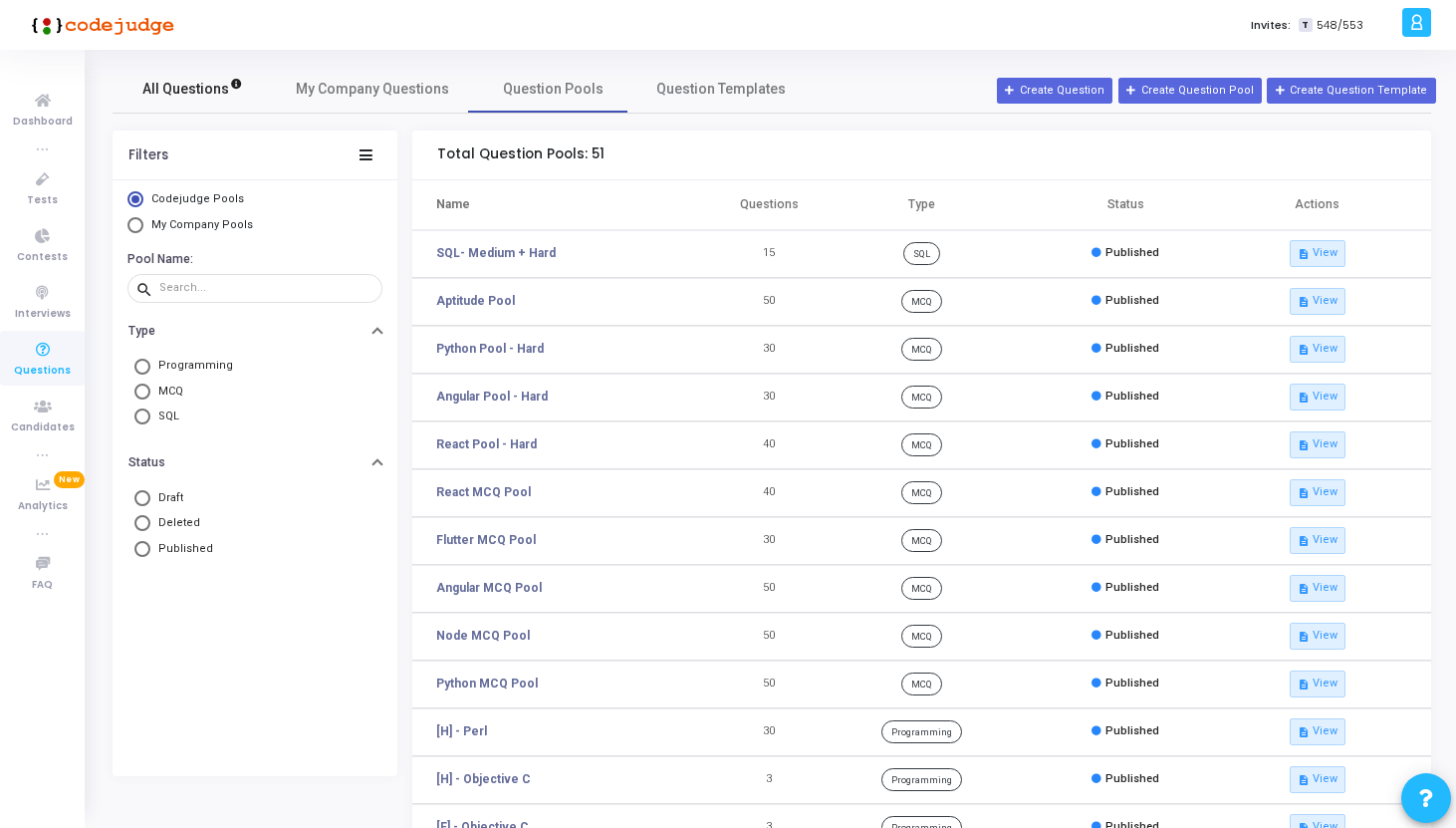 click on "All Questions" at bounding box center (192, 89) 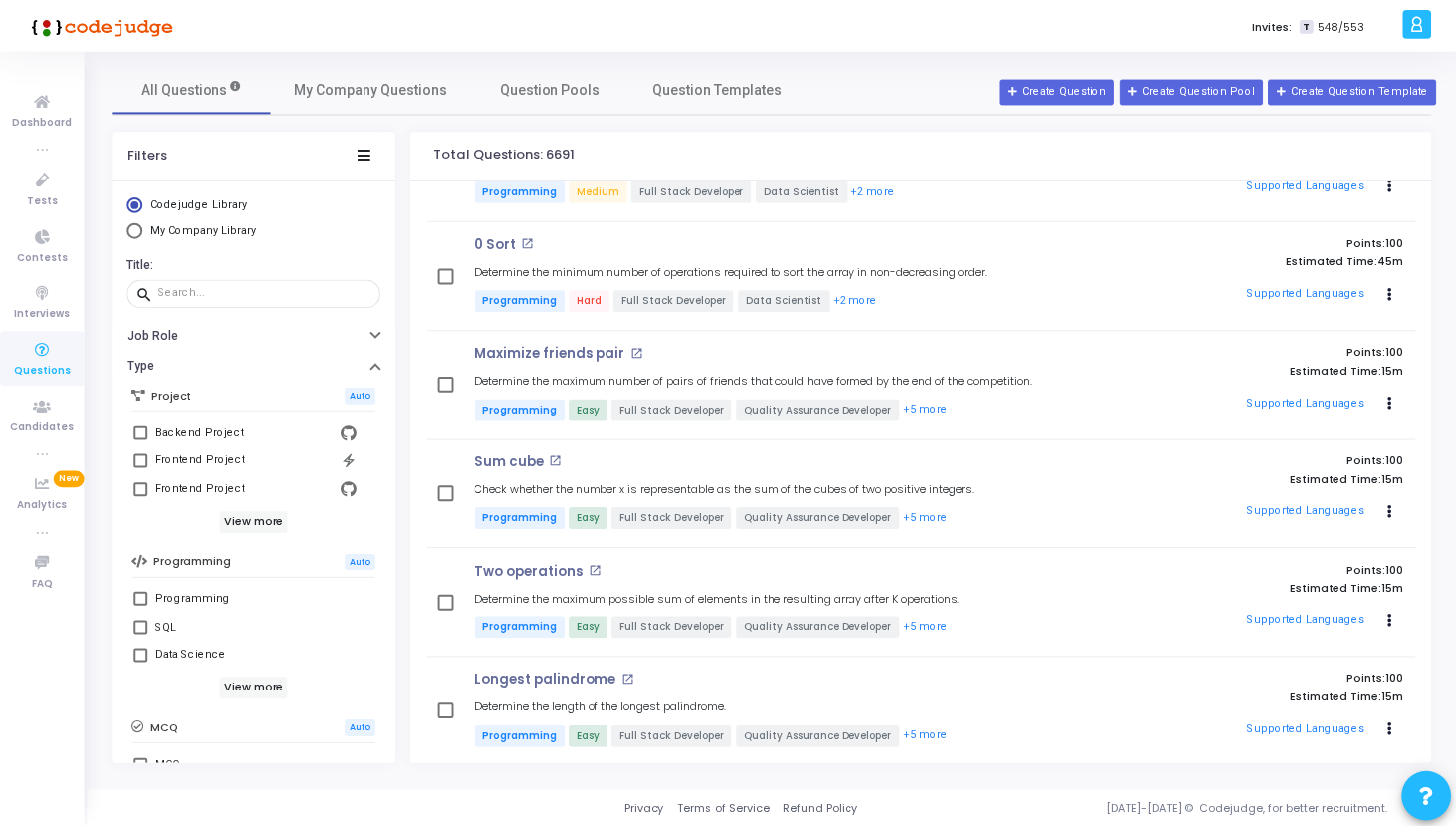 scroll, scrollTop: 0, scrollLeft: 0, axis: both 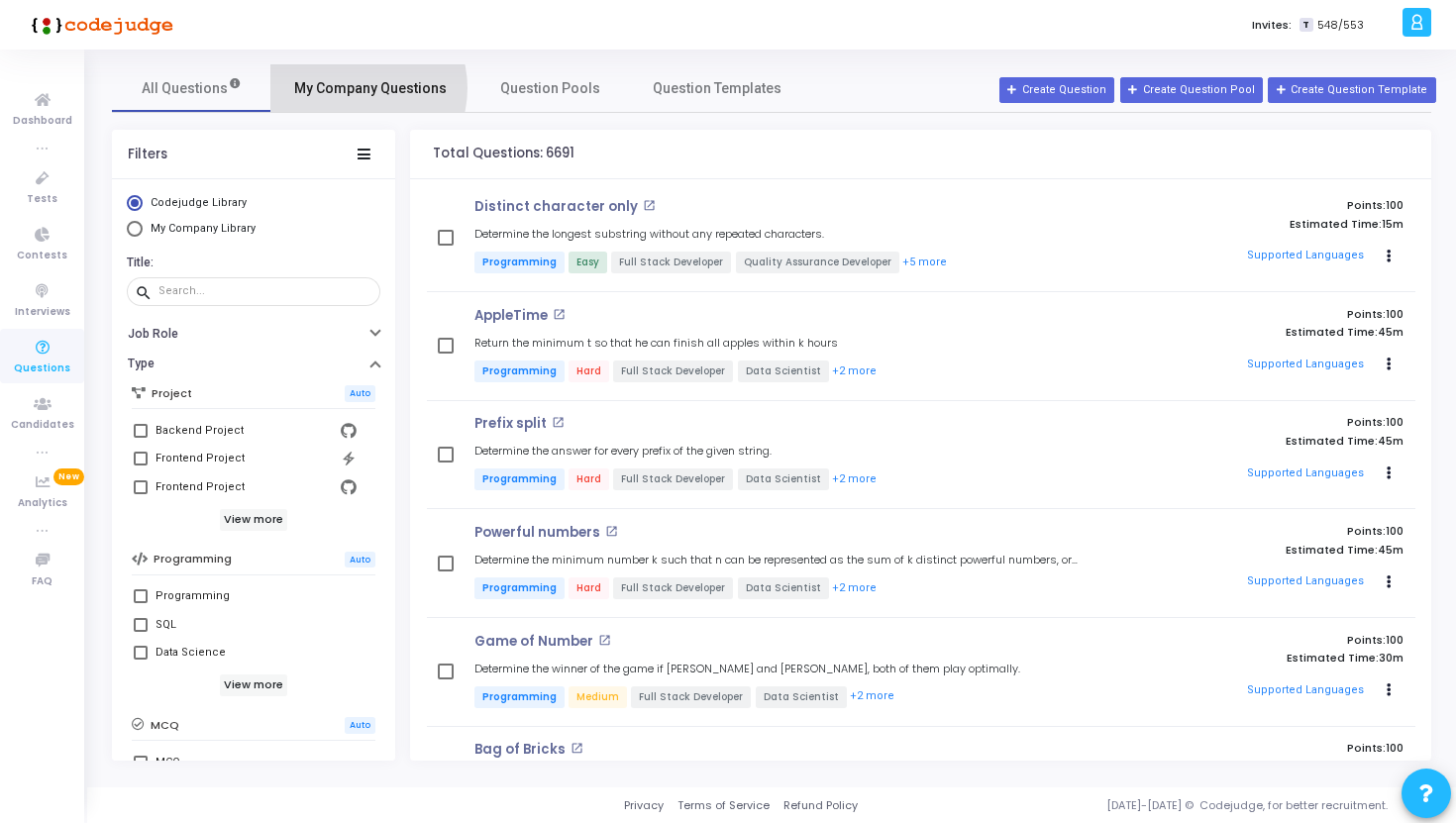click on "My Company Questions" at bounding box center (370, 88) 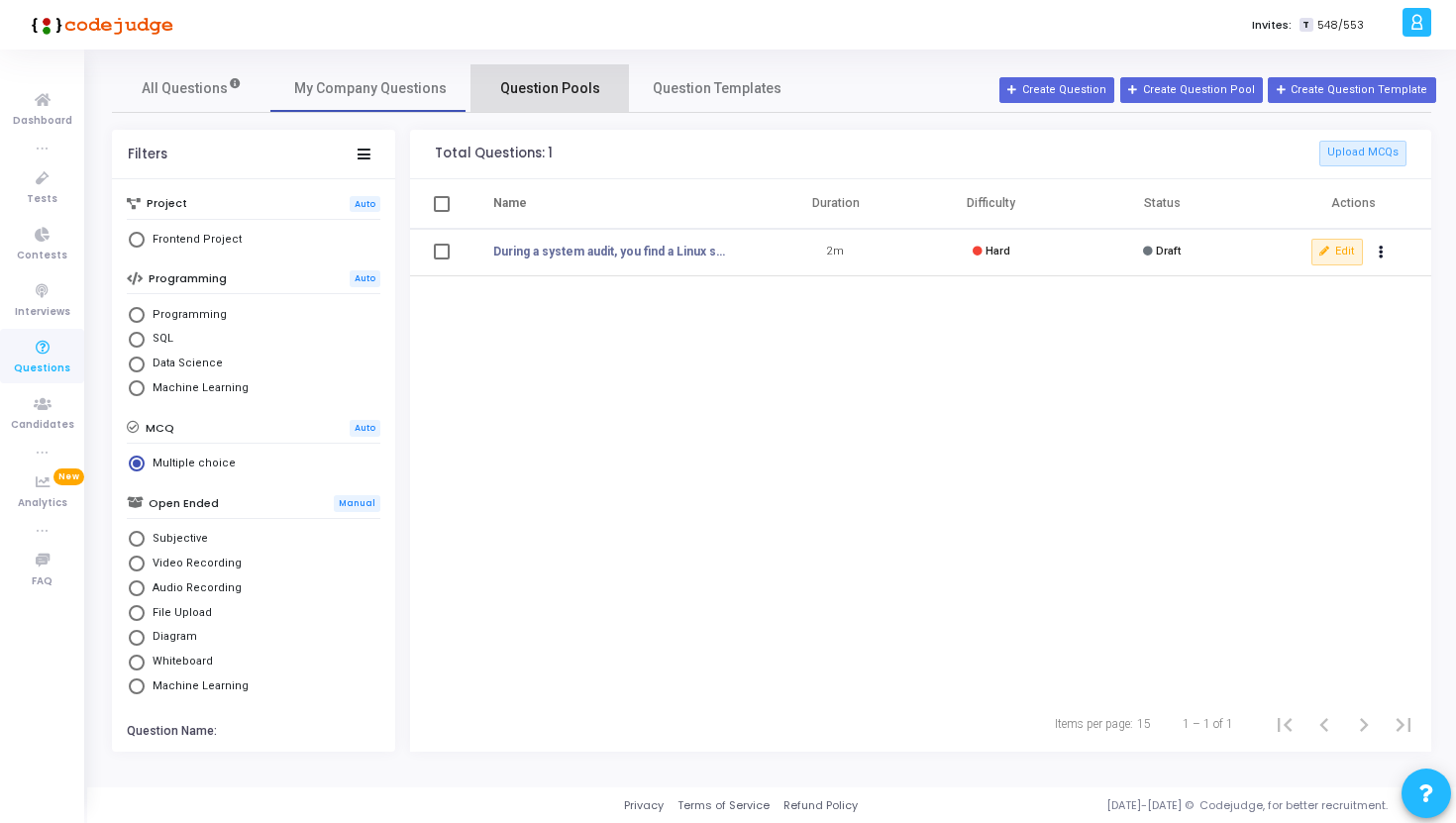 click on "Question Pools" at bounding box center [550, 88] 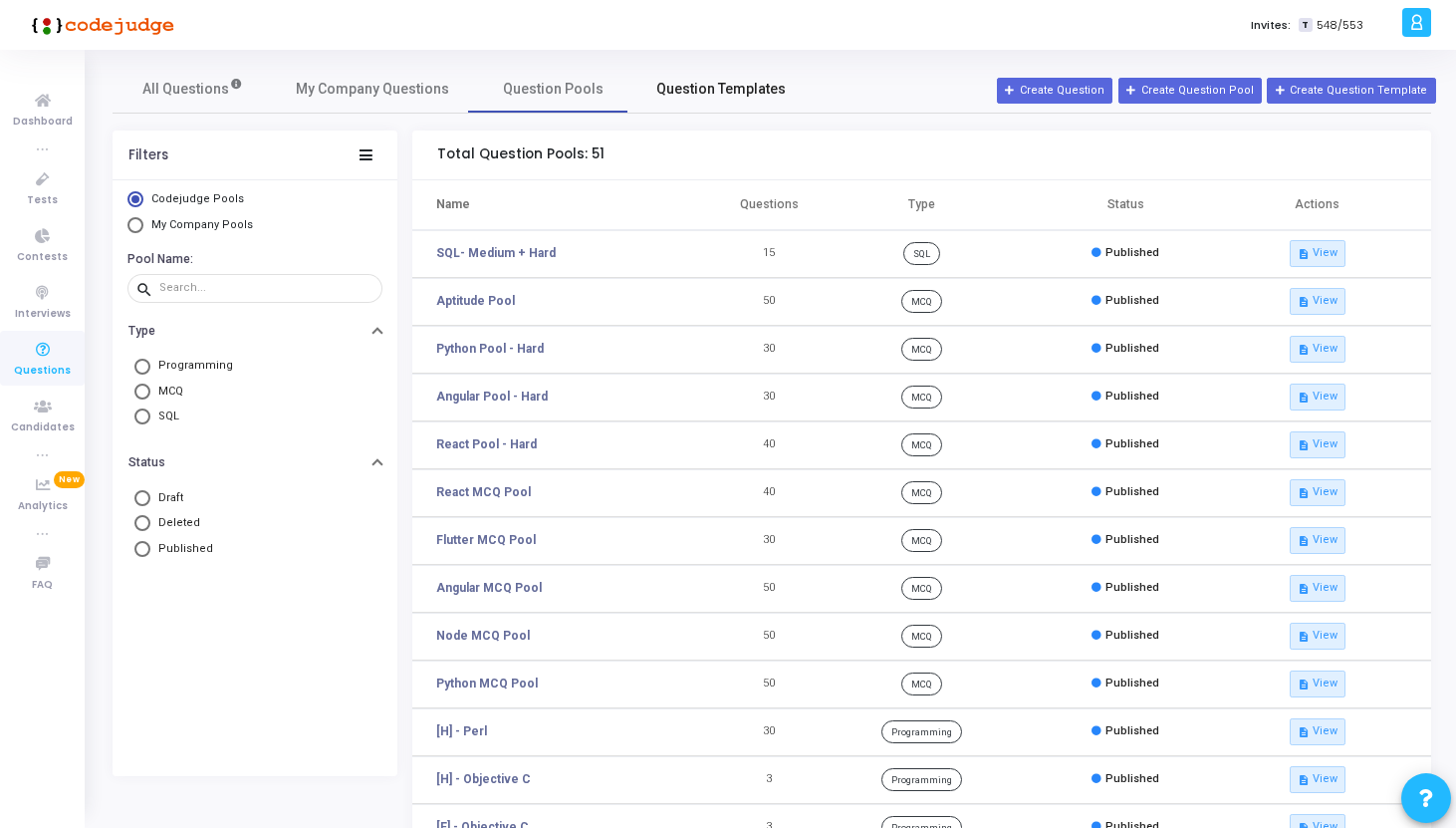 click on "Question Templates" at bounding box center [721, 89] 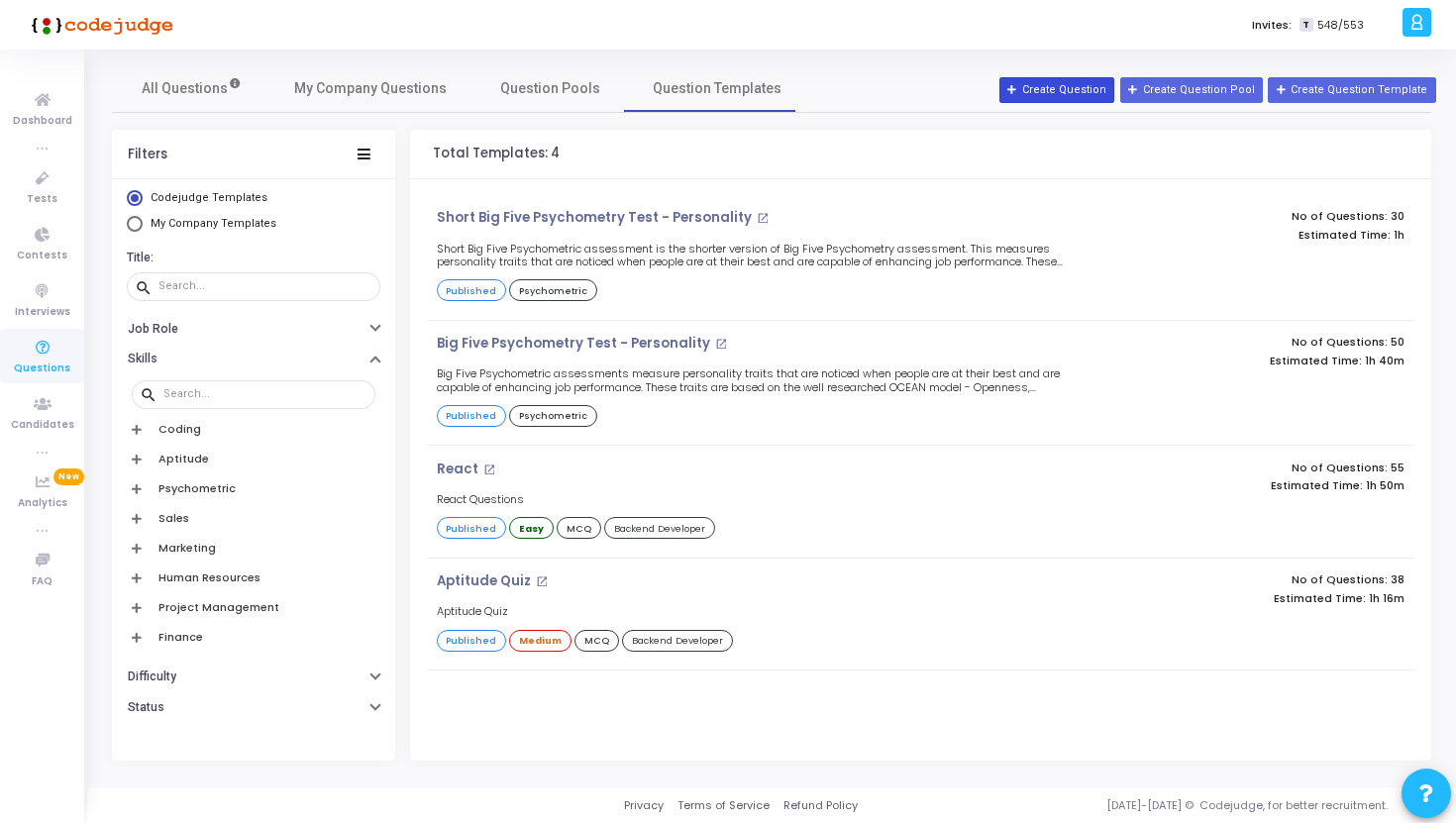 click on "Create Question" at bounding box center [1057, 90] 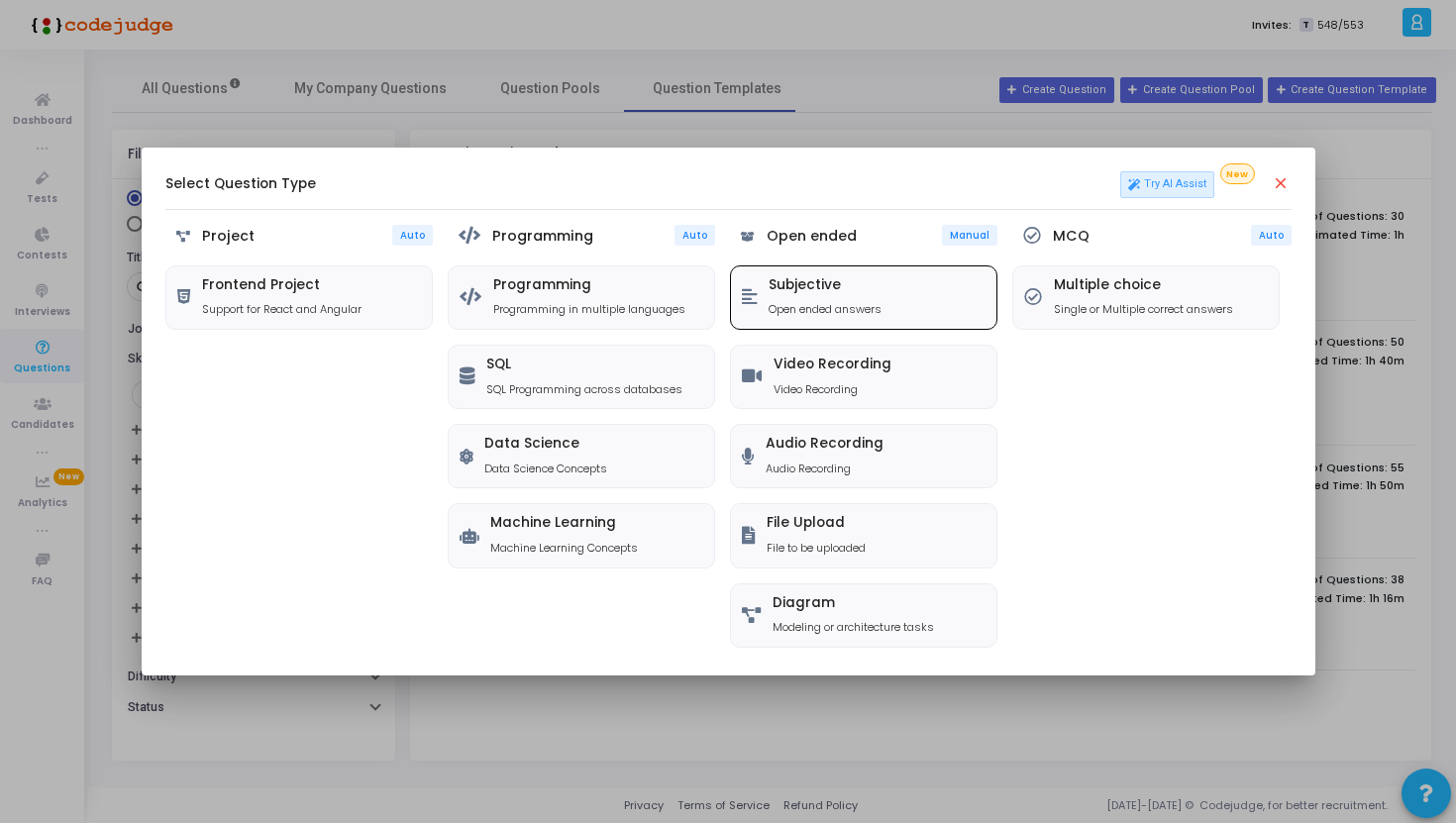 click on "Subjective Open ended answers" at bounding box center [825, 297] 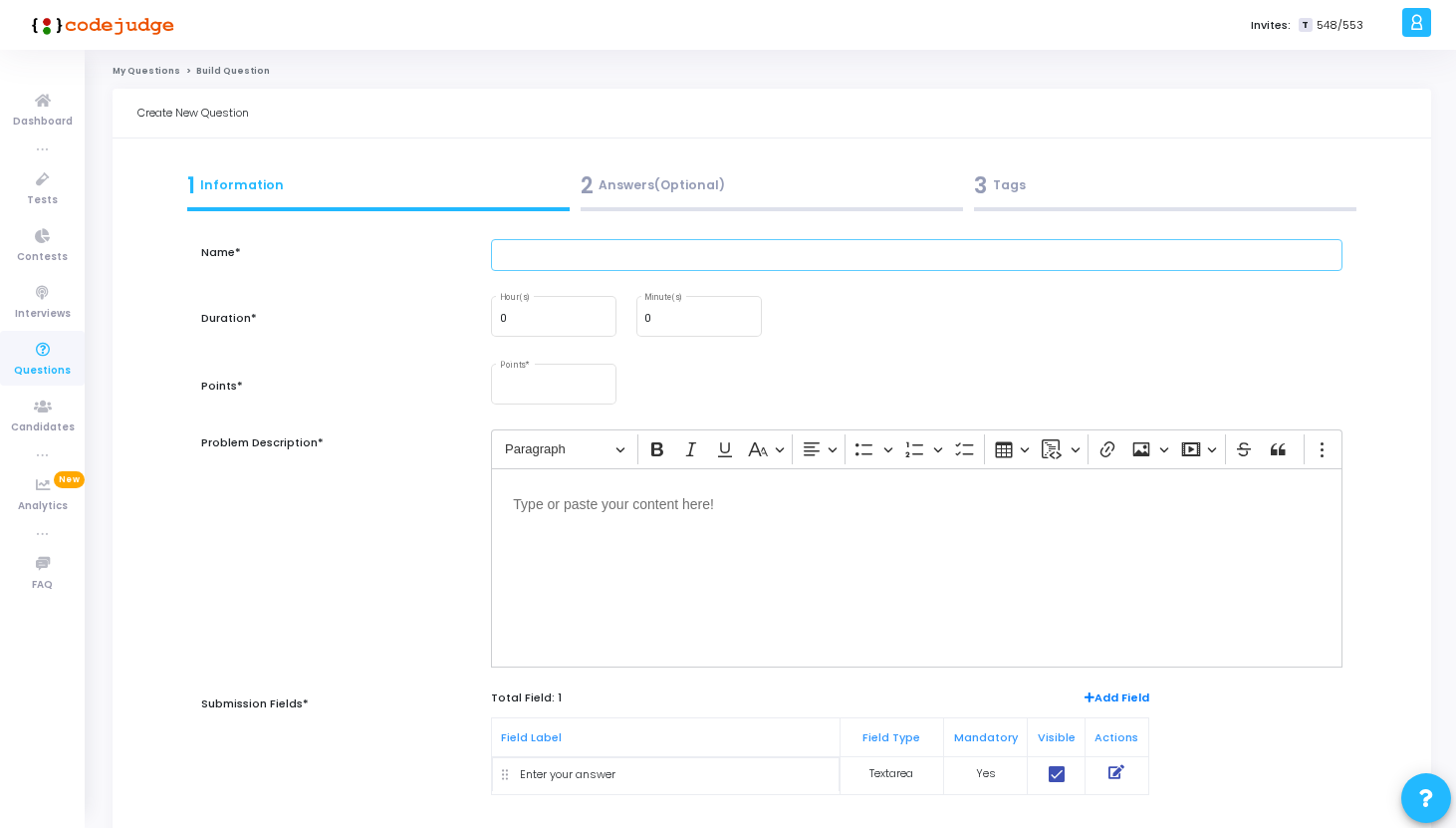 click at bounding box center (916, 255) 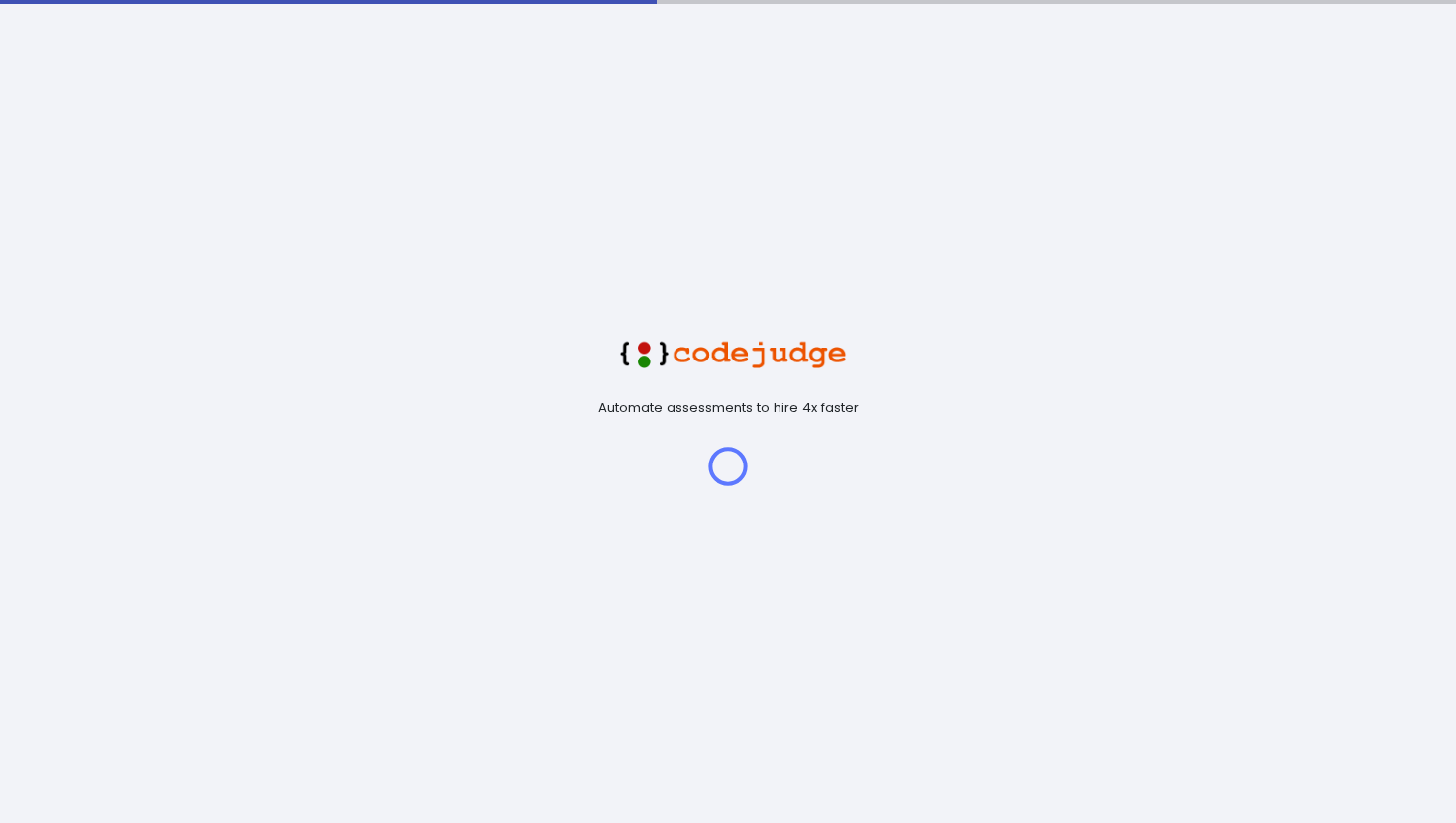 scroll, scrollTop: 0, scrollLeft: 0, axis: both 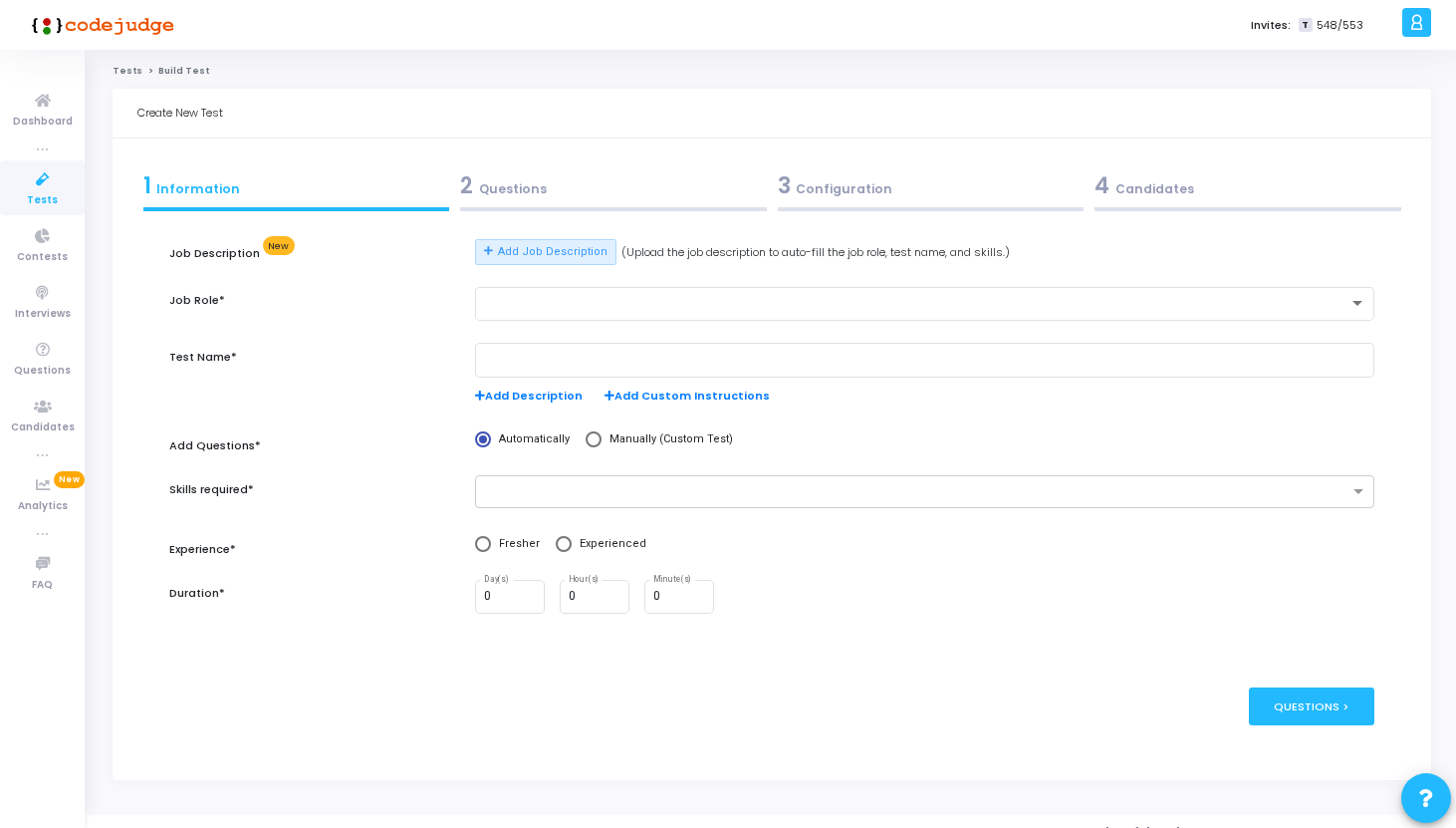 click on "Build Test" 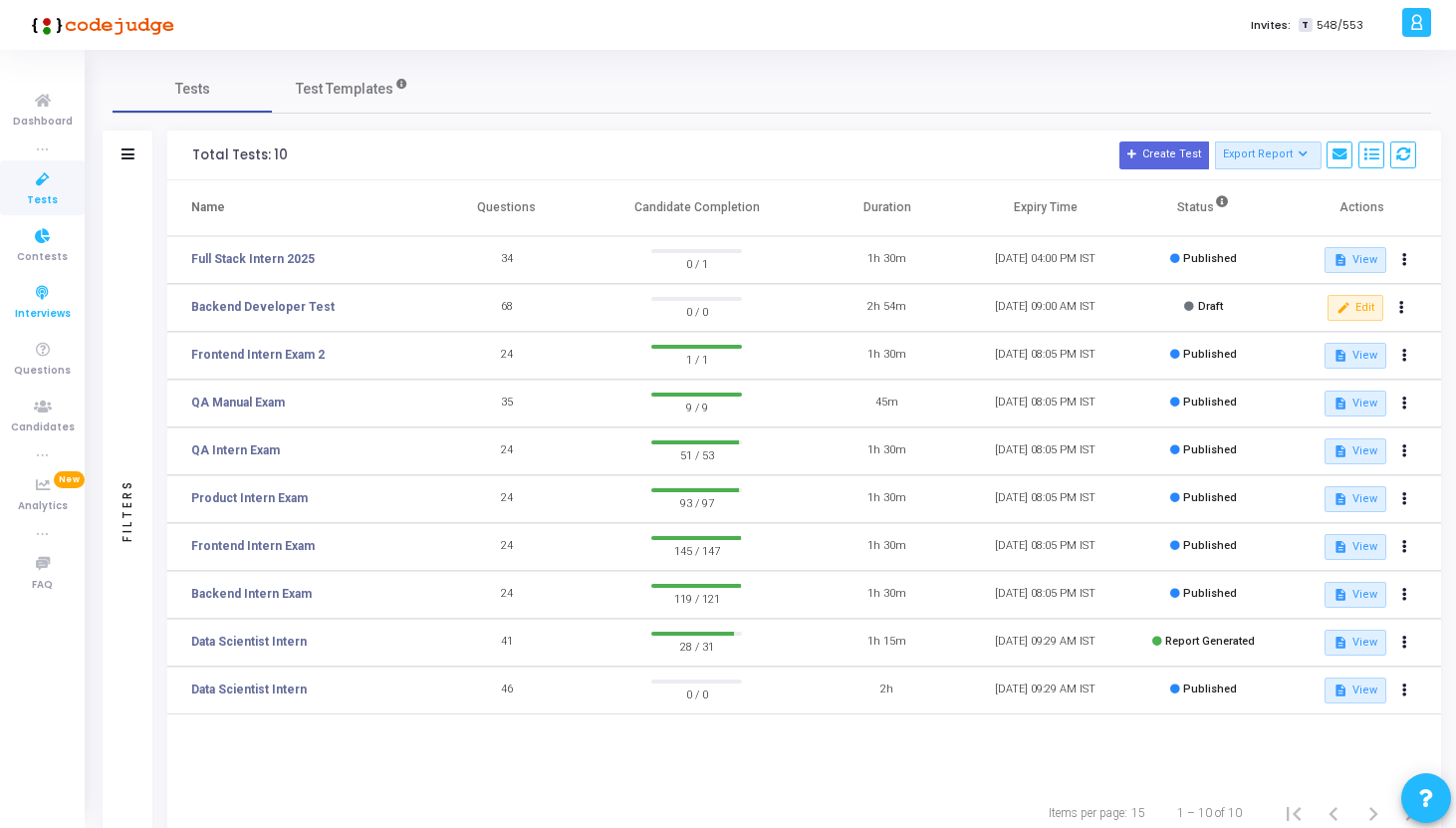click at bounding box center [43, 293] 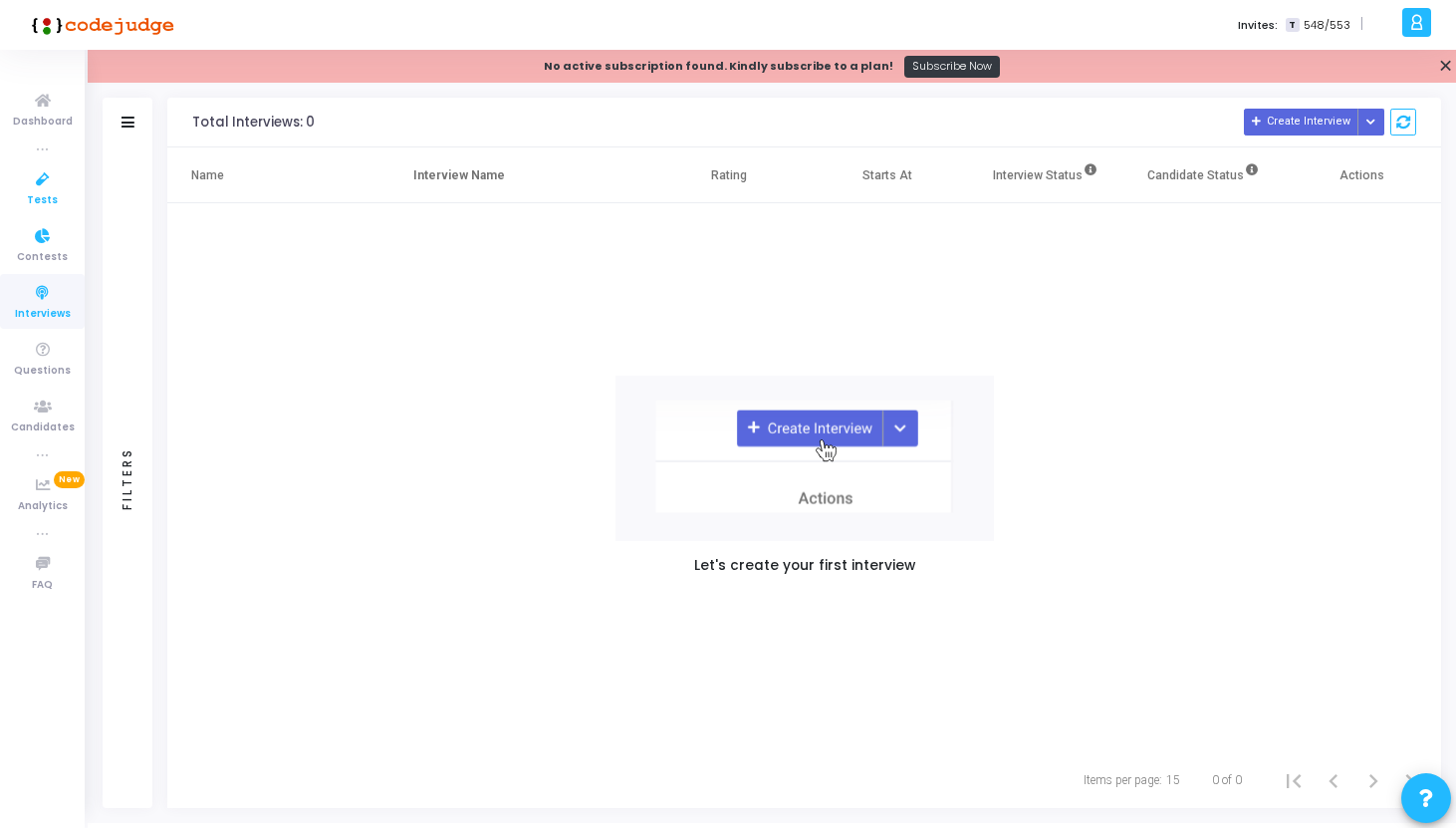 click on "Tests" at bounding box center (42, 200) 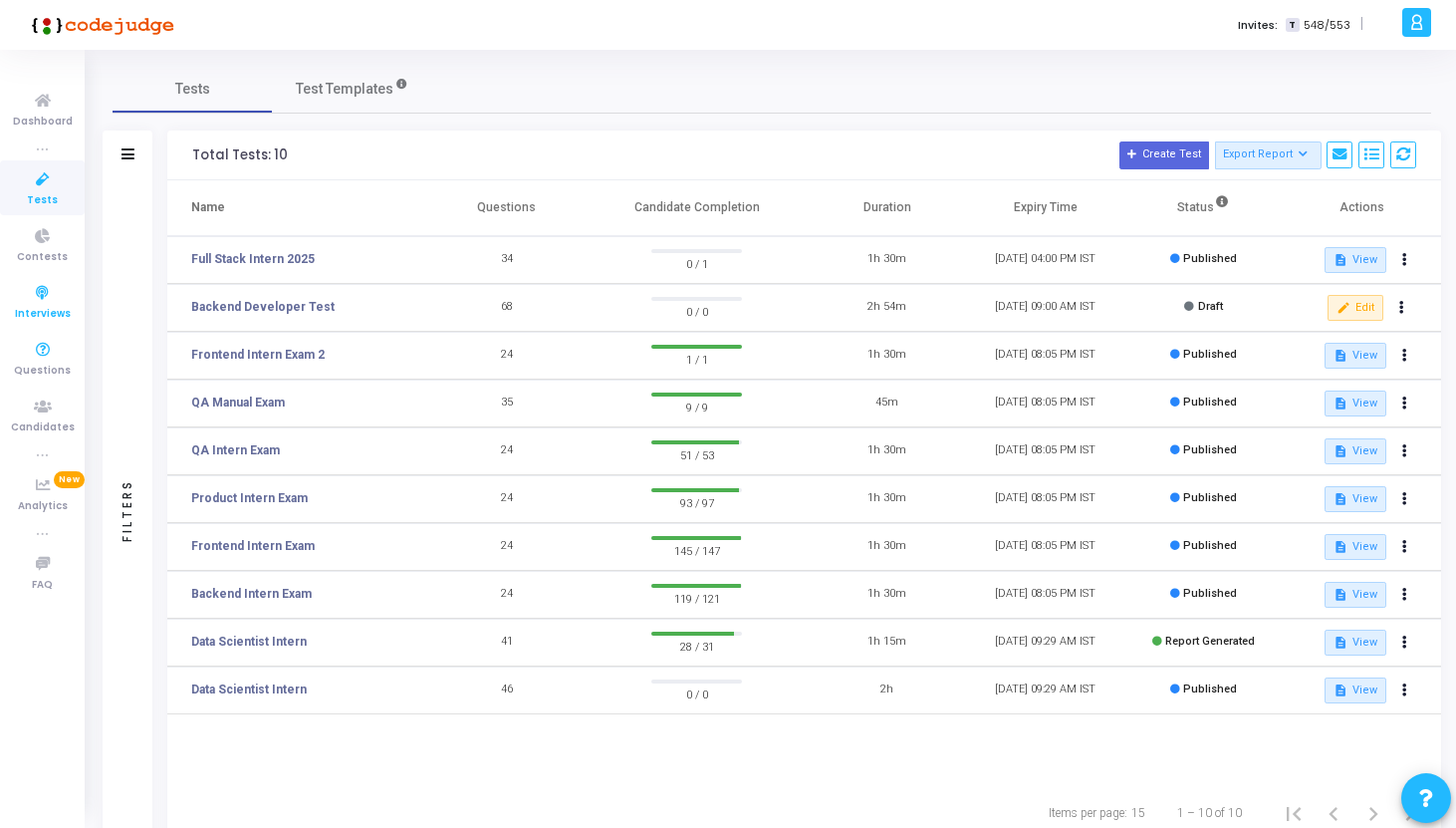 click at bounding box center [43, 293] 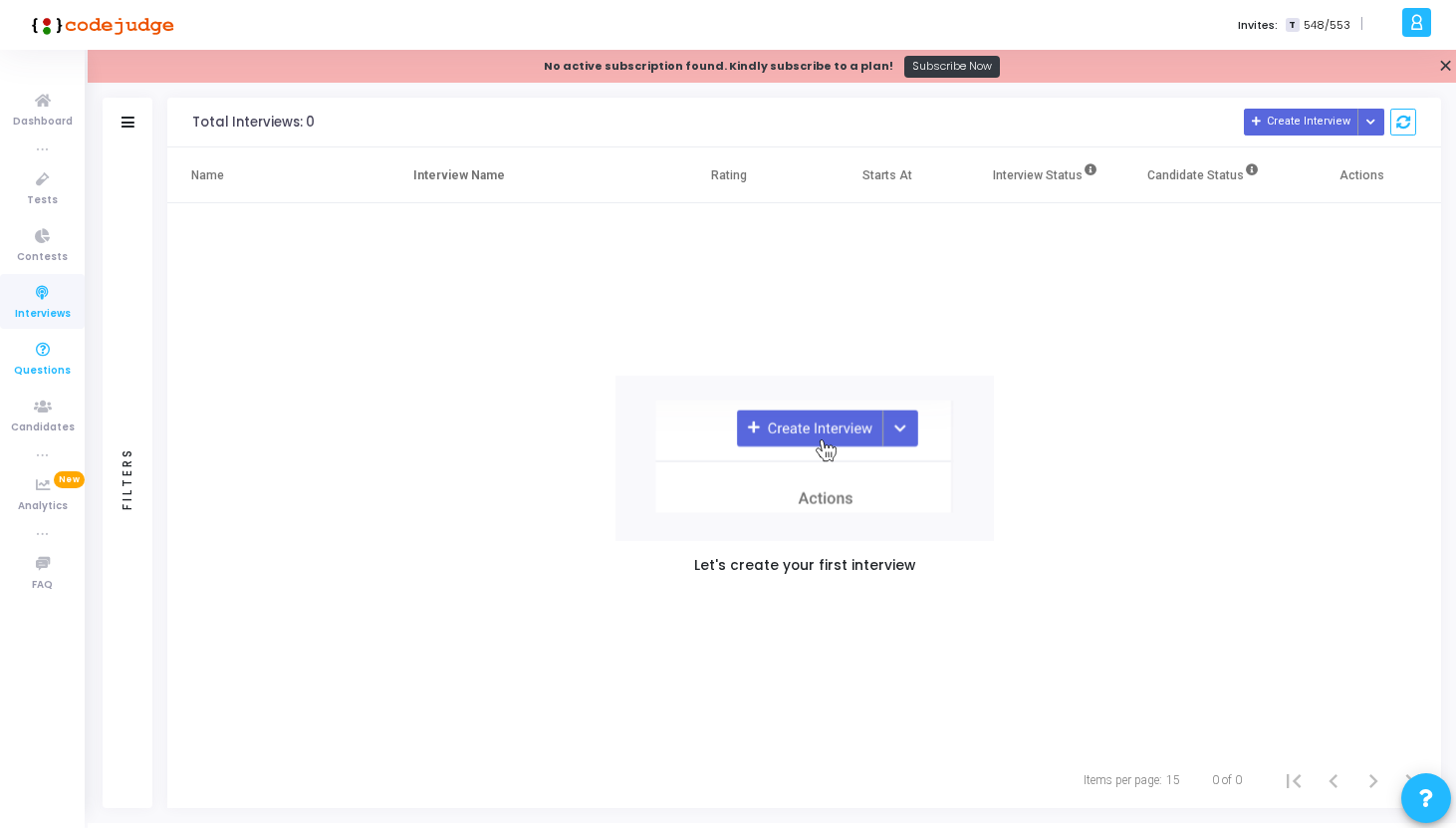 click on "Questions" at bounding box center (42, 371) 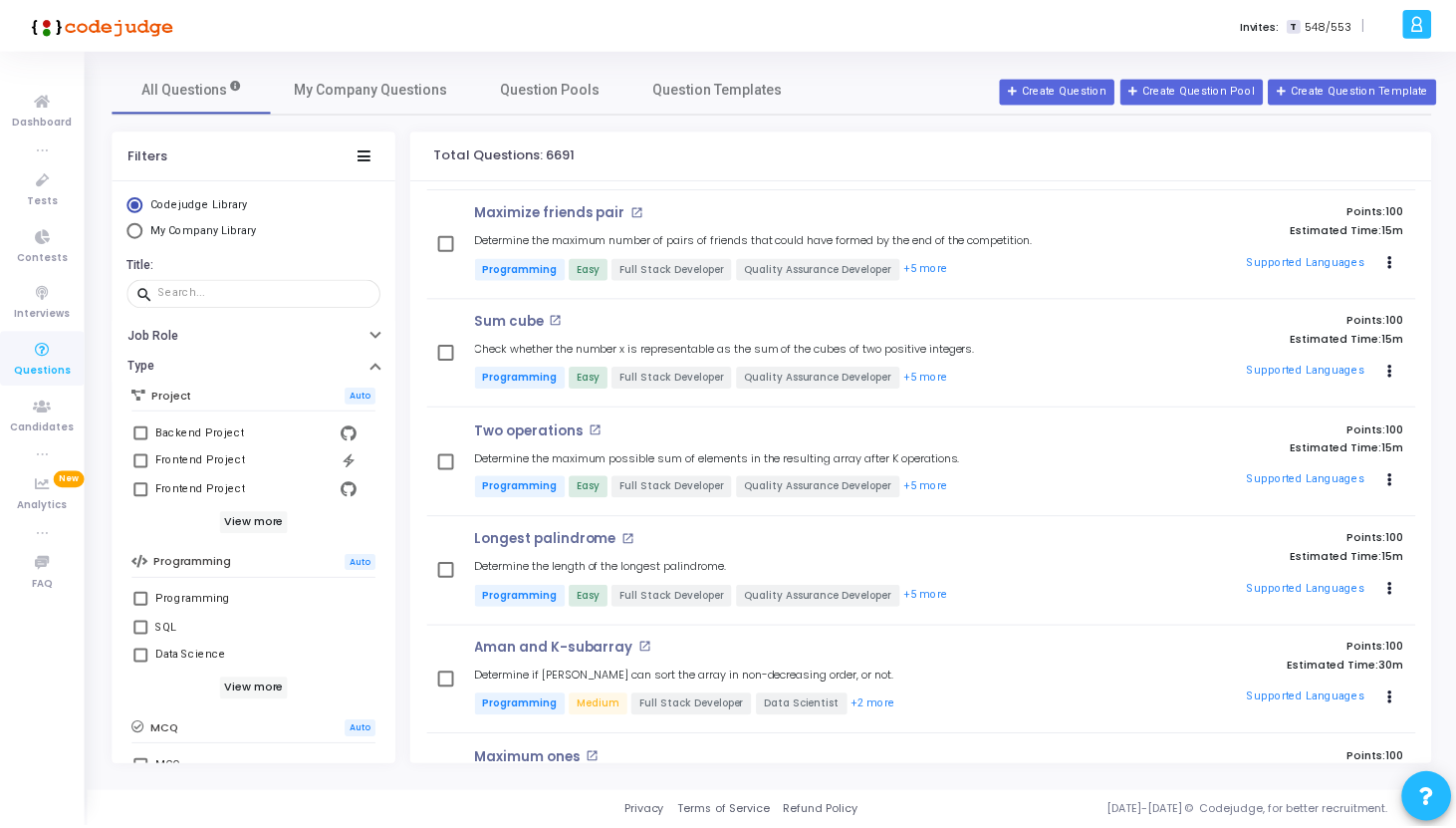scroll, scrollTop: 0, scrollLeft: 0, axis: both 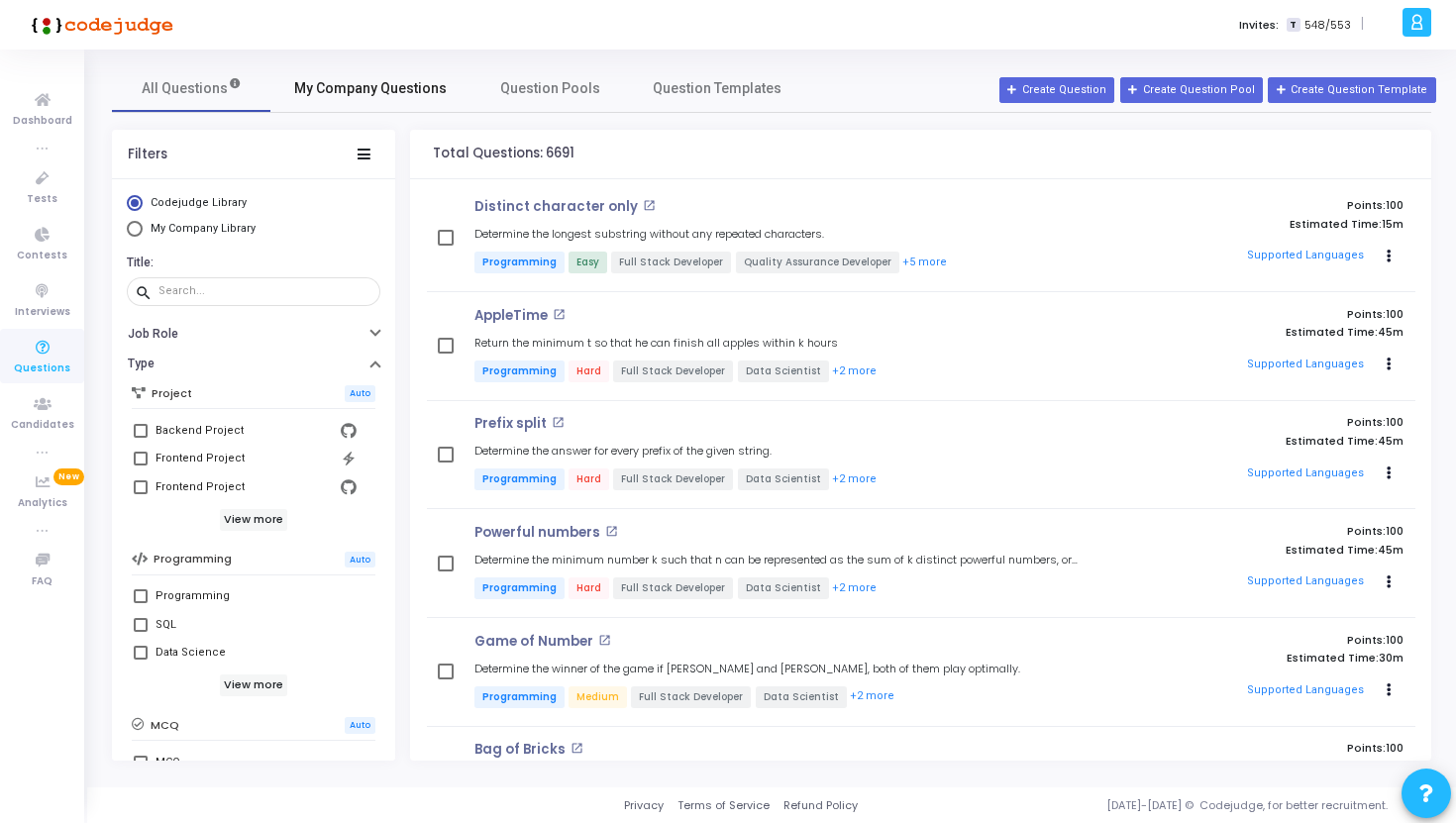 click on "My Company Questions" at bounding box center [370, 88] 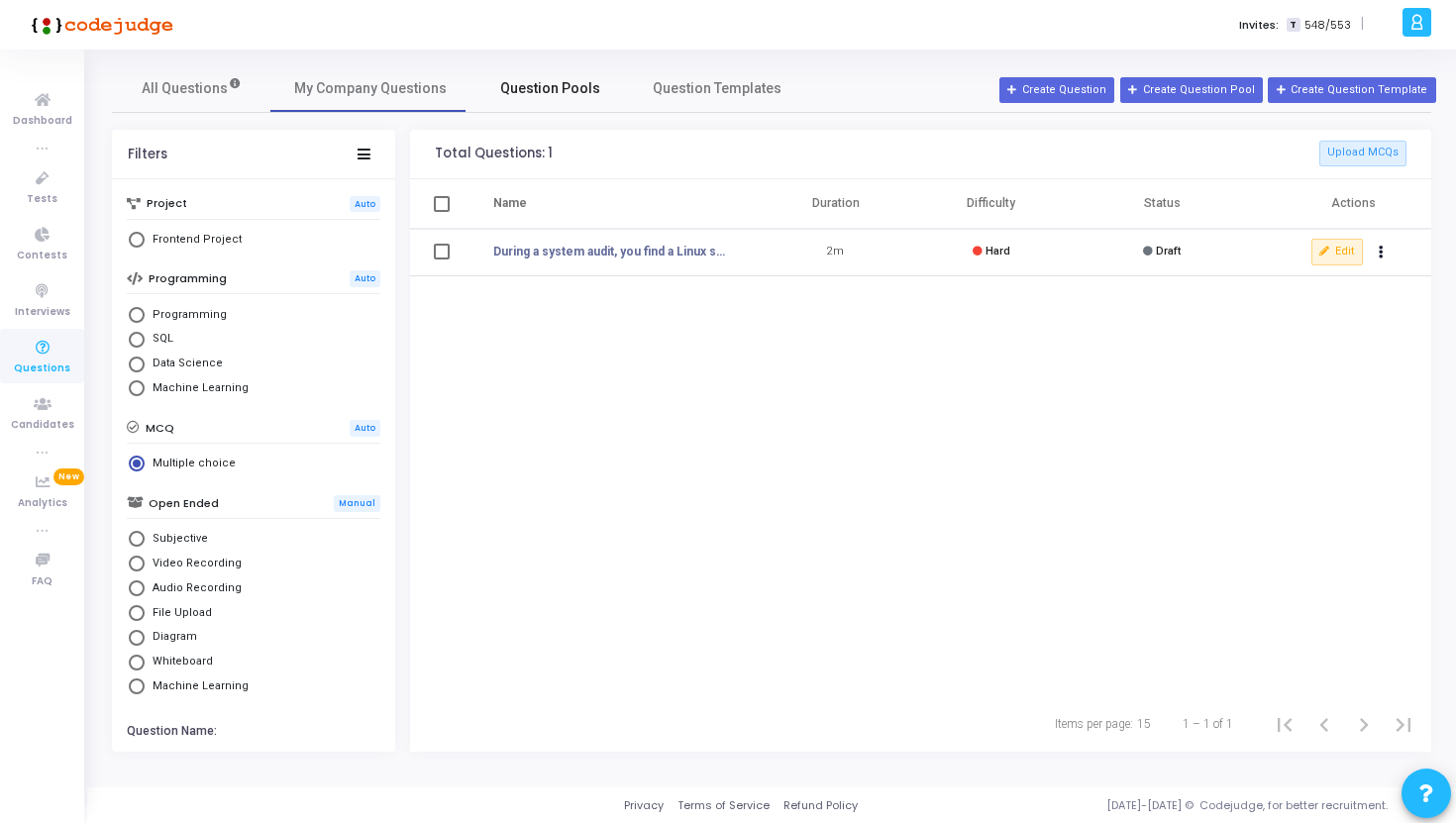 click on "Question Pools" at bounding box center [550, 88] 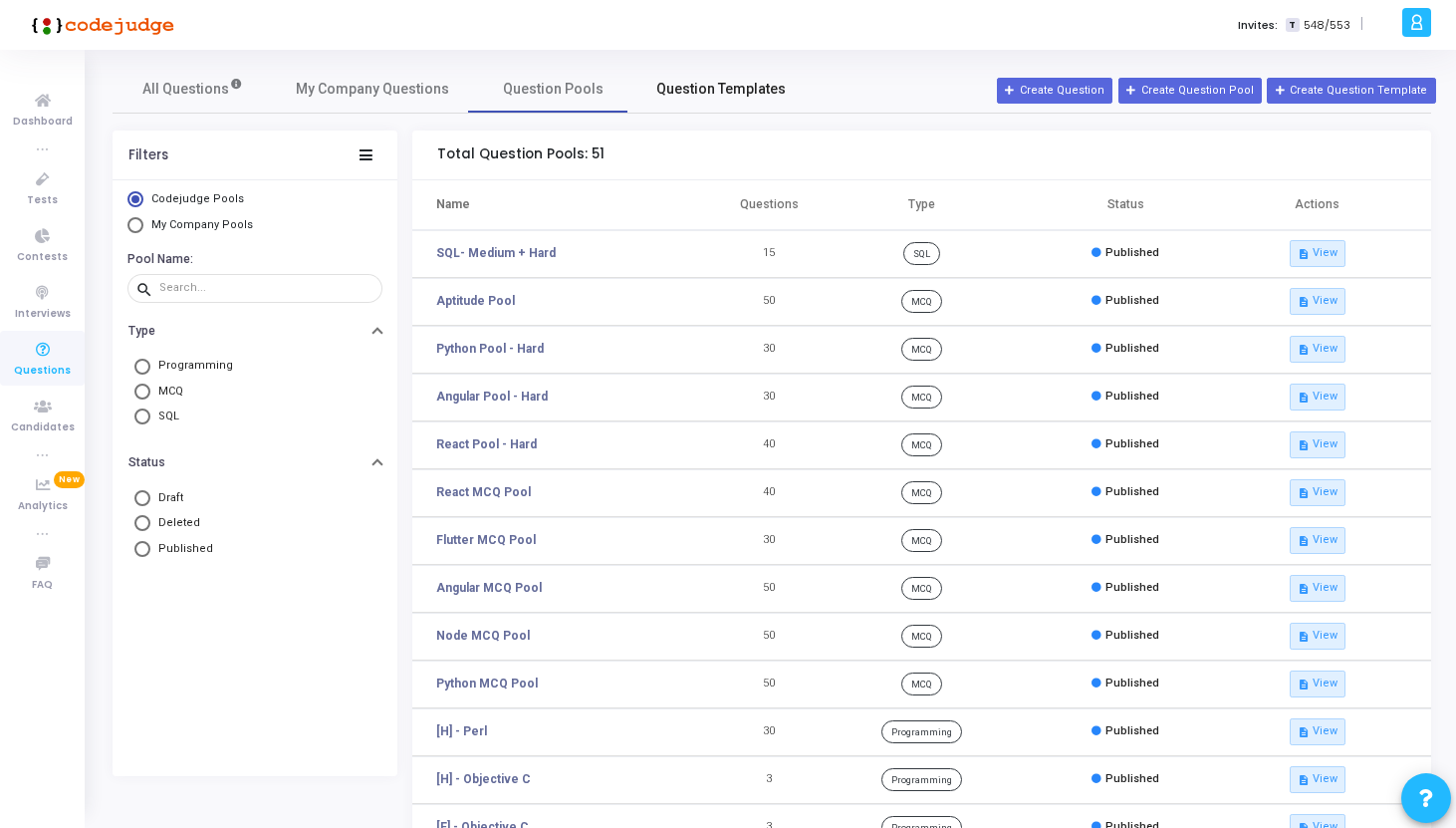 click on "Question Templates" at bounding box center [721, 89] 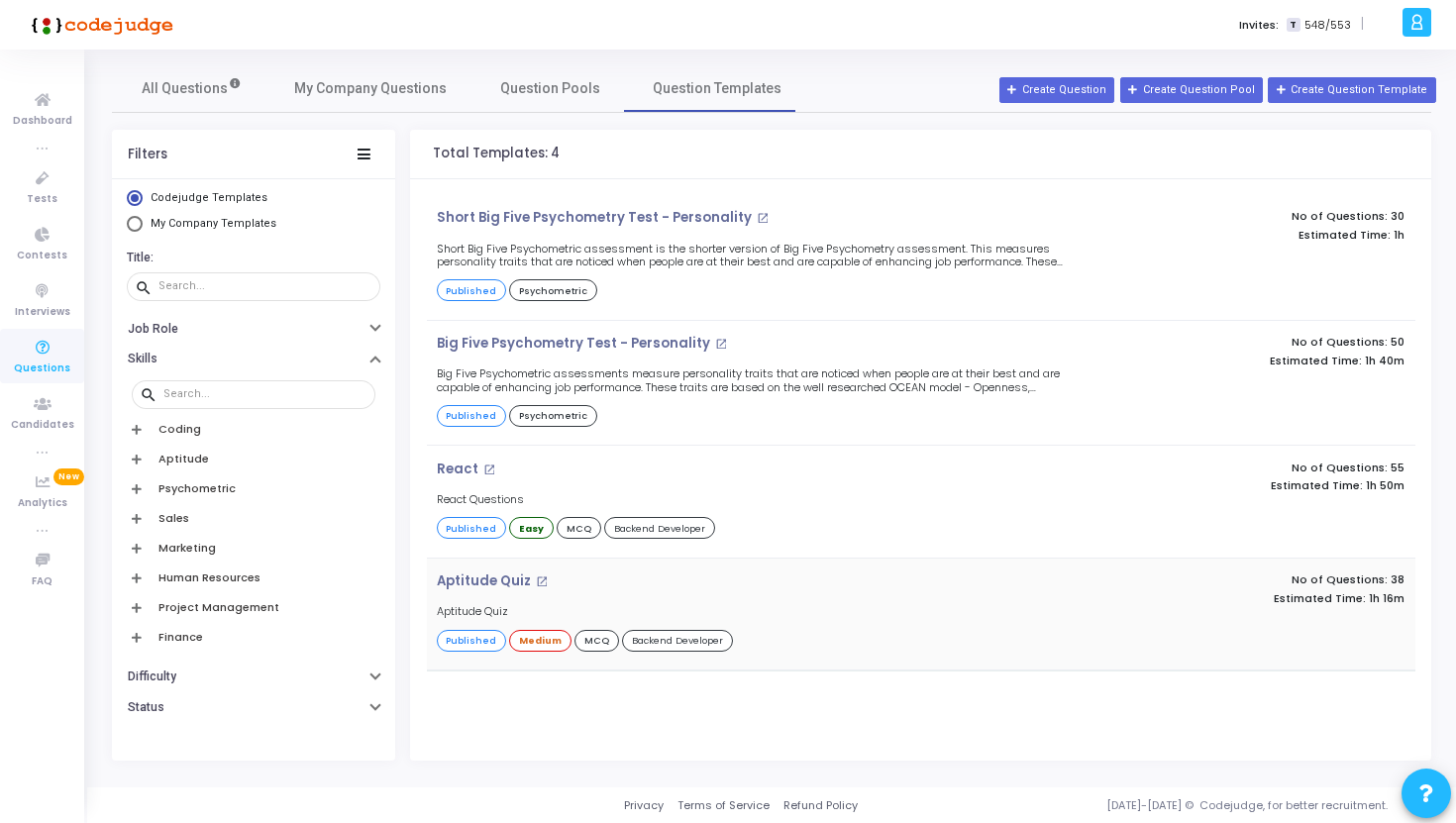 click on "Aptitude Quiz open_in_new" at bounding box center (756, 581) 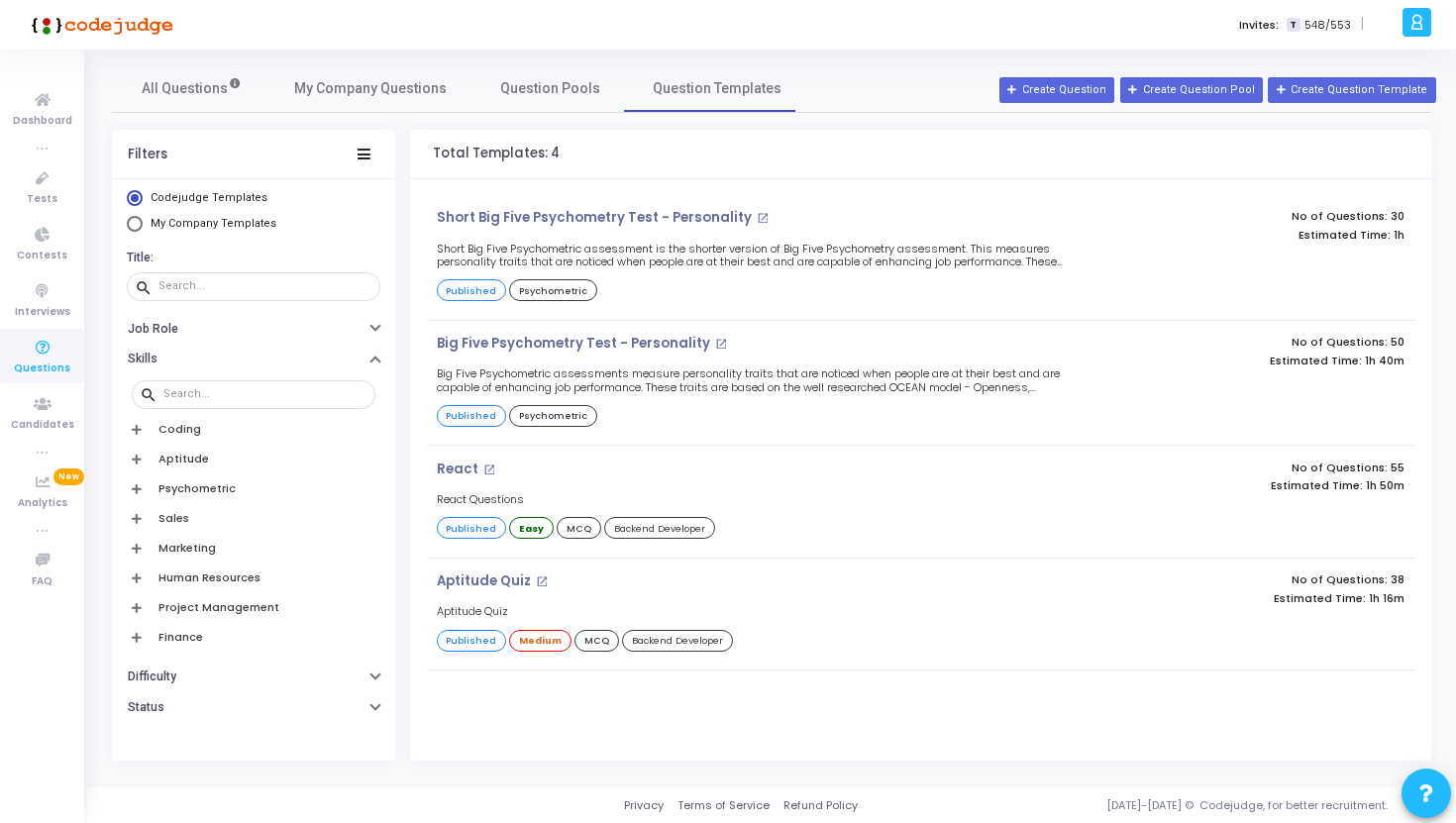 click 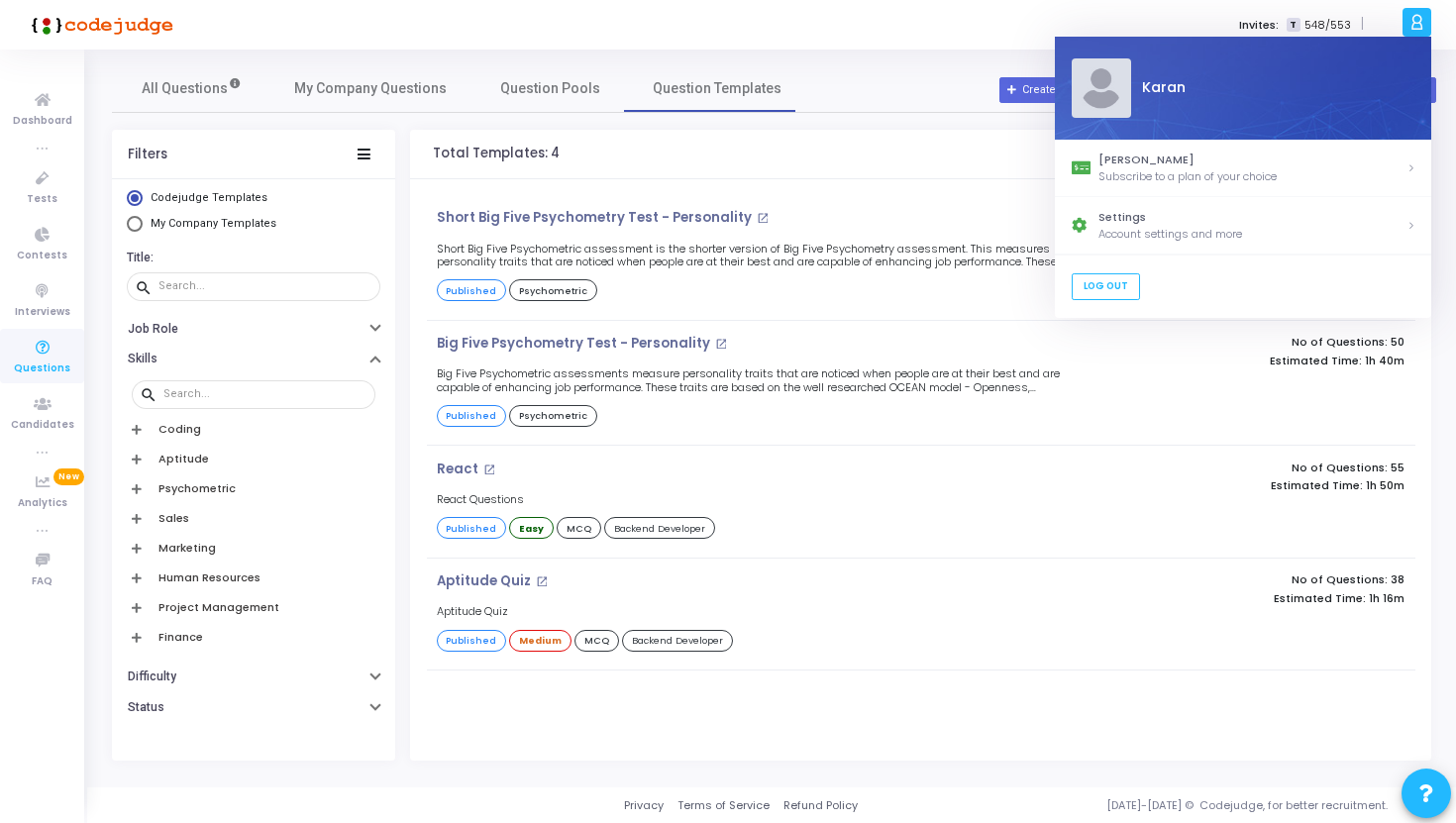 click on "Invites:  T   548/553  |" at bounding box center [797, 25] 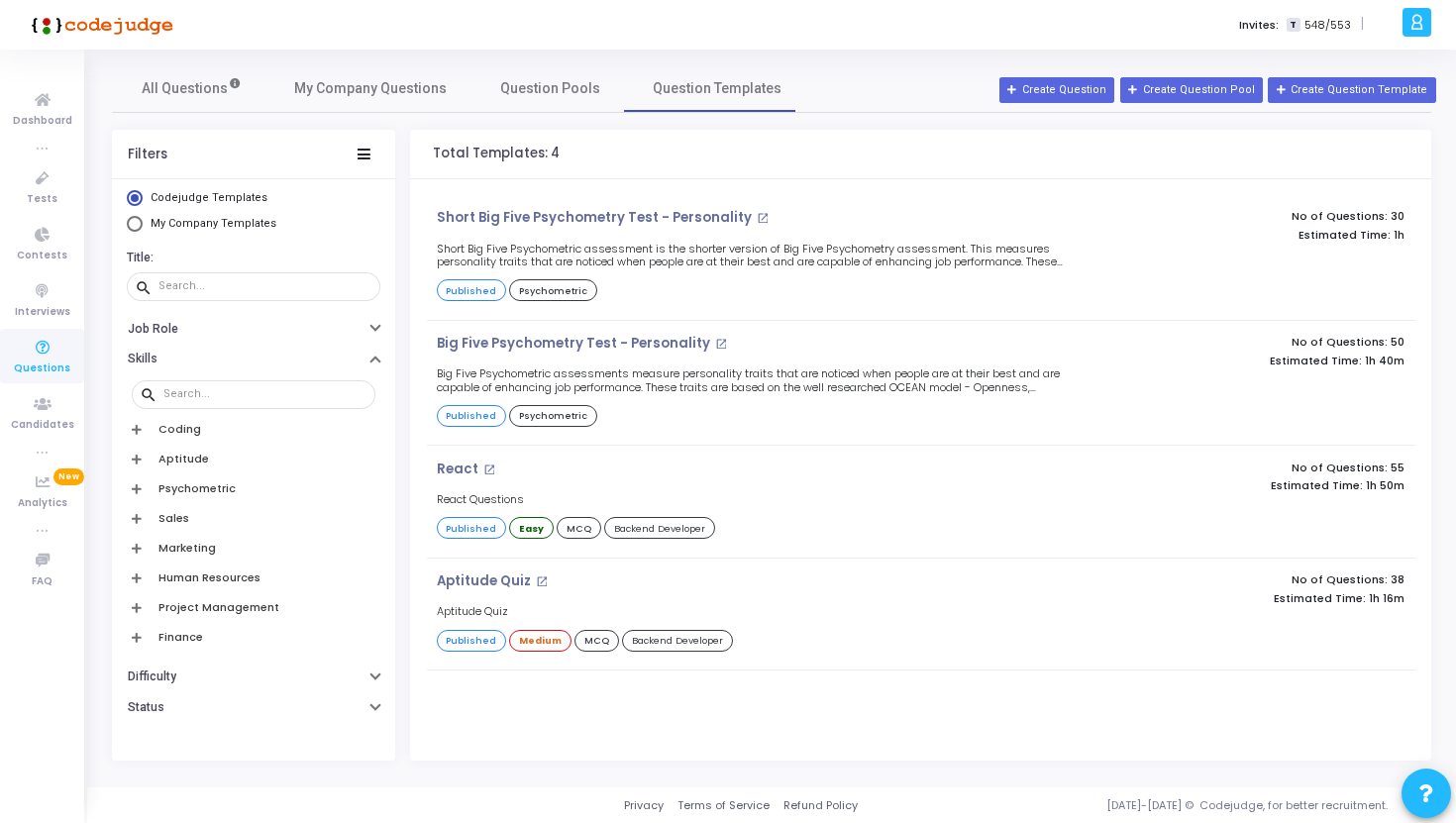 click 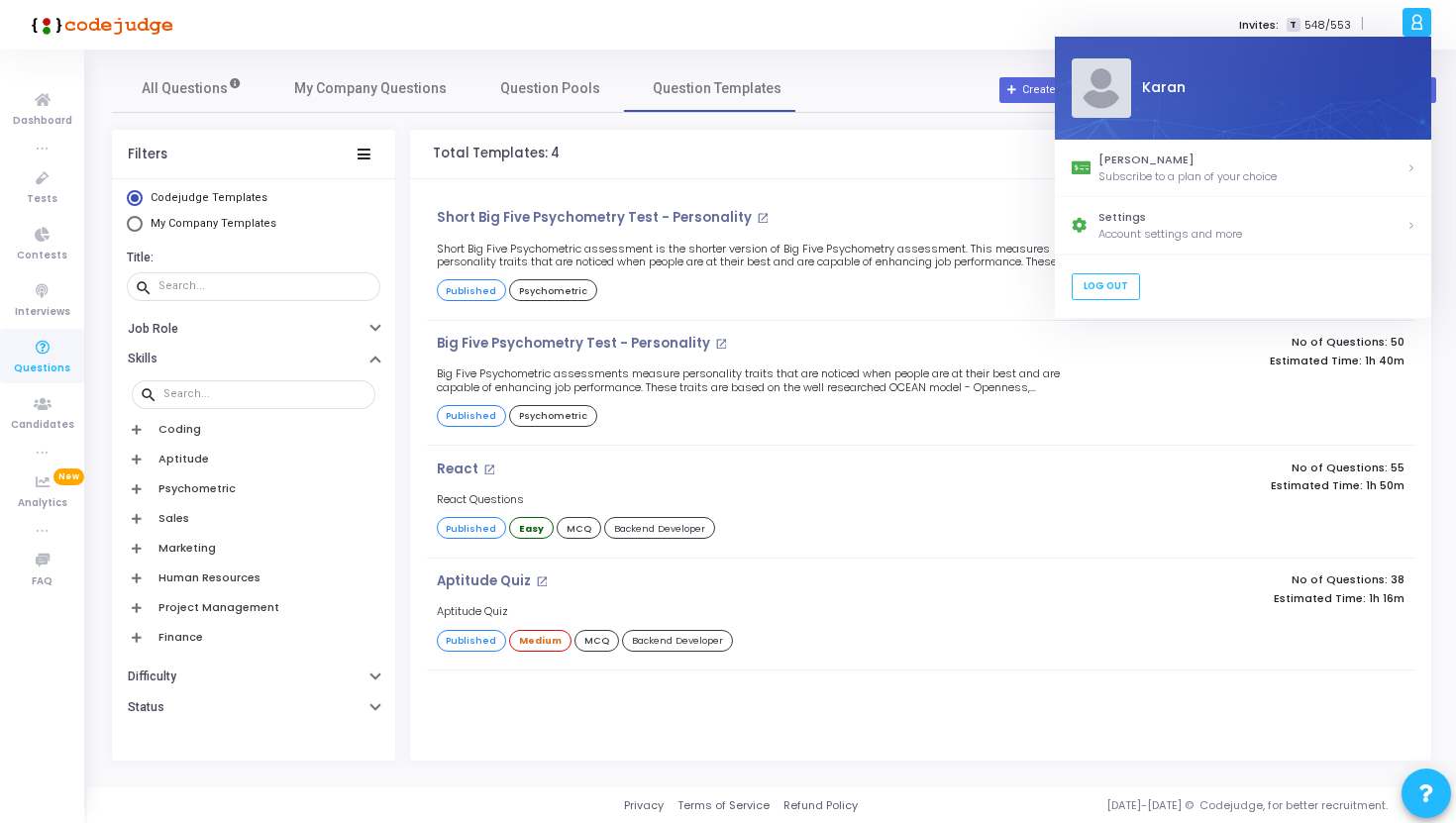 click on "K   Karan" 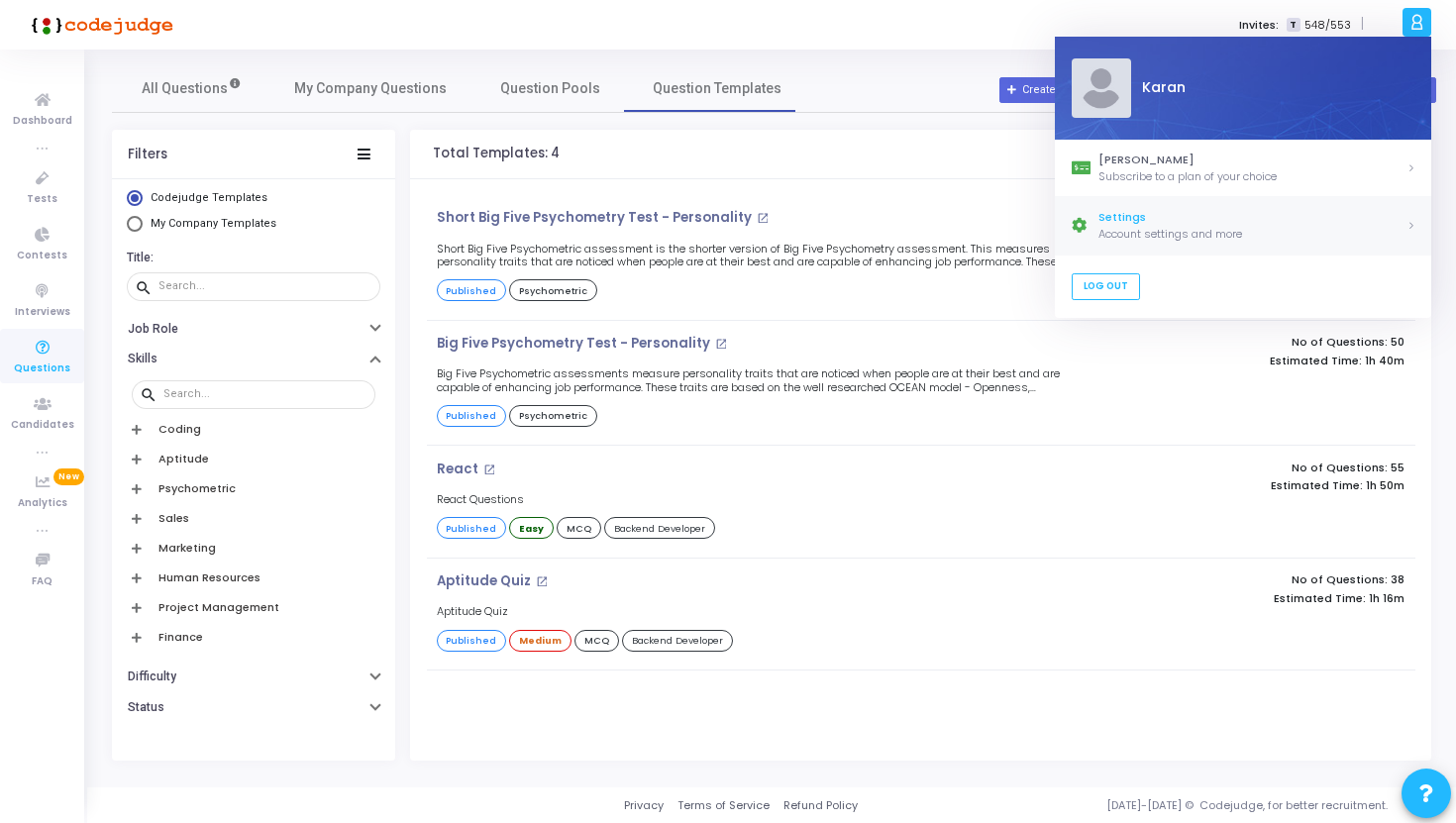click on "Account settings and more" 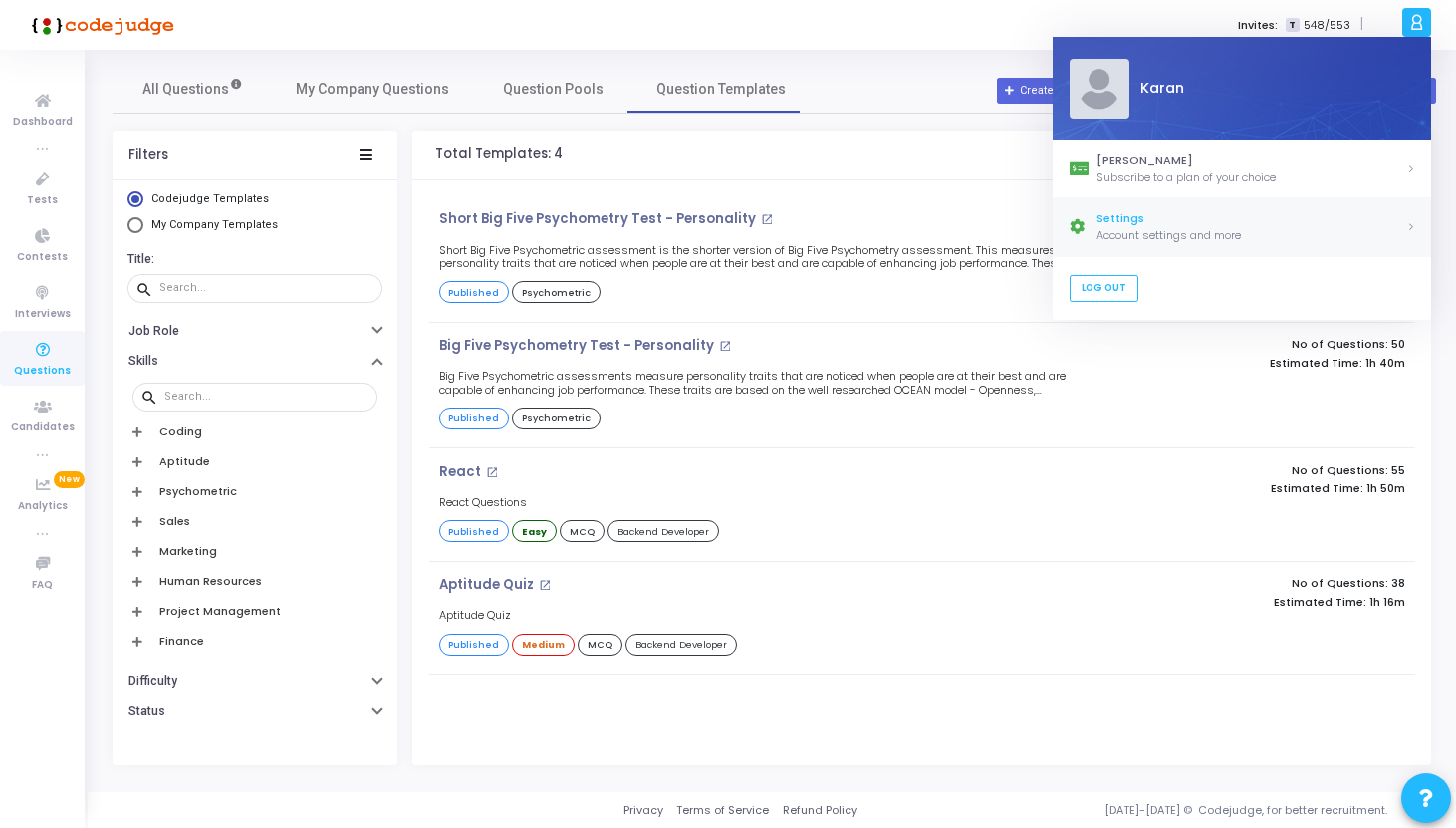 select on "91" 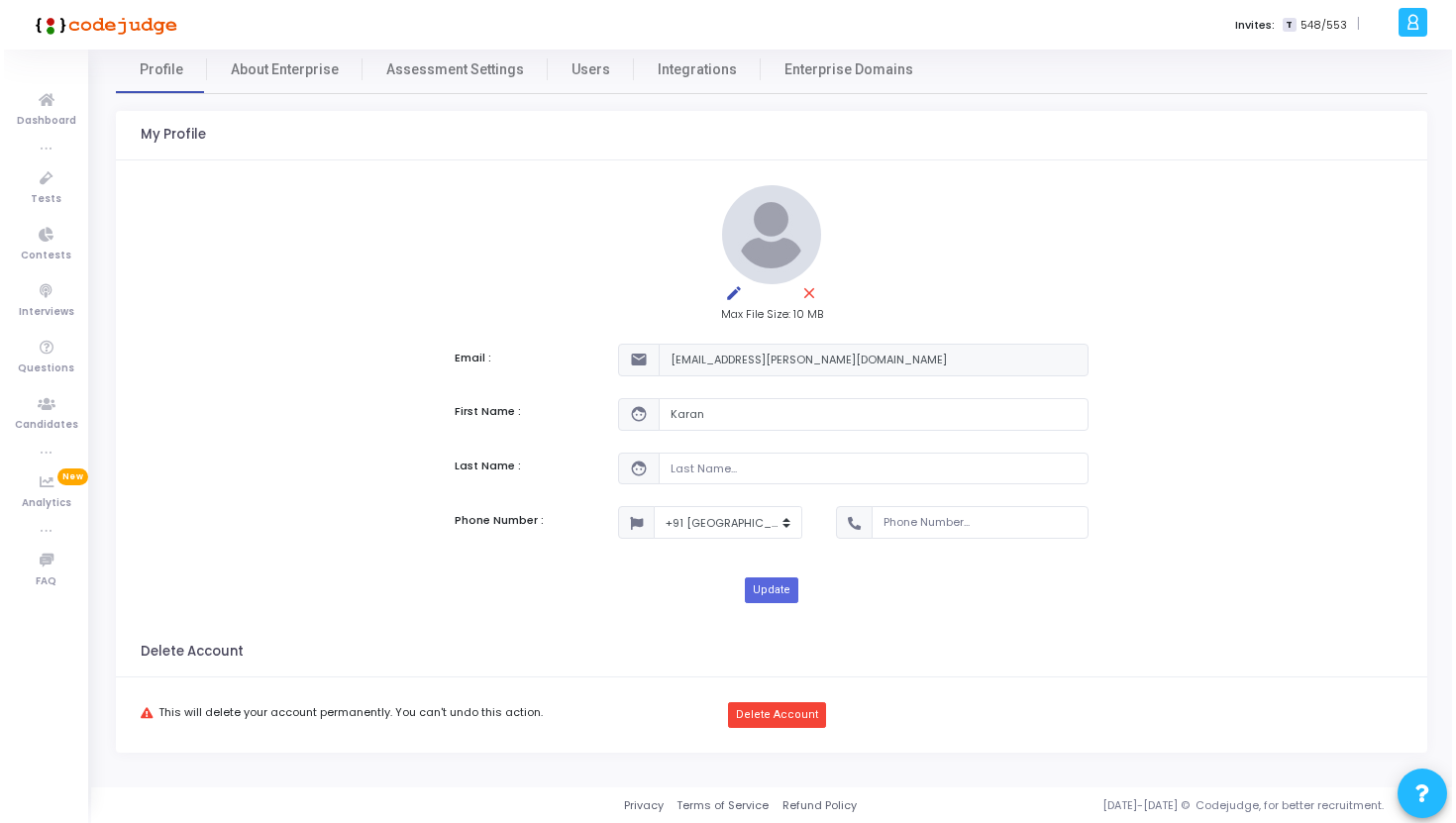 scroll, scrollTop: 0, scrollLeft: 0, axis: both 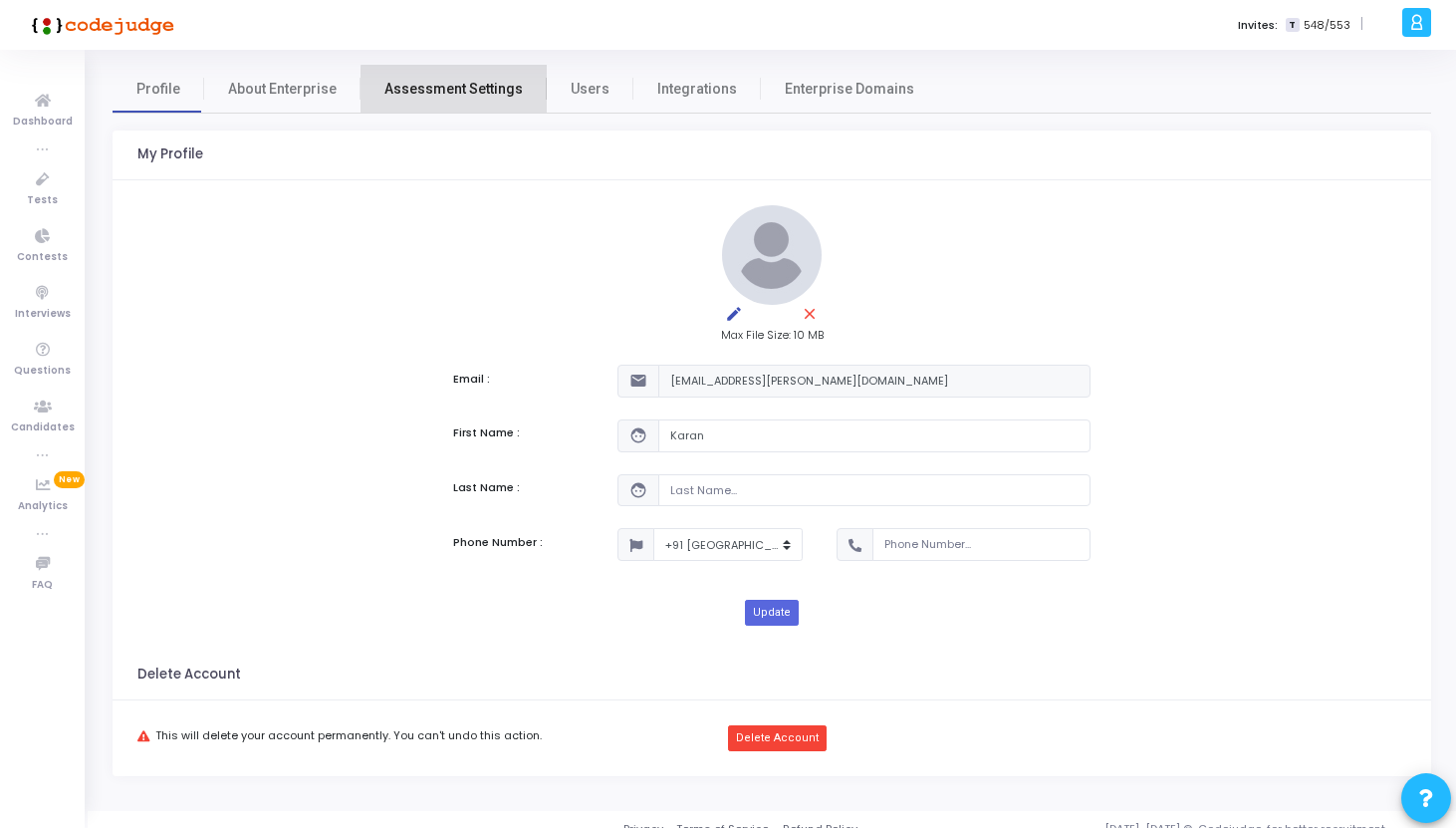 click on "Assessment Settings" at bounding box center [453, 89] 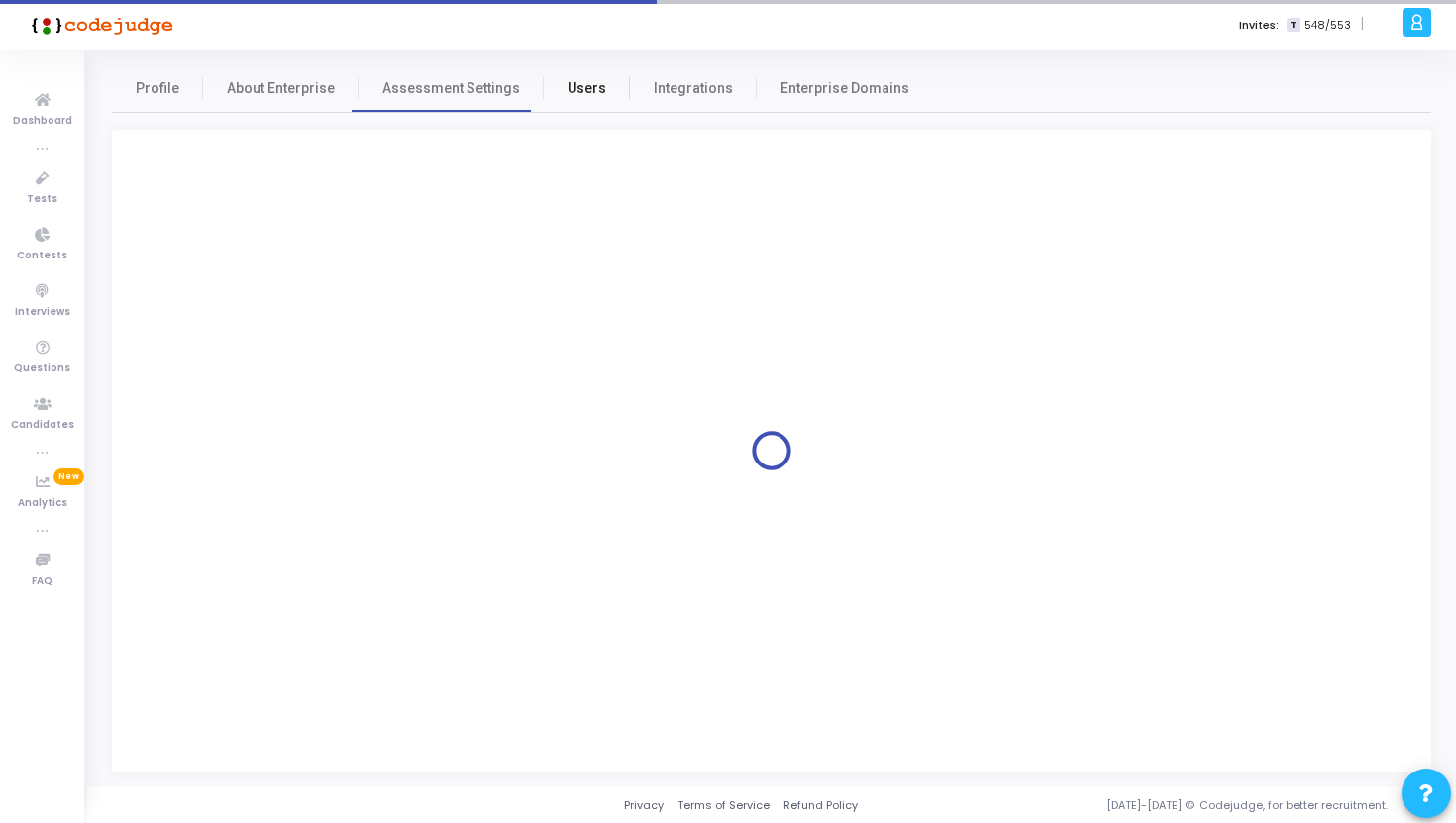 click on "Users" at bounding box center (586, 88) 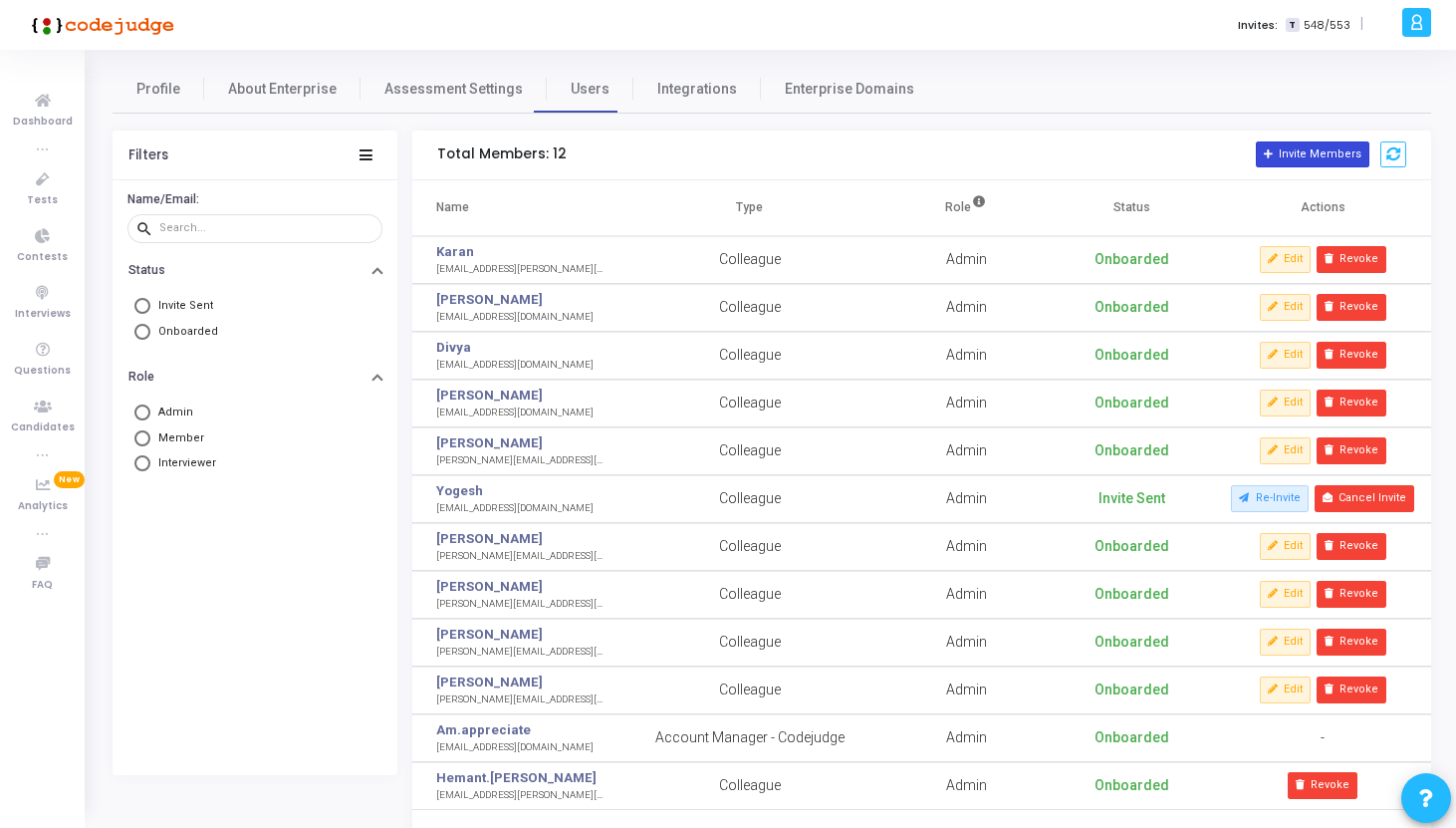 click on "Invite Members" 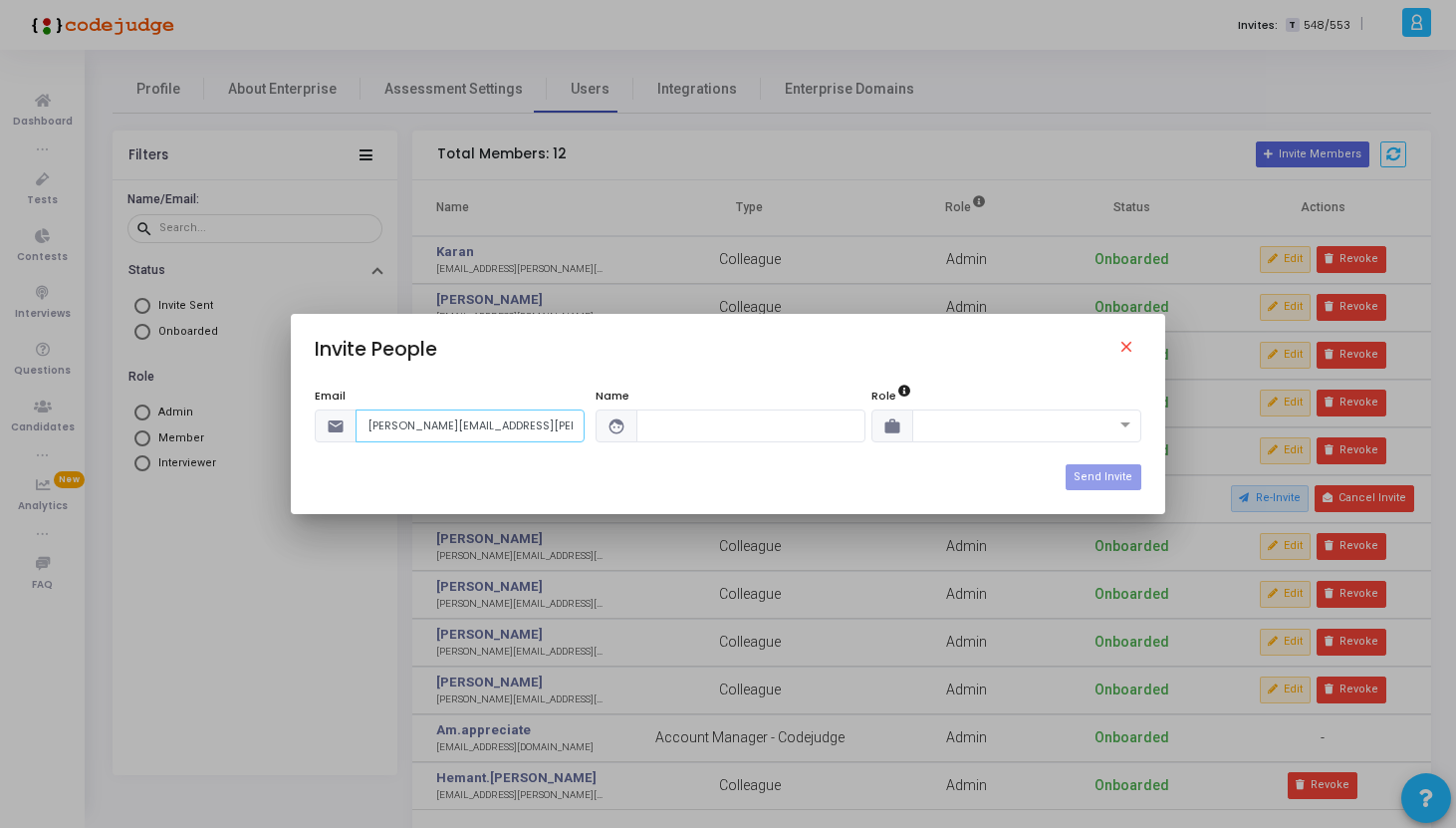 type on "shaswat.jena@ppreciate.com" 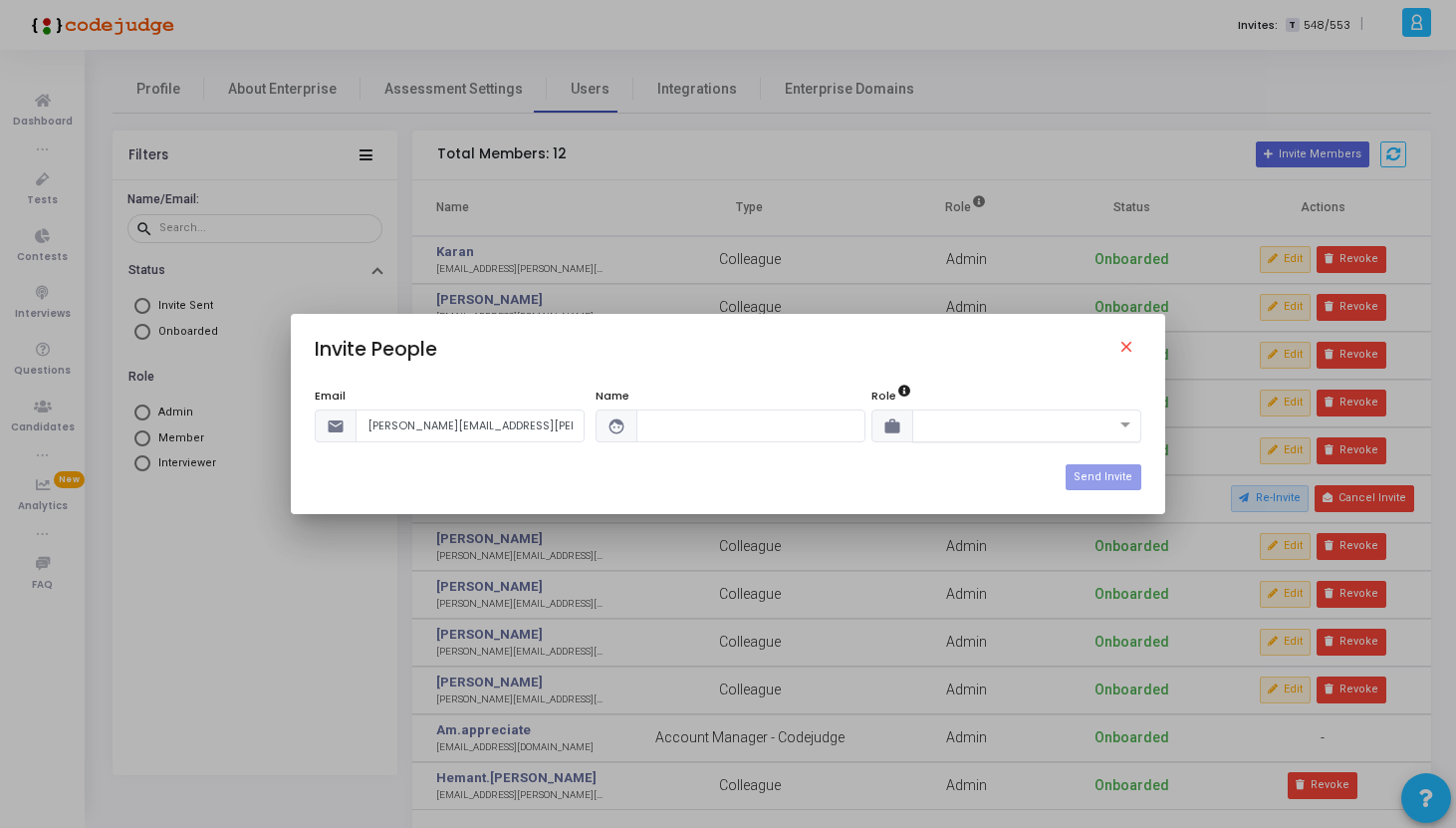 click at bounding box center [1007, 423] 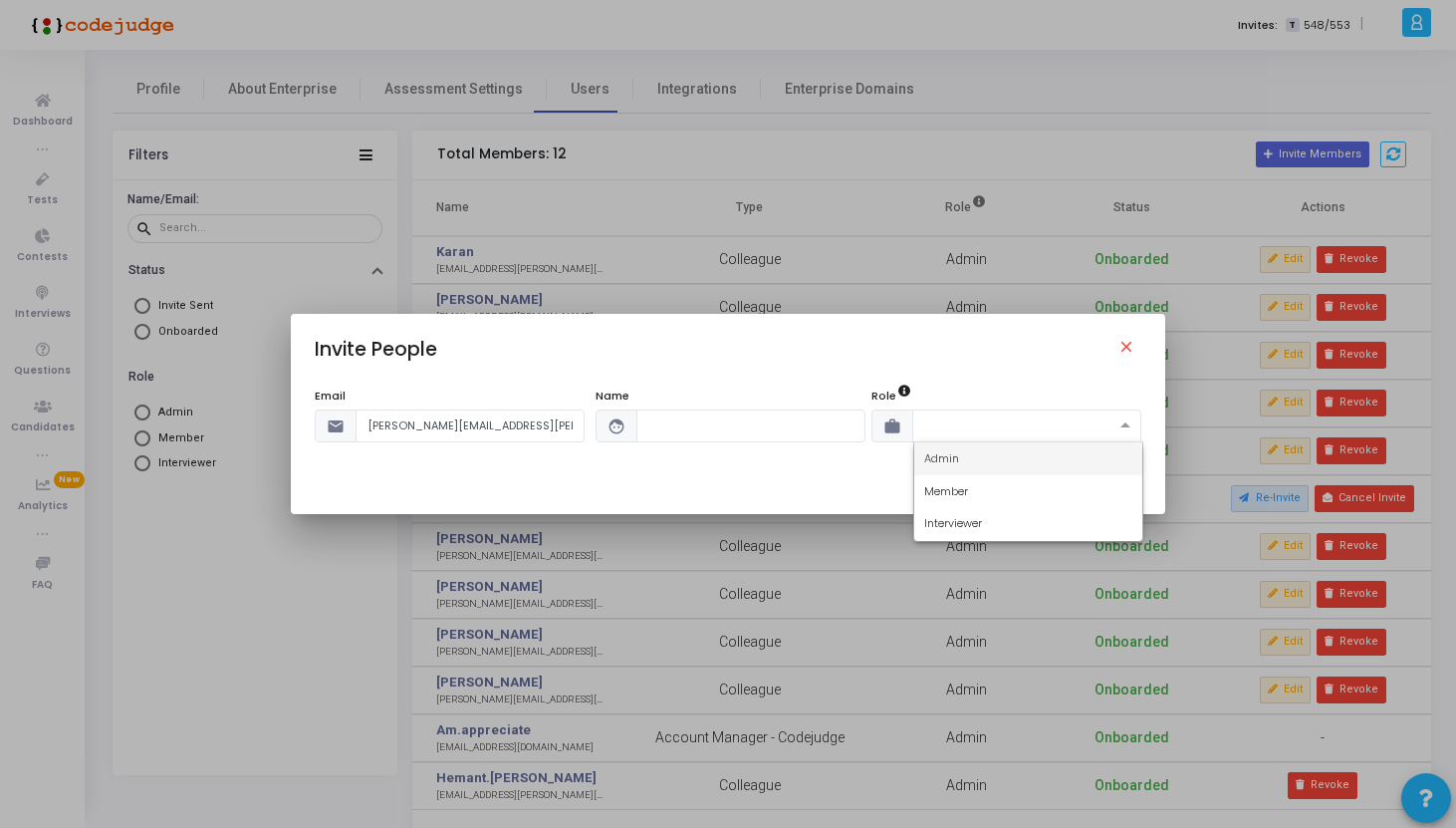 click on "Admin" at bounding box center (1029, 458) 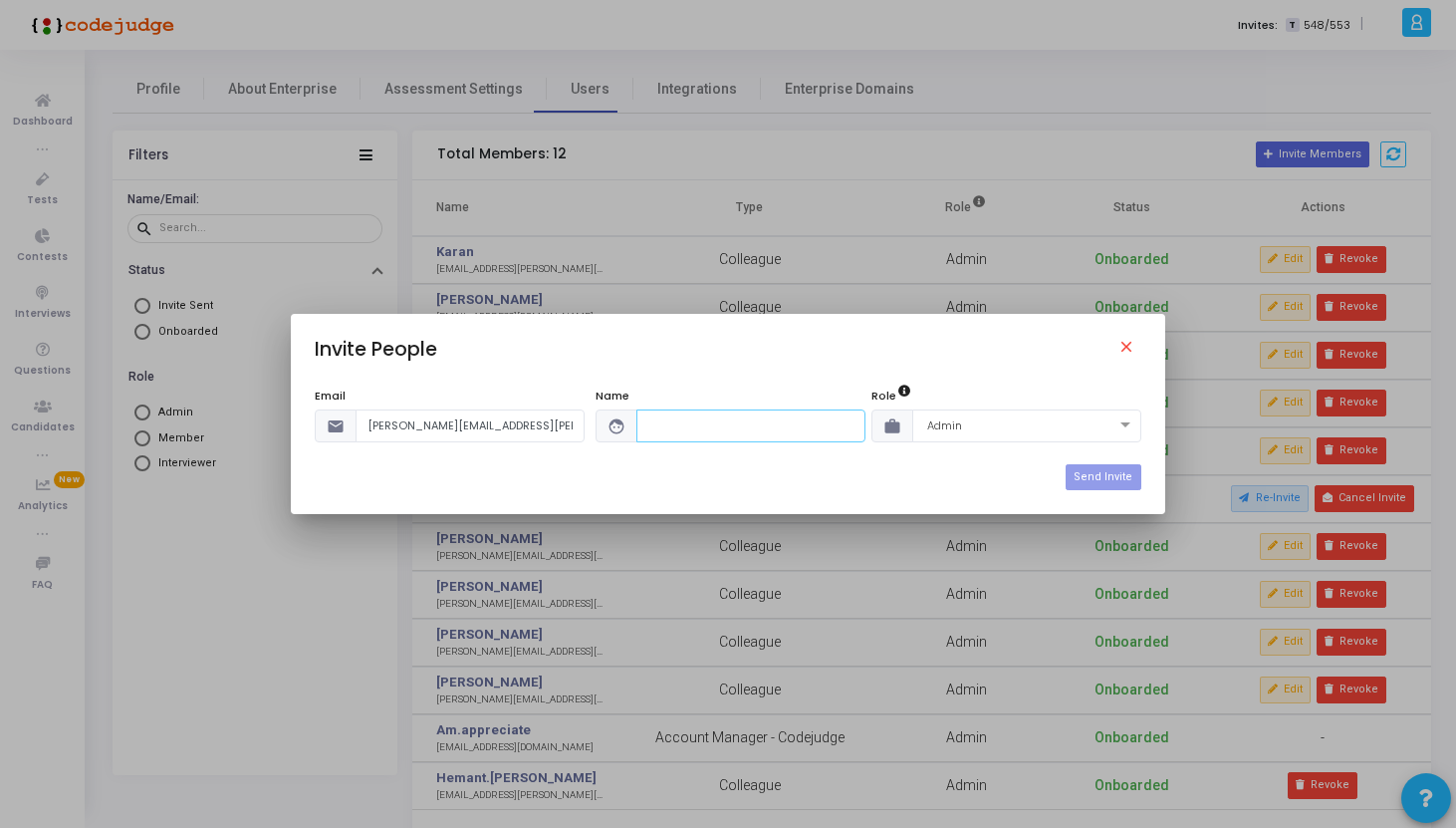 click at bounding box center [751, 425] 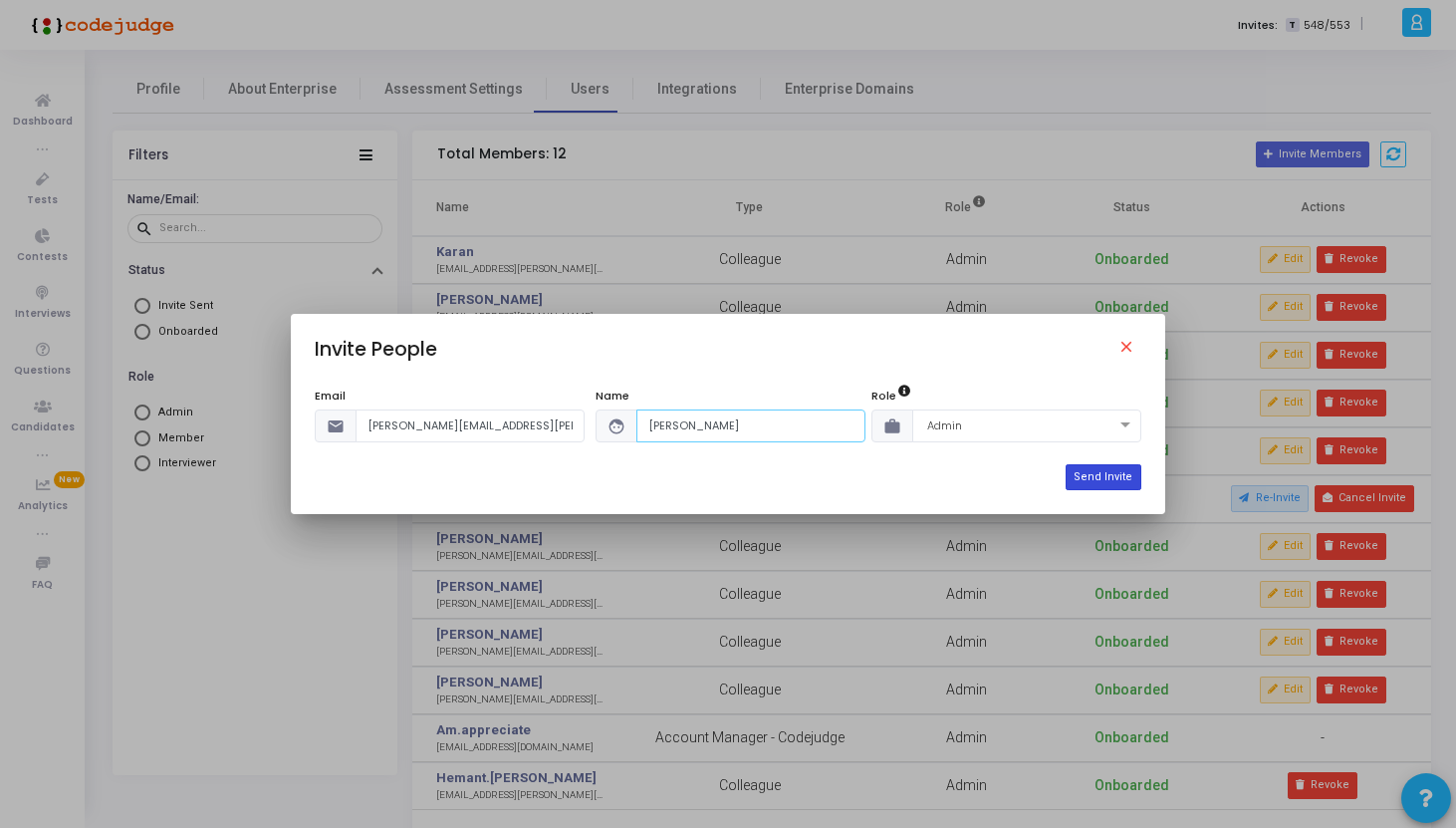 type on "shaswat" 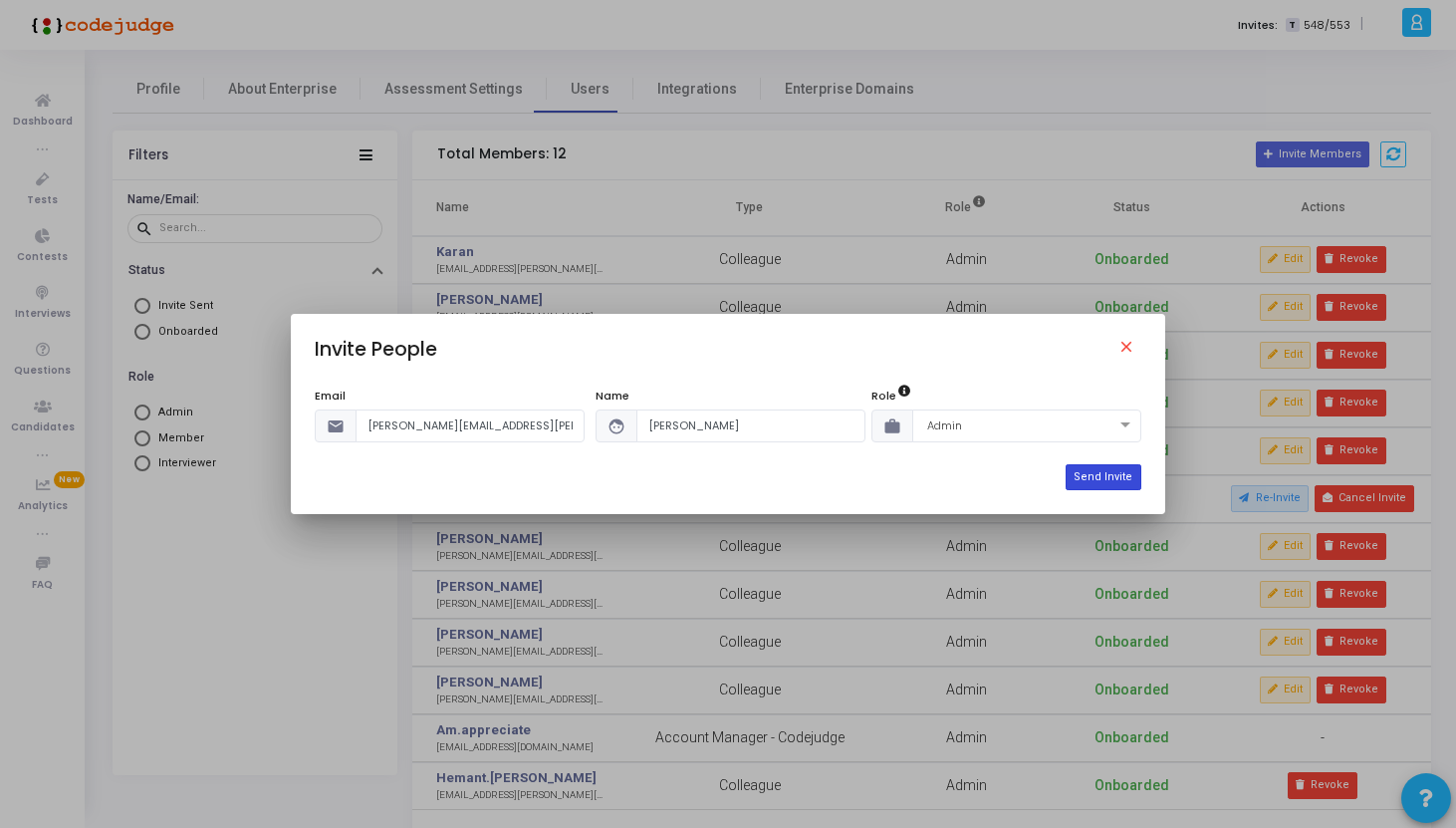 click on "Send Invite" at bounding box center [1102, 477] 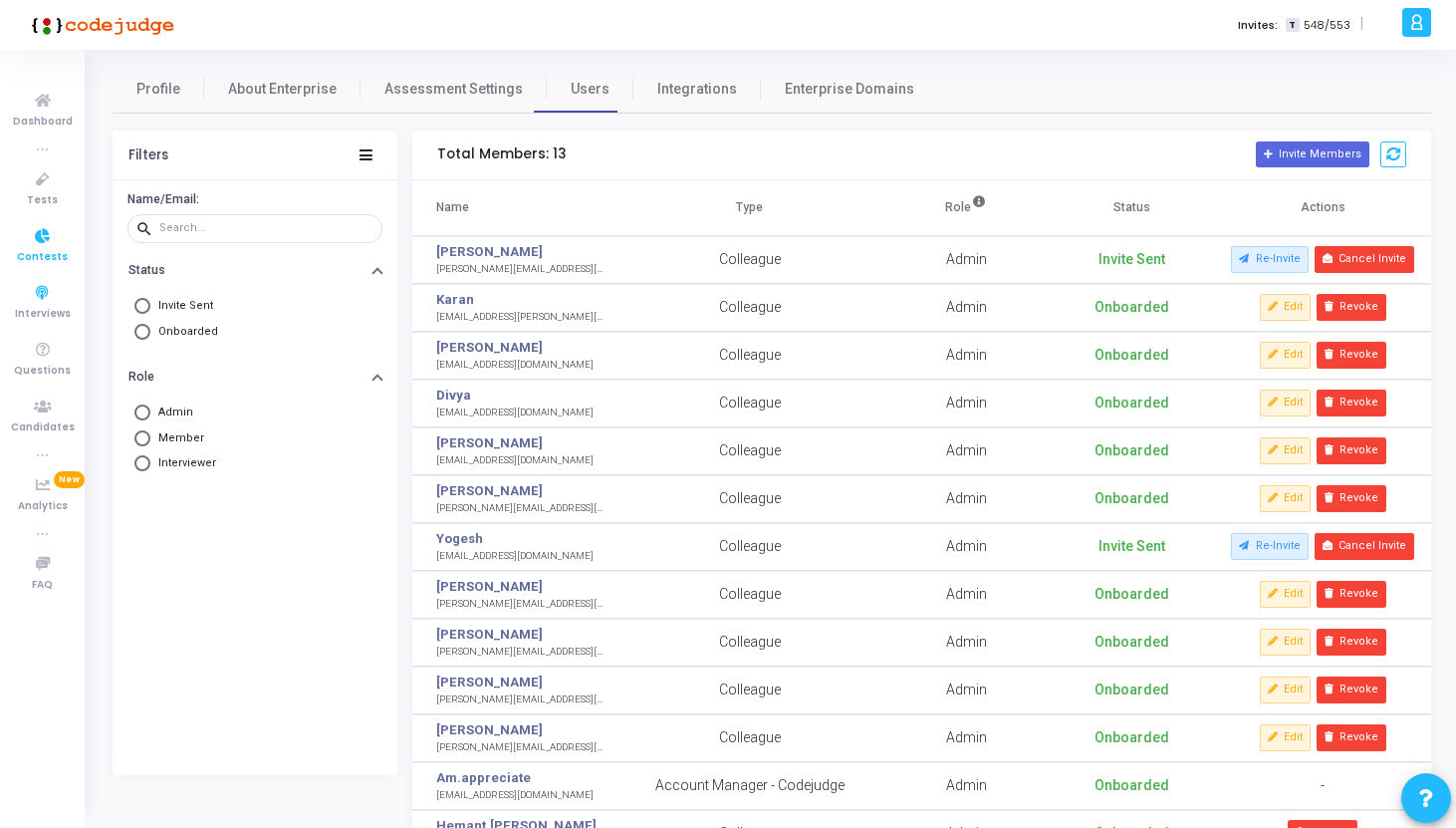 click on "Contests" at bounding box center [42, 257] 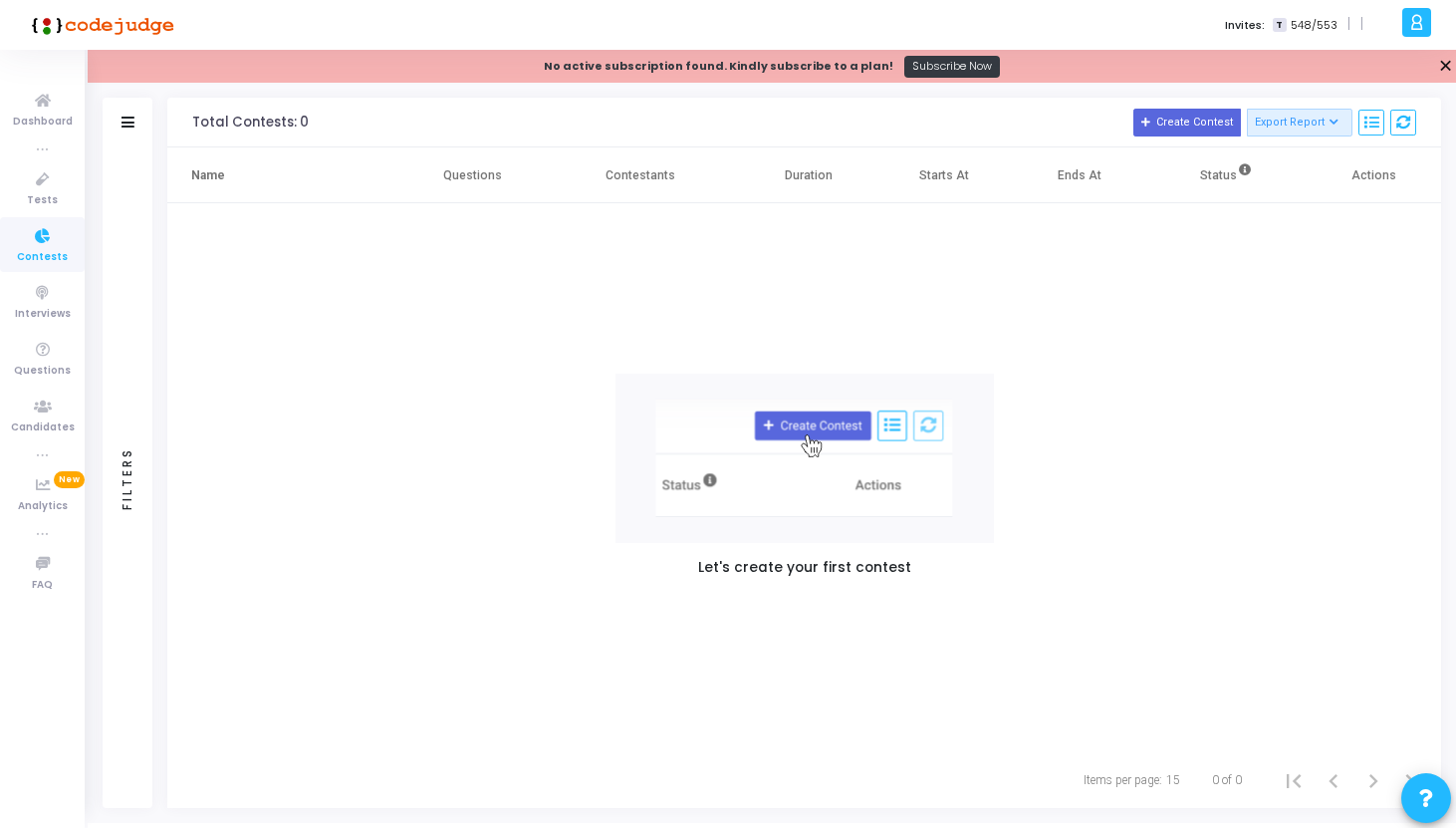 click on "✕" at bounding box center [1445, 66] 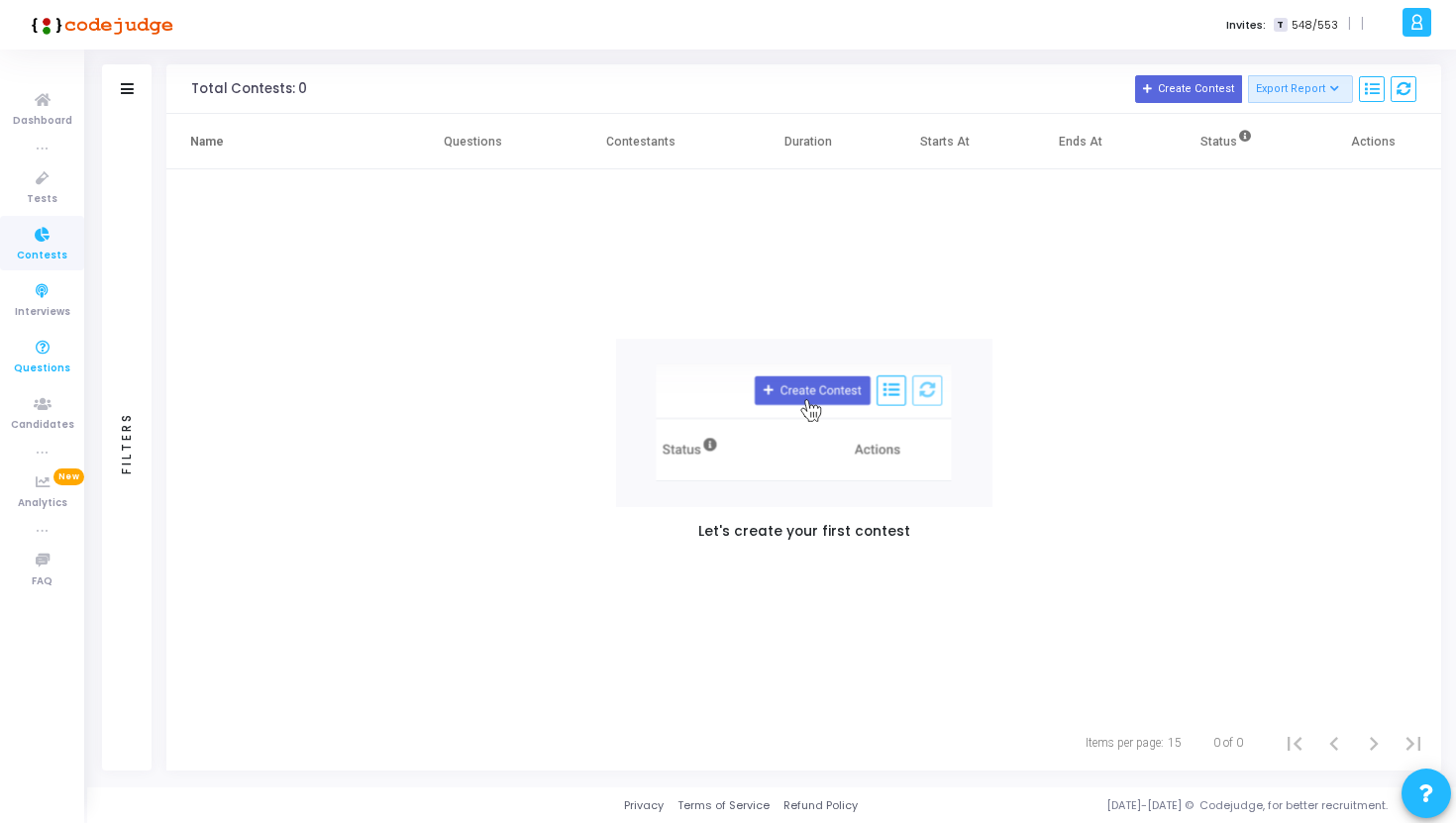 click on "Questions" at bounding box center (42, 368) 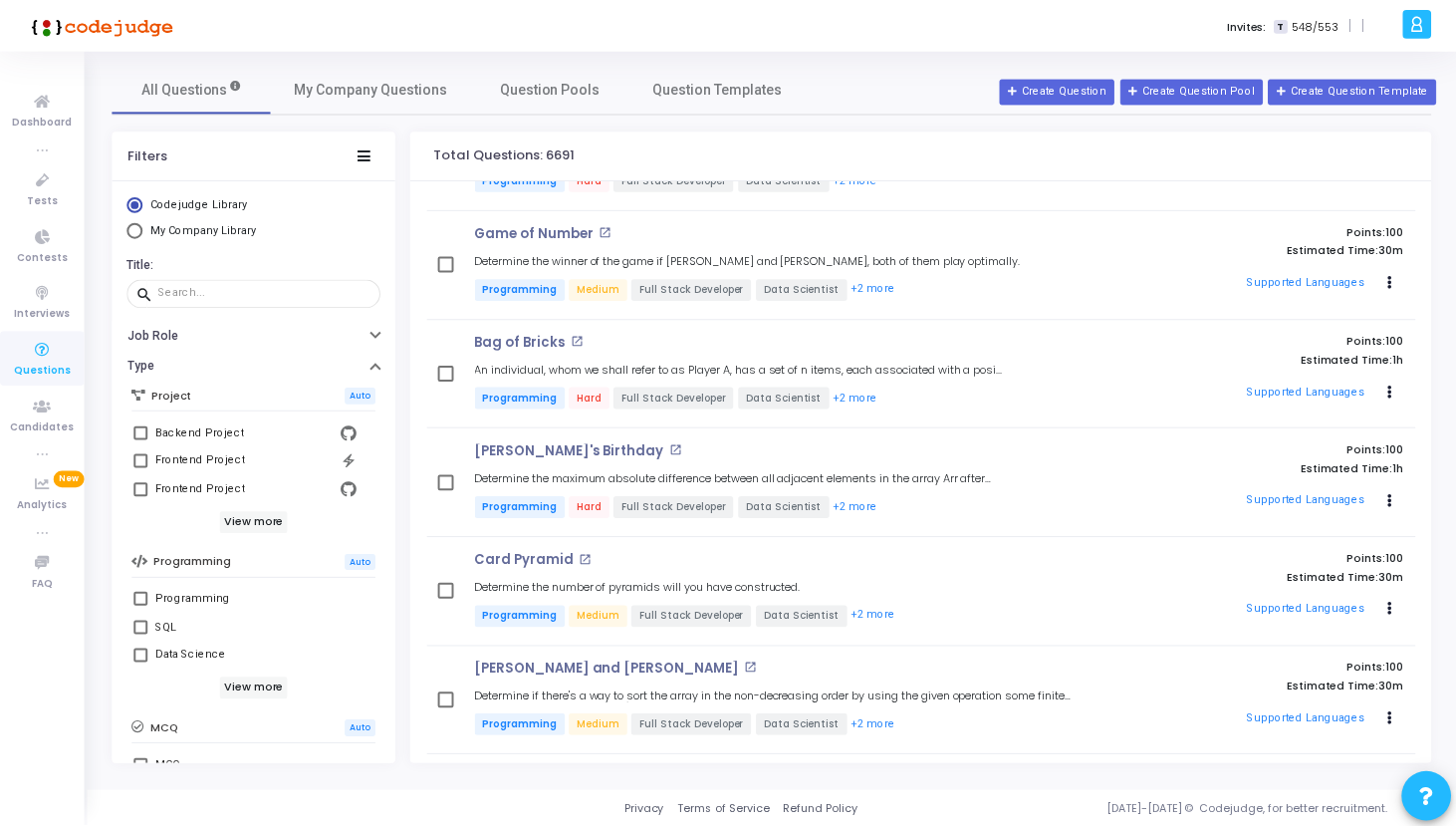 scroll, scrollTop: 0, scrollLeft: 0, axis: both 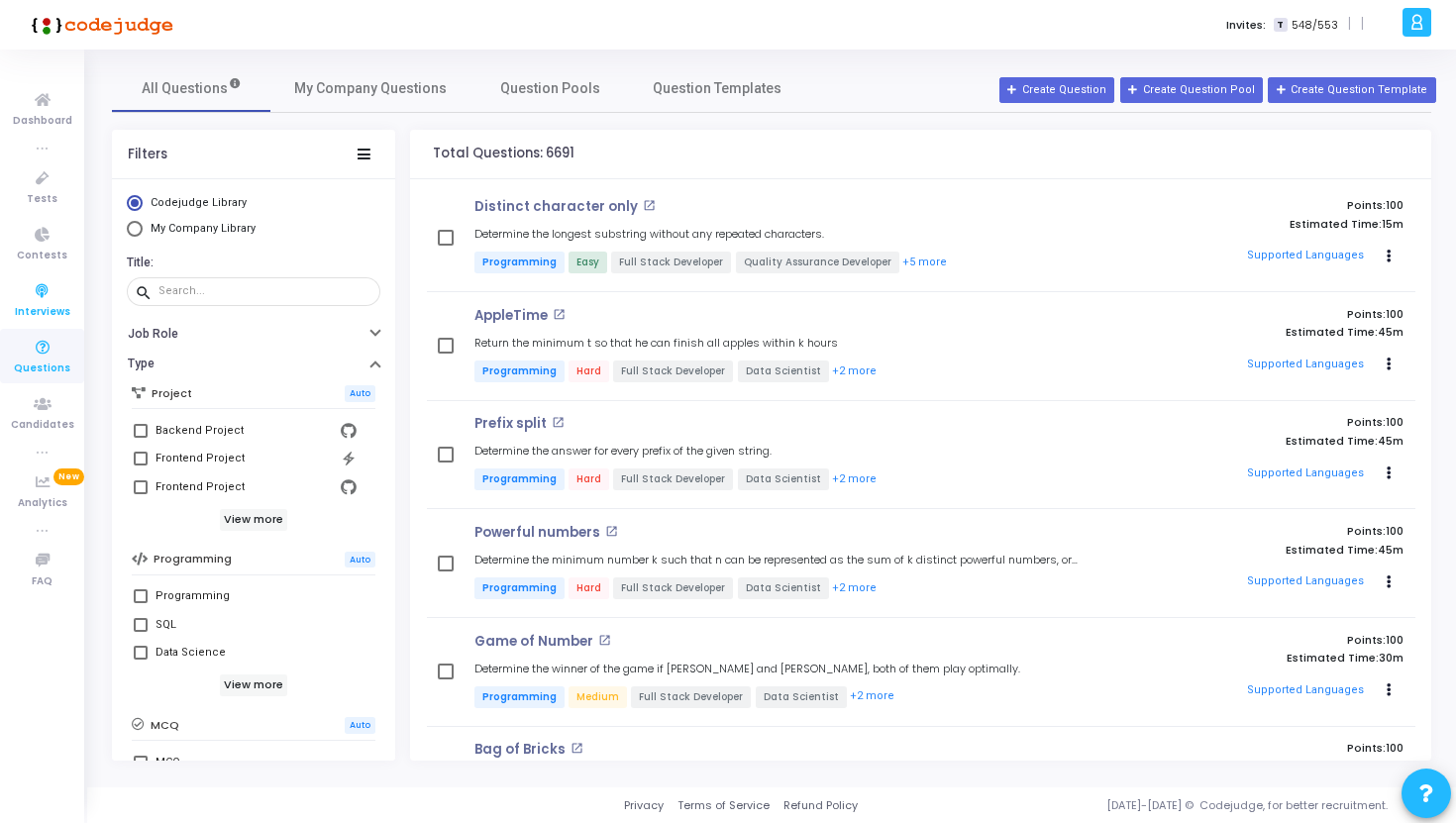 click at bounding box center (43, 291) 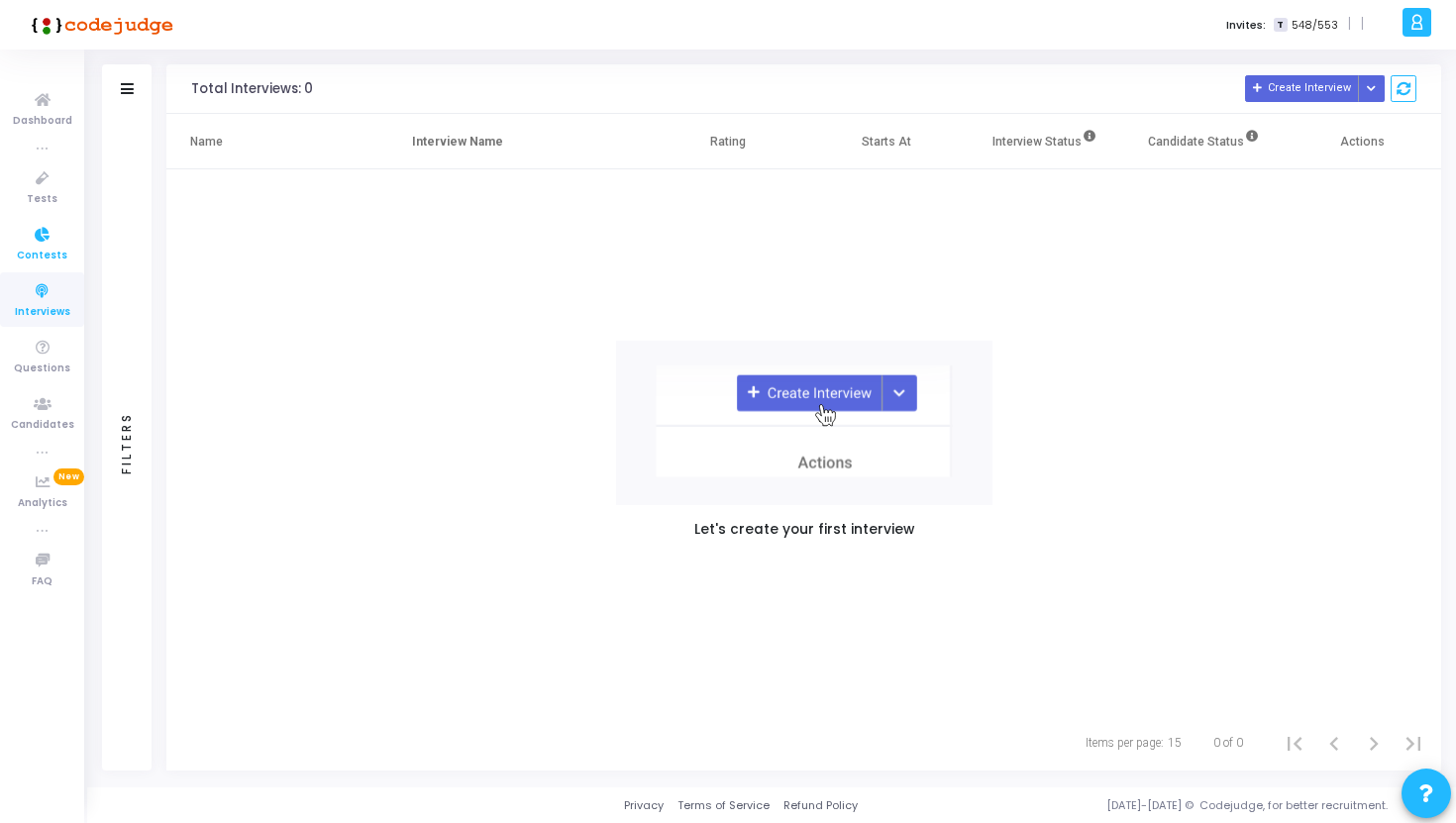 click at bounding box center [43, 235] 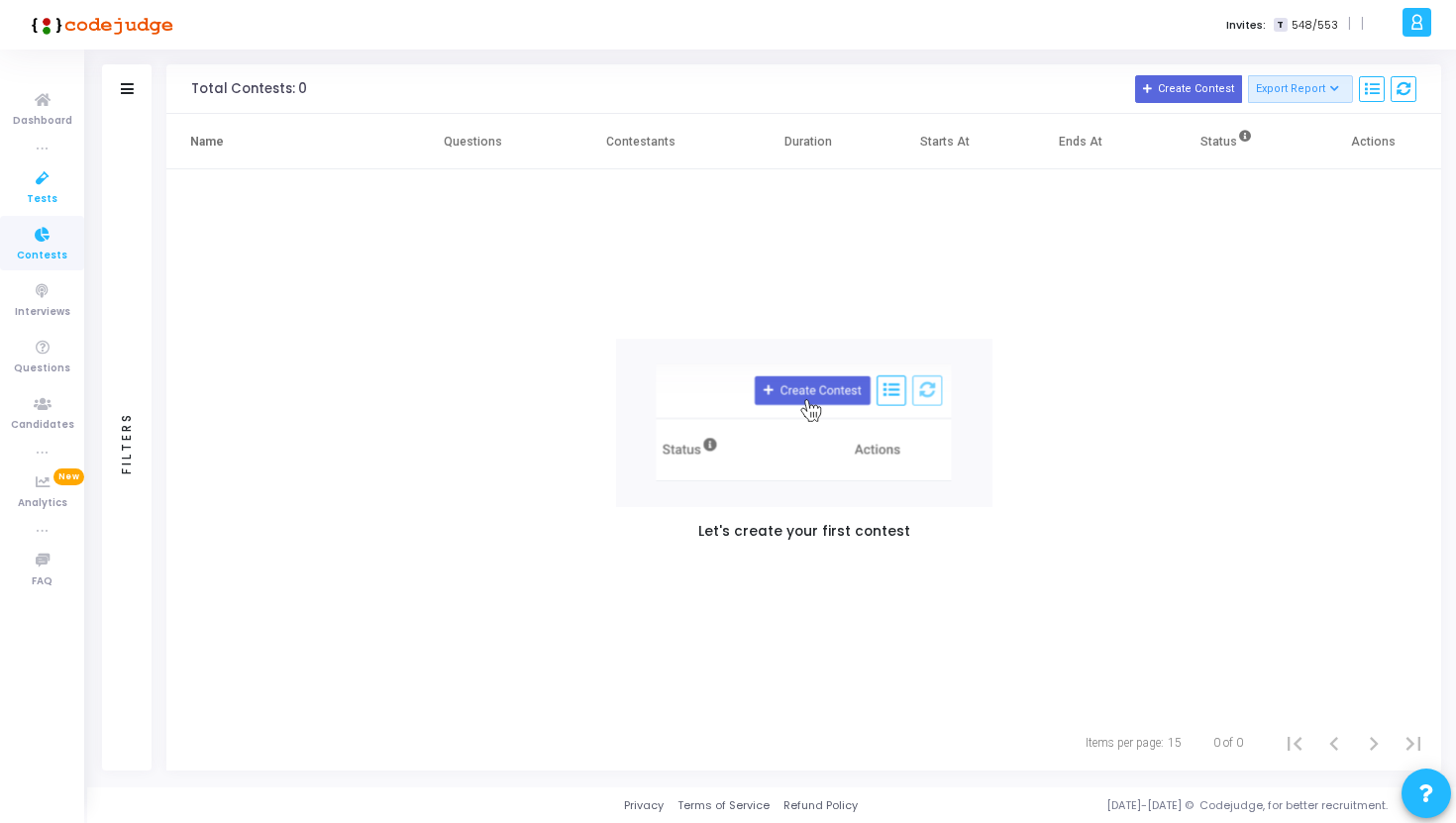 click at bounding box center [43, 178] 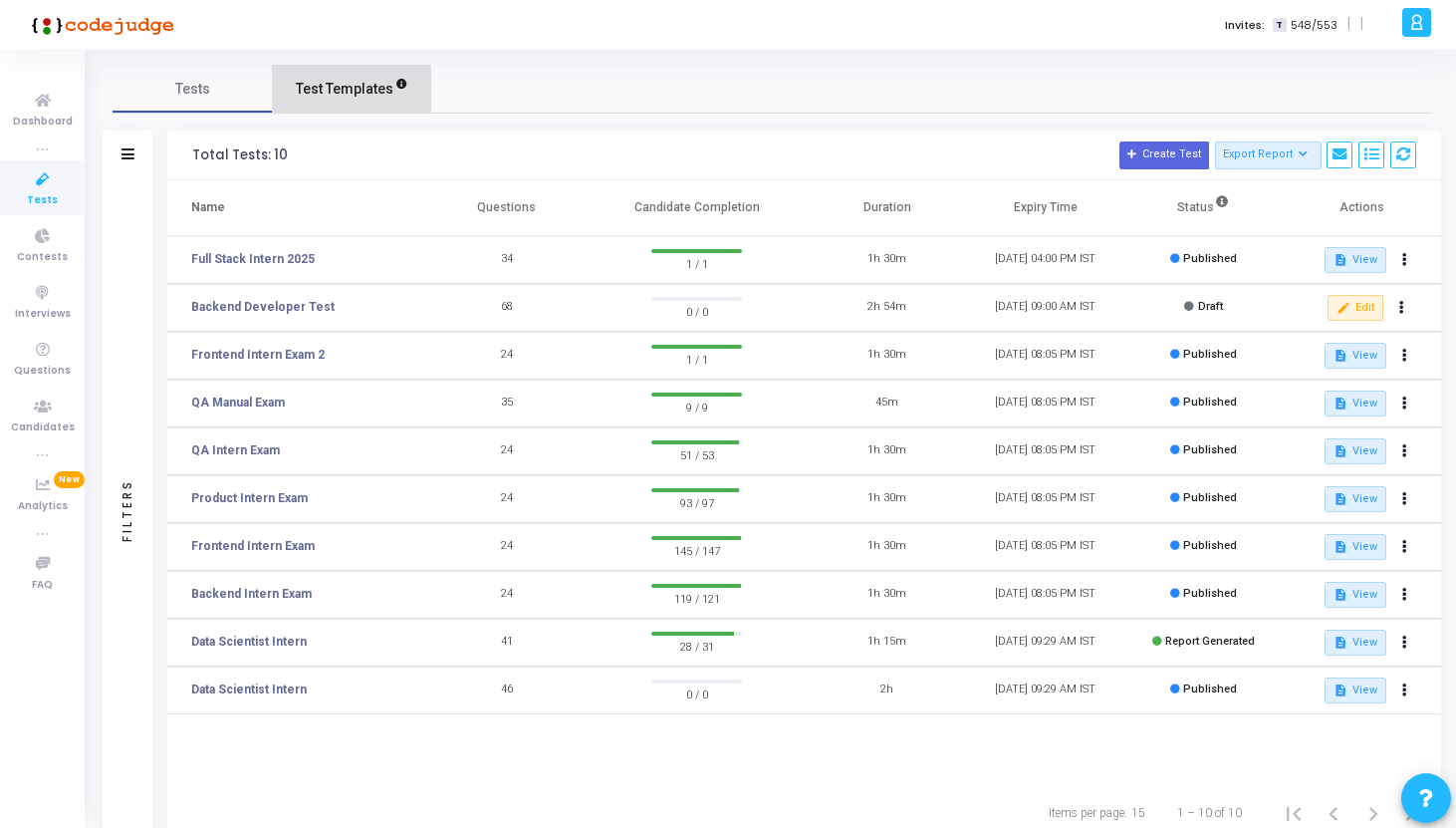 click on "Test Templates" at bounding box center (345, 89) 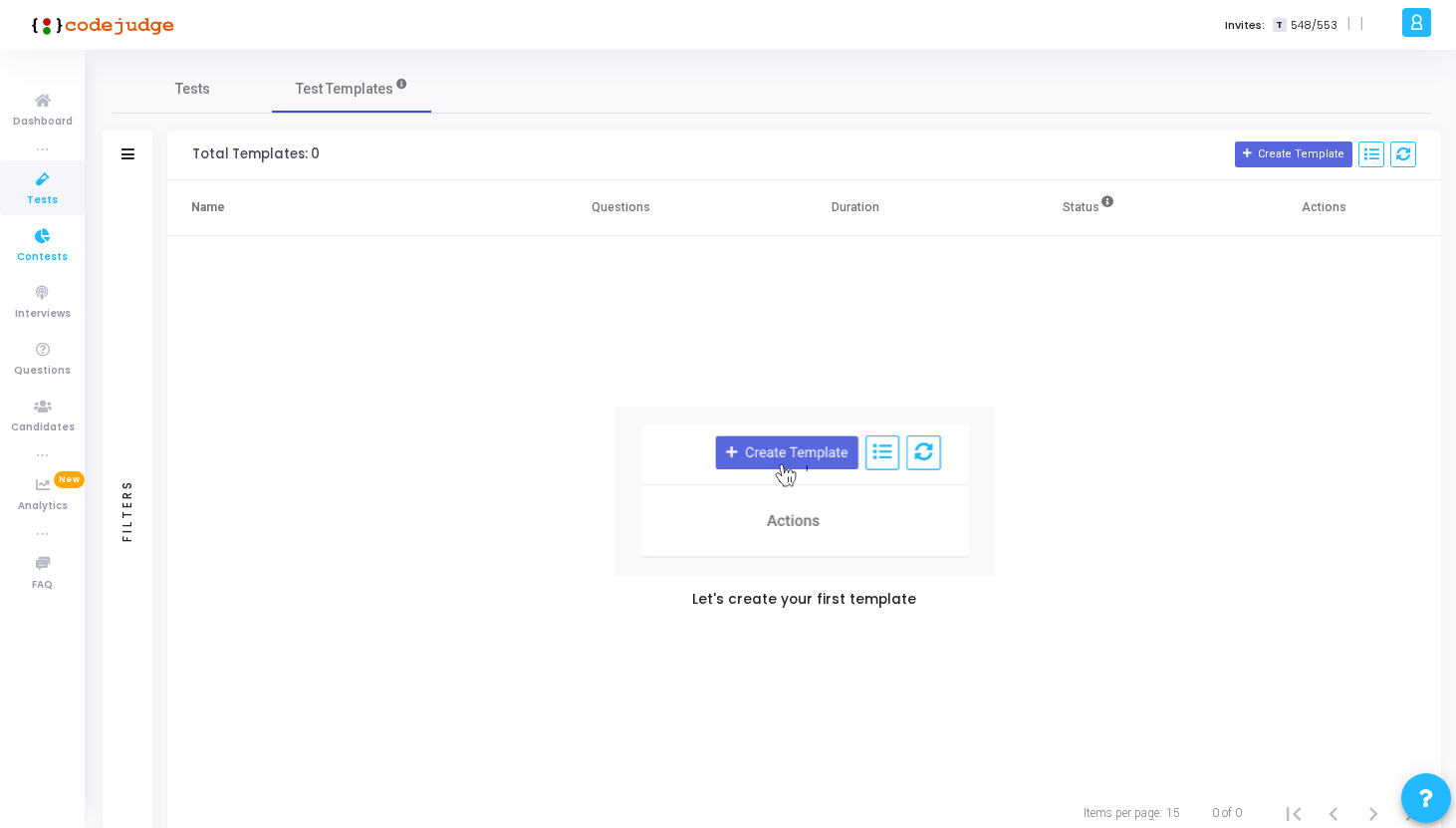 click at bounding box center [43, 236] 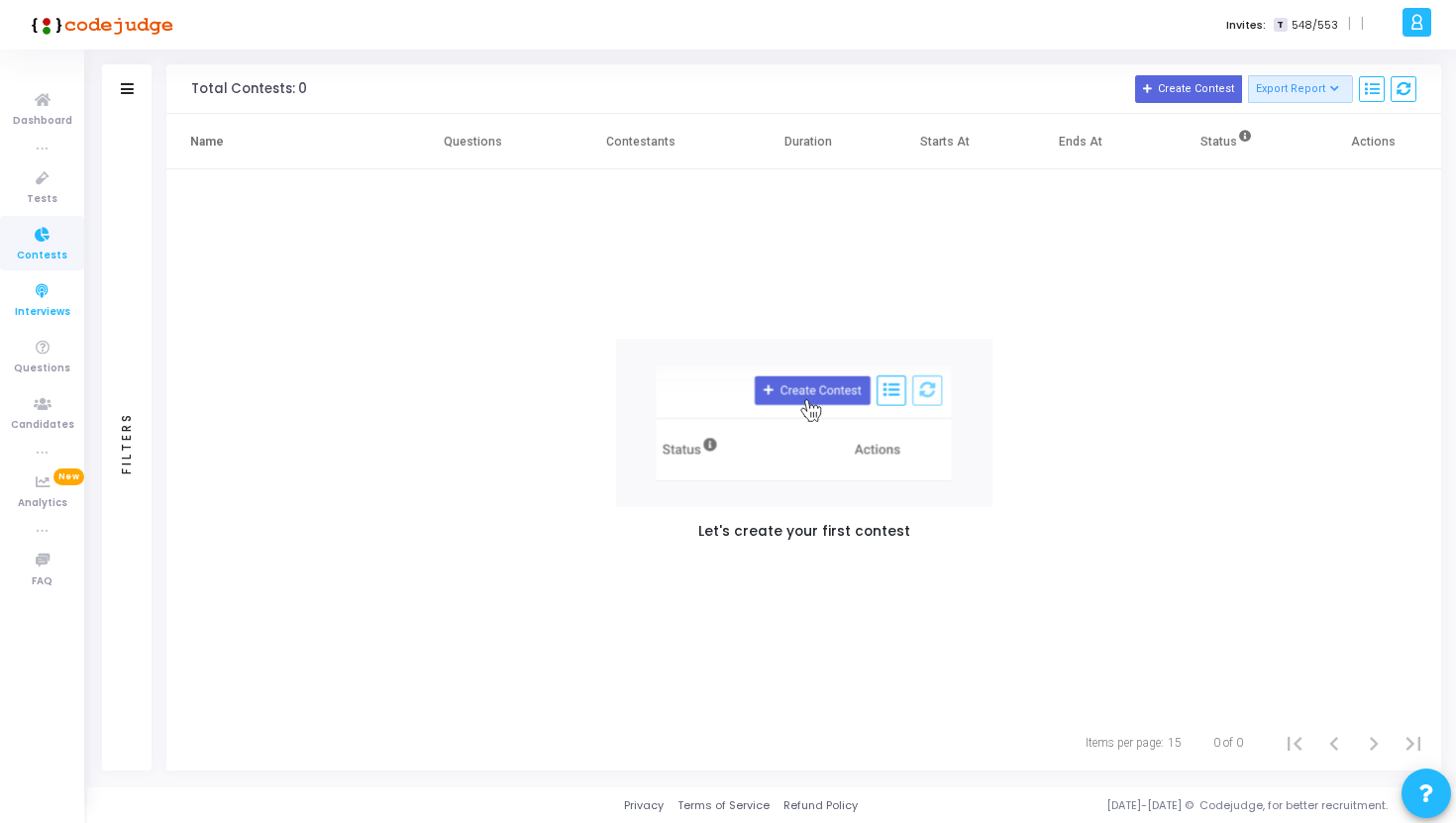 click at bounding box center (43, 291) 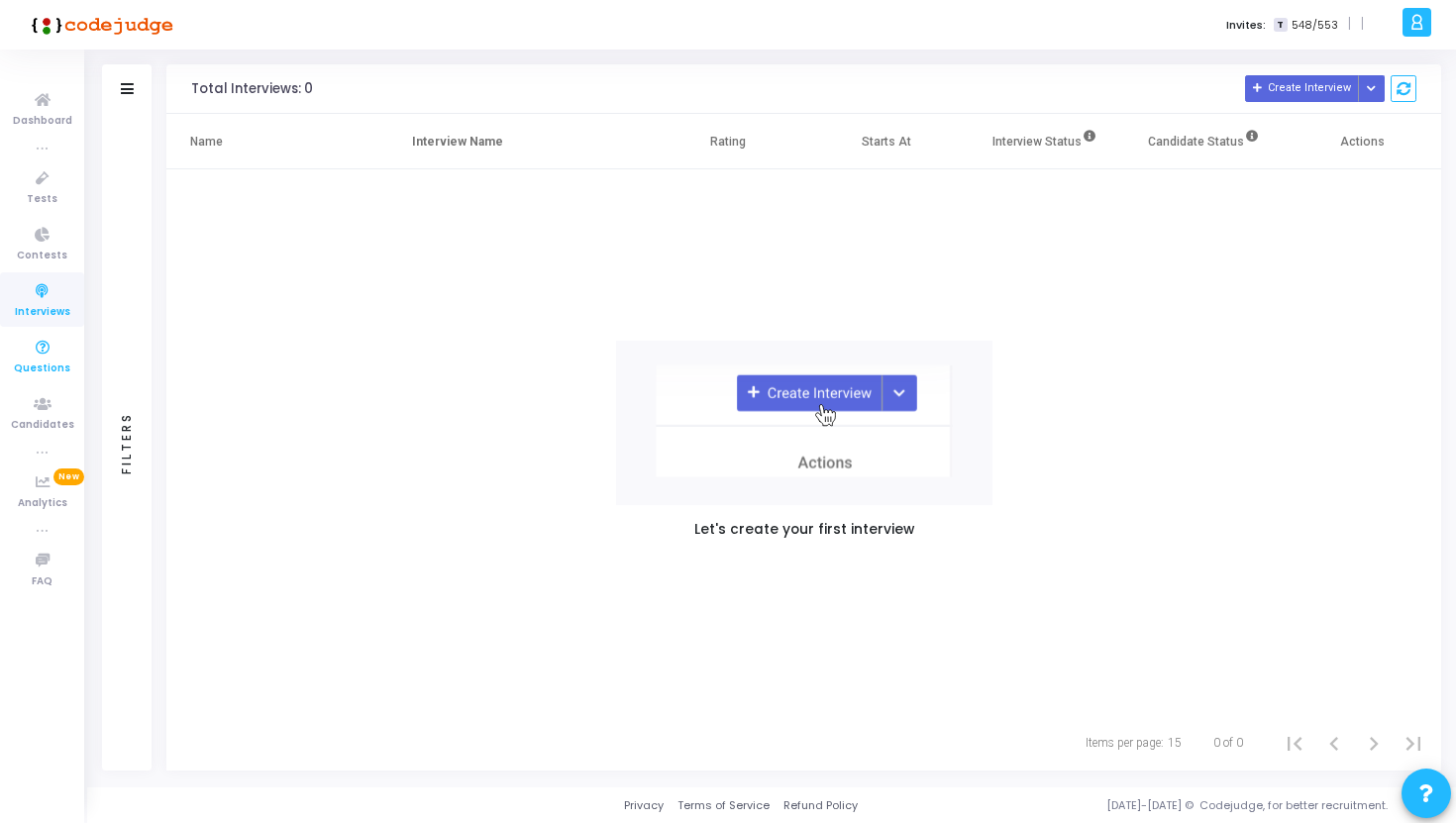 click on "Questions" at bounding box center (42, 356) 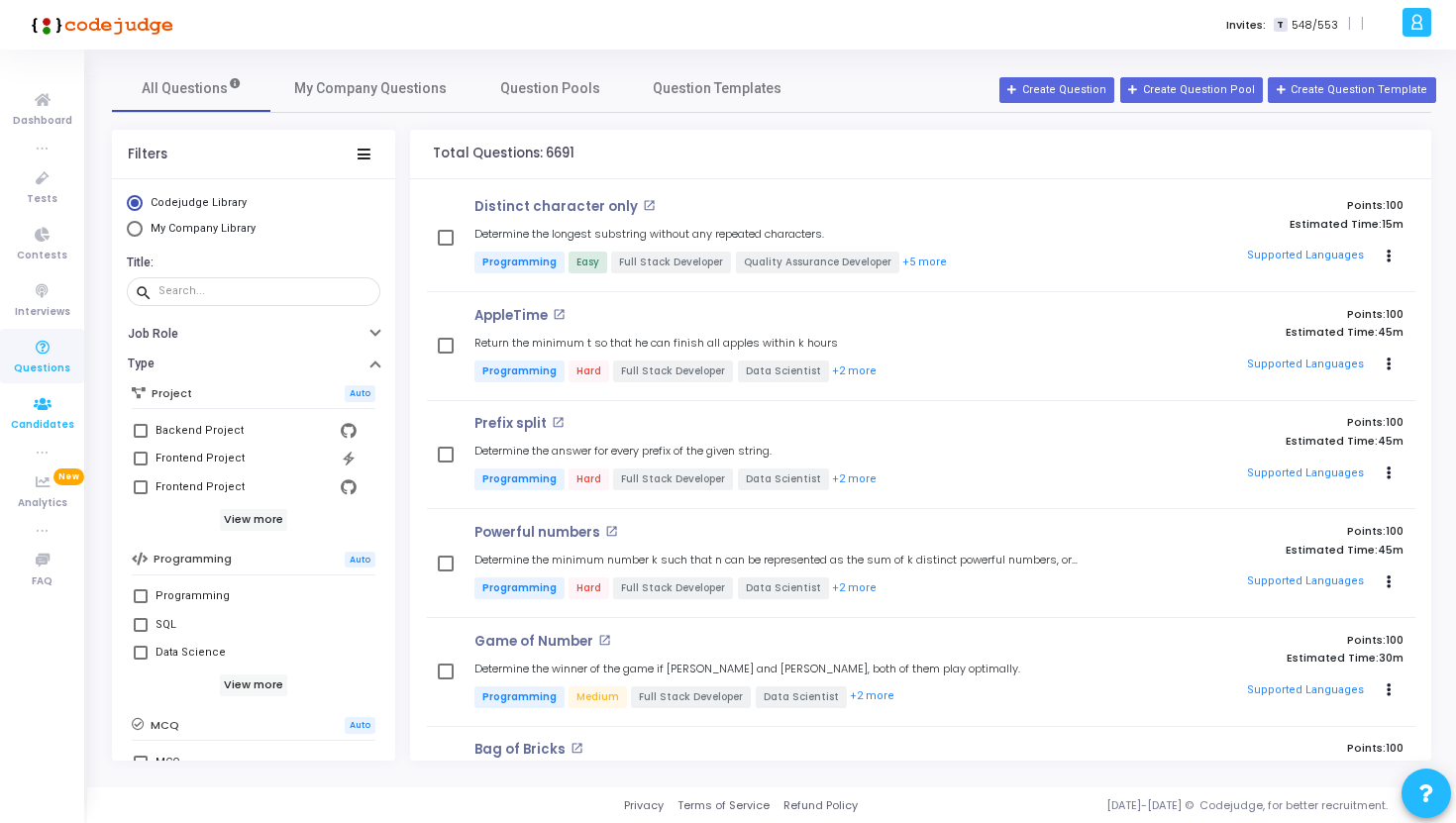 click at bounding box center (43, 404) 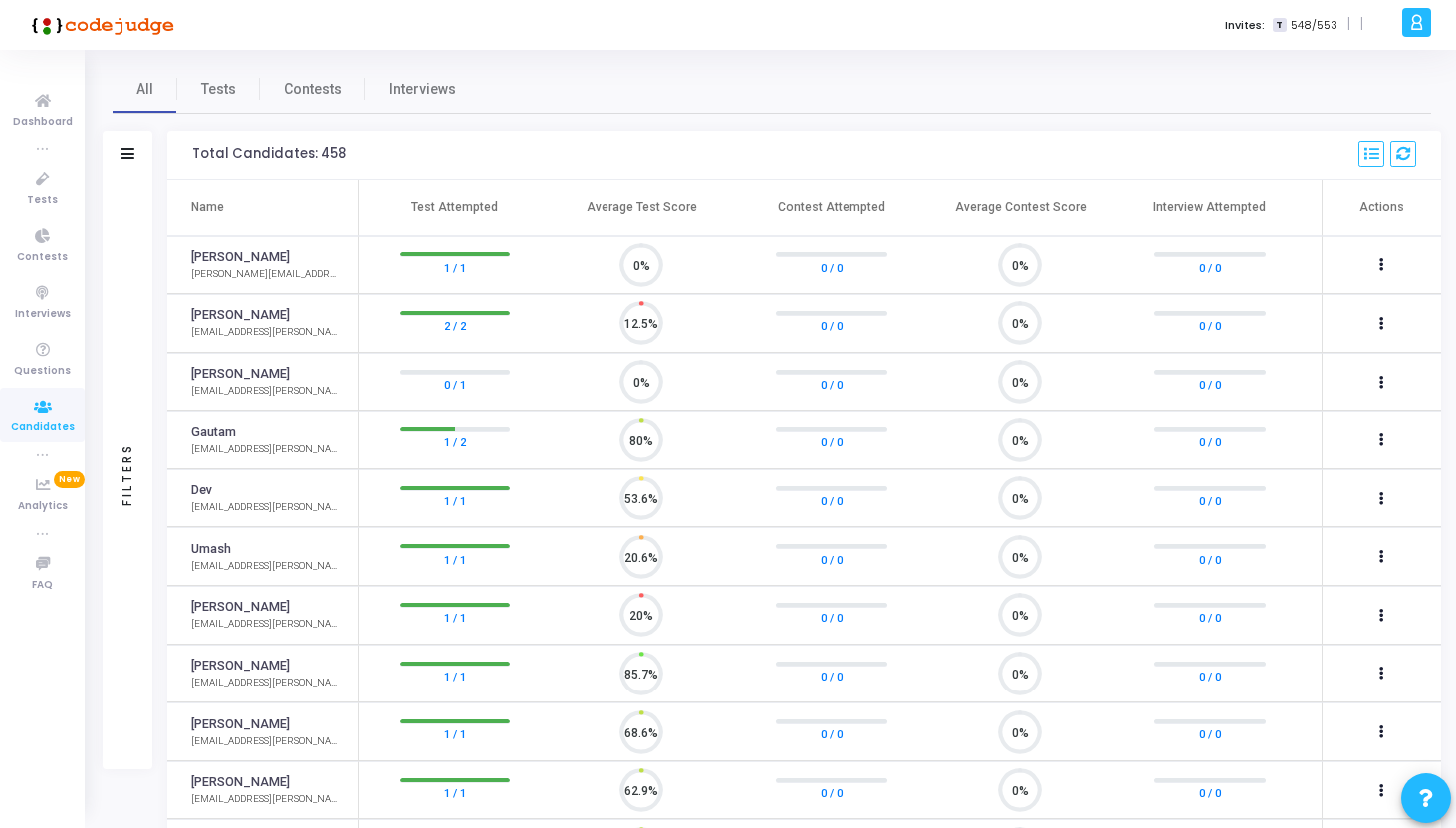 scroll, scrollTop: 9, scrollLeft: 9, axis: both 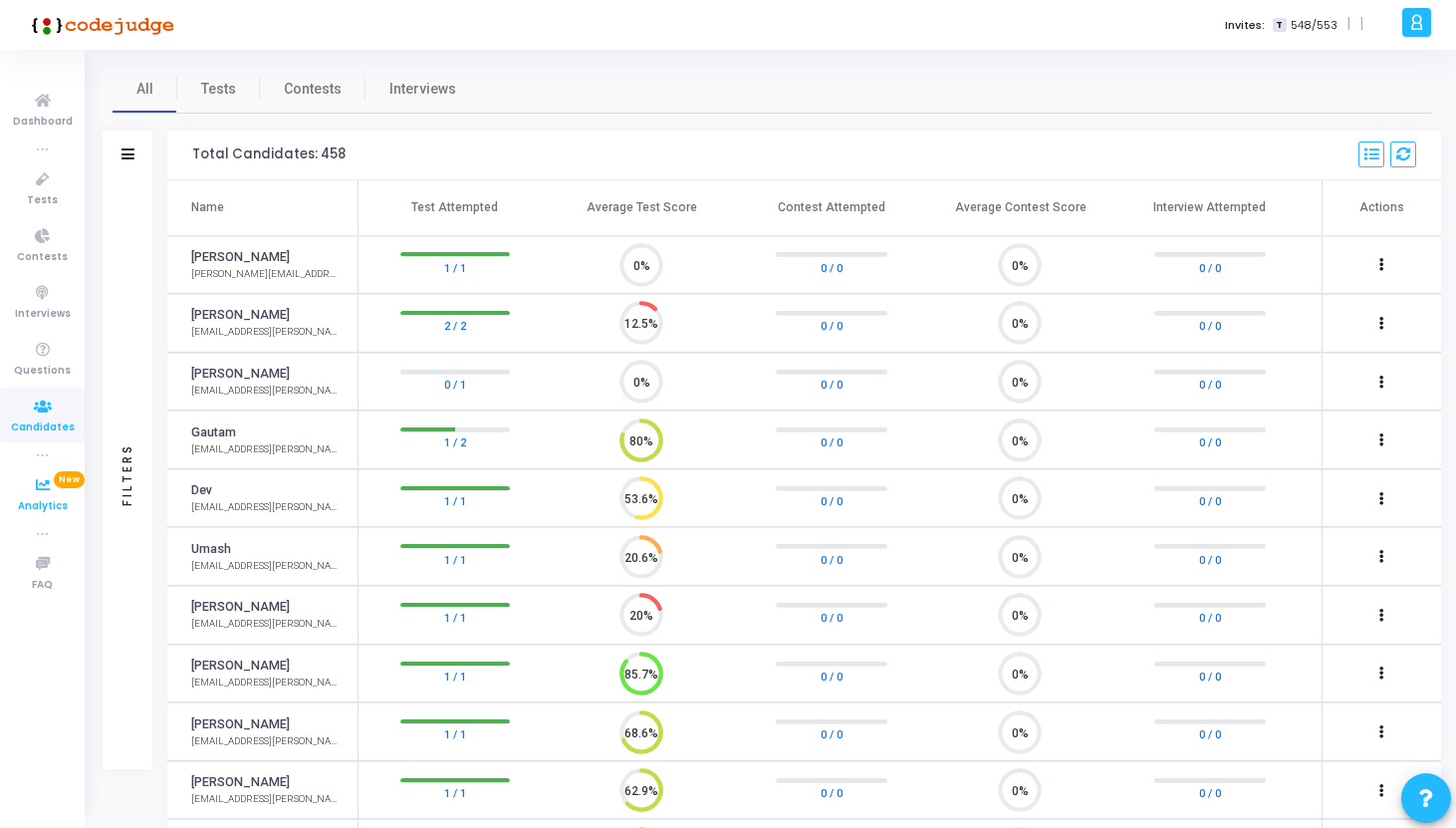click on "Analytics" at bounding box center [43, 506] 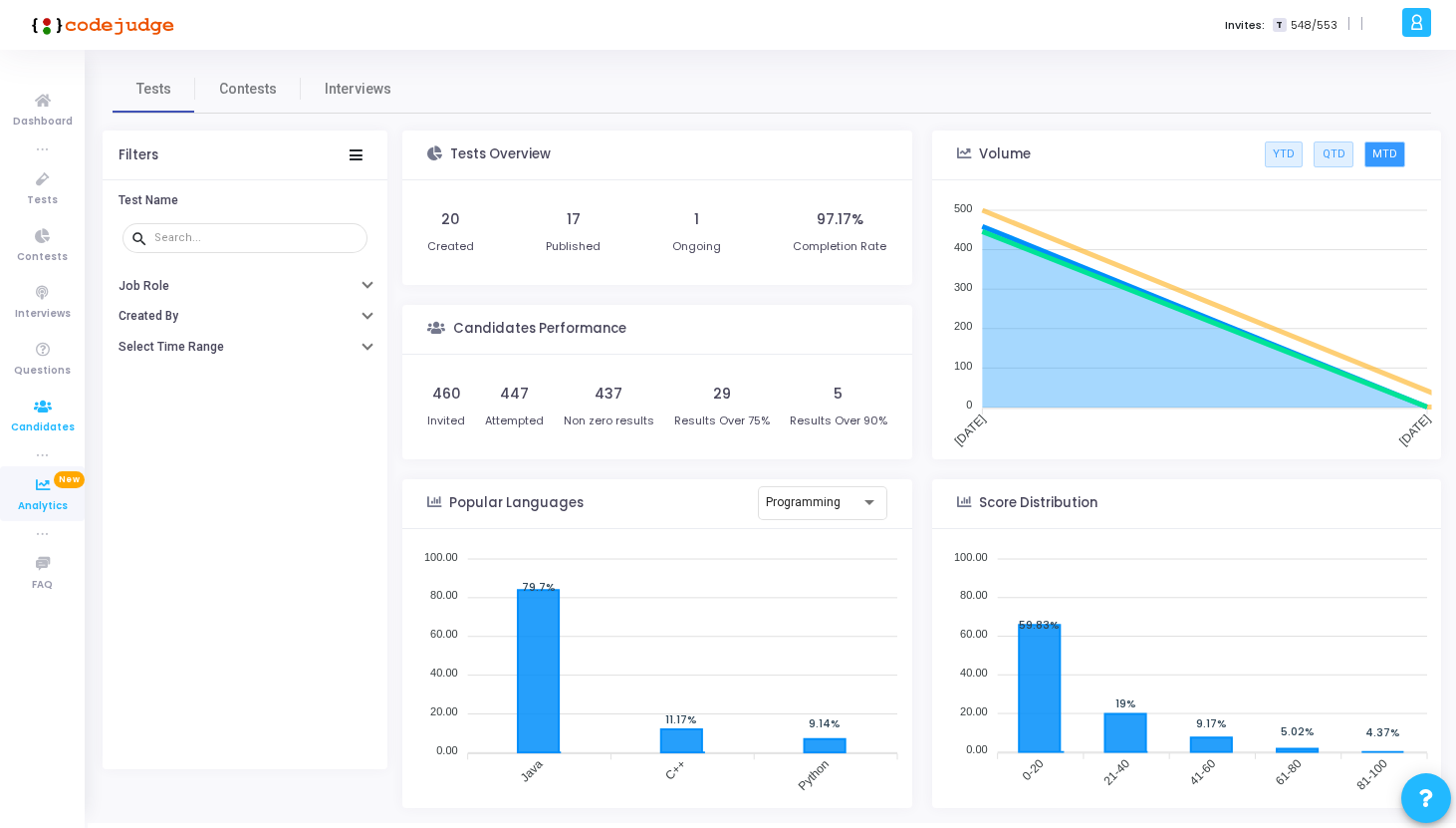 click on "Candidates" at bounding box center [43, 427] 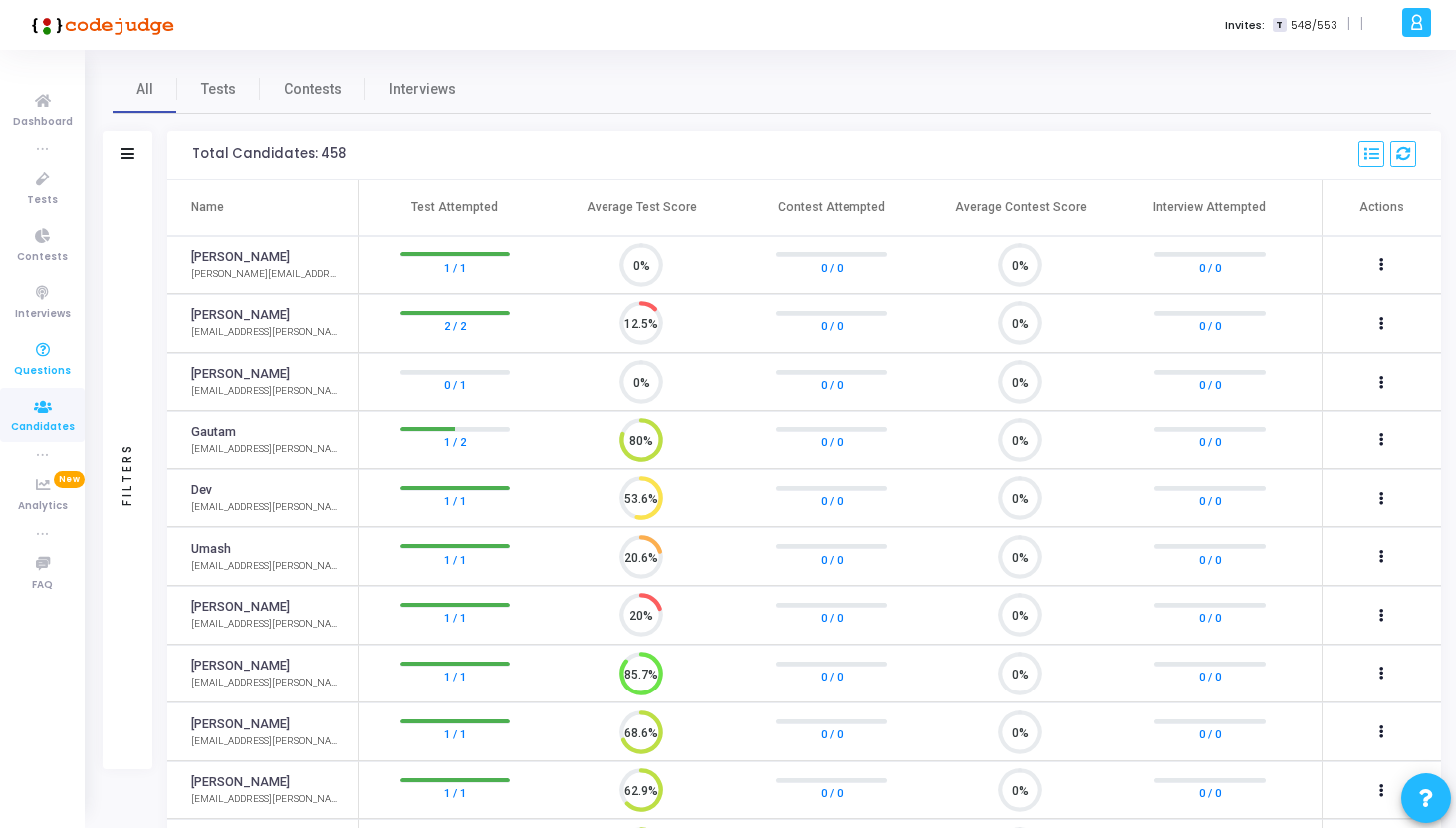 click at bounding box center (43, 350) 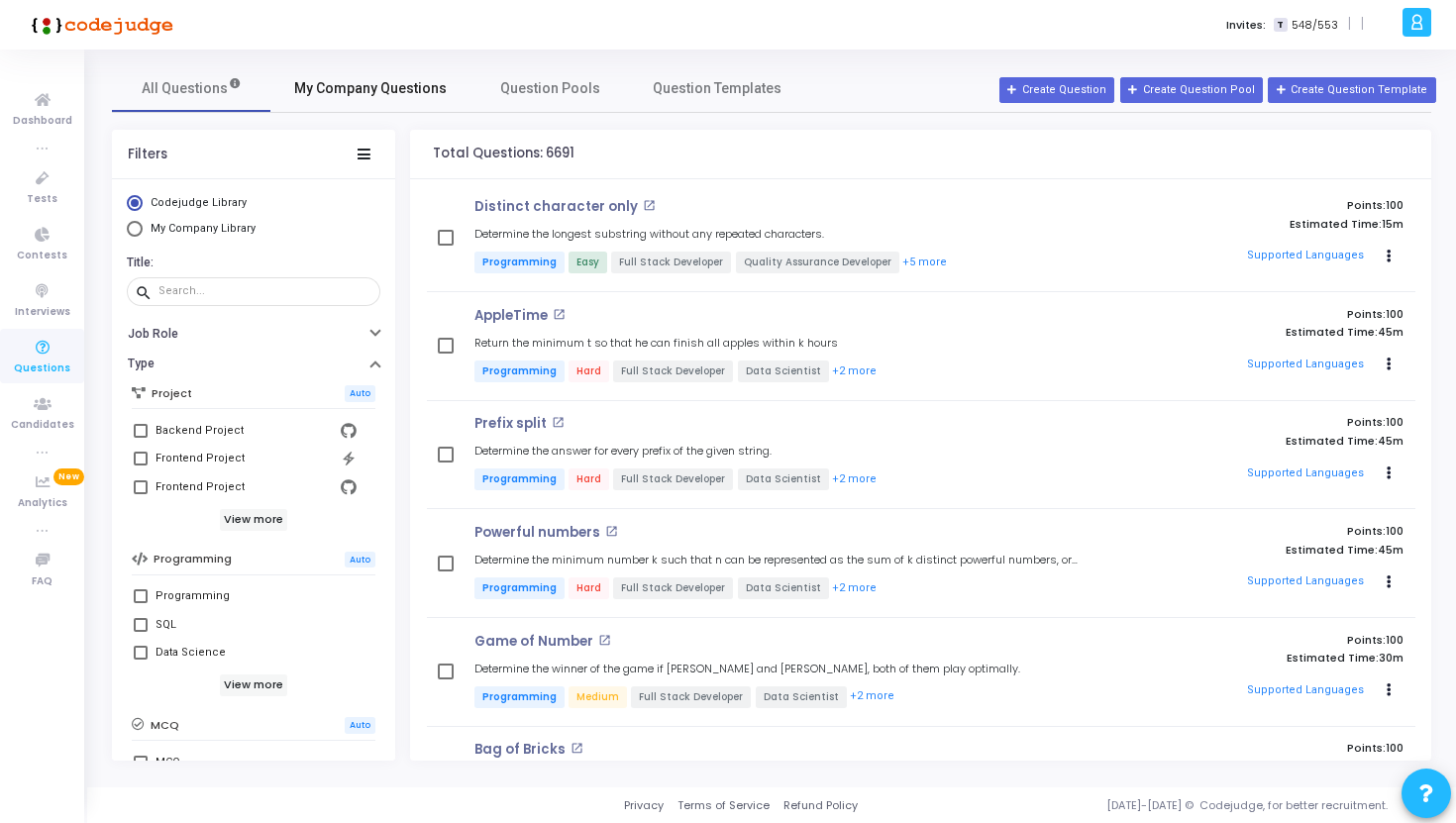 click on "My Company Questions" at bounding box center (370, 88) 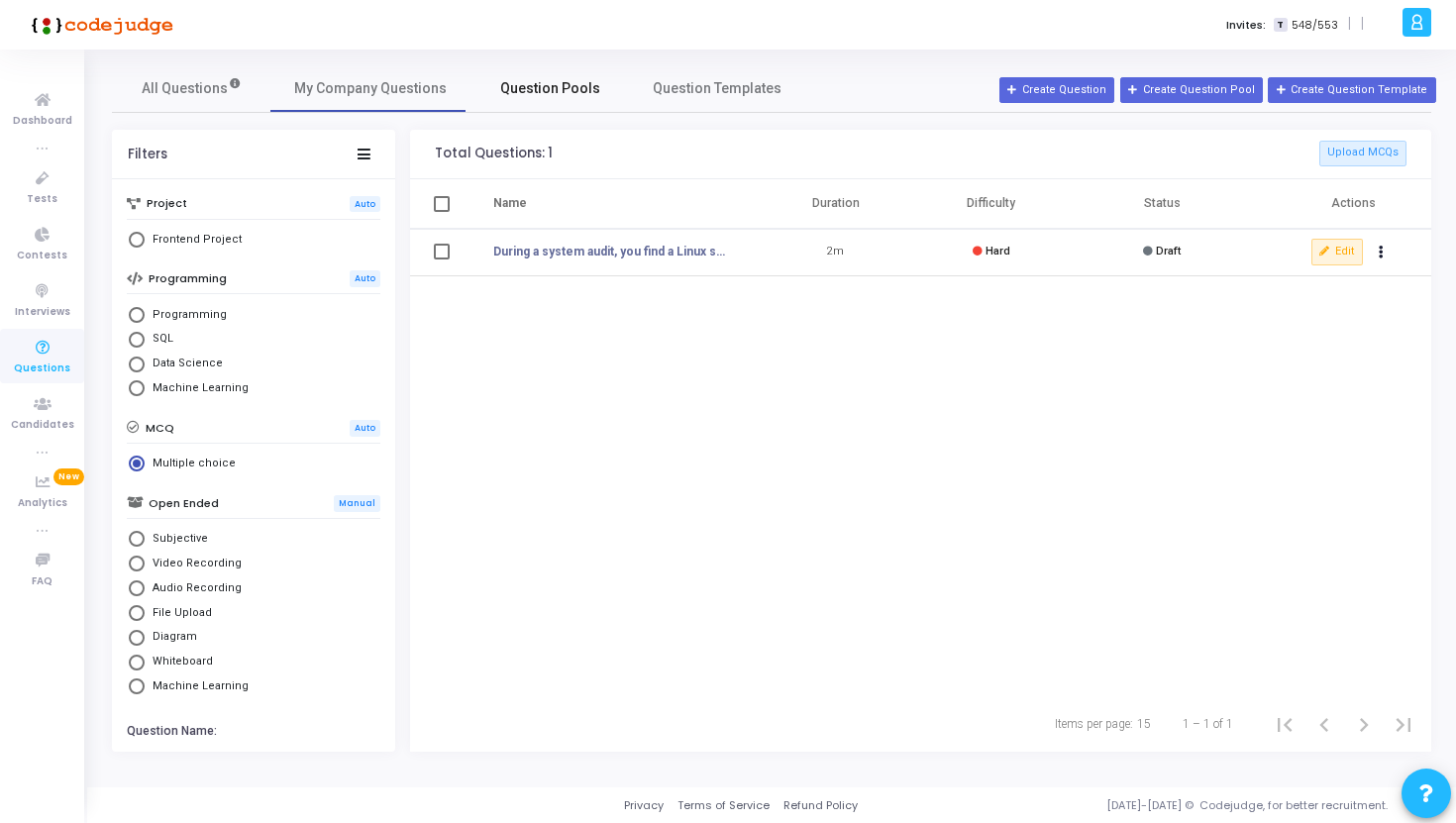 click on "Question Pools" at bounding box center (550, 88) 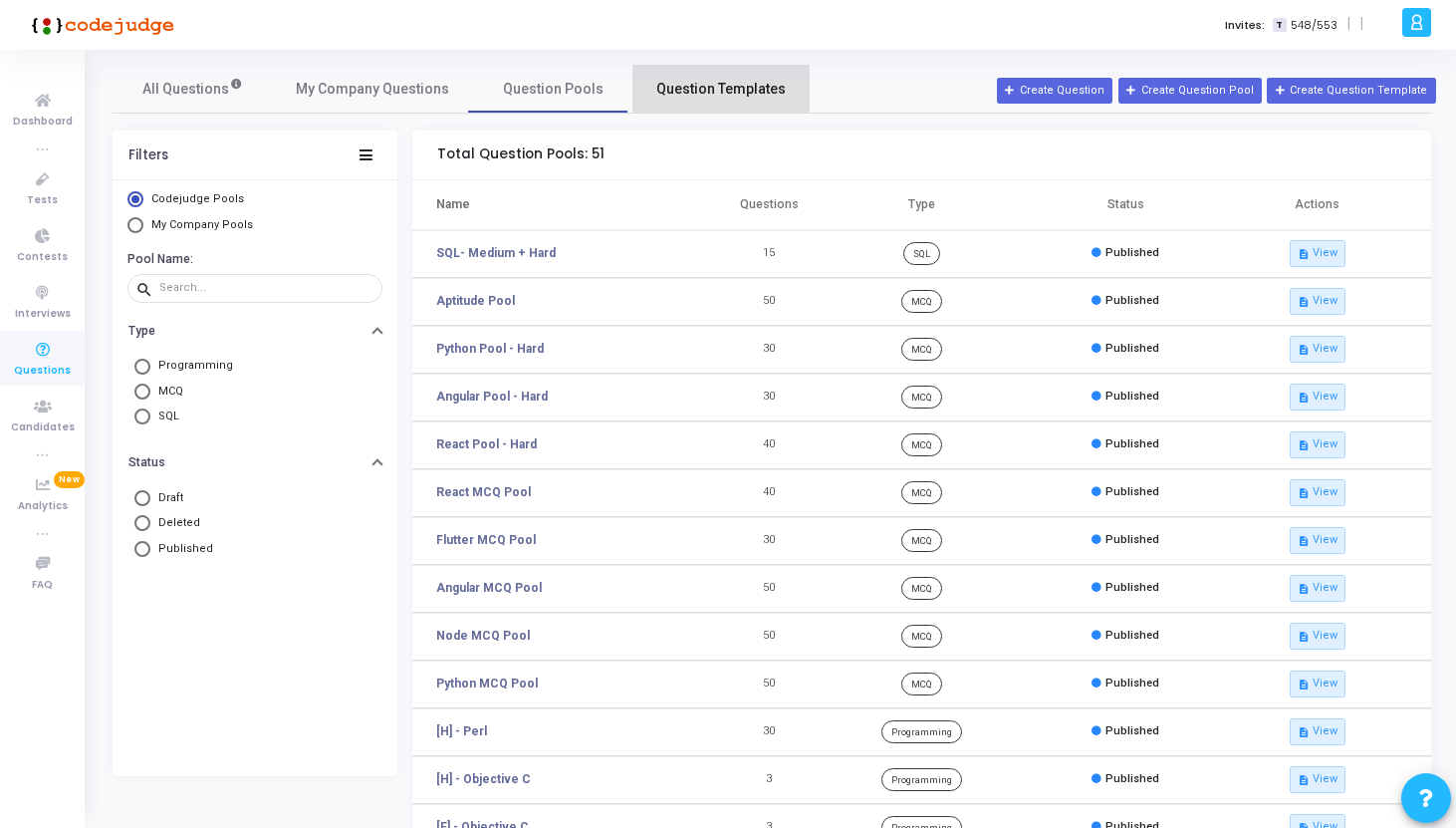 click on "Question Templates" at bounding box center (721, 89) 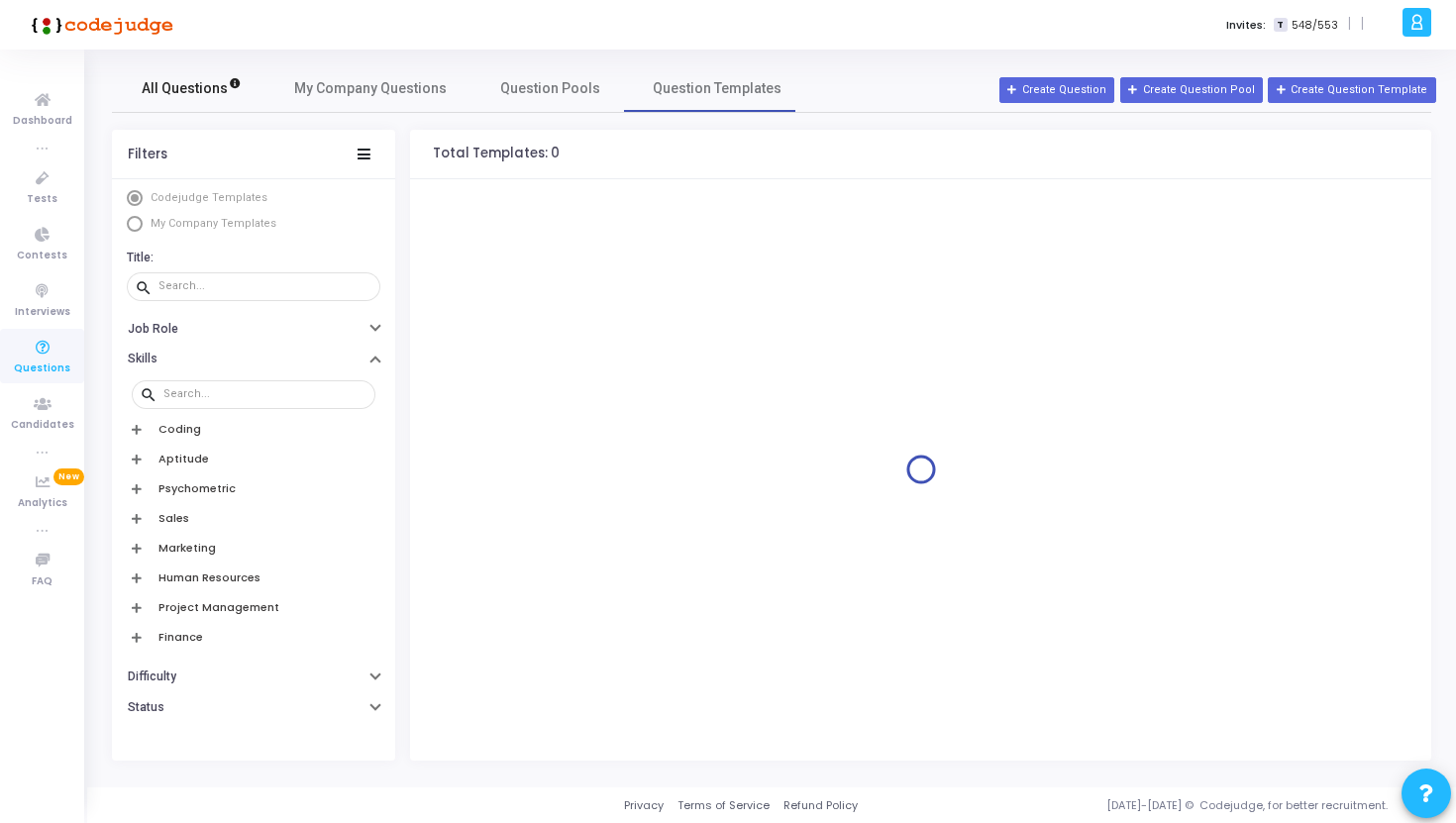 click on "All Questions" at bounding box center (191, 88) 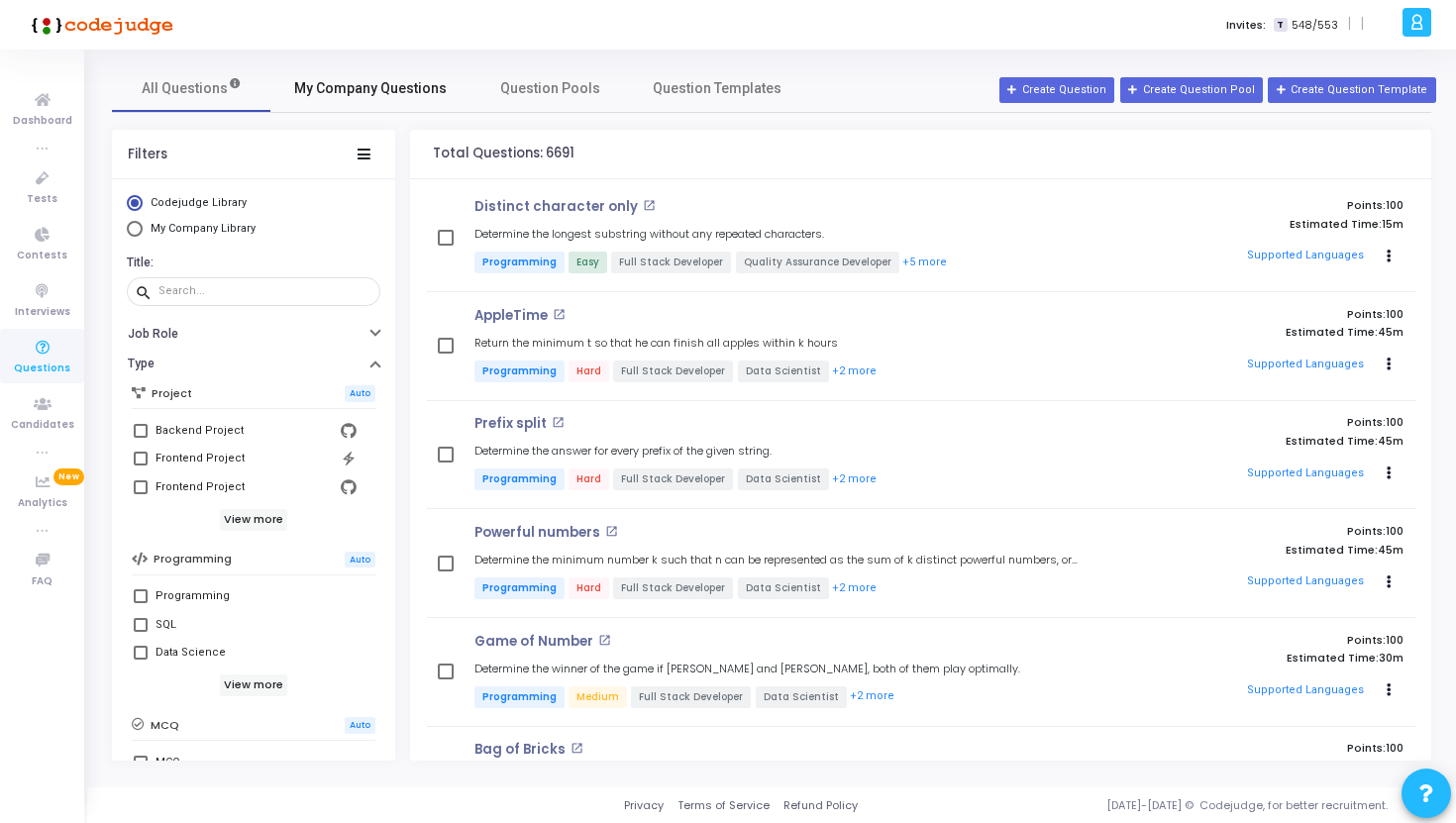 click on "My Company Questions" at bounding box center (370, 88) 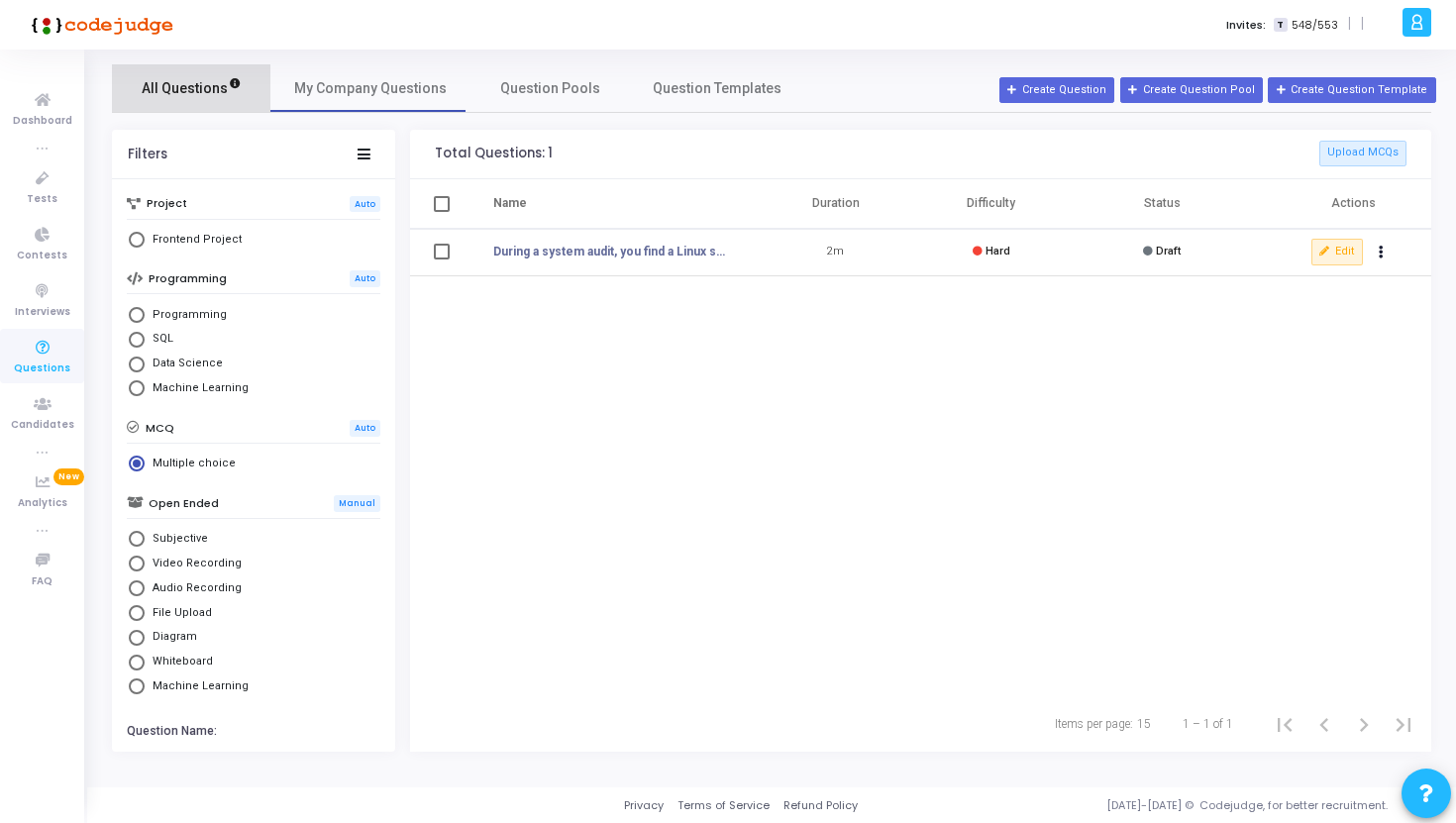 click on "All Questions" at bounding box center [191, 88] 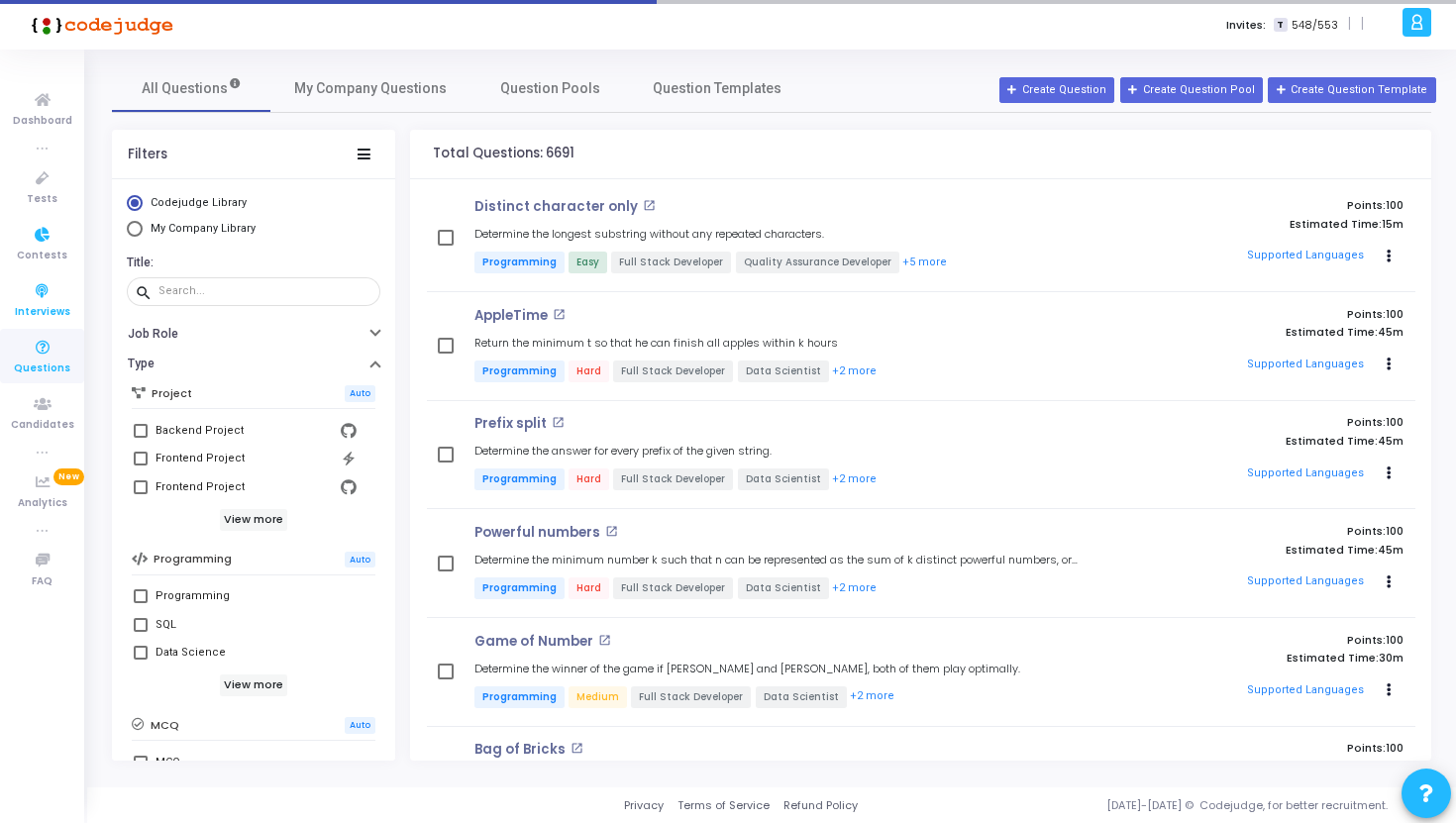 click at bounding box center [43, 291] 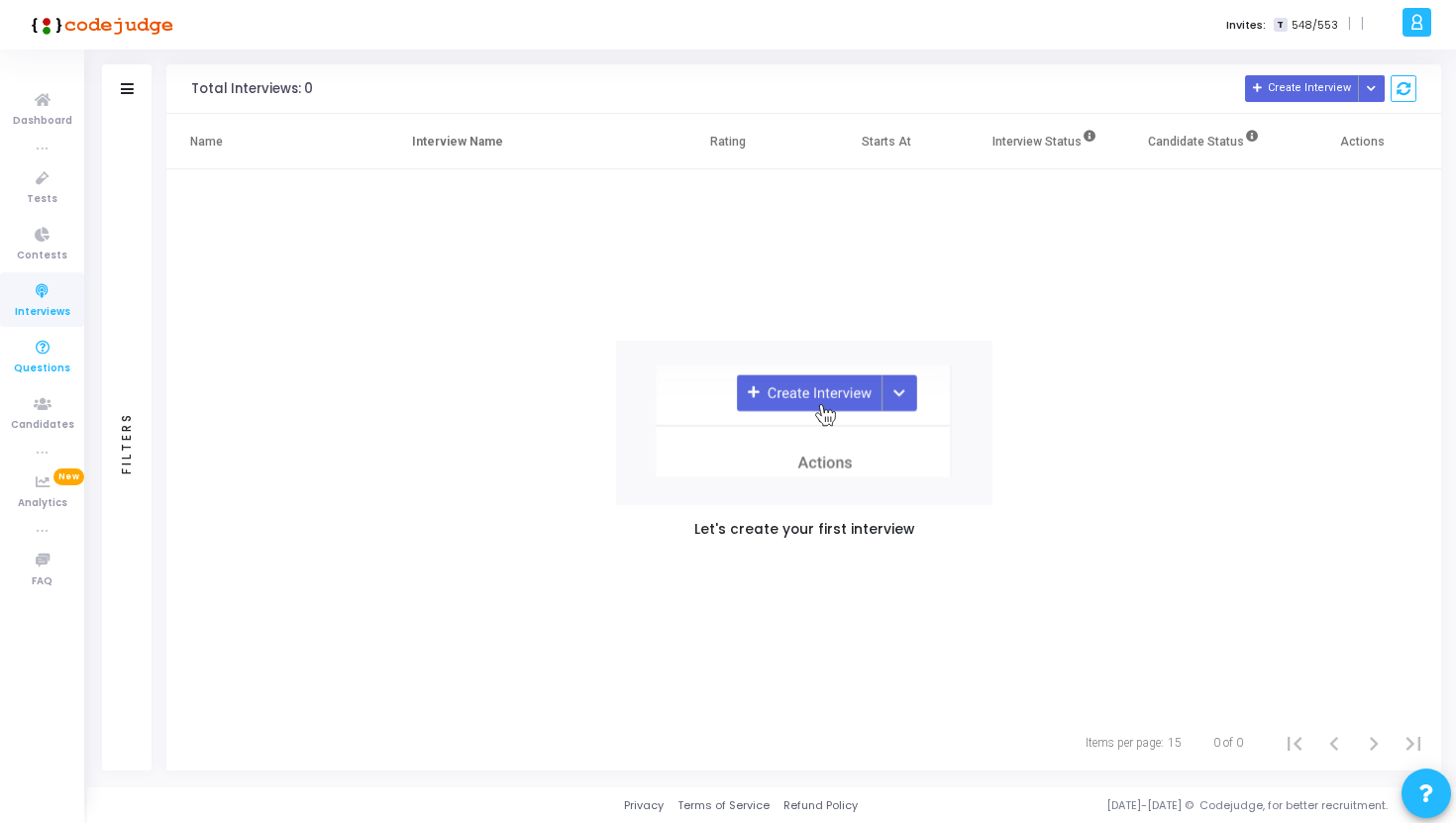 click at bounding box center (43, 348) 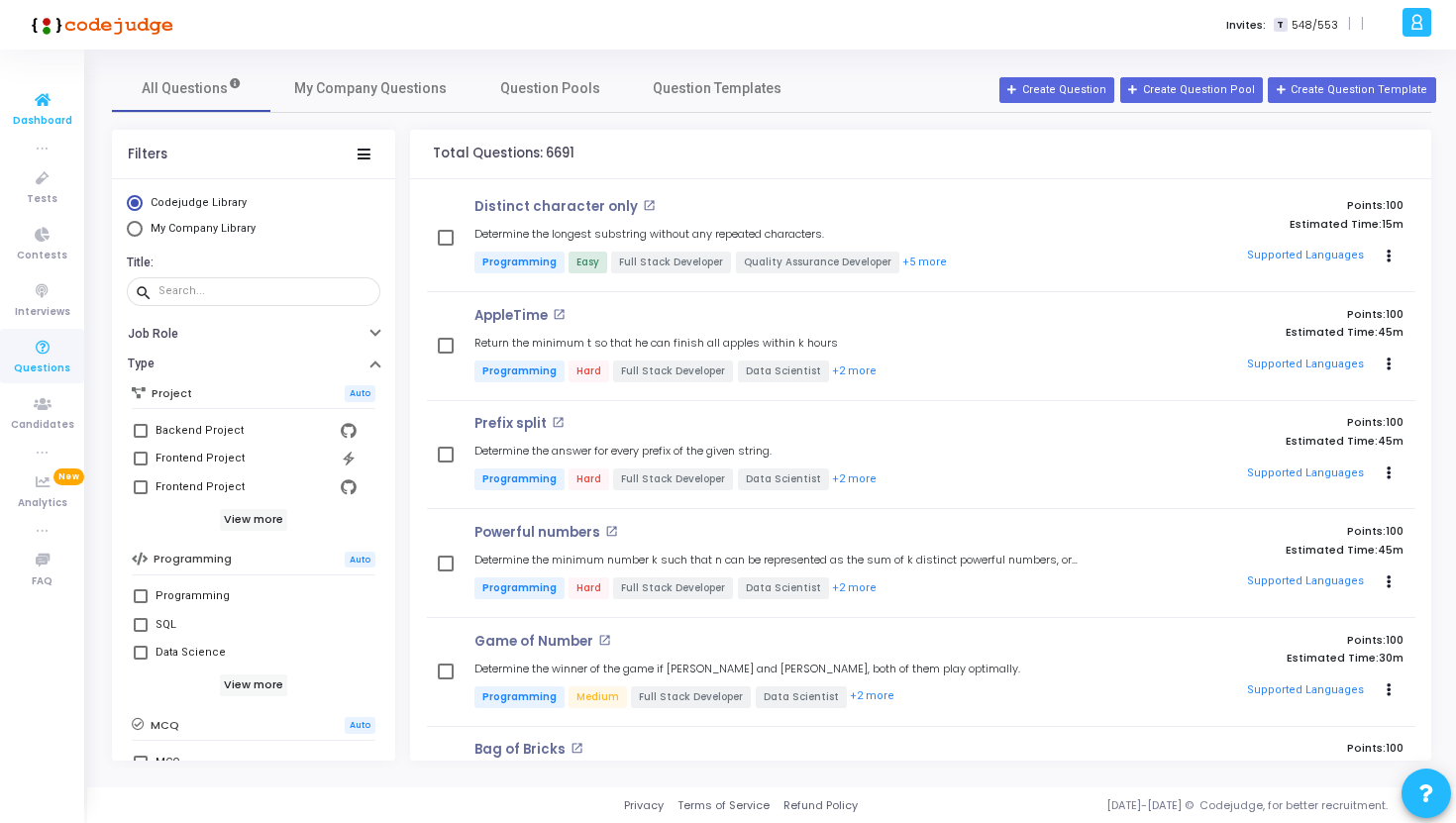 click on "Dashboard" at bounding box center (43, 121) 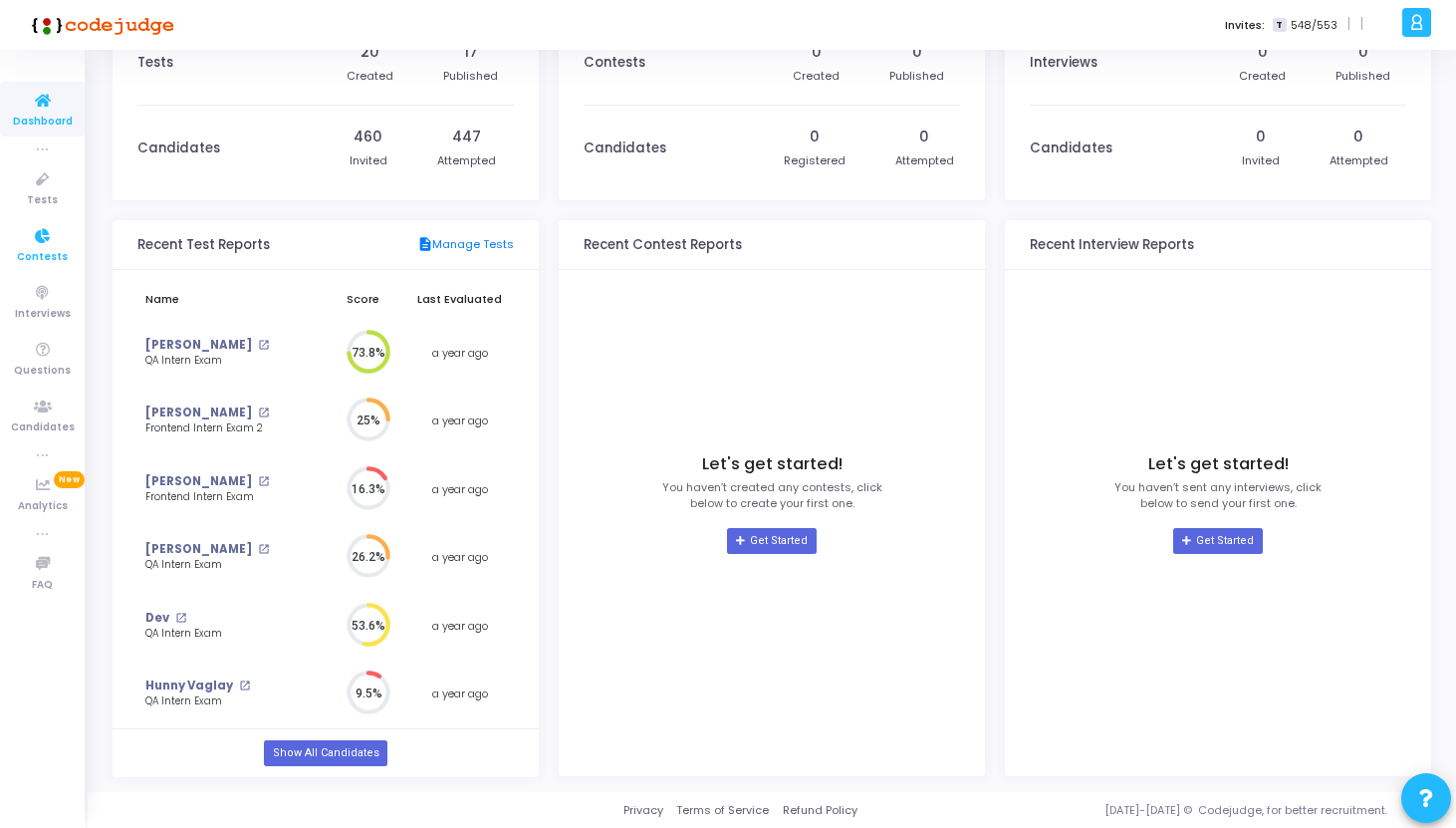 click on "Contests" at bounding box center [42, 257] 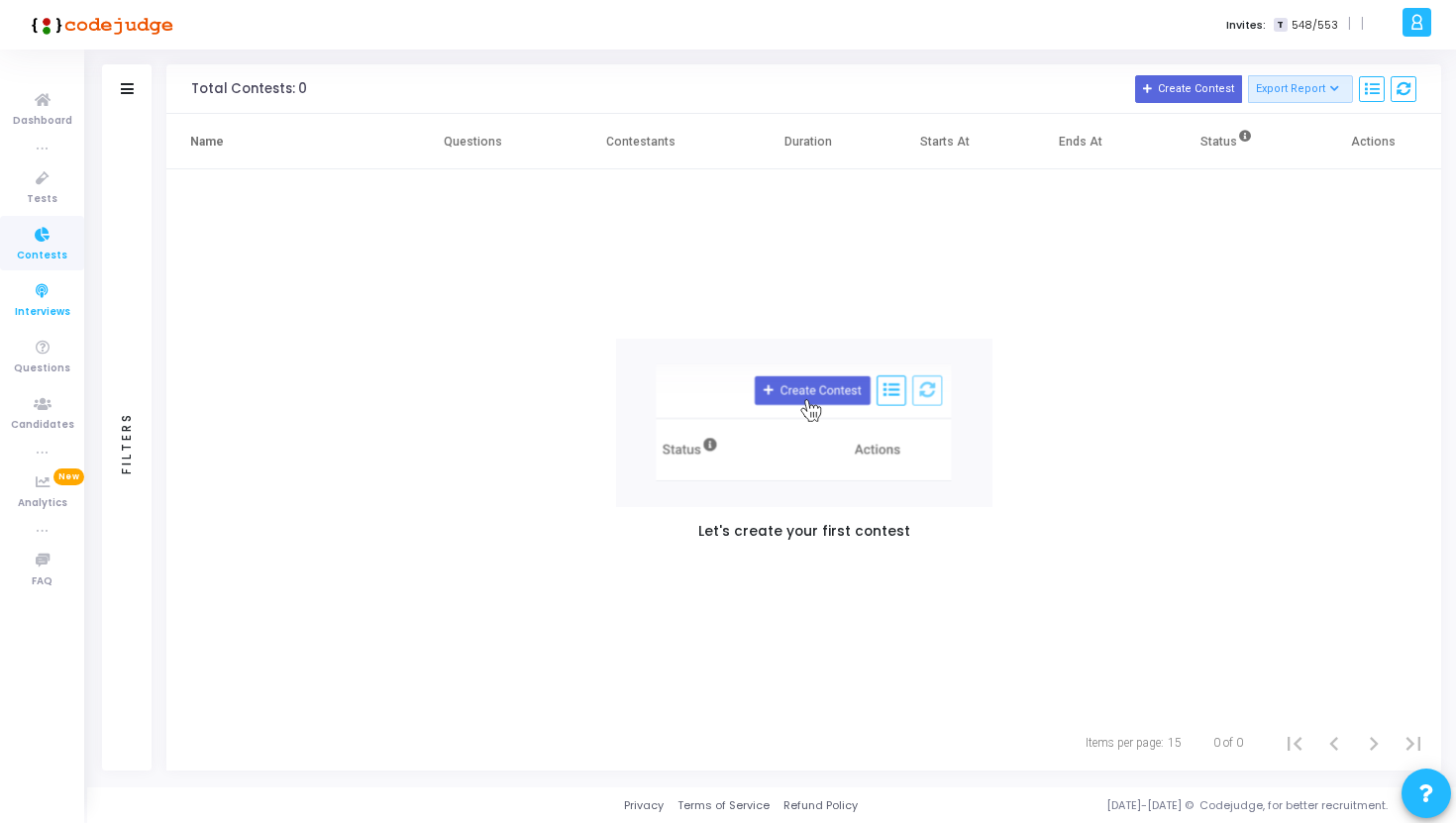 click at bounding box center [43, 291] 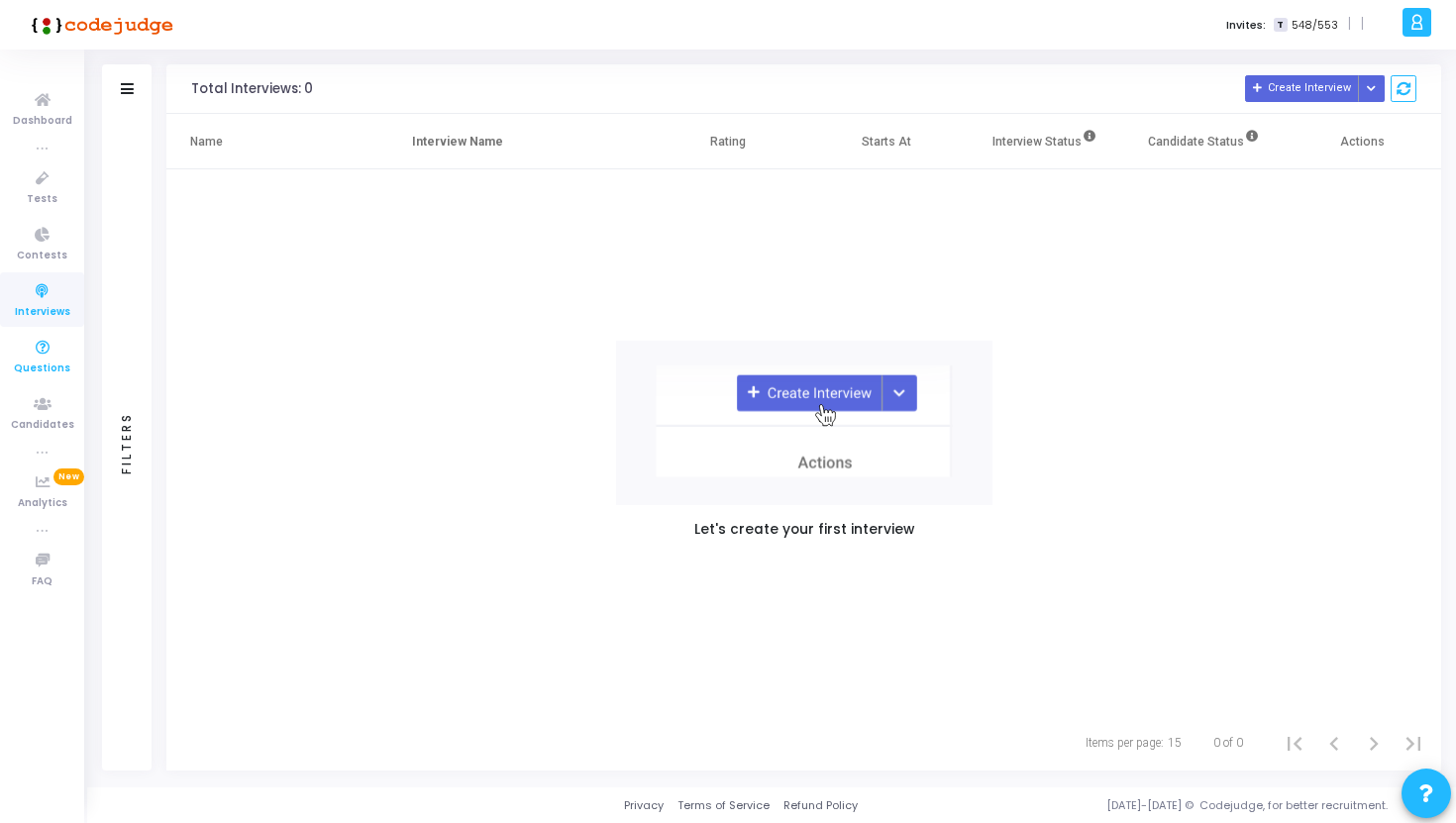 click at bounding box center (43, 348) 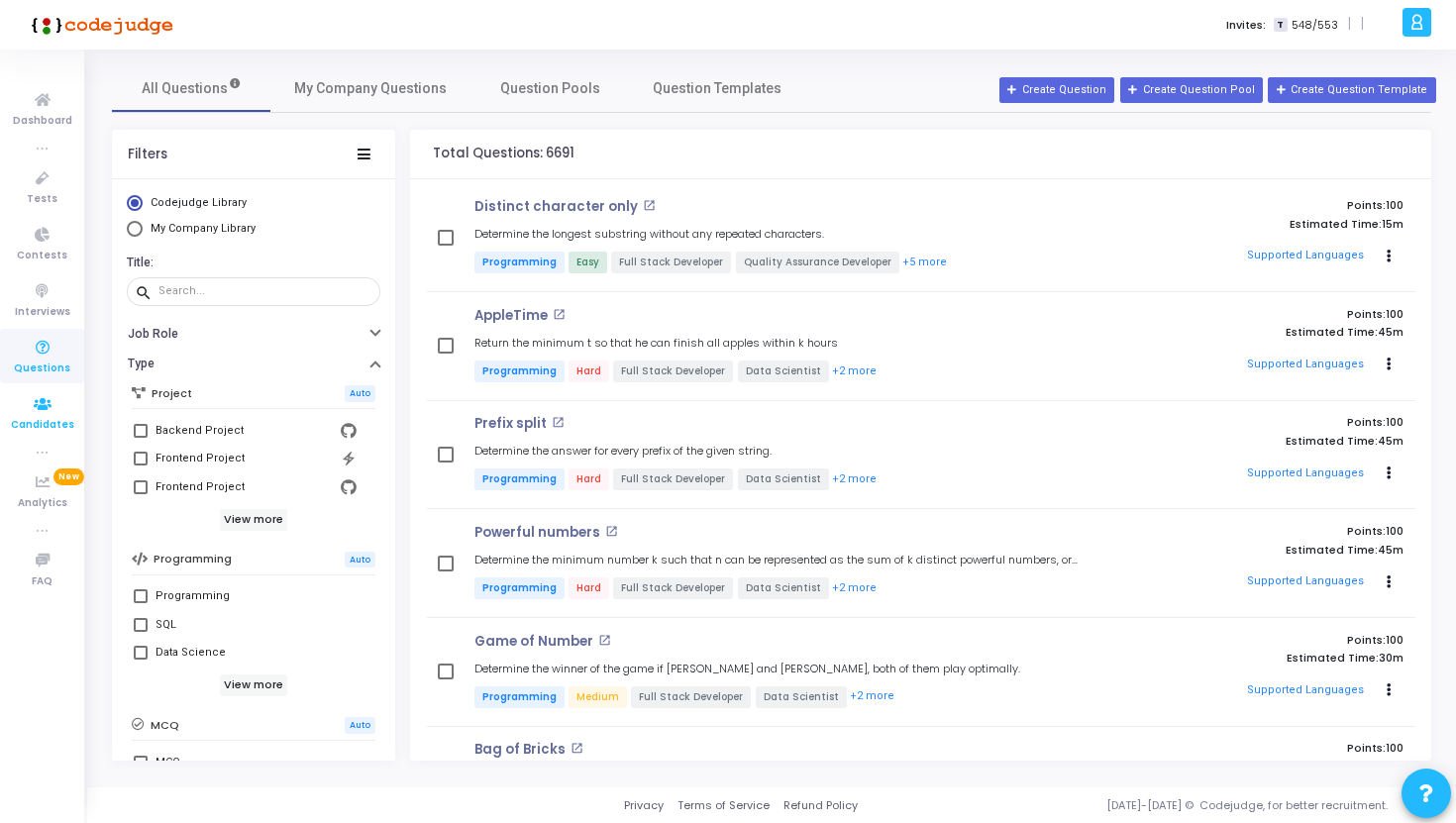 click at bounding box center [43, 404] 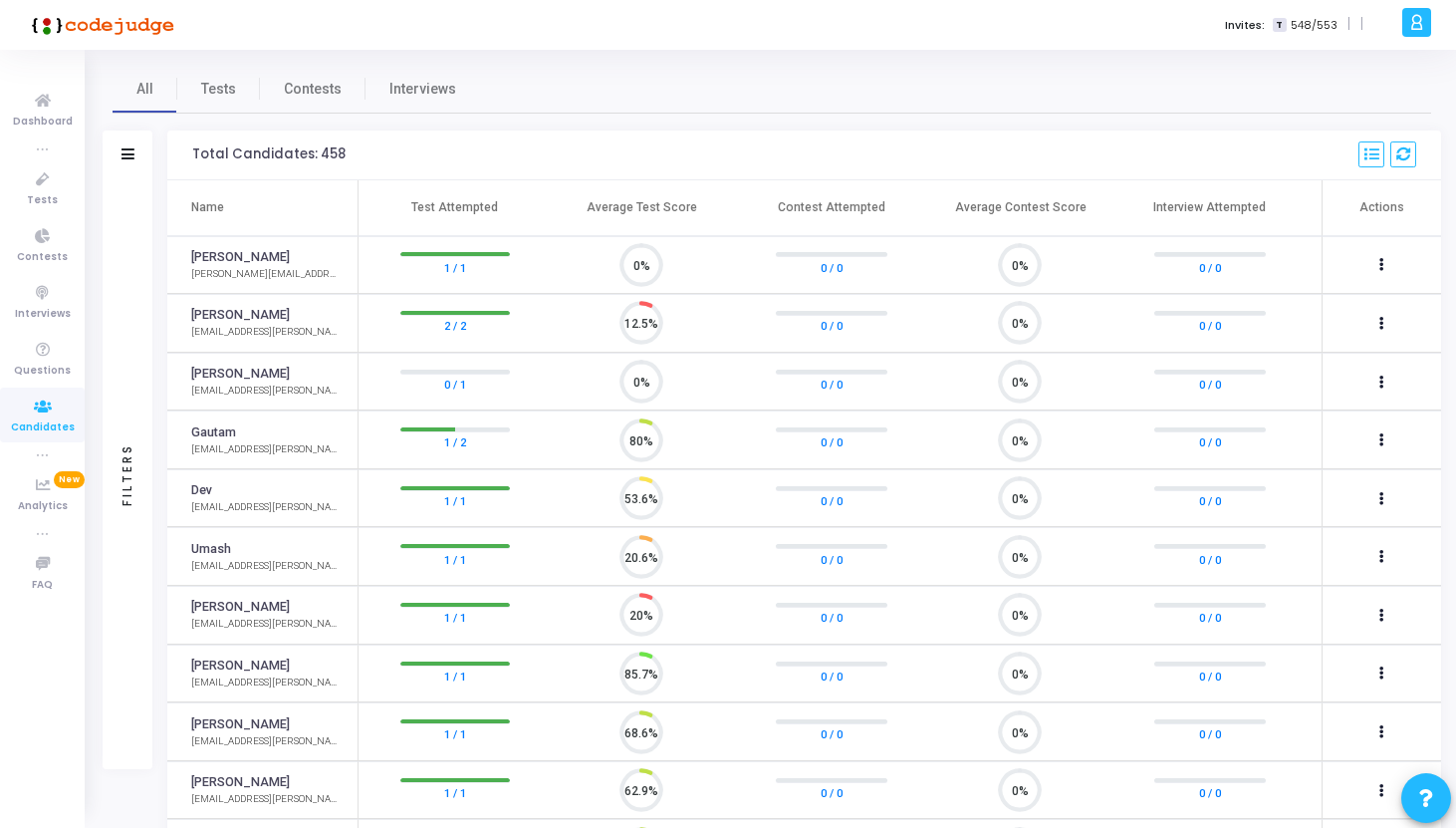 scroll, scrollTop: 9, scrollLeft: 9, axis: both 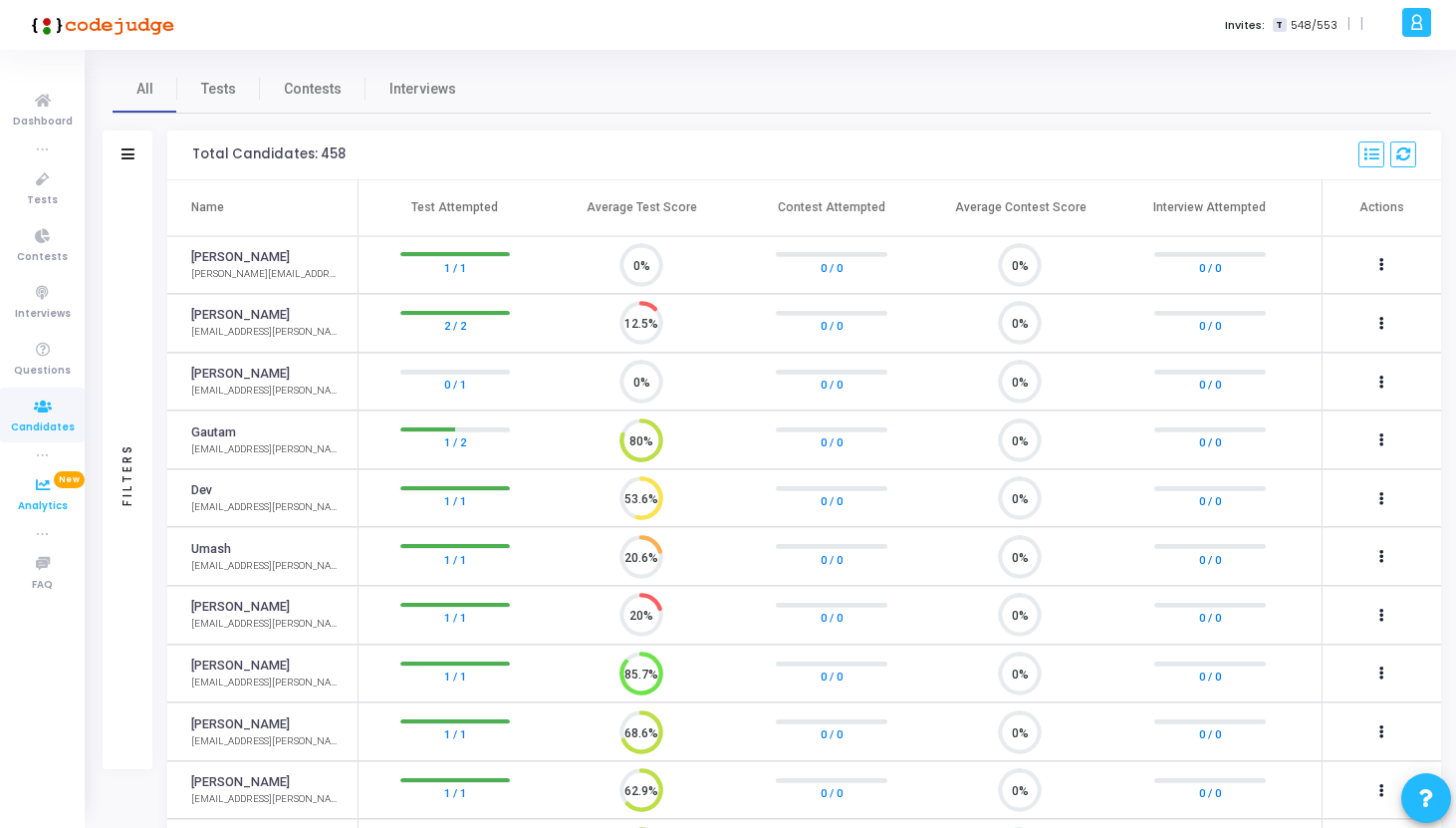 click on "Analytics" at bounding box center [43, 506] 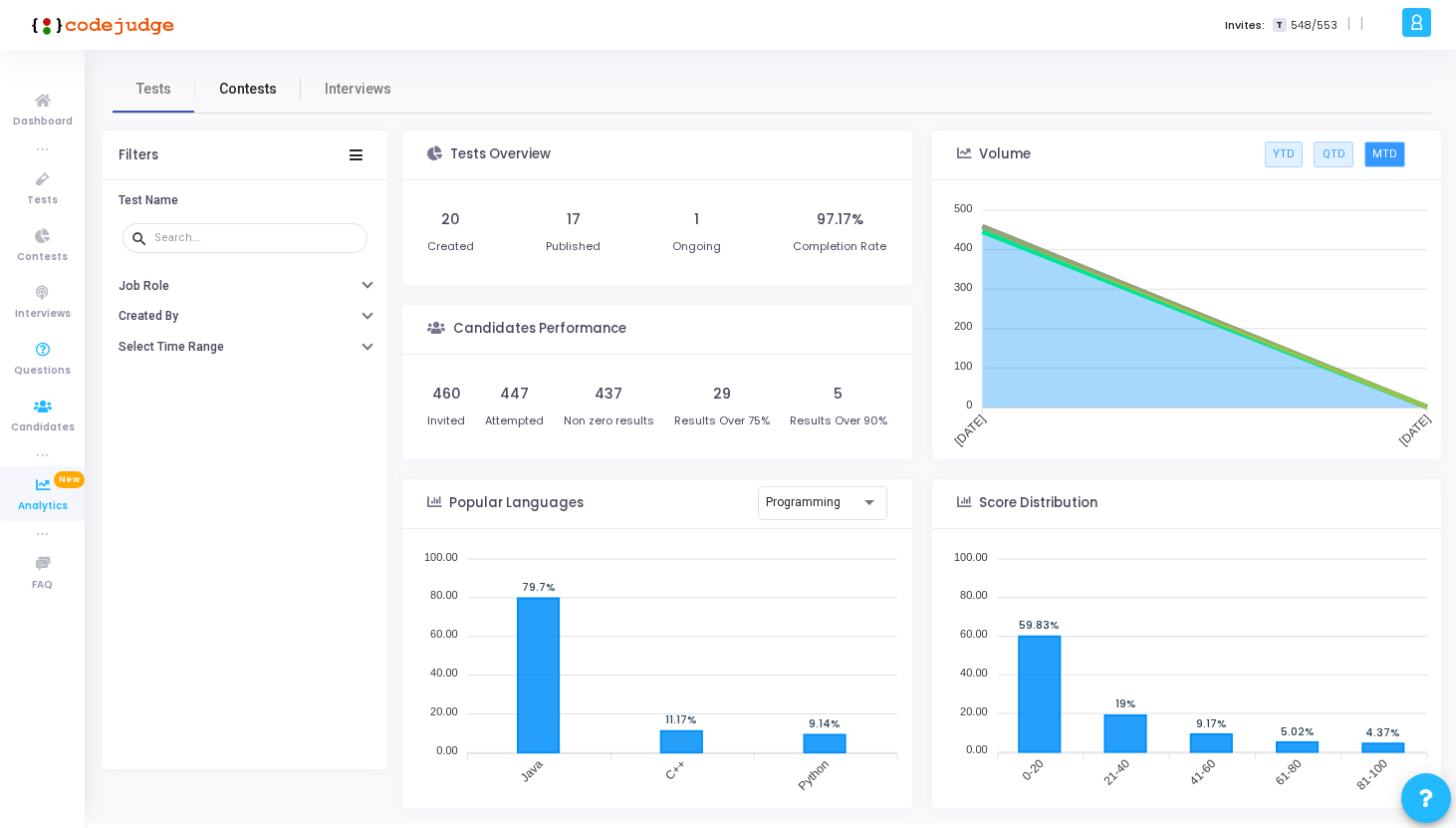click on "Contests" at bounding box center [248, 89] 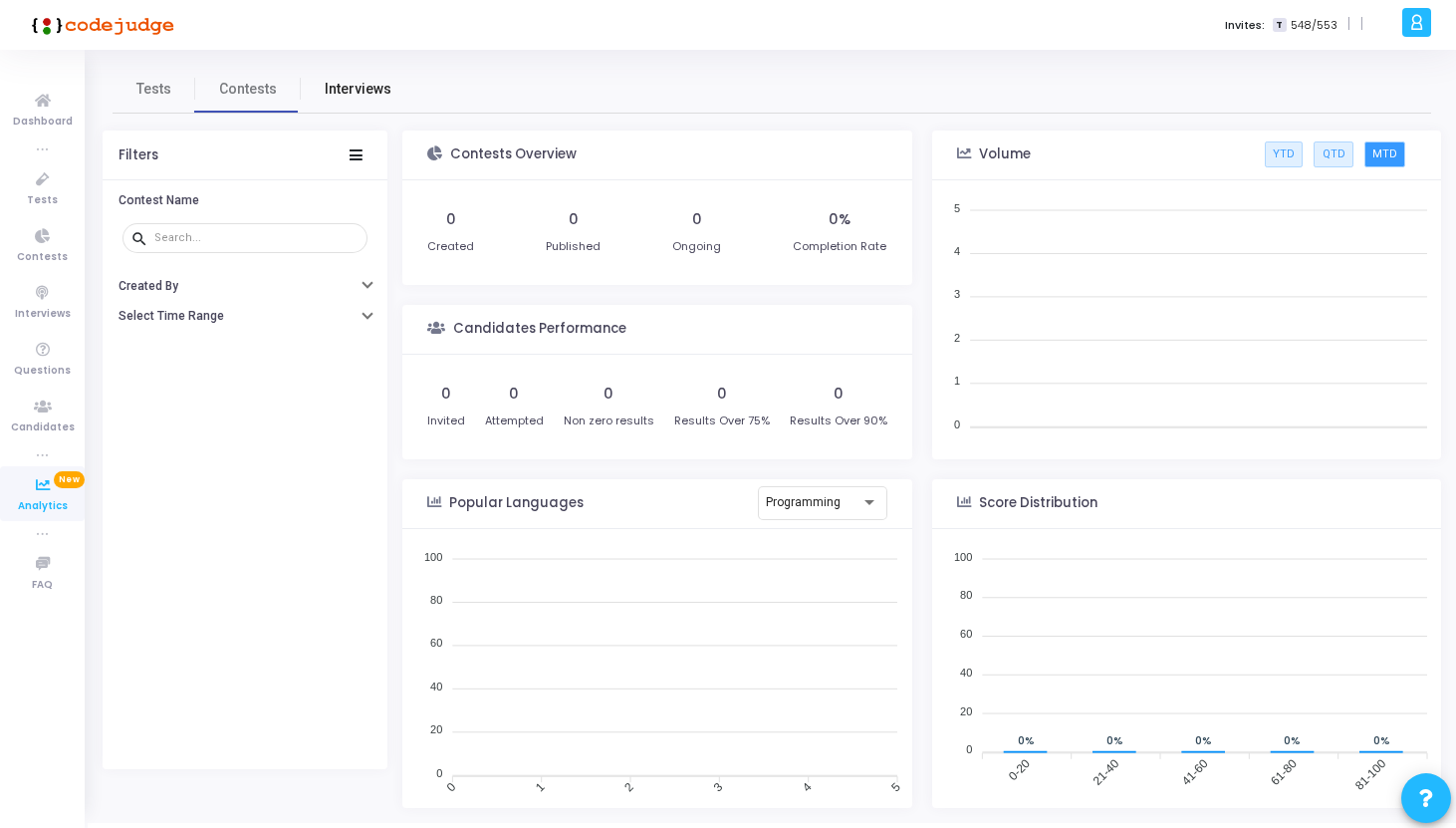 click on "Interviews" at bounding box center (358, 89) 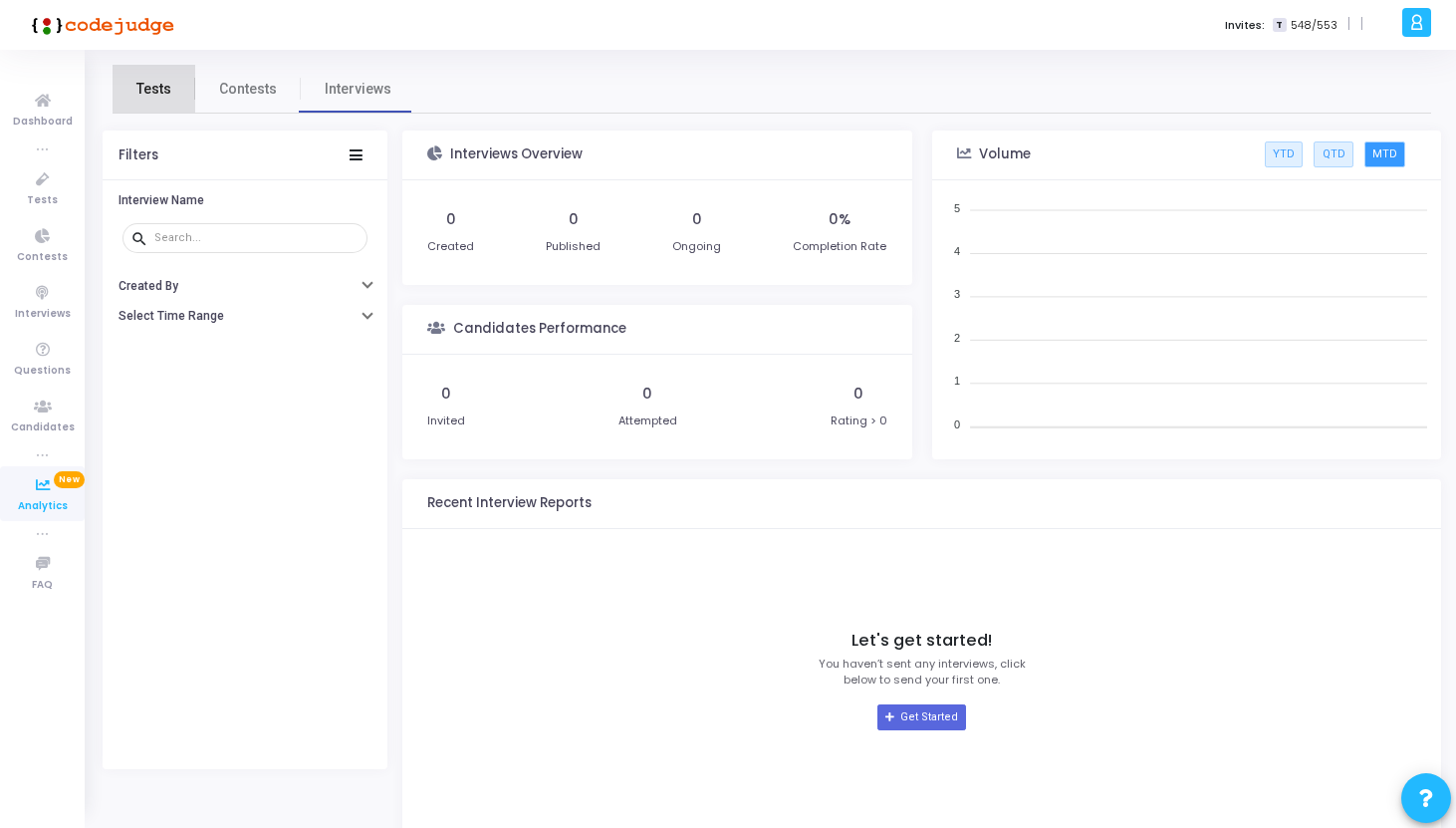 click on "Tests" at bounding box center [153, 89] 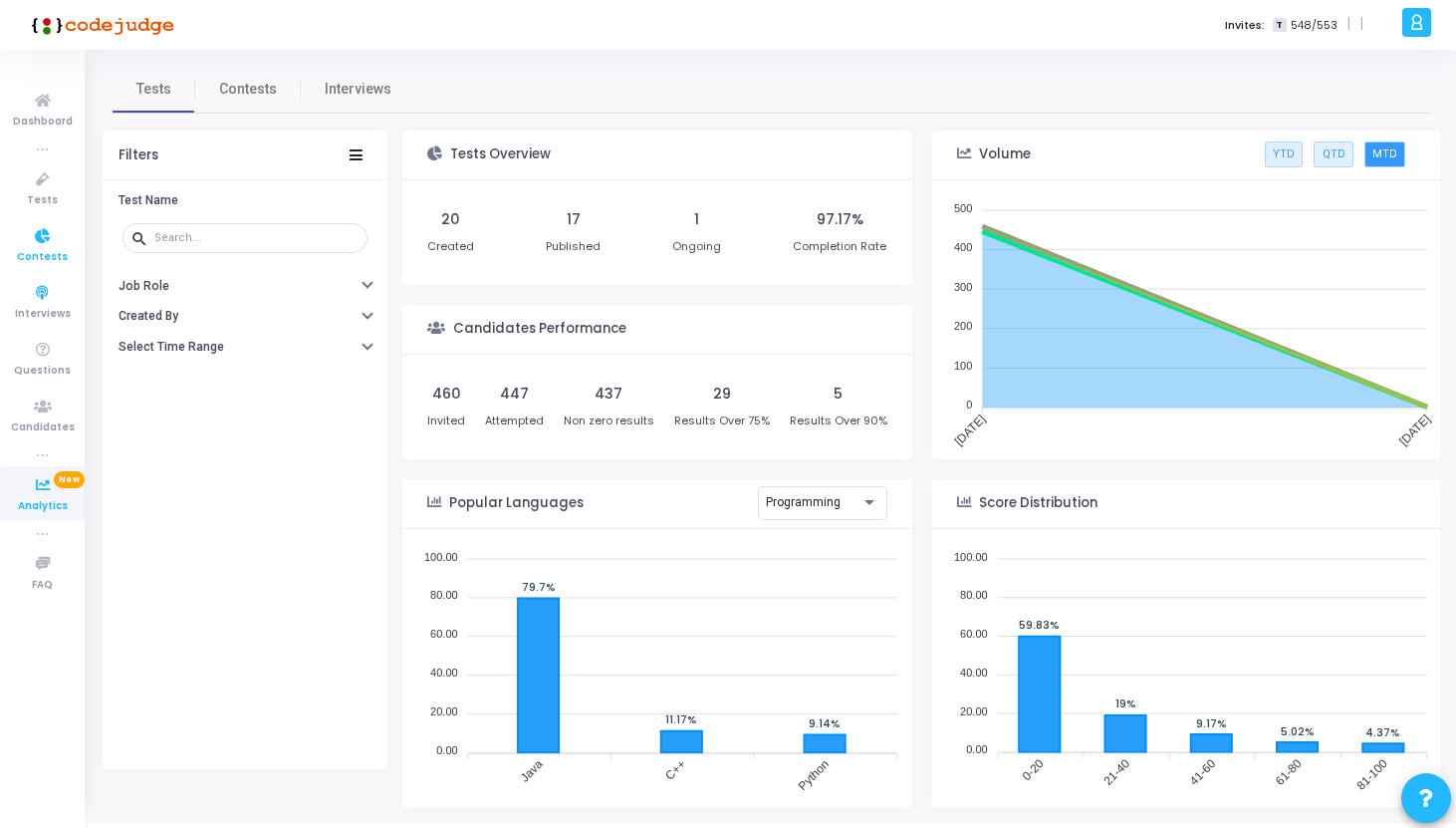 click on "Contests" at bounding box center [42, 257] 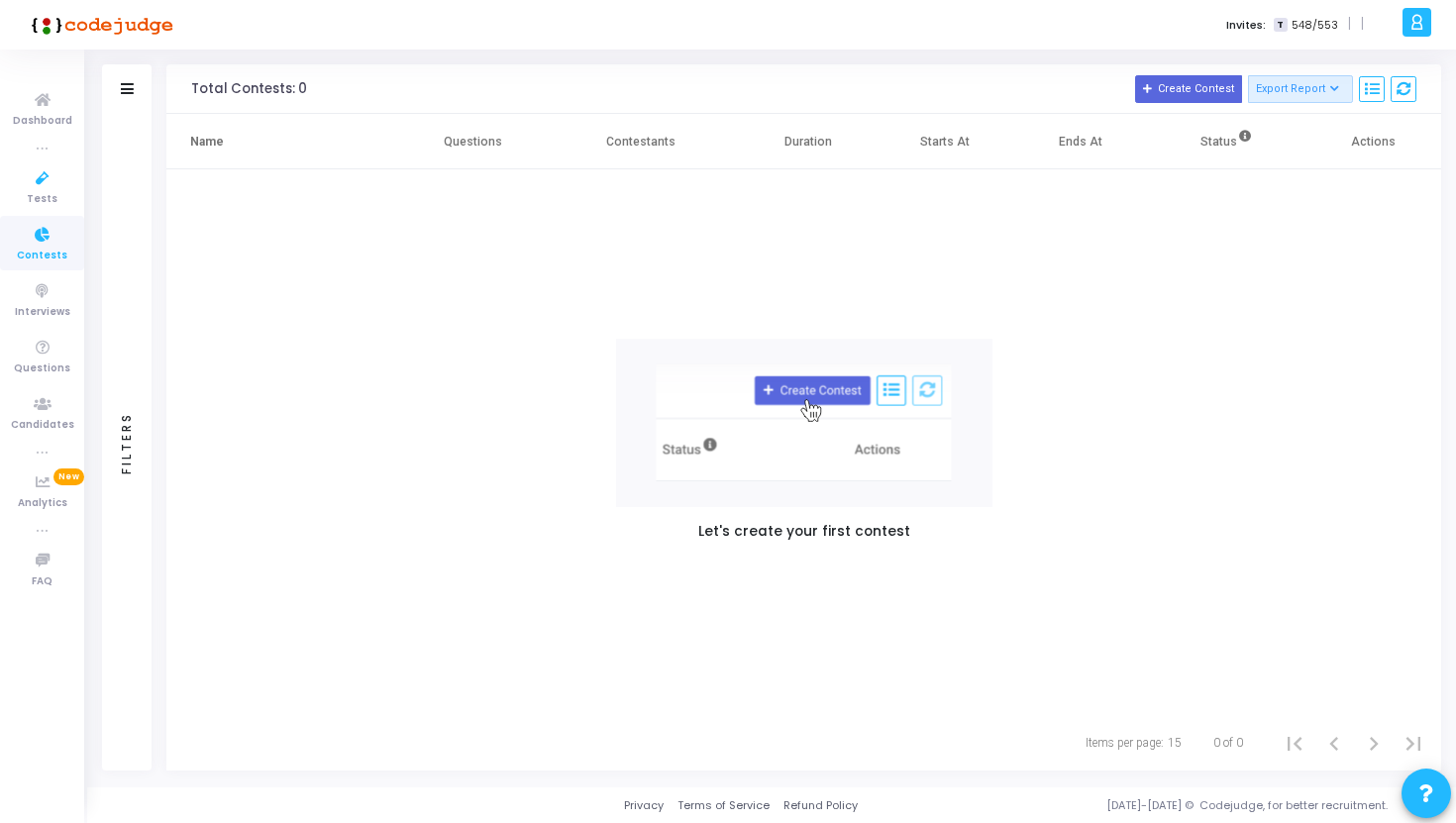 click on "true" at bounding box center (42, 148) 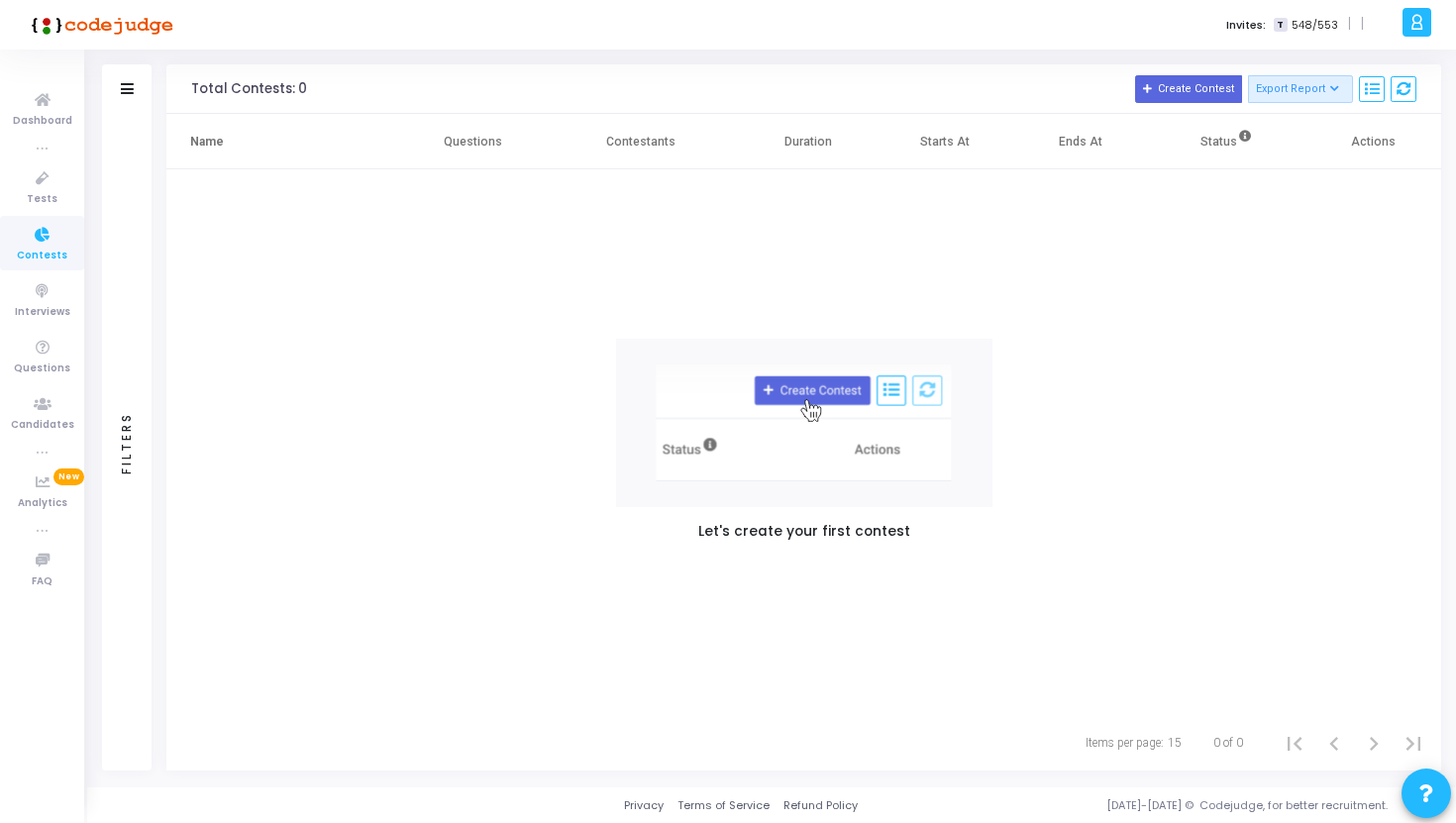 click at bounding box center [42, 148] 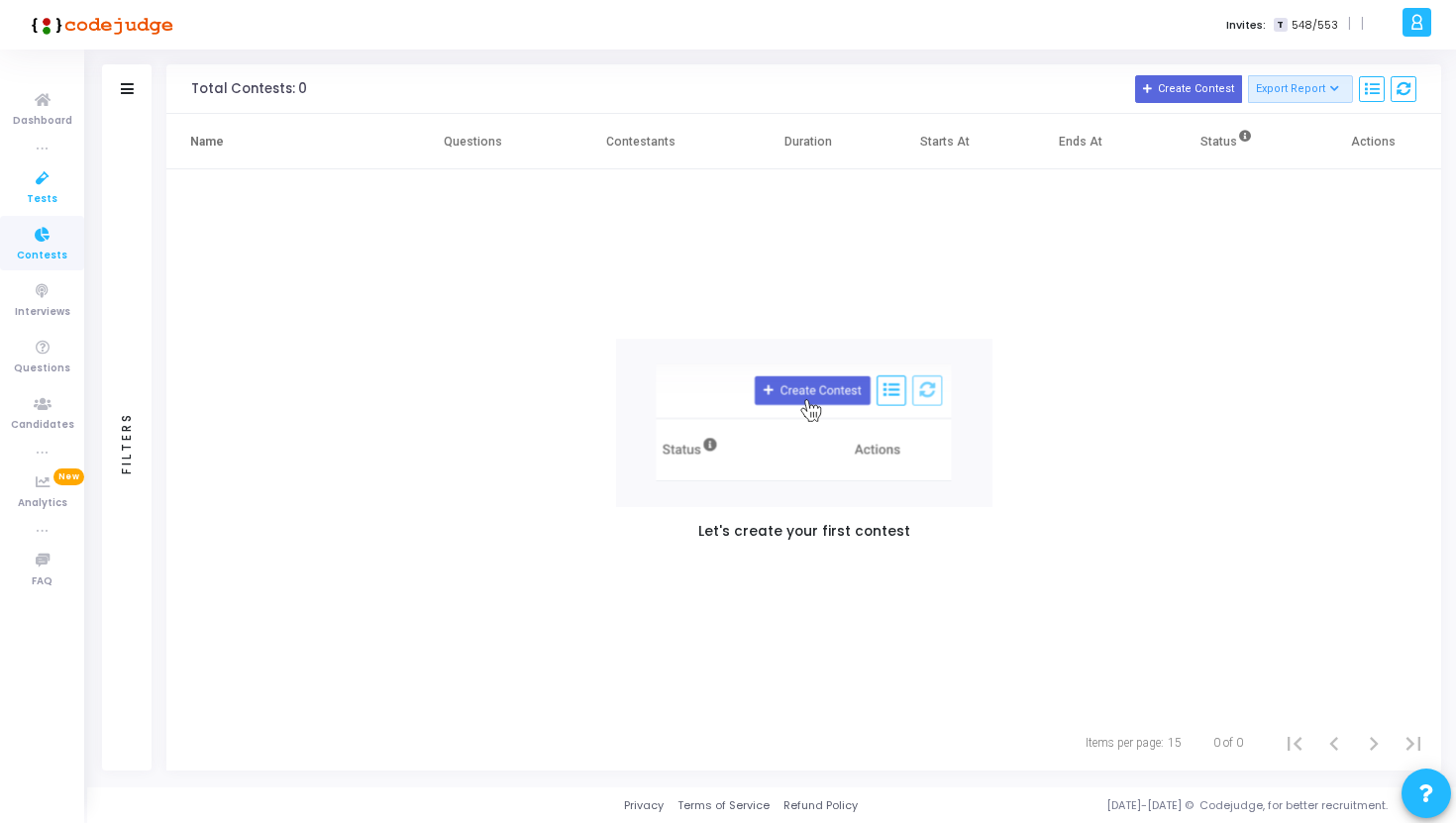 click on "Tests" at bounding box center [42, 199] 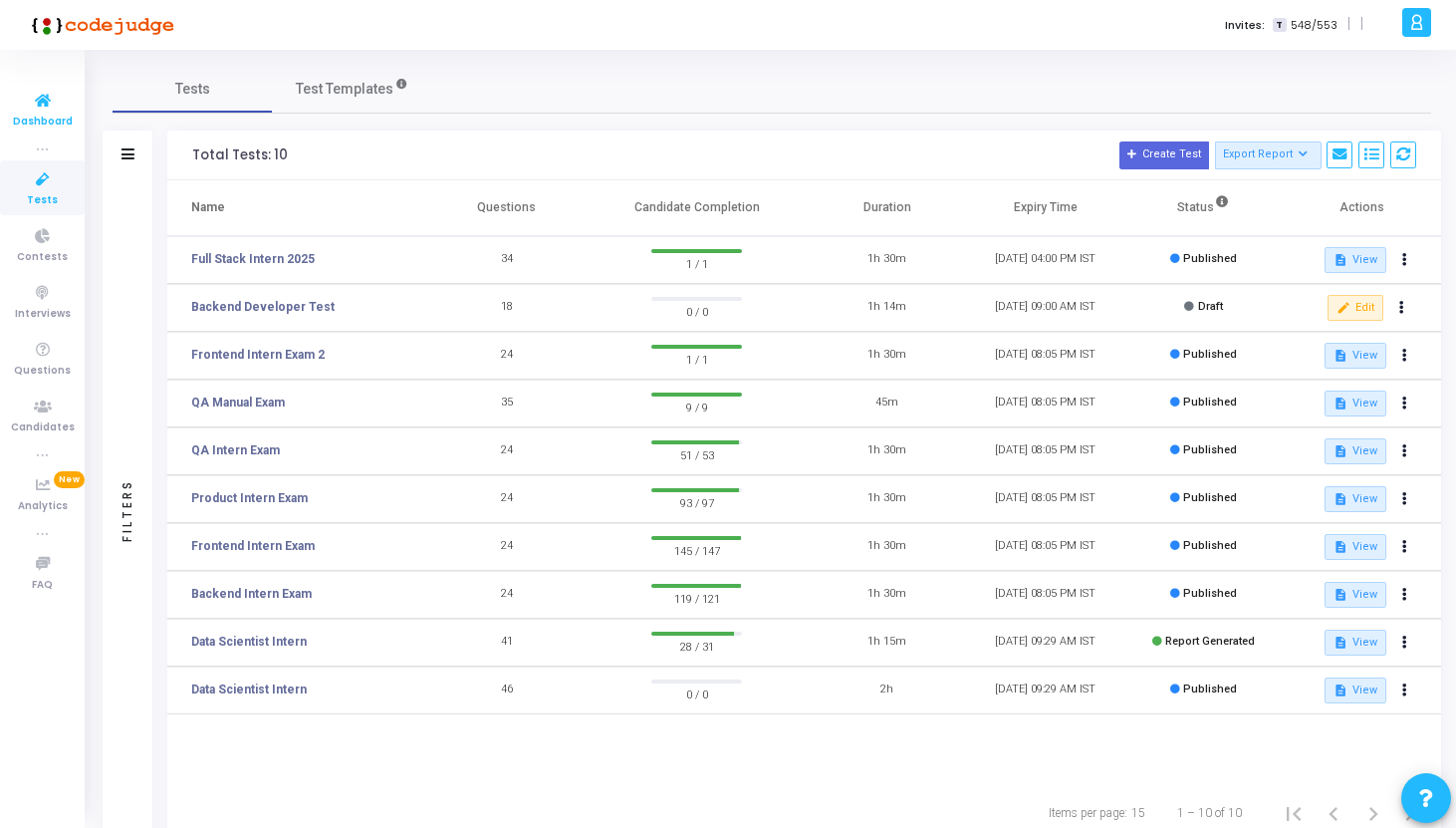 click at bounding box center (43, 101) 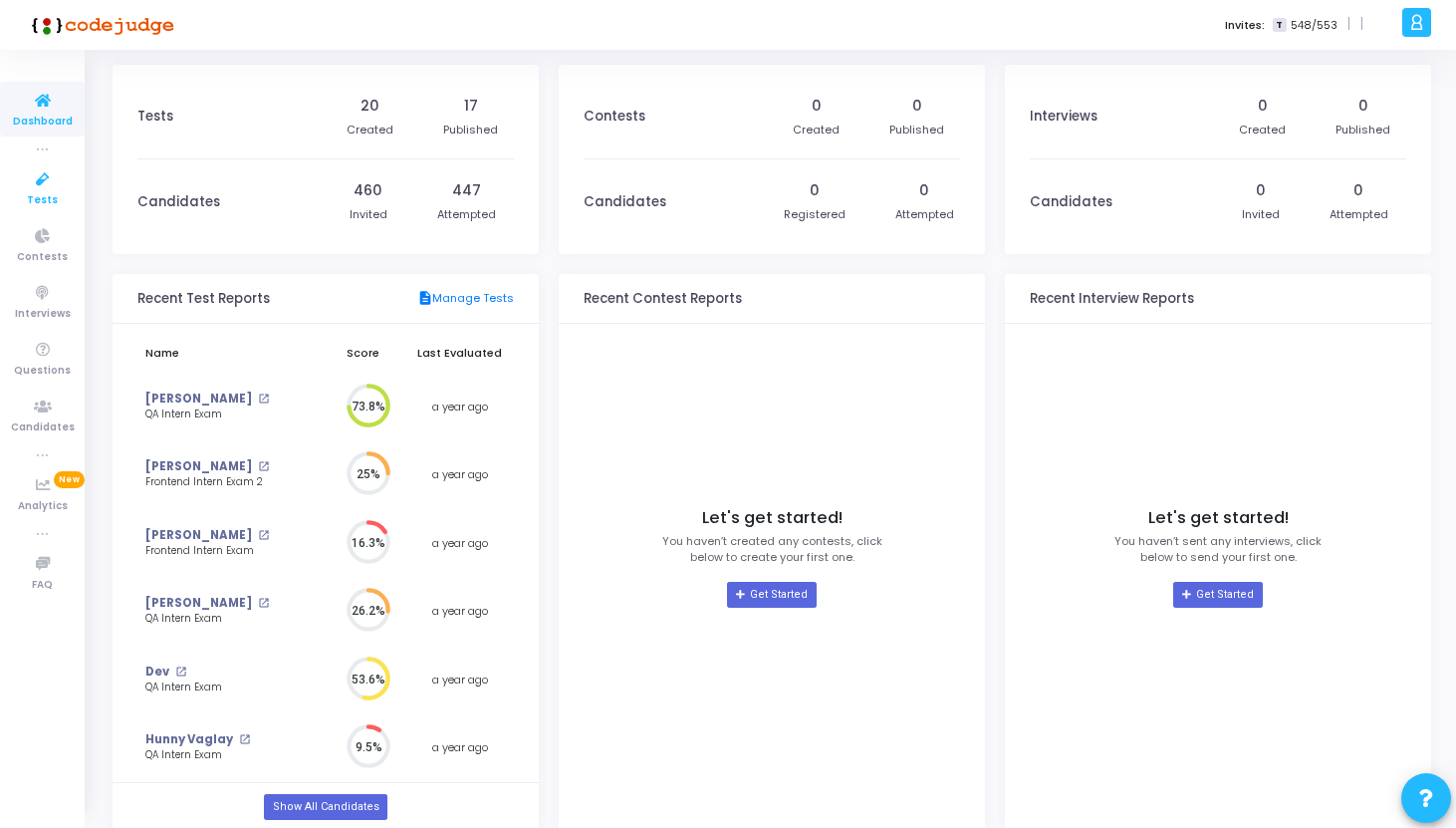 click on "Tests" at bounding box center [42, 200] 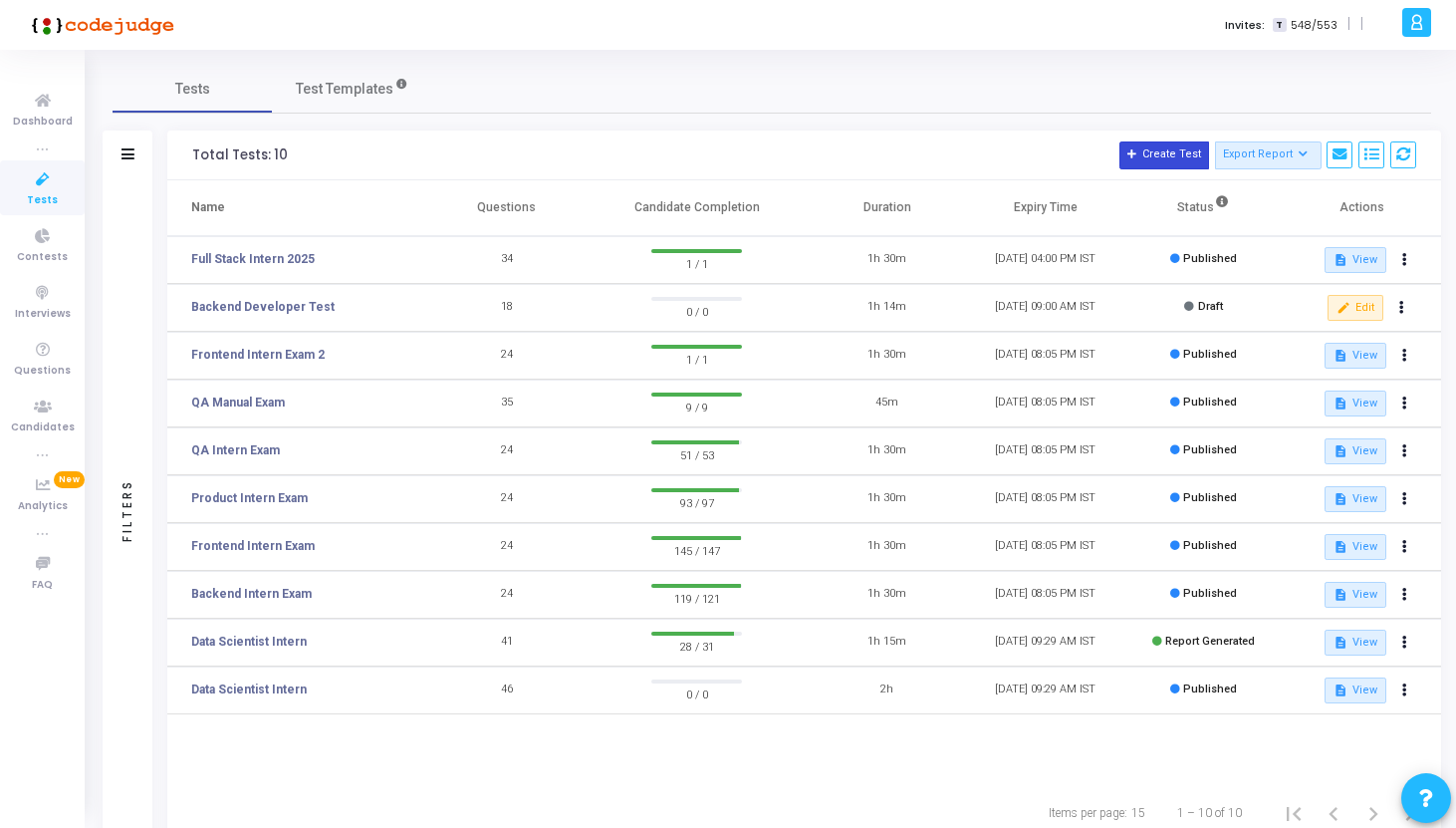 click on "Create Test" at bounding box center (1164, 155) 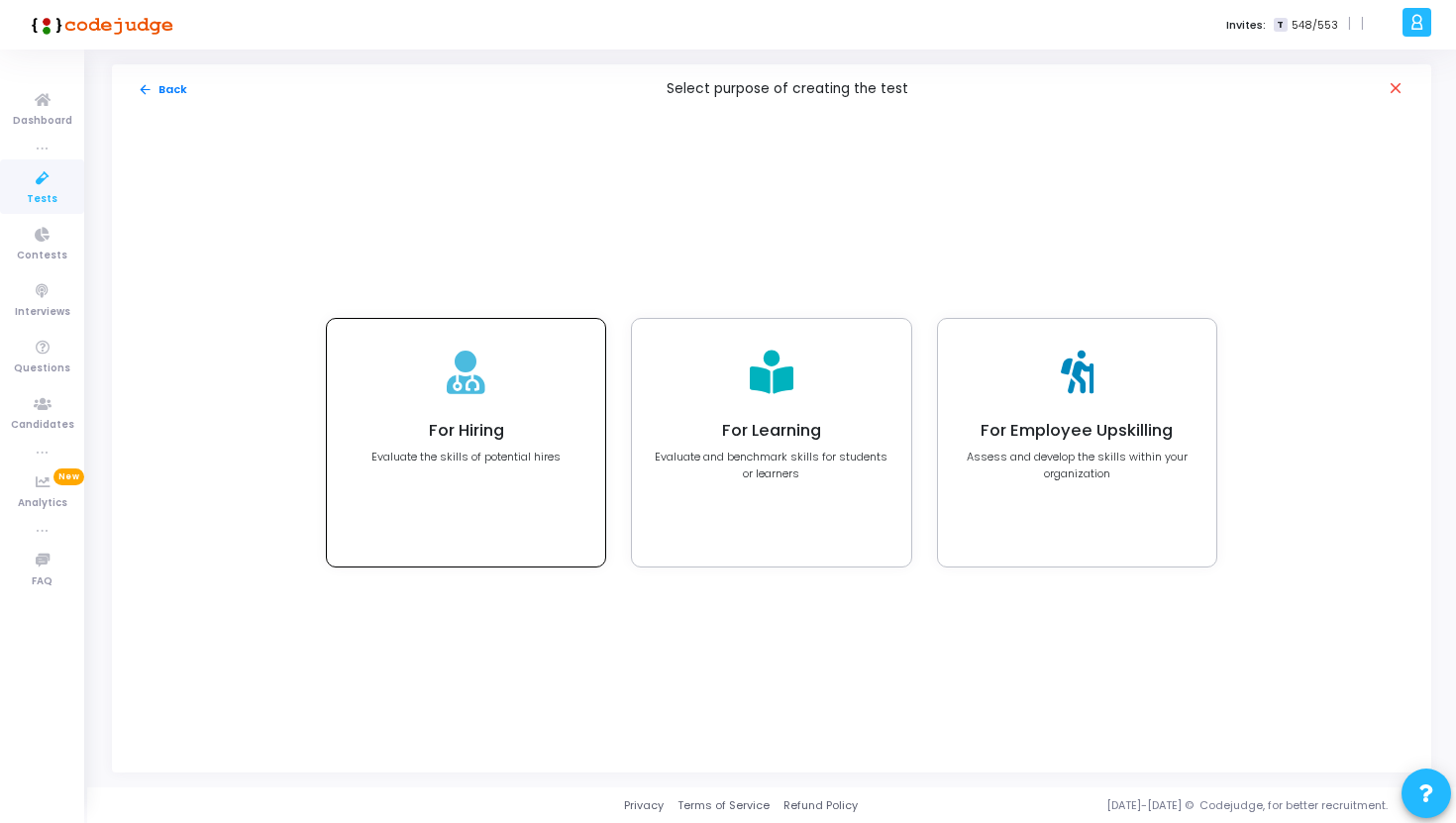 click on "For Hiring" 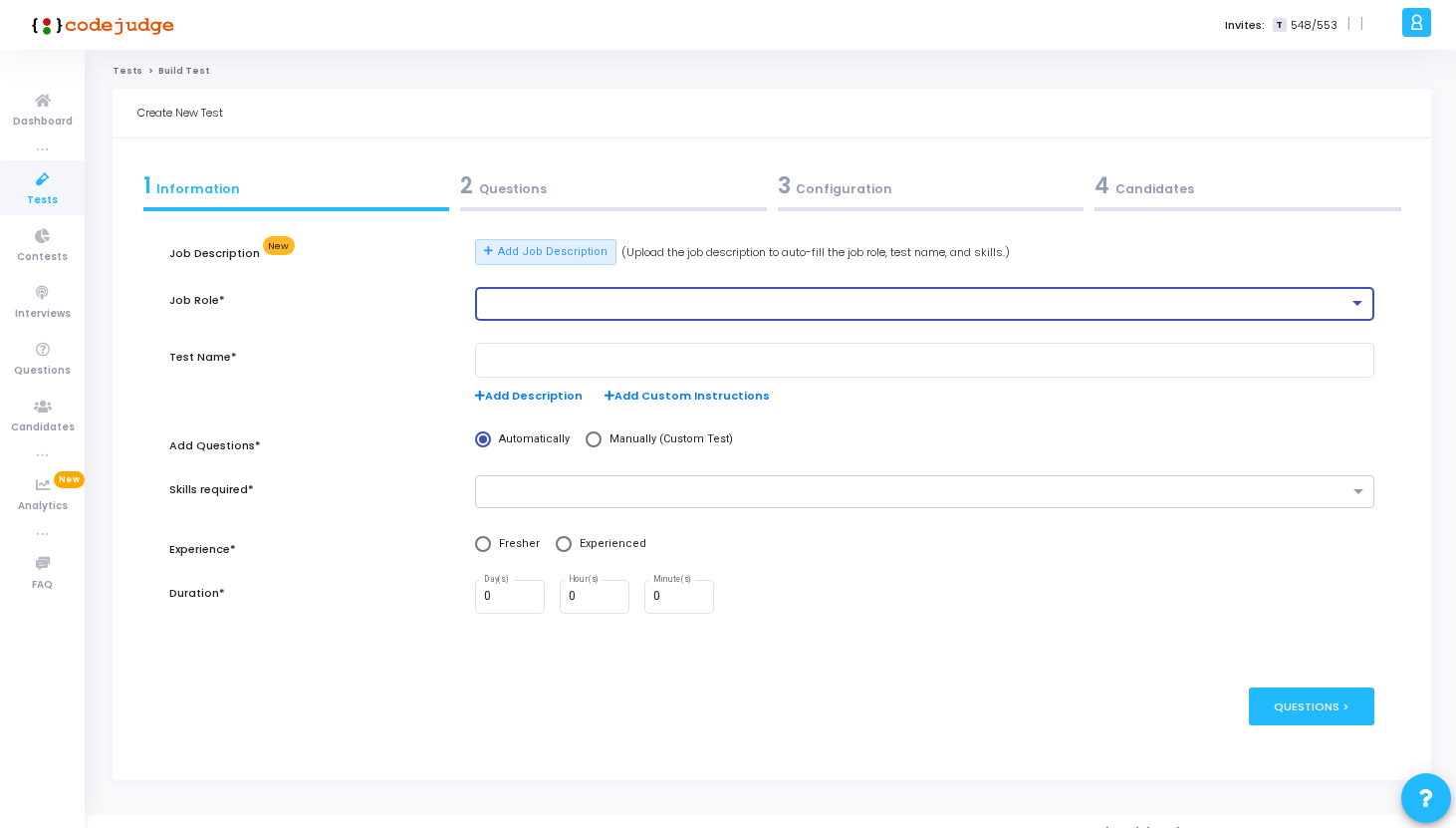 click at bounding box center (916, 304) 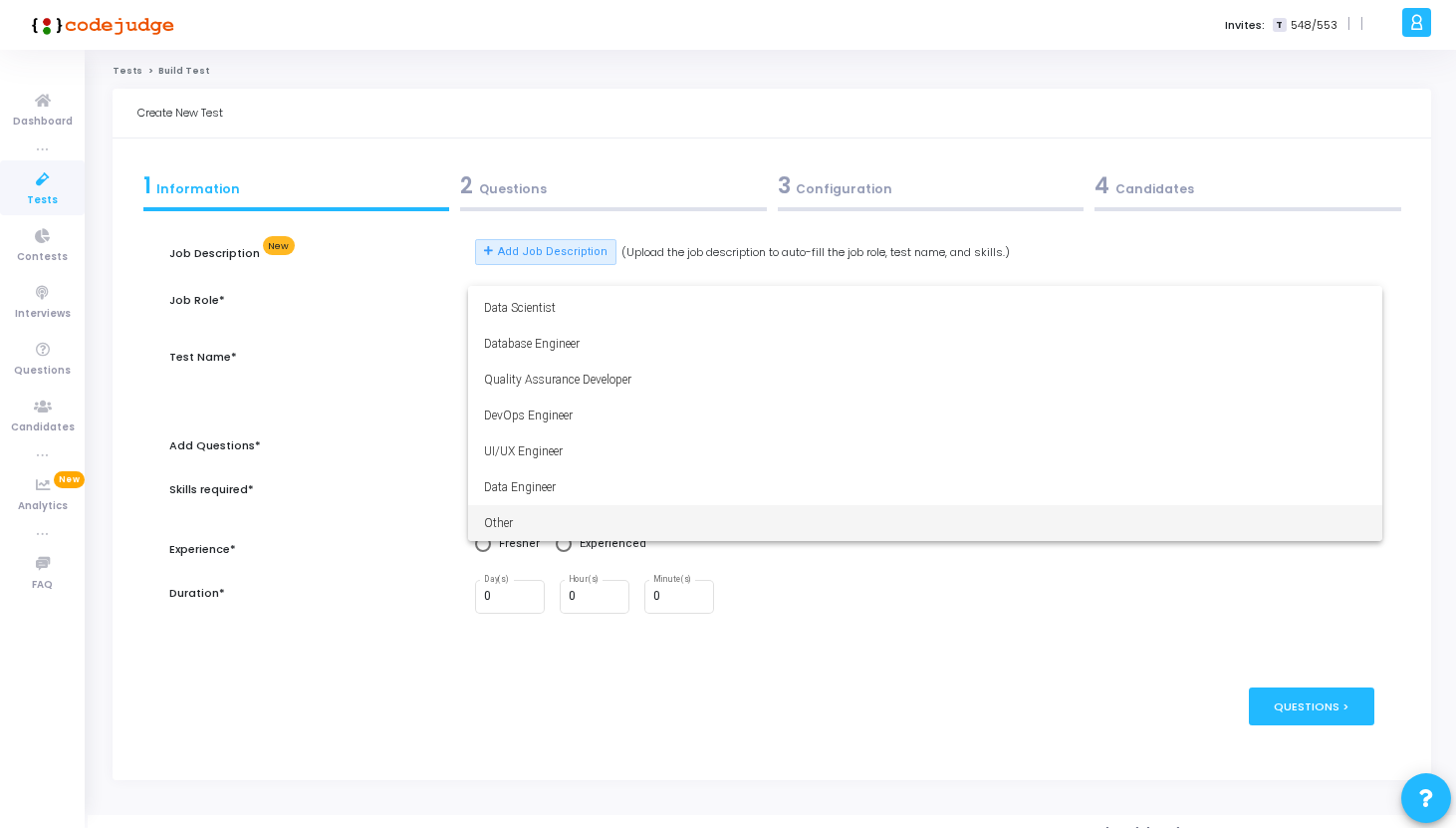 click on "Other" at bounding box center (925, 523) 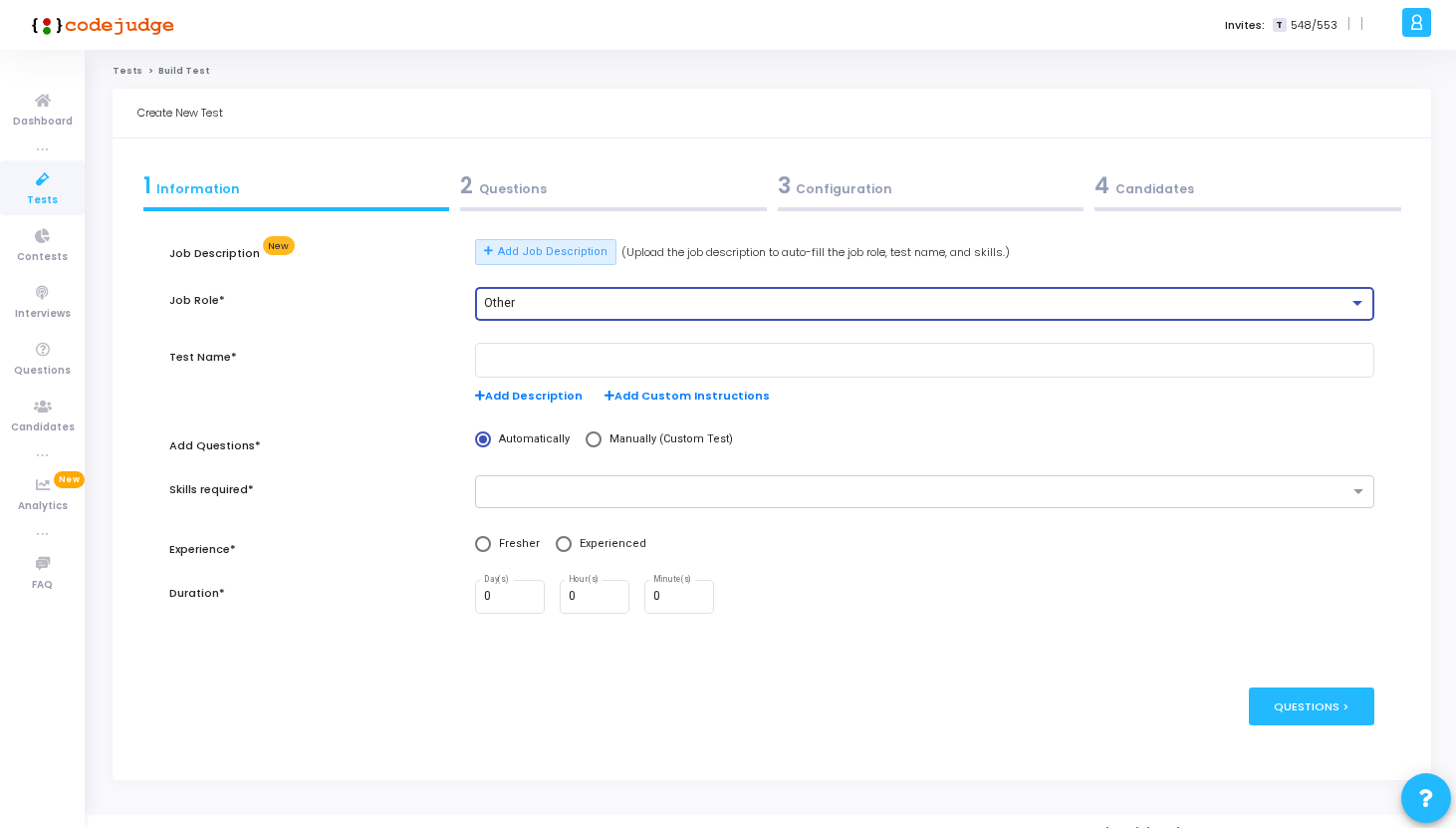 click on "Other" at bounding box center [916, 304] 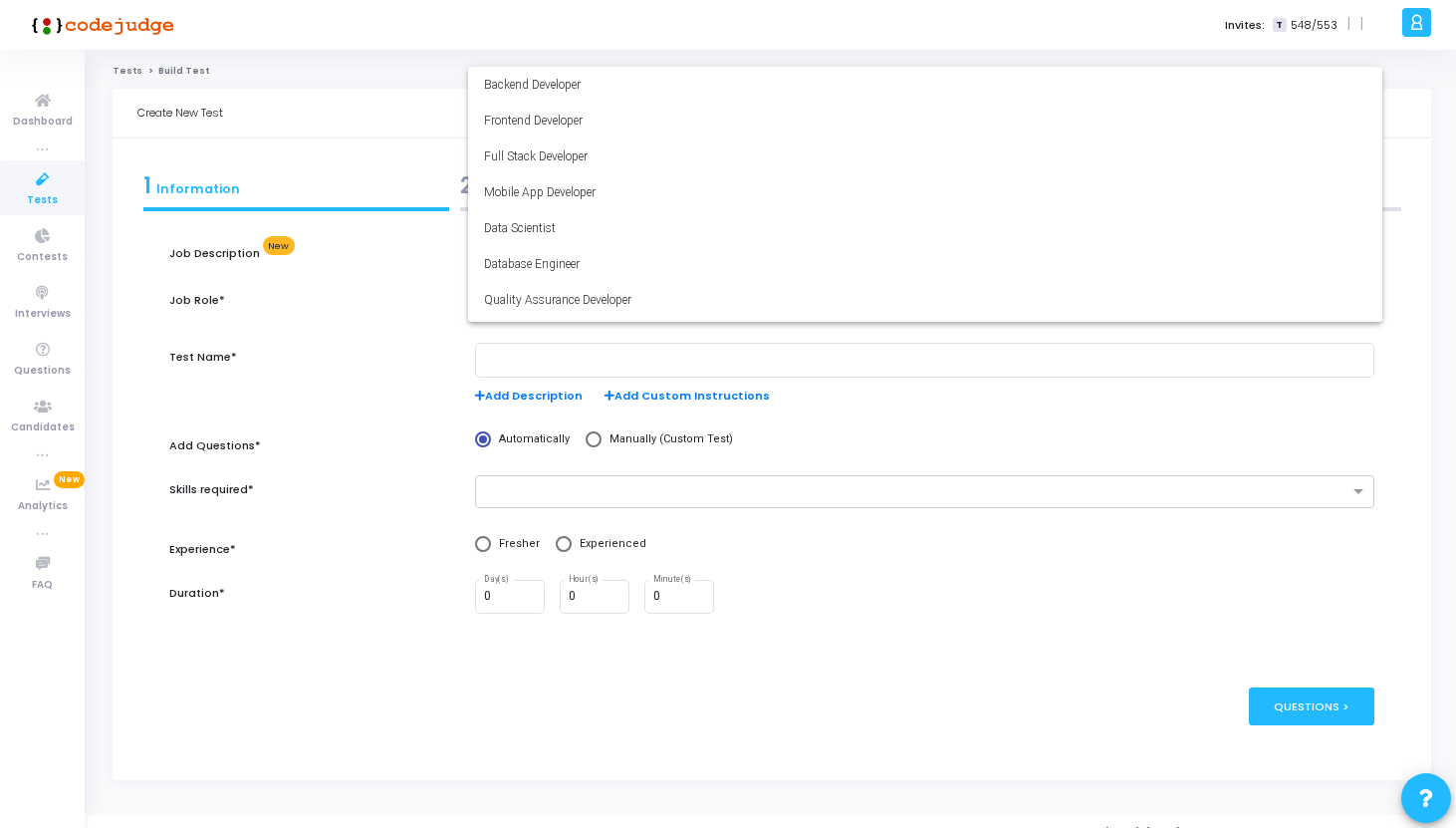 click at bounding box center [728, 414] 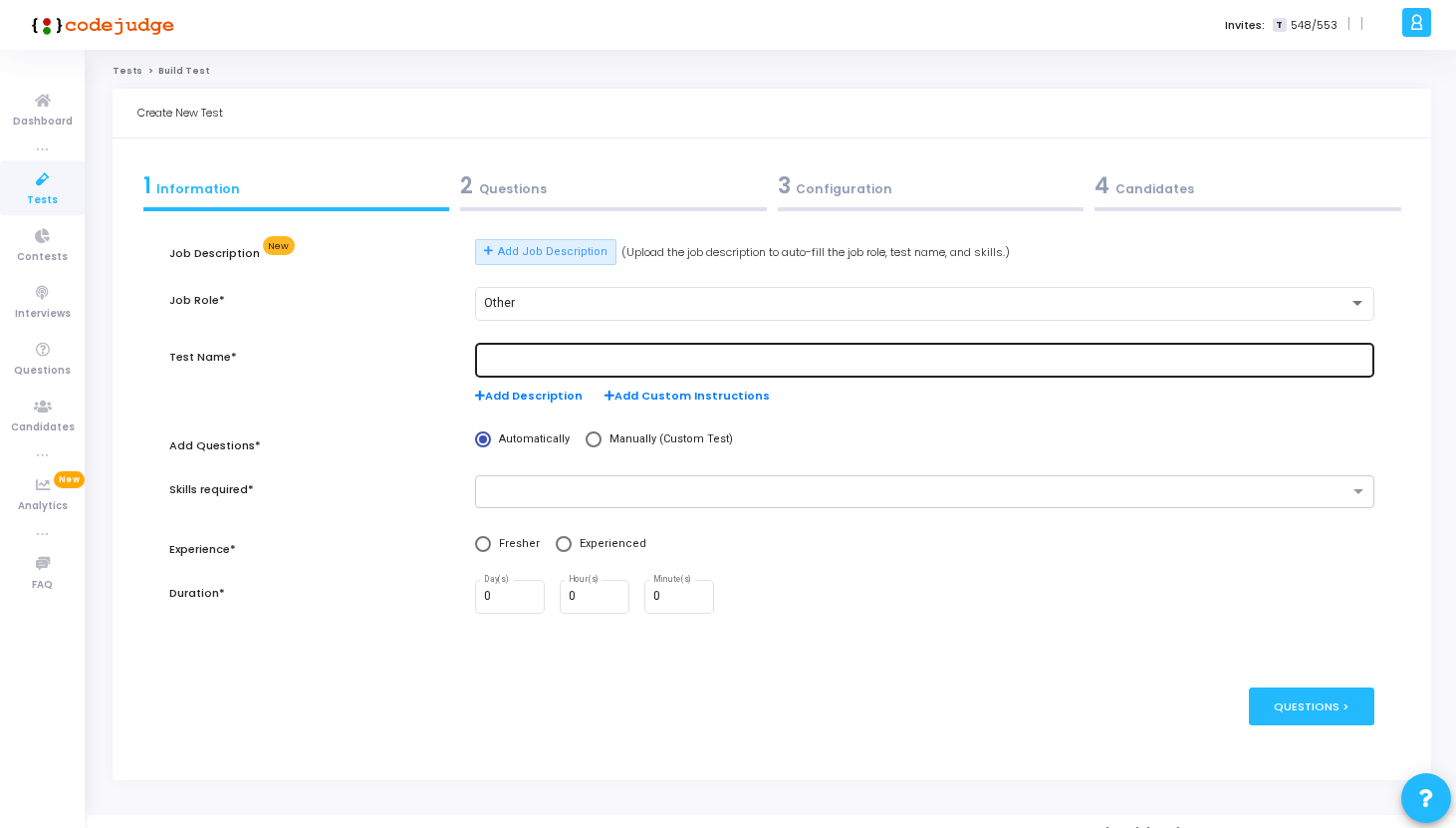 click at bounding box center (925, 359) 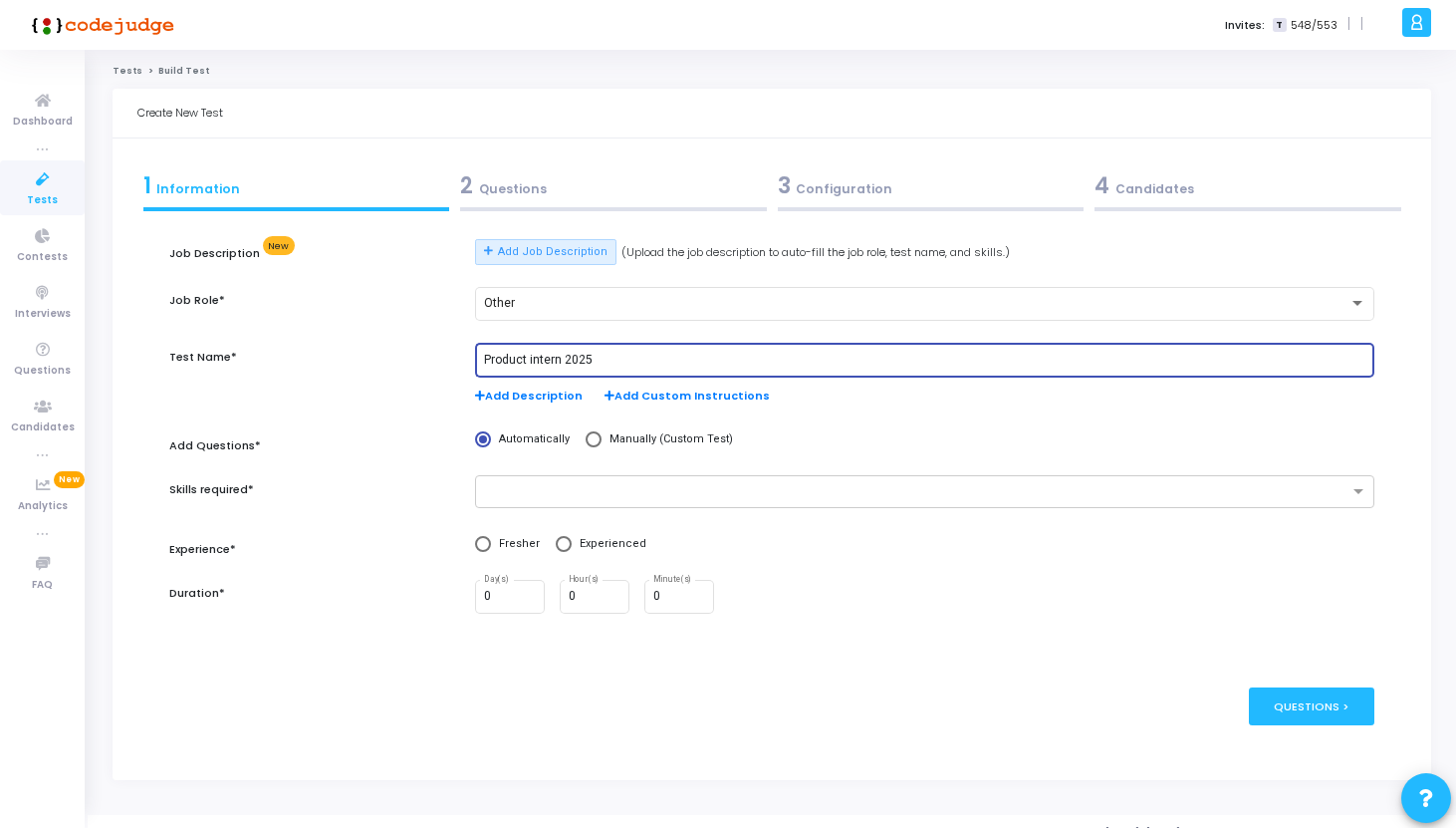 type on "Product intern 2025" 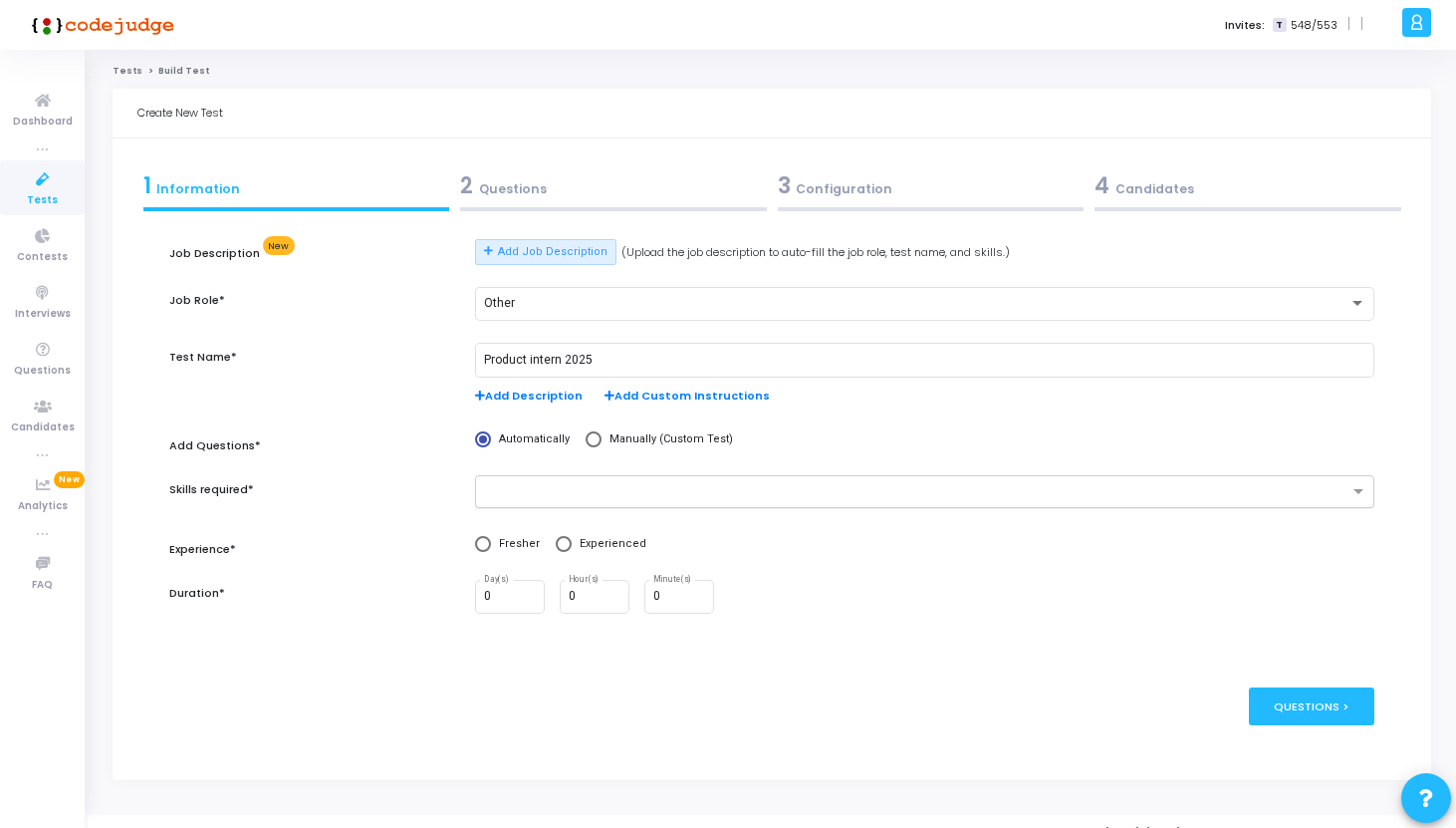 click at bounding box center [917, 492] 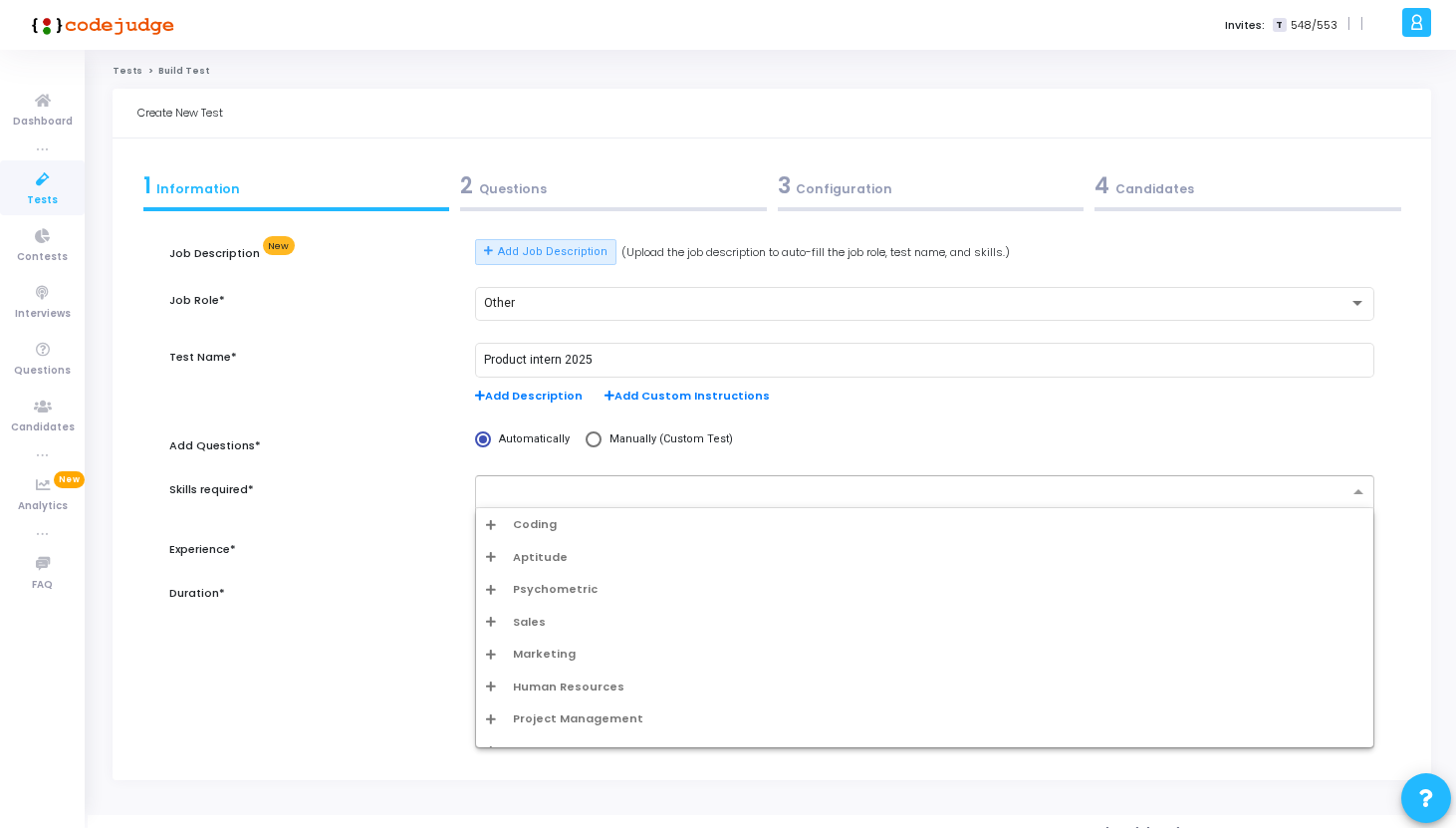 click on "Aptitude" at bounding box center [540, 557] 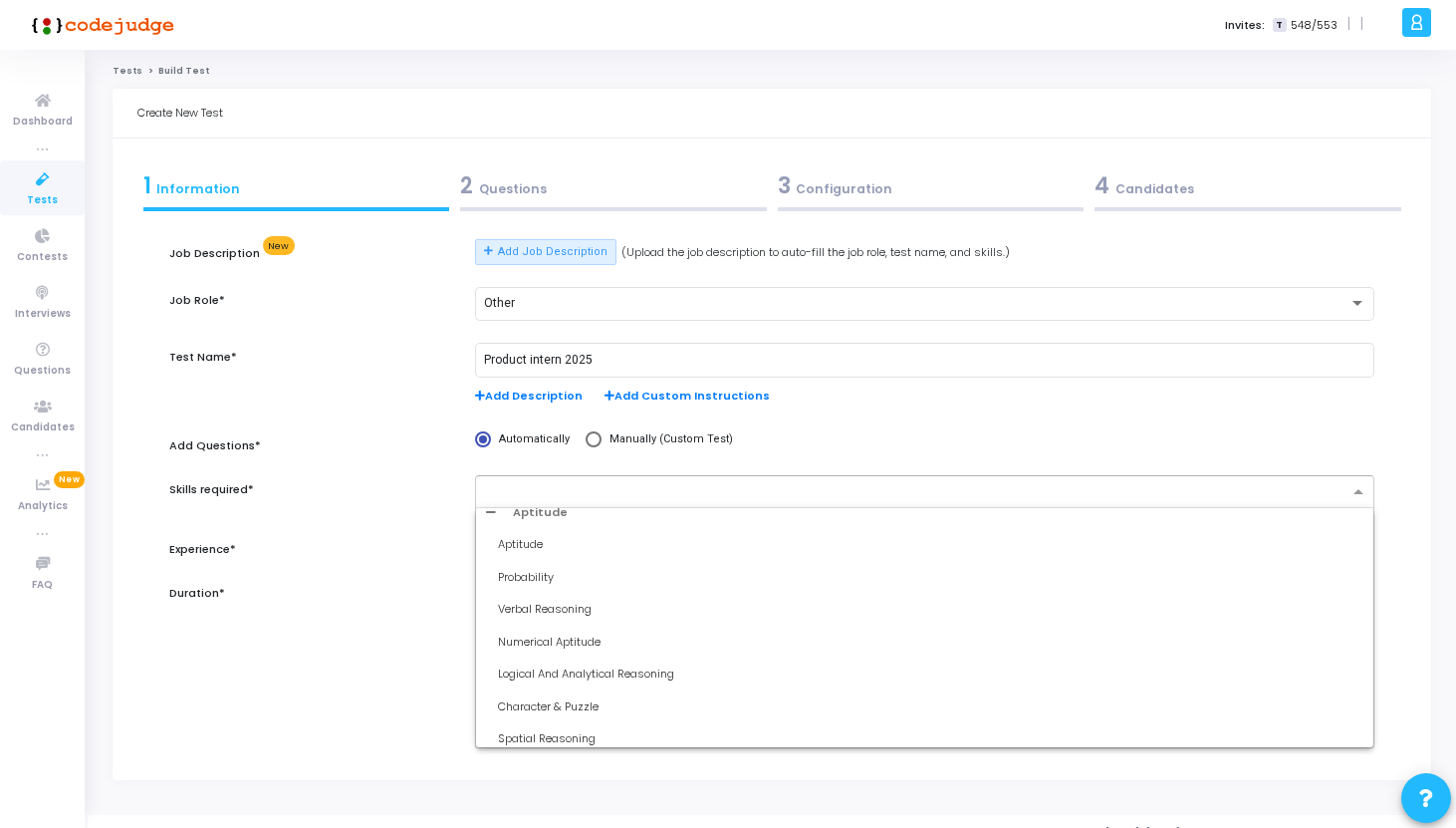 scroll, scrollTop: 46, scrollLeft: 0, axis: vertical 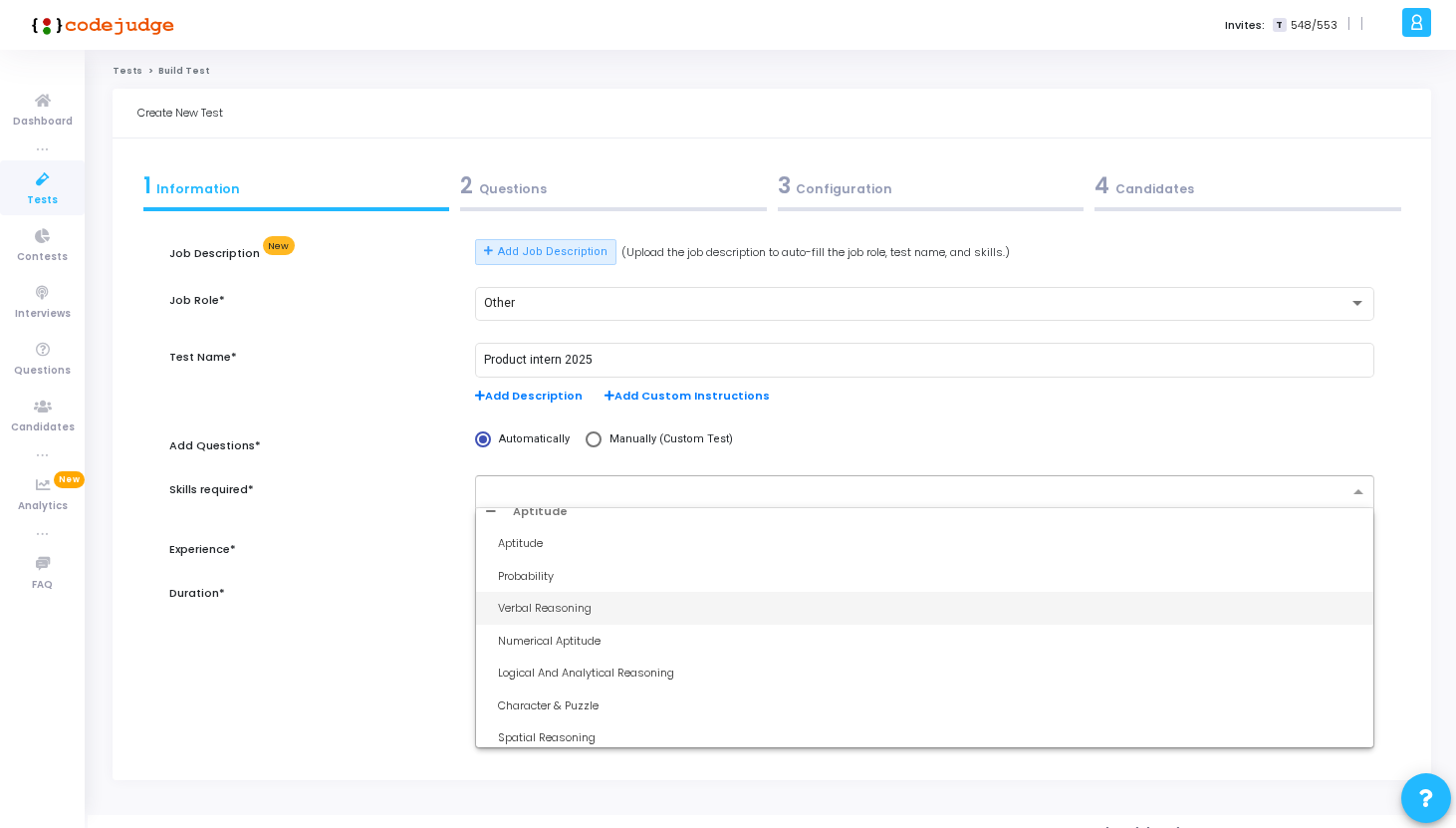 click on "Verbal Reasoning" at bounding box center (930, 608) 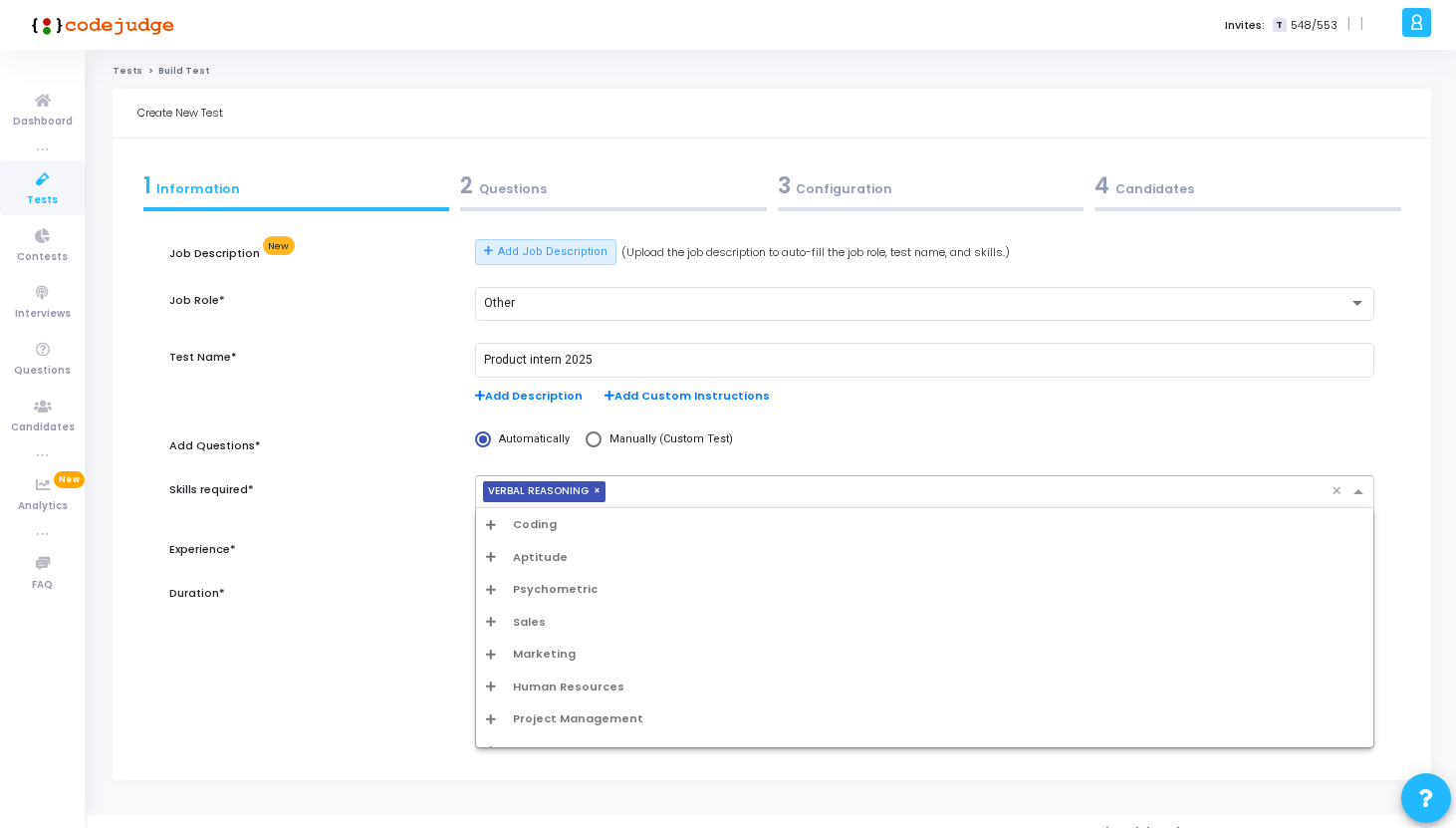 click at bounding box center (972, 492) 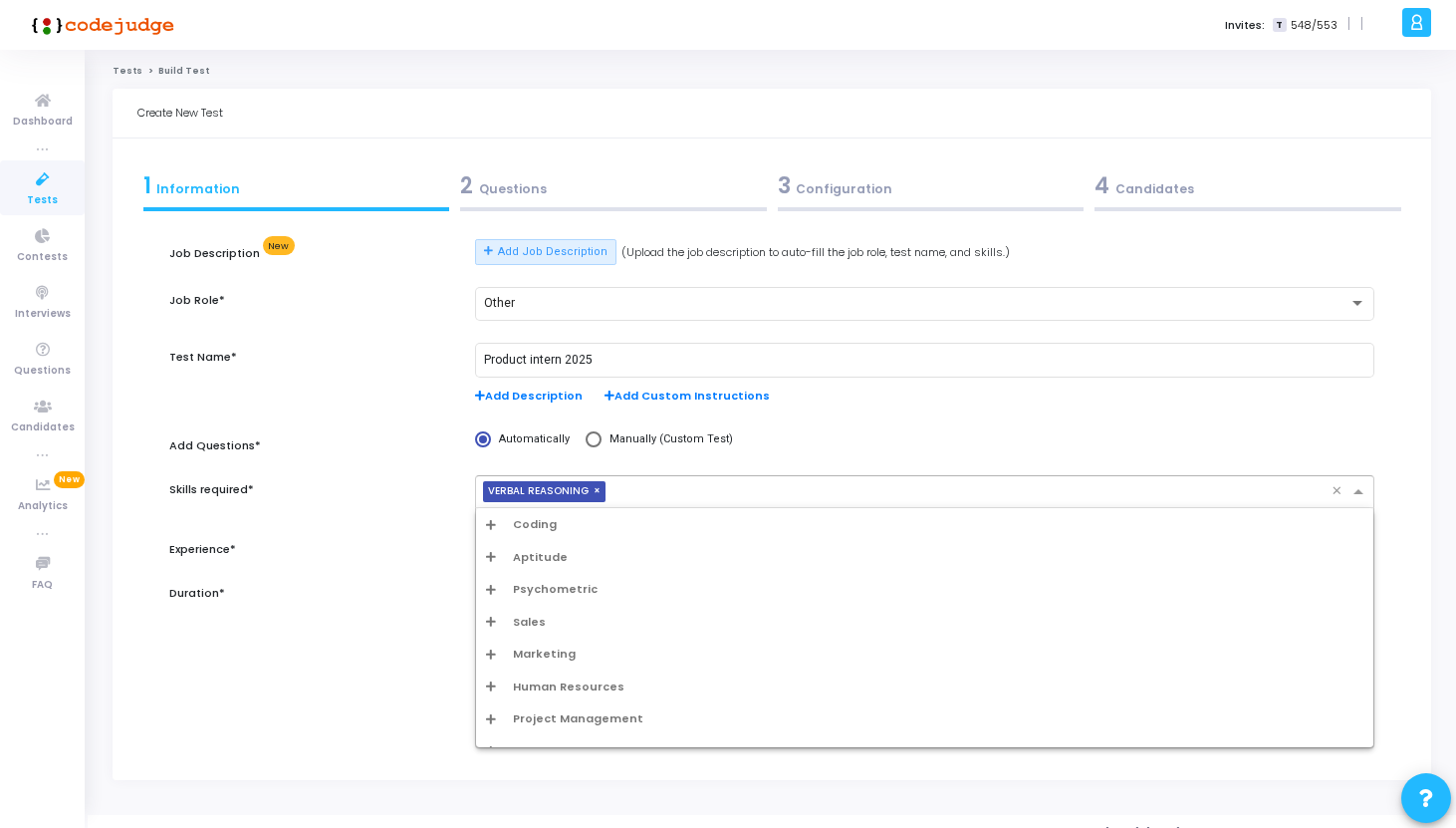 click on "Aptitude" at bounding box center (540, 557) 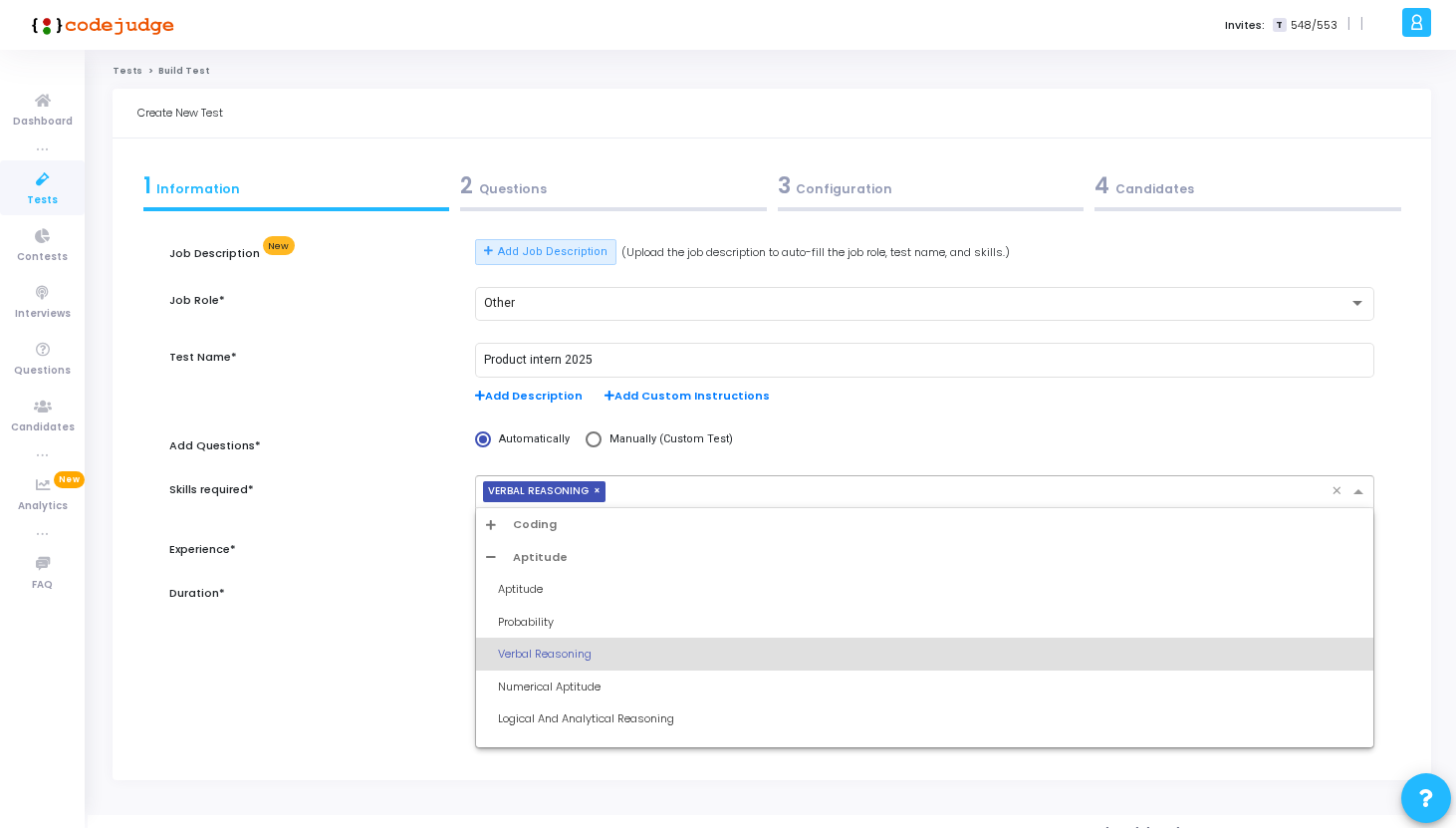 scroll, scrollTop: 59, scrollLeft: 0, axis: vertical 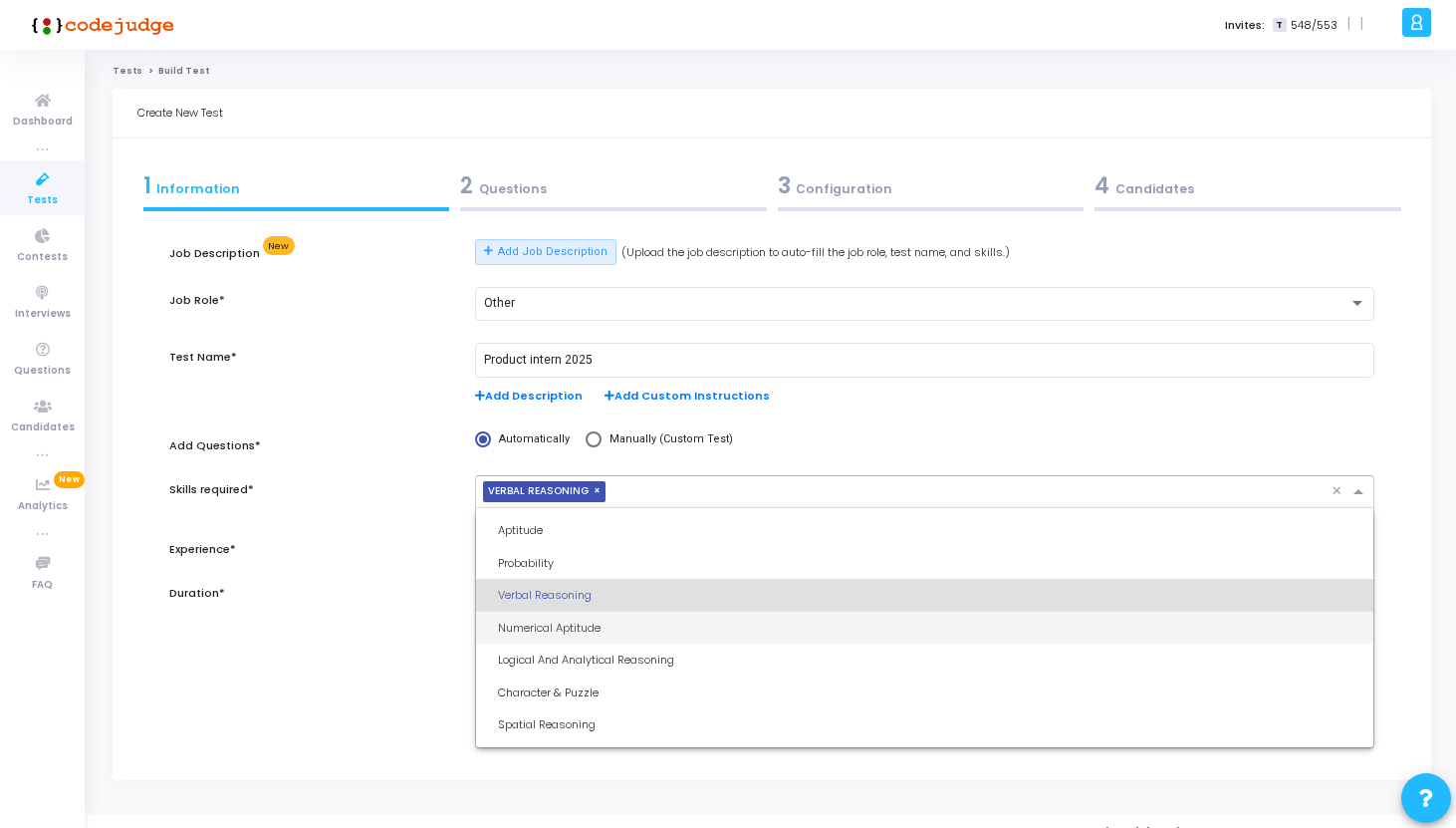 click on "Numerical Aptitude" at bounding box center (930, 628) 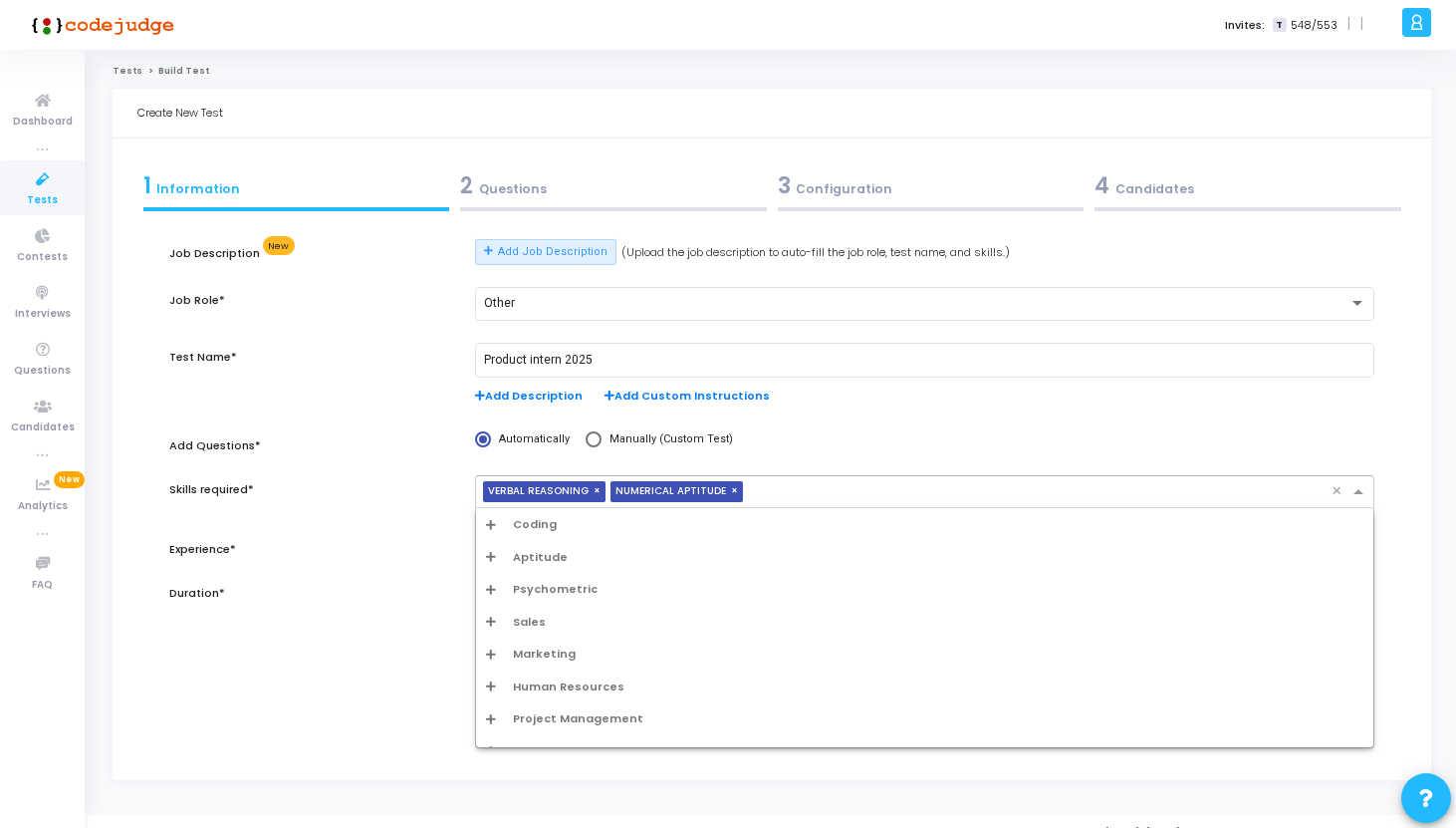 click at bounding box center (1041, 492) 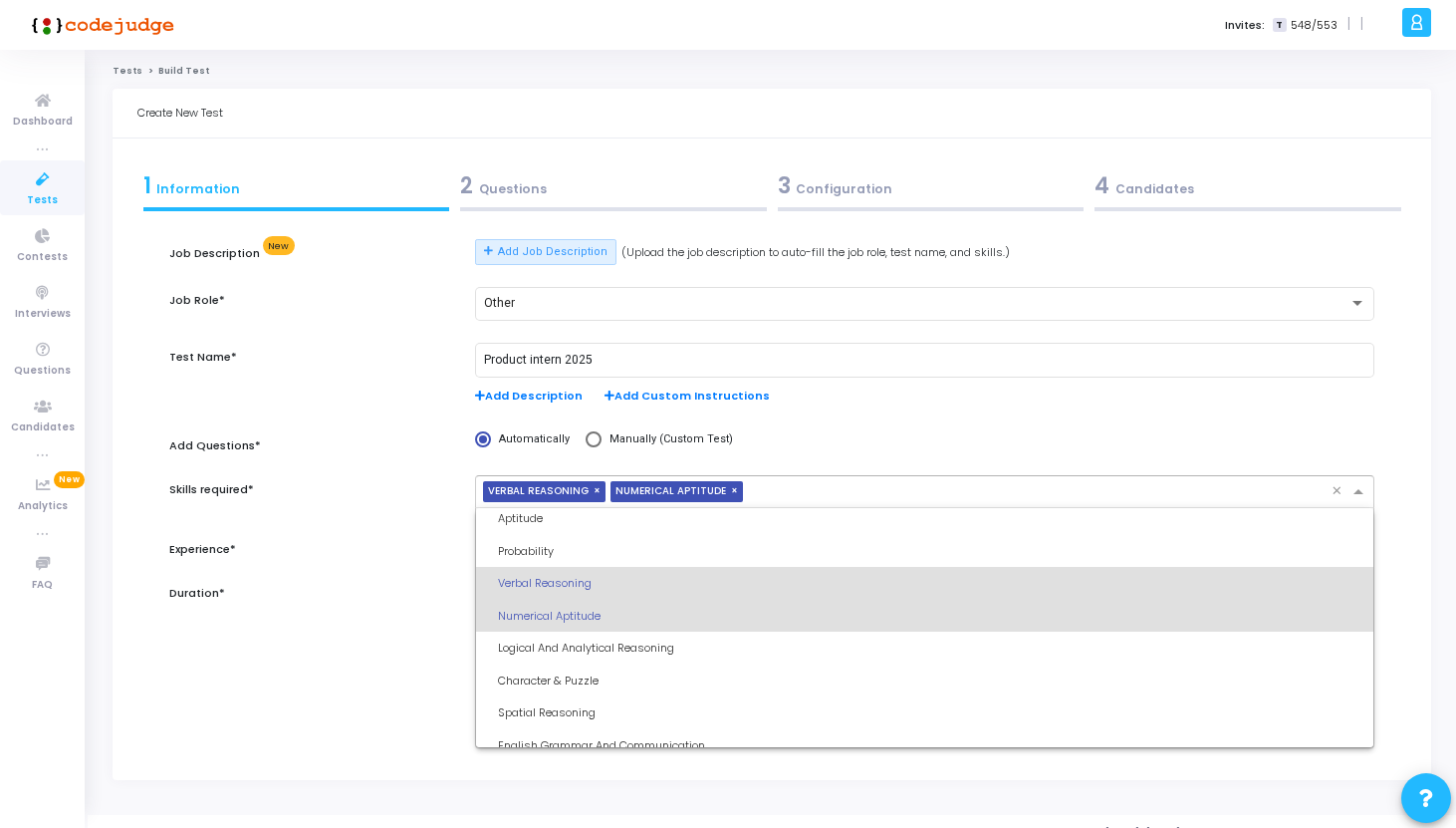 scroll, scrollTop: 81, scrollLeft: 0, axis: vertical 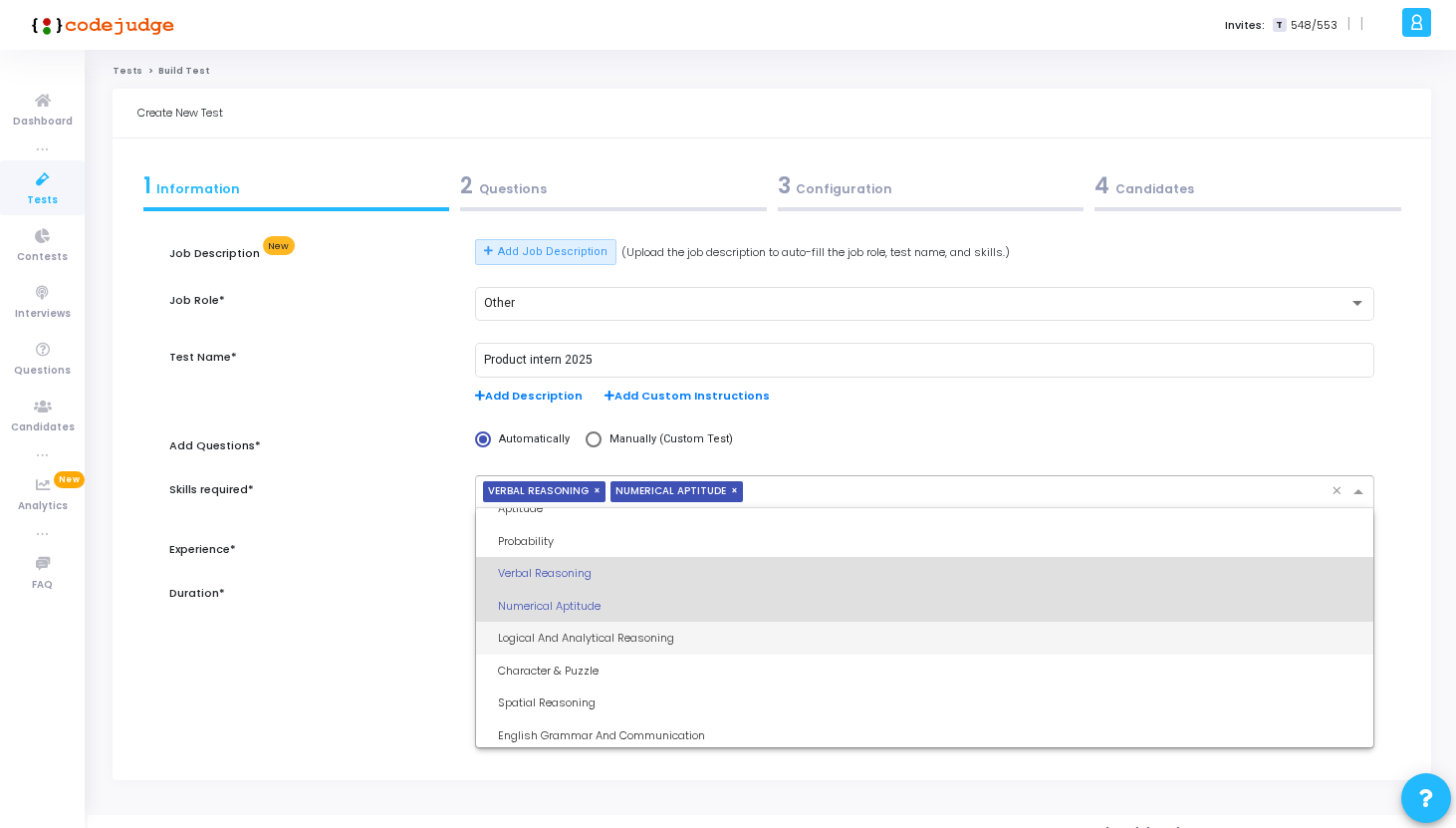 click on "Logical And Analytical Reasoning" at bounding box center [930, 638] 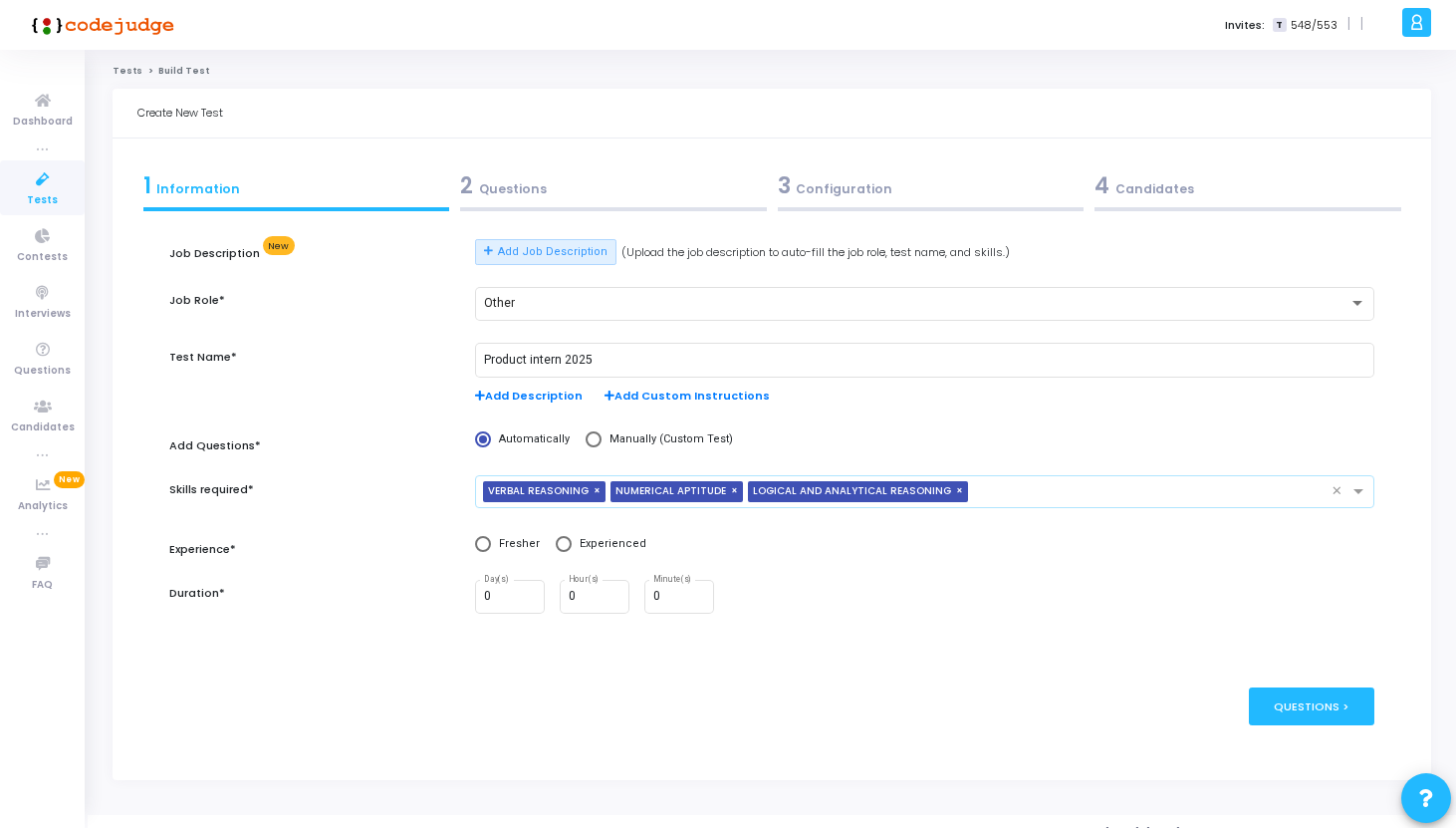 click on "× VERBAL REASONING × NUMERICAL APTITUDE × LOGICAL AND ANALYTICAL REASONING" at bounding box center (903, 491) 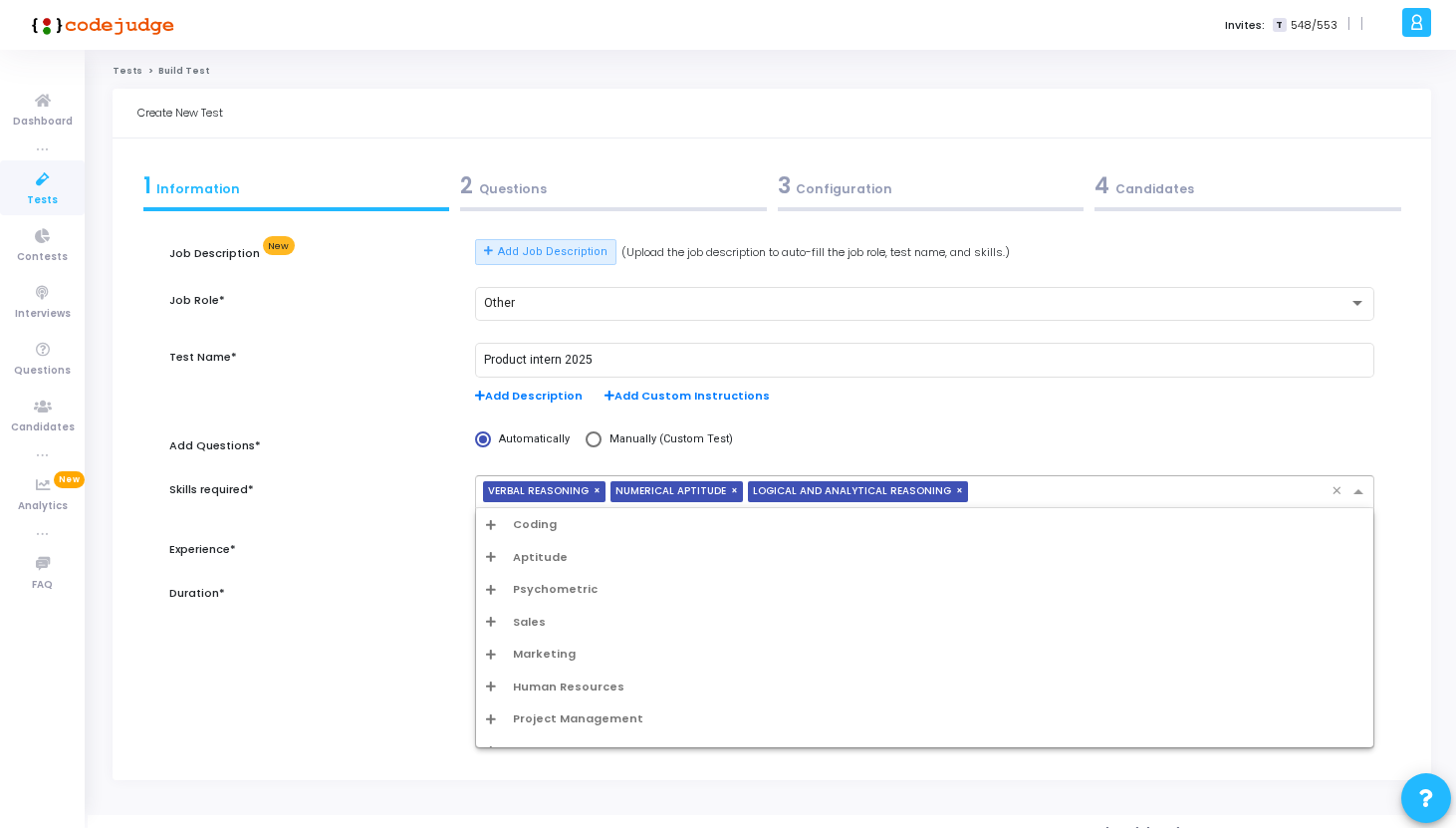 scroll, scrollTop: 20, scrollLeft: 0, axis: vertical 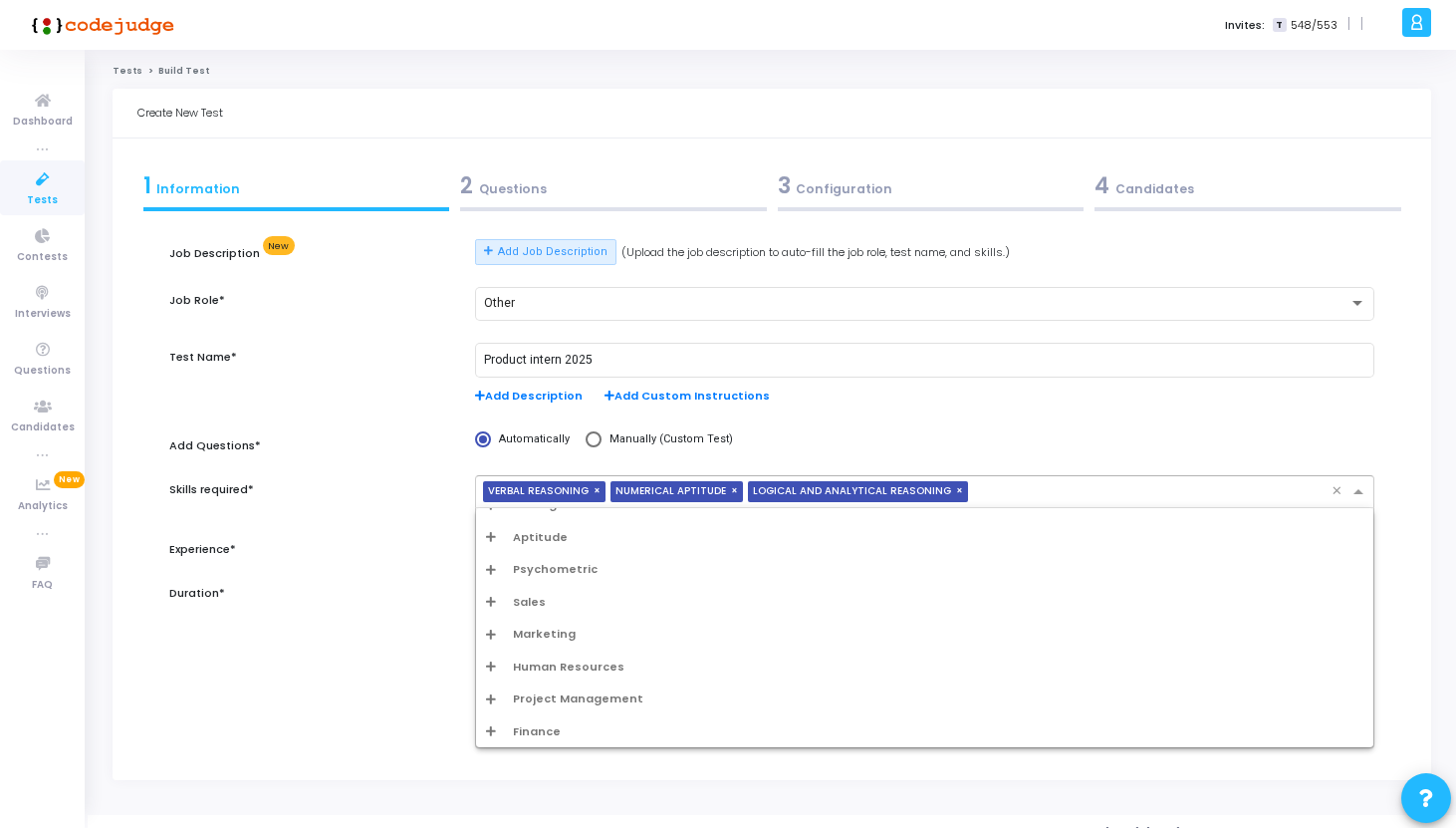 click on "Project Management" at bounding box center [578, 698] 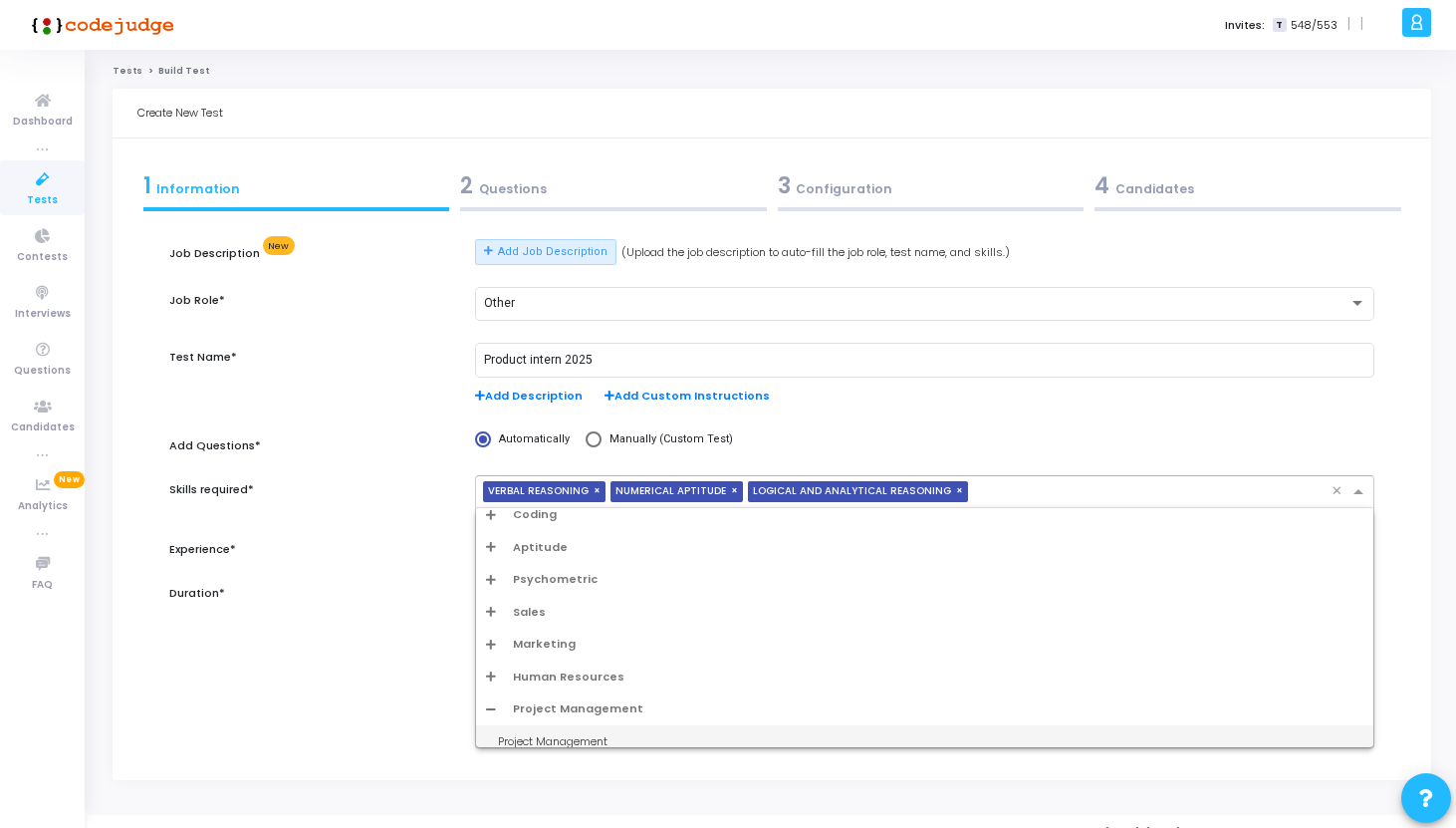 scroll, scrollTop: 0, scrollLeft: 0, axis: both 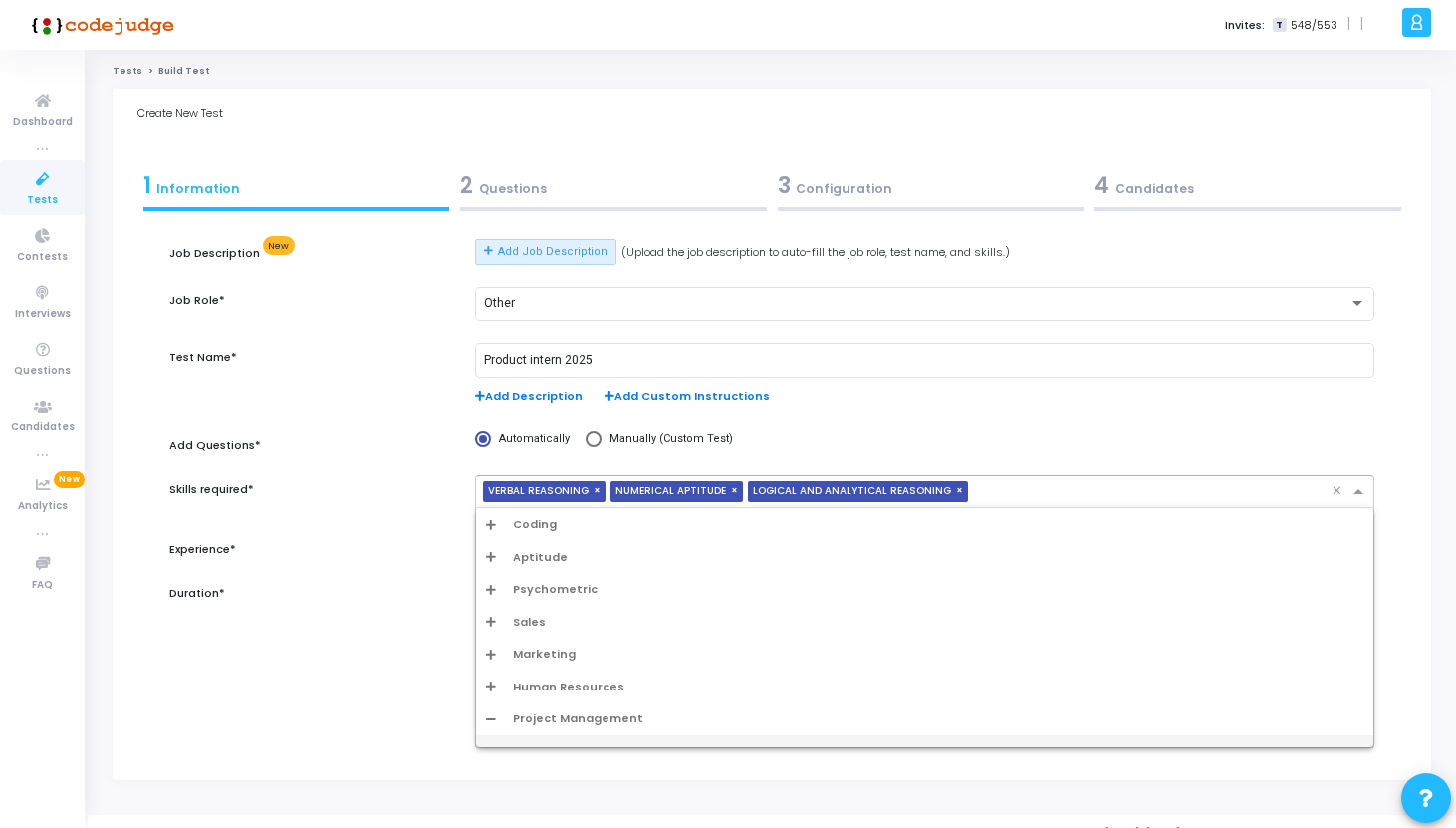 click on "Aptitude" at bounding box center (540, 557) 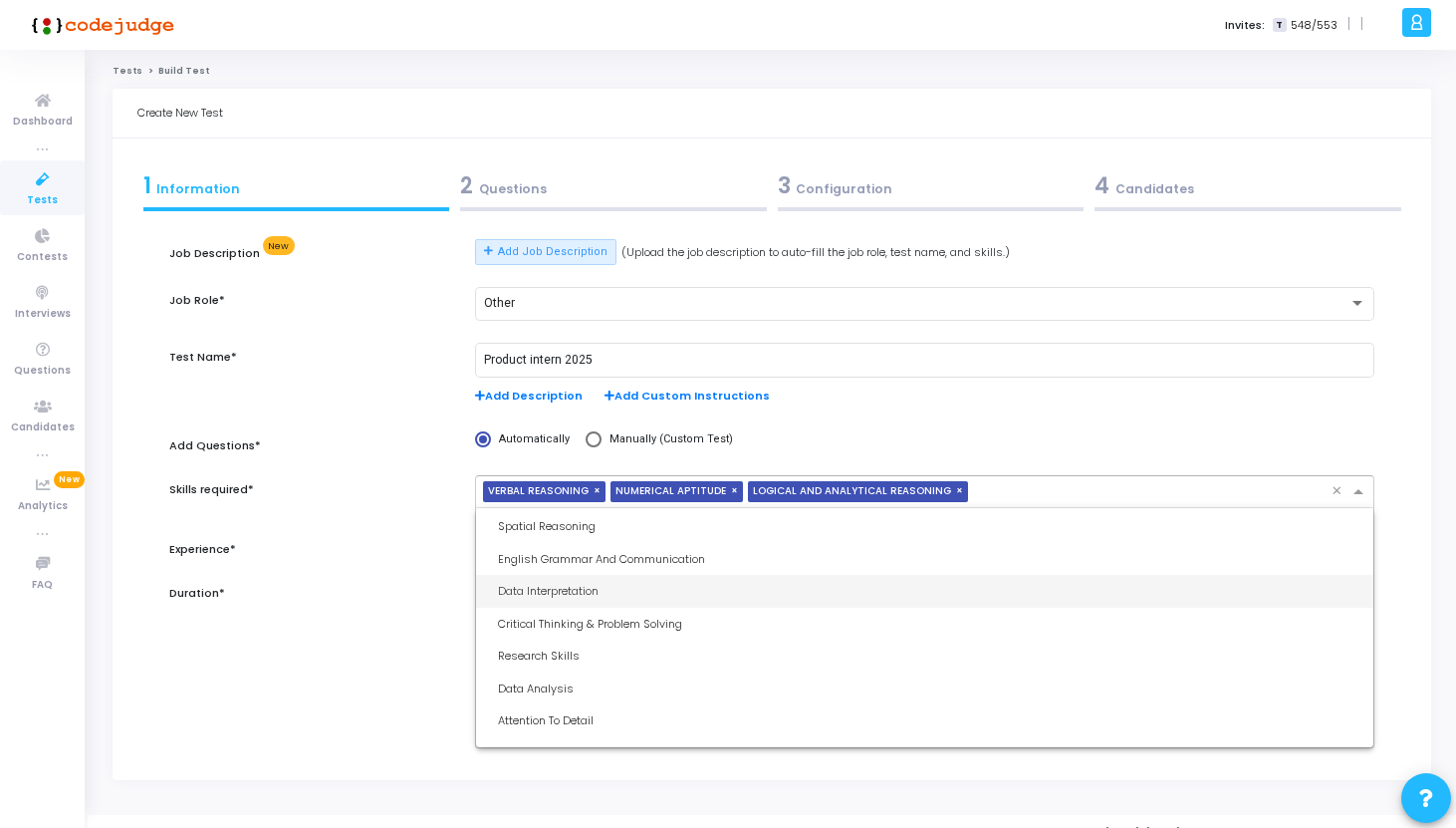 scroll, scrollTop: 264, scrollLeft: 0, axis: vertical 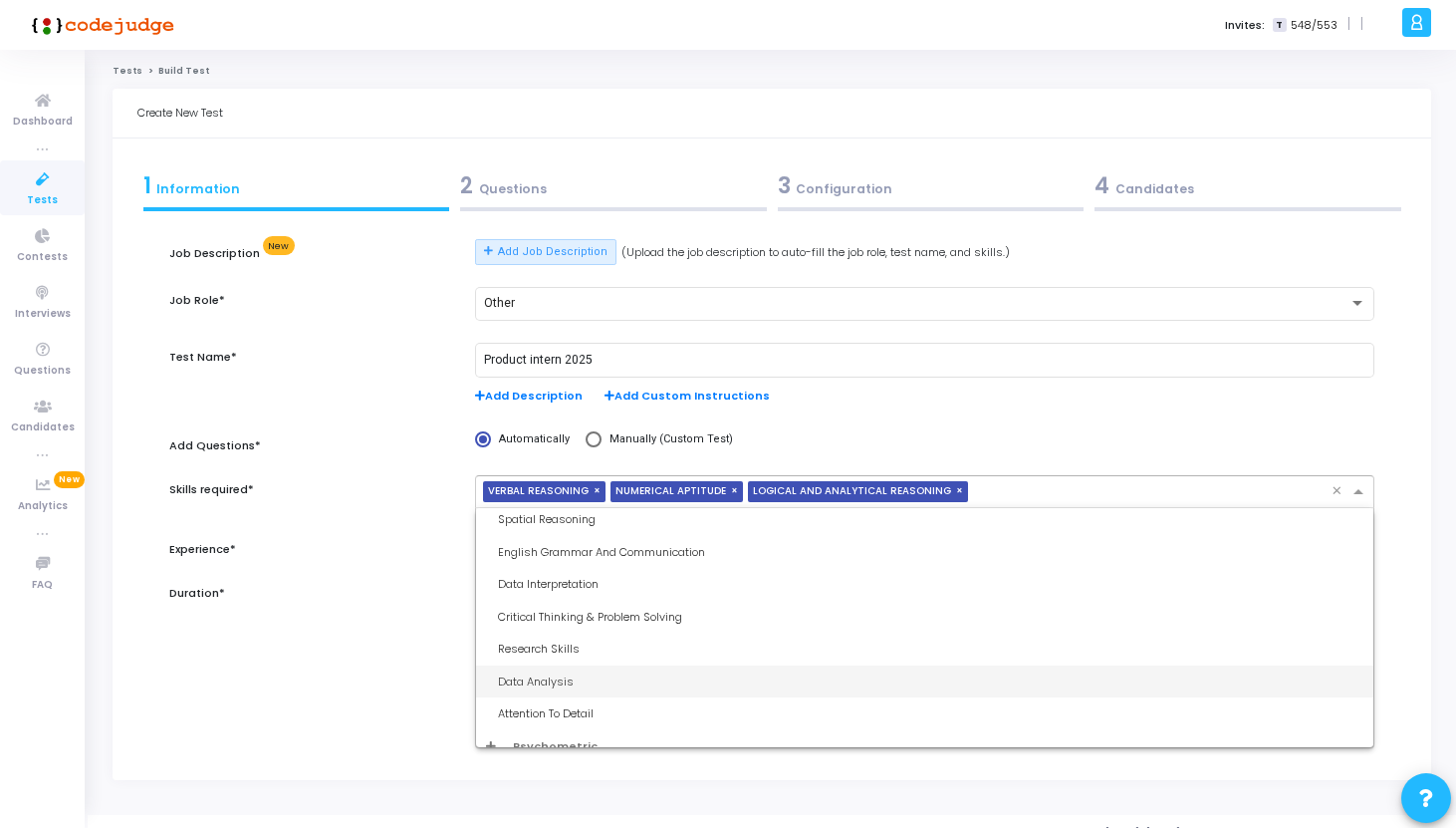 click on "Data Analysis" at bounding box center (930, 682) 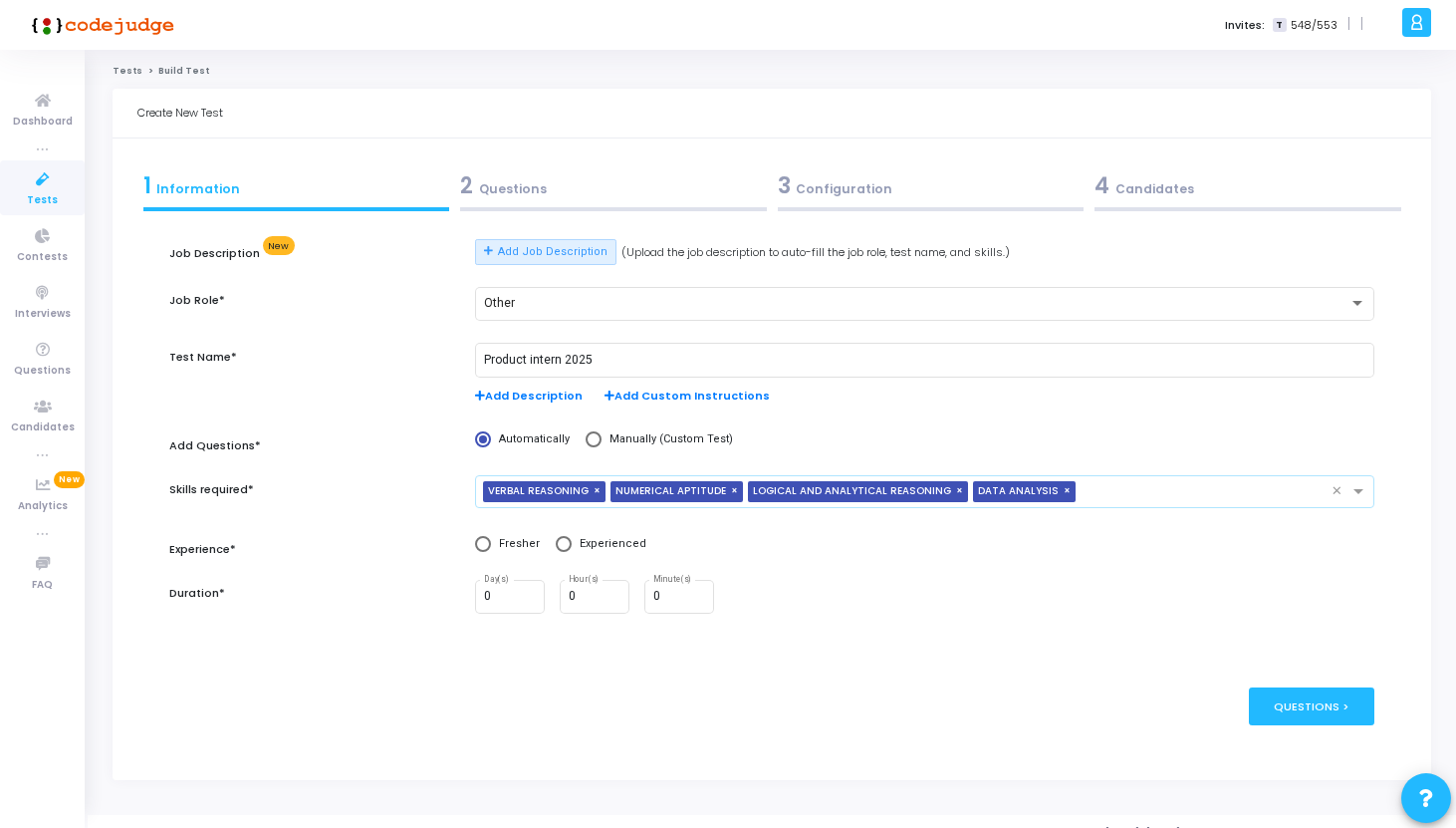 click at bounding box center (483, 544) 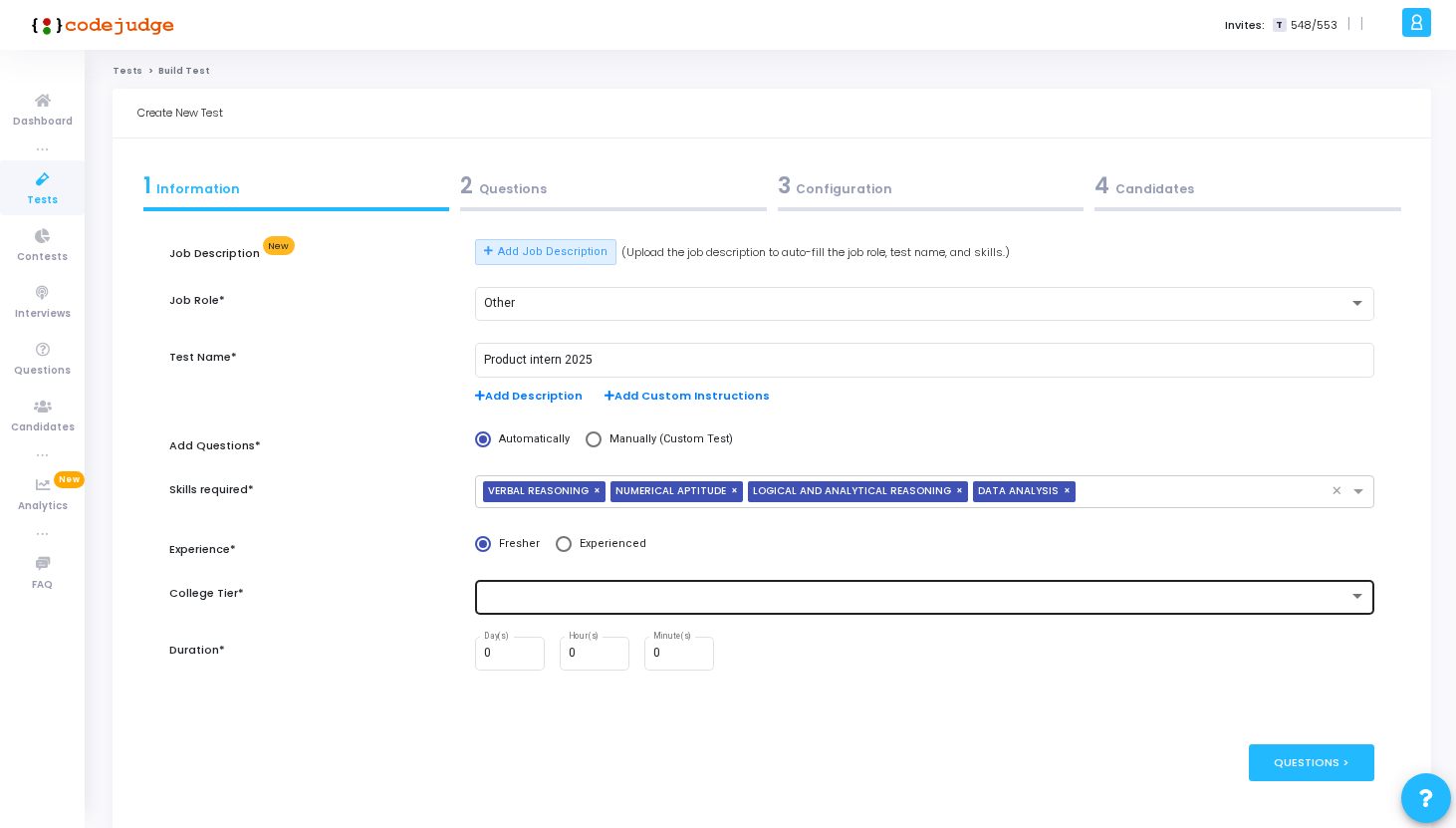click at bounding box center (916, 597) 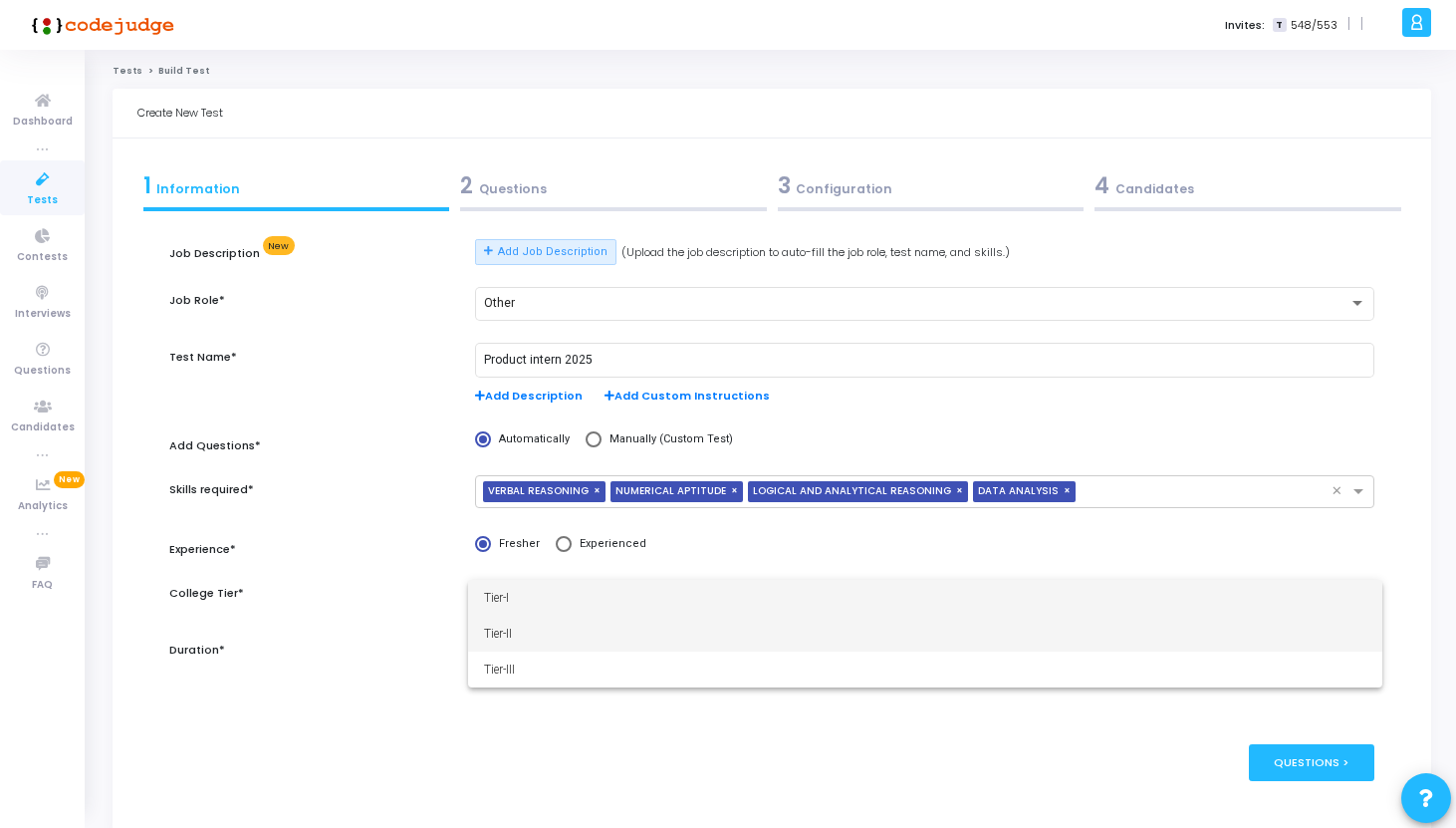 click on "Tier-II" at bounding box center (925, 634) 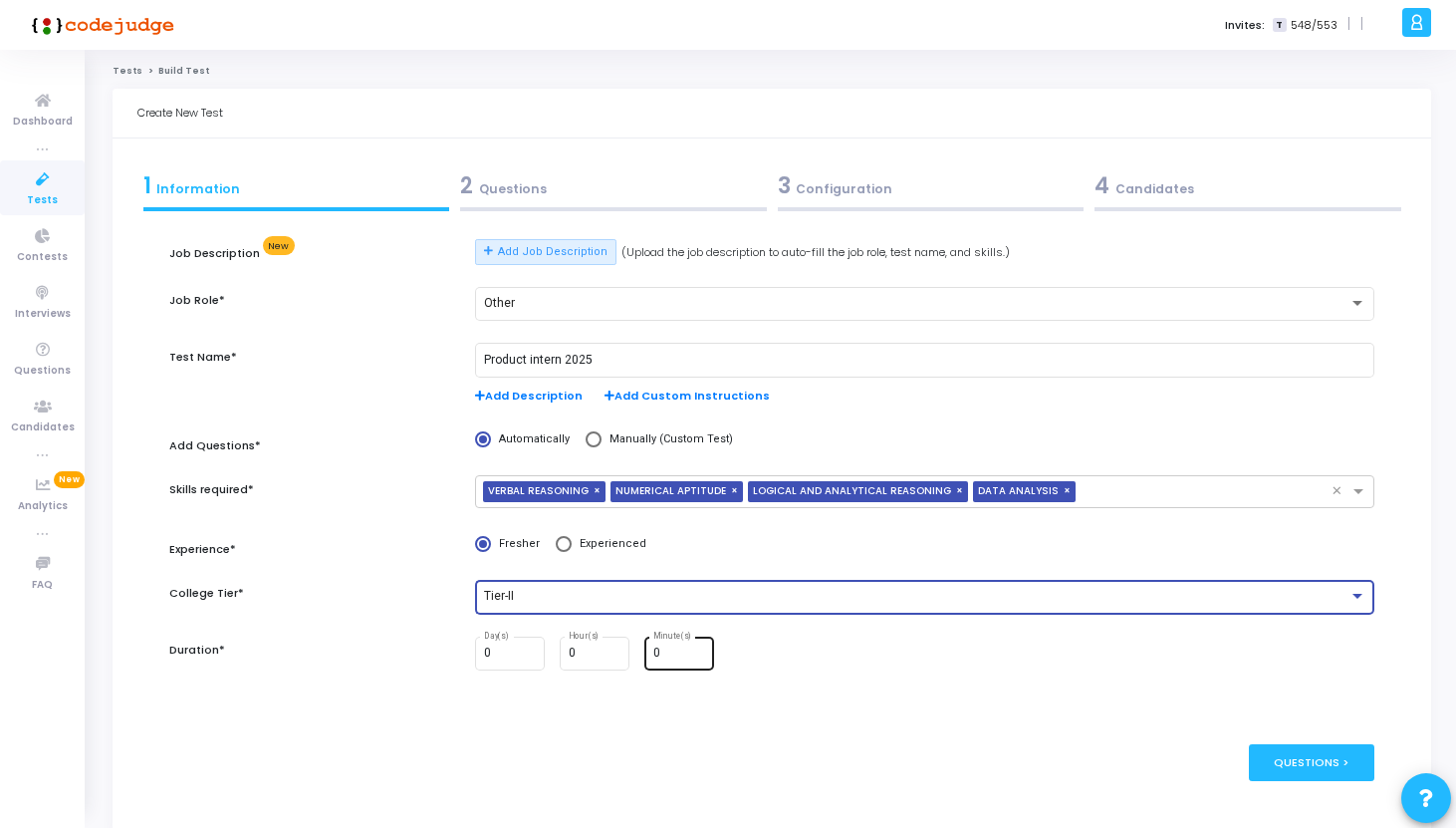 click on "0" at bounding box center (680, 654) 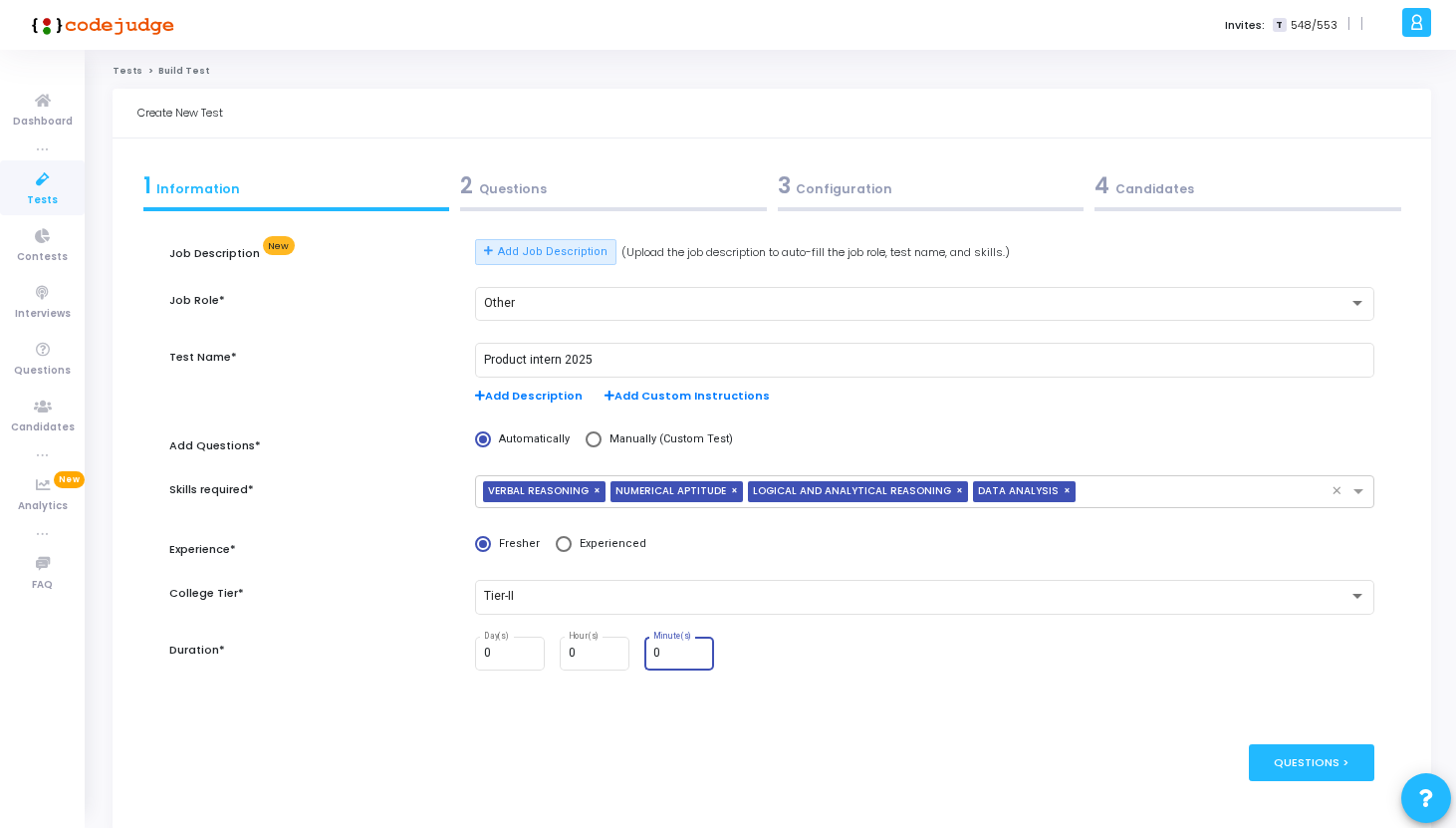 click on "0" at bounding box center (680, 654) 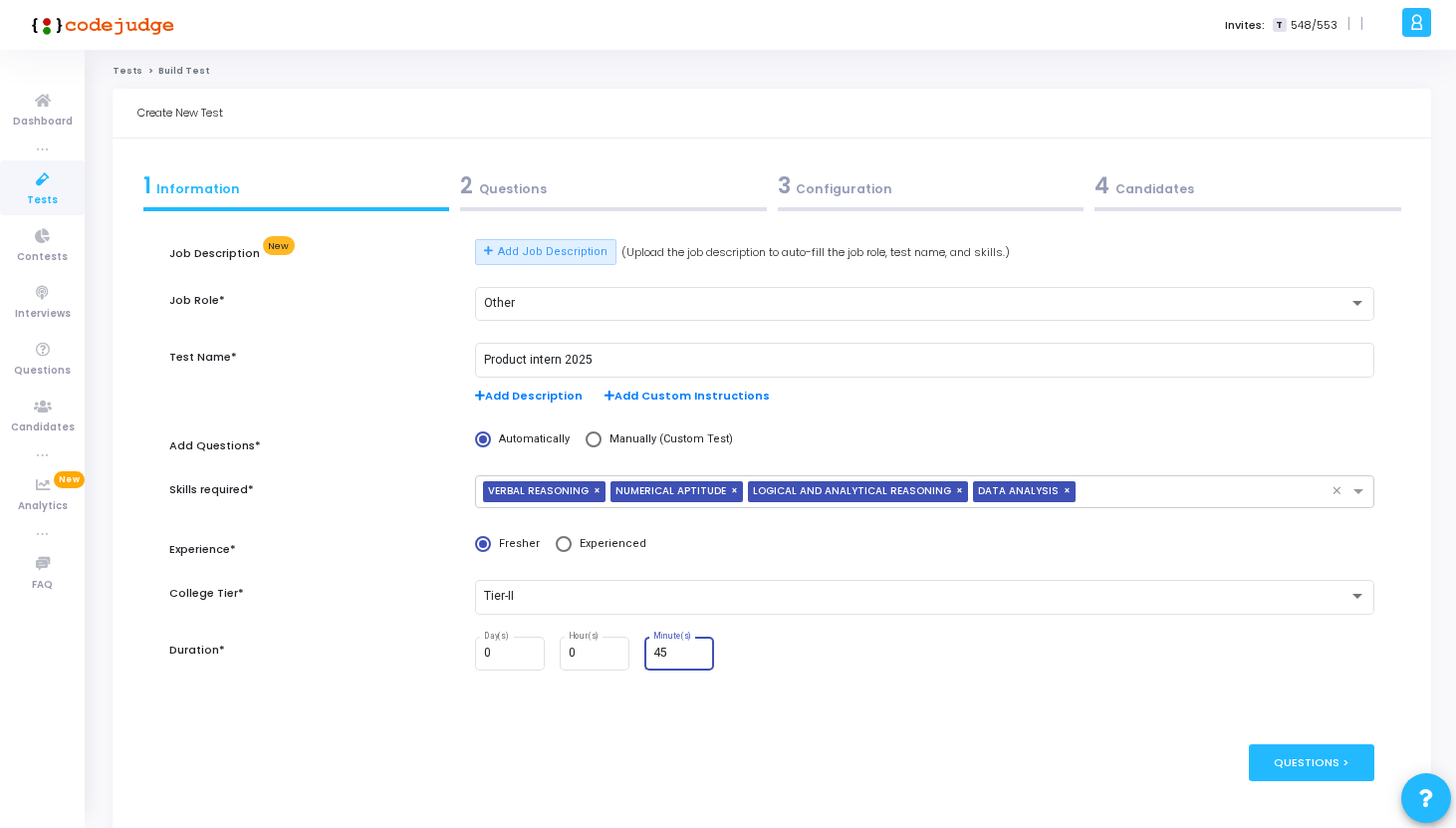 type on "45" 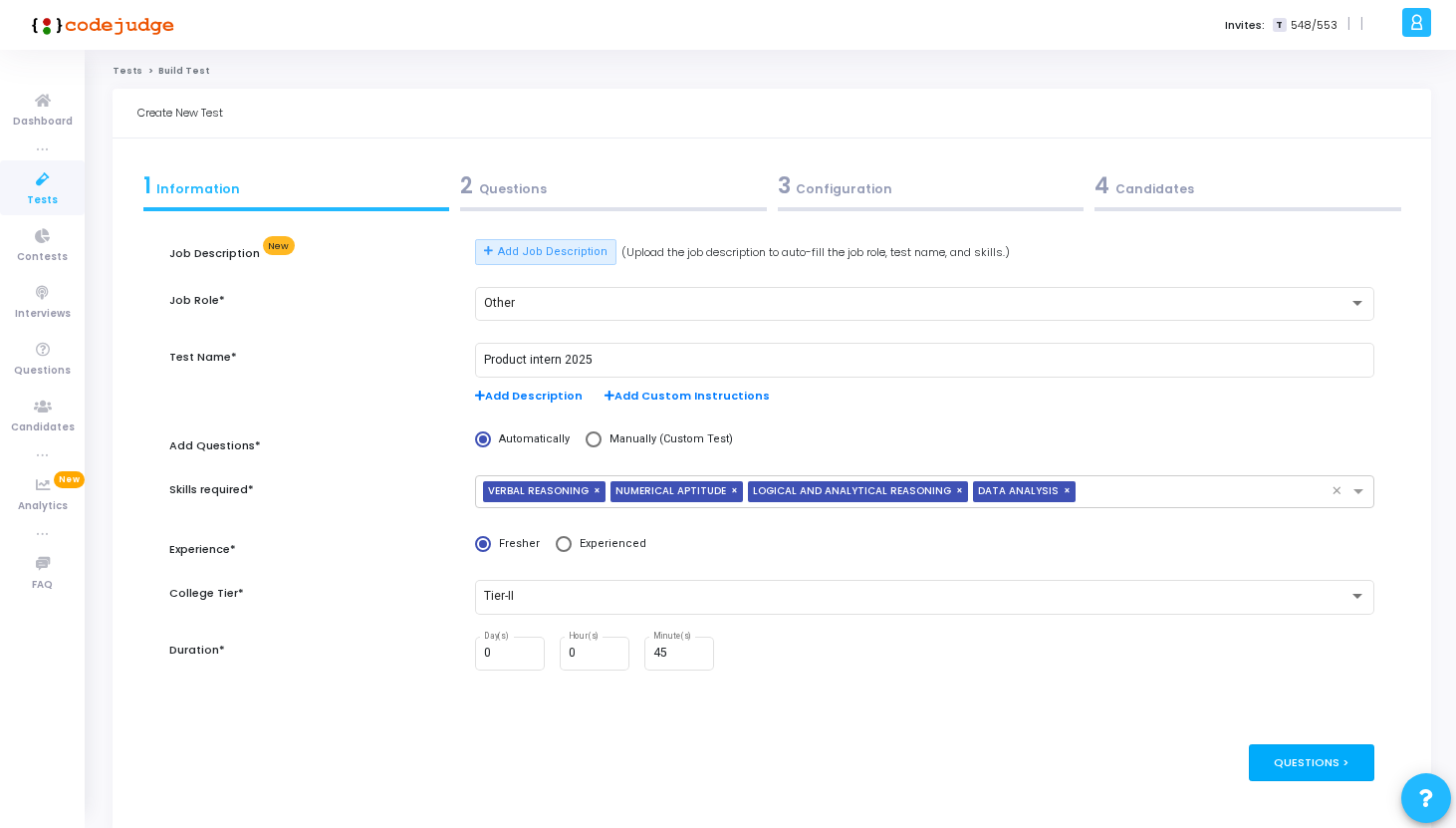 click on "Questions >" at bounding box center [1312, 762] 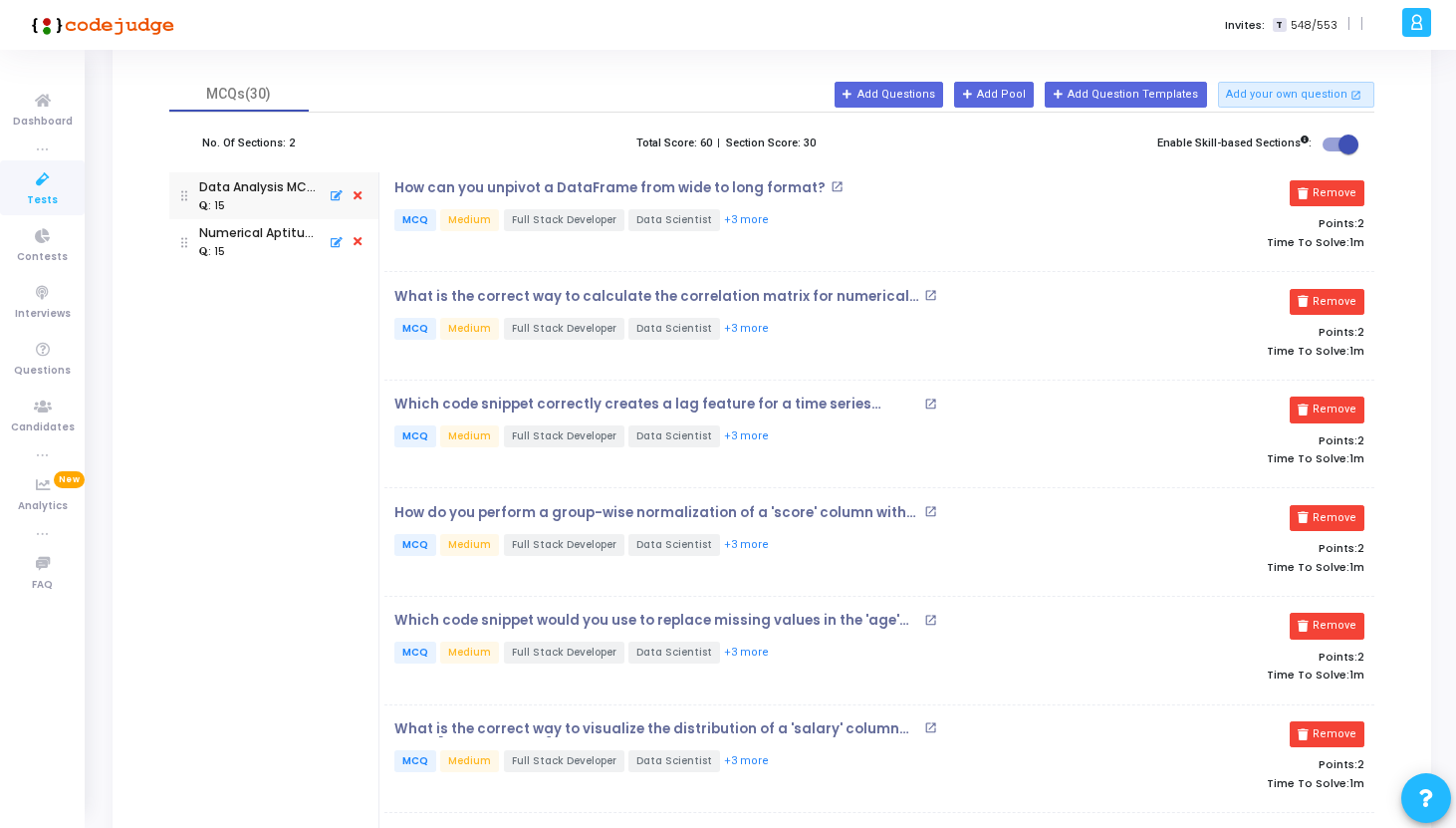 scroll, scrollTop: 167, scrollLeft: 0, axis: vertical 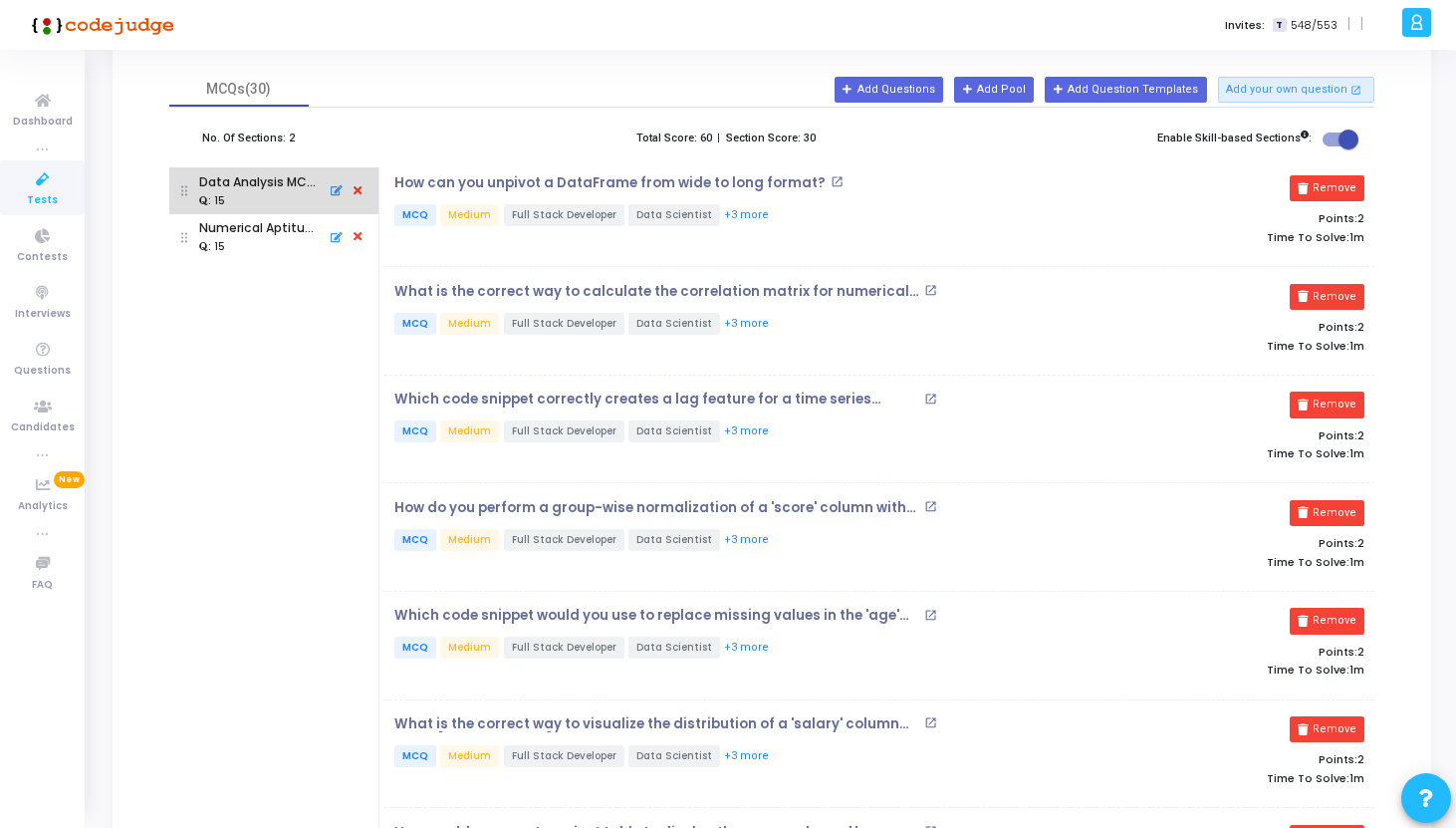 click at bounding box center (358, 191) 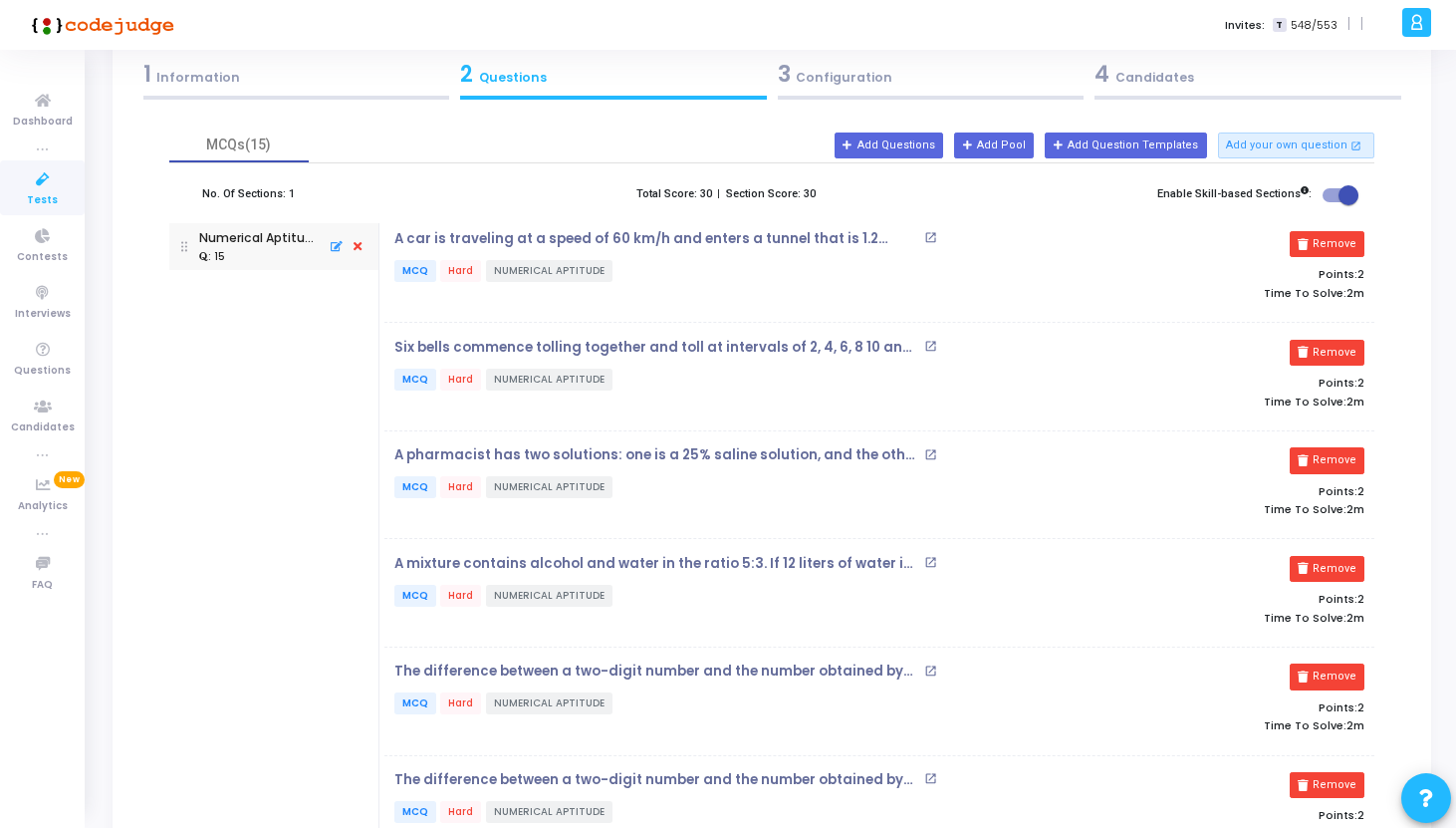 scroll, scrollTop: 0, scrollLeft: 0, axis: both 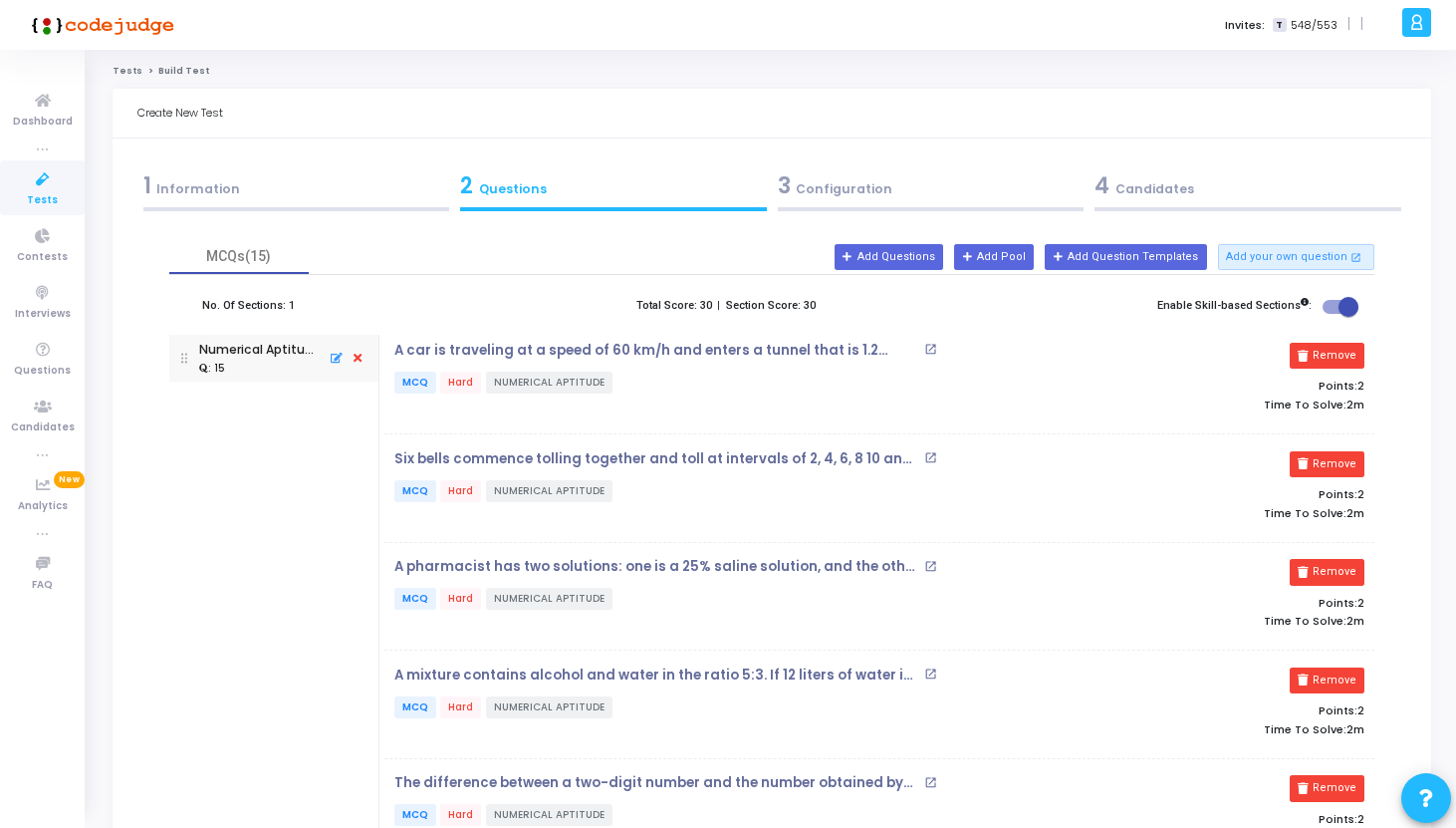 click on "1  Information" at bounding box center [297, 185] 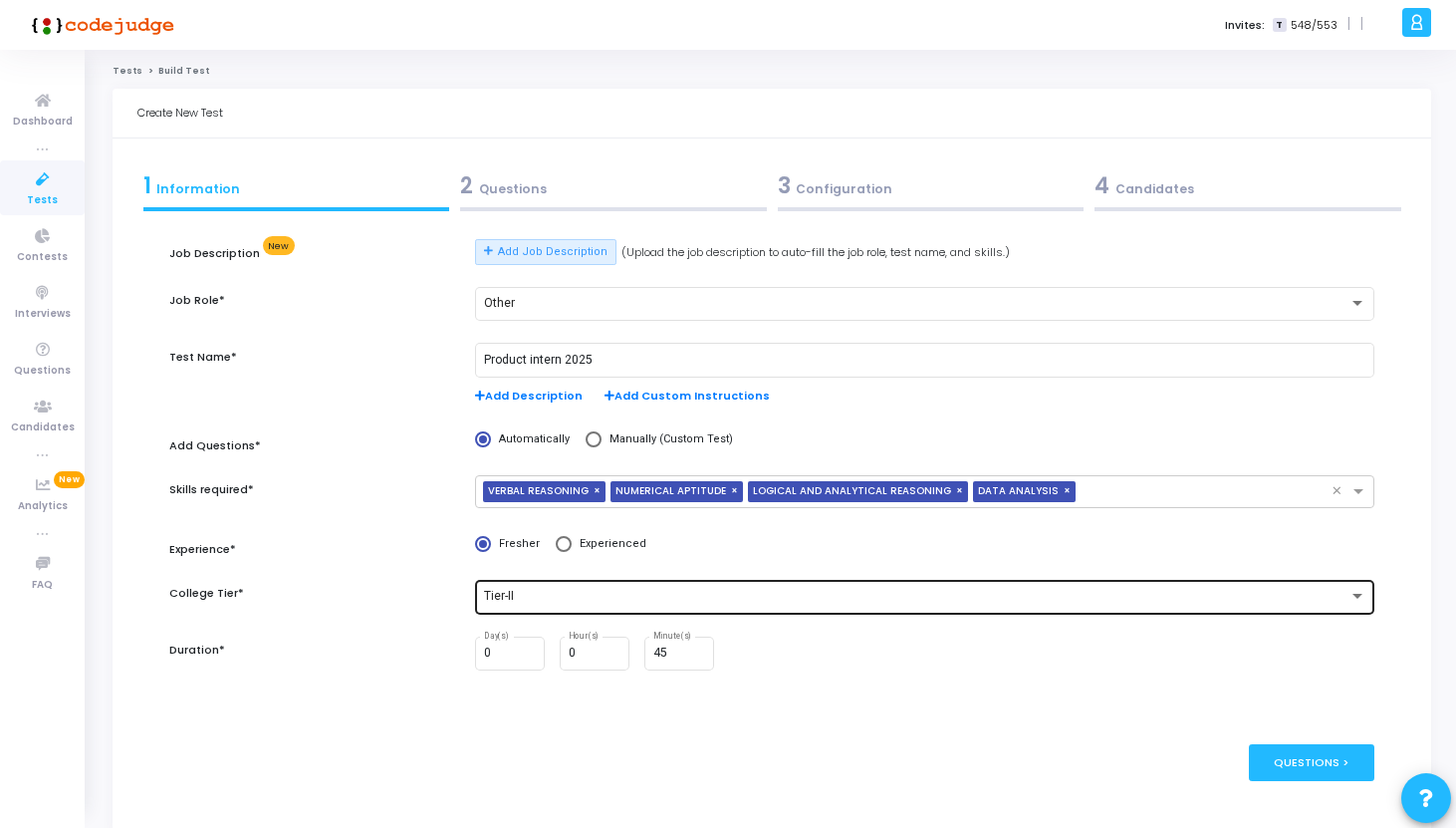 scroll, scrollTop: 81, scrollLeft: 0, axis: vertical 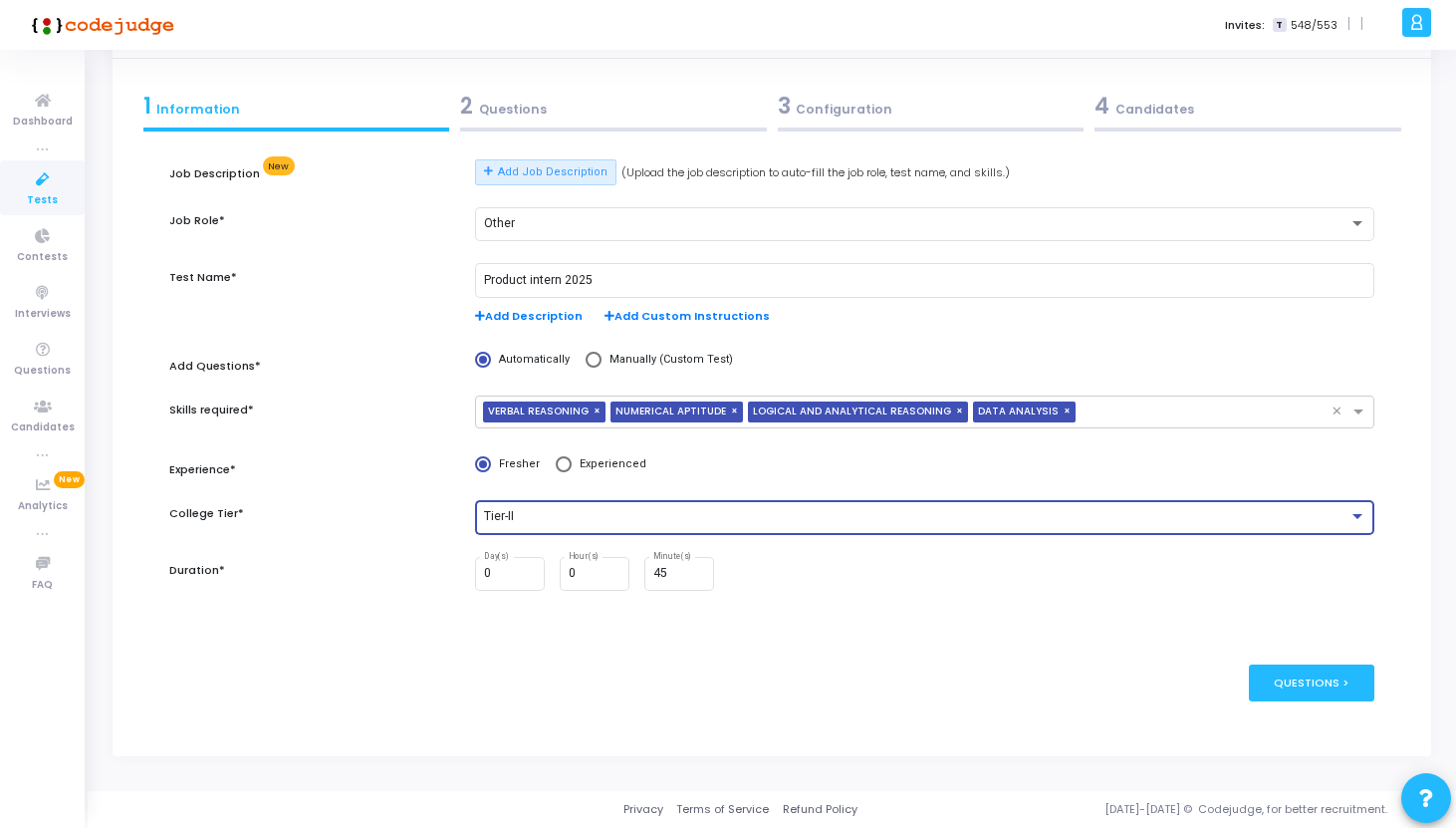 click on "Tier-II" at bounding box center [916, 517] 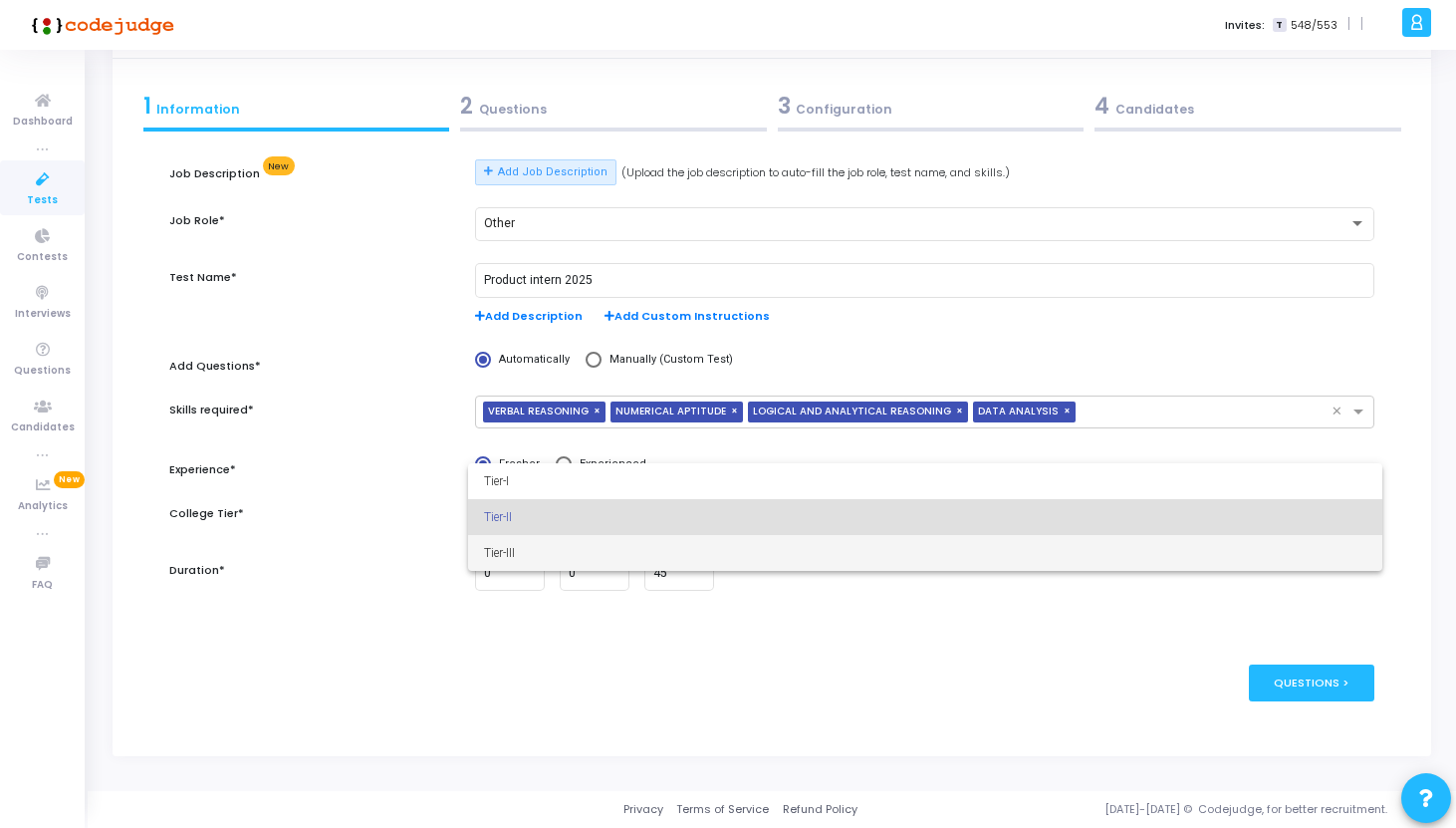 click on "Tier-III" at bounding box center (925, 553) 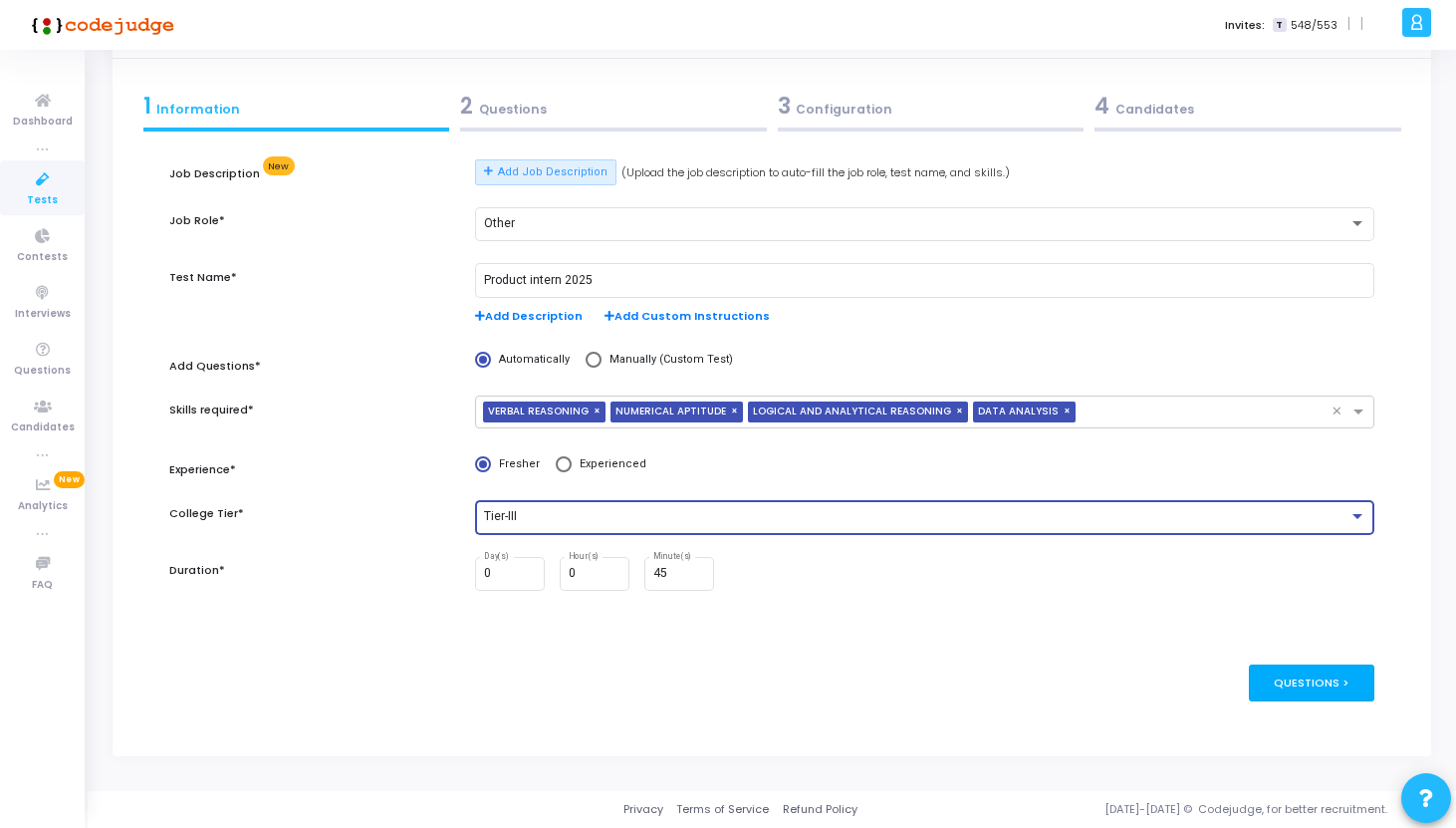 click on "Questions >" at bounding box center (1312, 683) 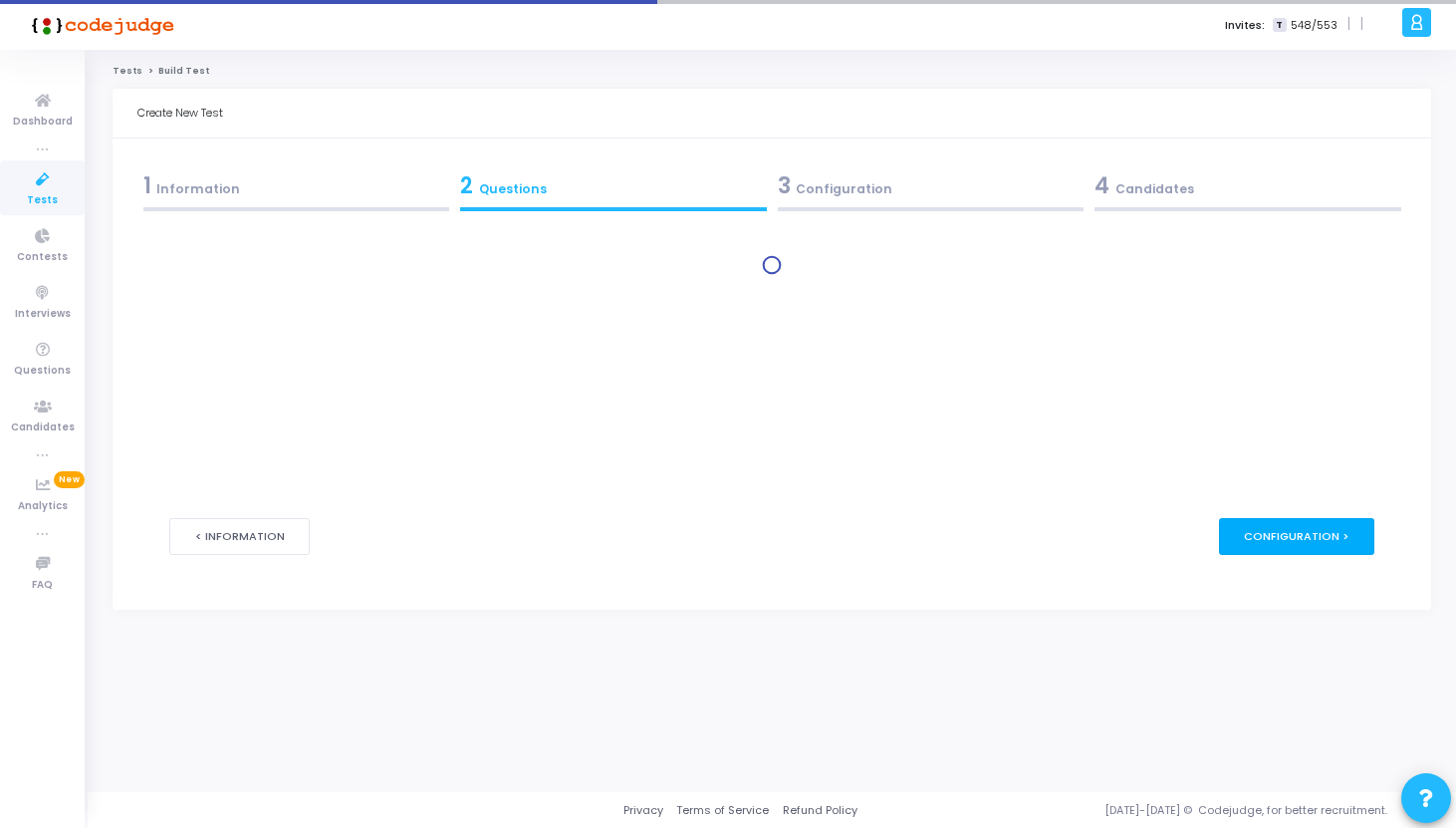 scroll, scrollTop: 0, scrollLeft: 0, axis: both 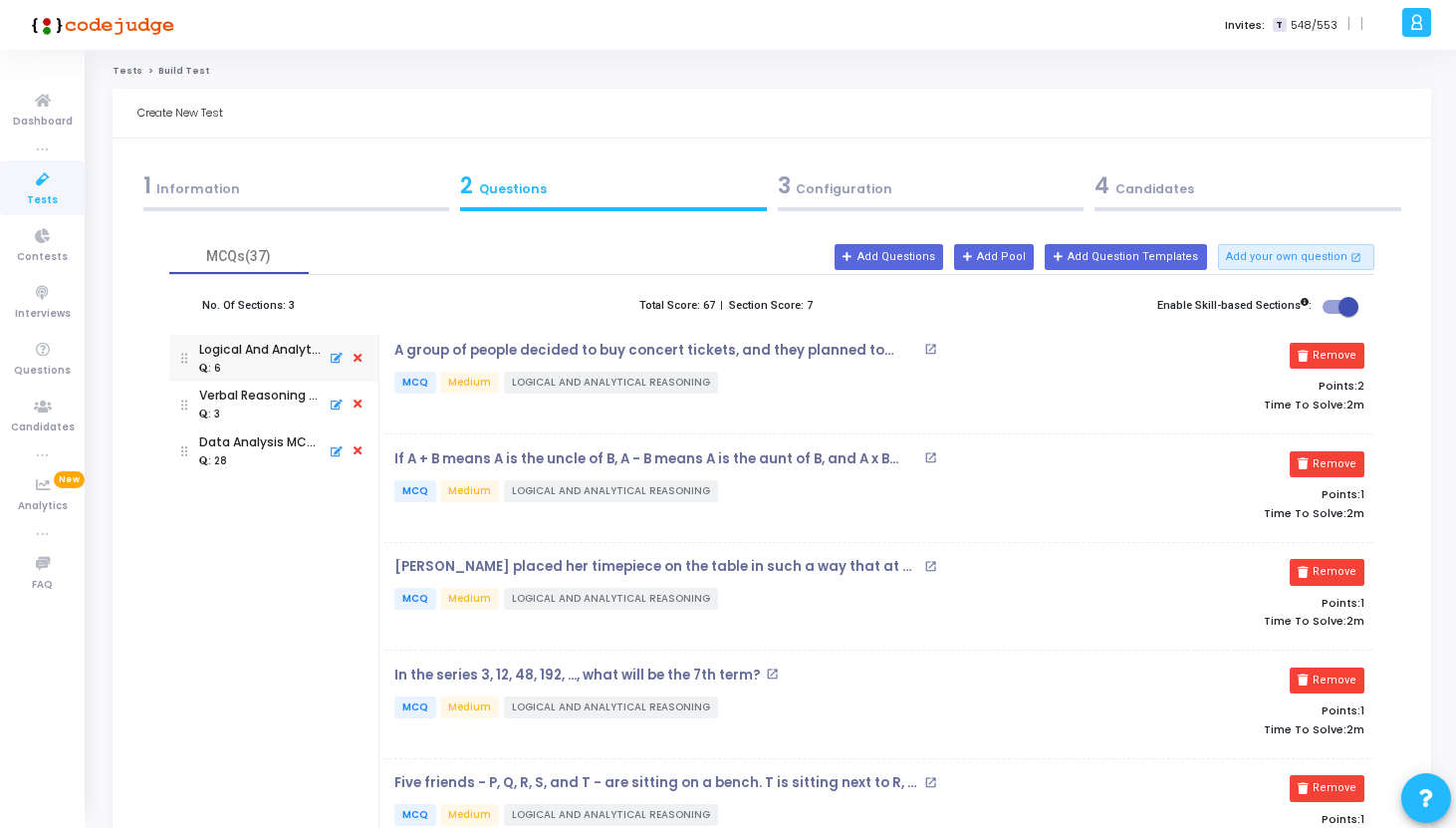 click at bounding box center (358, 451) 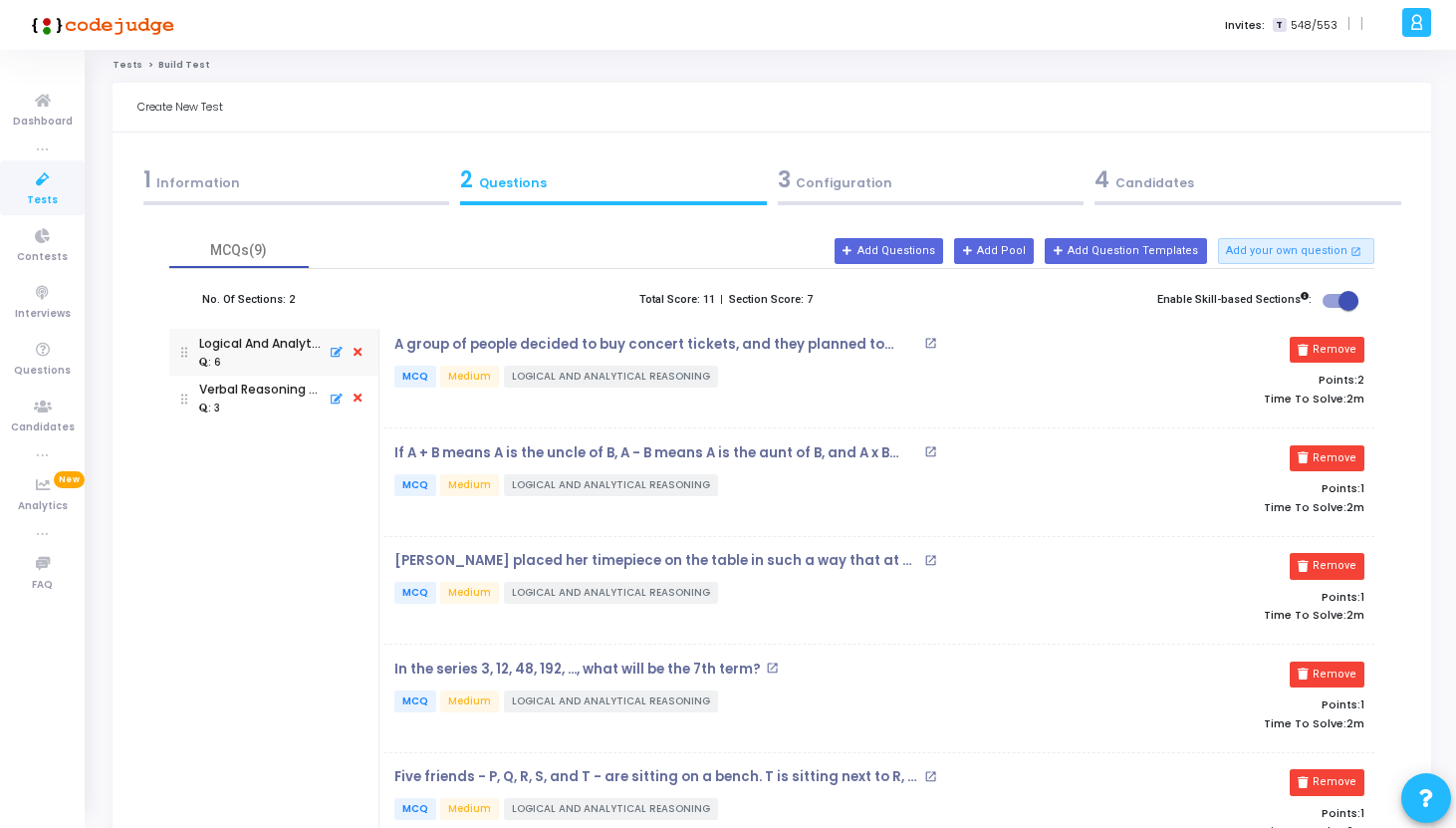 scroll, scrollTop: 0, scrollLeft: 0, axis: both 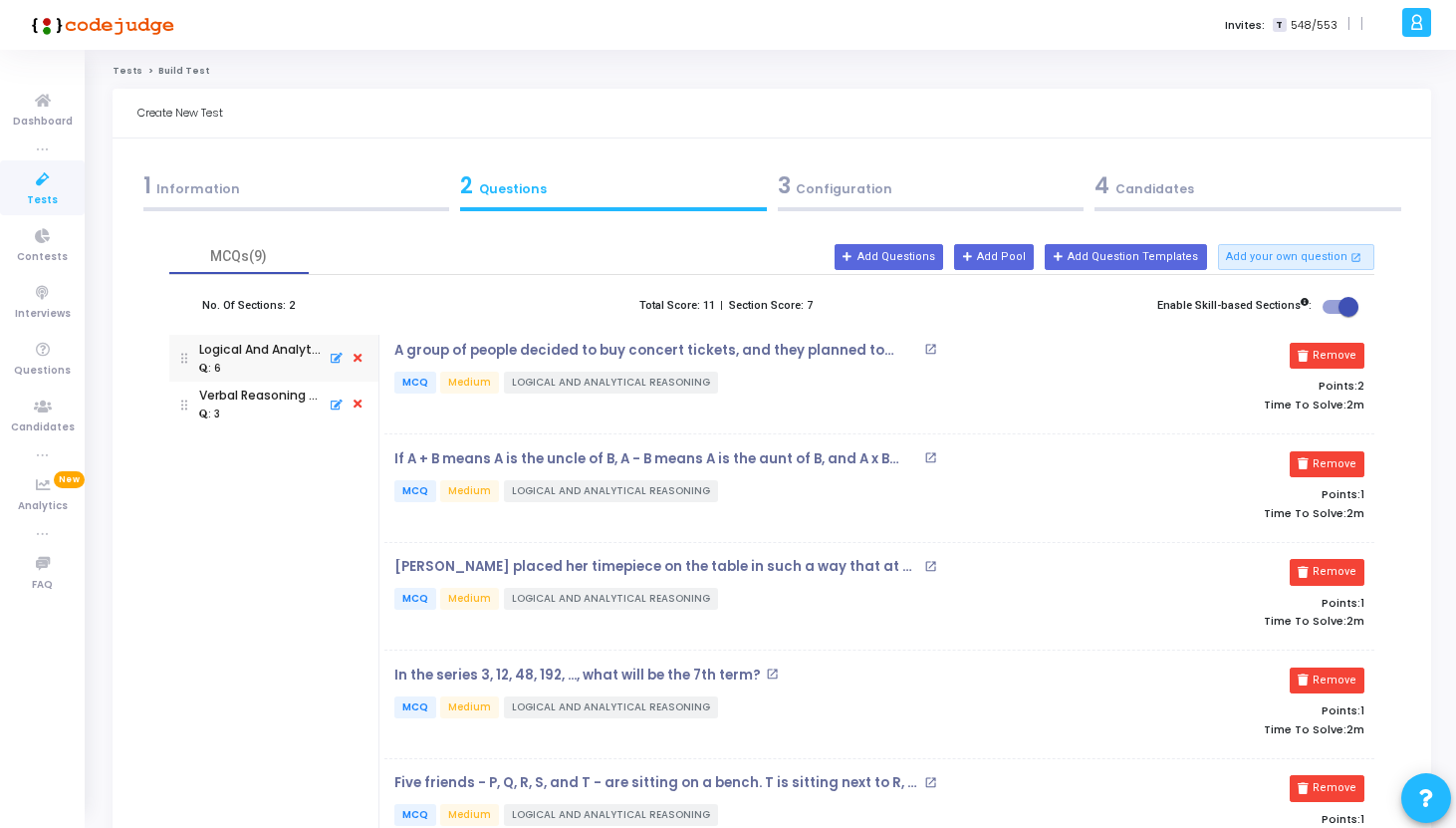 click at bounding box center (334, 358) 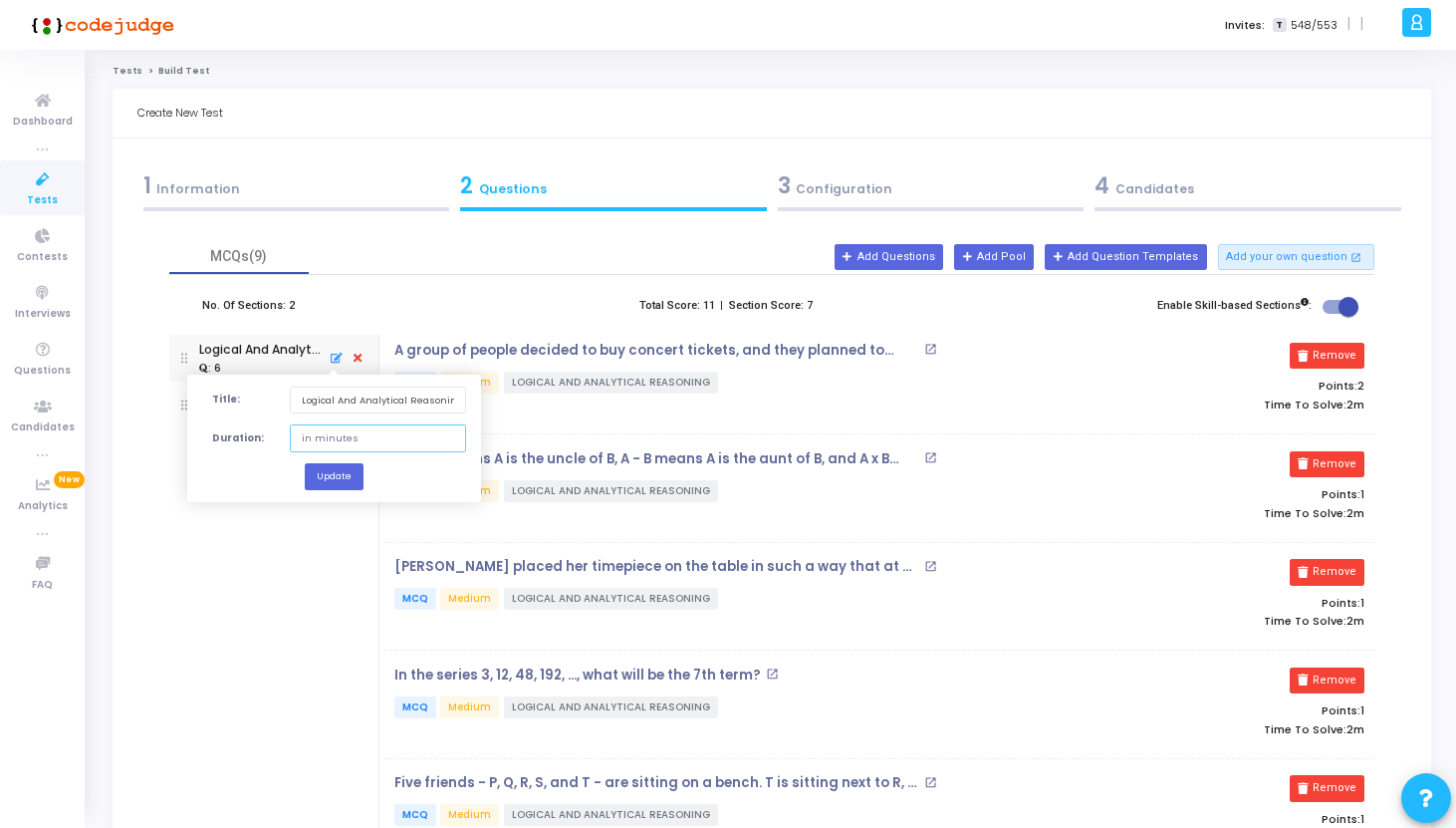 click at bounding box center (377, 437) 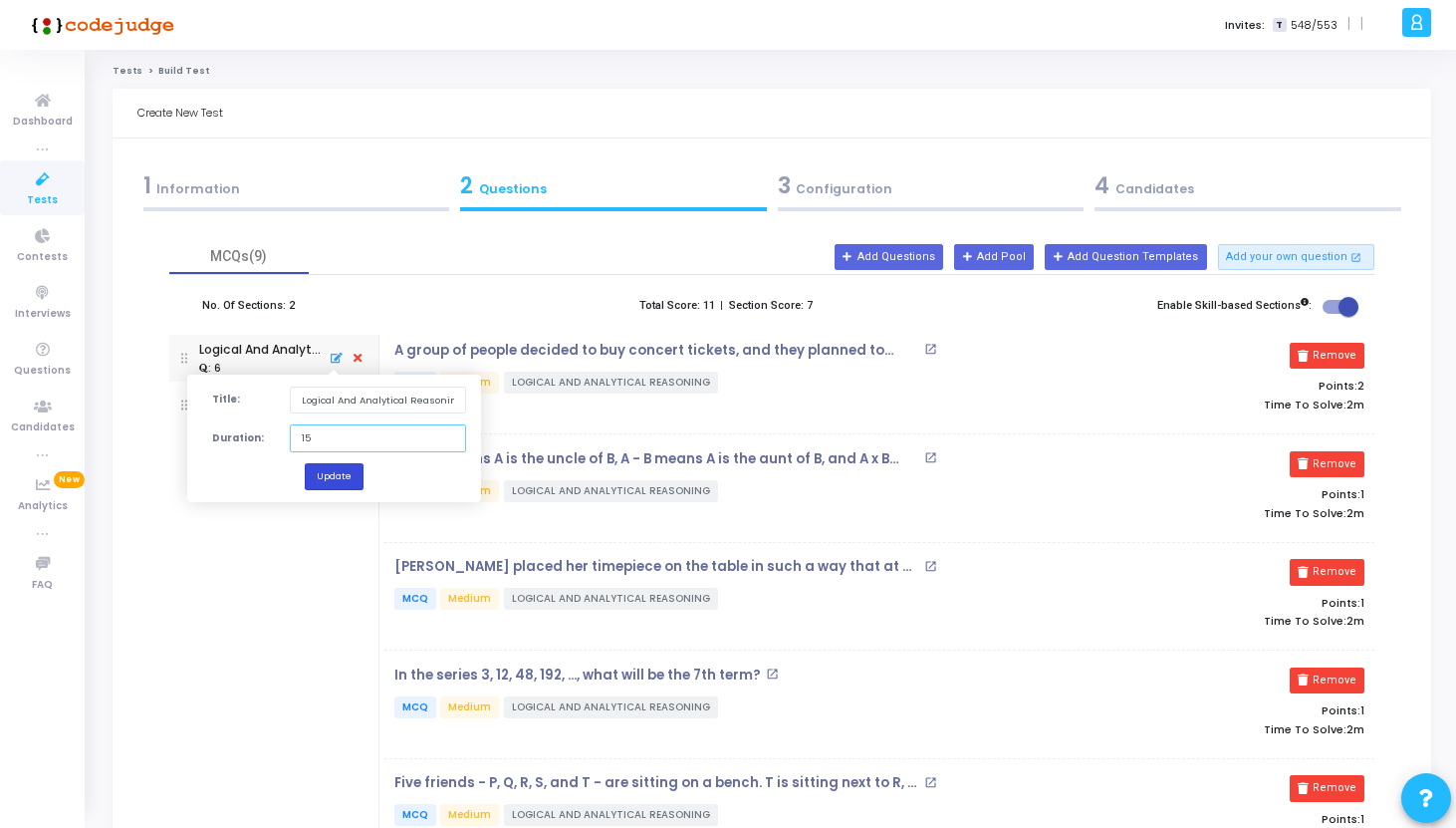 type on "15" 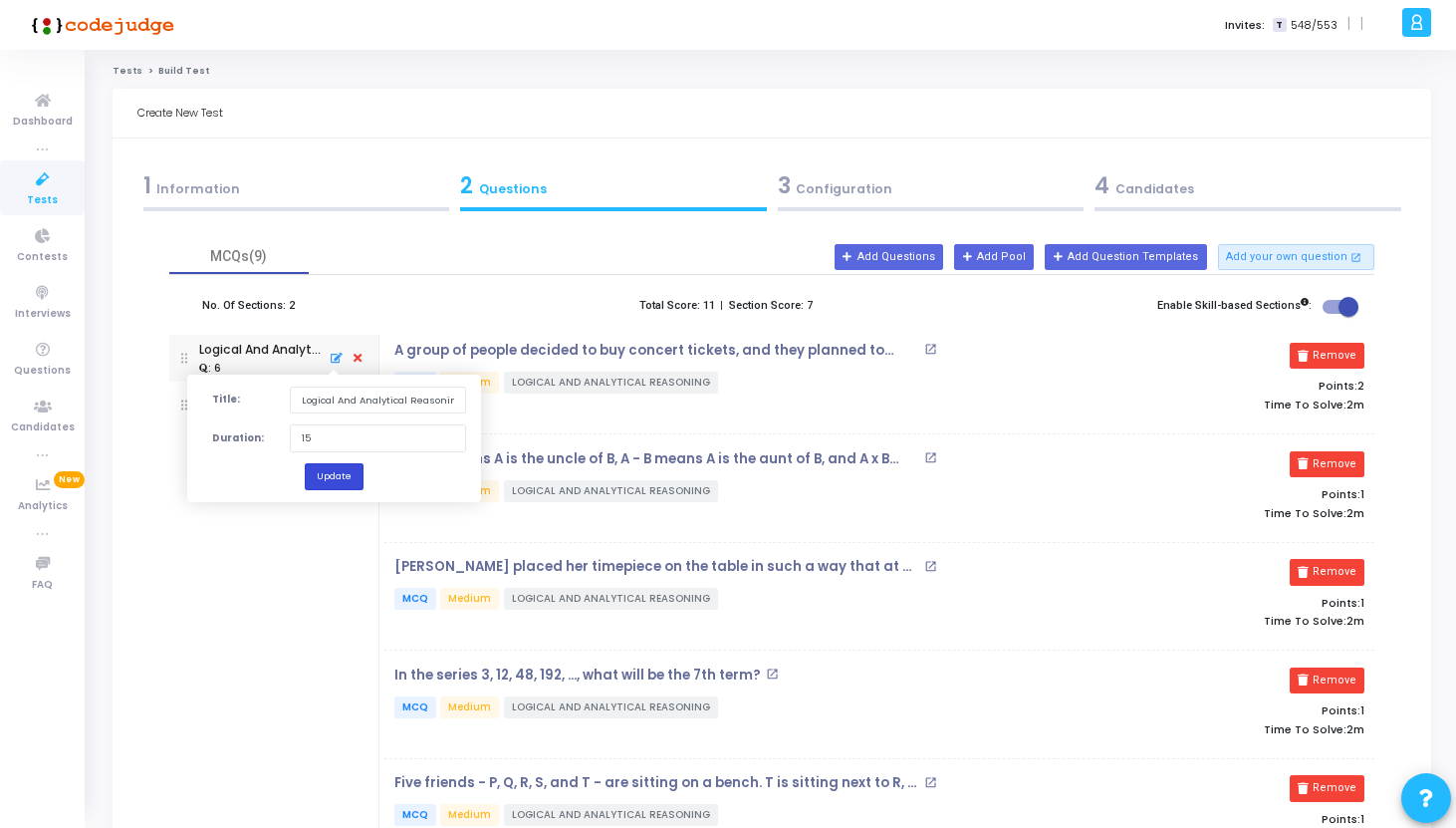click on "Update" at bounding box center [334, 475] 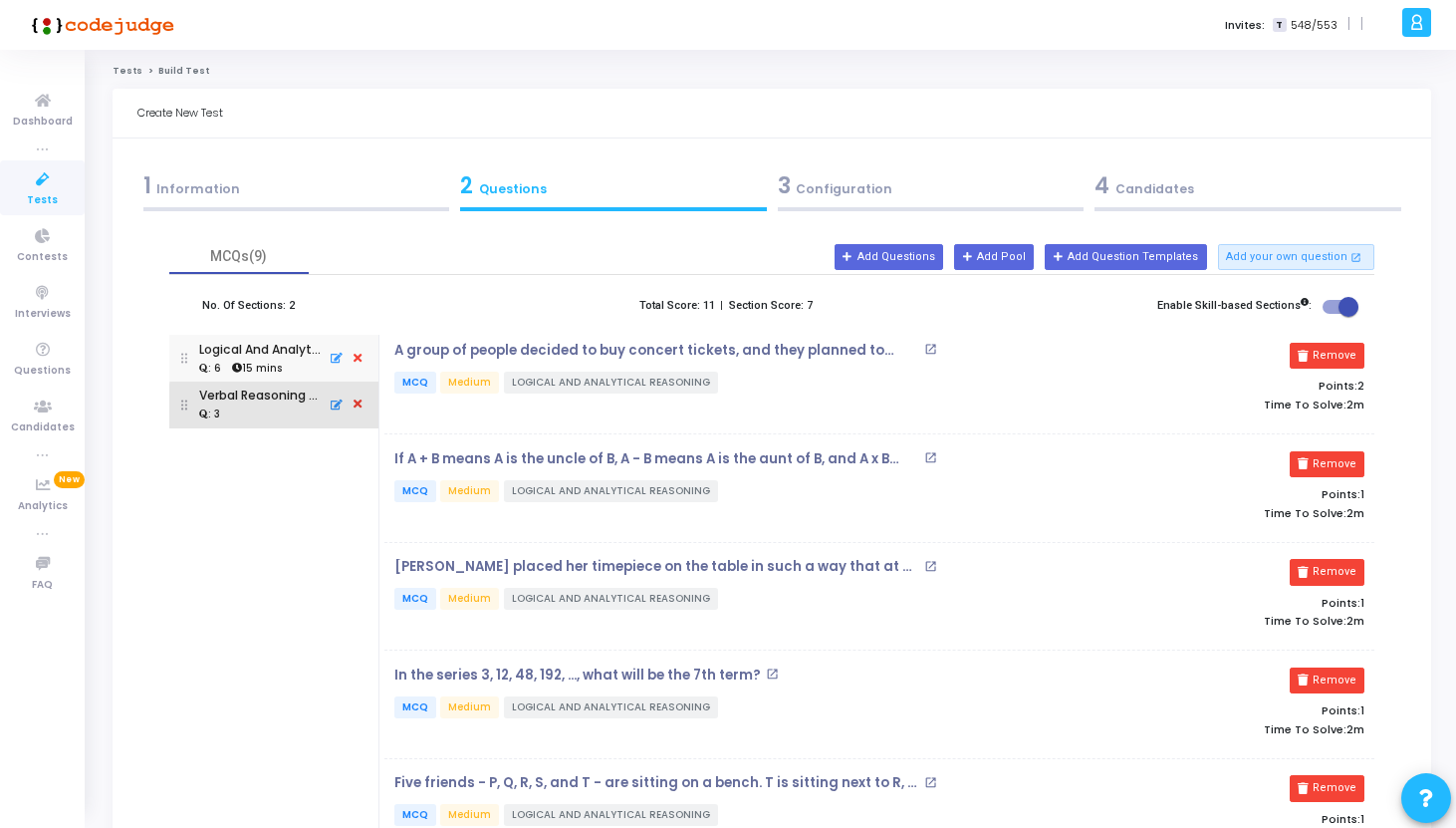 click at bounding box center (334, 405) 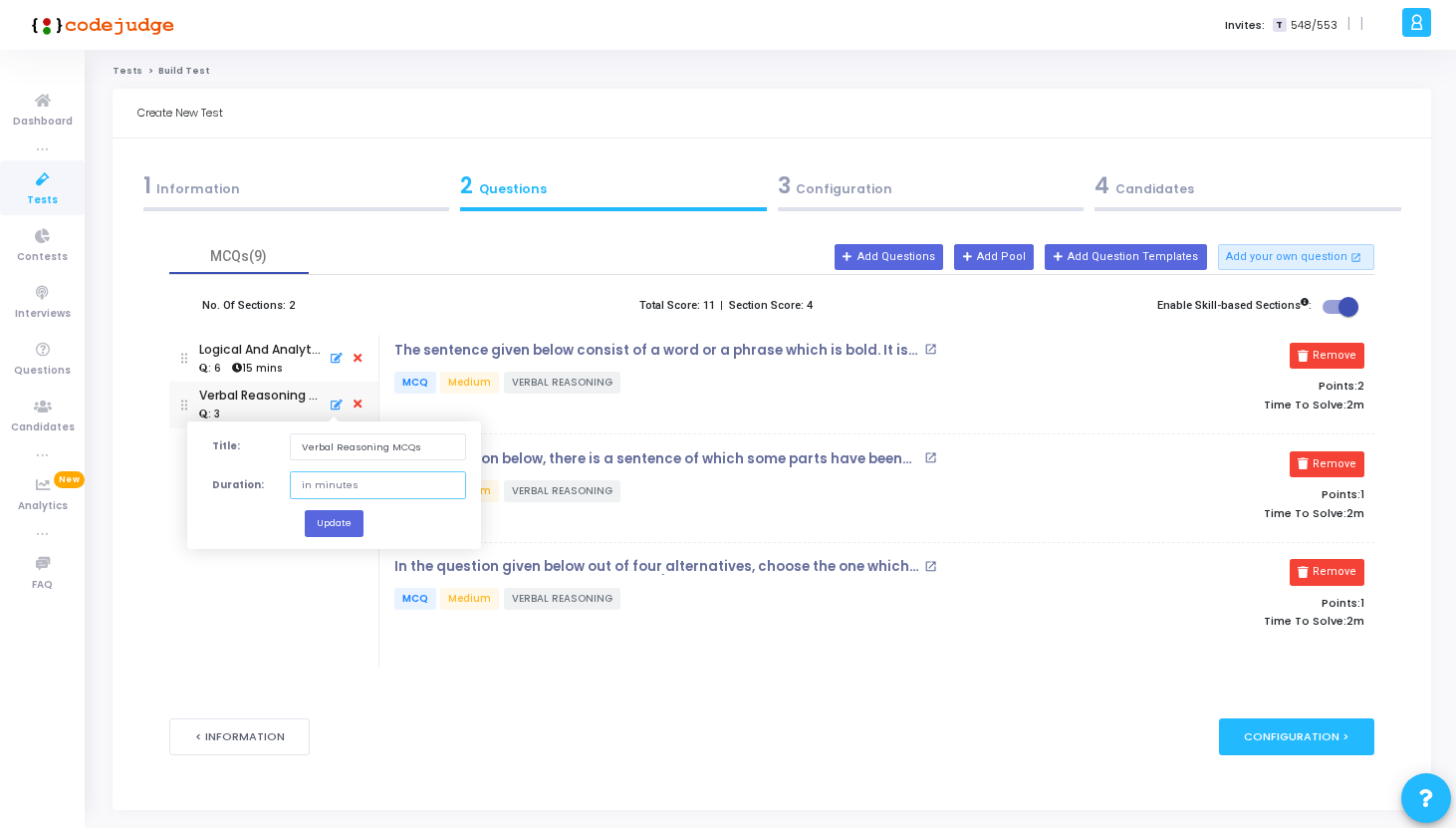 click at bounding box center (377, 484) 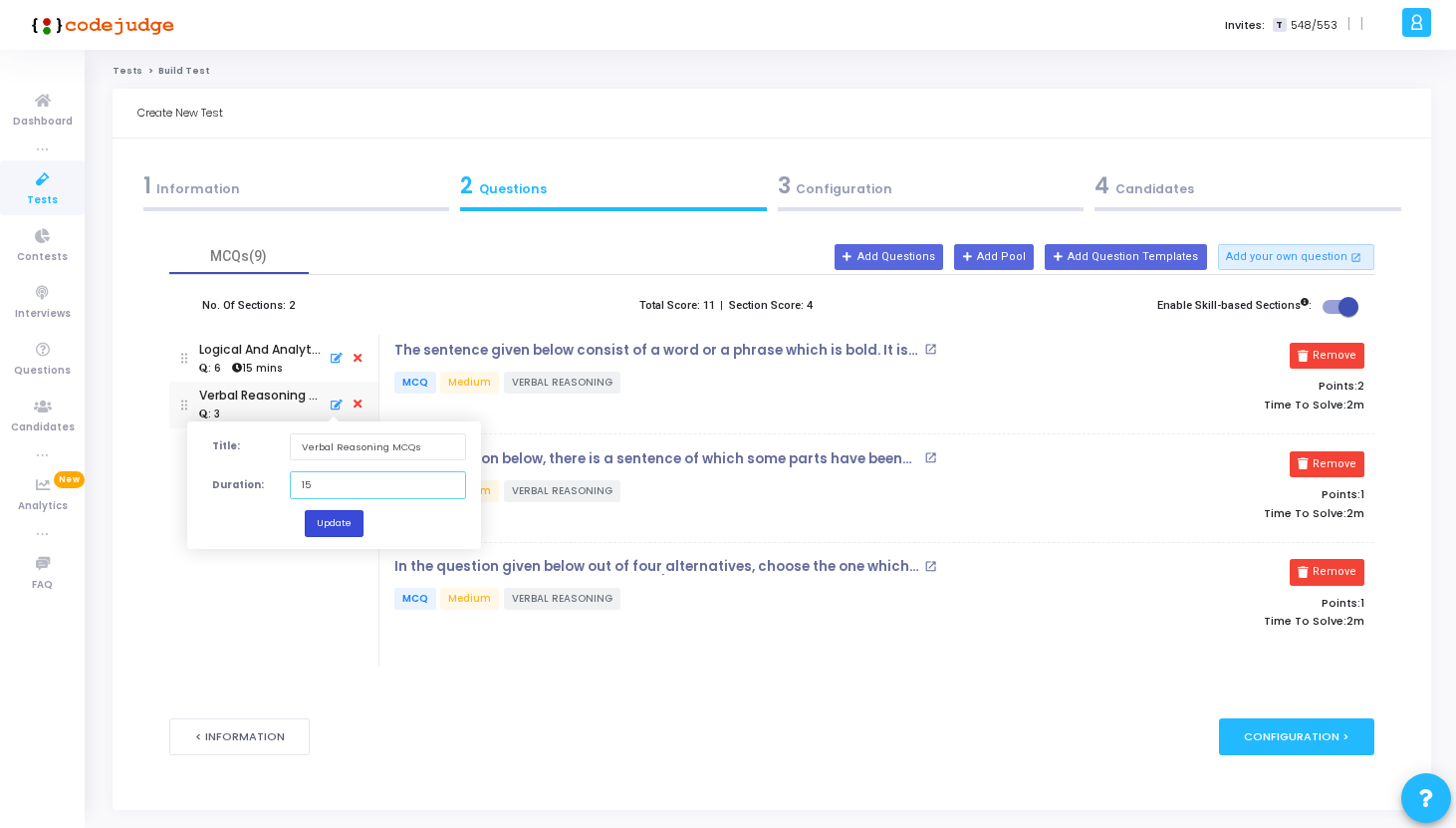 type on "15" 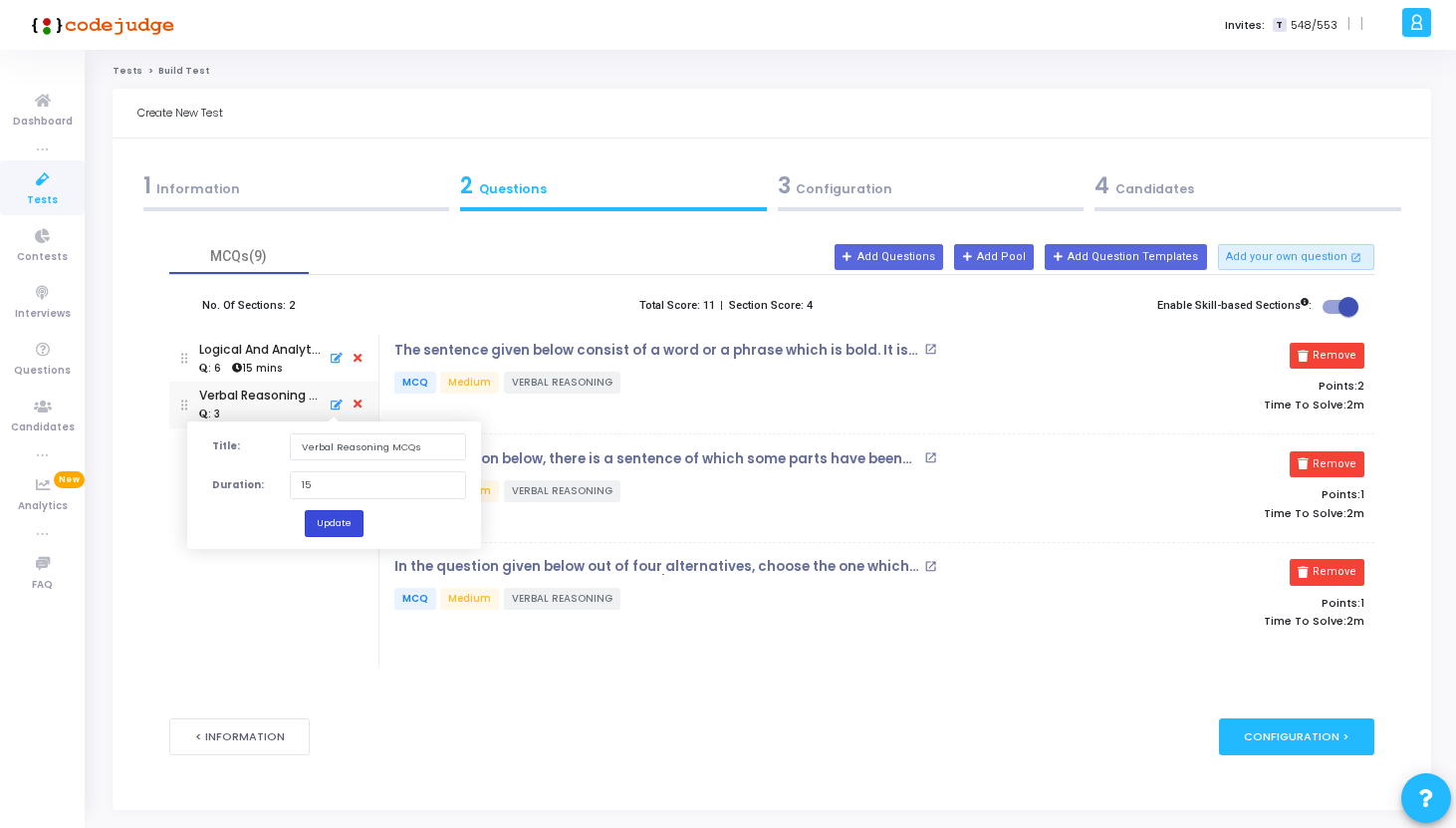 click on "Update" at bounding box center [334, 522] 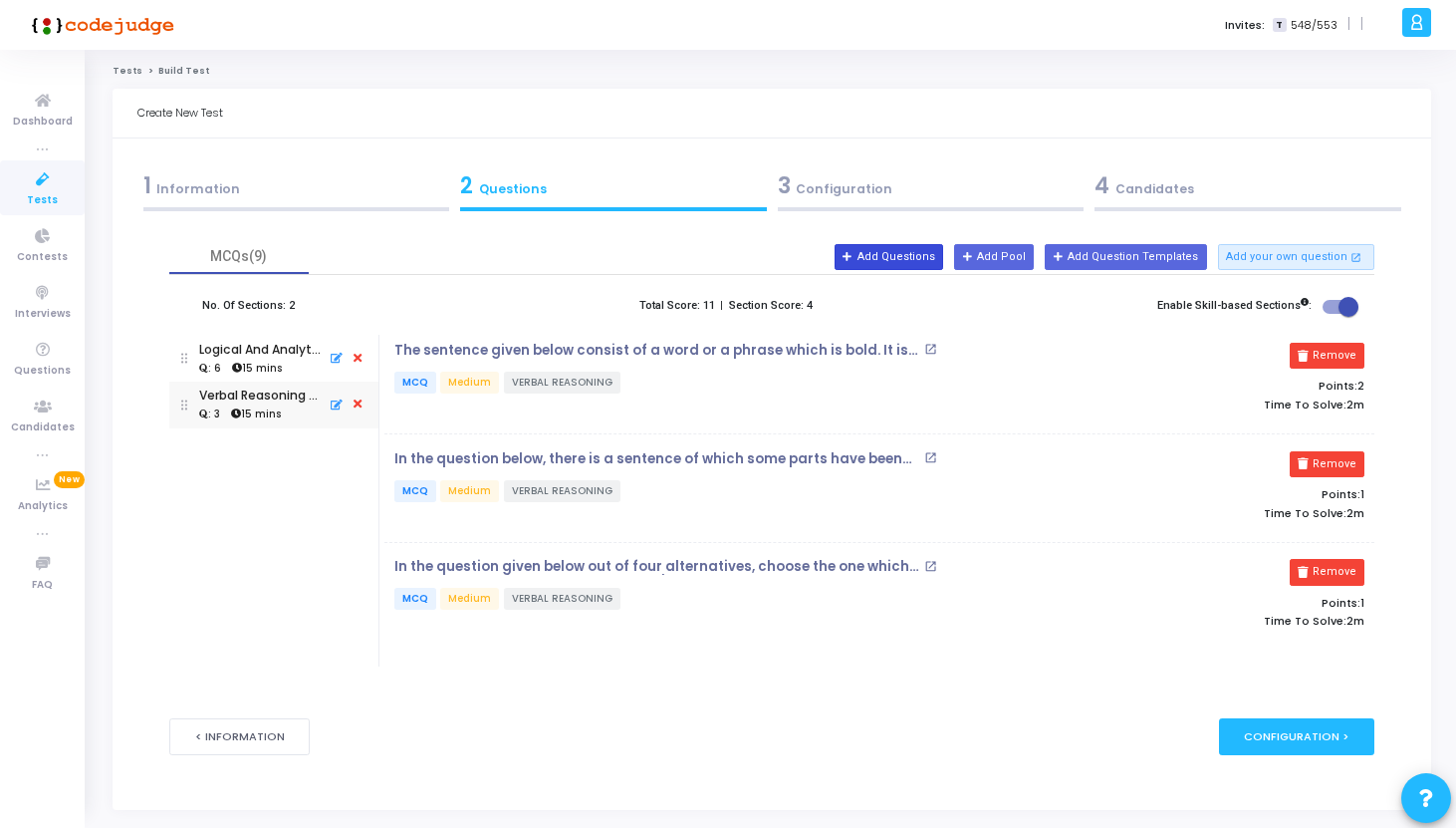 click on "Add Questions" at bounding box center (888, 257) 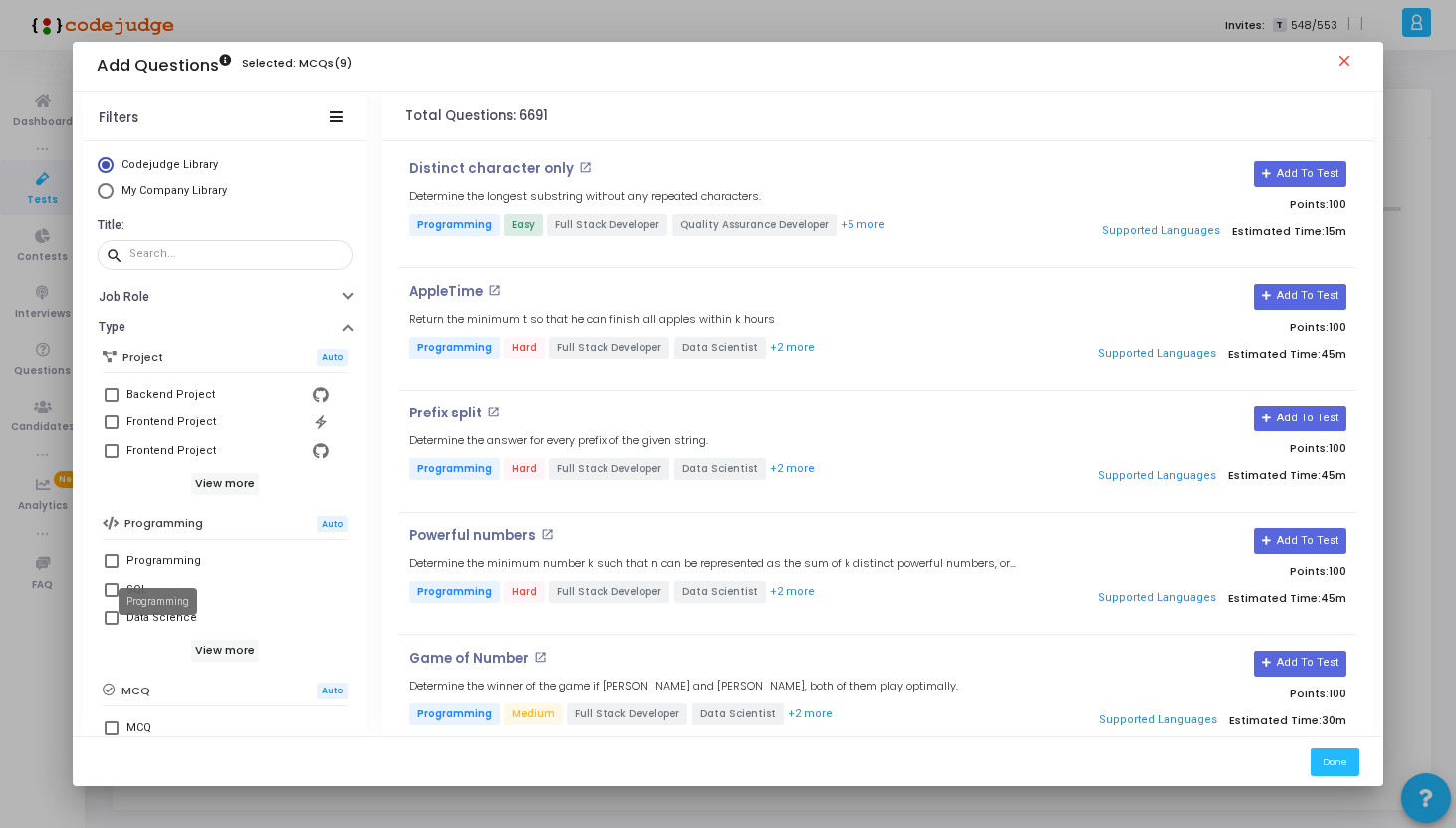 click on "Programming" at bounding box center (157, 601) 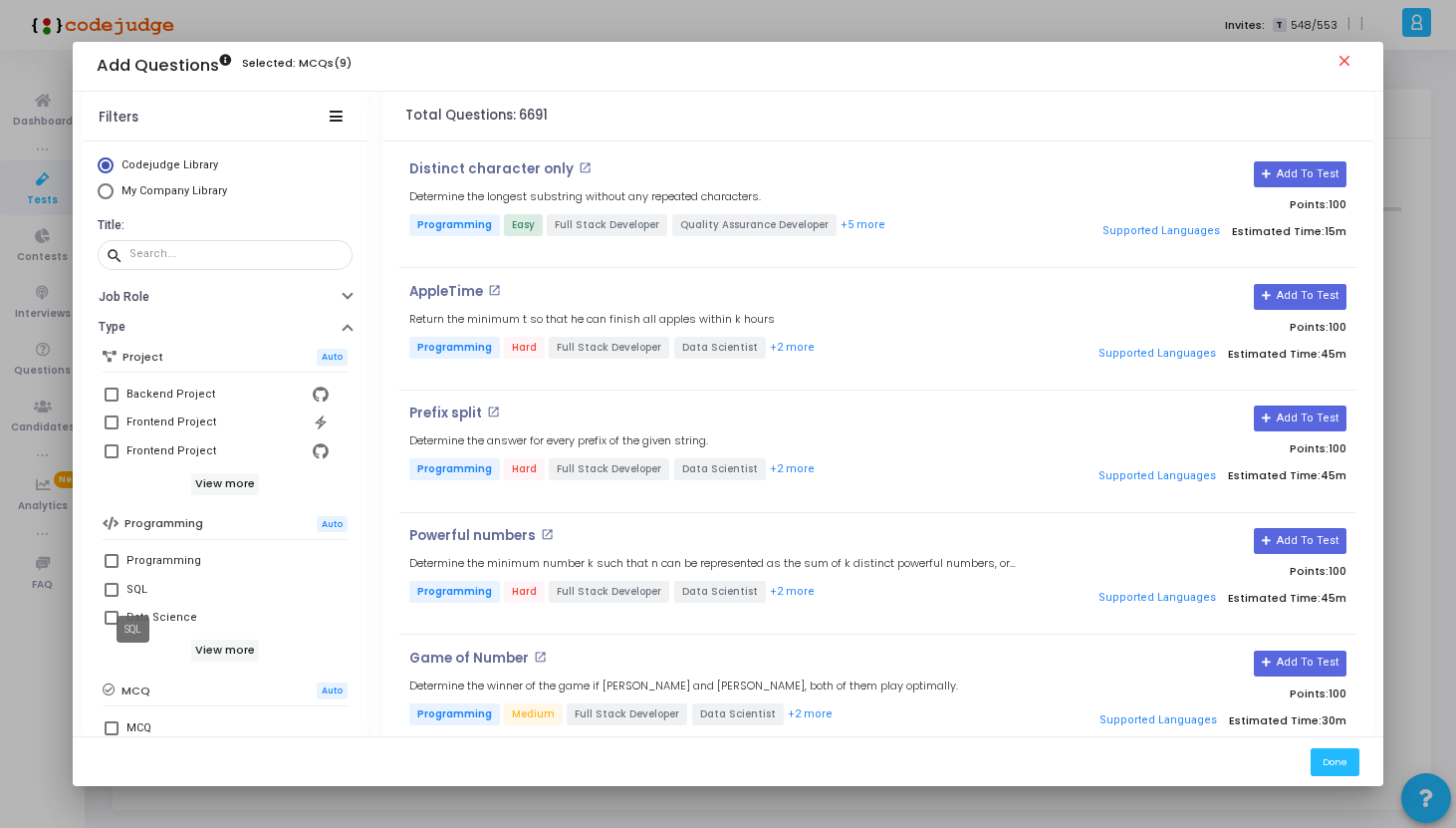 click on "SQL" at bounding box center (136, 590) 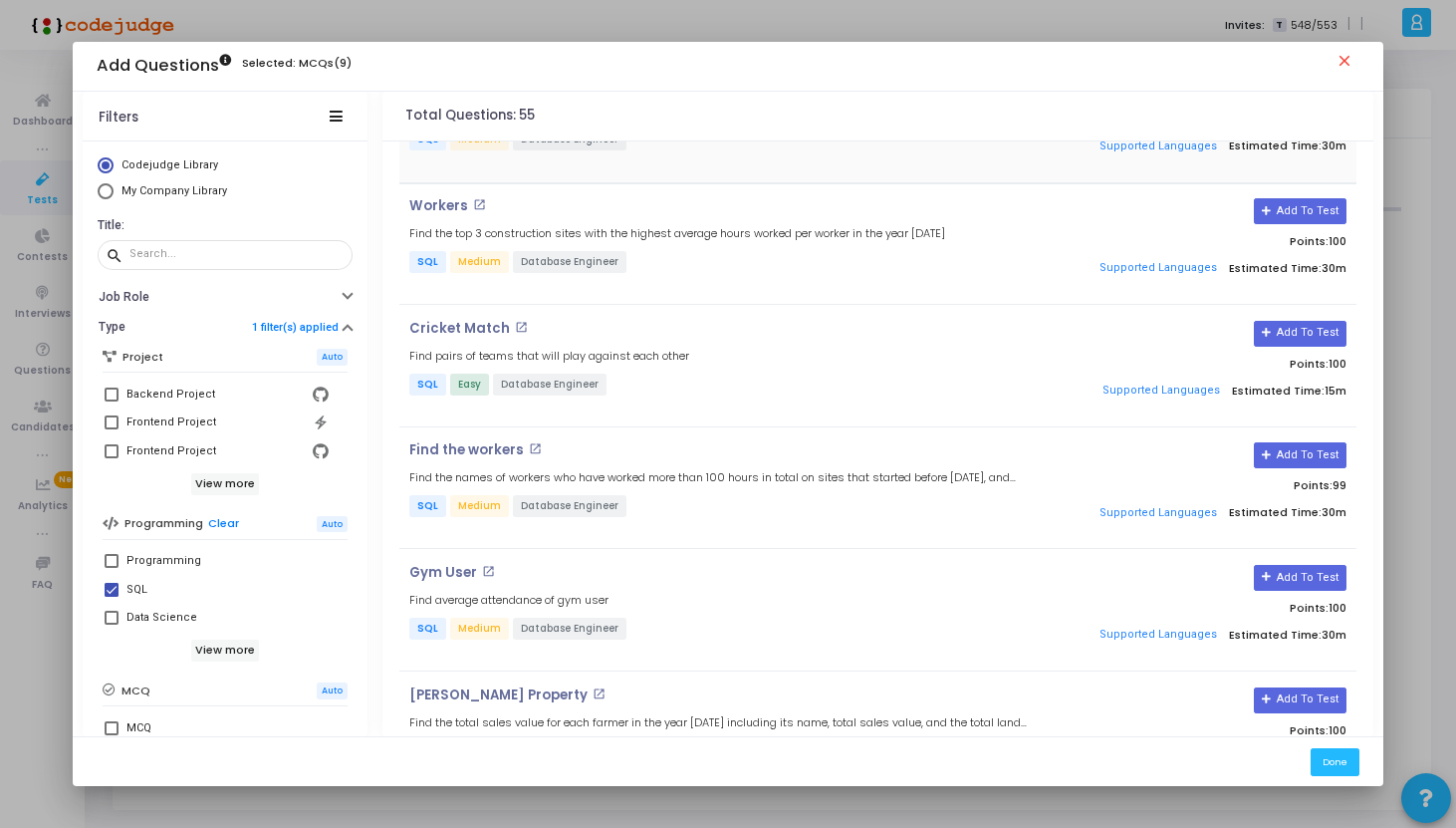 scroll, scrollTop: 331, scrollLeft: 0, axis: vertical 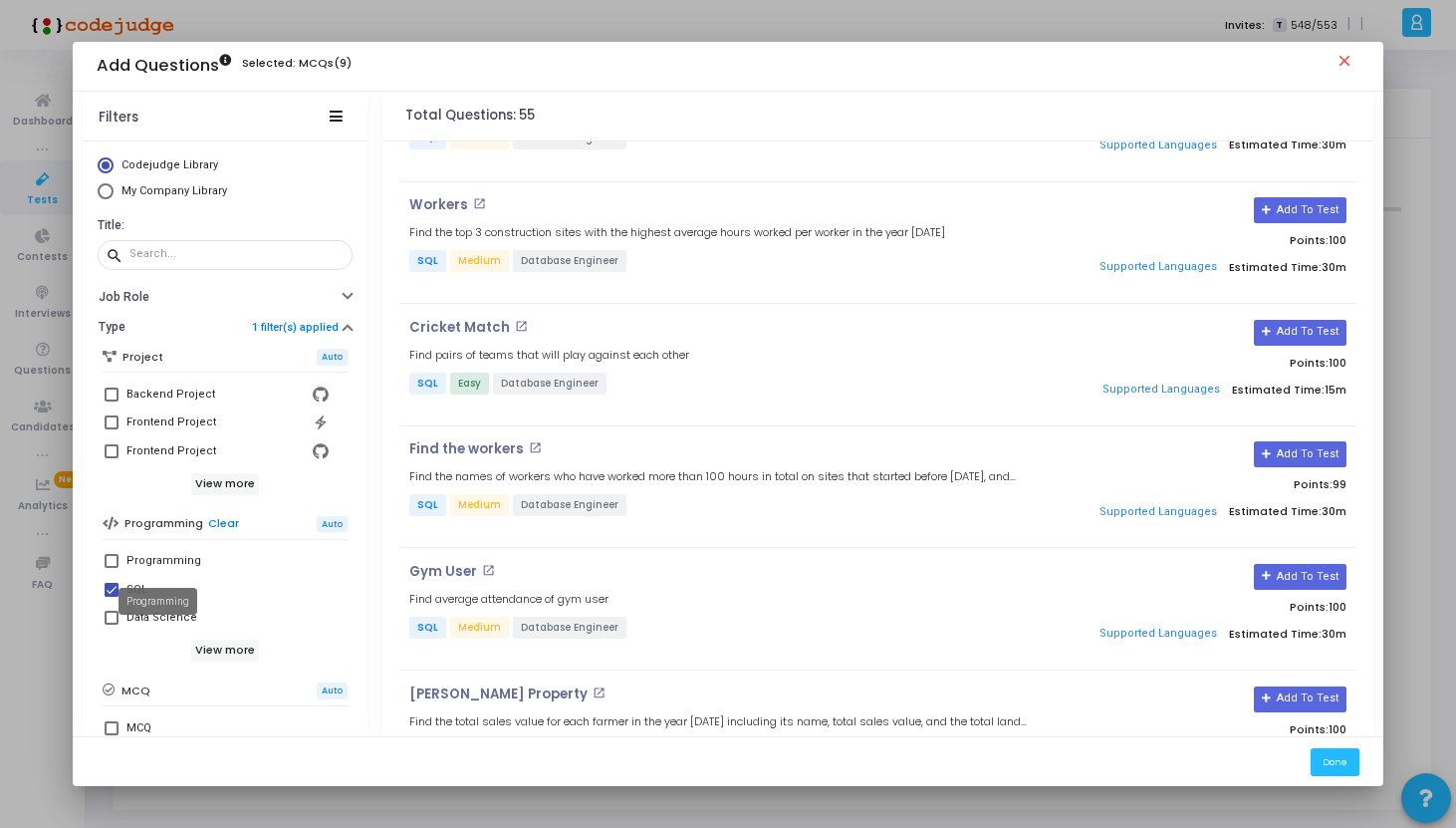 click on "Programming" at bounding box center (157, 601) 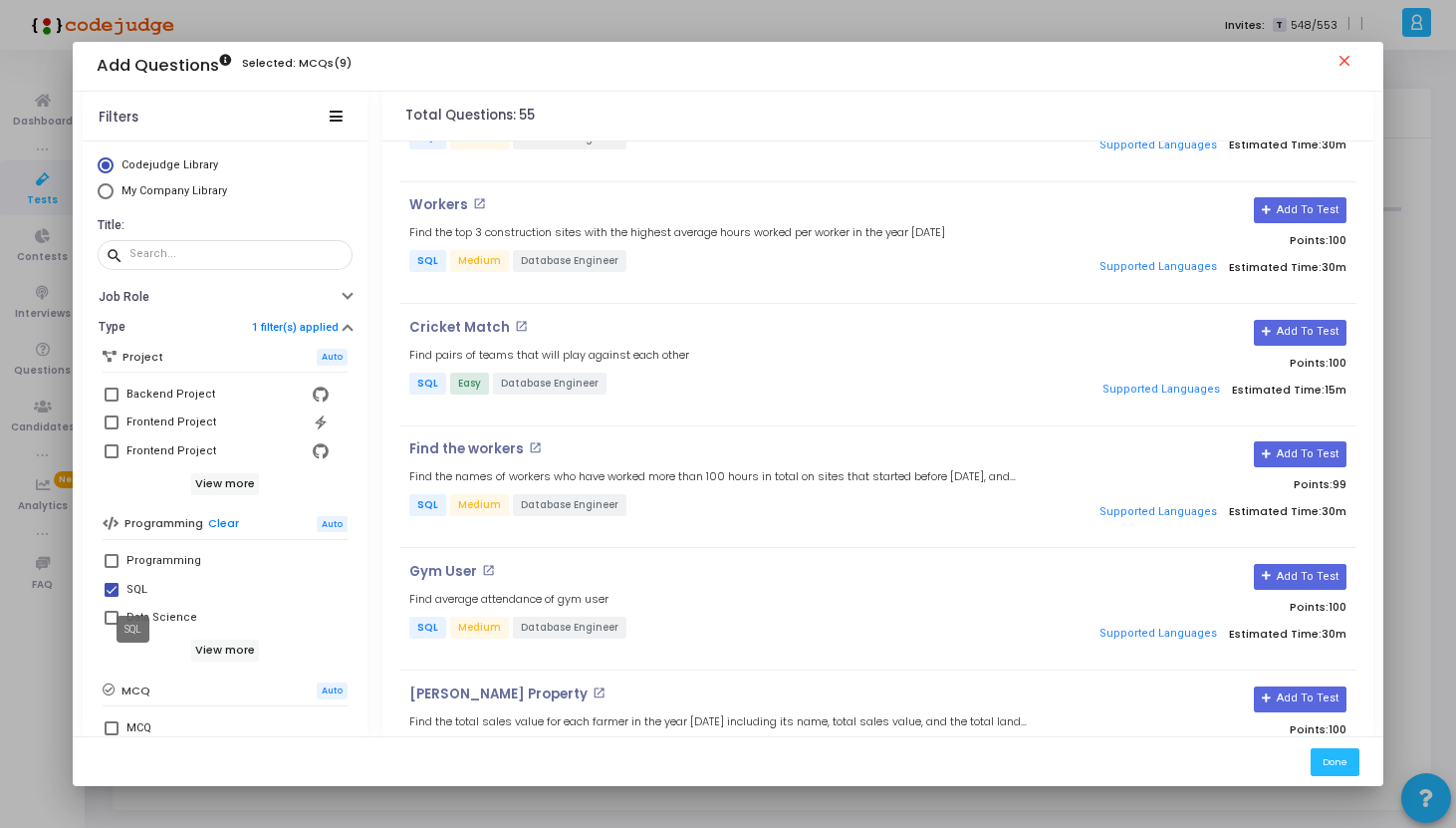 click on "SQL" at bounding box center [136, 590] 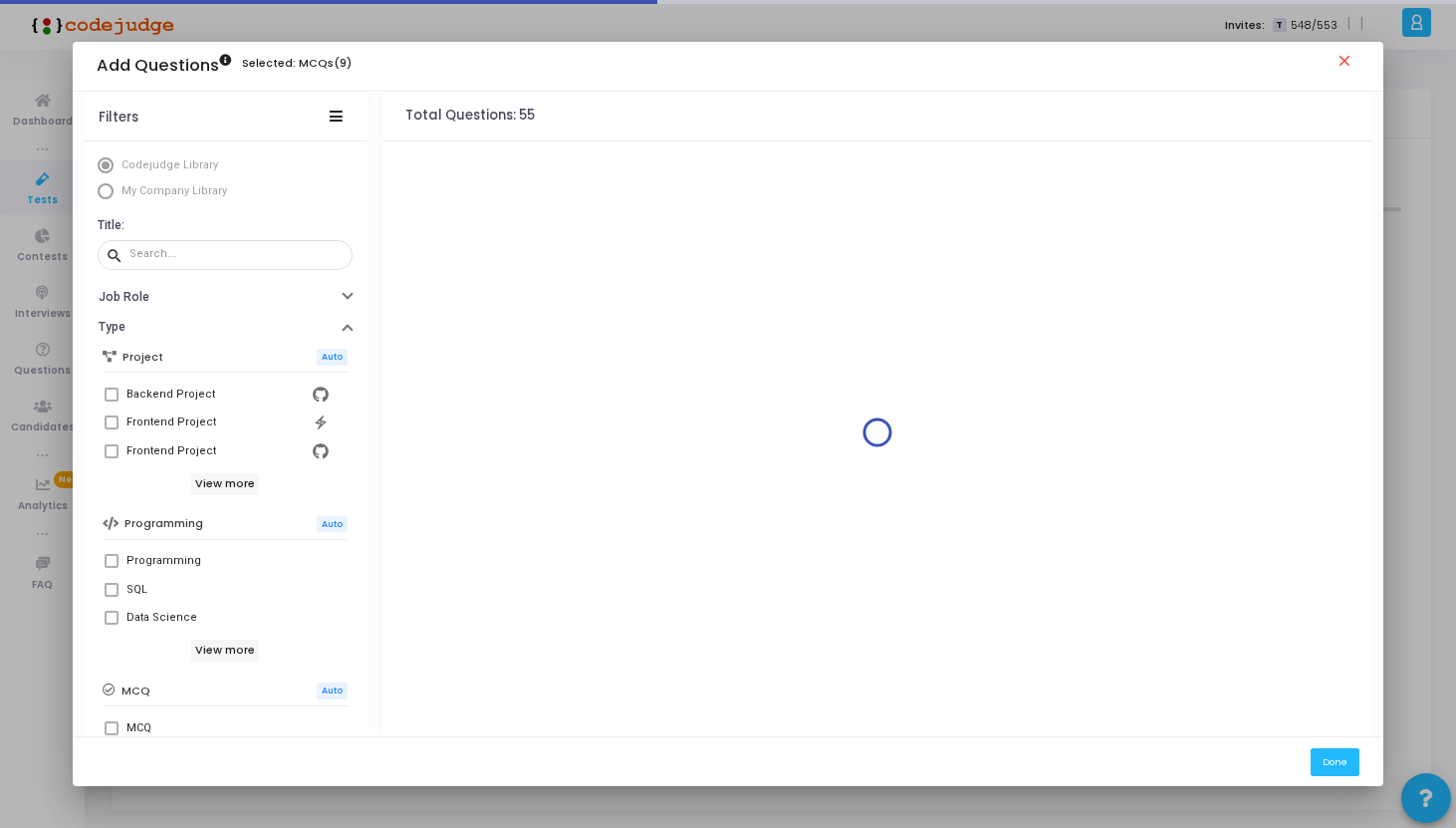 scroll, scrollTop: 0, scrollLeft: 0, axis: both 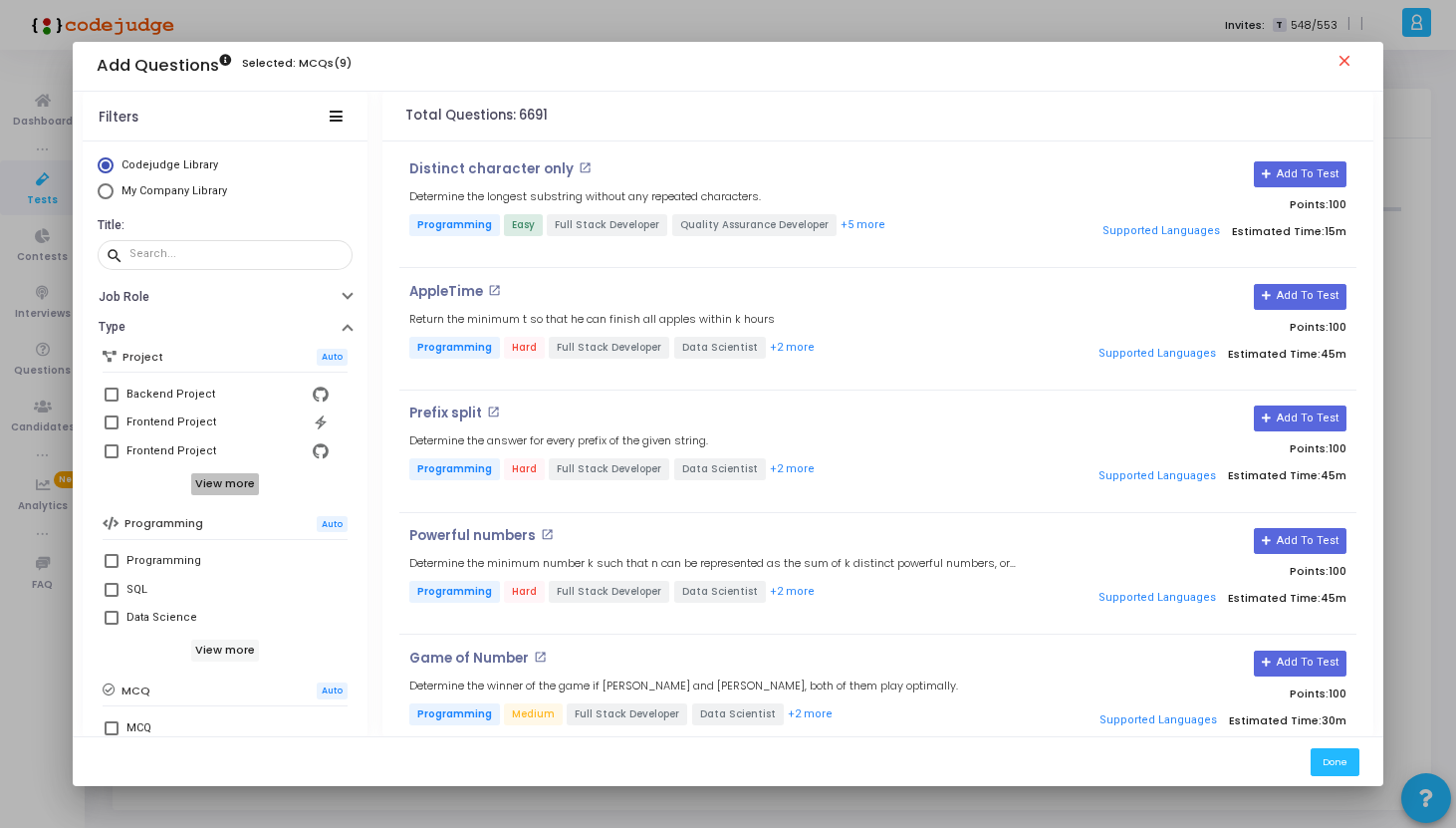 click on "View more" at bounding box center (225, 484) 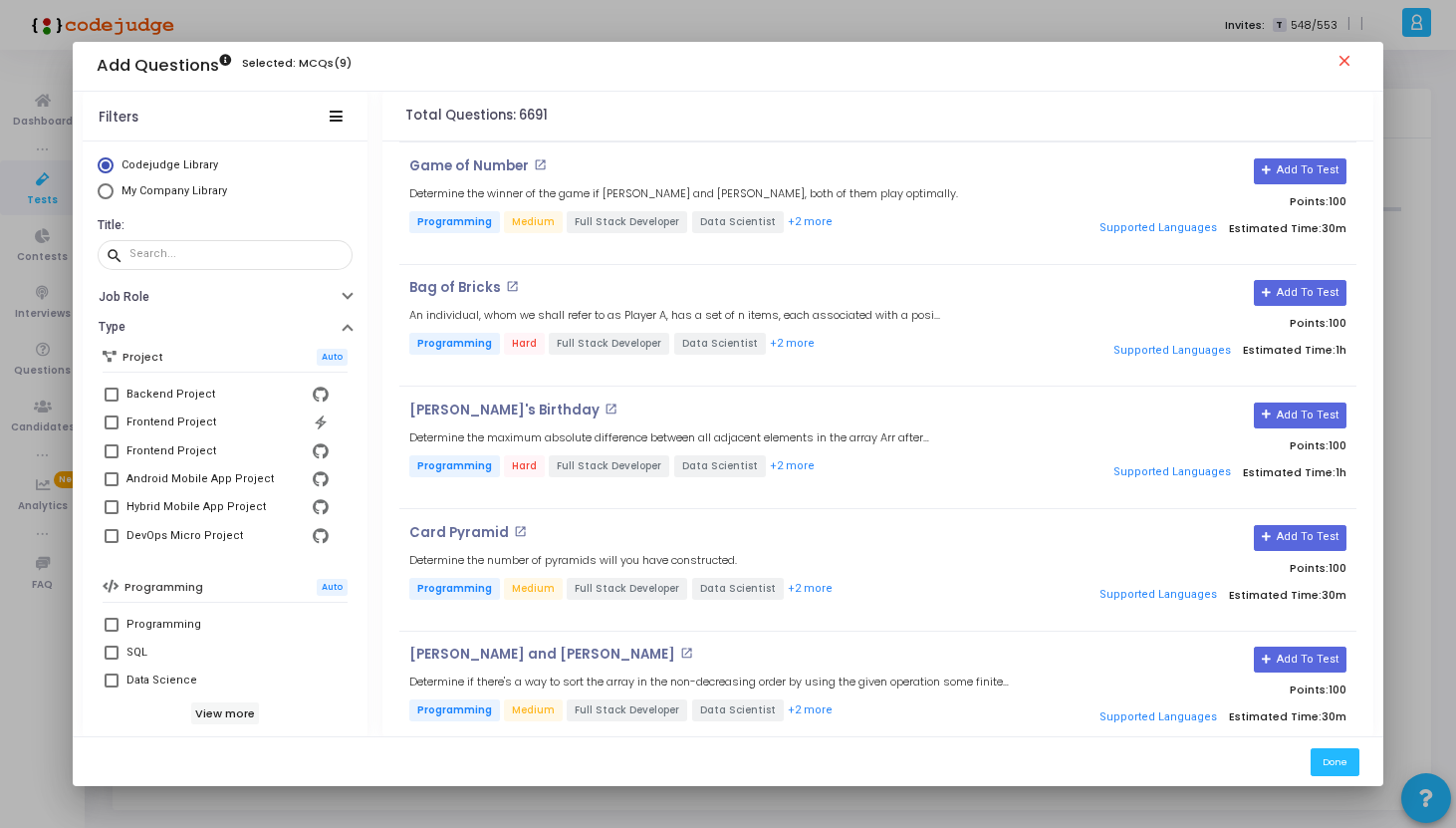 scroll, scrollTop: 282, scrollLeft: 0, axis: vertical 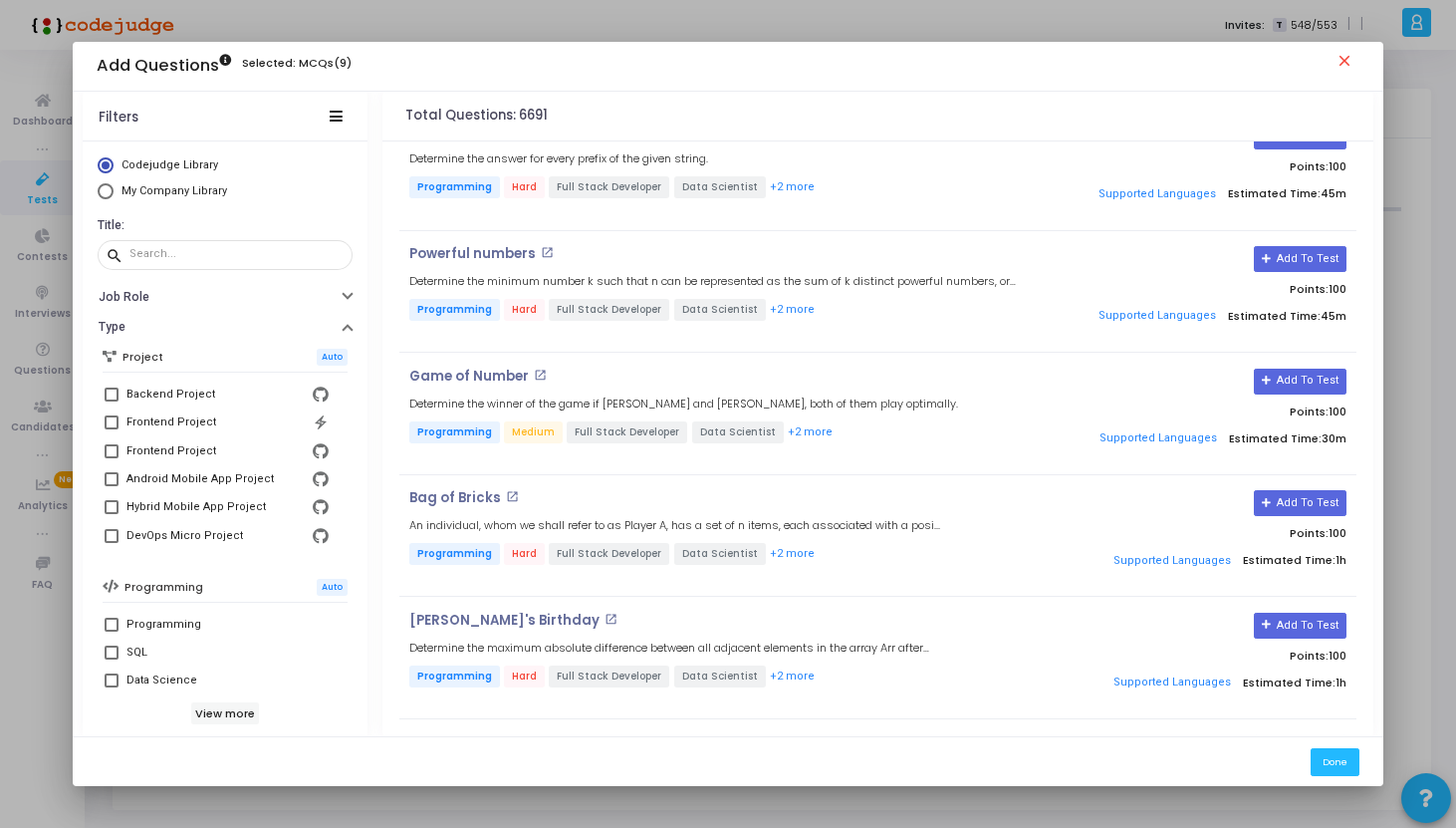click on "close" at bounding box center (1347, 64) 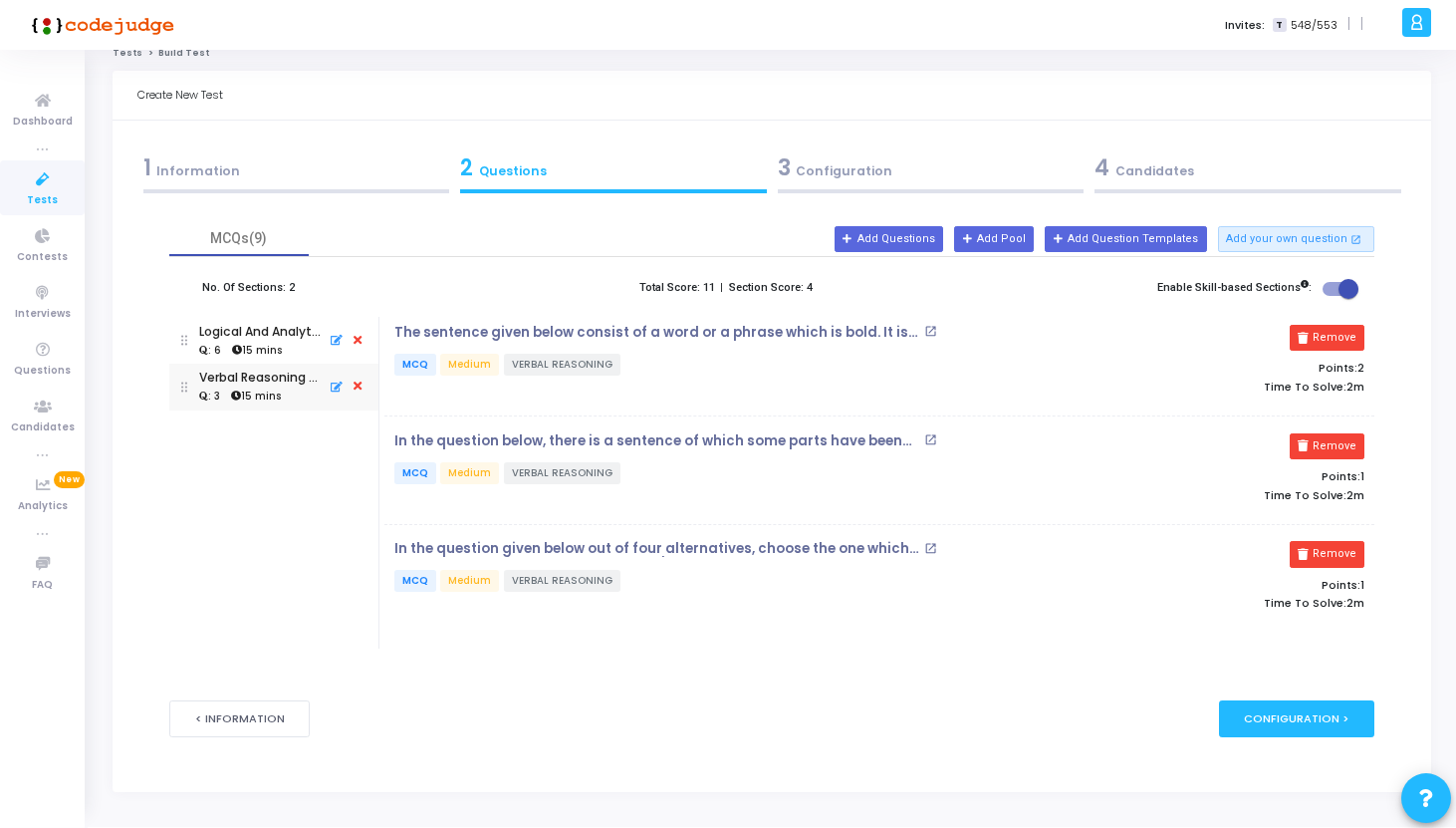 scroll, scrollTop: 14, scrollLeft: 0, axis: vertical 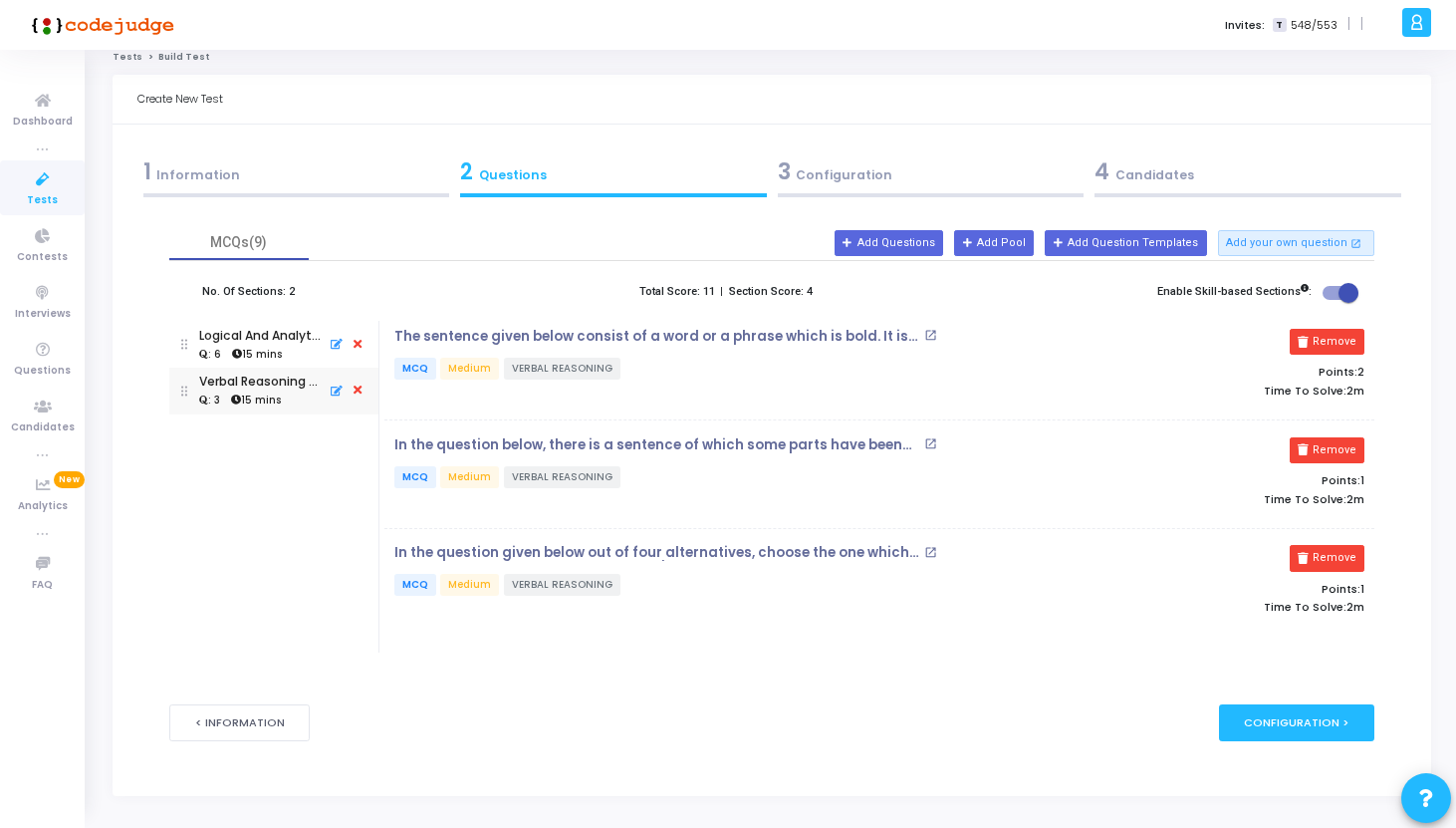 click on "1  Information" at bounding box center [297, 171] 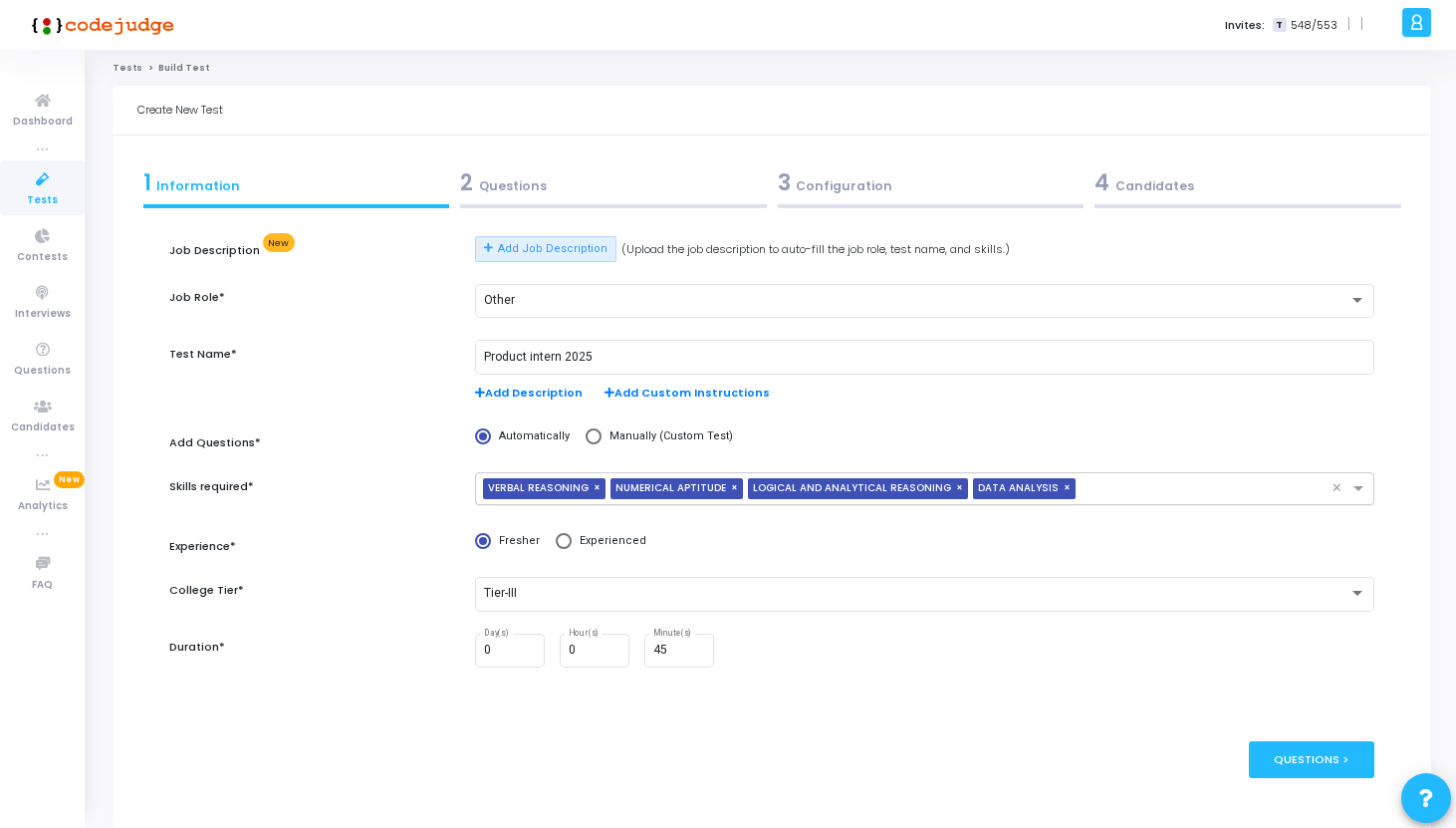 scroll, scrollTop: 0, scrollLeft: 0, axis: both 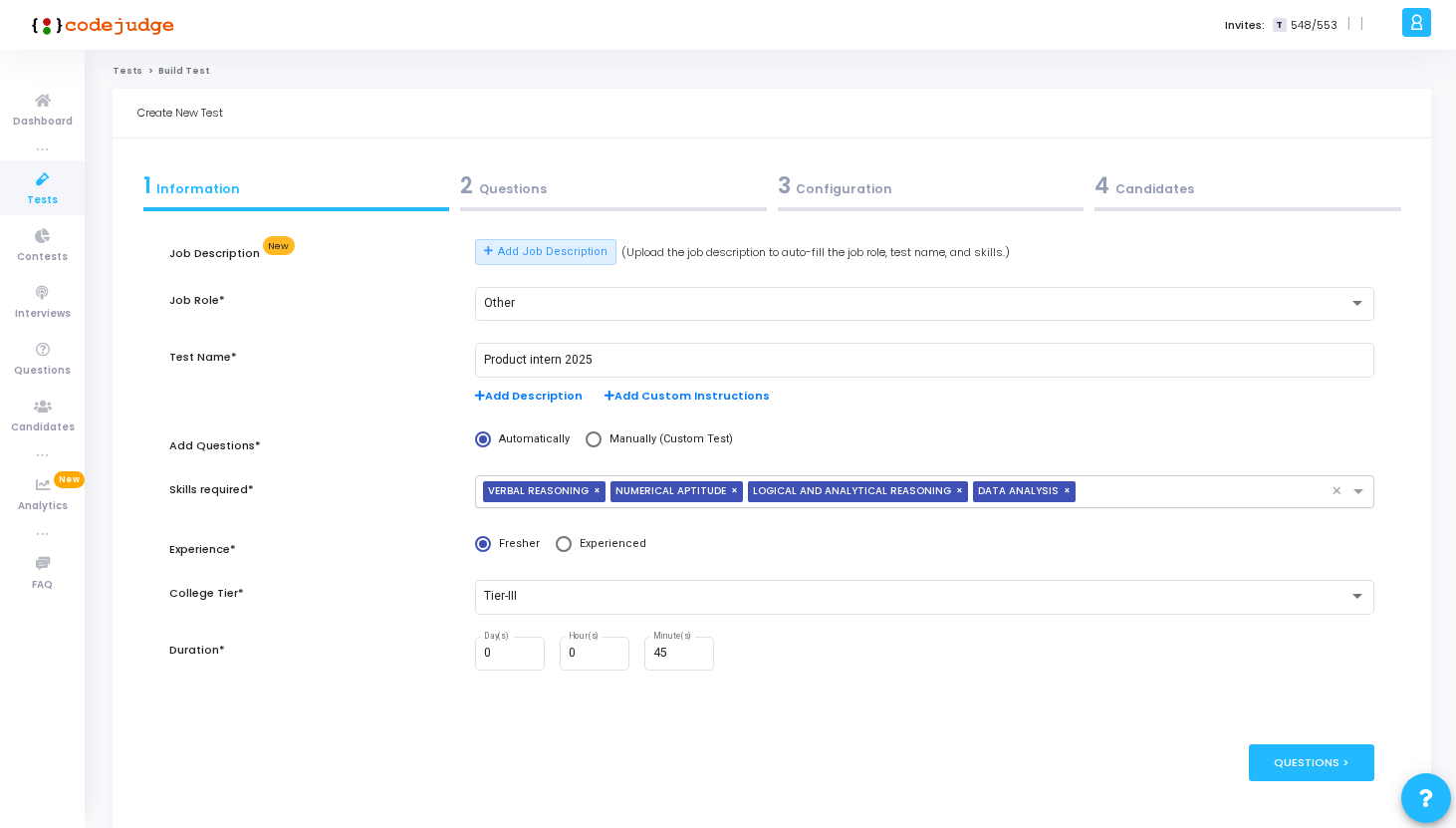 click on "×" at bounding box center (1070, 491) 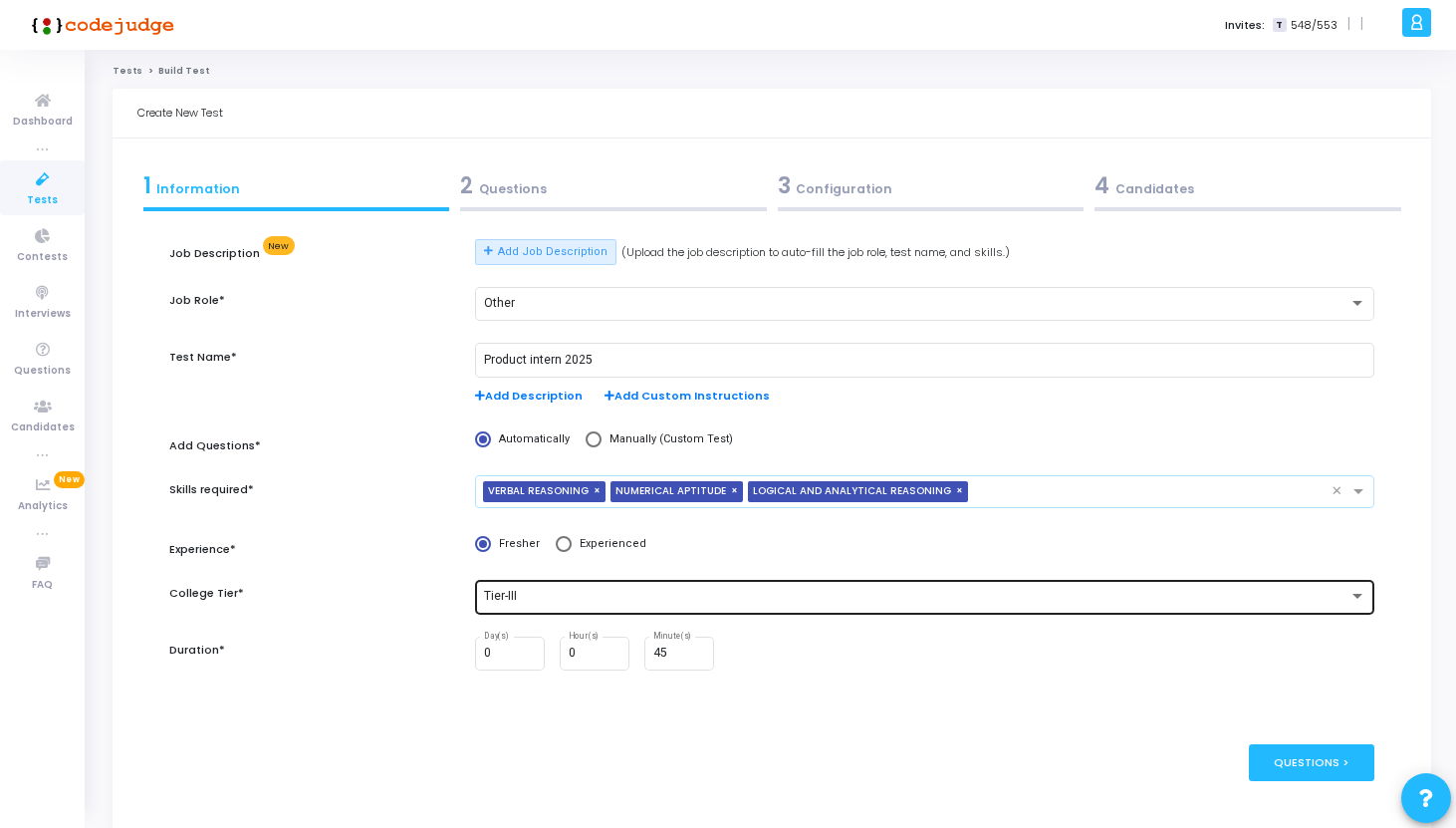 click on "Tier-III" at bounding box center (916, 597) 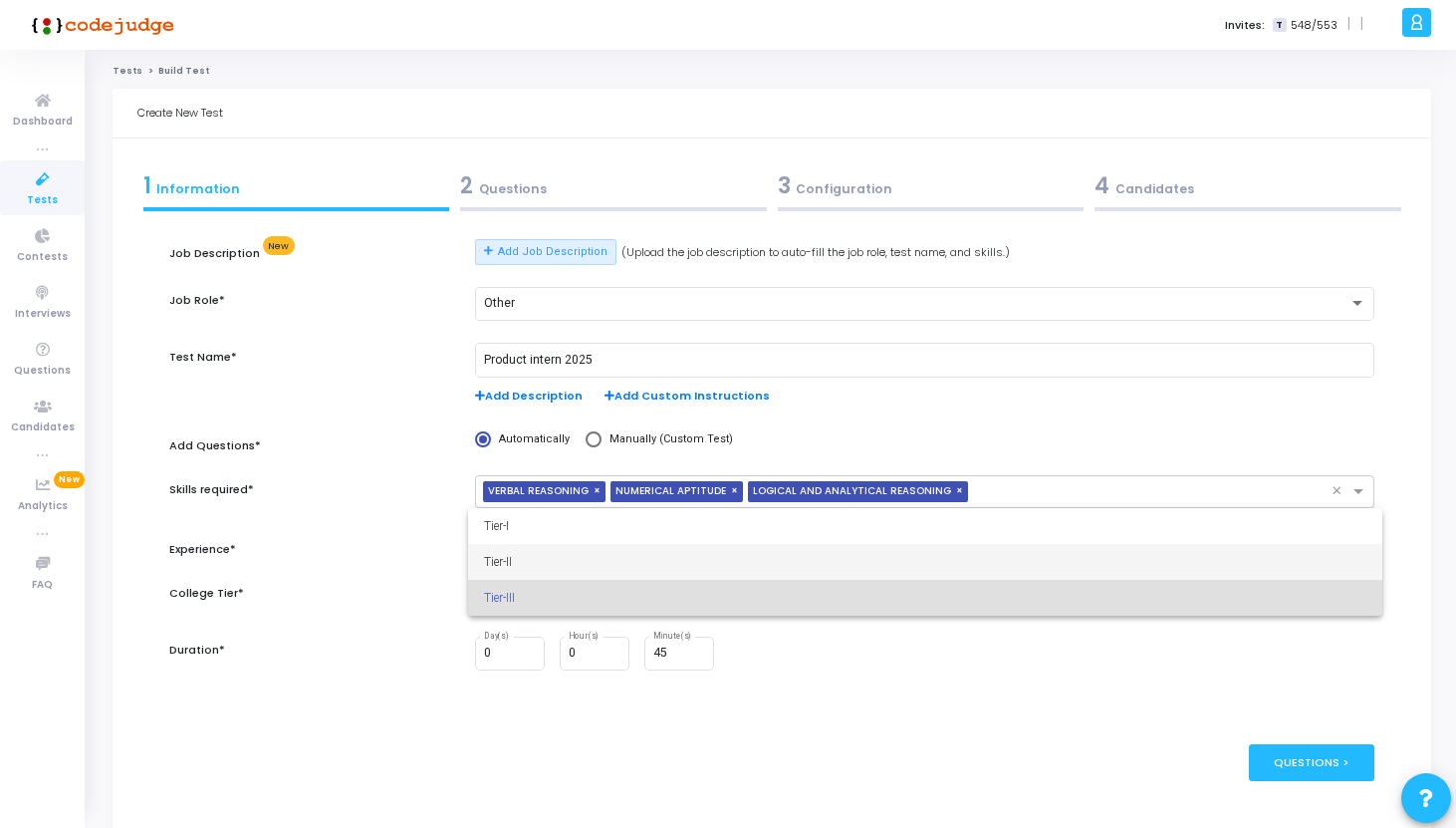 click on "Tier-II" at bounding box center [925, 562] 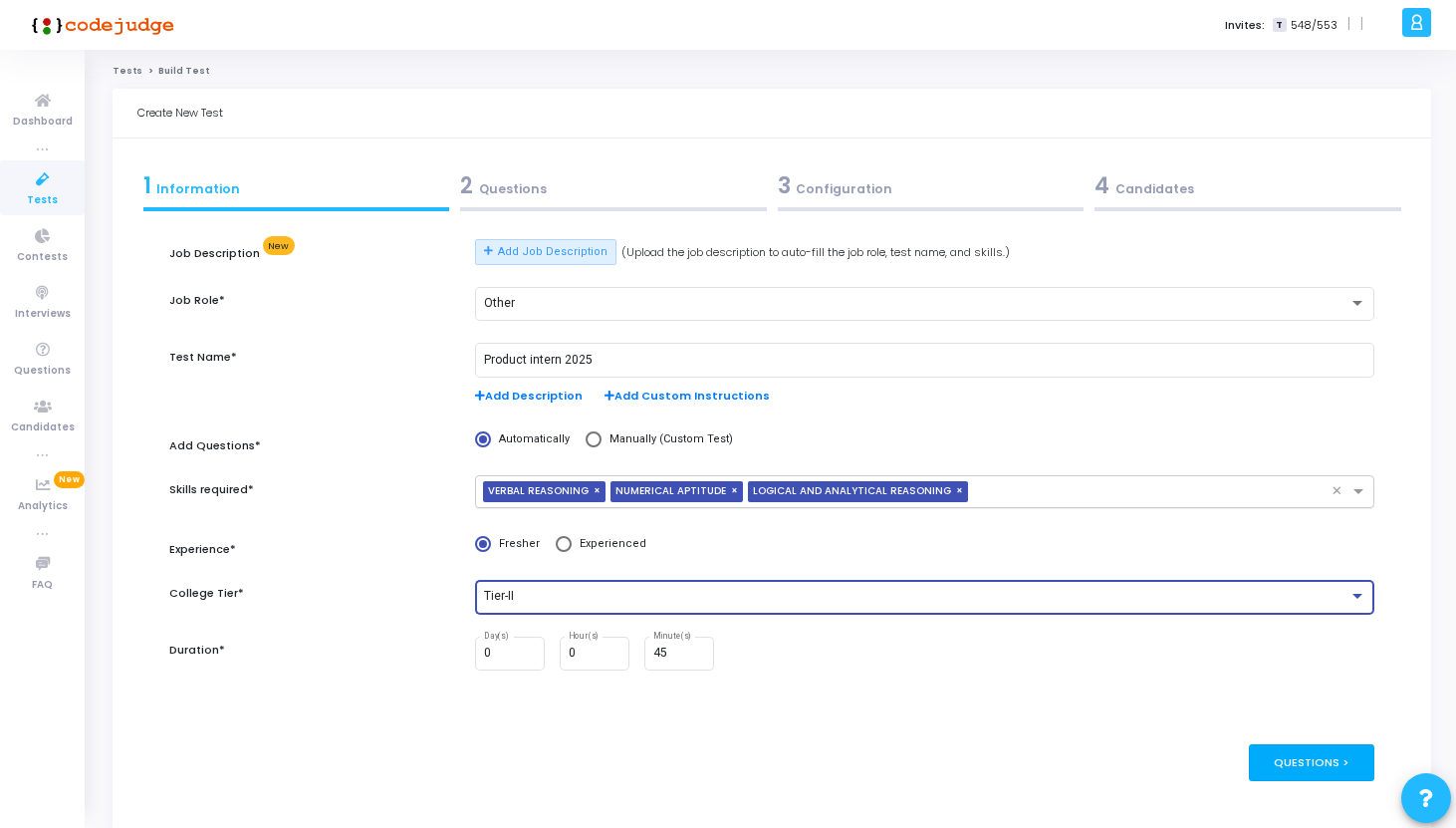 click on "Questions >" at bounding box center (1312, 762) 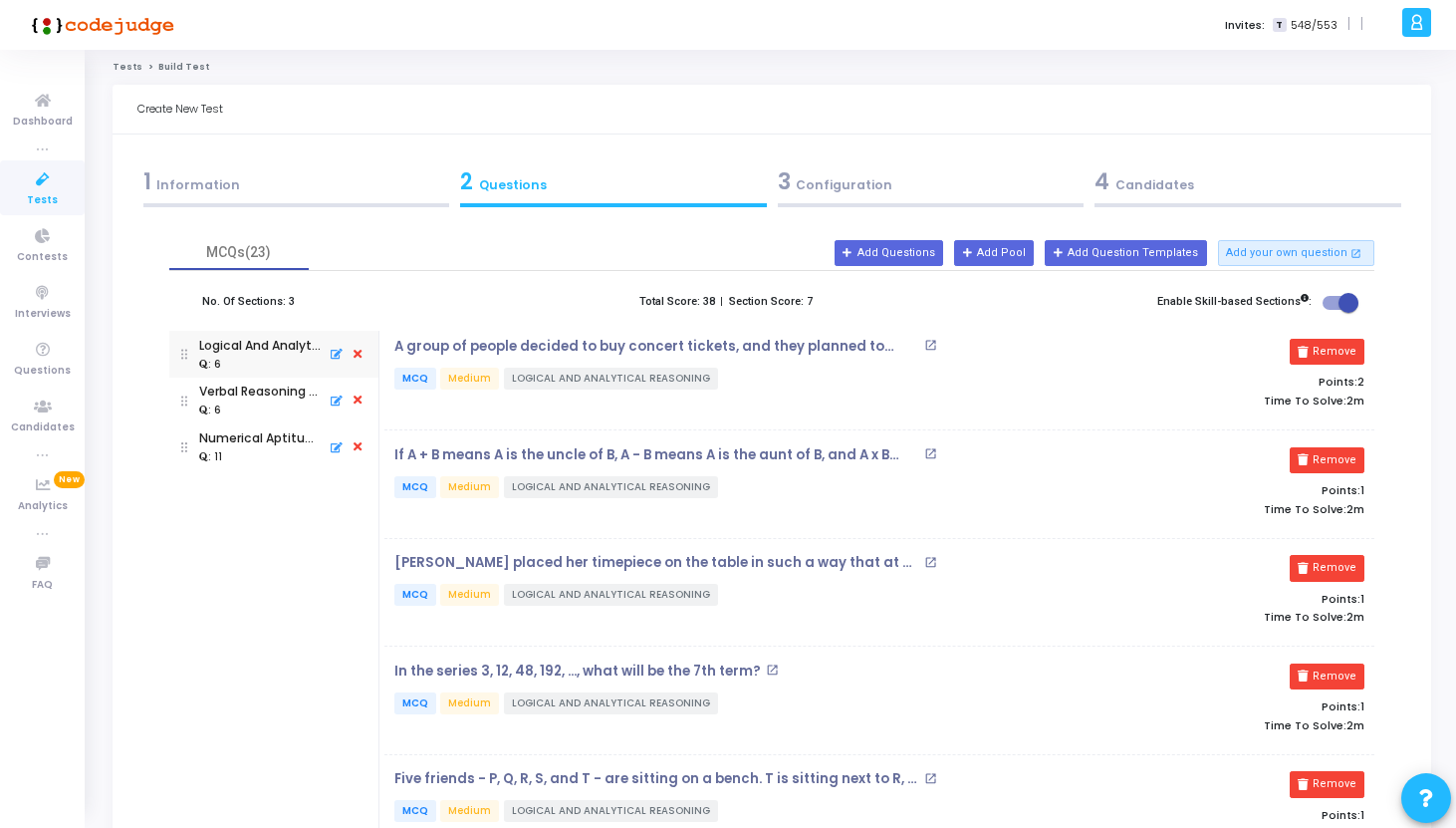 scroll, scrollTop: 1, scrollLeft: 0, axis: vertical 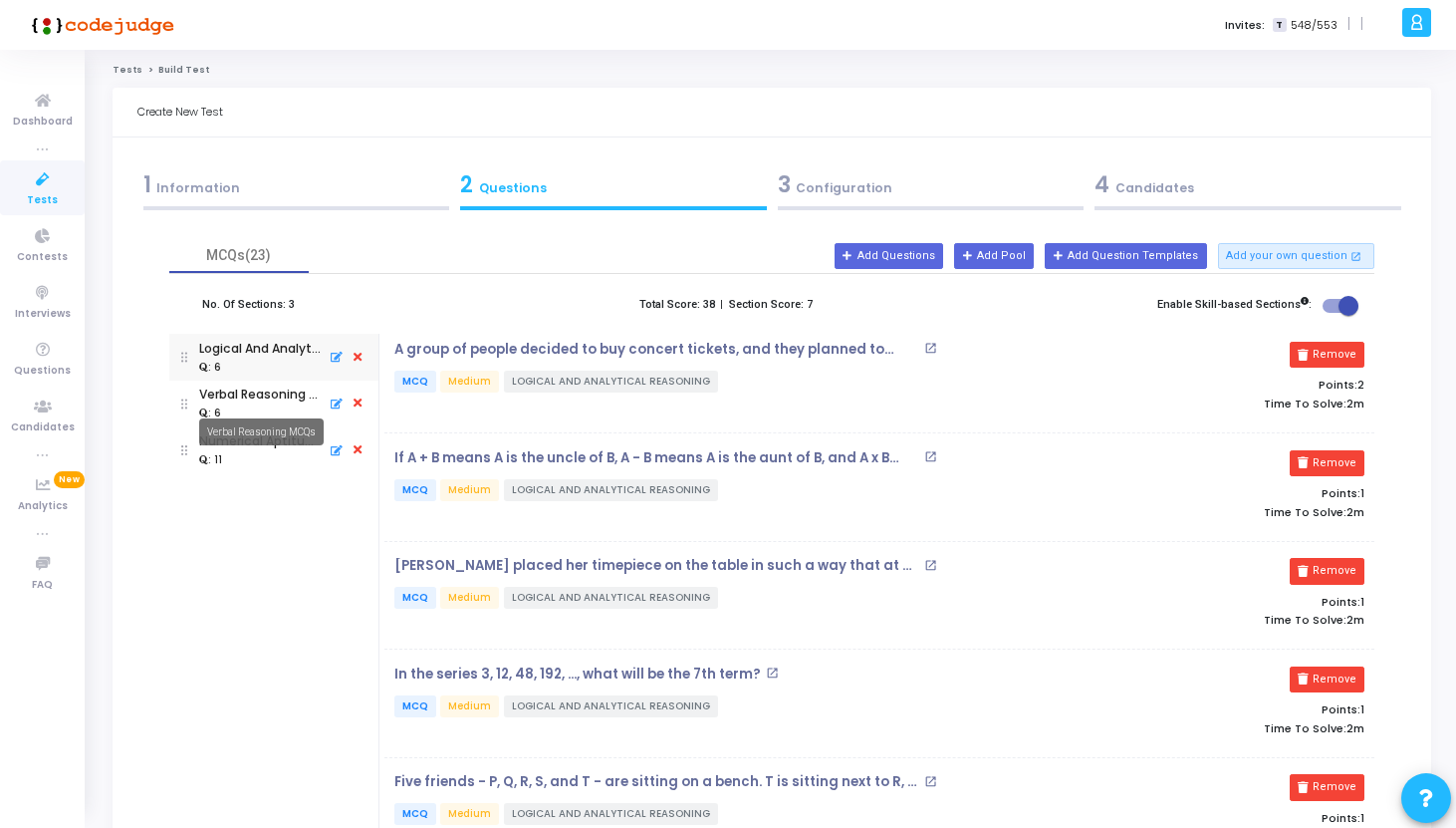 click on "Verbal Reasoning MCQs" at bounding box center [261, 431] 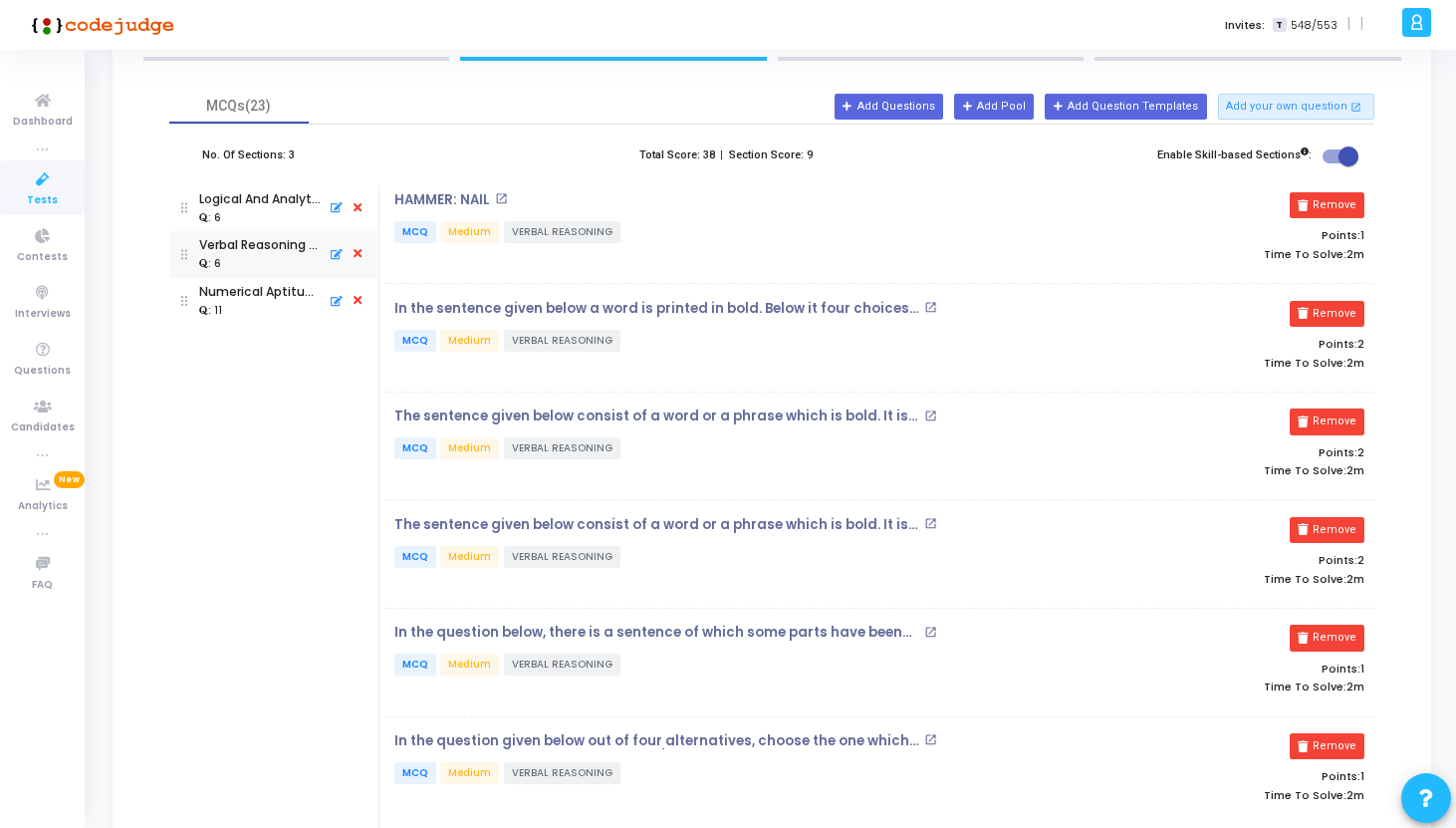 scroll, scrollTop: 0, scrollLeft: 0, axis: both 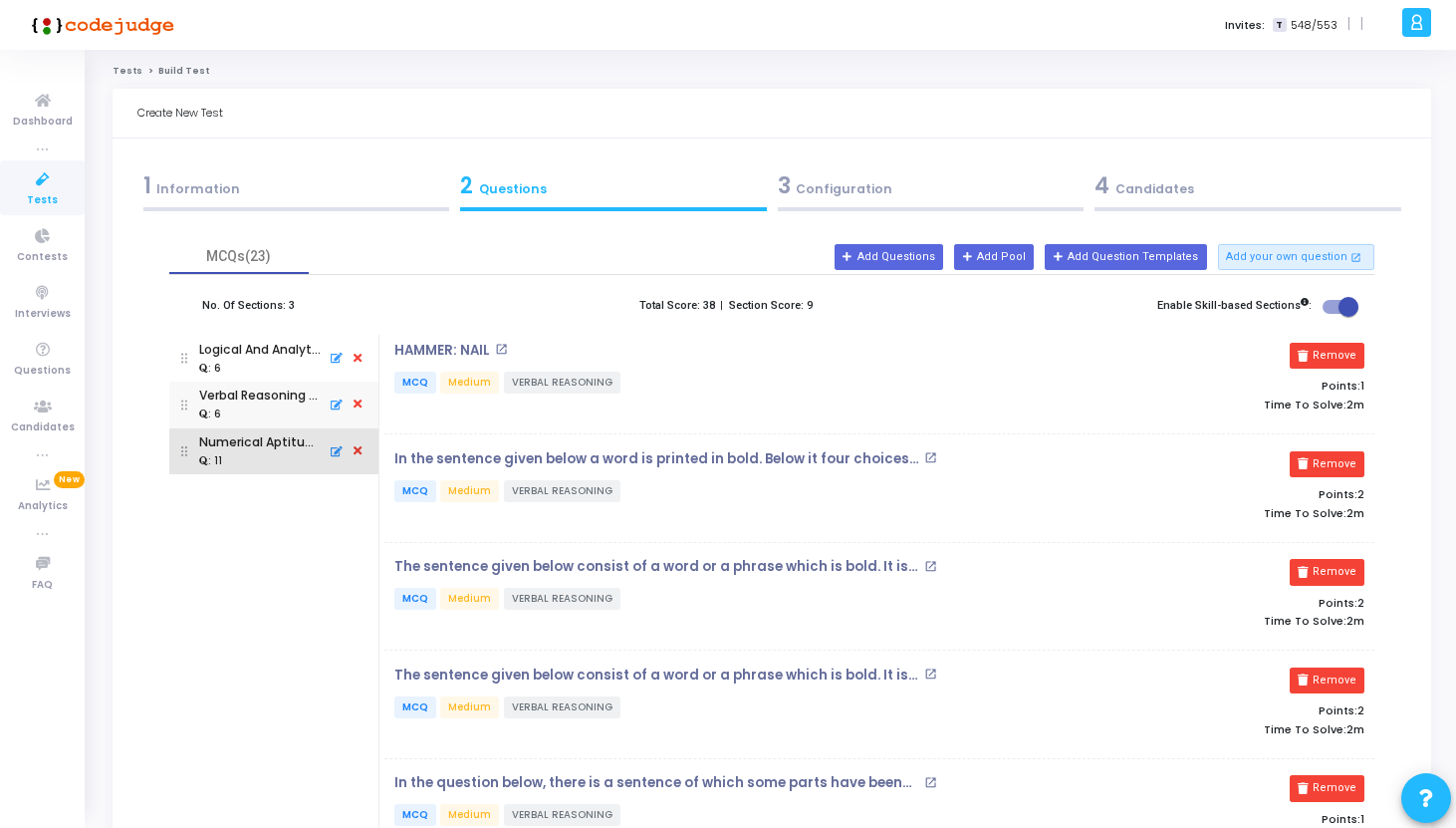 click on ": 11" at bounding box center (260, 460) 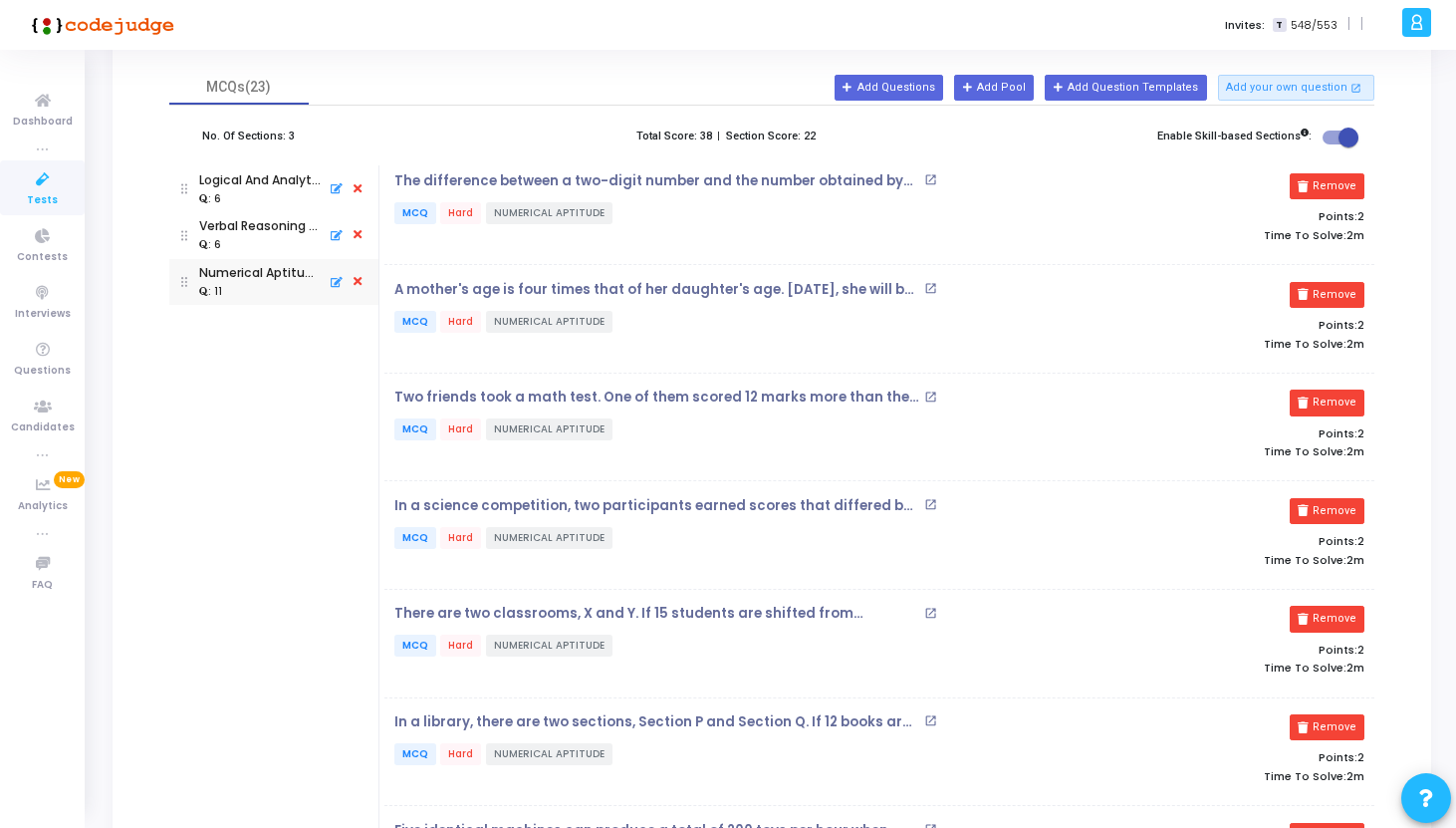 scroll, scrollTop: 168, scrollLeft: 0, axis: vertical 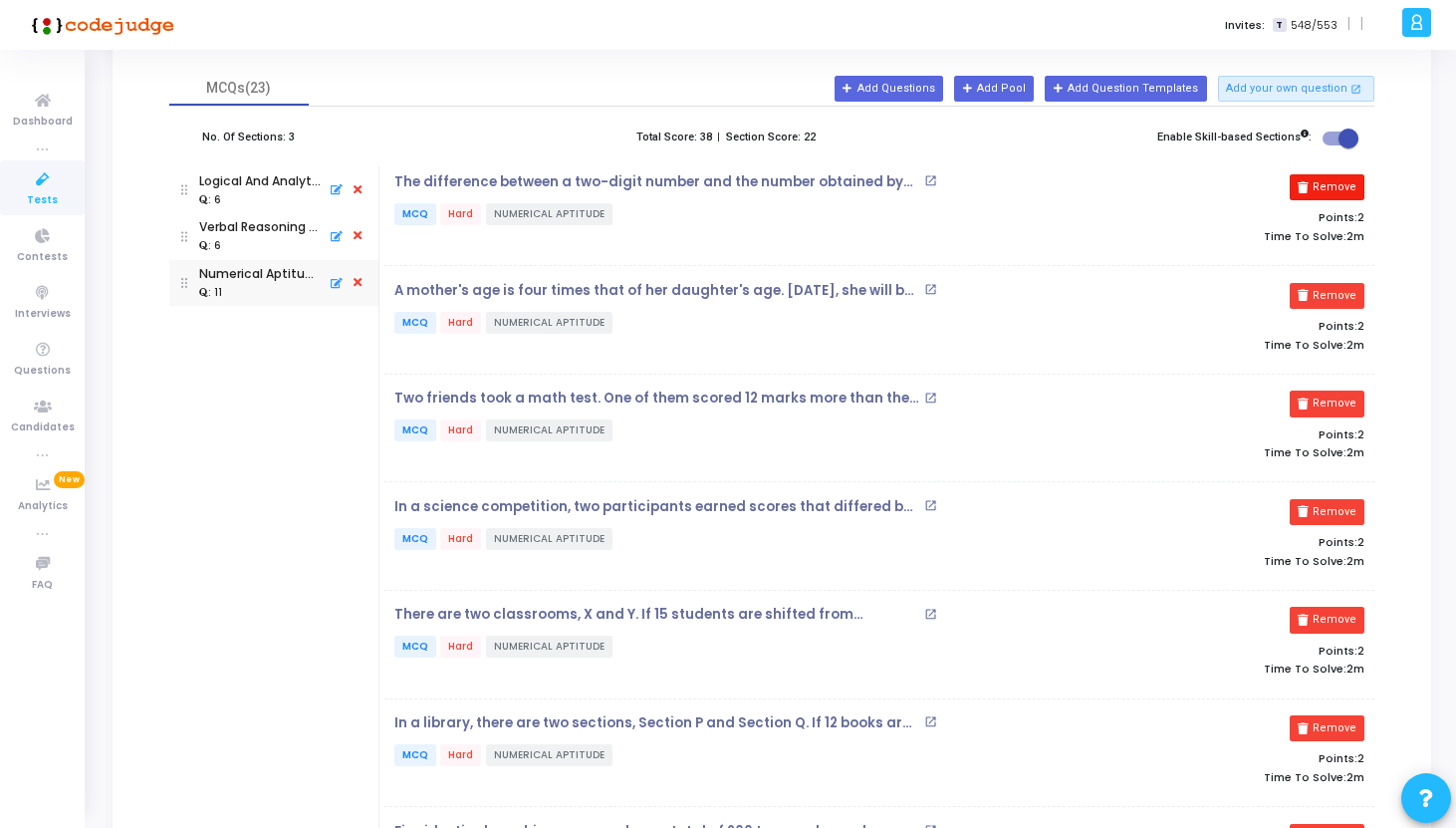 click on "Remove" at bounding box center [1327, 187] 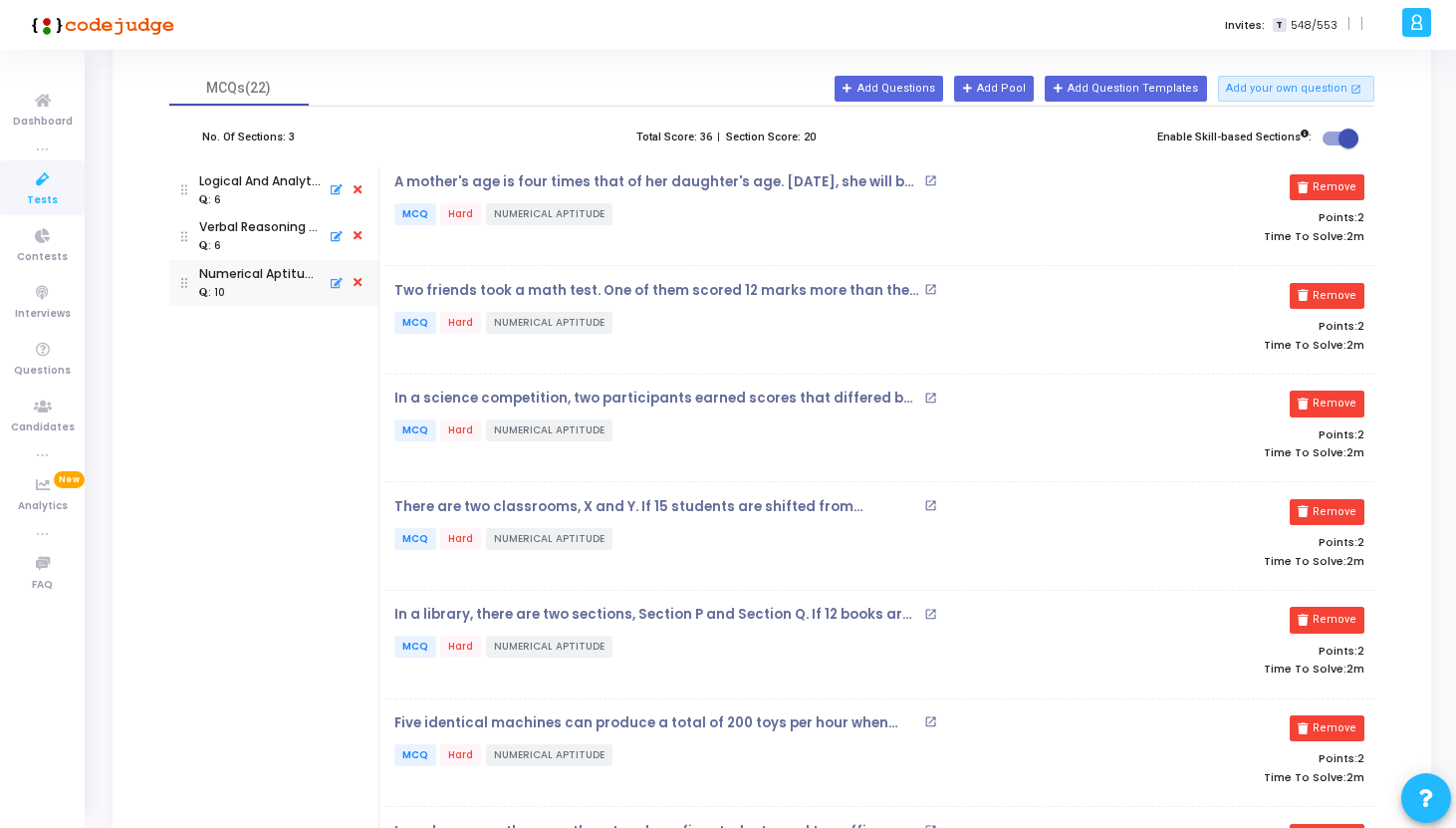 click on "Remove" at bounding box center [1327, 187] 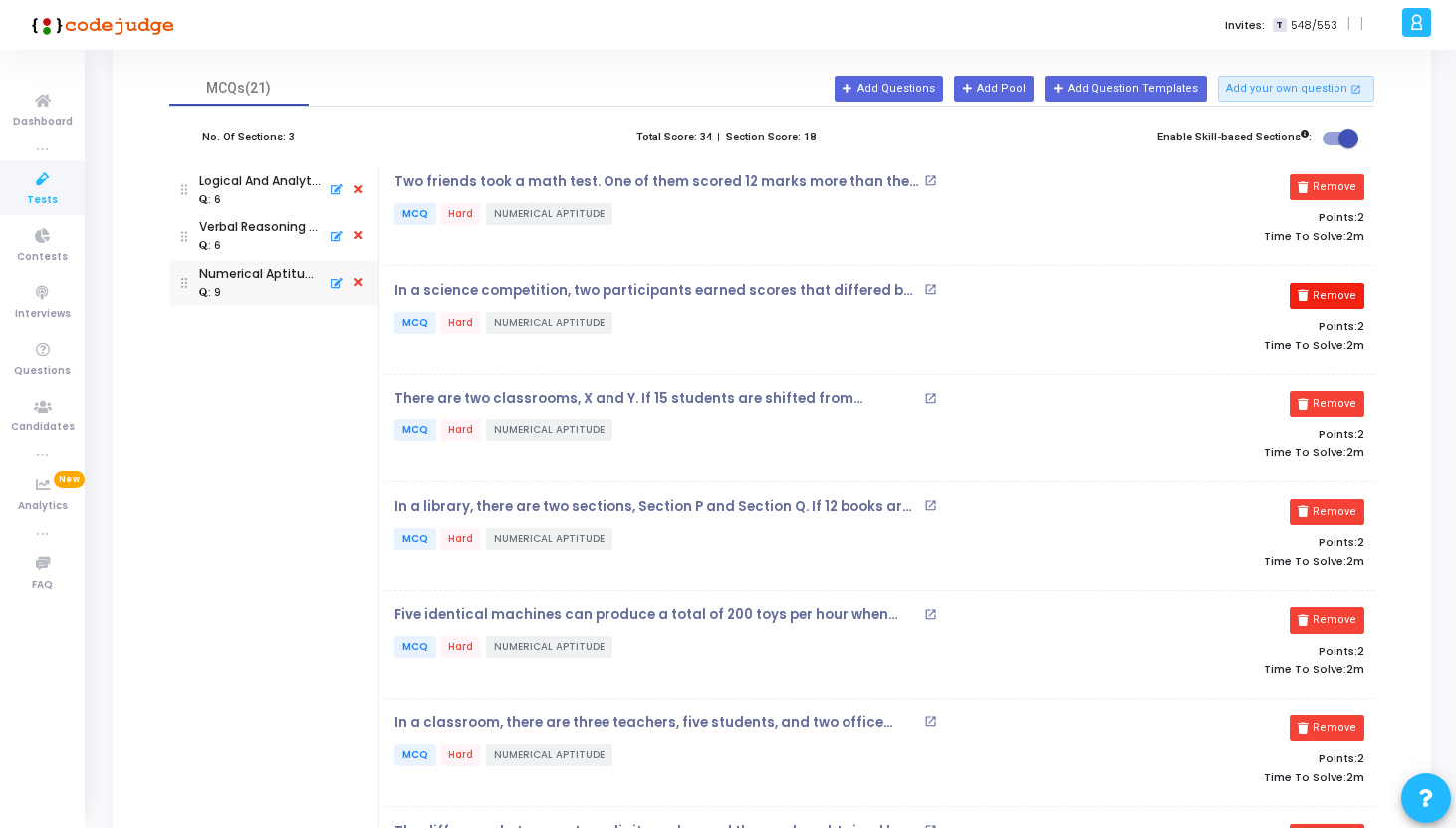 click on "Remove" at bounding box center (1327, 296) 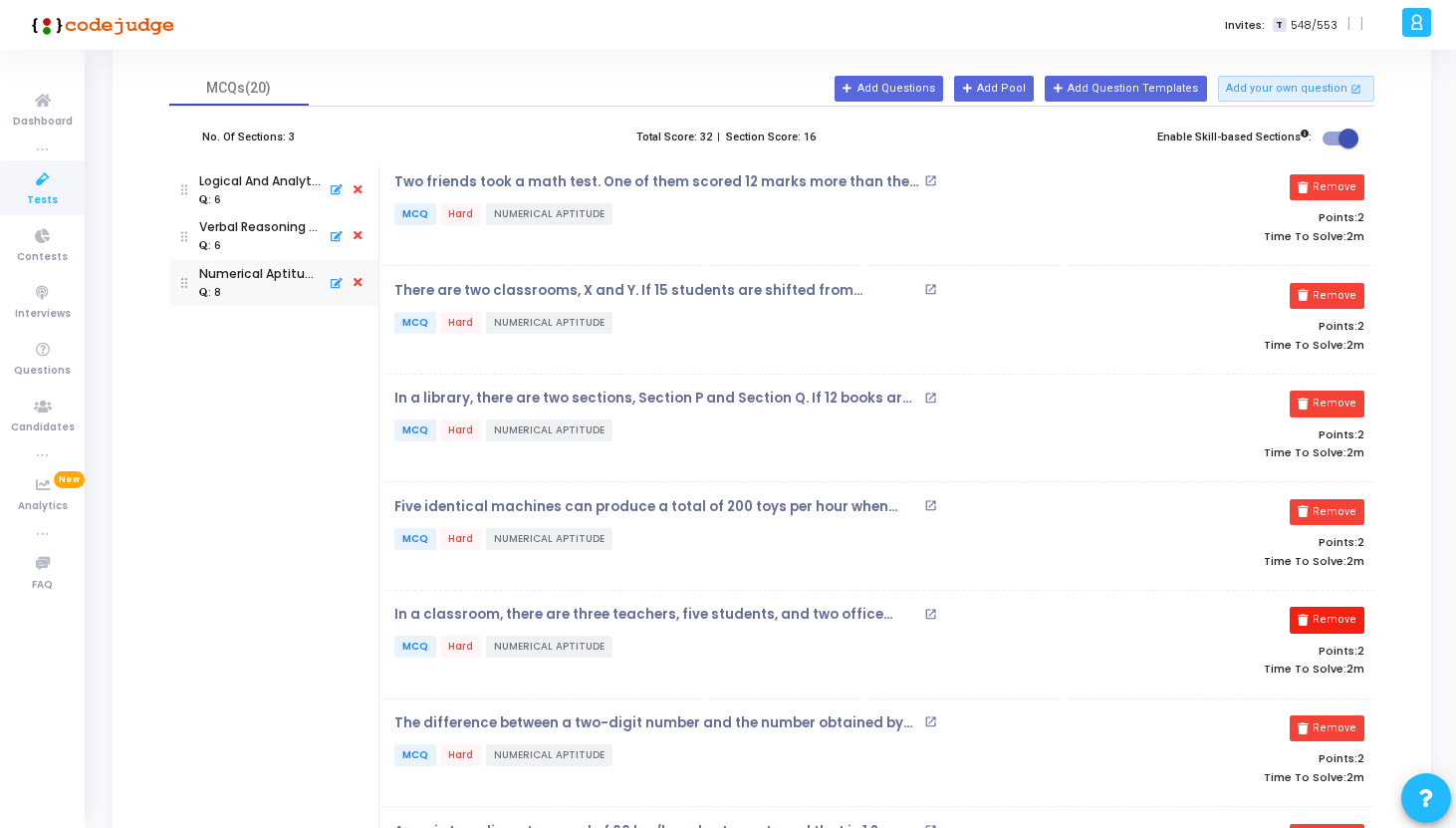 click on "Remove" at bounding box center (1327, 620) 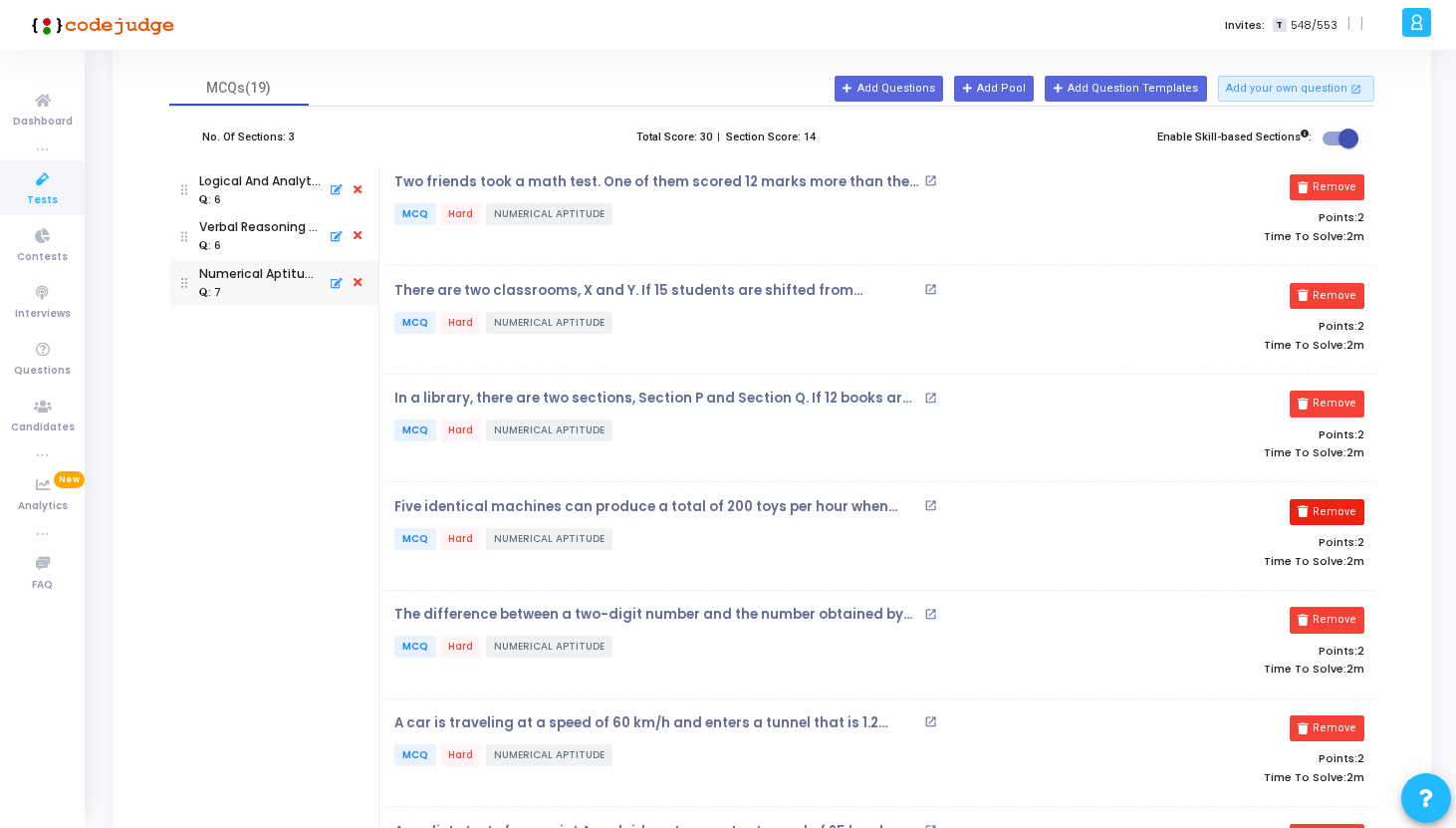 click on "Remove" at bounding box center [1327, 512] 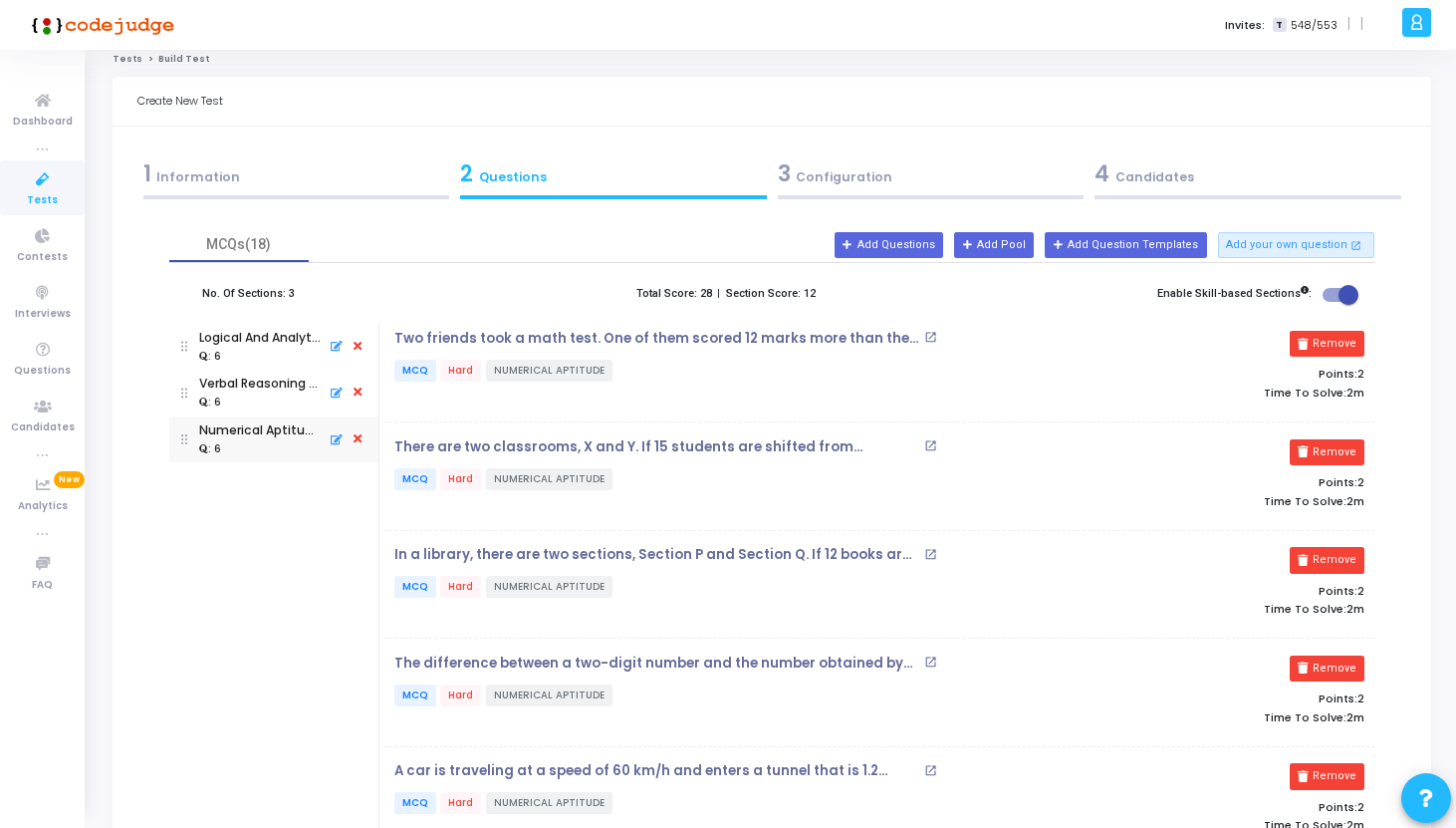 scroll, scrollTop: 11, scrollLeft: 0, axis: vertical 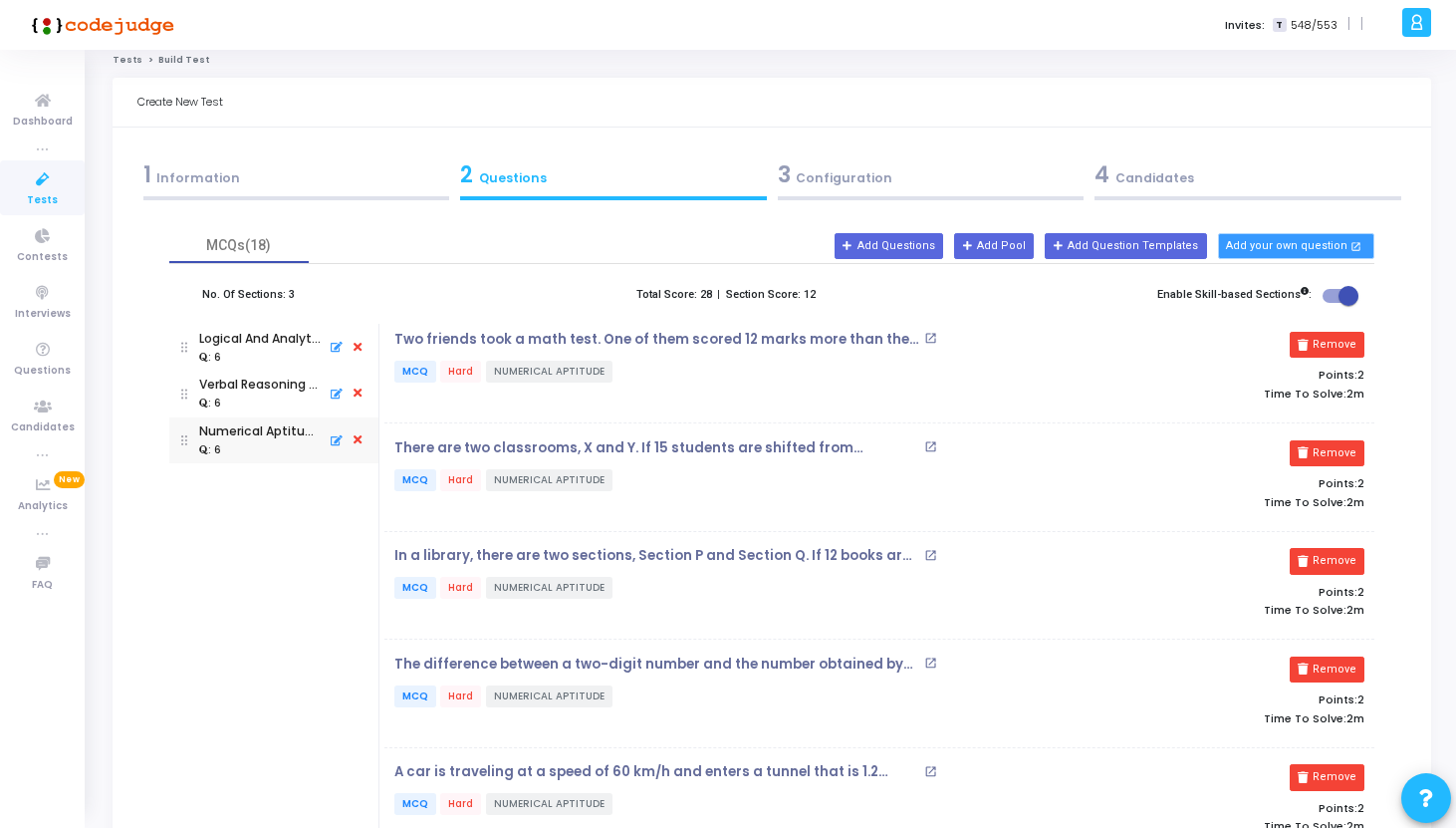 click on "Add your own question  open_in_new" at bounding box center (1297, 246) 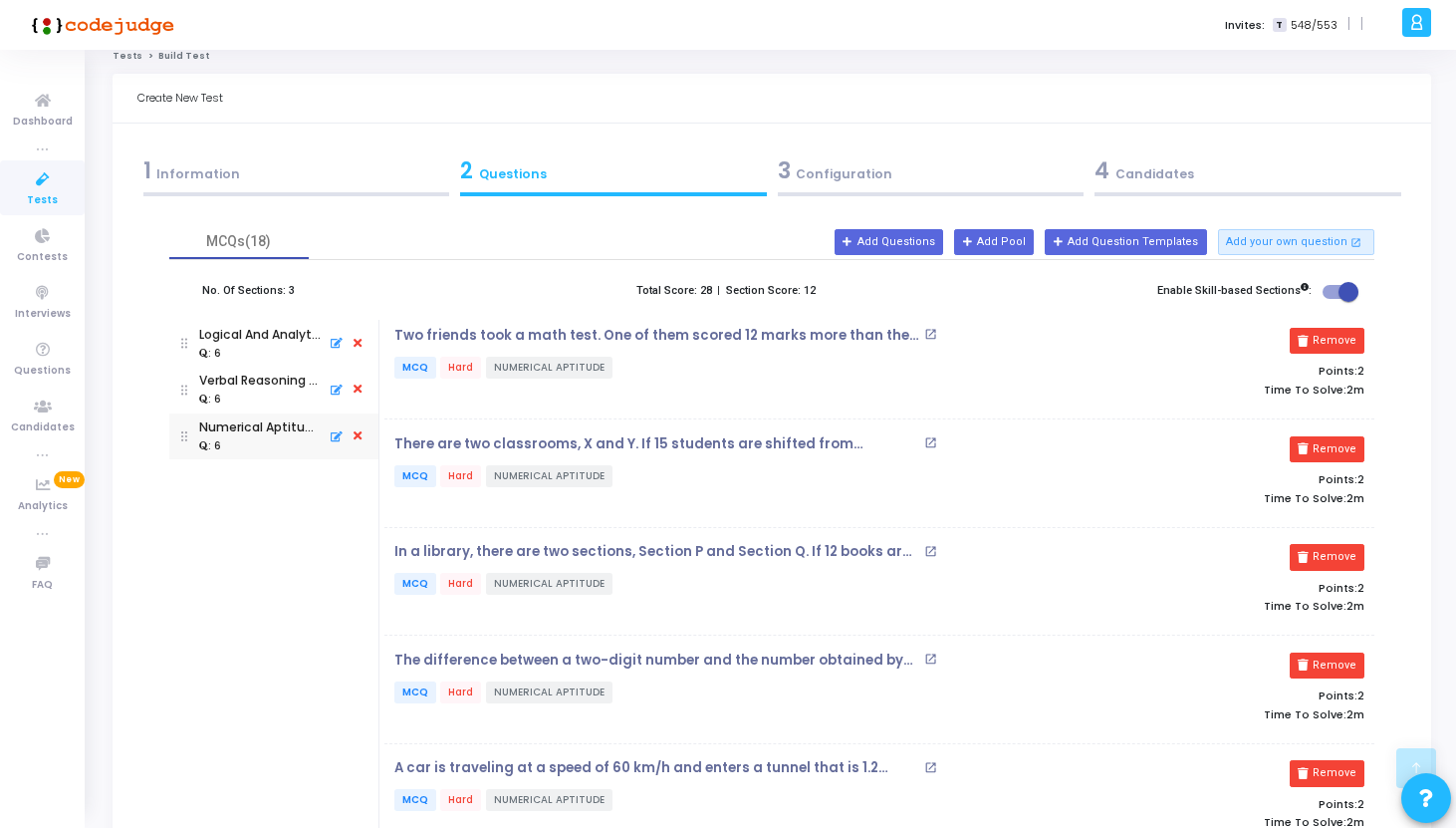 scroll, scrollTop: 0, scrollLeft: 0, axis: both 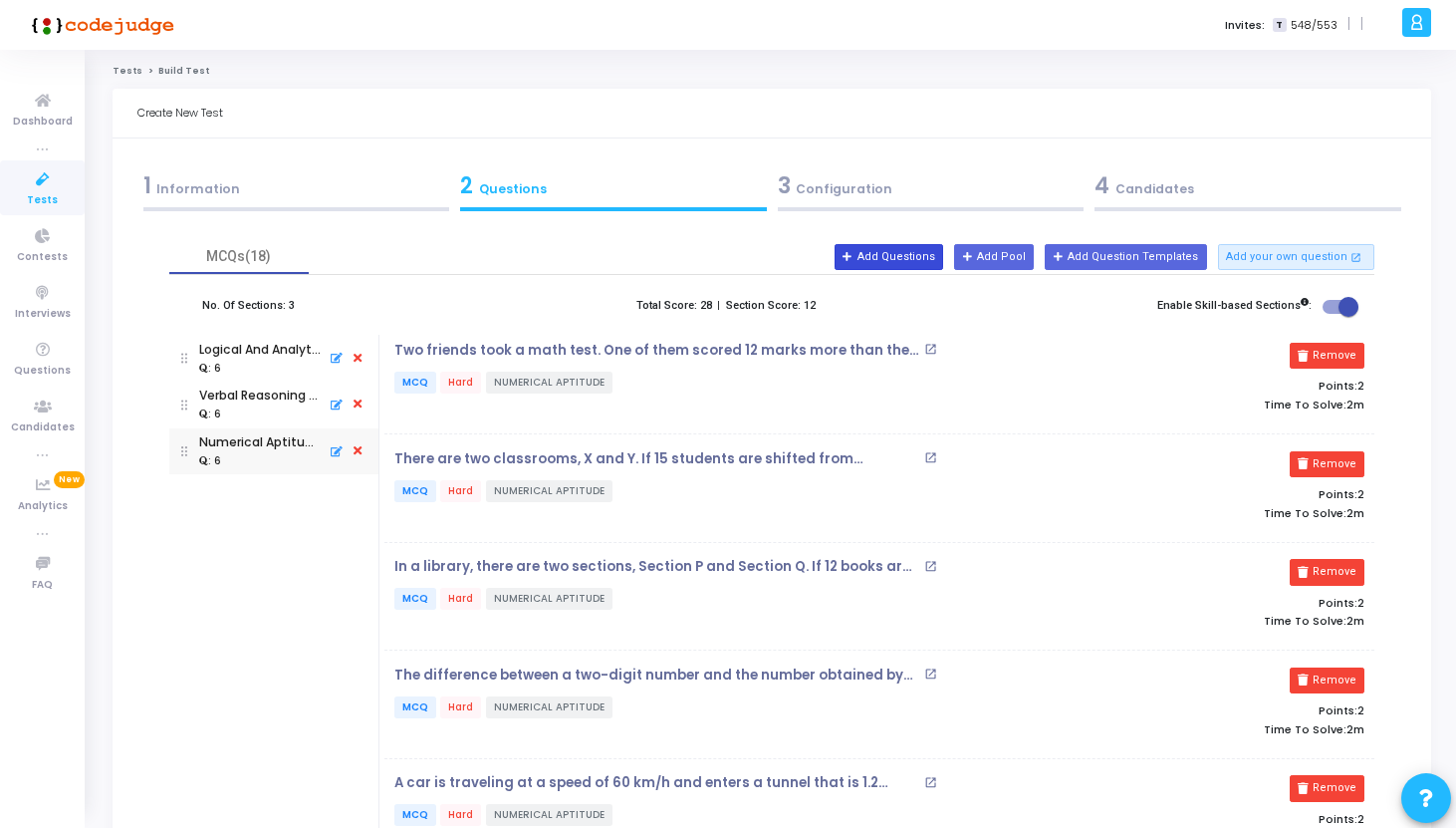 click on "Add Questions" at bounding box center [888, 257] 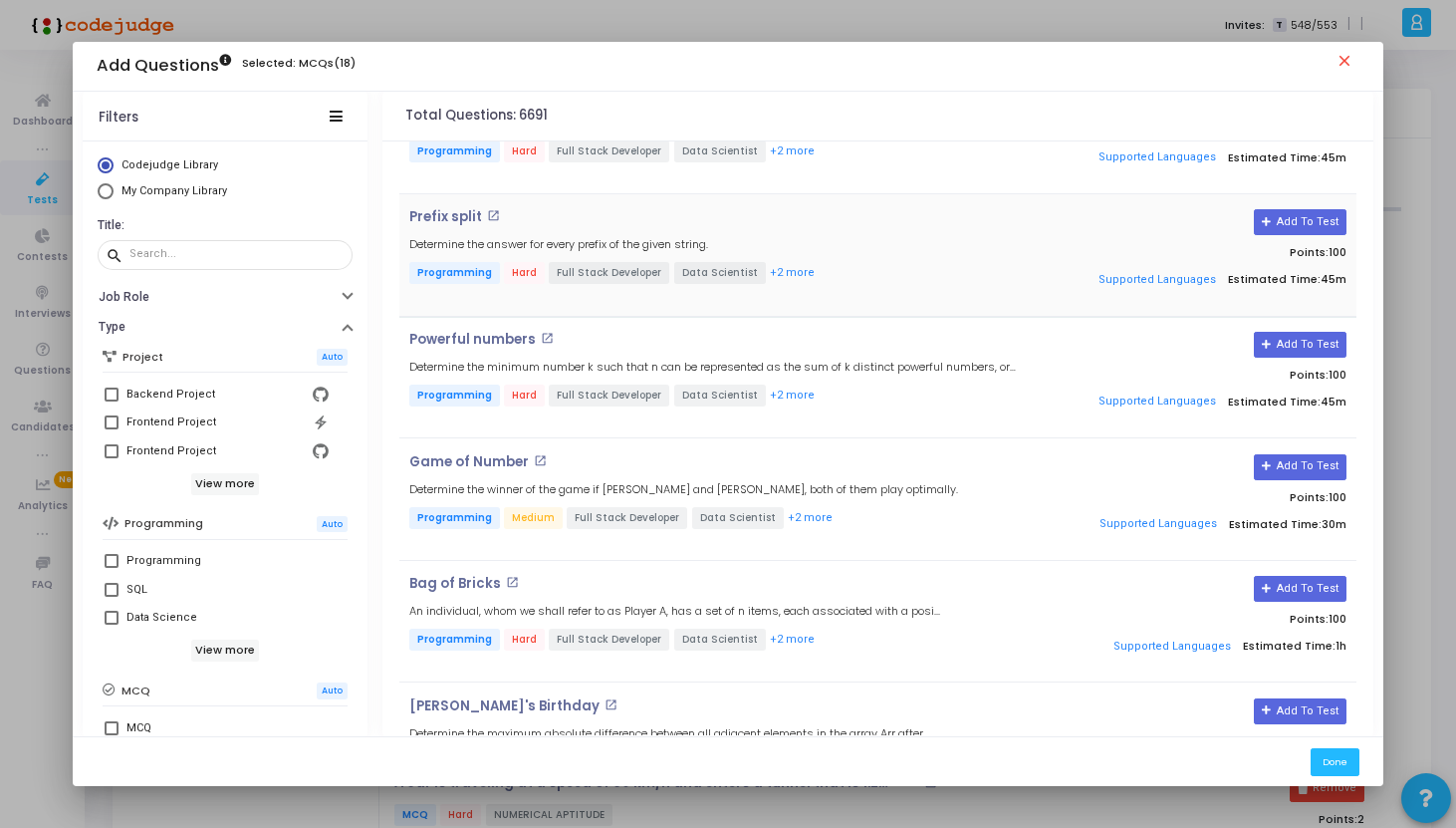 scroll, scrollTop: 0, scrollLeft: 0, axis: both 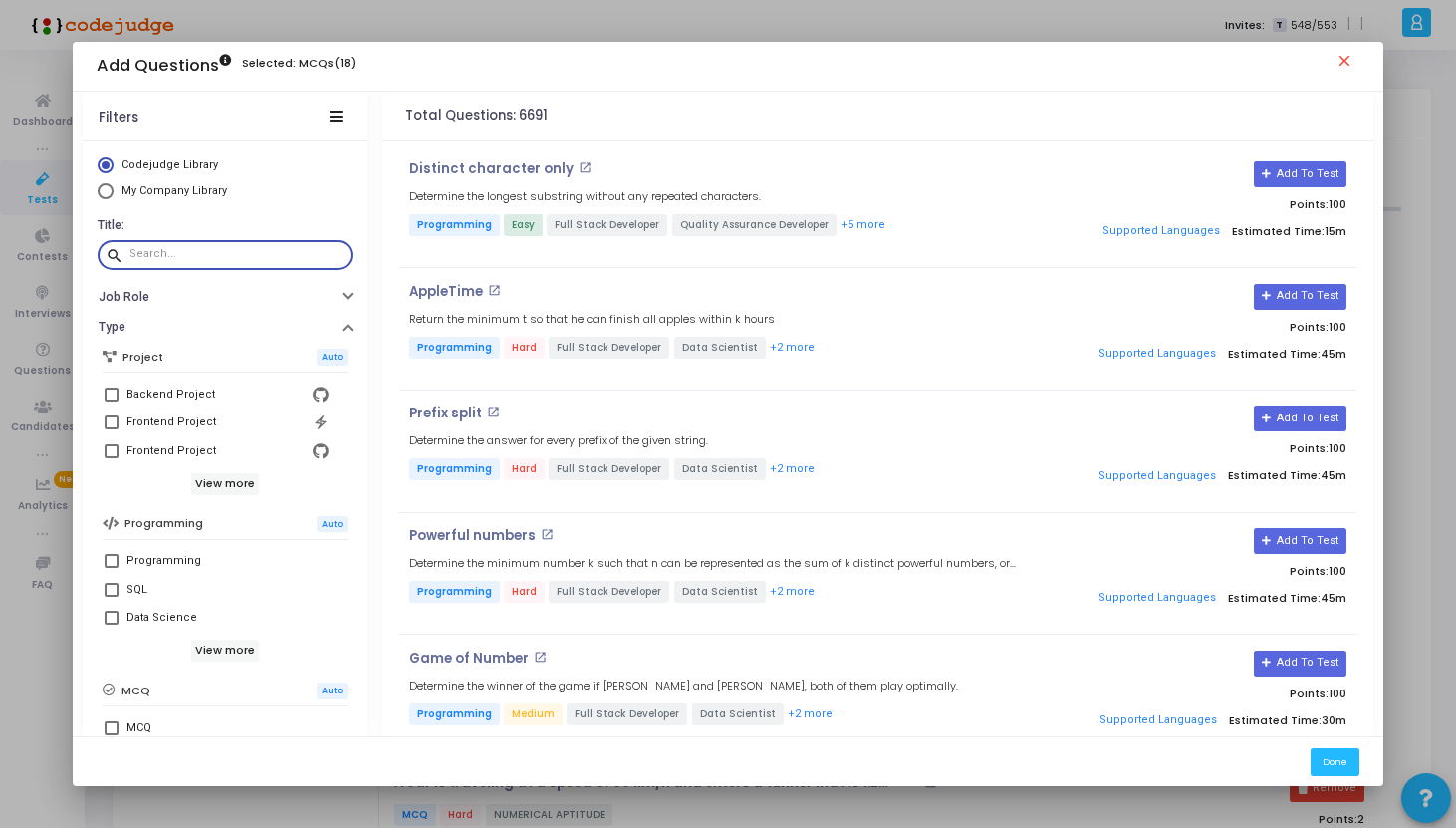 click at bounding box center (237, 254) 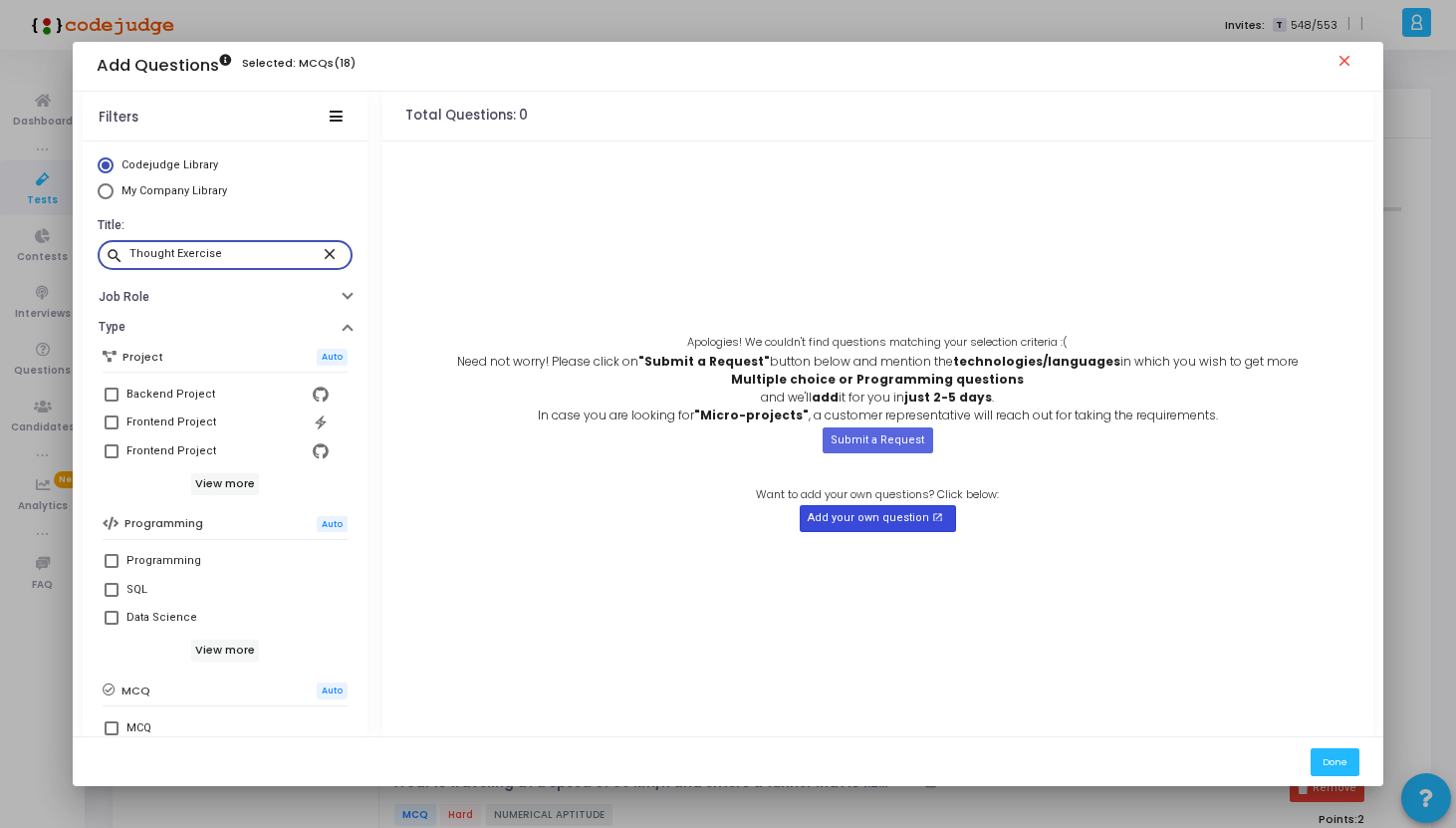 type on "Thought Exercise" 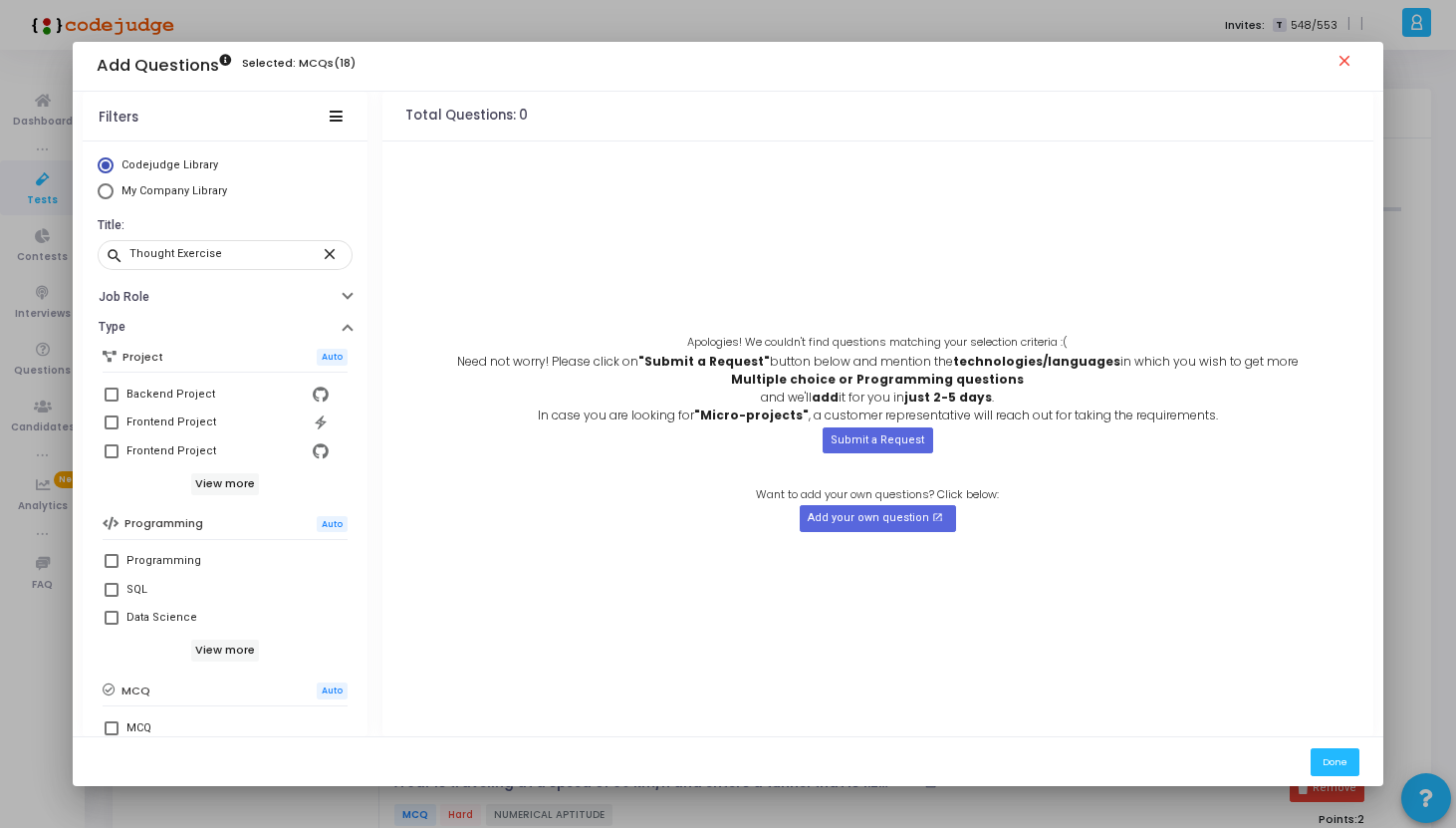 drag, startPoint x: 762, startPoint y: 496, endPoint x: 989, endPoint y: 496, distance: 227 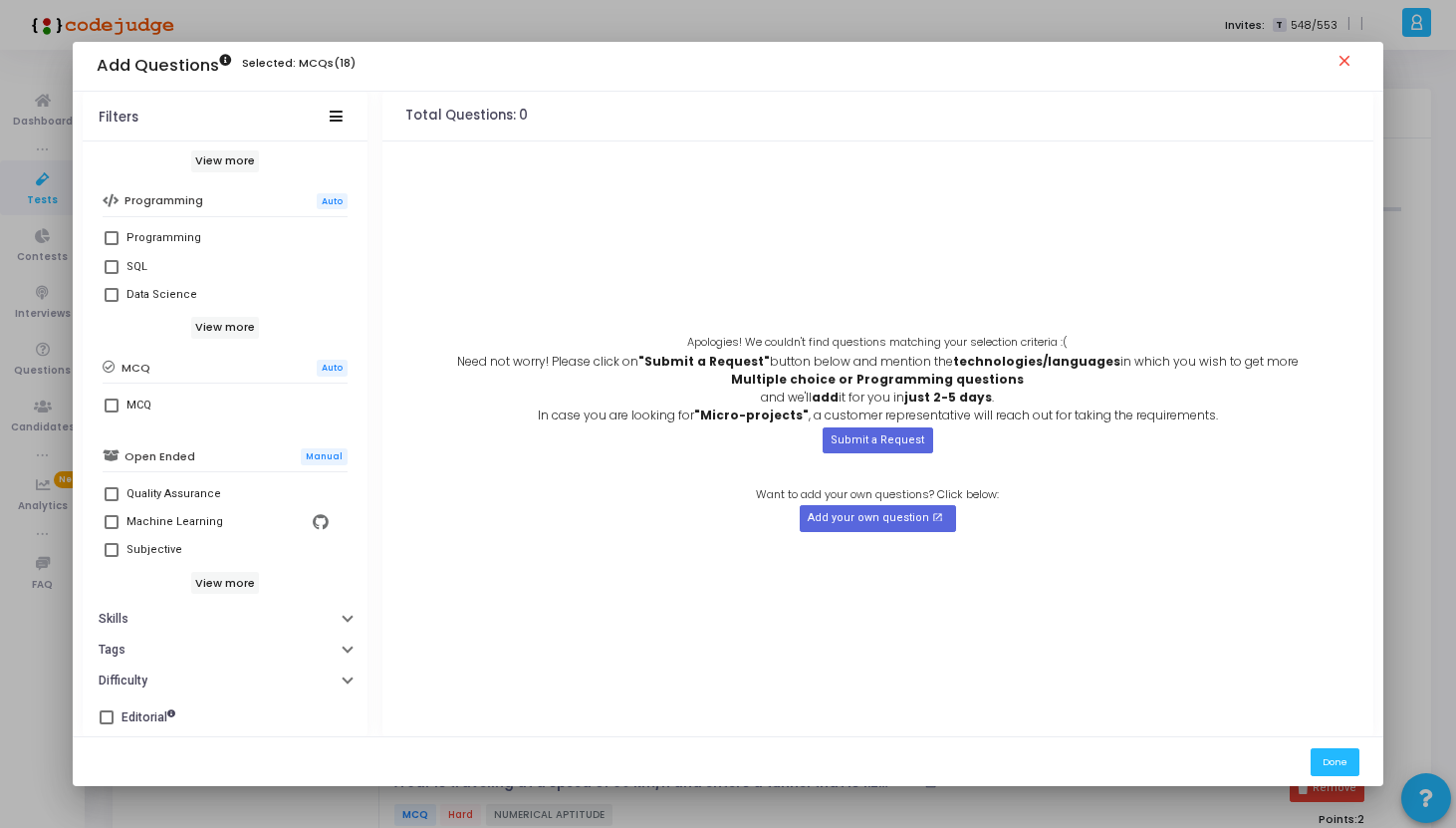 scroll, scrollTop: 0, scrollLeft: 0, axis: both 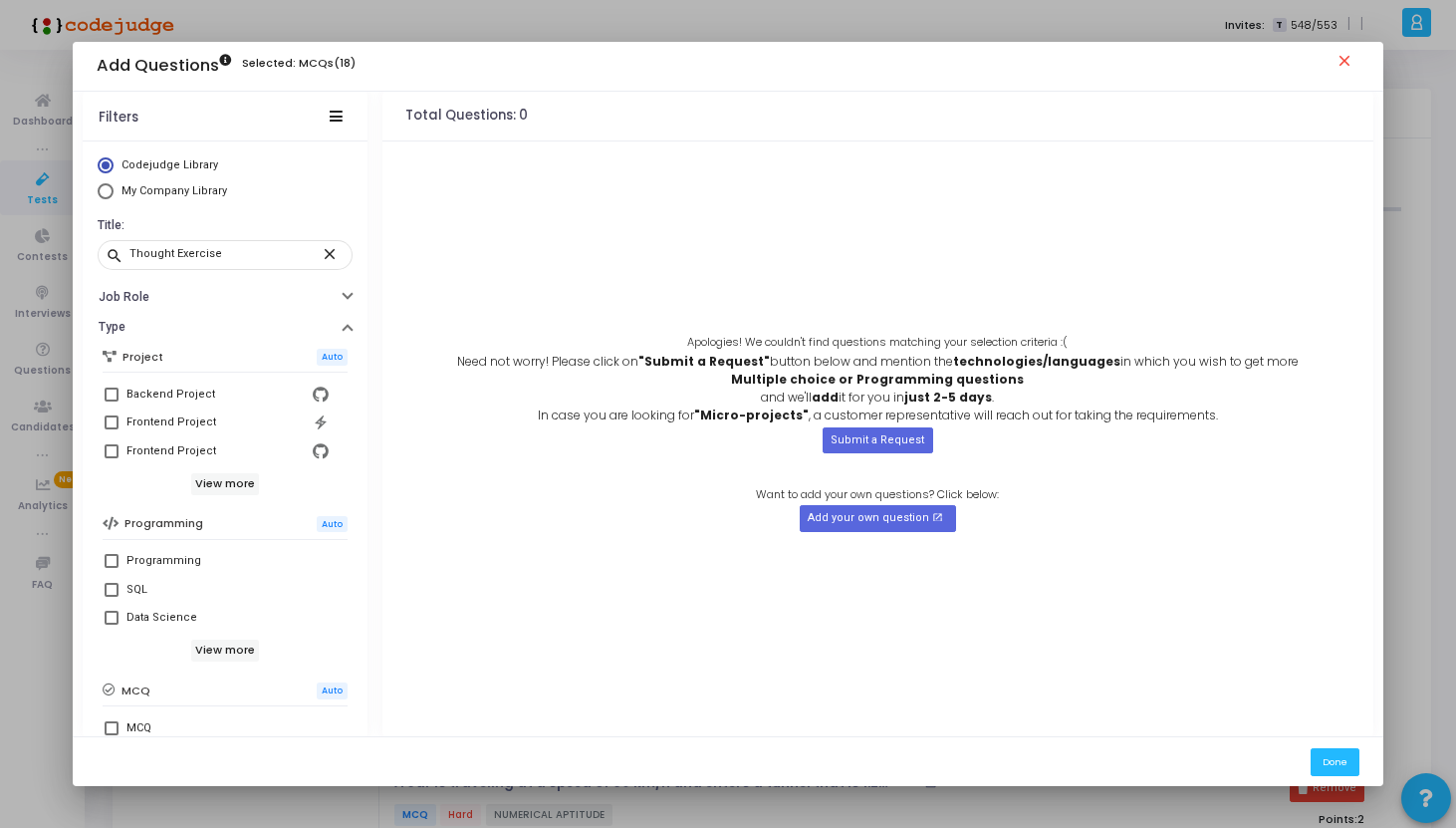 click on "close" at bounding box center (1347, 64) 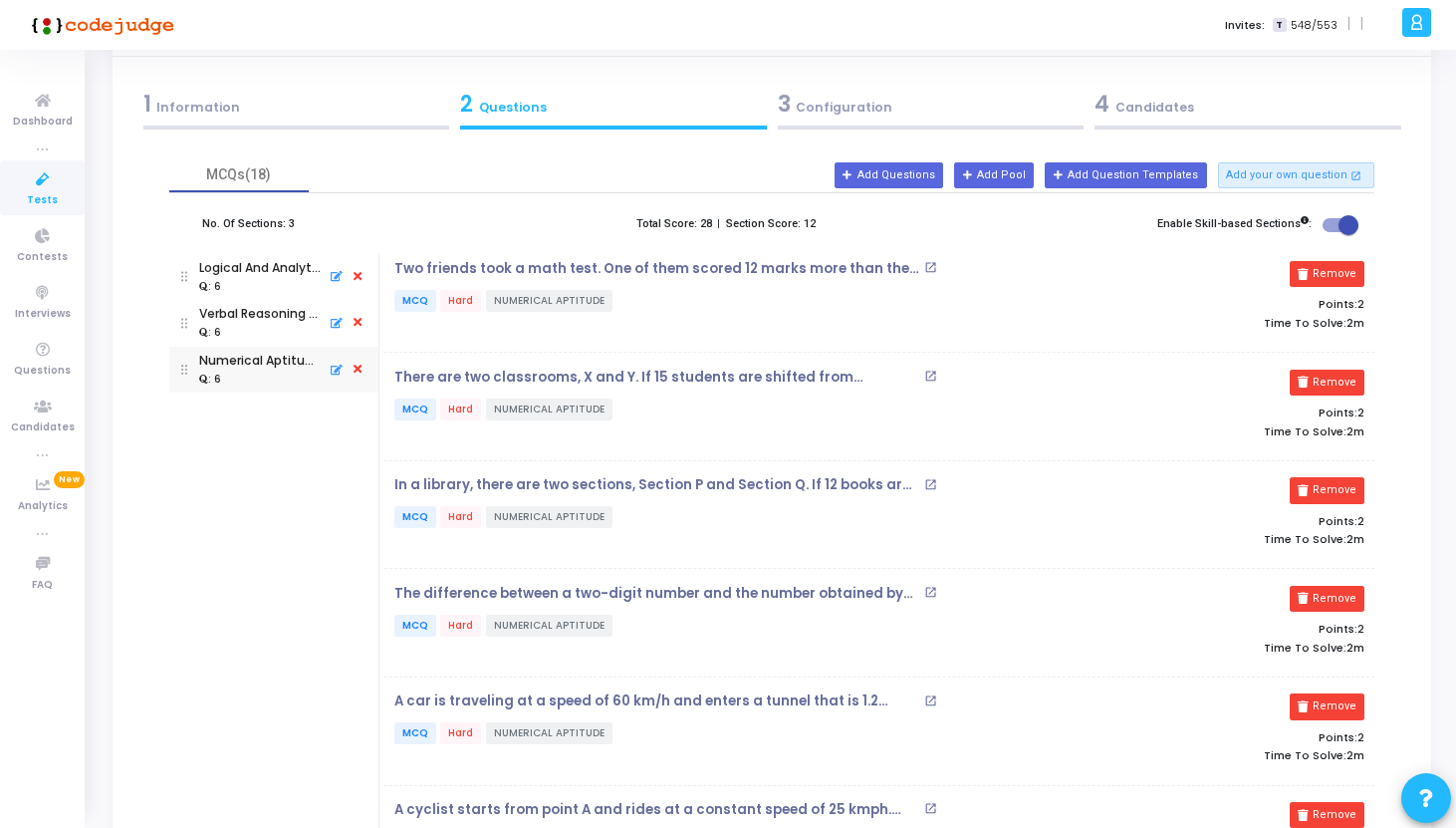 scroll, scrollTop: 376, scrollLeft: 0, axis: vertical 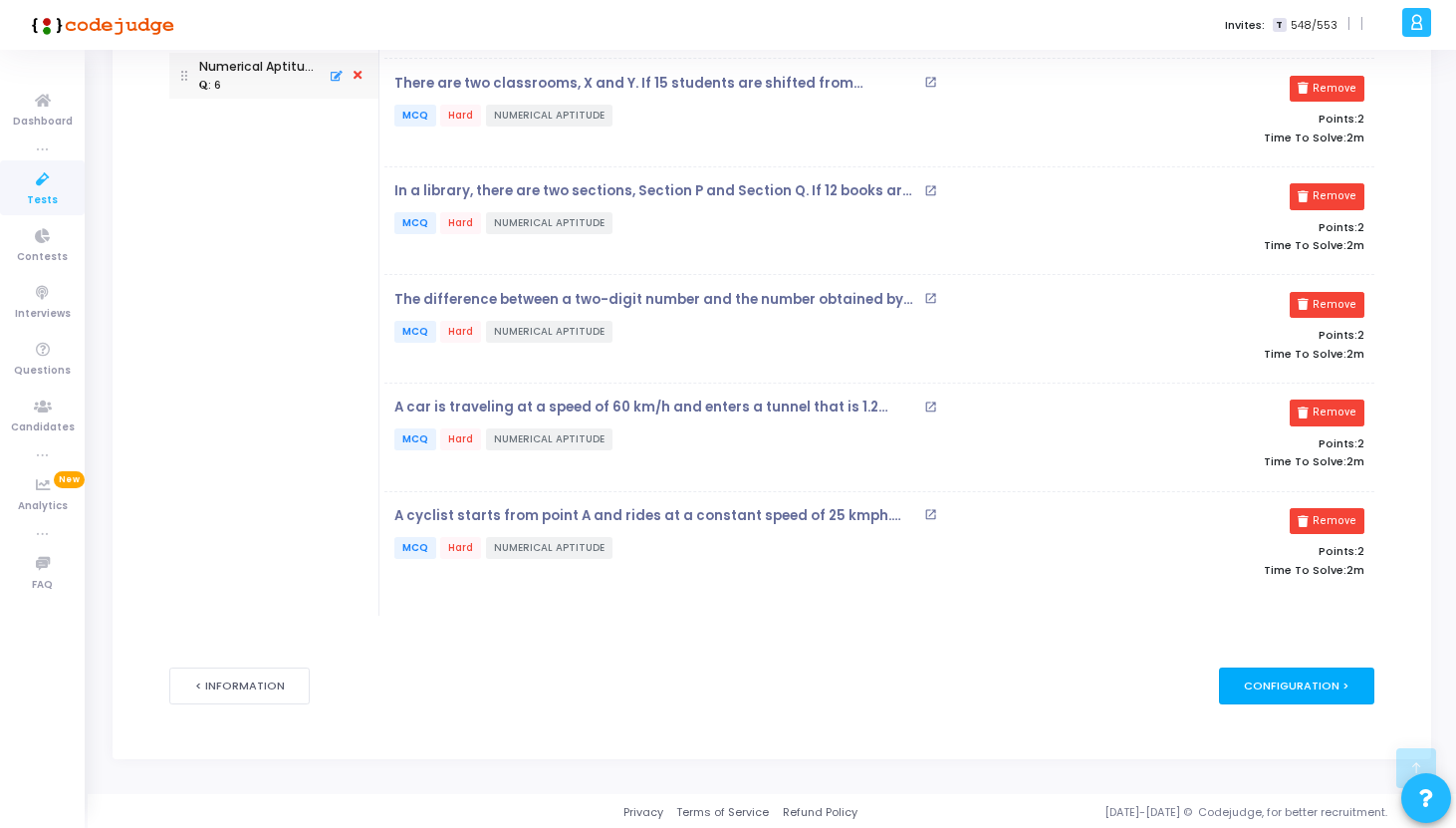 click on "Configuration >" at bounding box center (1297, 686) 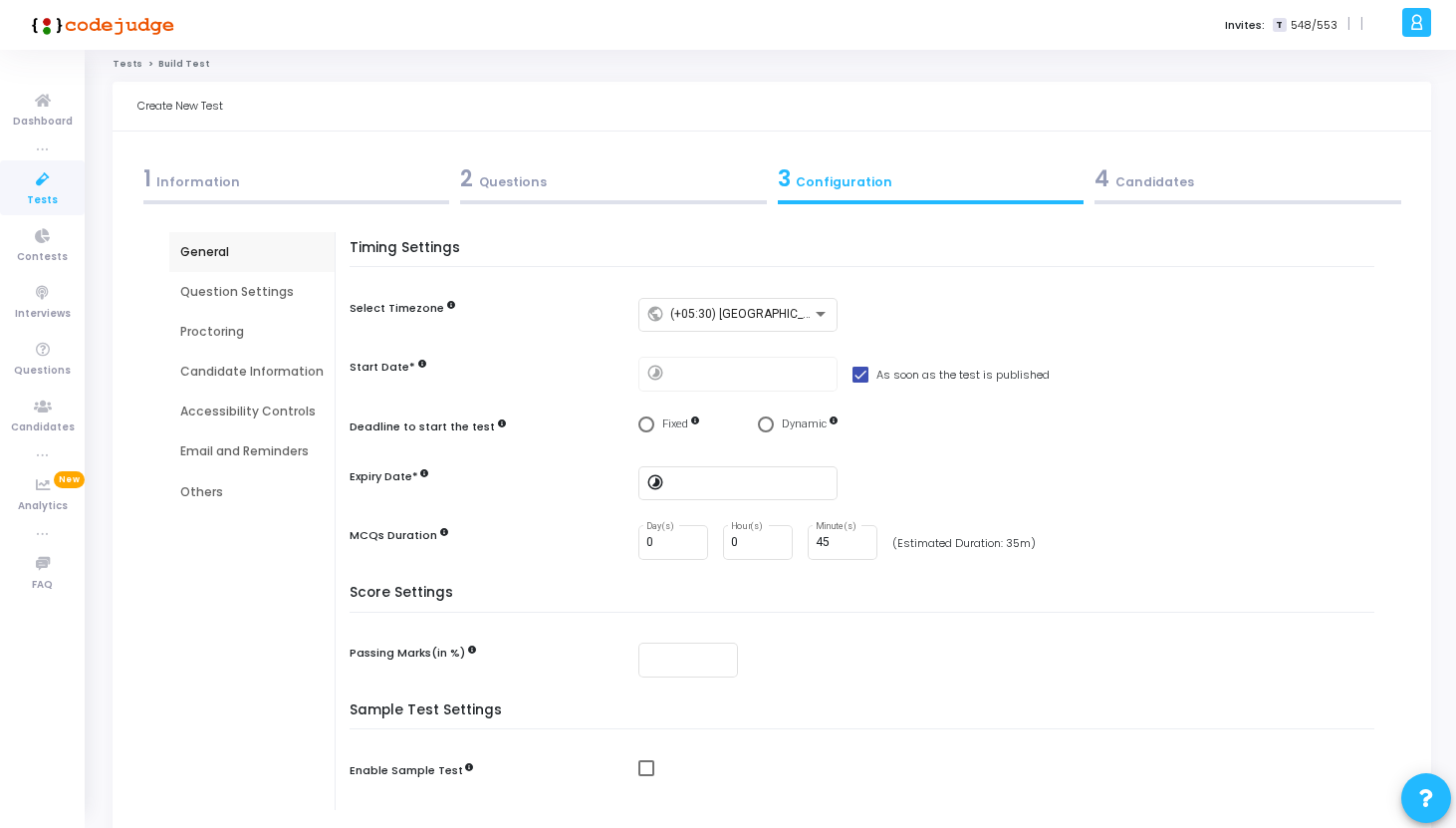 scroll, scrollTop: 0, scrollLeft: 0, axis: both 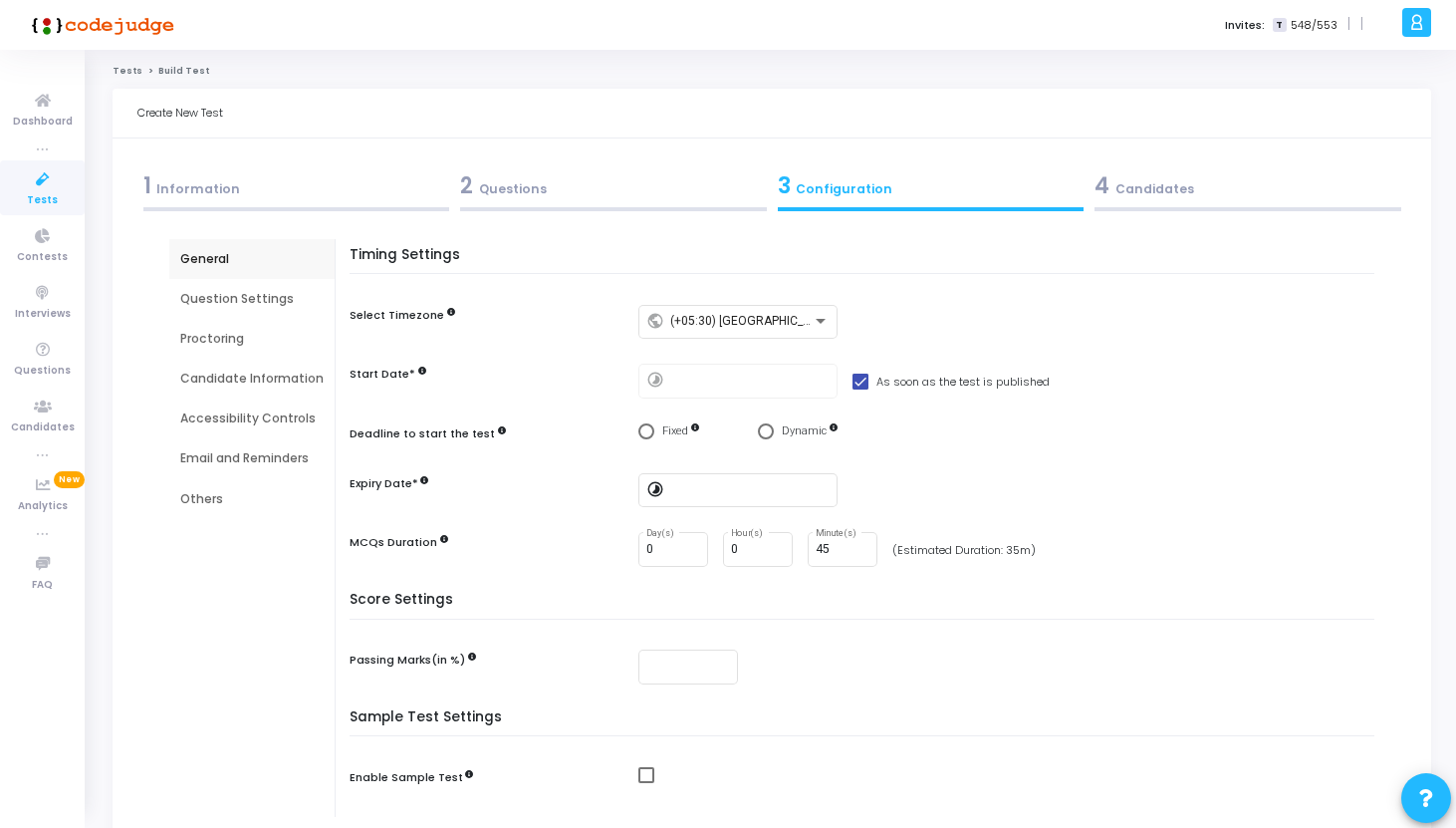 click on "timelapse" at bounding box center [658, 382] 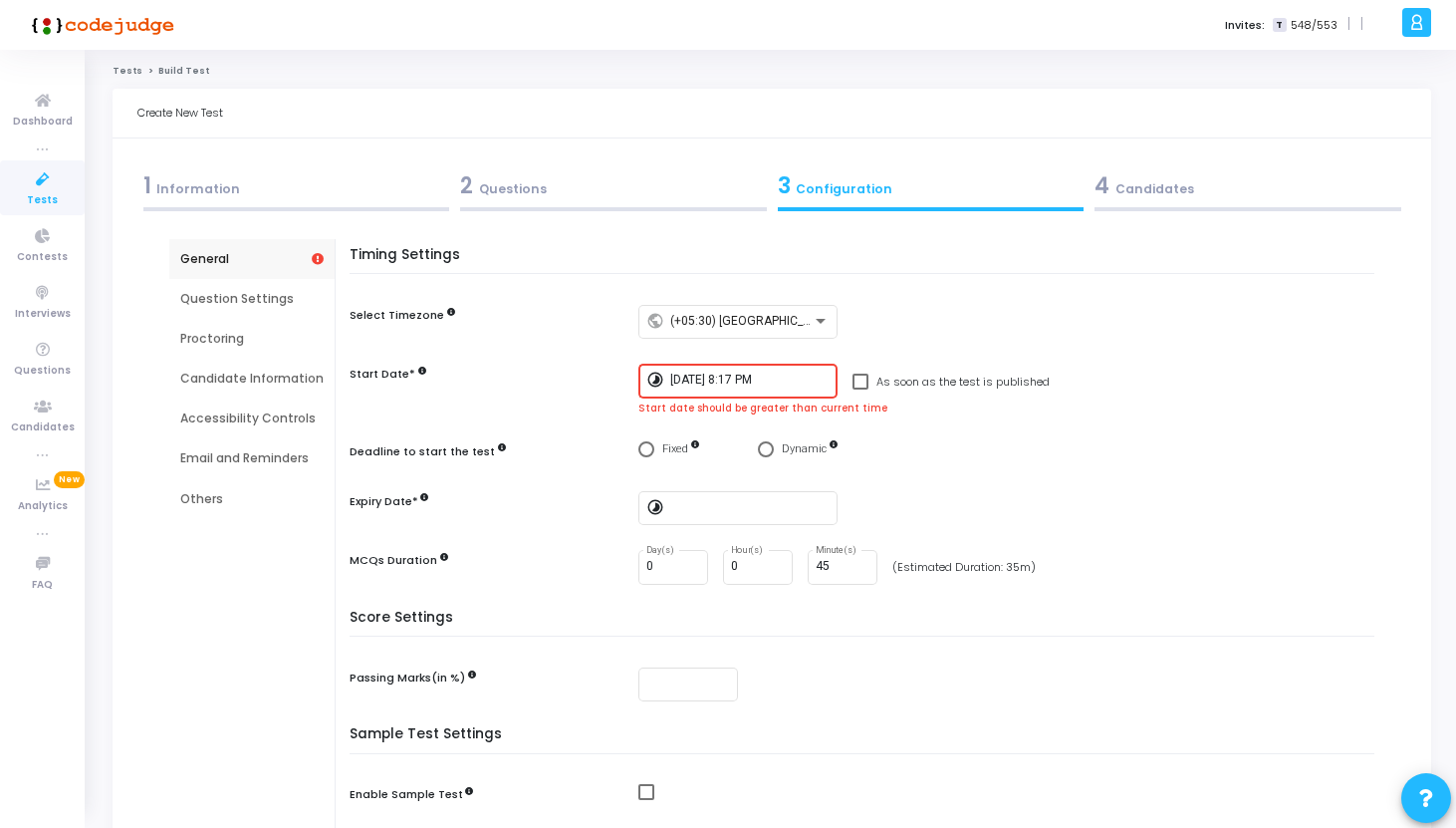 drag, startPoint x: 359, startPoint y: 447, endPoint x: 472, endPoint y: 450, distance: 113.03982 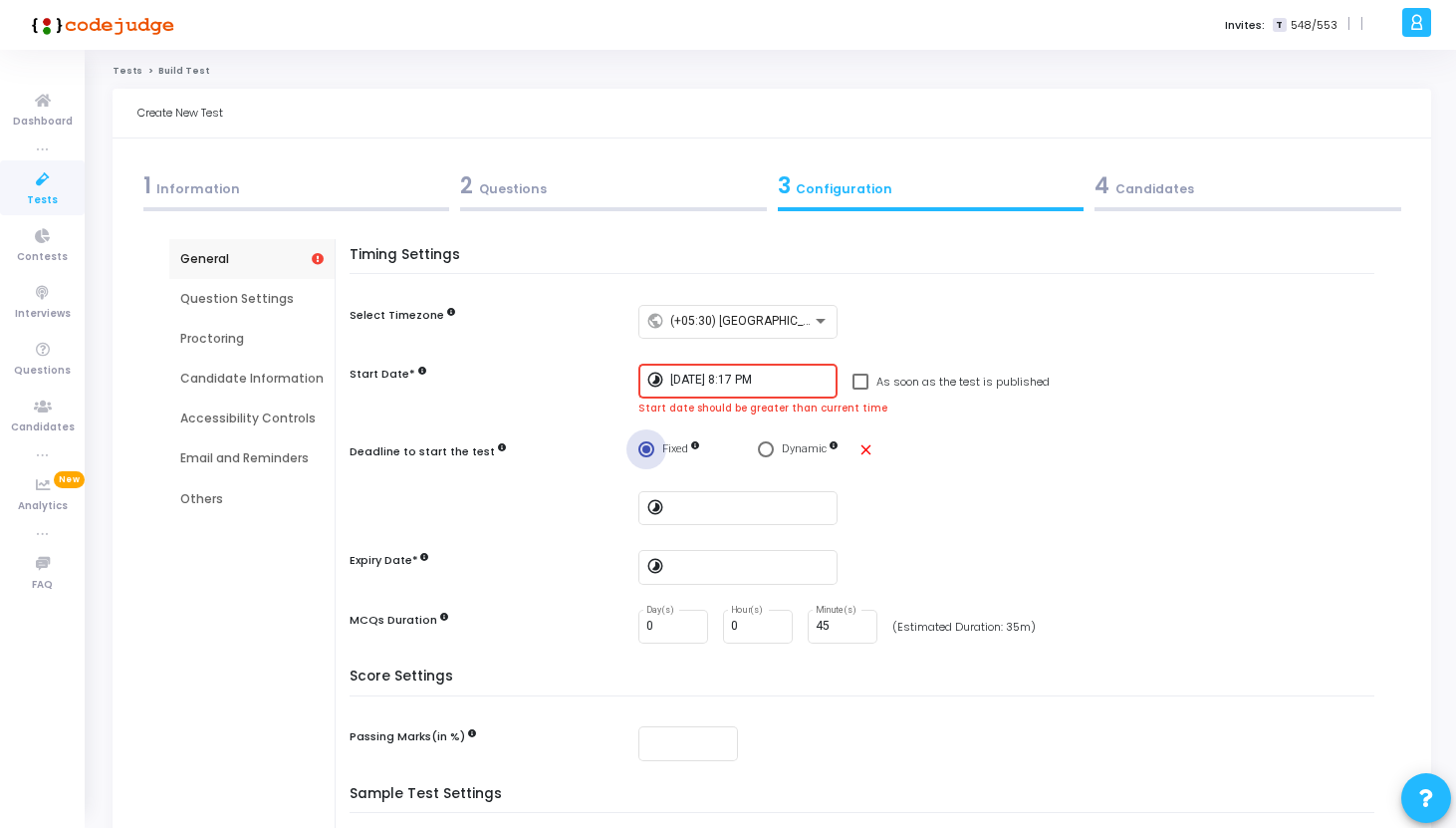 click at bounding box center [646, 449] 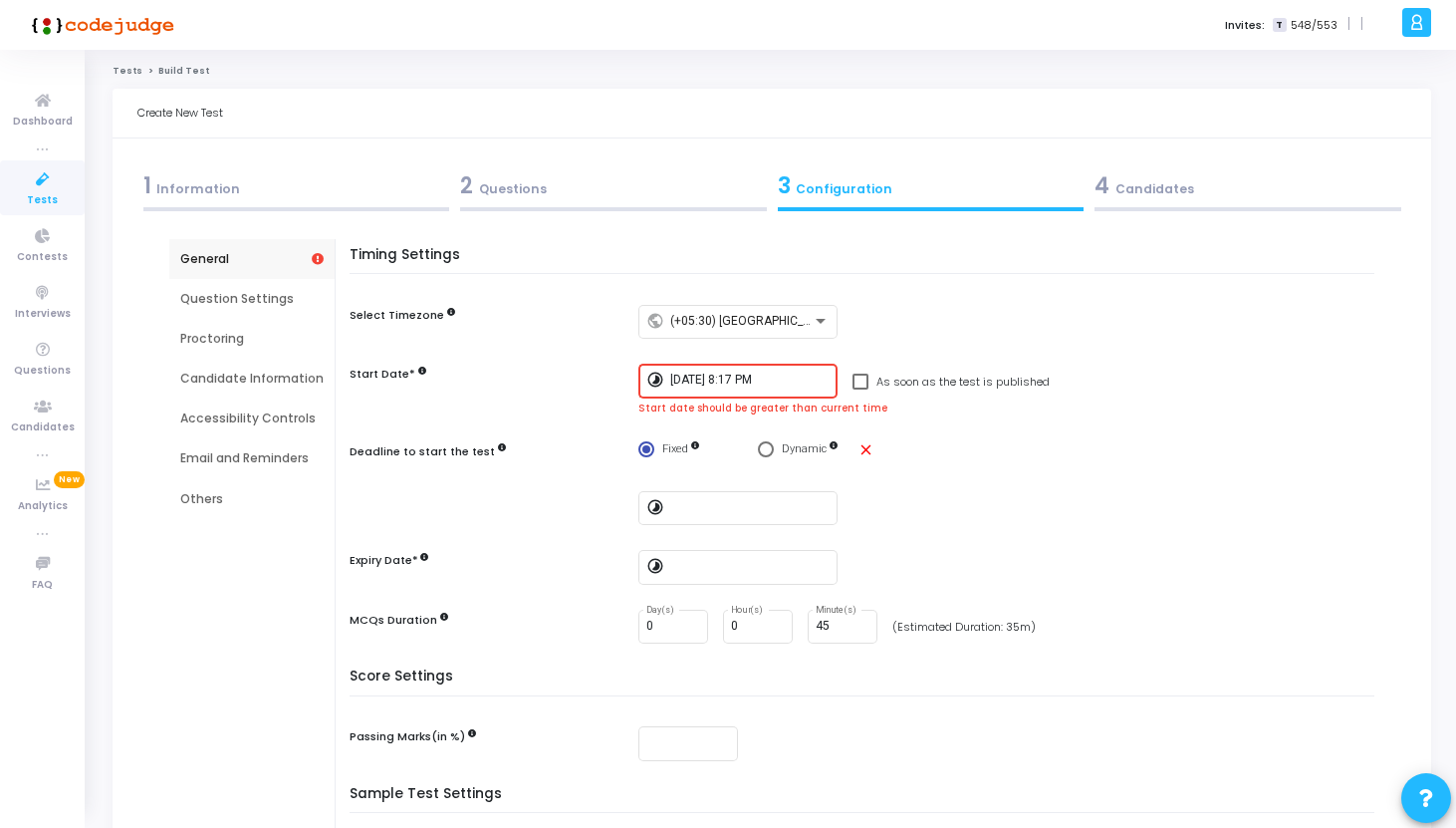 click at bounding box center (766, 449) 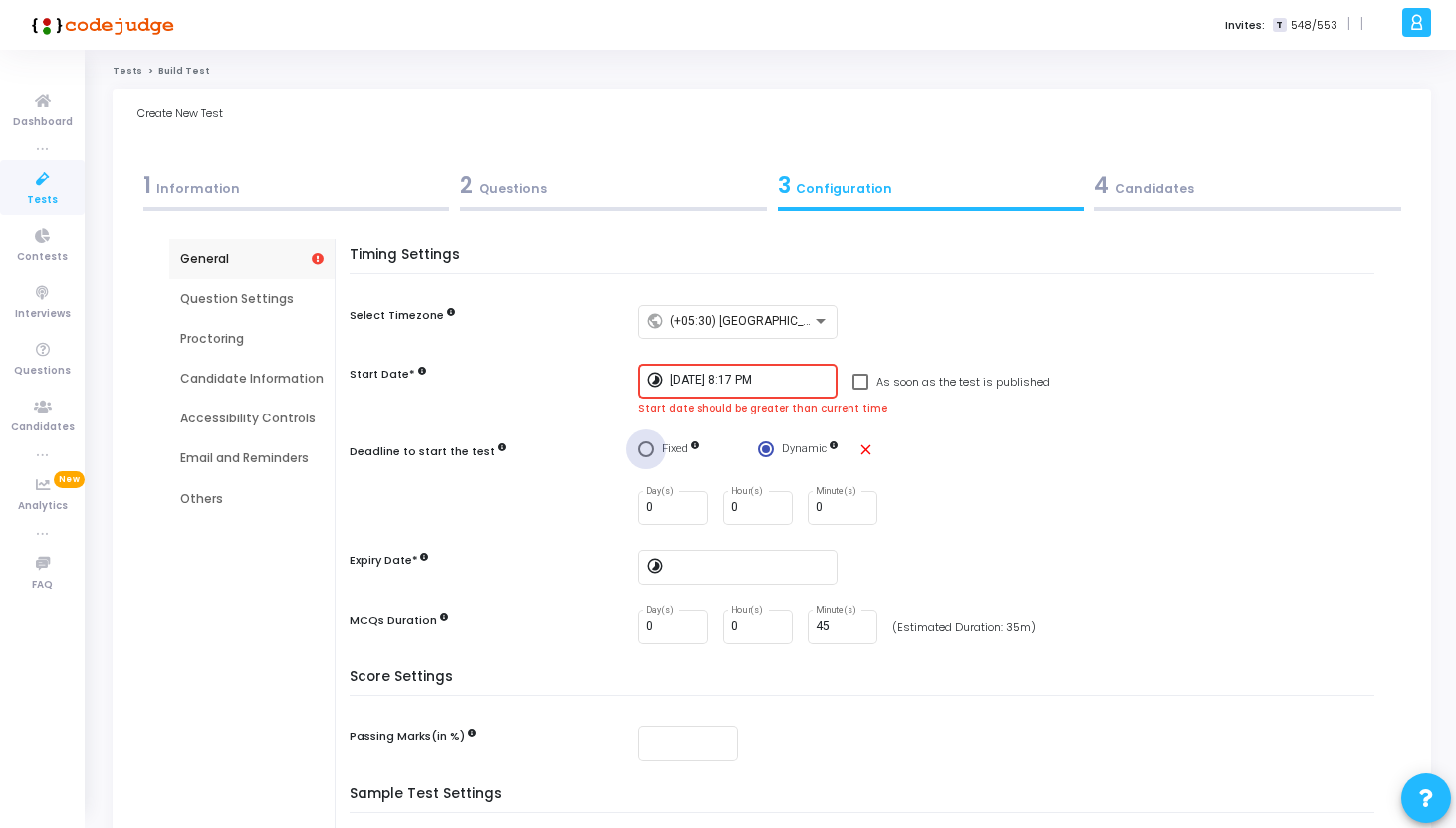 click at bounding box center [646, 449] 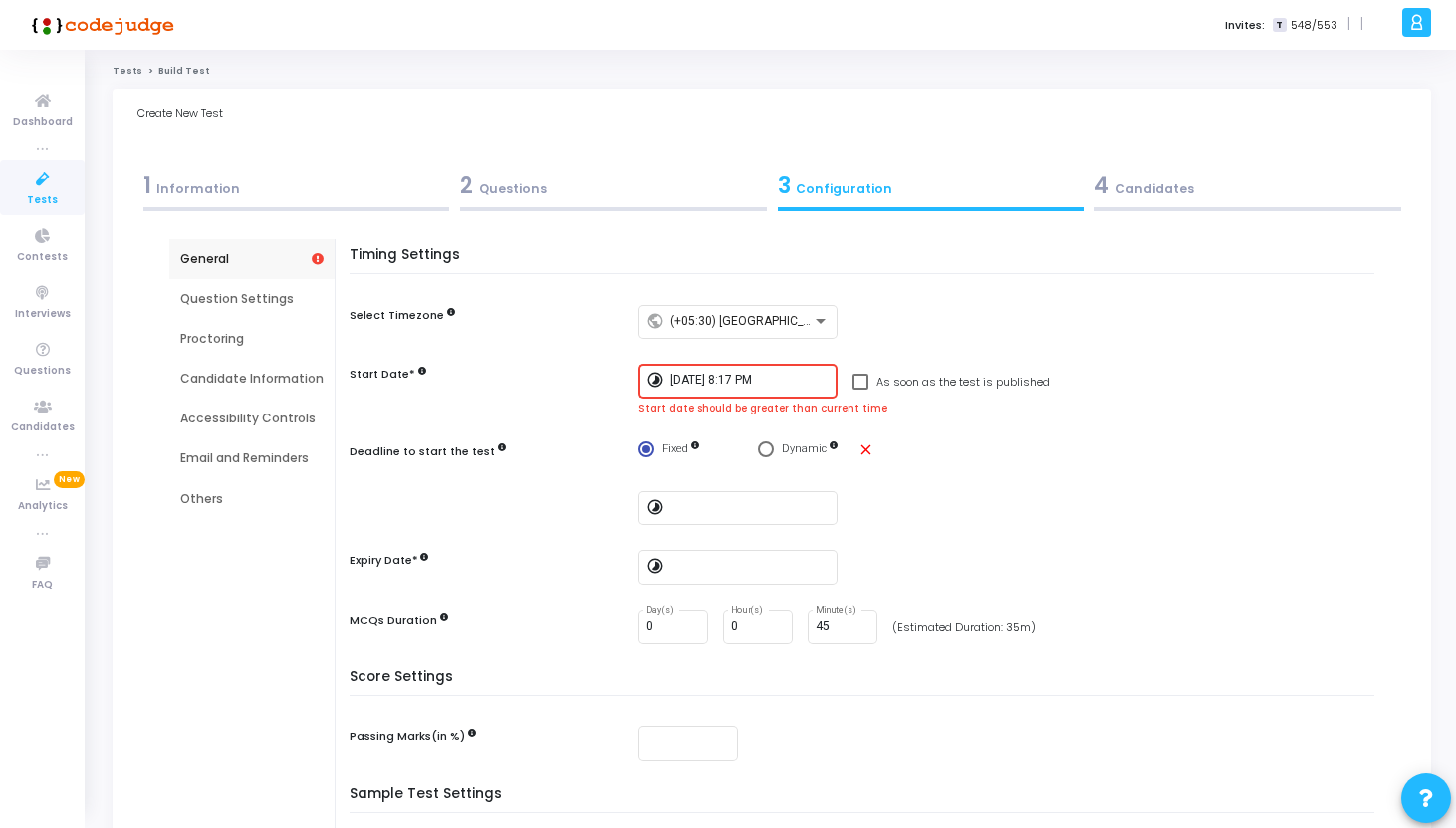 click on "7/13/2025, 8:17 PM" at bounding box center (750, 381) 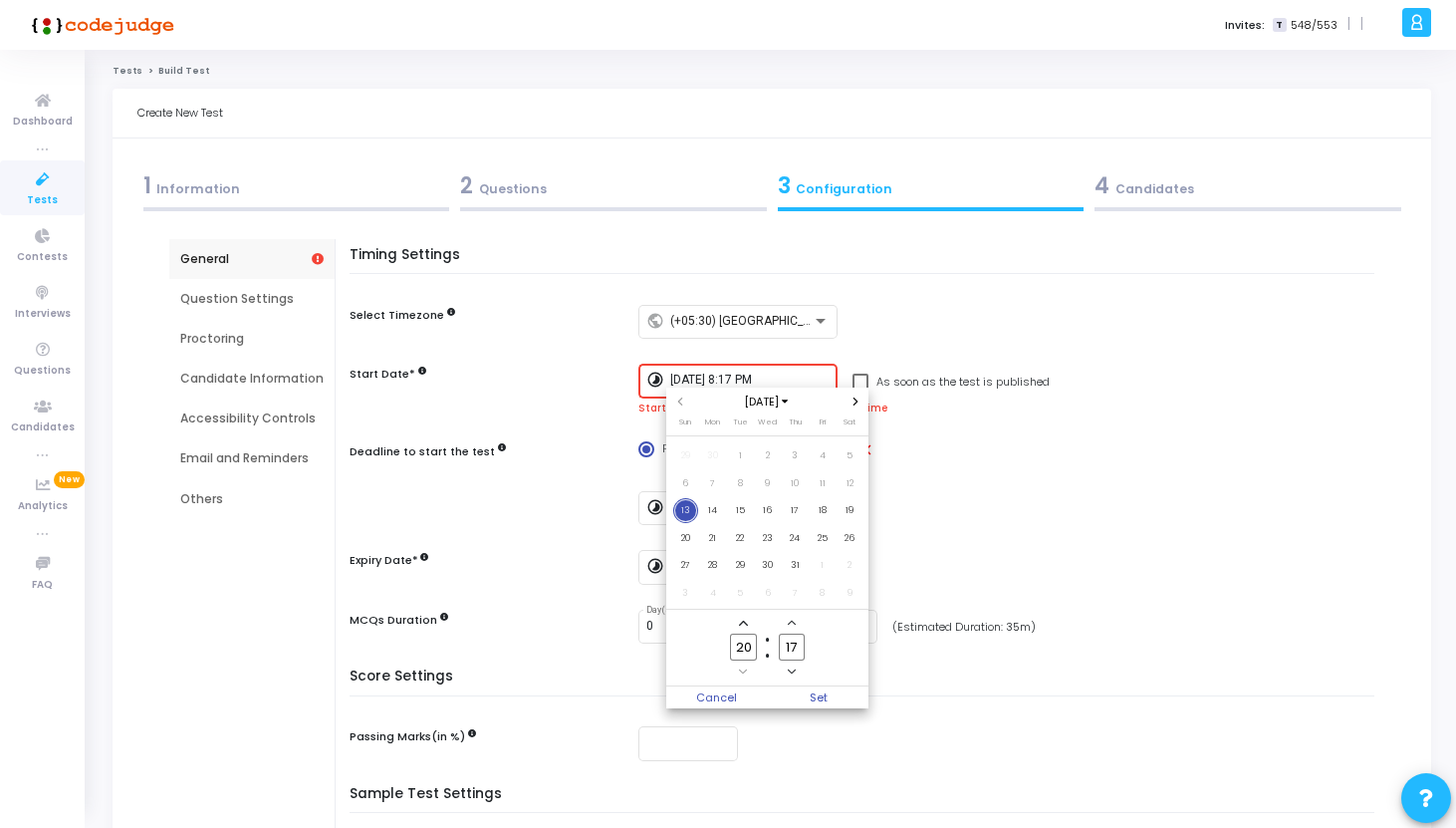 click at bounding box center (728, 414) 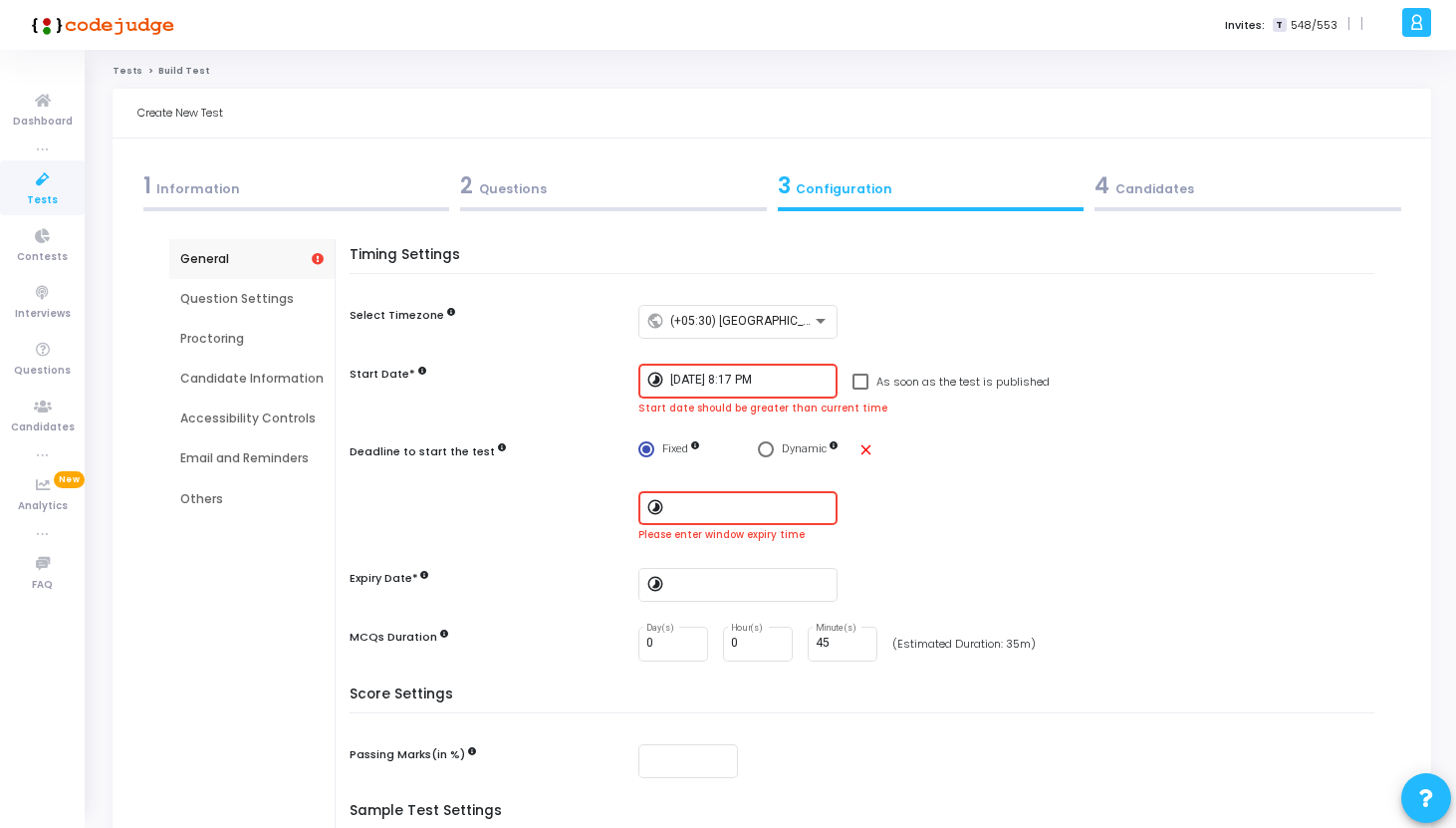 click on "7/13/2025, 8:17 PM" at bounding box center [750, 381] 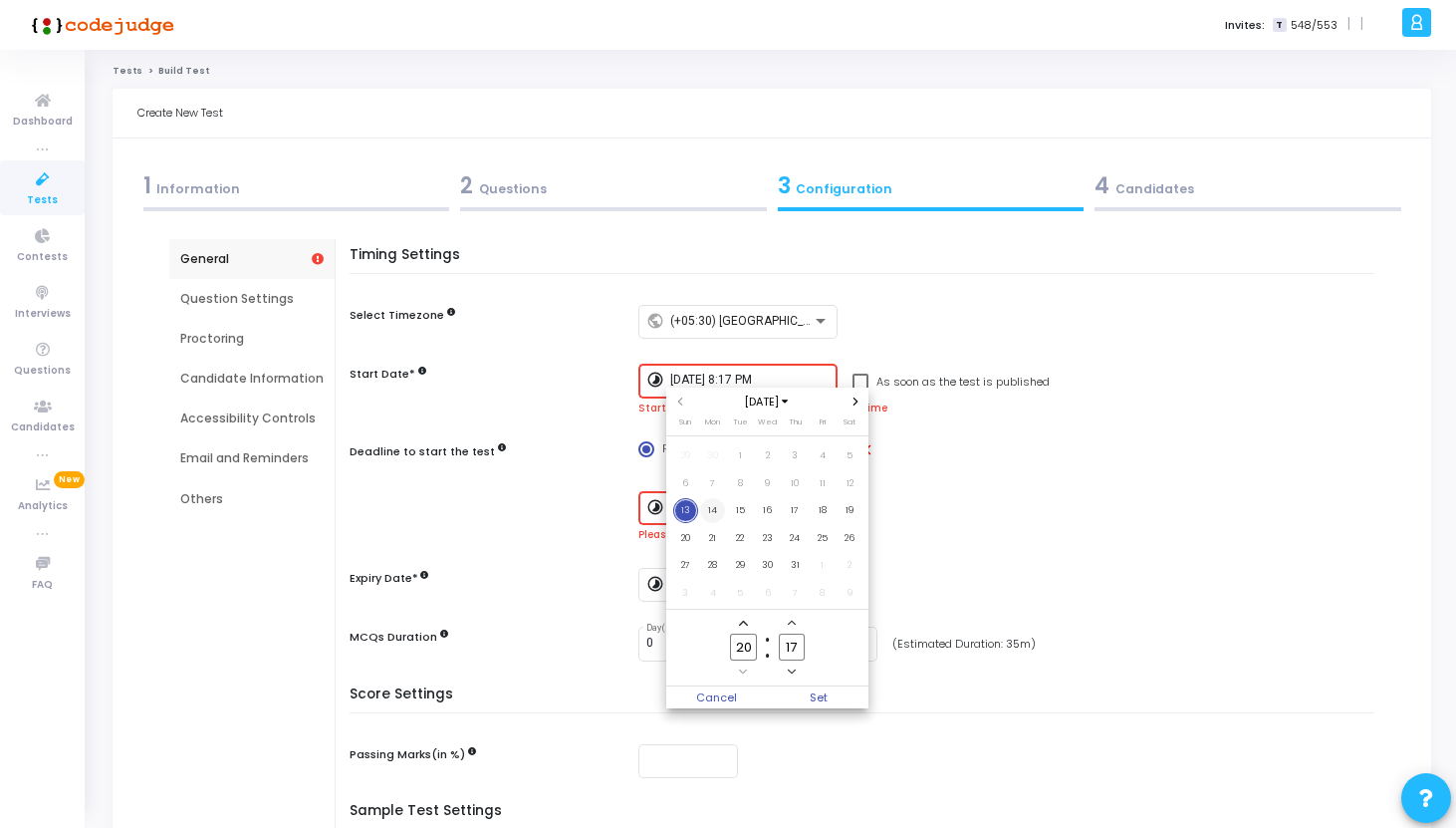 click on "14" at bounding box center [712, 510] 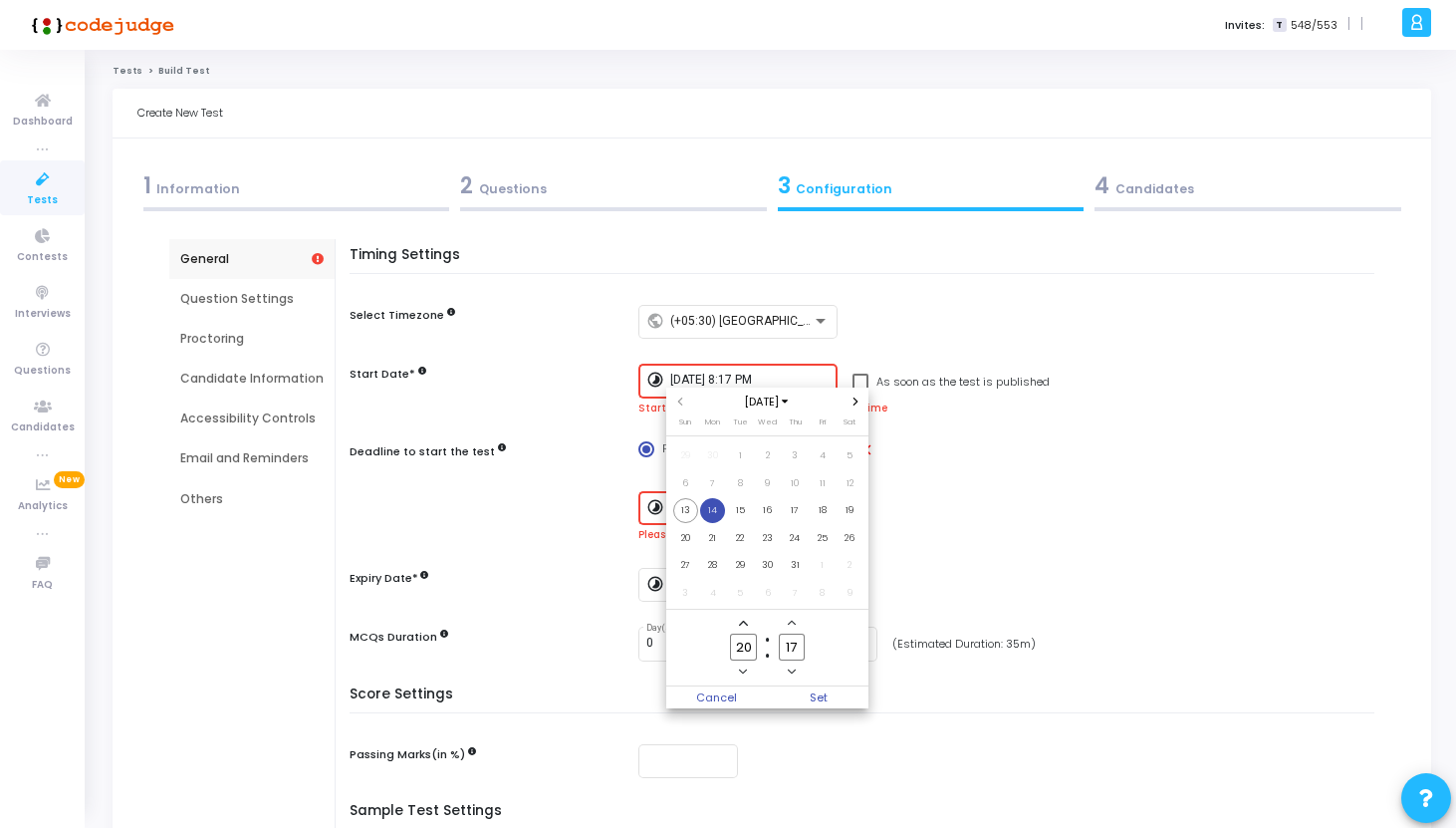 click 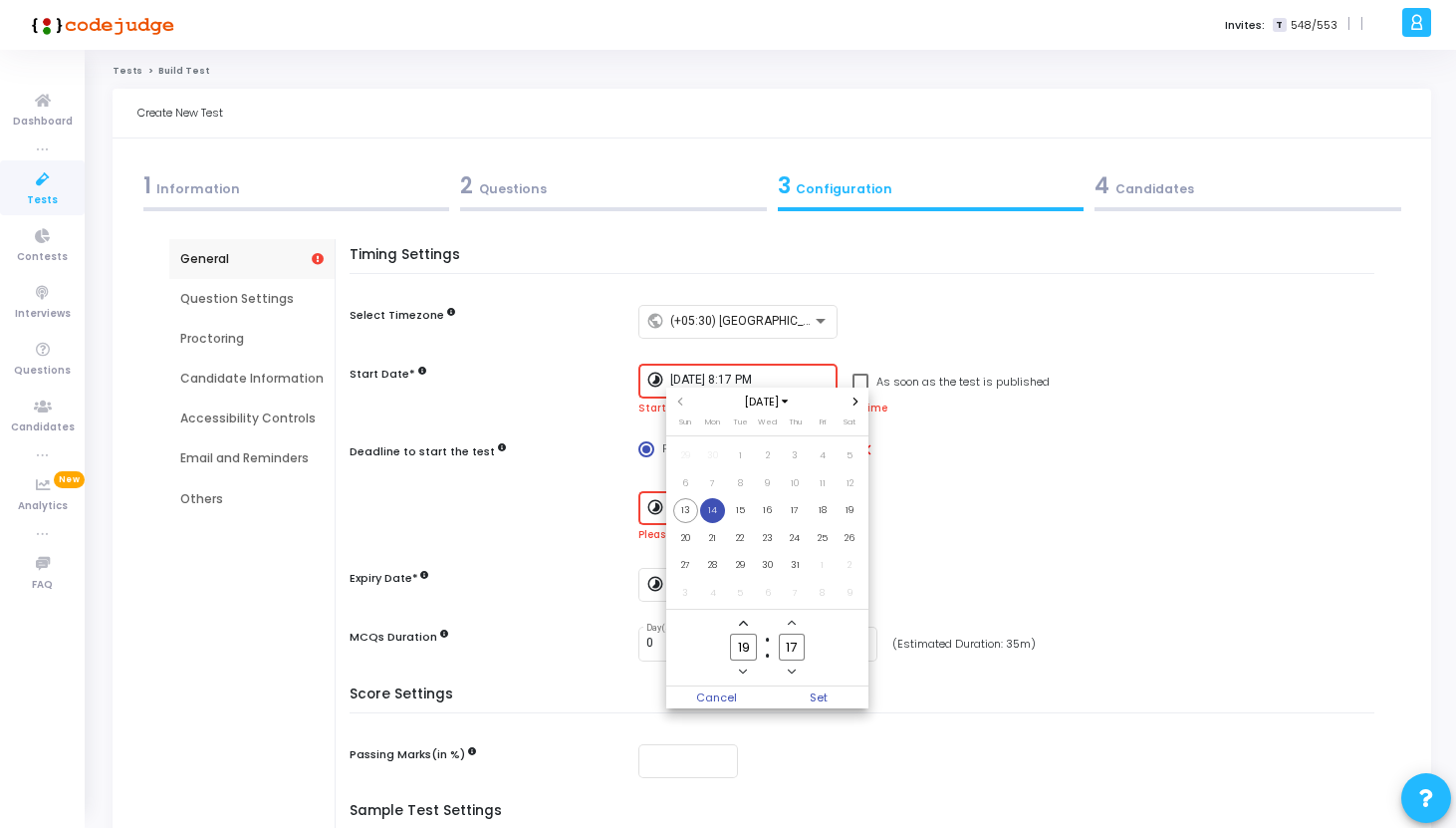 click 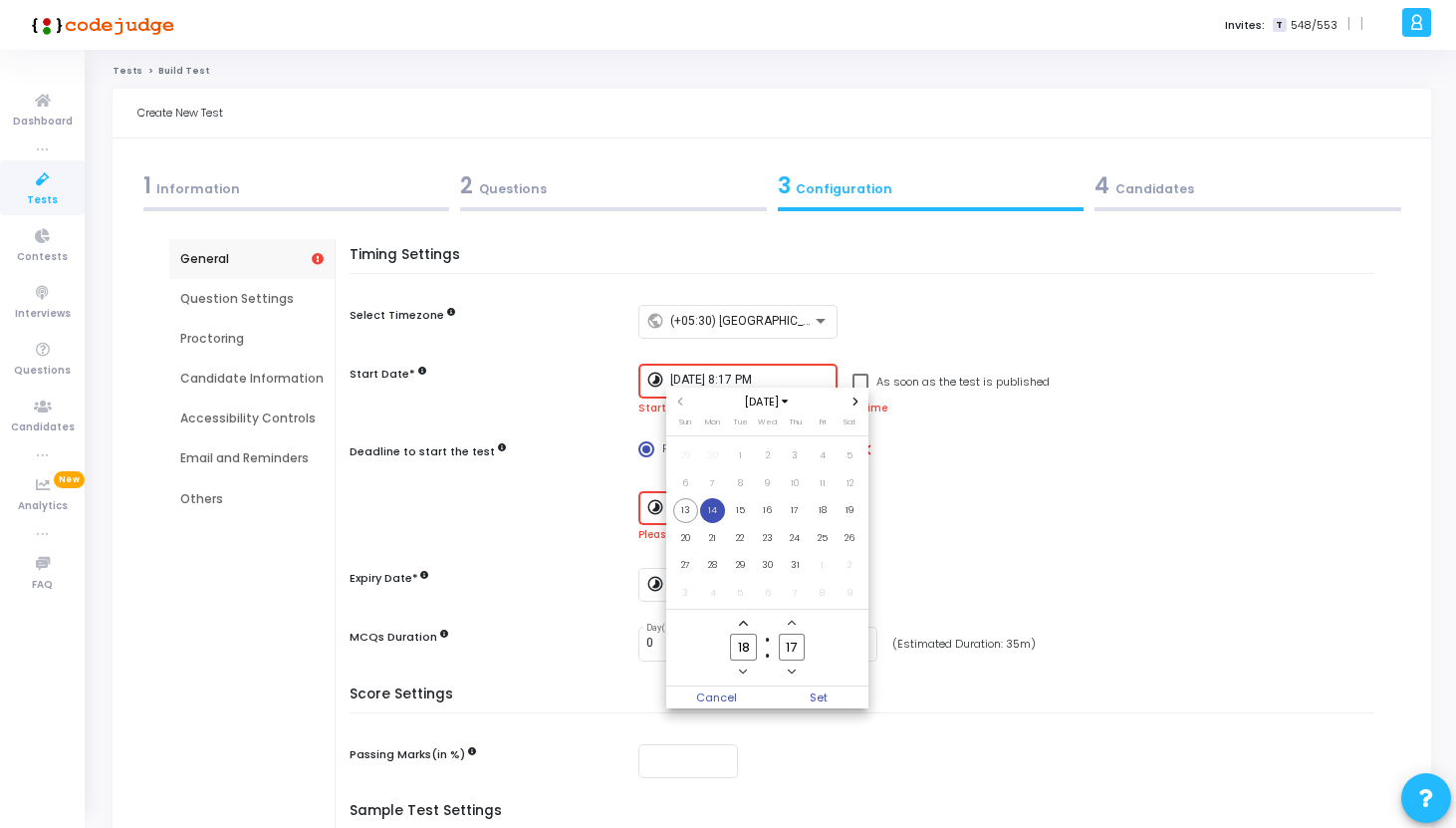 click 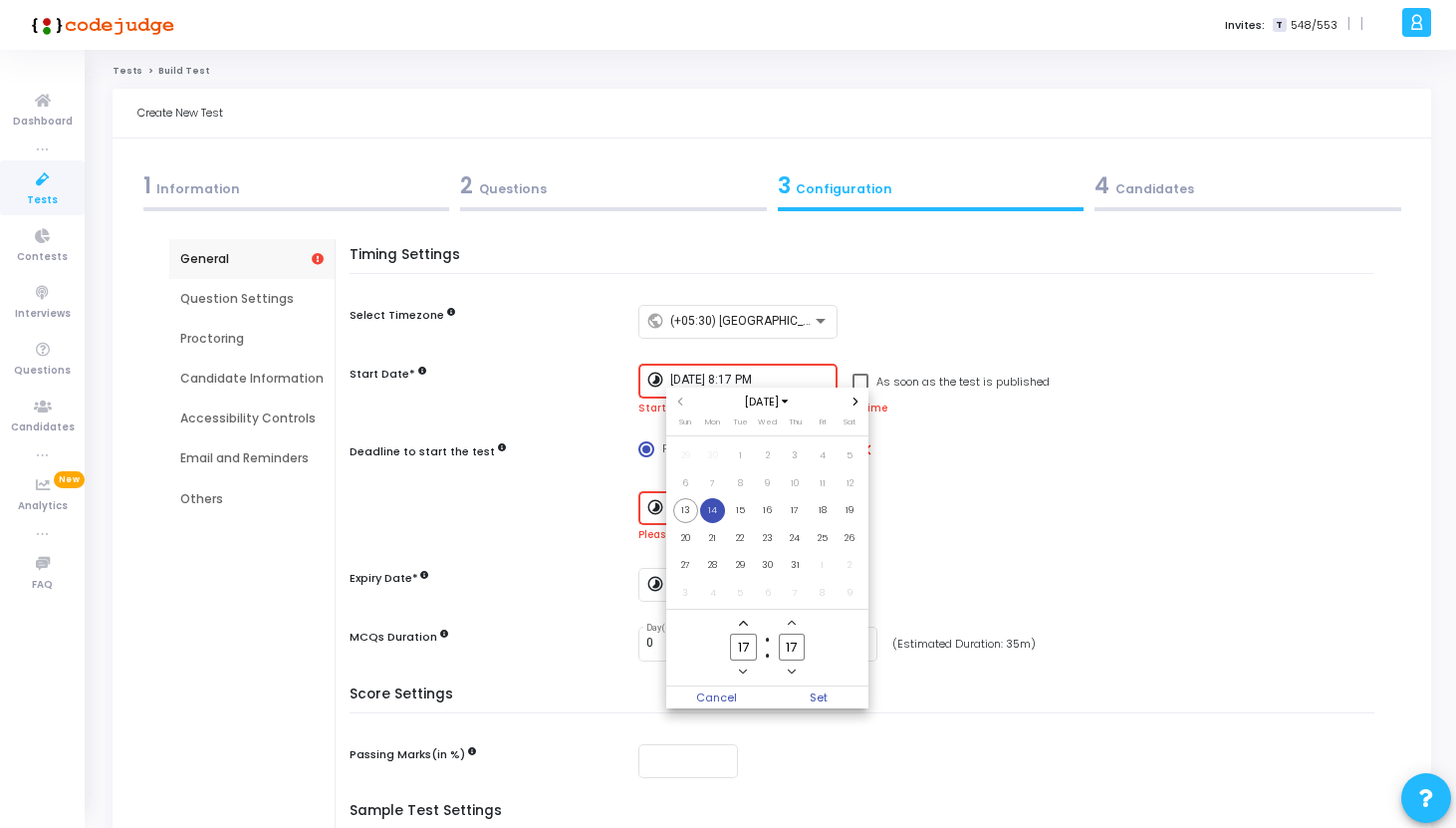 click 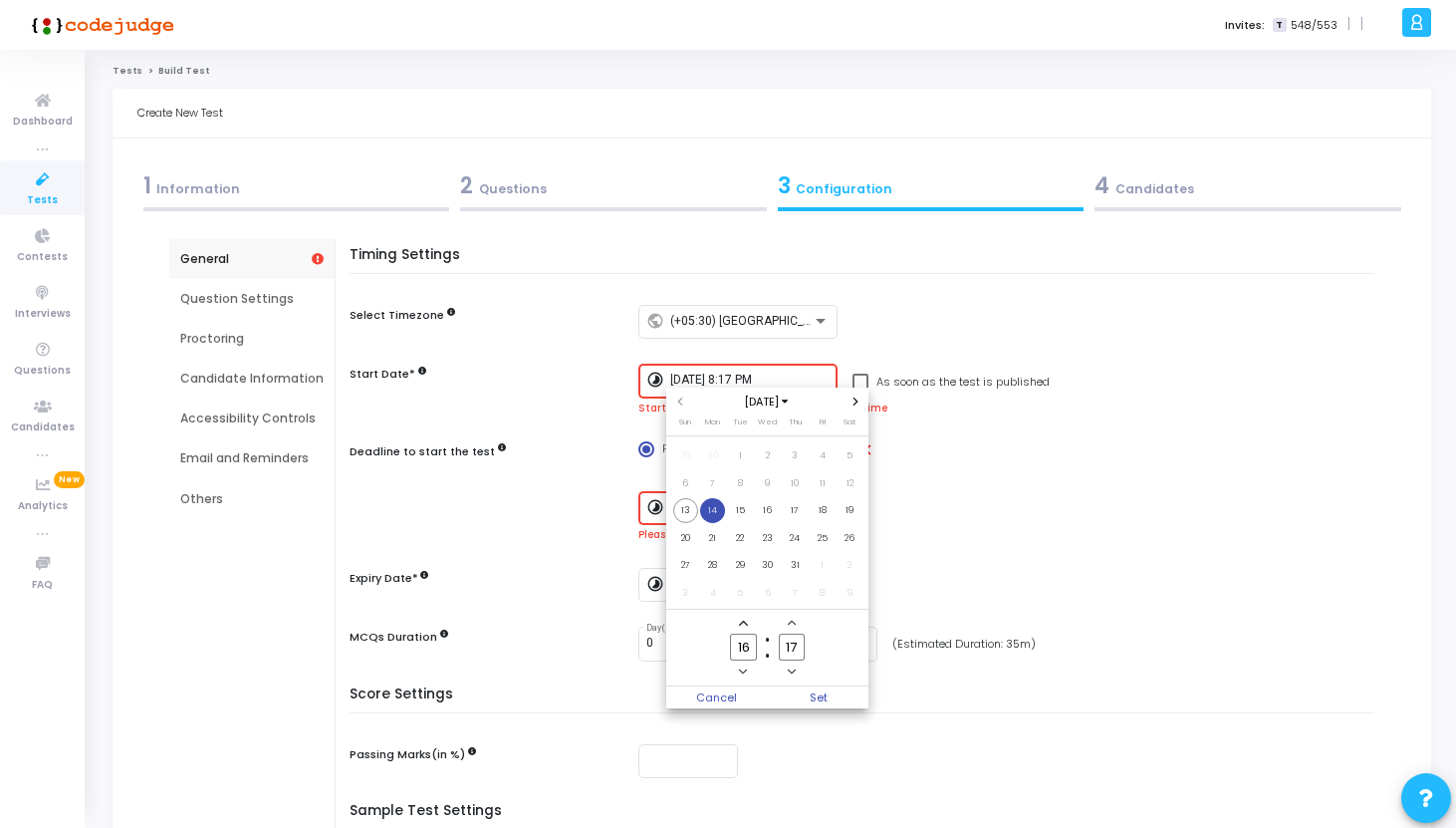 click 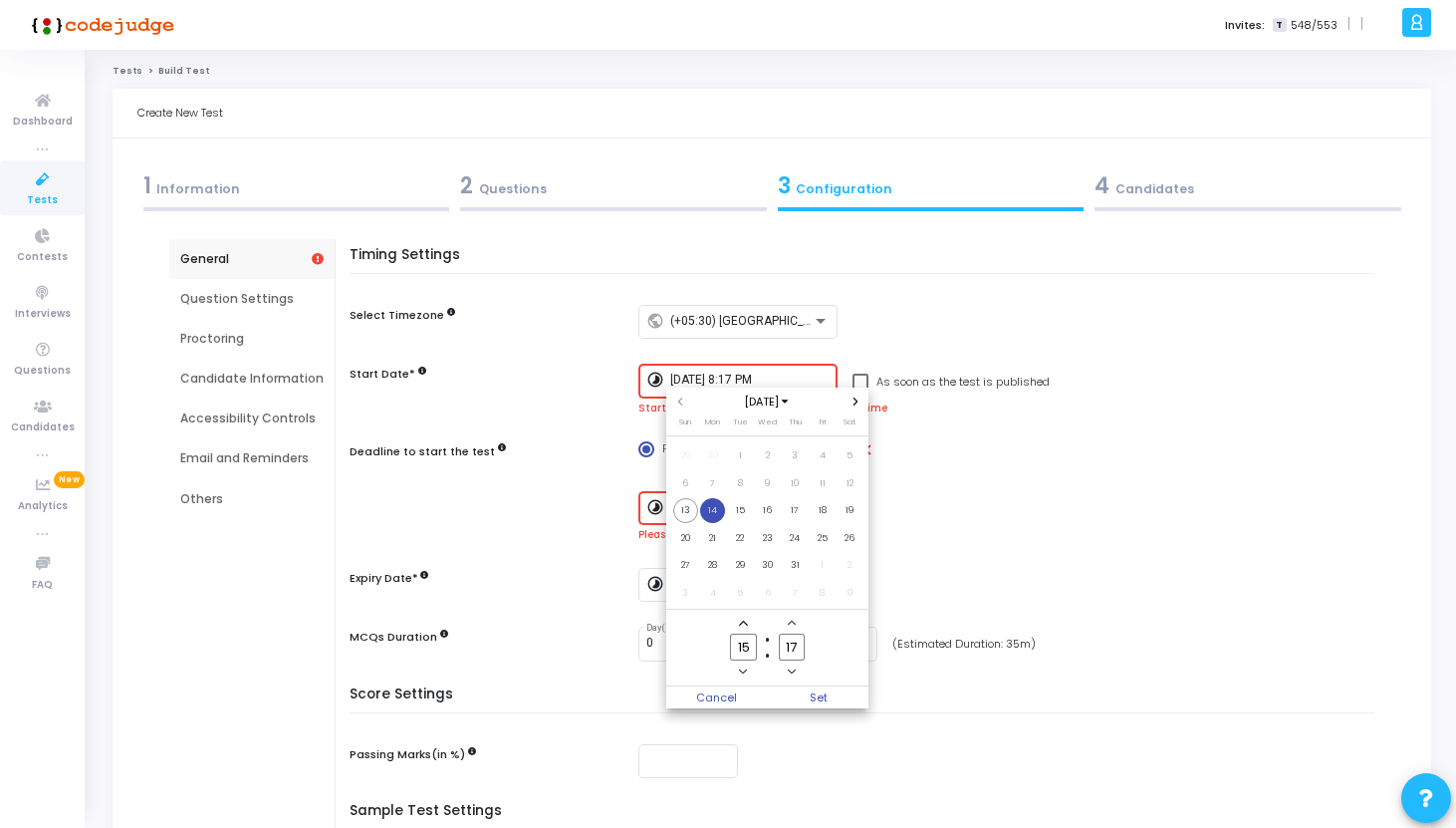 click 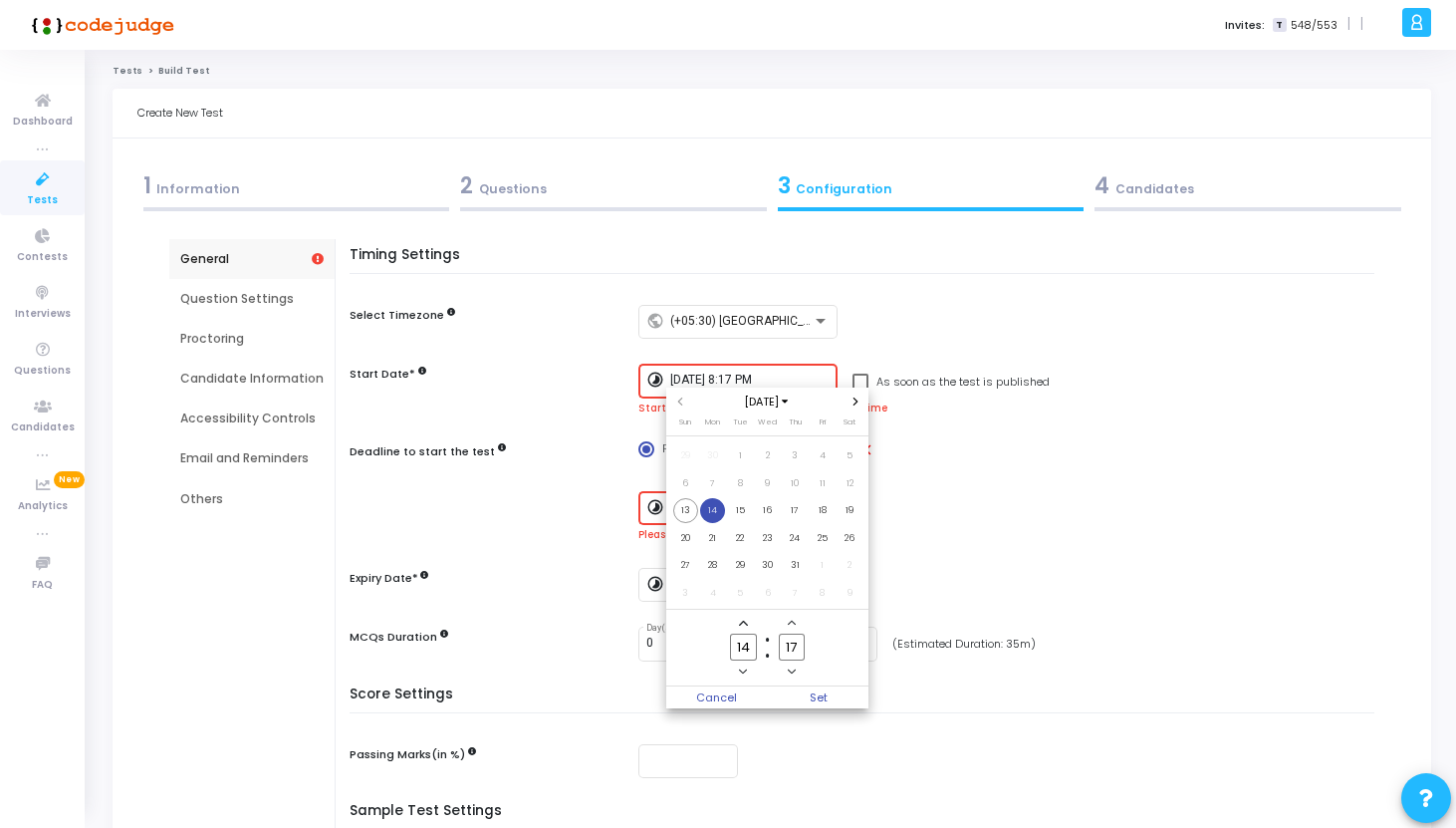 click 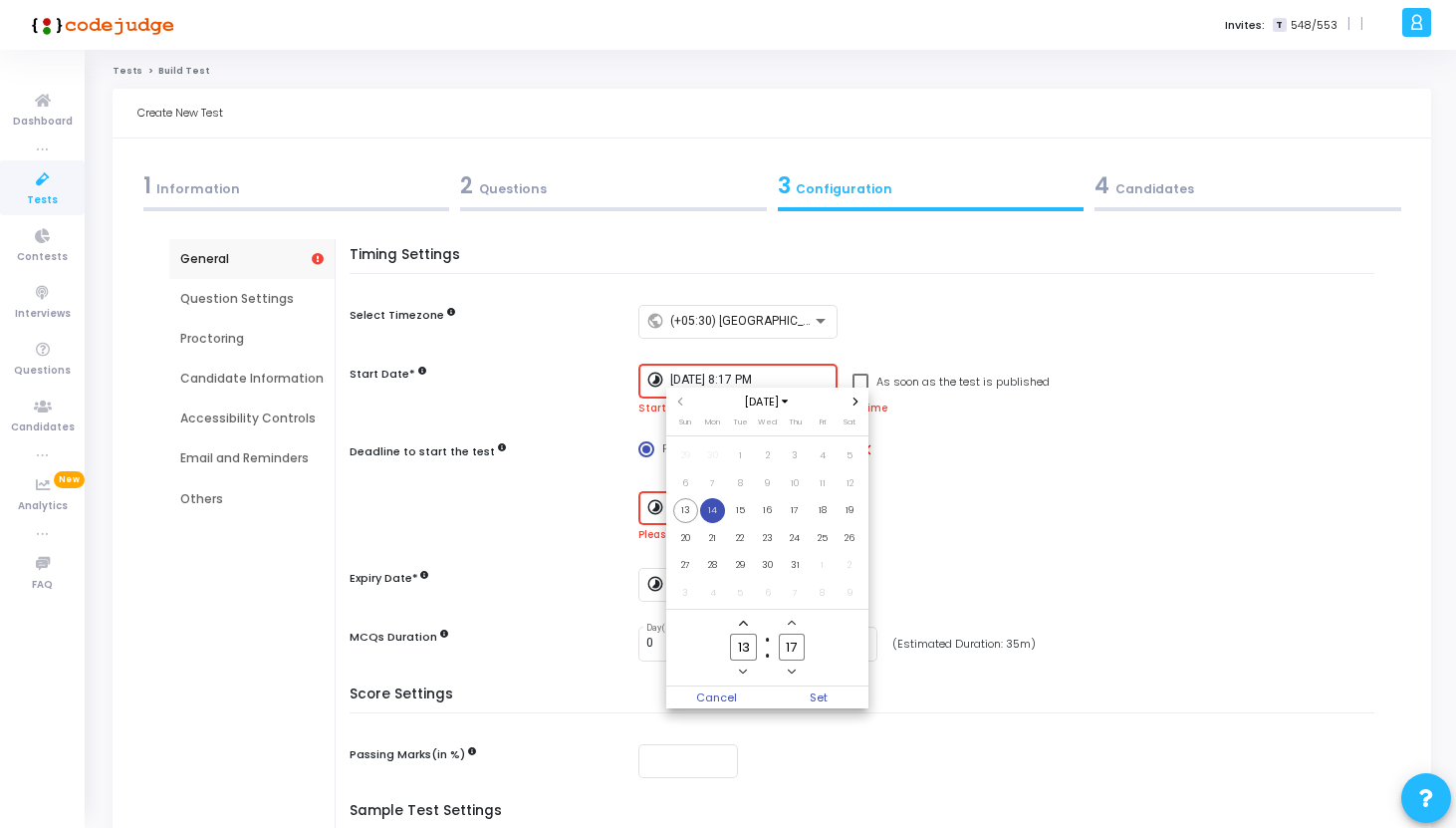 click 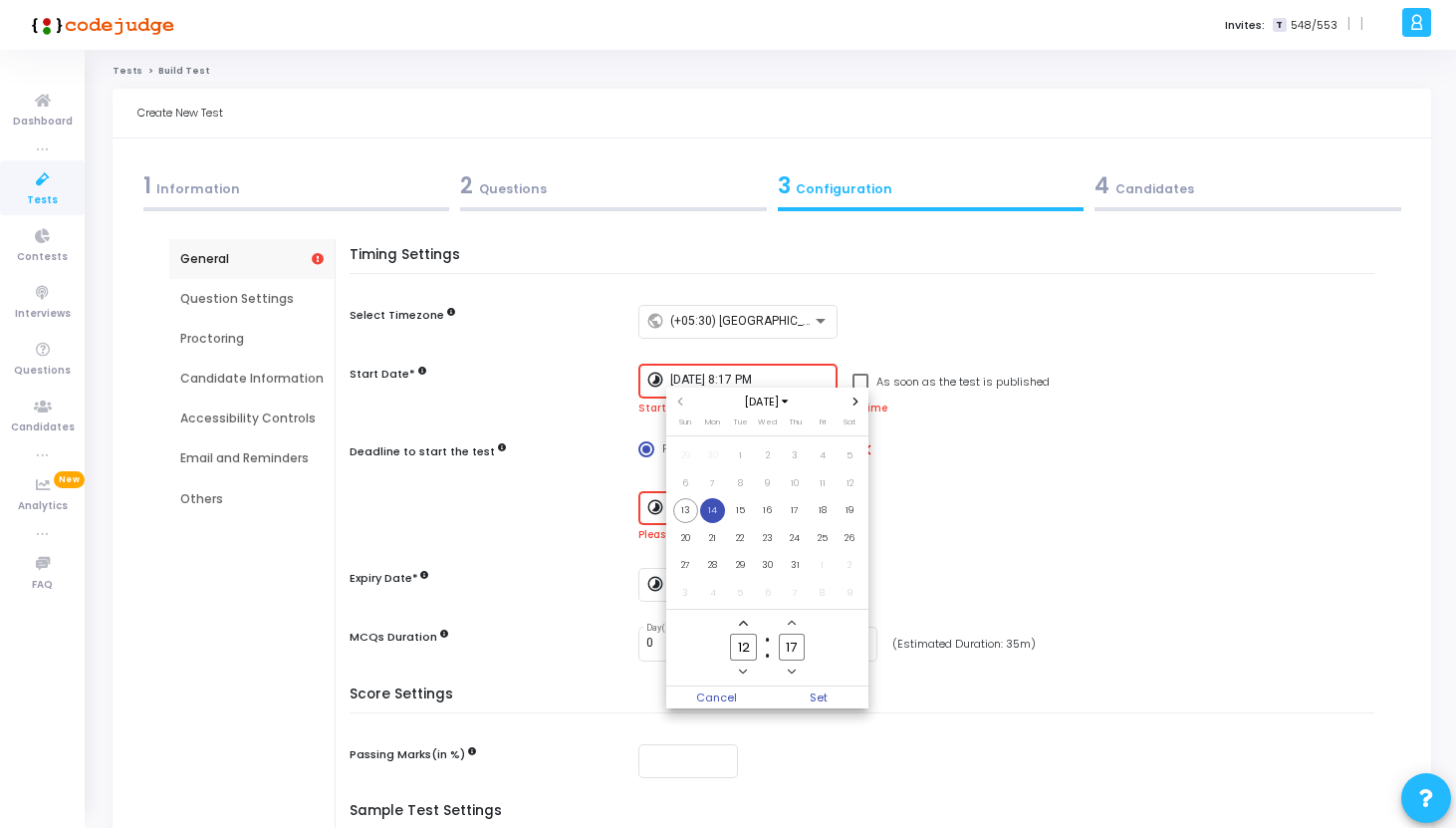 click 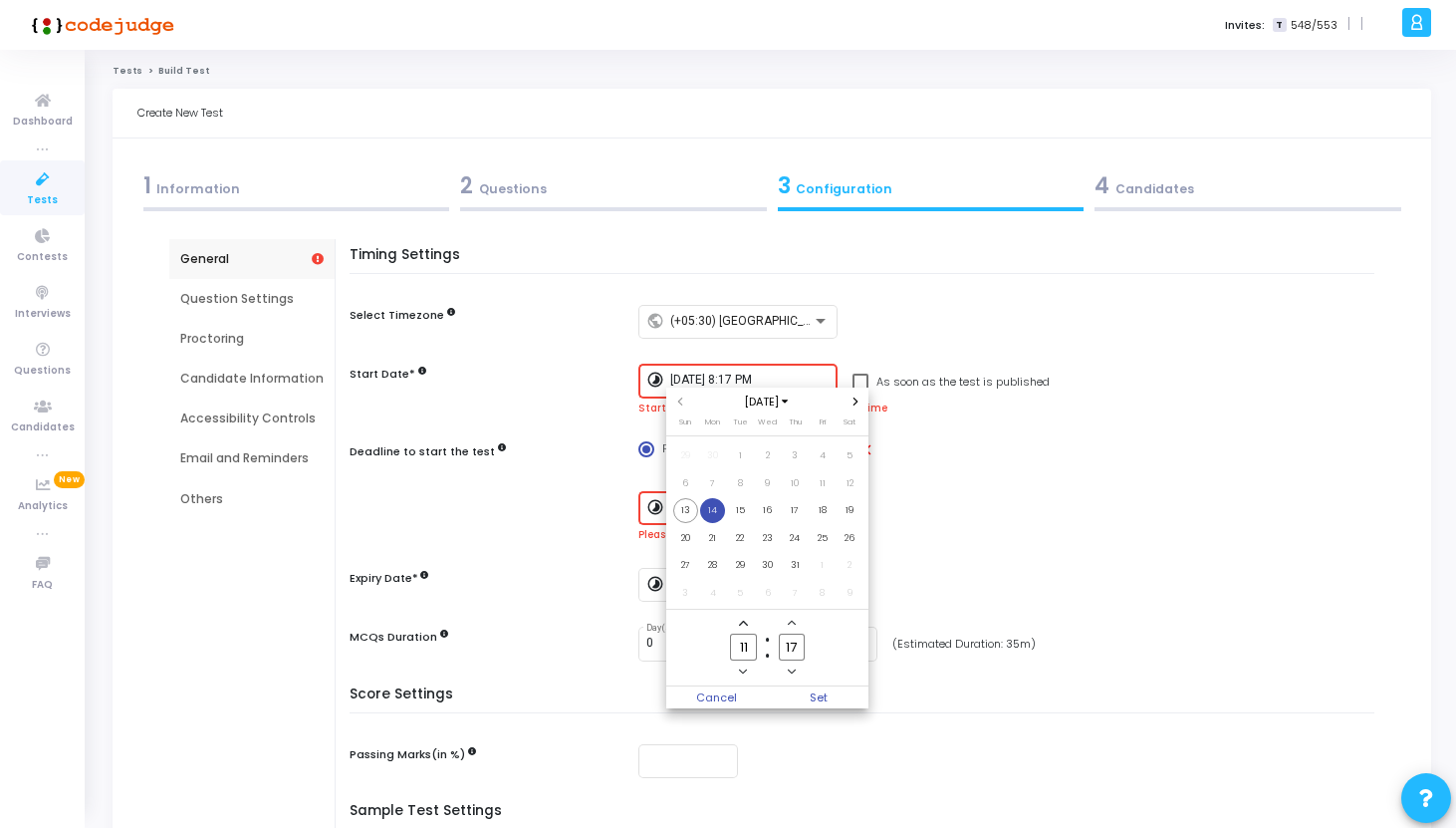 click 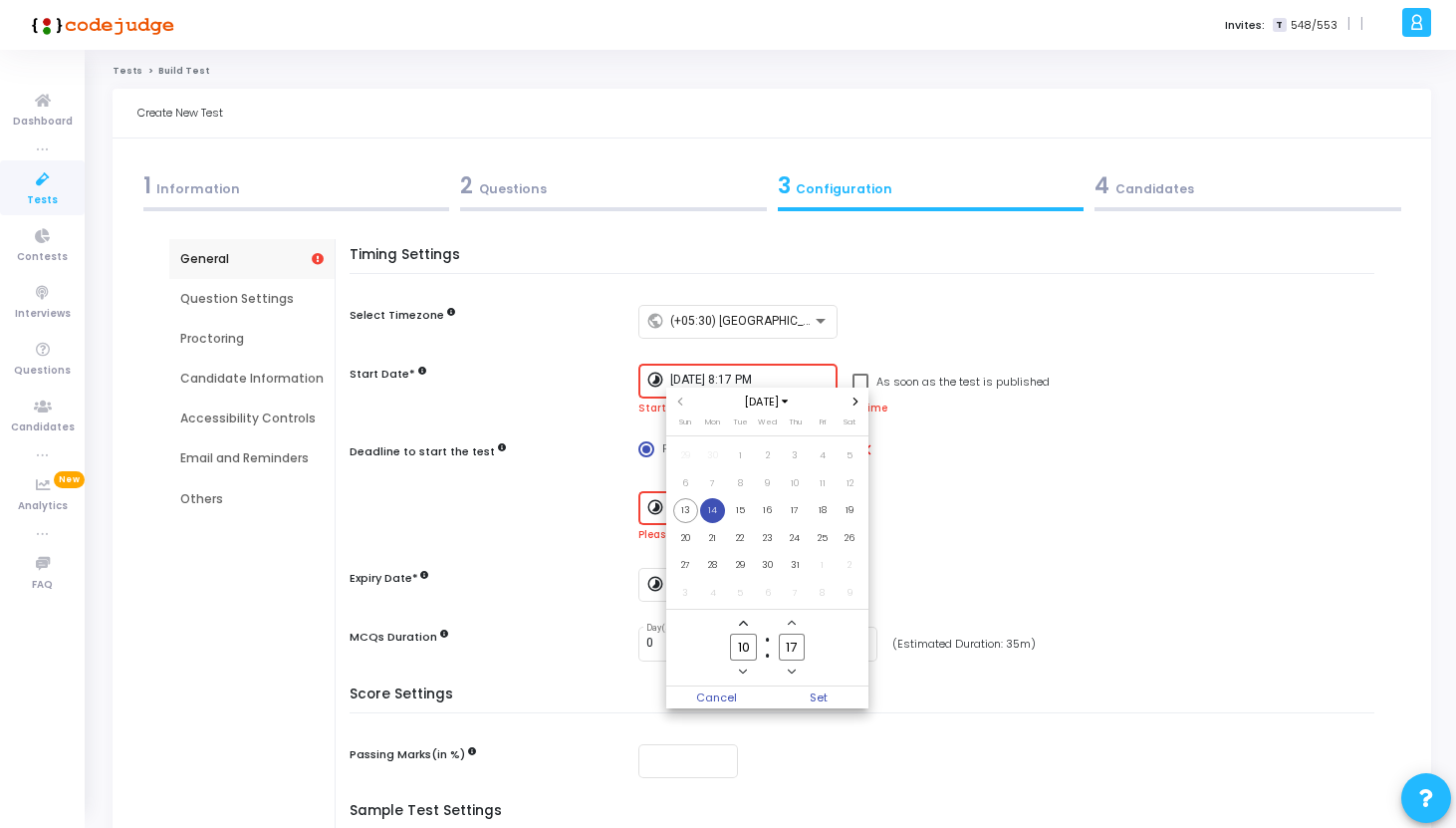 click 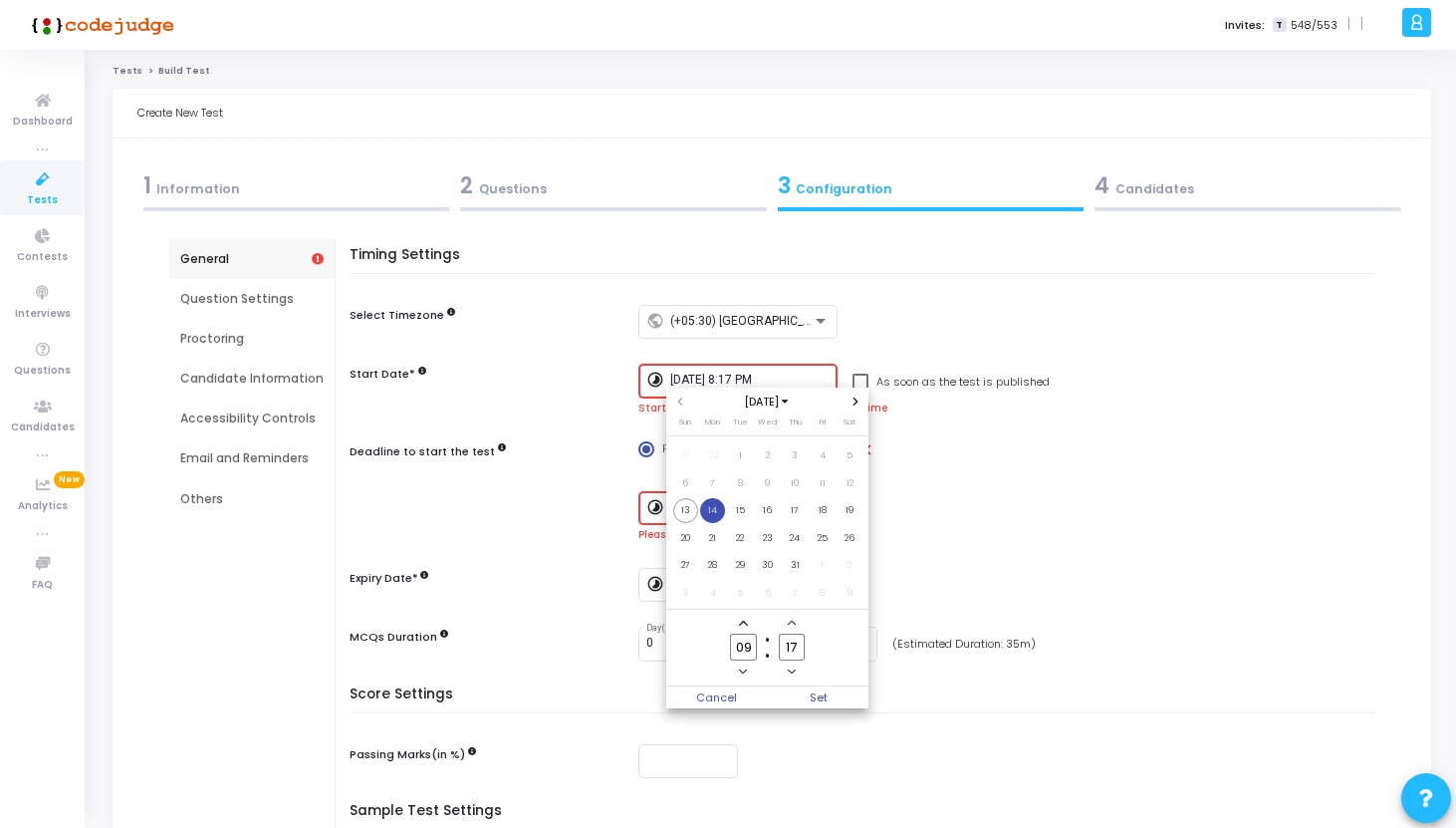 click 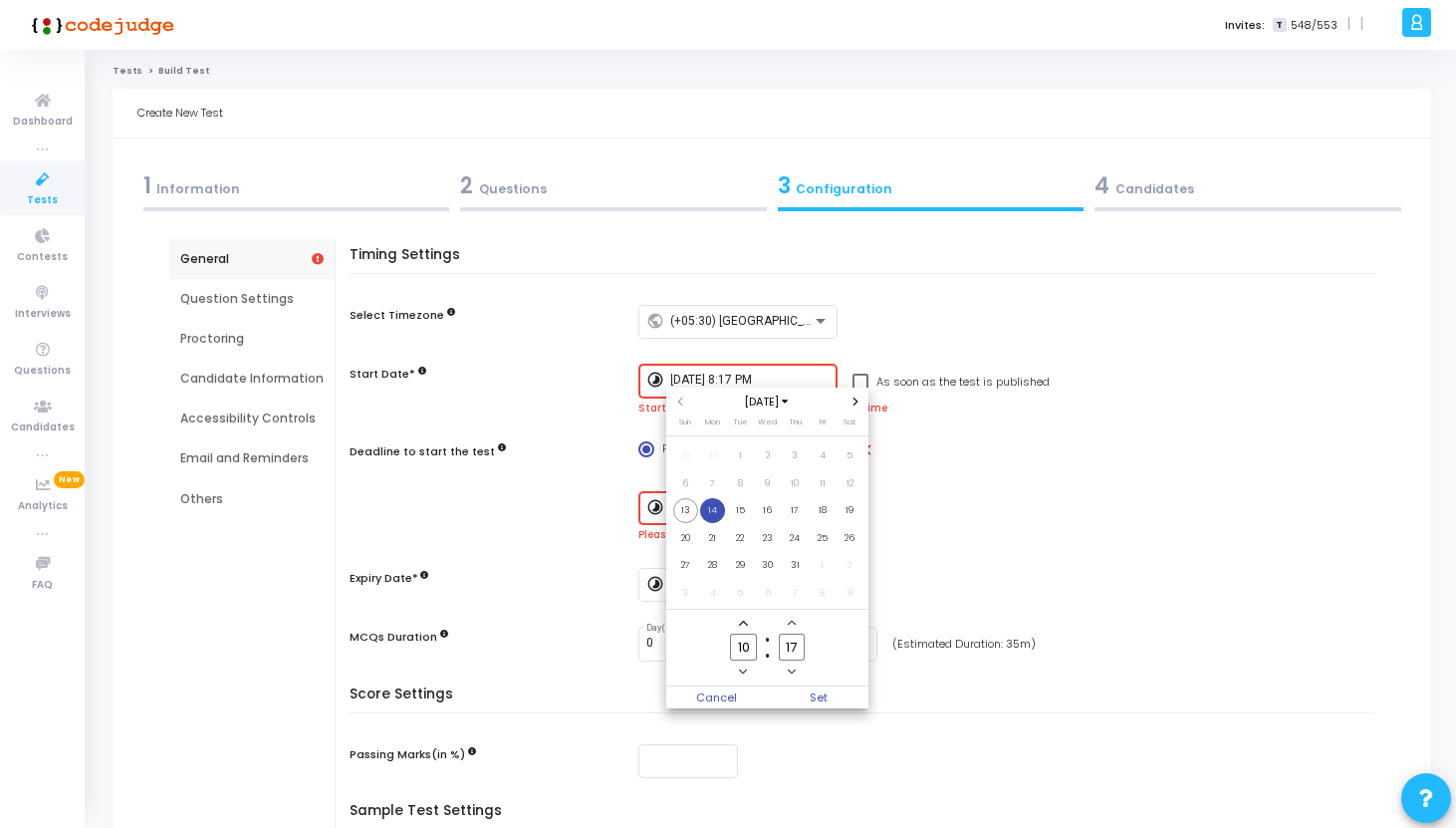 click 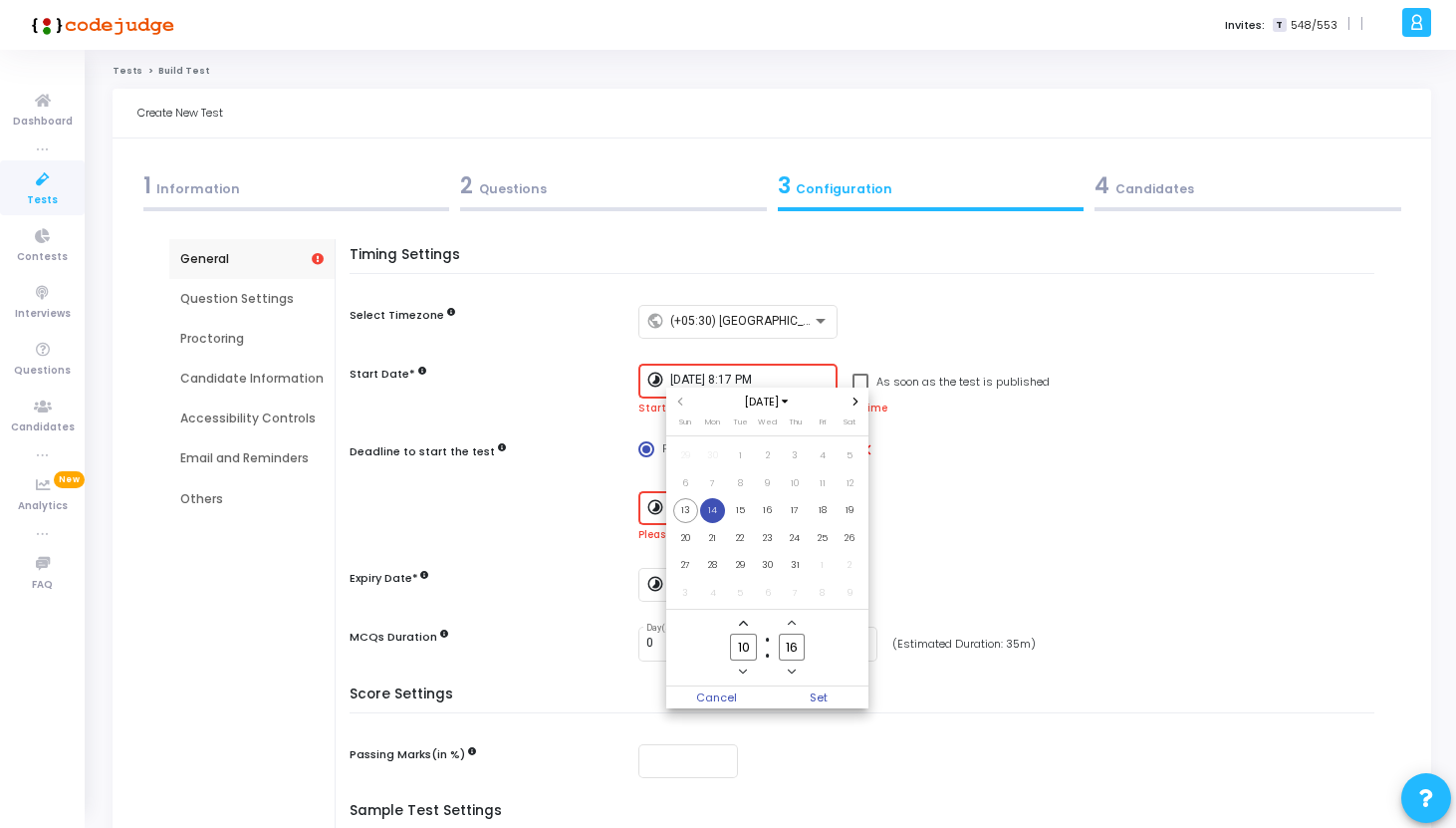 click 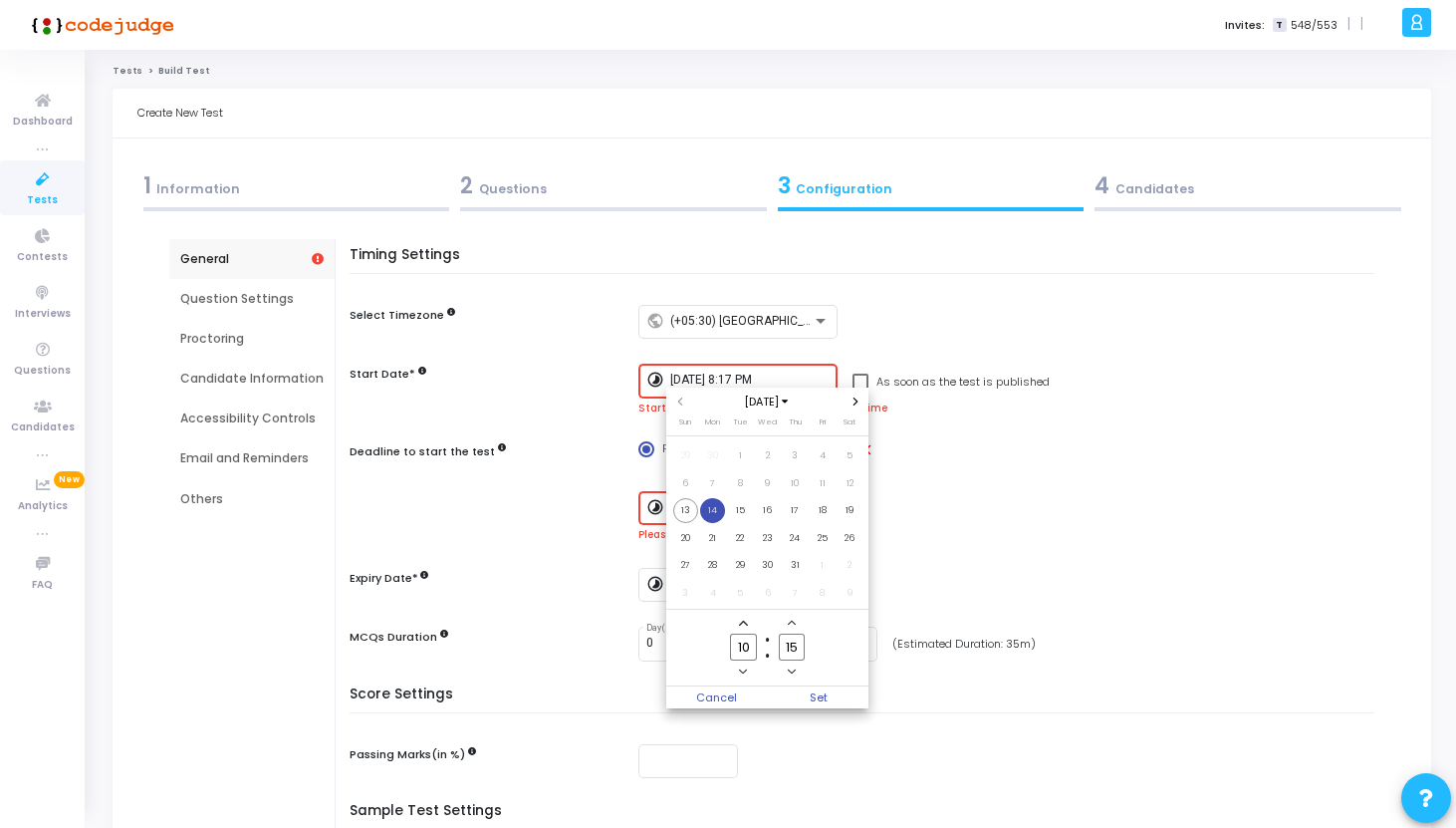 click 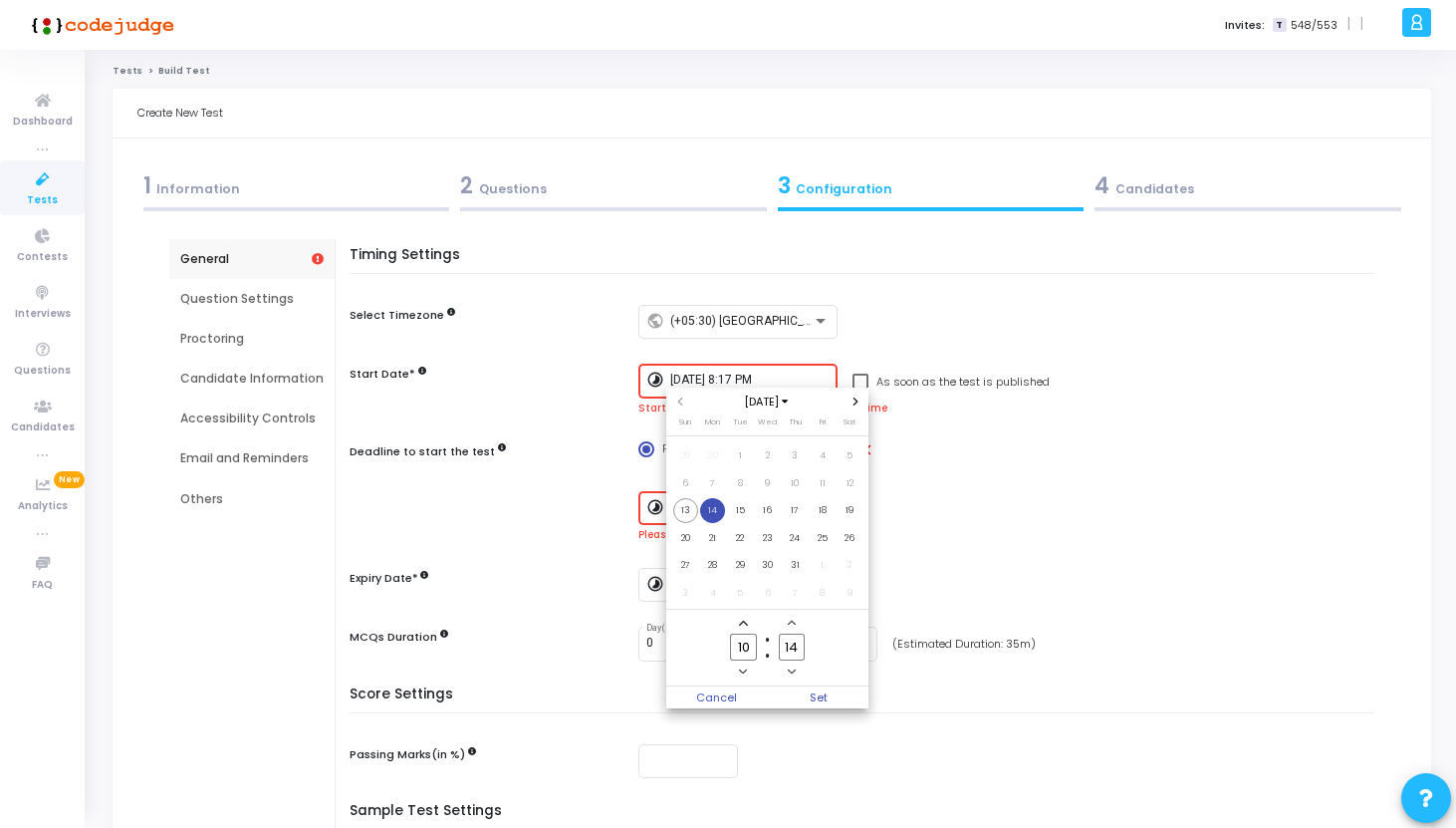 click 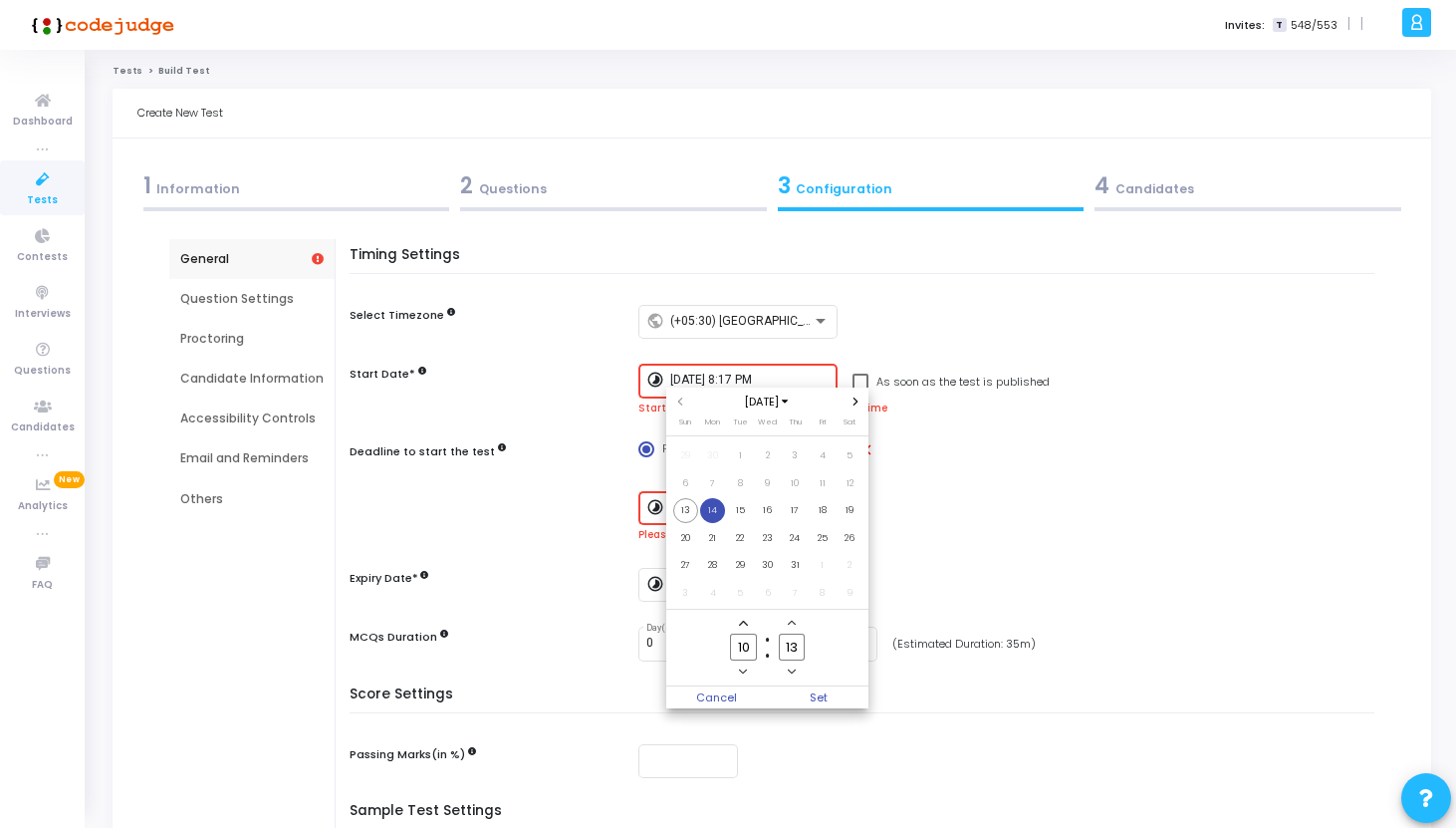 click 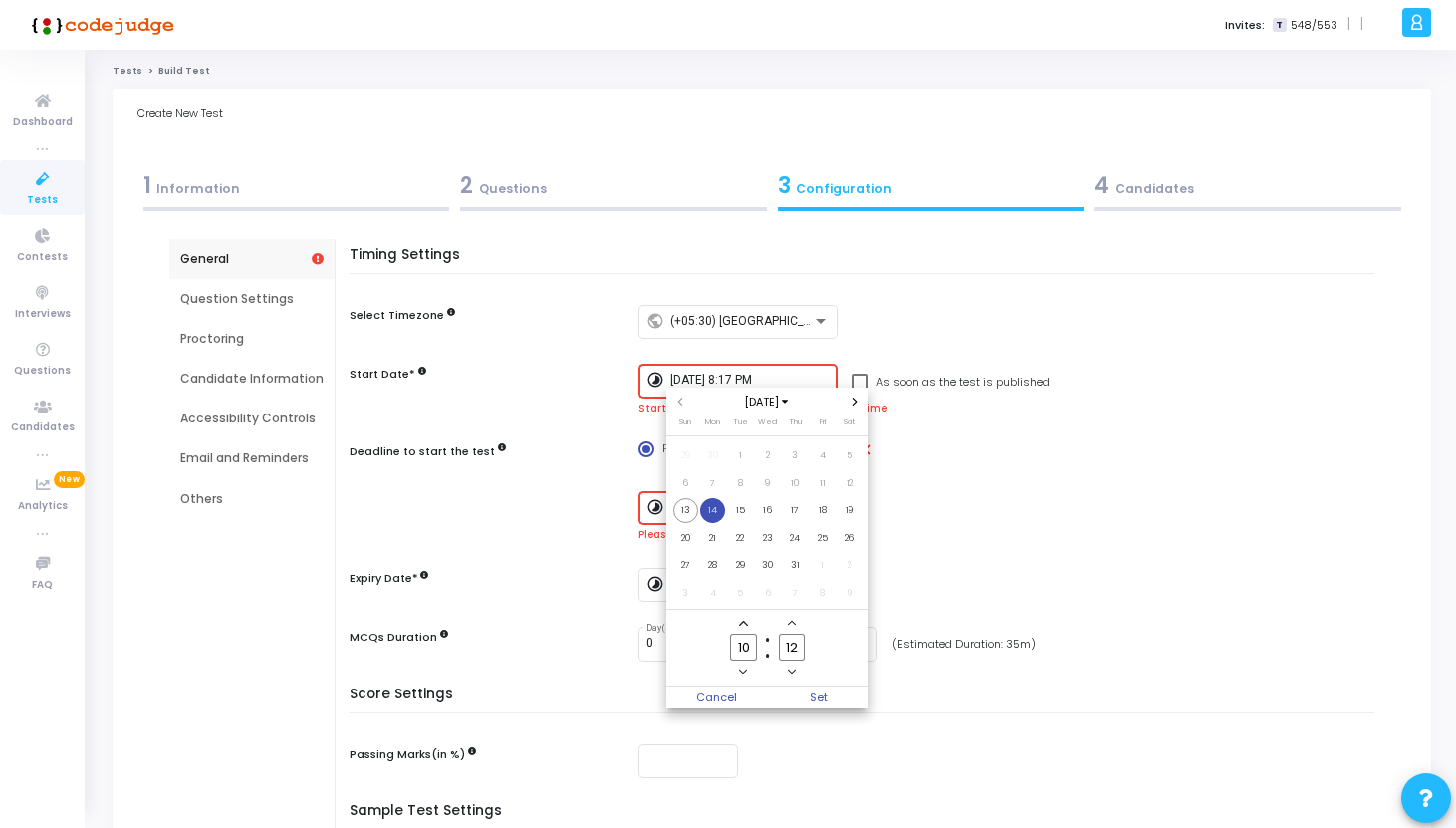 click 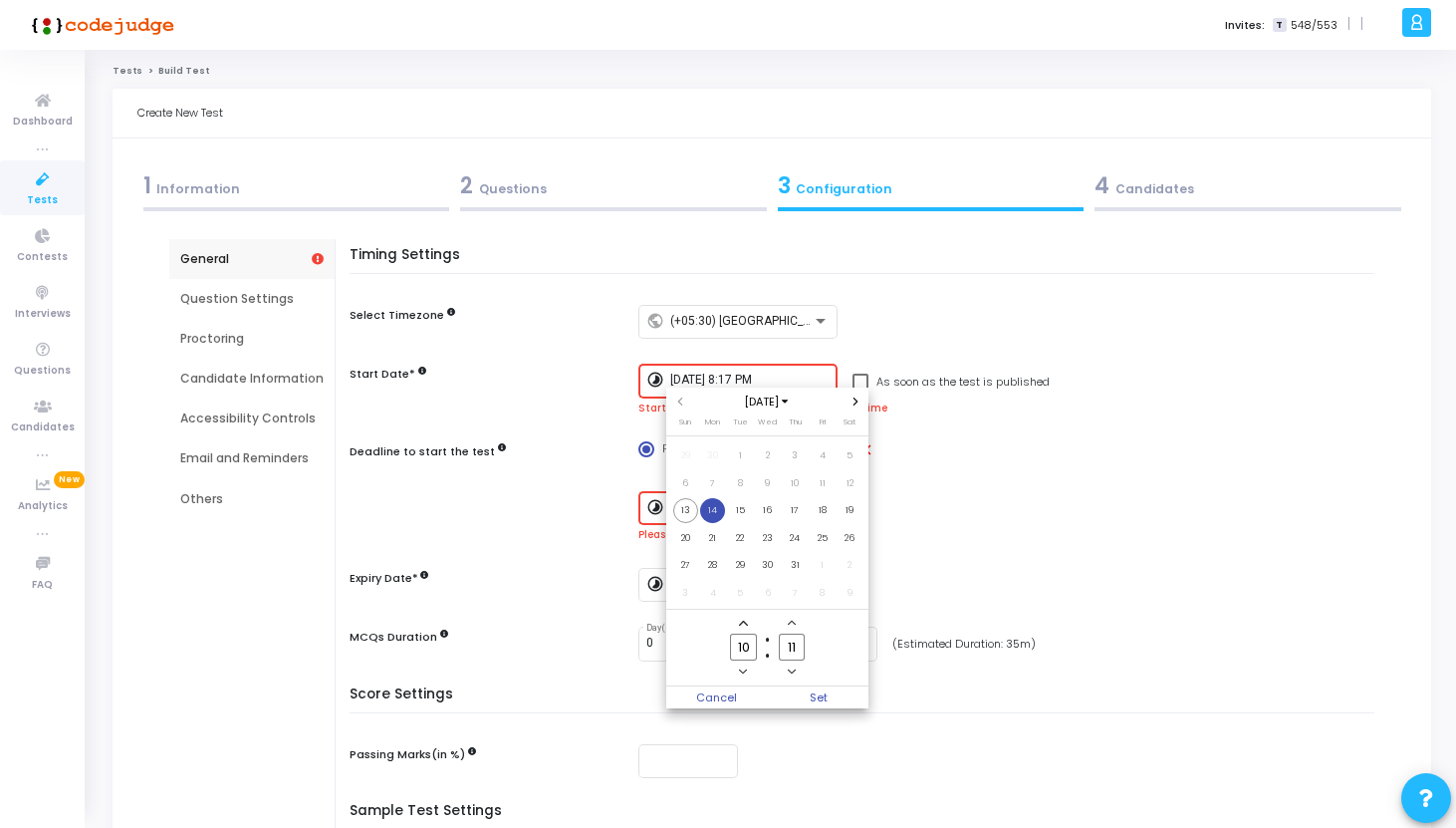 click 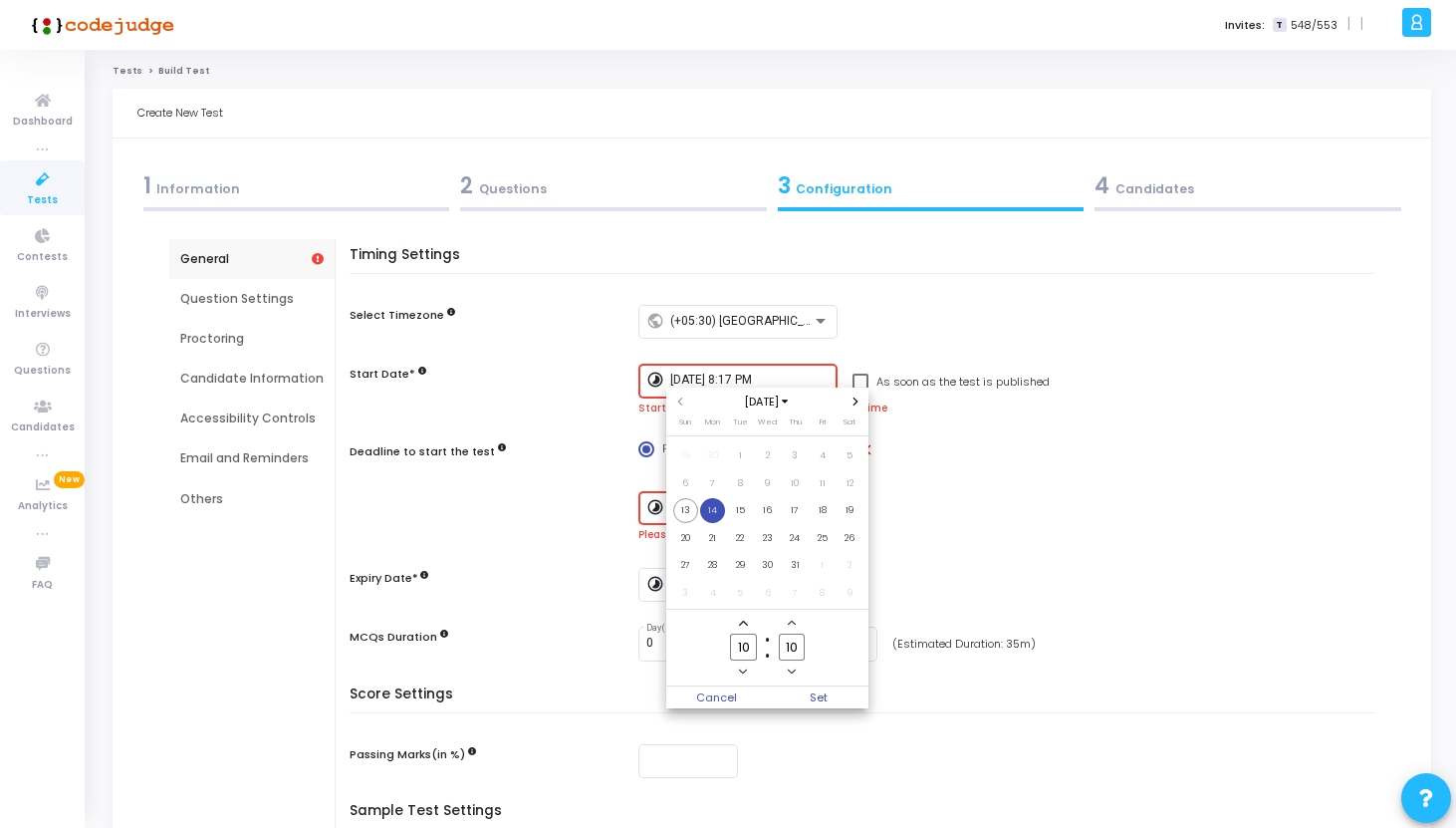 click 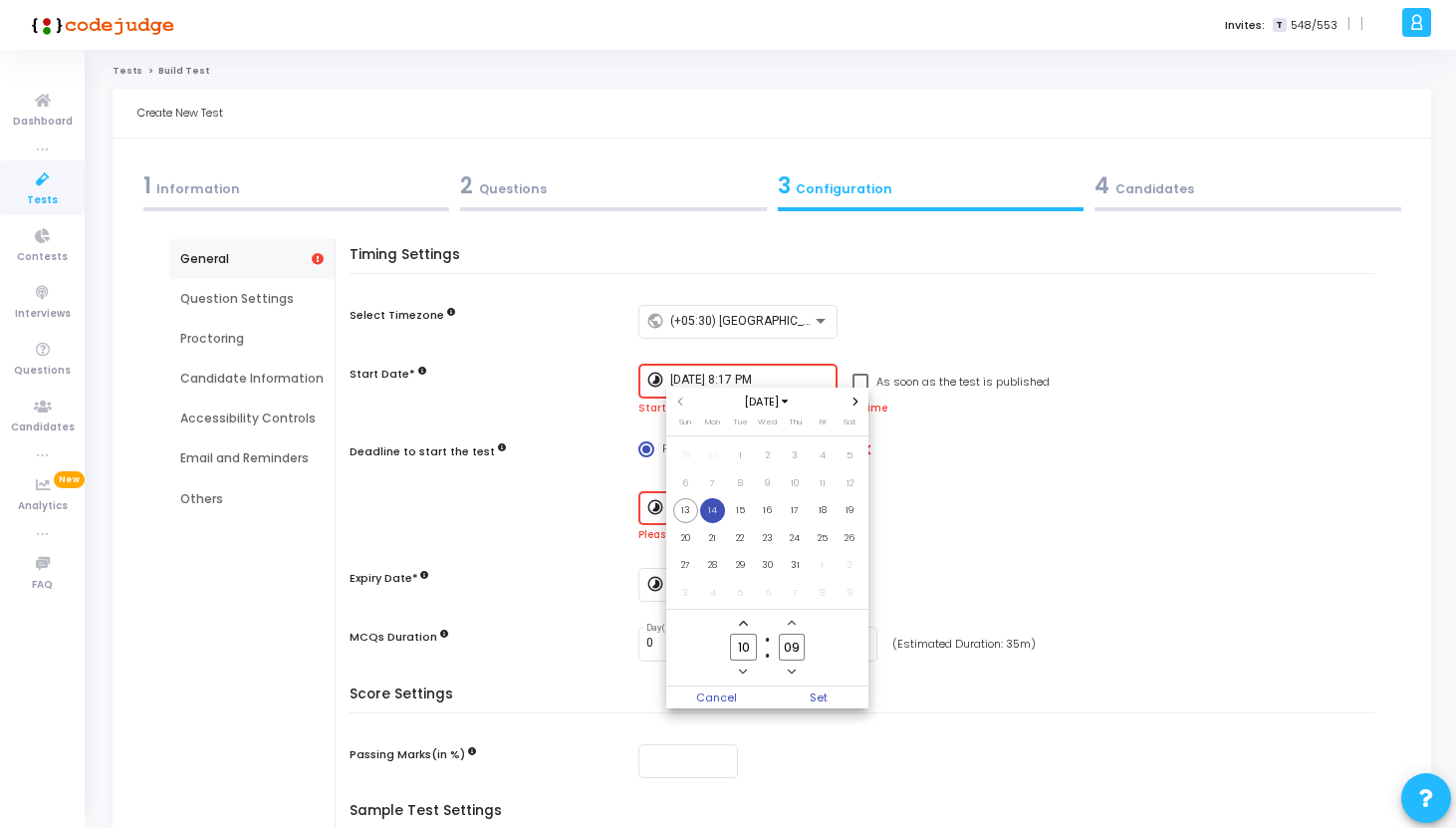 click 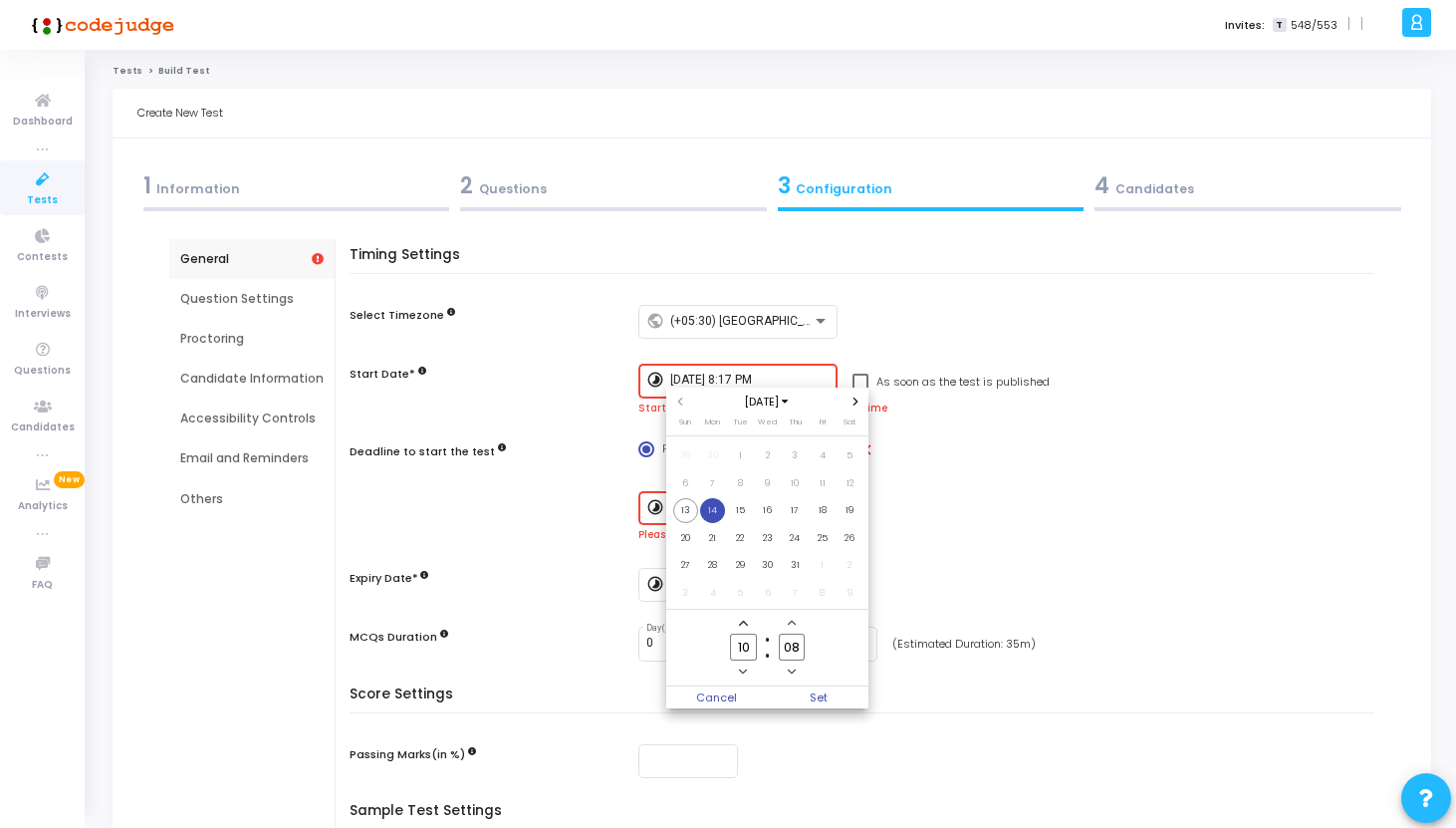 click 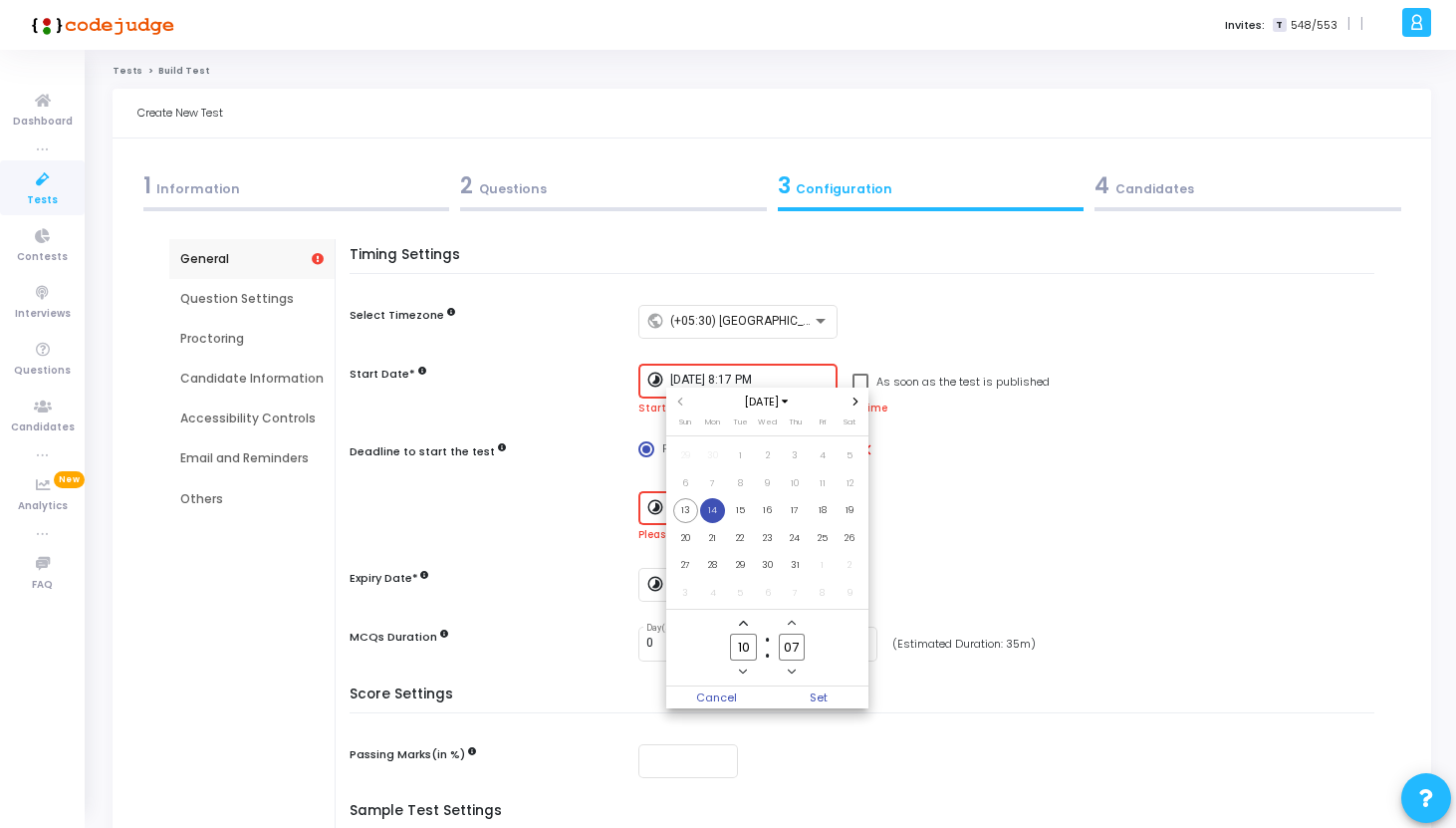 click 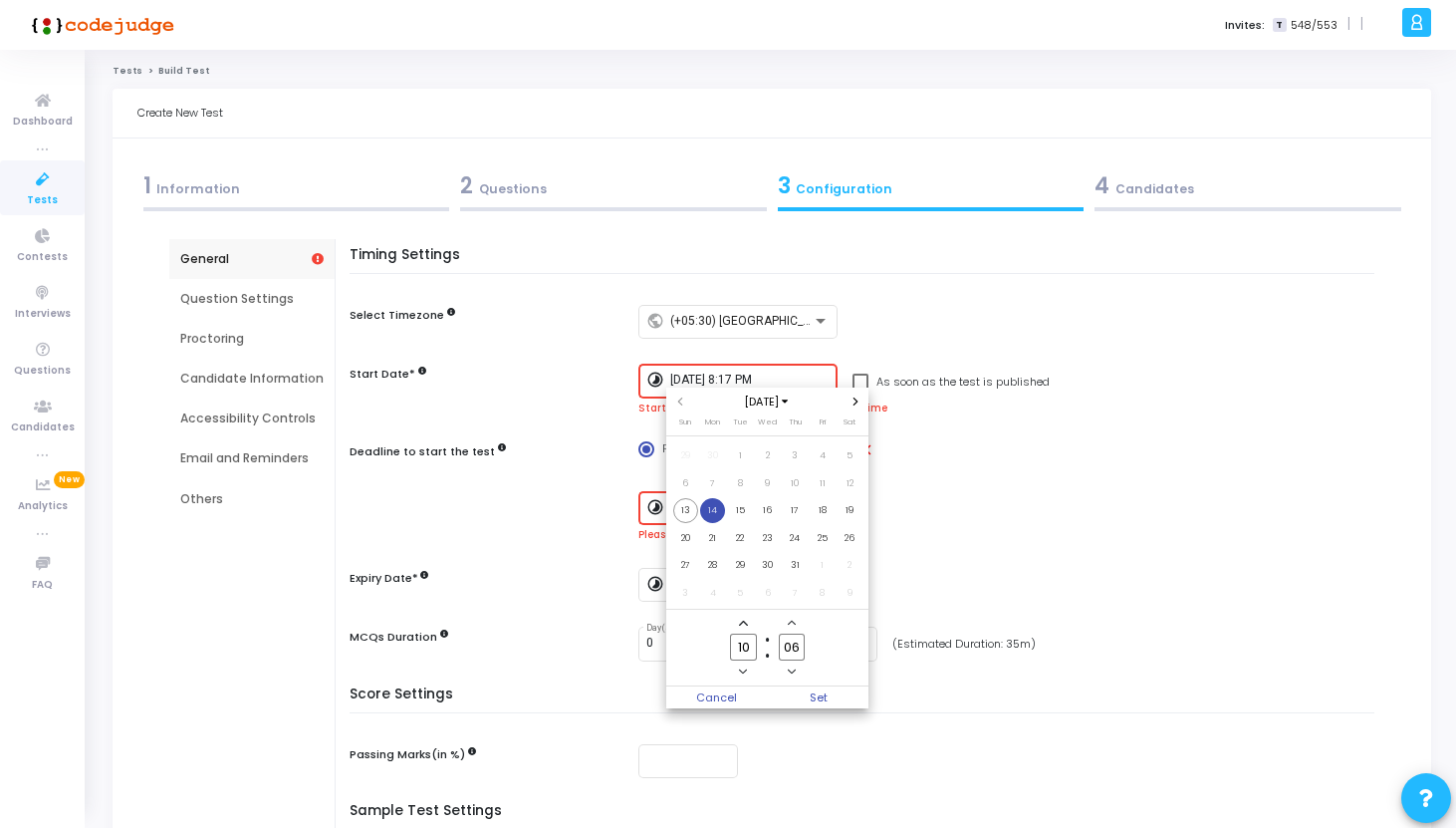 click 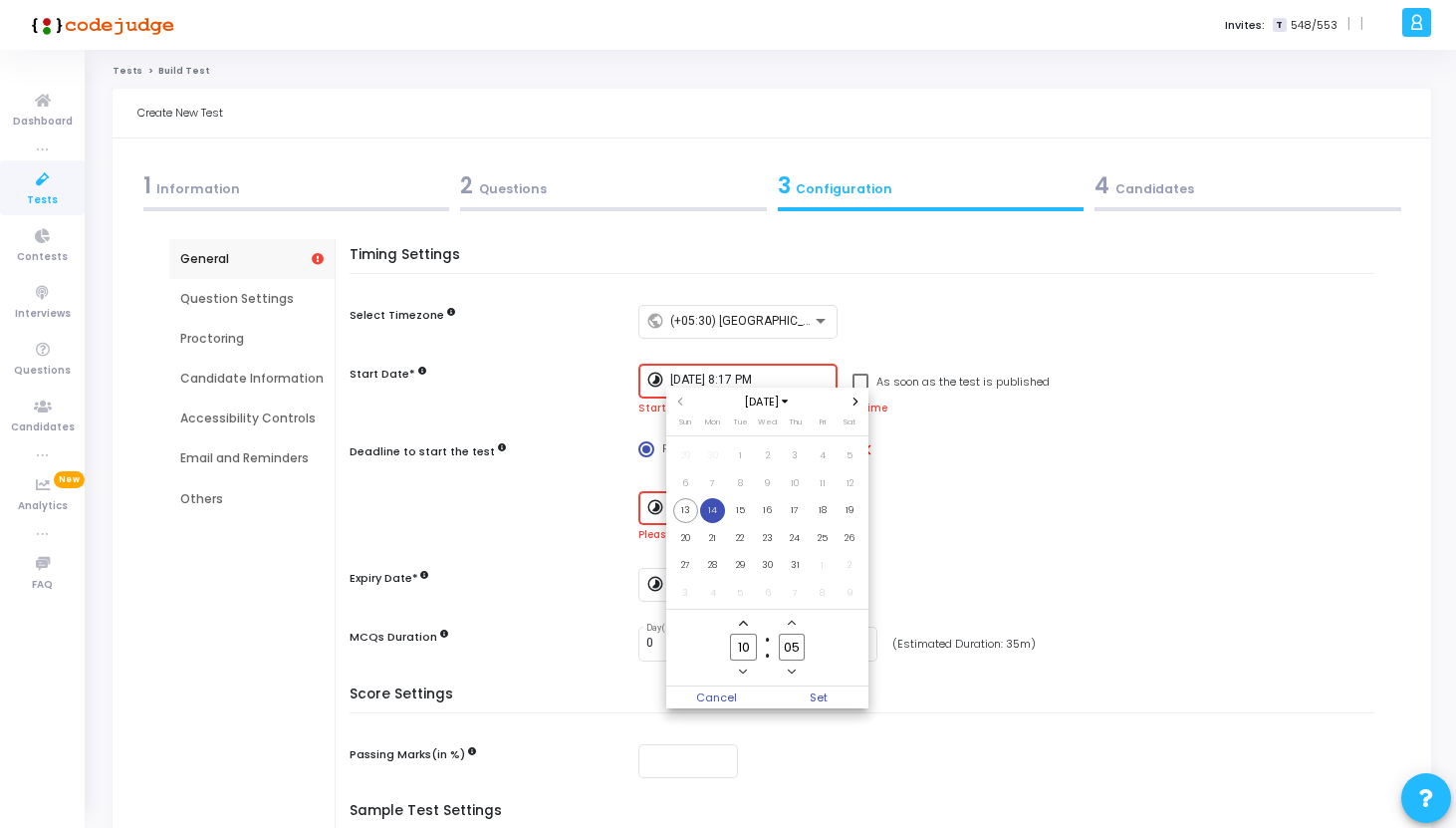 click 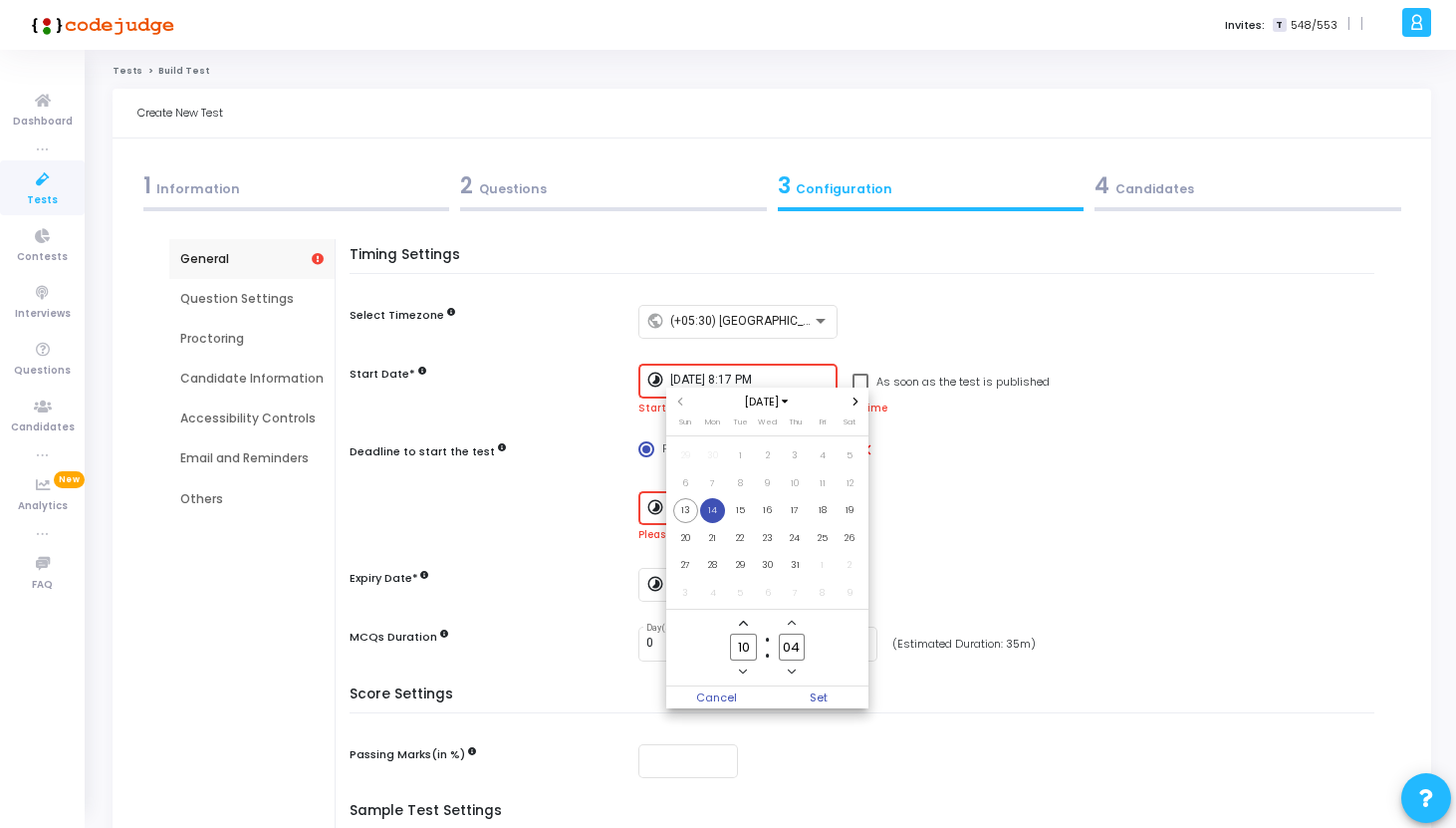 click 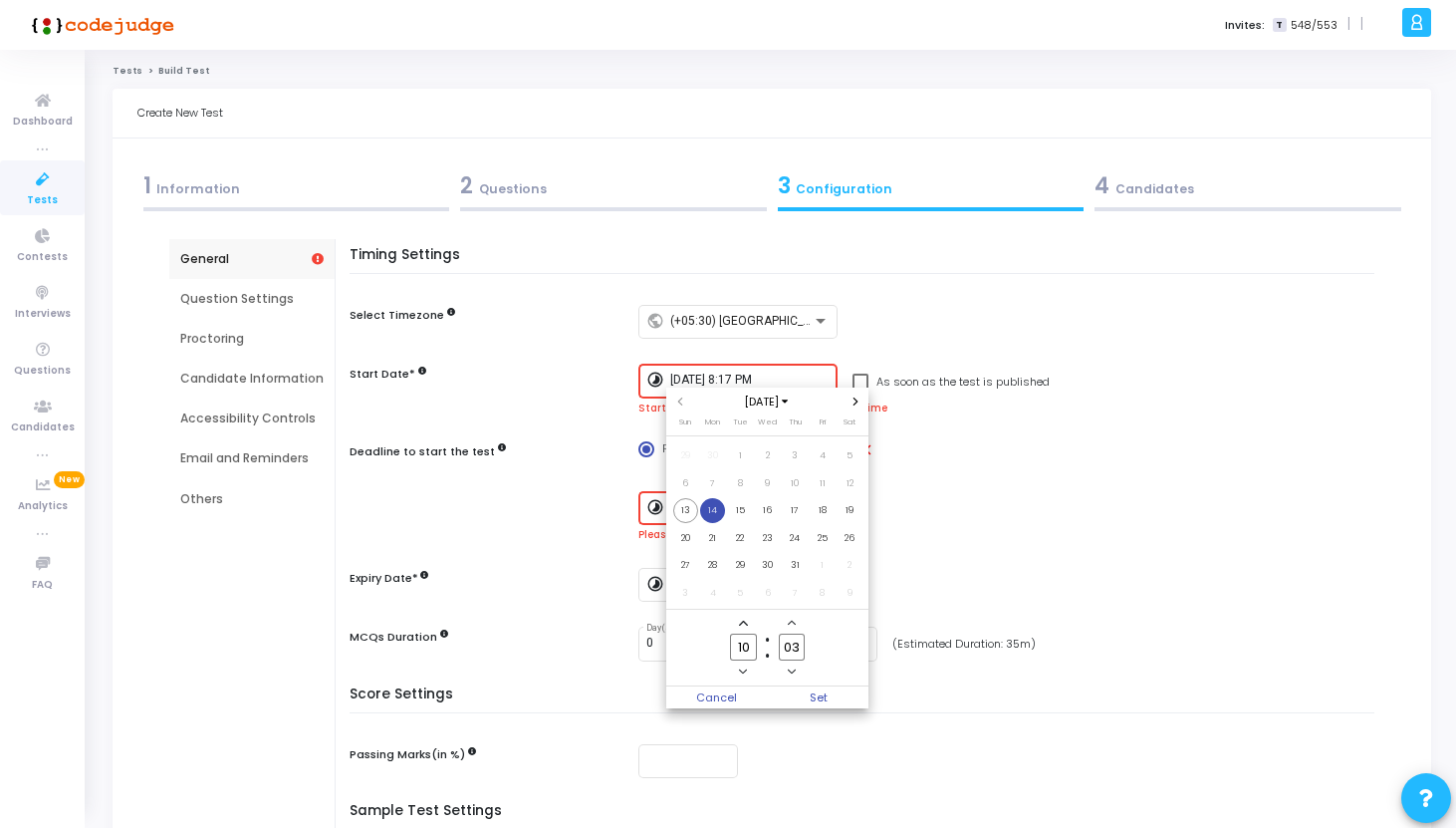 click 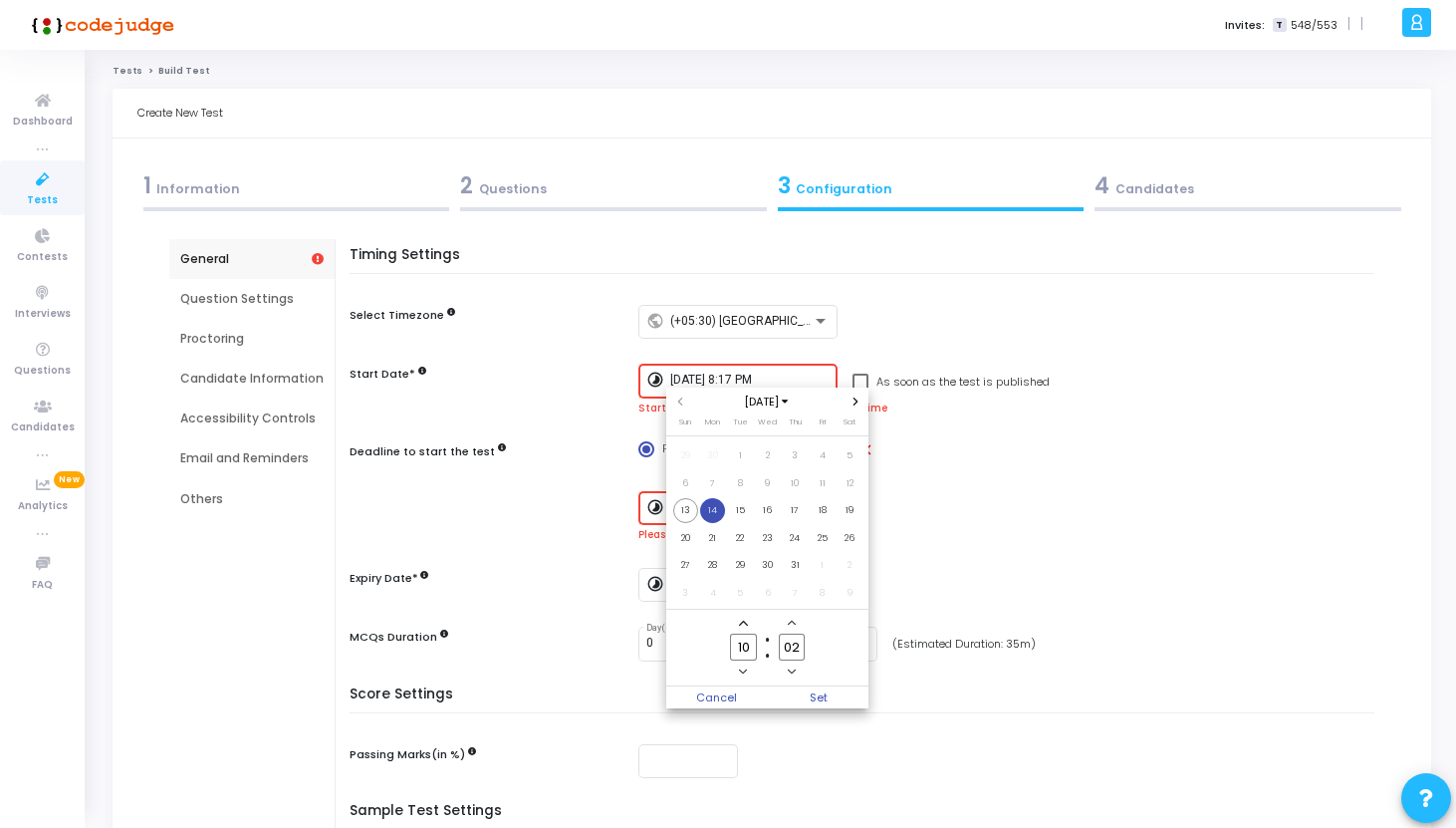 click 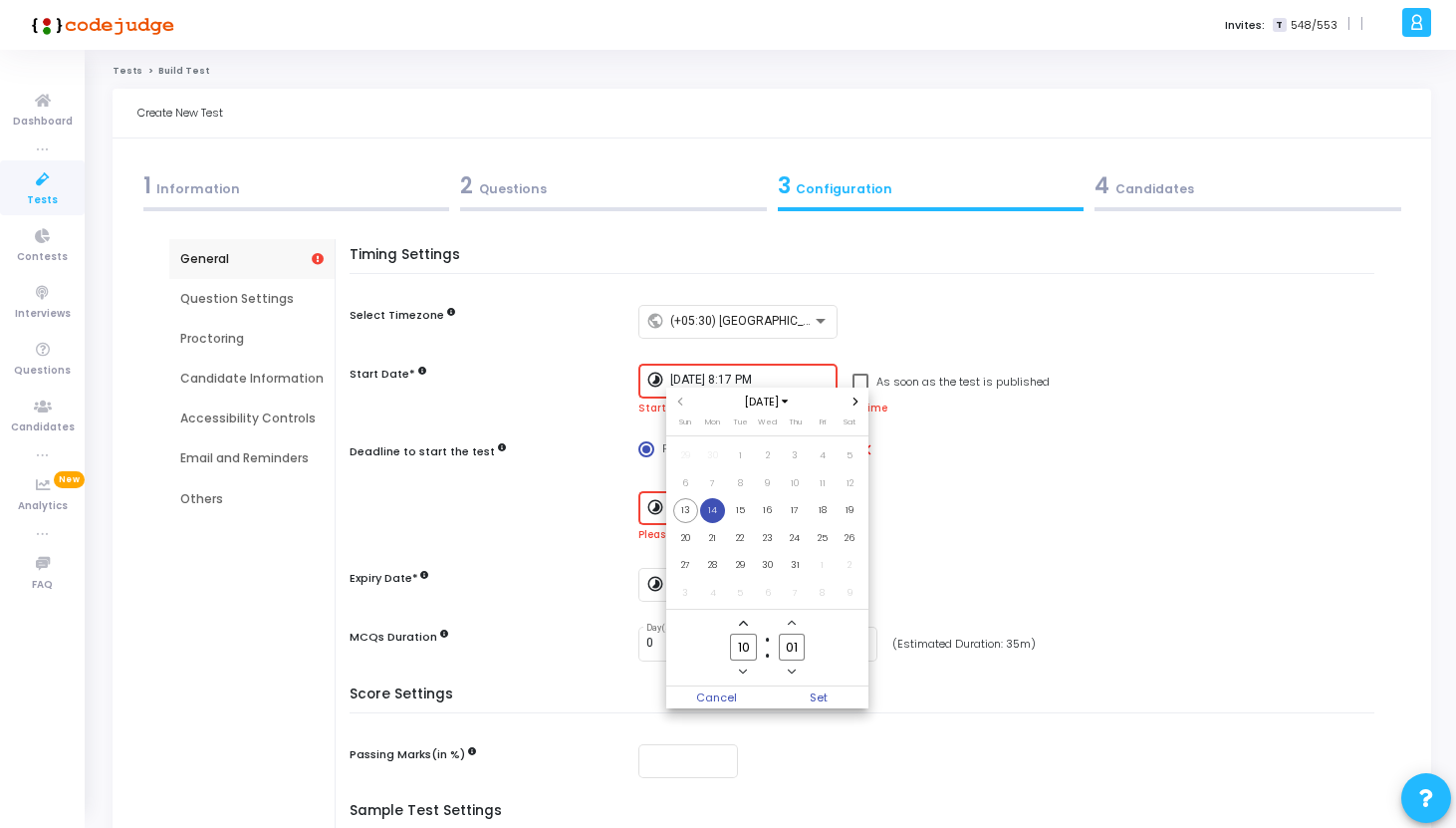 click 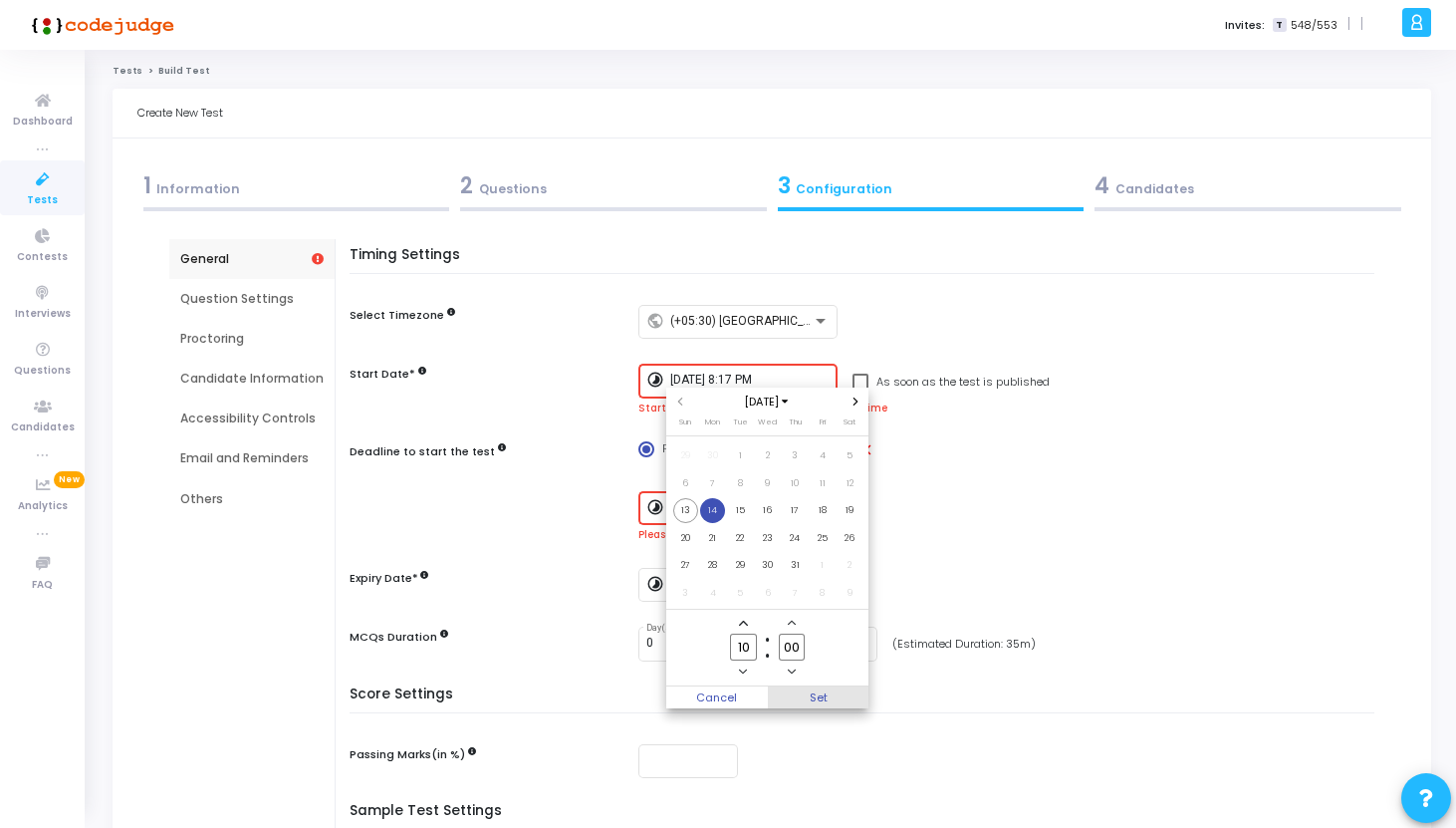 click on "Set" at bounding box center [819, 697] 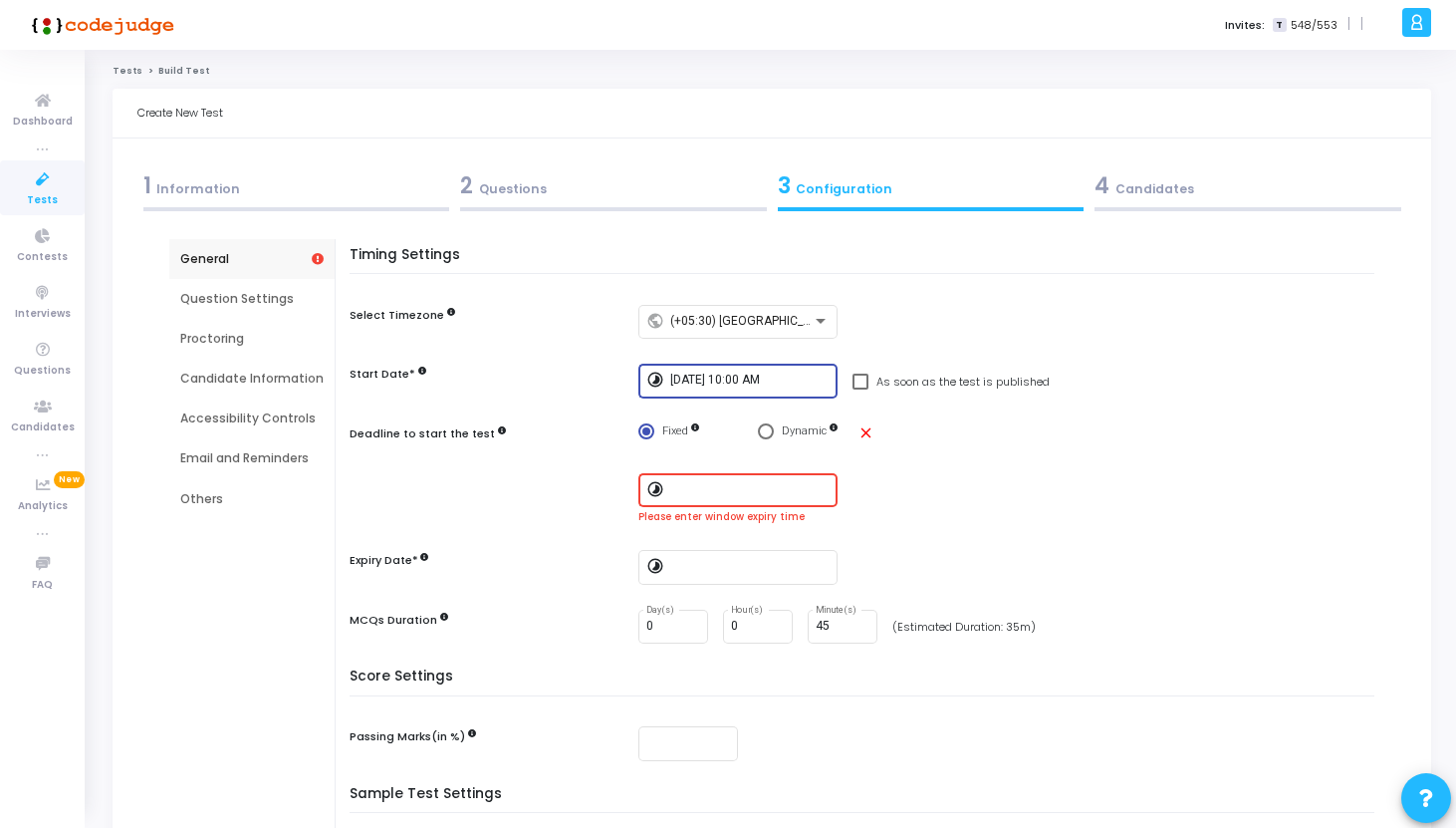 click at bounding box center [489, 485] 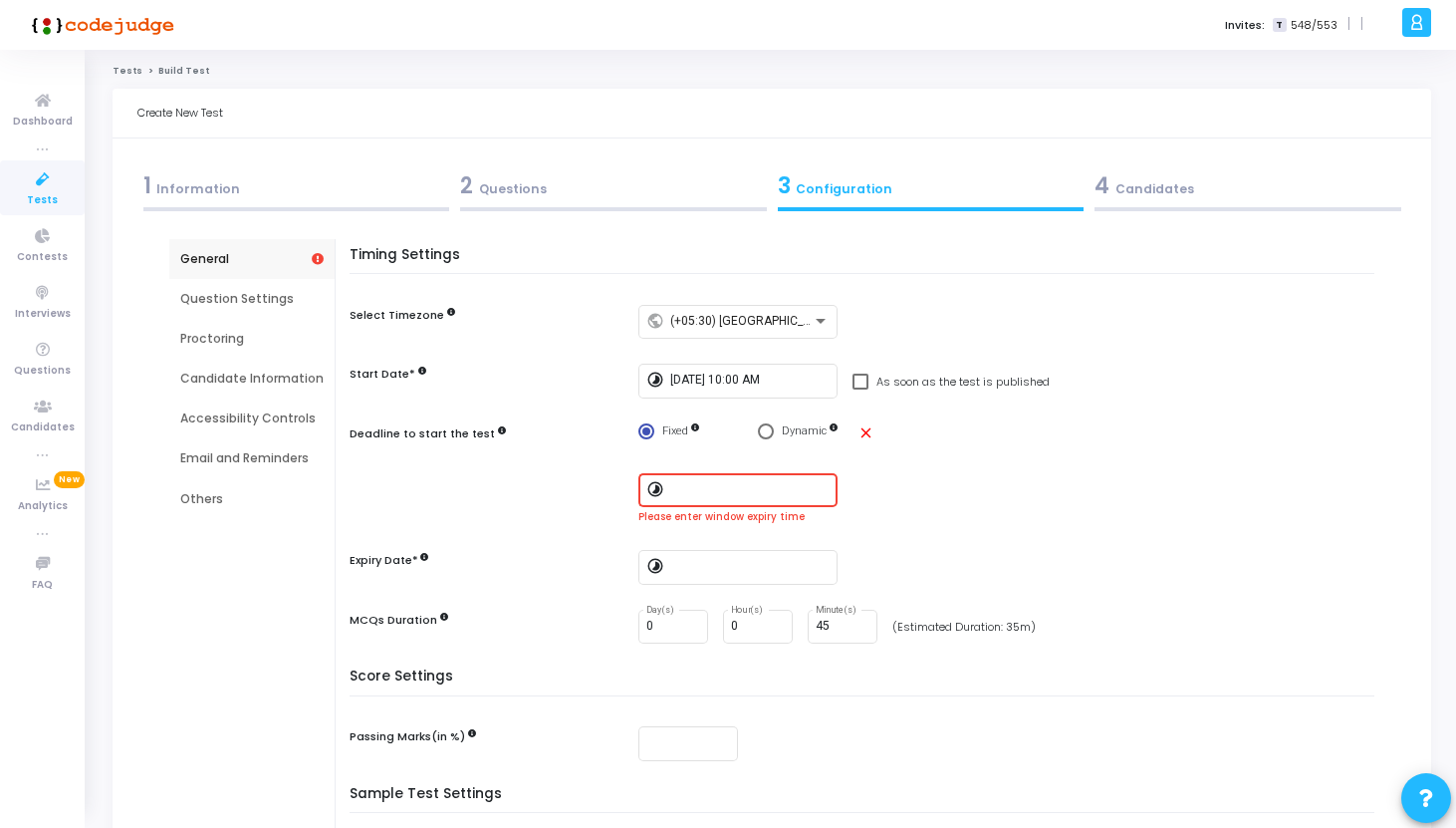 click at bounding box center [750, 490] 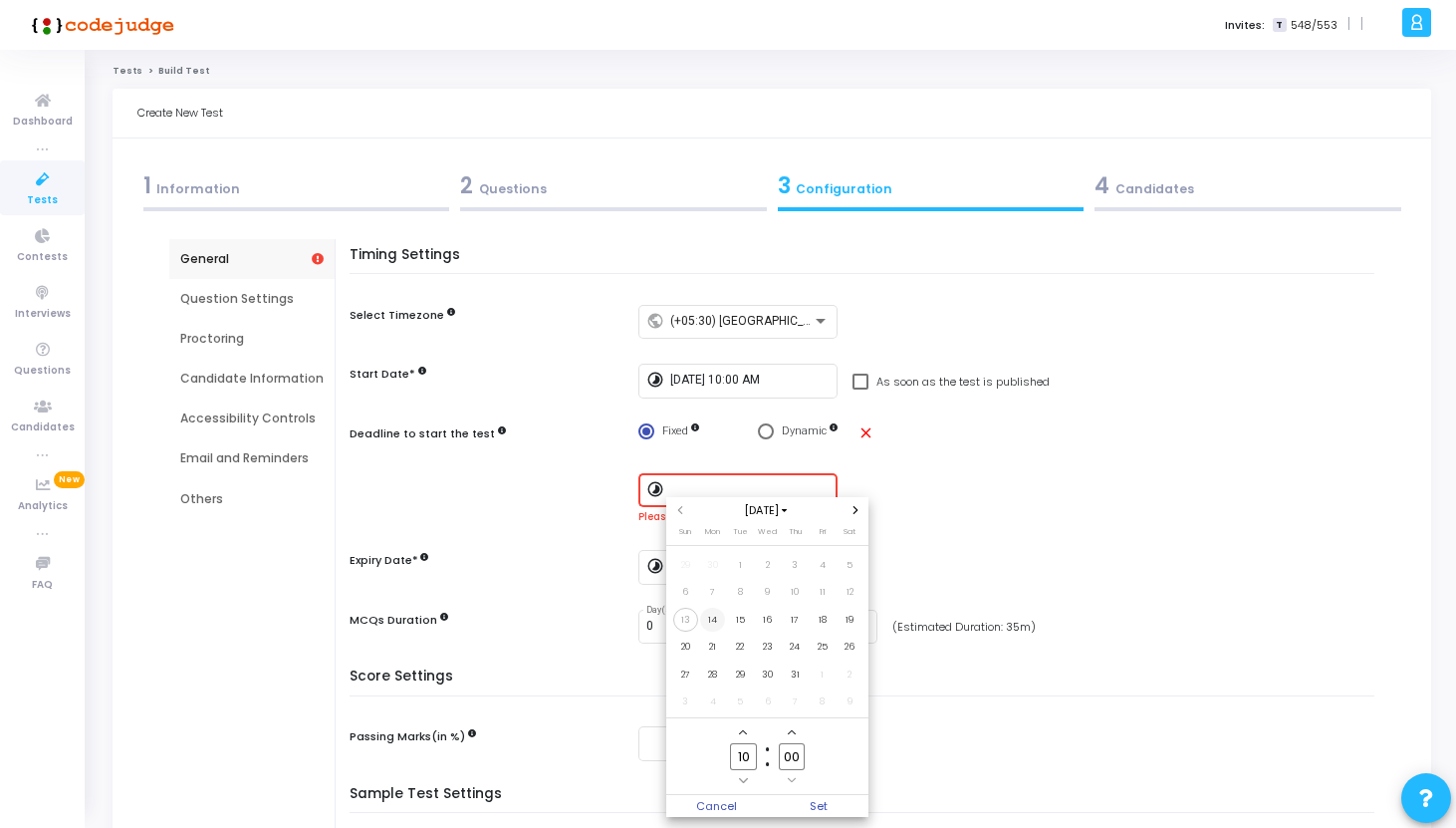 click on "14" at bounding box center (712, 620) 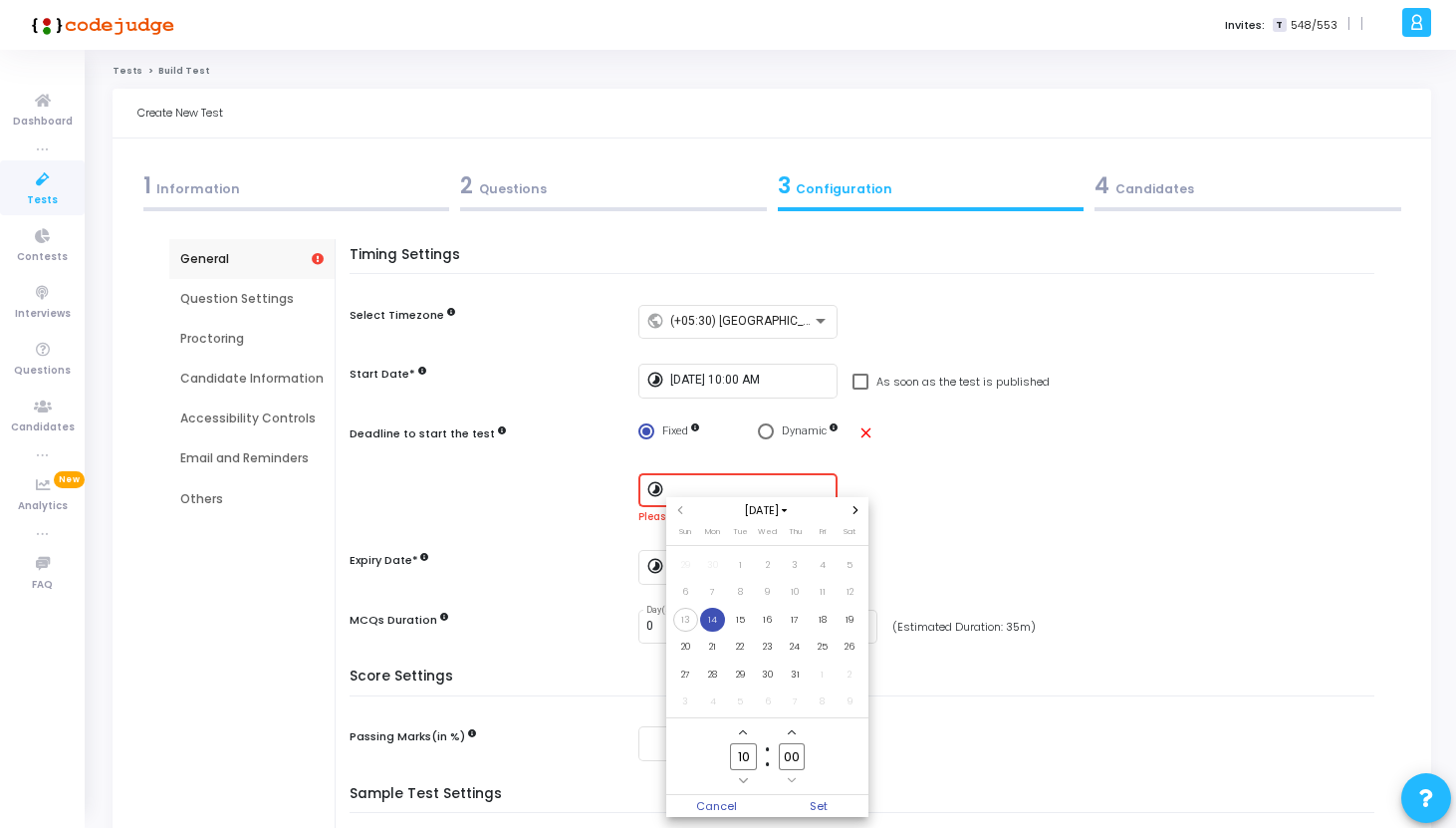 click 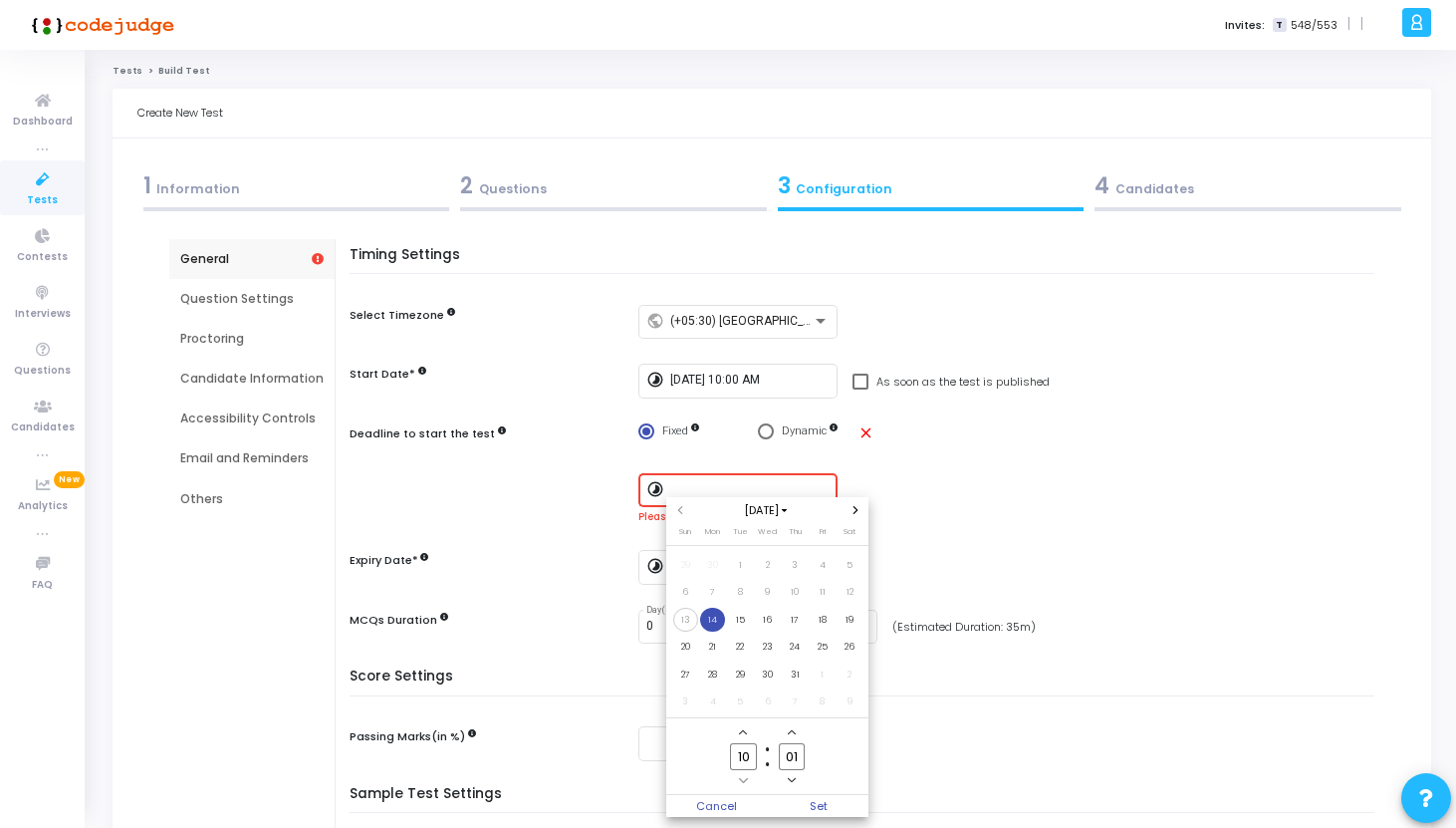 click 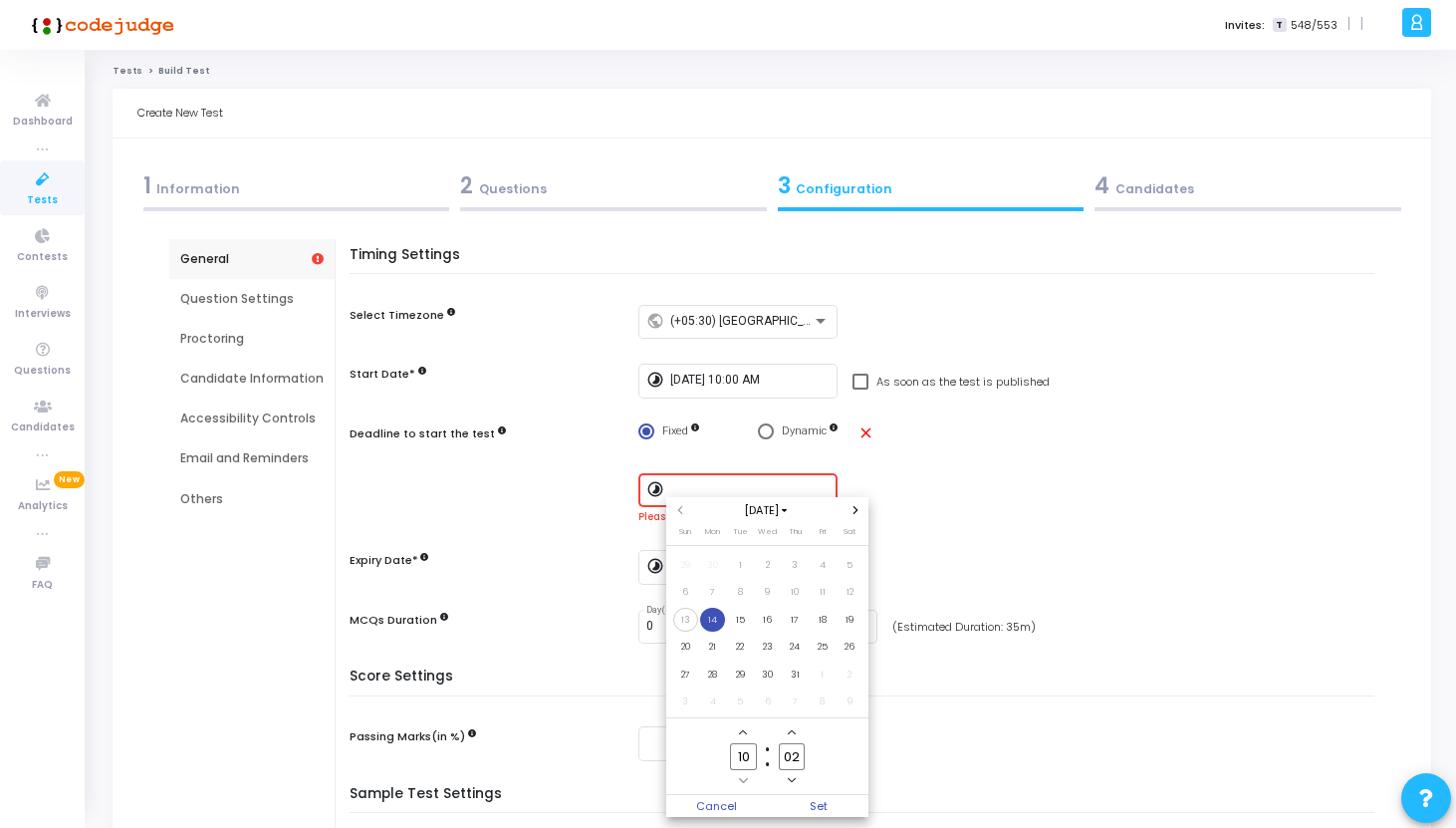 click 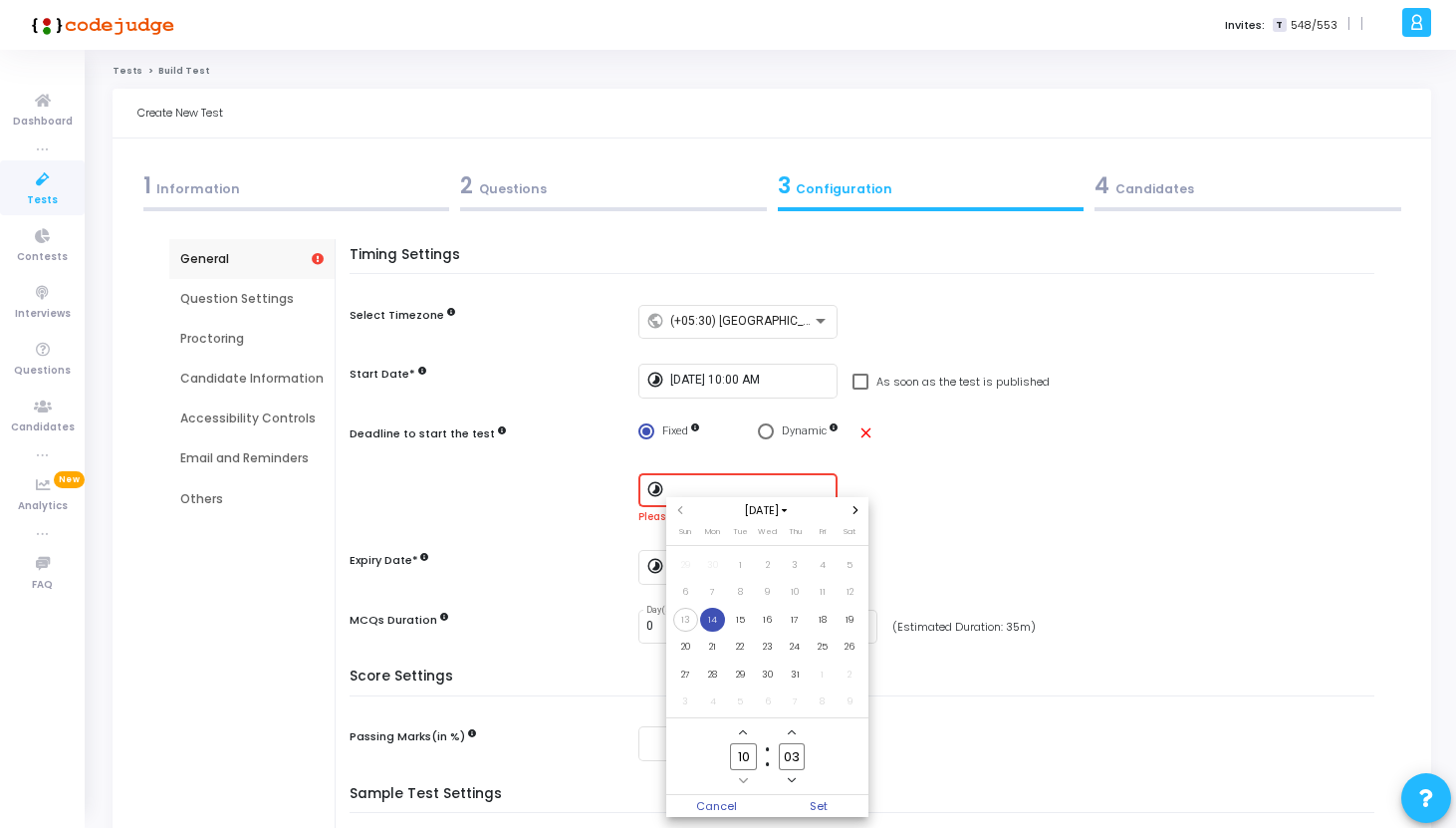 click 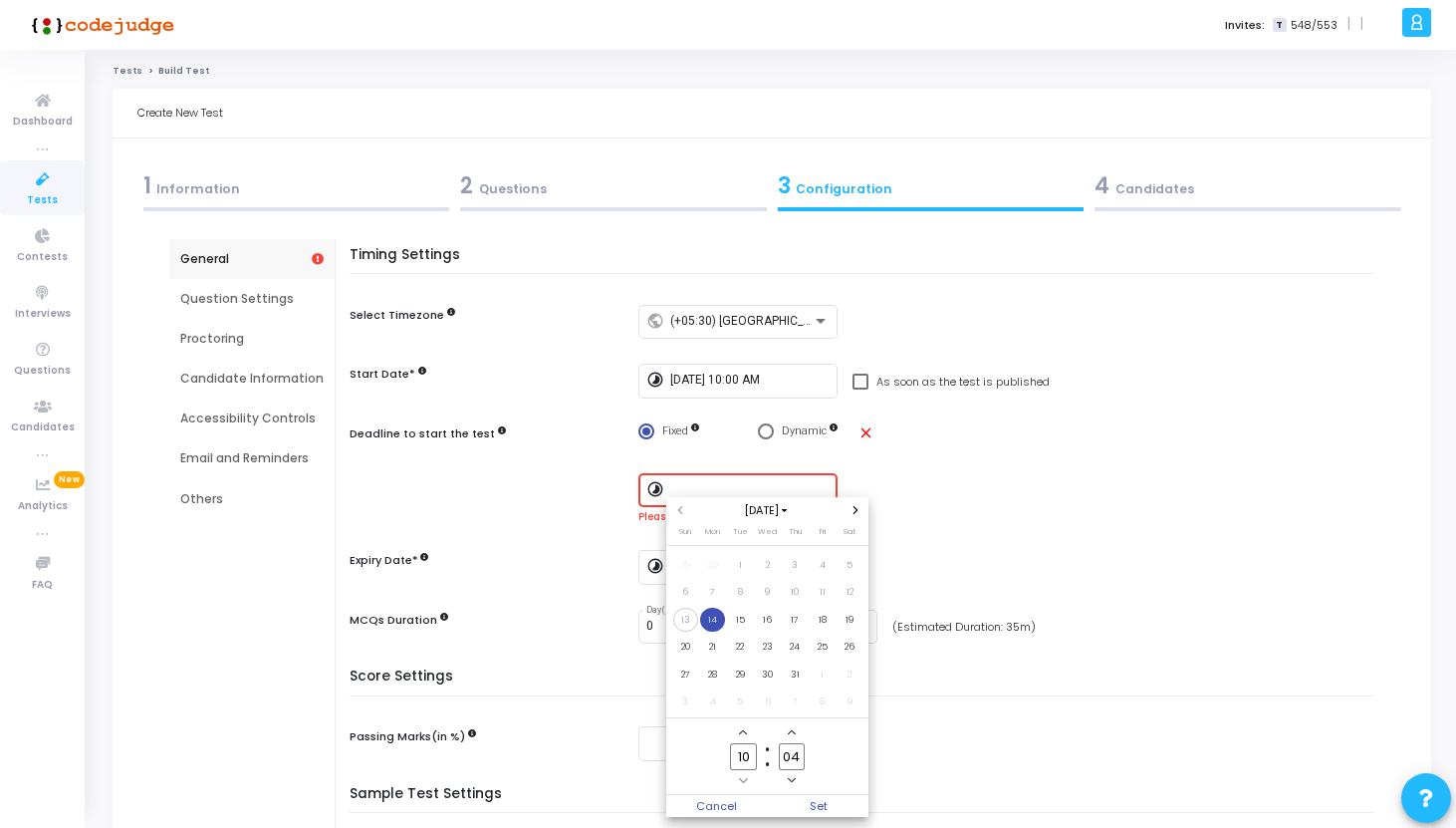 click 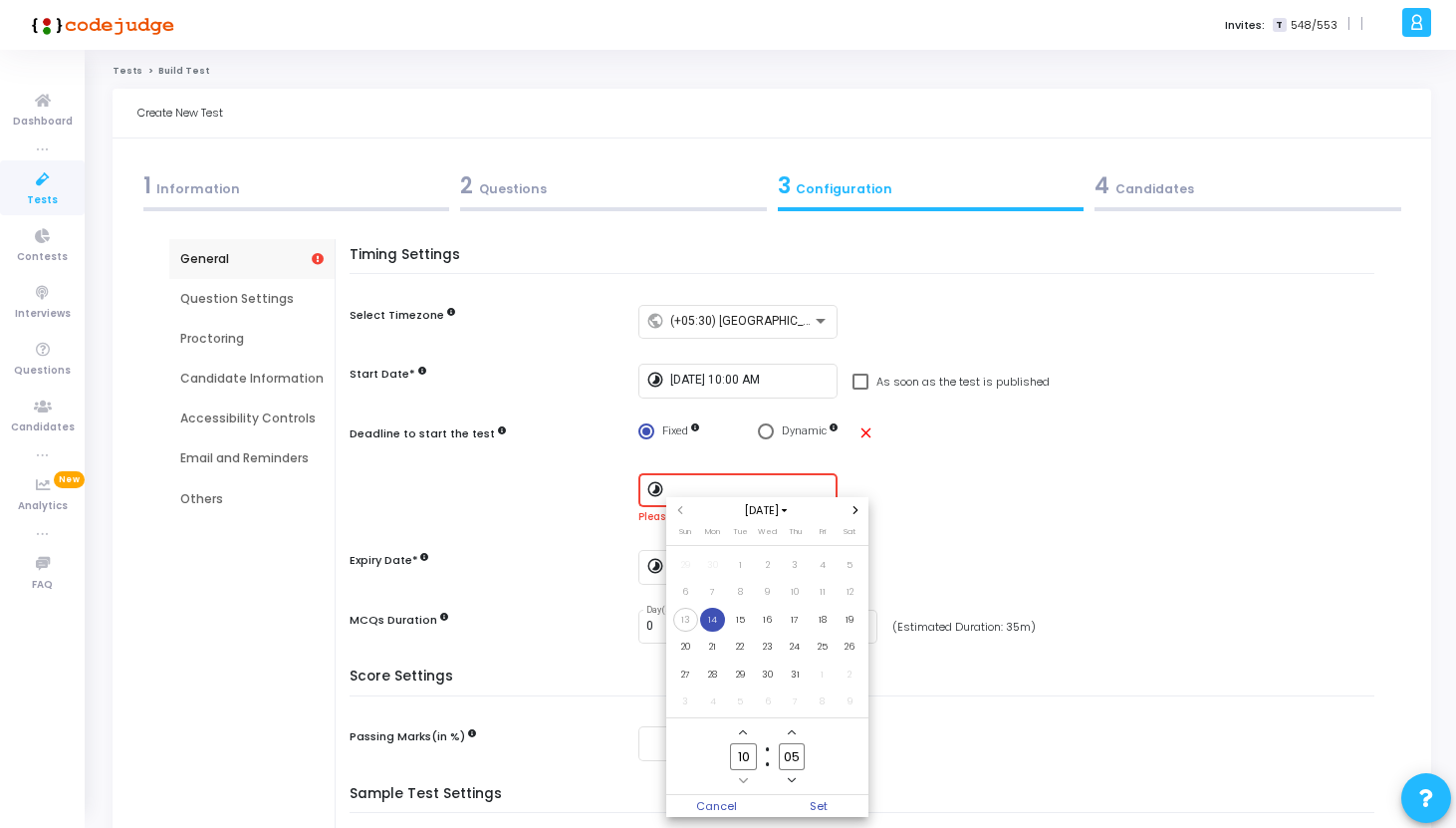 click 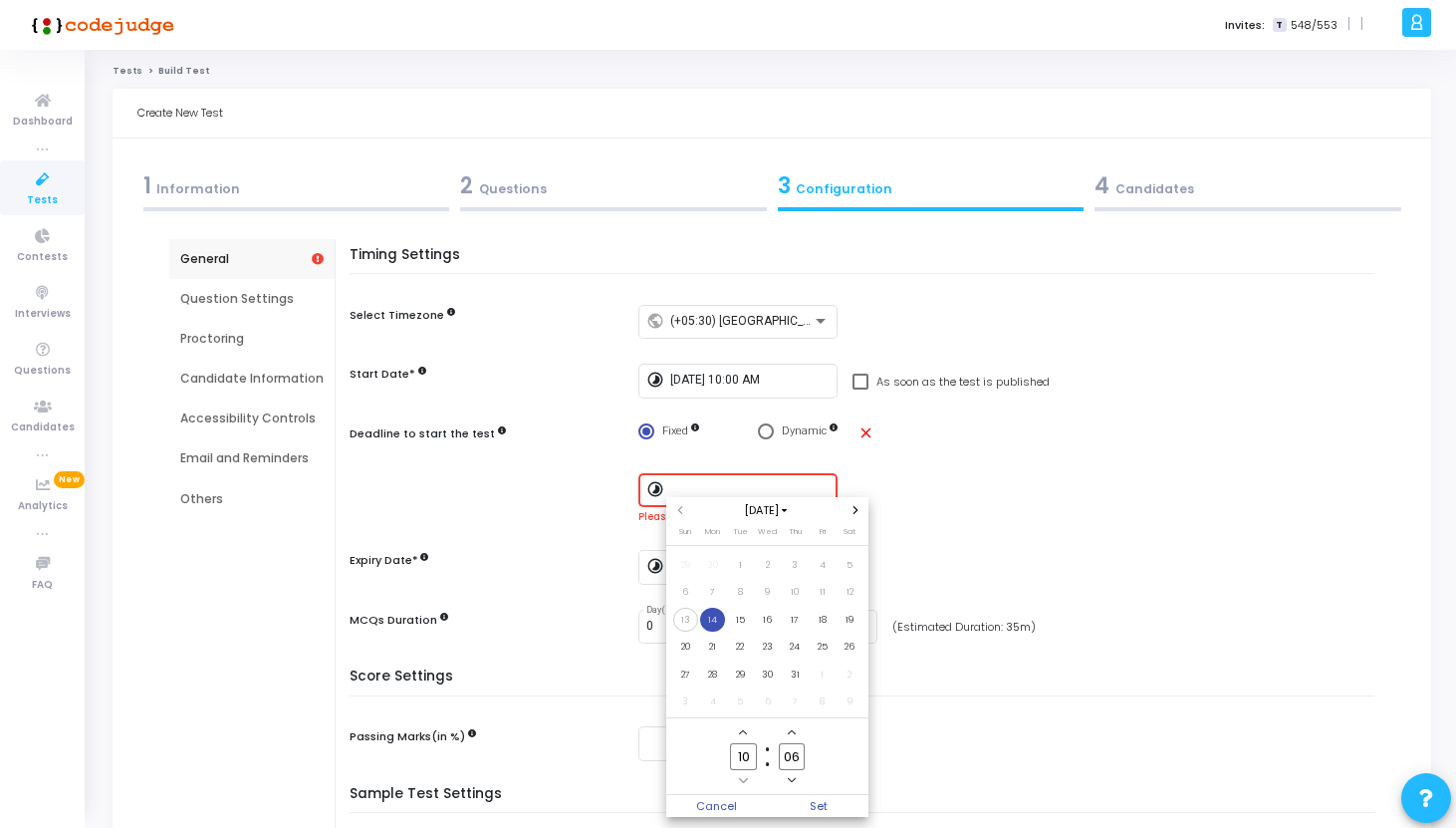 click 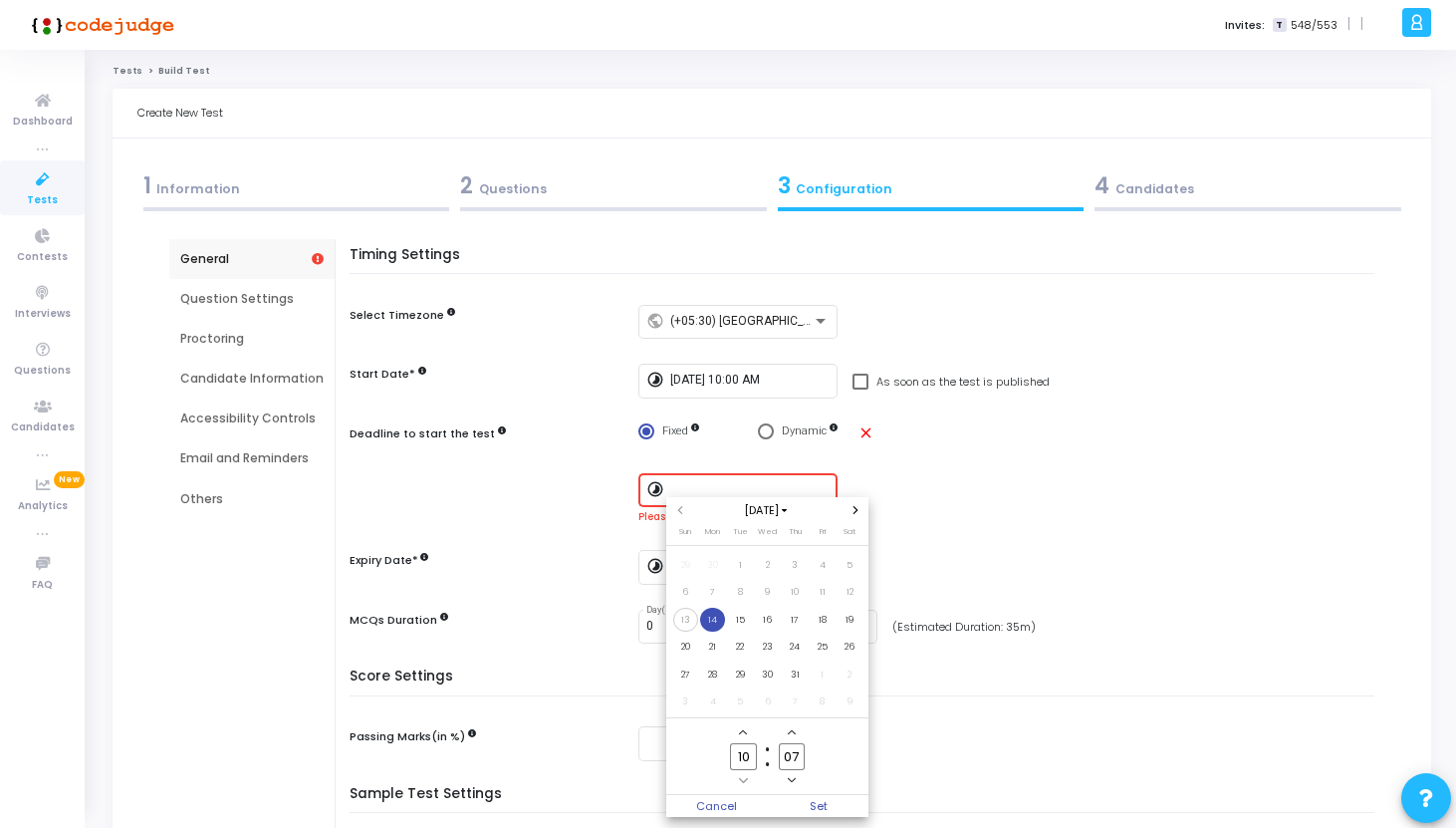 click 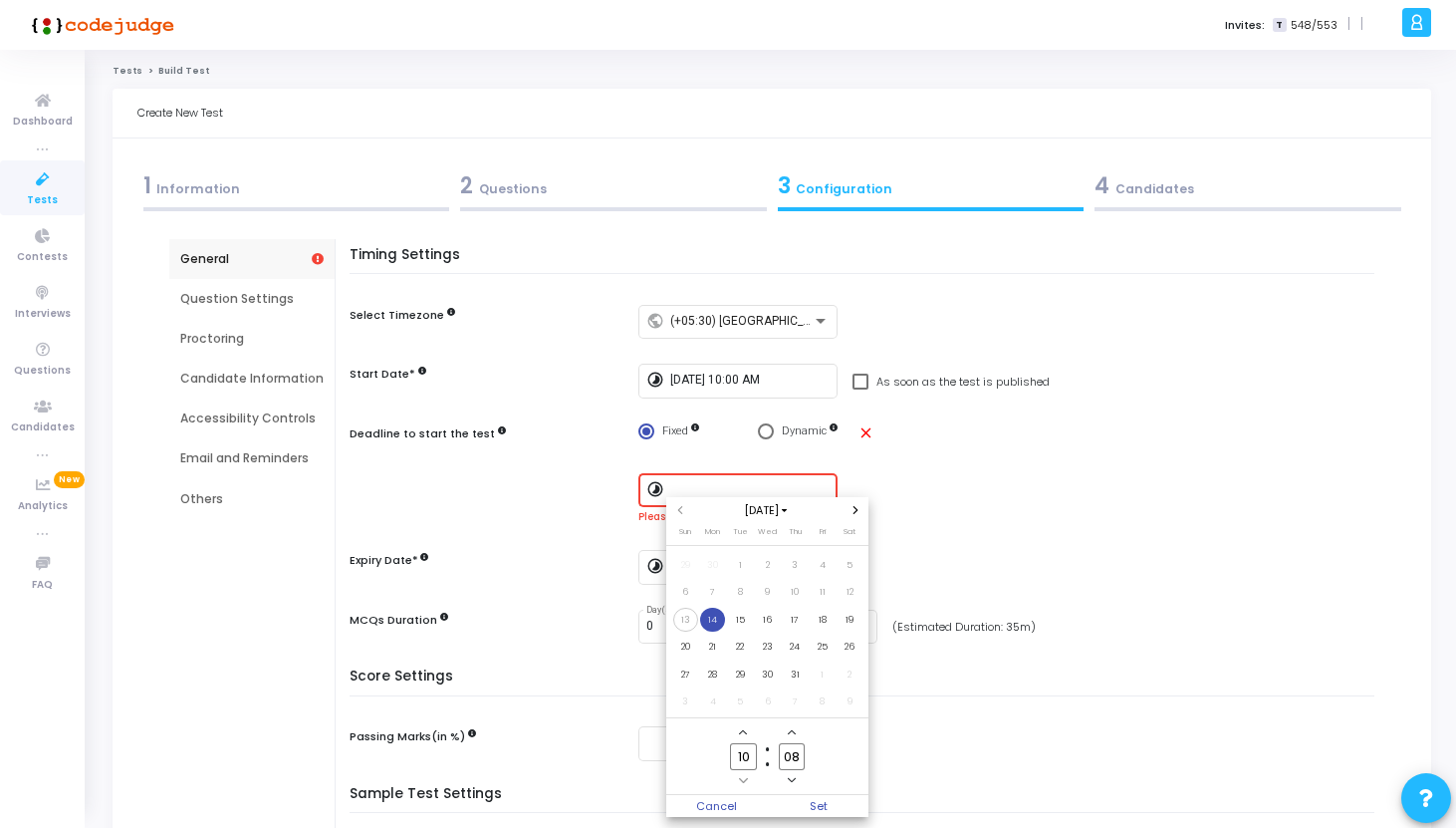 click 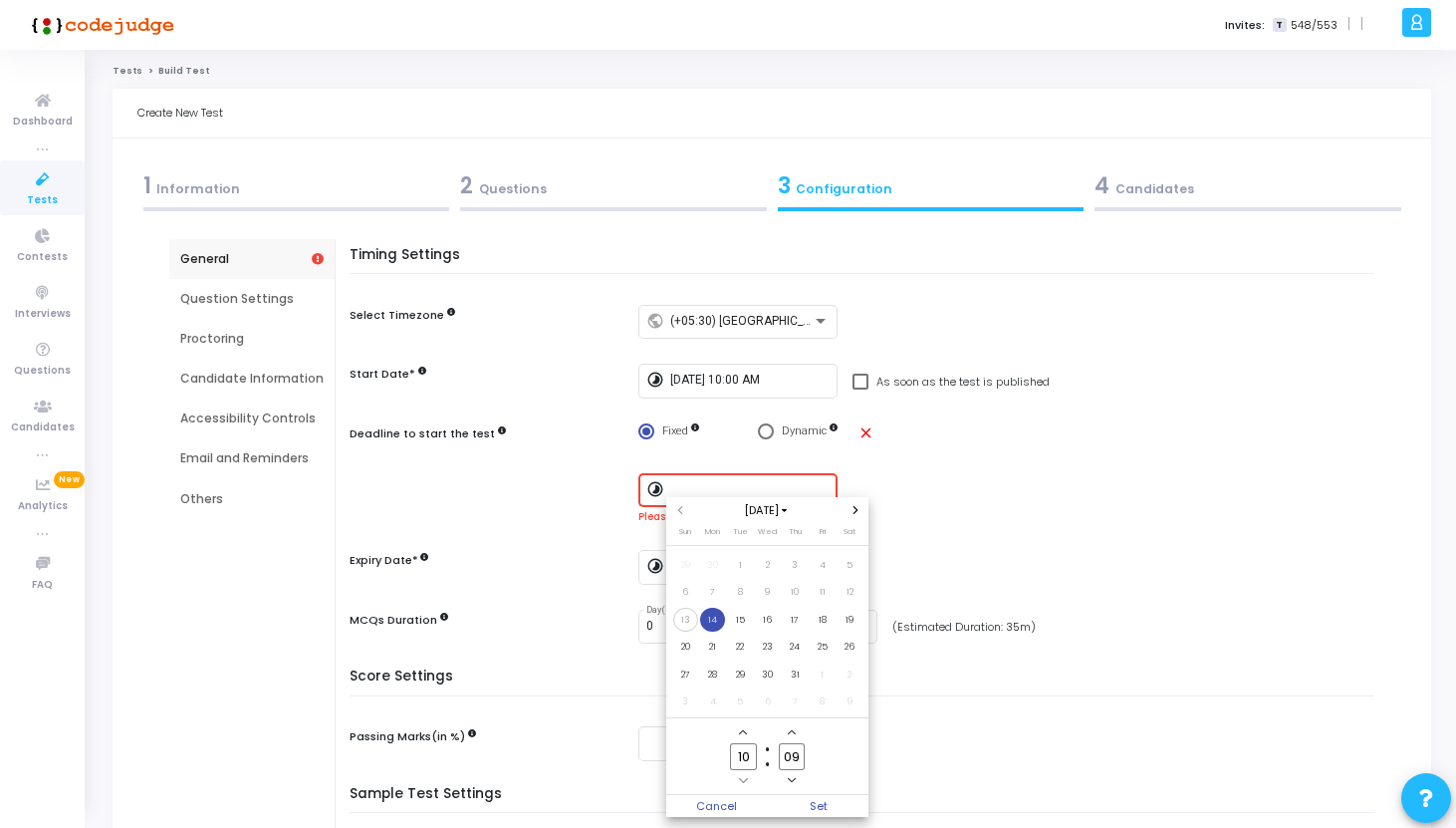 click 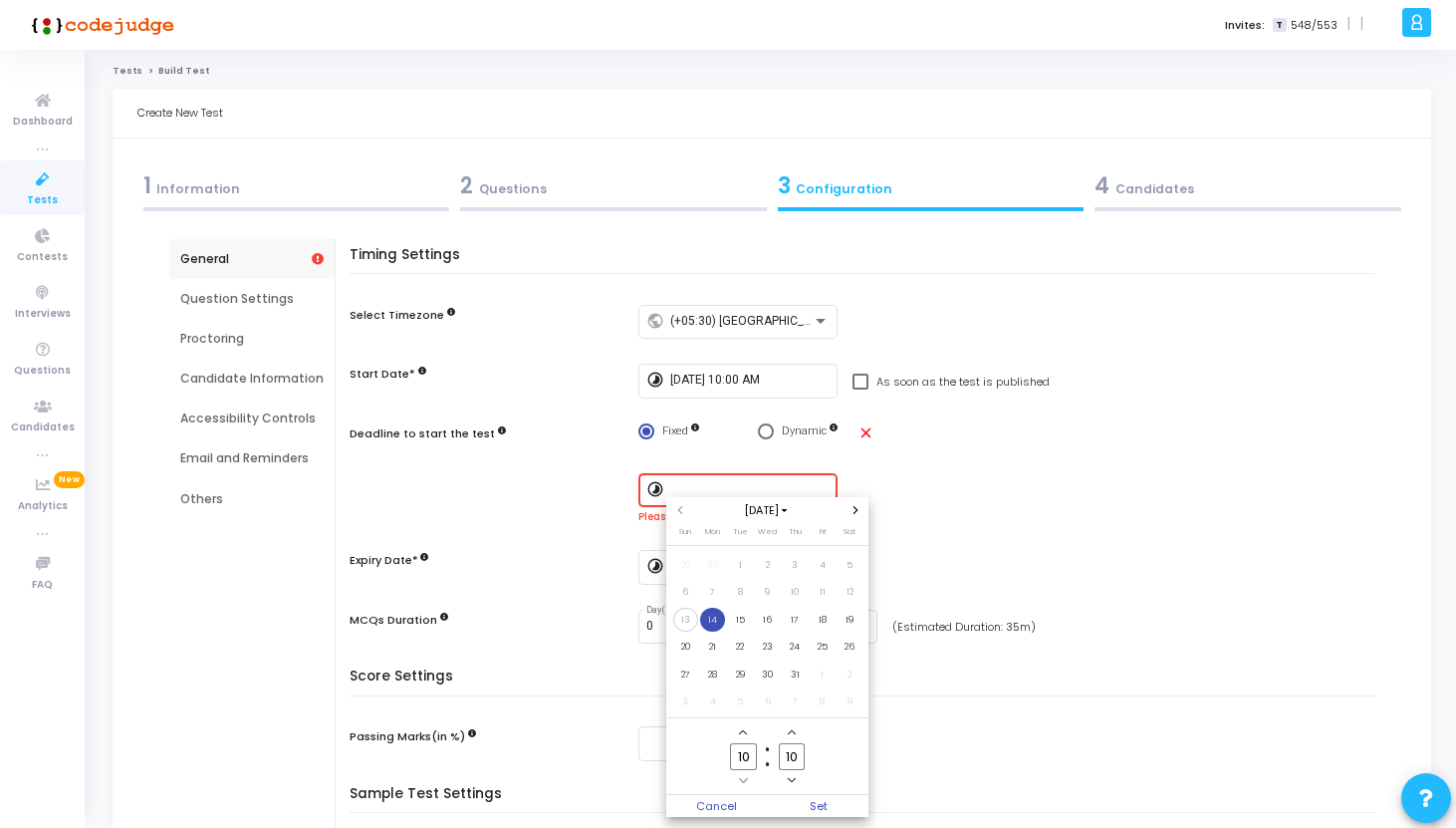 click 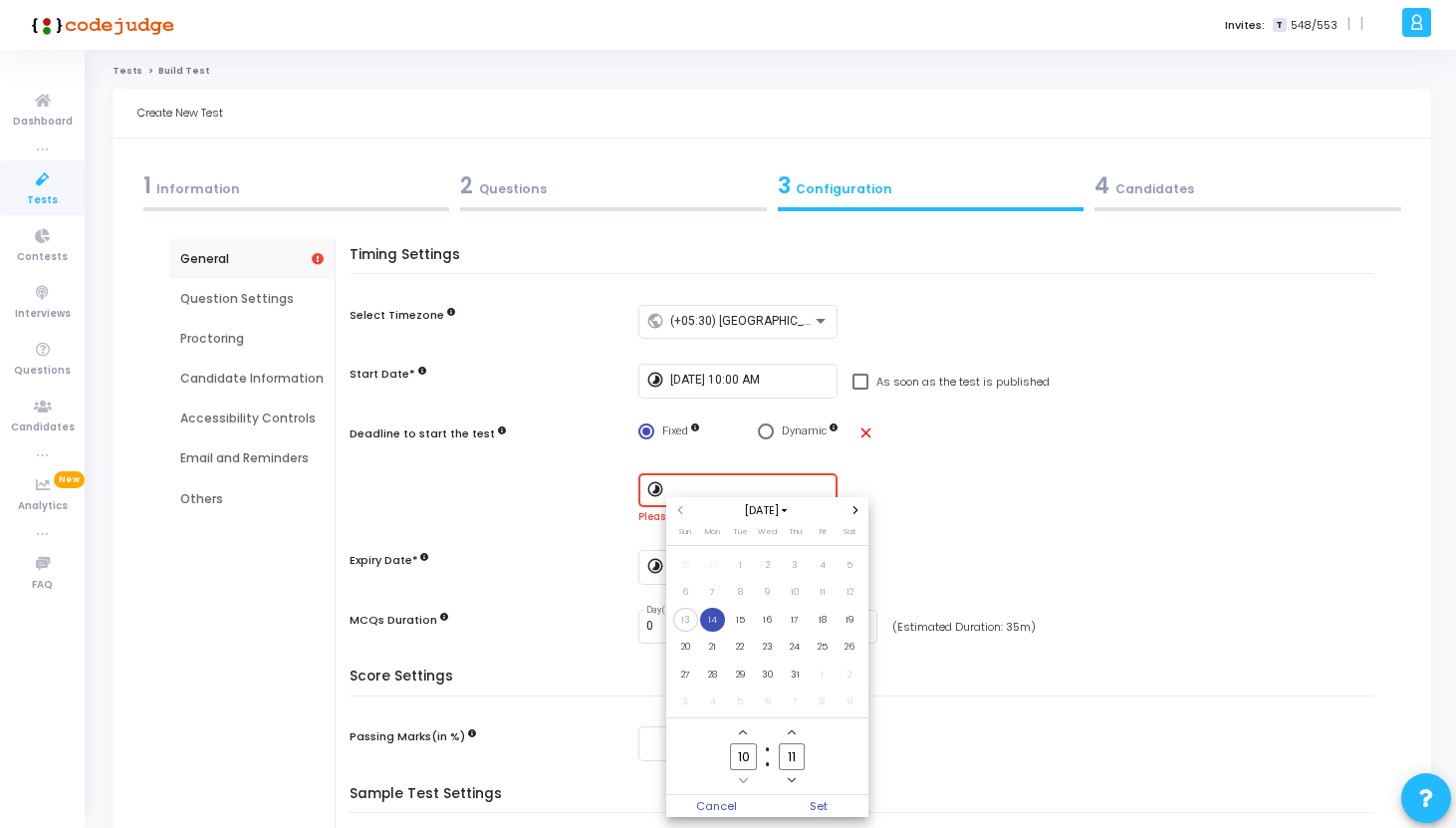 click 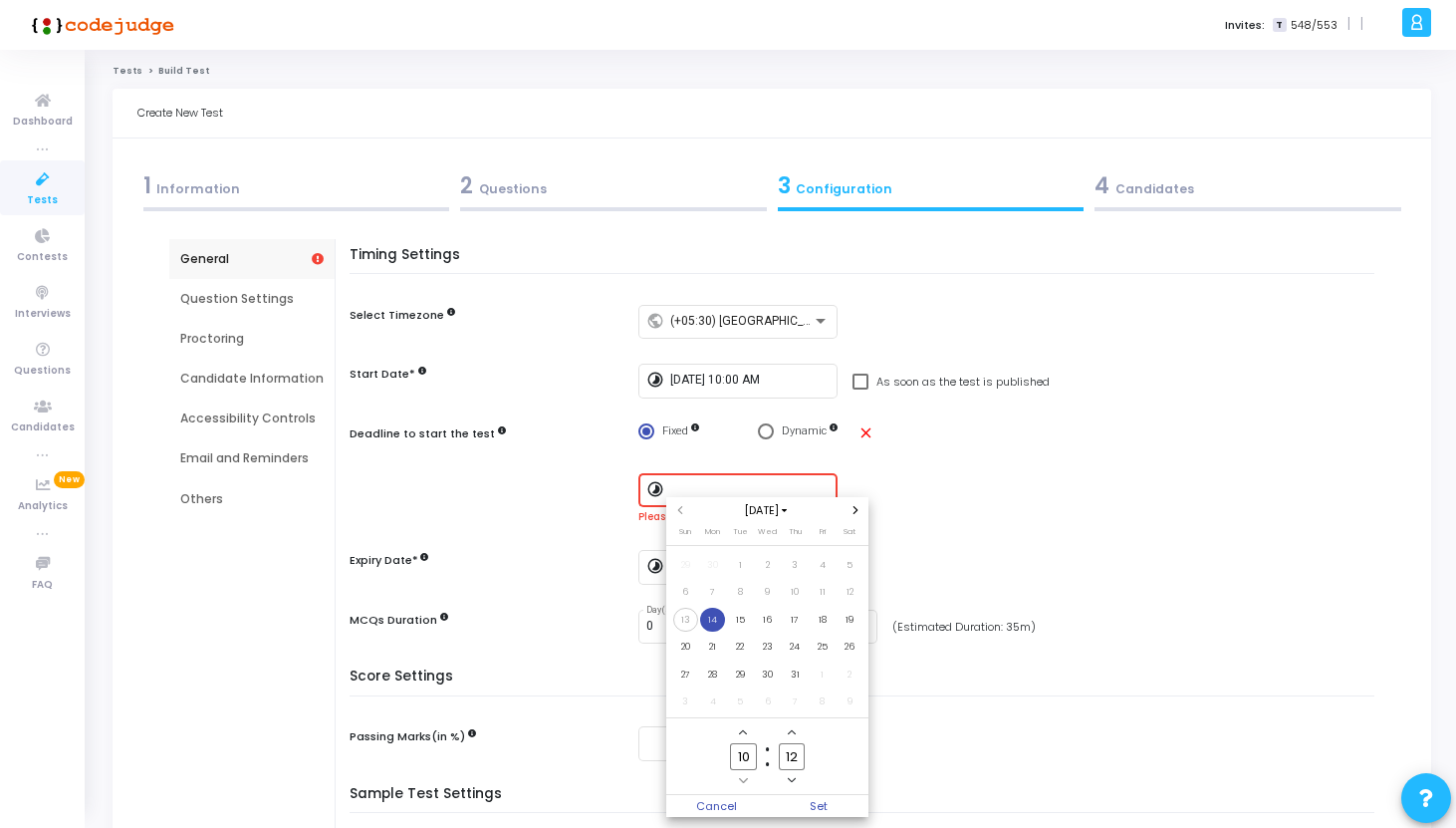 click 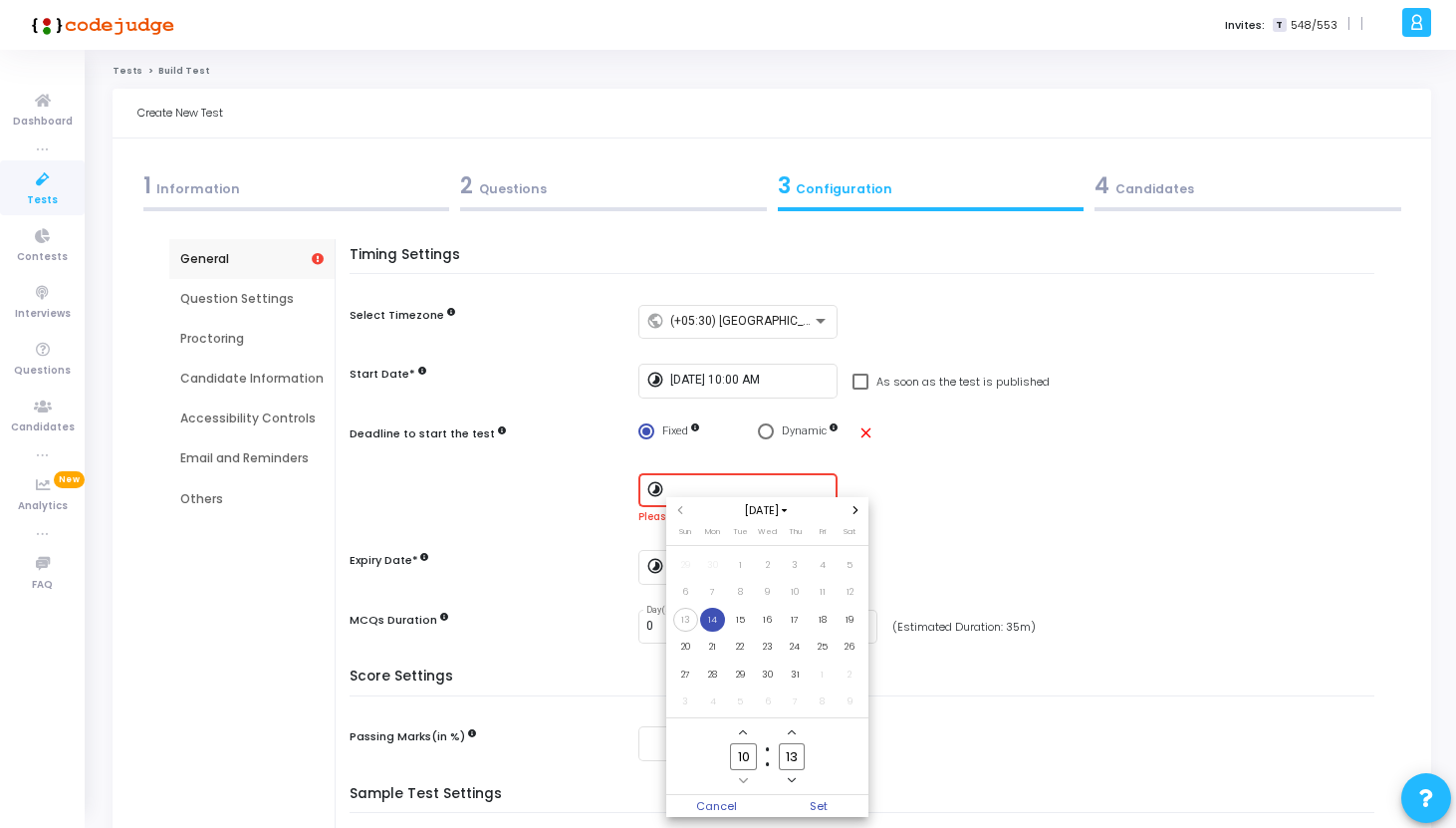 click 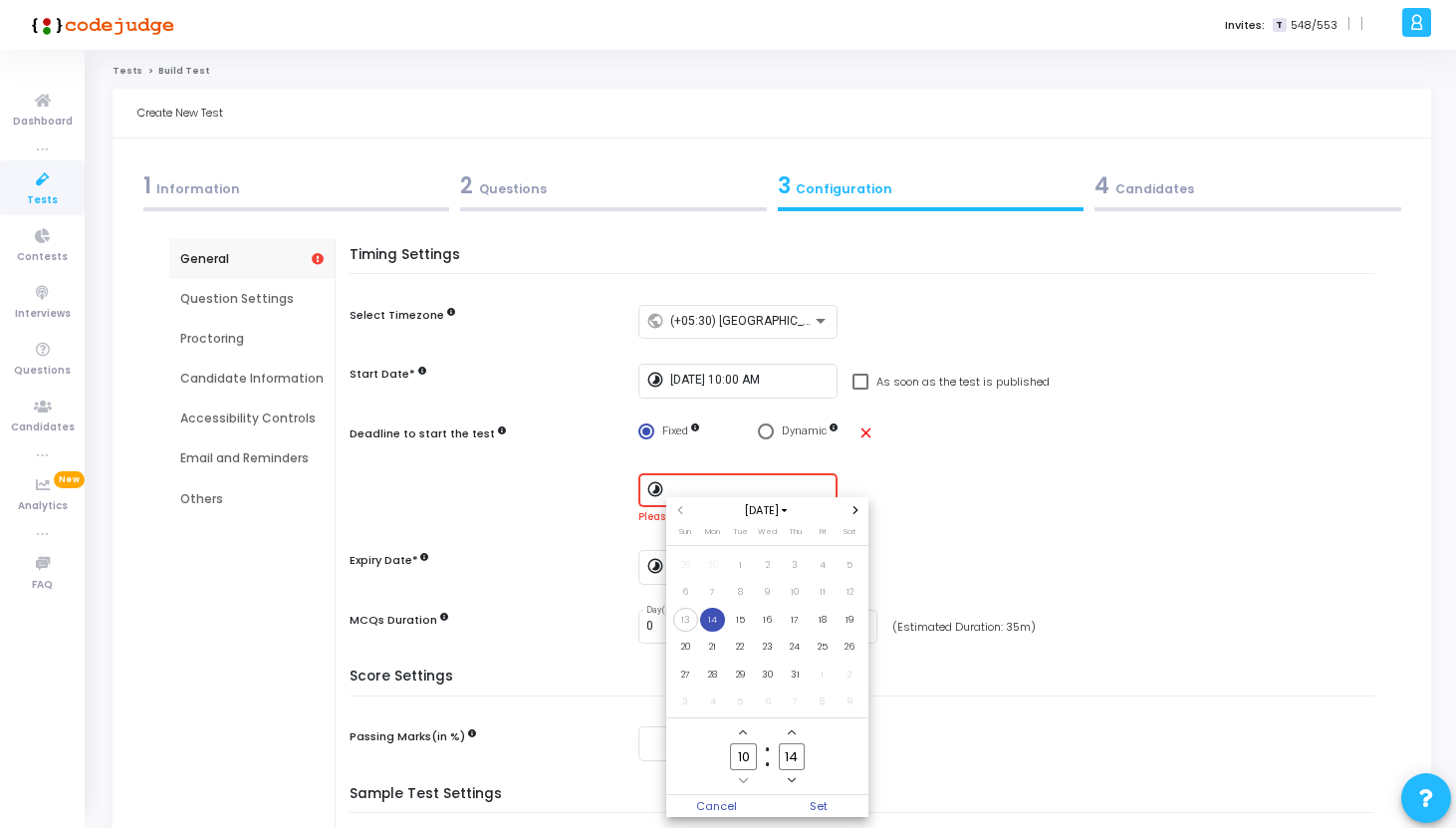 click 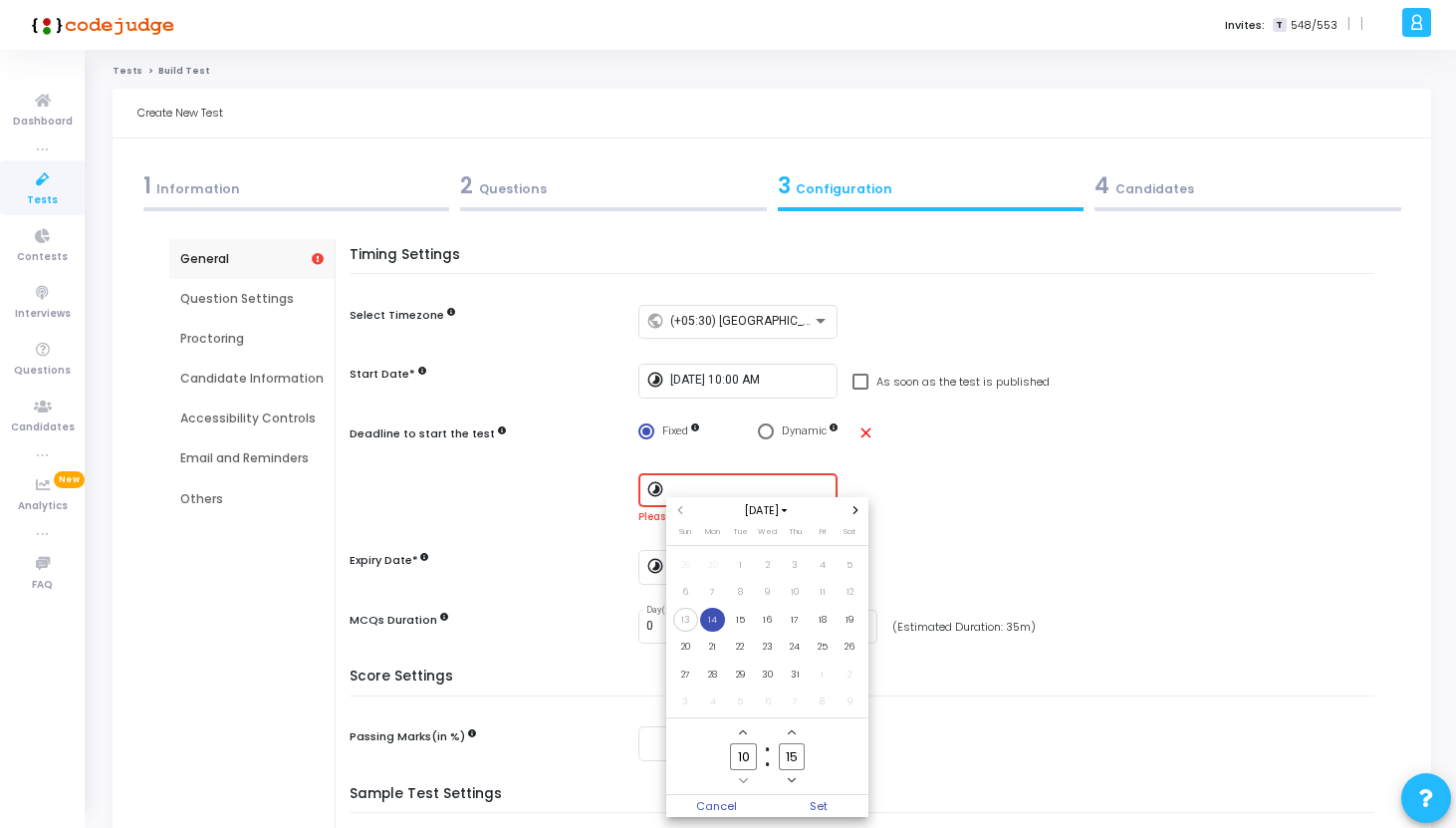 click 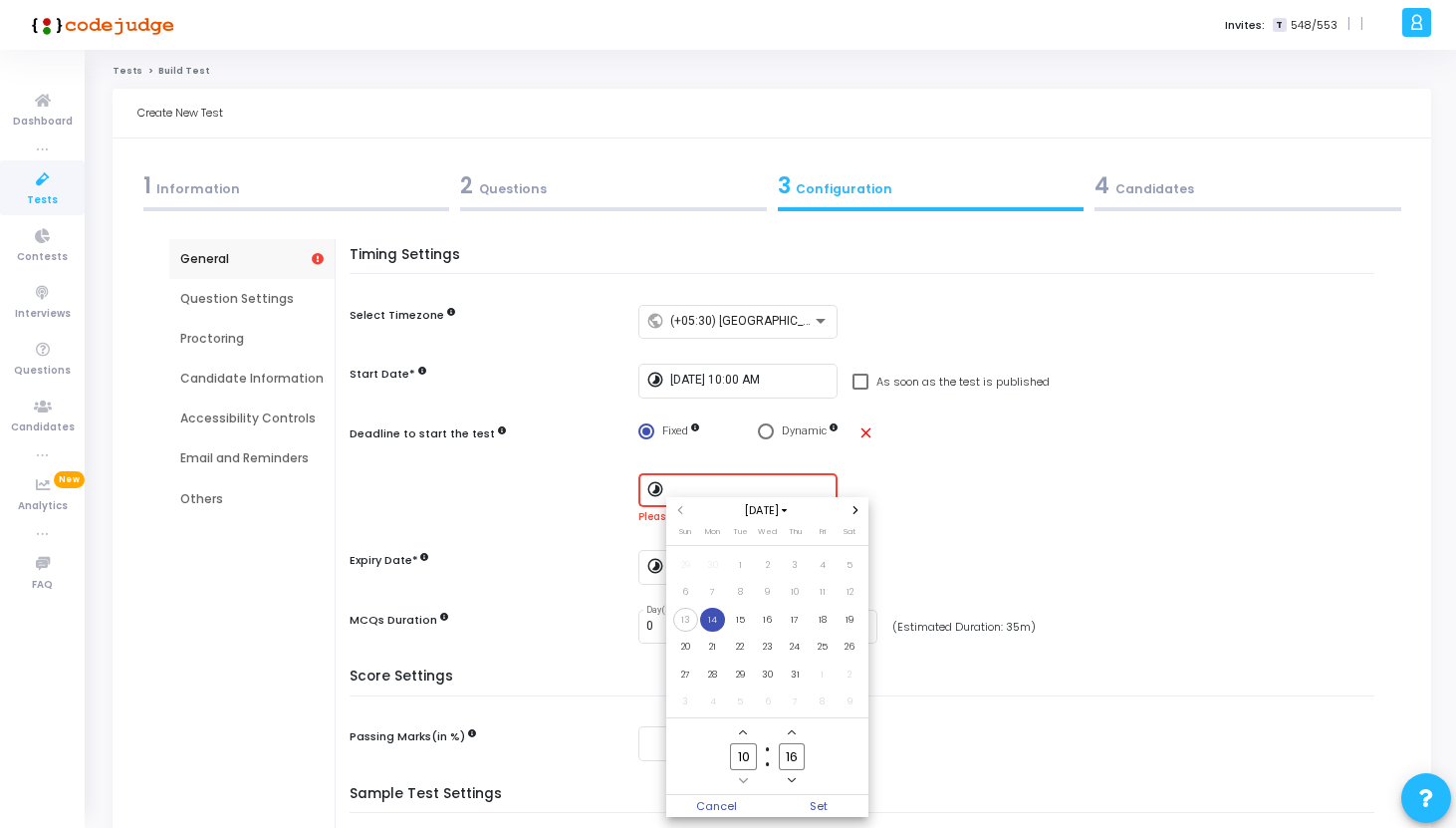 click 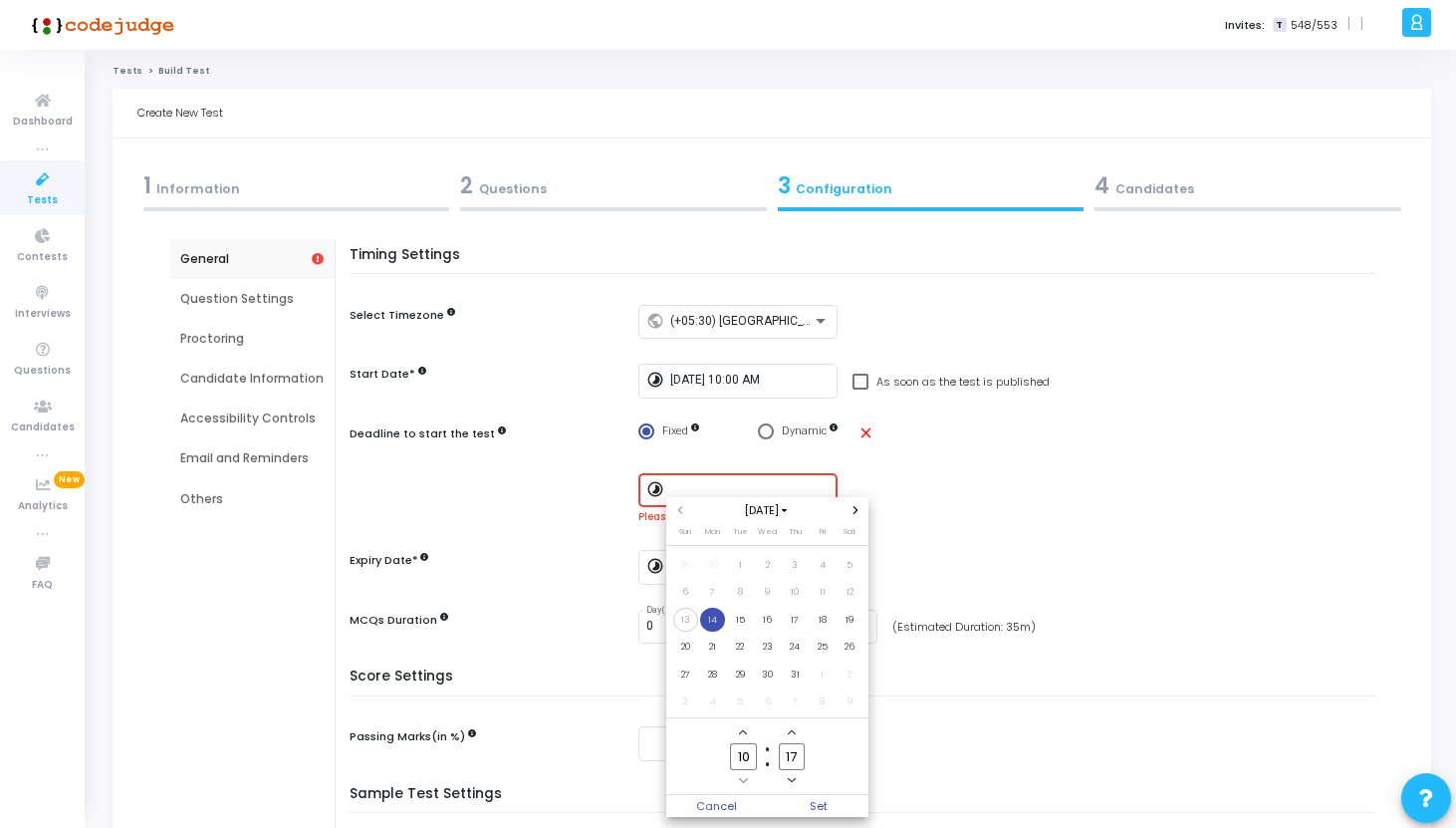 click 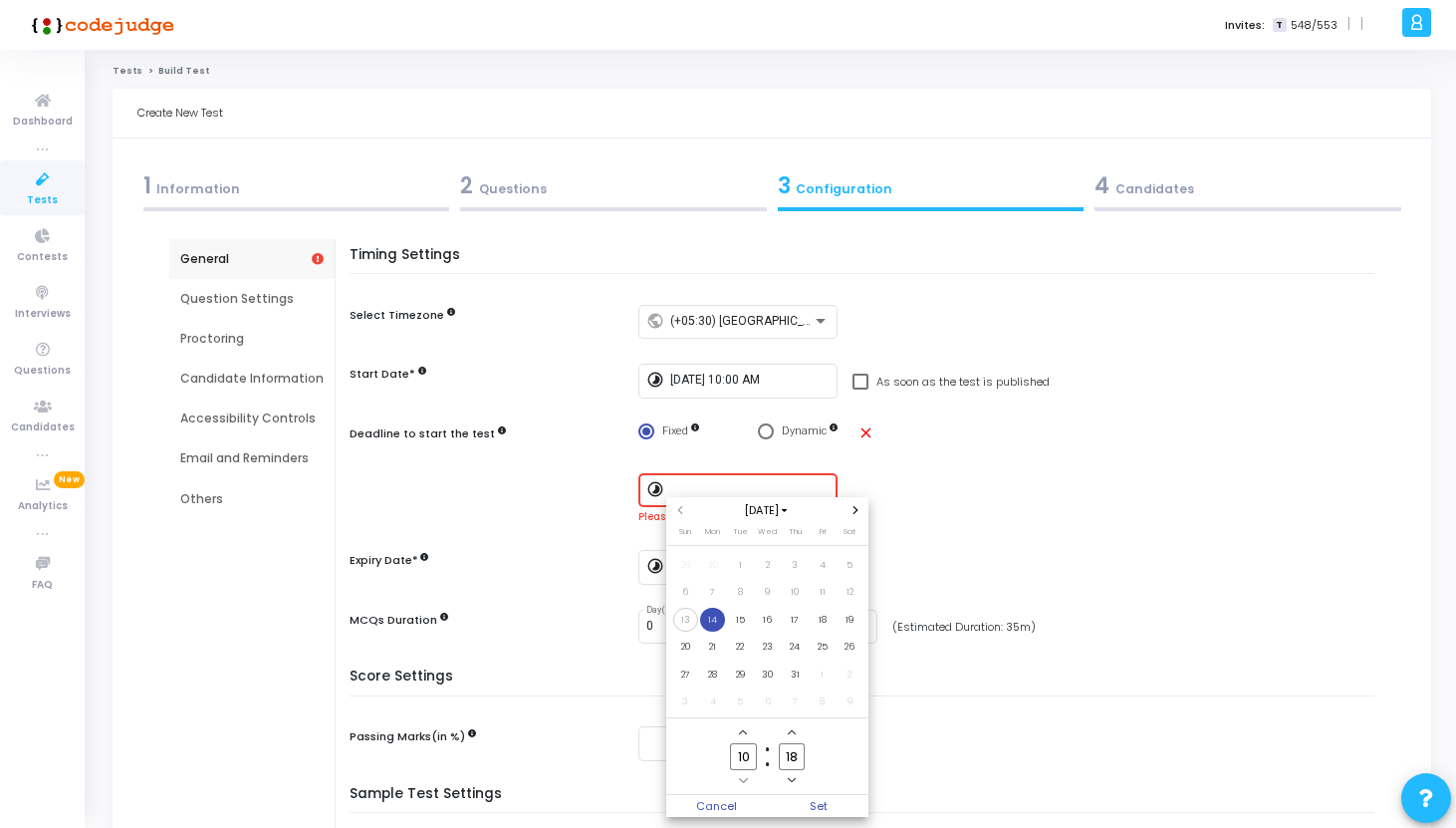 click 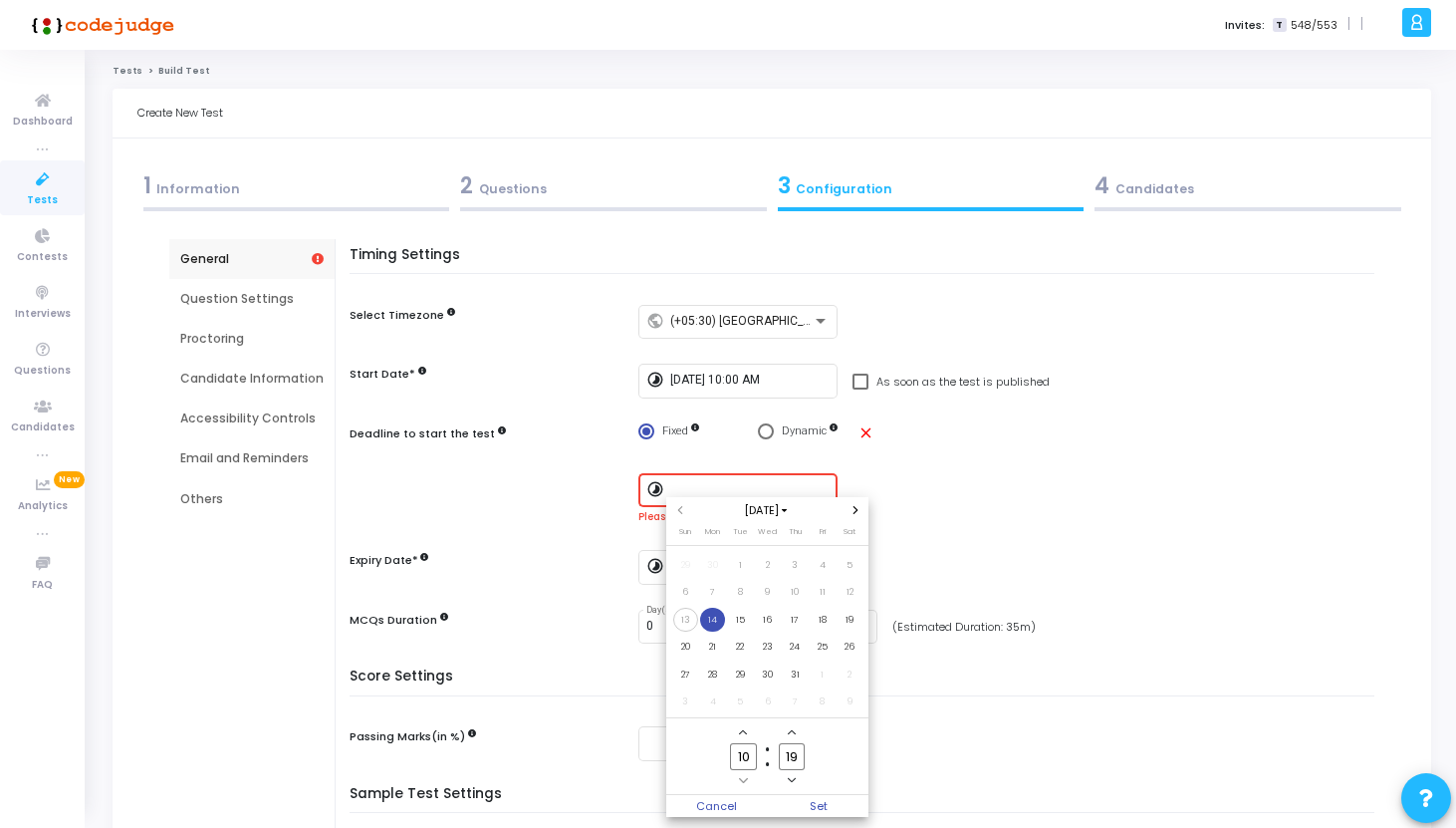 click 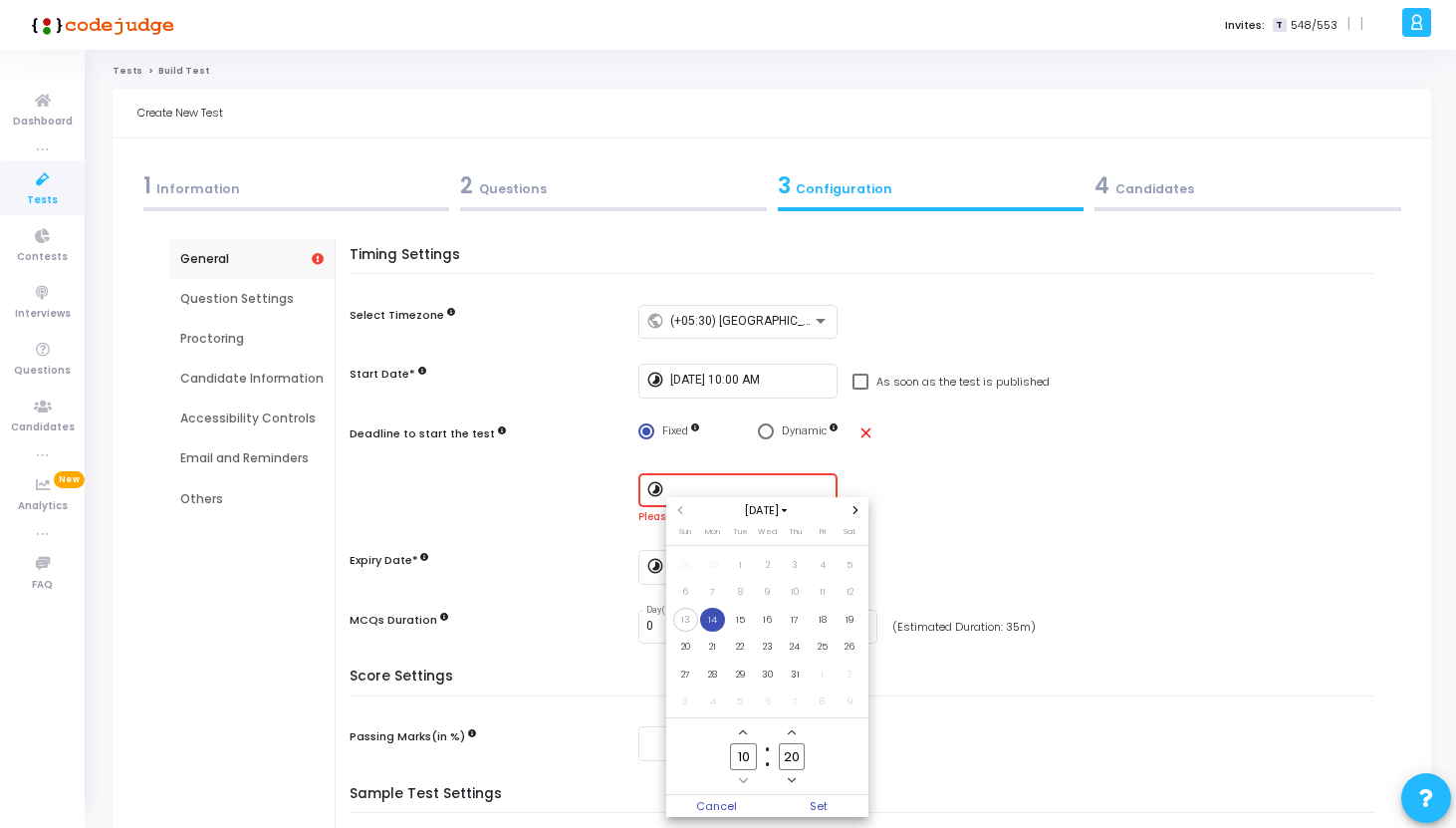 click 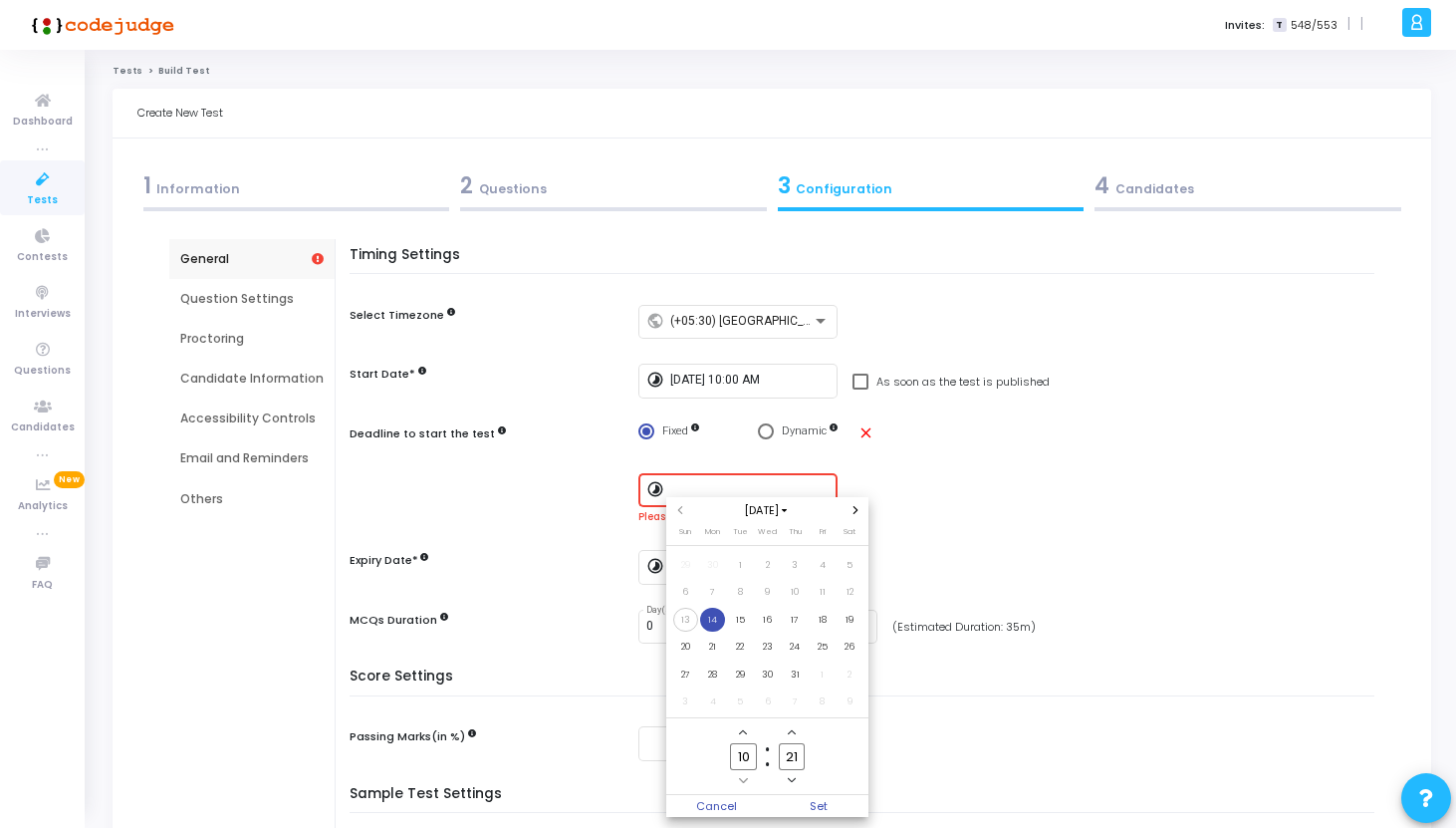 click 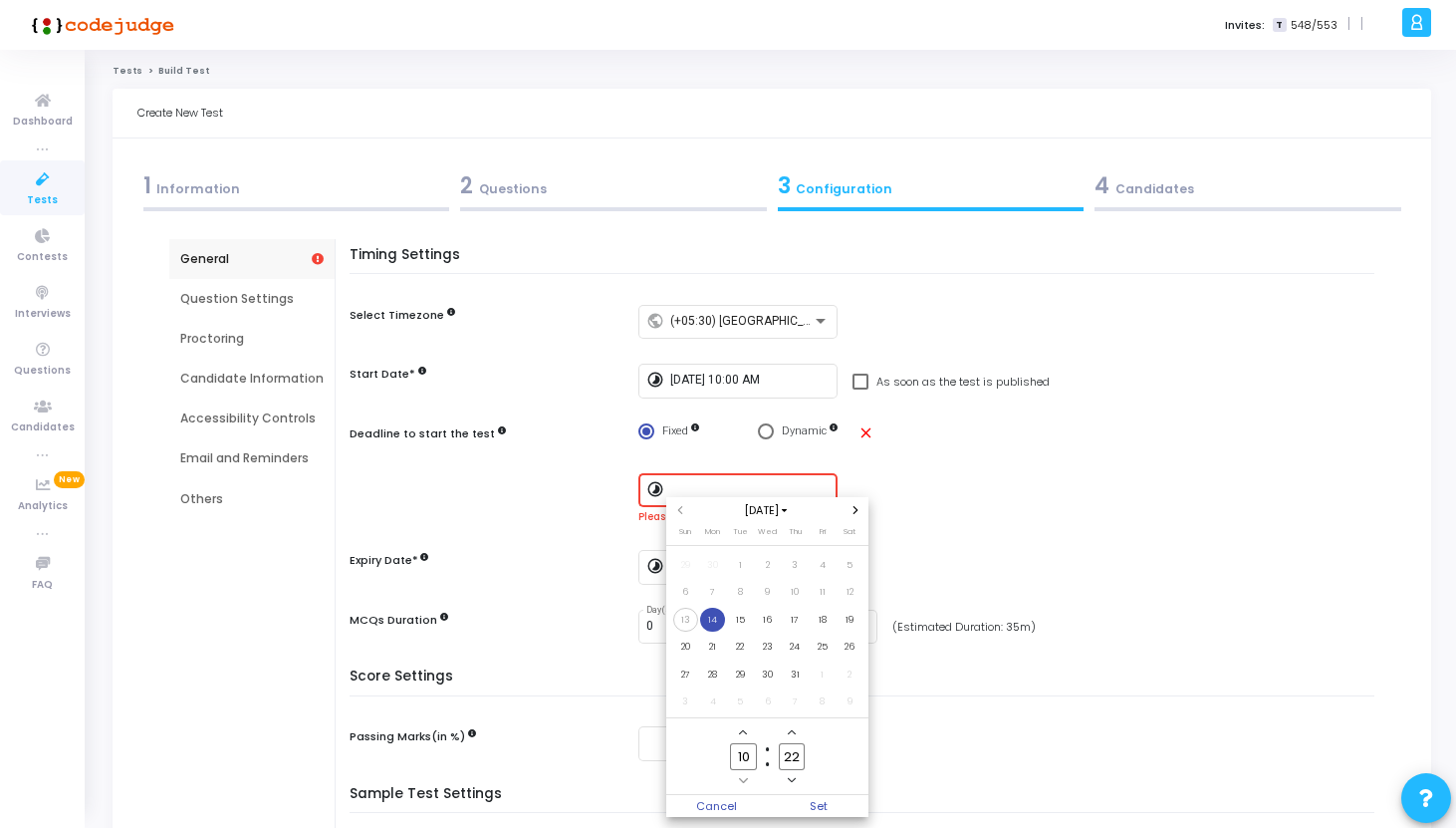 click 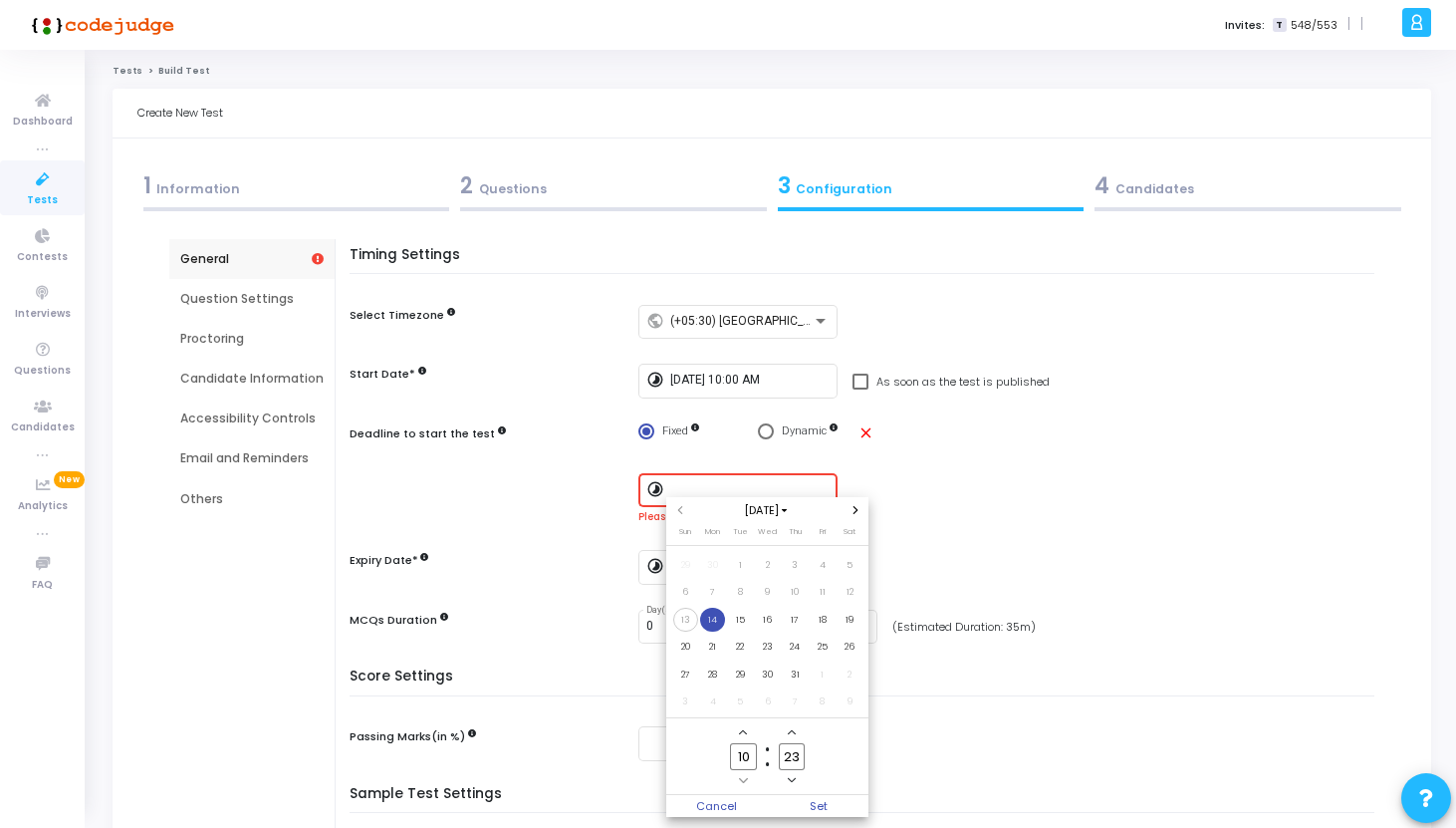 click 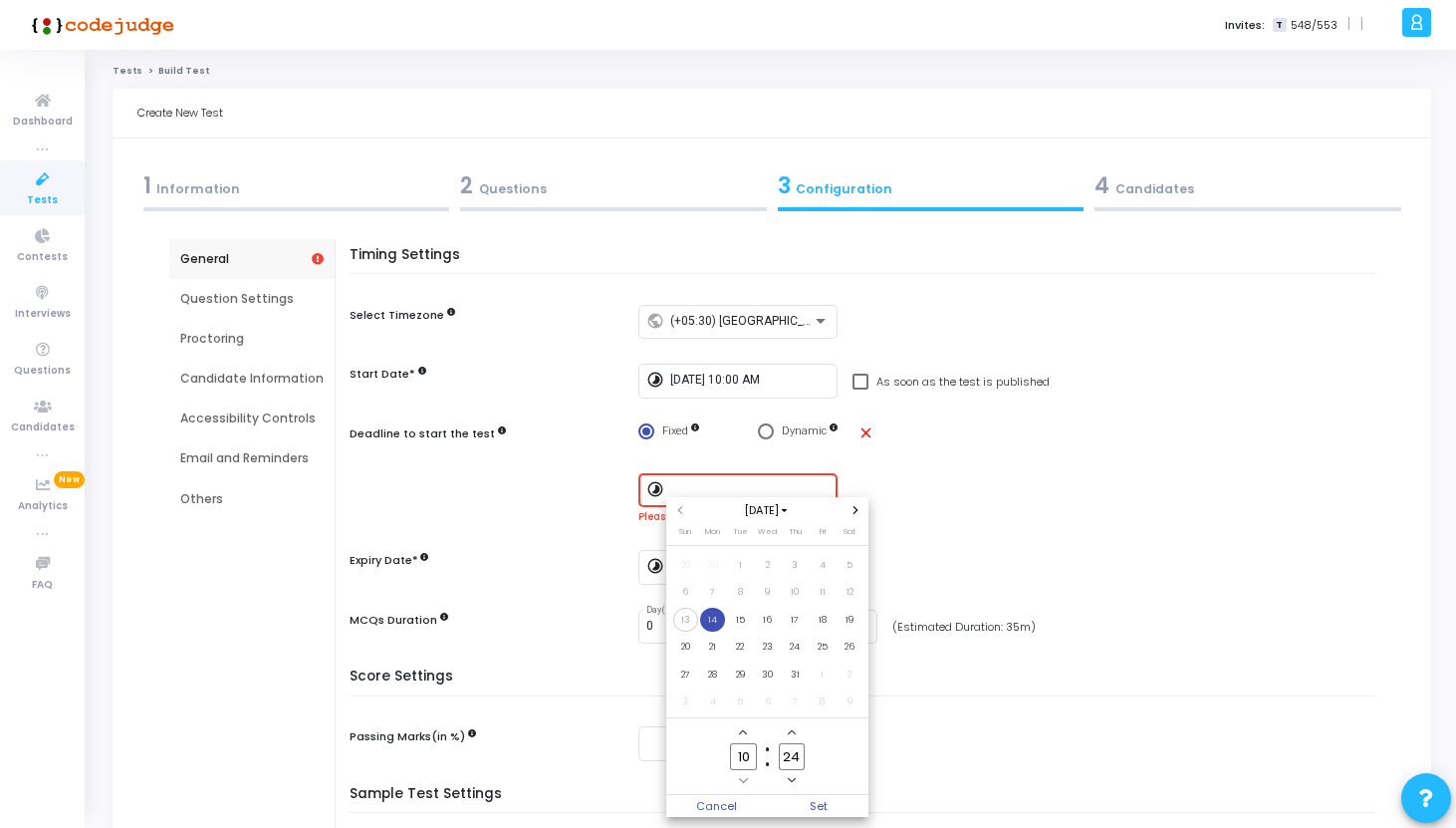 click 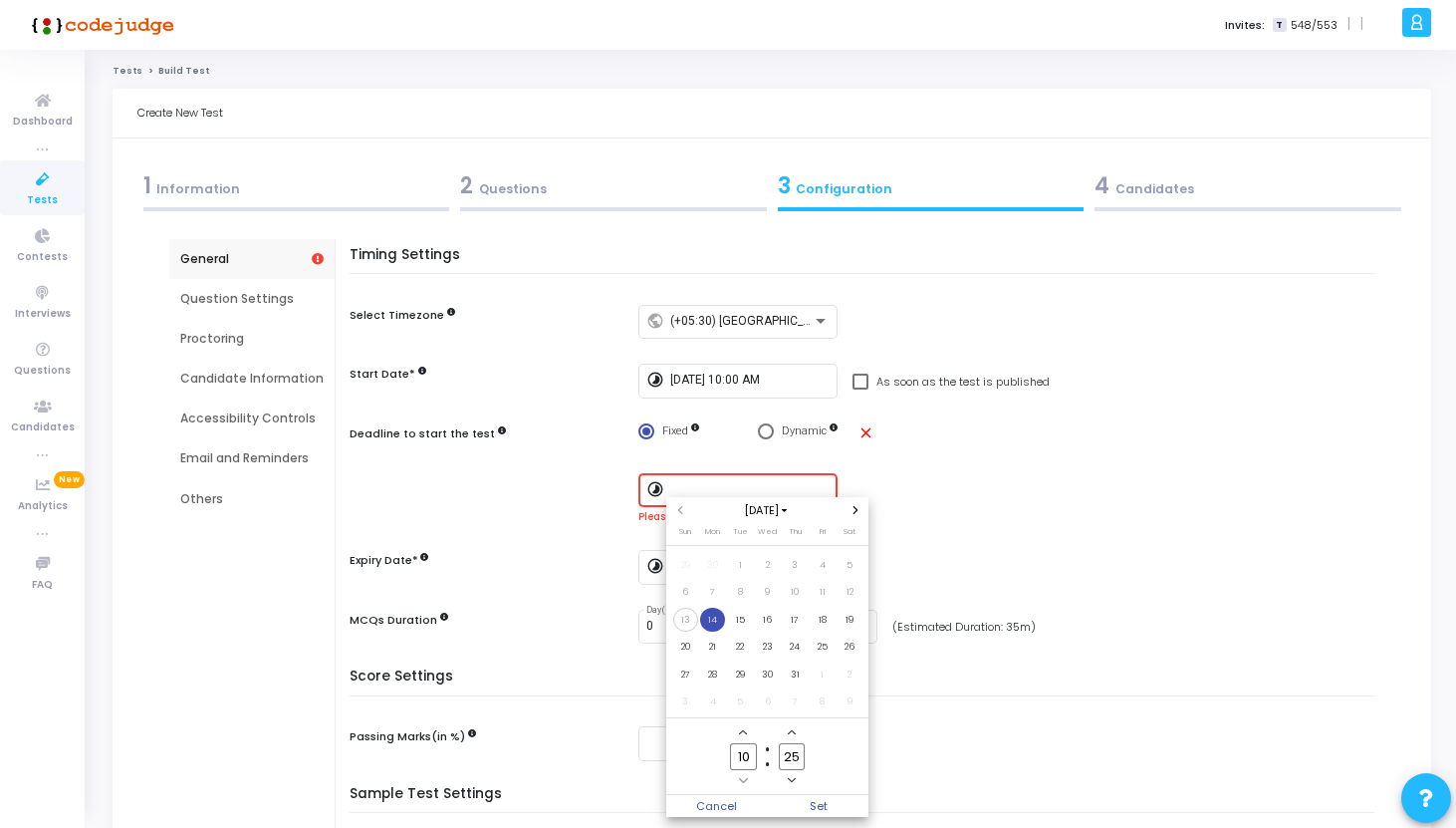 click 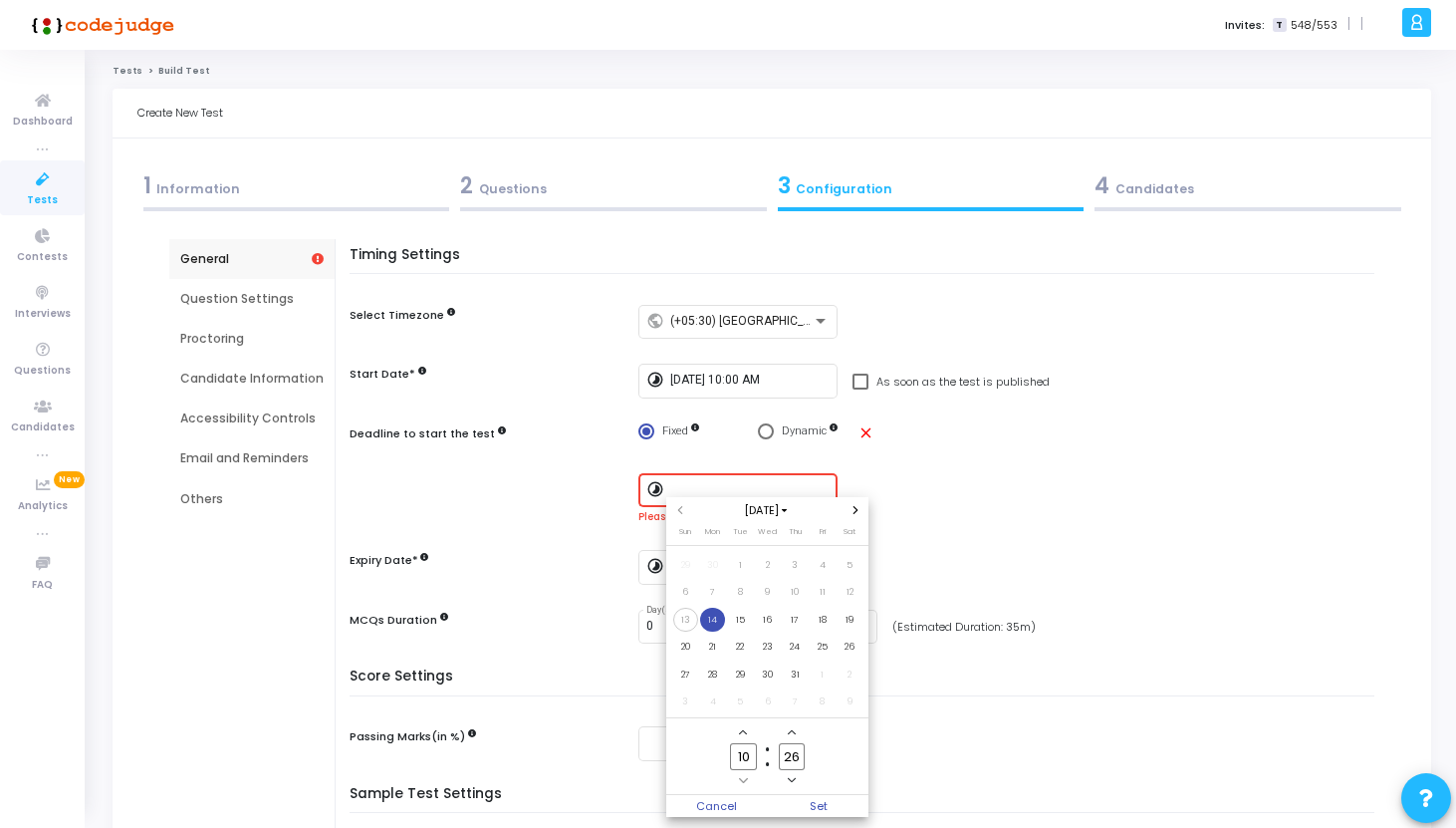 click 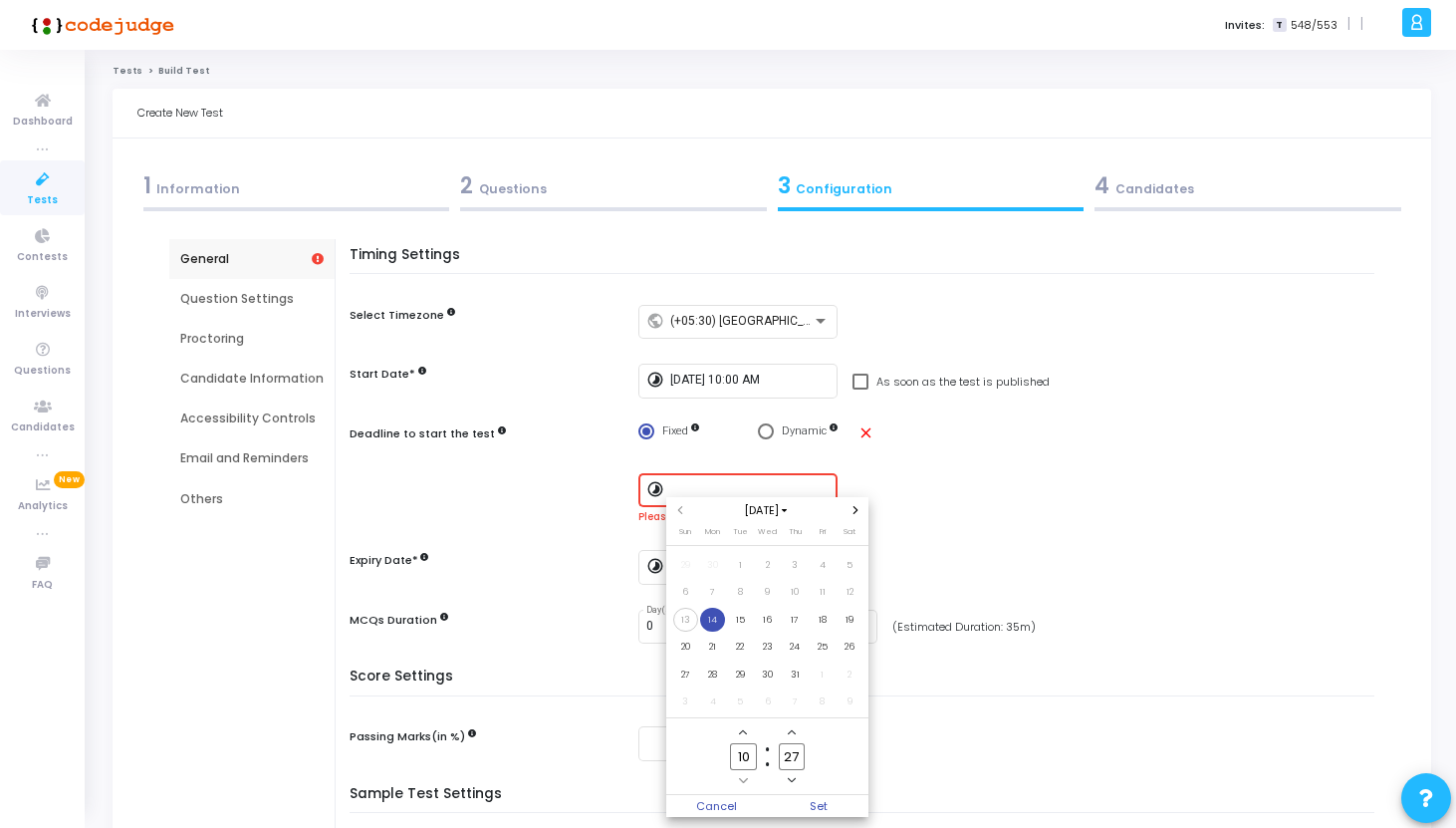 click 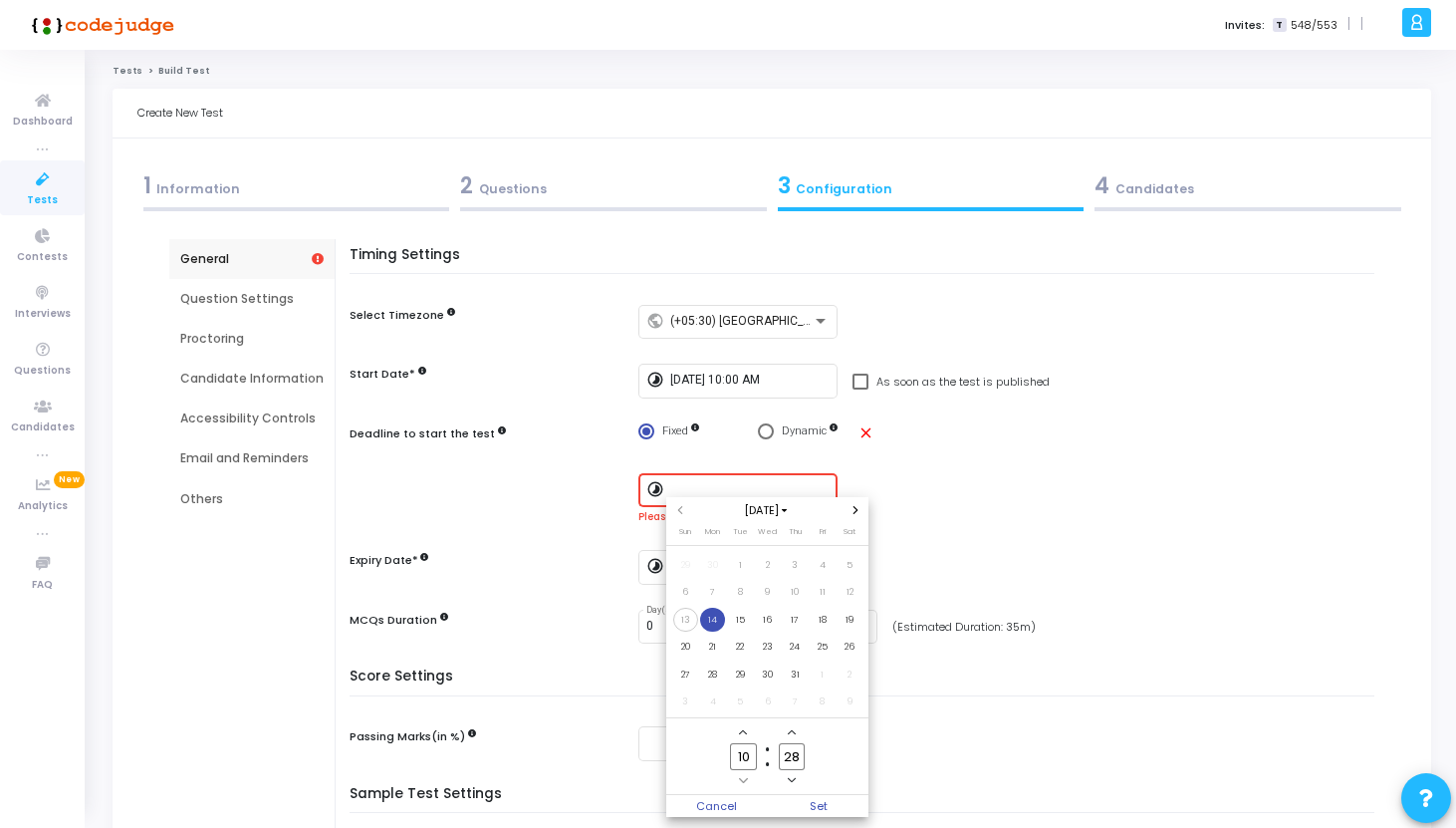 click 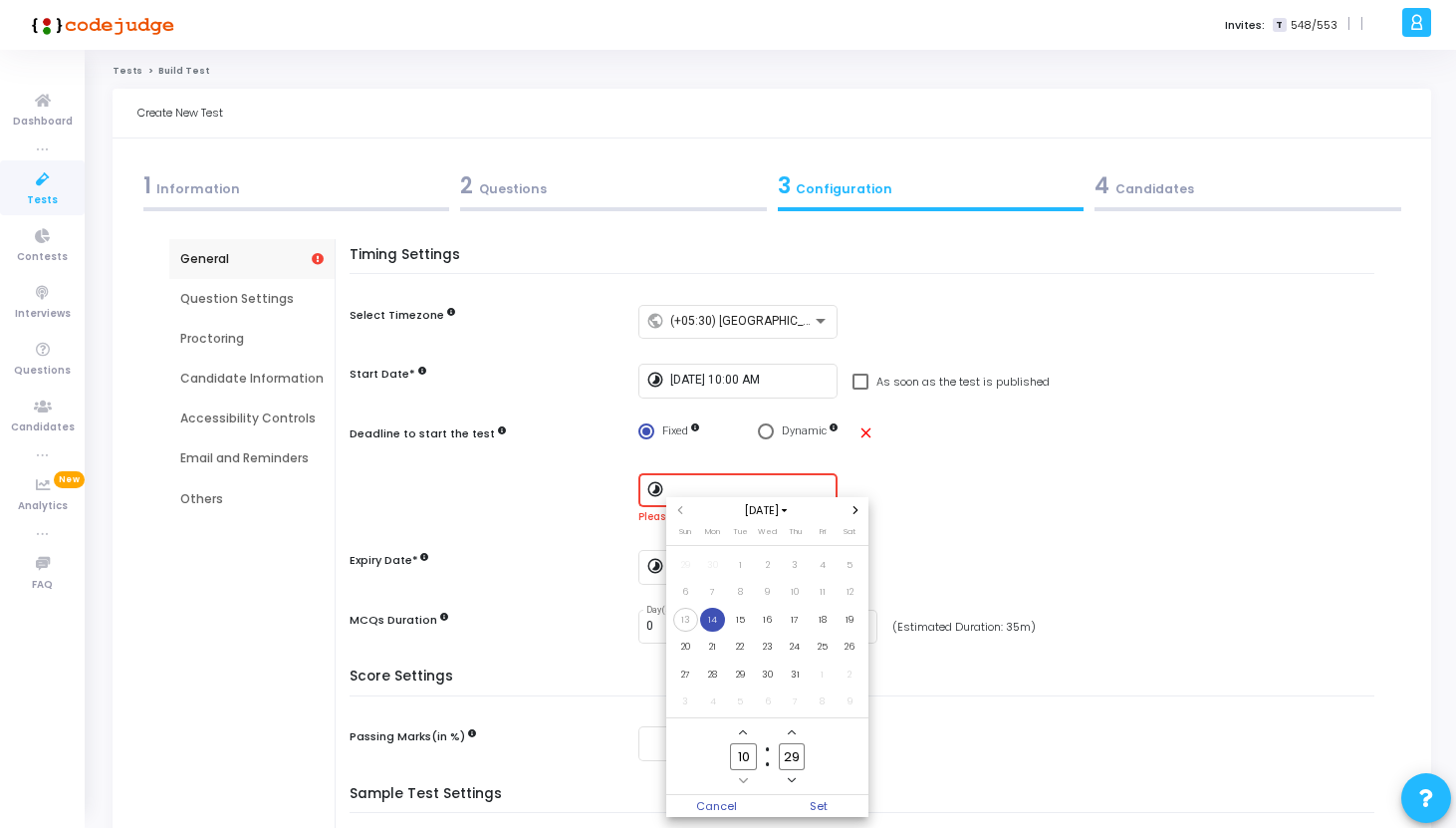 click 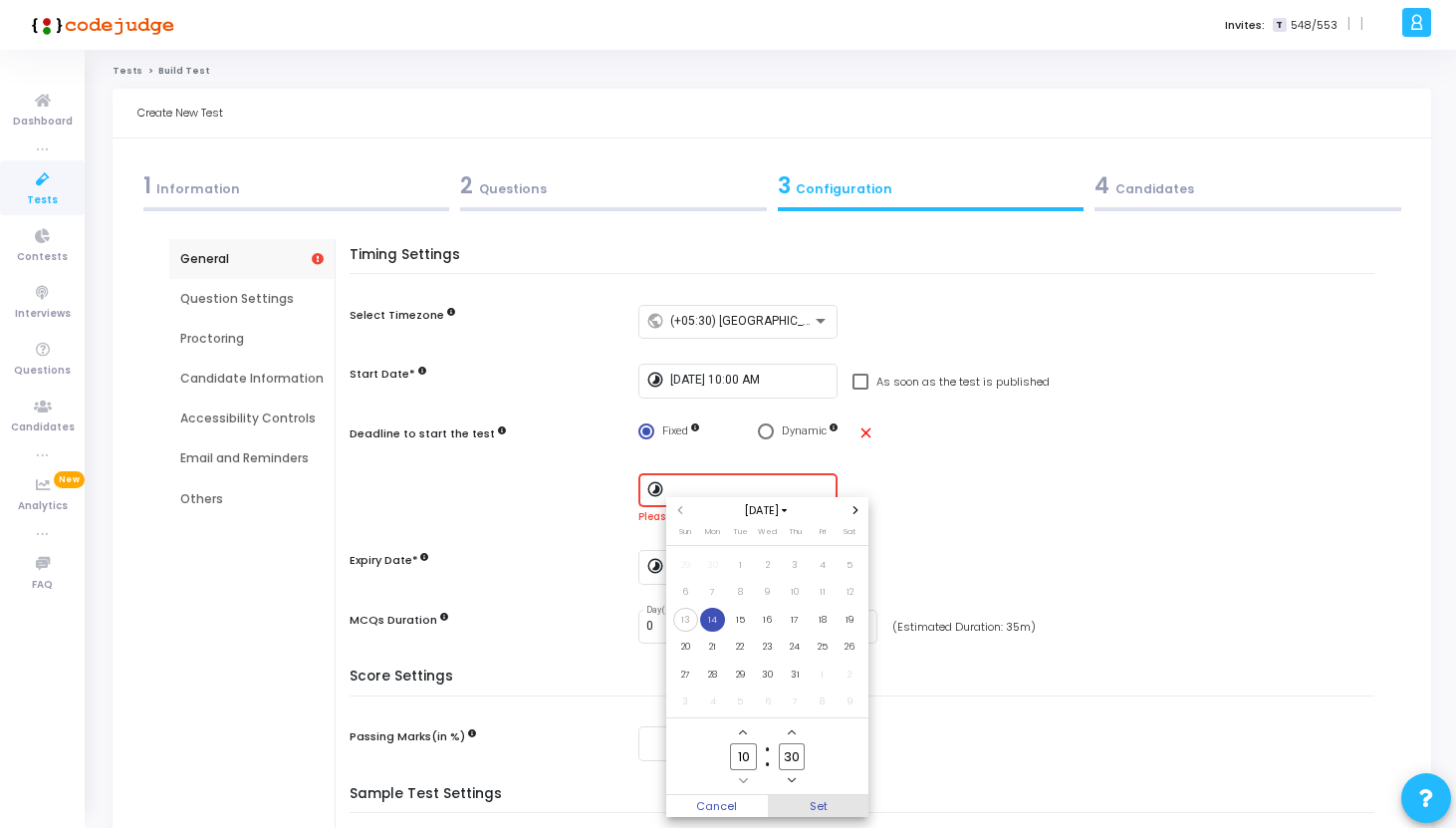 click on "Set" at bounding box center (819, 806) 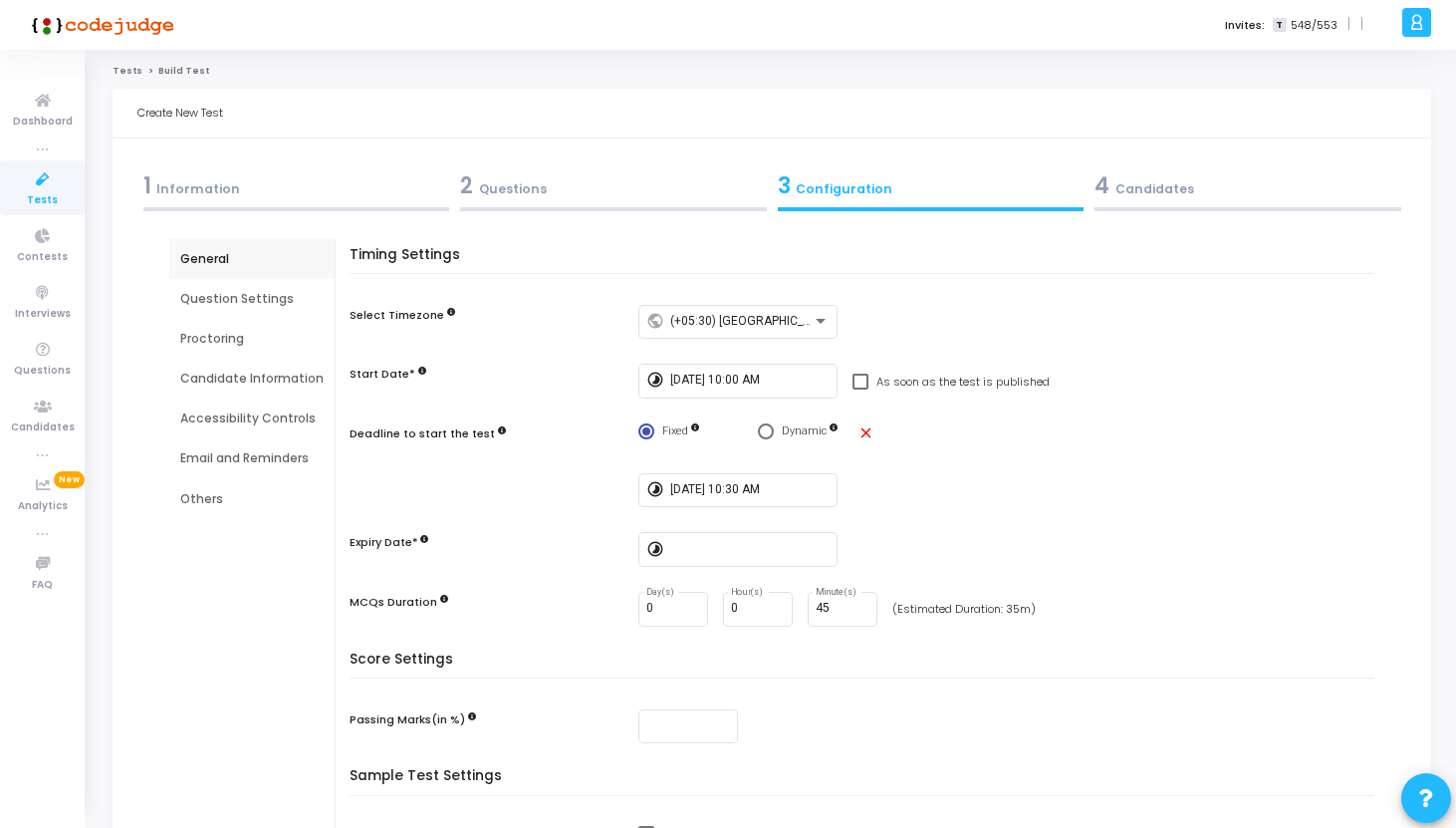 click on "timelapse 7/14/2025, 10:30 AM" at bounding box center (1011, 490) 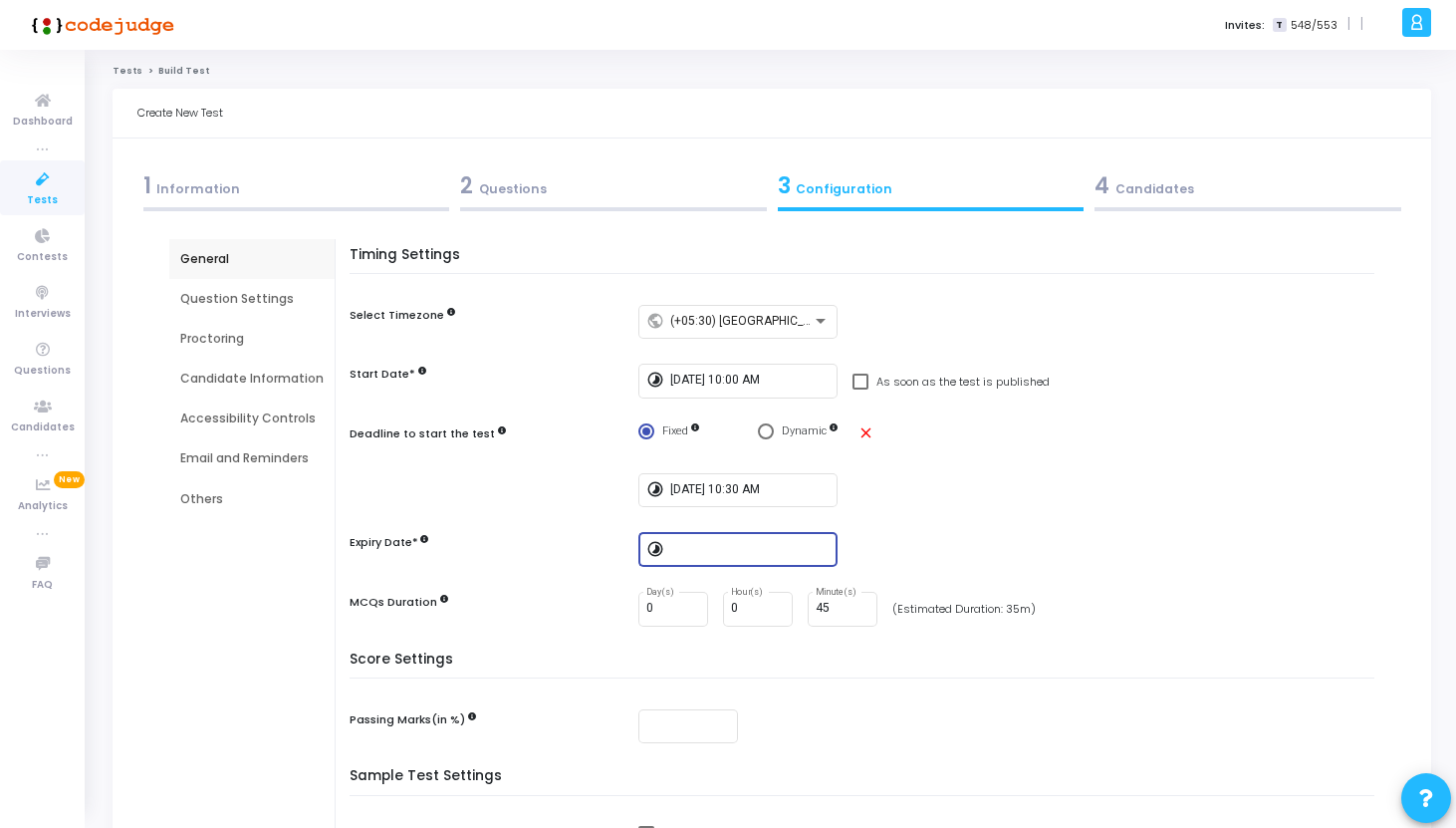 click at bounding box center (750, 550) 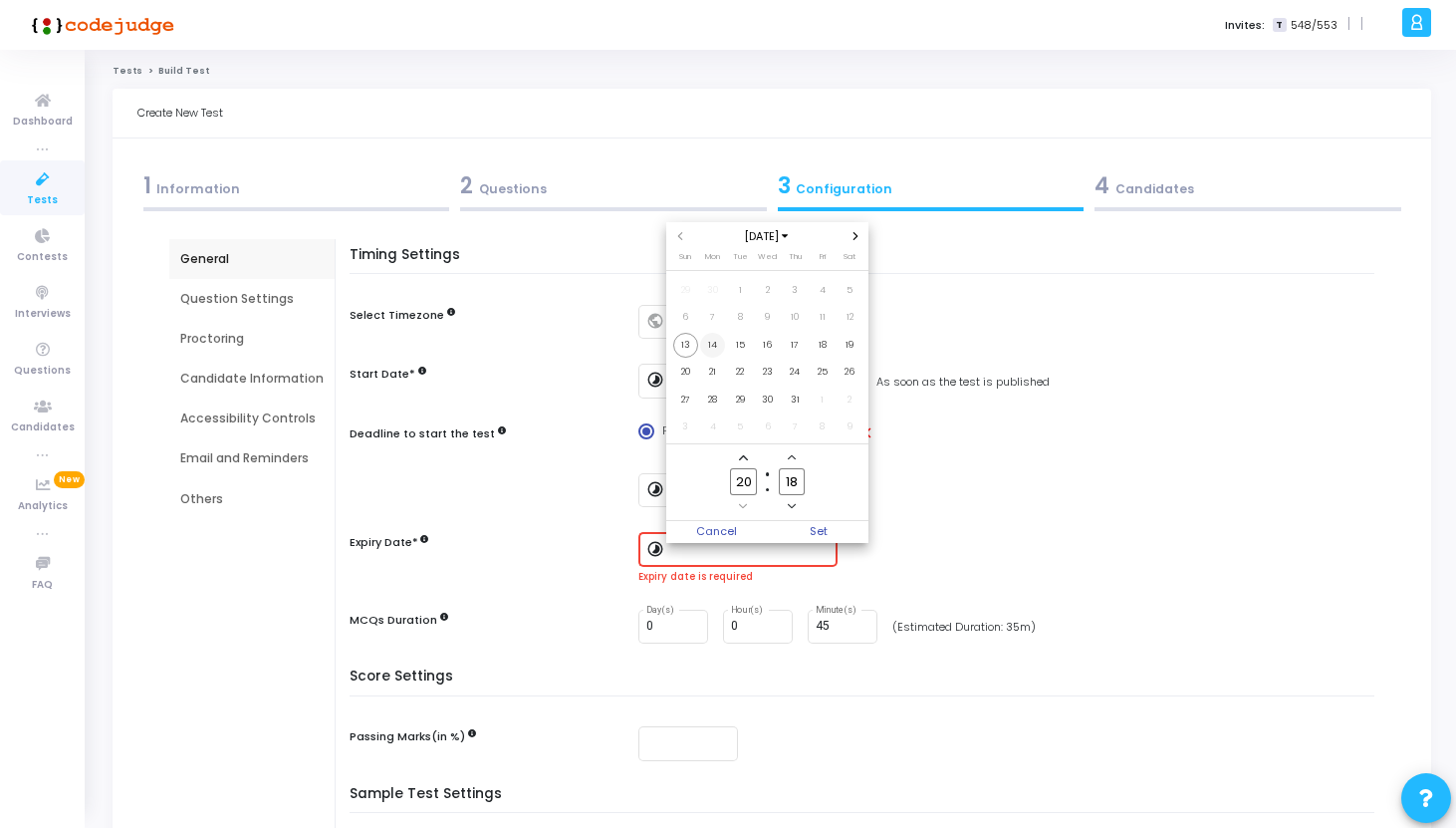 click on "14" at bounding box center [712, 345] 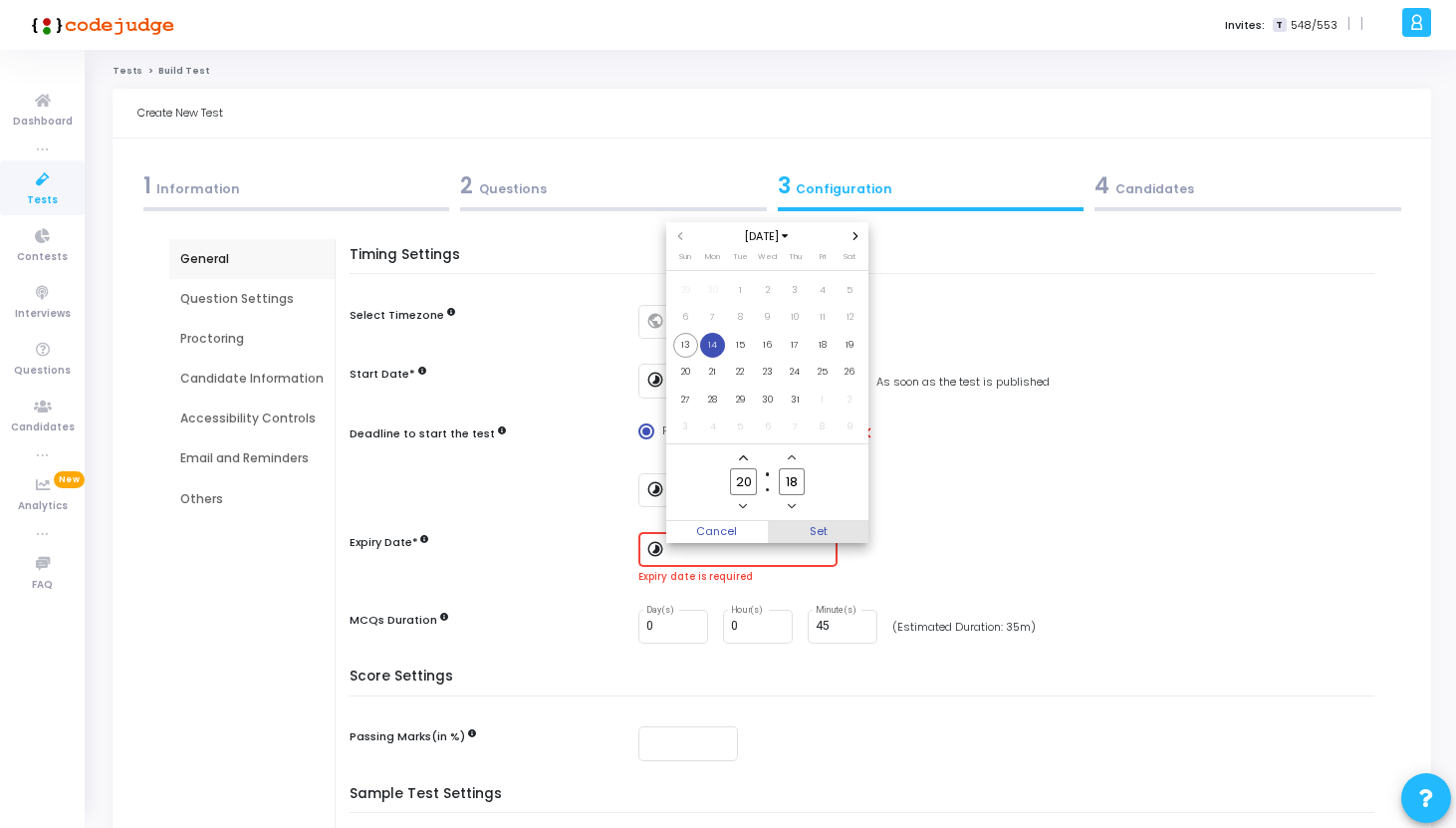 click on "Set" at bounding box center [819, 532] 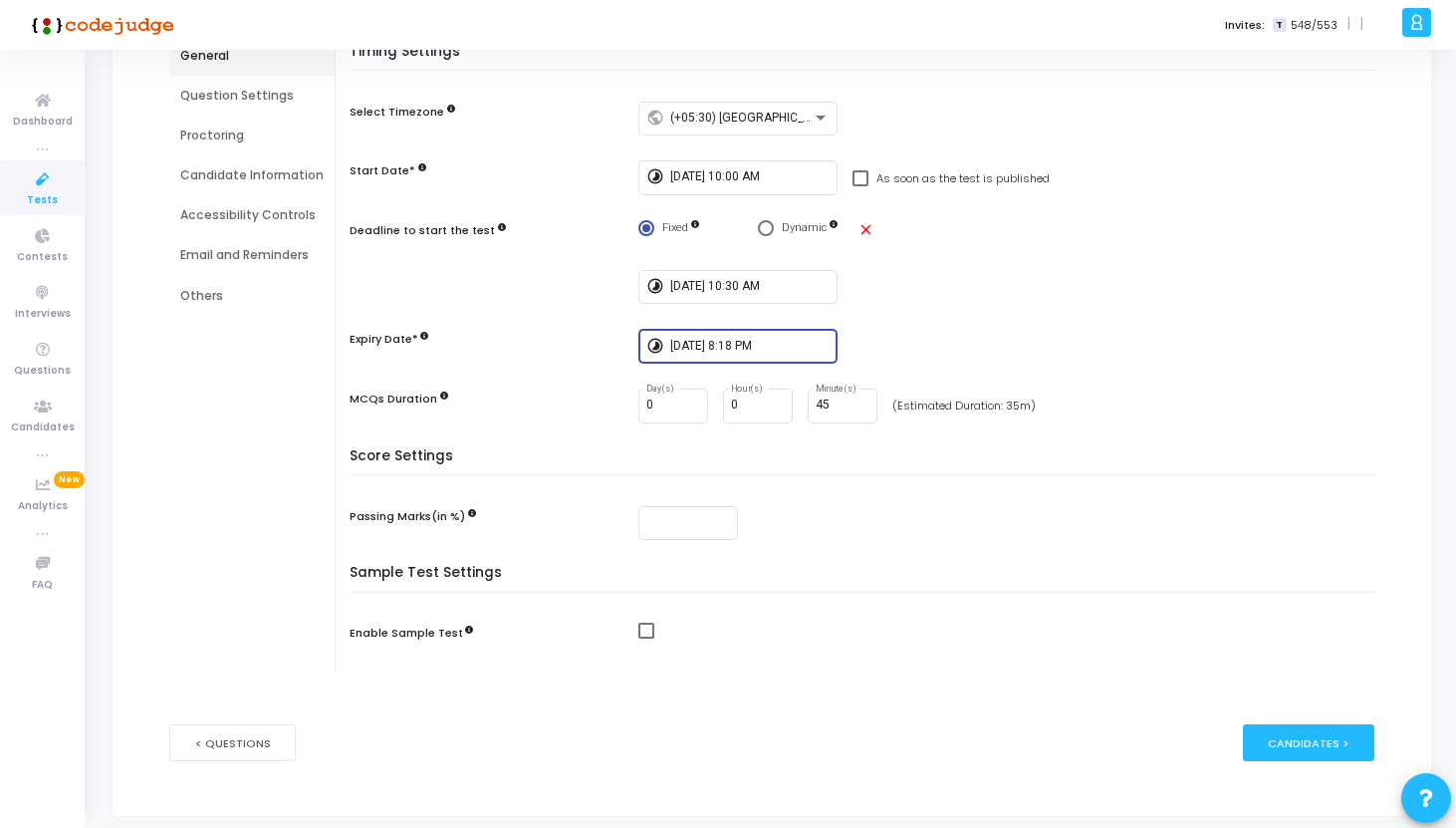 scroll, scrollTop: 211, scrollLeft: 0, axis: vertical 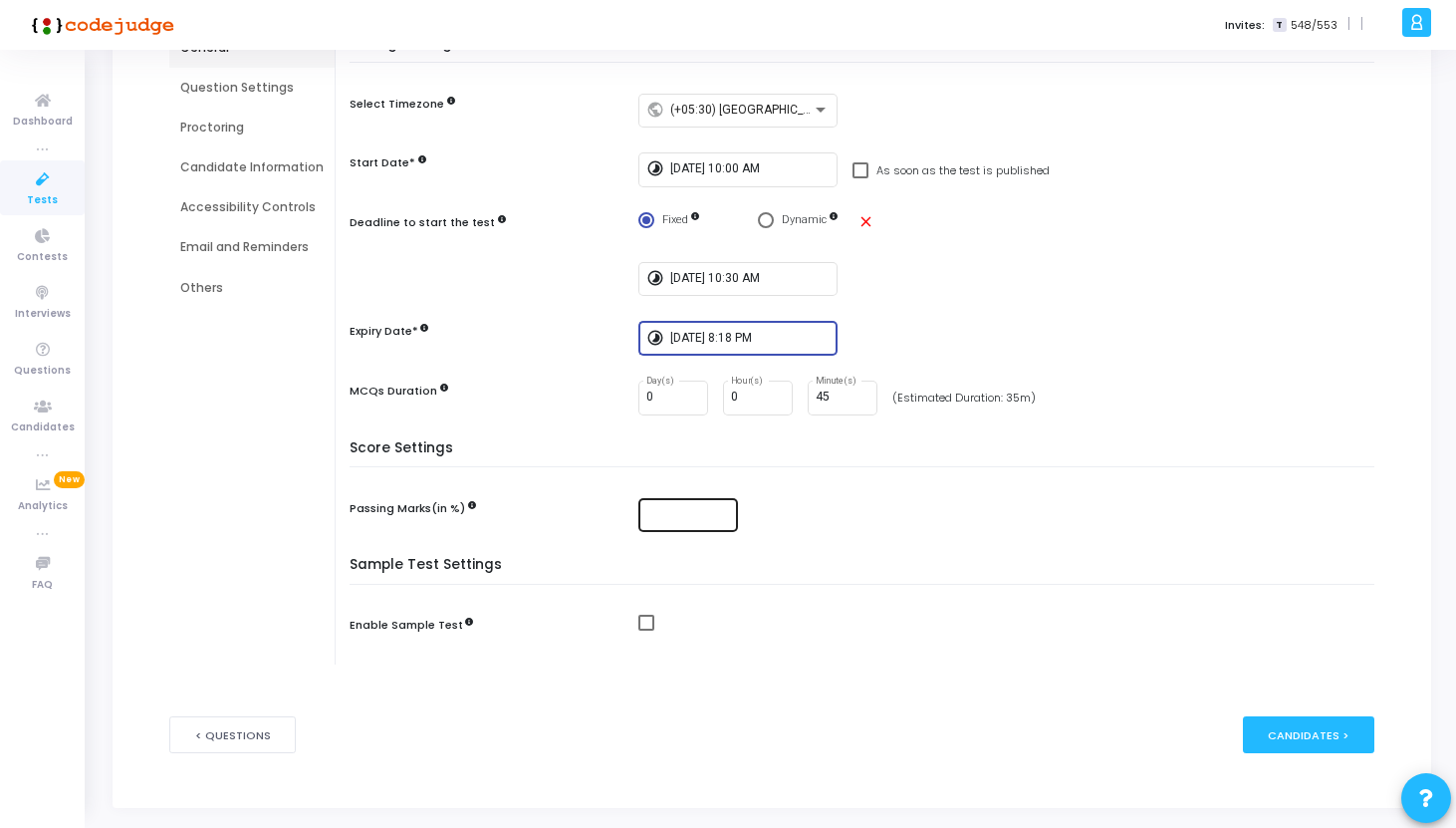 click at bounding box center (688, 513) 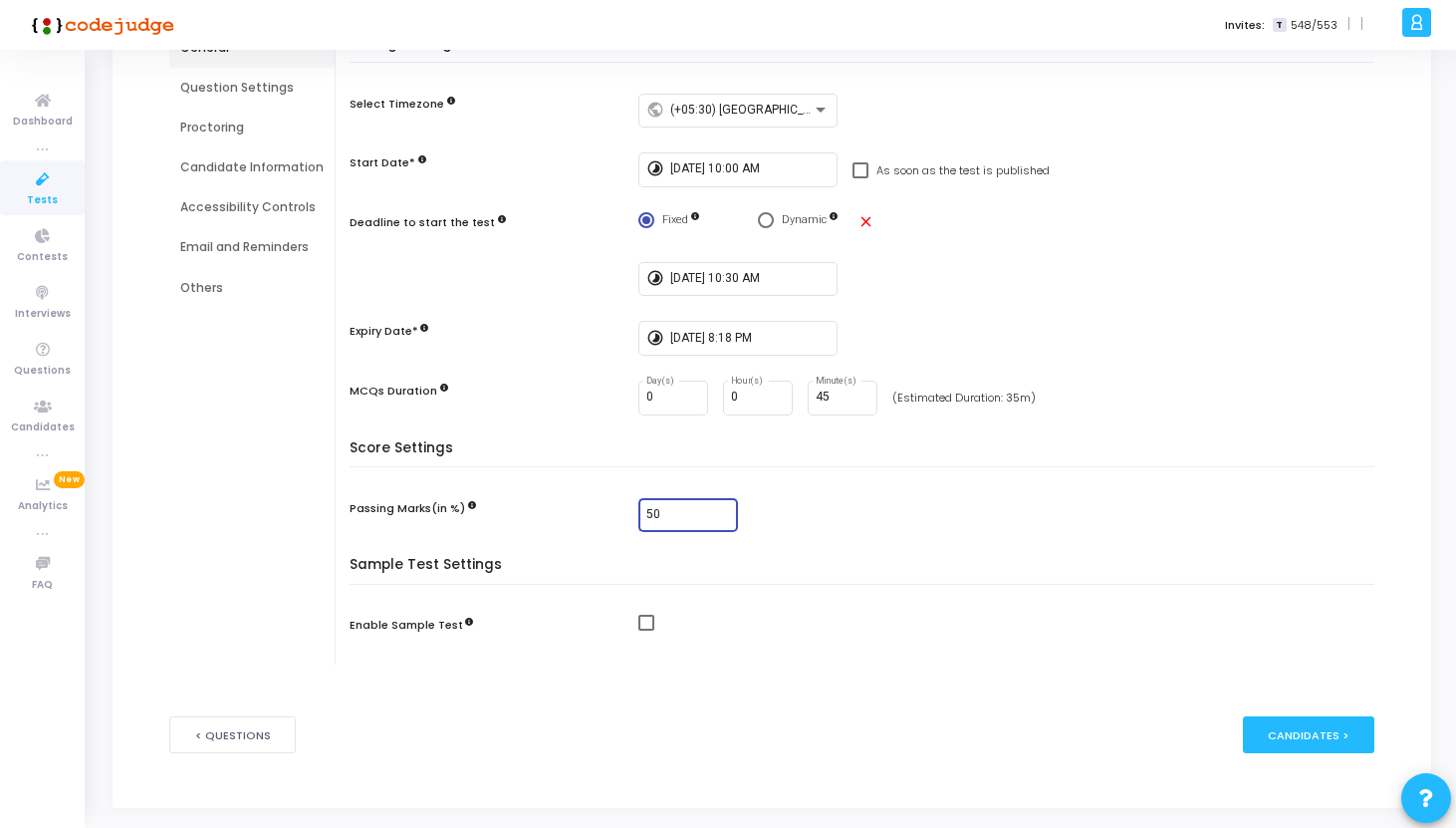 type on "50" 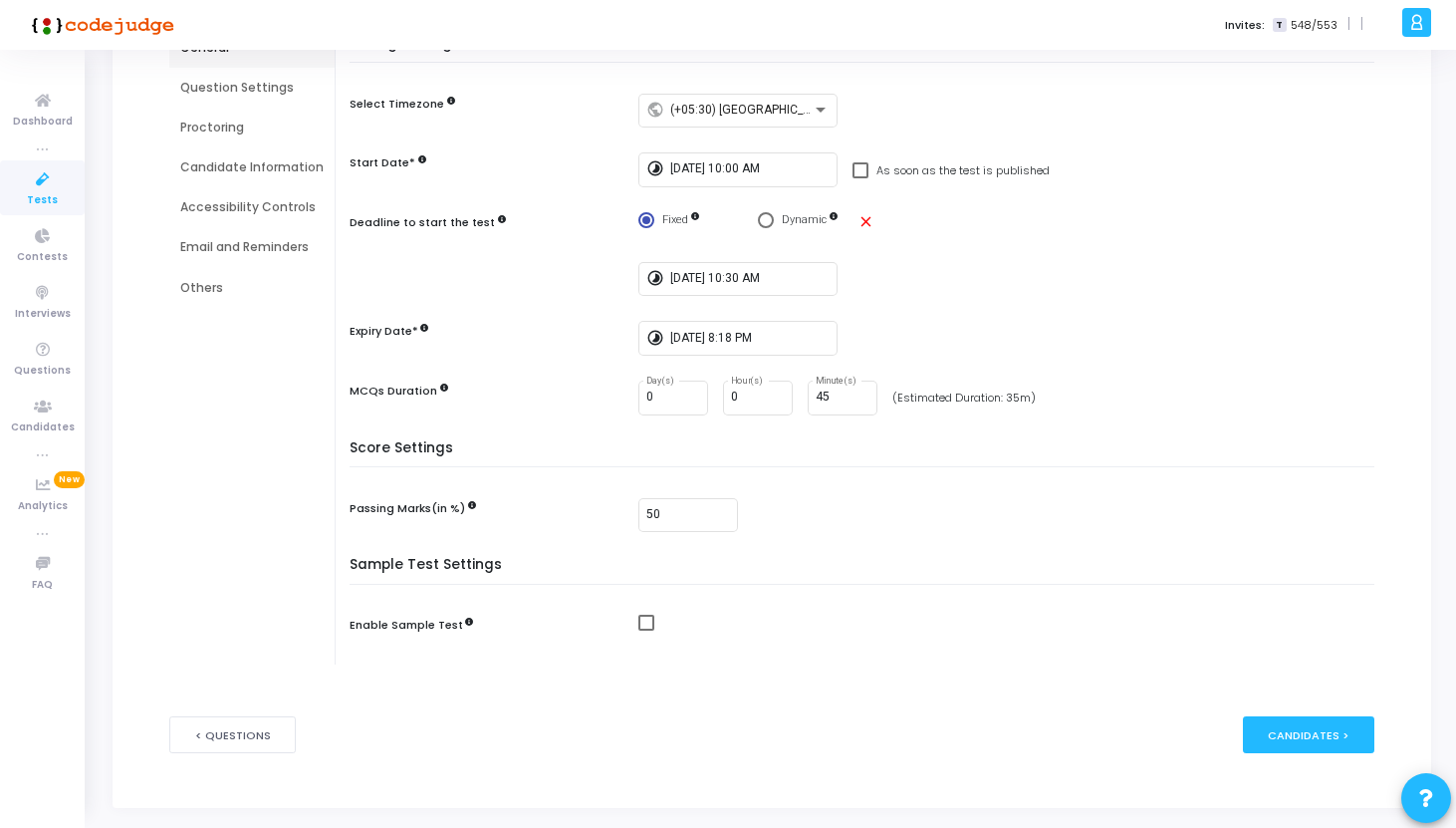 click on "Score Settings Passing Marks(in %) 50" at bounding box center (866, 499) 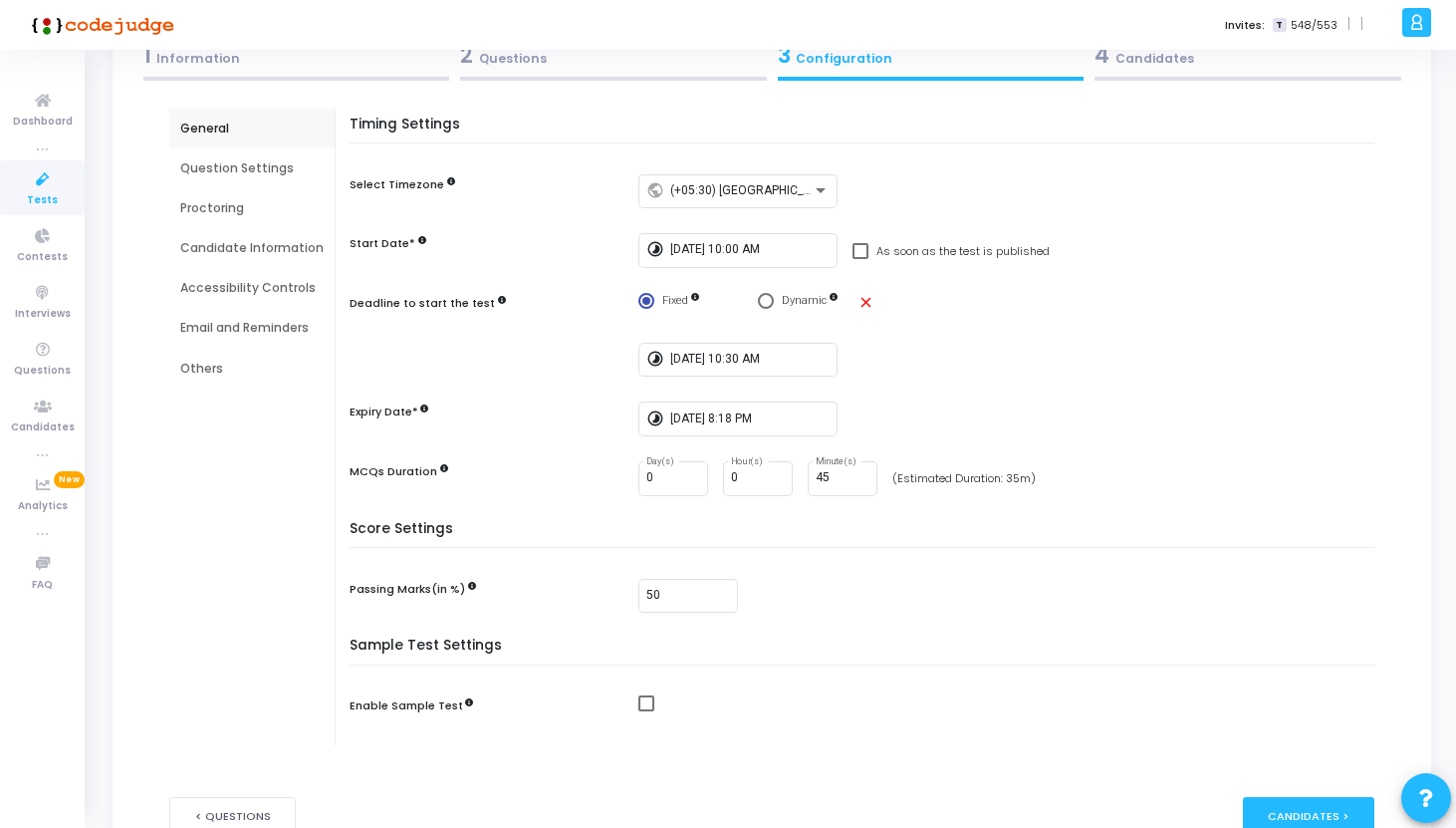 scroll, scrollTop: 0, scrollLeft: 0, axis: both 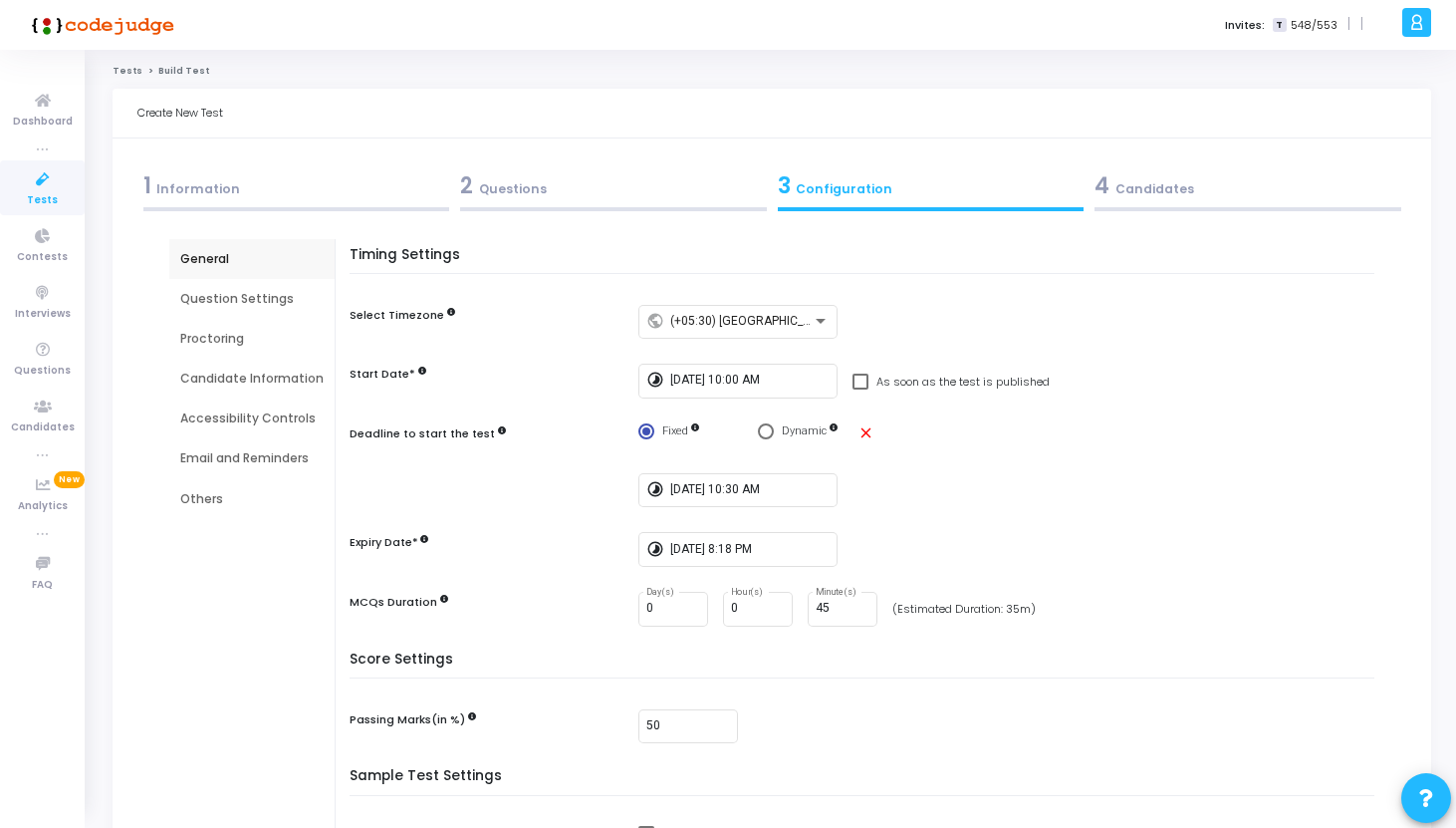 click on "2  Questions" at bounding box center (613, 185) 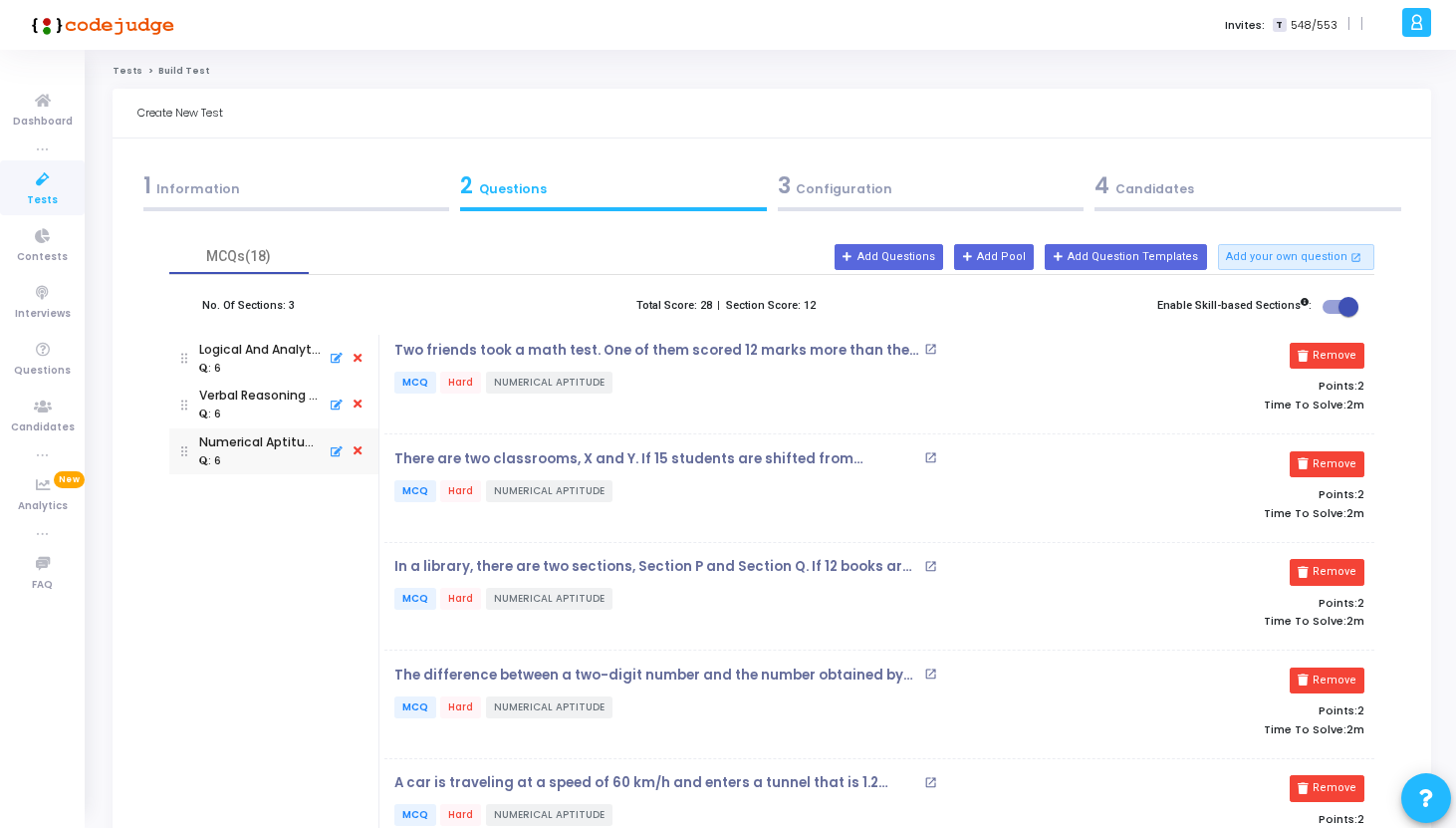 click on "3  Configuration" at bounding box center [931, 185] 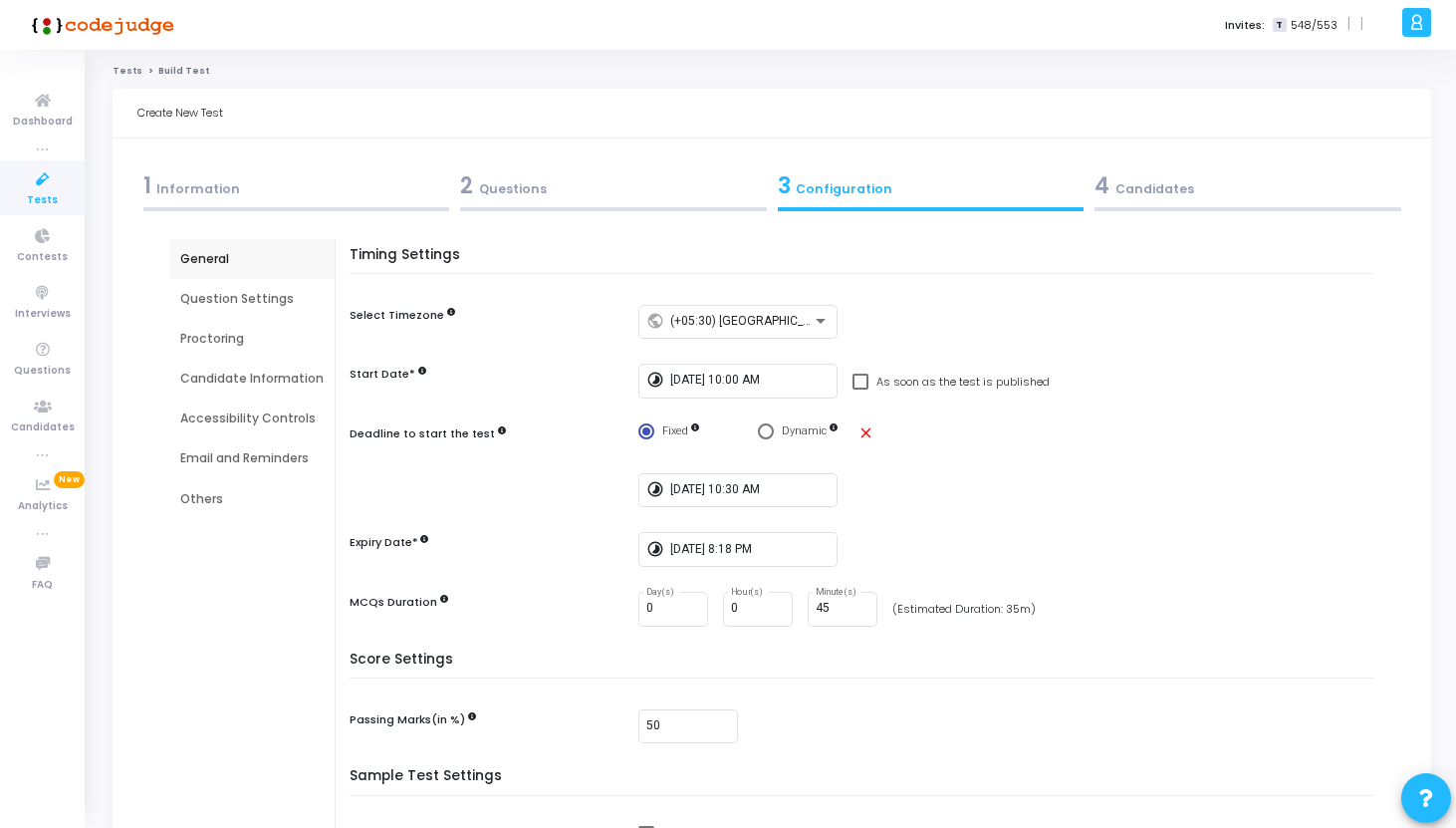 click on "2  Questions" at bounding box center (613, 185) 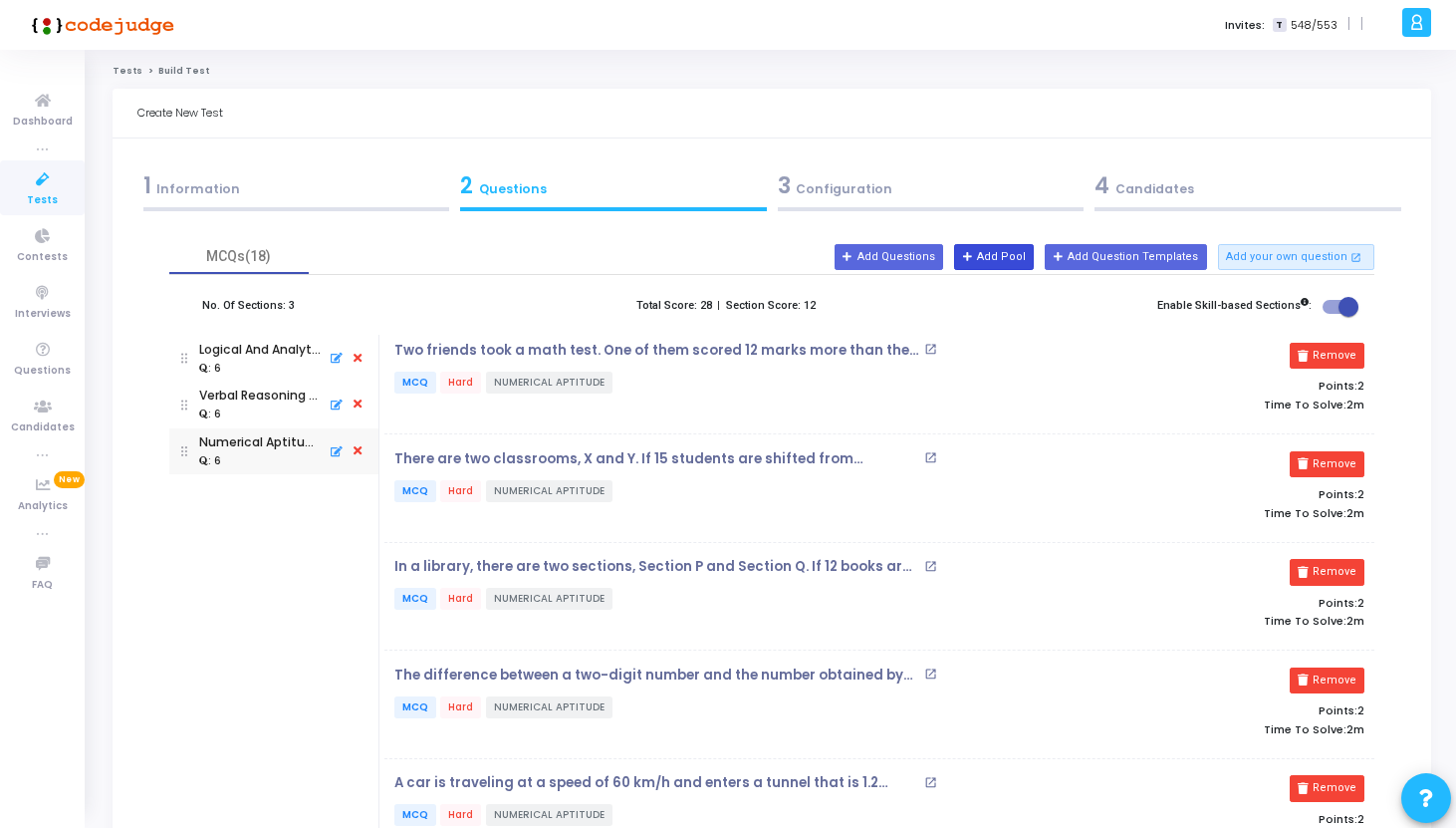 click on "Add Pool" at bounding box center (994, 257) 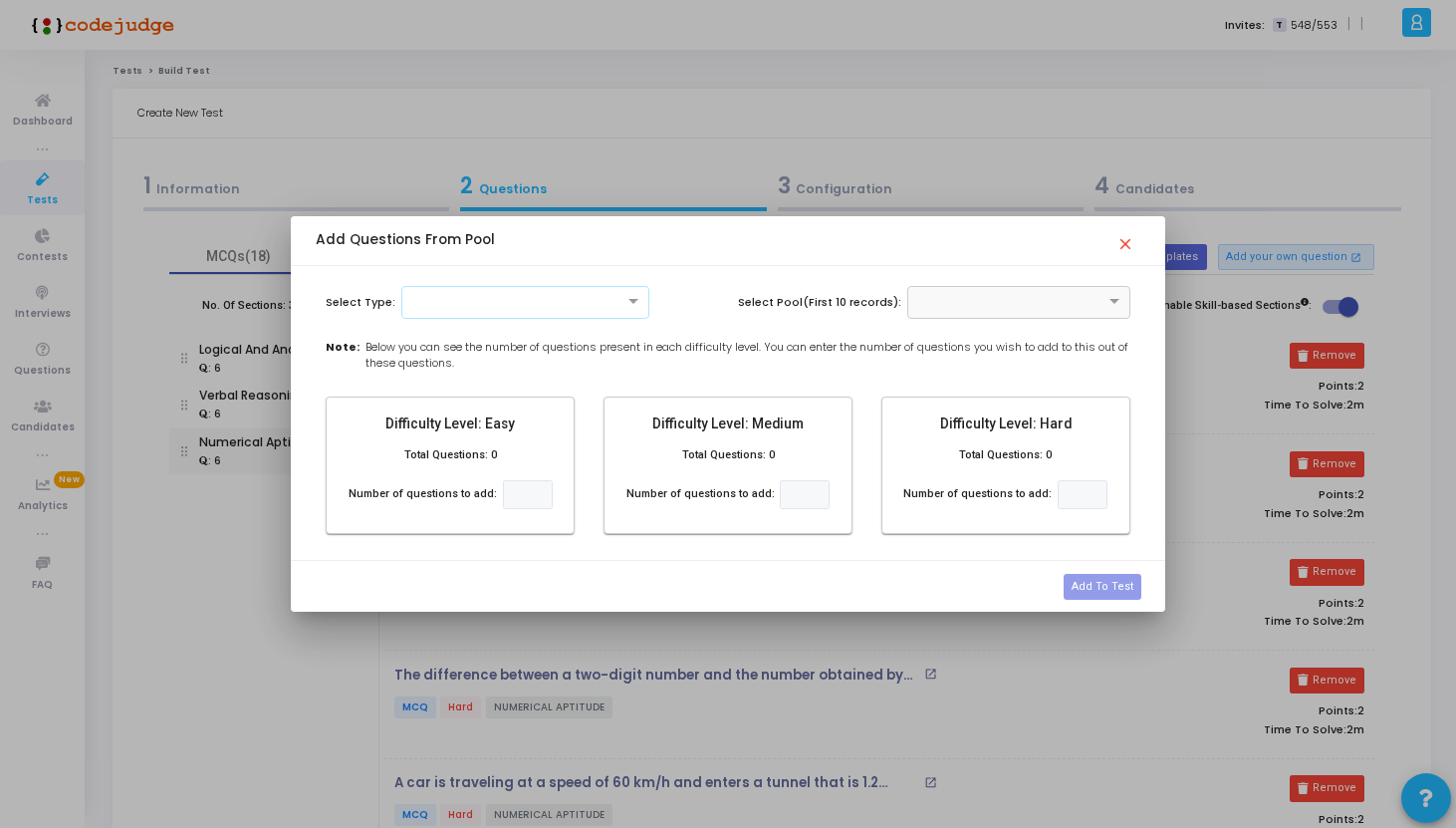 click at bounding box center [525, 302] 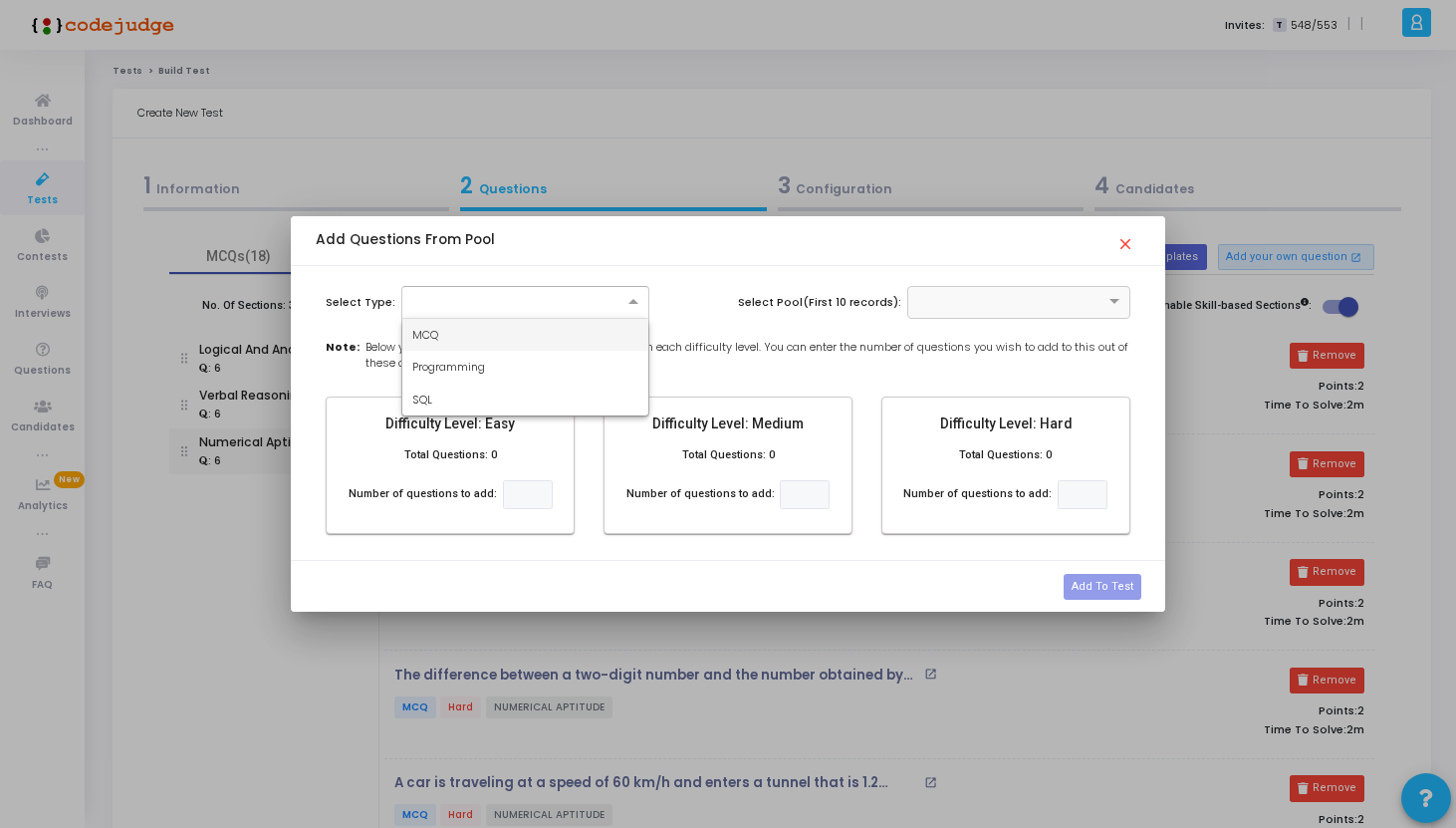 click on "MCQ" at bounding box center (525, 335) 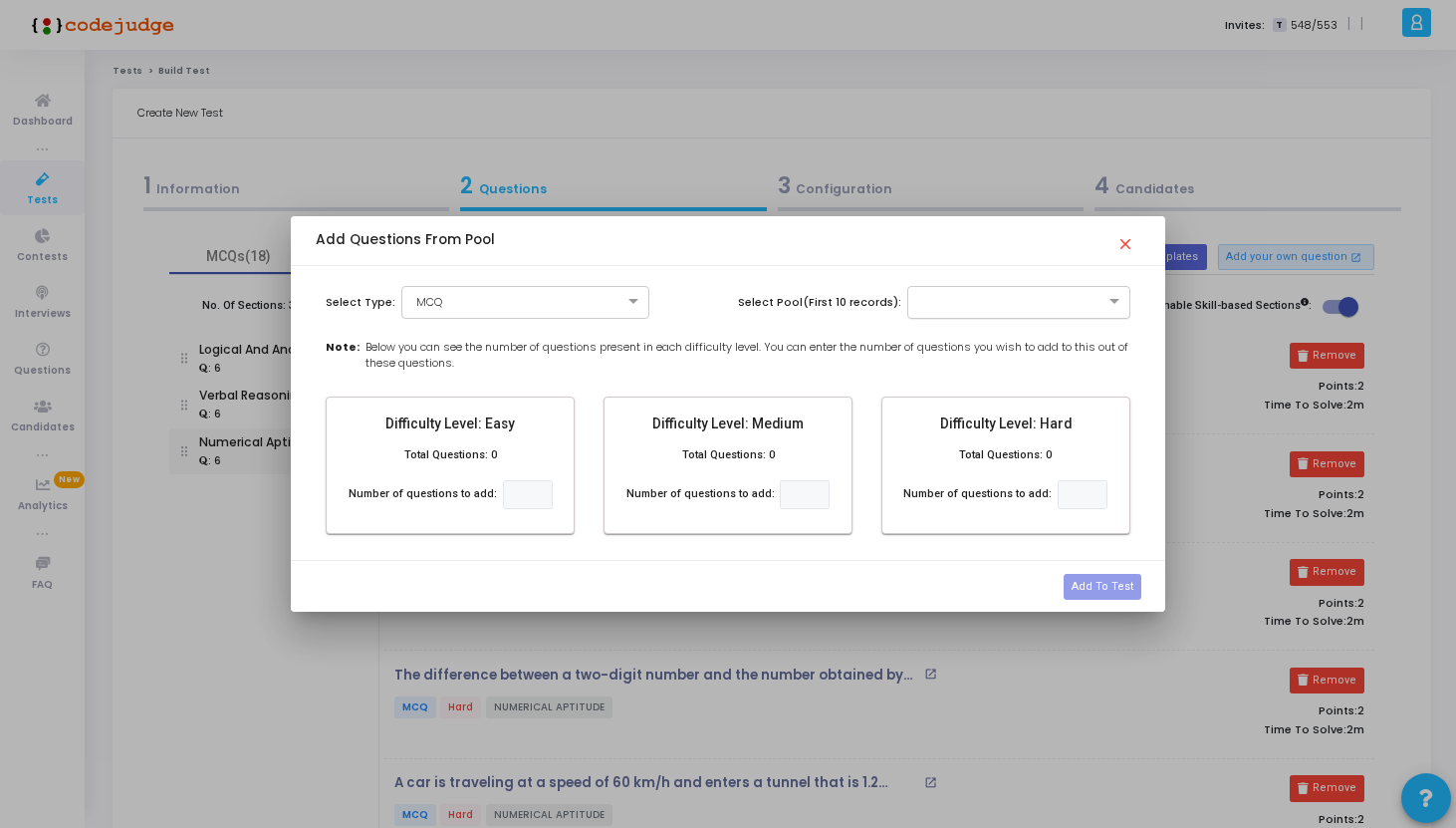 click at bounding box center [999, 300] 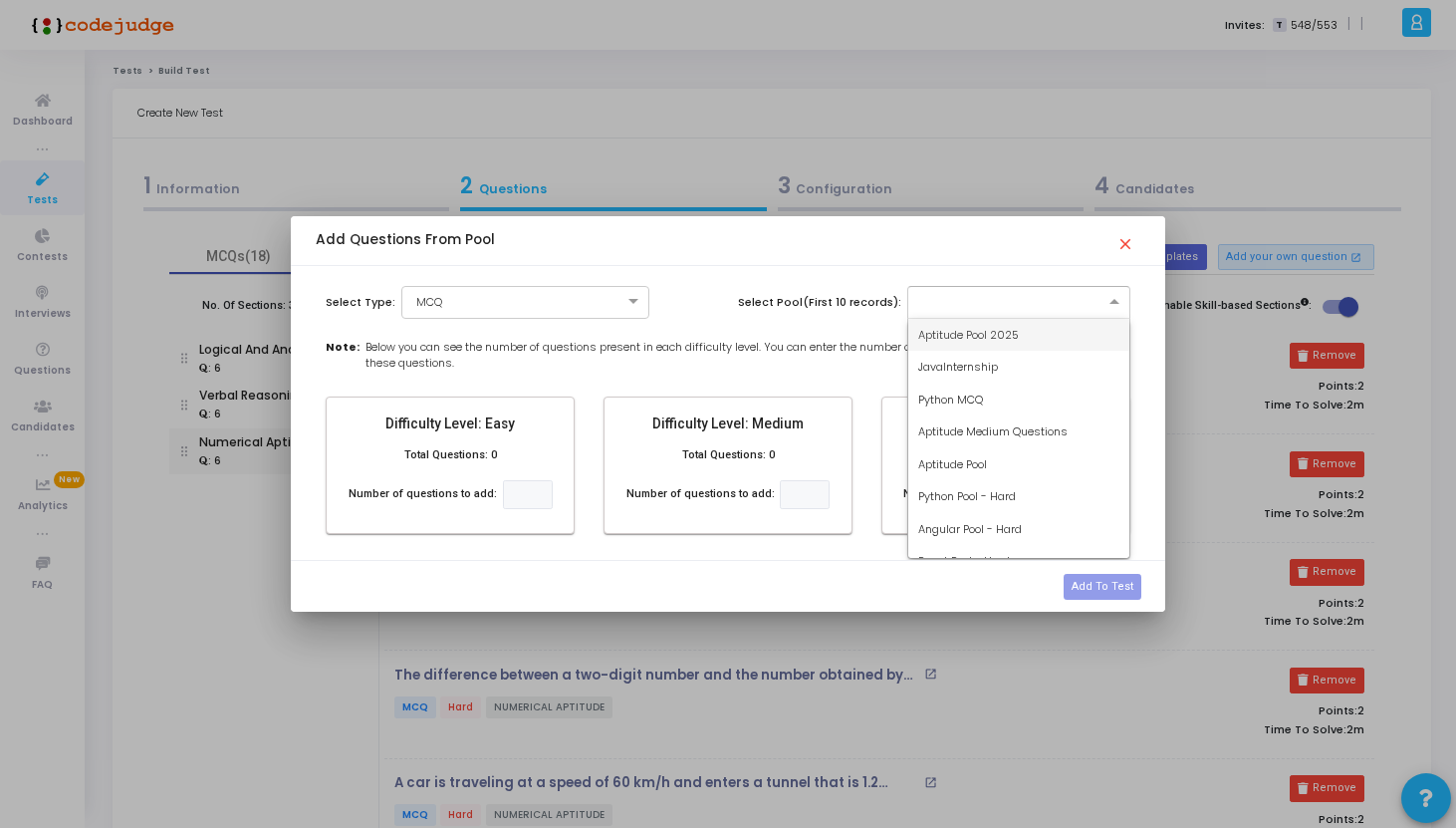 click on "Add Questions From Pool  close" at bounding box center (727, 240) 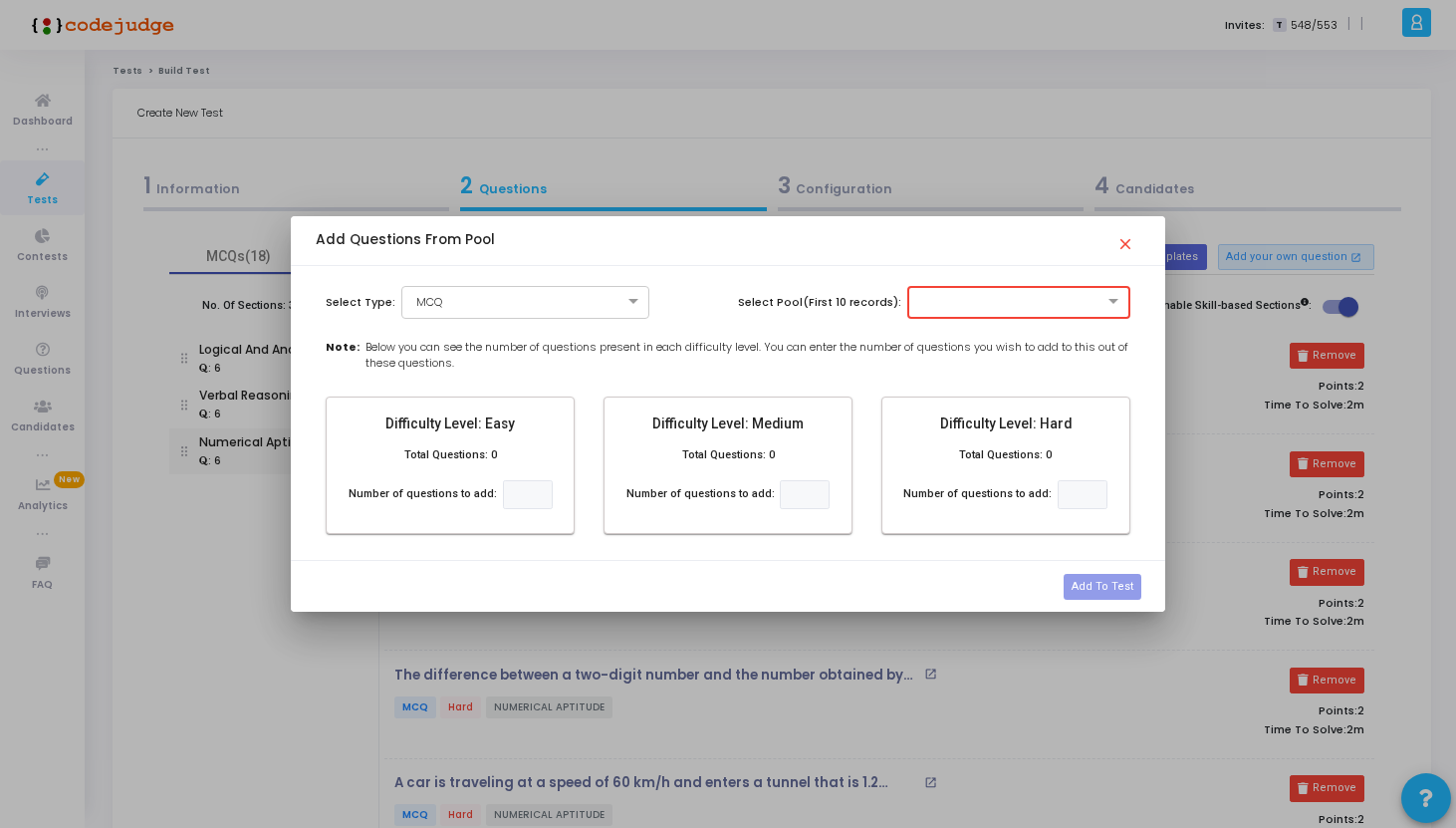 click on "close" at bounding box center [1128, 238] 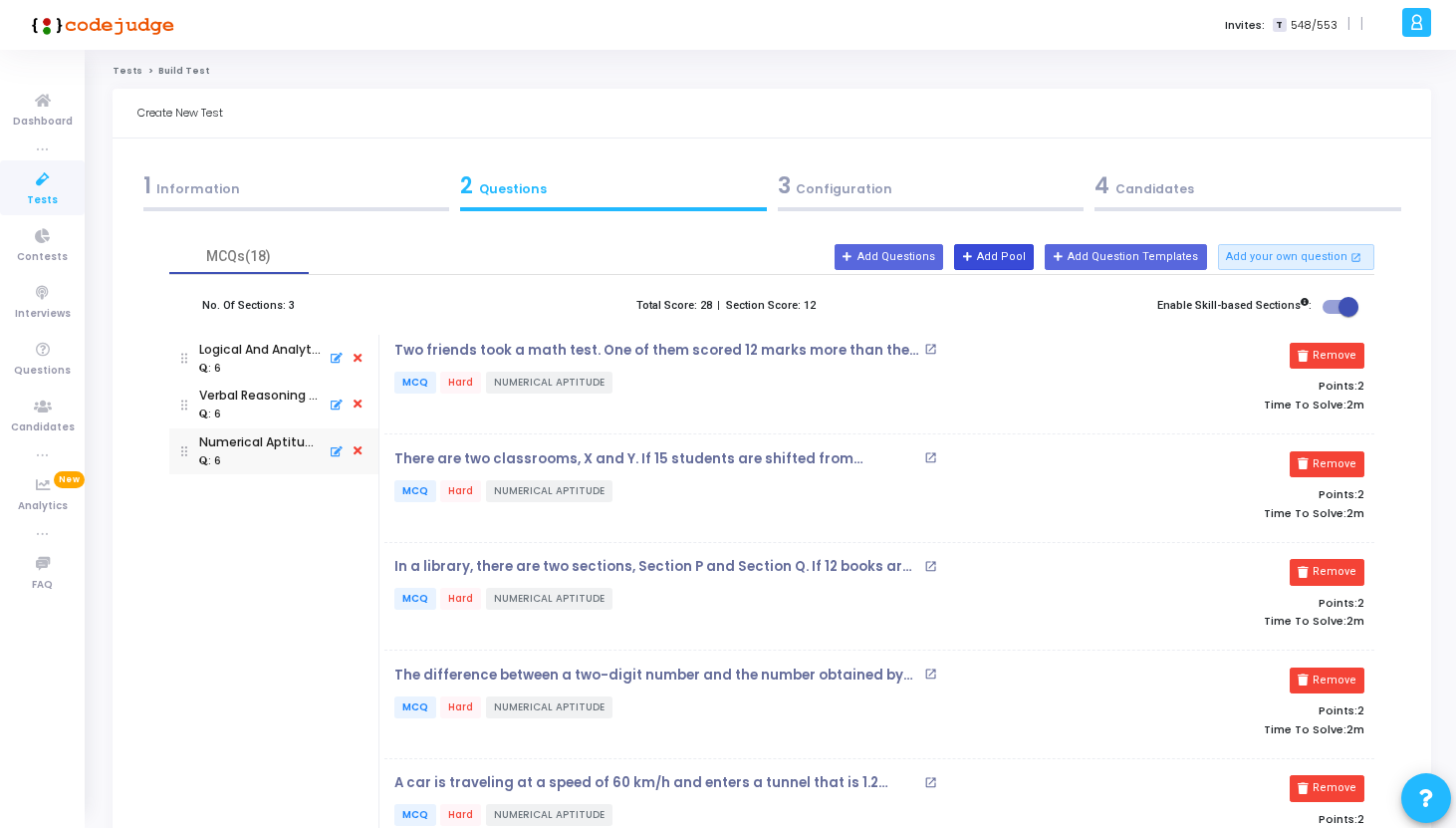 click on "Add Pool" at bounding box center (994, 257) 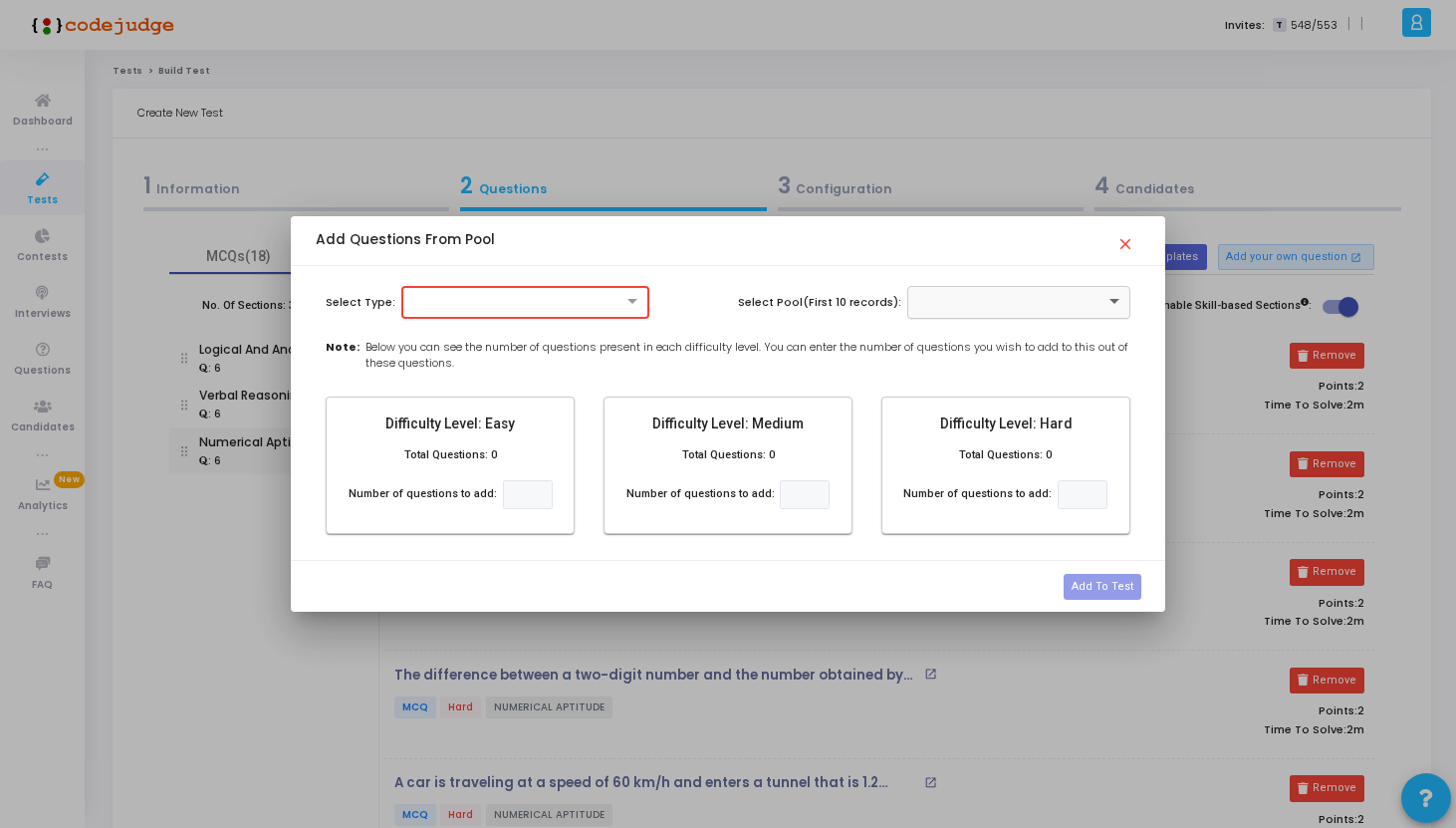 click at bounding box center (1116, 302) 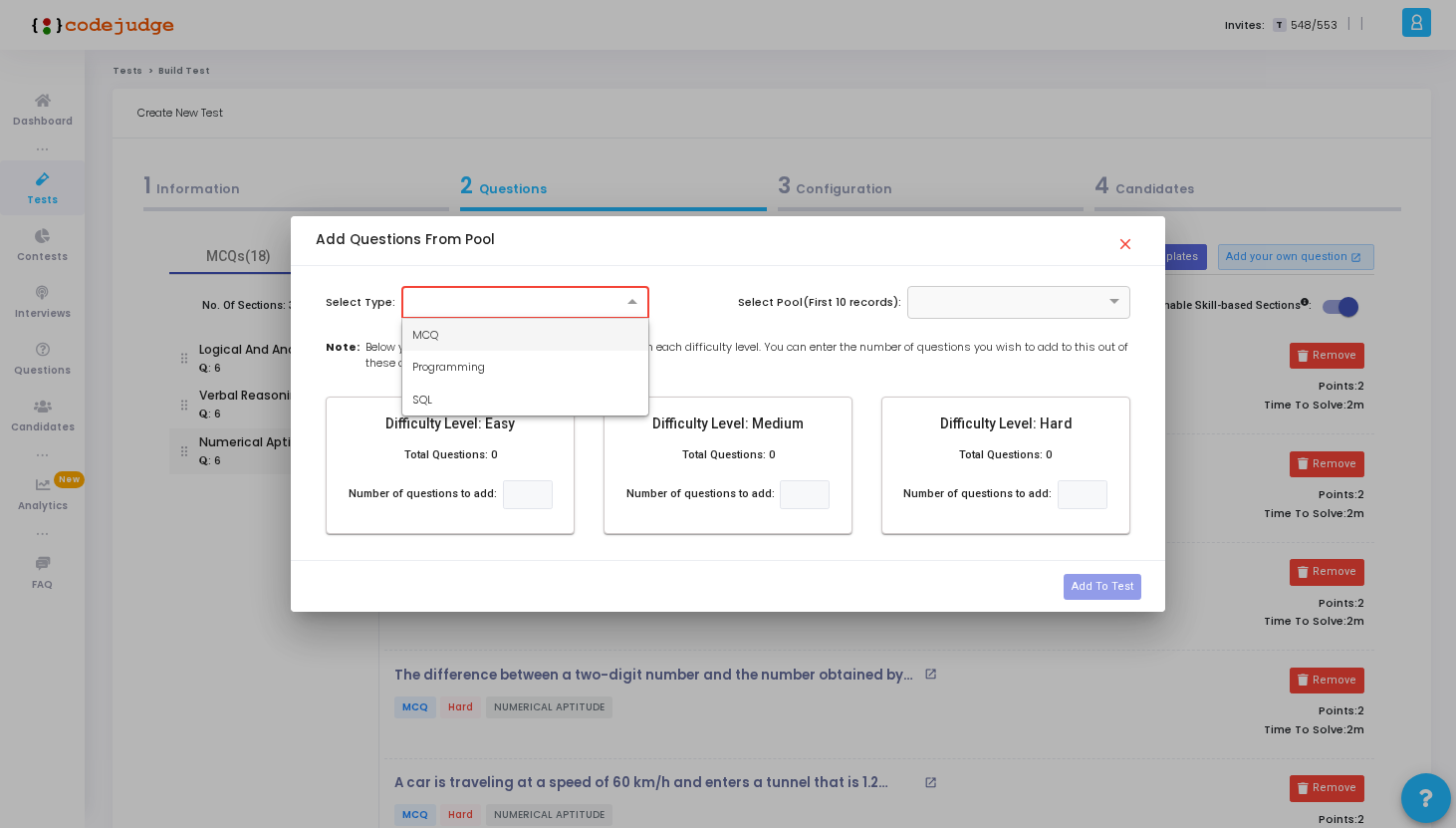 click at bounding box center [634, 302] 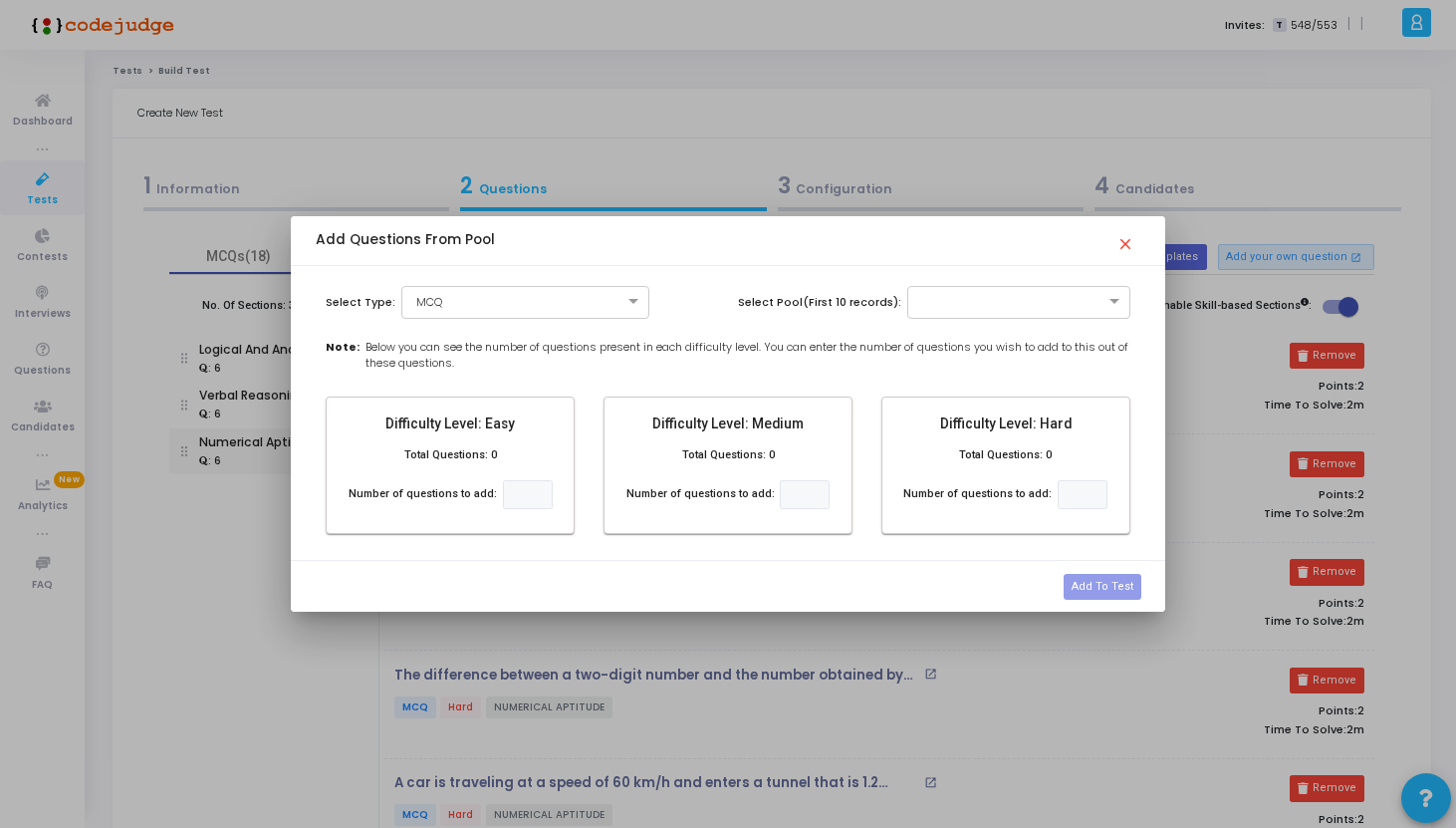 click on "Below you can see the number of questions present in each difficulty level. You can enter the number of questions you wish to add to this out of these questions." at bounding box center (748, 355) 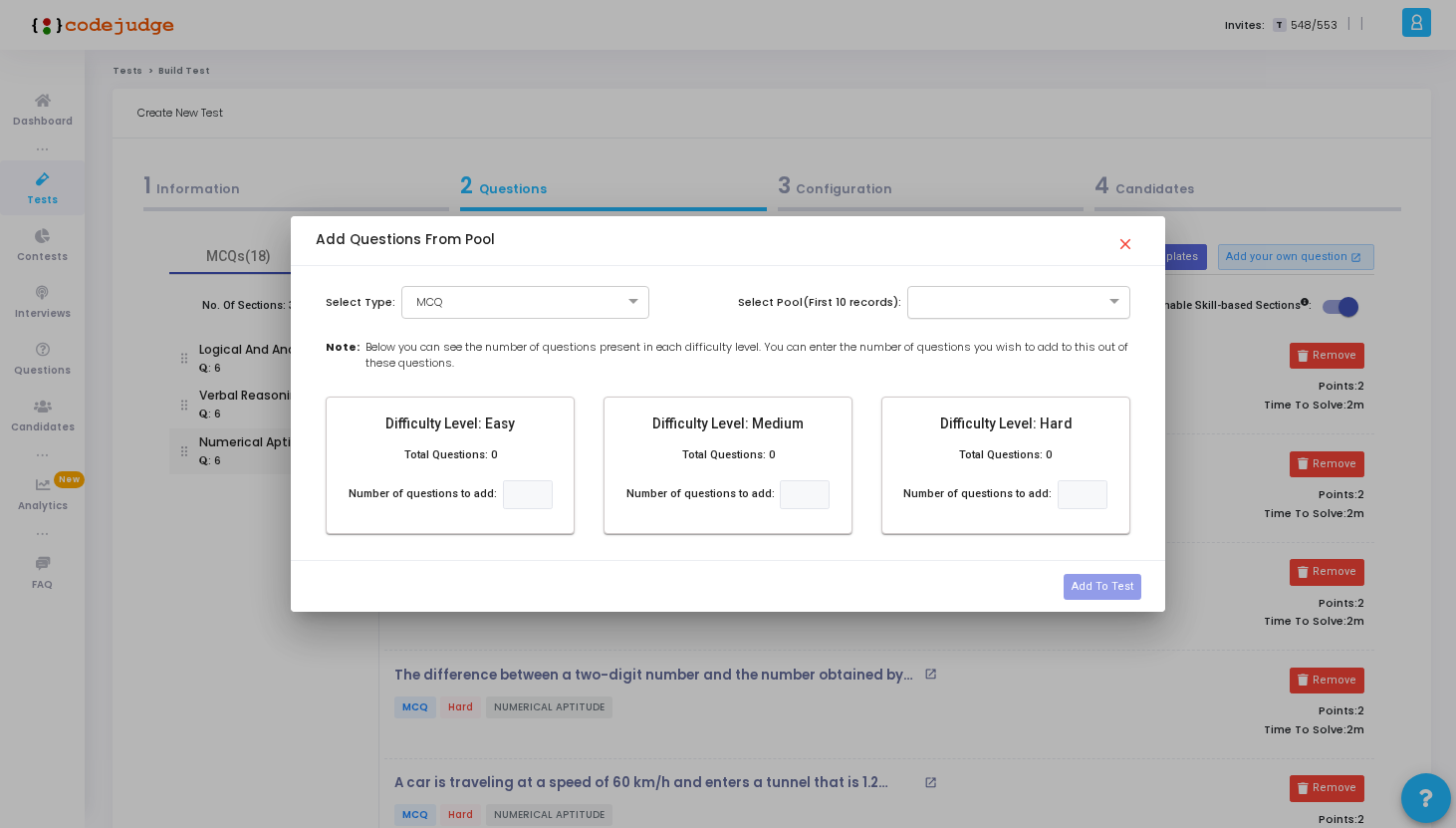 click at bounding box center [1019, 302] 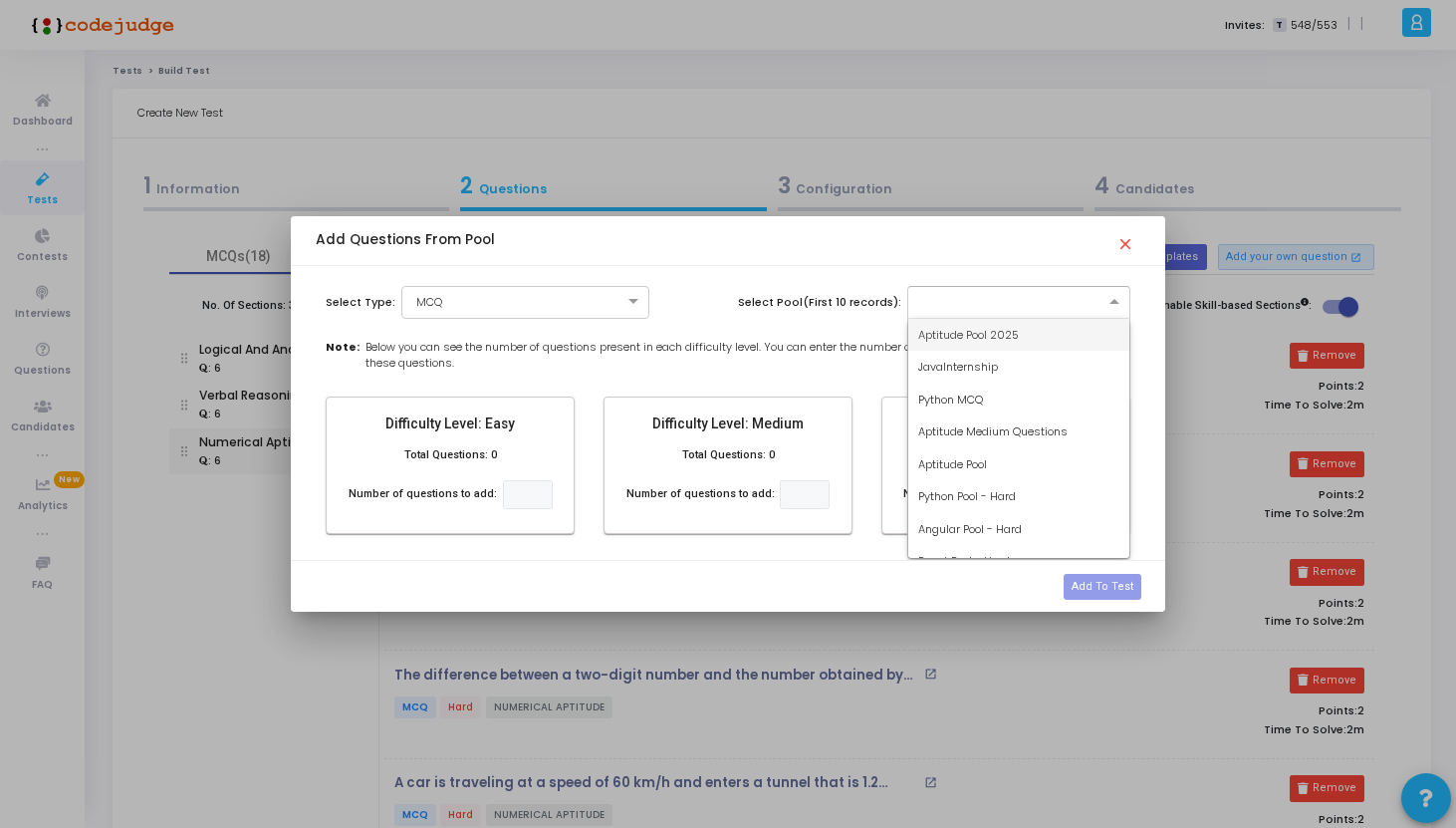 click on "Select Type:  × MCQ  Select Pool(First 10 records):  Aptitude Pool 2025 JavaInternship Python MCQ Aptitude Medium Questions Aptitude Pool Python Pool - Hard Angular Pool - Hard React Pool - Hard React MCQ Pool Flutter MCQ Pool Angular MCQ Pool Node MCQ Pool  Note: Below you can see the number of questions present in each difficulty level. You can enter the number of questions you wish to add to this out of these questions. Difficulty Level: Easy Total Questions: 0 Number of questions to add: Difficulty Level: Medium Total Questions: 0 Number of questions to add: Difficulty Level: Hard Total Questions: 0 Number of questions to add:" at bounding box center (727, 414) 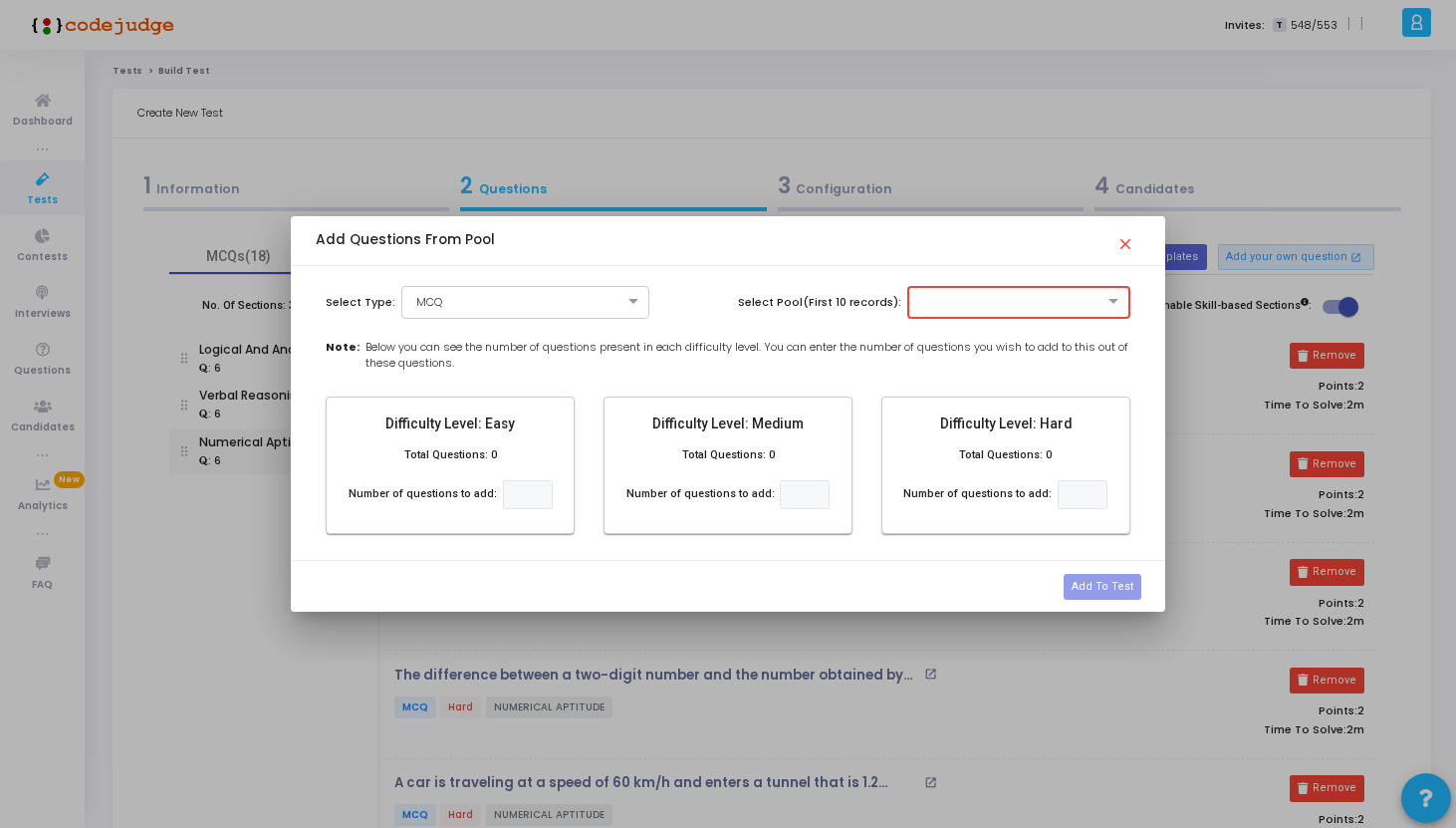 click on "close" at bounding box center [1128, 238] 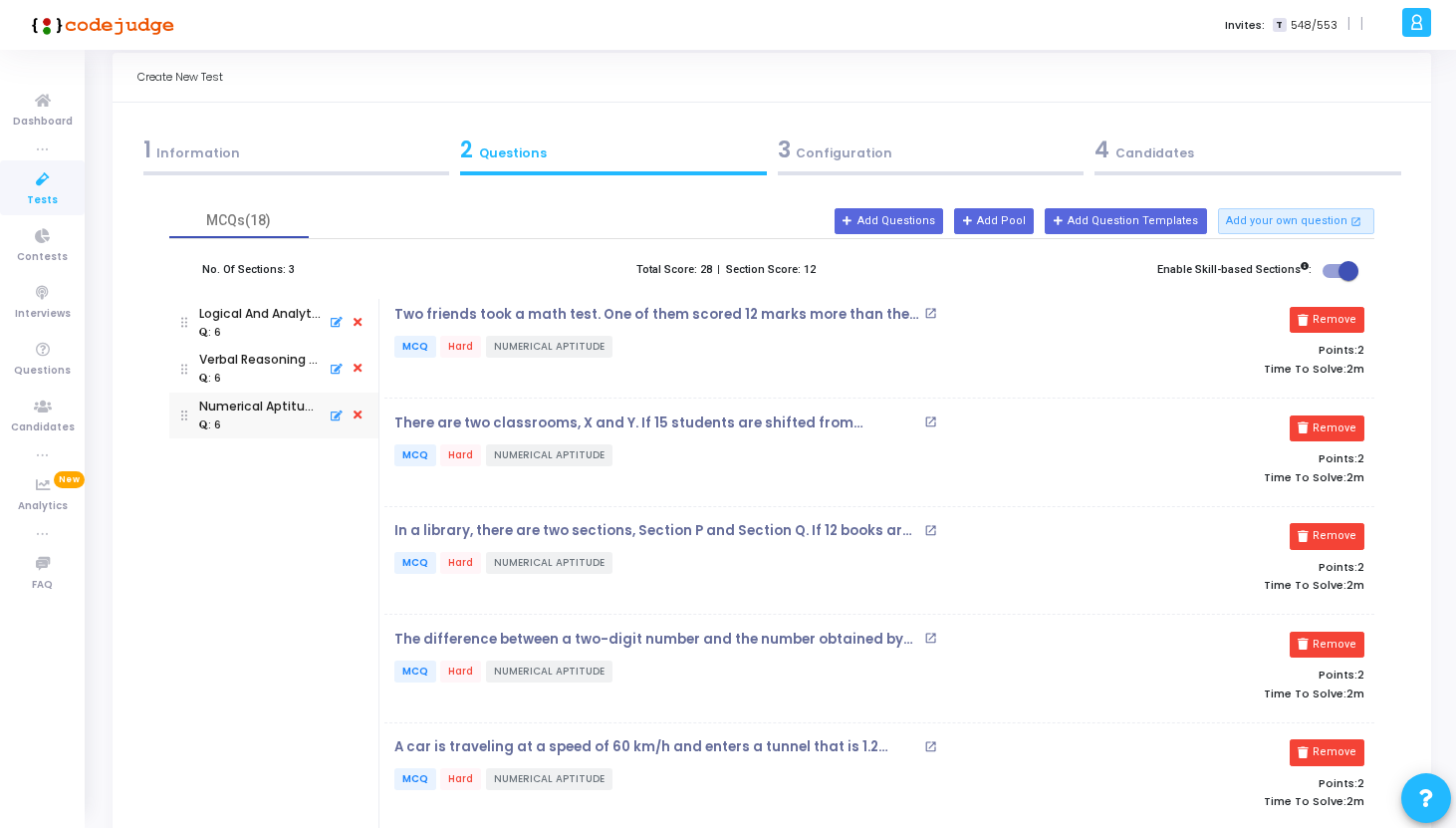 scroll, scrollTop: 0, scrollLeft: 0, axis: both 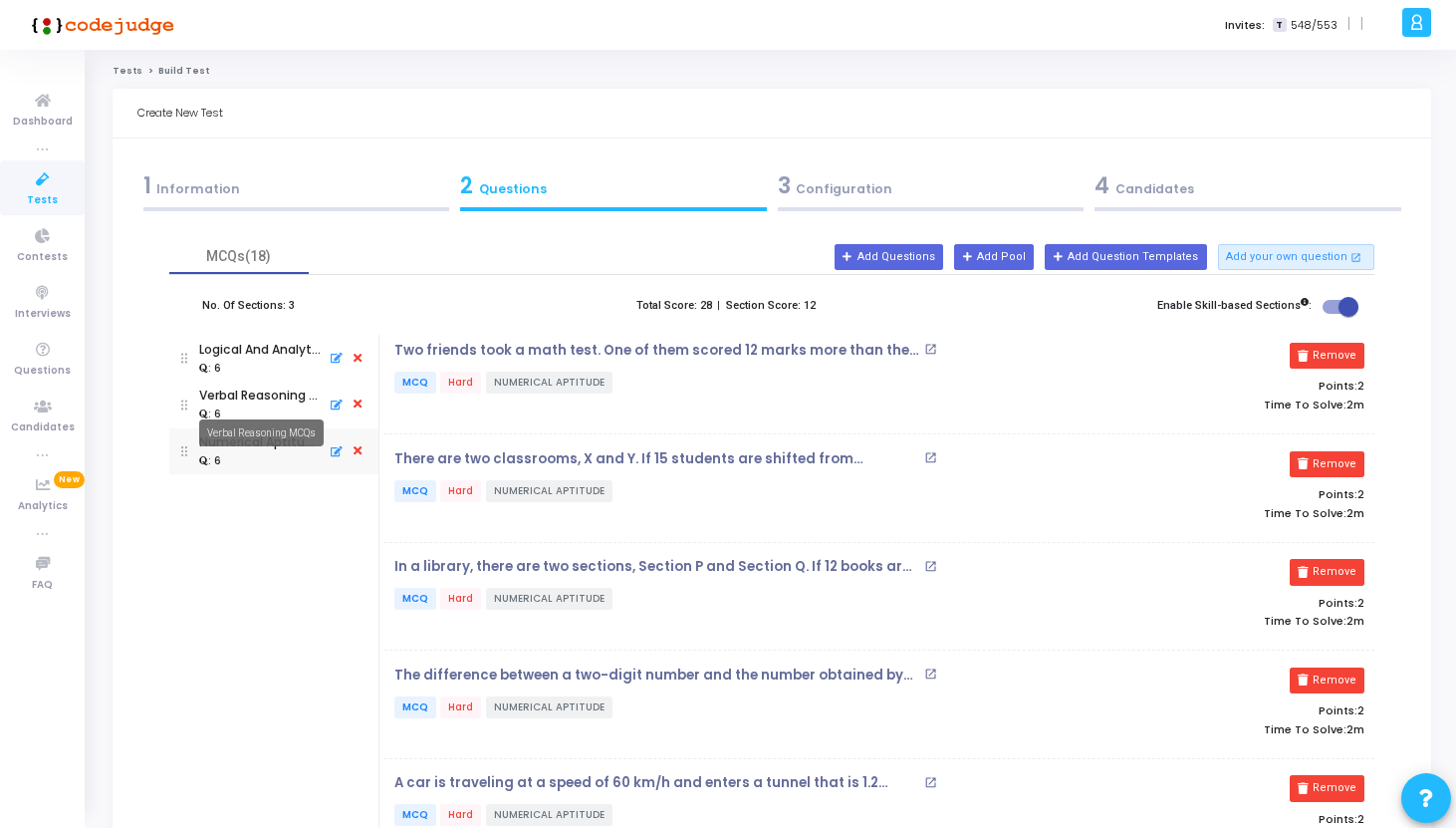 click on "Verbal Reasoning MCQs" at bounding box center (260, 396) 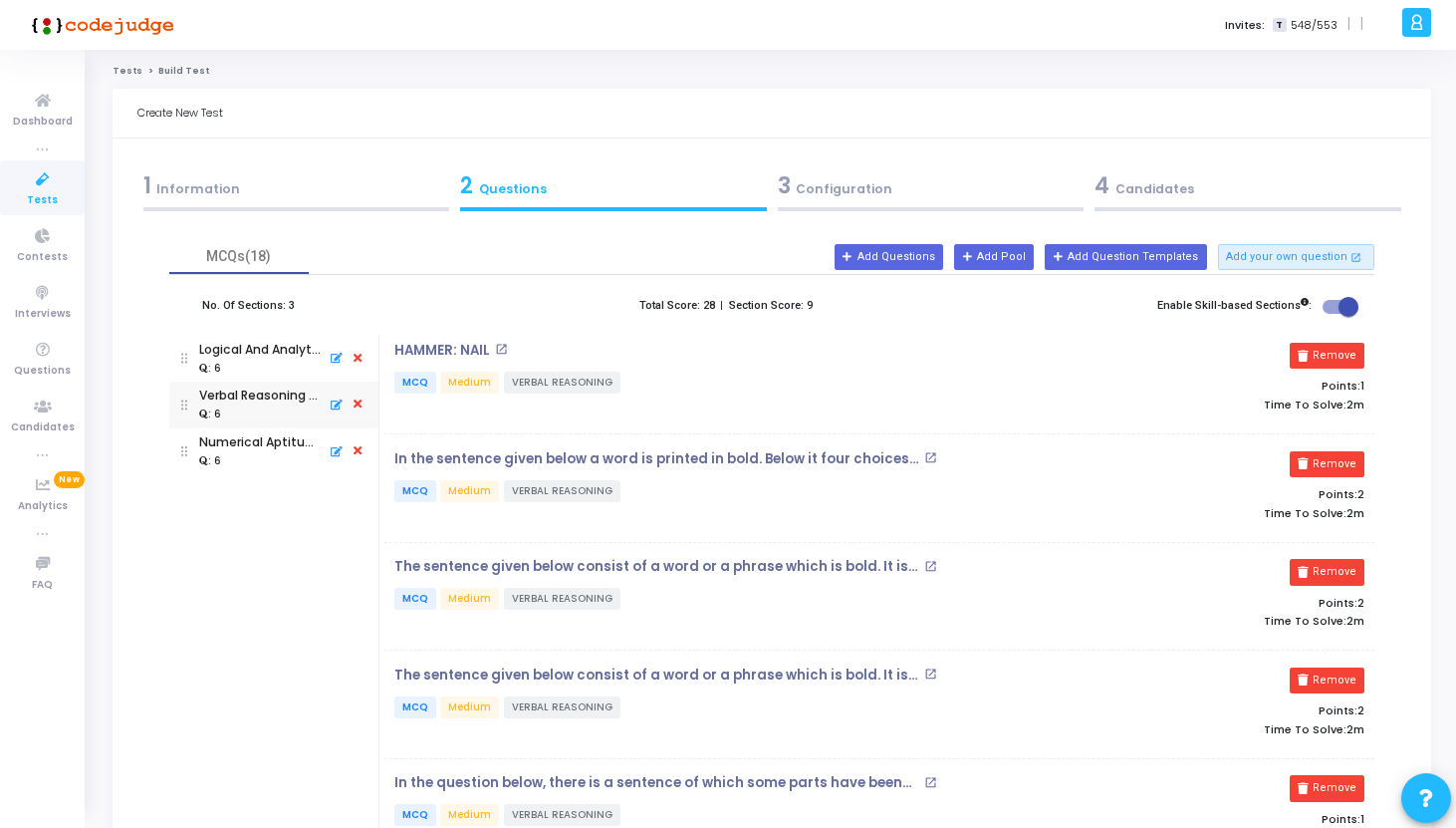 click on ": 6" at bounding box center [260, 368] 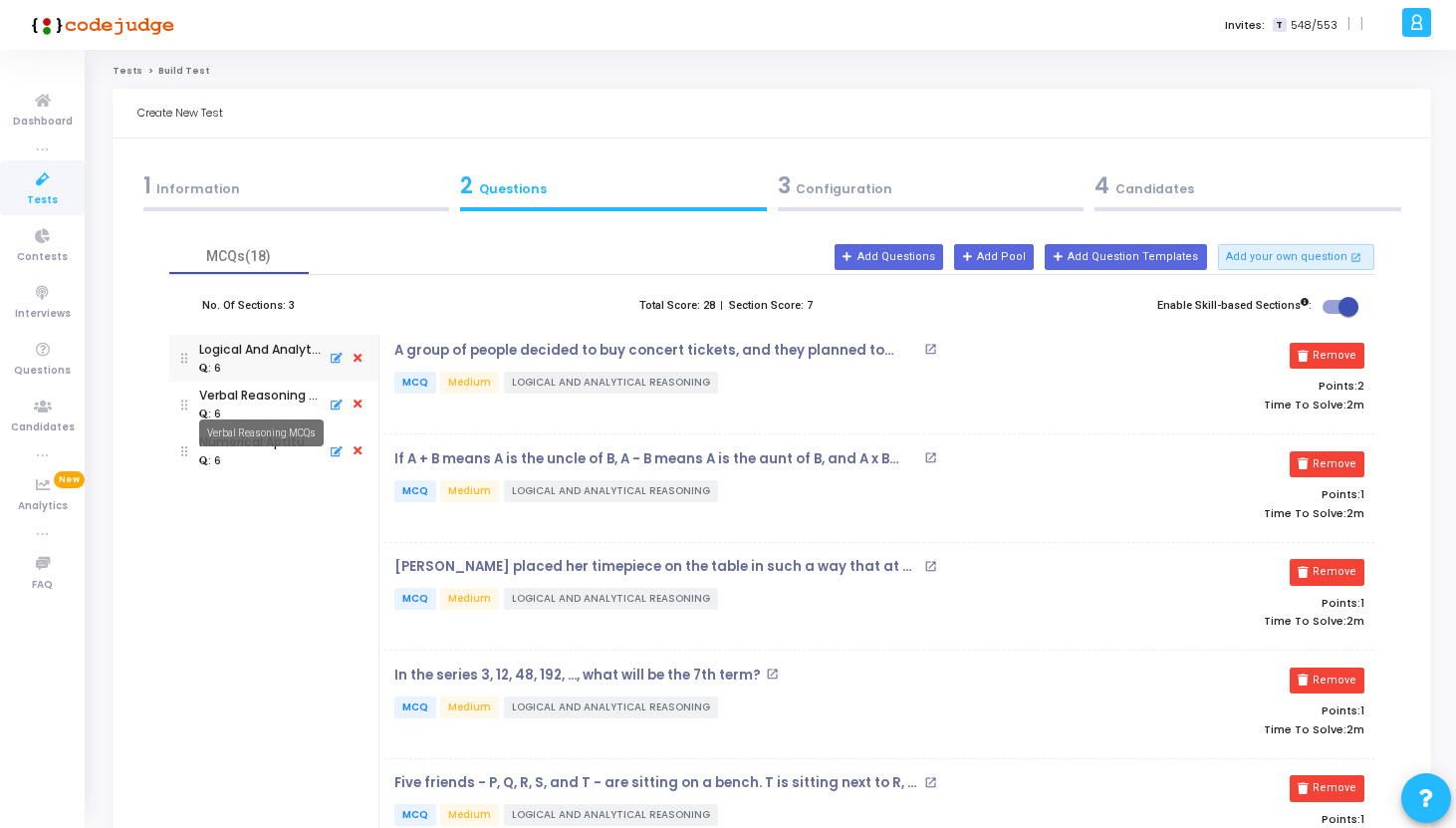 click on "Verbal Reasoning MCQs" at bounding box center (261, 432) 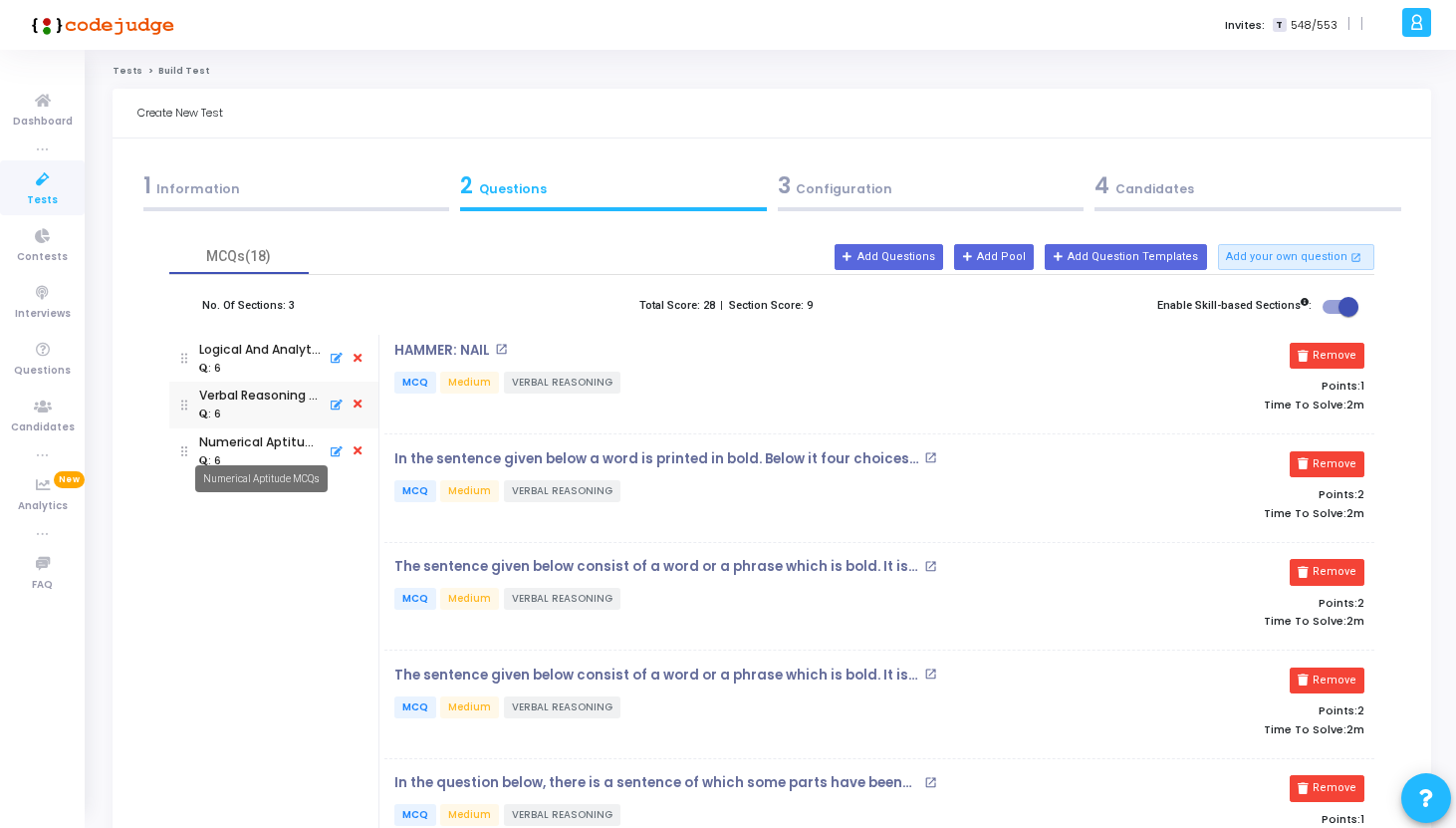 click on "Numerical Aptitude MCQs" at bounding box center [260, 442] 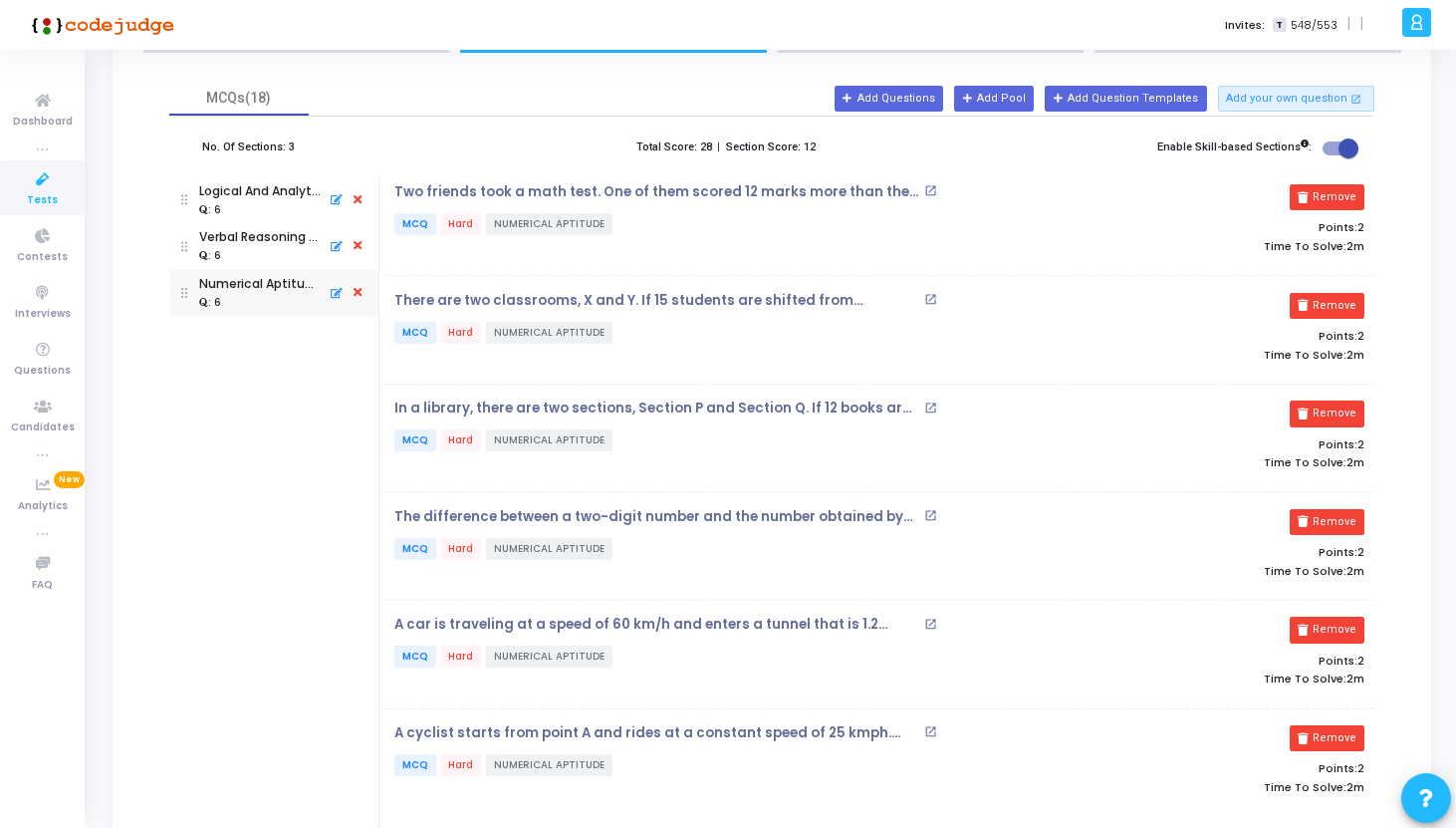 scroll, scrollTop: 162, scrollLeft: 0, axis: vertical 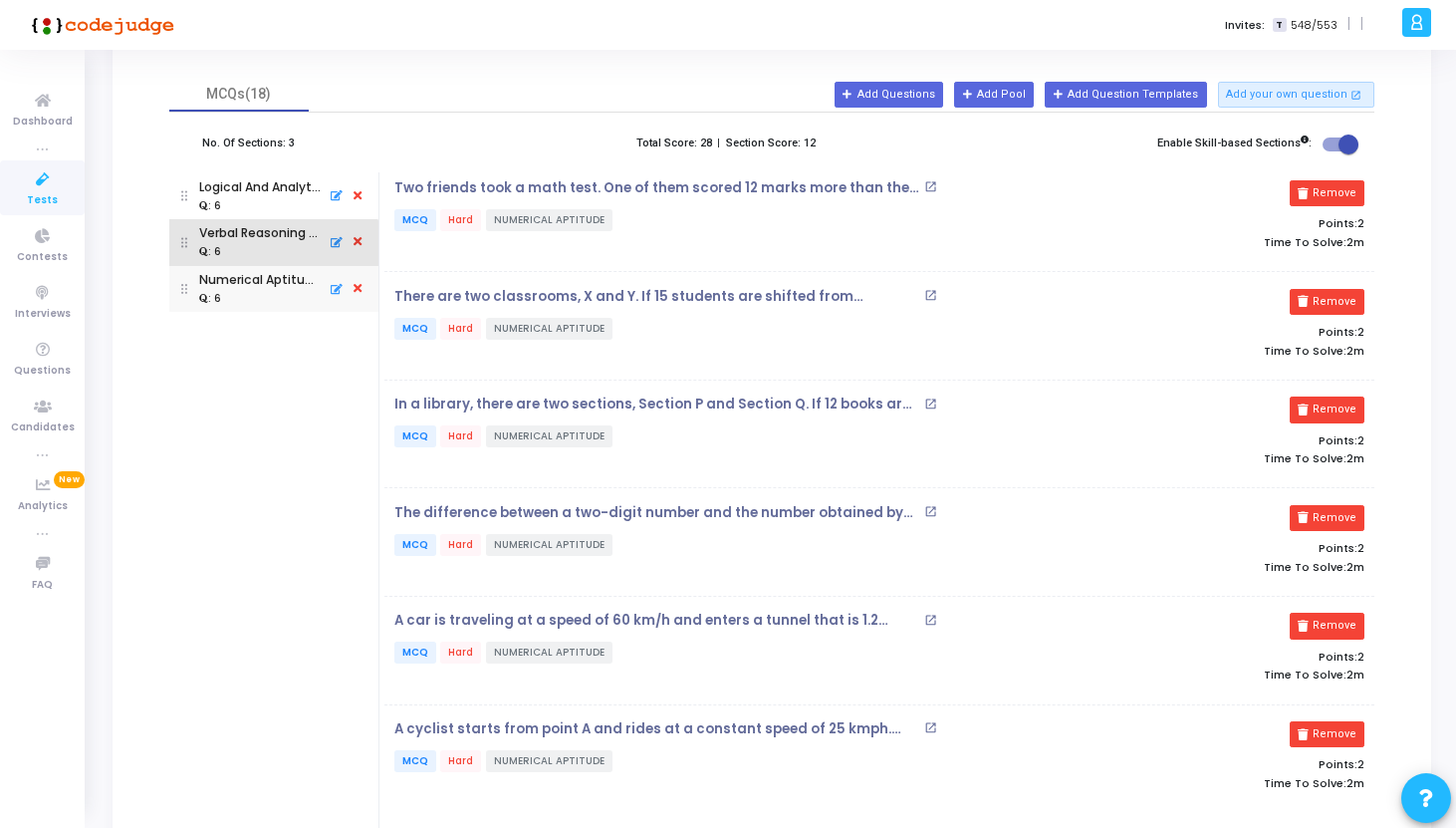 click on ": 6" at bounding box center [260, 252] 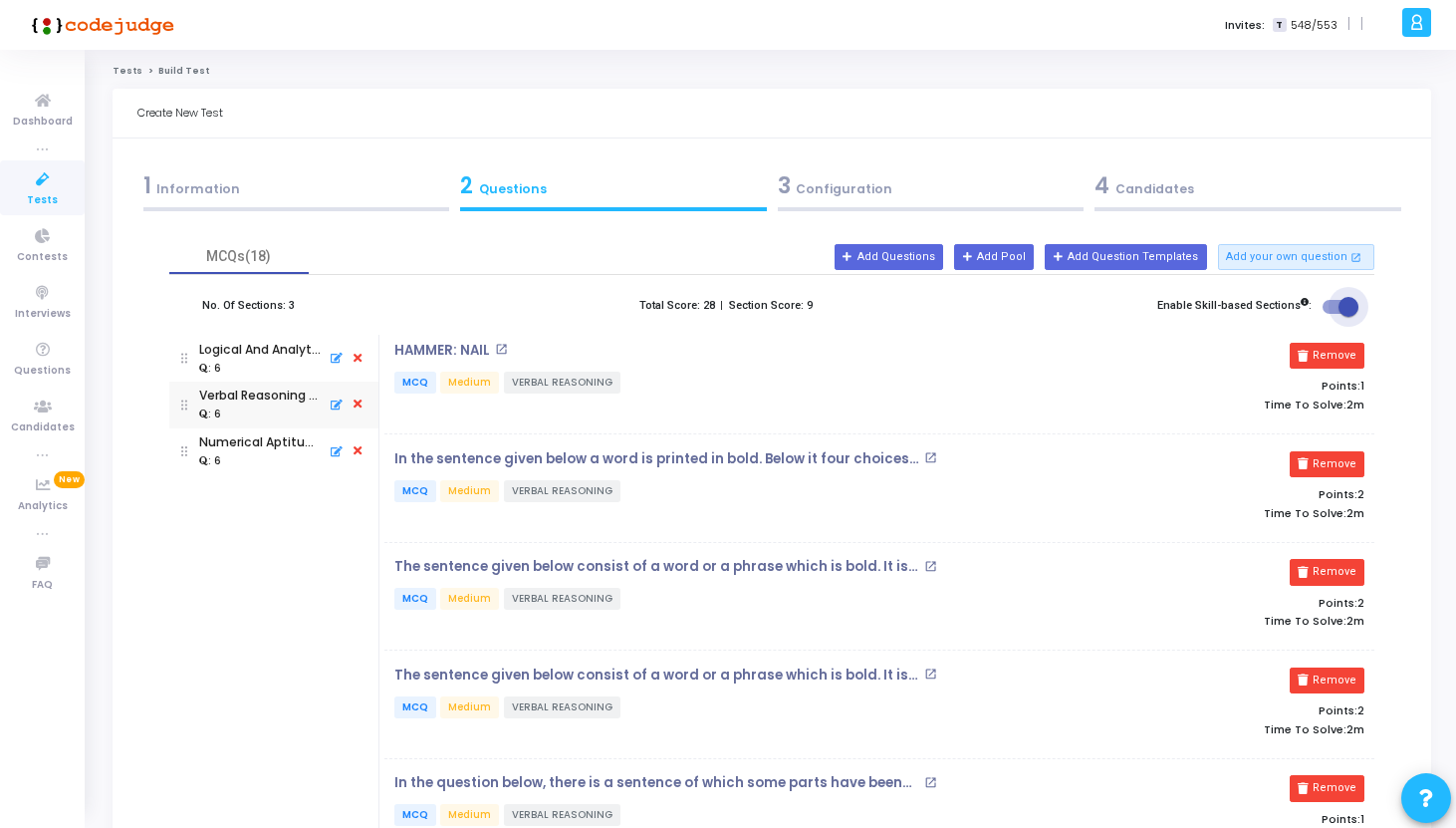 click at bounding box center (1348, 307) 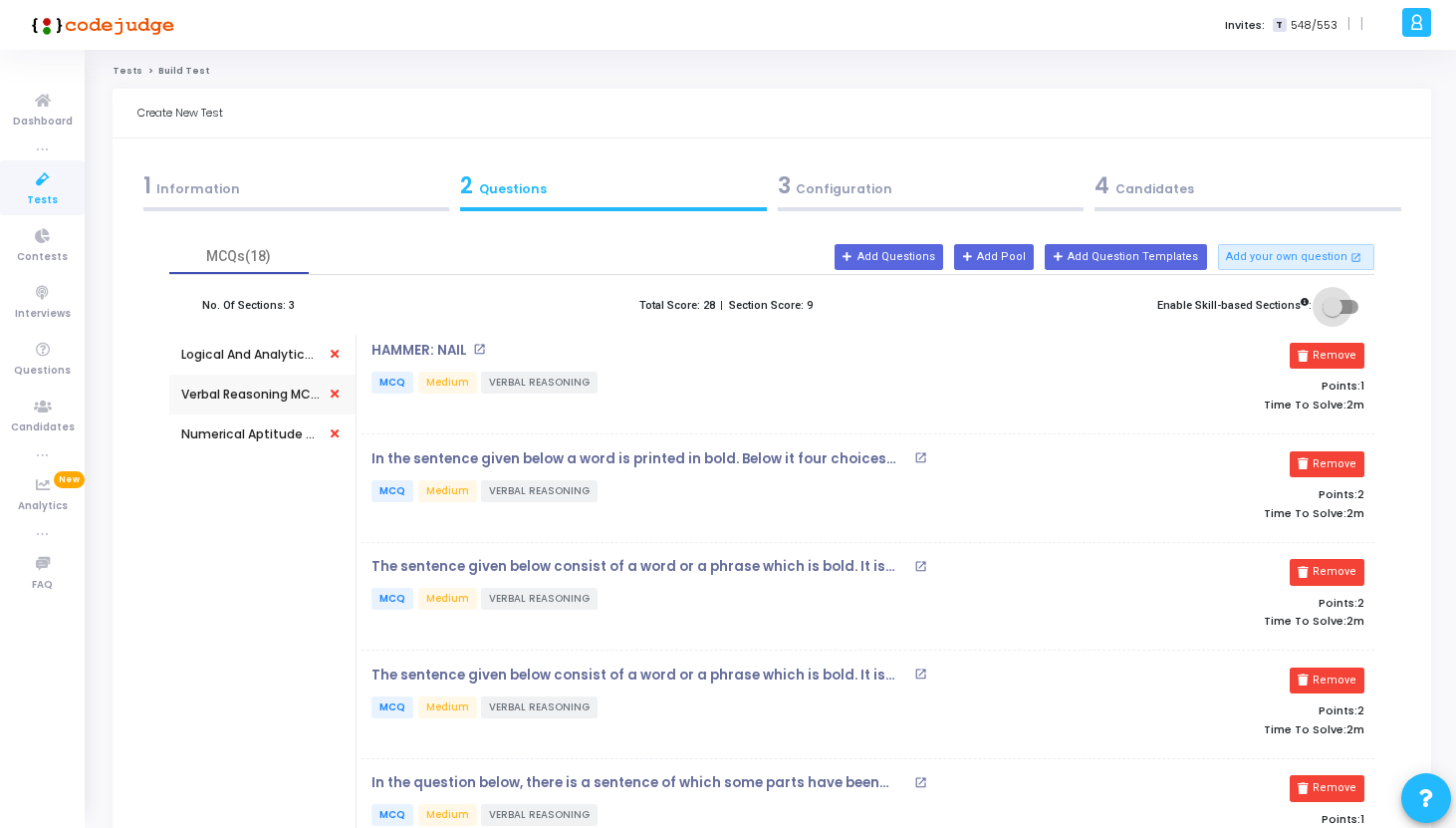 click at bounding box center (1333, 307) 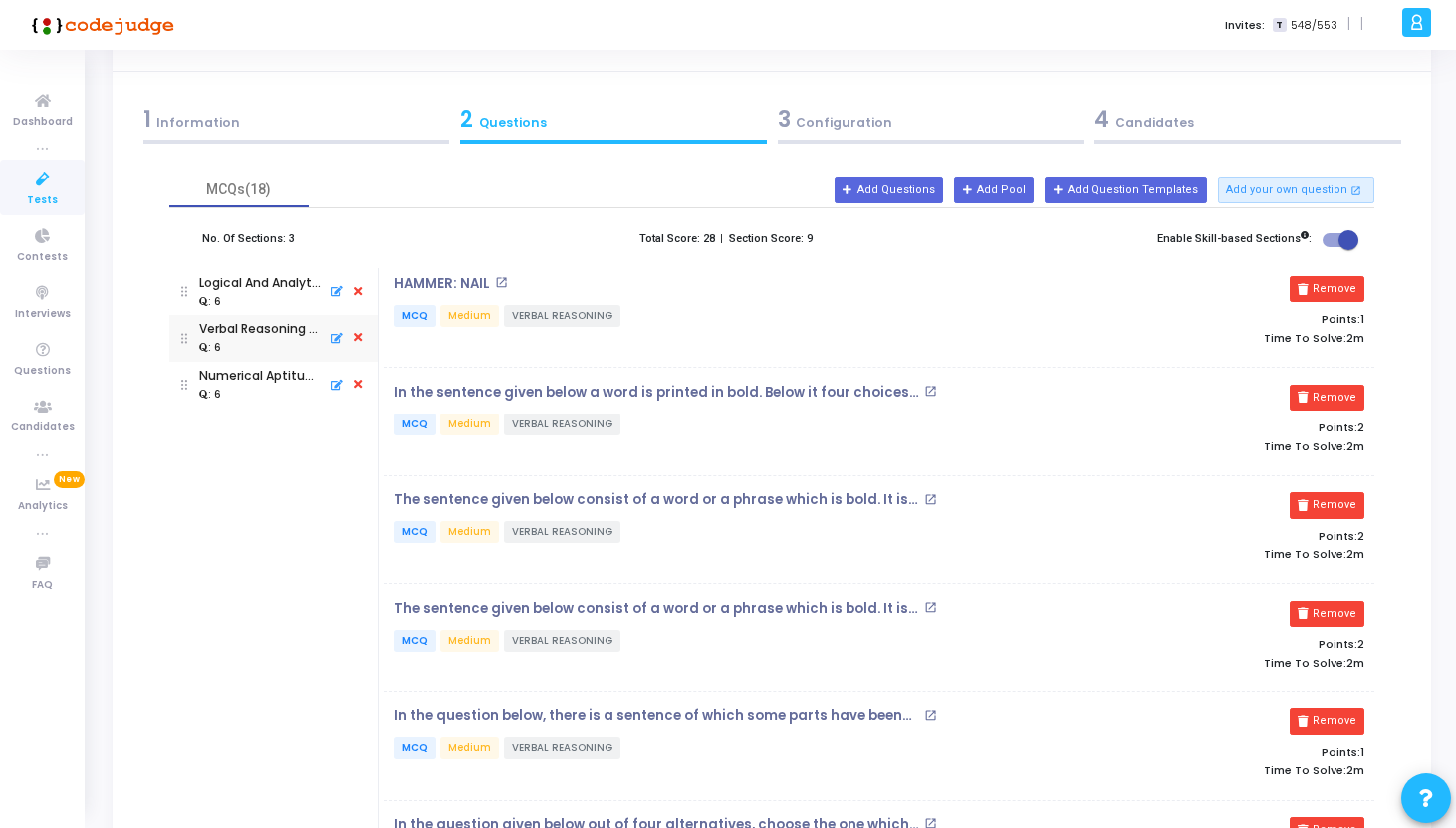 scroll, scrollTop: 0, scrollLeft: 0, axis: both 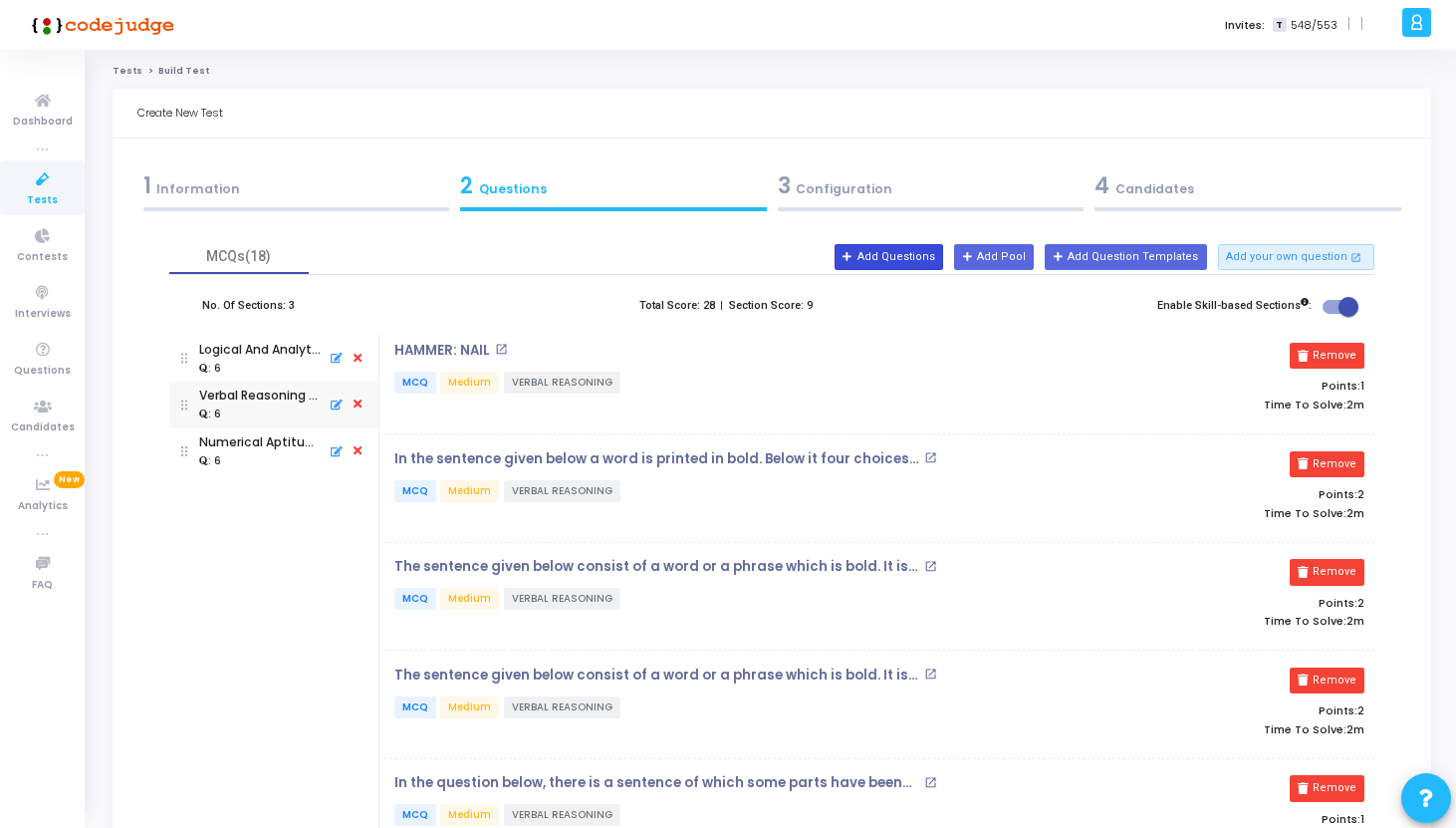click on "Add Questions" at bounding box center (888, 257) 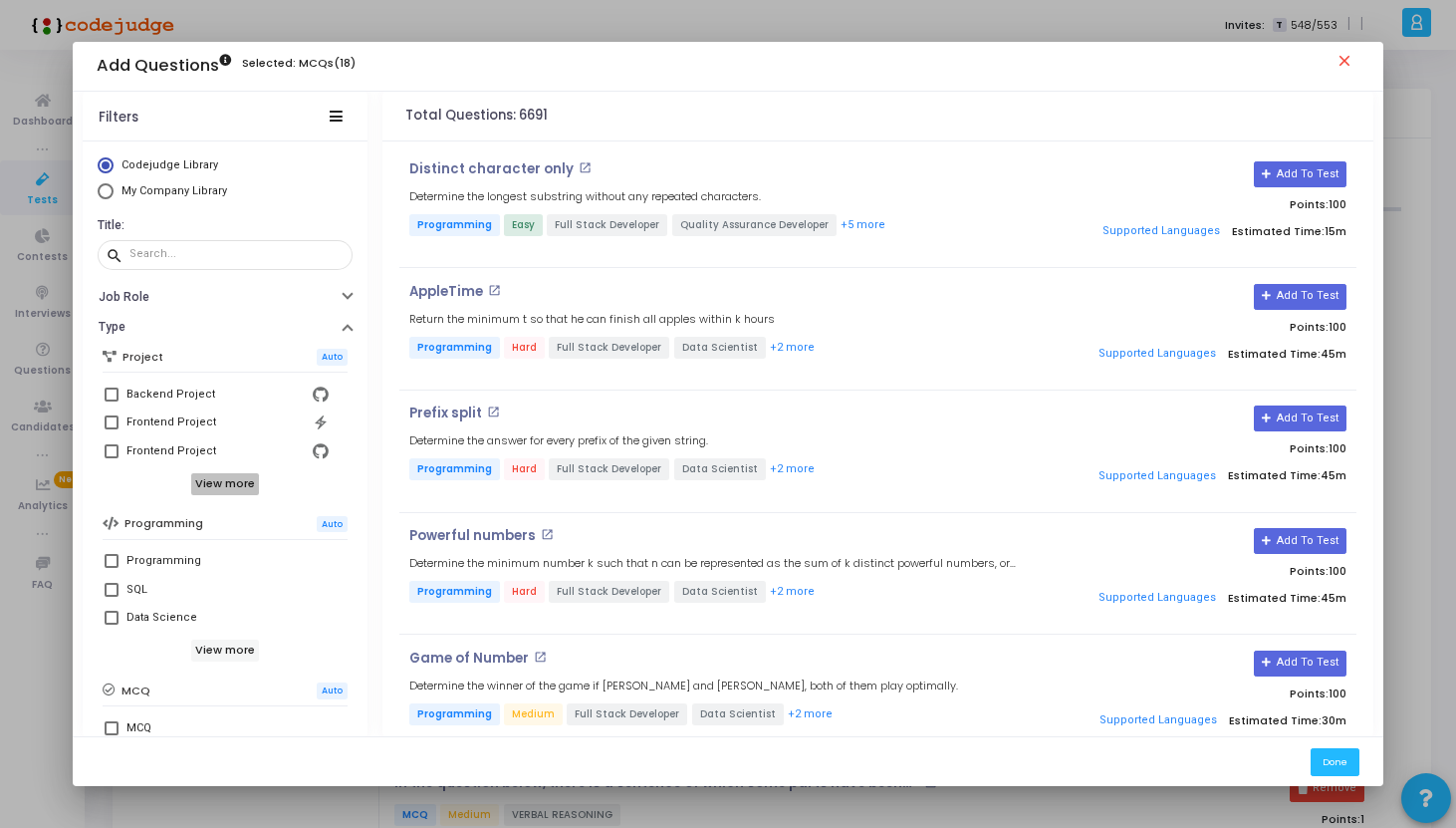 scroll, scrollTop: 325, scrollLeft: 0, axis: vertical 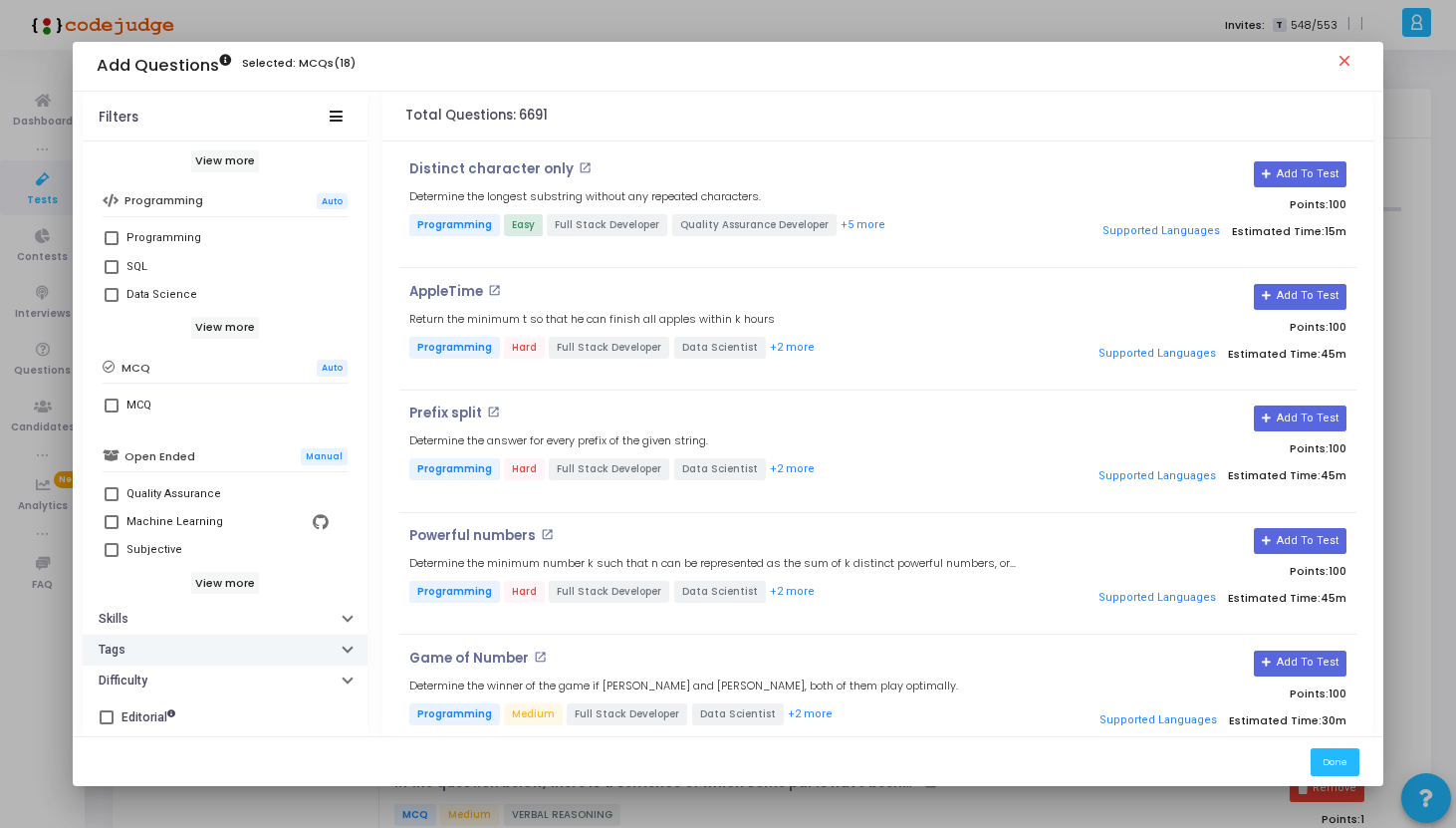 click on "Tags" at bounding box center [112, 650] 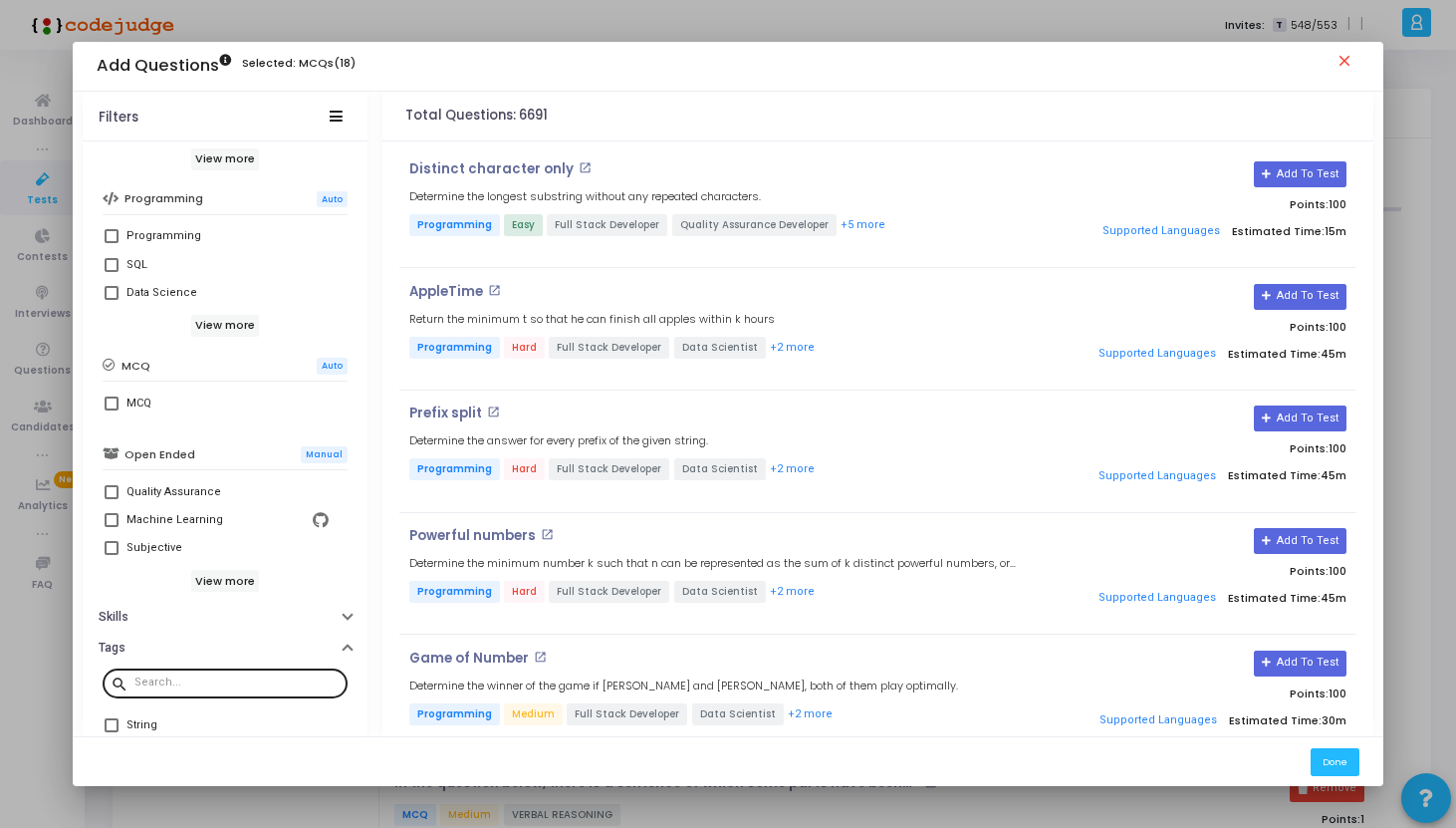 click at bounding box center (237, 683) 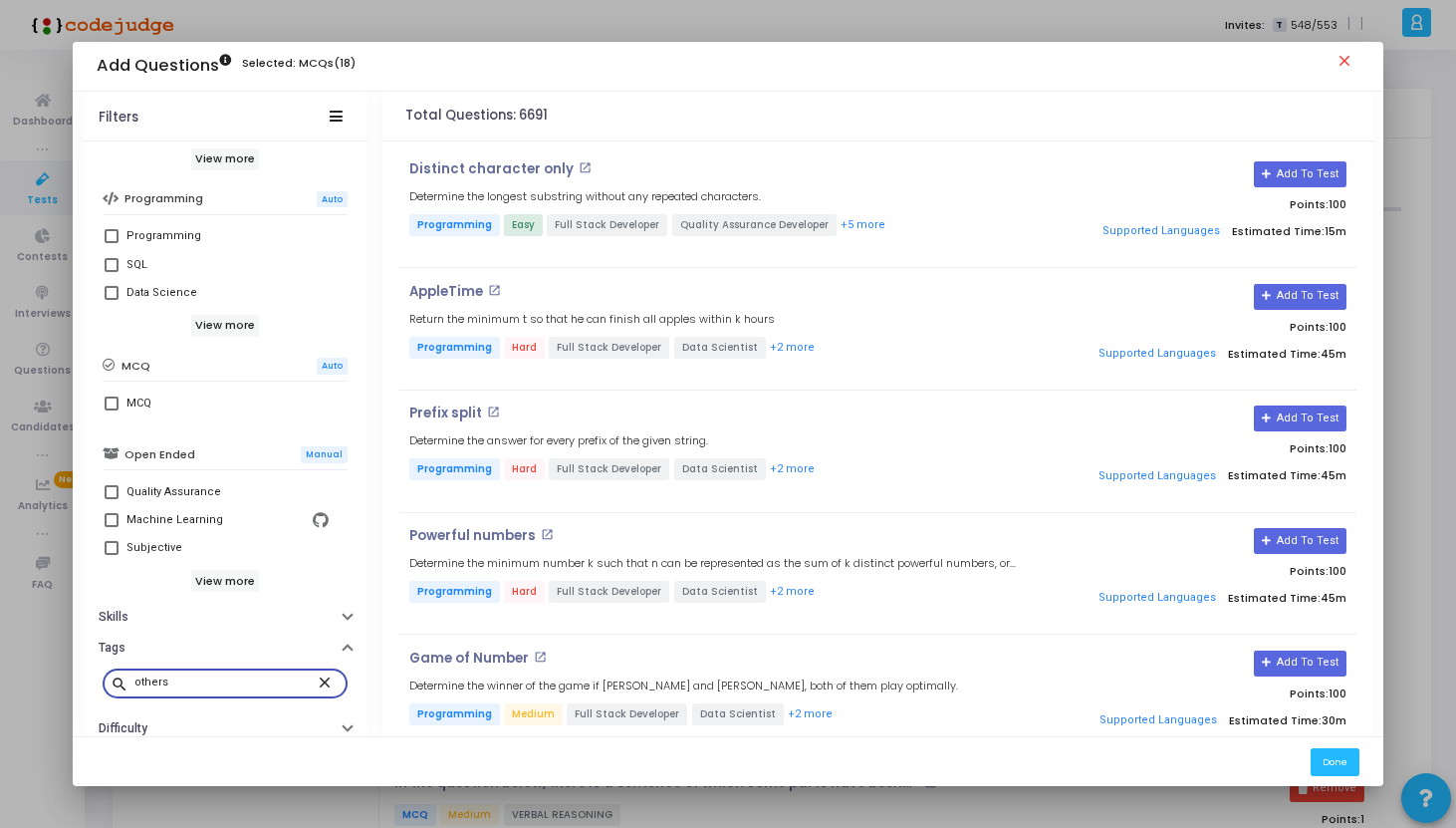 type on "others" 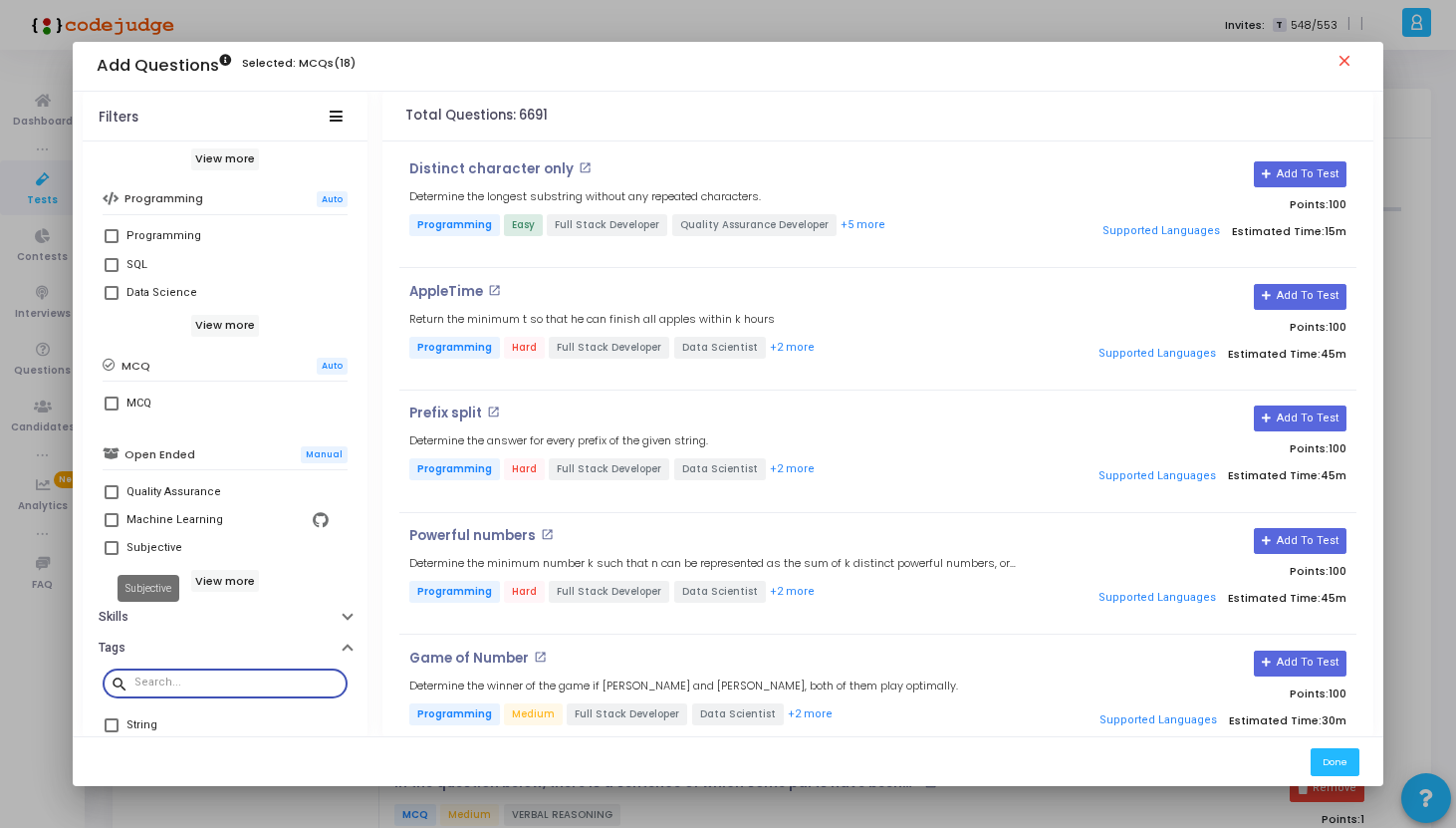 type 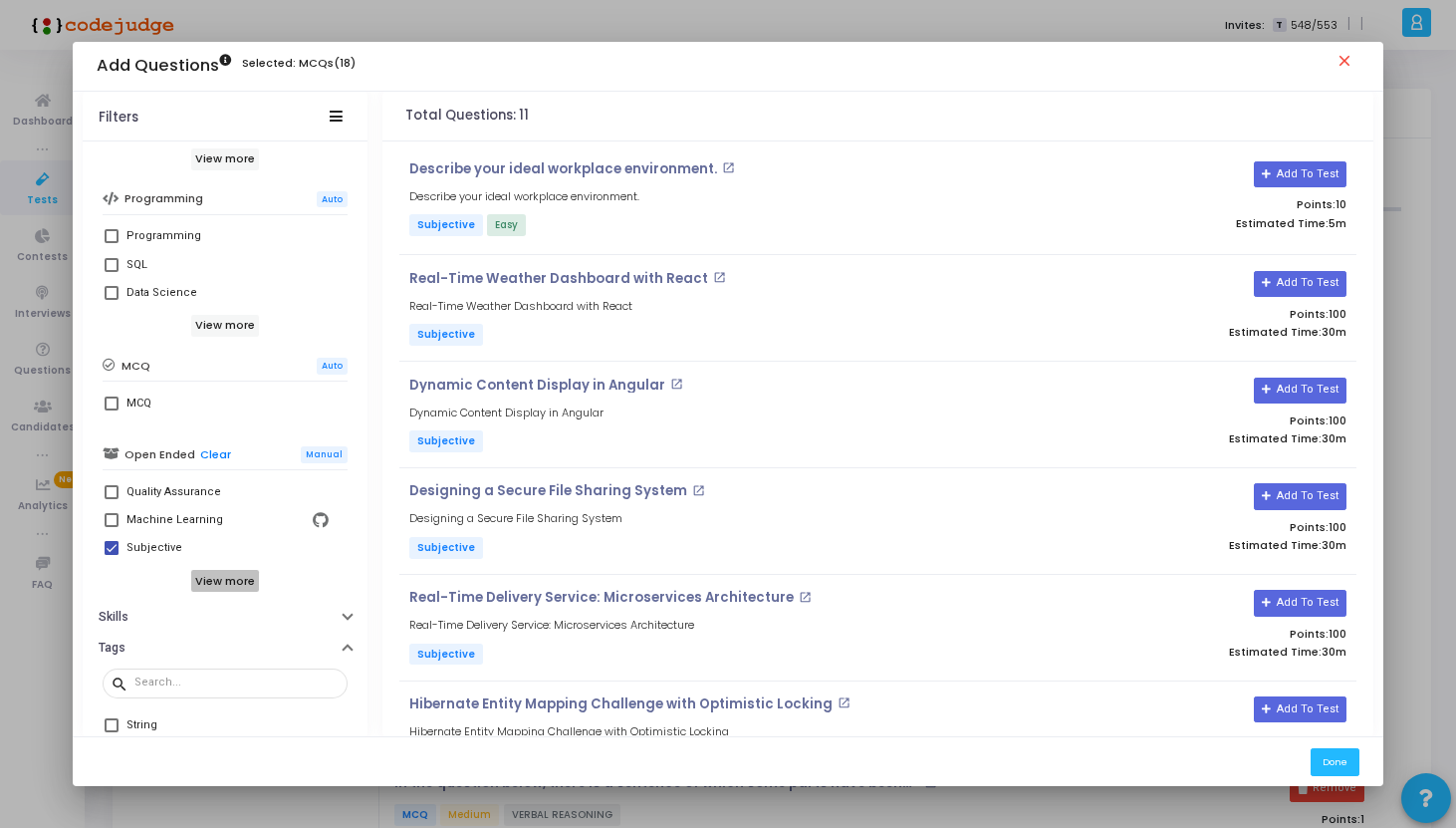 scroll, scrollTop: 553, scrollLeft: 0, axis: vertical 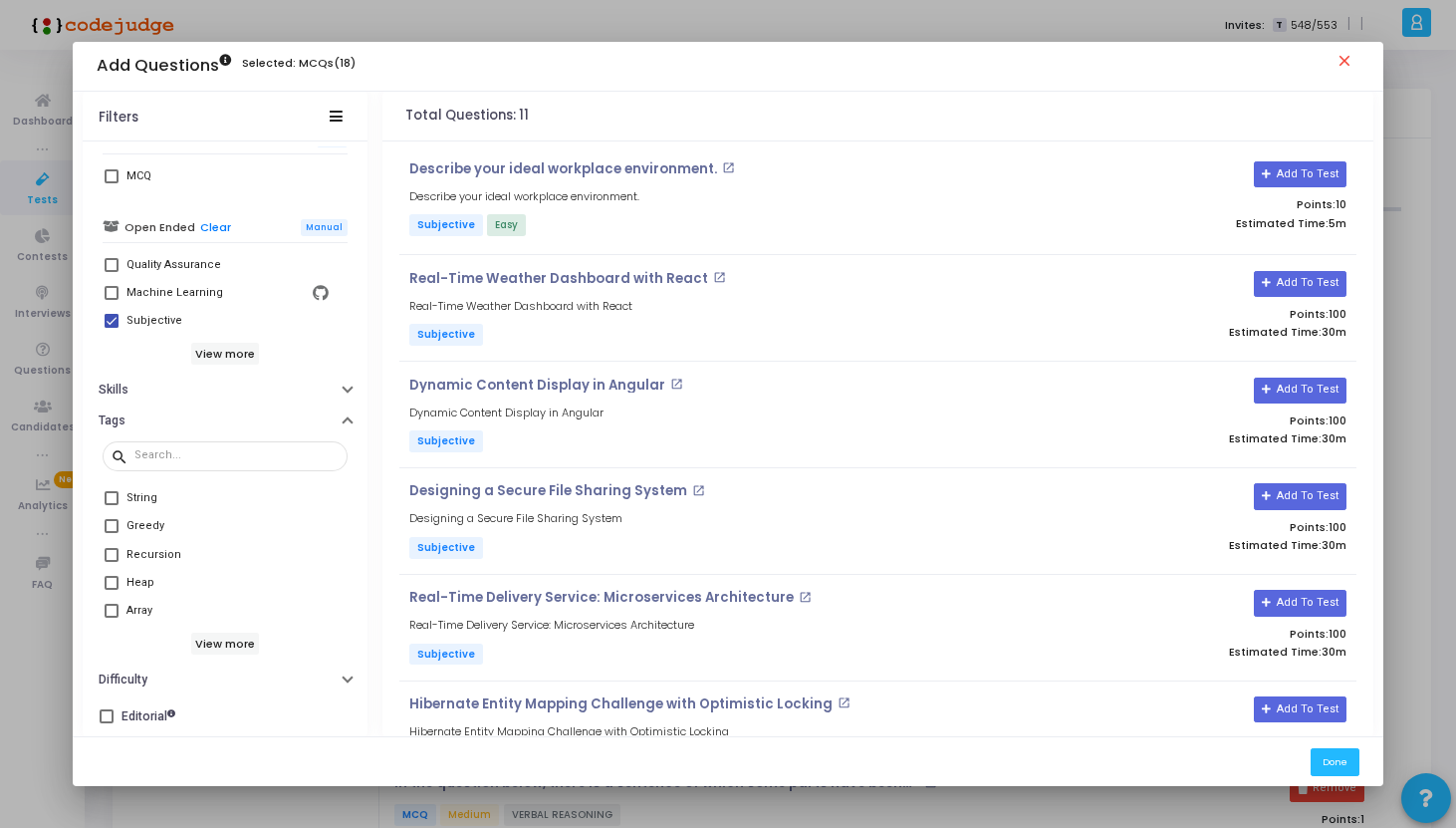 click on "close" at bounding box center [1347, 64] 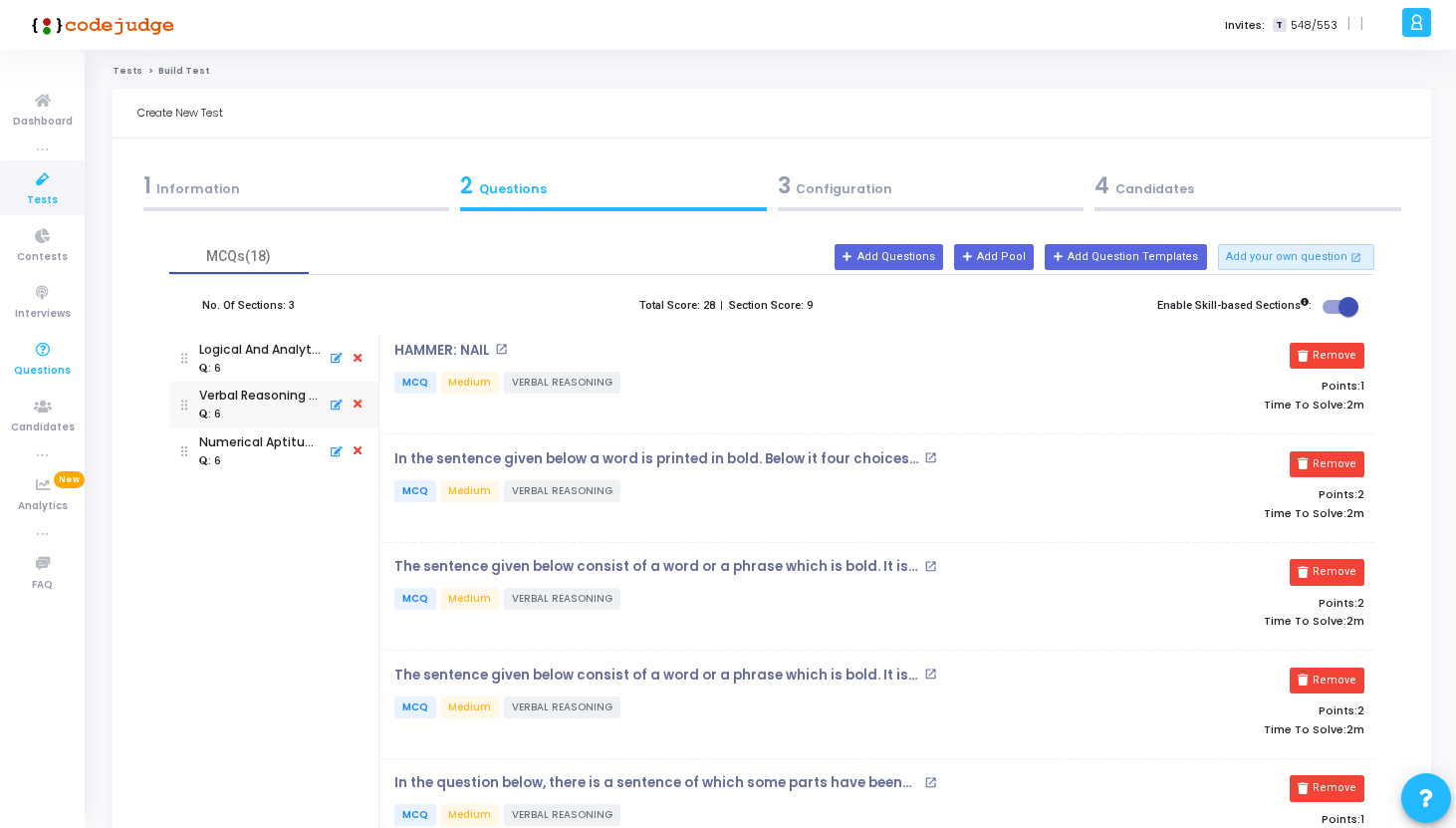 click at bounding box center (43, 350) 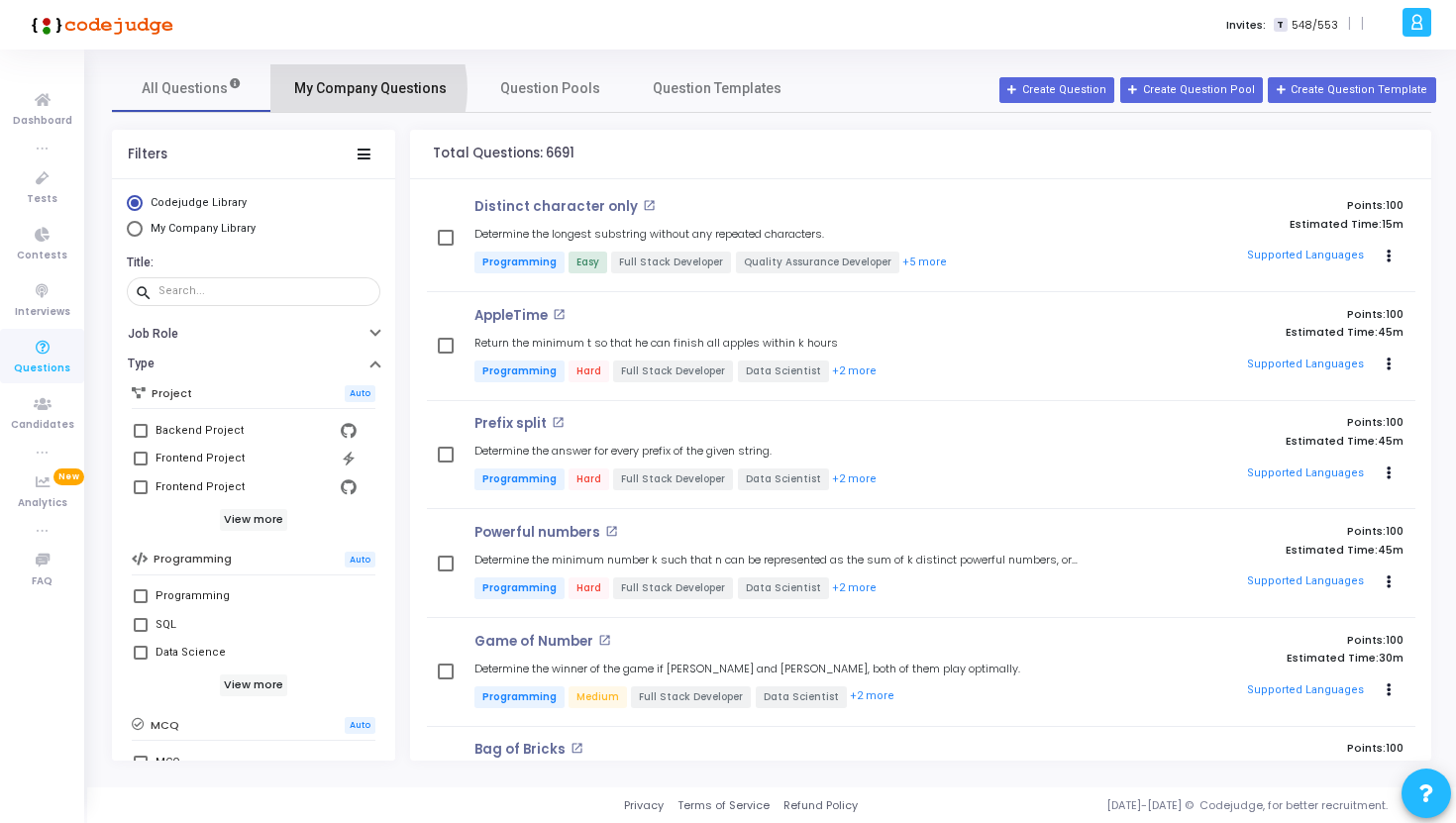 click on "My Company Questions" at bounding box center [370, 88] 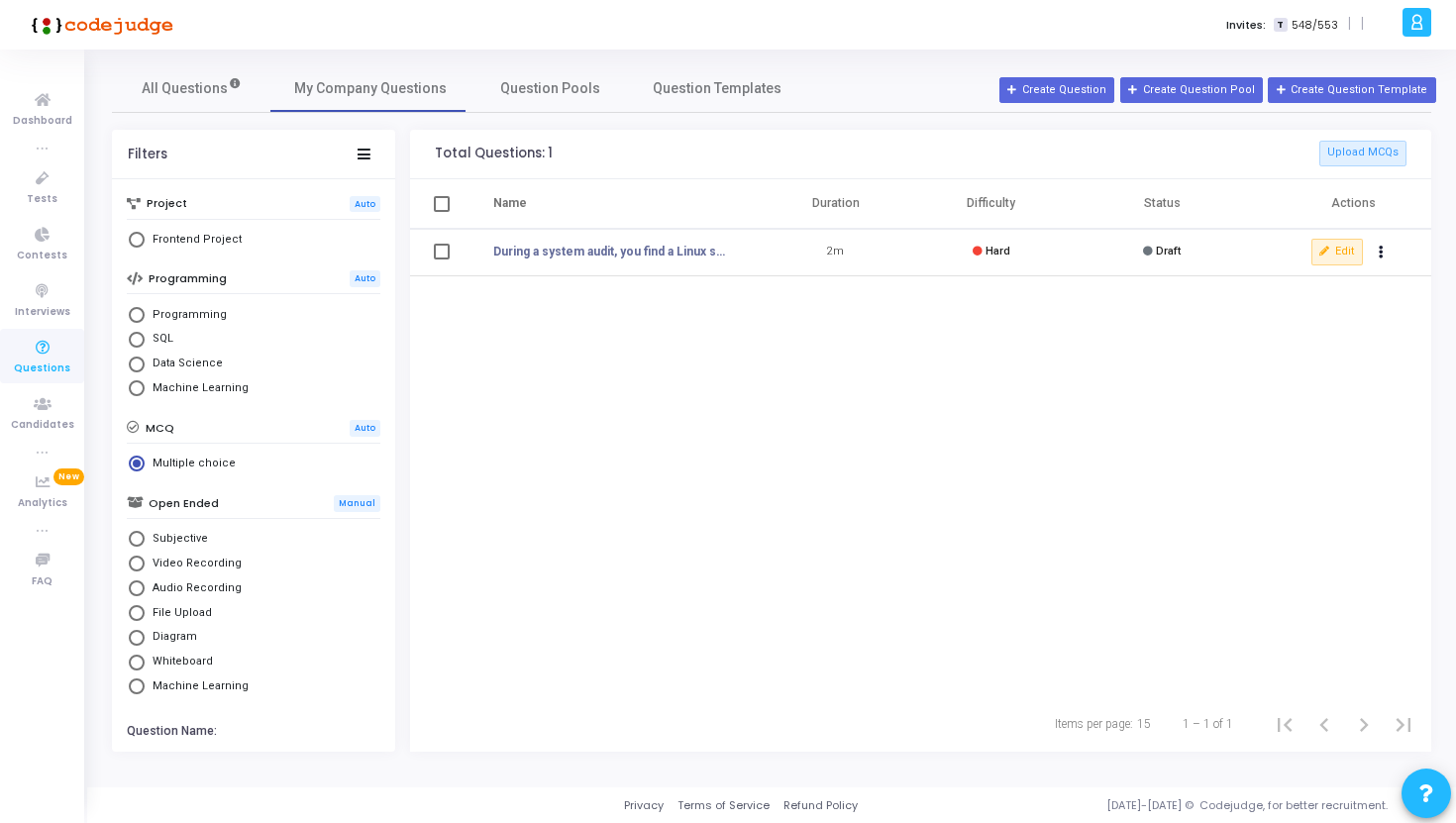 click on "Subjective" at bounding box center [176, 539] 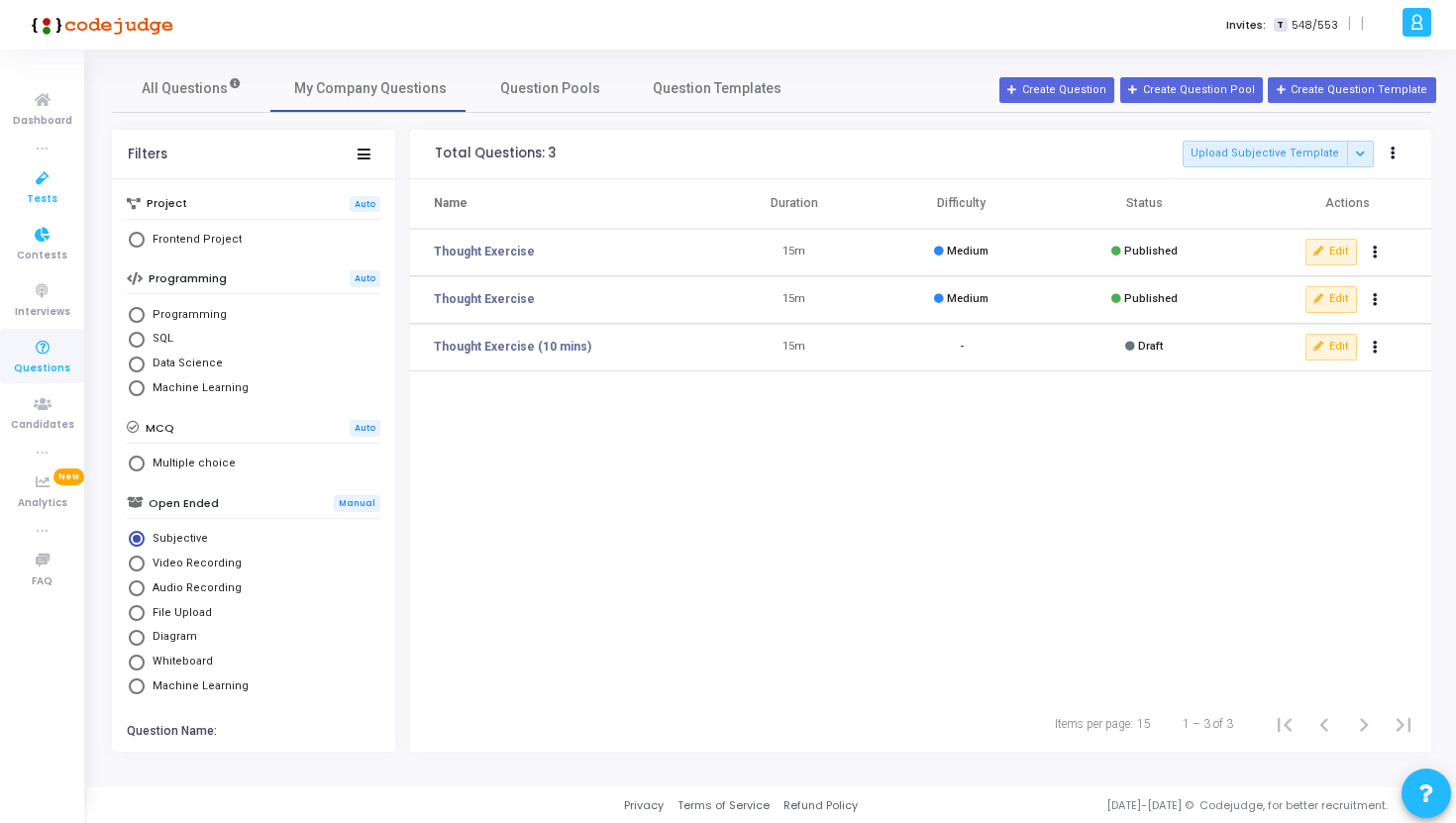 click on "Tests" at bounding box center [42, 199] 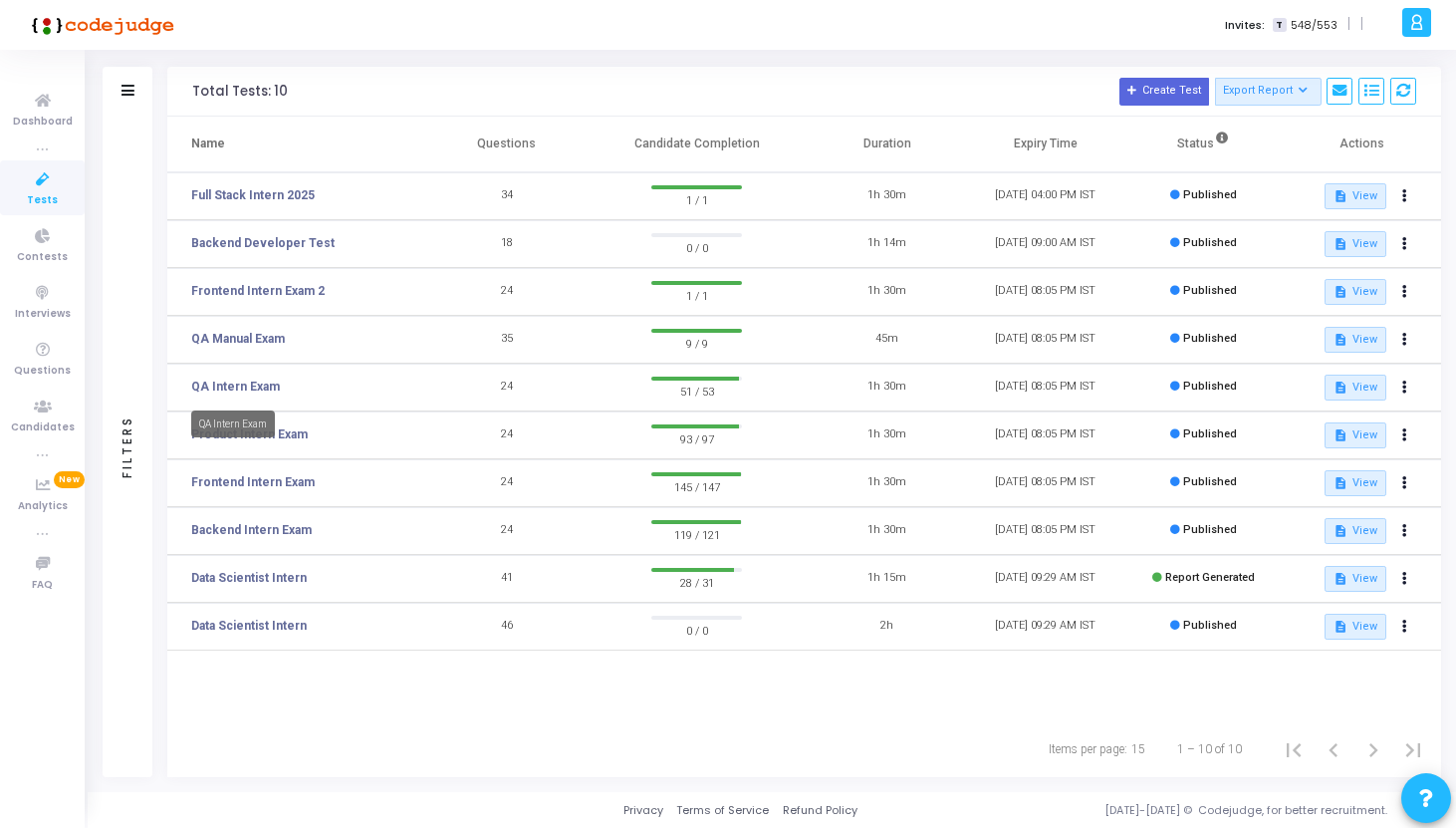 scroll, scrollTop: 0, scrollLeft: 0, axis: both 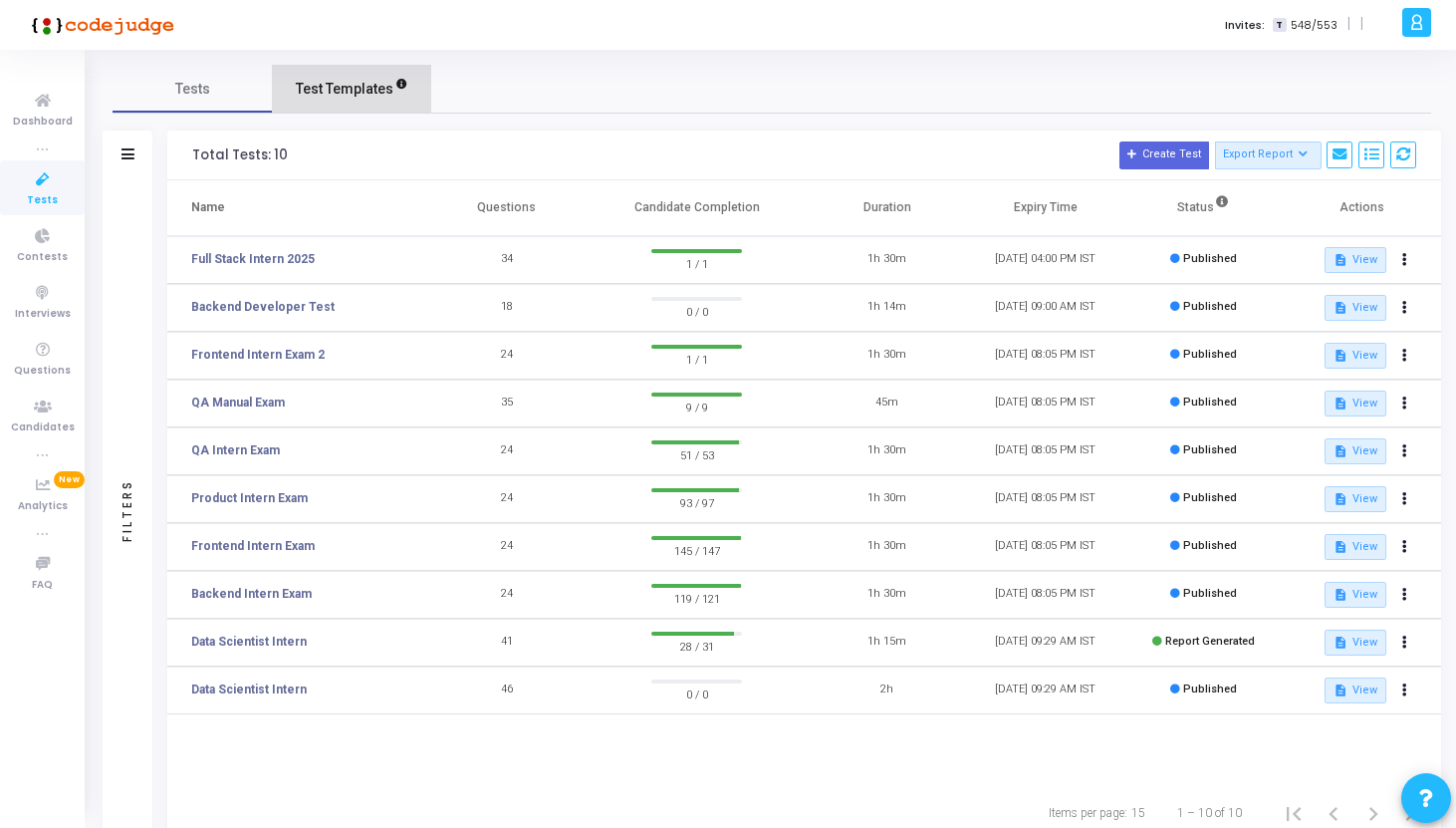 click on "Test Templates" at bounding box center [352, 89] 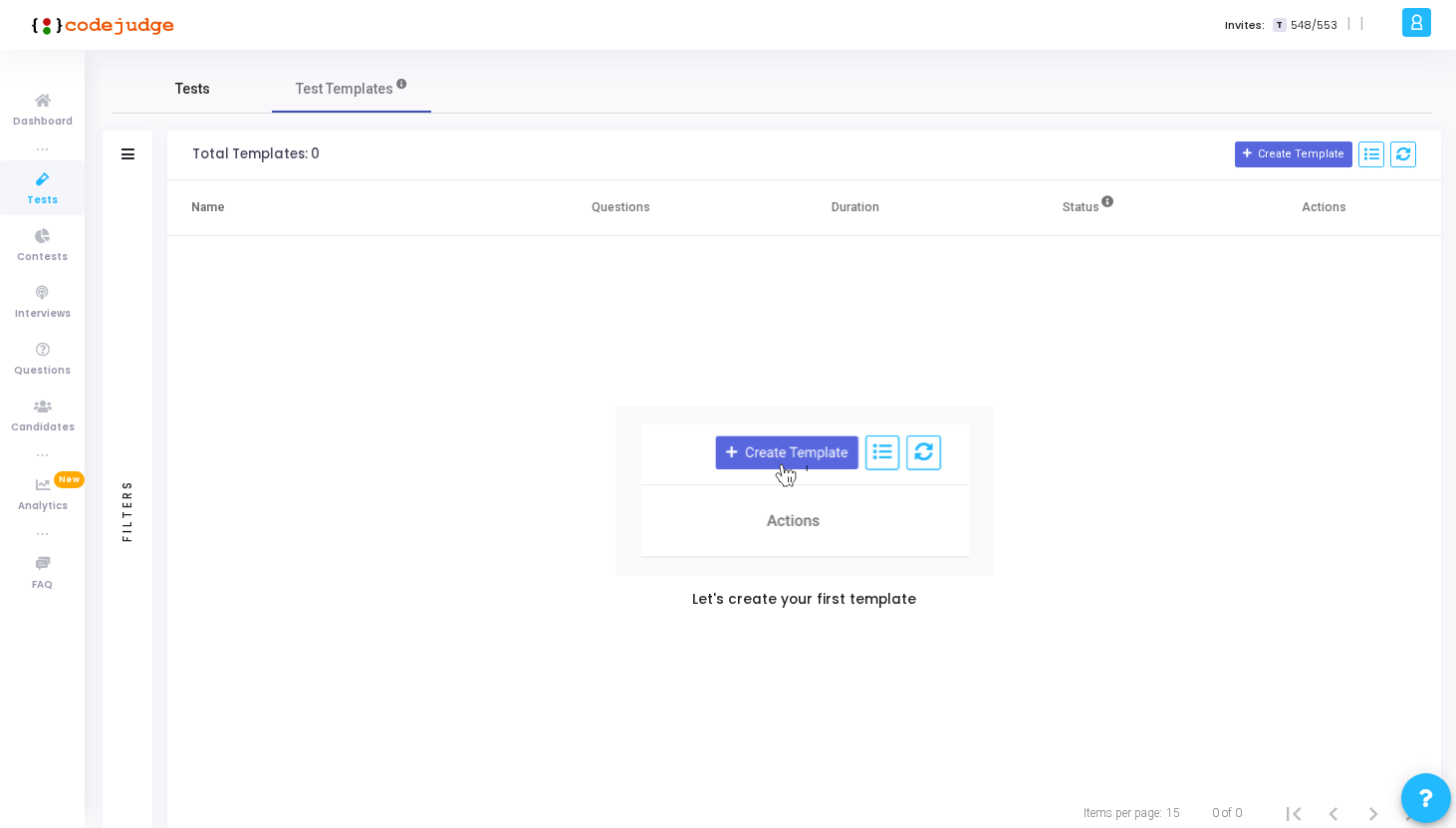 click on "Tests" at bounding box center [192, 89] 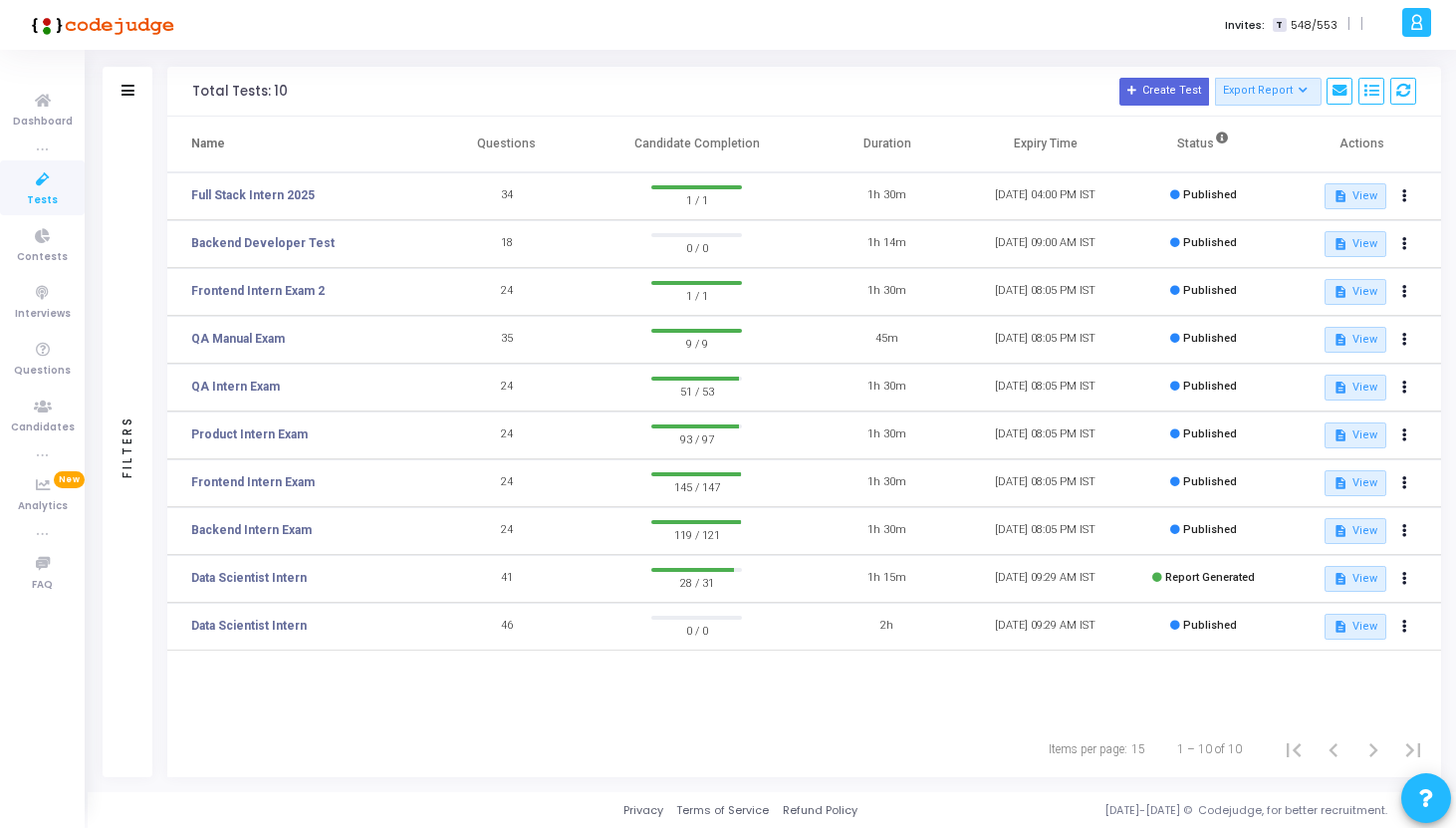 scroll, scrollTop: 0, scrollLeft: 0, axis: both 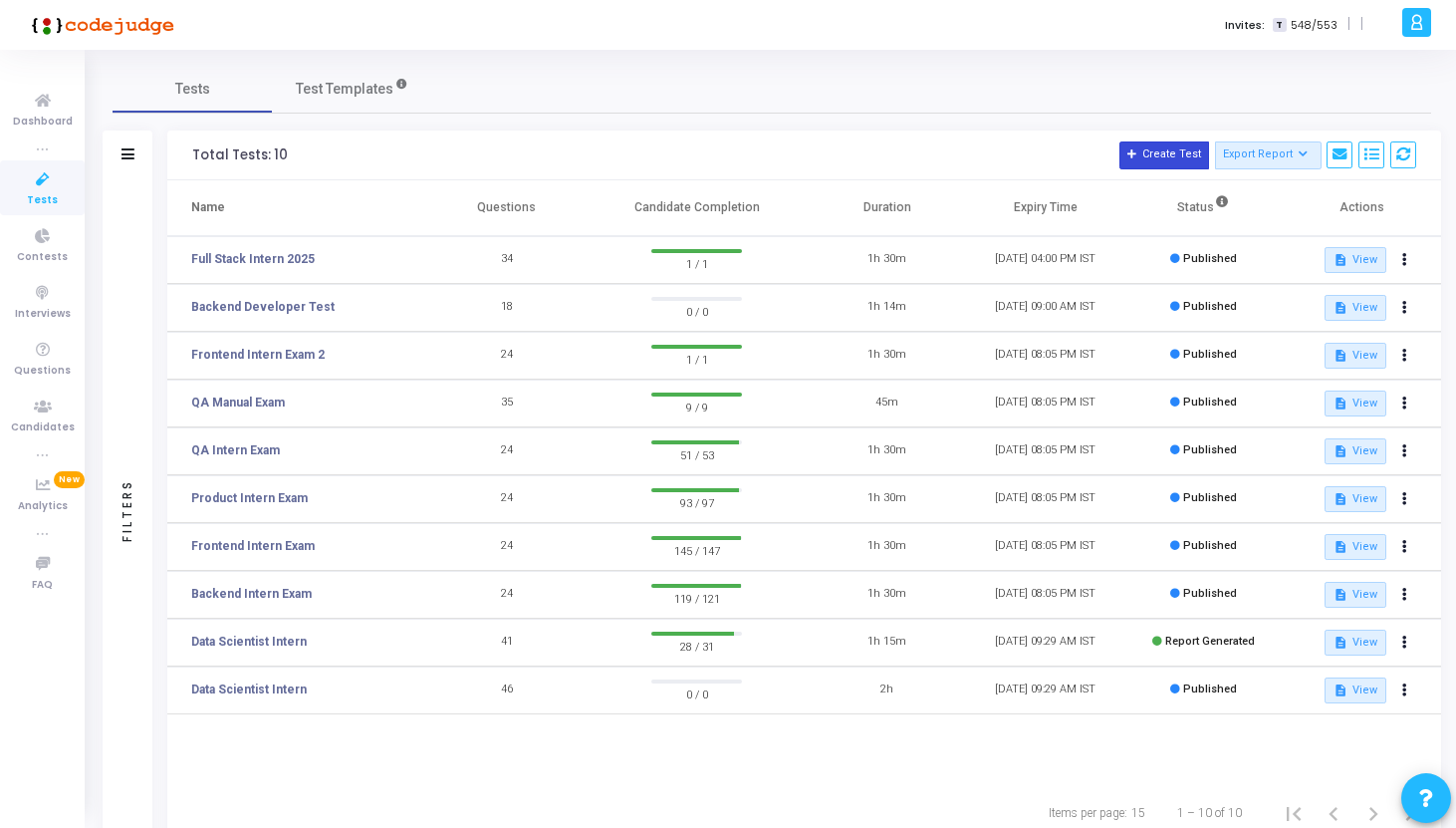 click on "Create Test" at bounding box center [1164, 155] 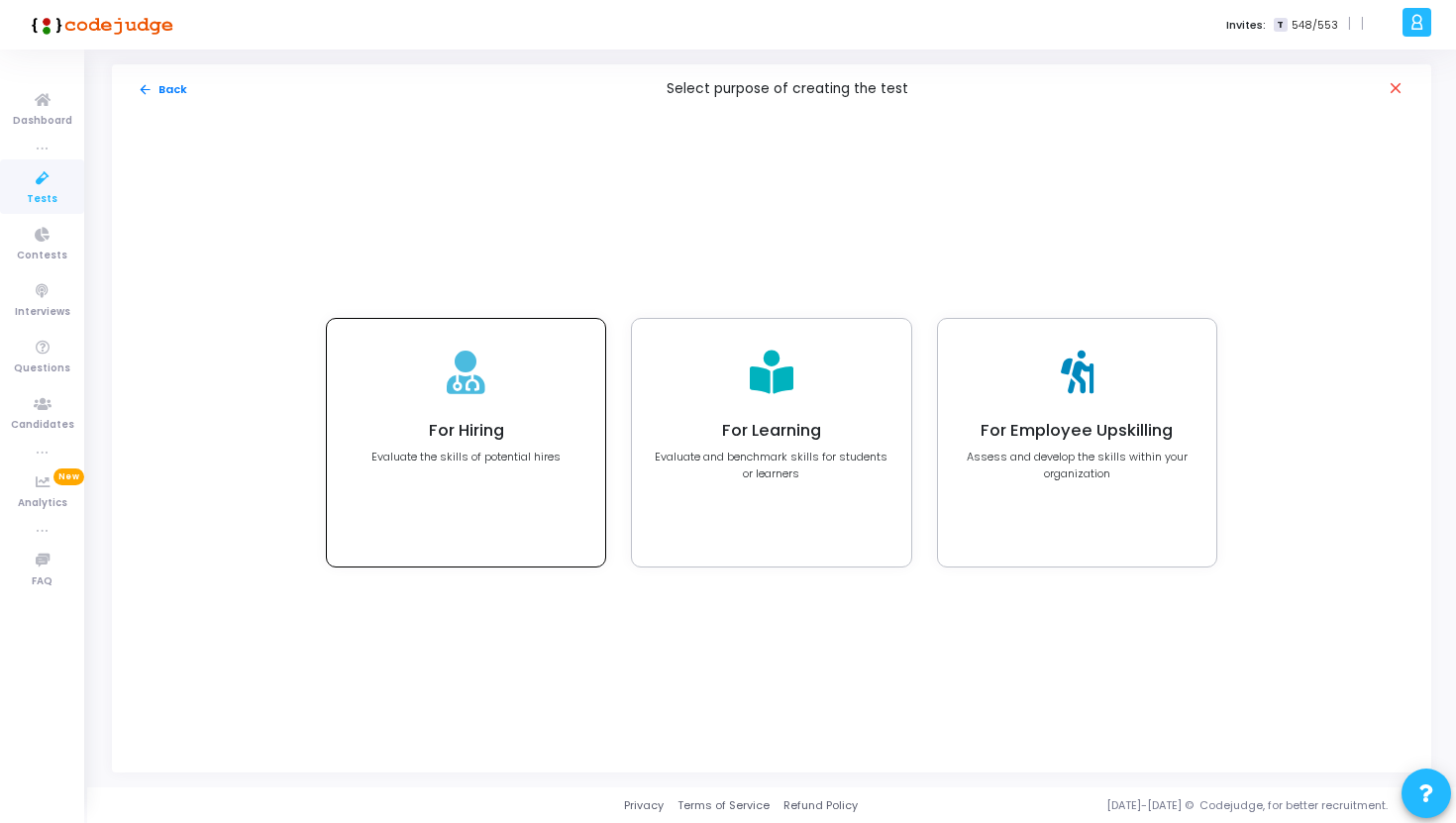 click on "For Hiring Evaluate the skills of potential hires" 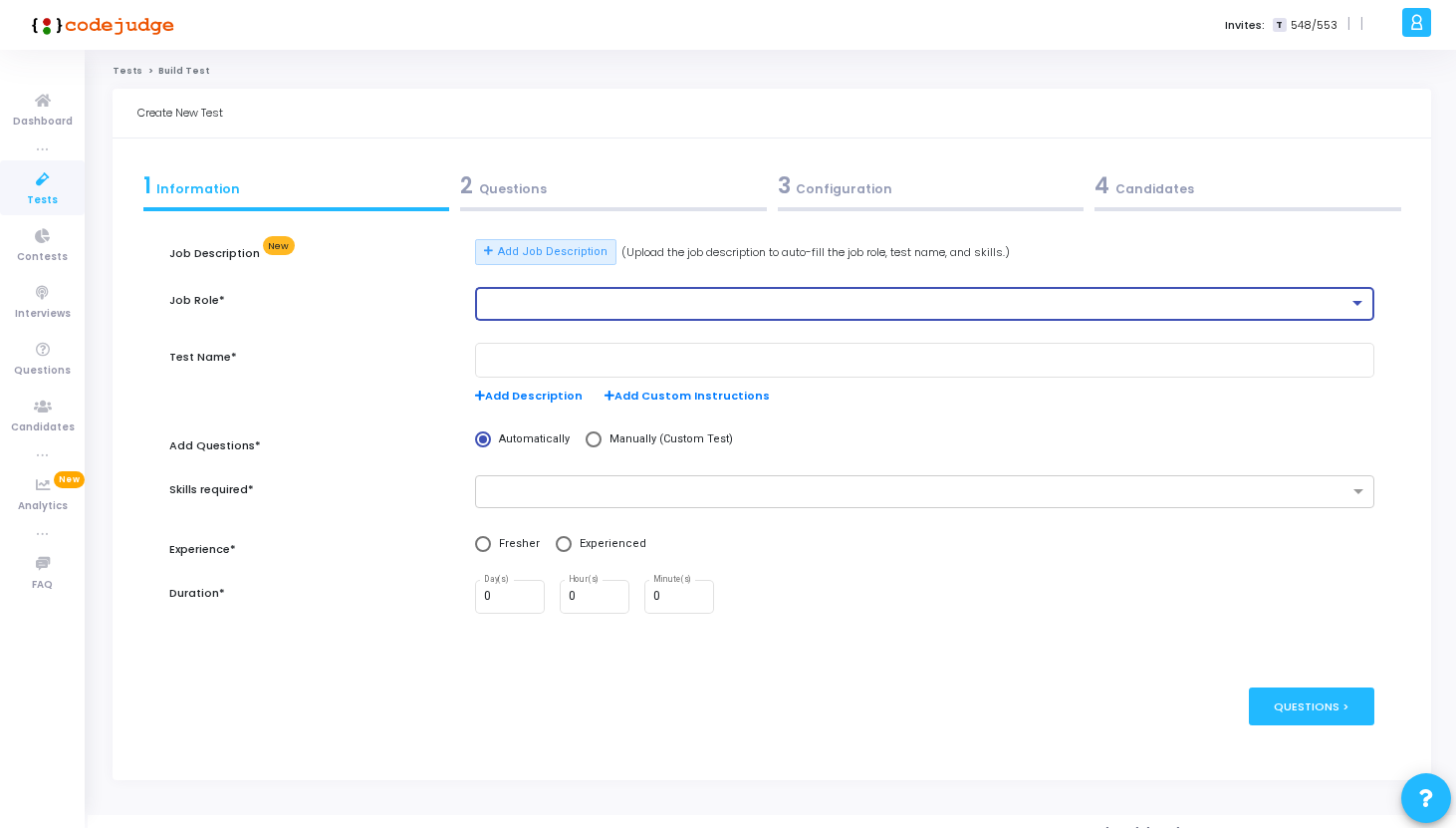 click at bounding box center [916, 304] 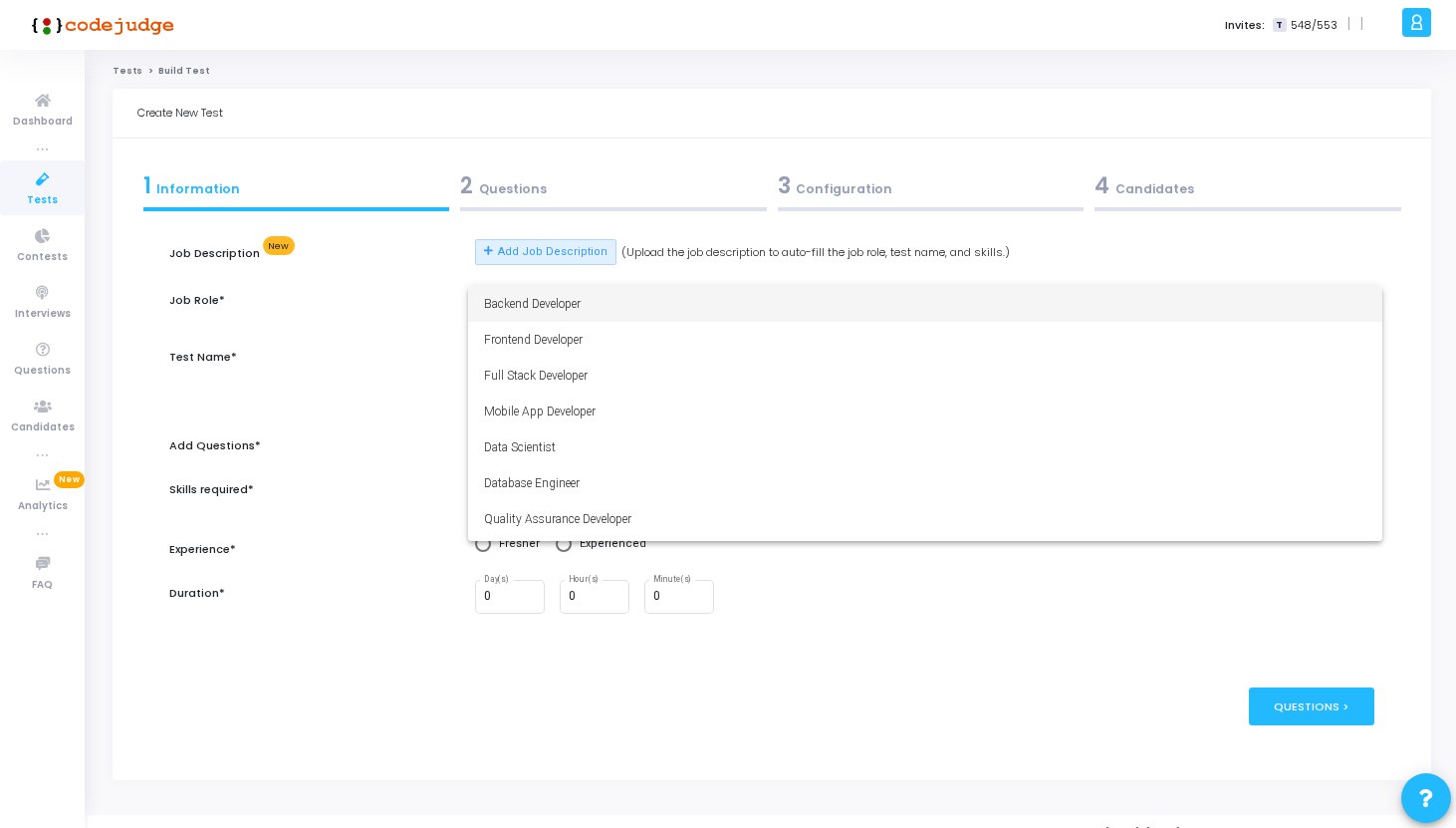 scroll, scrollTop: 139, scrollLeft: 0, axis: vertical 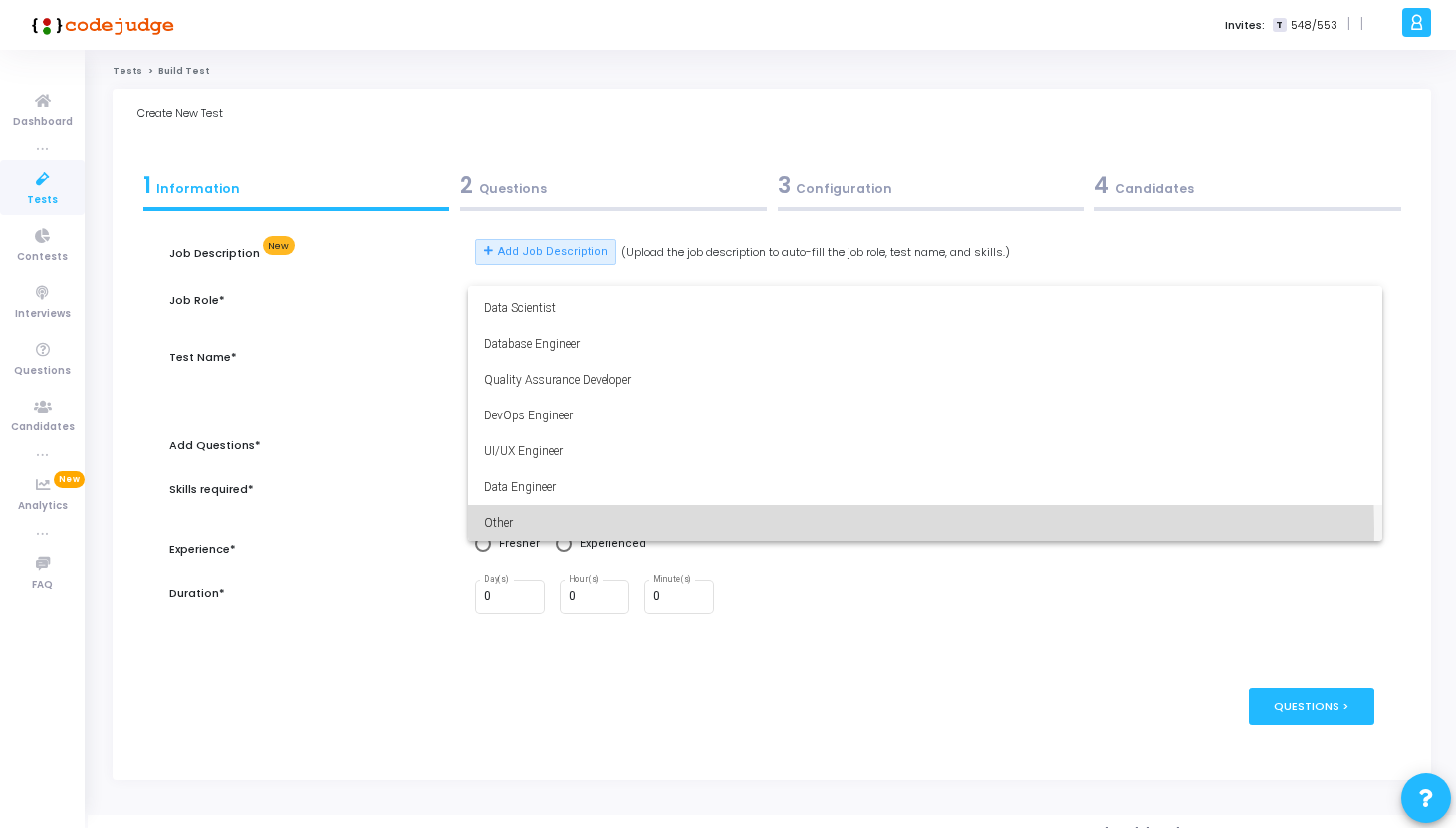 click on "Other" at bounding box center (925, 523) 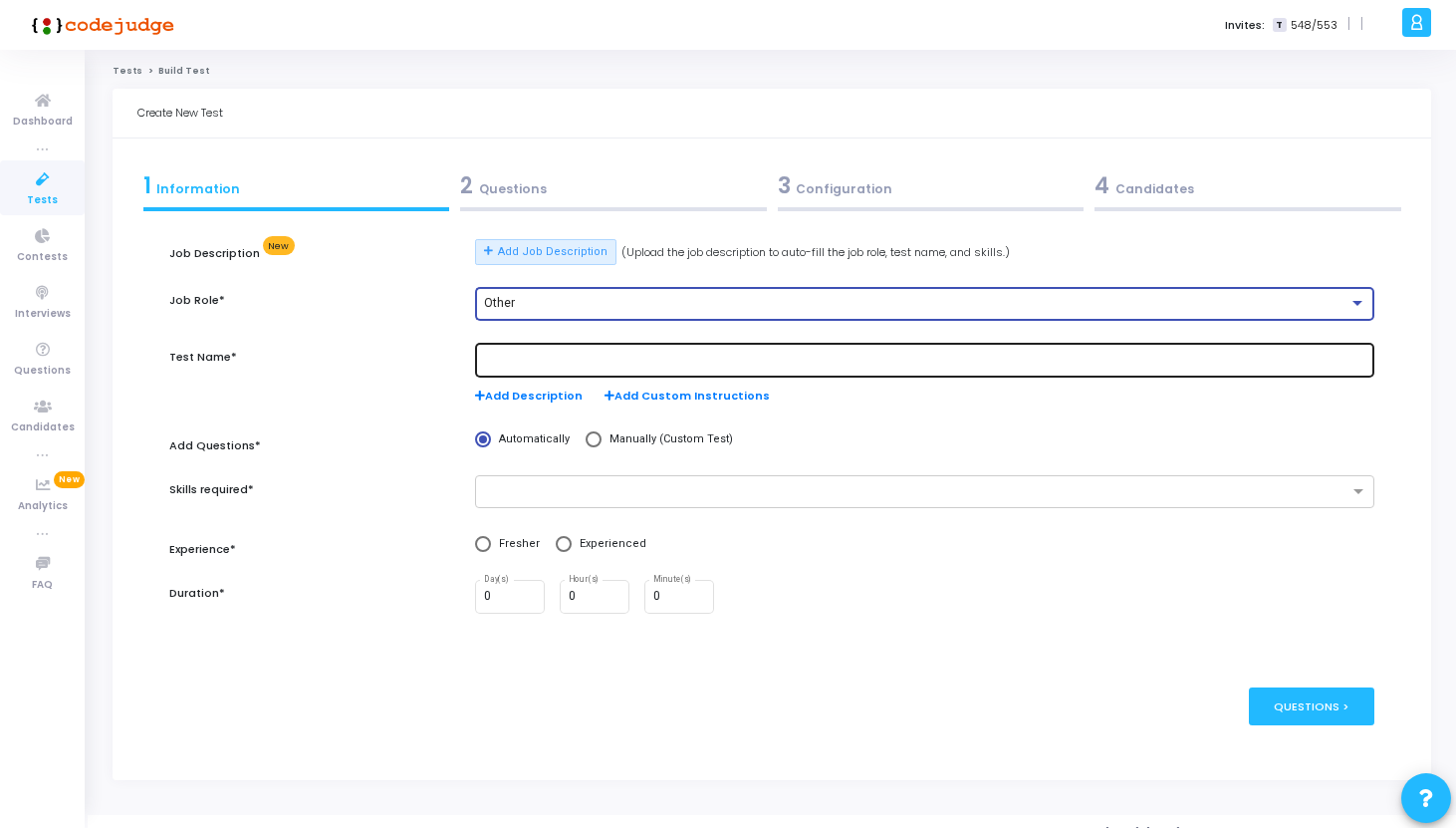 click at bounding box center [925, 359] 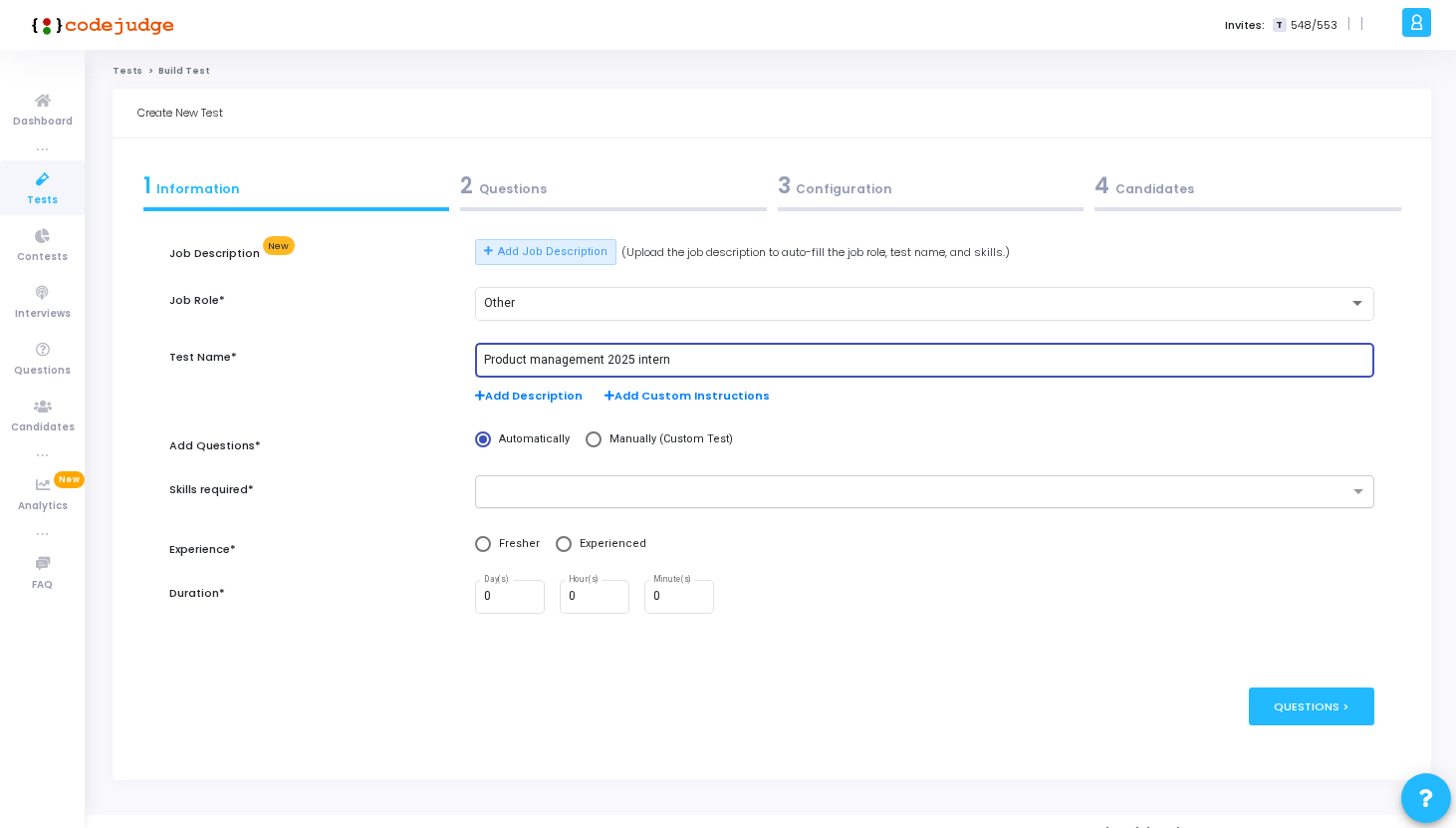 type on "Product management 2025 intern" 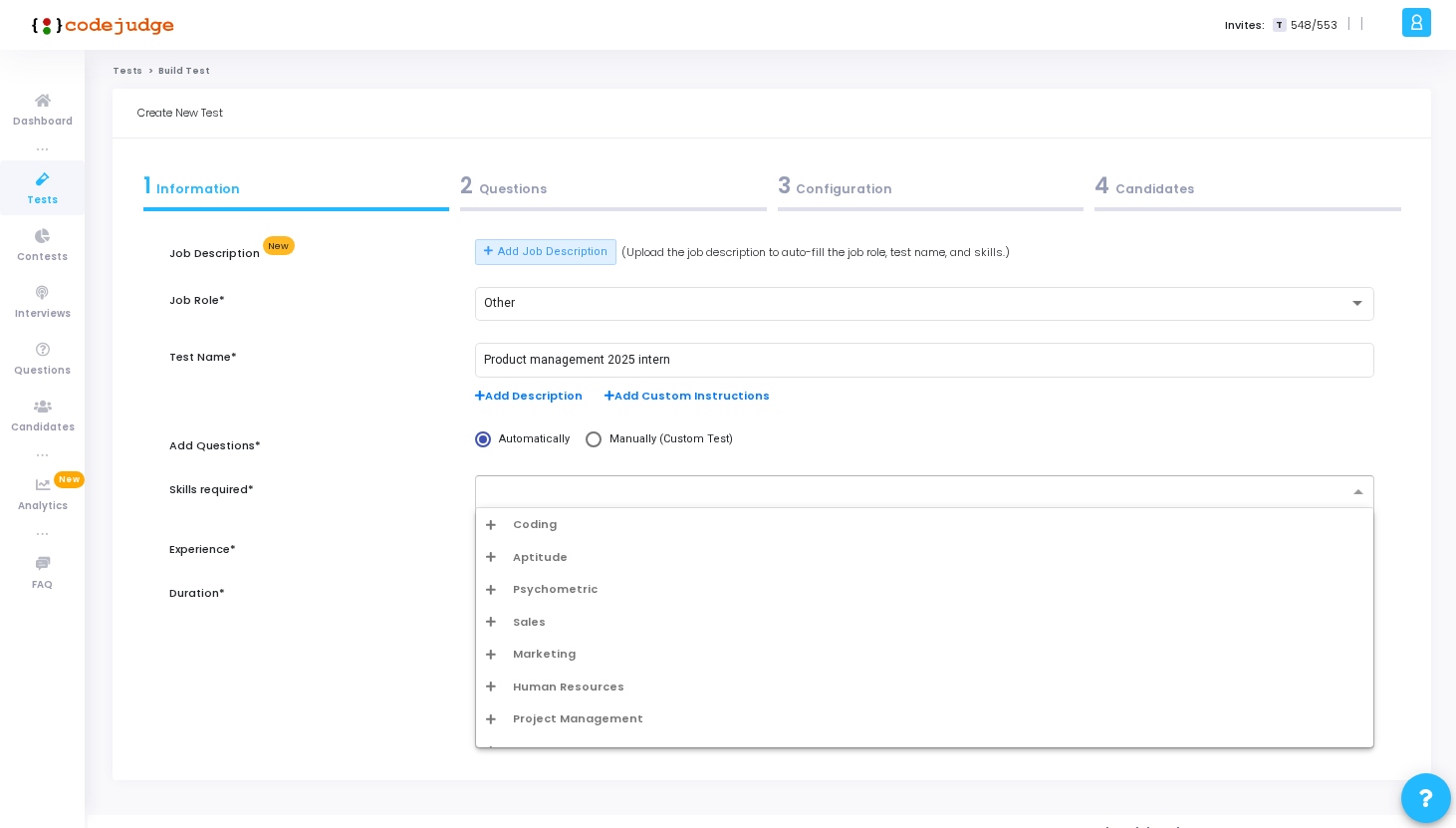 click on "Aptitude" at bounding box center (924, 557) 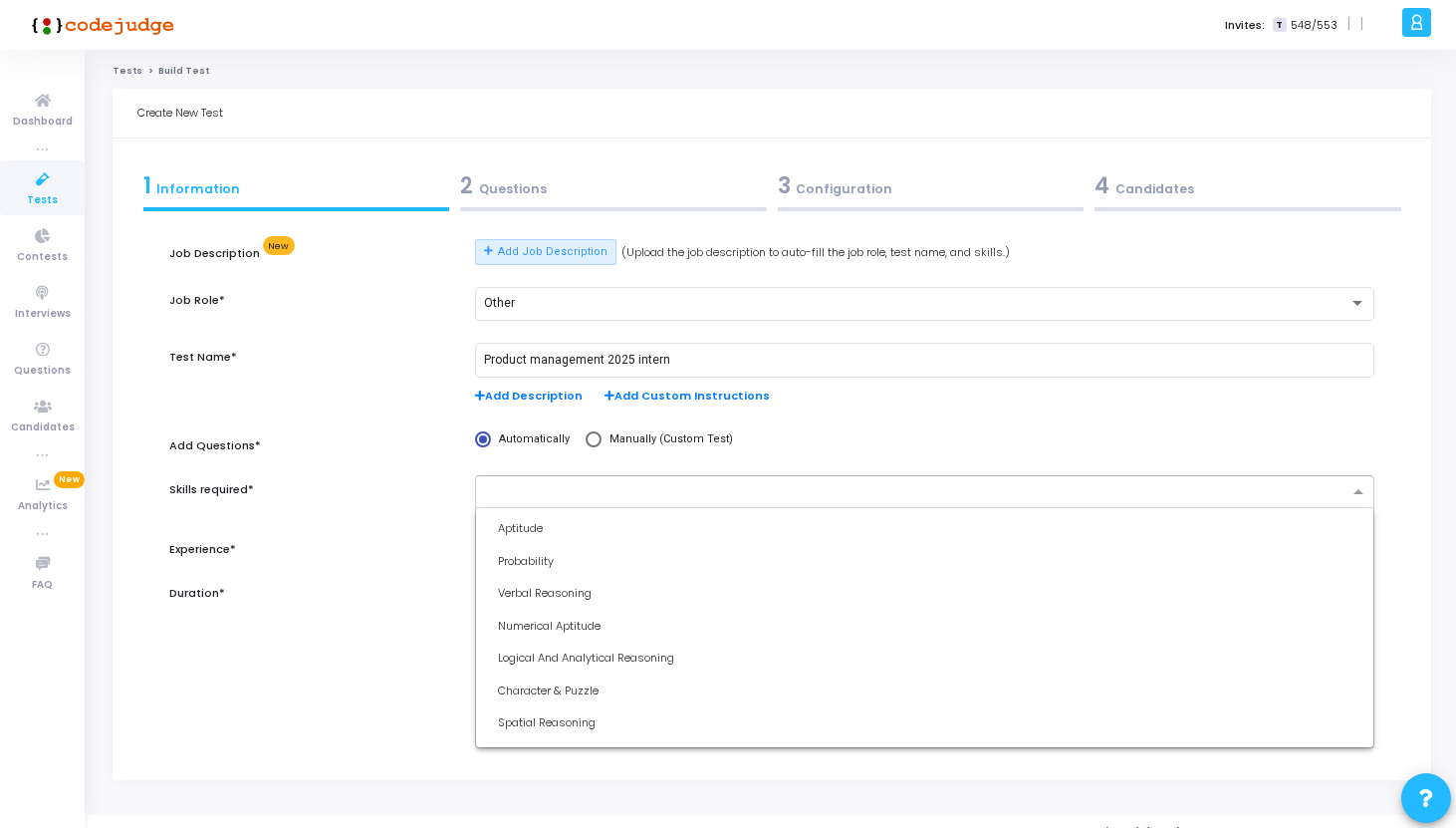 scroll, scrollTop: 71, scrollLeft: 0, axis: vertical 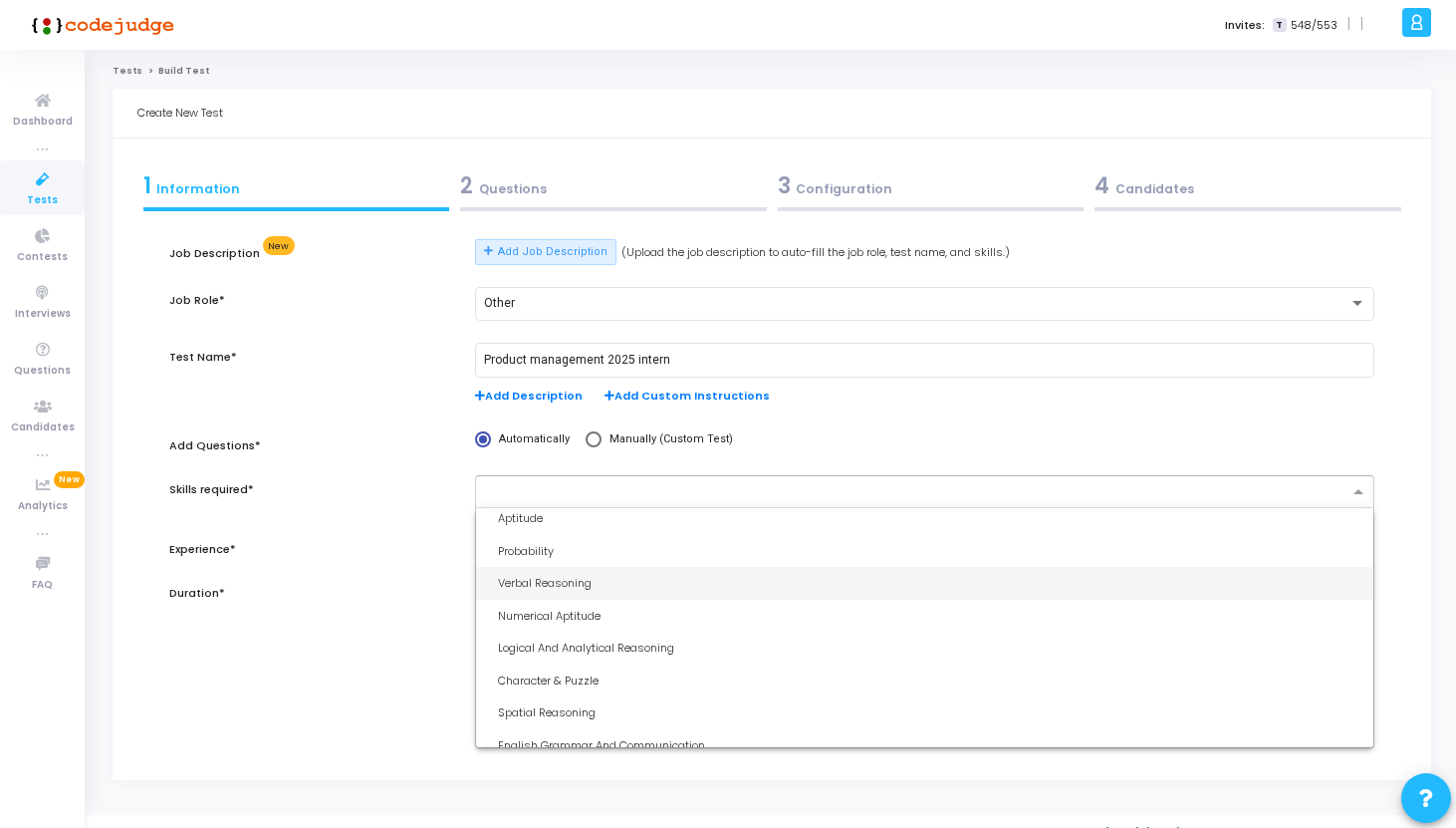 click on "Verbal Reasoning" at bounding box center [930, 583] 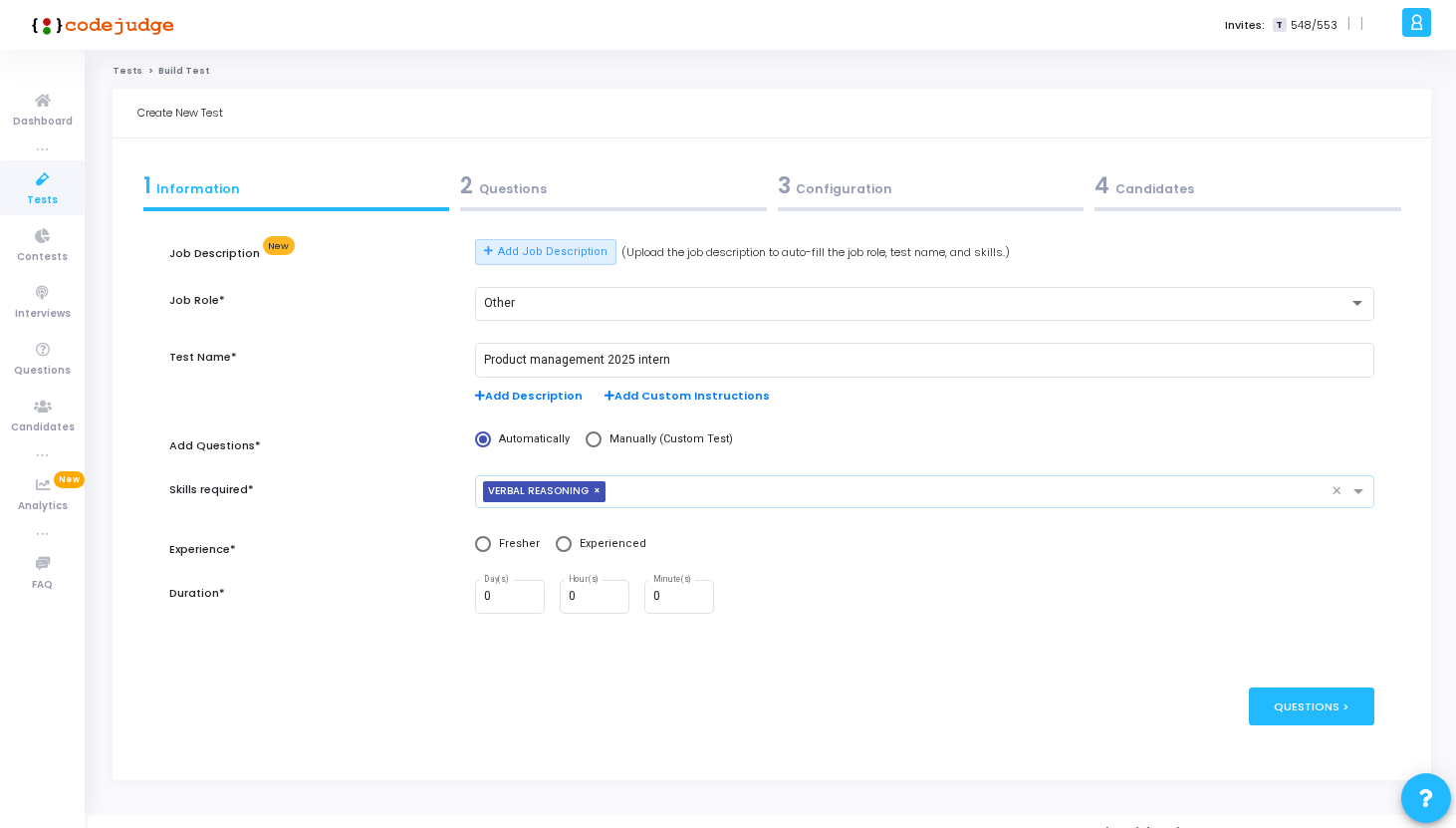 click at bounding box center [972, 492] 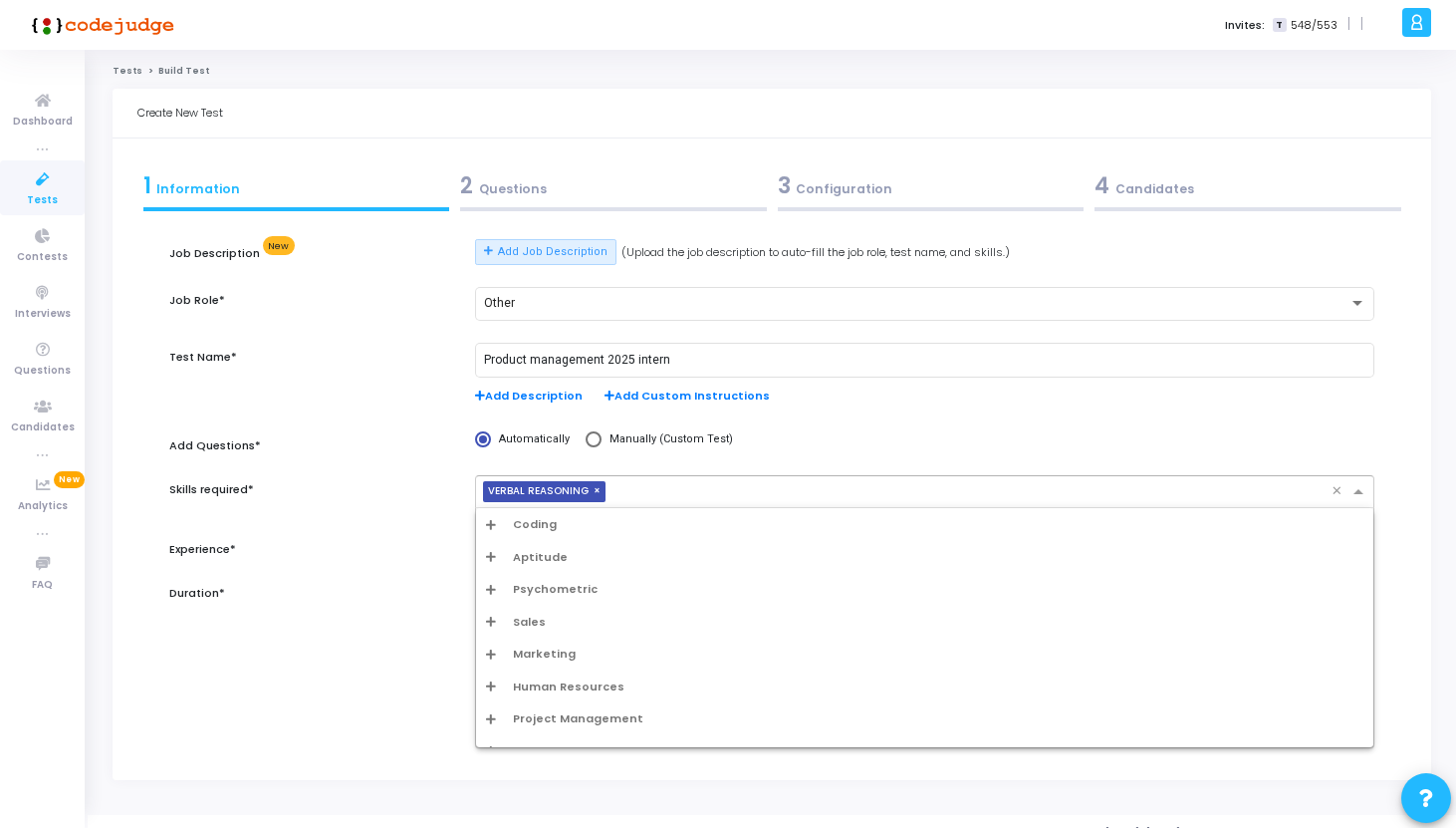 click on "Aptitude" at bounding box center (540, 557) 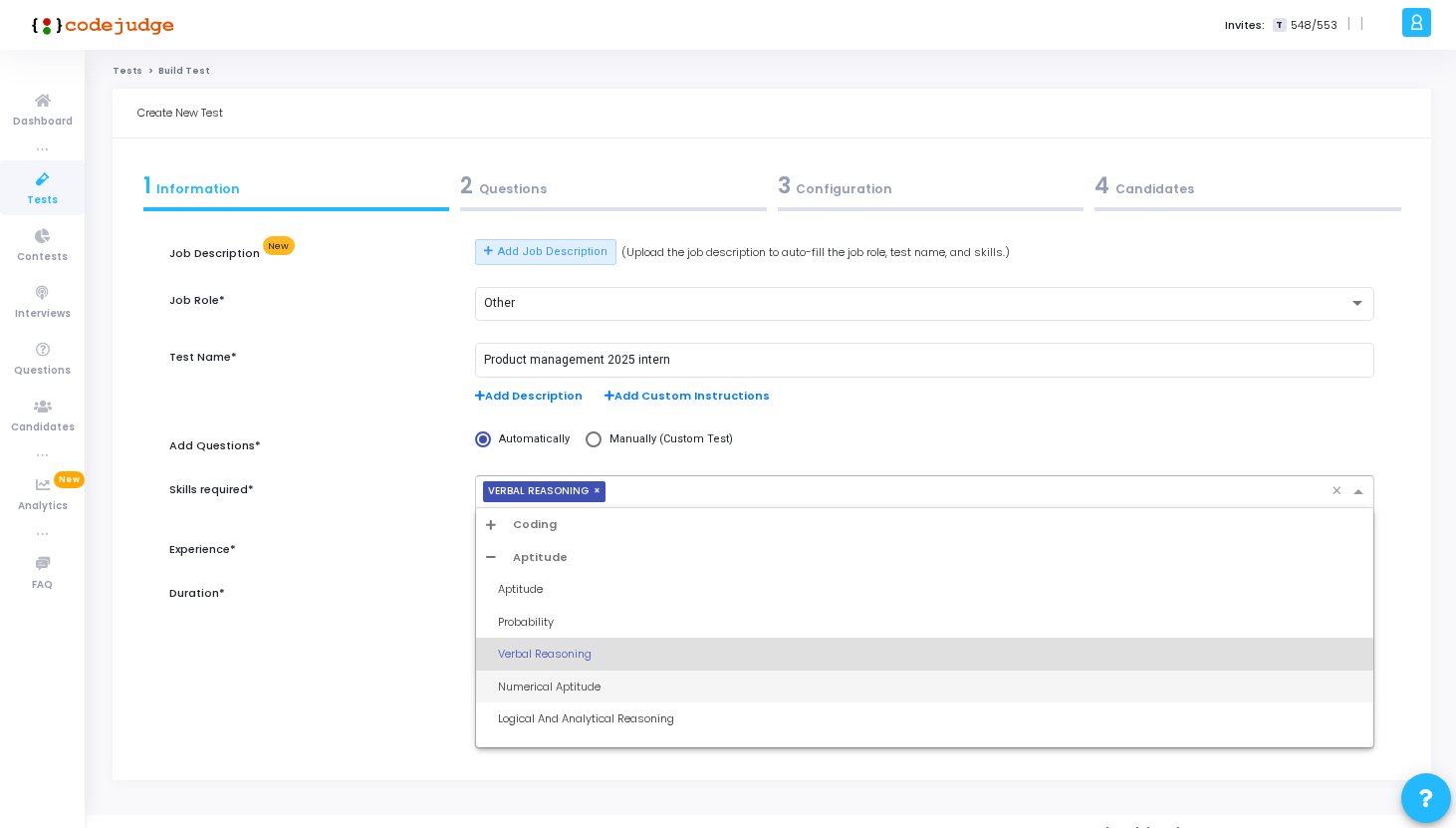 click on "Numerical Aptitude" at bounding box center [930, 687] 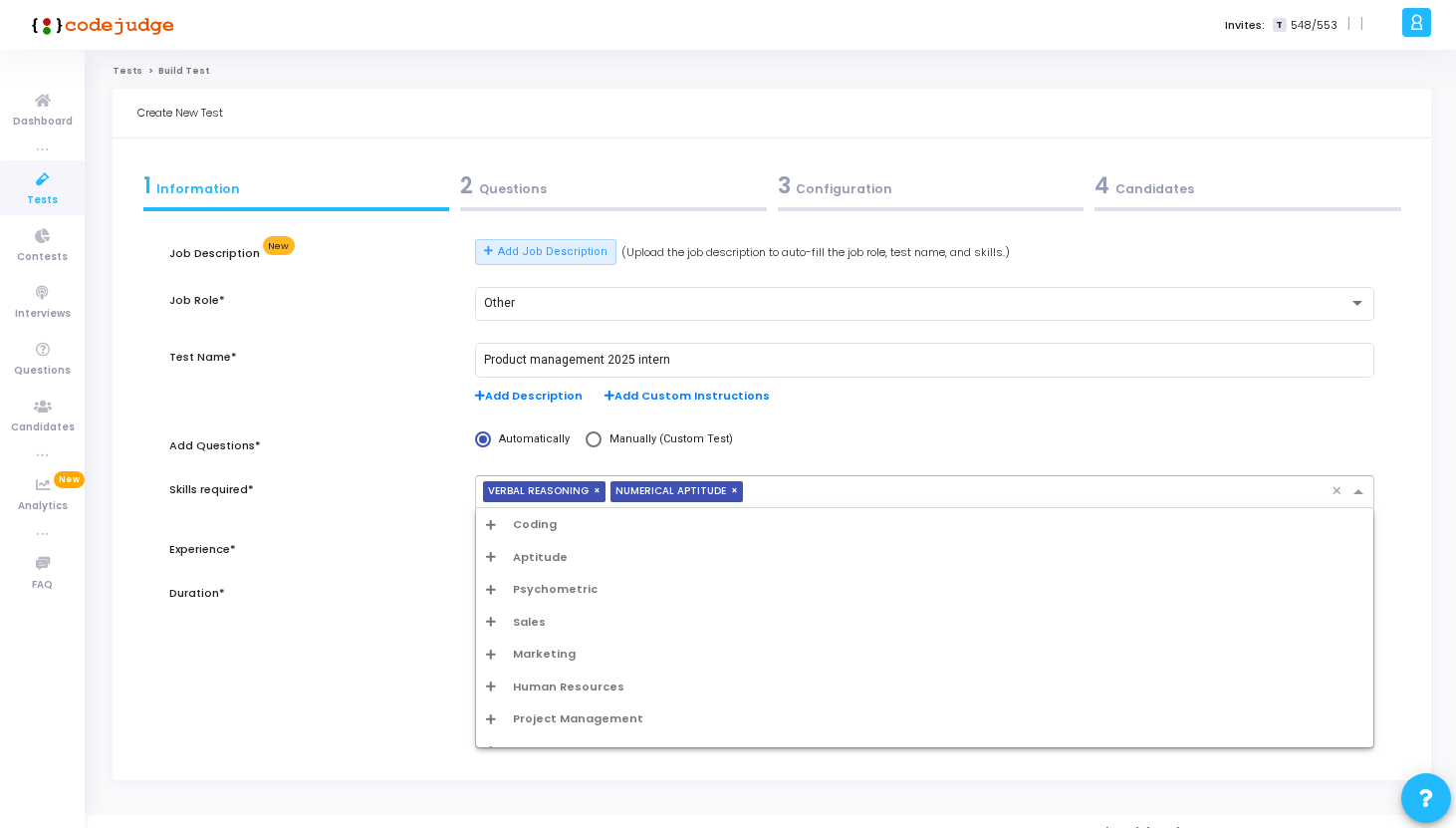 click at bounding box center [1041, 492] 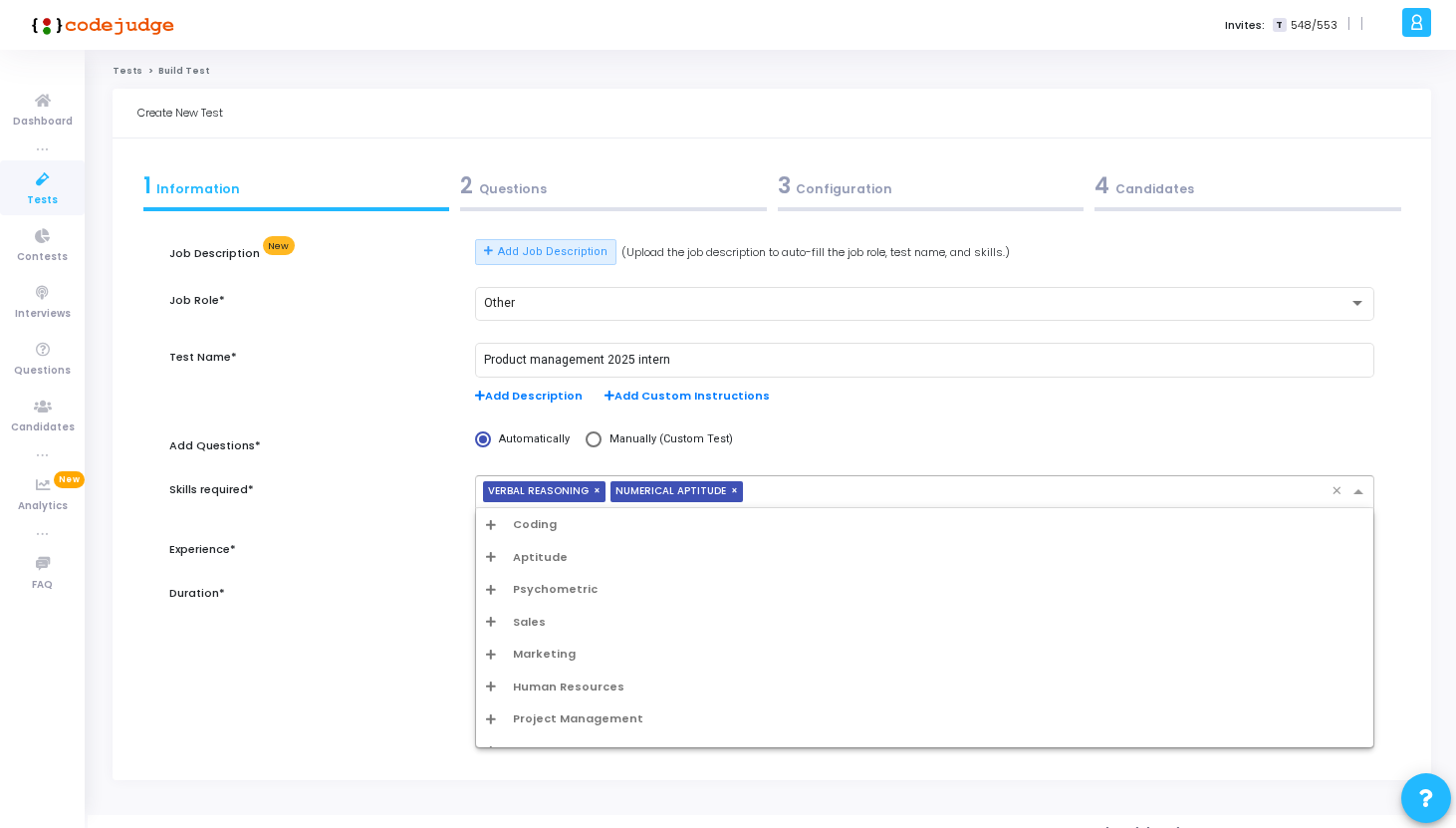 click on "Aptitude" at bounding box center [540, 557] 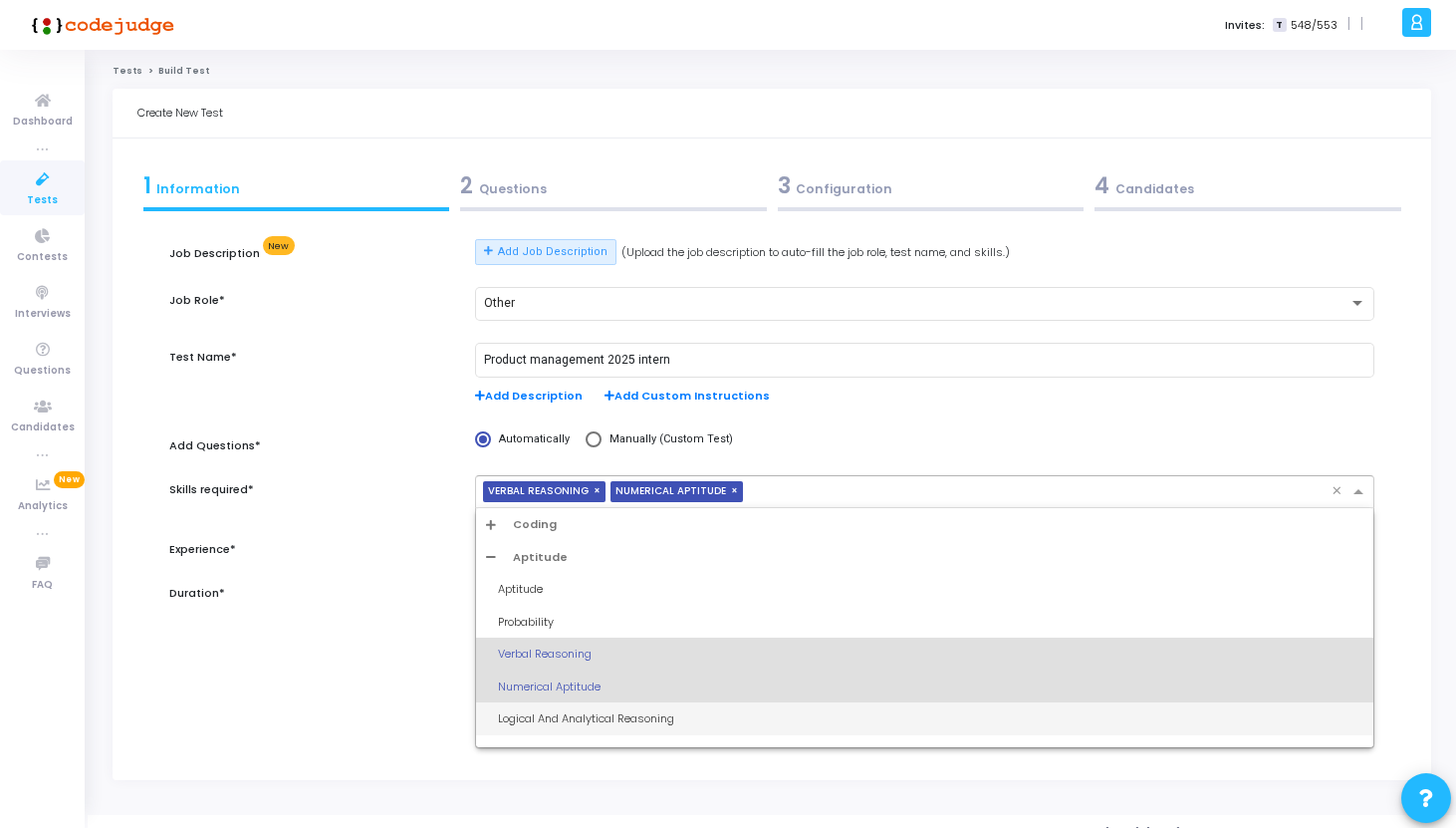 click on "Logical And Analytical Reasoning" at bounding box center (930, 718) 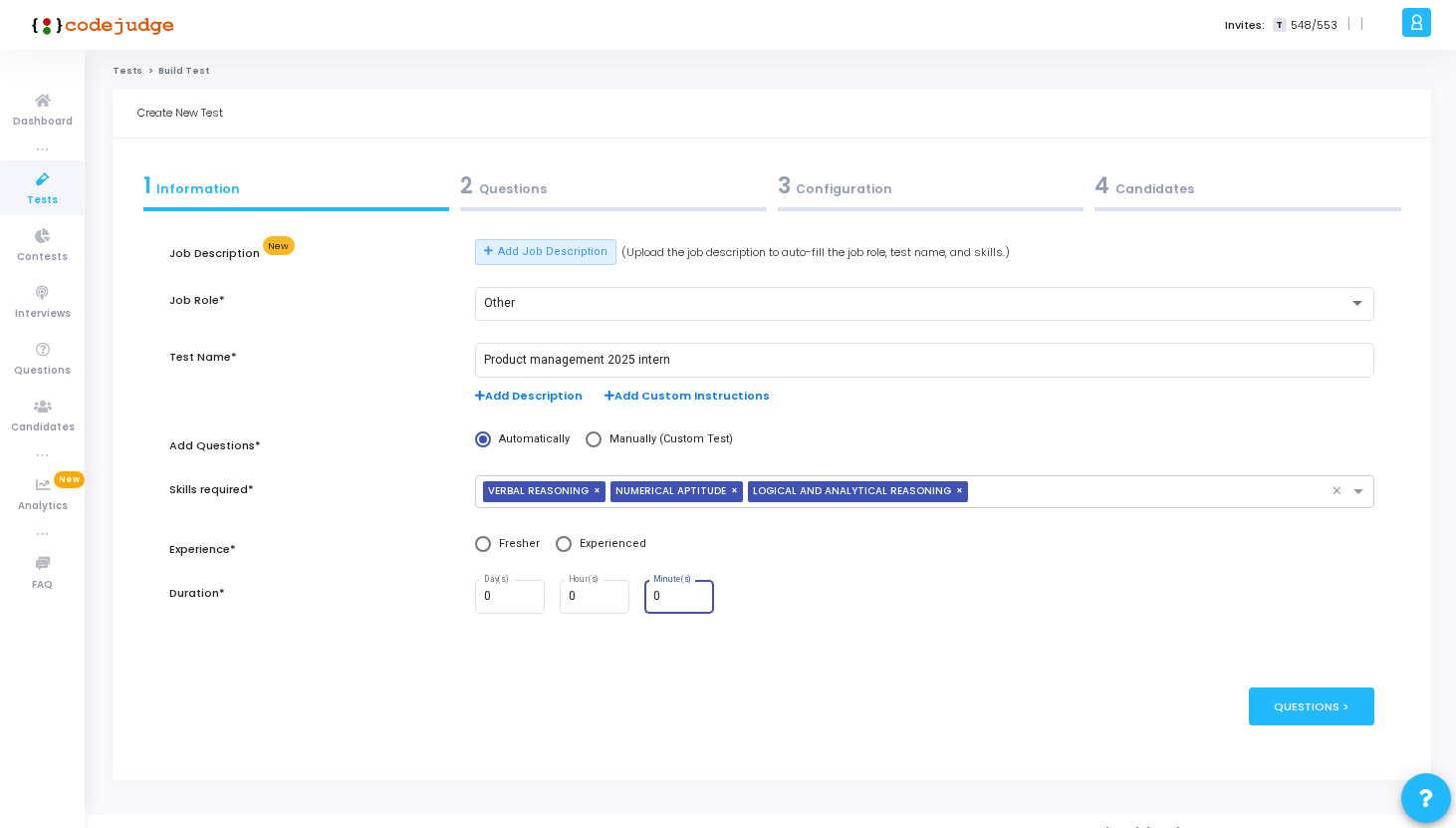 click on "0" at bounding box center [680, 597] 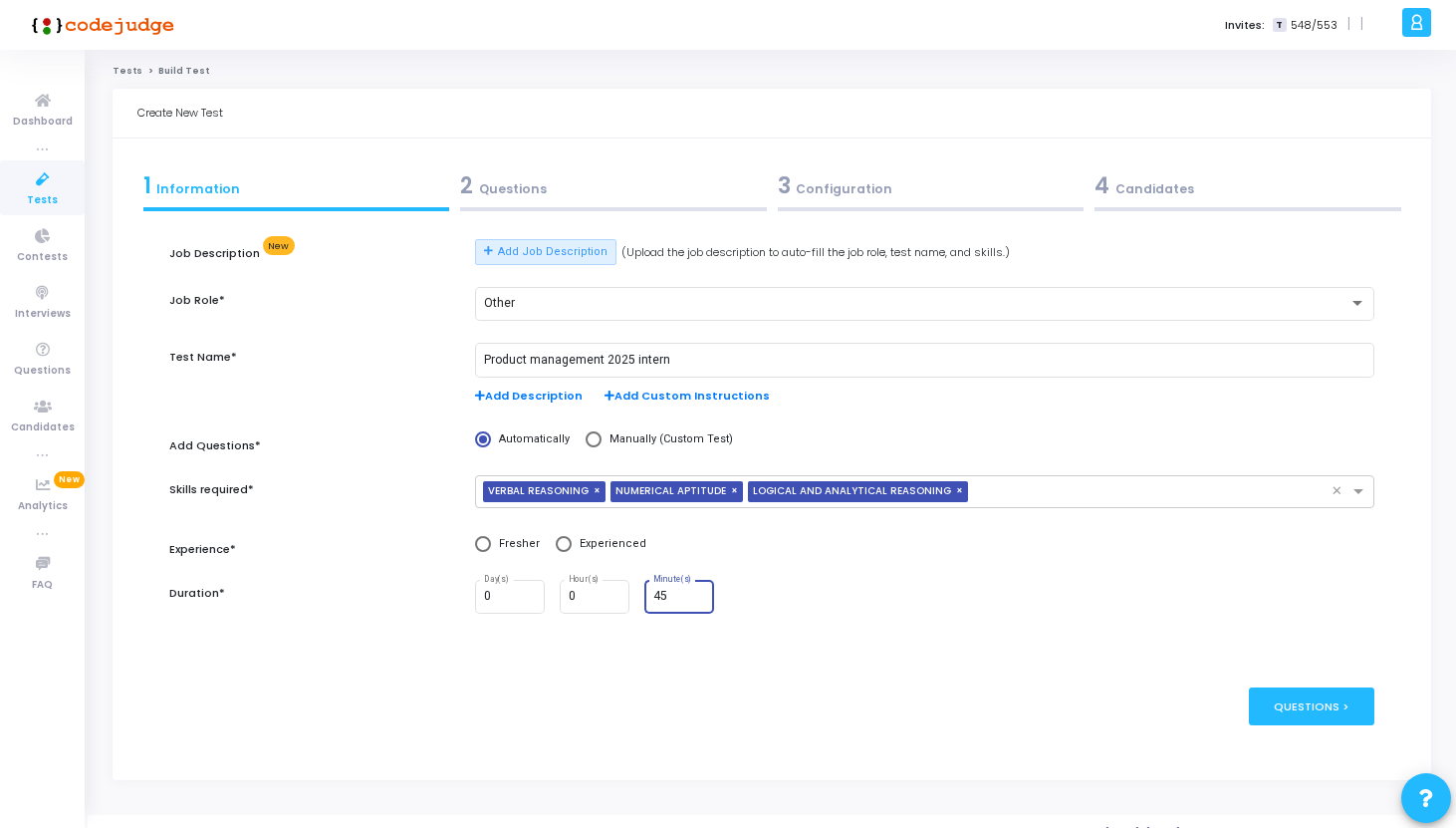 type on "45" 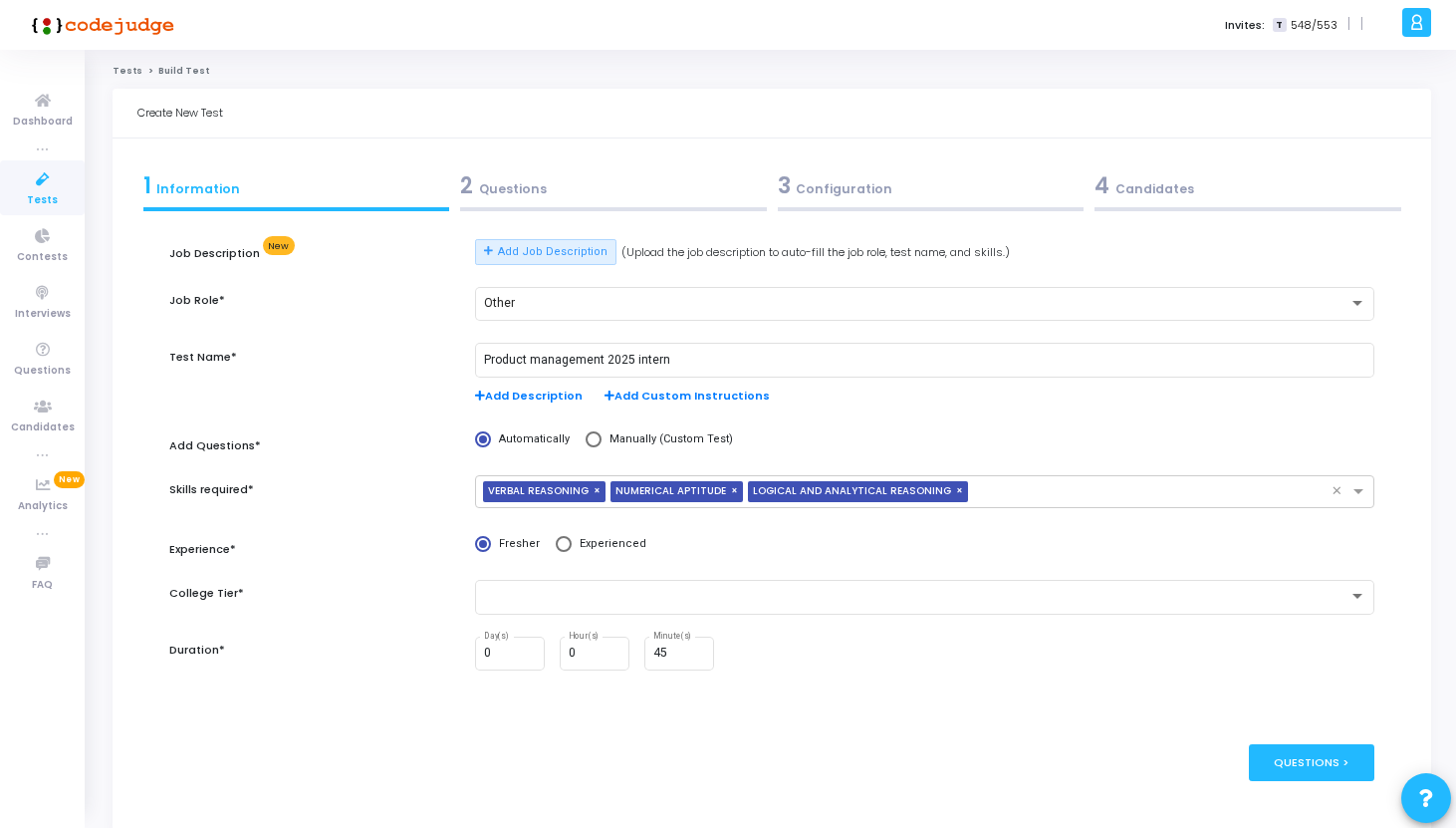 scroll, scrollTop: 81, scrollLeft: 0, axis: vertical 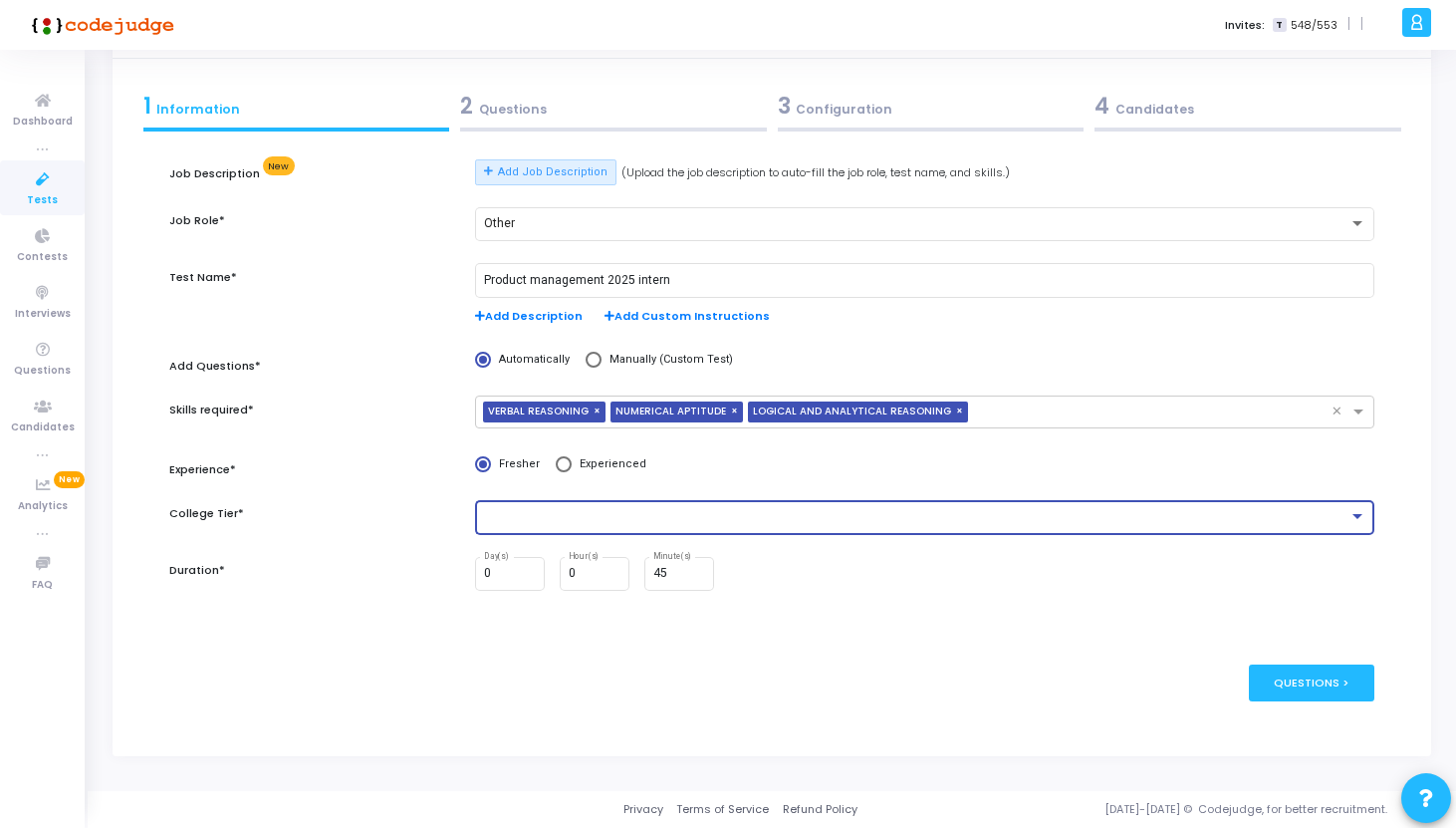 click at bounding box center (916, 517) 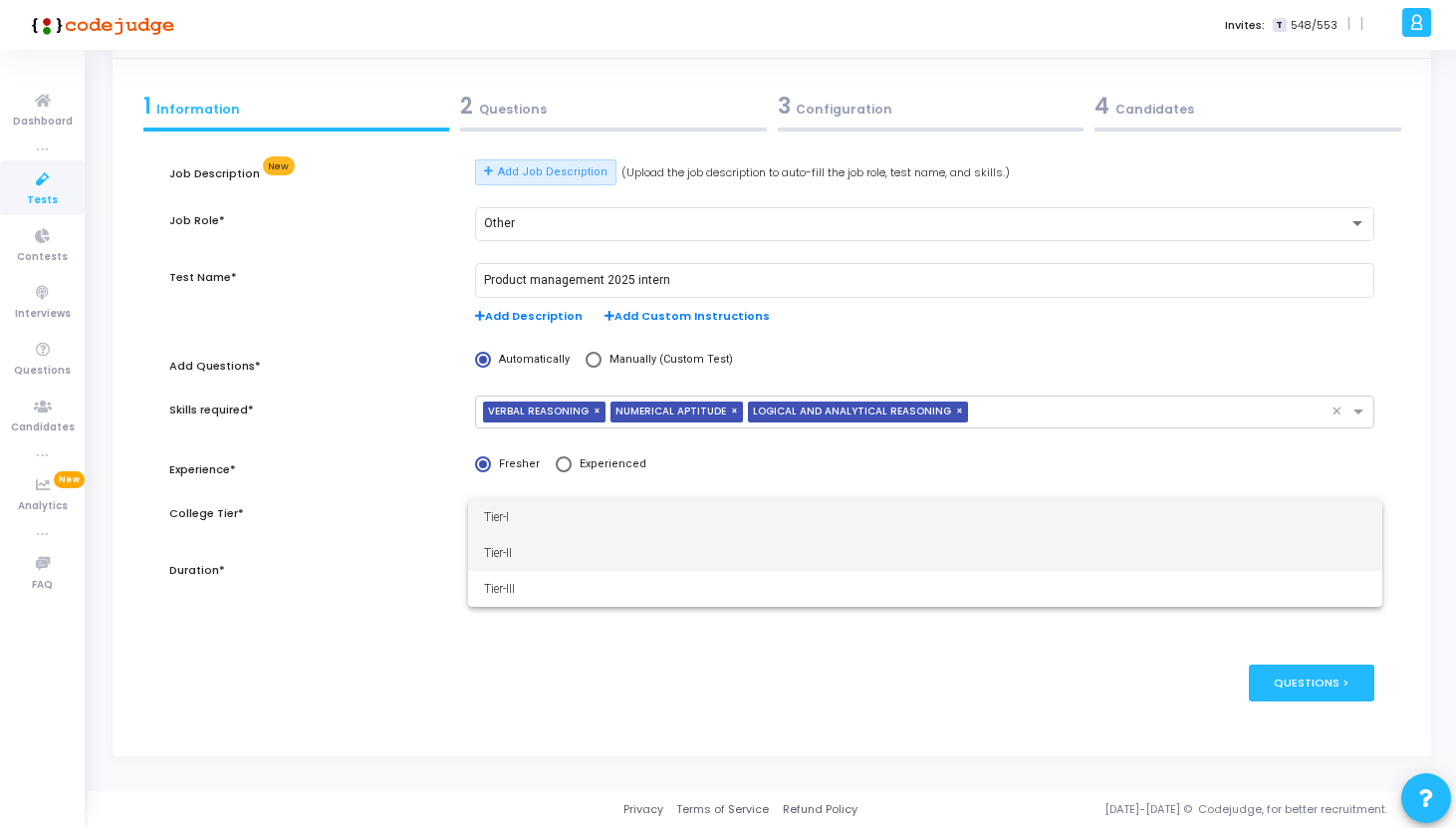 click on "Tier-II" at bounding box center [925, 553] 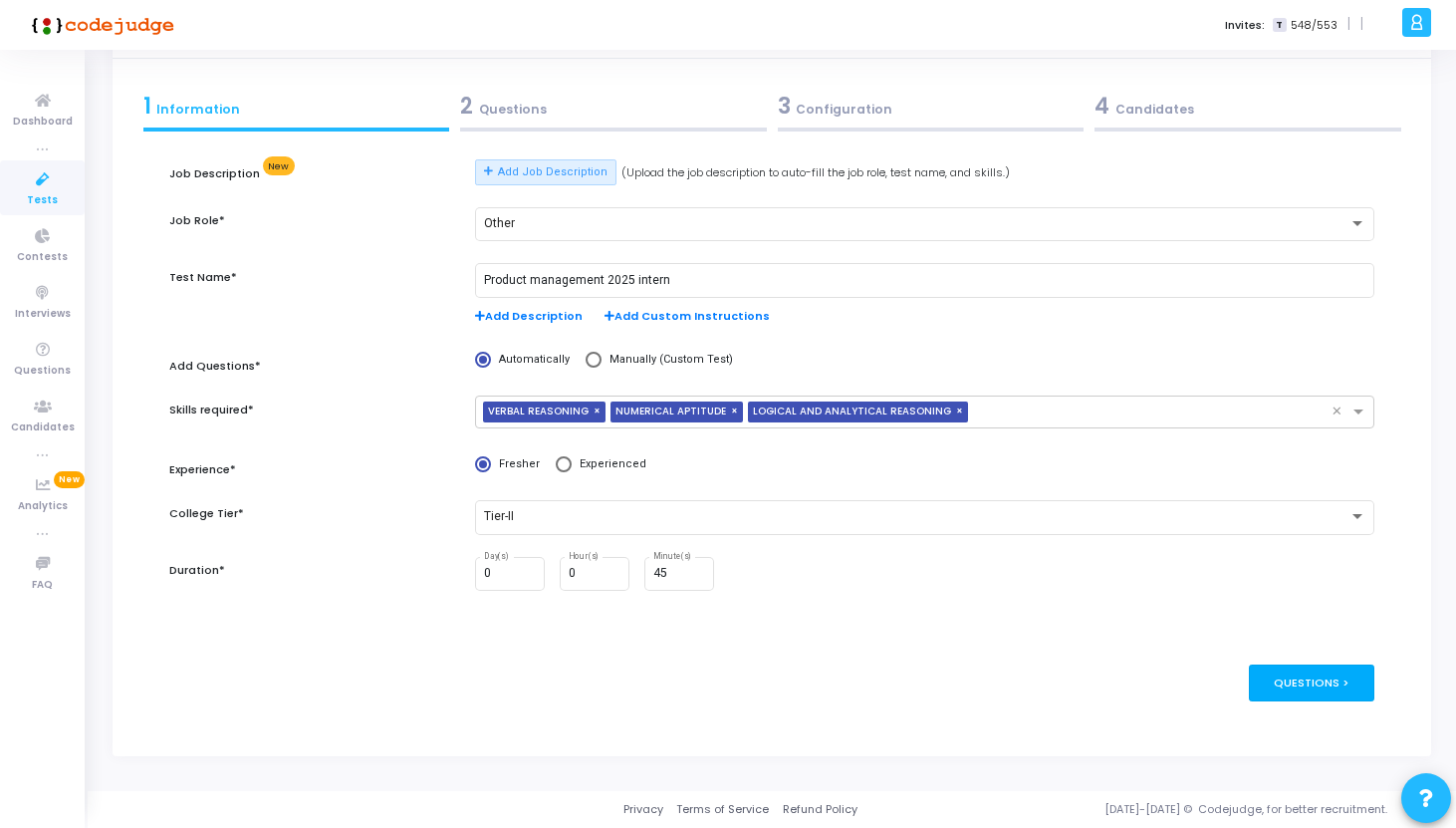 click on "Questions >" at bounding box center [1312, 683] 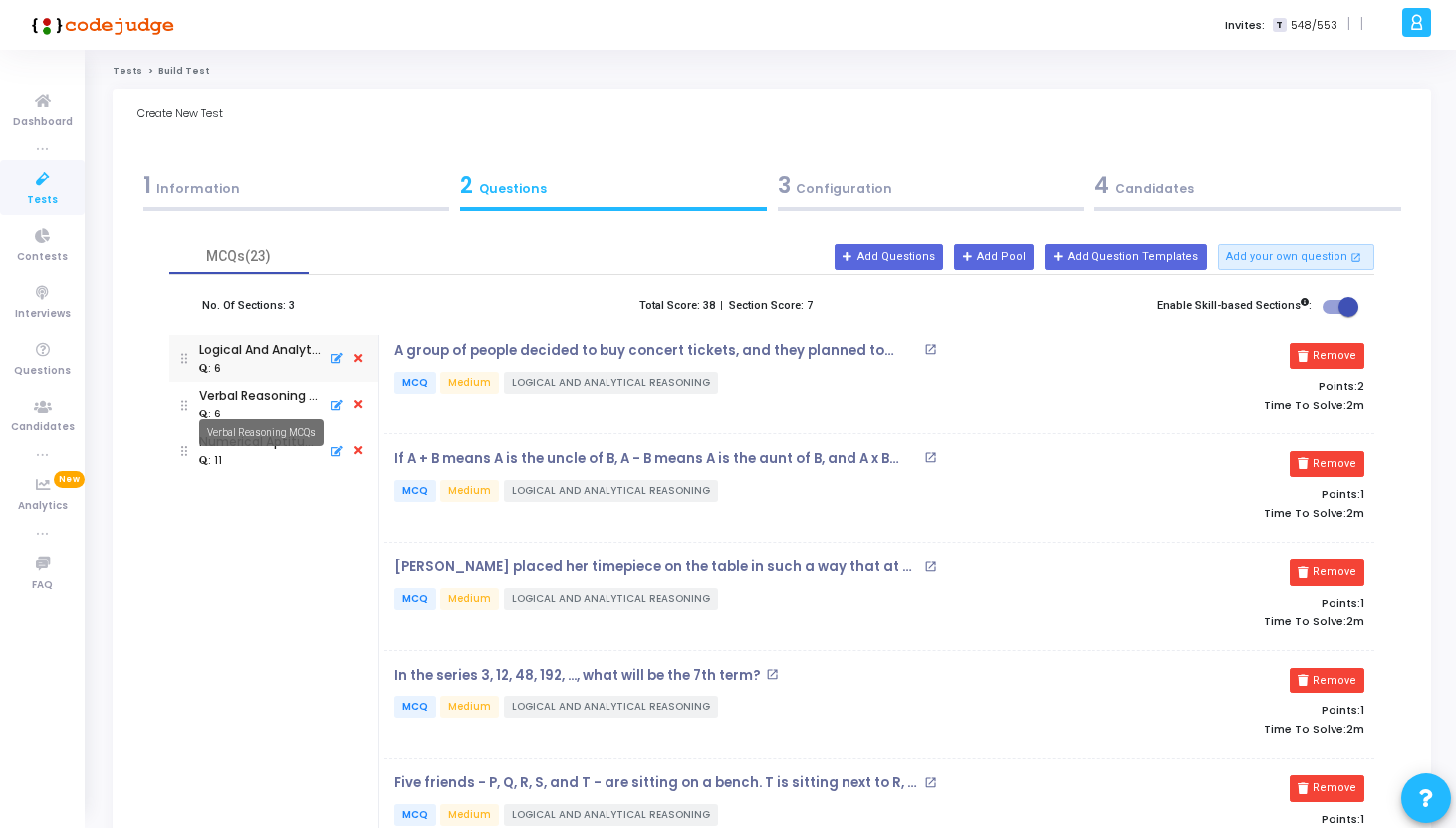 click on "Verbal Reasoning MCQs" at bounding box center [261, 432] 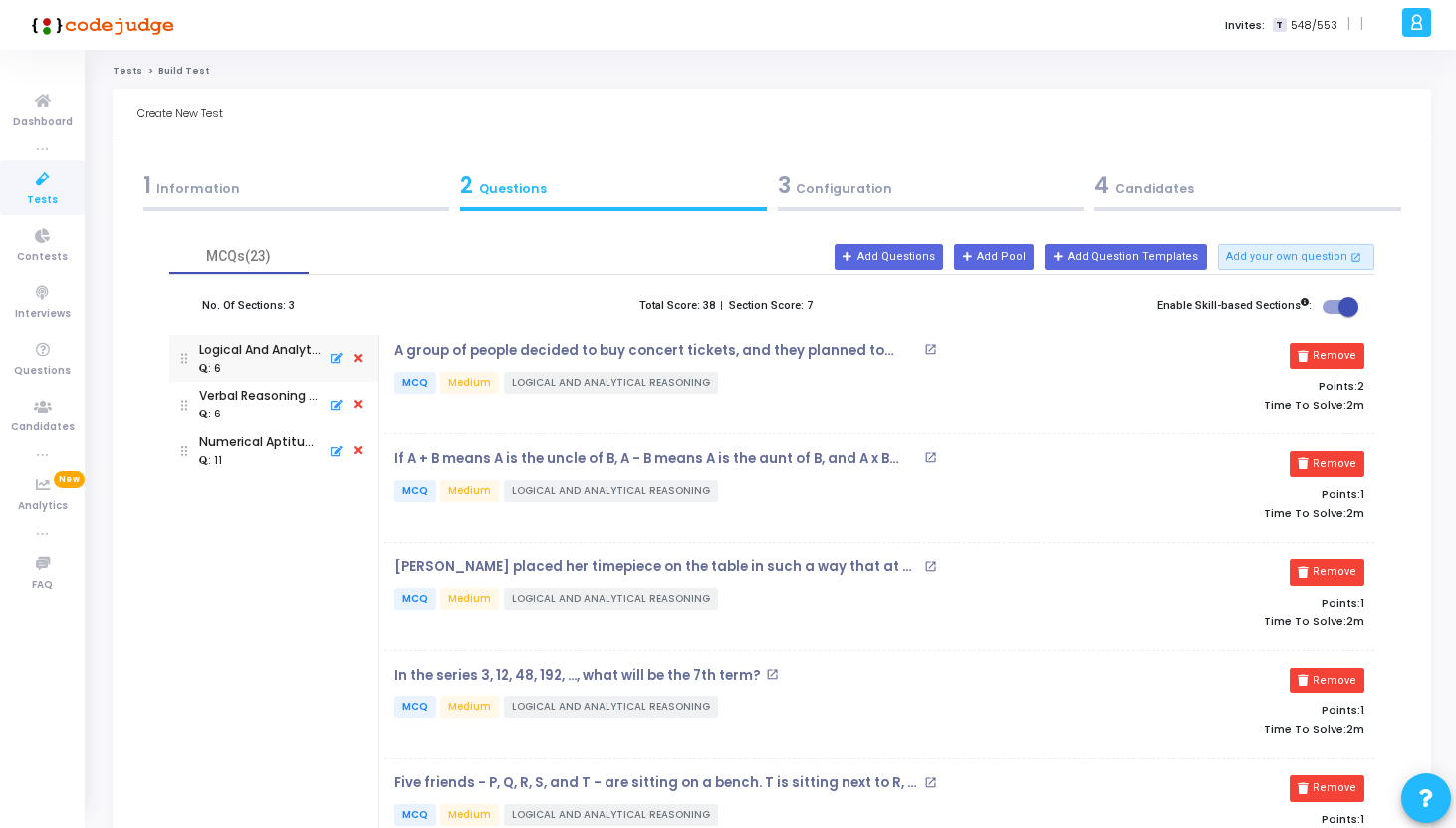 click on ": 11" at bounding box center (260, 460) 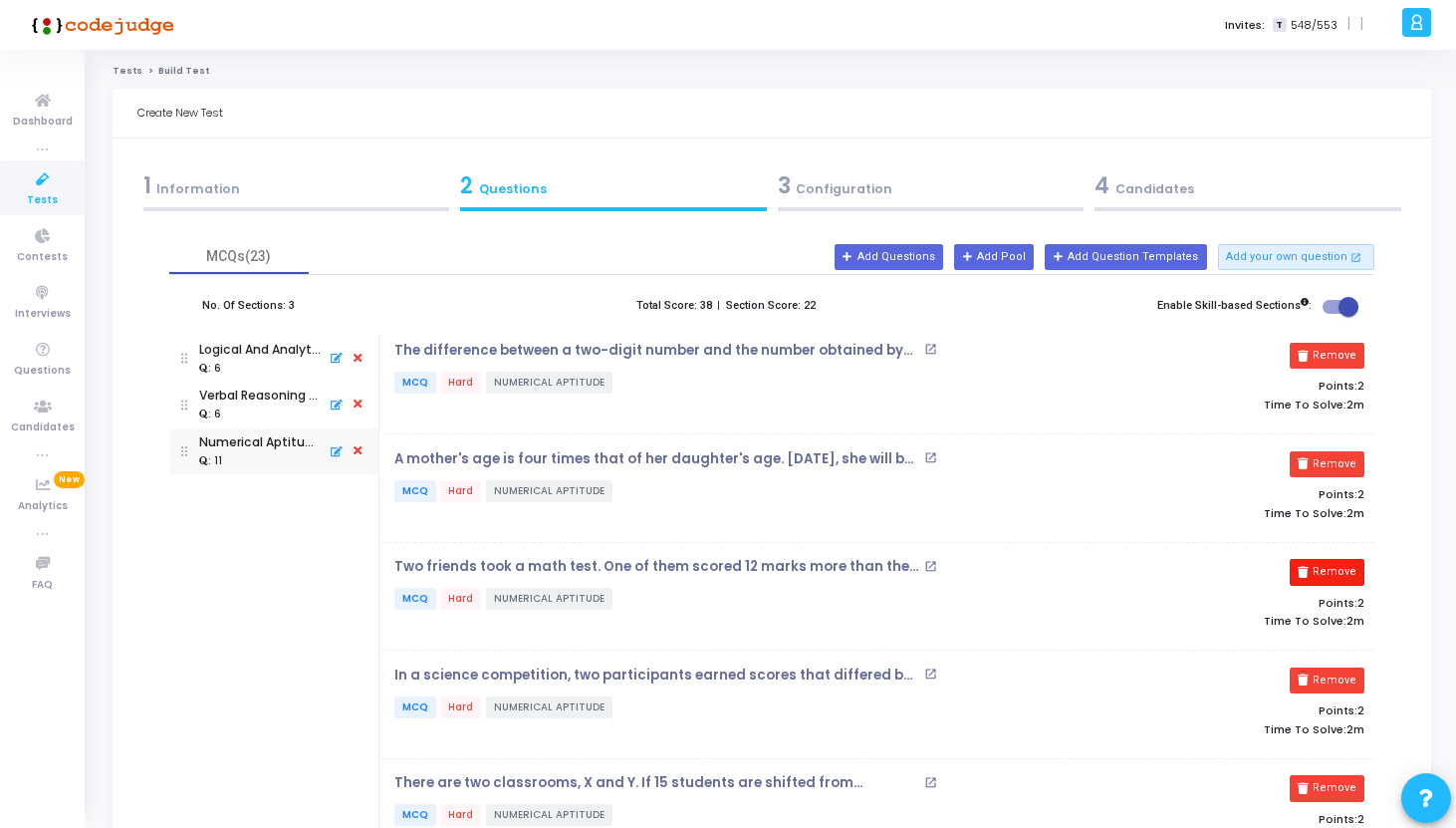 click on "Remove" at bounding box center (1327, 572) 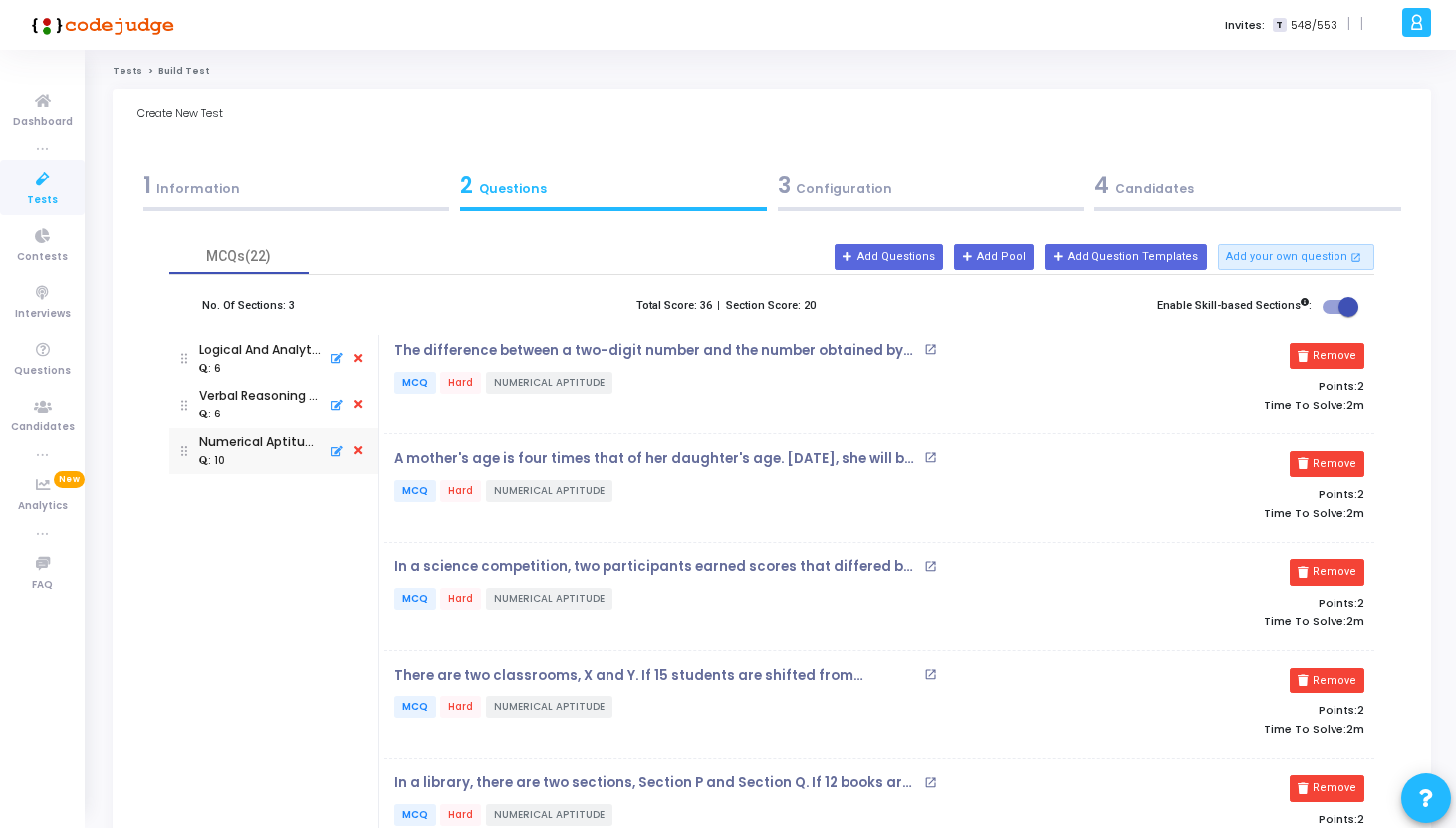 click on "Remove" at bounding box center (1327, 572) 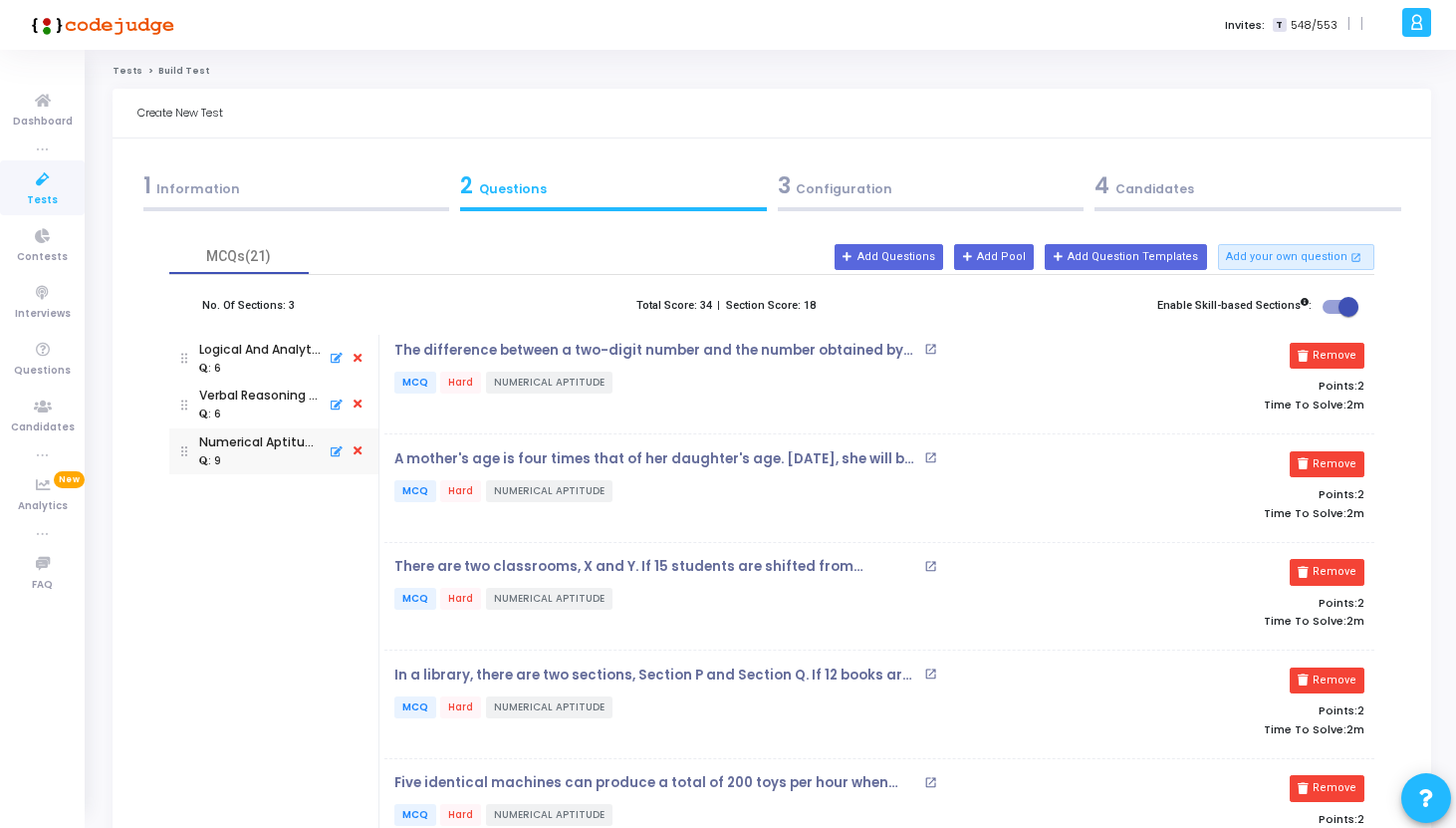 click on "Remove" at bounding box center [1327, 572] 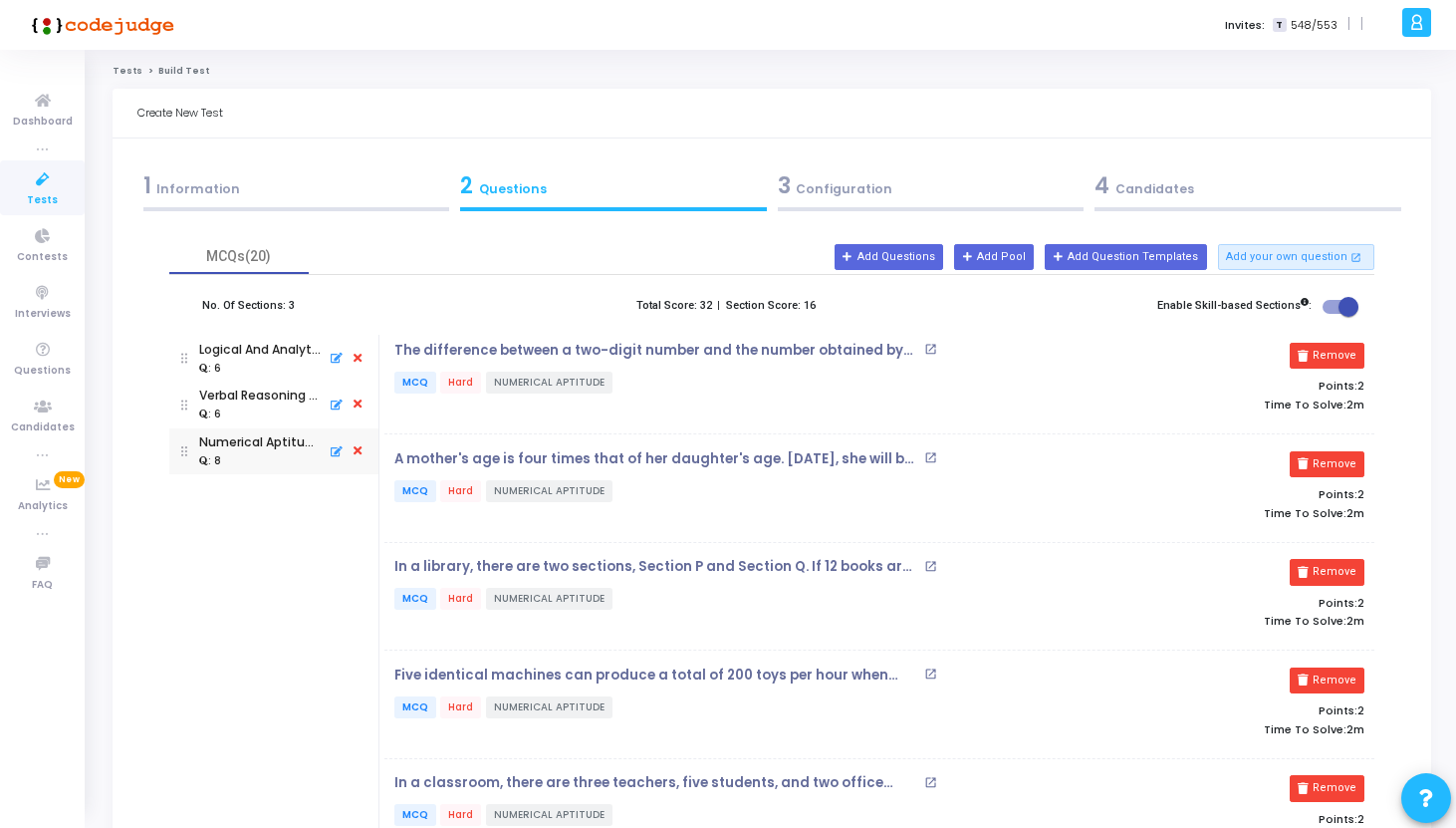 click on "Remove" at bounding box center [1327, 572] 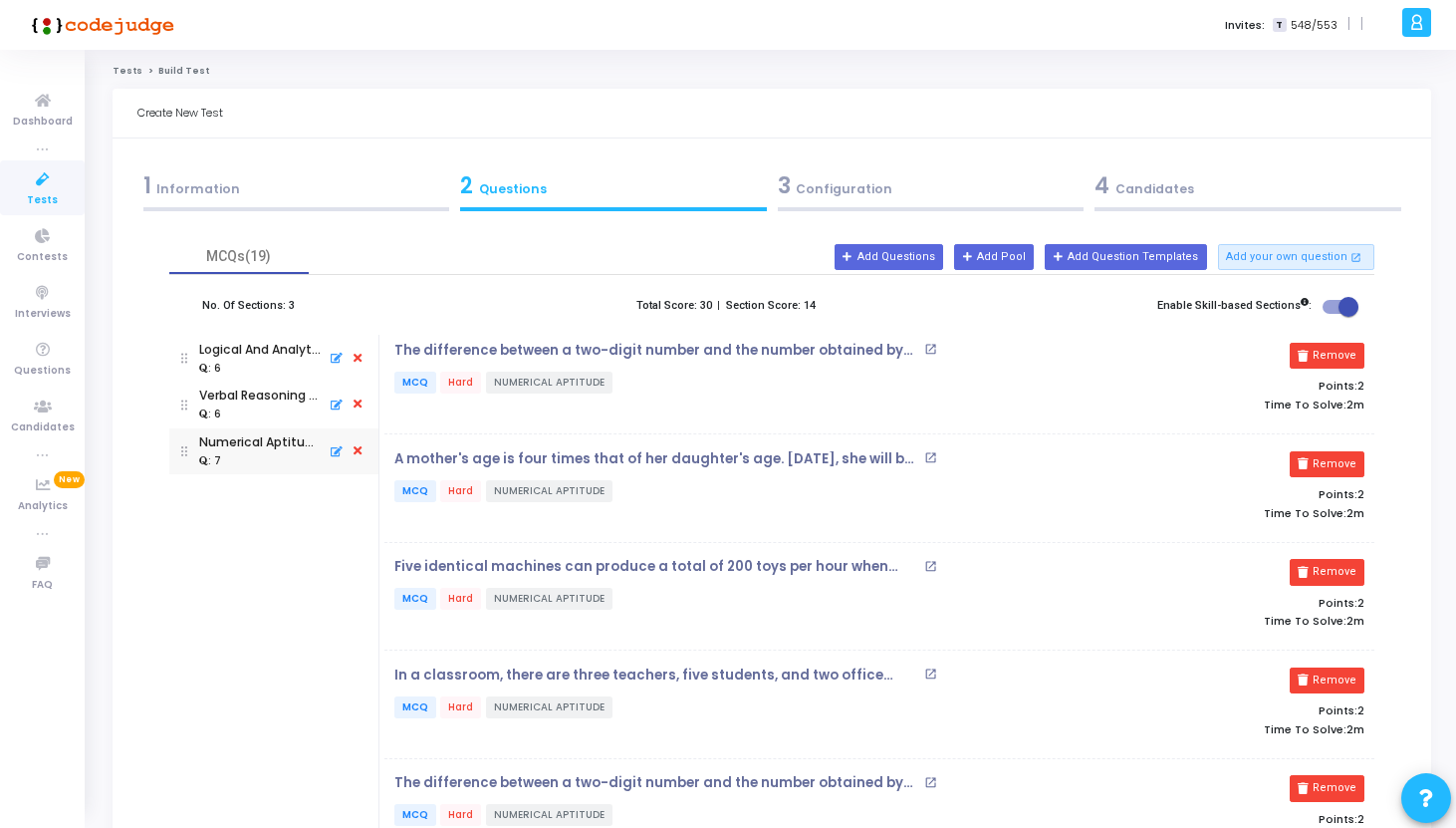 click on "Remove" at bounding box center [1327, 572] 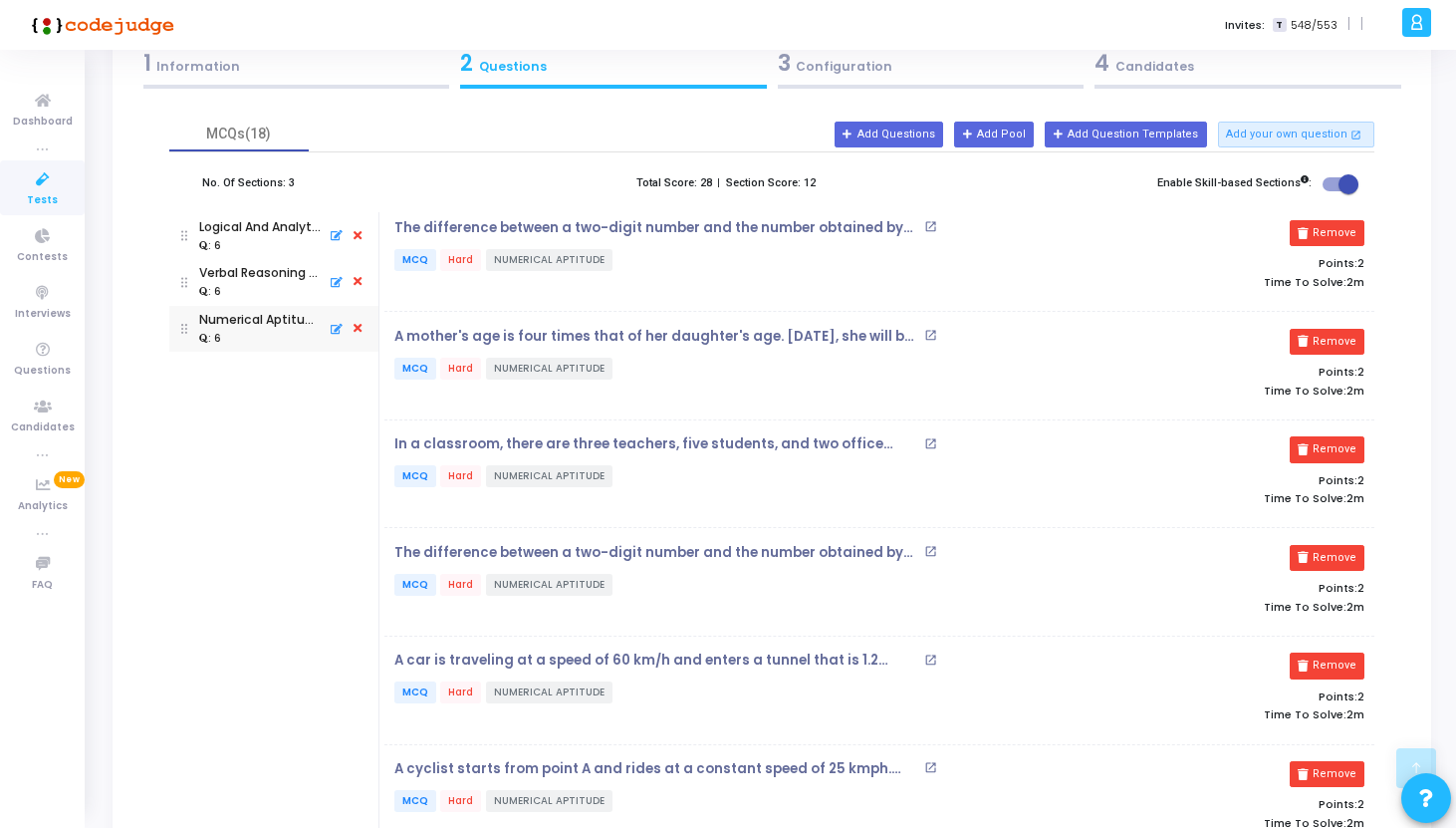 scroll, scrollTop: 0, scrollLeft: 0, axis: both 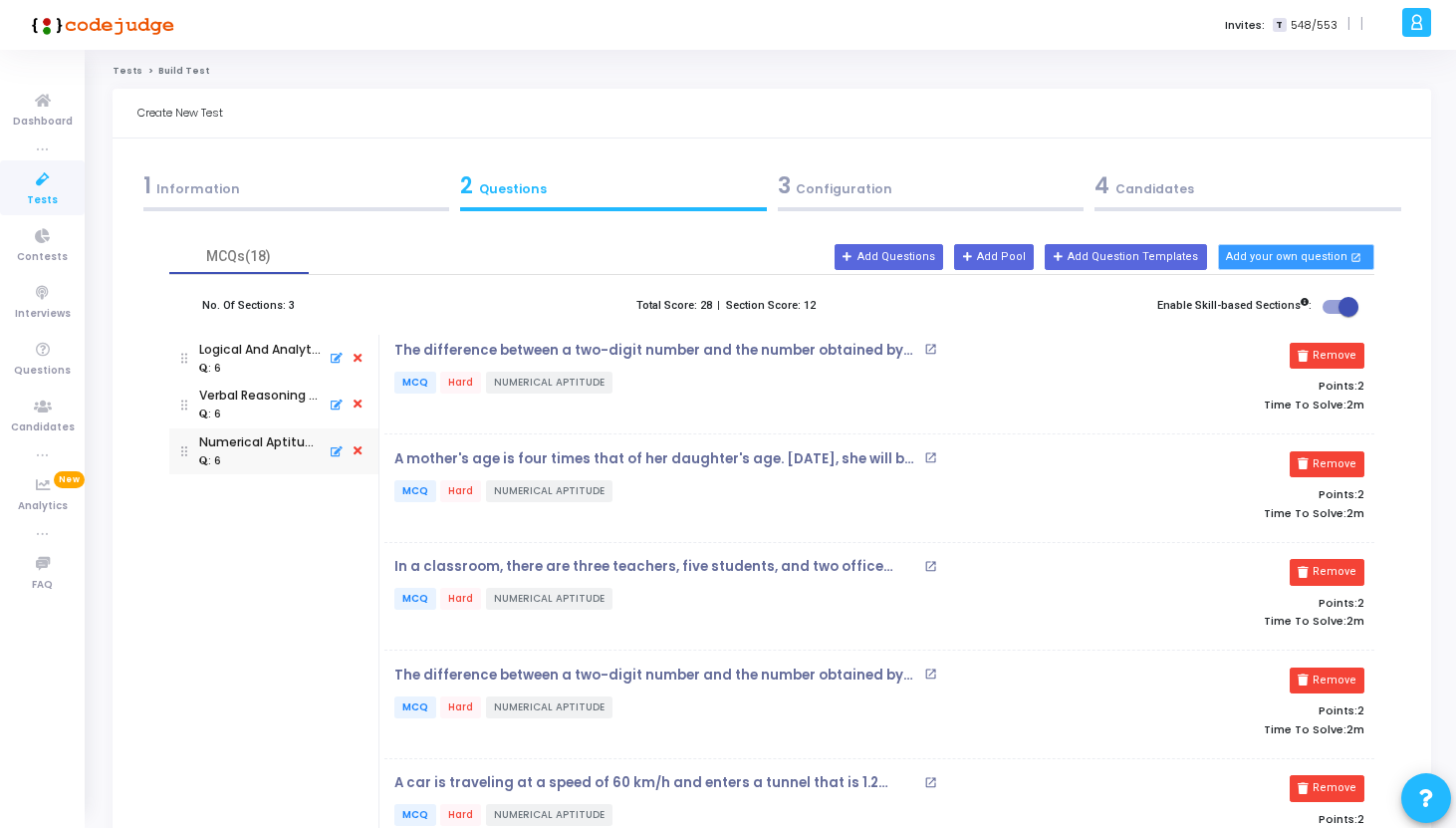 click on "Add your own question  open_in_new" at bounding box center [1297, 257] 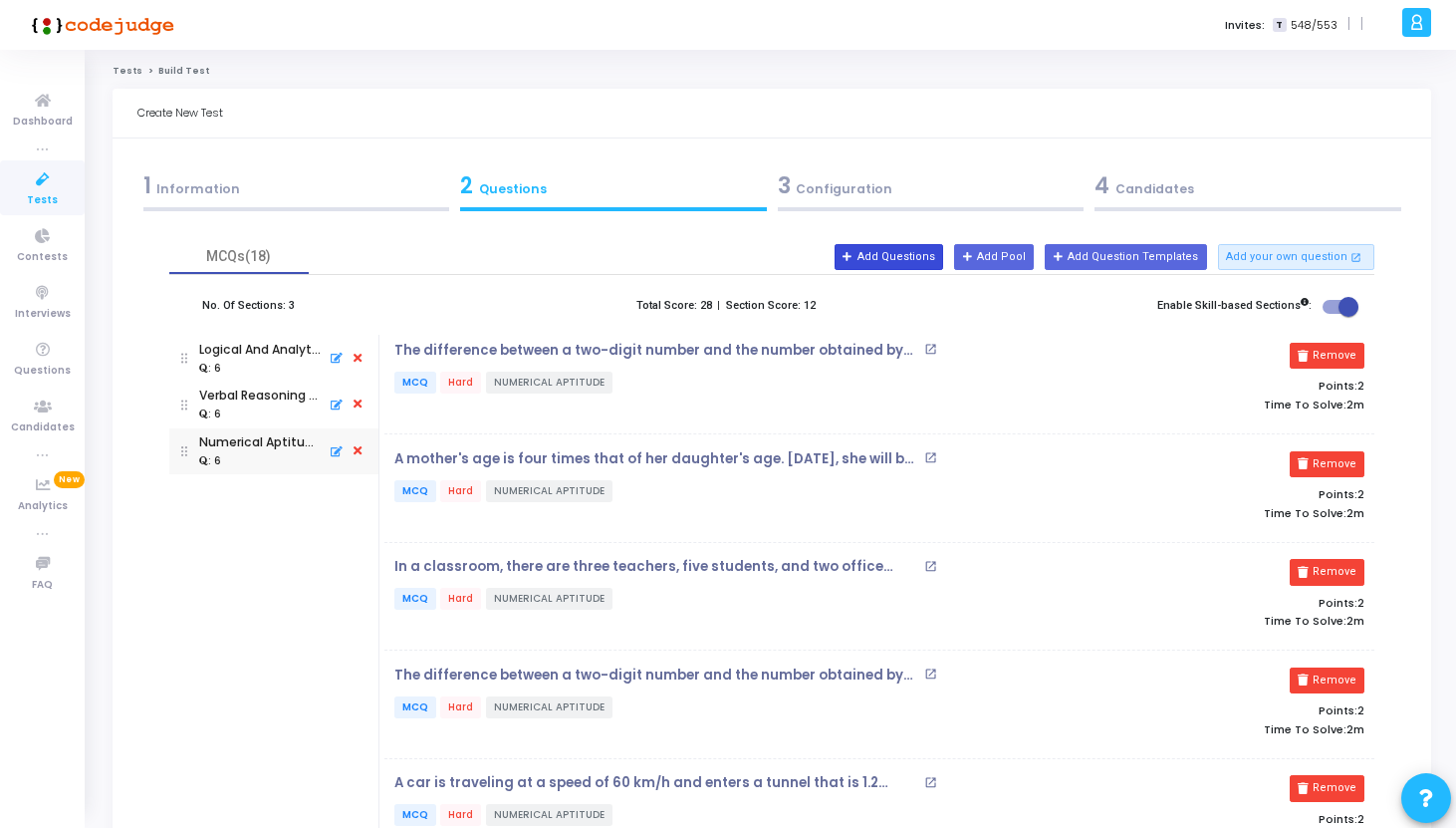 click on "Add Questions" at bounding box center (888, 257) 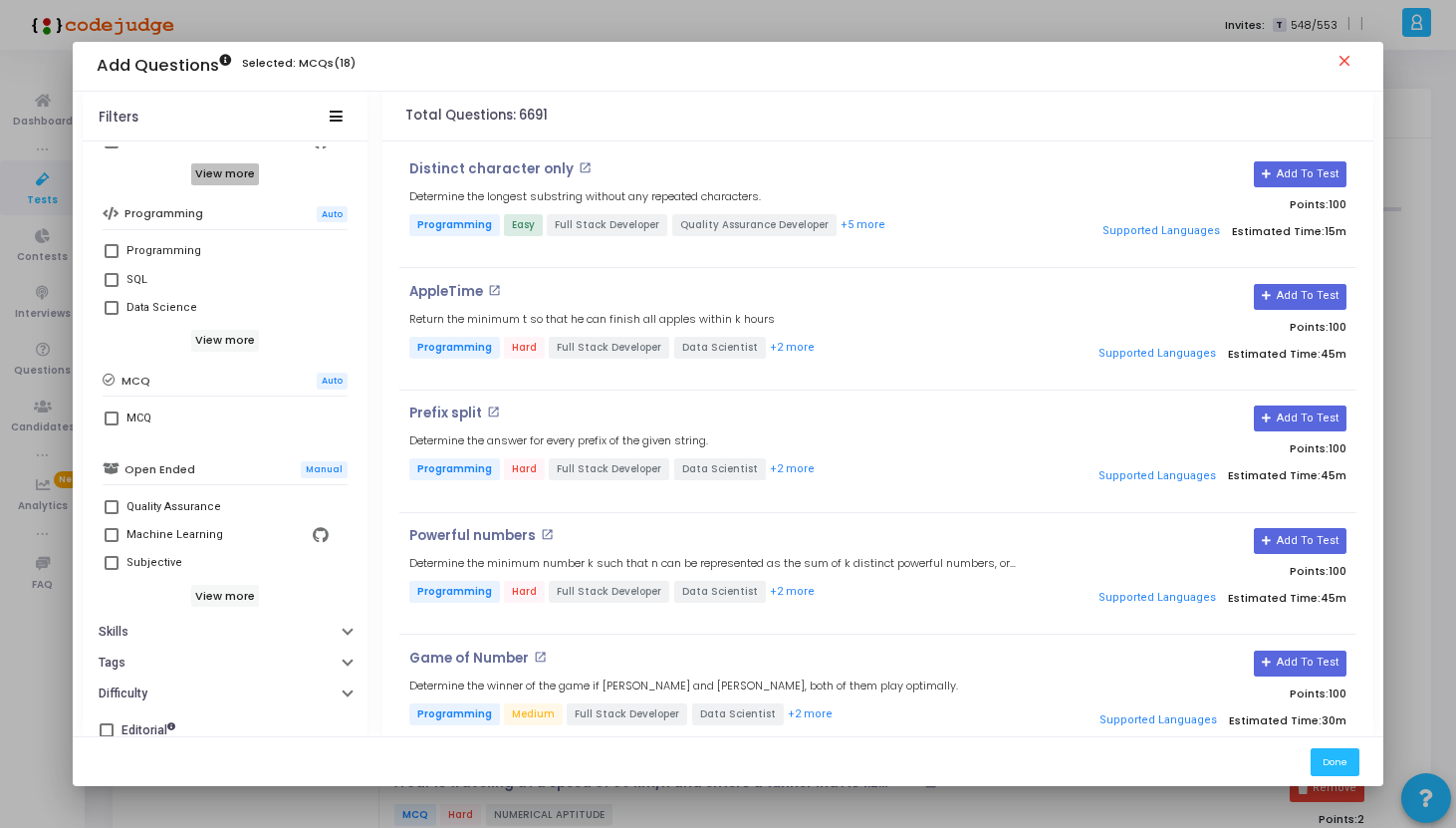 scroll, scrollTop: 325, scrollLeft: 0, axis: vertical 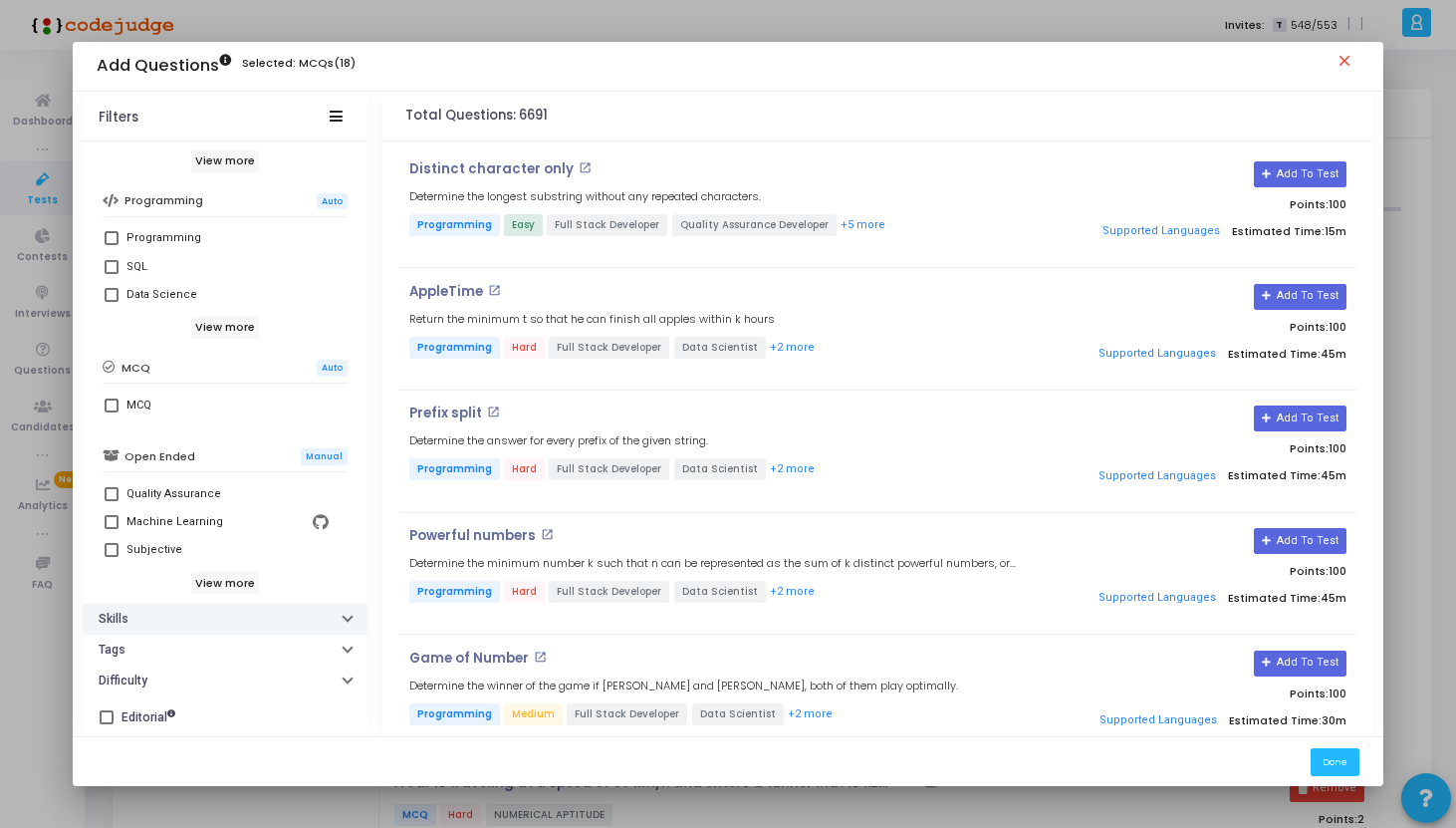 click at bounding box center [348, 617] 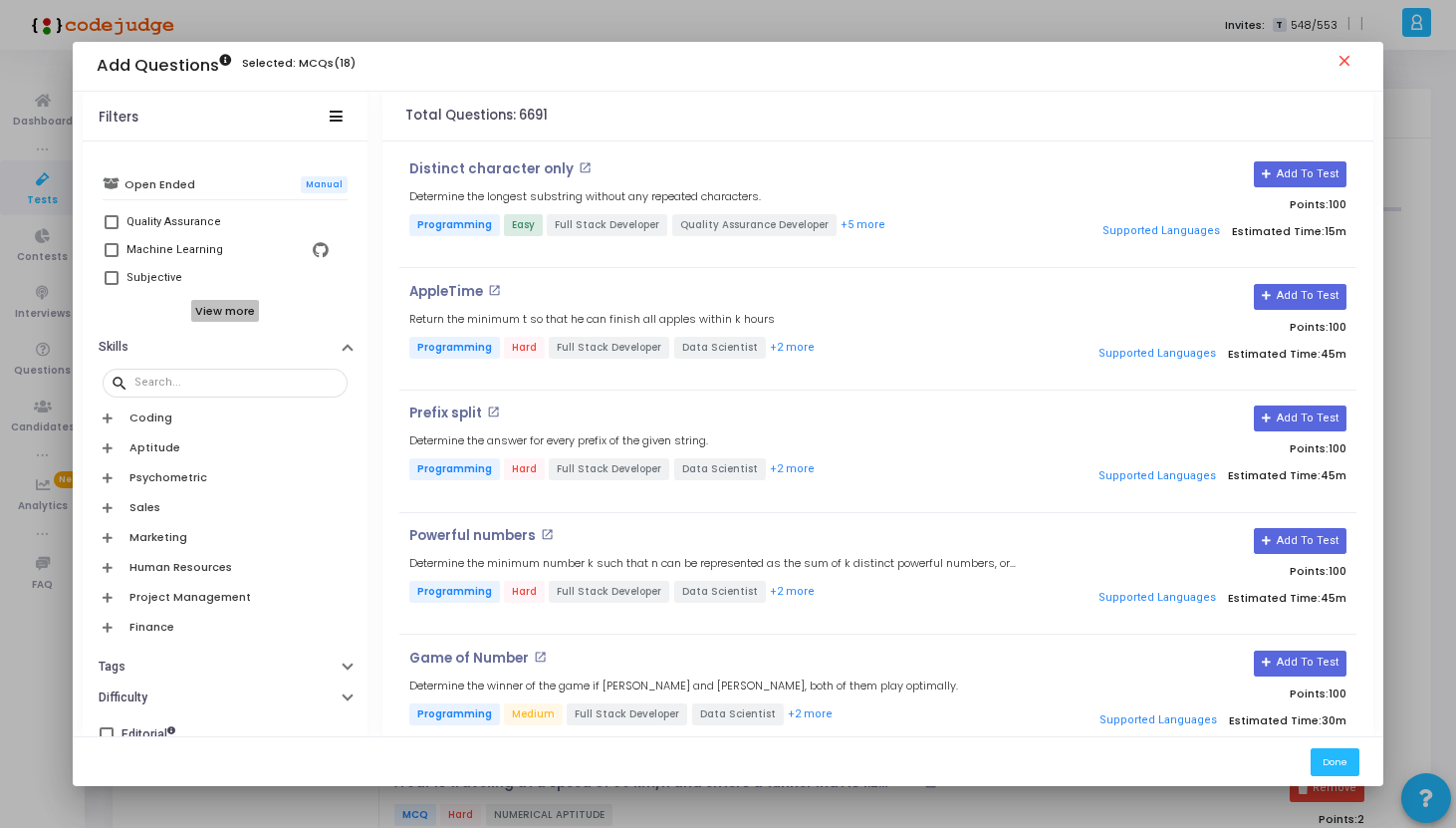 scroll, scrollTop: 614, scrollLeft: 0, axis: vertical 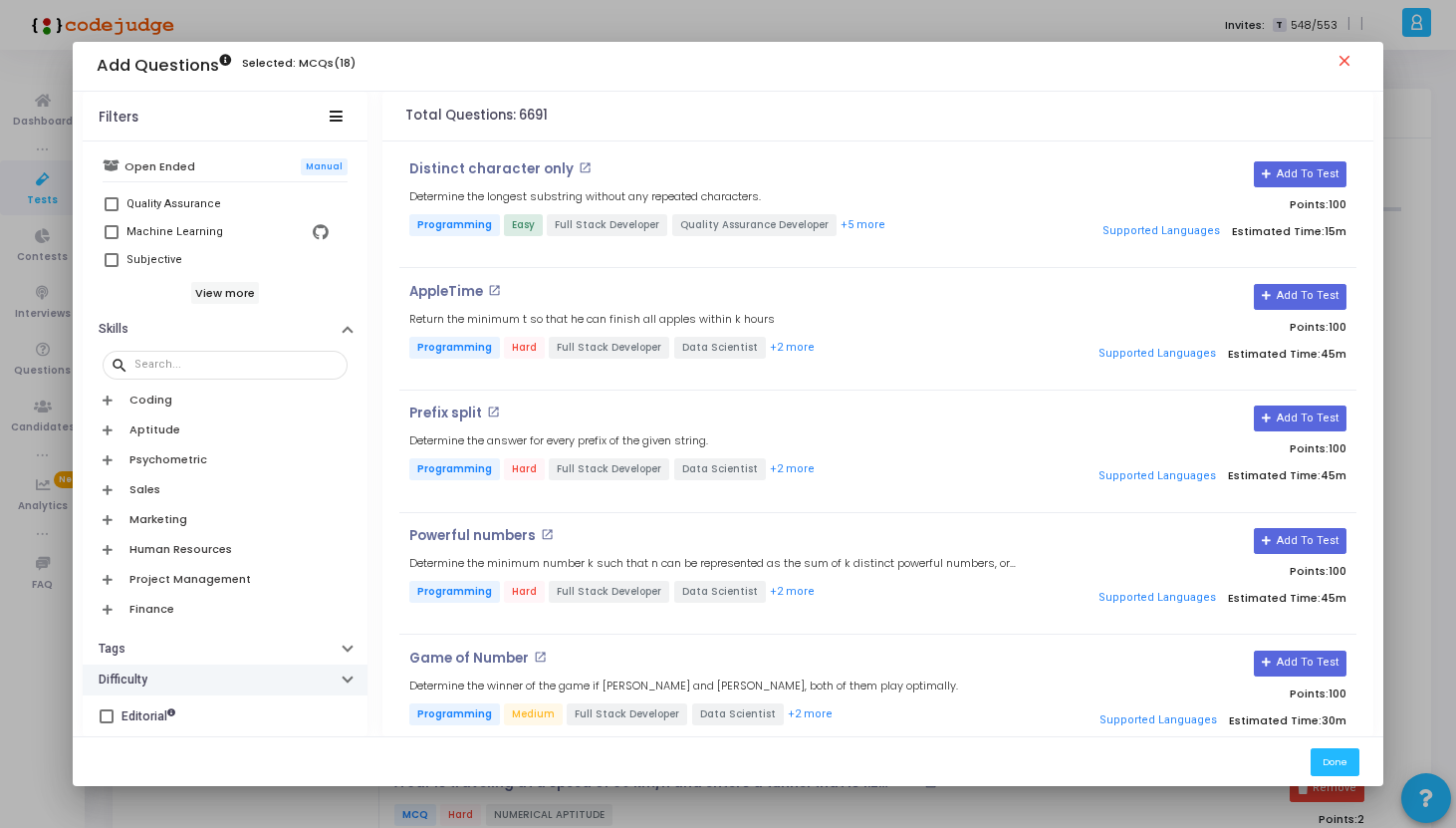 click at bounding box center [348, 677] 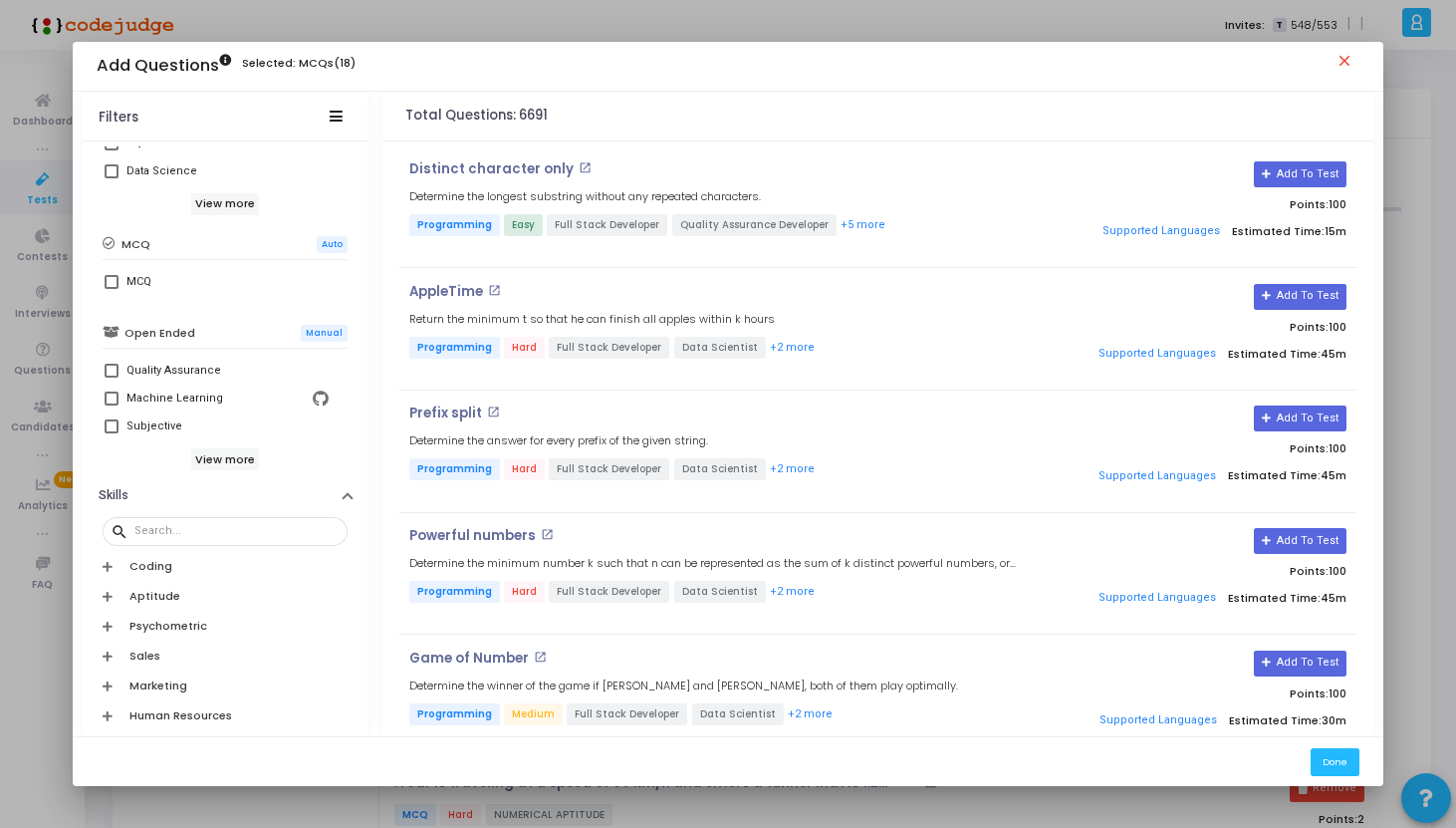 scroll, scrollTop: 442, scrollLeft: 0, axis: vertical 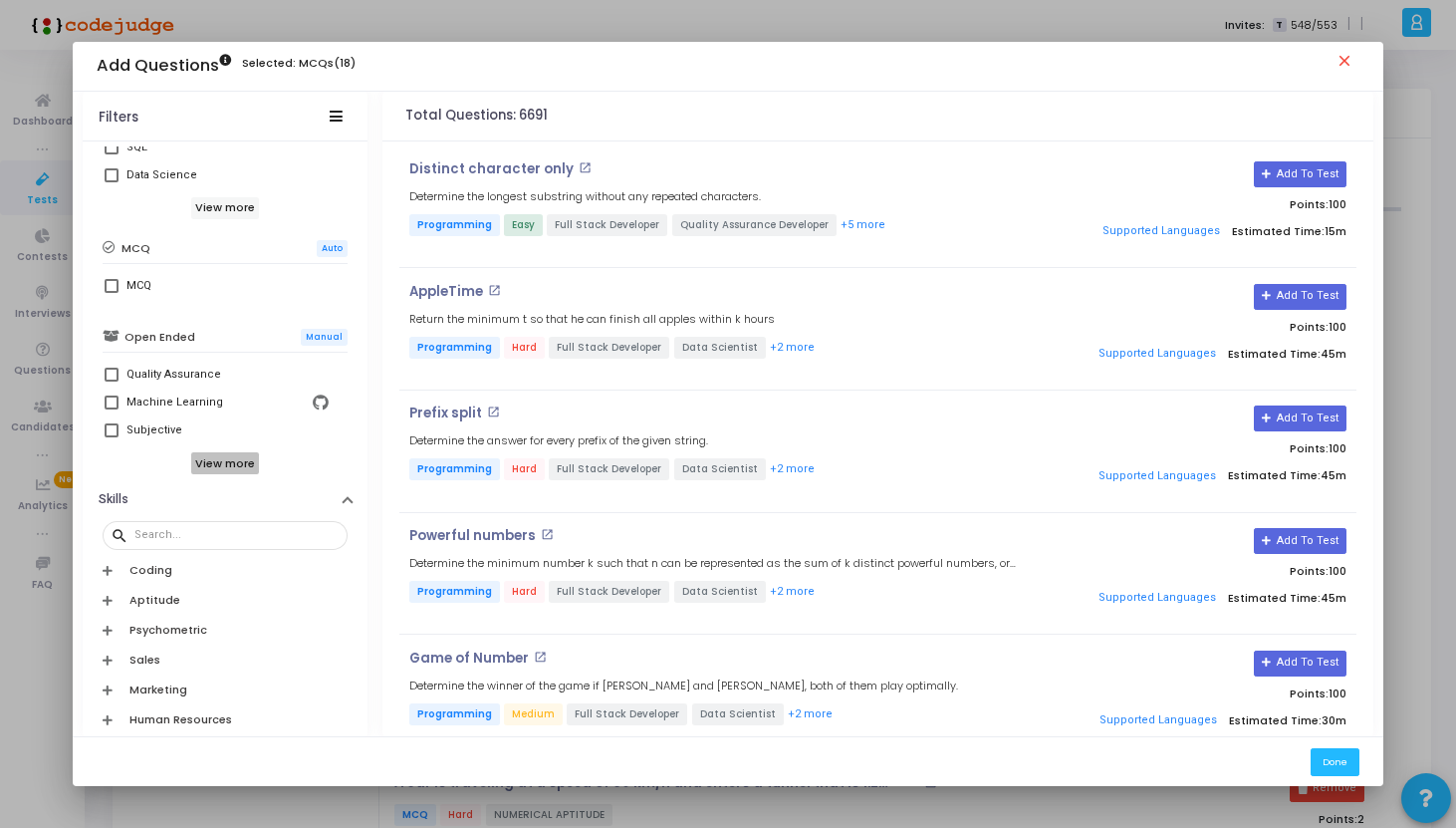click on "View more" at bounding box center [225, 463] 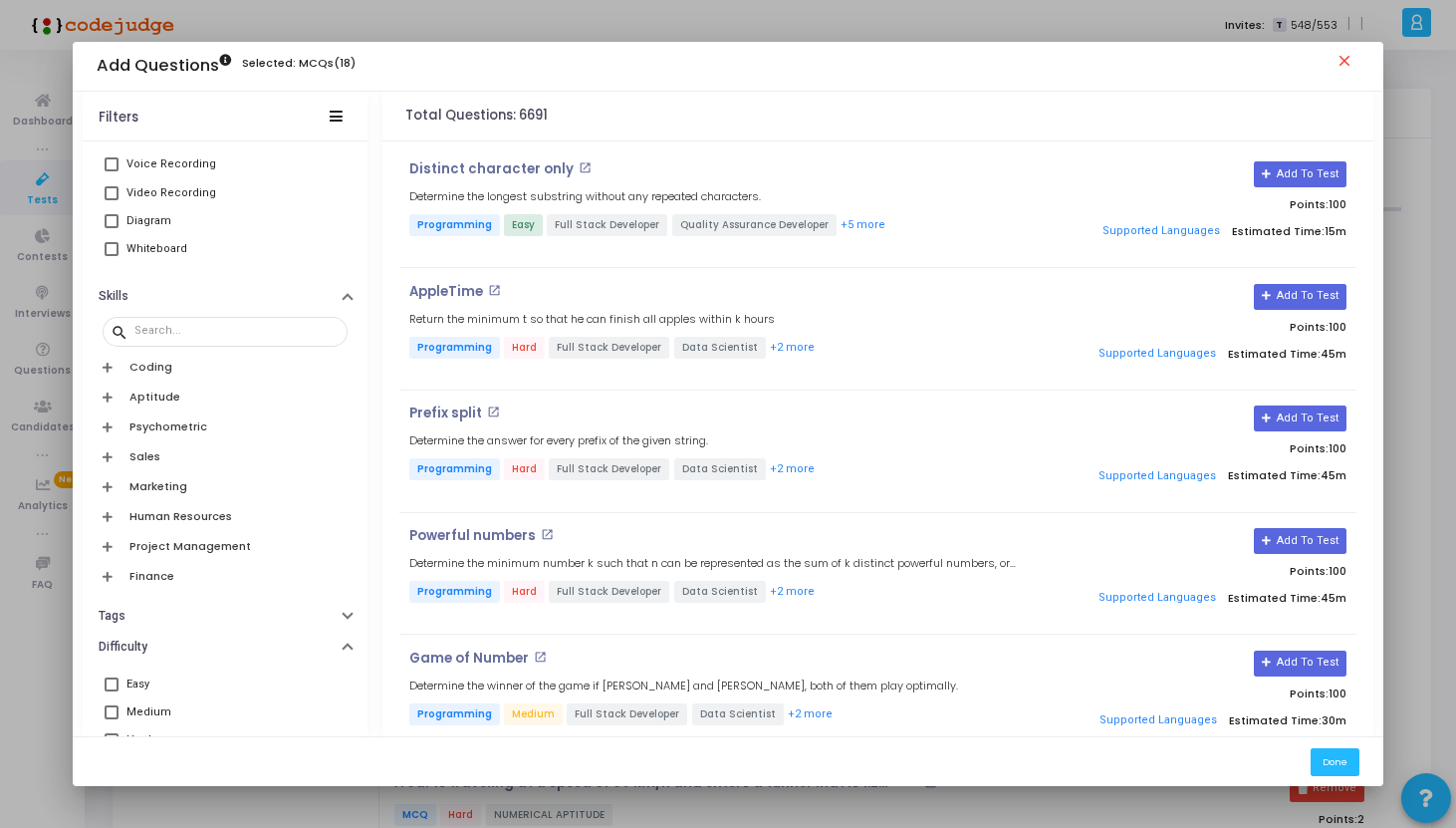 scroll, scrollTop: 843, scrollLeft: 0, axis: vertical 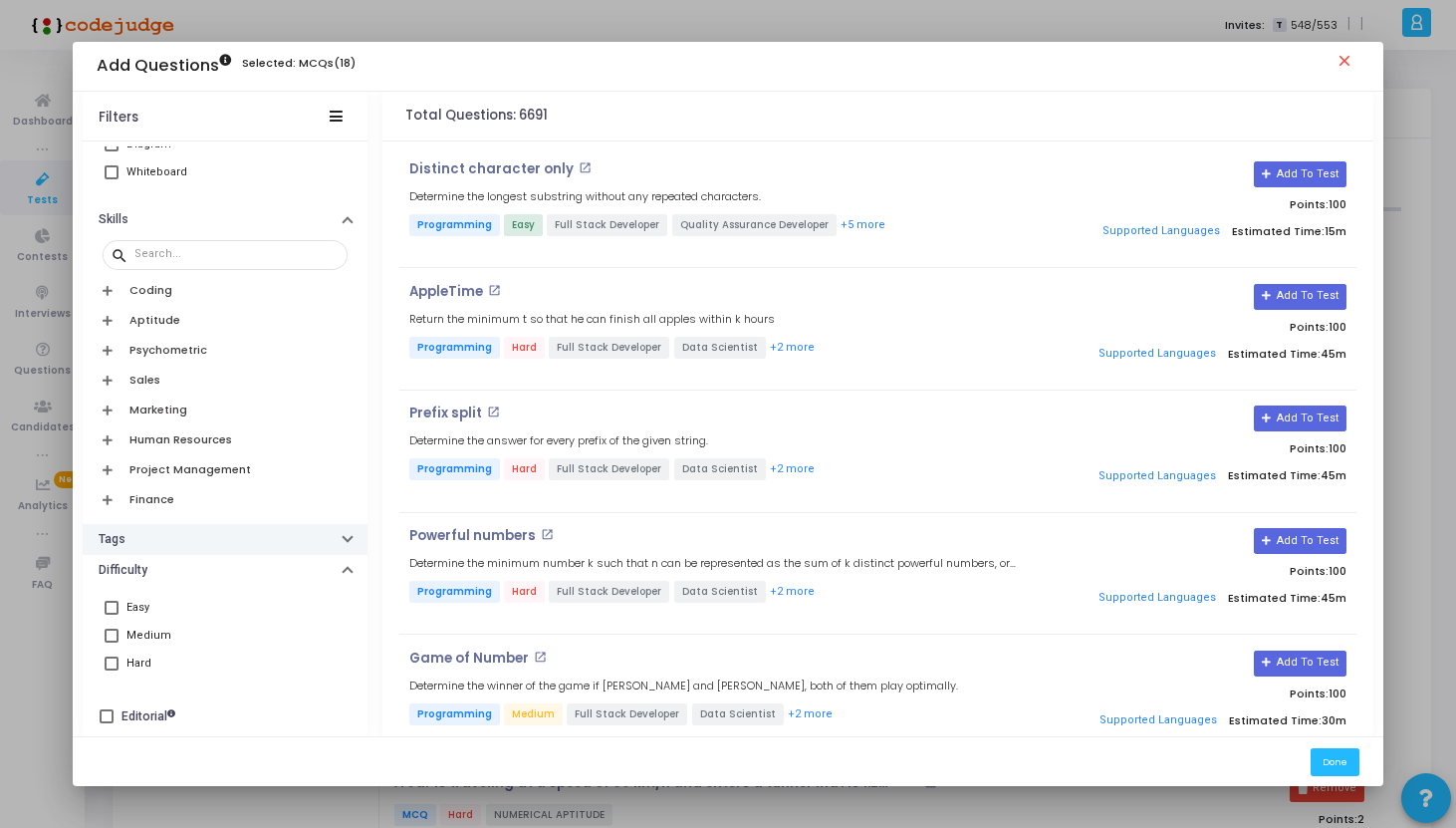click at bounding box center [348, 537] 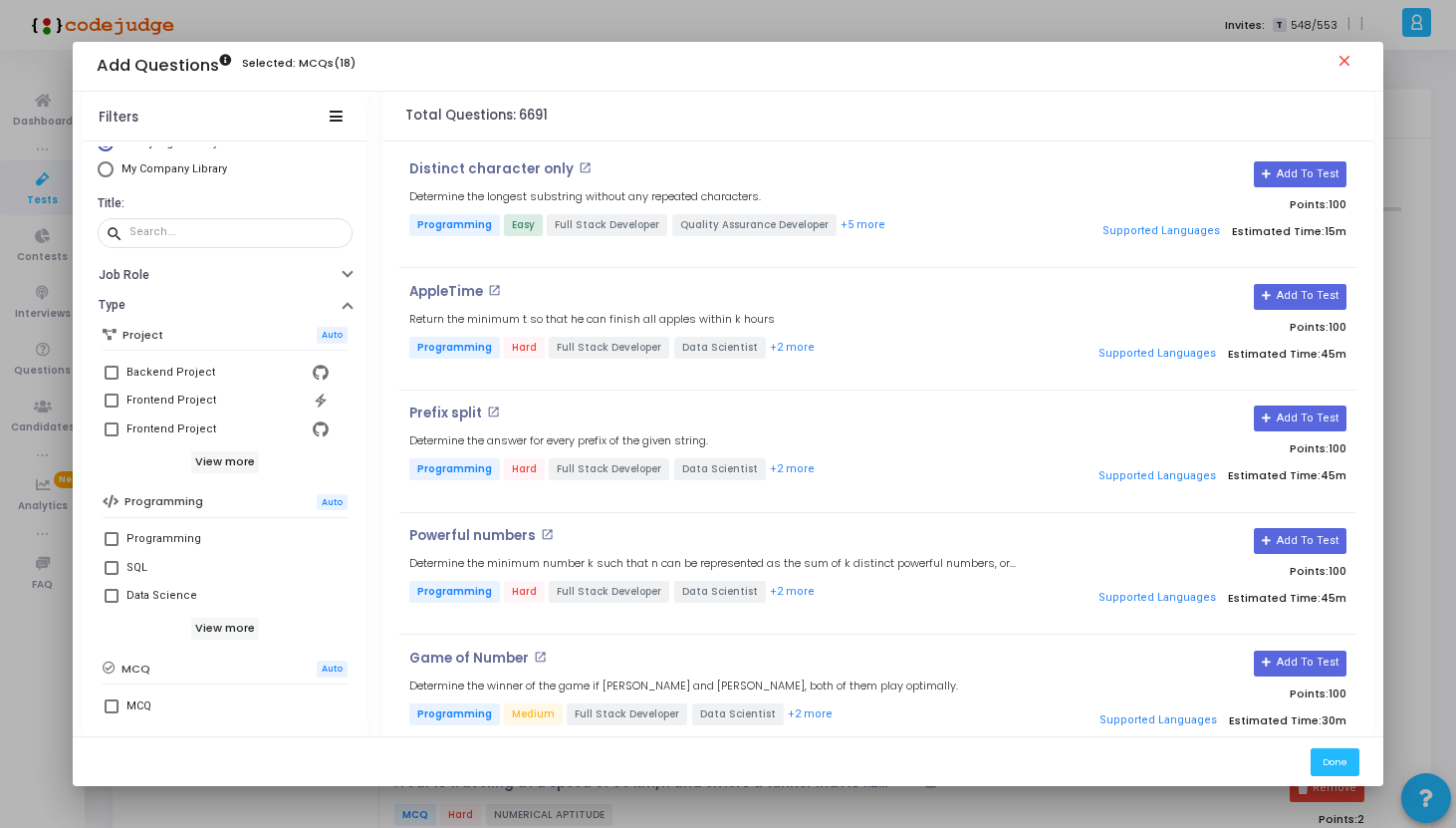 scroll, scrollTop: 0, scrollLeft: 0, axis: both 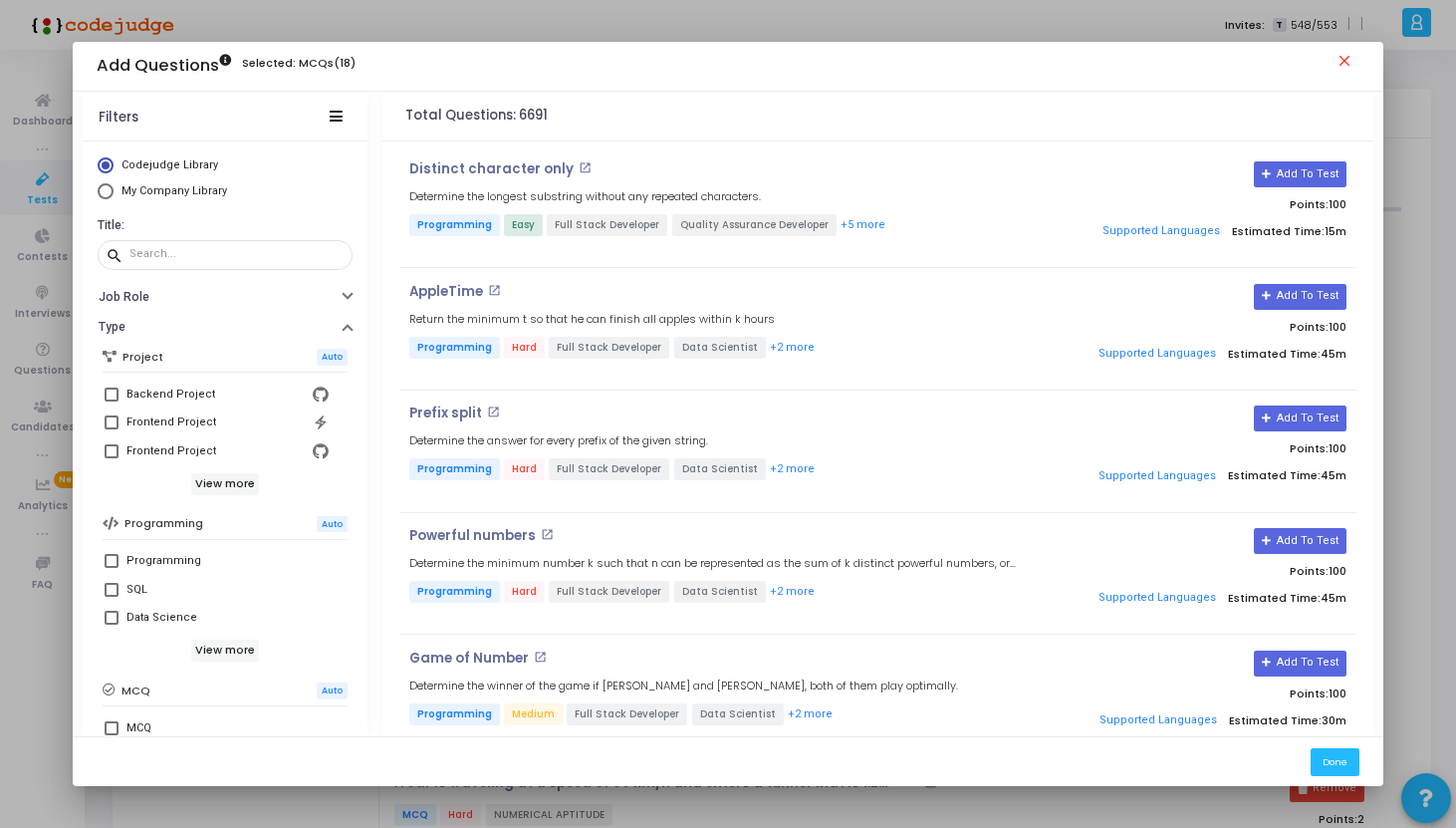 click on "My Company Library" at bounding box center (174, 190) 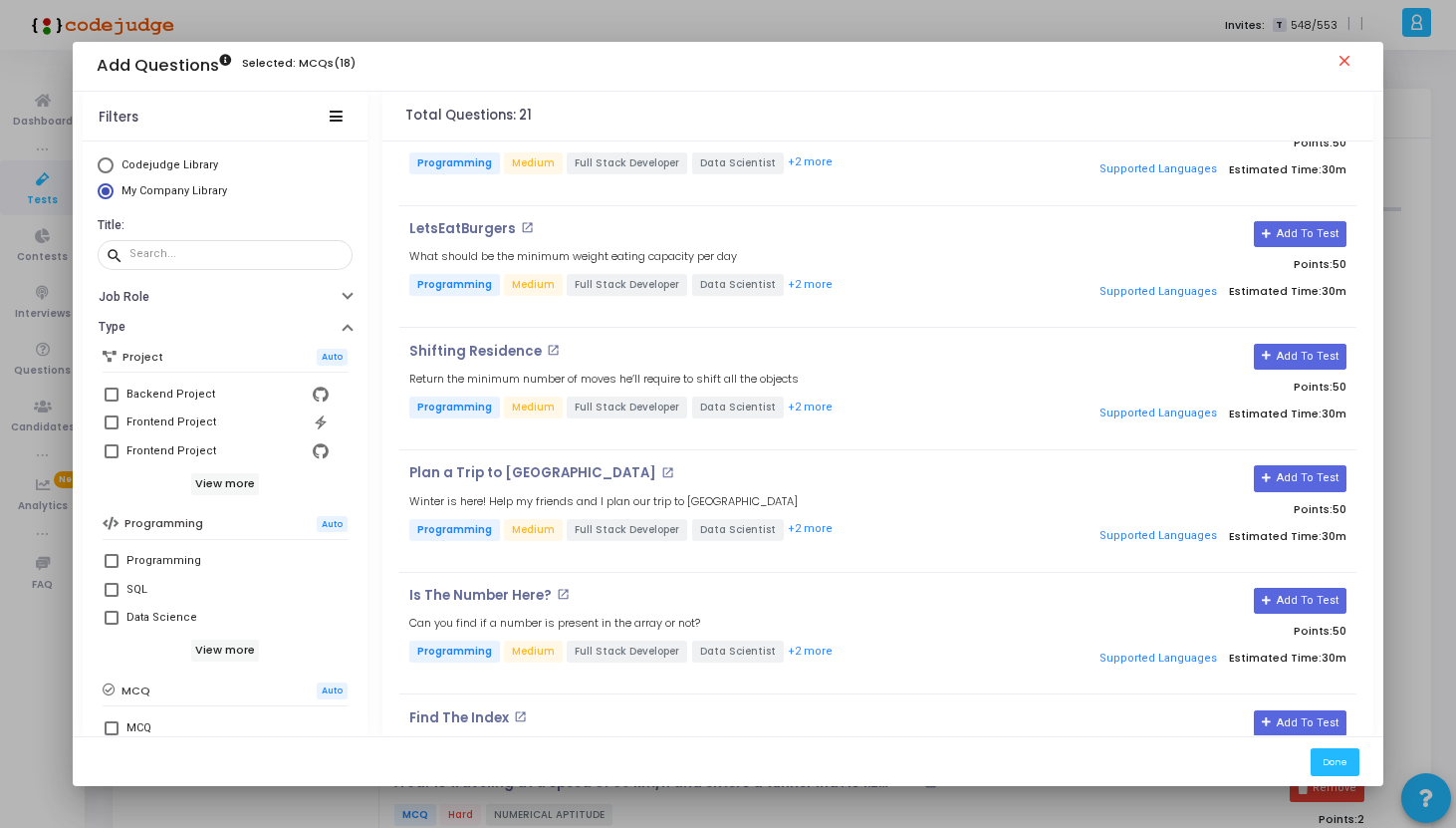 scroll, scrollTop: 1957, scrollLeft: 0, axis: vertical 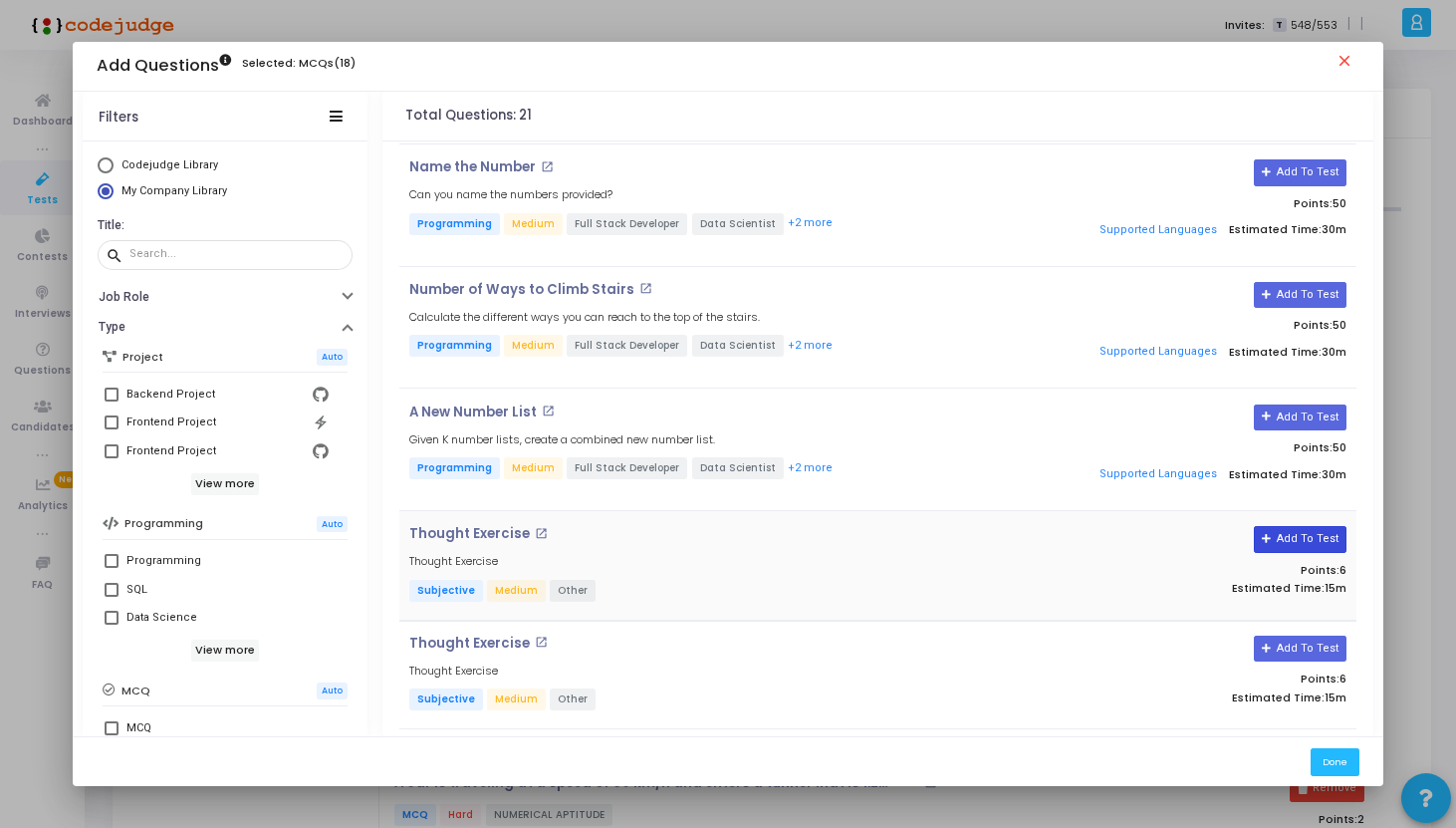 click on "Add To Test" at bounding box center (1300, 539) 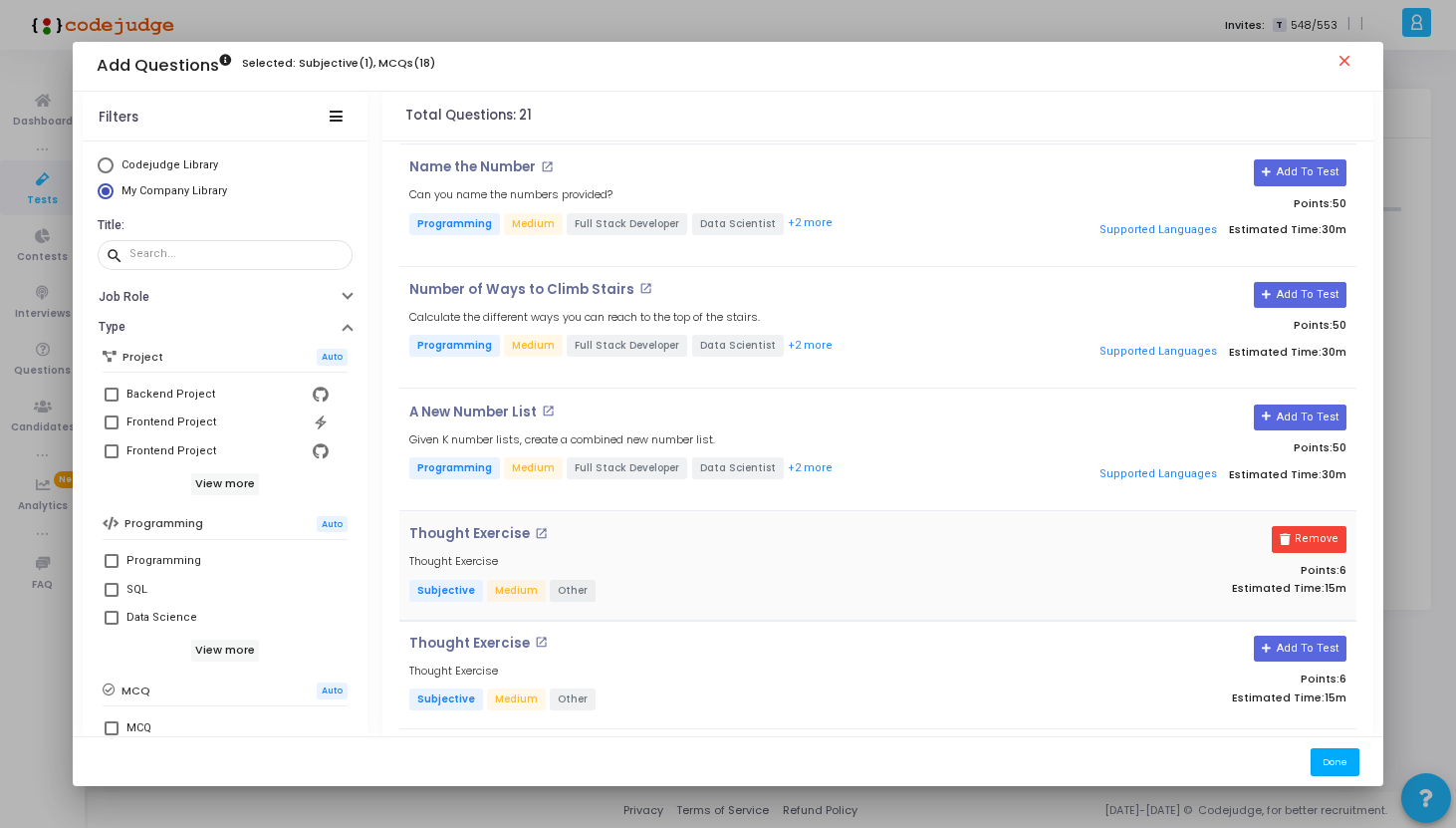 click on "Done" at bounding box center [1335, 761] 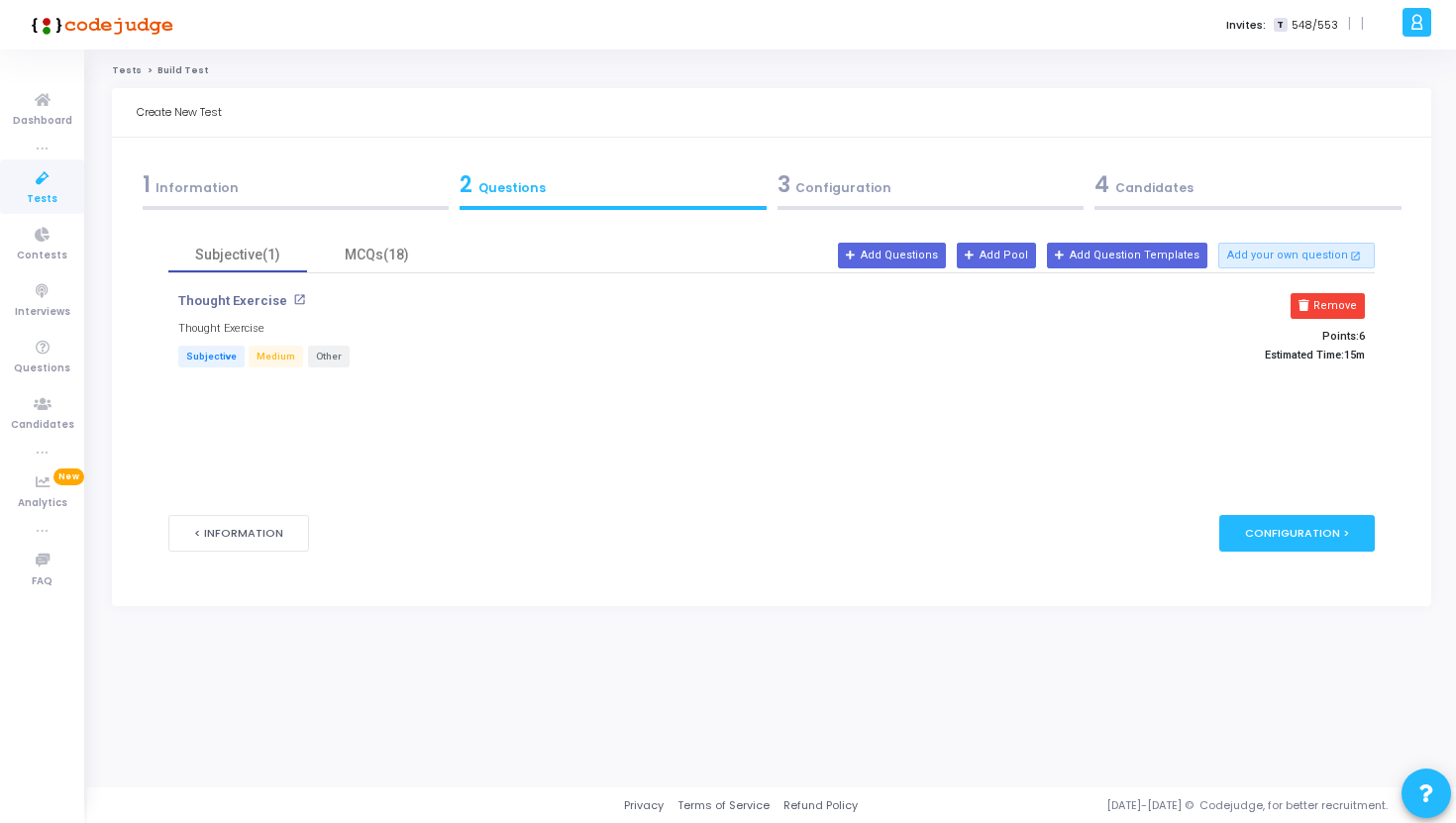 click on "3  Configuration" at bounding box center (931, 184) 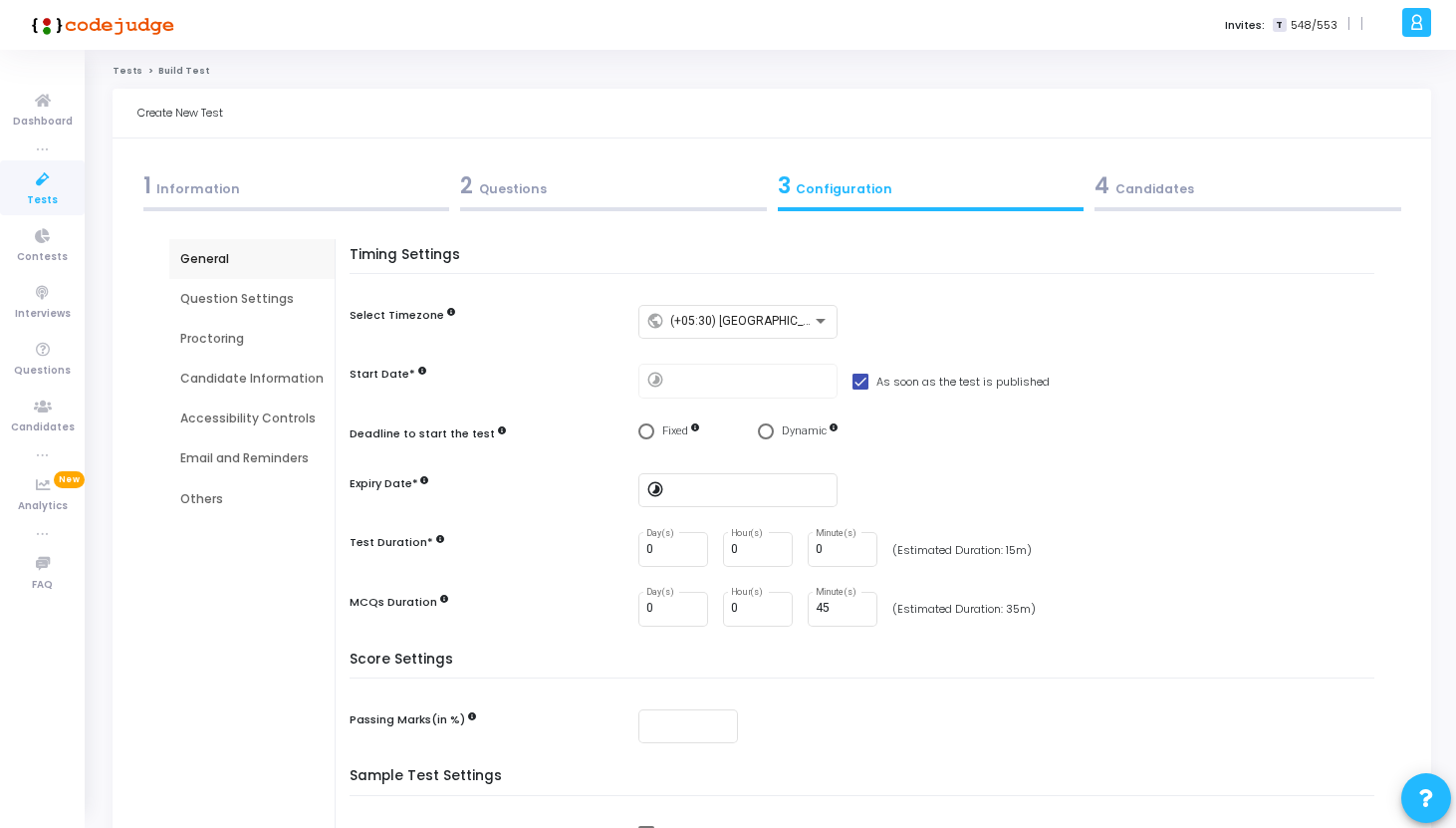 click on "2  Questions" at bounding box center (613, 185) 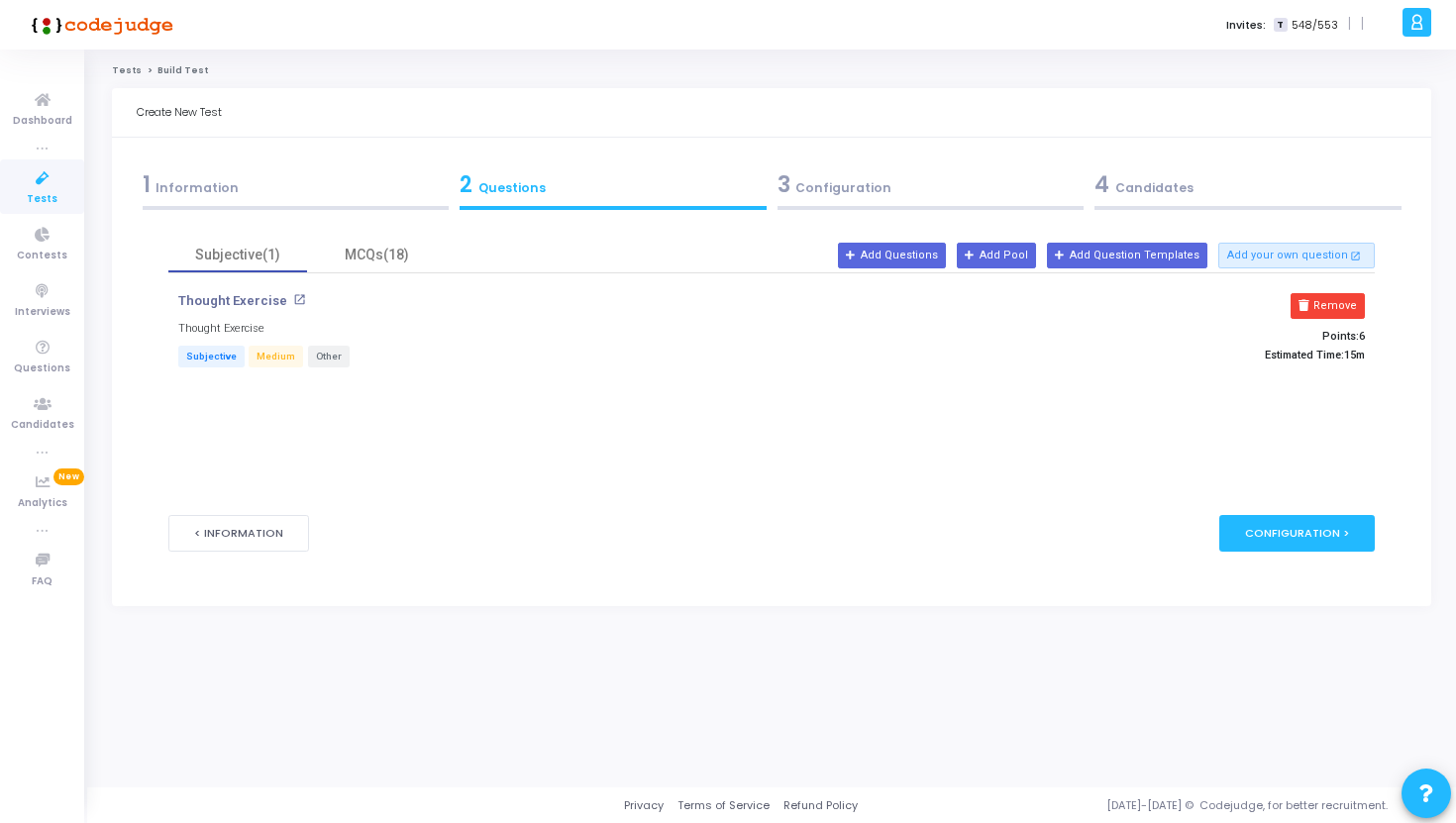 click on "1  Information" at bounding box center (296, 184) 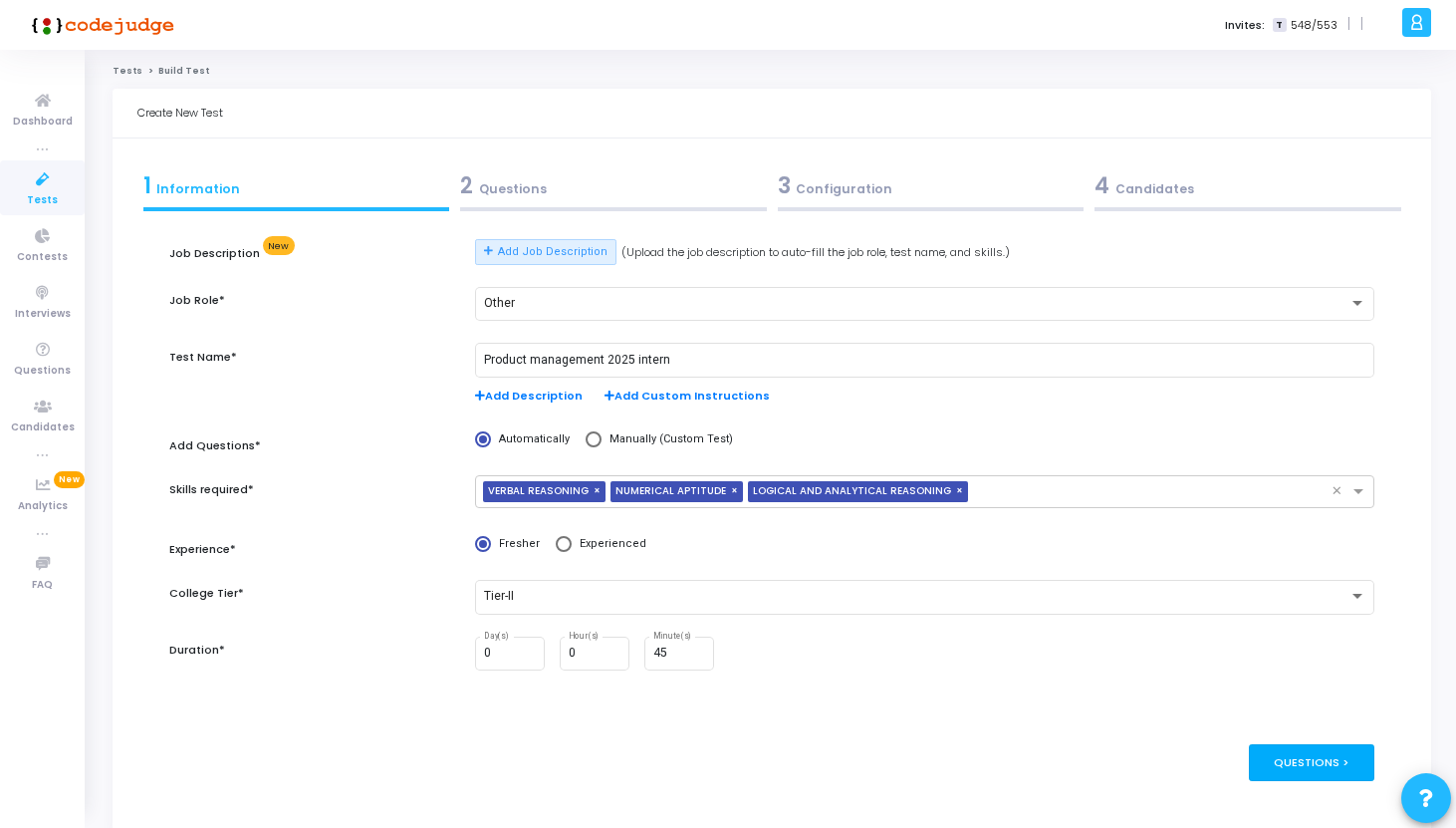 click on "Questions >" at bounding box center [1312, 762] 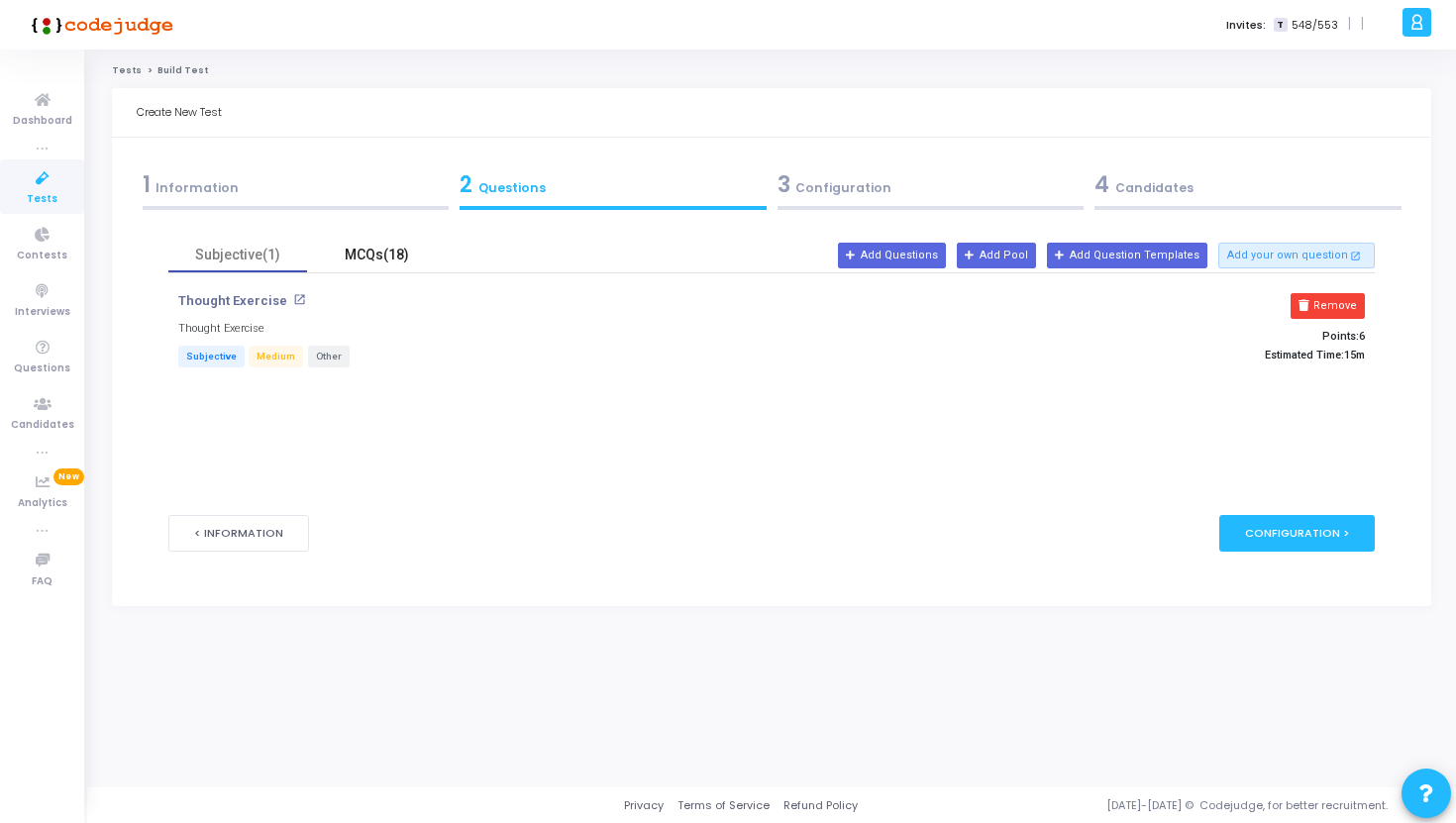 click on "MCQs(18)" at bounding box center (376, 255) 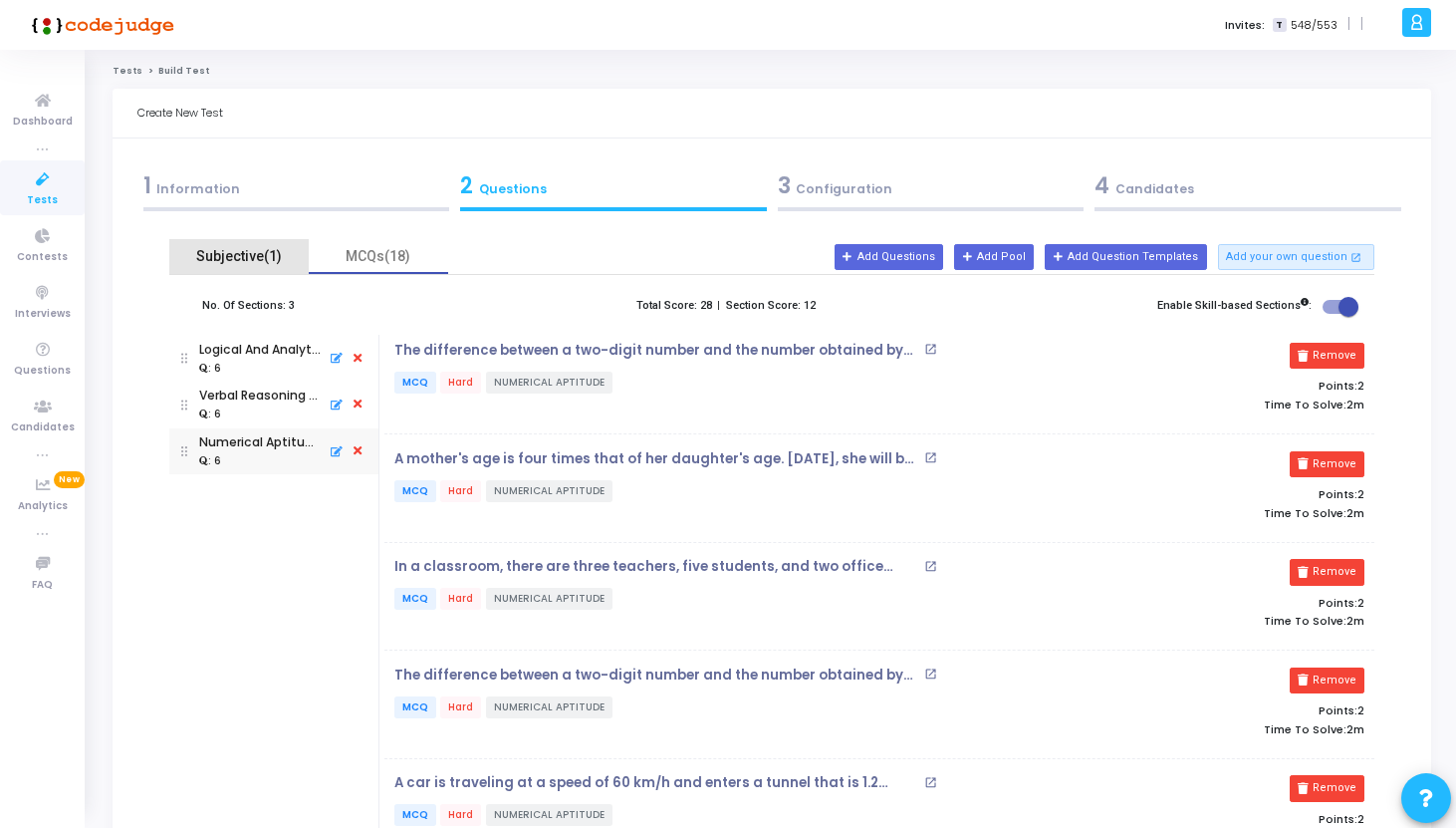 click on "Subjective(1)" at bounding box center [239, 256] 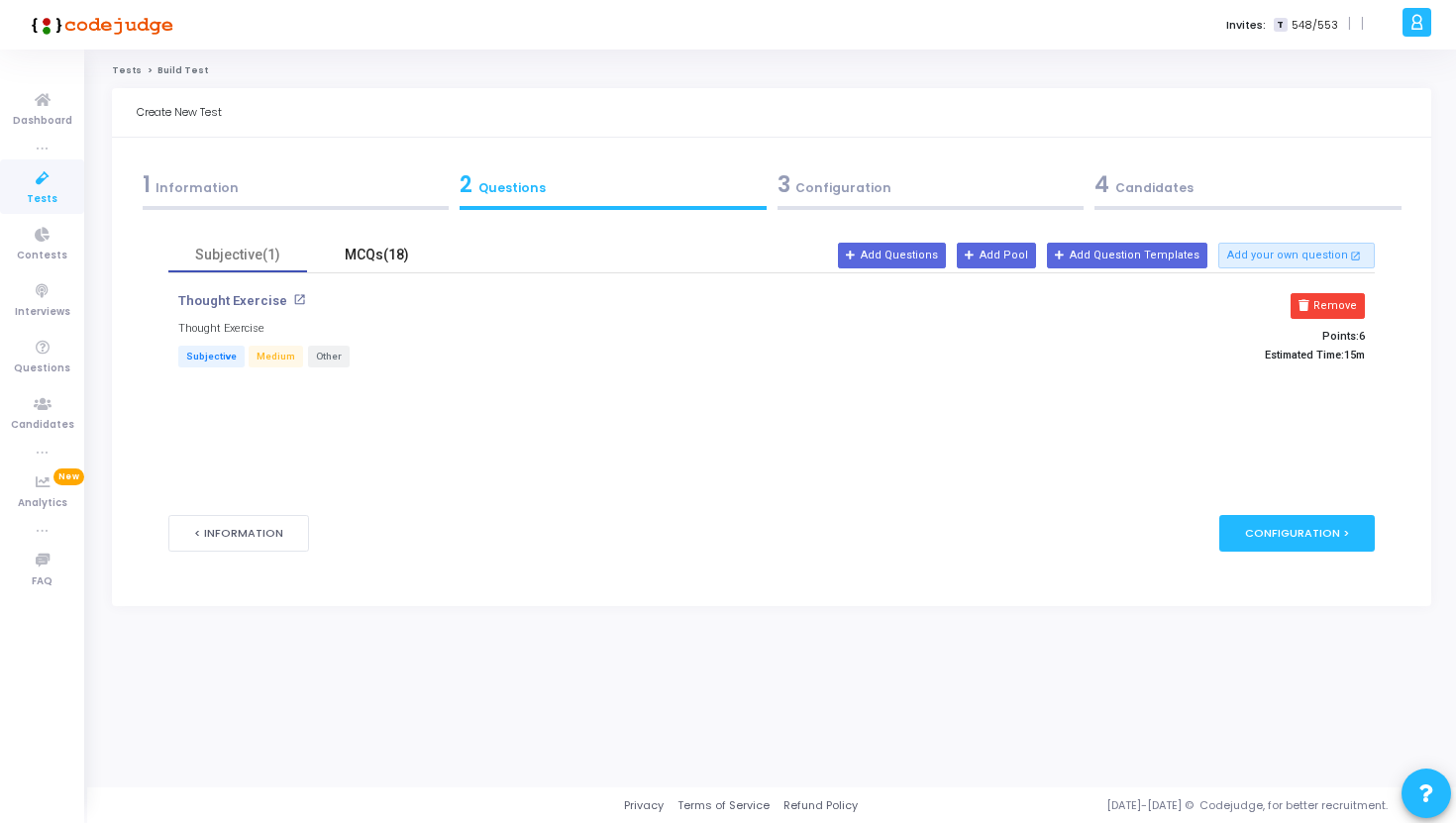 click on "MCQs(18)" at bounding box center [376, 255] 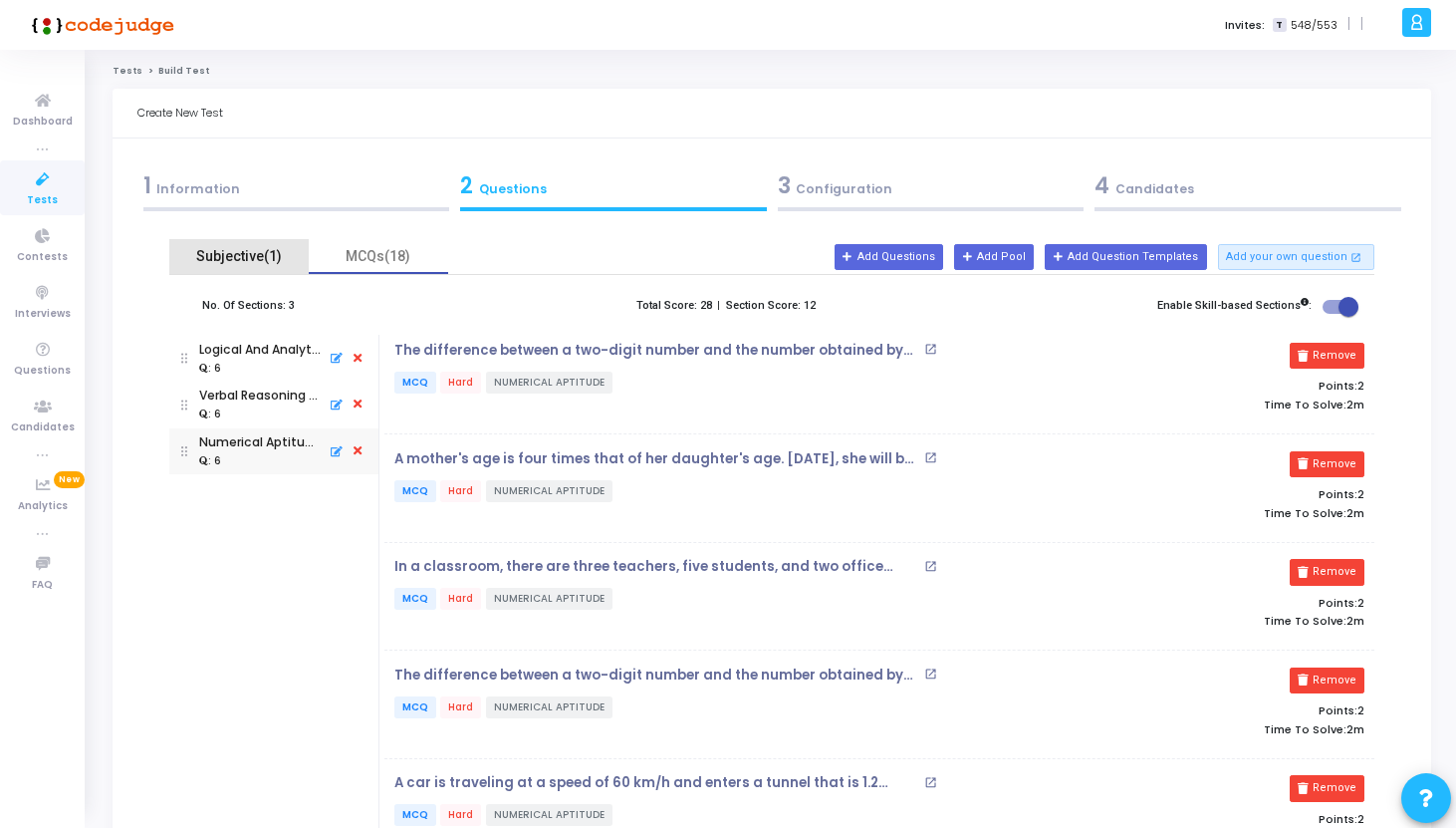 click on "Subjective(1)" at bounding box center [239, 256] 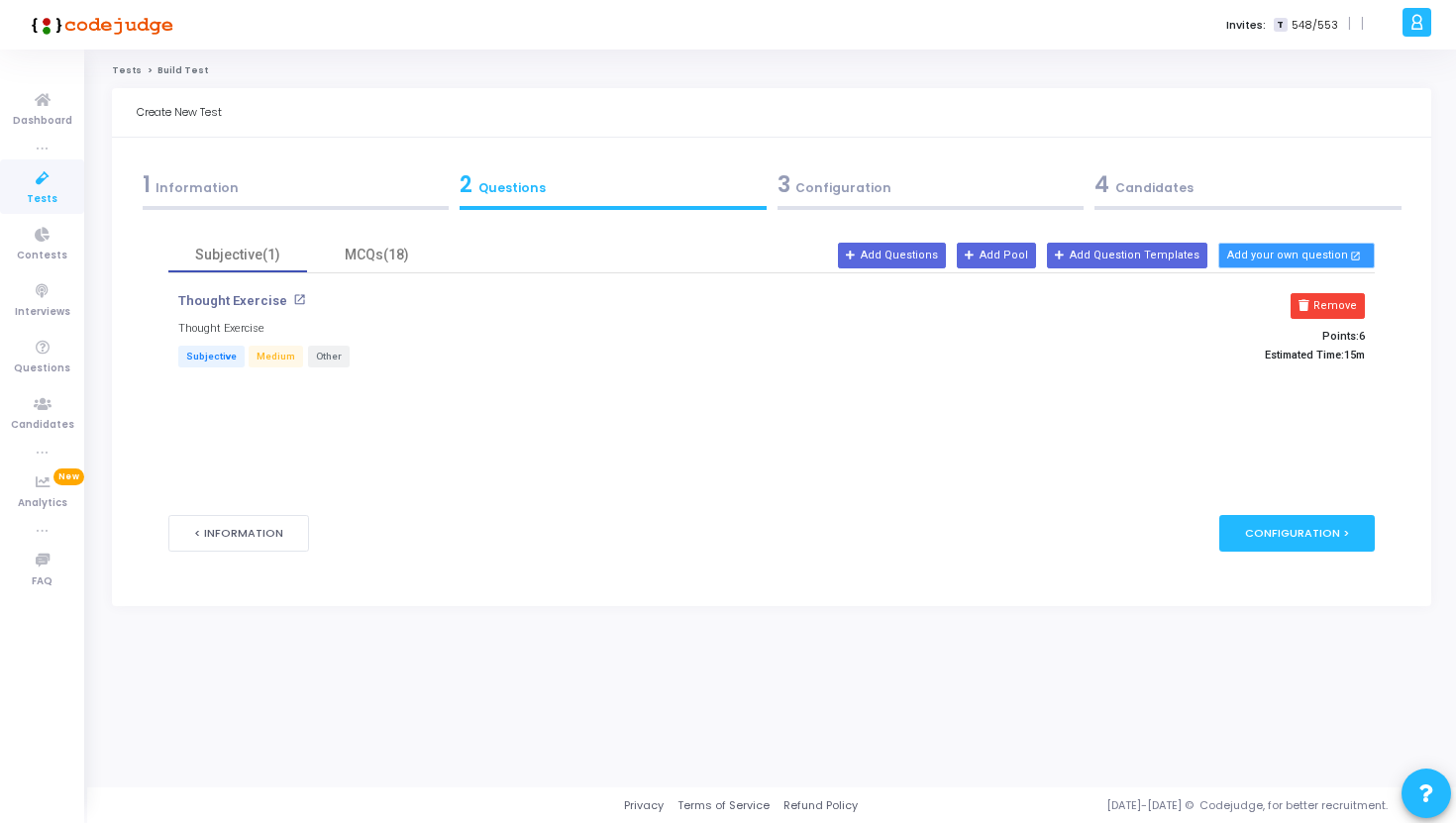 click on "Add your own question  open_in_new" at bounding box center [1297, 256] 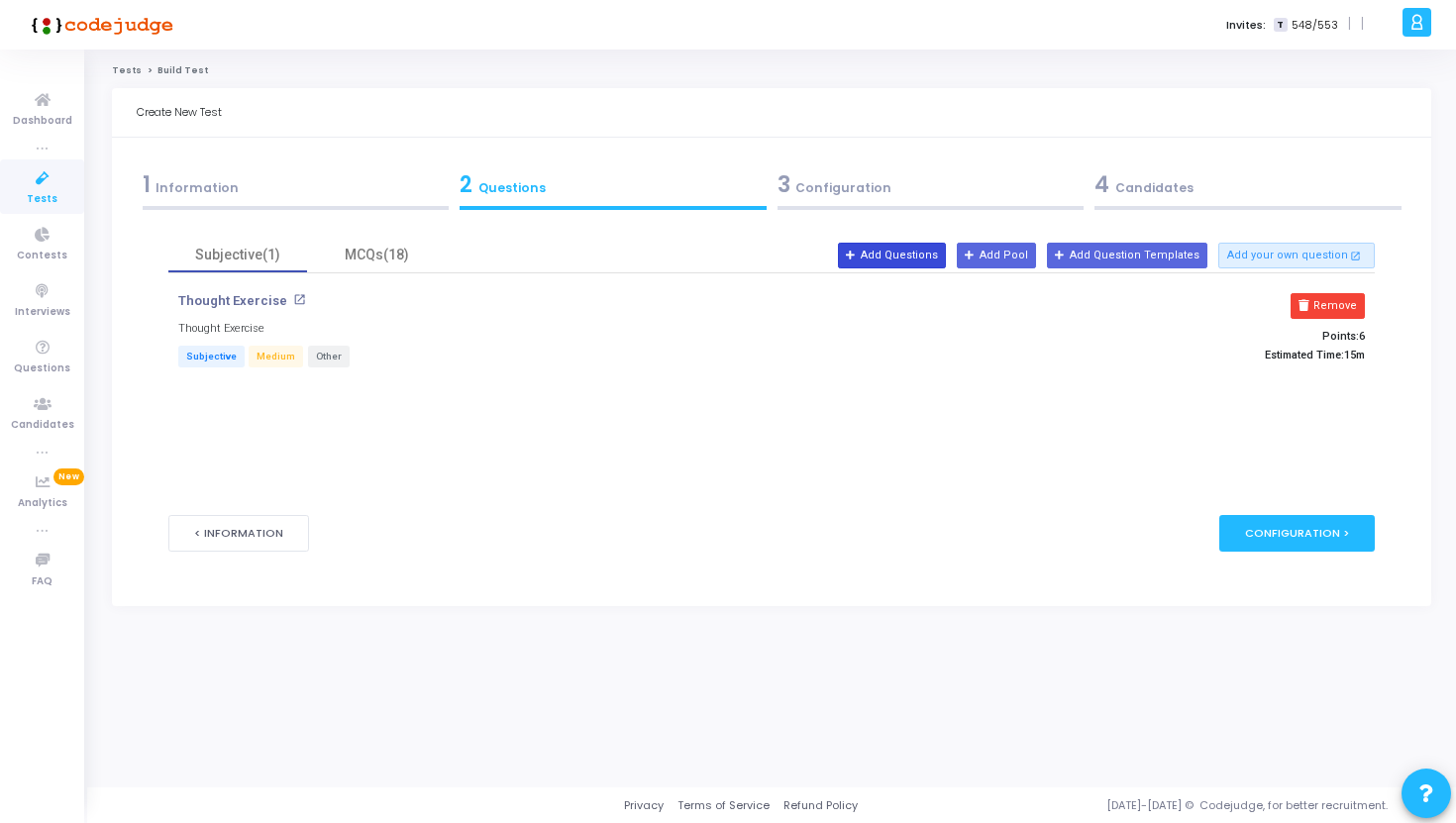 click on "Add Questions" at bounding box center [891, 256] 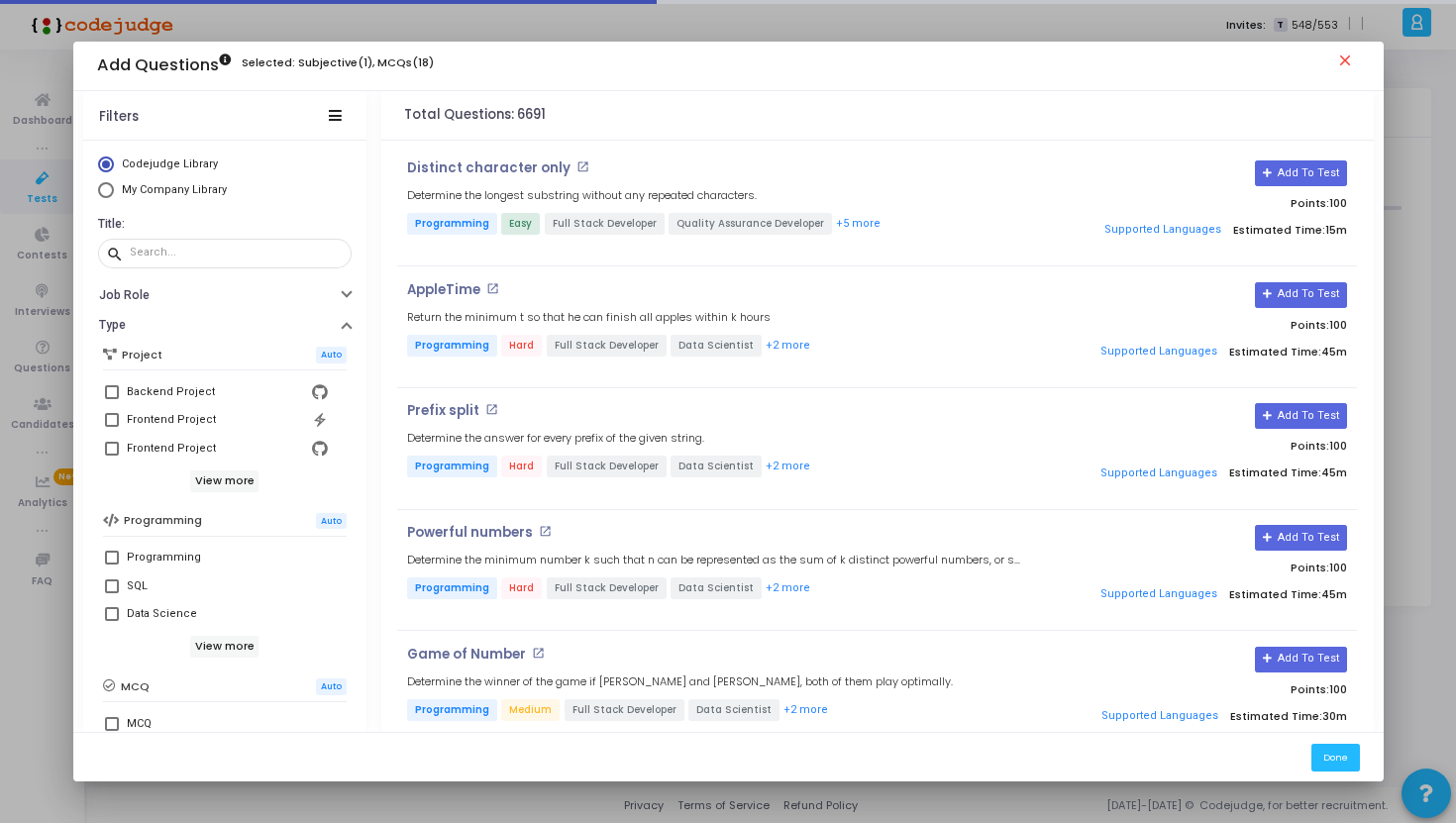 click on "My Company Library" at bounding box center [171, 190] 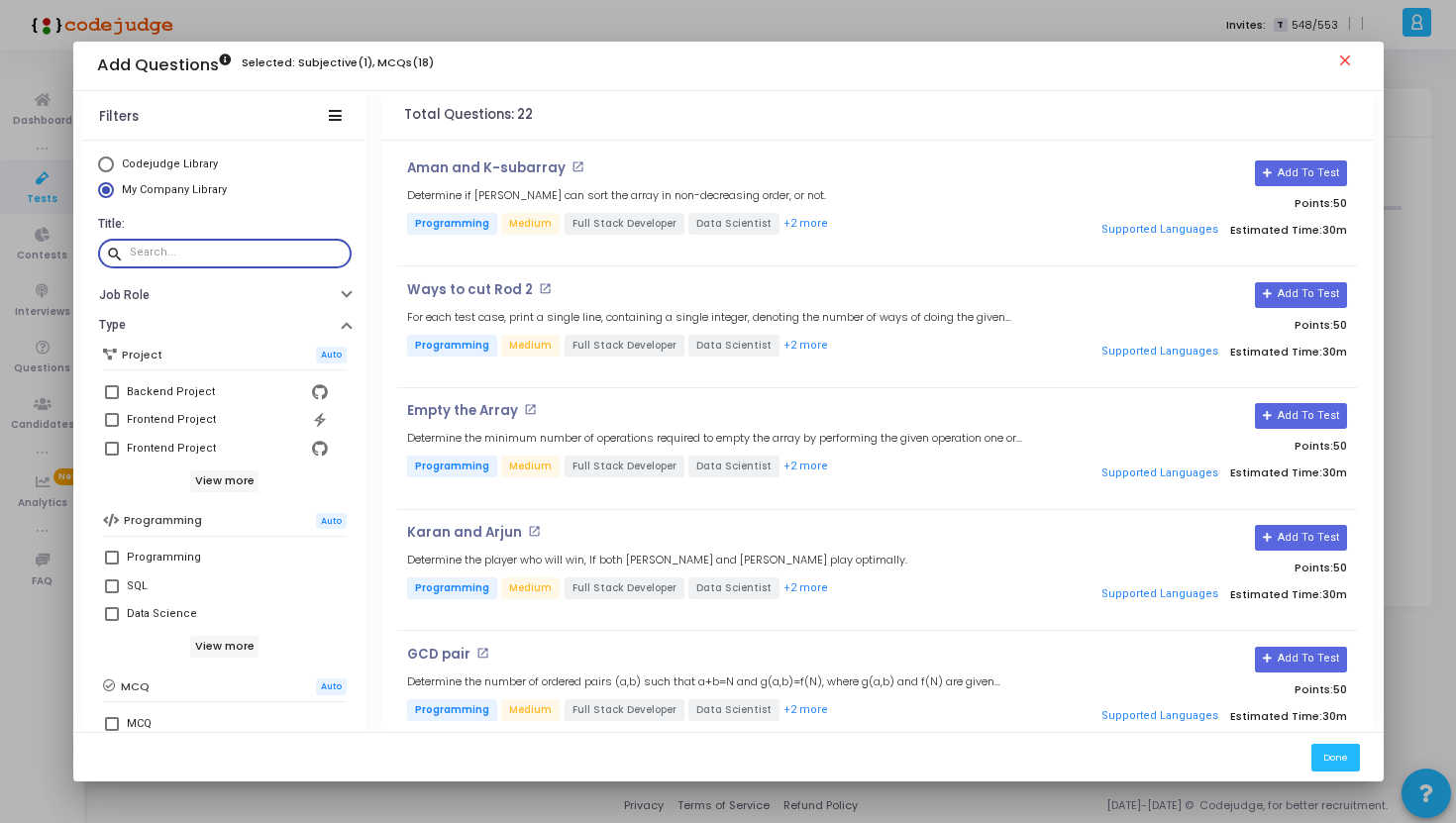 click at bounding box center (237, 253) 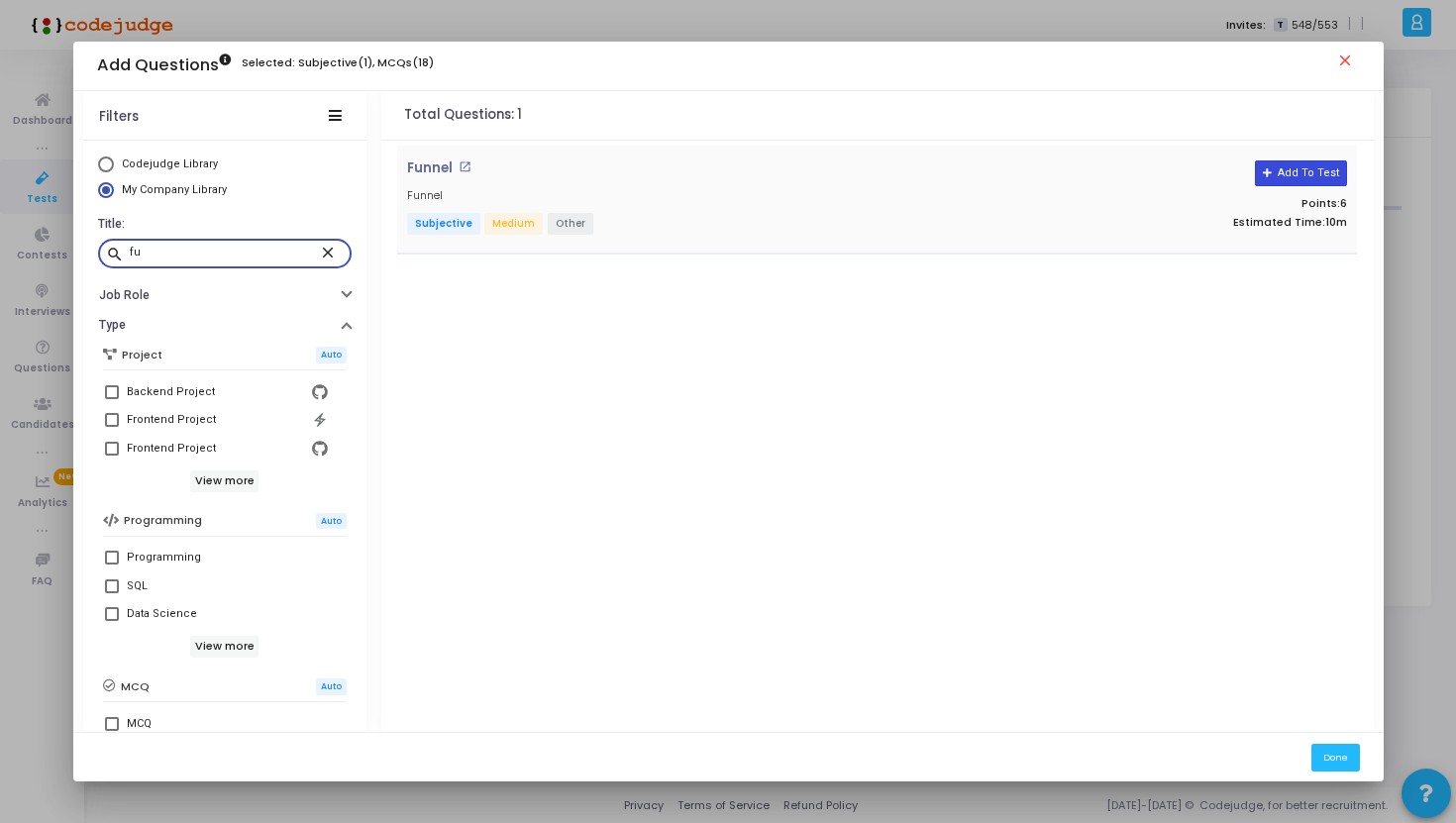 type on "fu" 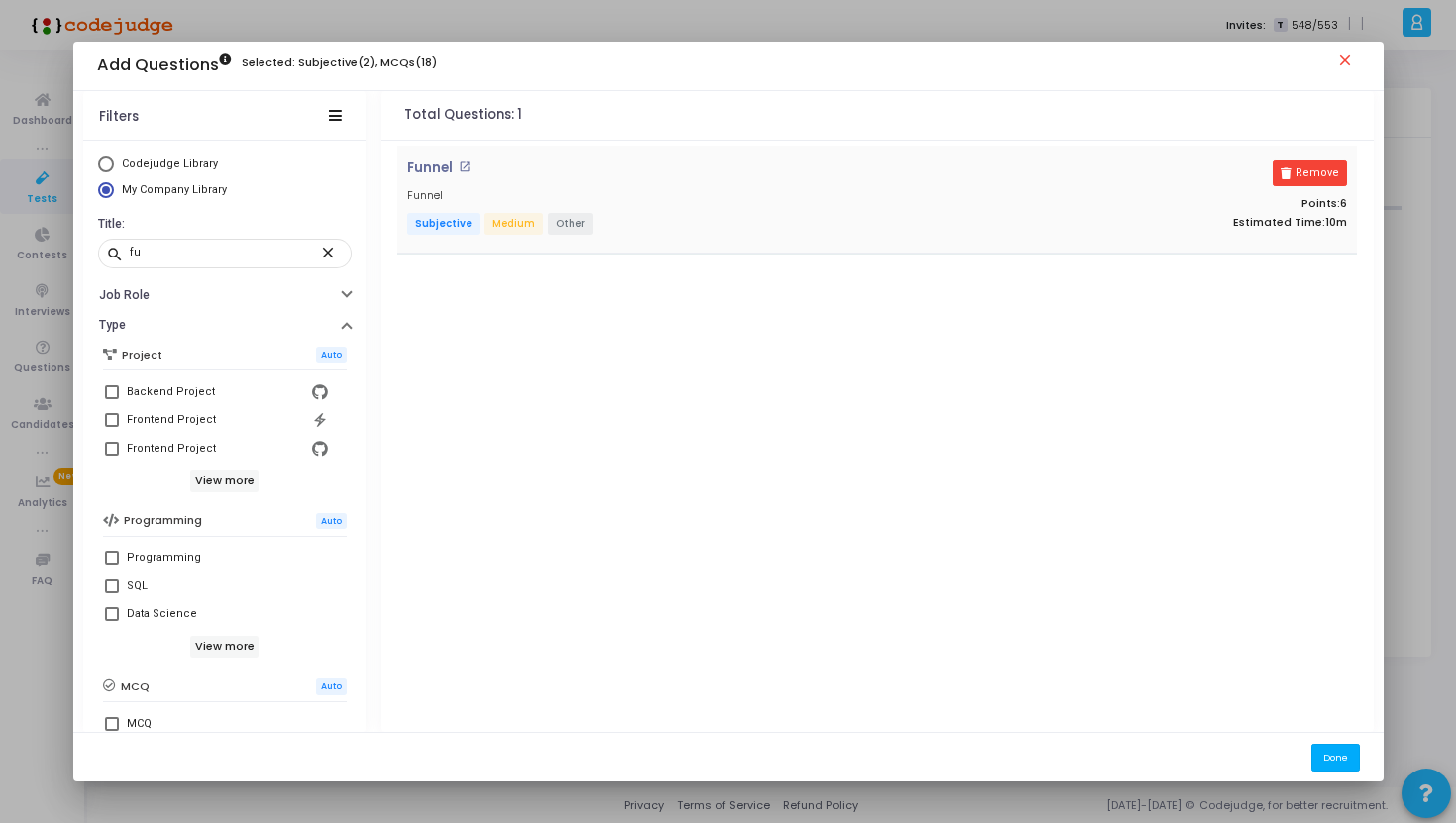 click on "Done" at bounding box center [1335, 757] 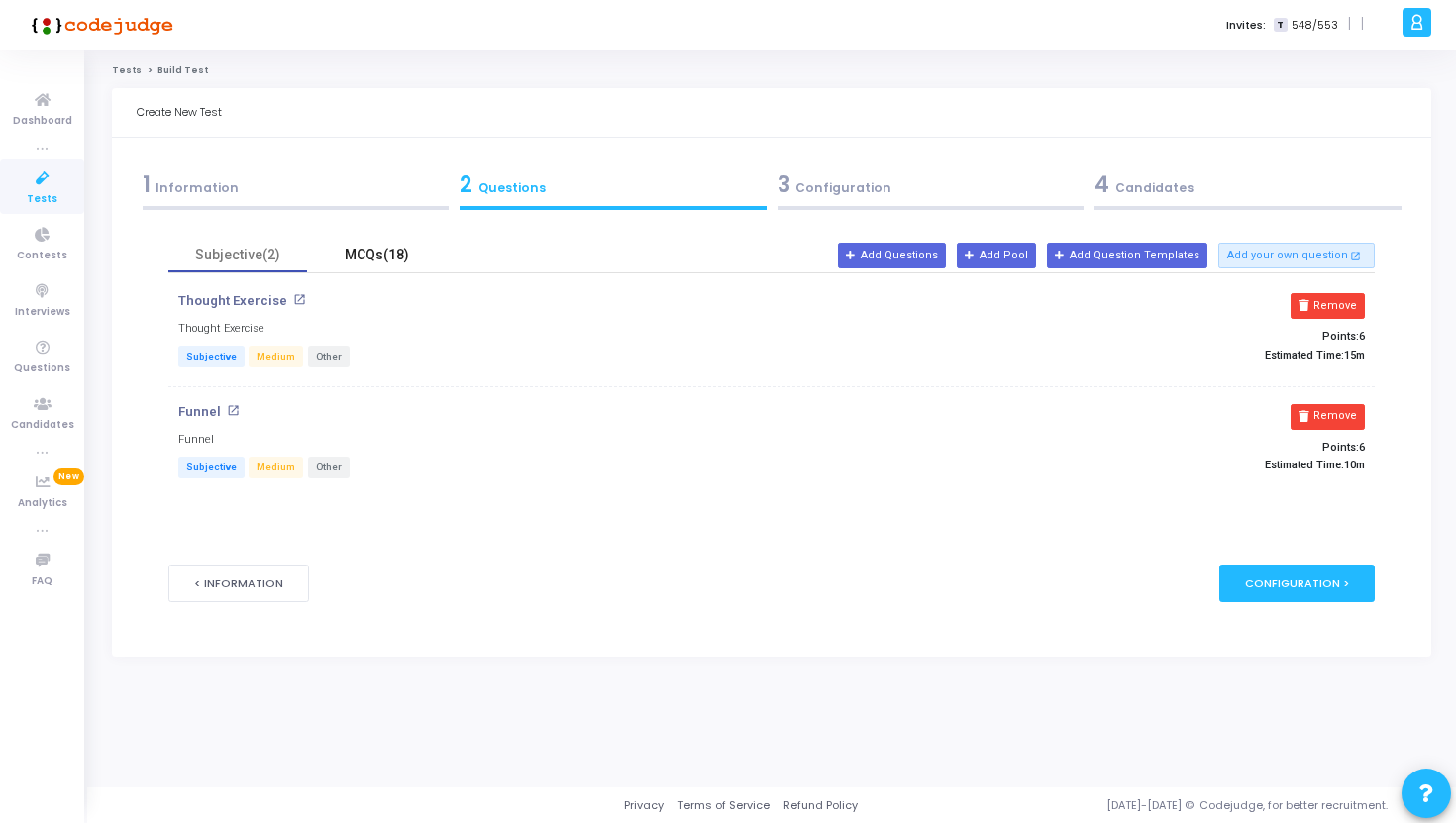 click on "MCQs(18)" at bounding box center (376, 255) 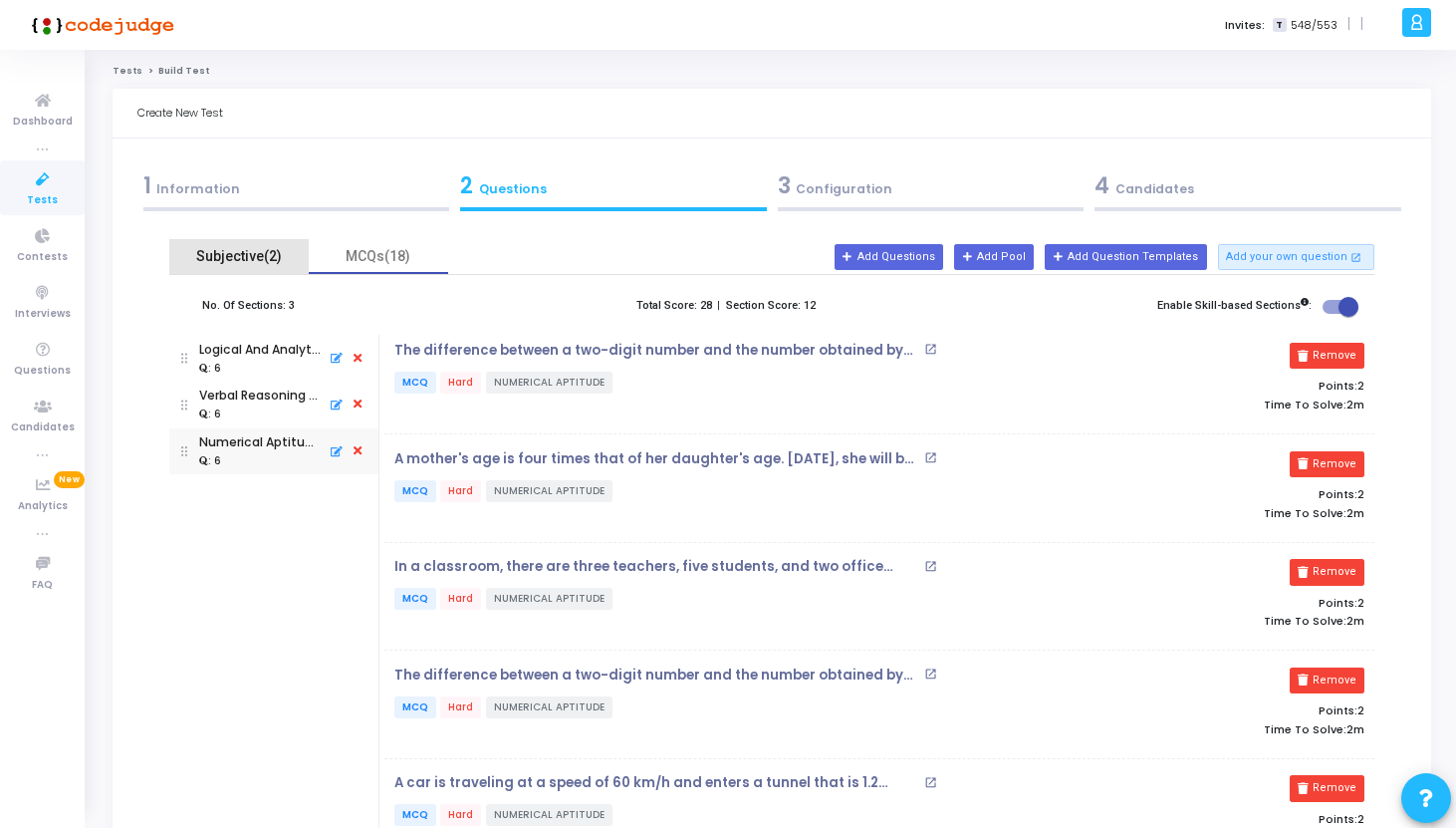 click on "Subjective(2)" at bounding box center [239, 256] 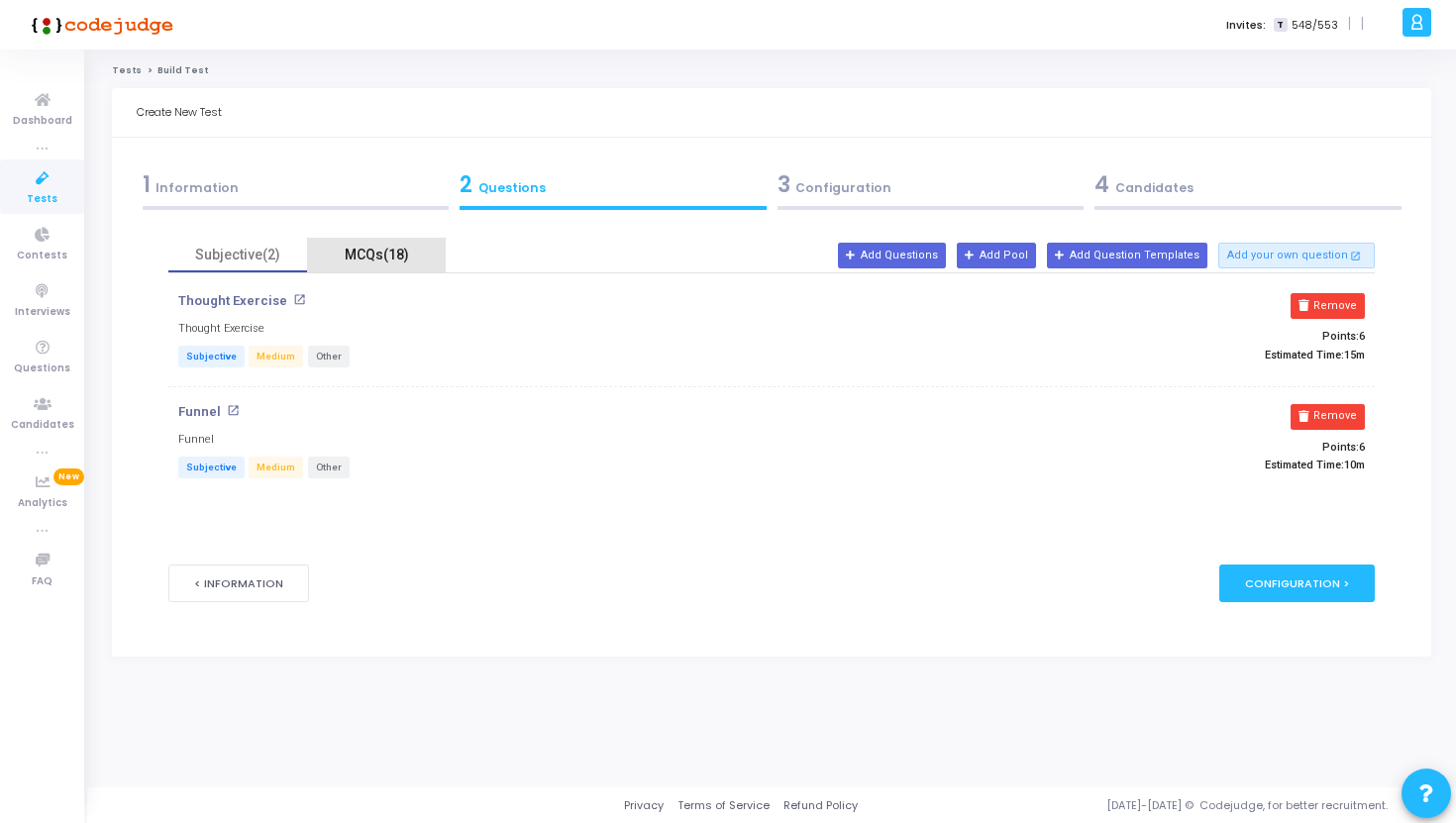 click on "MCQs(18)" at bounding box center (376, 255) 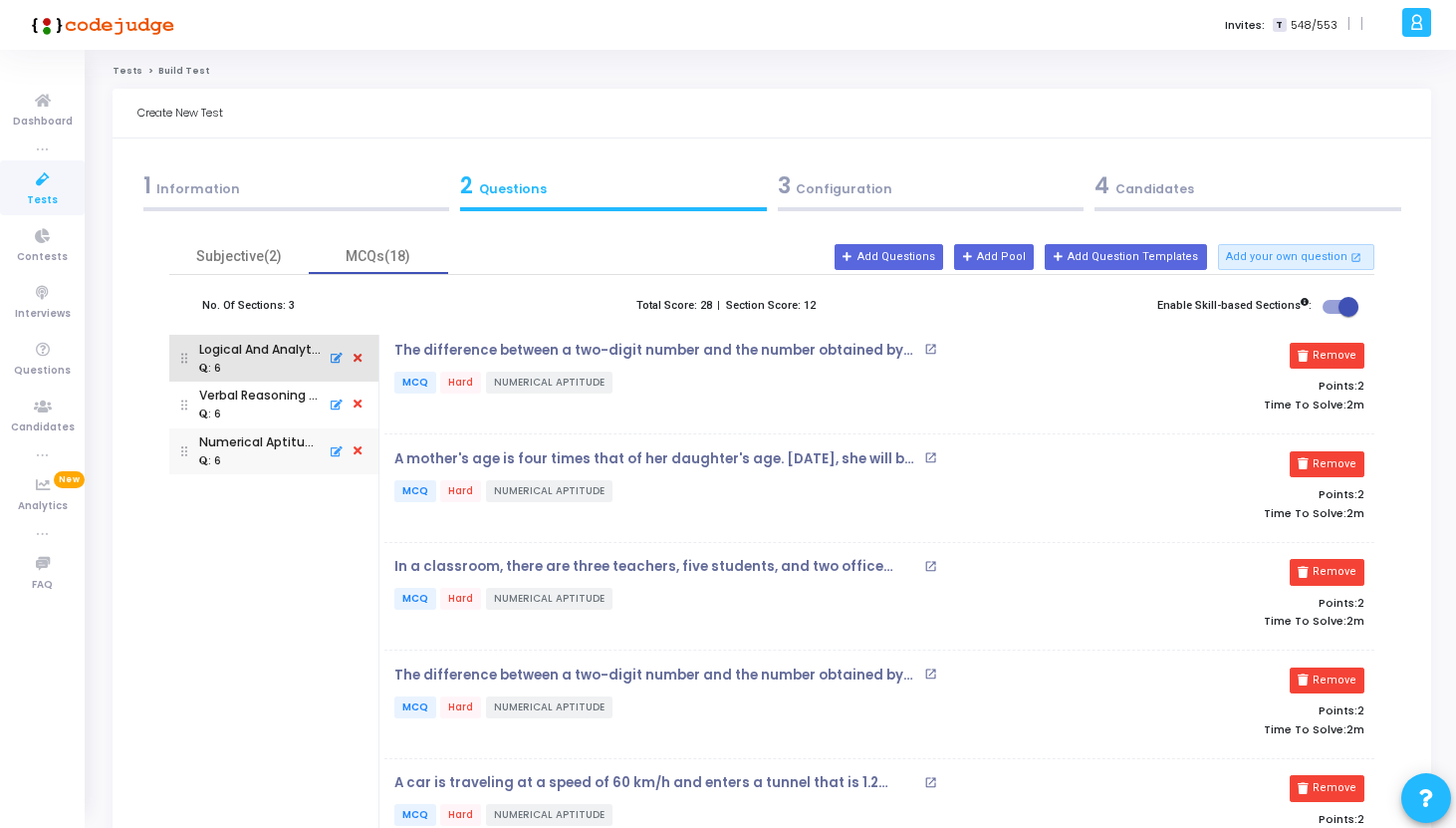 click on ": 6" at bounding box center (260, 368) 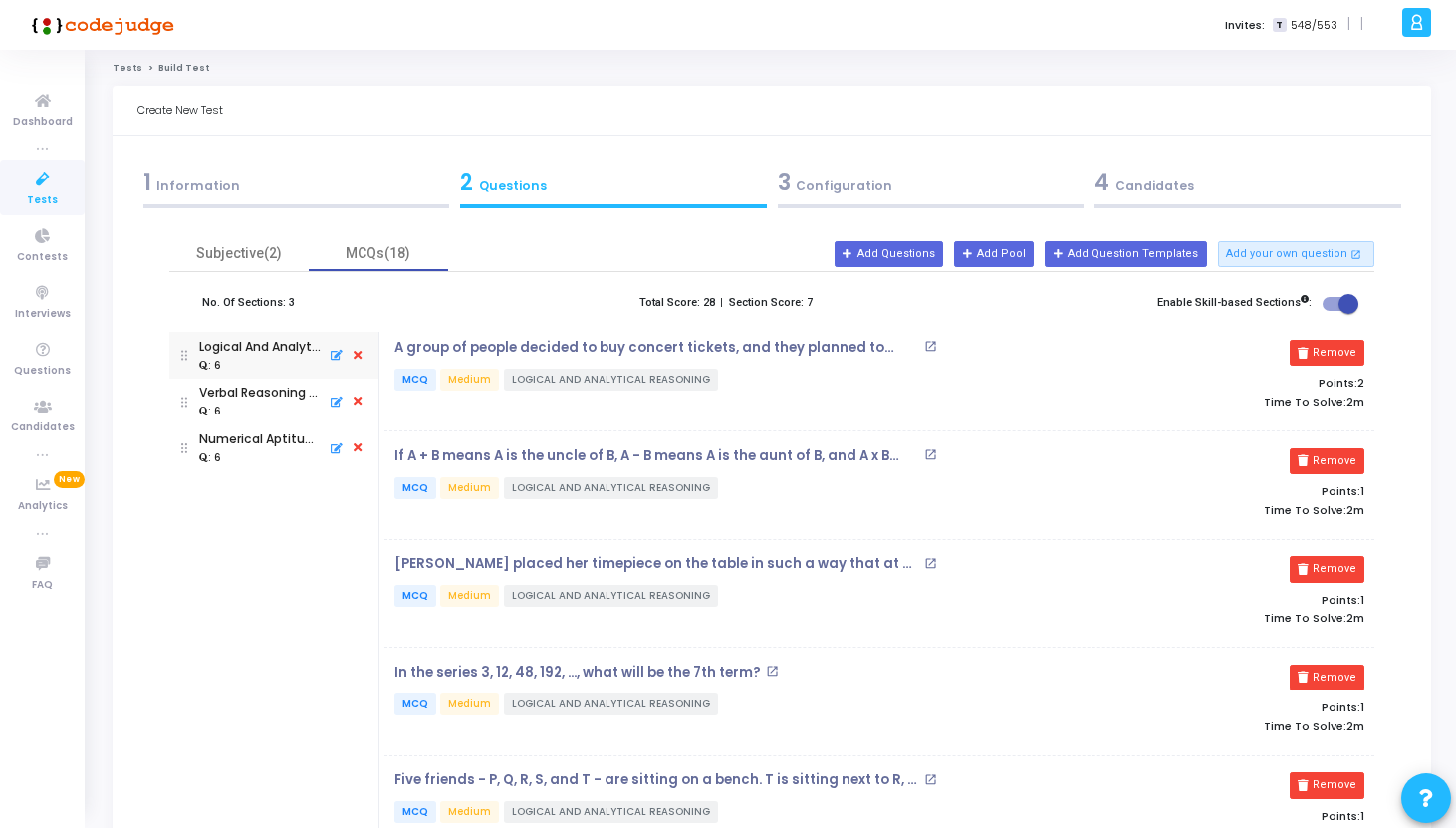 scroll, scrollTop: 2, scrollLeft: 0, axis: vertical 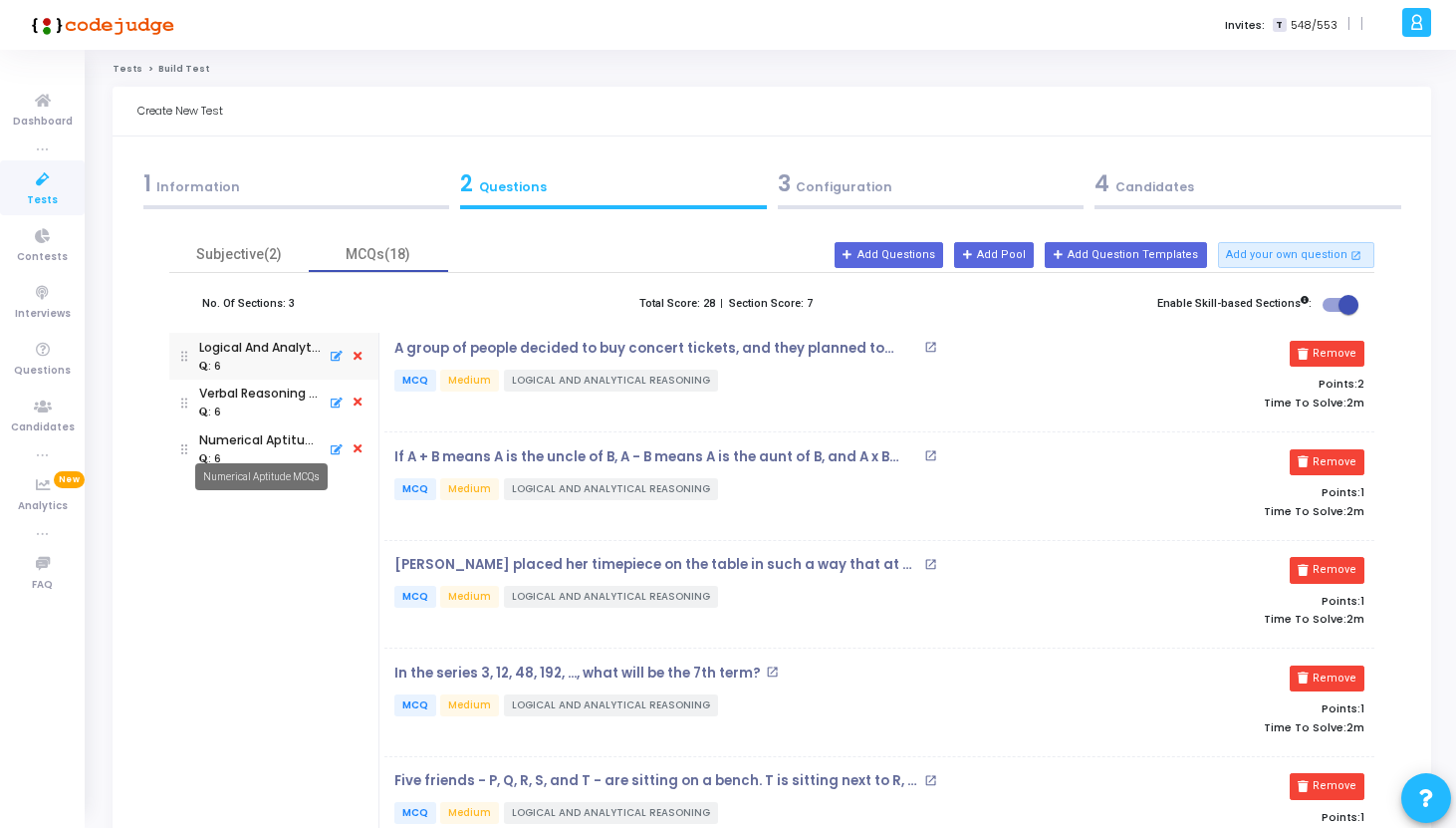 click on "Numerical Aptitude MCQs" at bounding box center (261, 476) 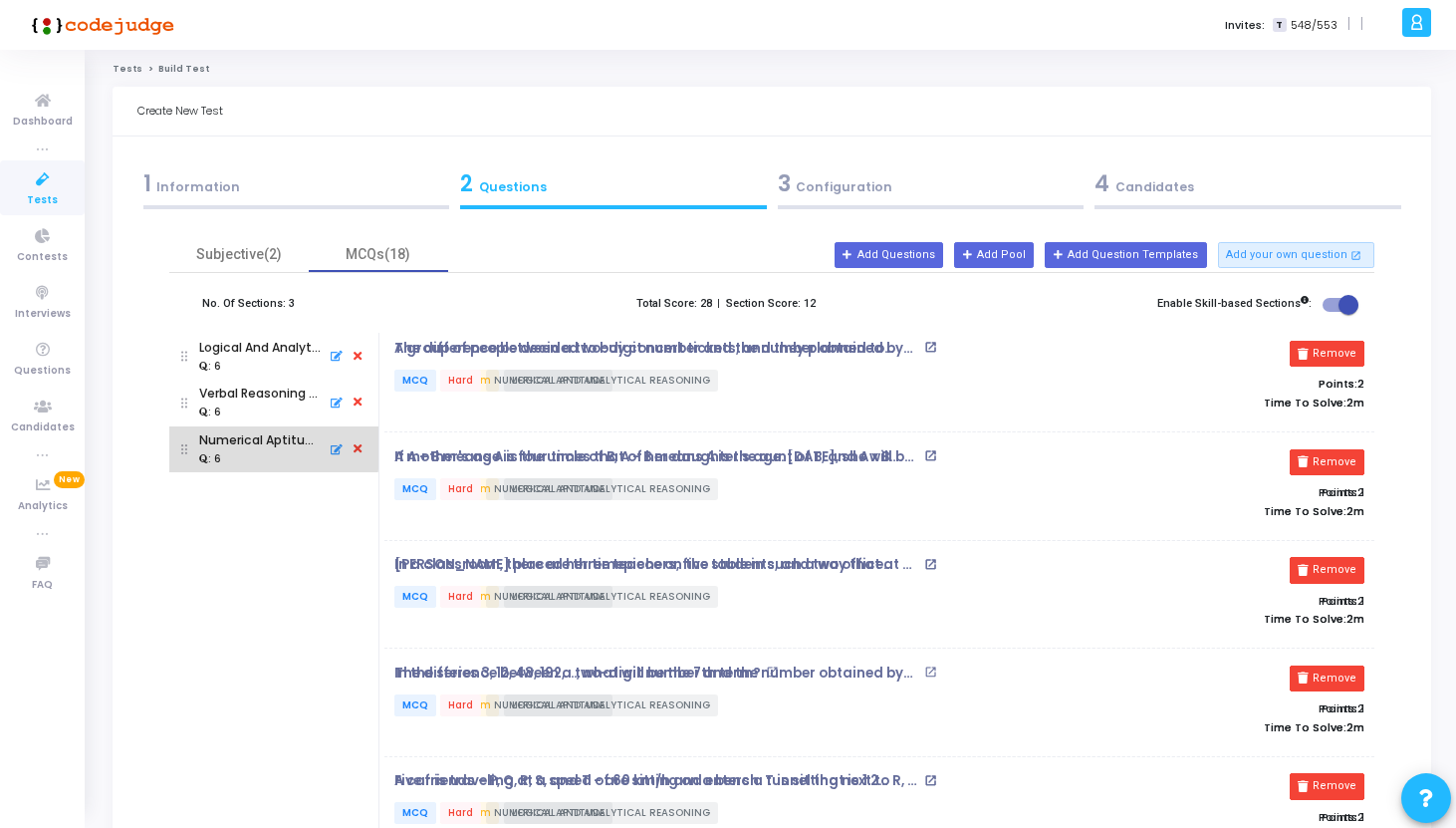scroll, scrollTop: 0, scrollLeft: 0, axis: both 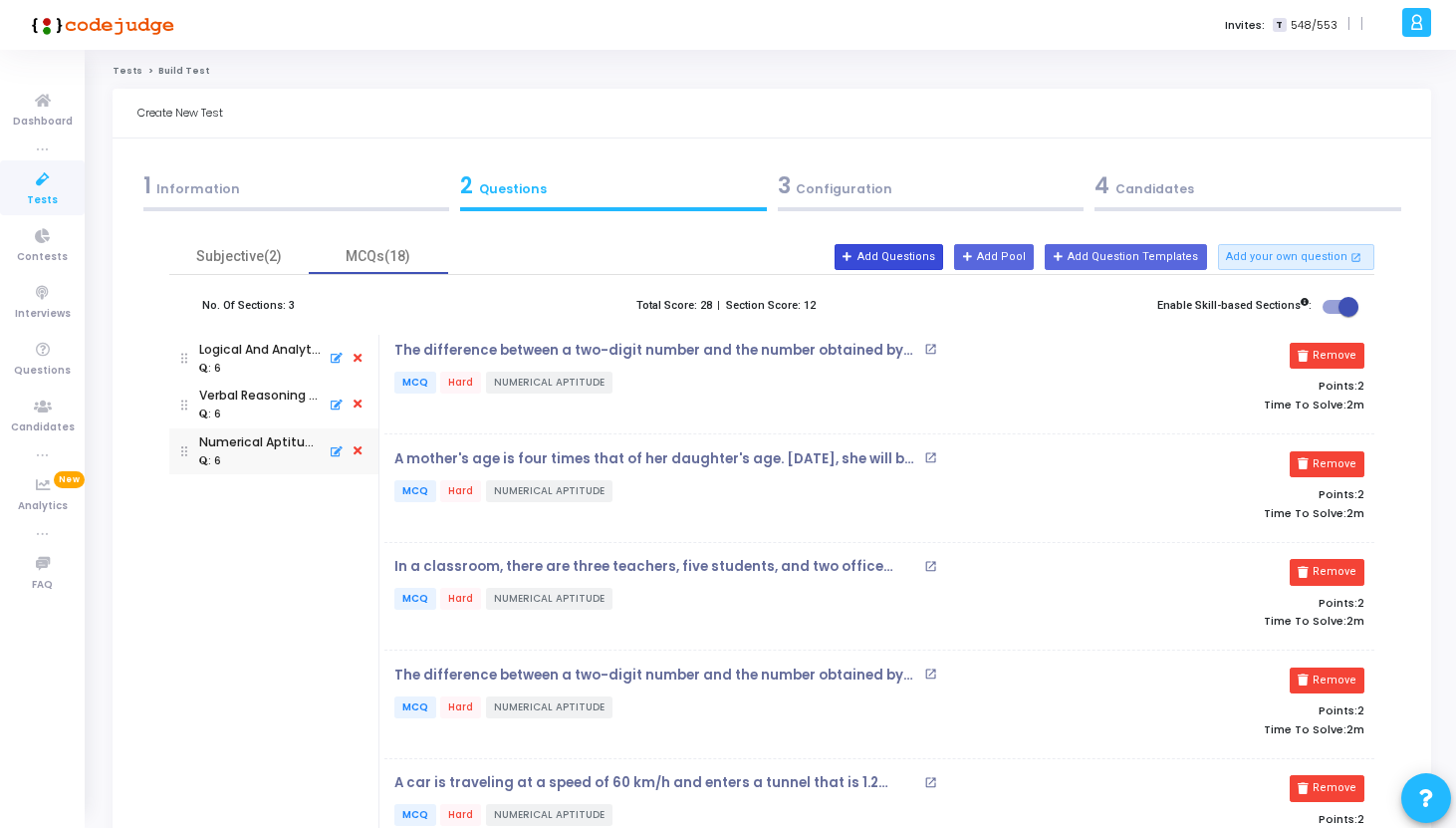 click on "Add Questions" at bounding box center (888, 257) 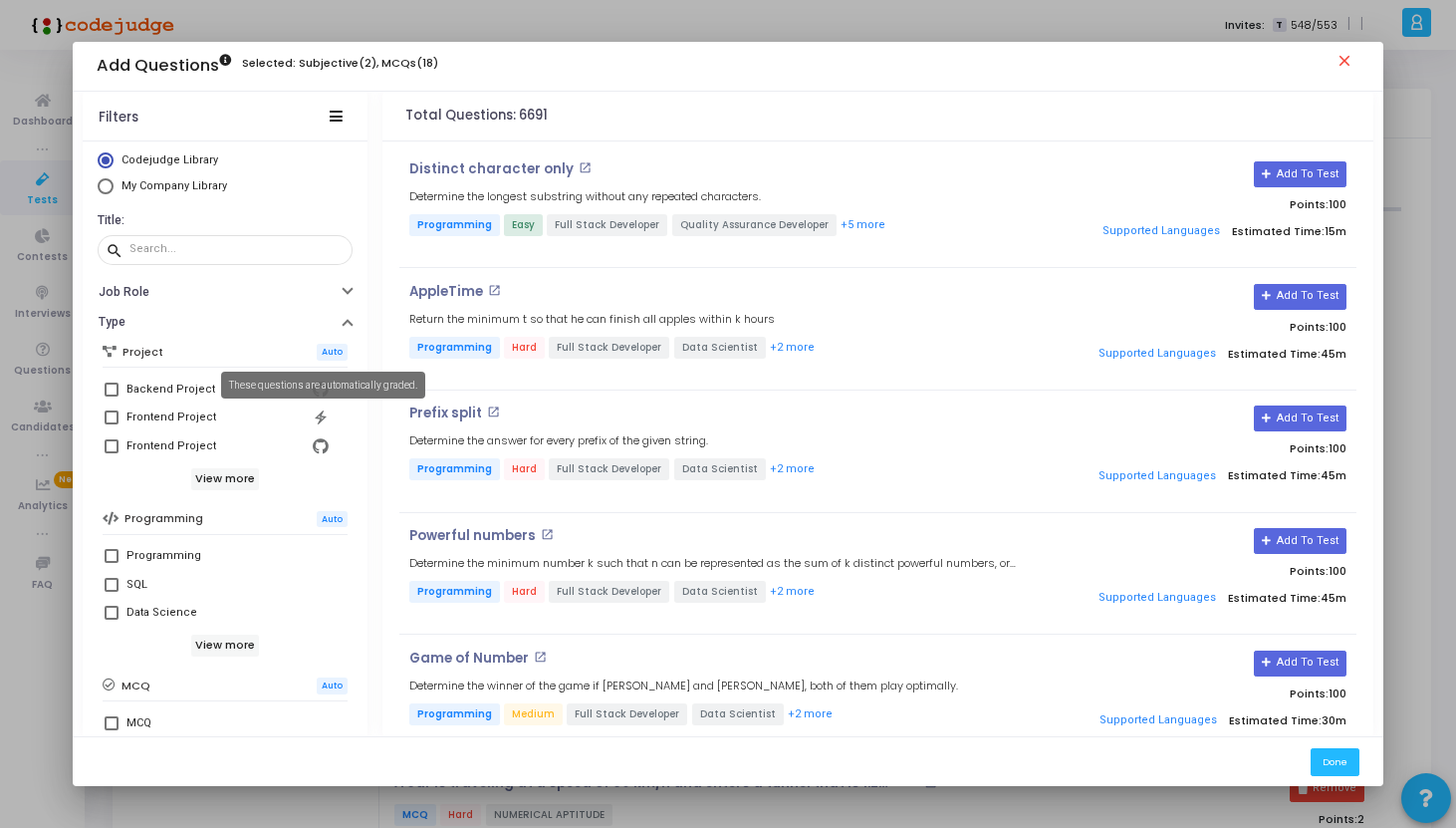 scroll, scrollTop: 0, scrollLeft: 0, axis: both 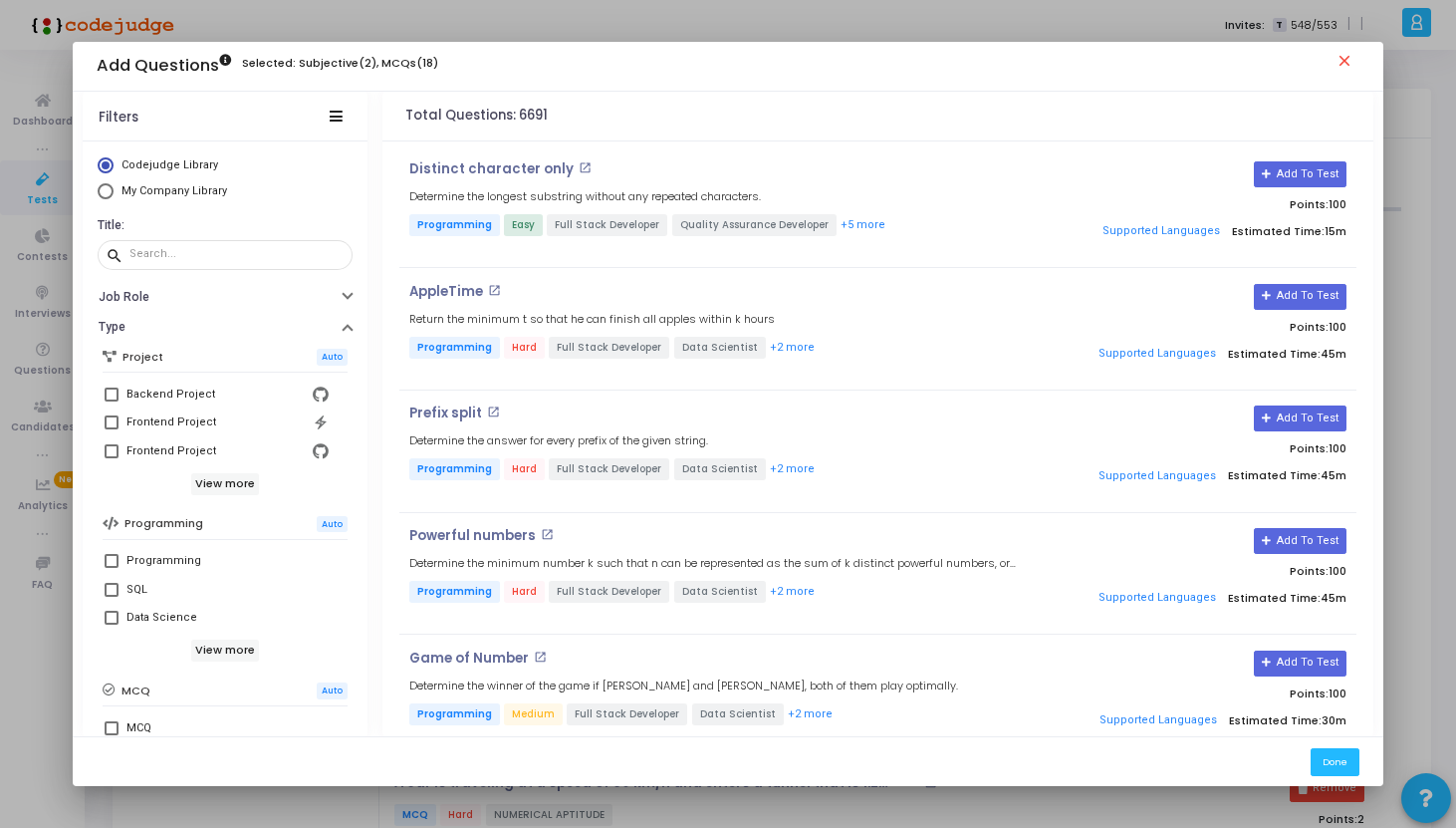 click on "close" at bounding box center [1347, 64] 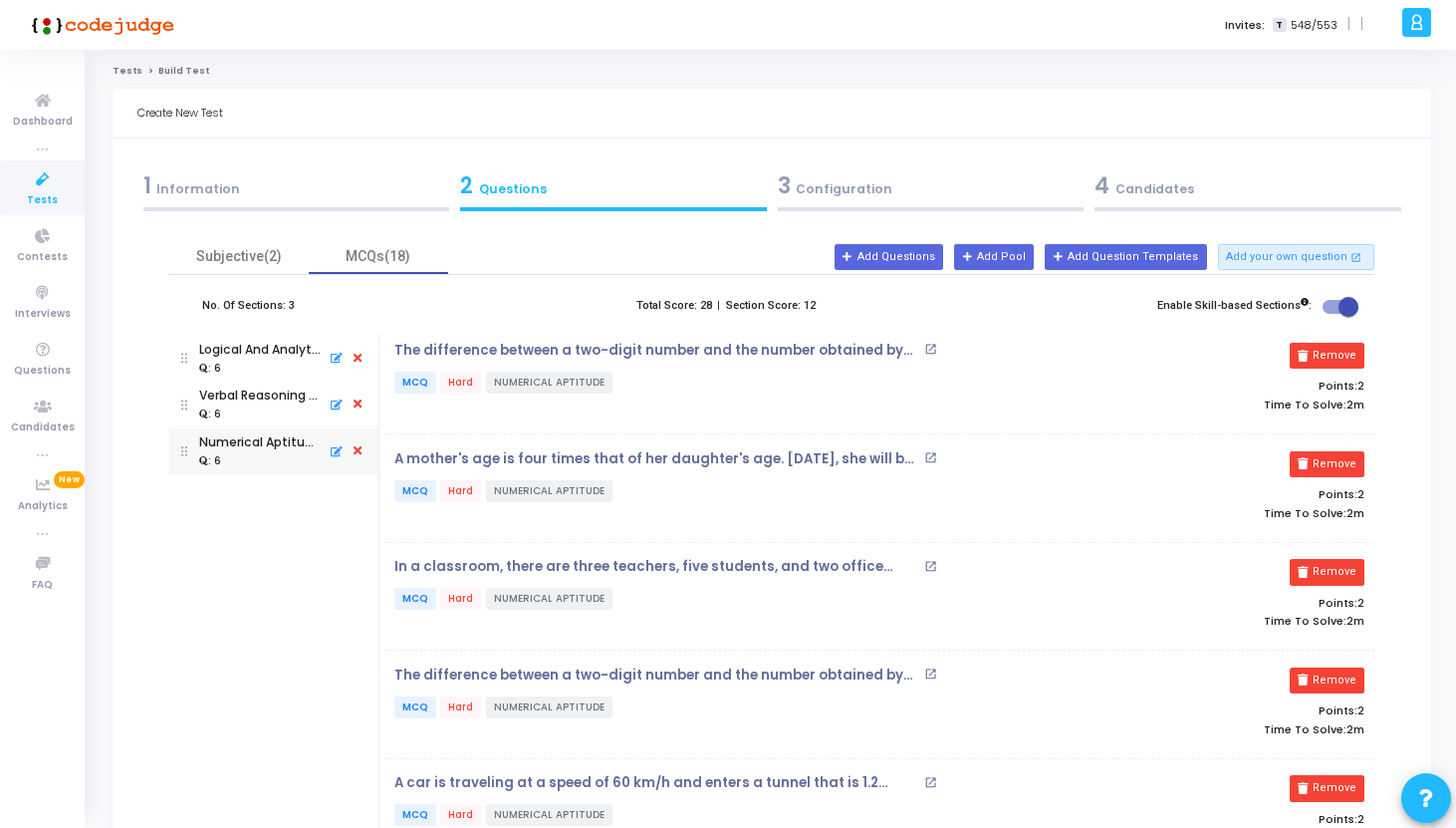 click on ": 6" at bounding box center (260, 368) 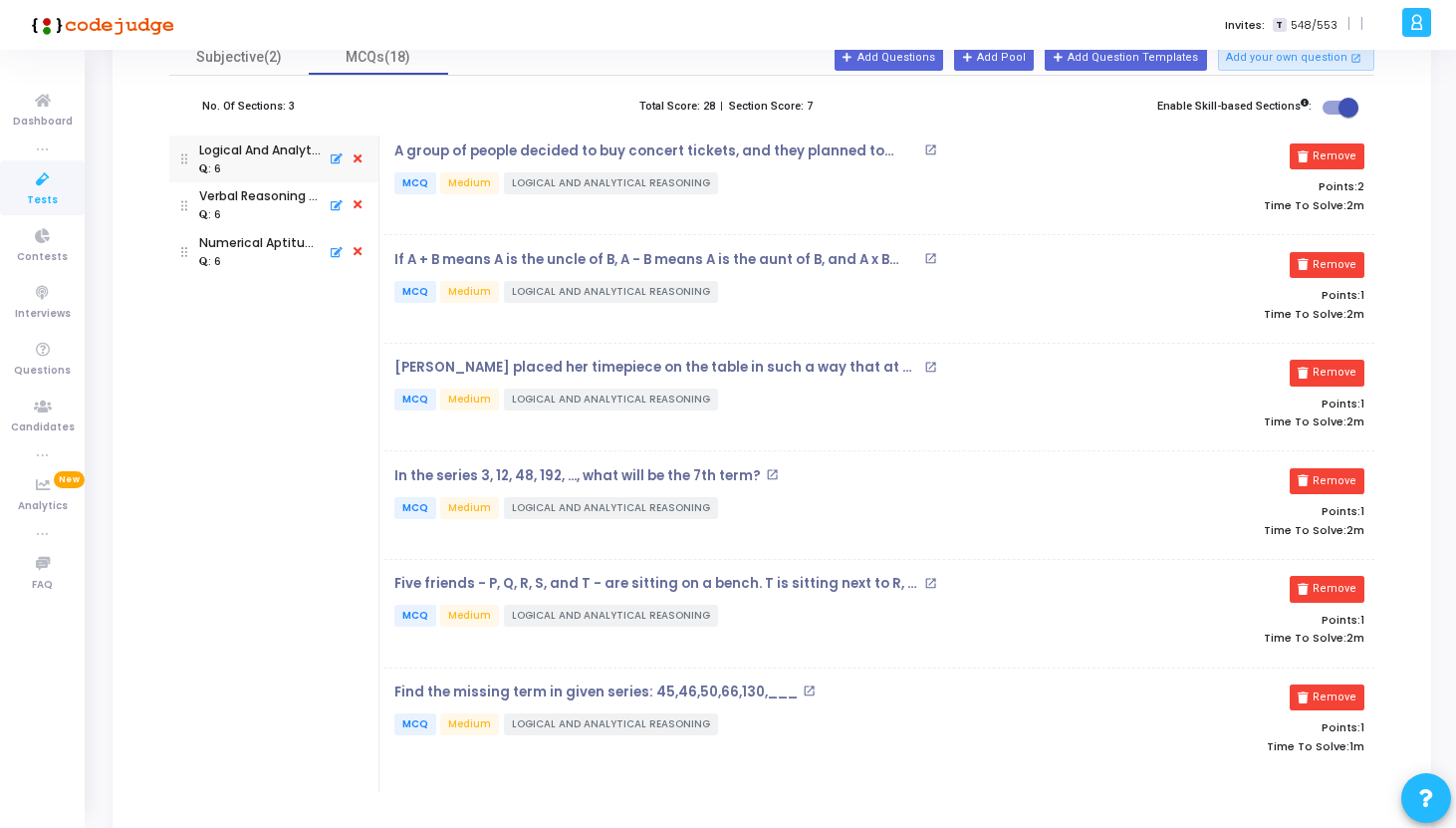 scroll, scrollTop: 0, scrollLeft: 0, axis: both 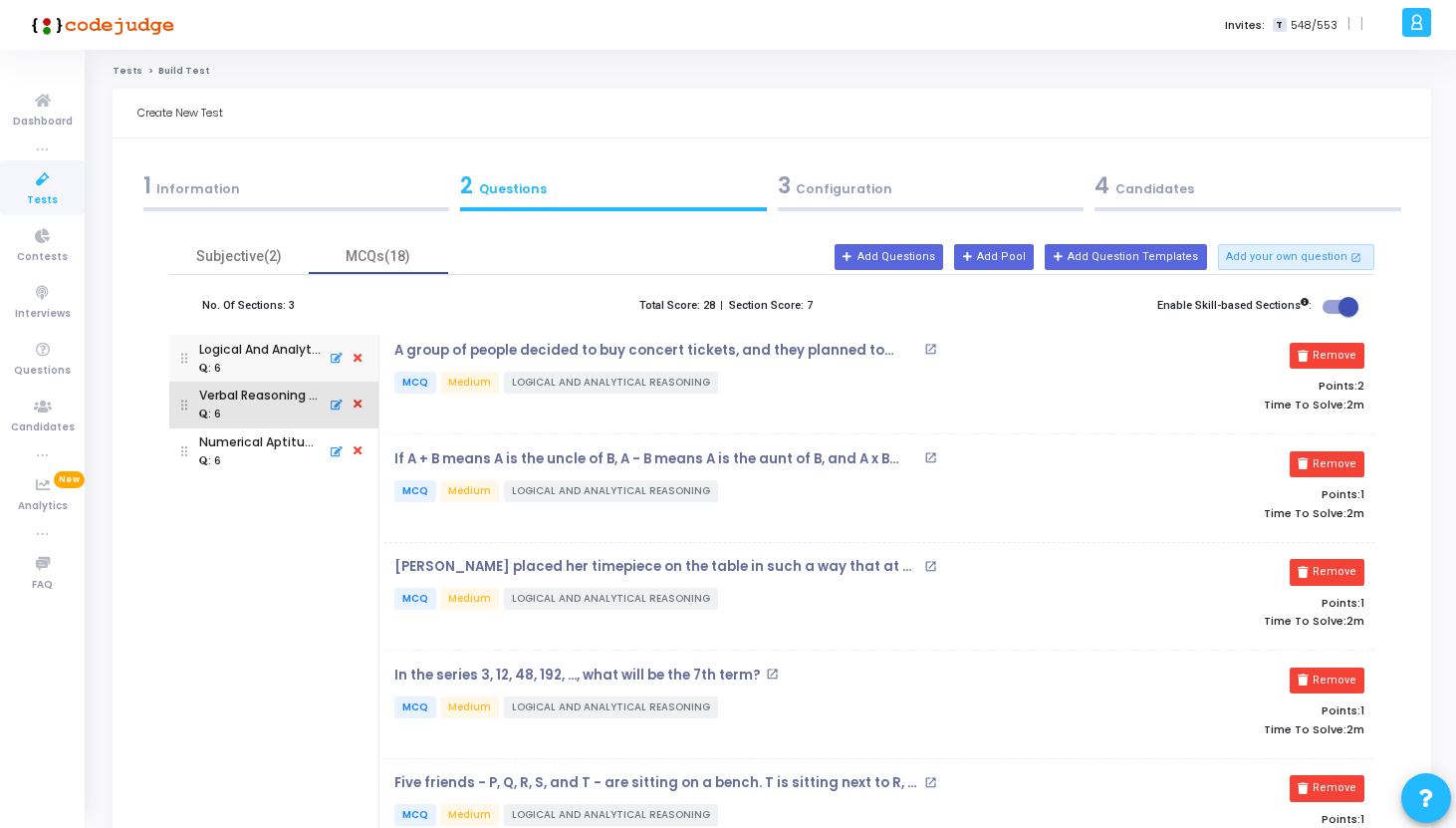click on ": 6" at bounding box center [260, 414] 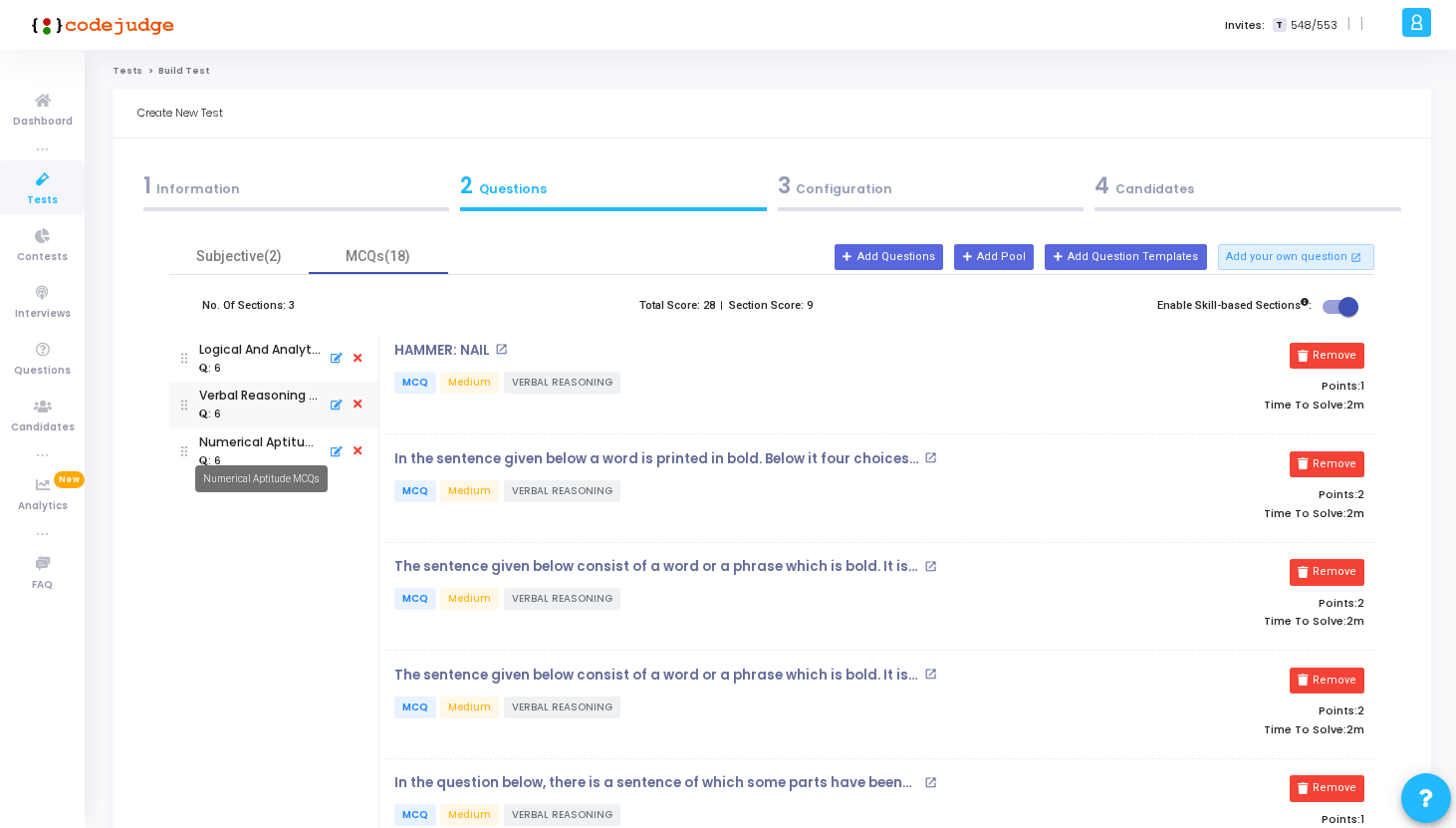 click on "Numerical Aptitude MCQs" at bounding box center [261, 478] 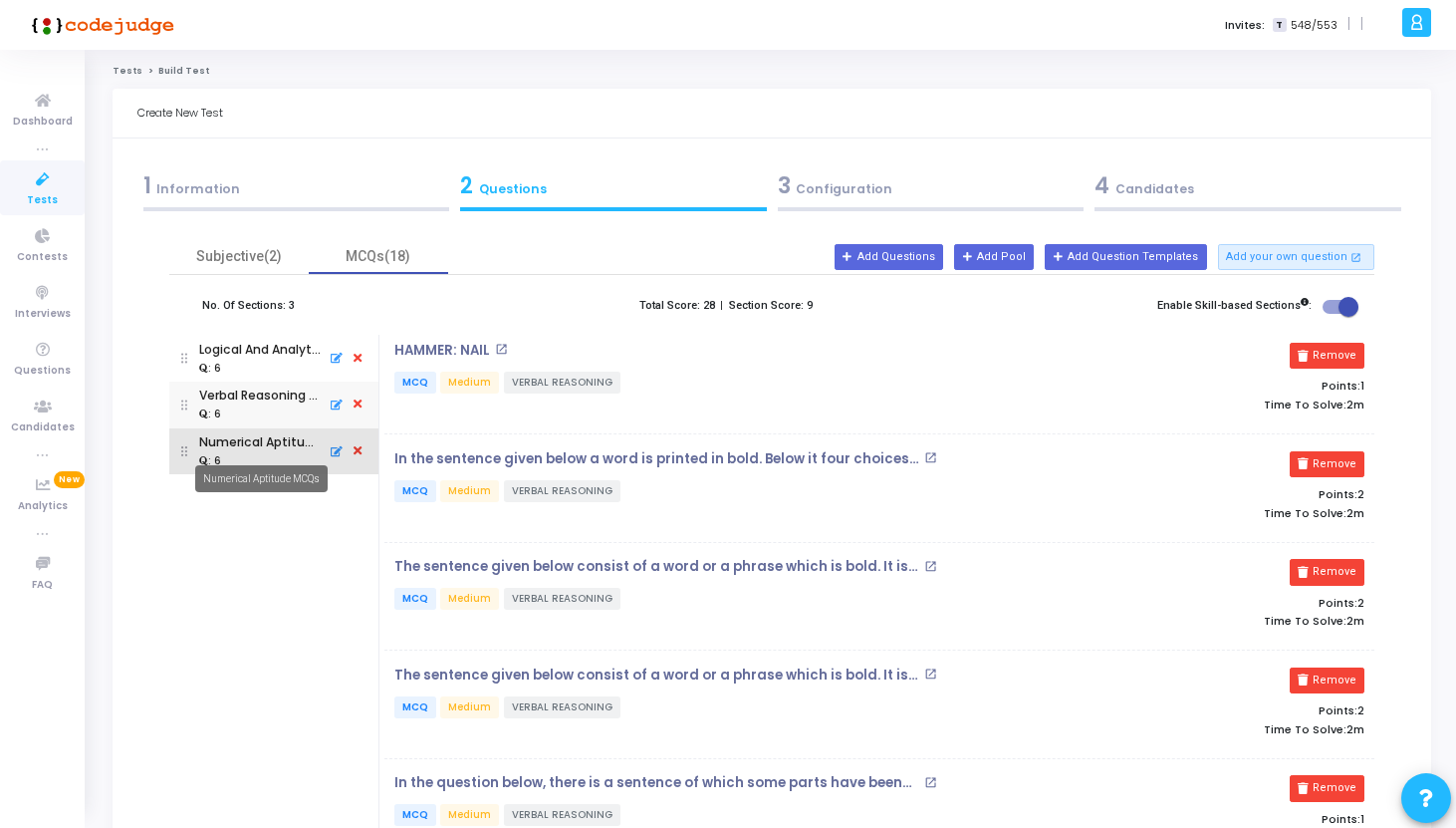 click on "Numerical Aptitude MCQs" at bounding box center (260, 442) 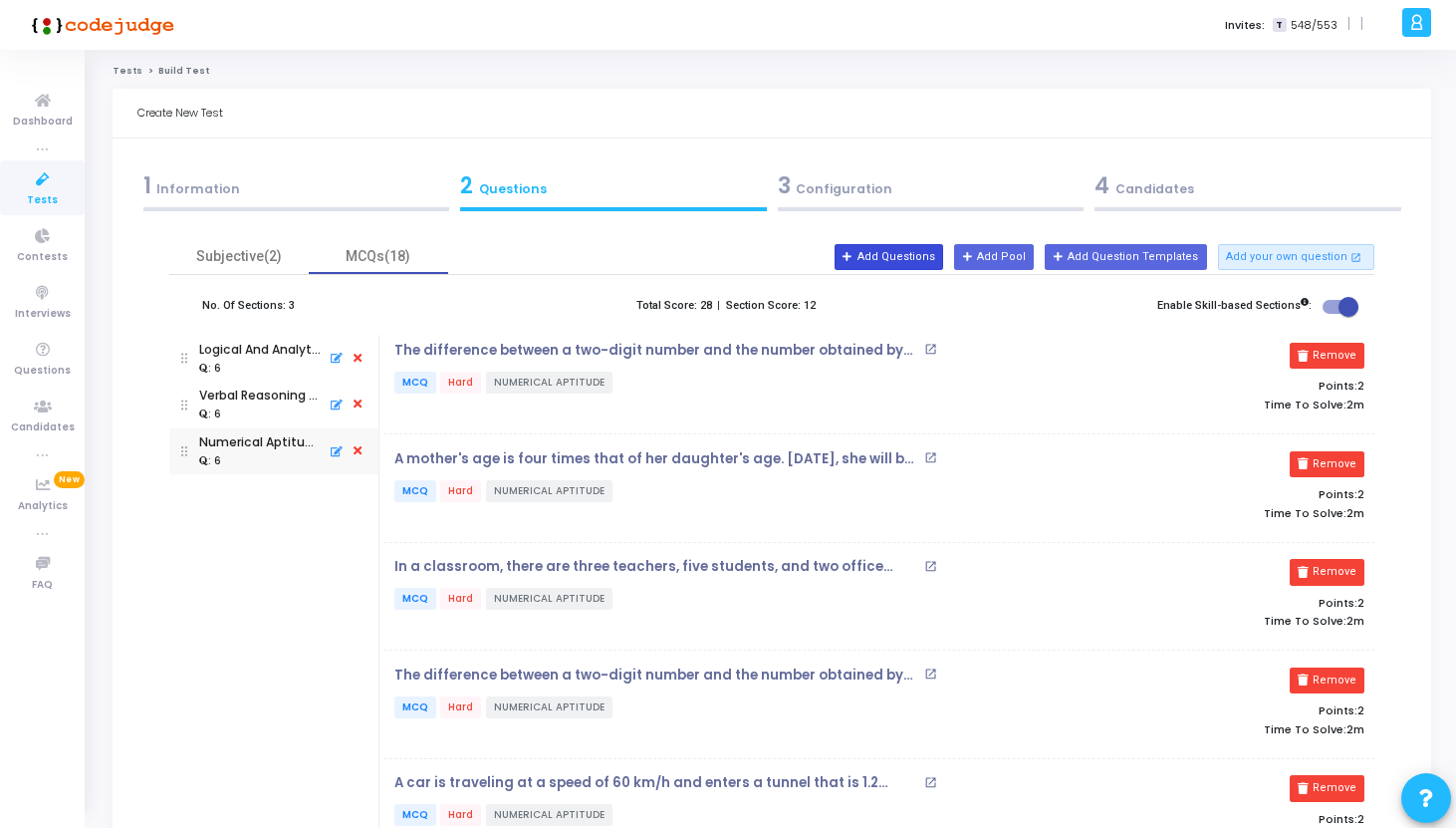 click on "Add Questions" at bounding box center (888, 257) 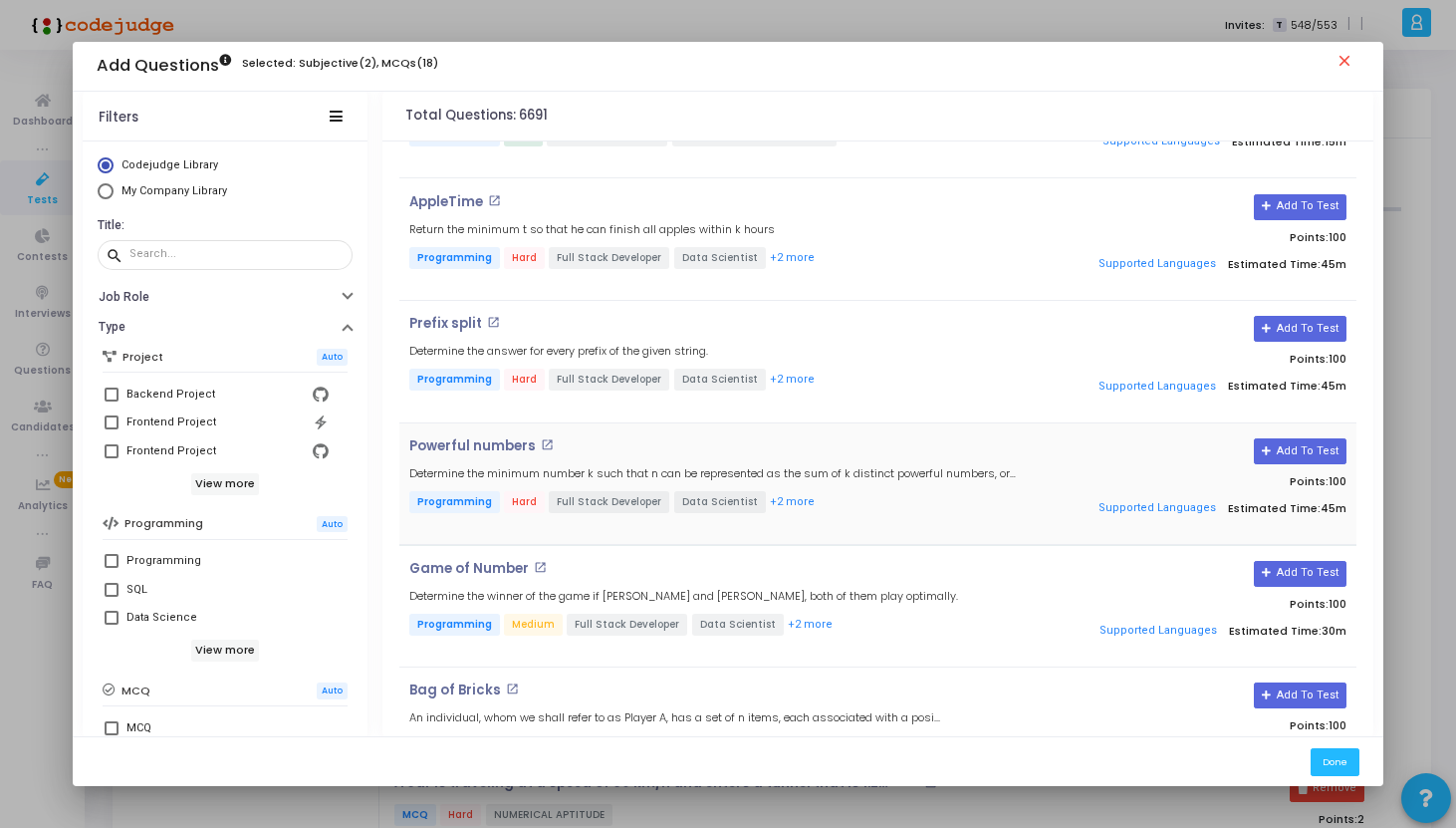 scroll, scrollTop: 0, scrollLeft: 0, axis: both 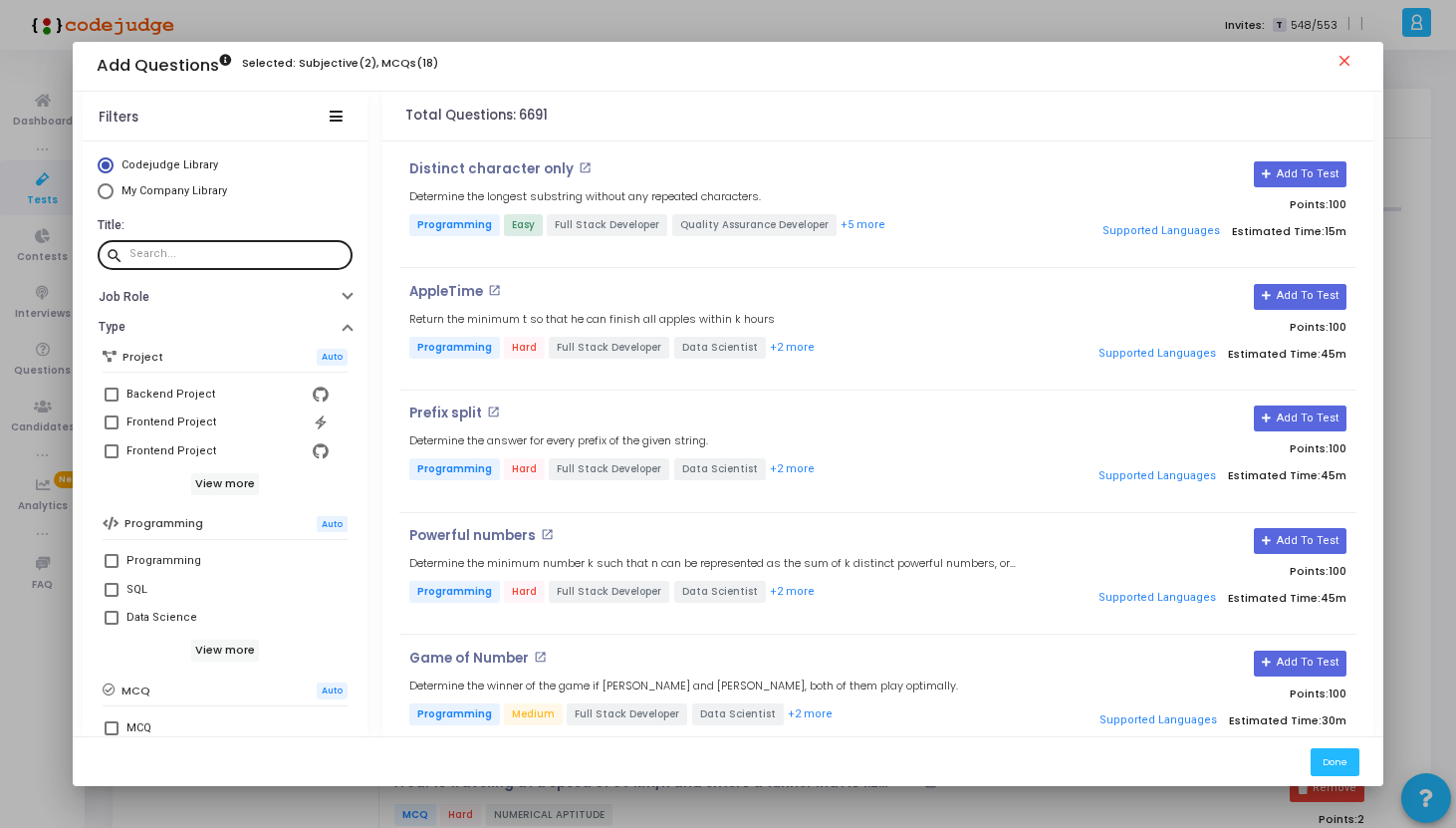 click at bounding box center (237, 254) 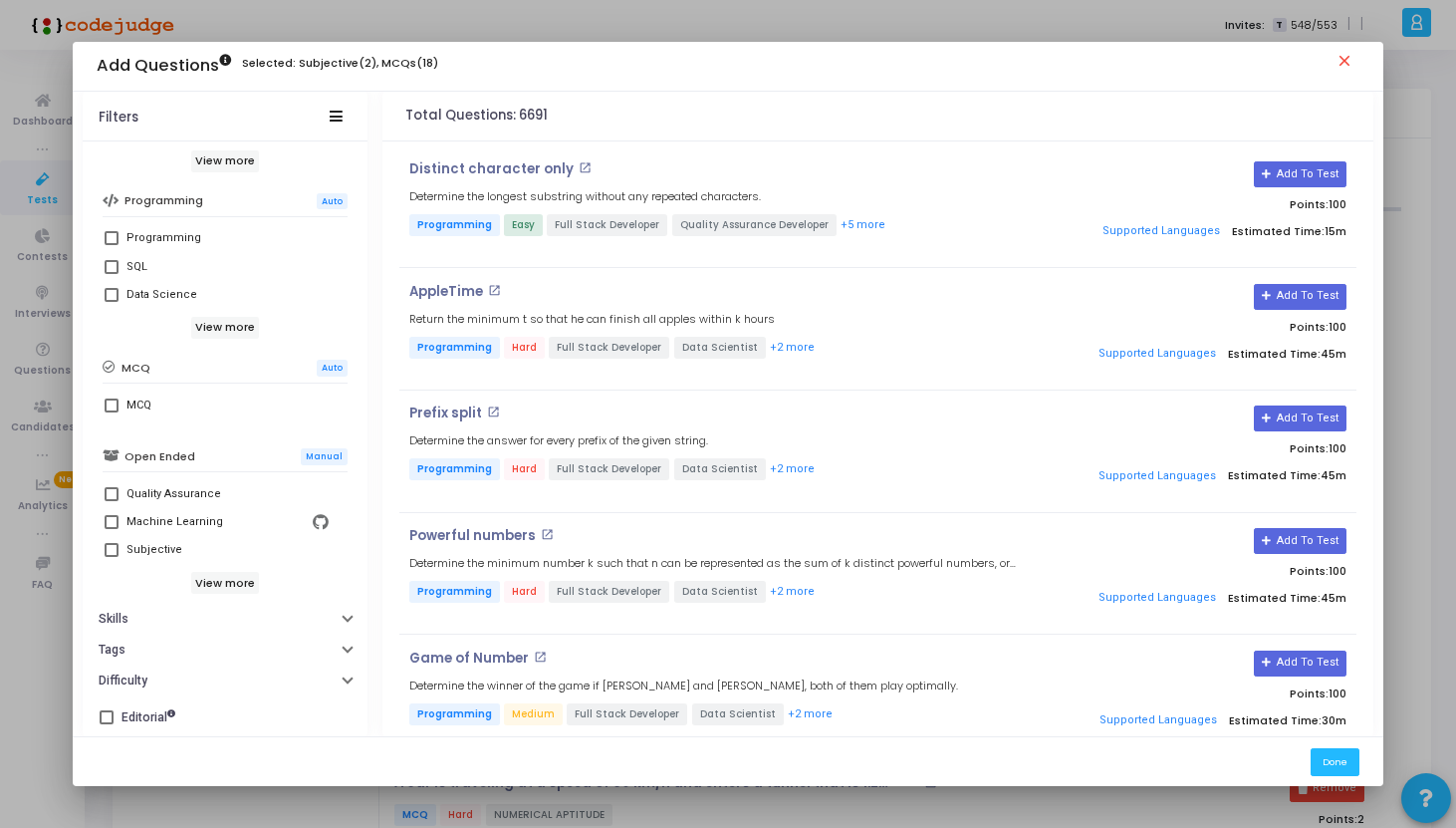 scroll, scrollTop: 0, scrollLeft: 0, axis: both 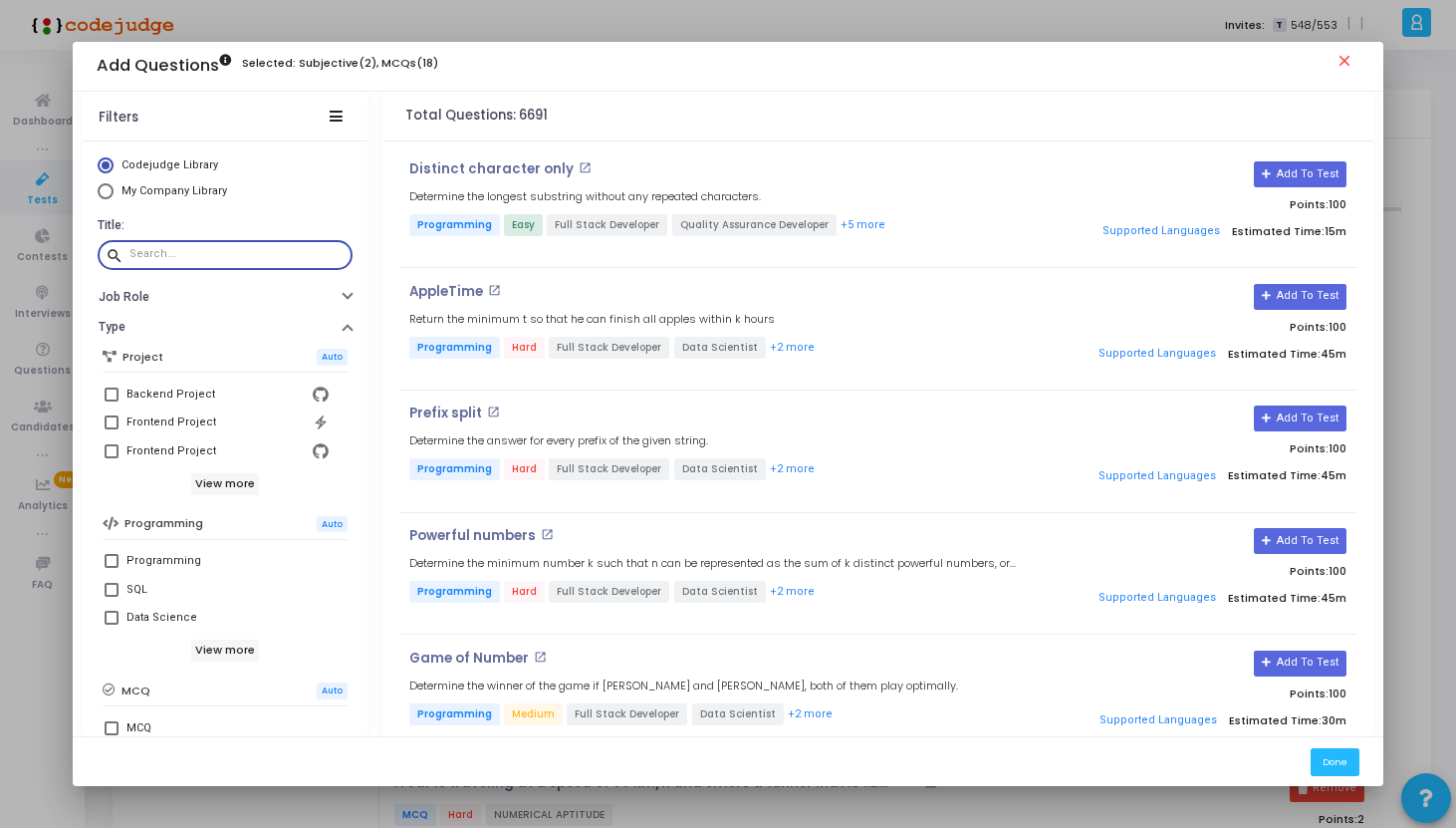 click on "close" at bounding box center [1347, 64] 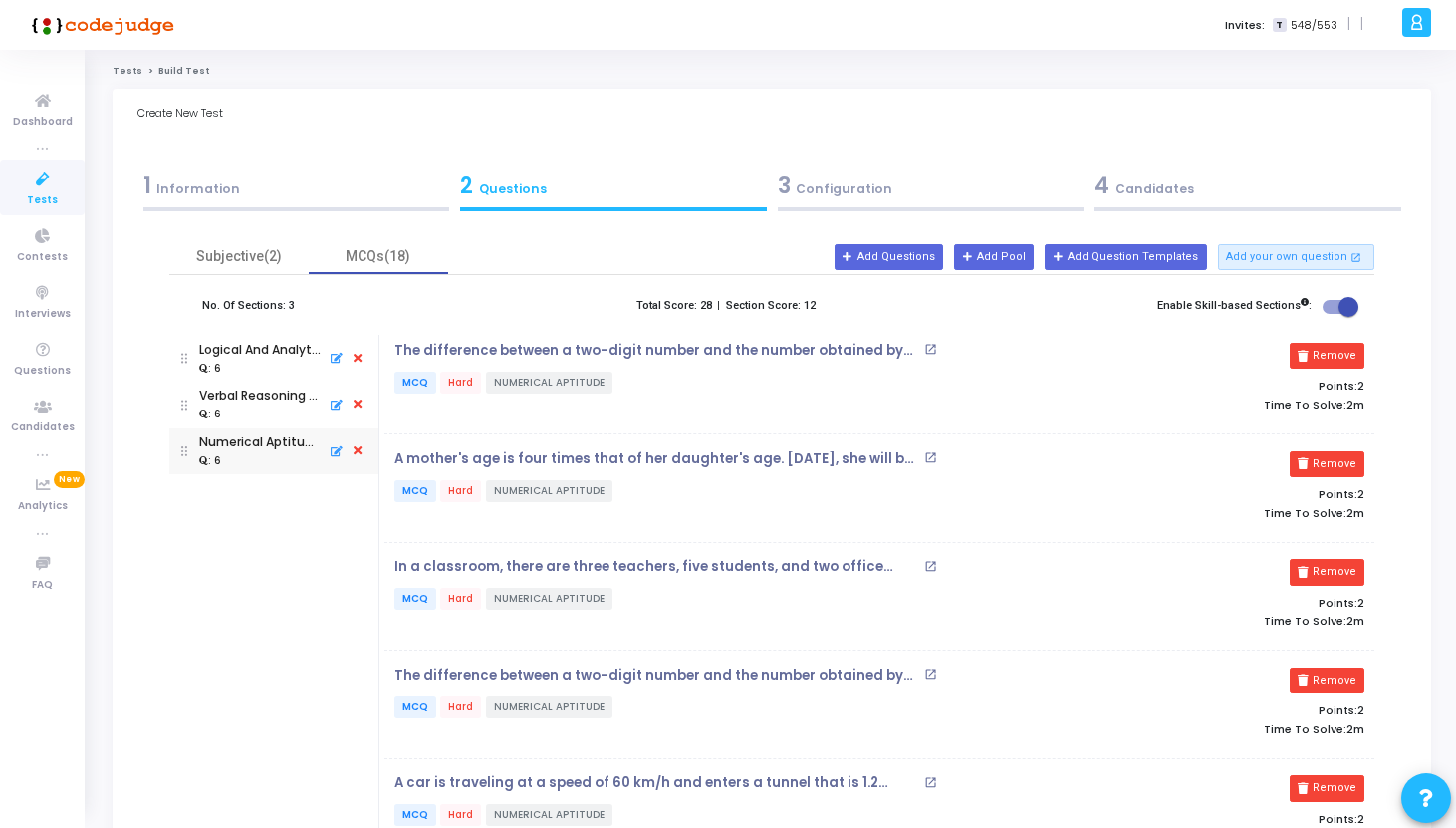 click at bounding box center [334, 451] 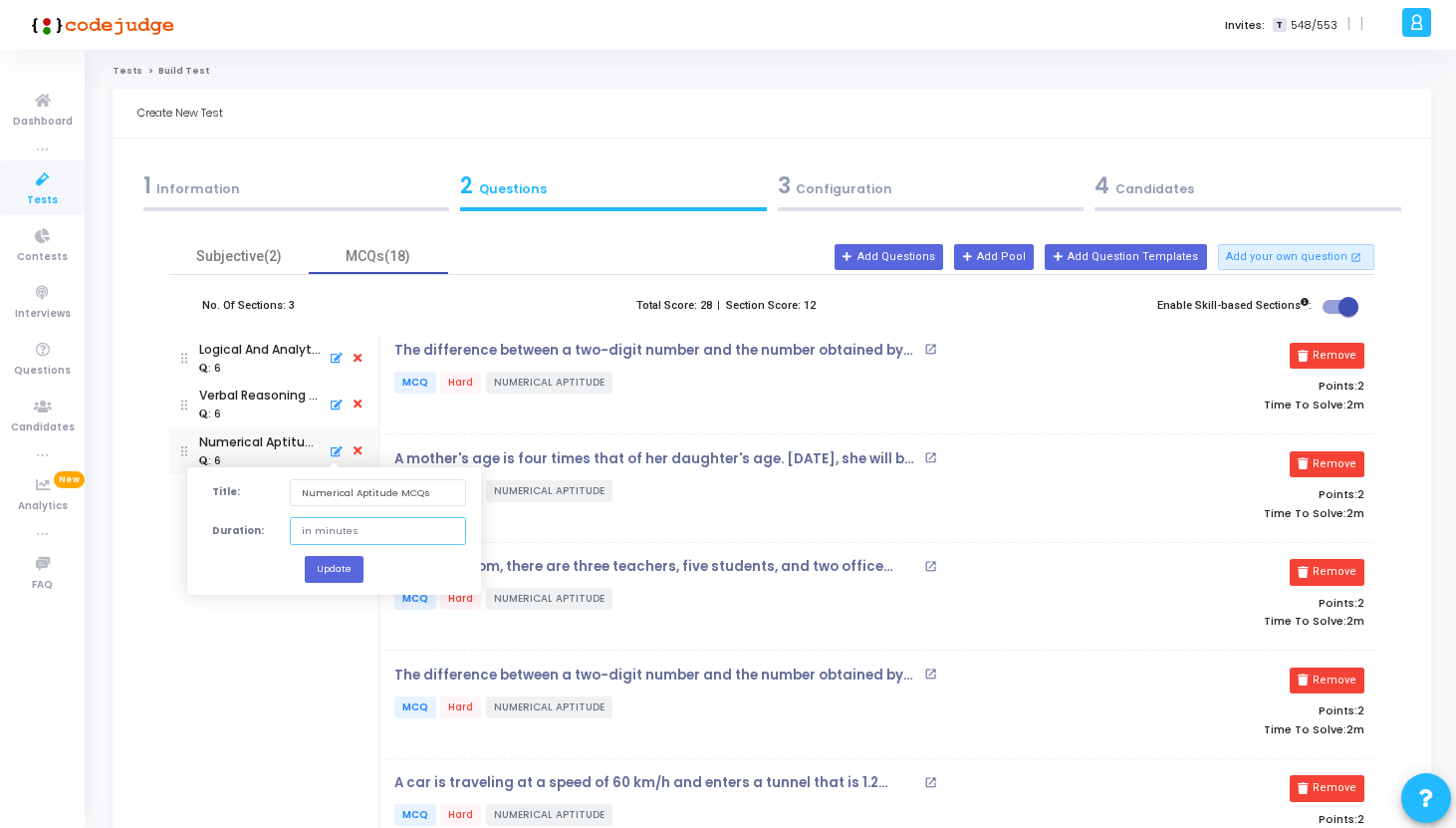 click at bounding box center [377, 530] 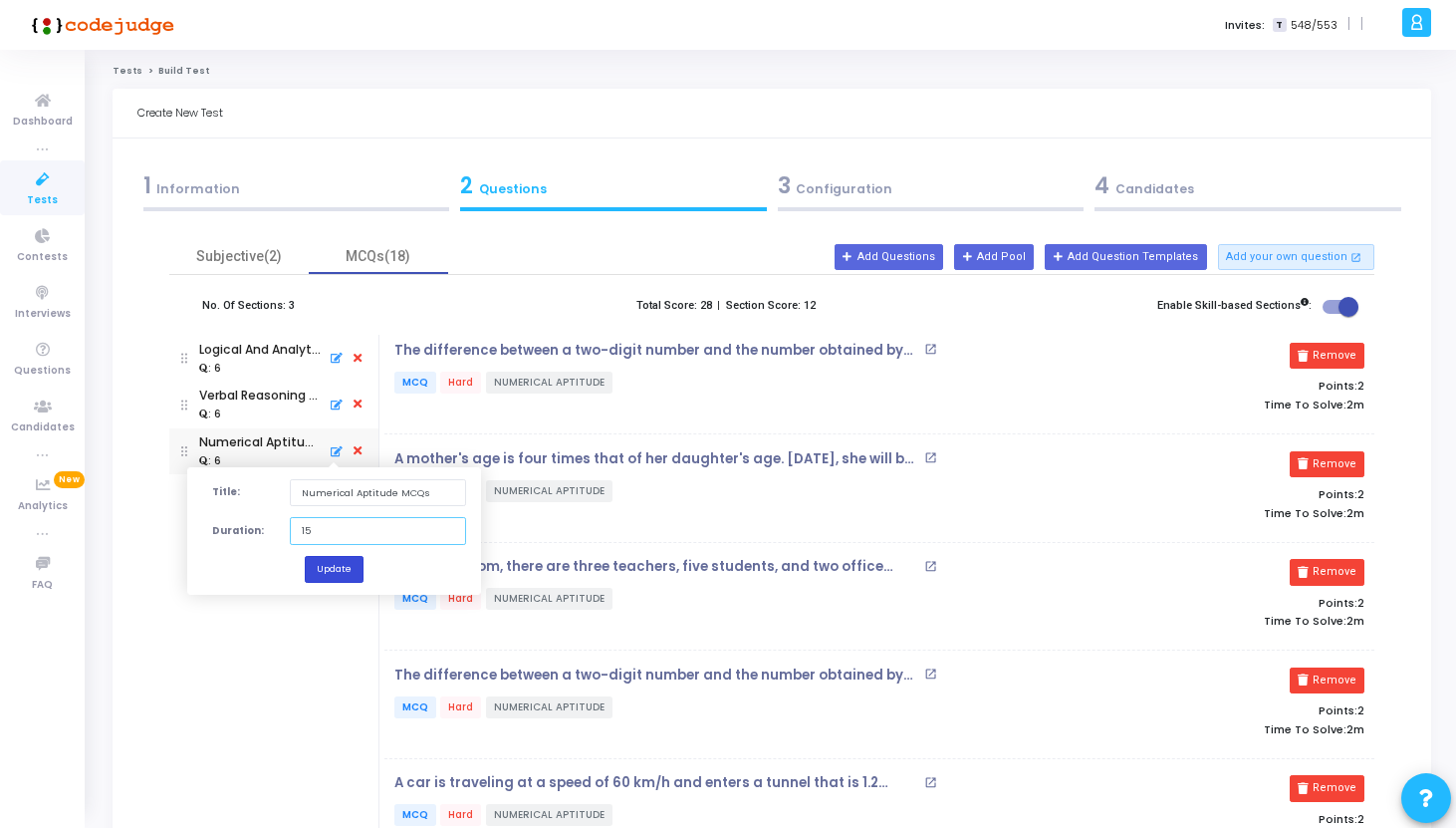 type on "15" 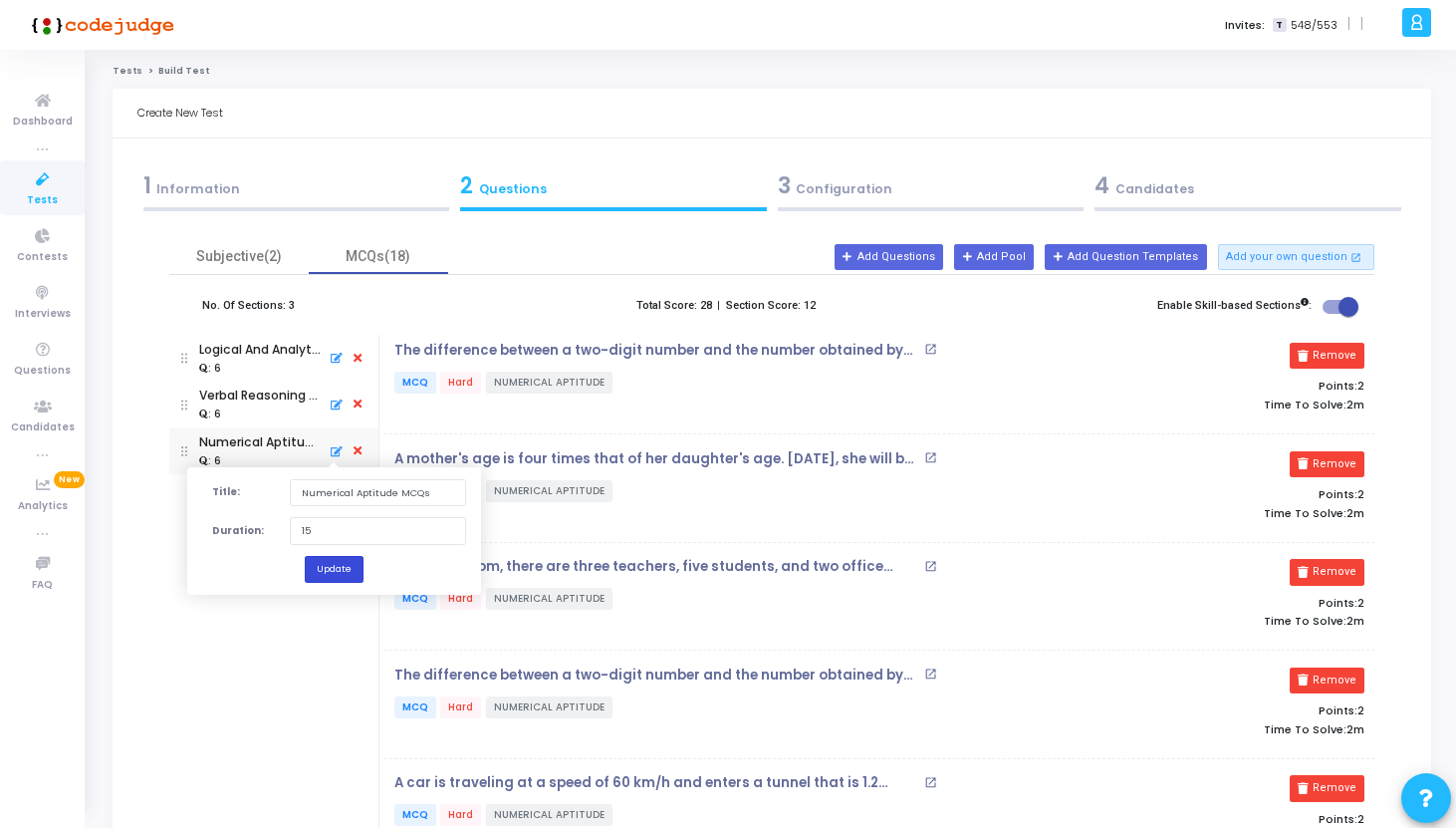 click on "Update" at bounding box center [334, 568] 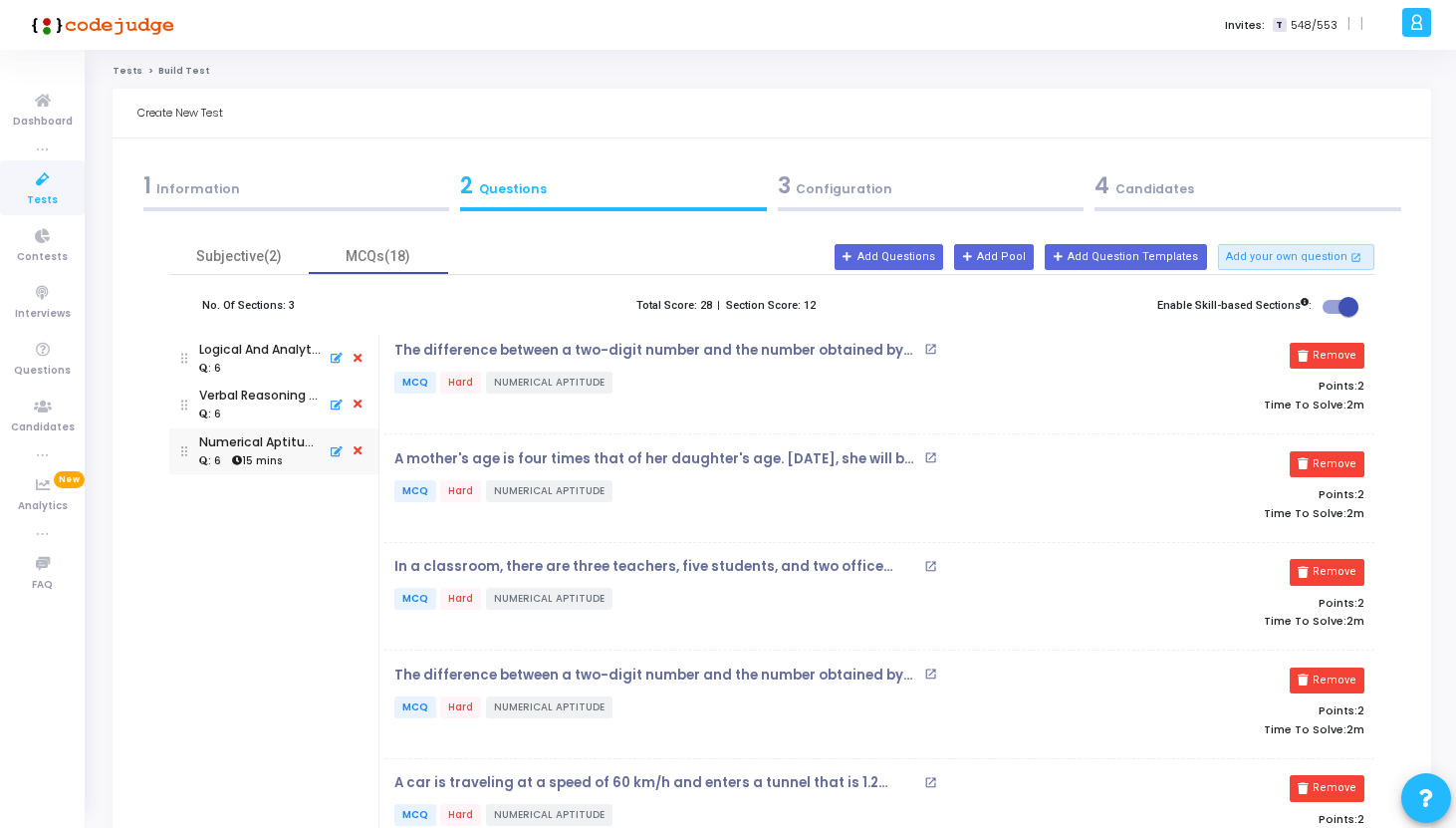 click at bounding box center (334, 405) 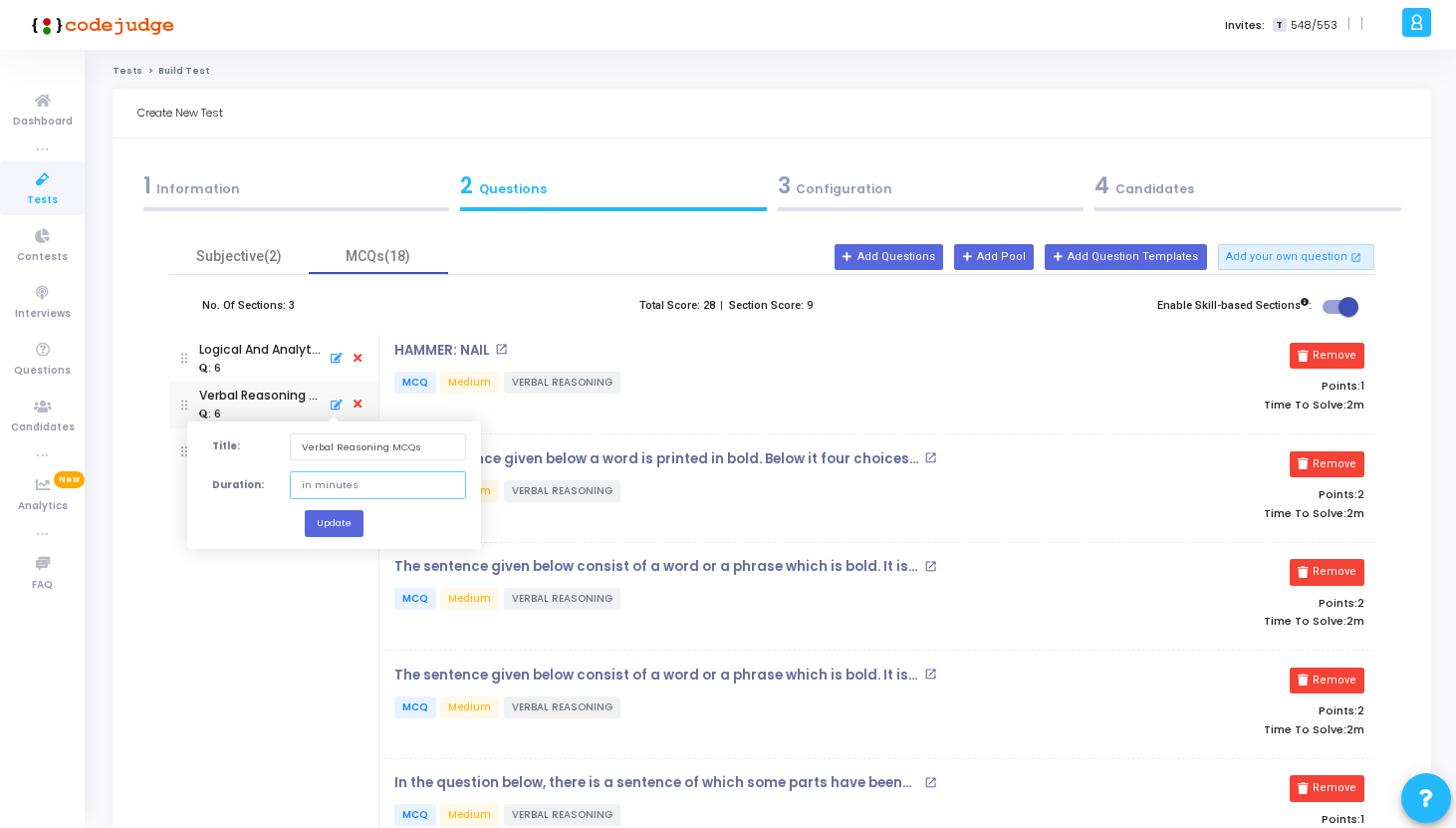 click at bounding box center [377, 484] 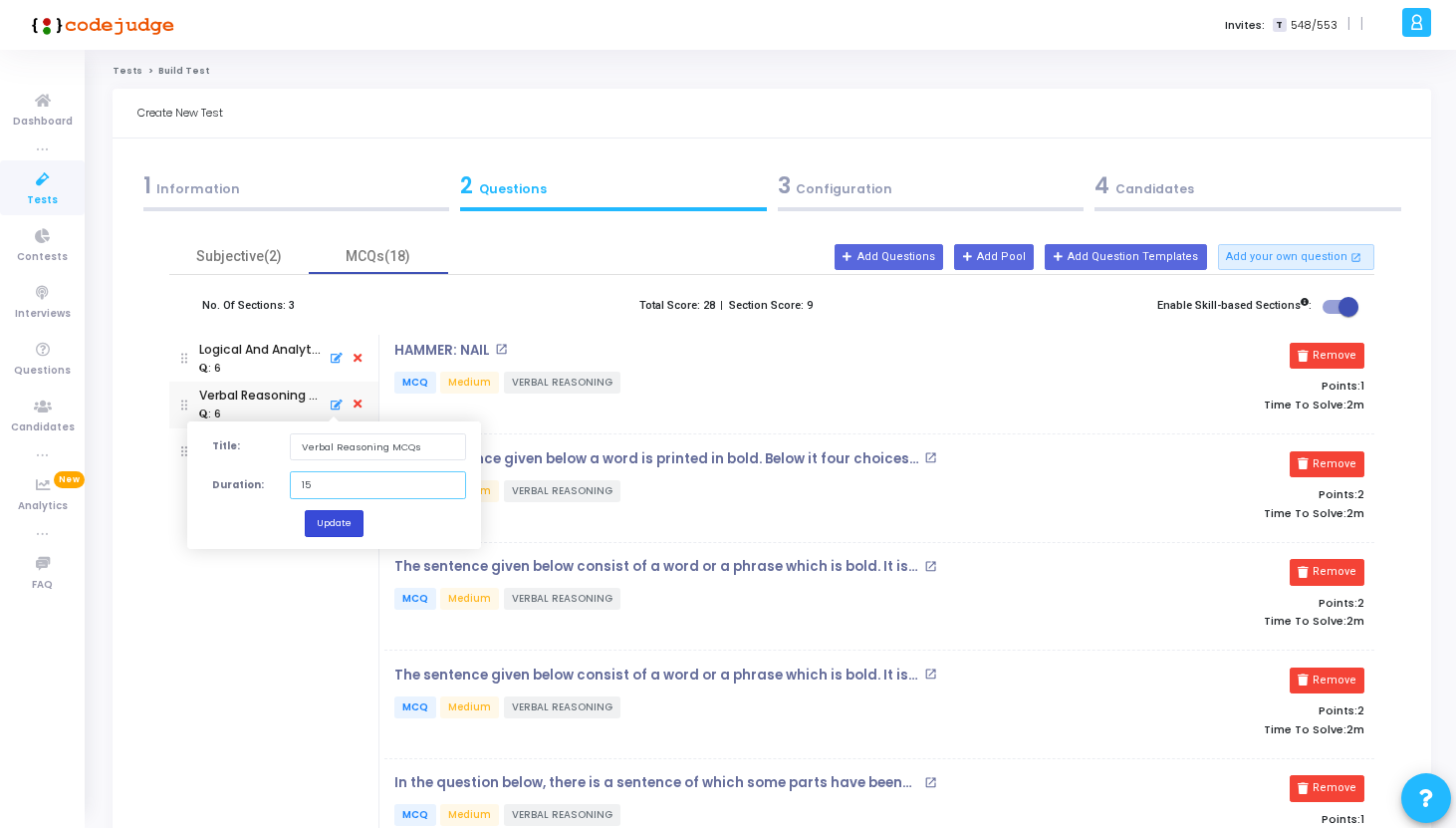 type on "15" 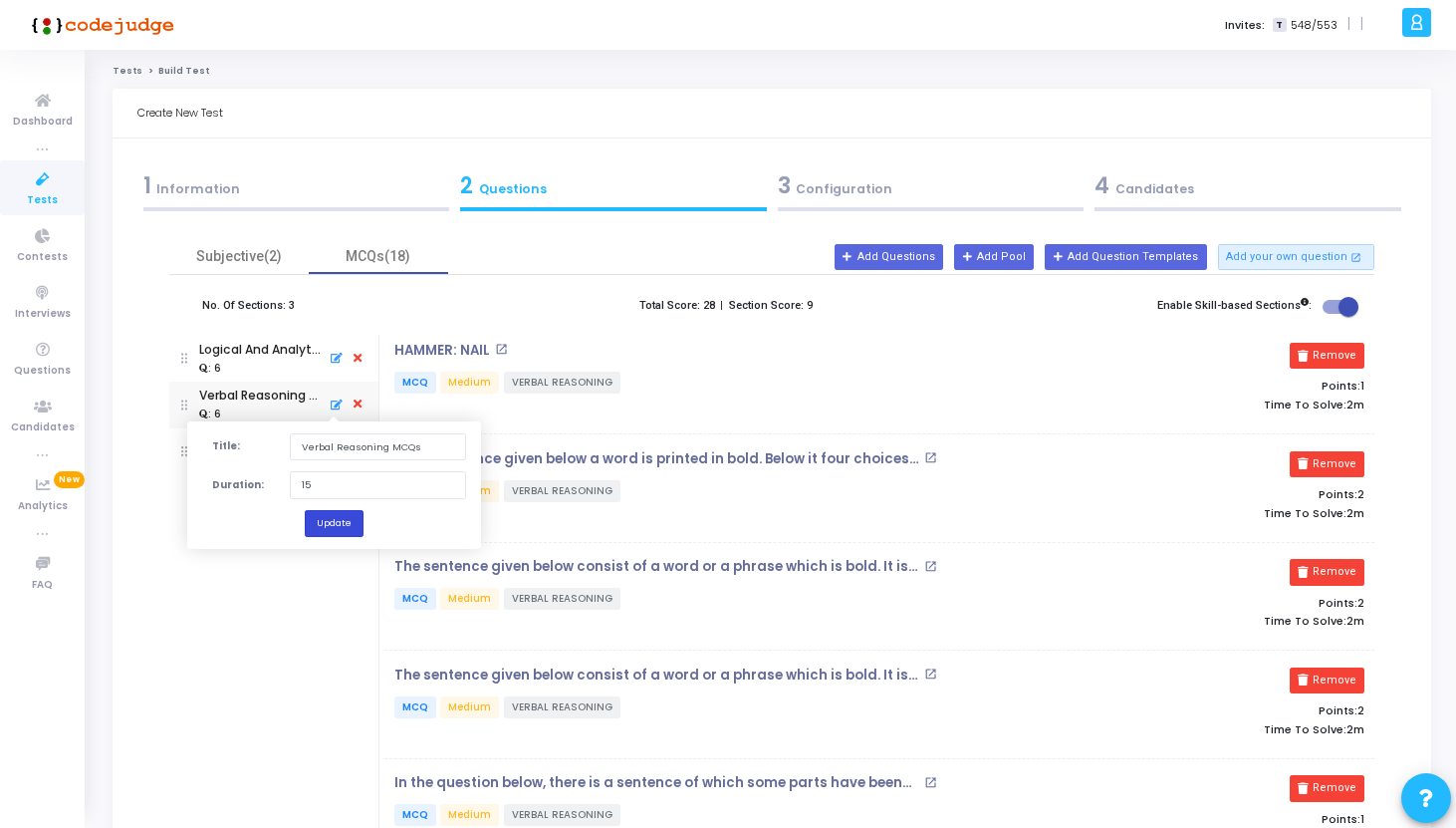 click on "Update" at bounding box center [334, 522] 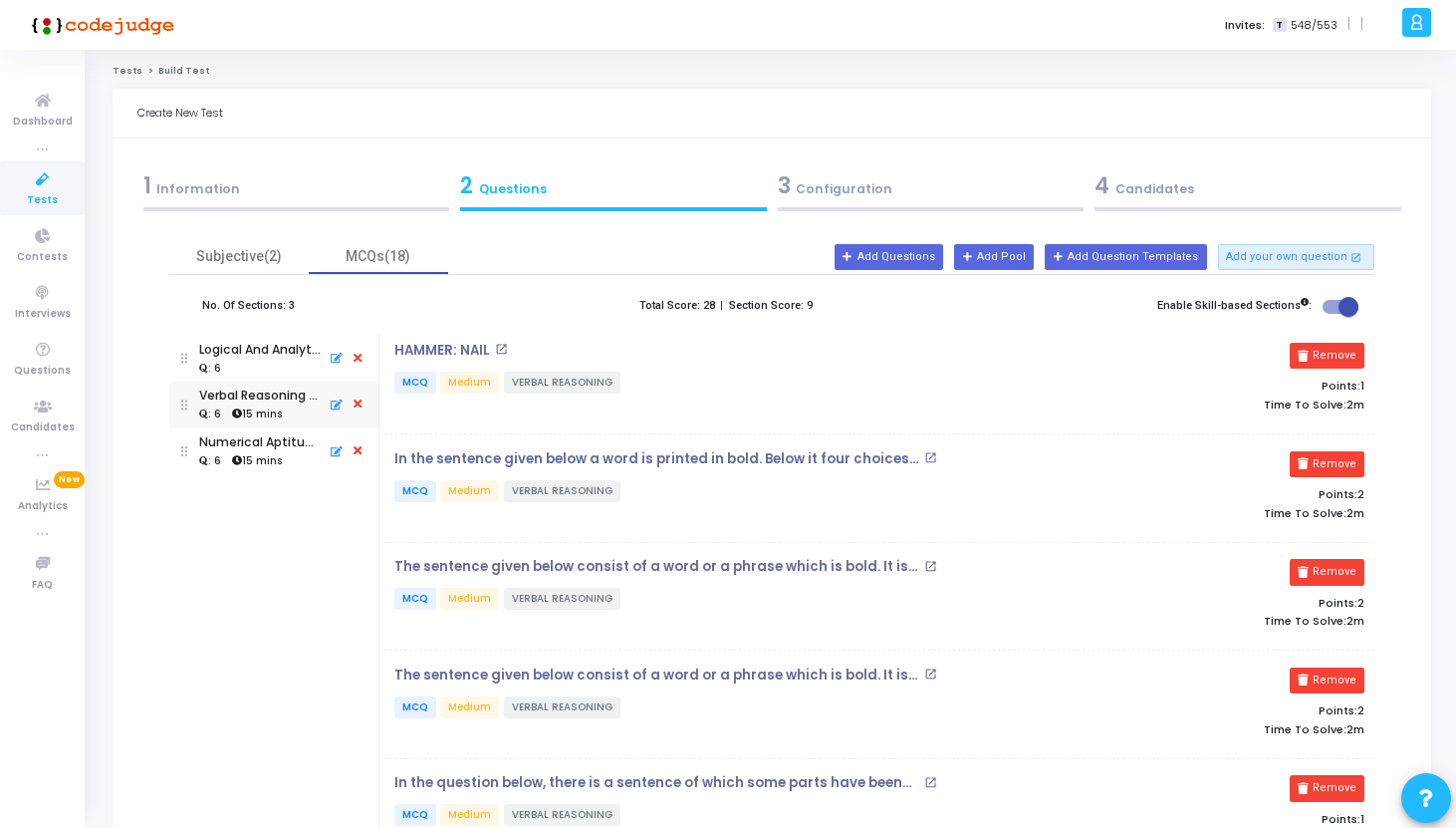 click at bounding box center (334, 358) 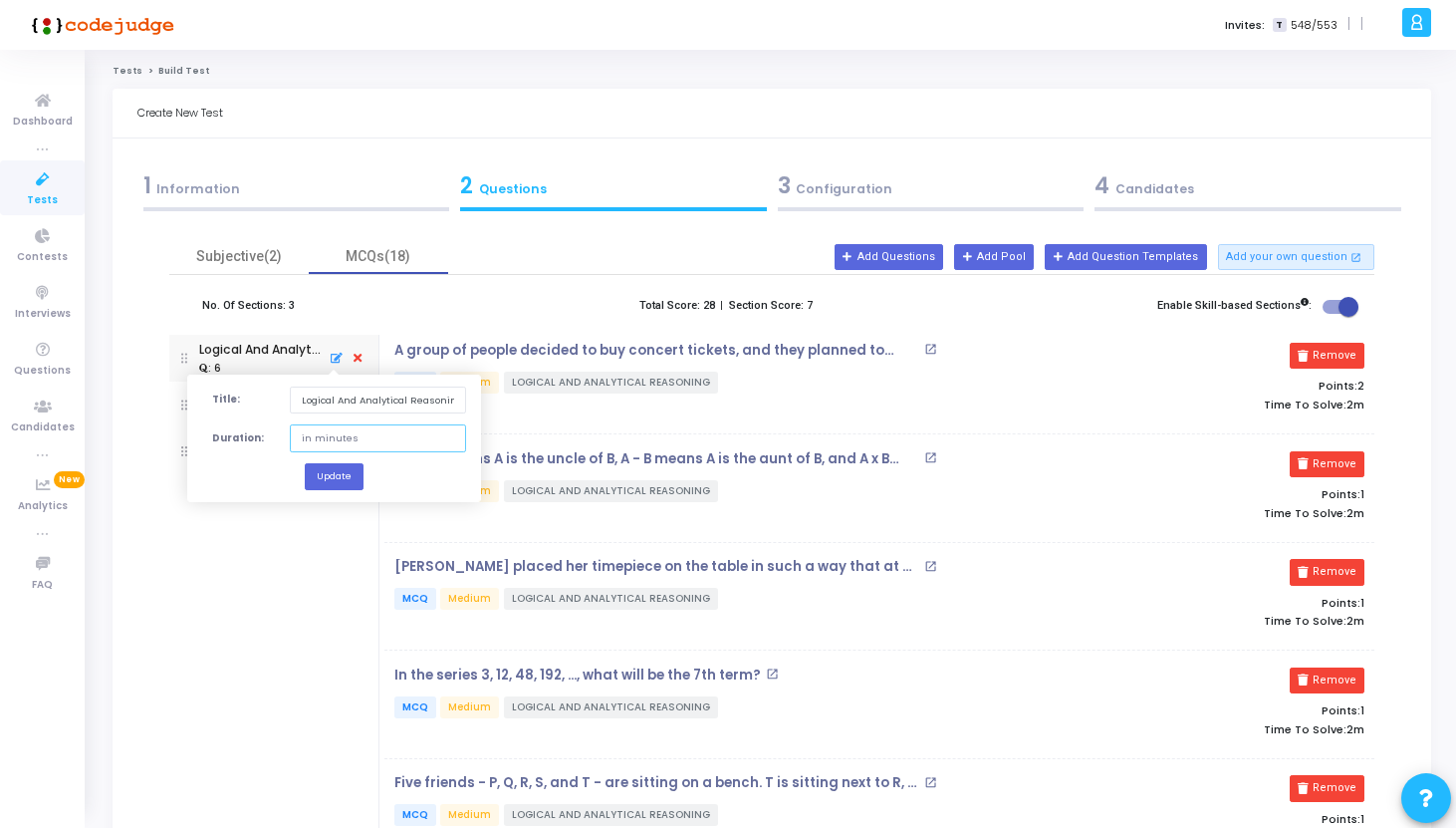 click at bounding box center (377, 437) 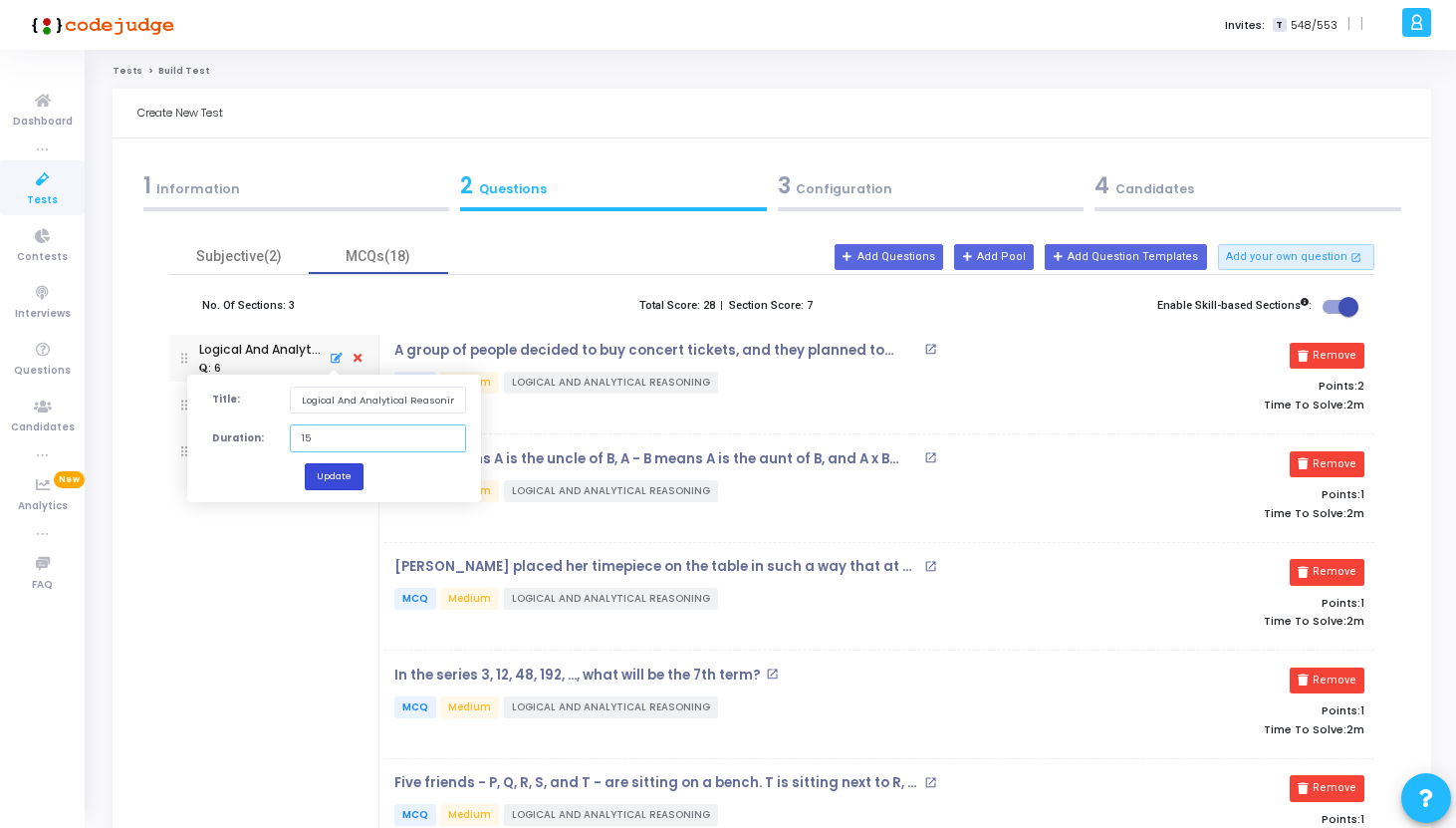 type on "15" 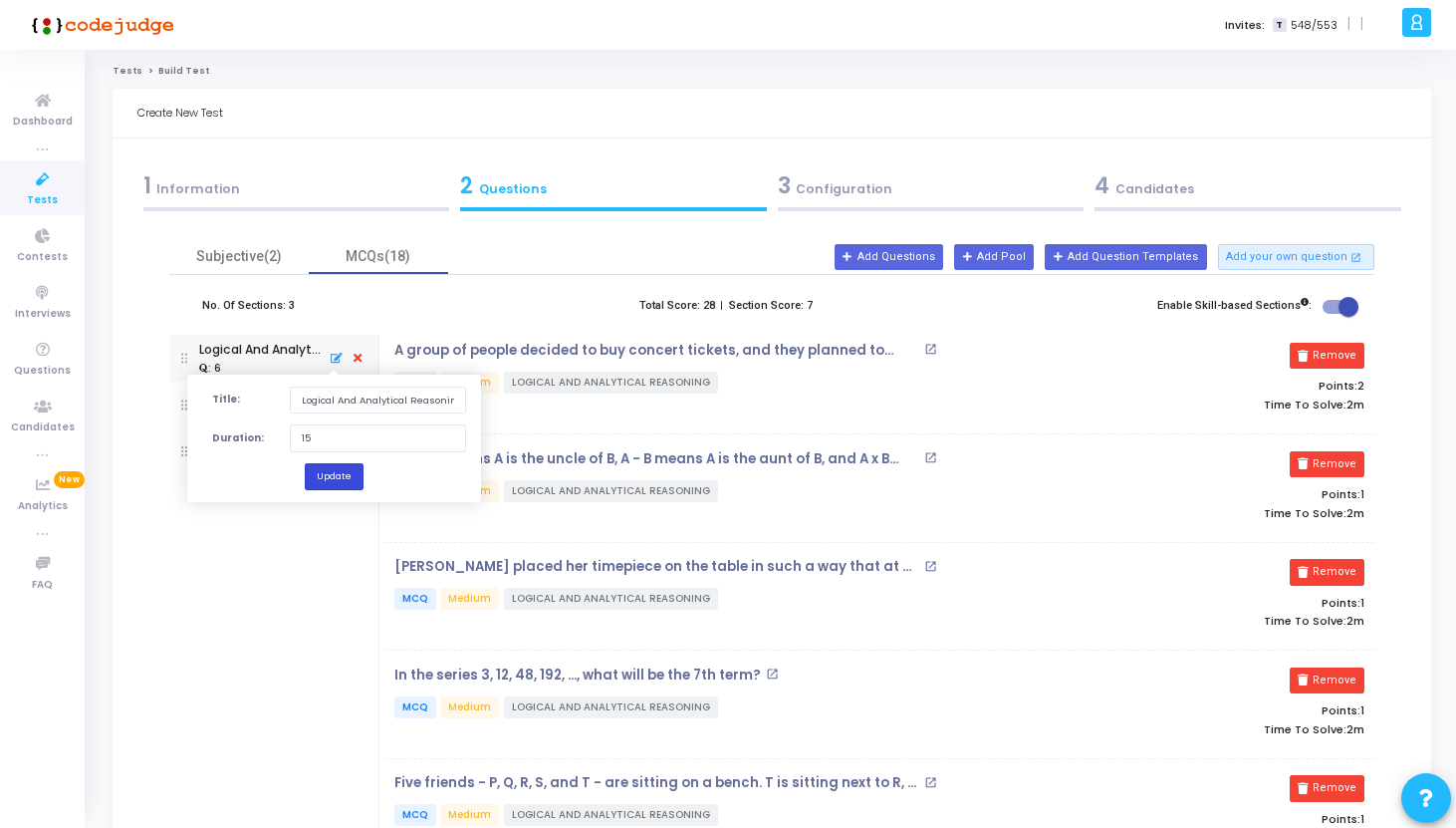 click on "Update" at bounding box center (334, 475) 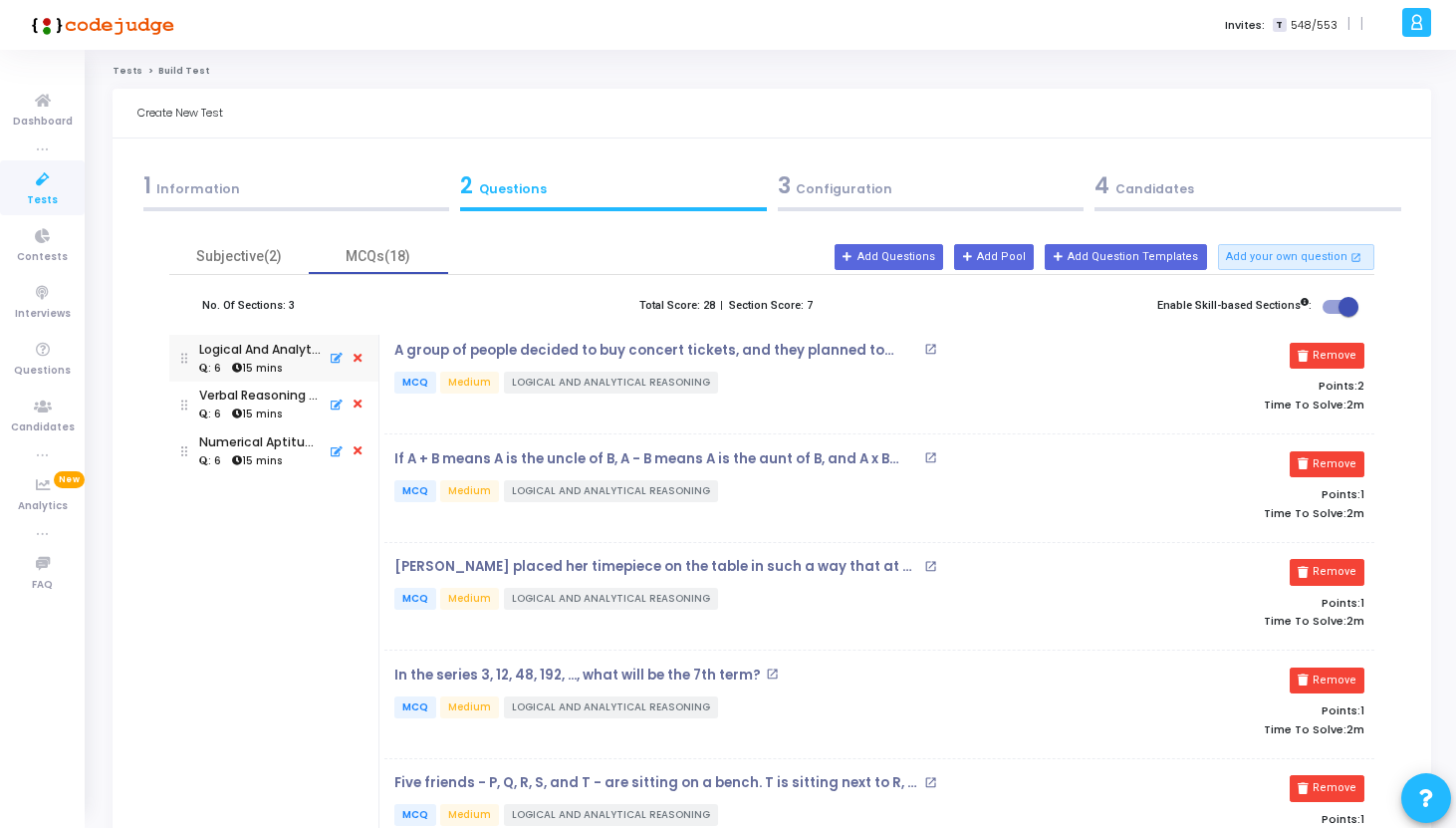 click at bounding box center (334, 358) 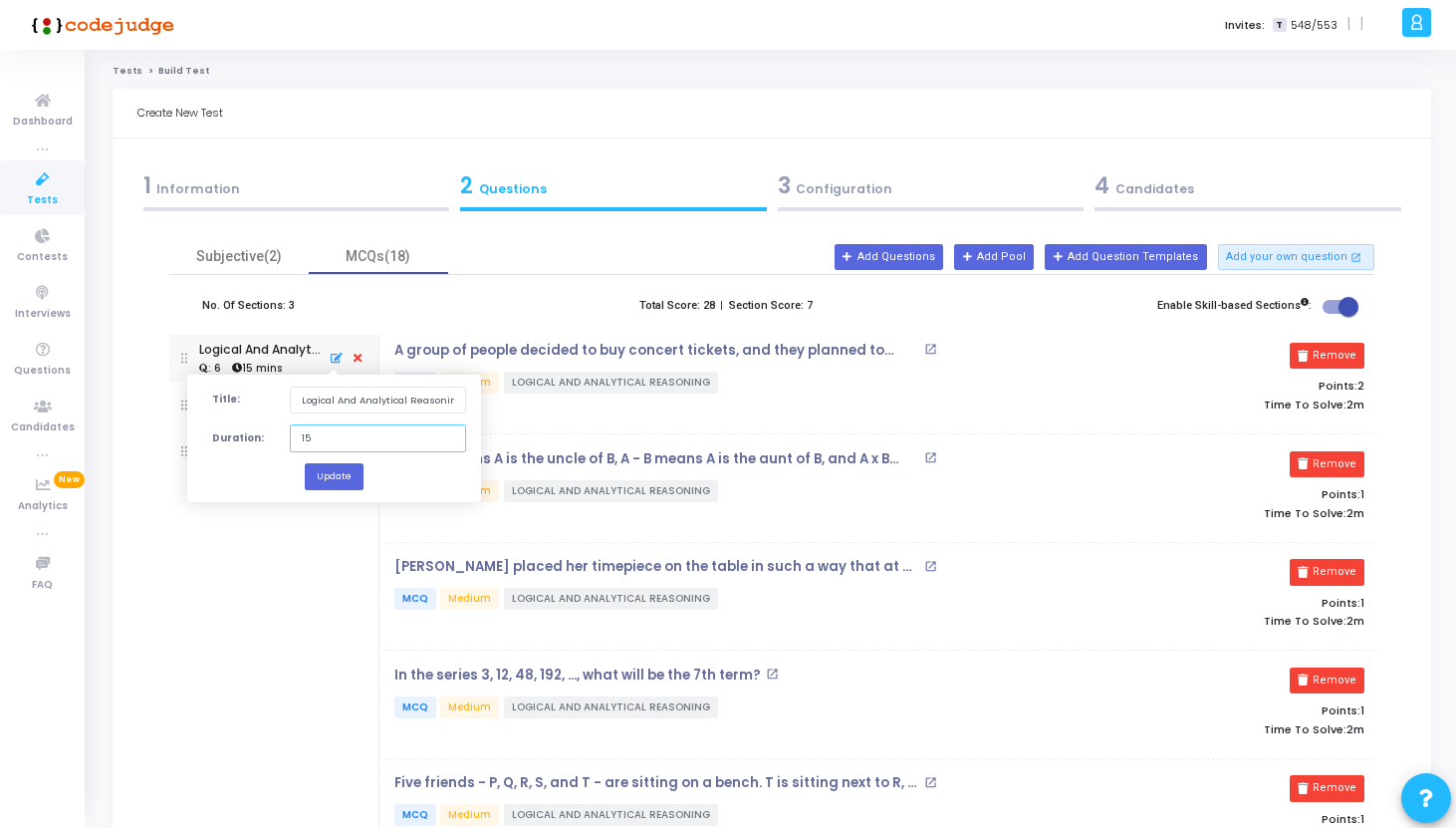 click on "15" at bounding box center [377, 437] 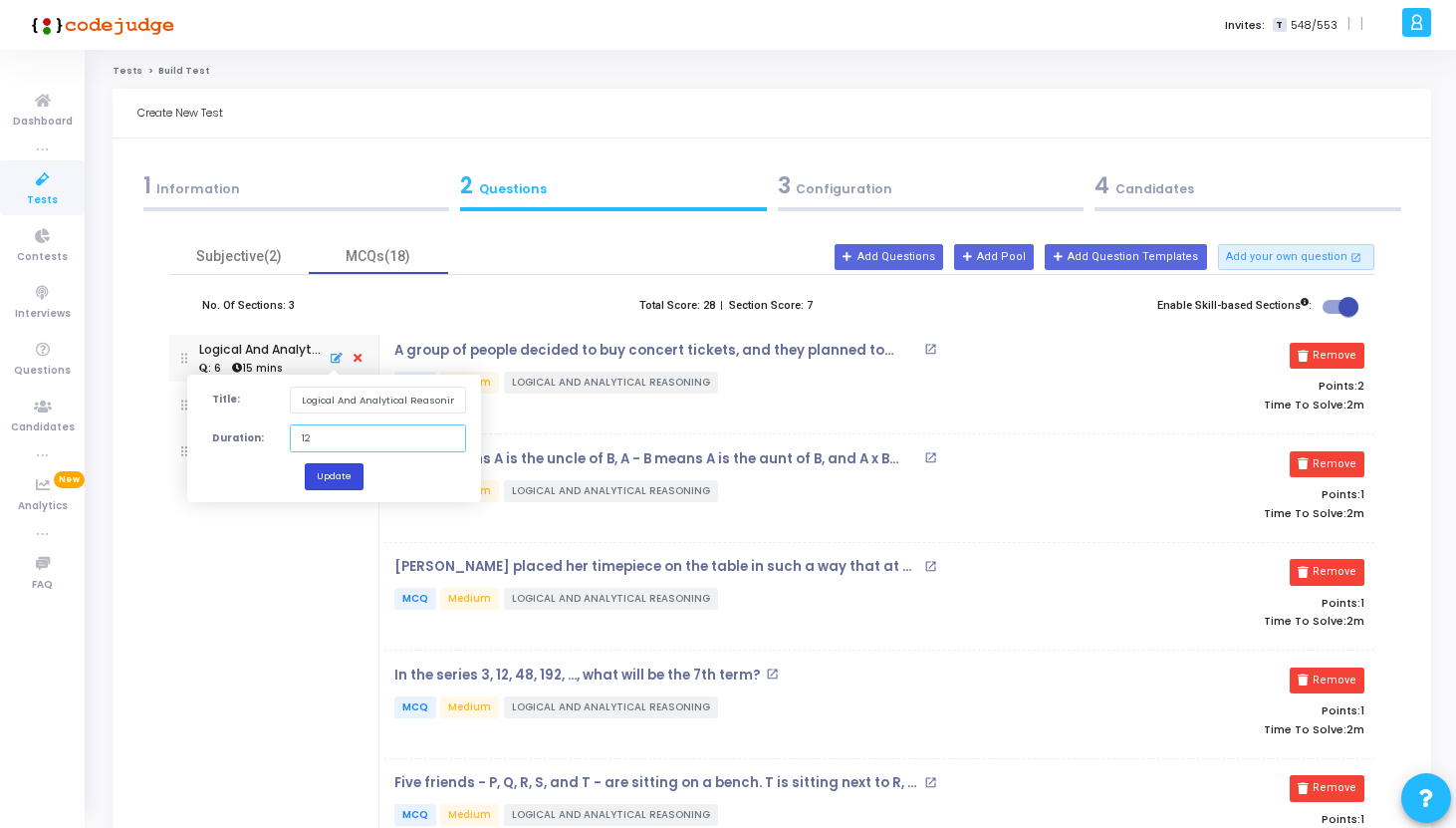 type on "12" 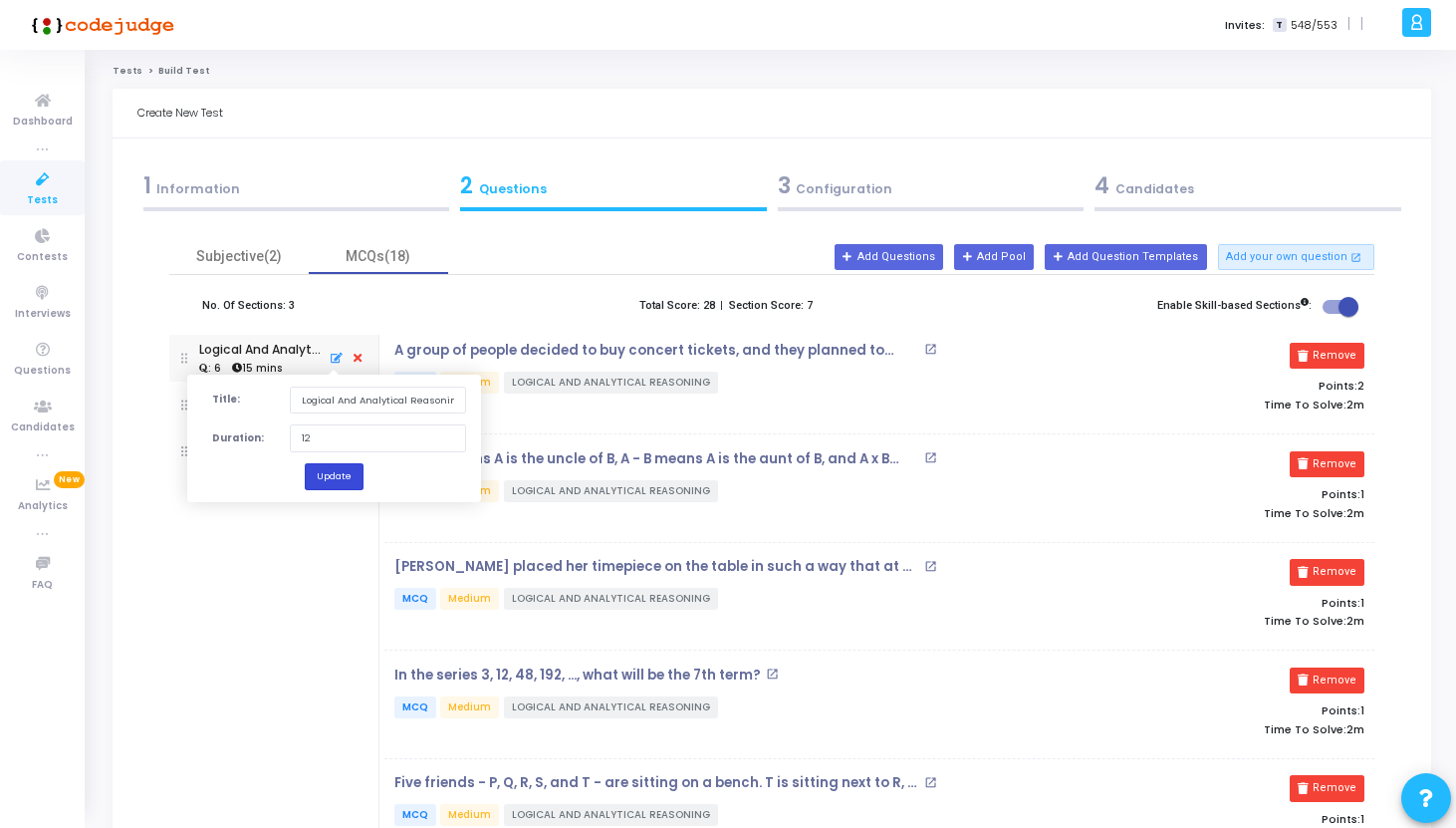 click on "Update" at bounding box center [334, 475] 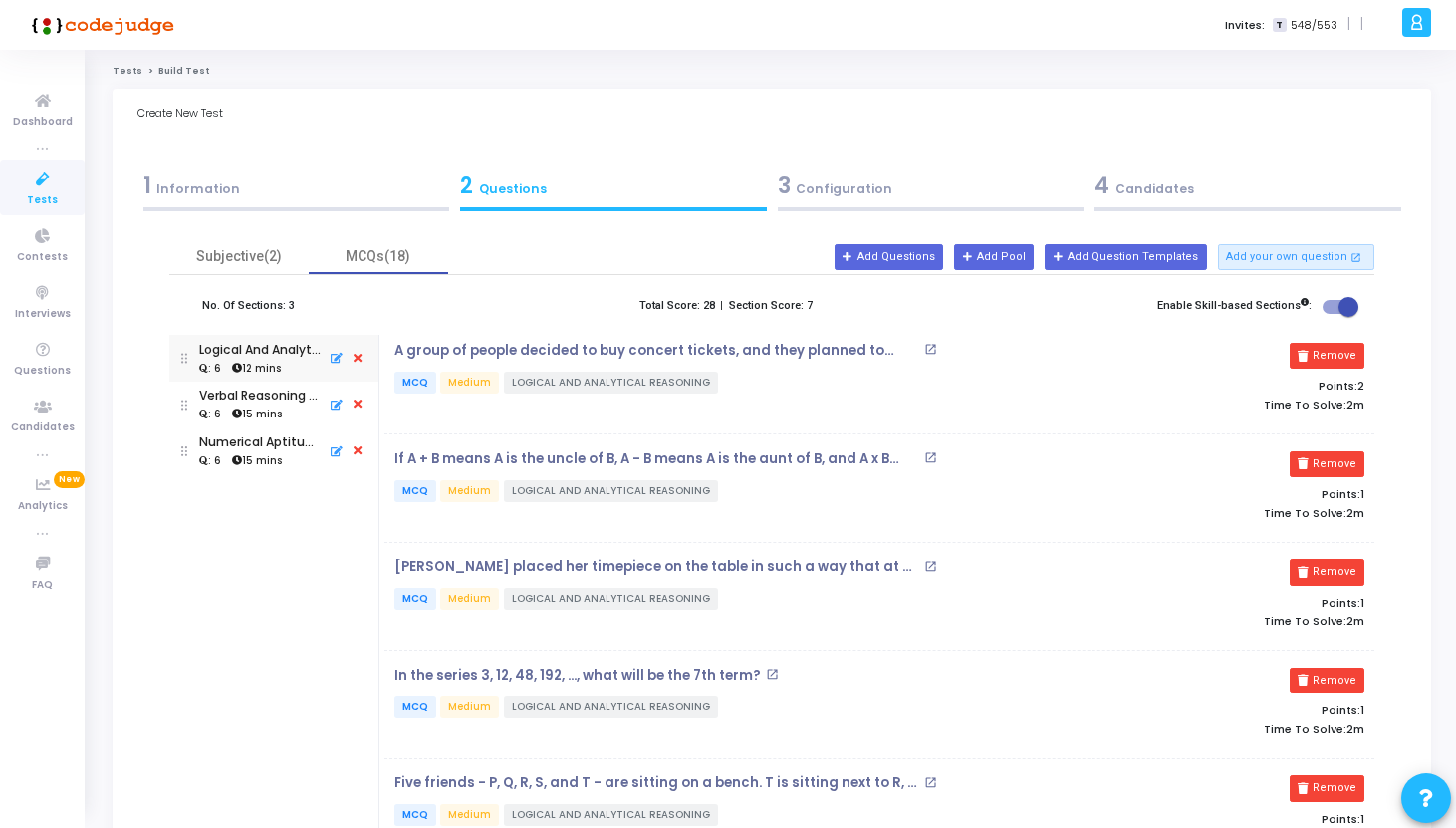 click at bounding box center [334, 405] 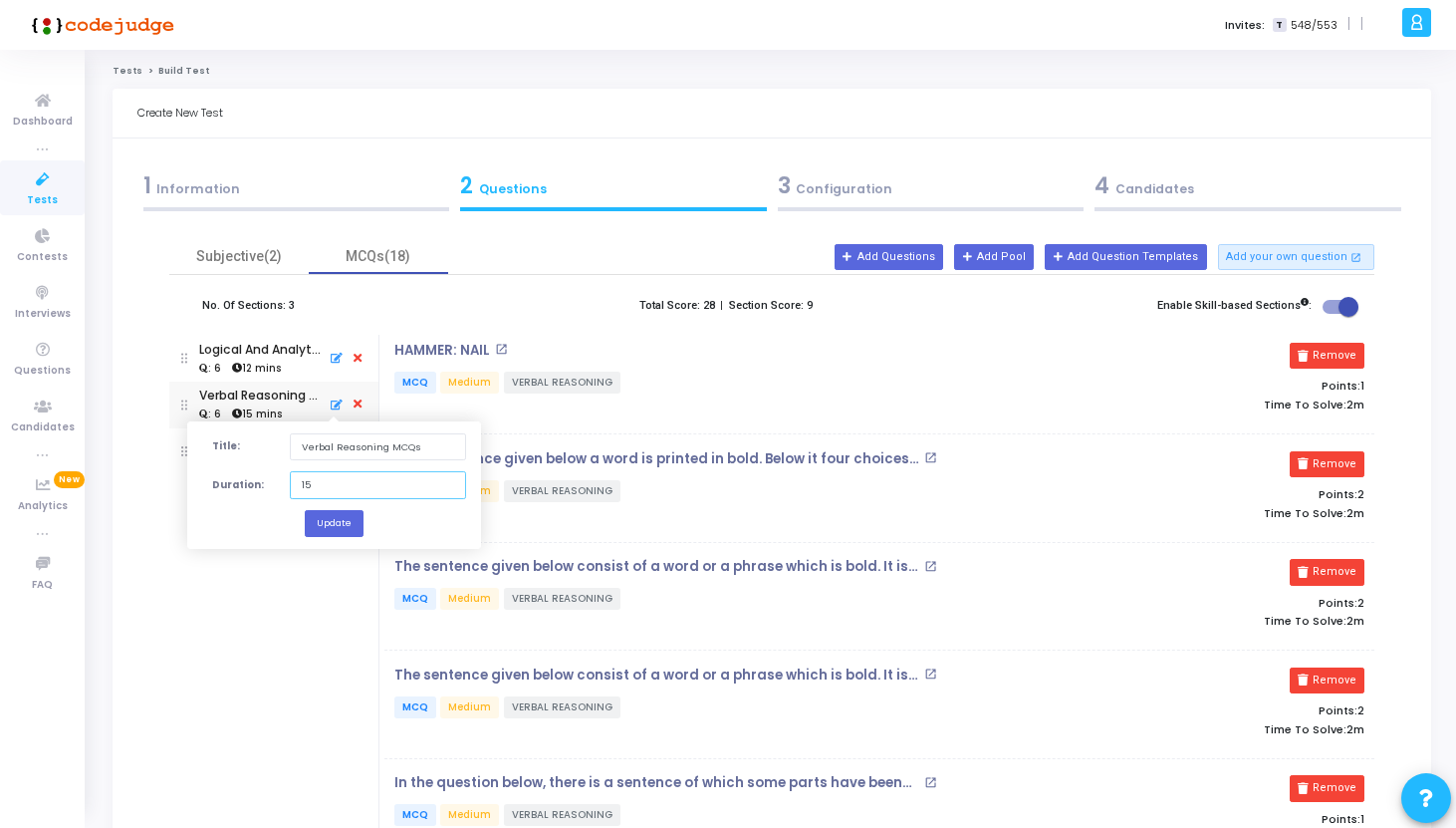 click on "15" at bounding box center (377, 484) 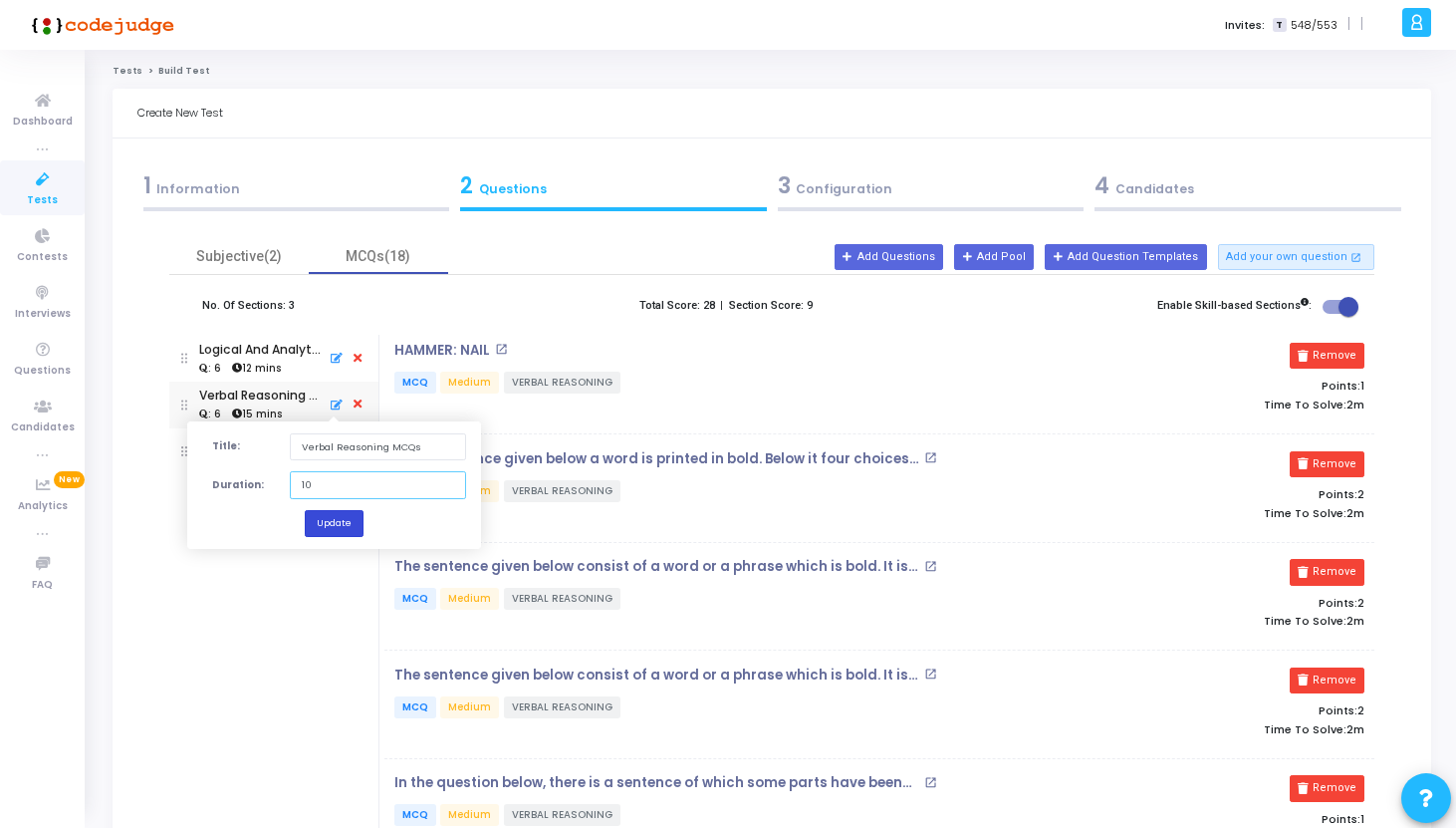 type on "10" 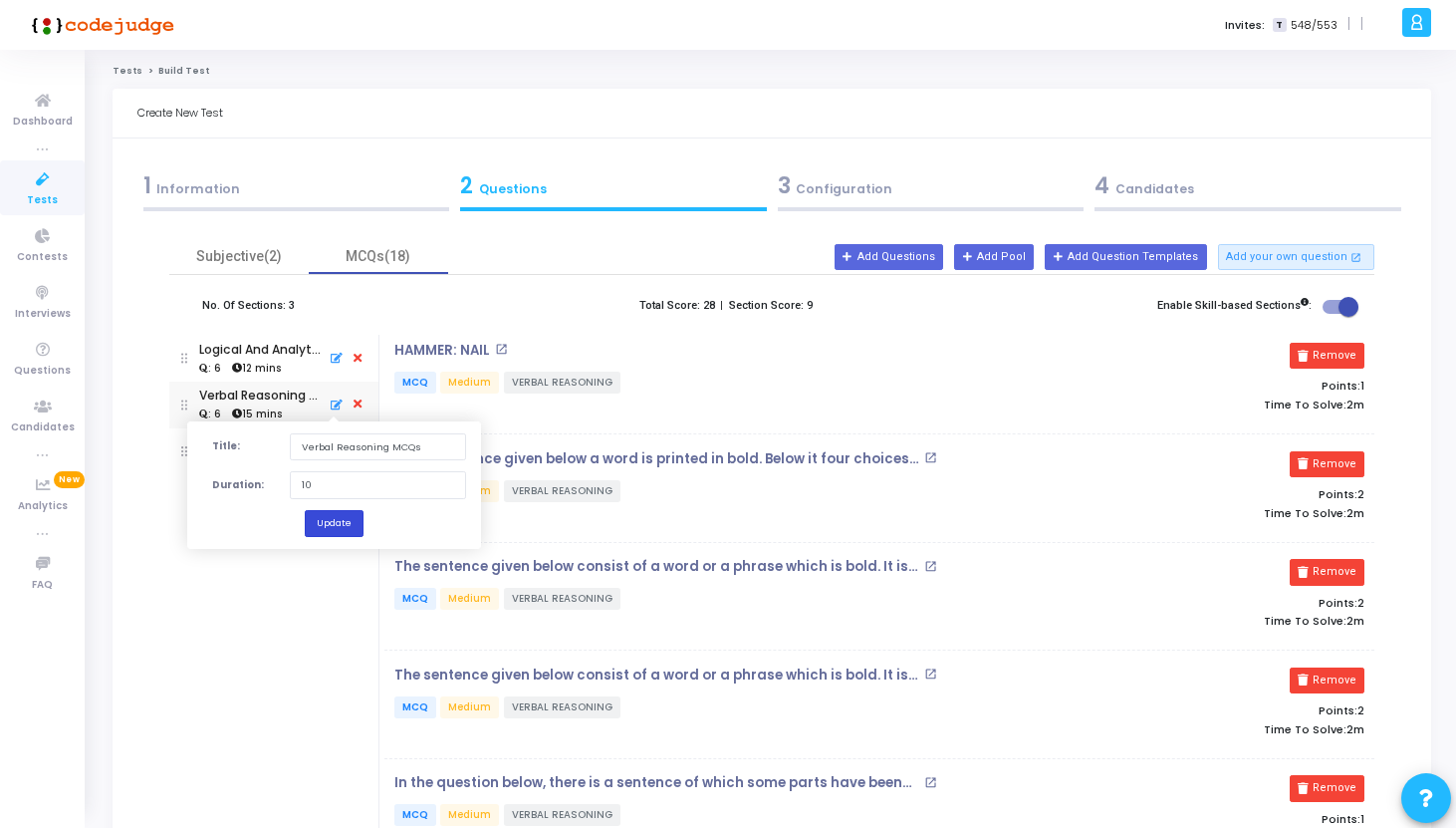 click on "Update" at bounding box center (334, 522) 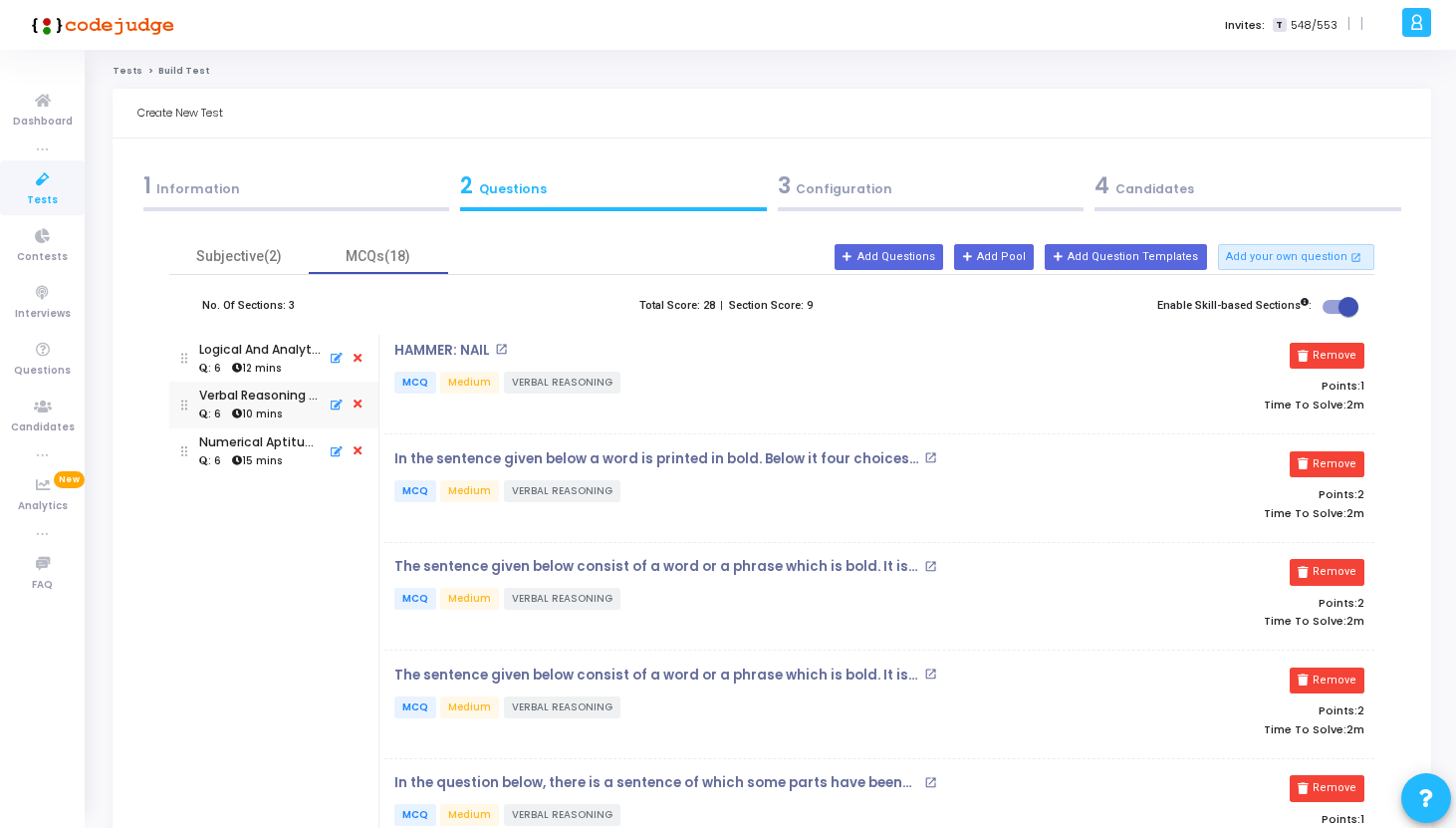 click on "12 mins" at bounding box center [256, 369] 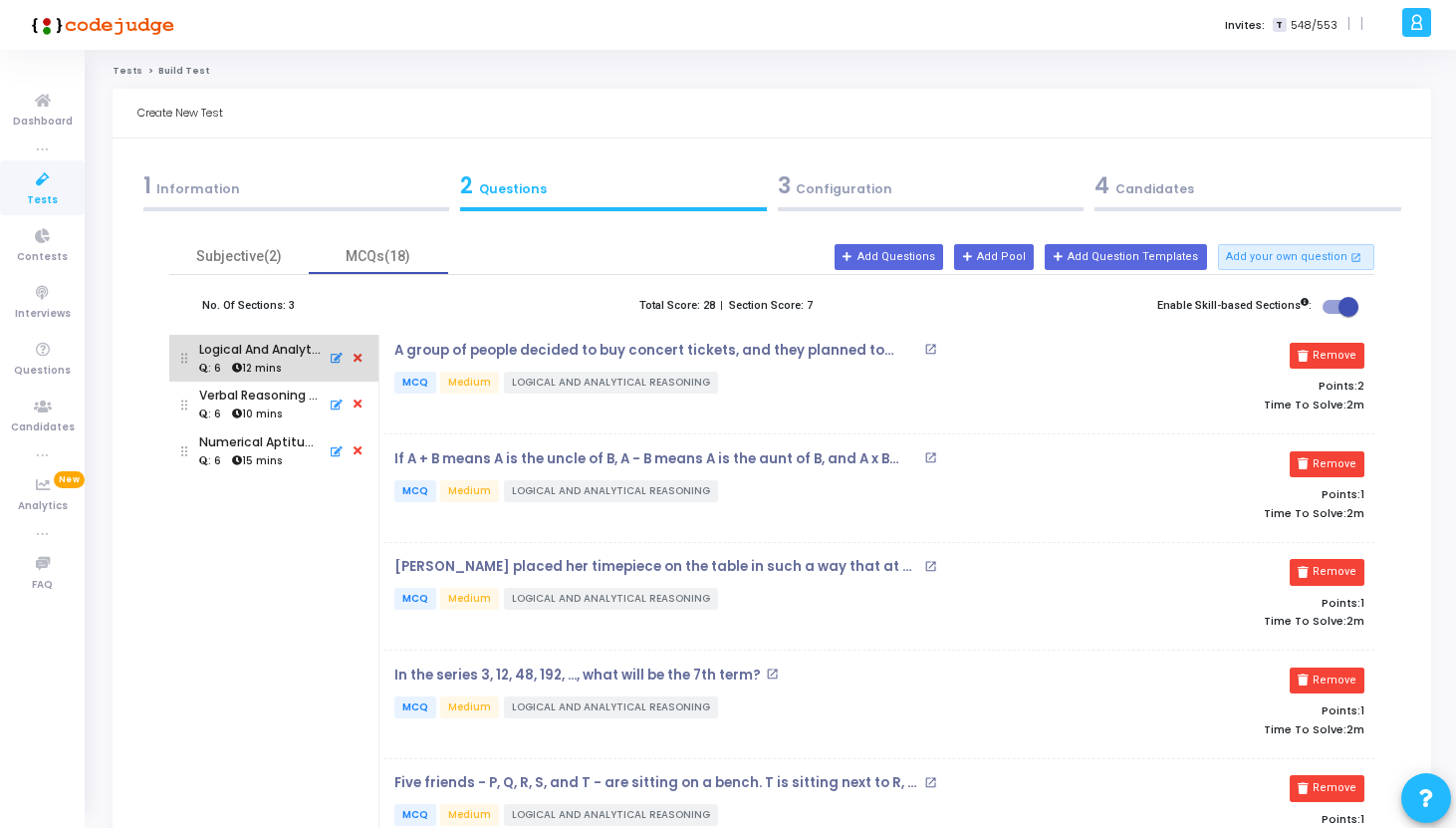 click at bounding box center [334, 358] 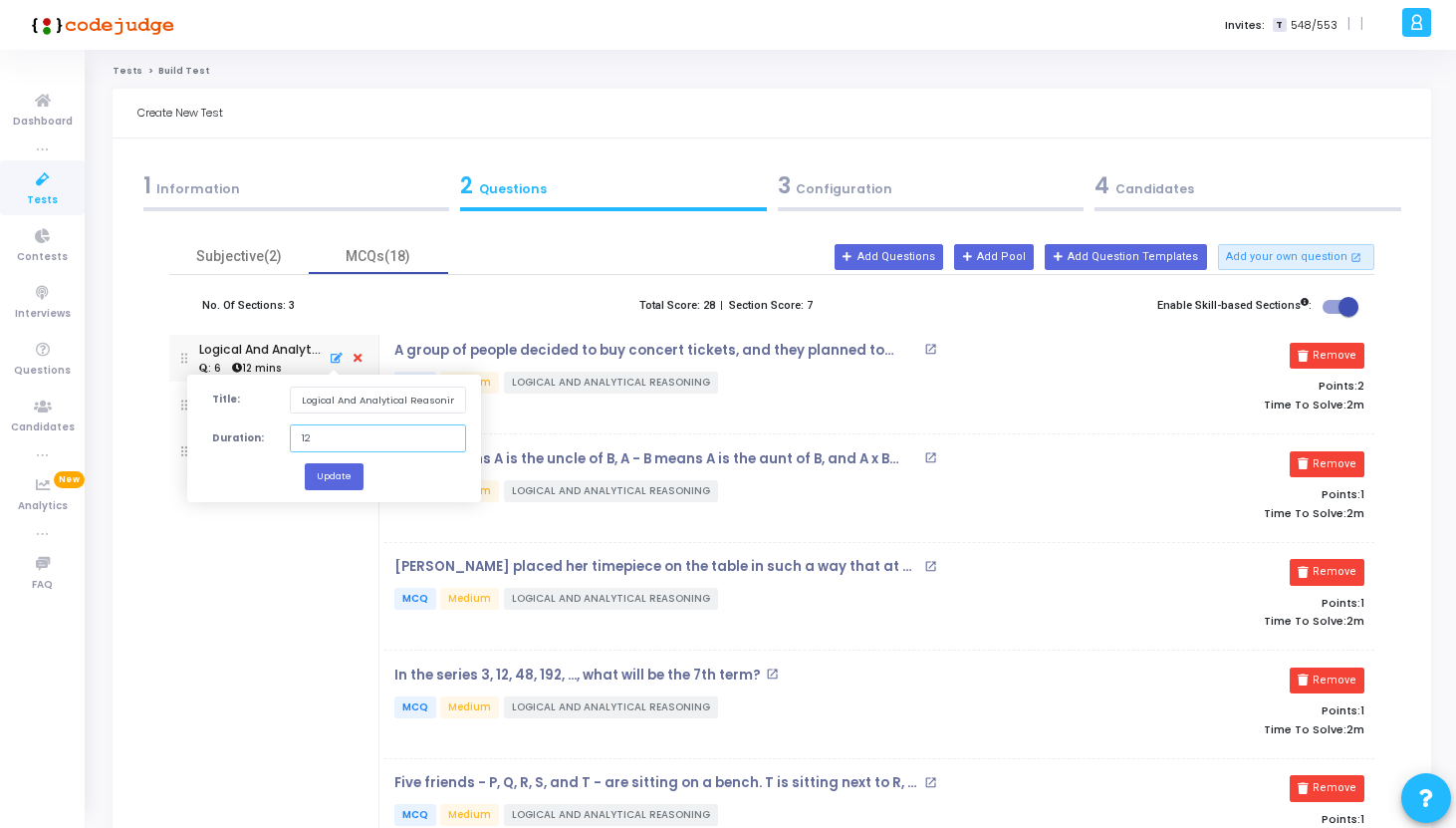 click on "12" at bounding box center [377, 437] 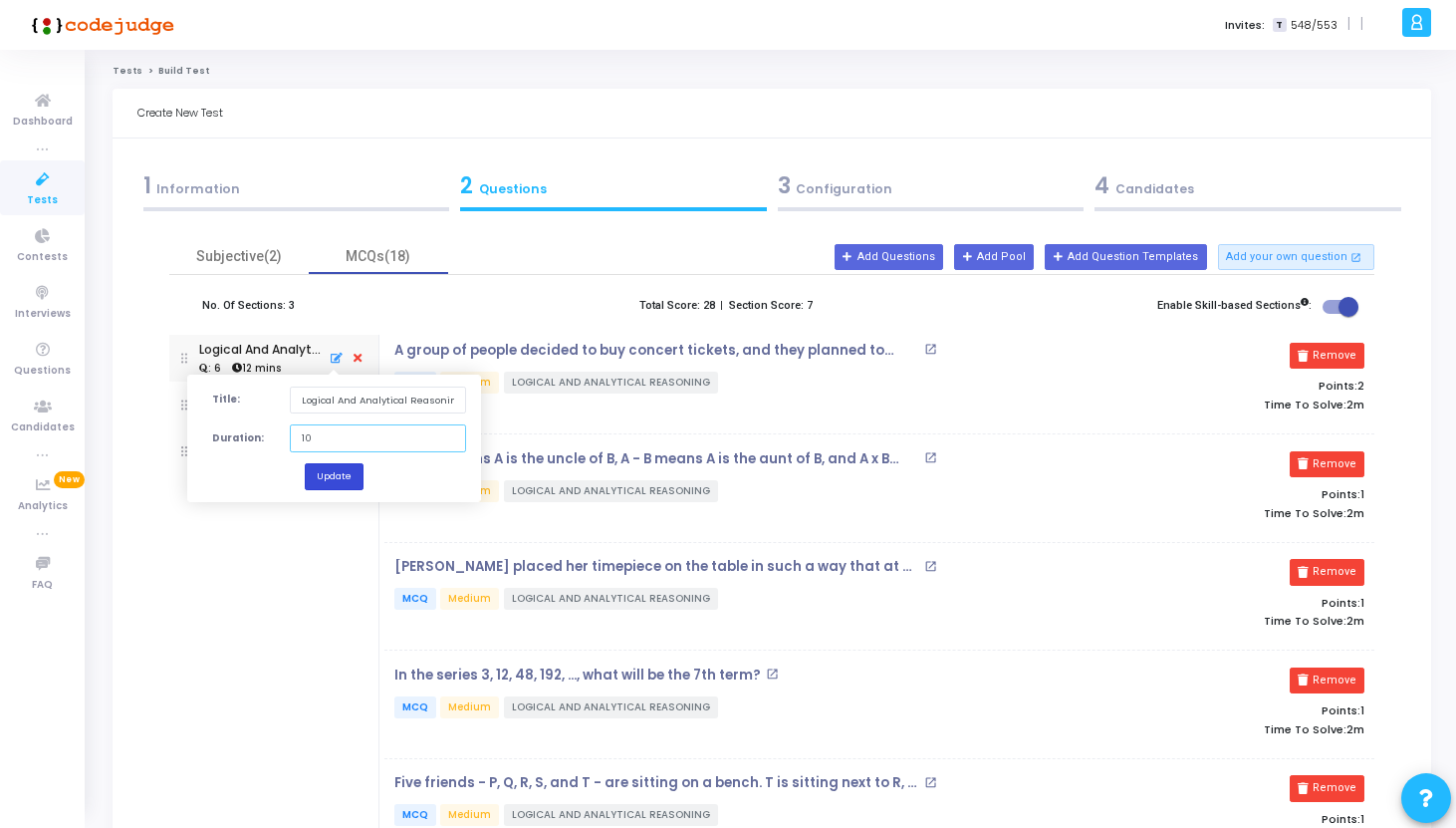 type on "10" 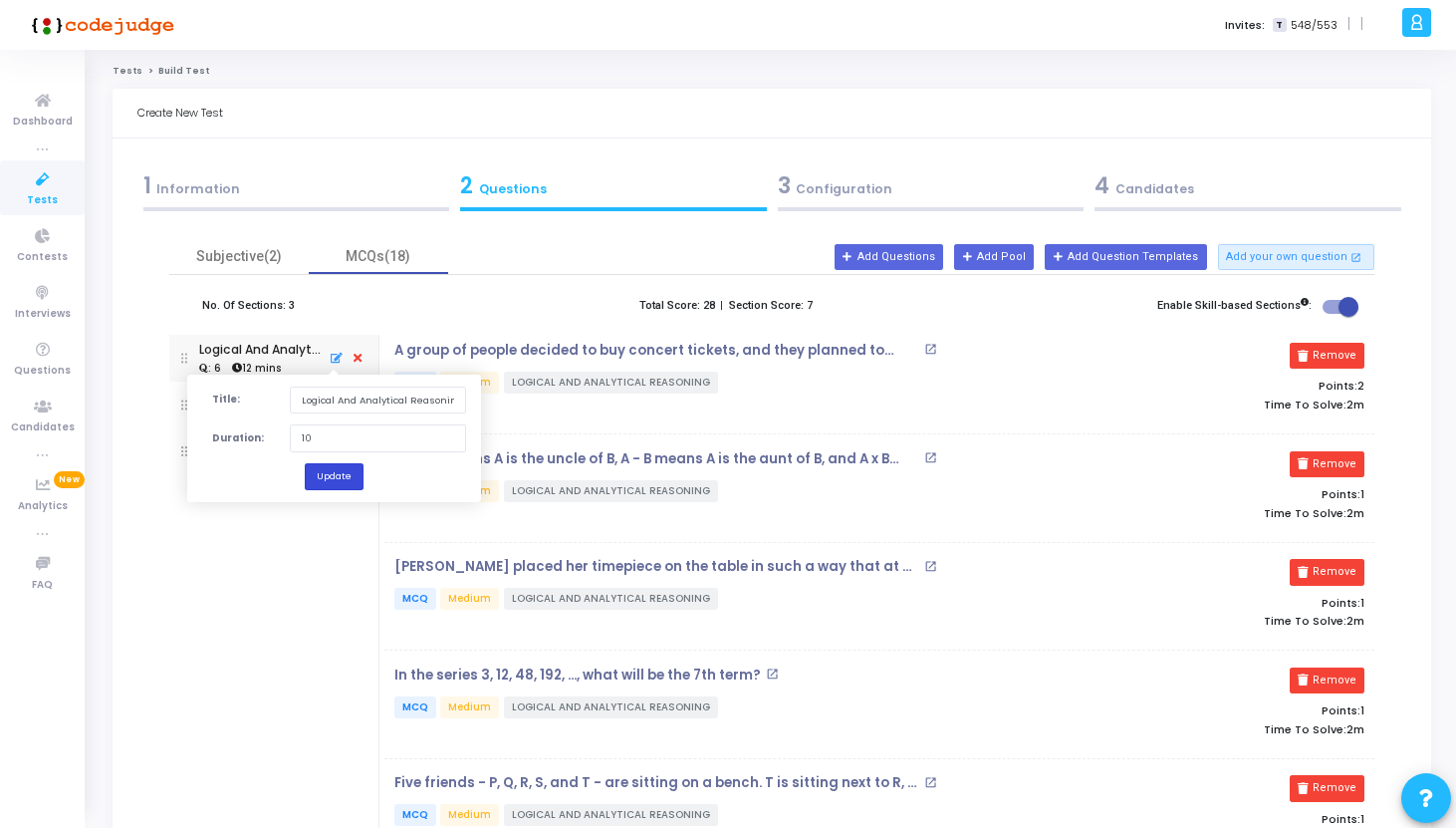 click on "Update" at bounding box center (334, 475) 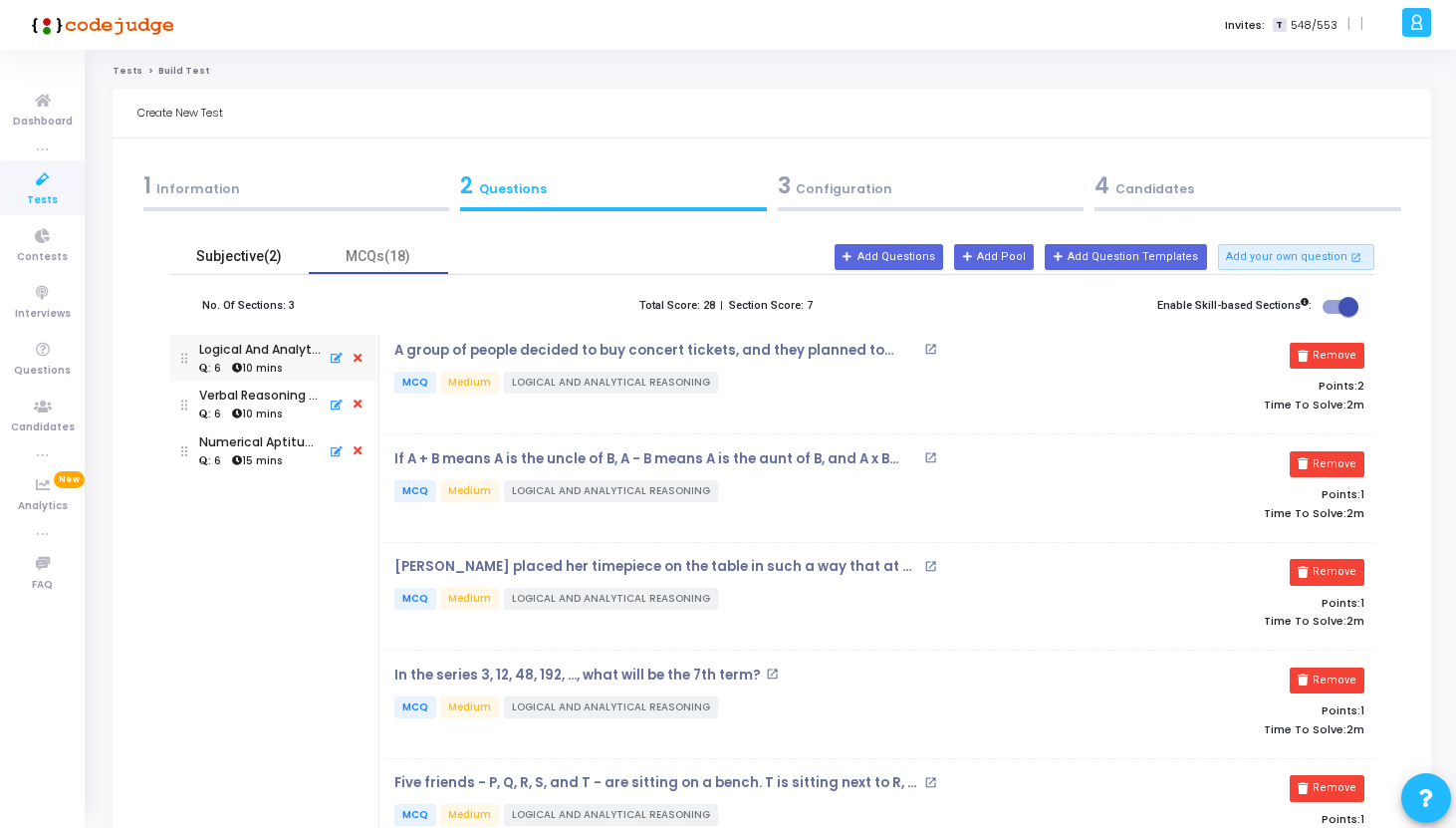 click on "Subjective(2)" at bounding box center (239, 256) 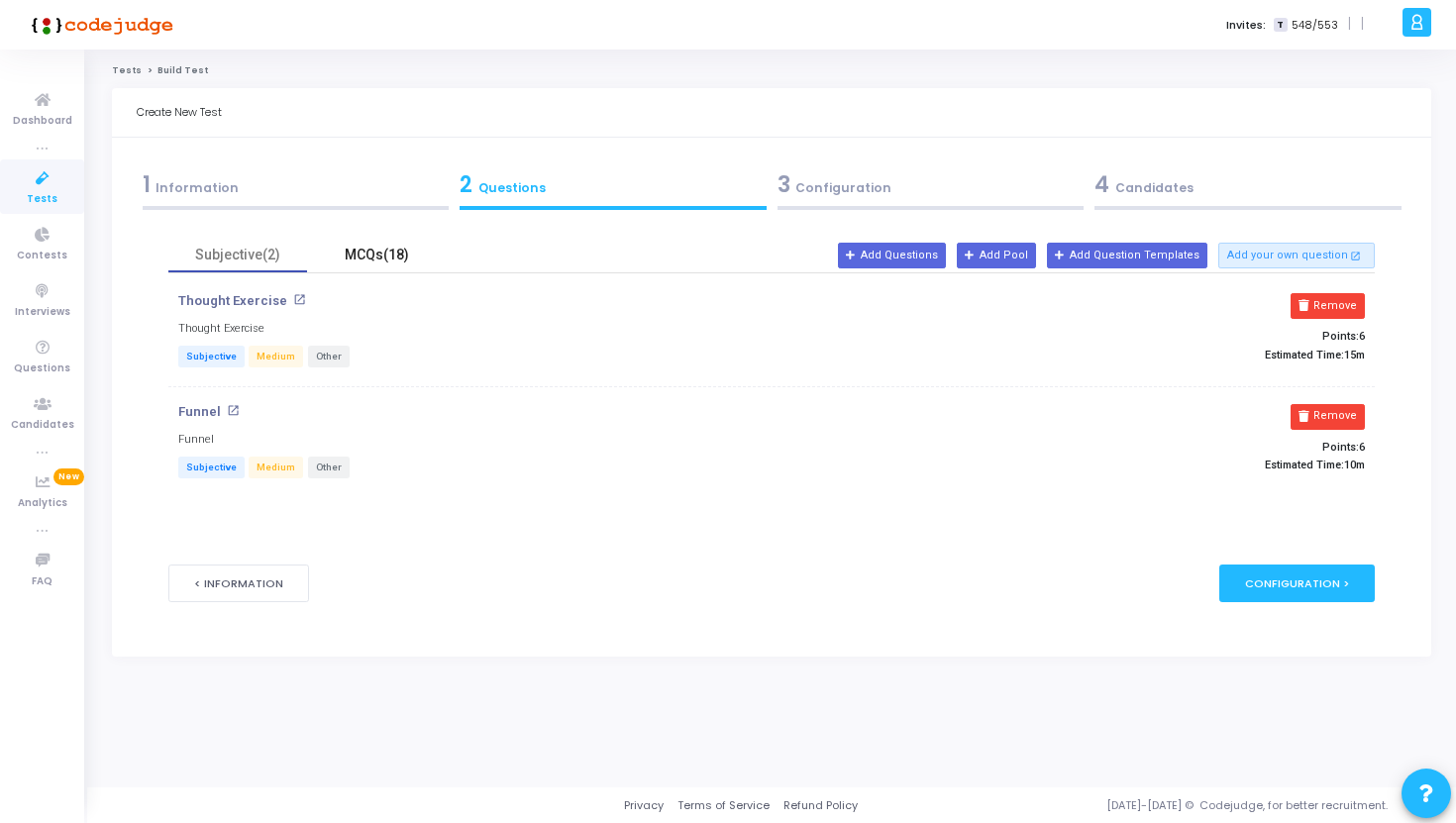 click on "MCQs(18)" at bounding box center [376, 255] 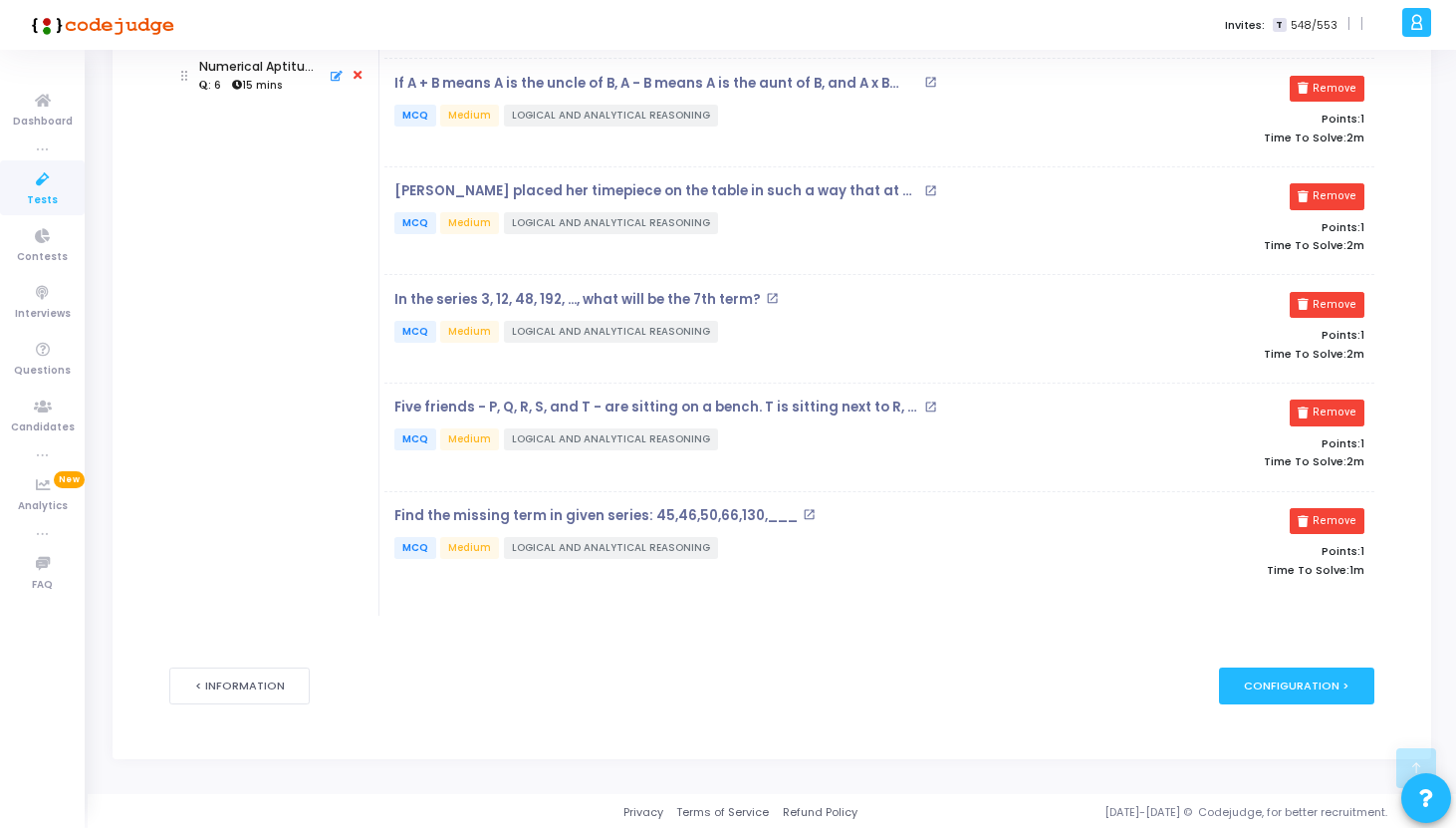 scroll, scrollTop: 32, scrollLeft: 0, axis: vertical 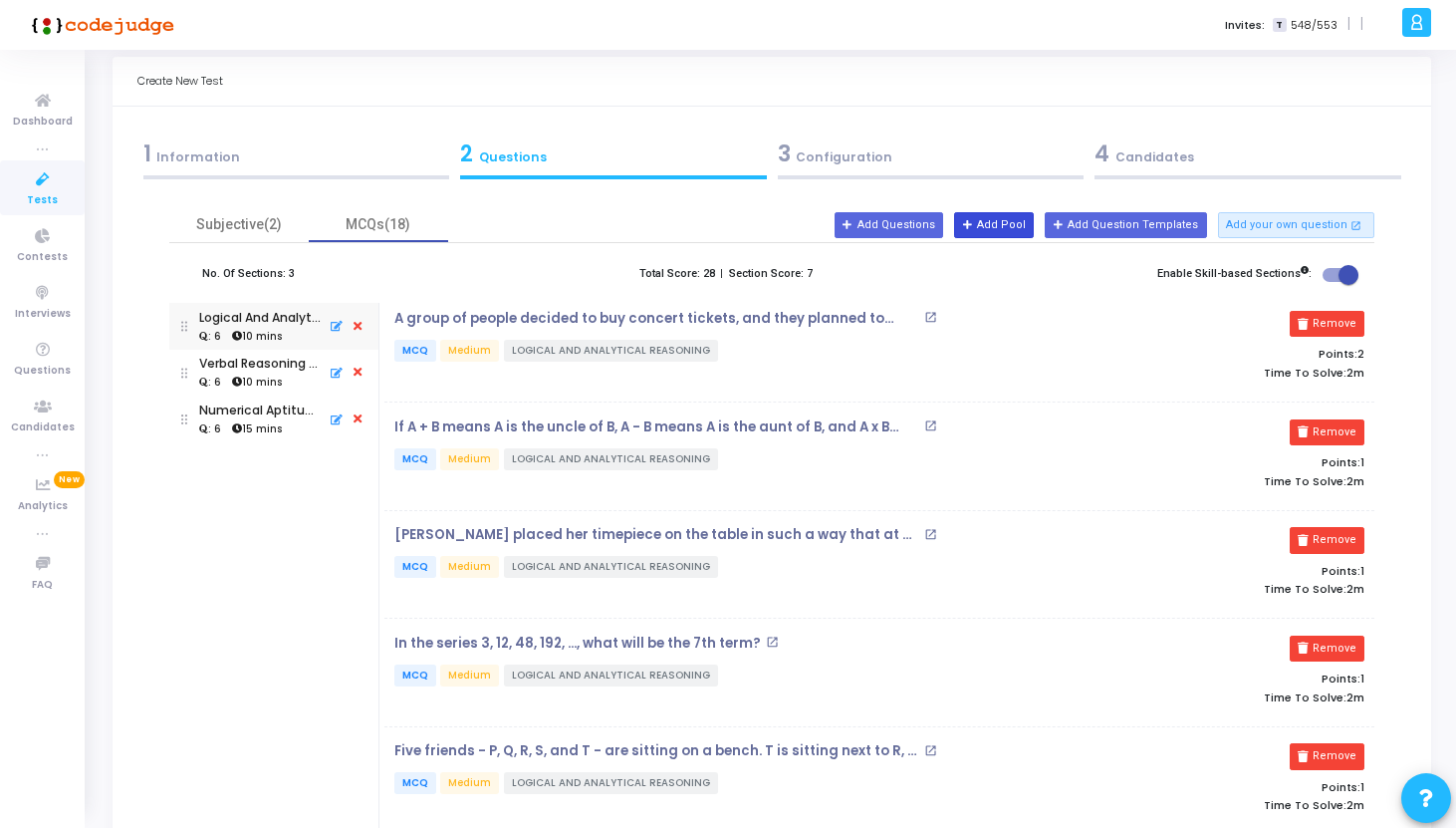 click on "Add Pool" at bounding box center (994, 225) 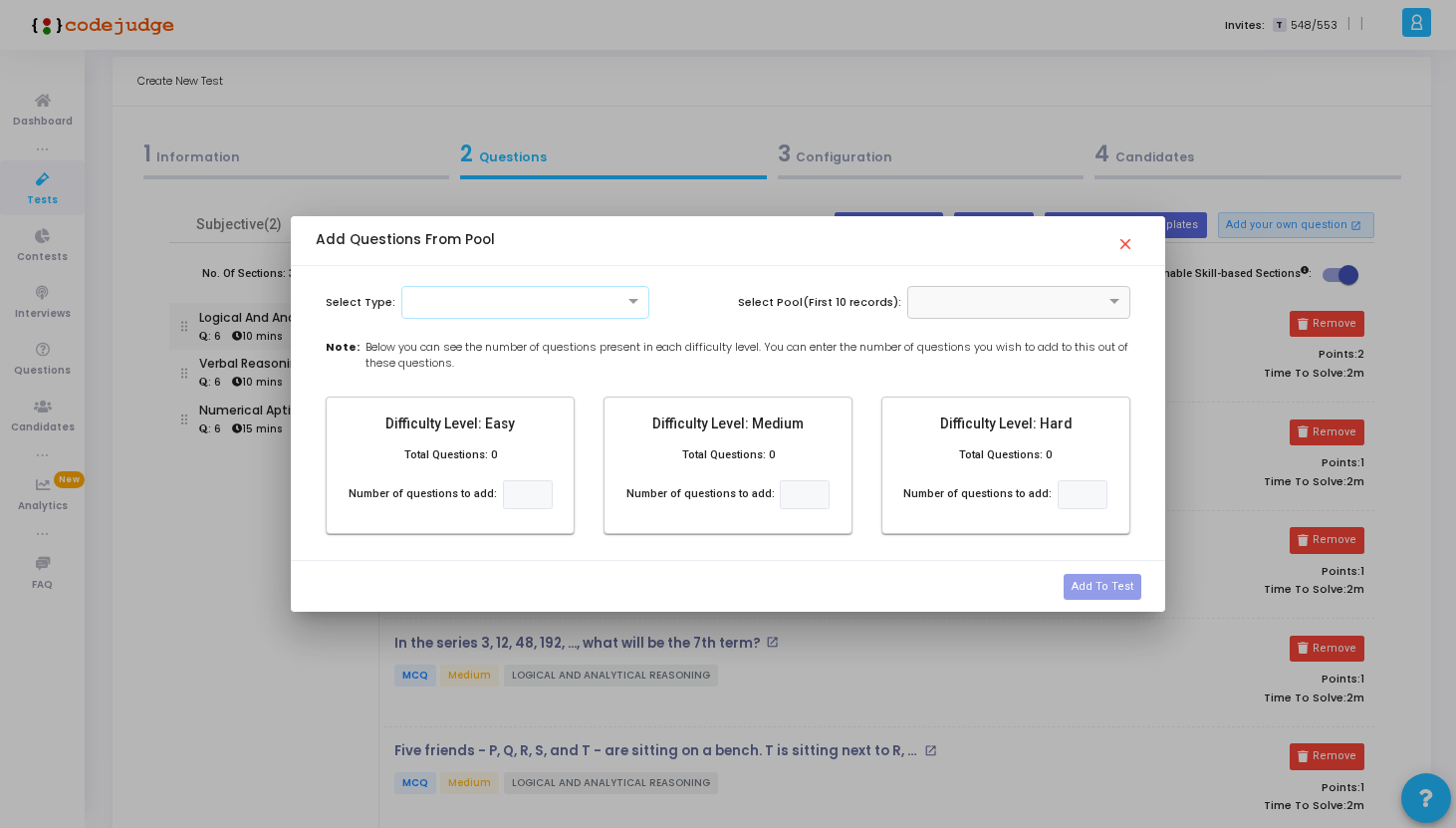 click at bounding box center (525, 300) 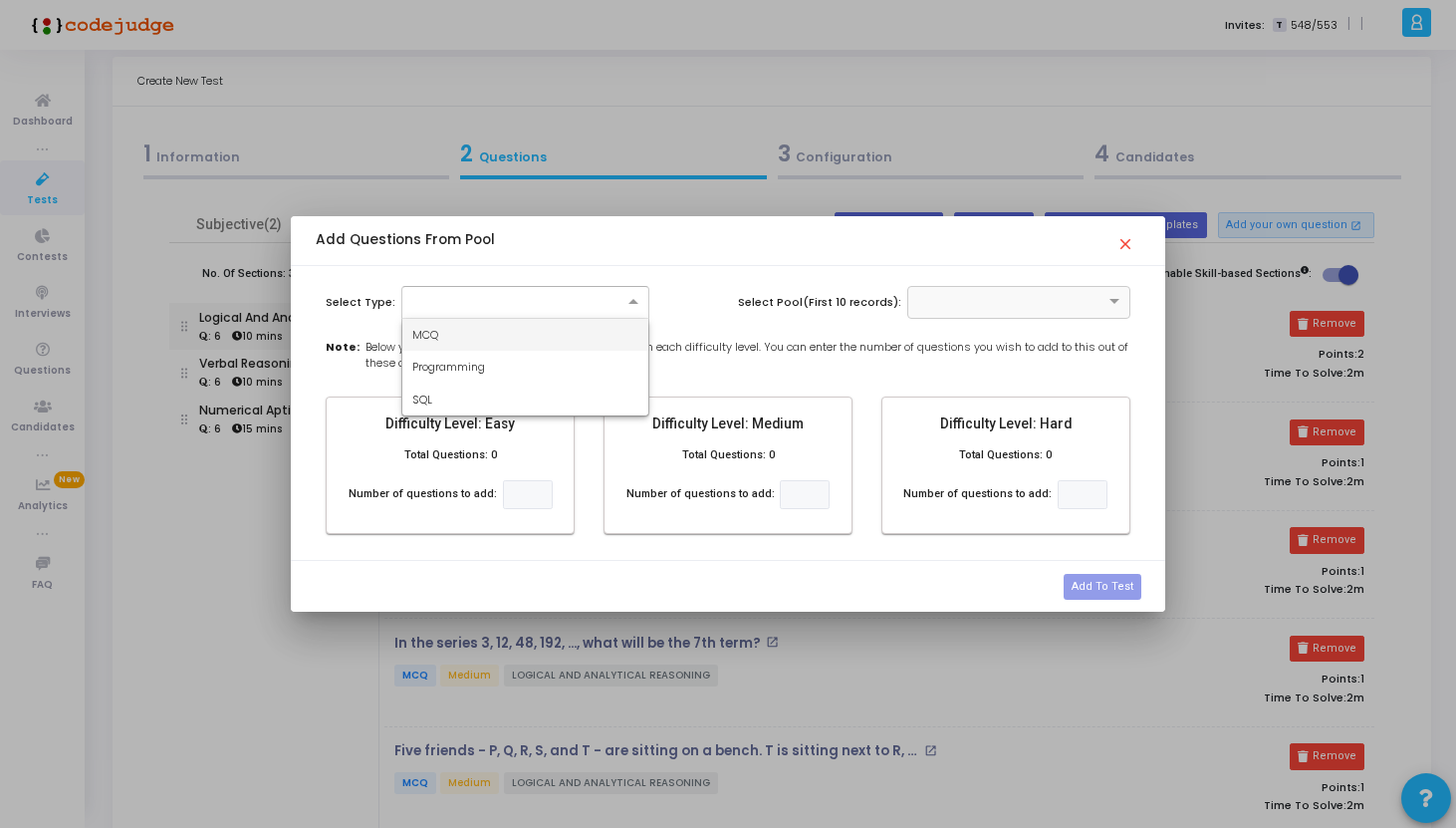 click on "MCQ" at bounding box center [525, 335] 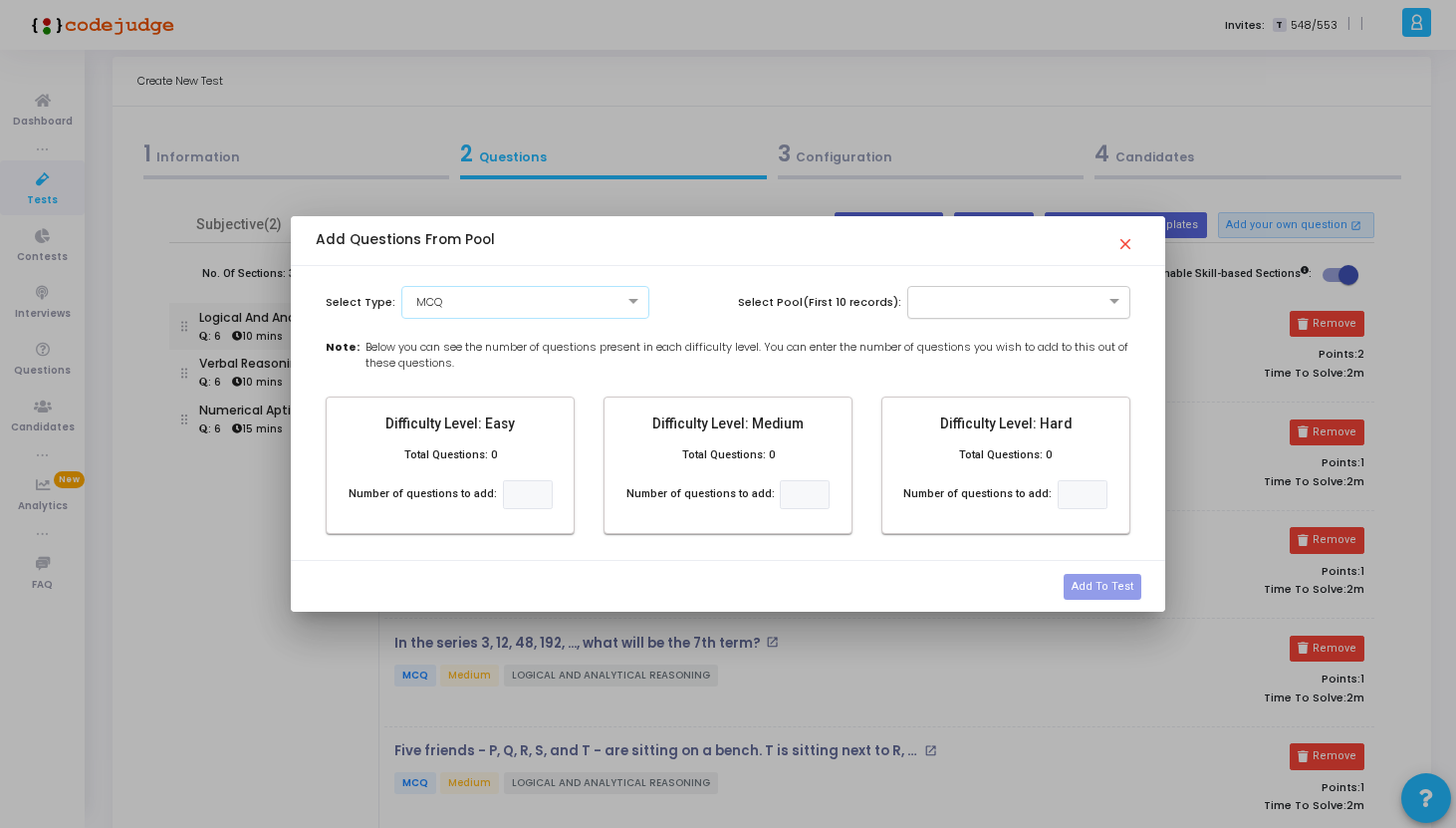 click at bounding box center (1019, 302) 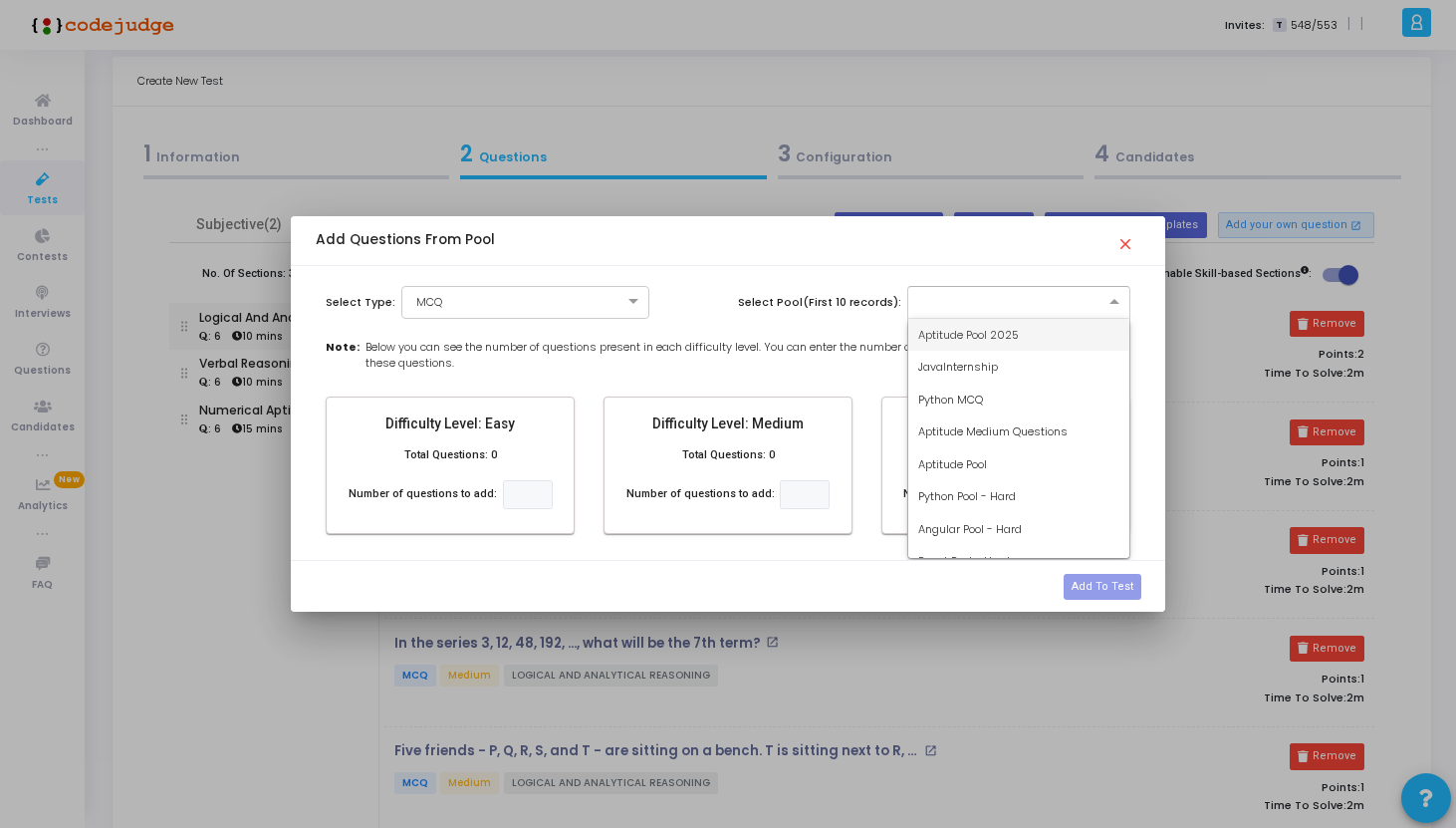 click on "Aptitude Pool 2025" at bounding box center (968, 335) 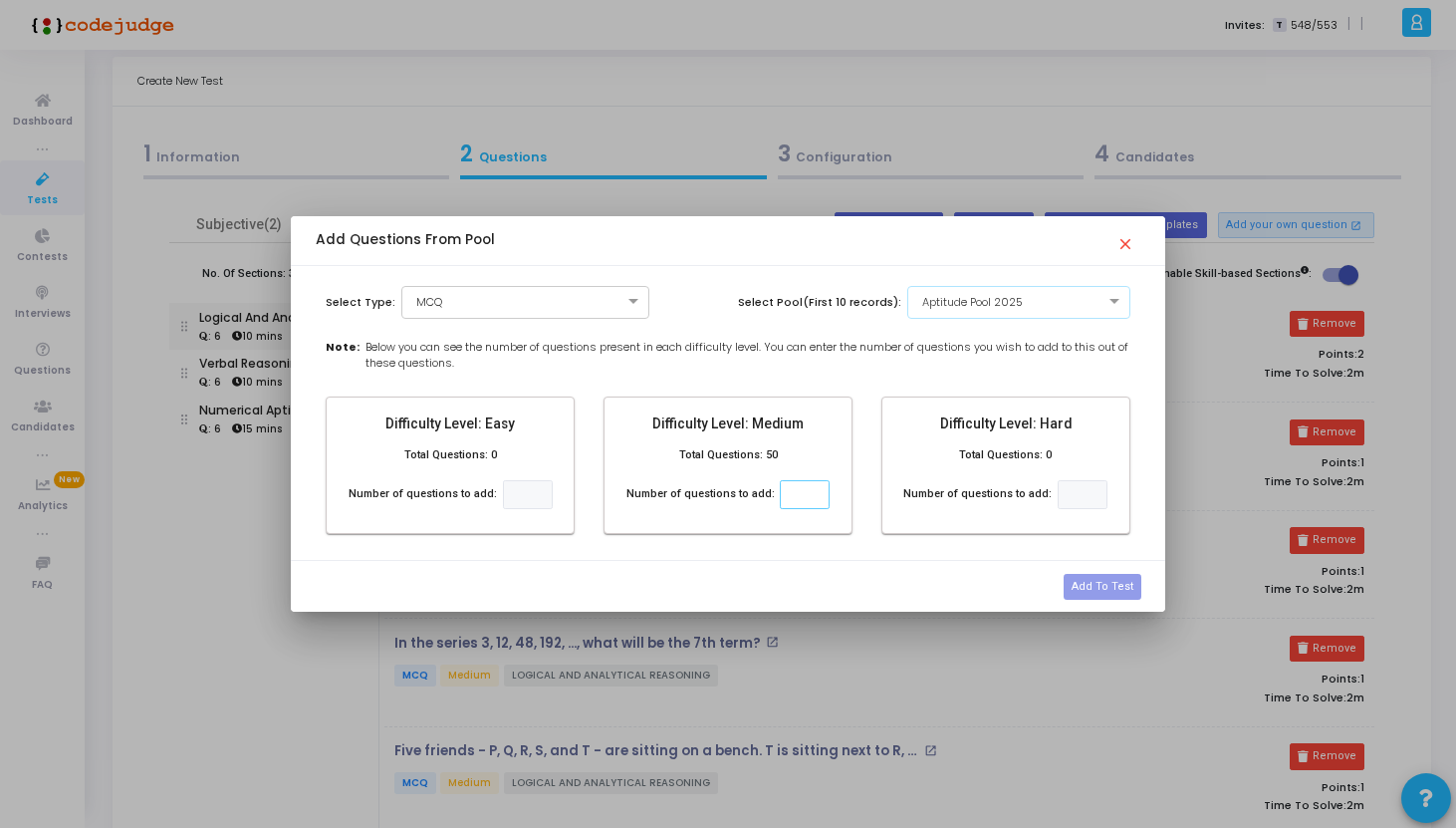 click 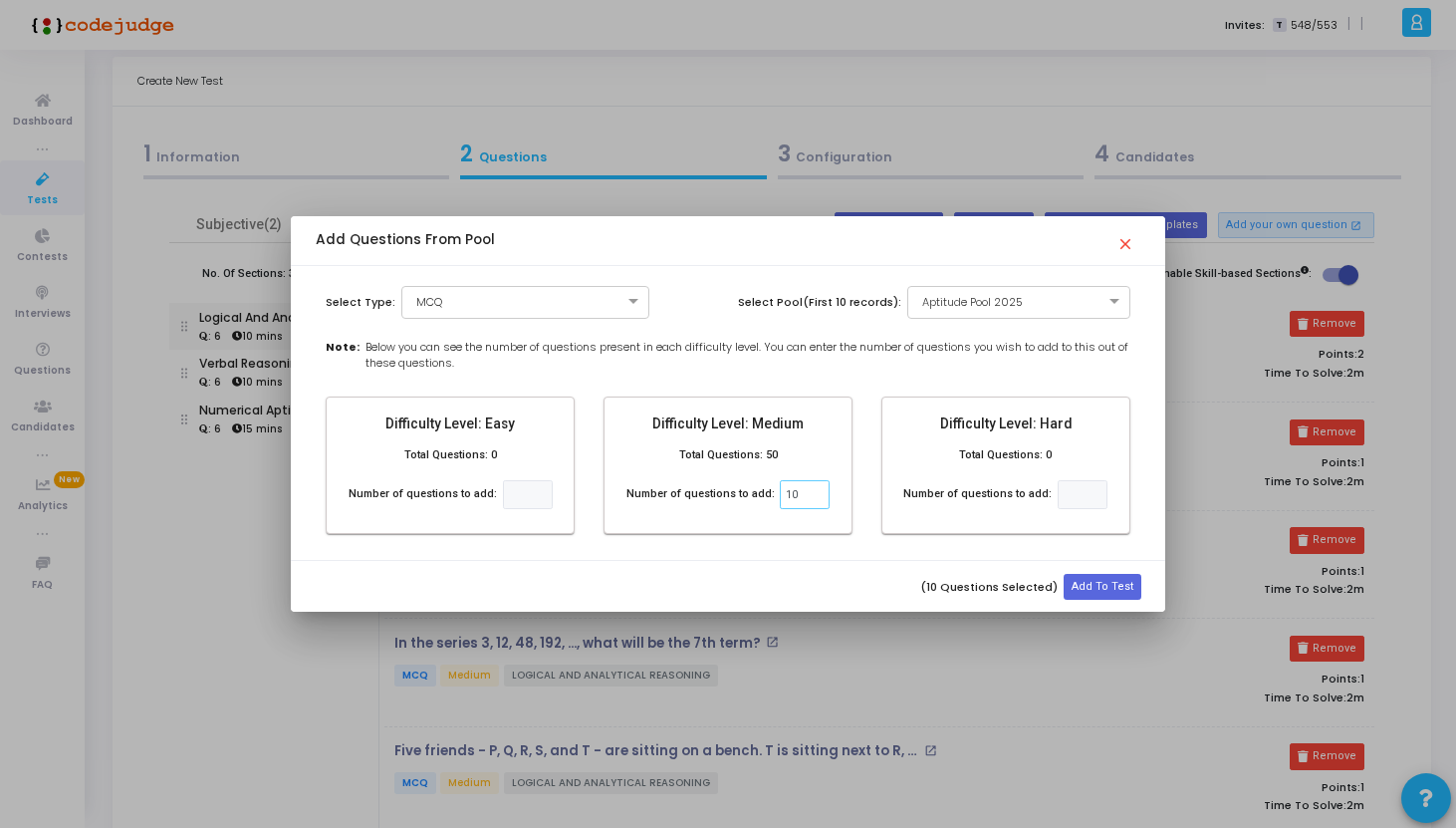 type on "1" 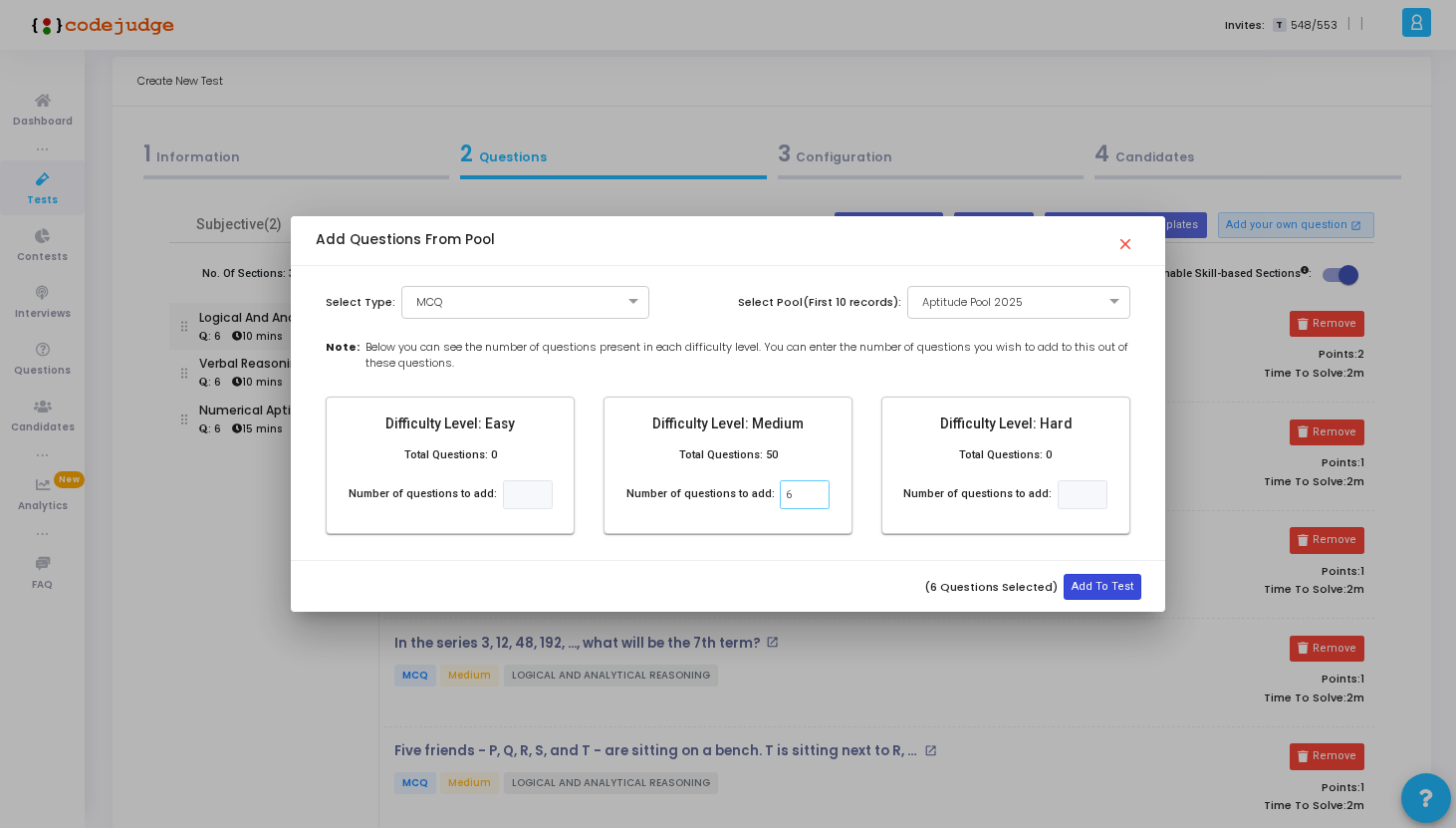 type on "6" 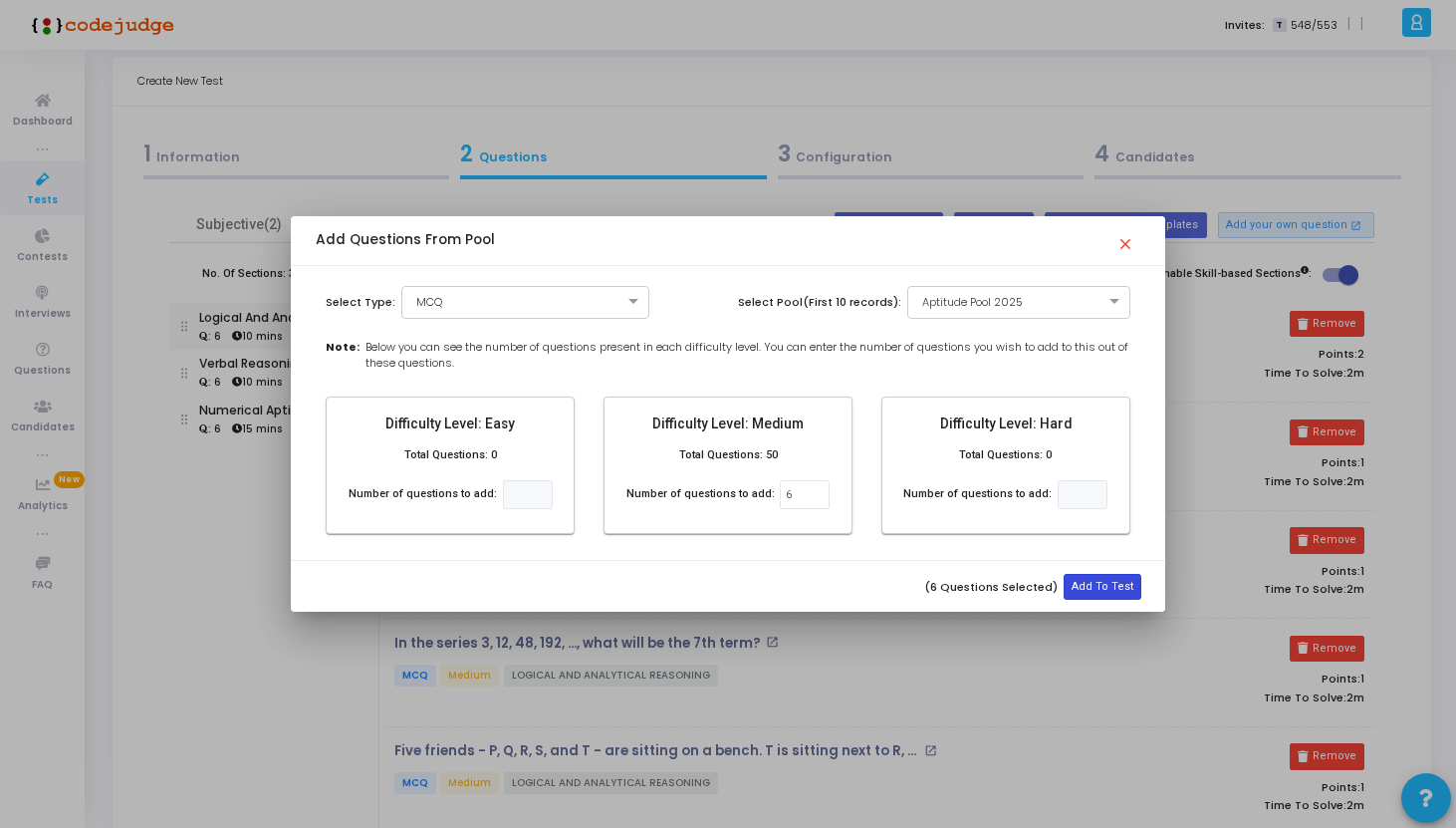 click on "Add To Test" at bounding box center [1102, 587] 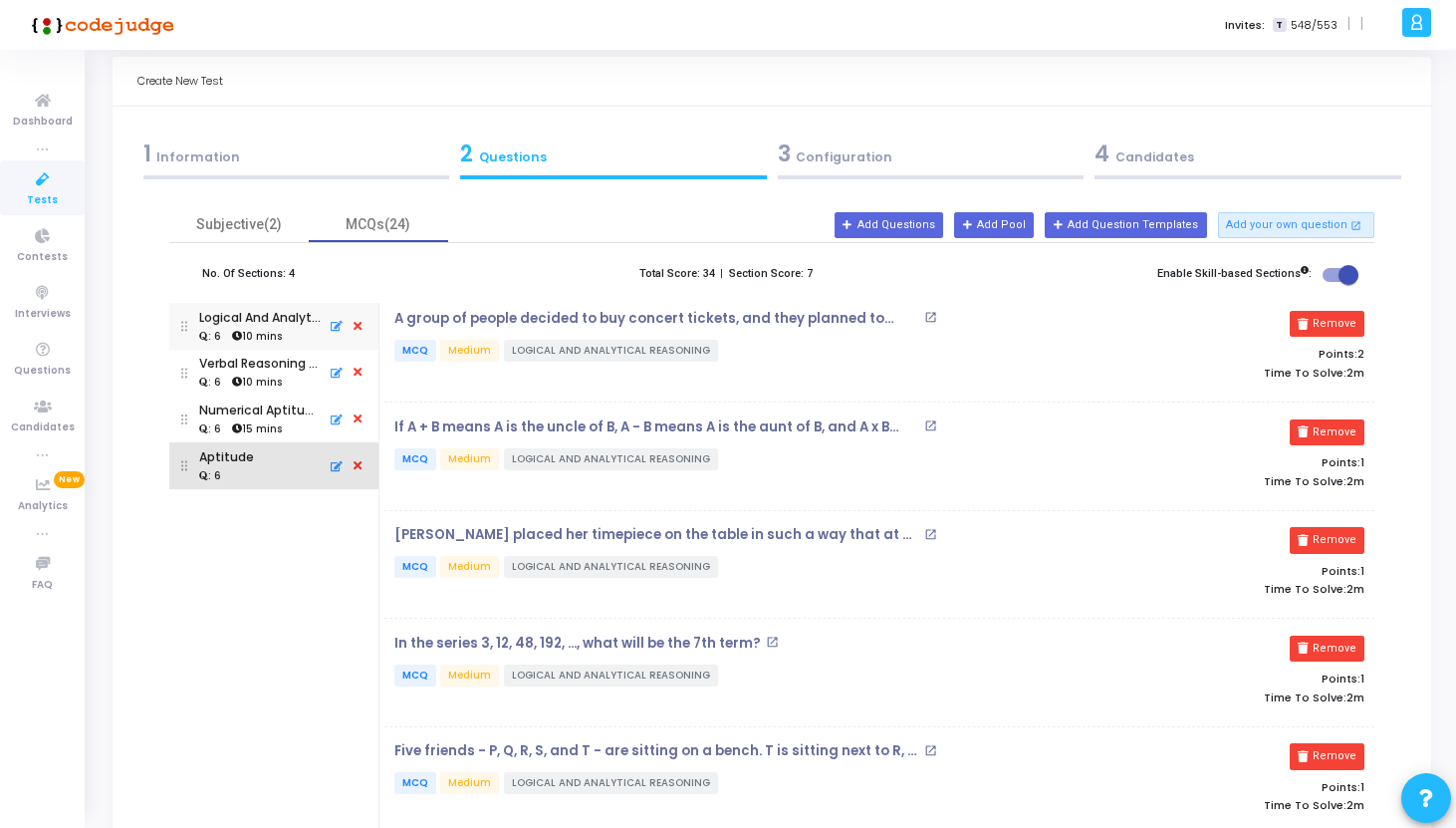 click on ": 6" at bounding box center [226, 475] 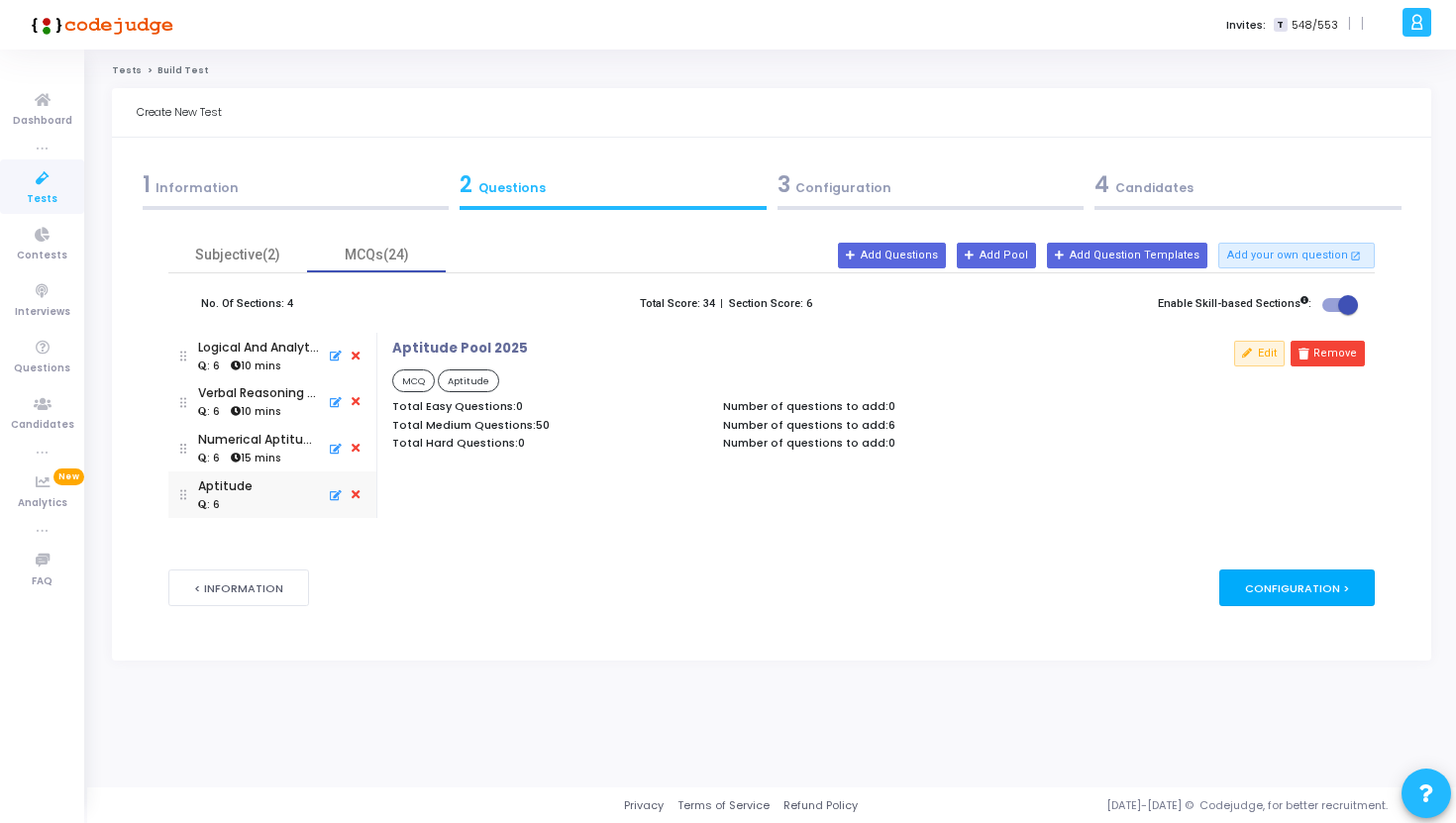 click on "Configuration >" at bounding box center [1297, 587] 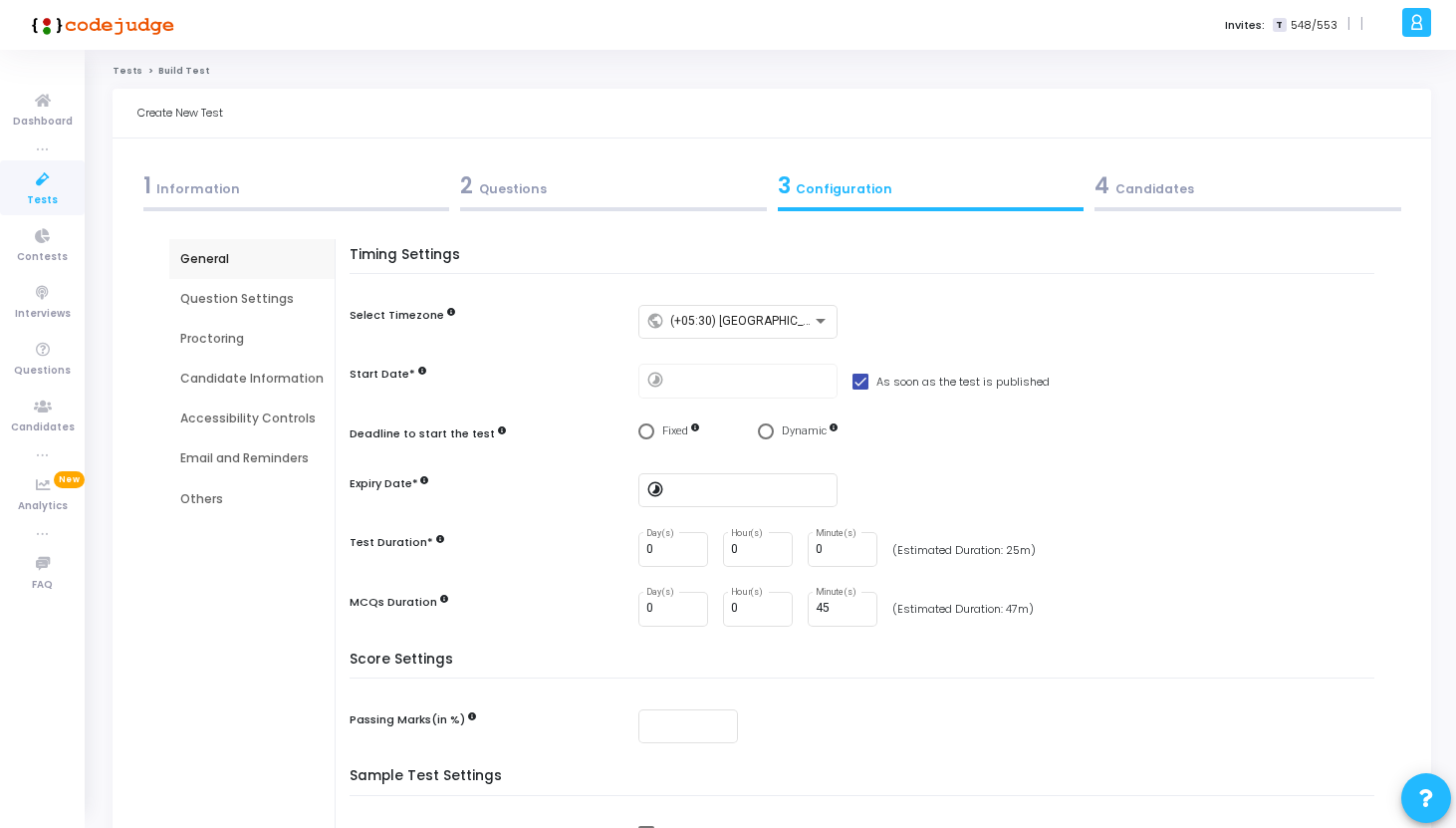 click on "Question Settings" at bounding box center [252, 299] 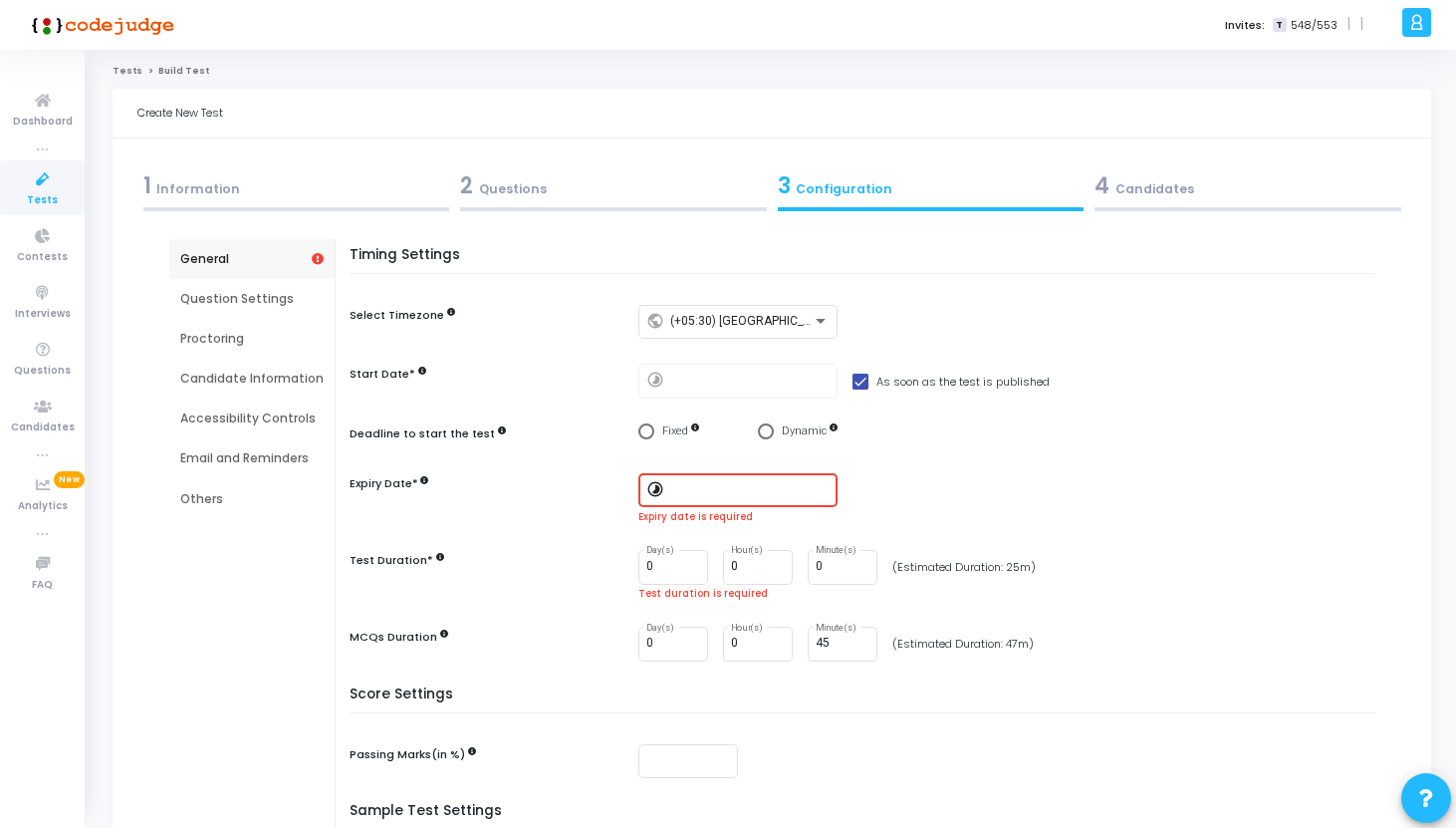 click on "Question Settings" at bounding box center [252, 299] 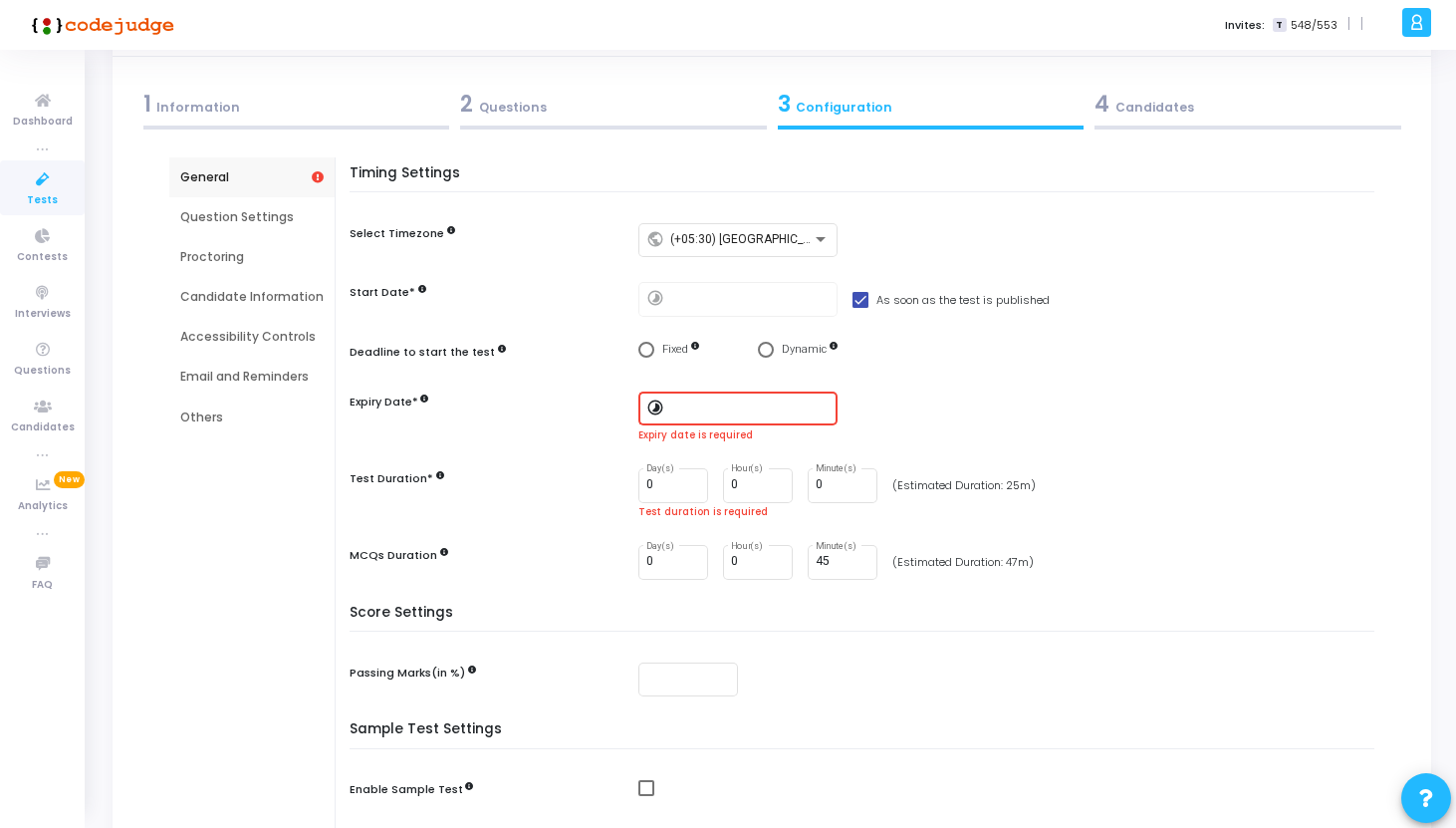 scroll, scrollTop: 0, scrollLeft: 0, axis: both 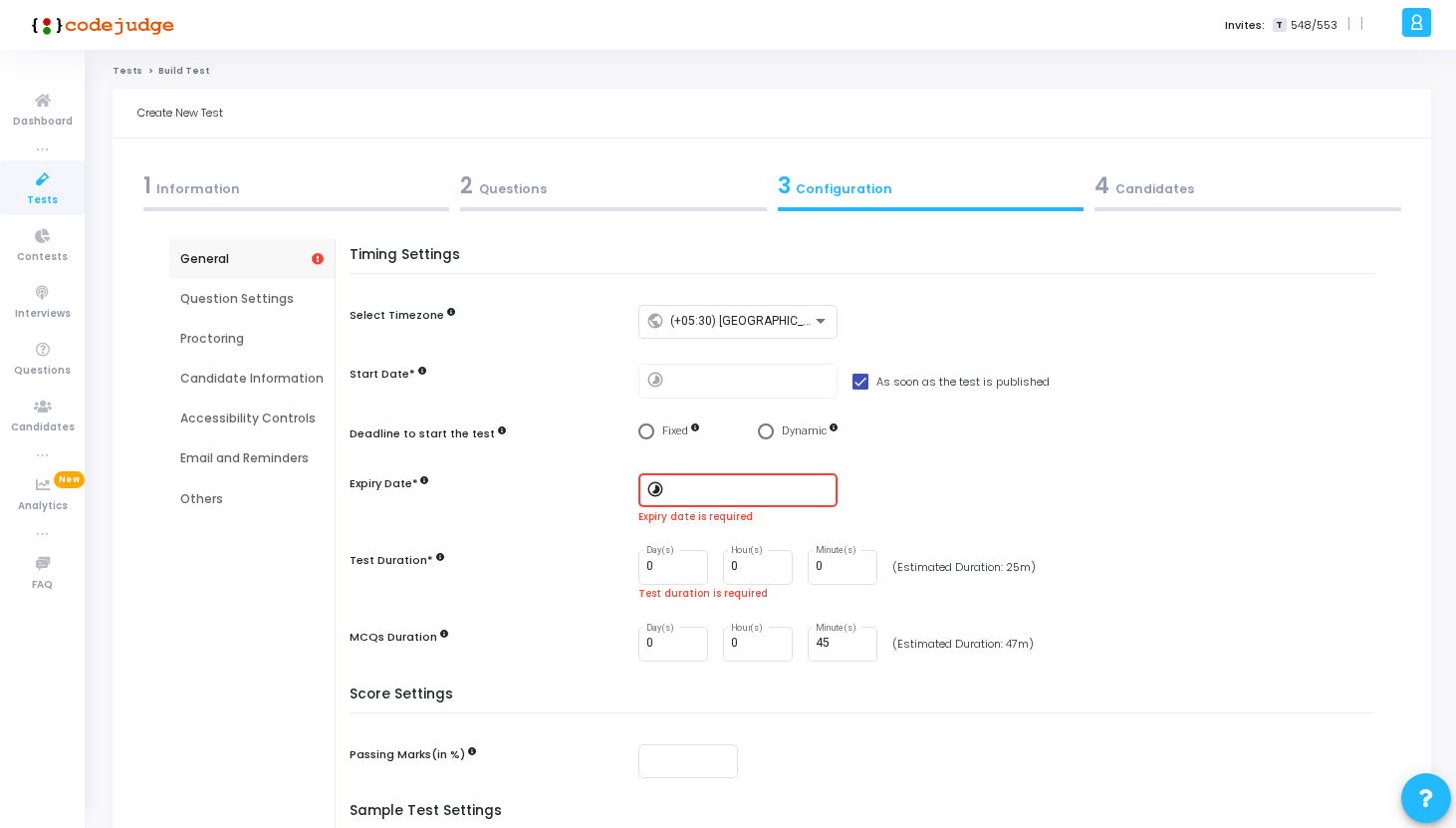 click on "Proctoring" at bounding box center (252, 339) 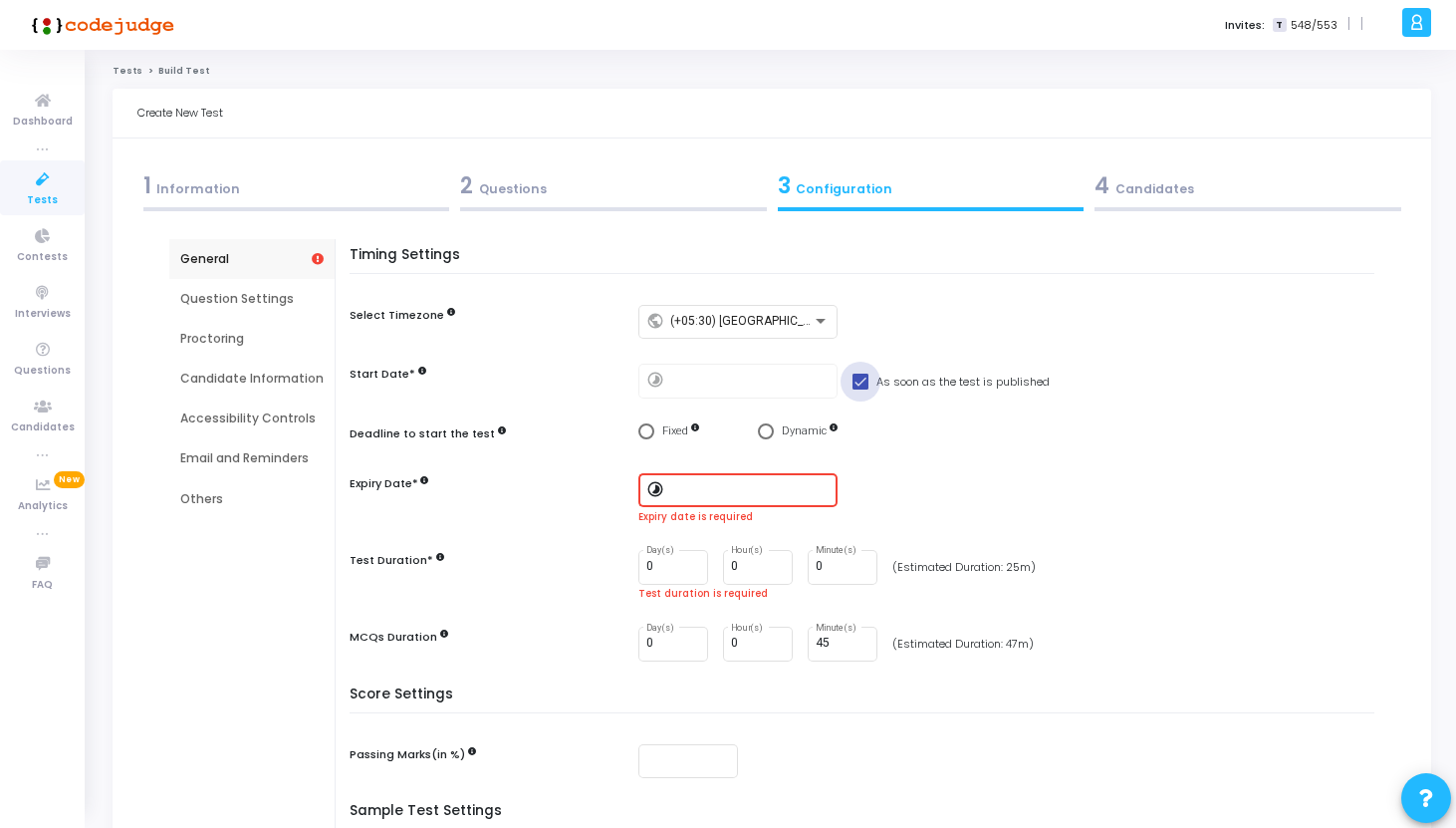 click at bounding box center [860, 382] 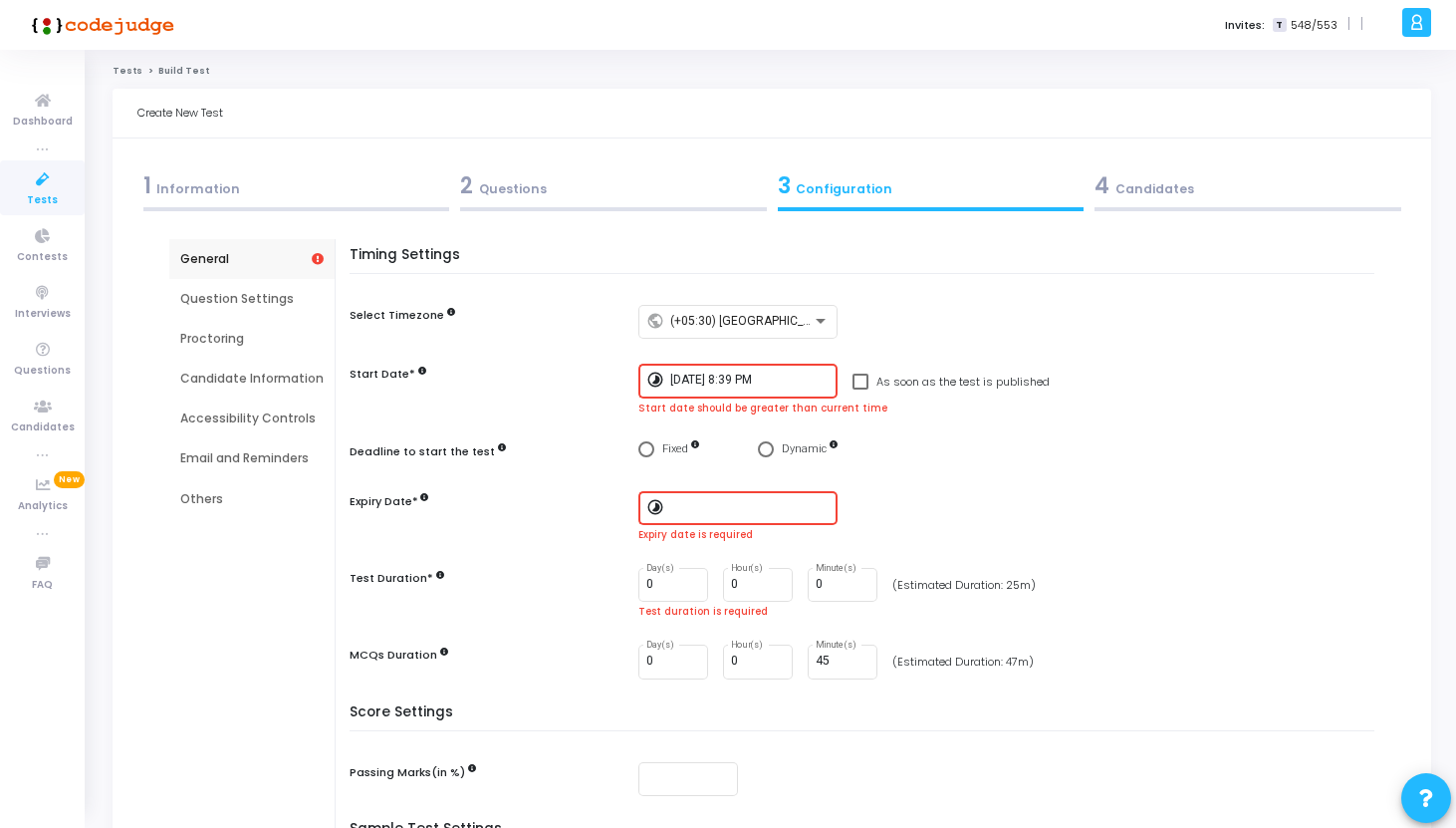 click on "7/13/2025, 8:39 PM" at bounding box center (750, 381) 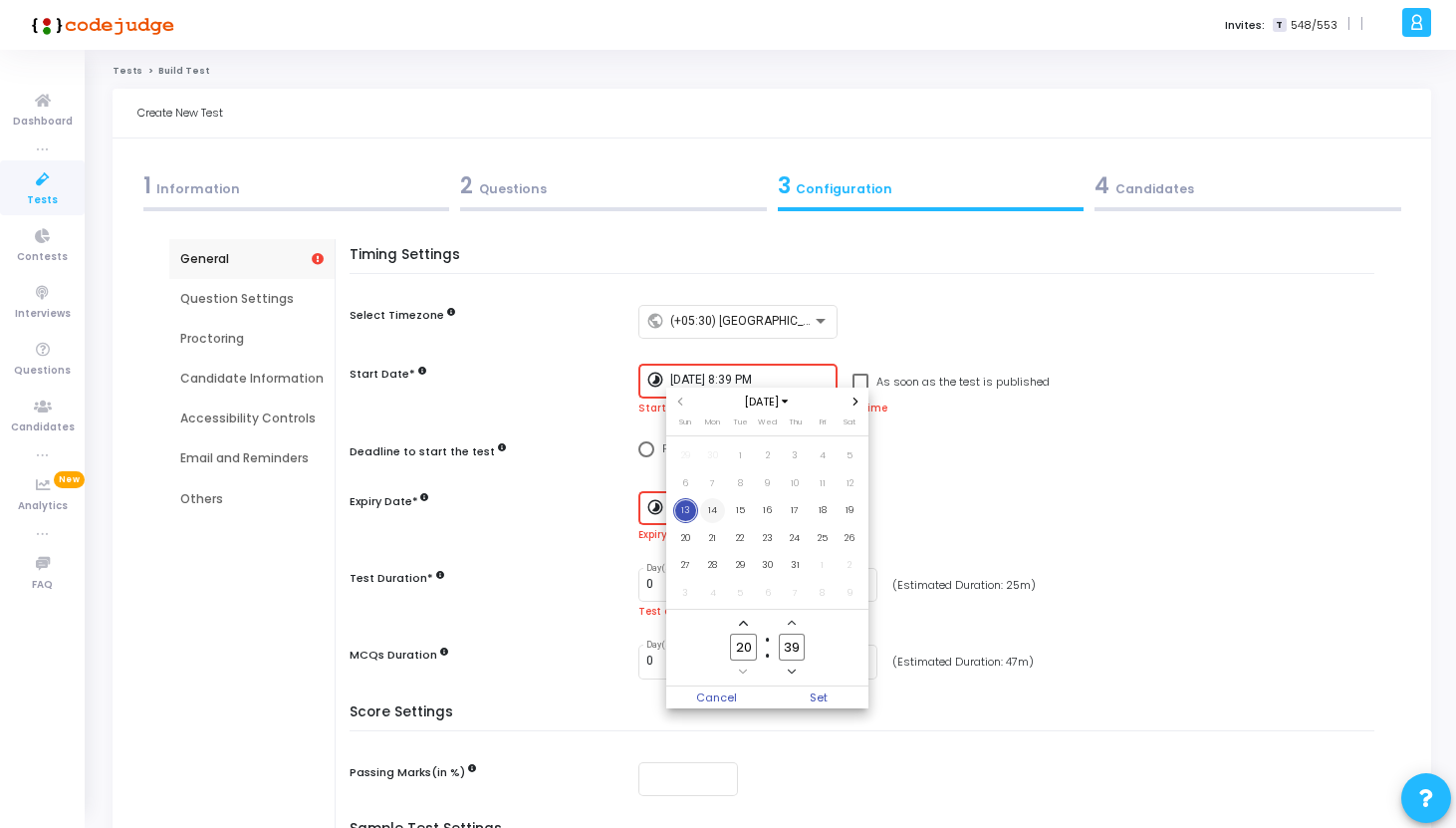click on "14" at bounding box center [712, 510] 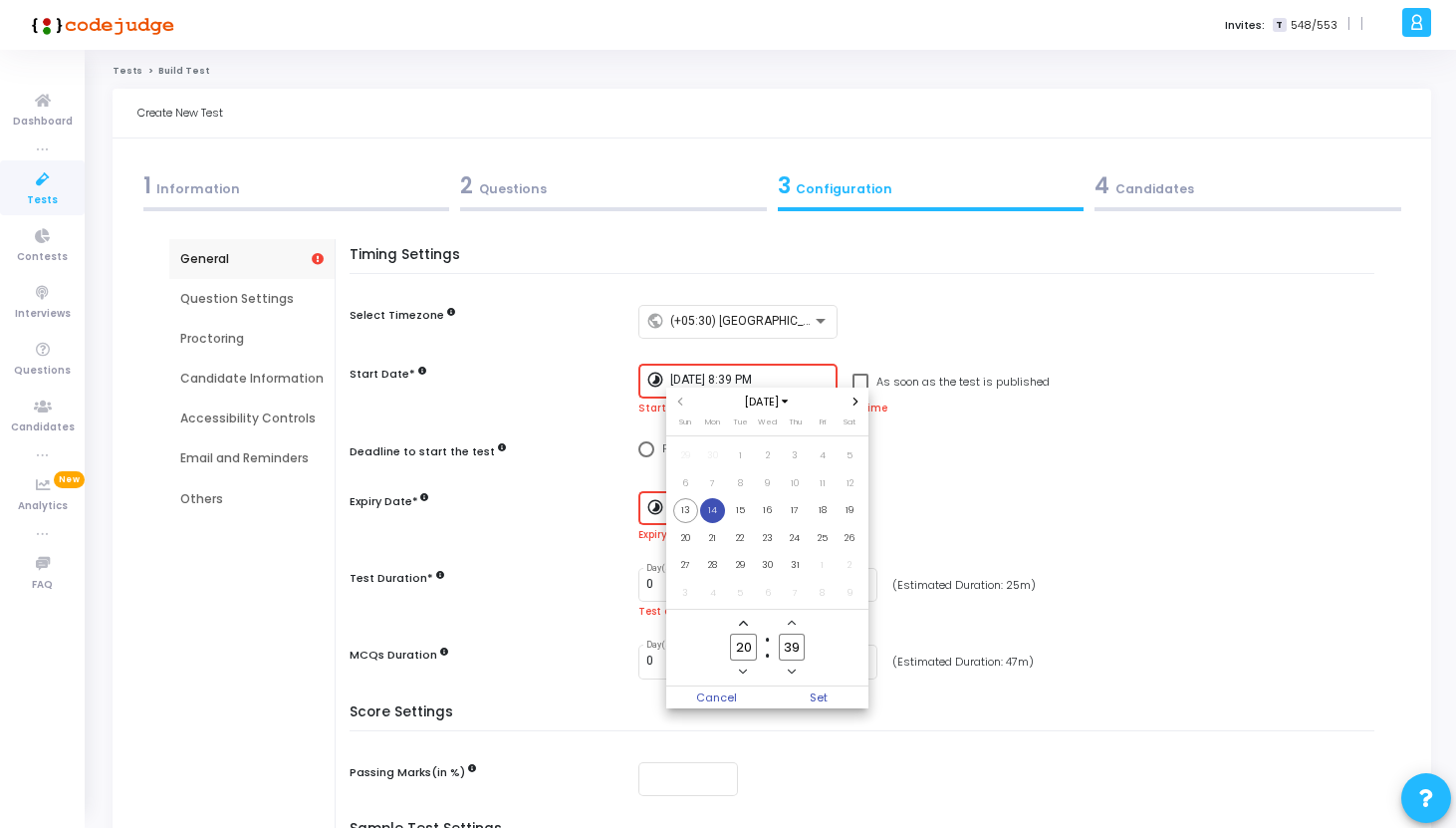 click 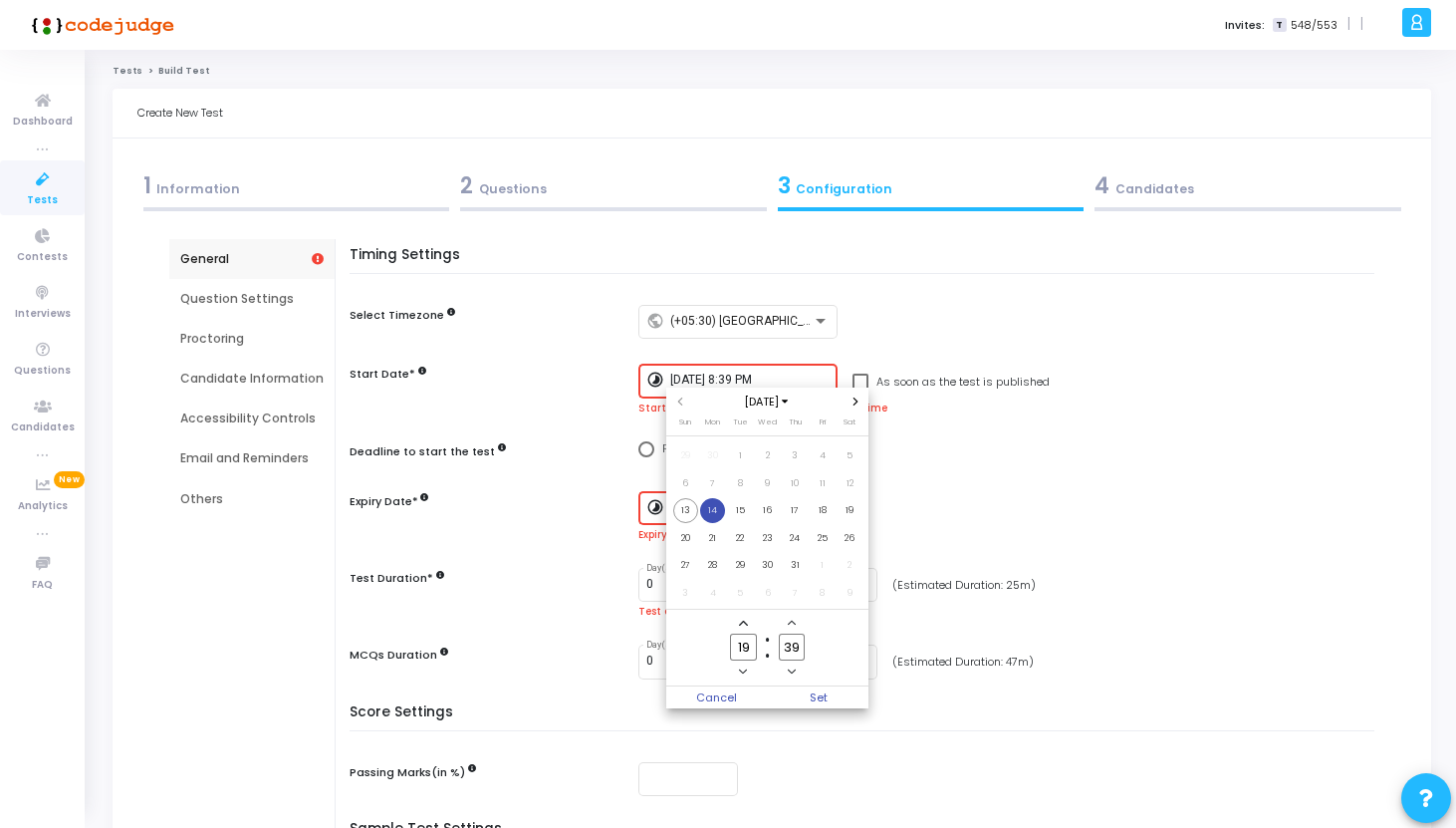 click 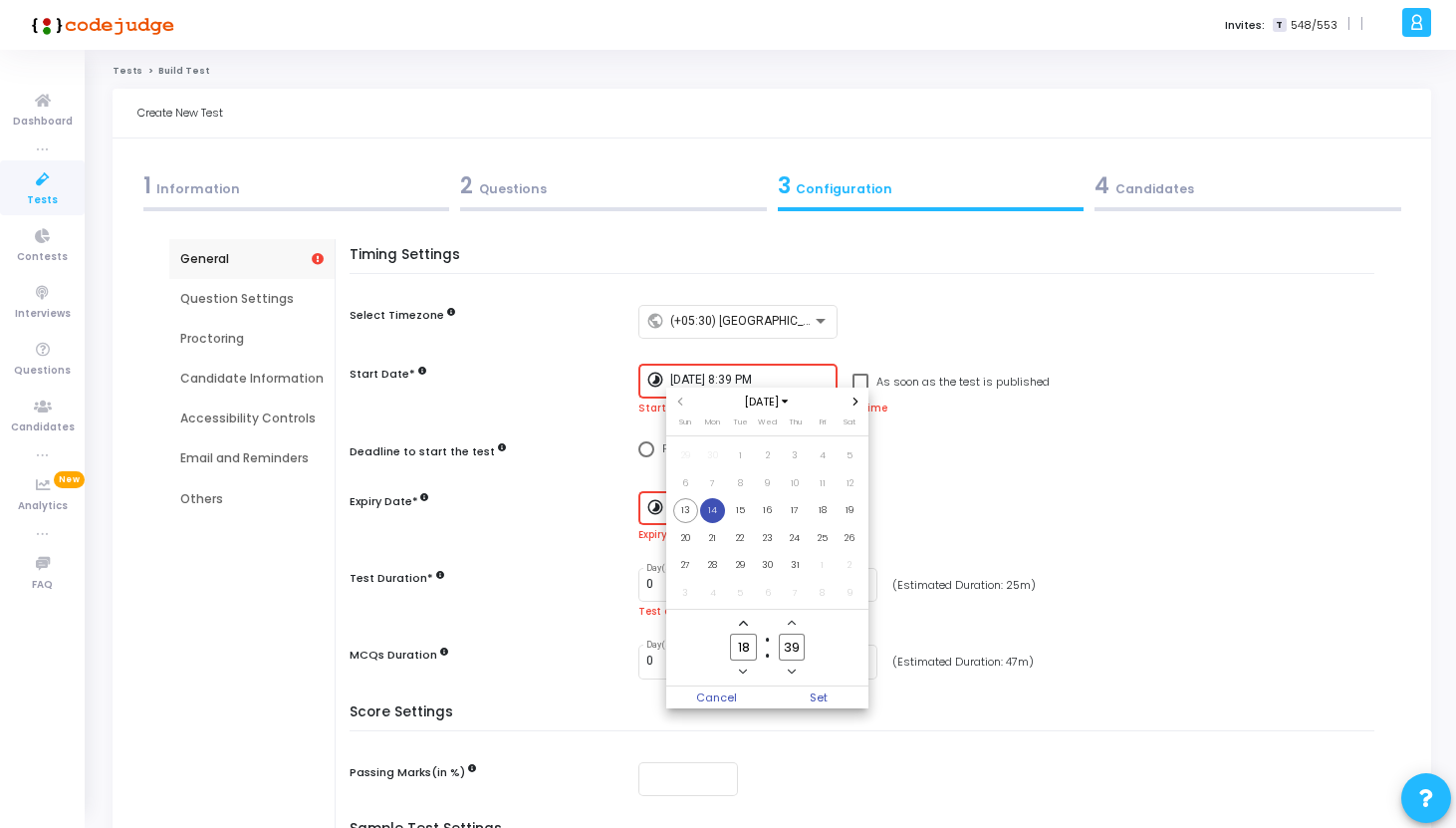 click 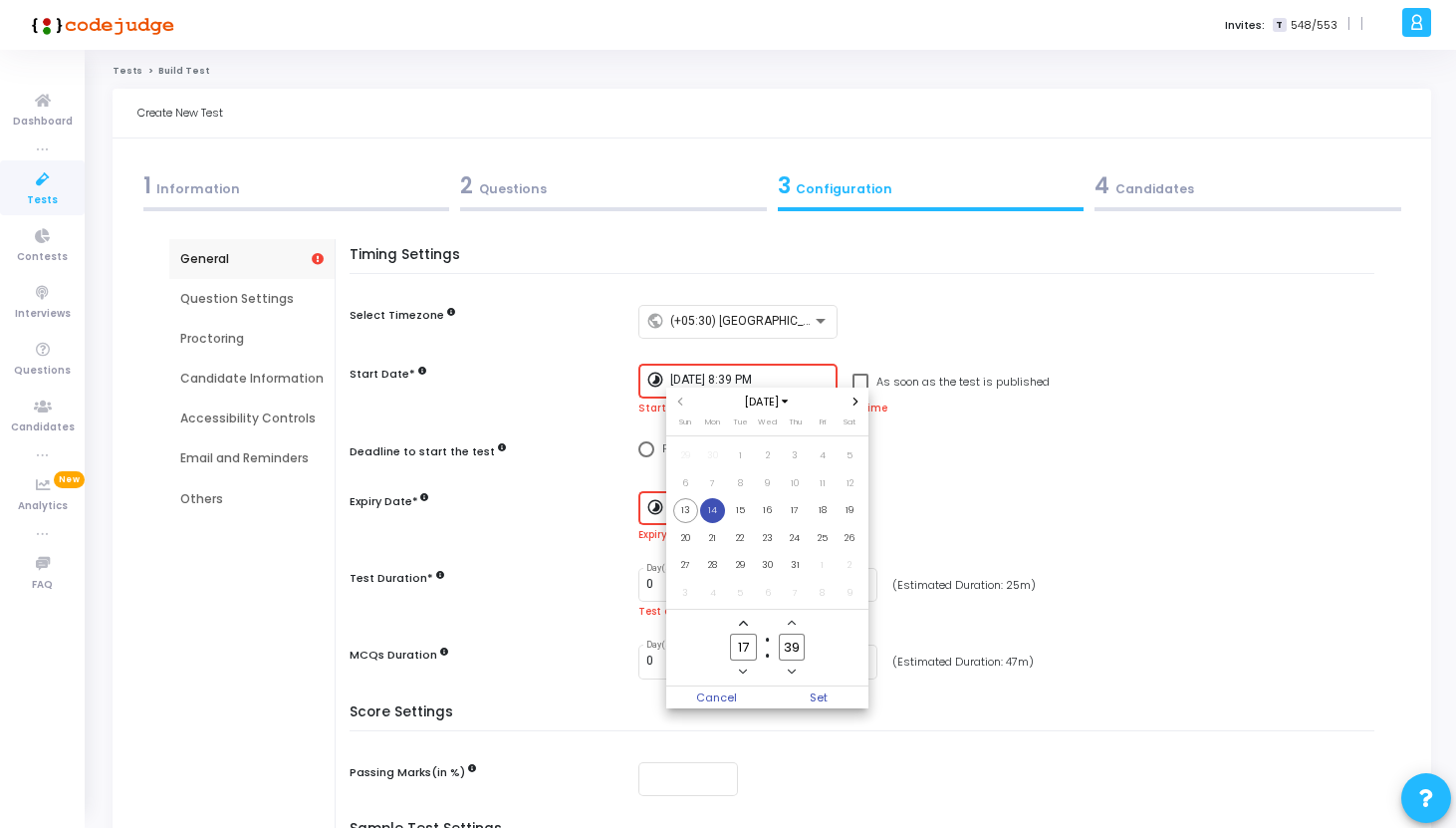 click 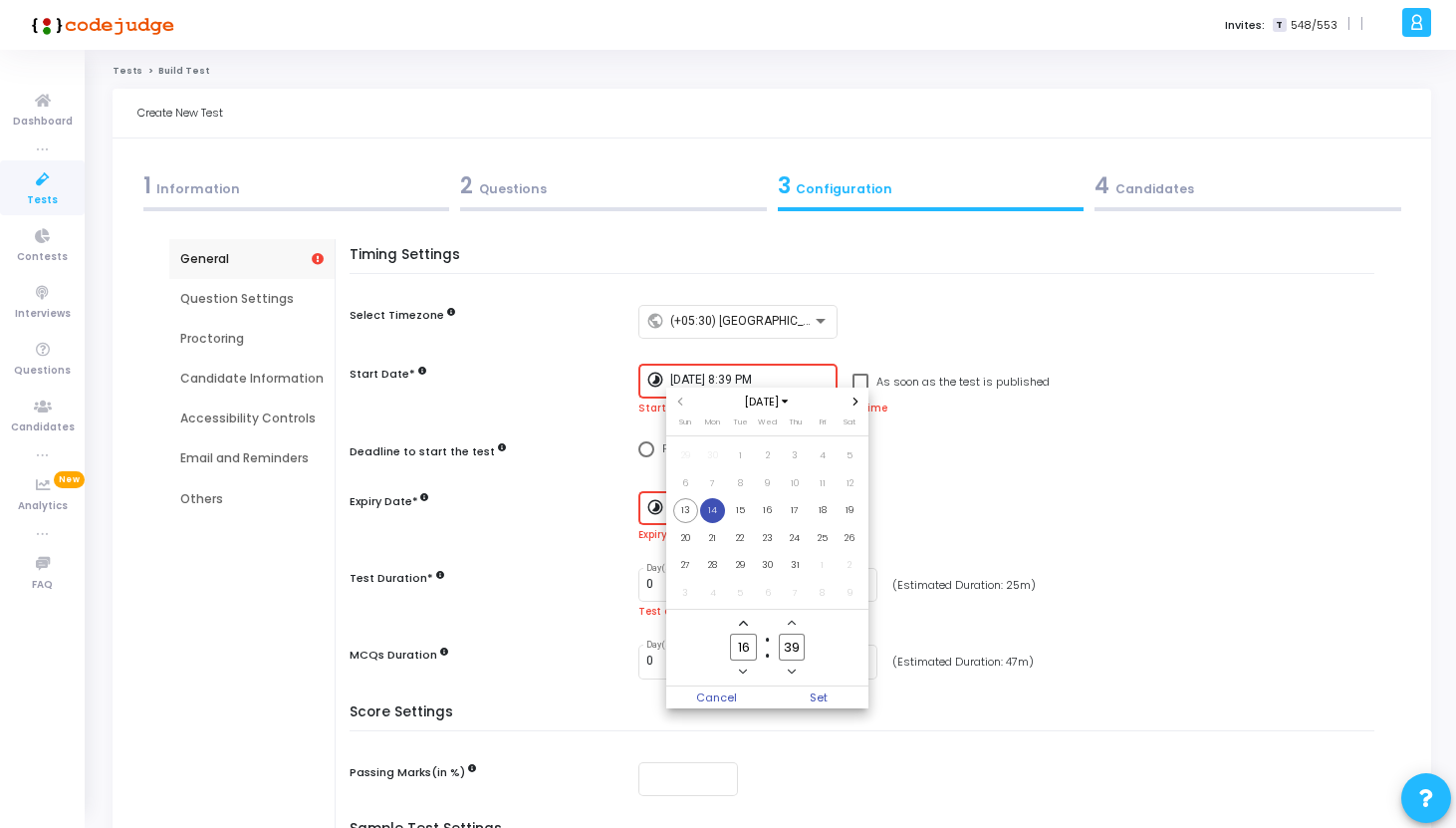 click 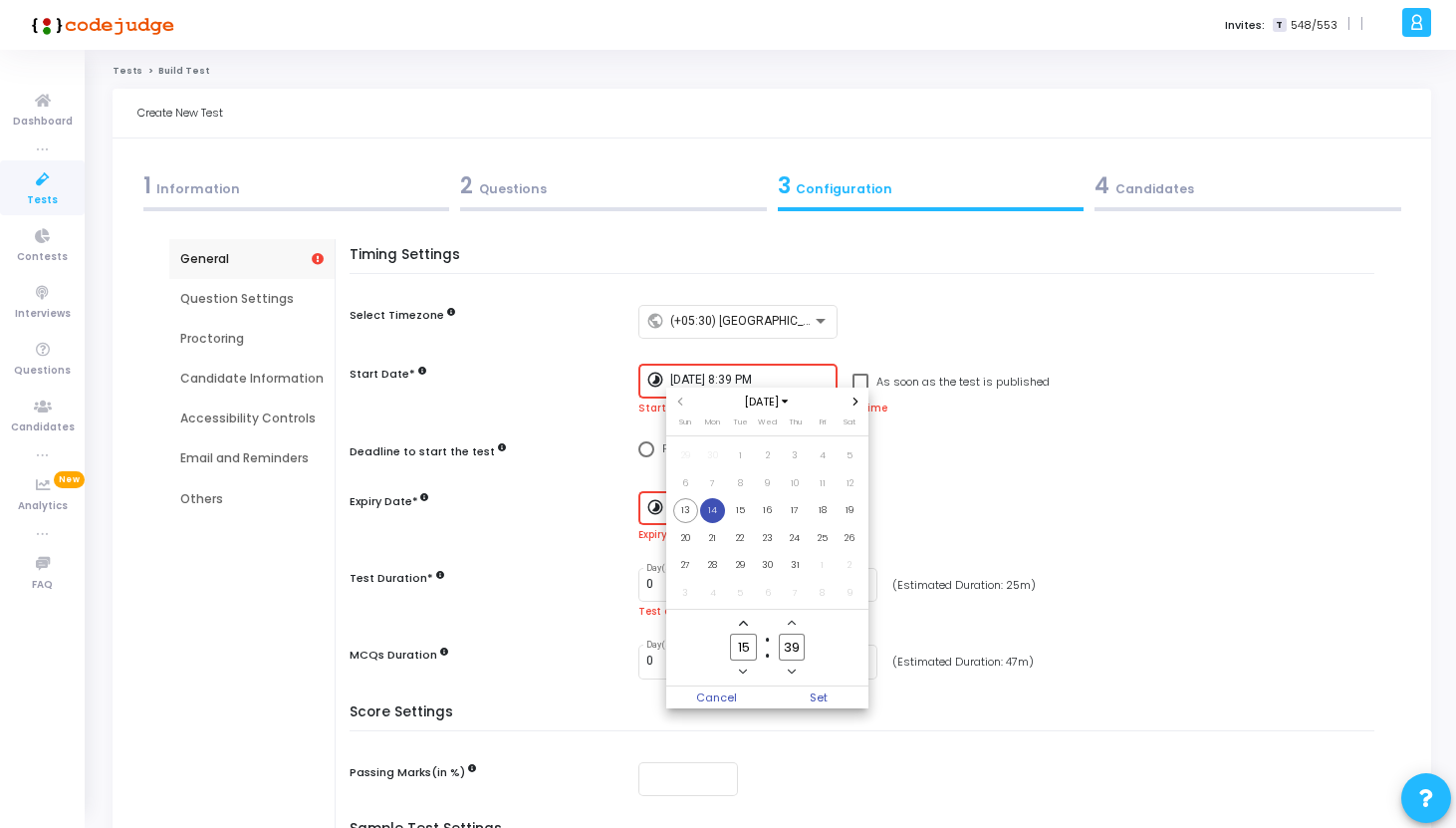 click 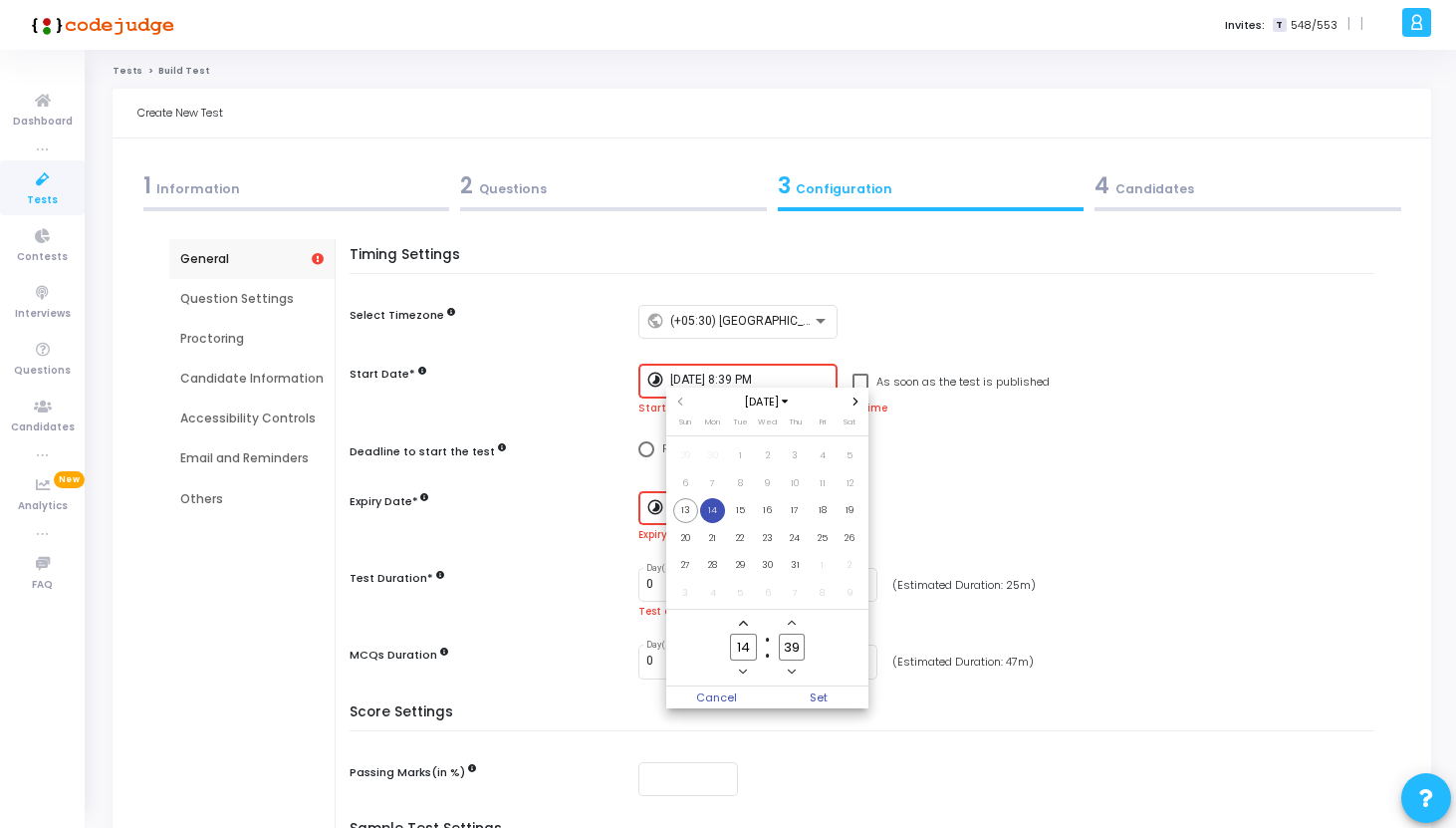 click 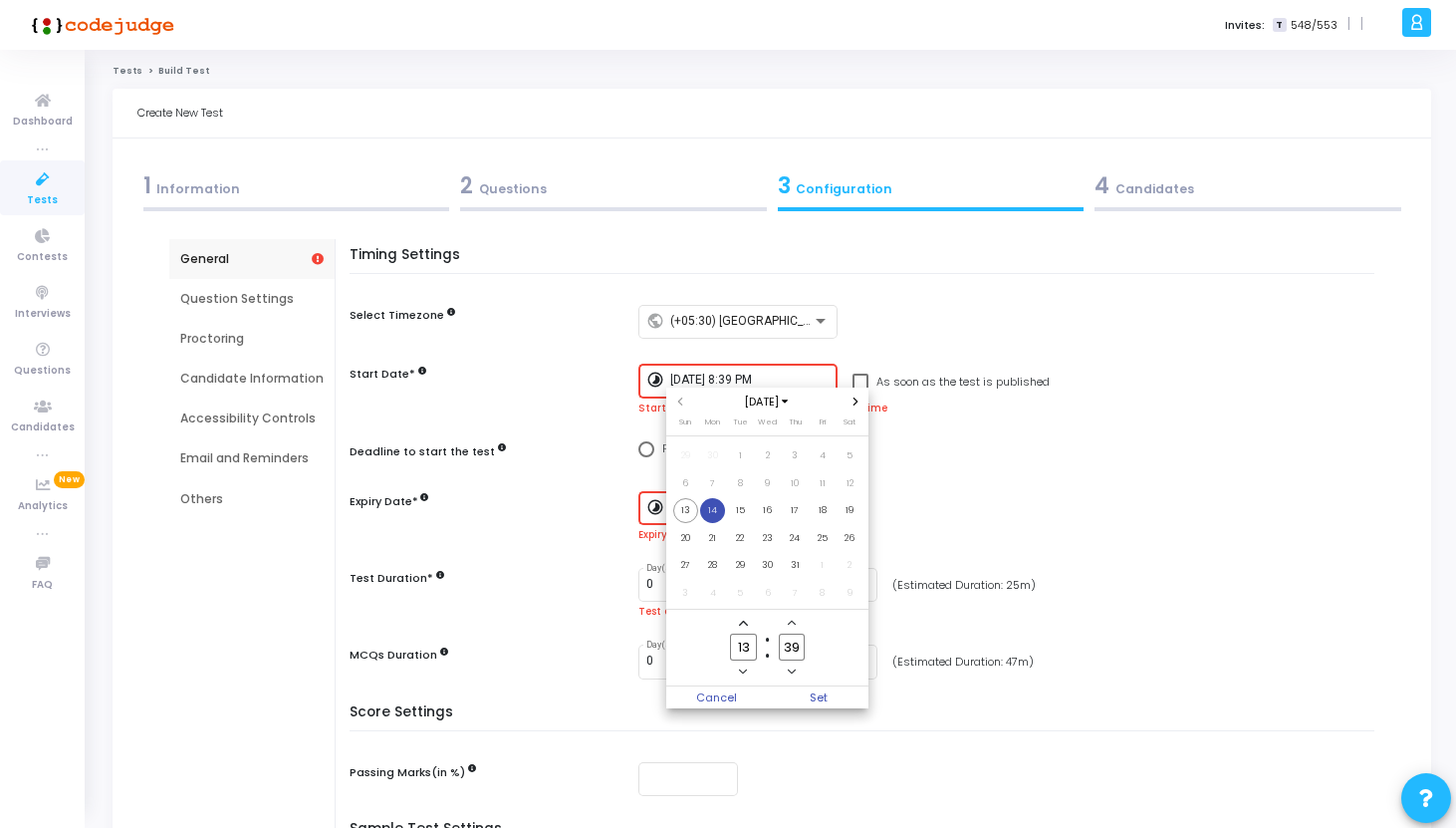 click 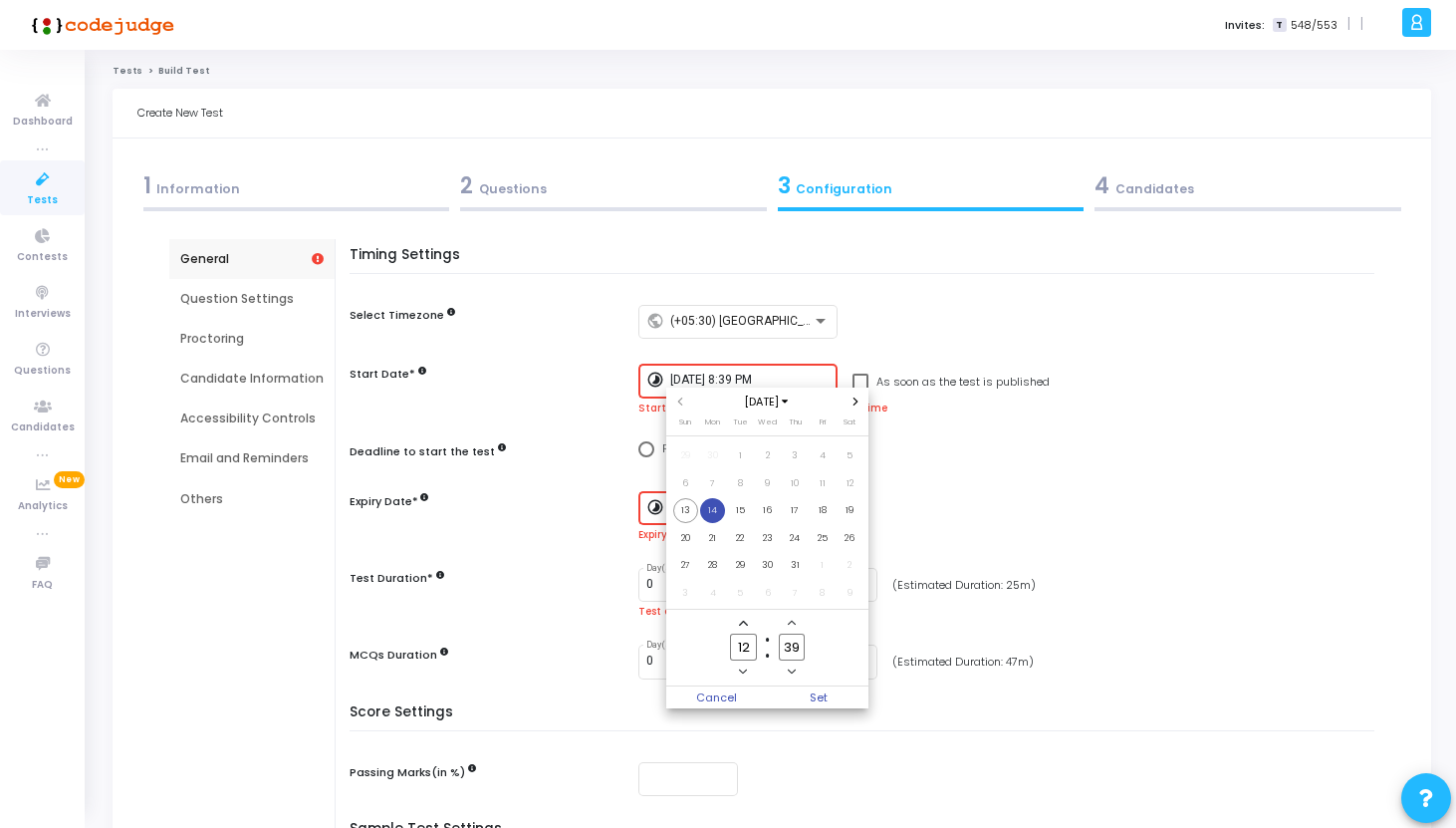 click 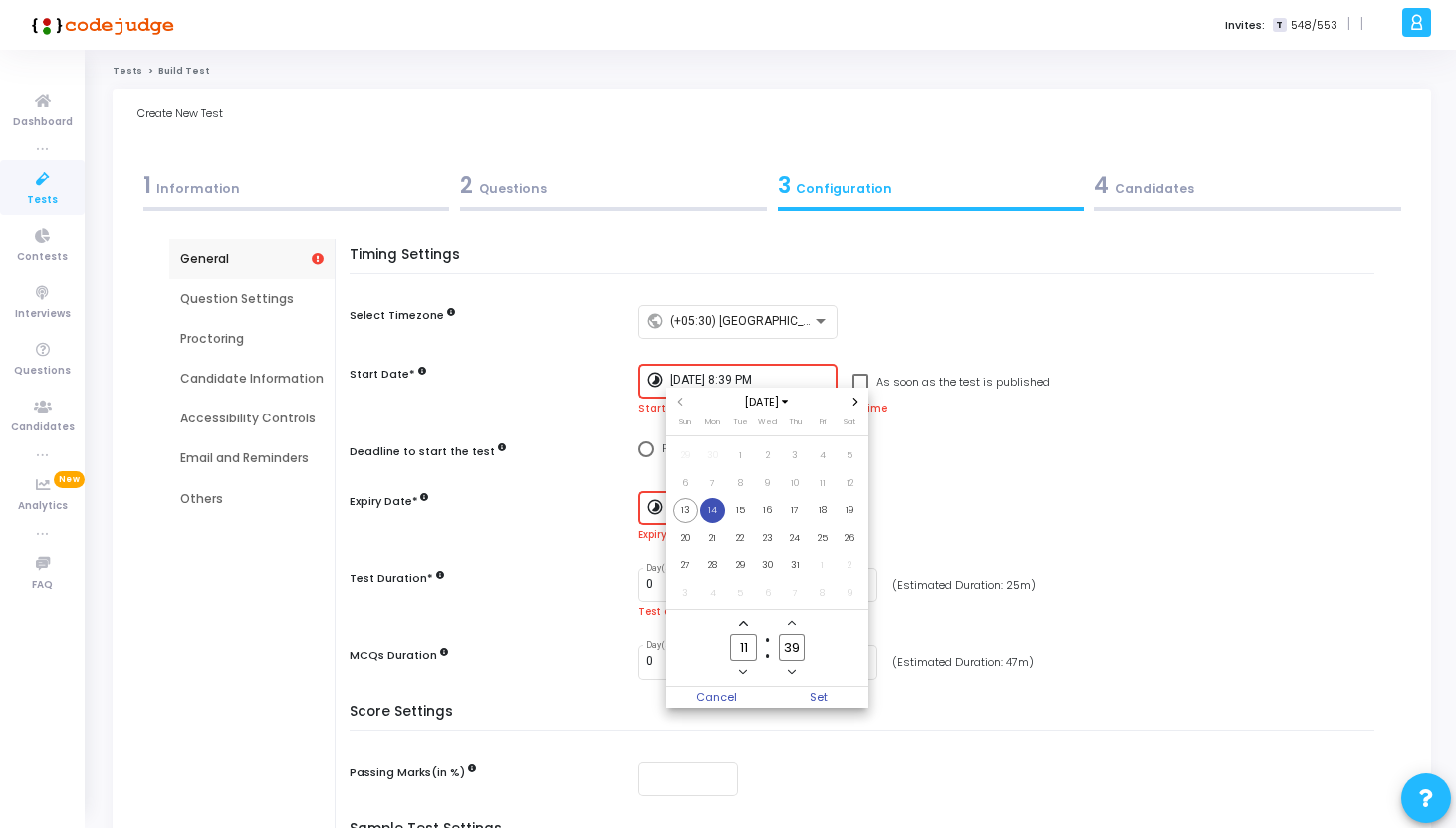 click 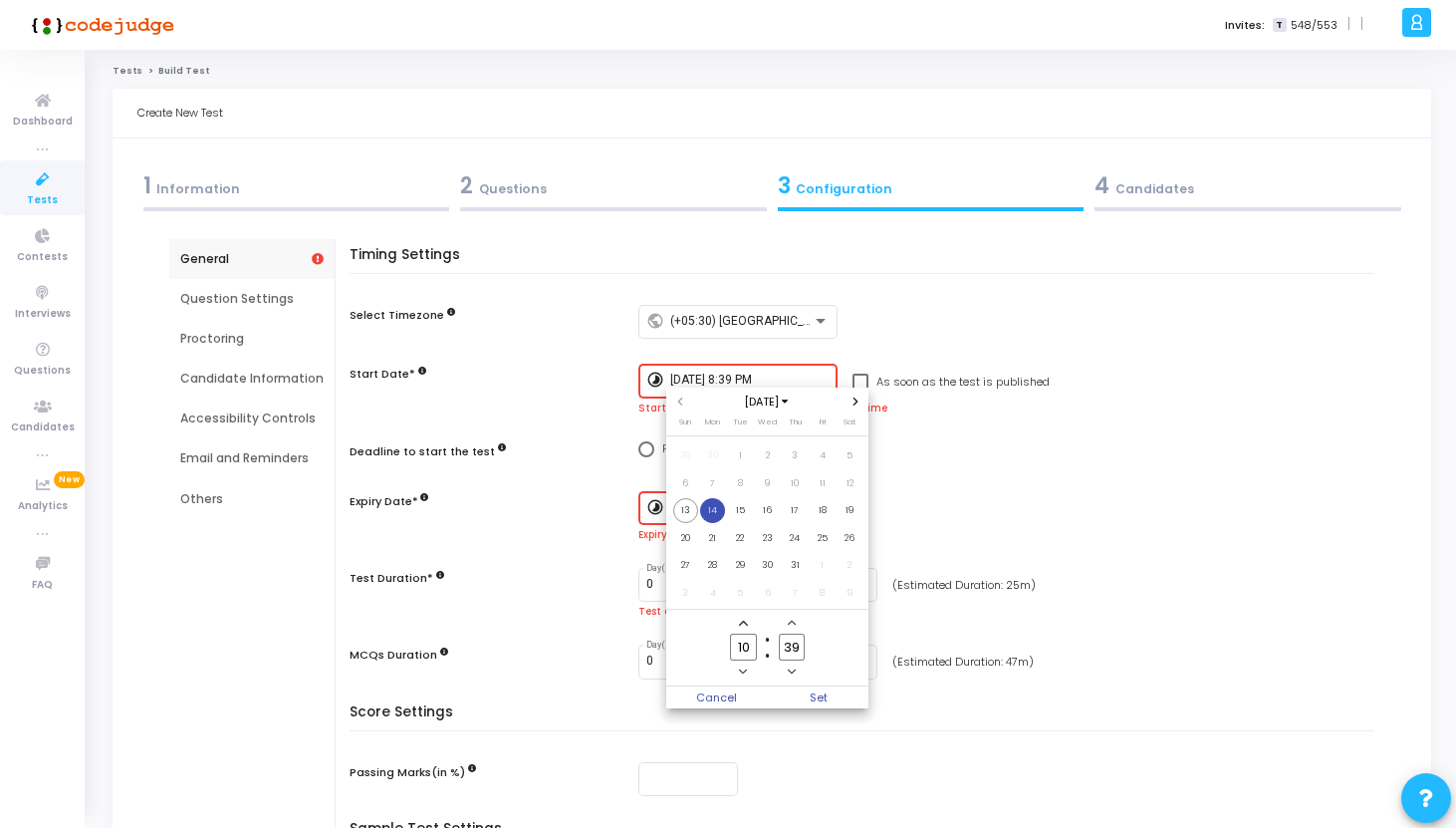 click 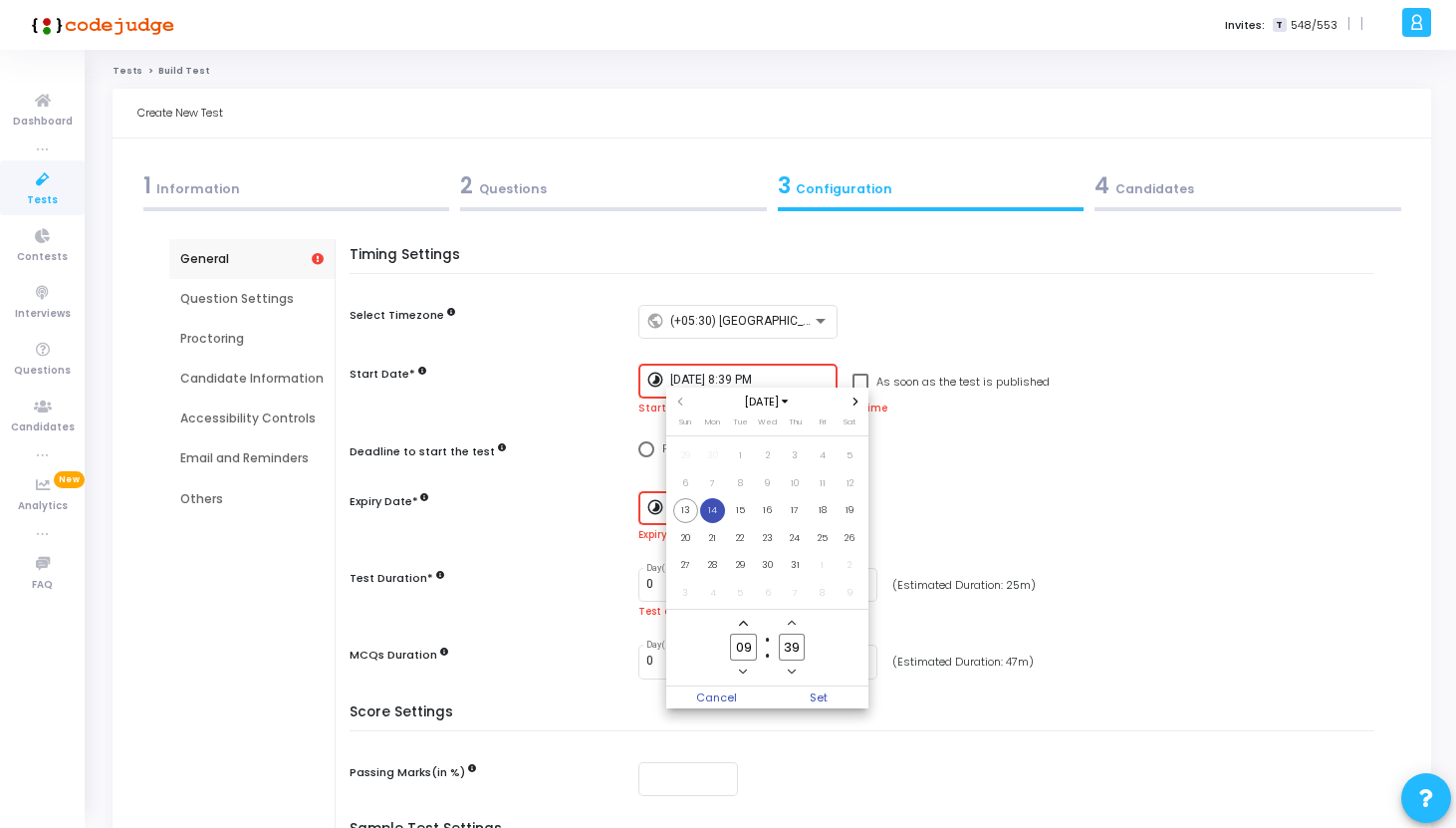 click 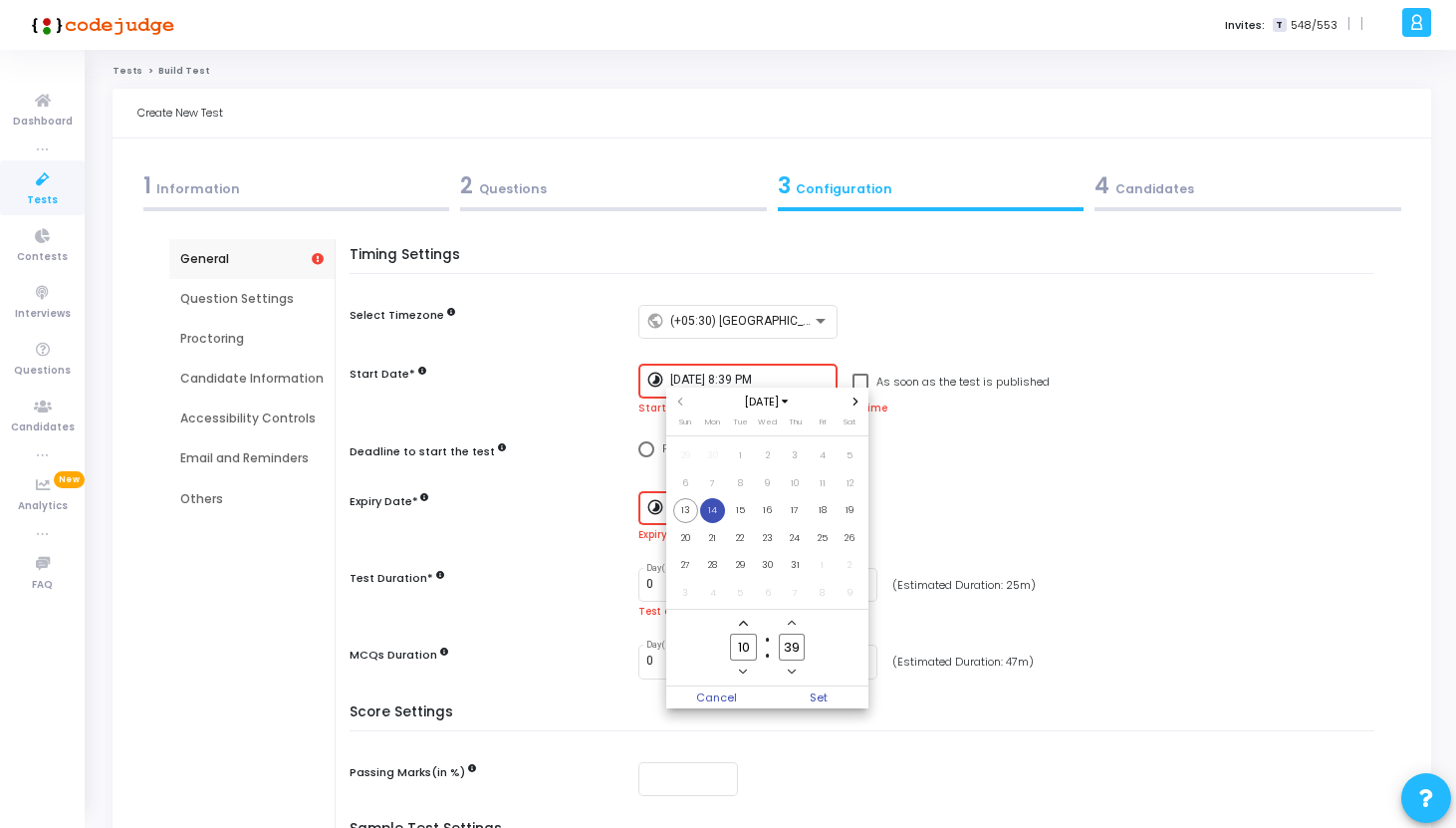 click 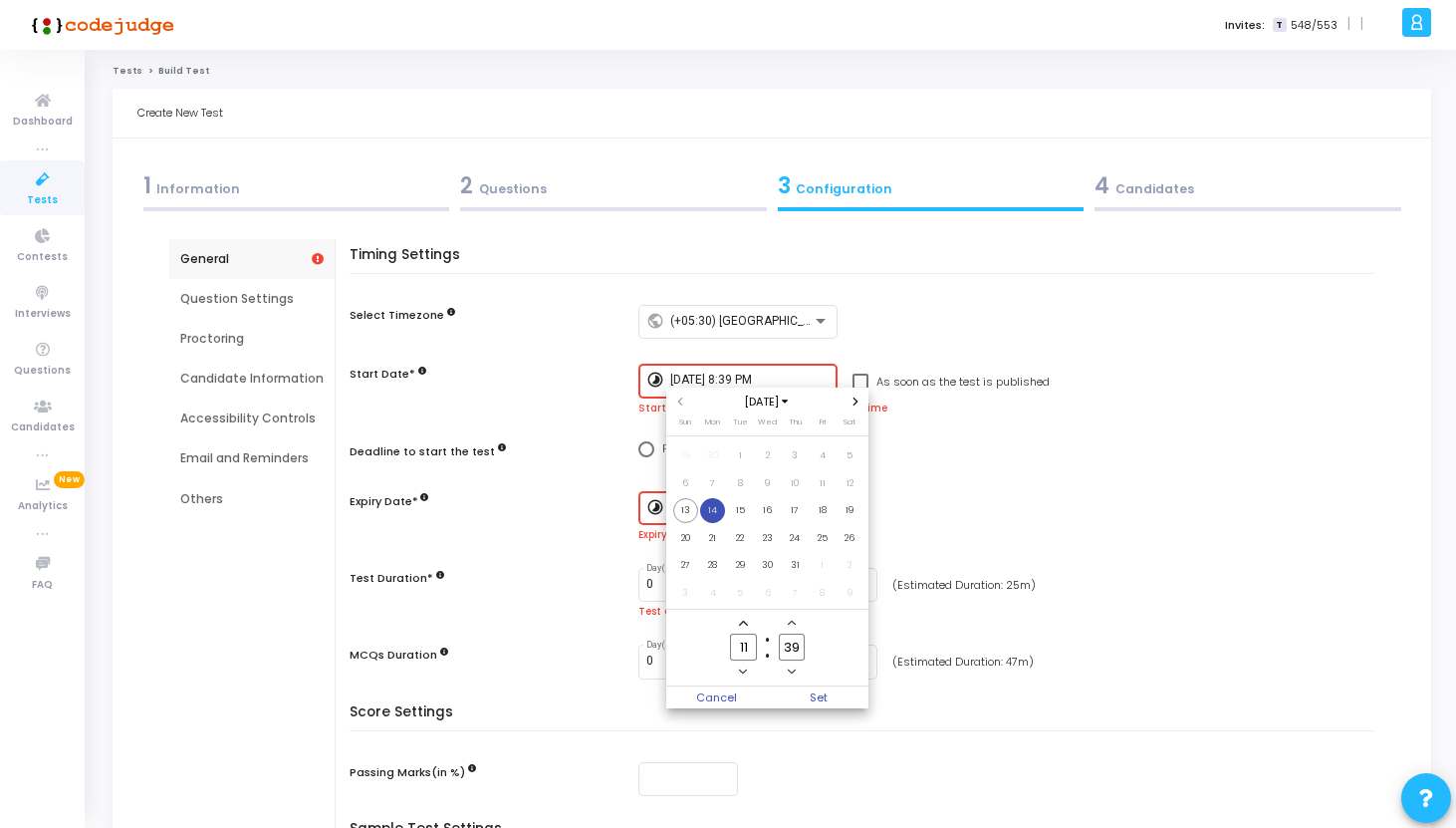 click 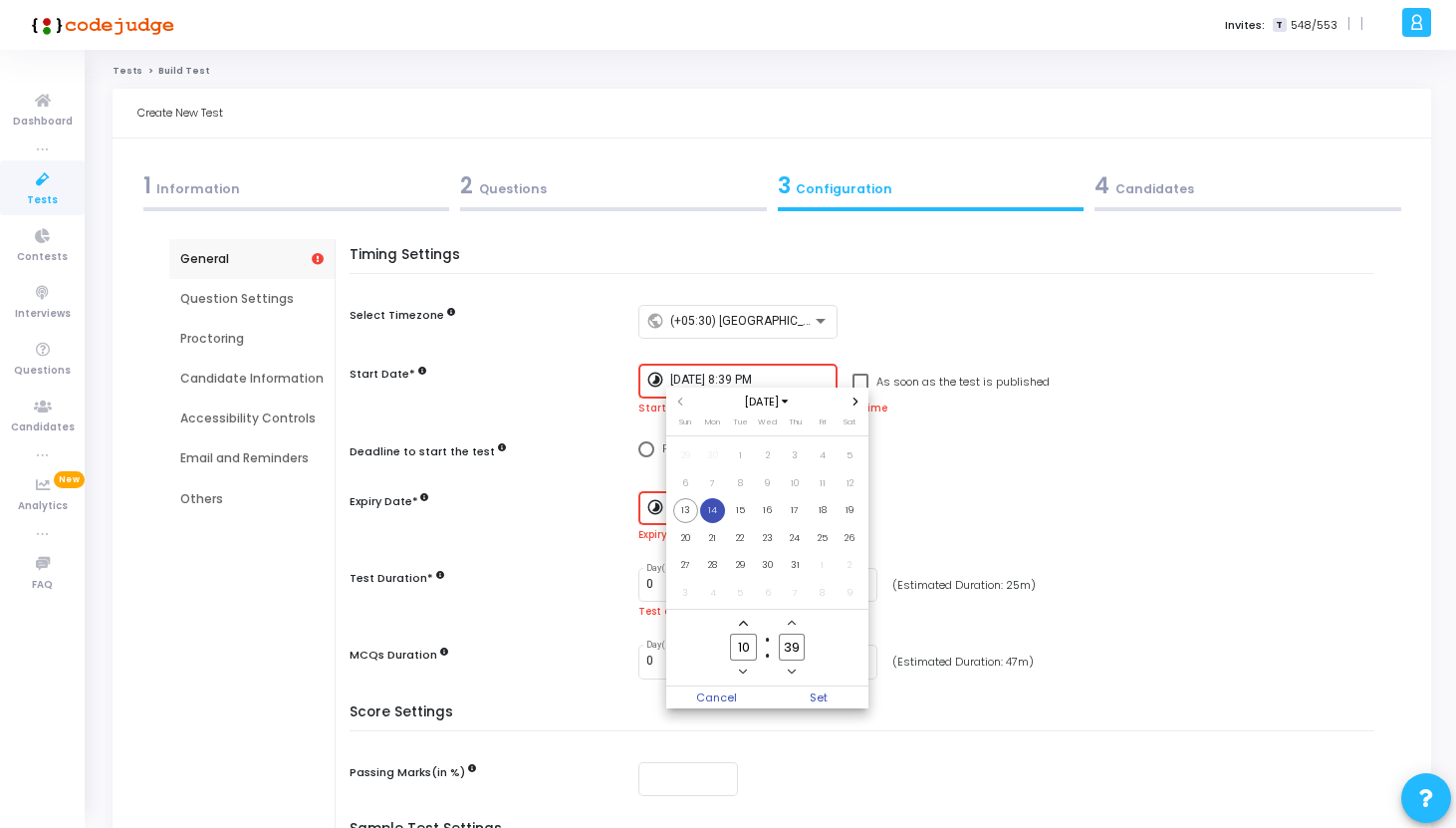 click 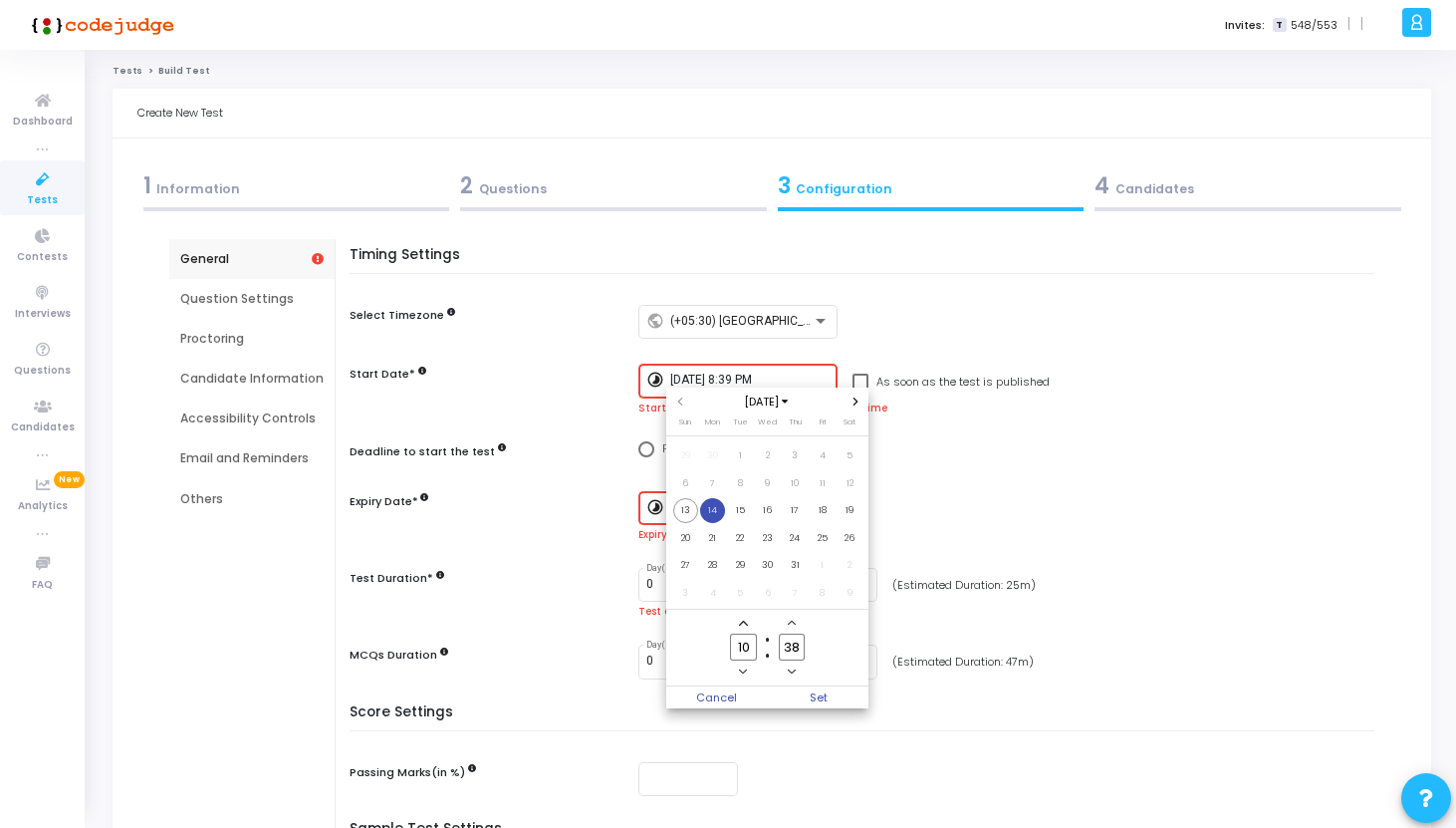 click 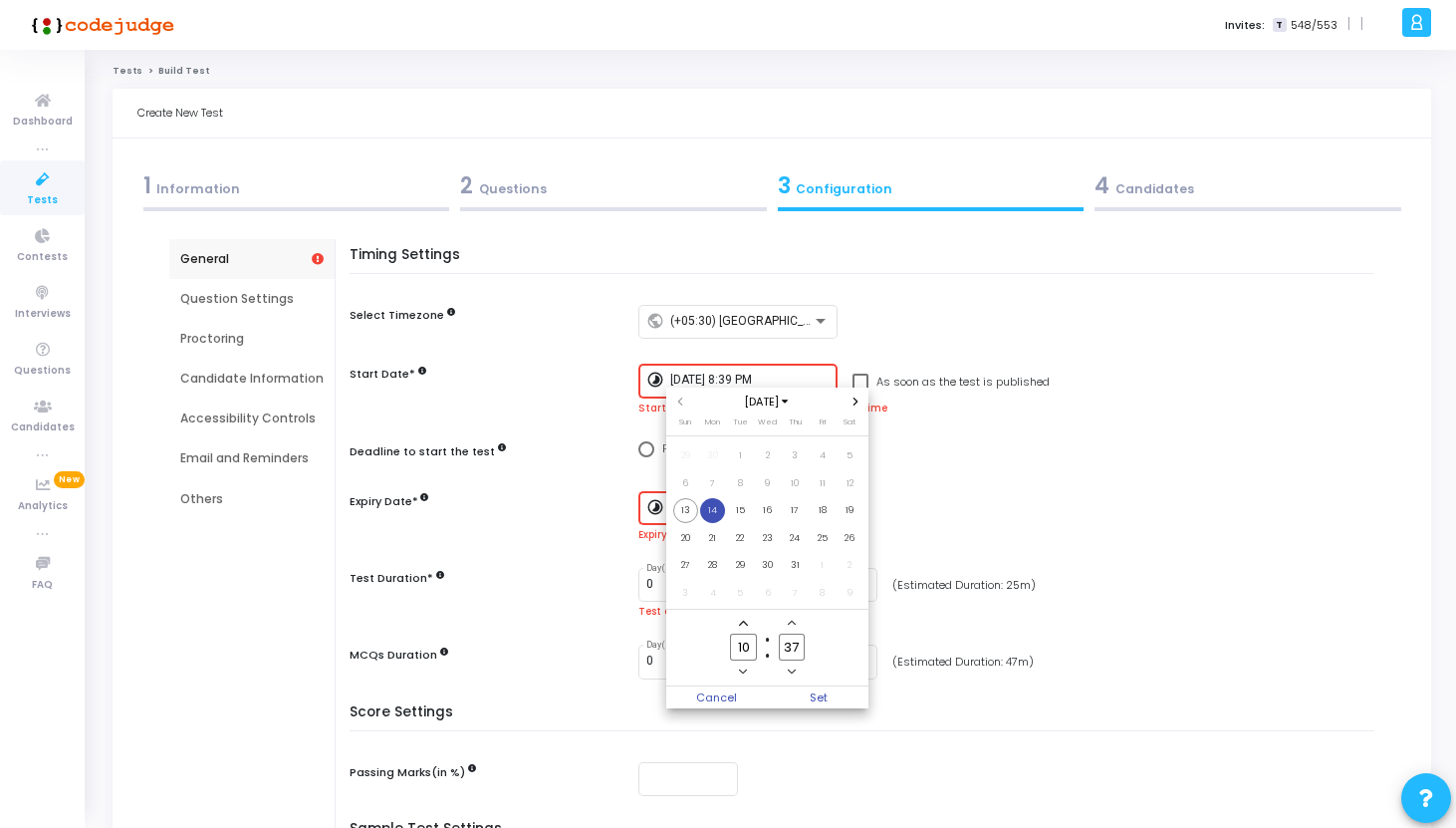 click 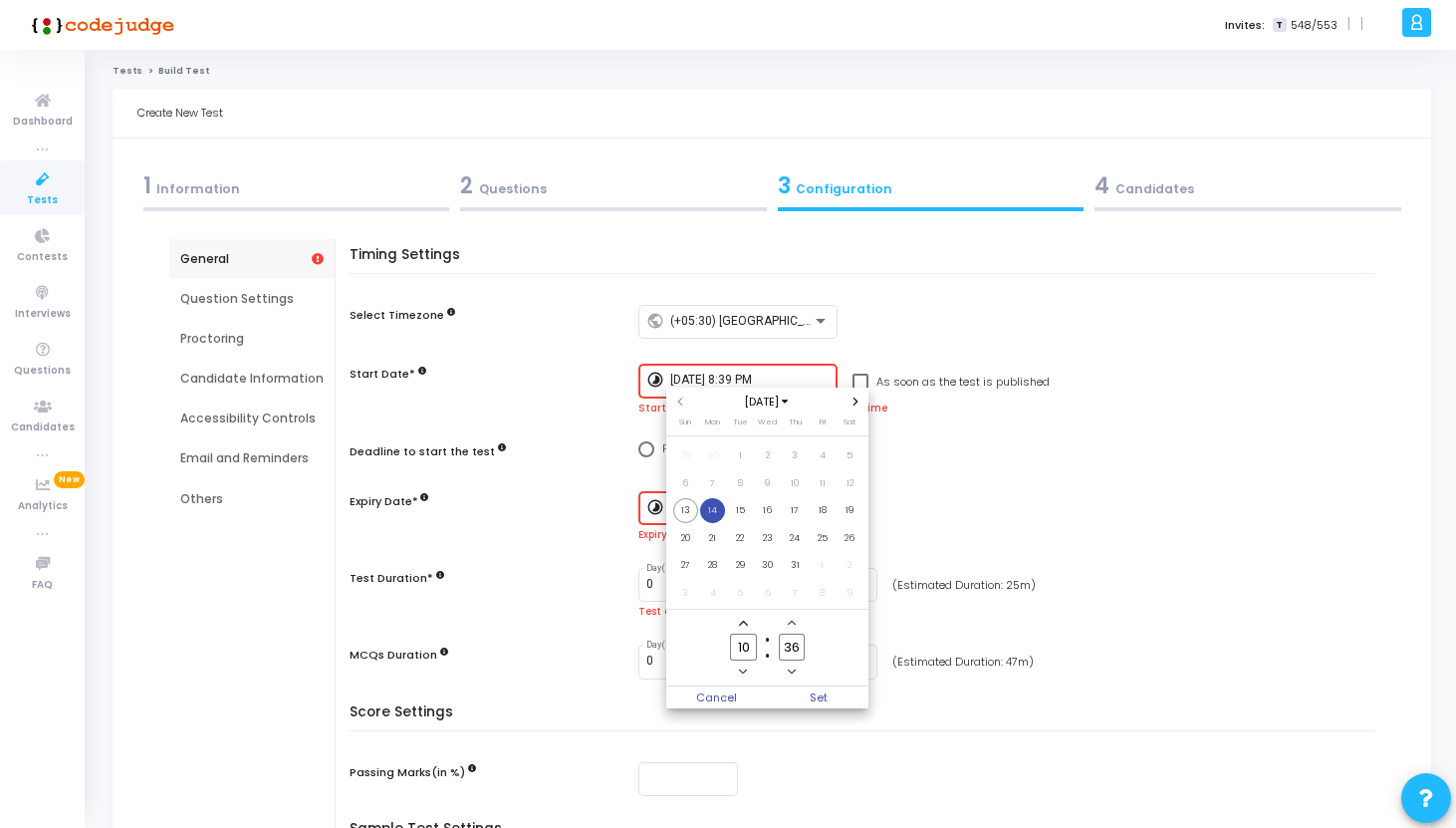 click 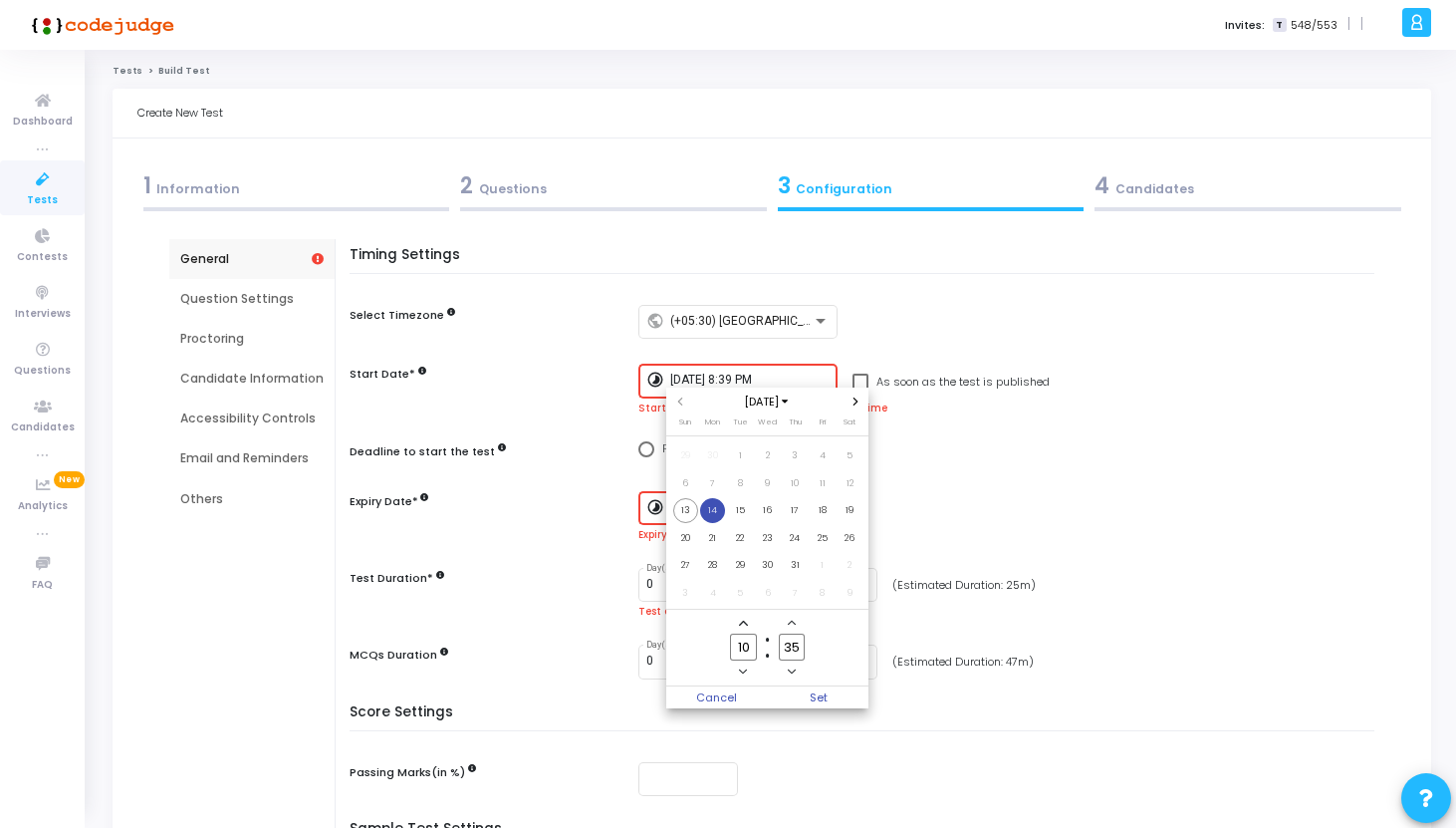 click 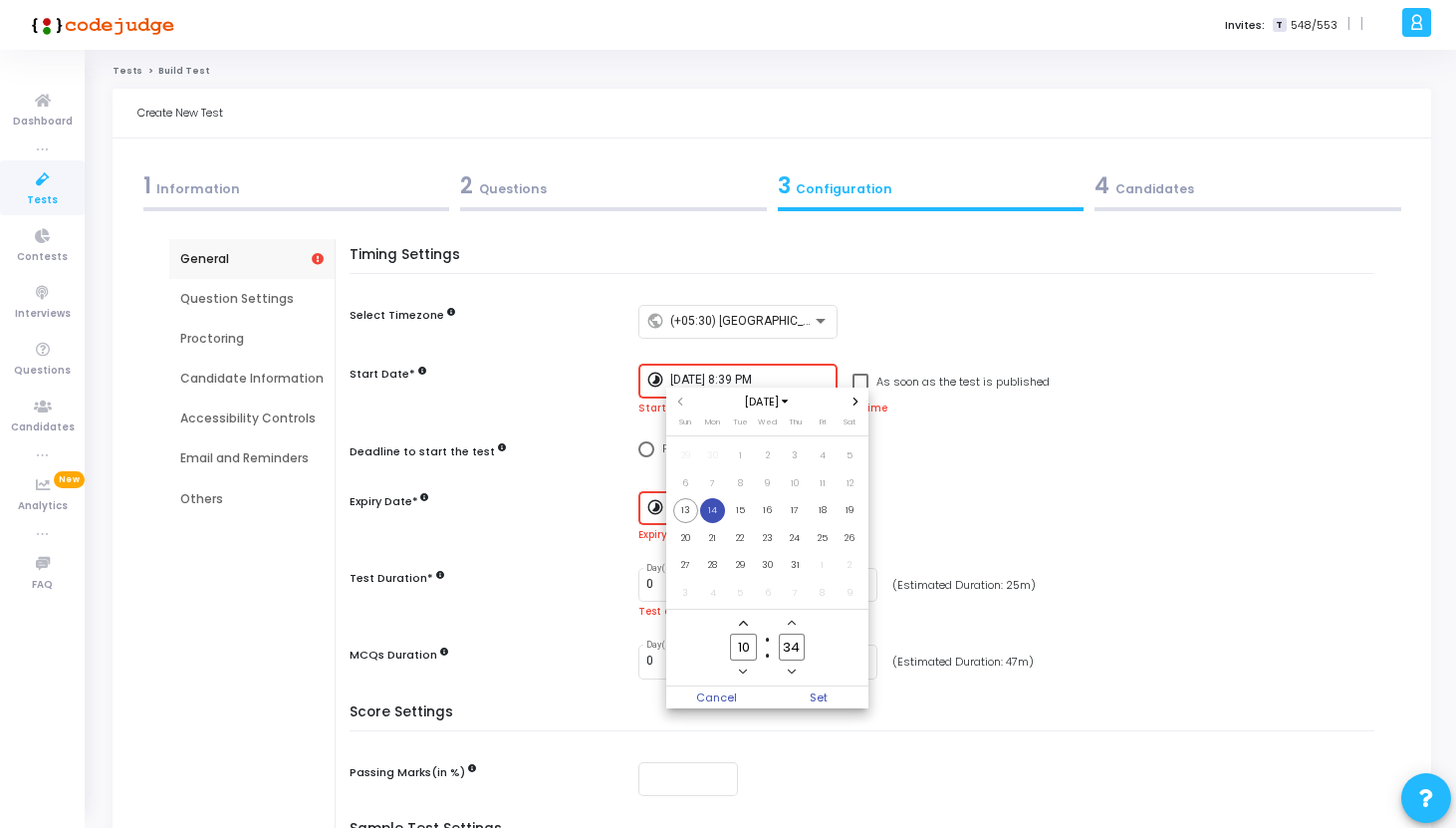 click 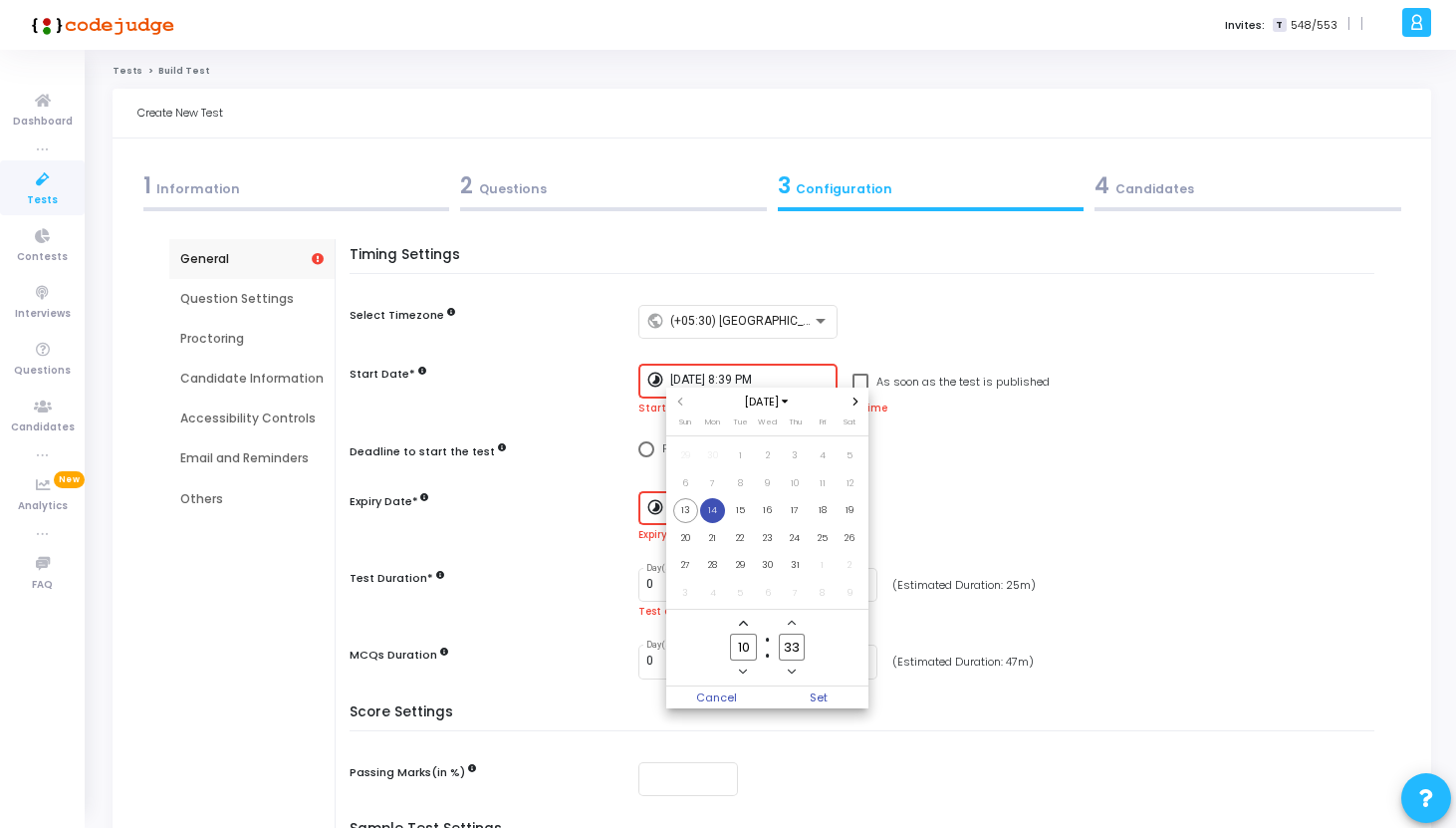 click 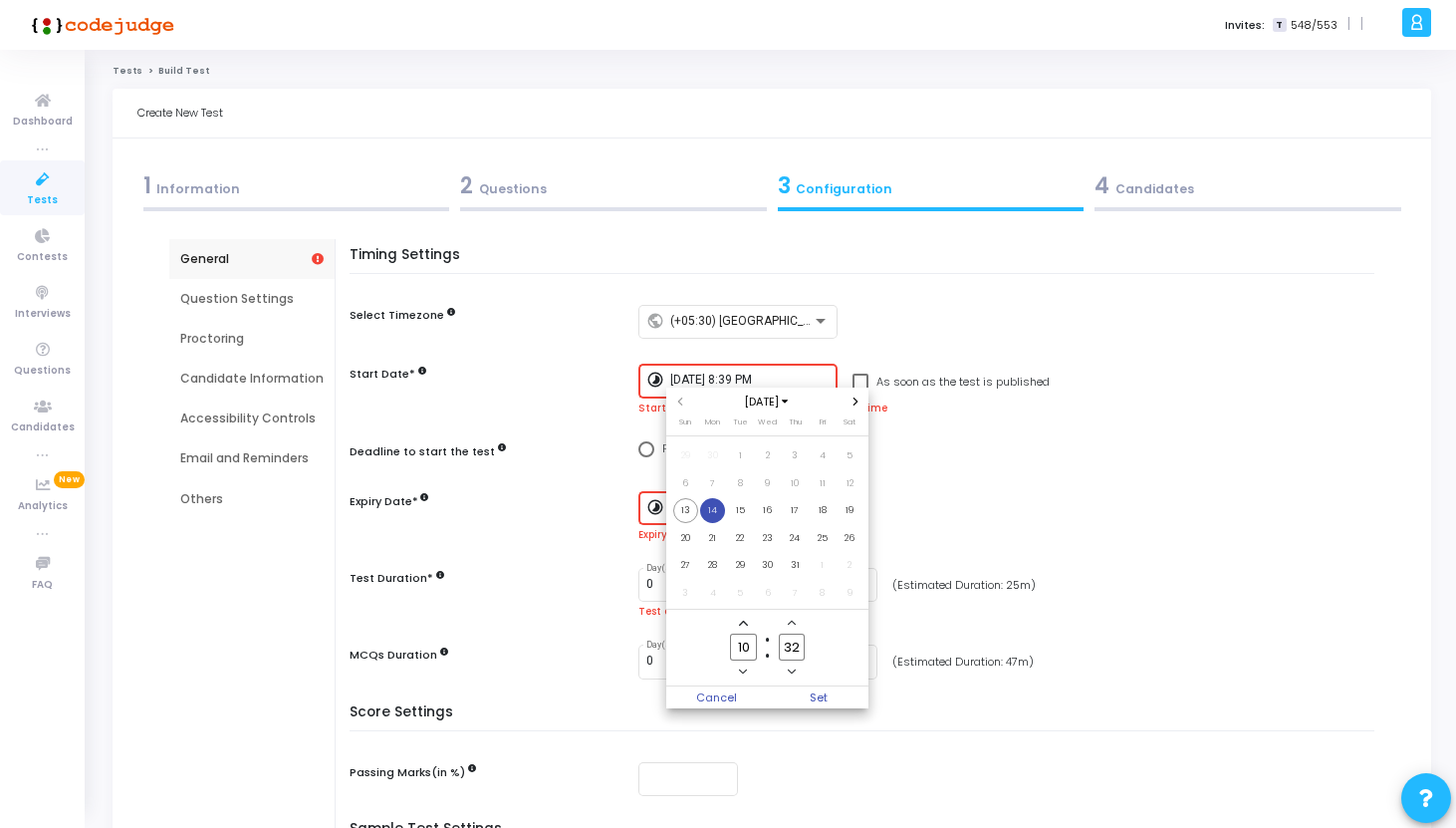 click 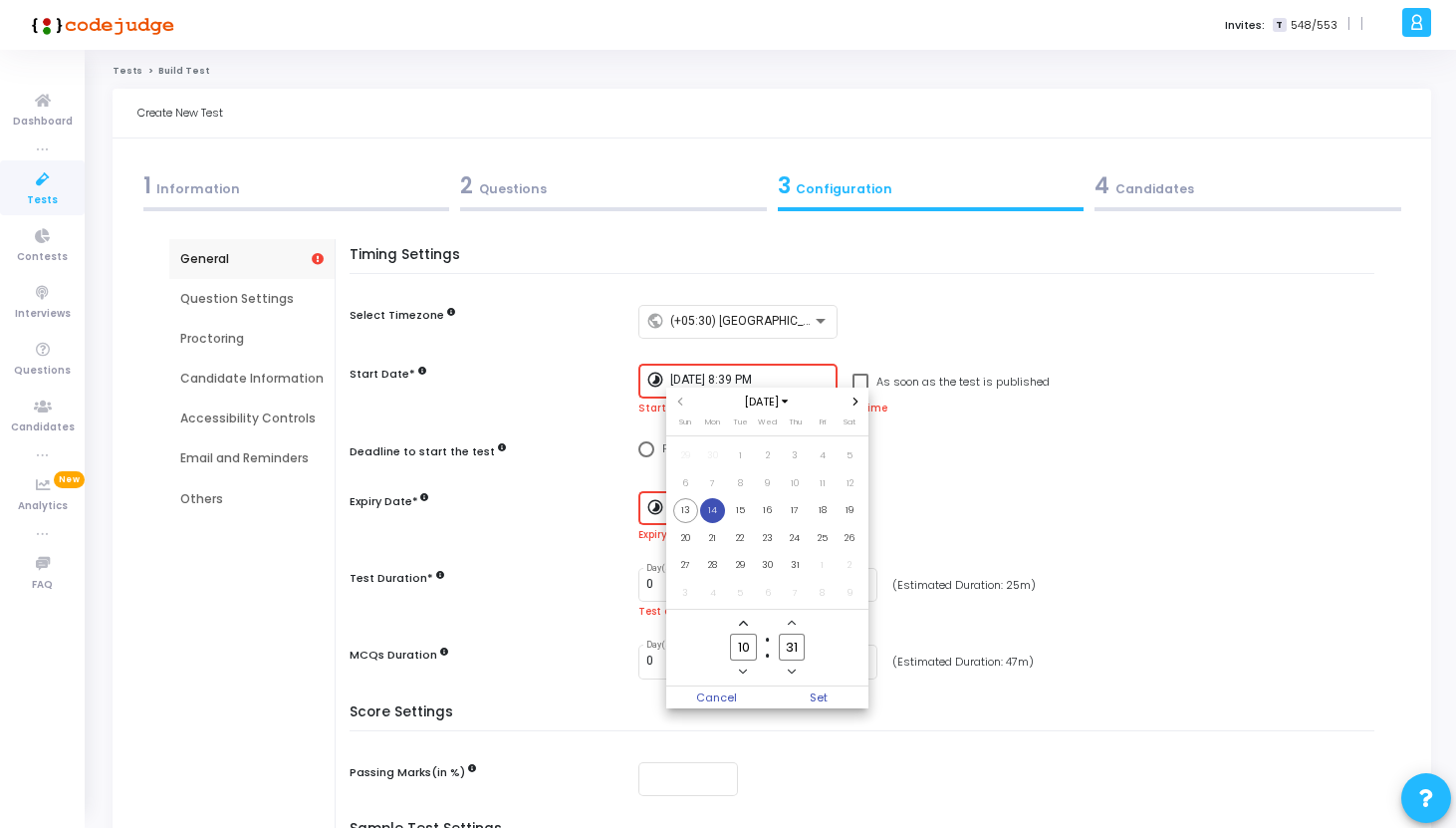 click 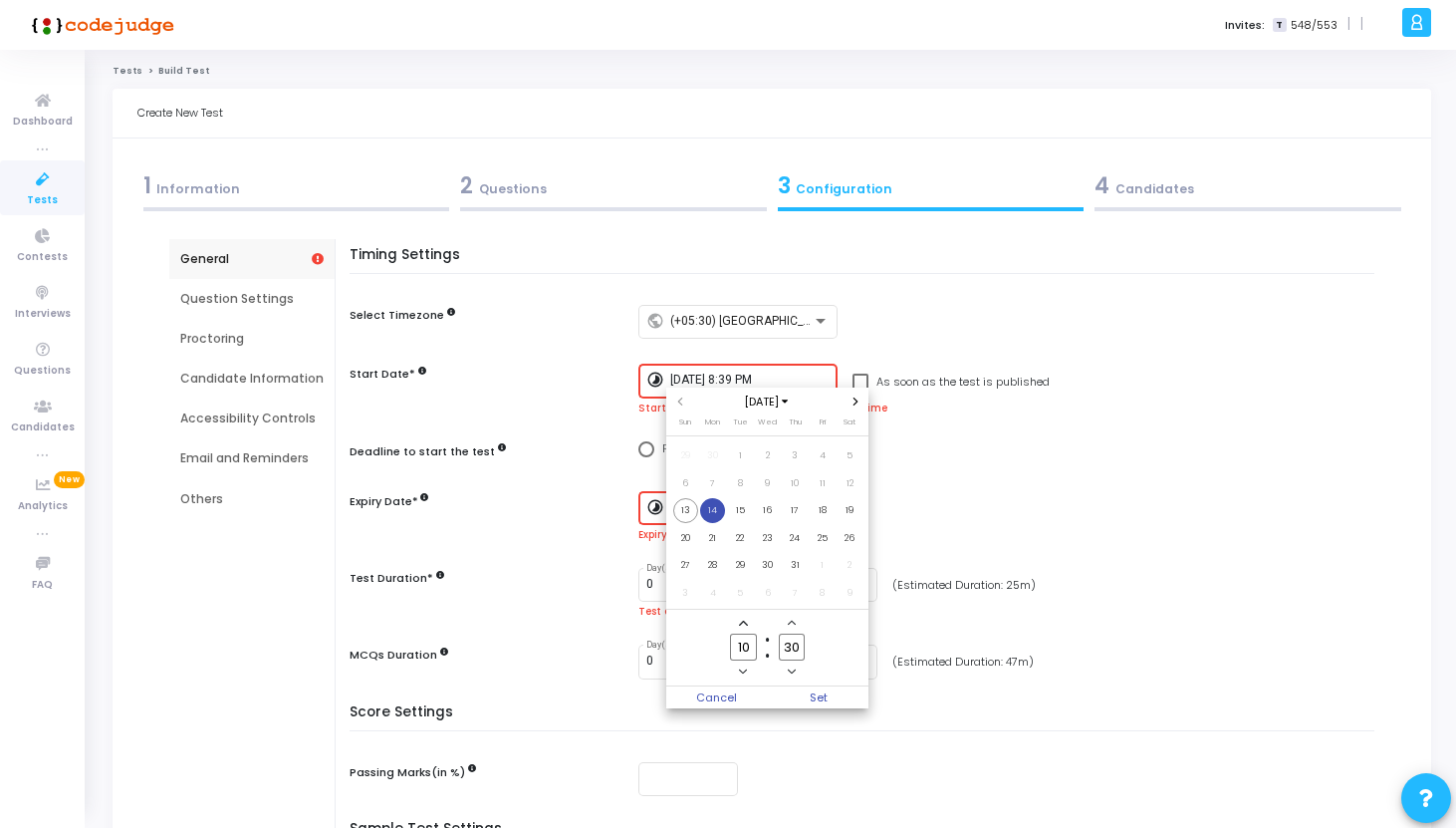 click 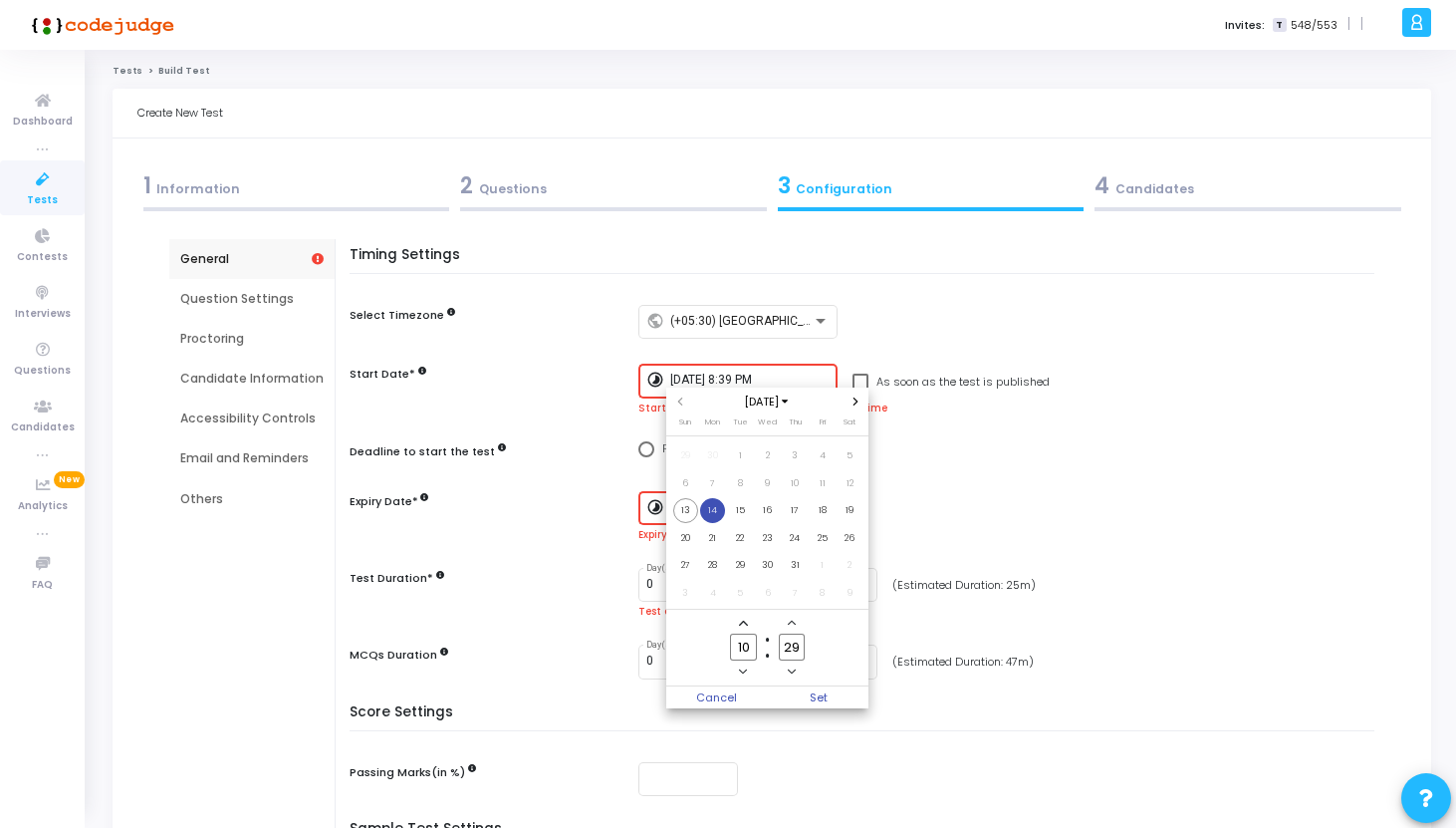 click 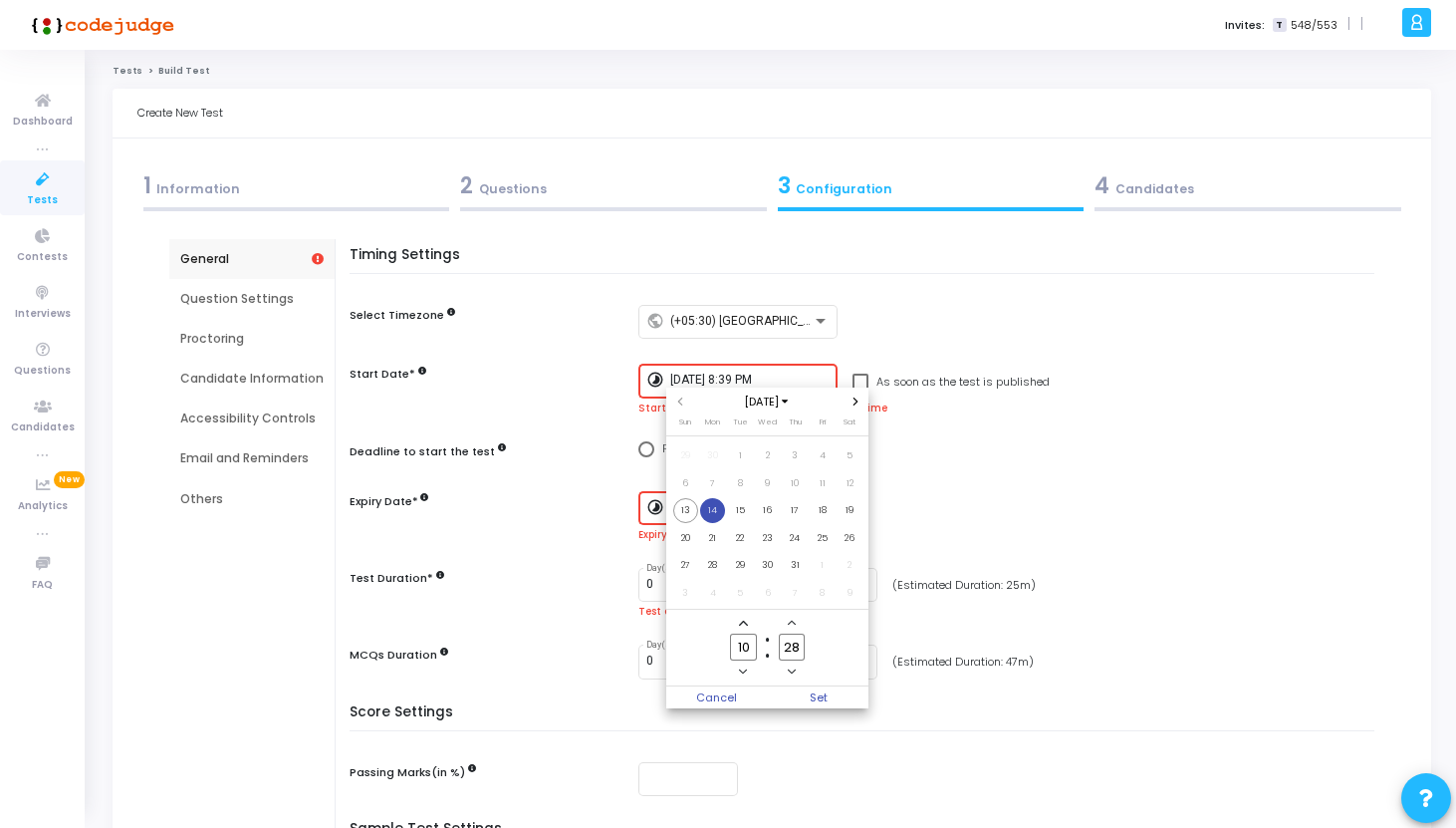 click 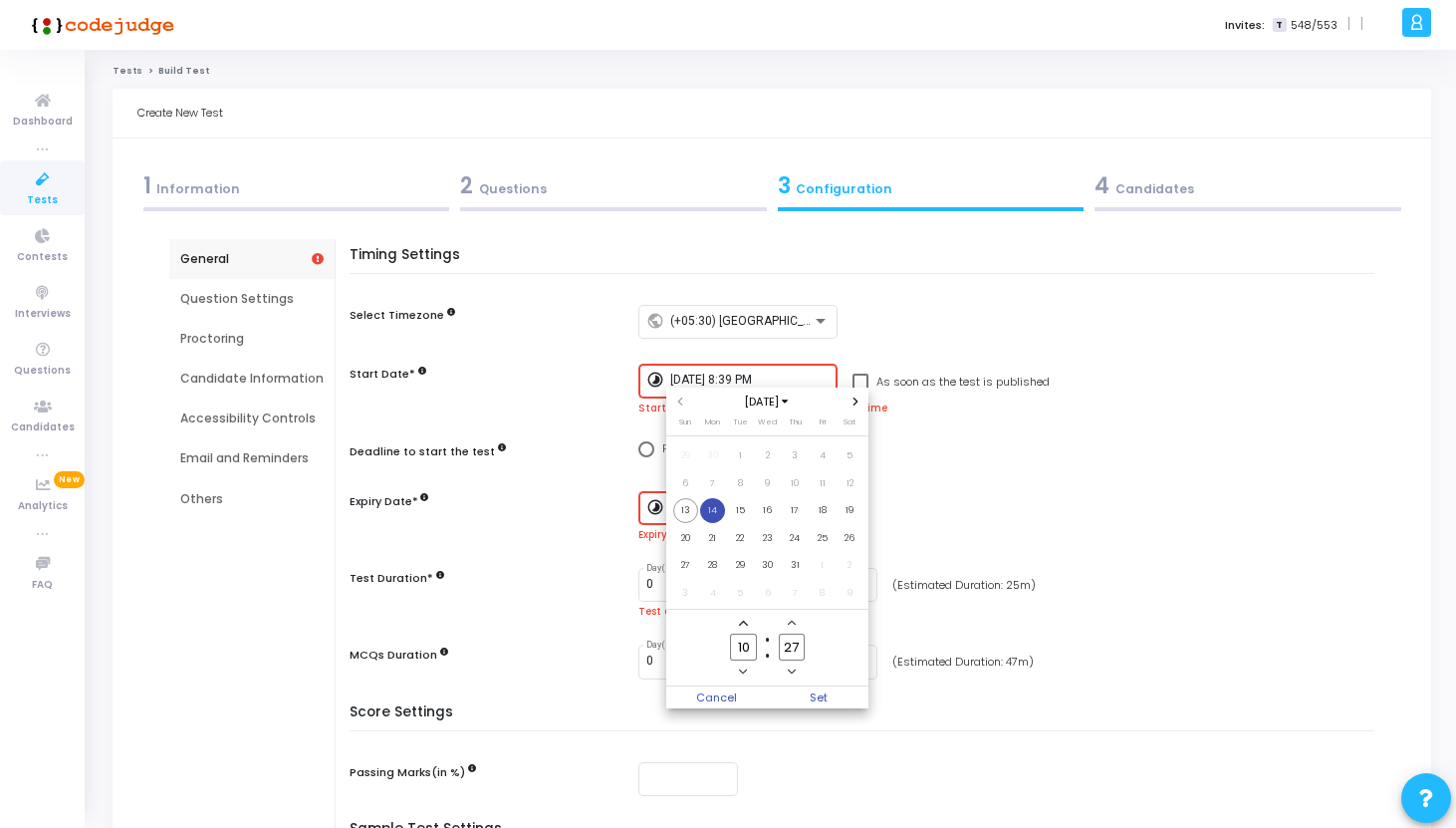 click 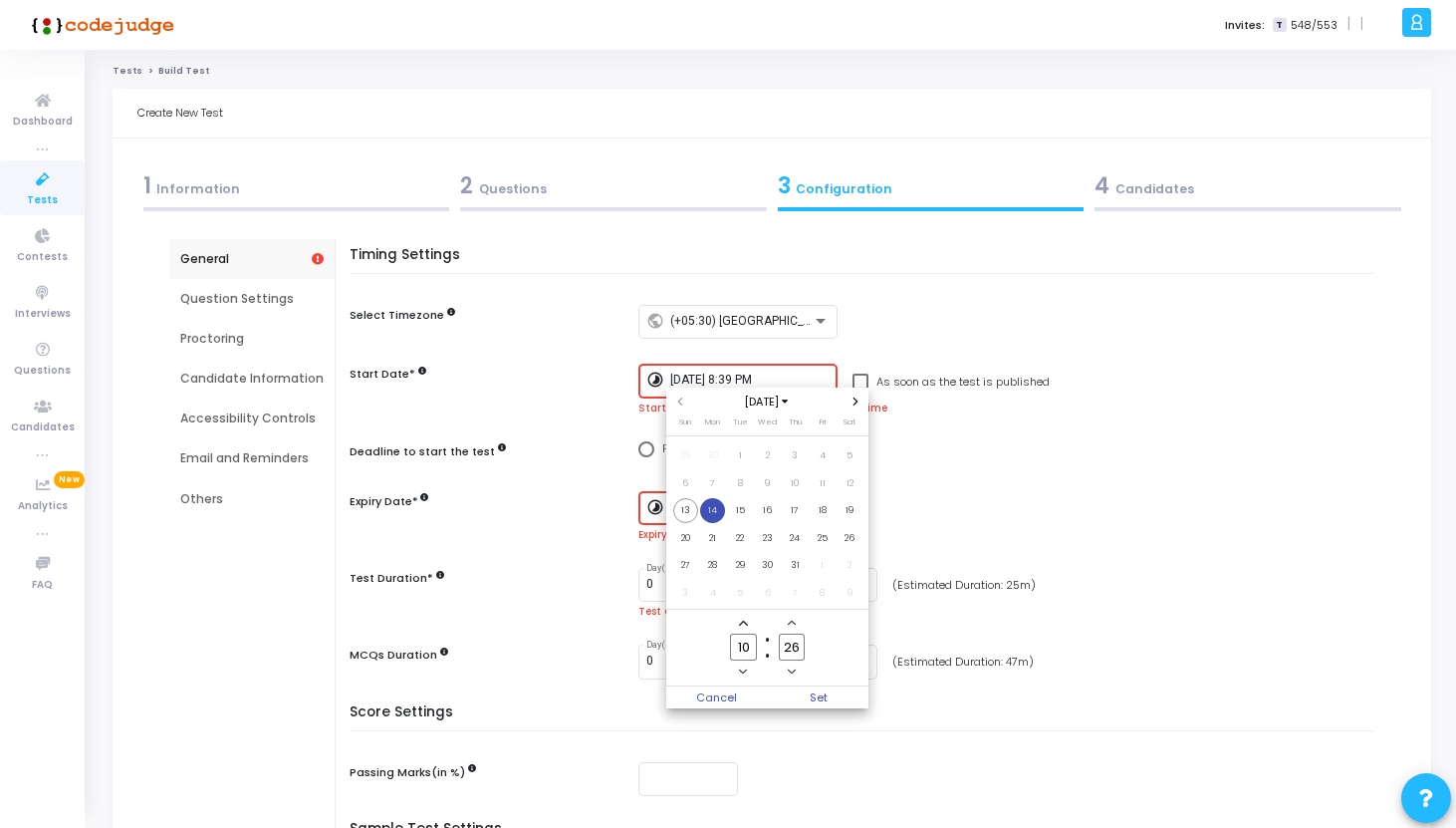 click on "26" 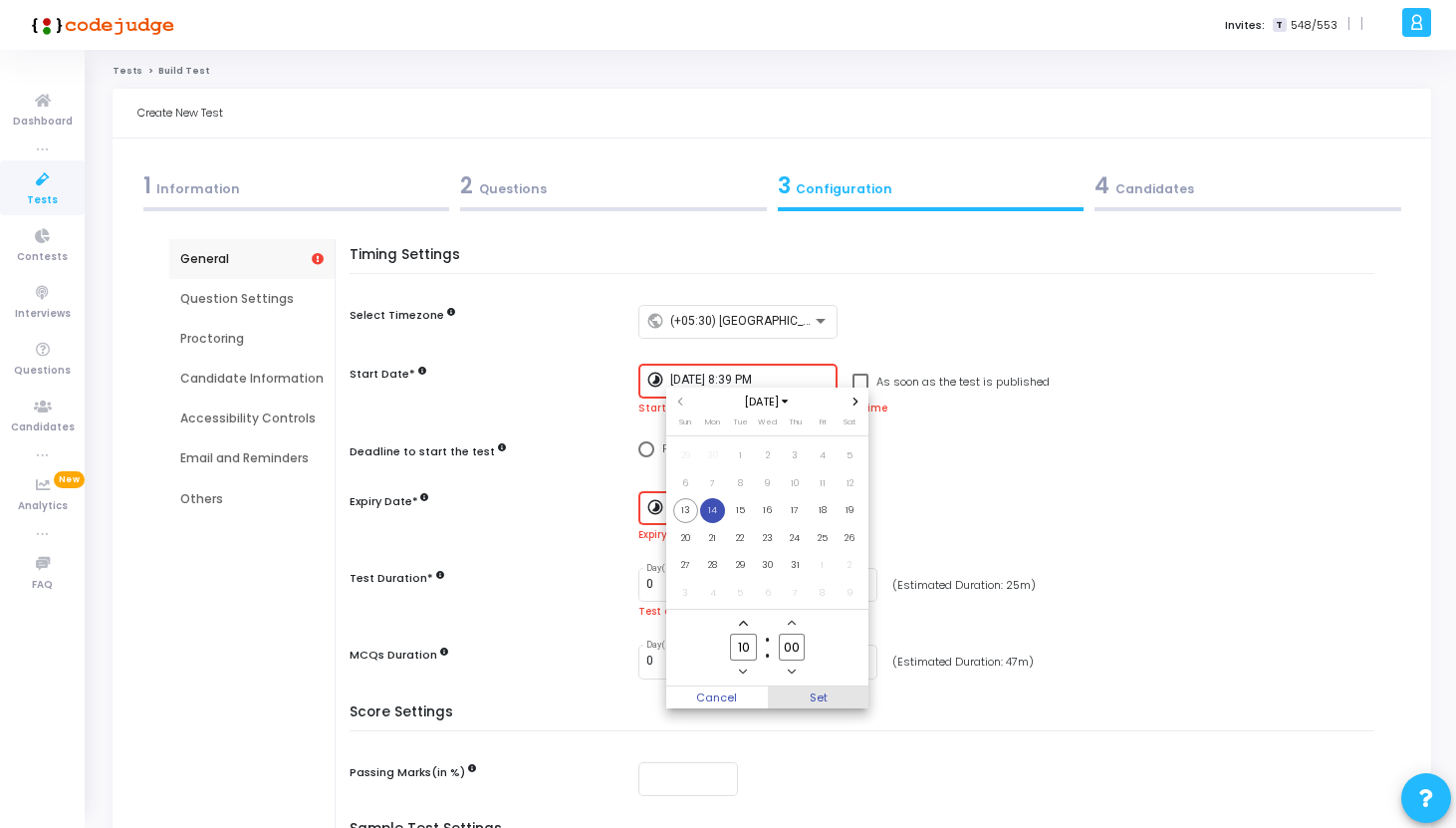type on "00" 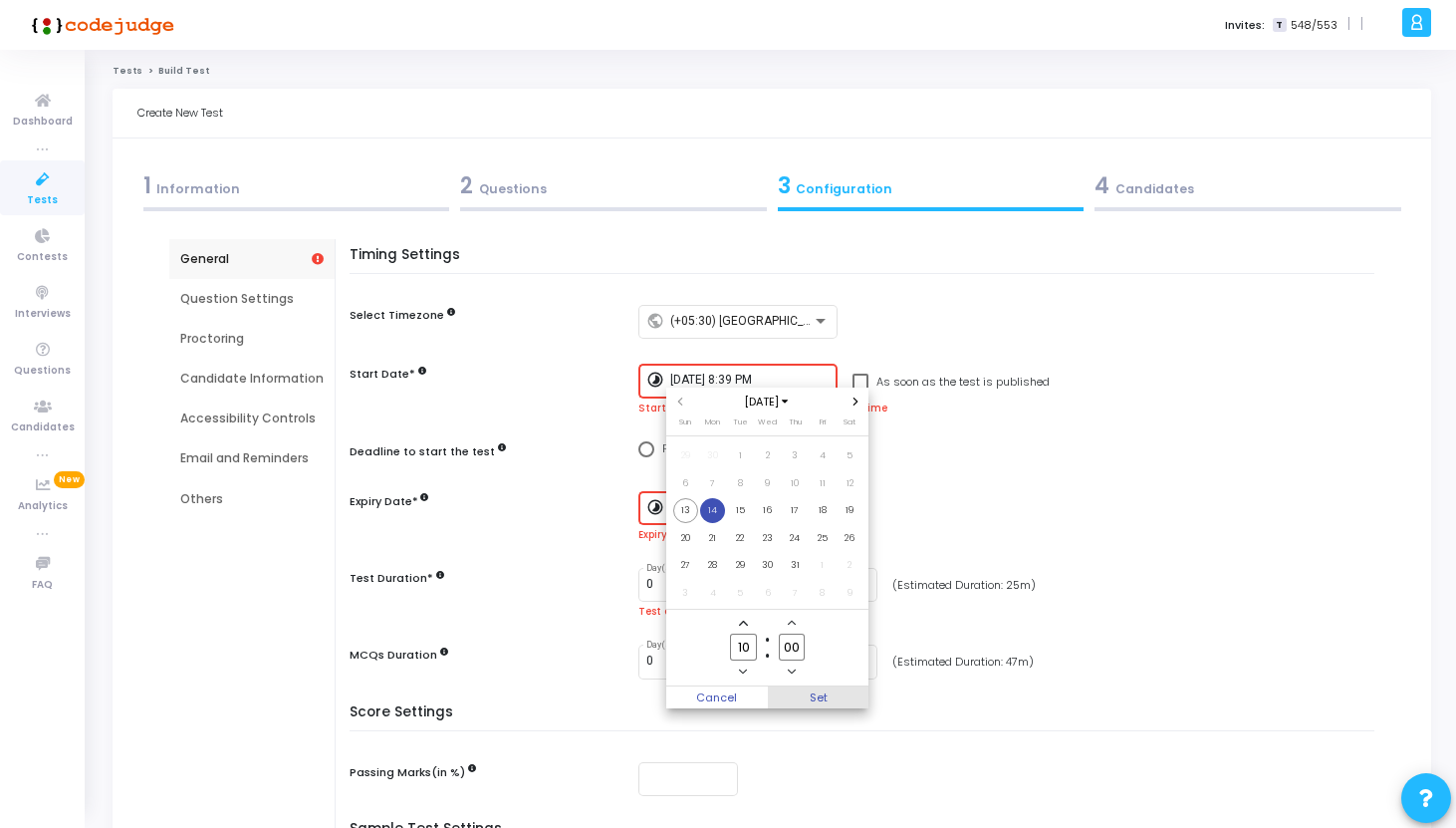 click on "Set" at bounding box center (819, 697) 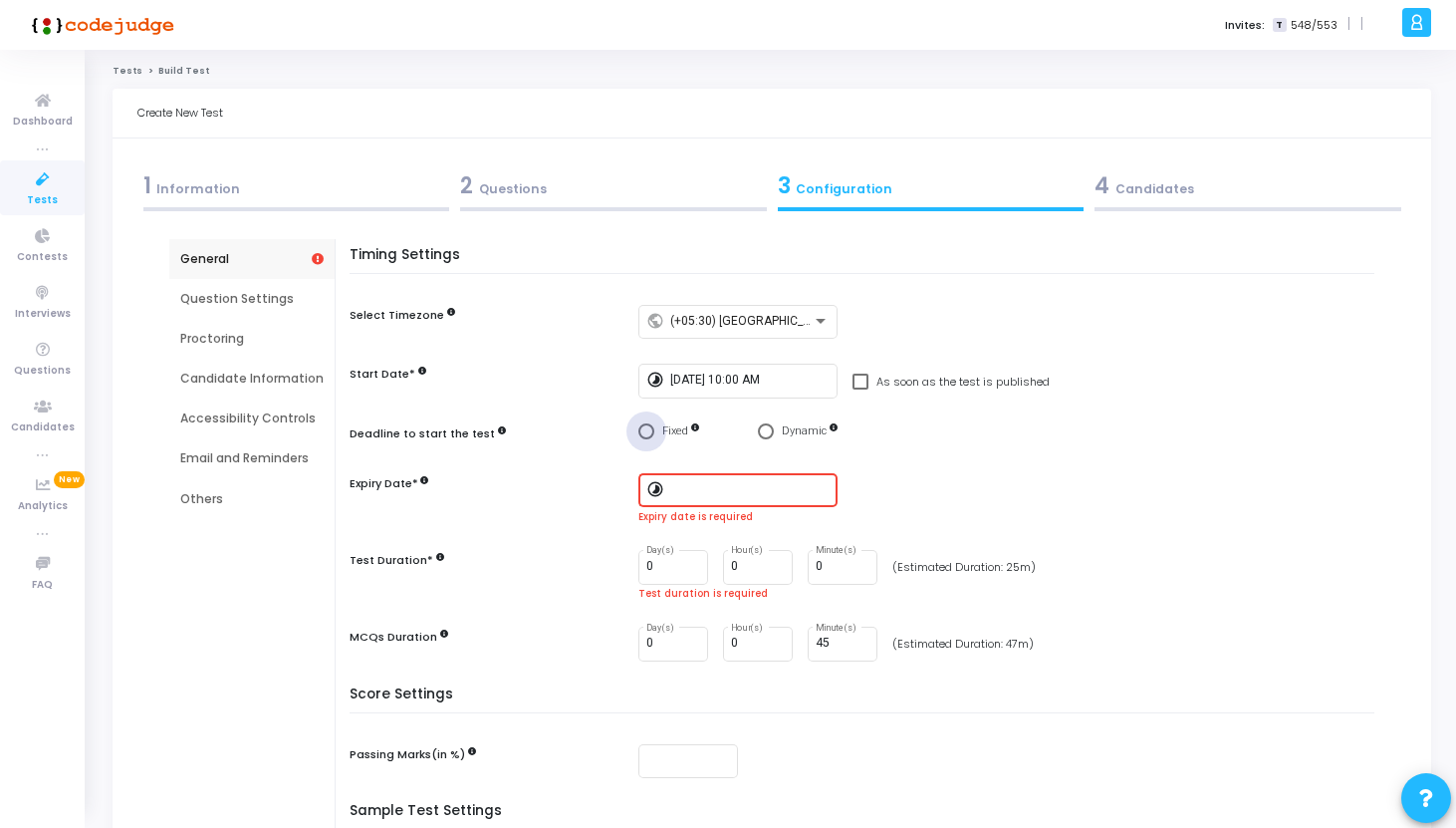 click at bounding box center (646, 431) 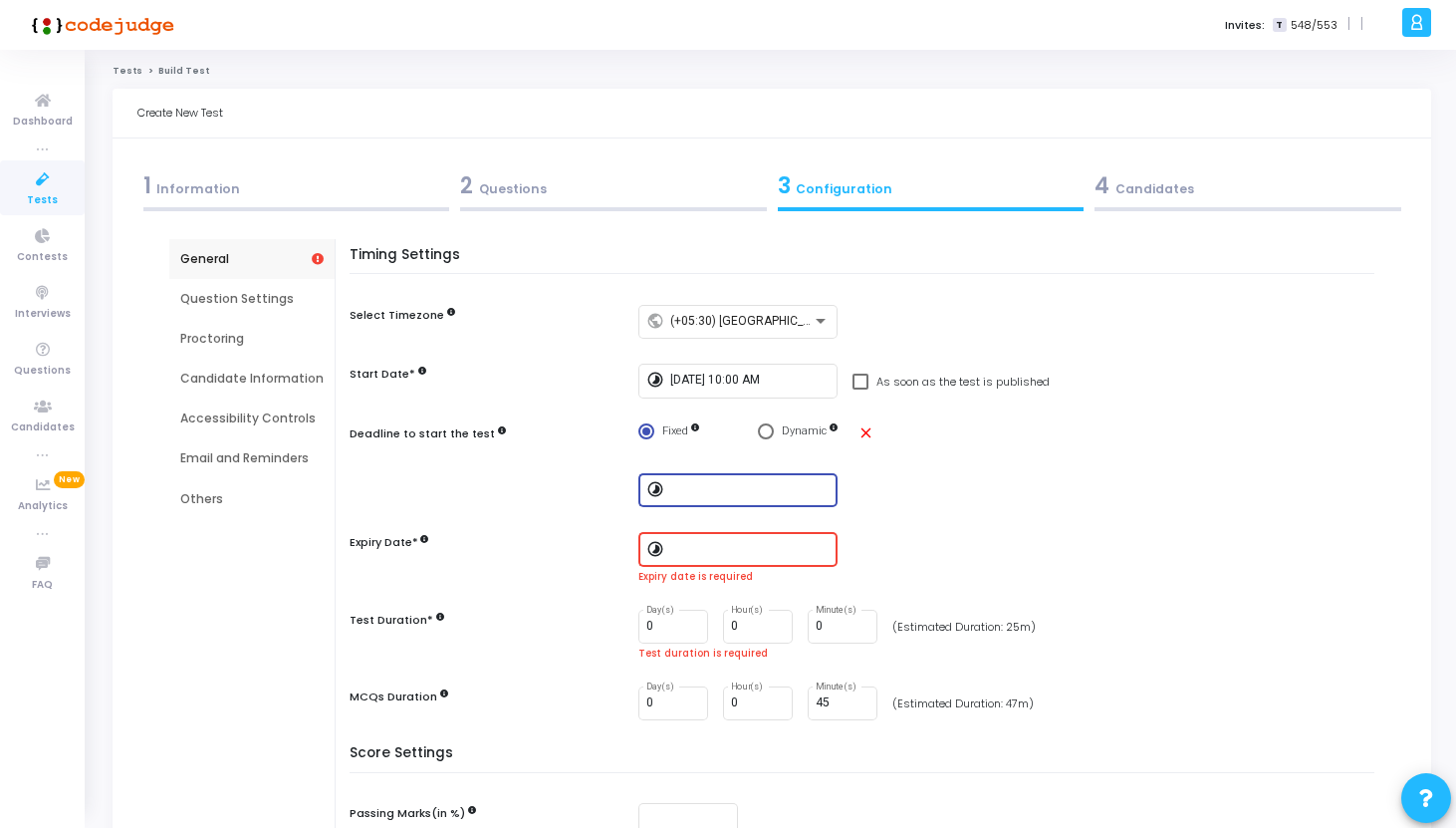 click at bounding box center [750, 490] 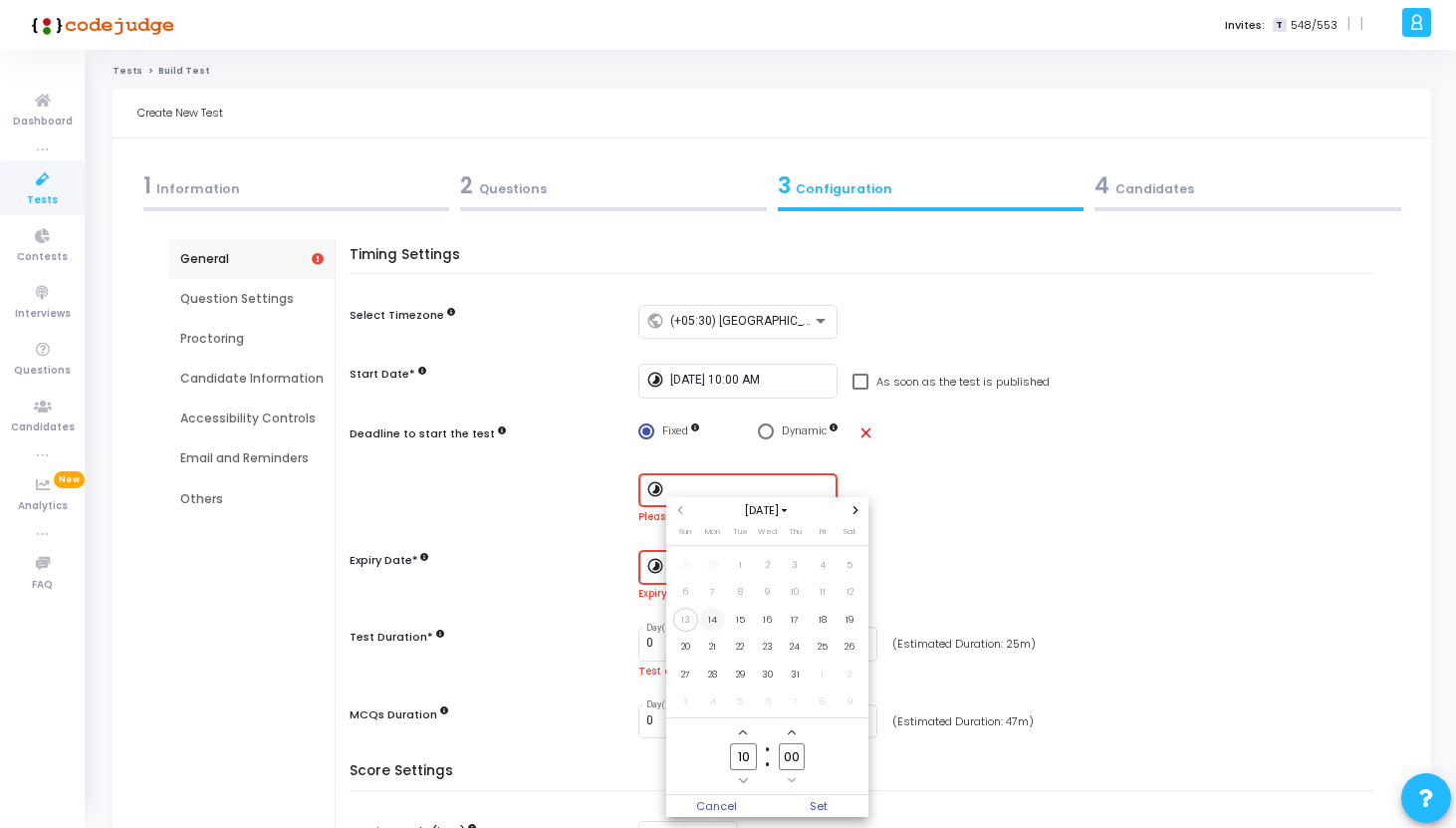 click on "14" at bounding box center [712, 620] 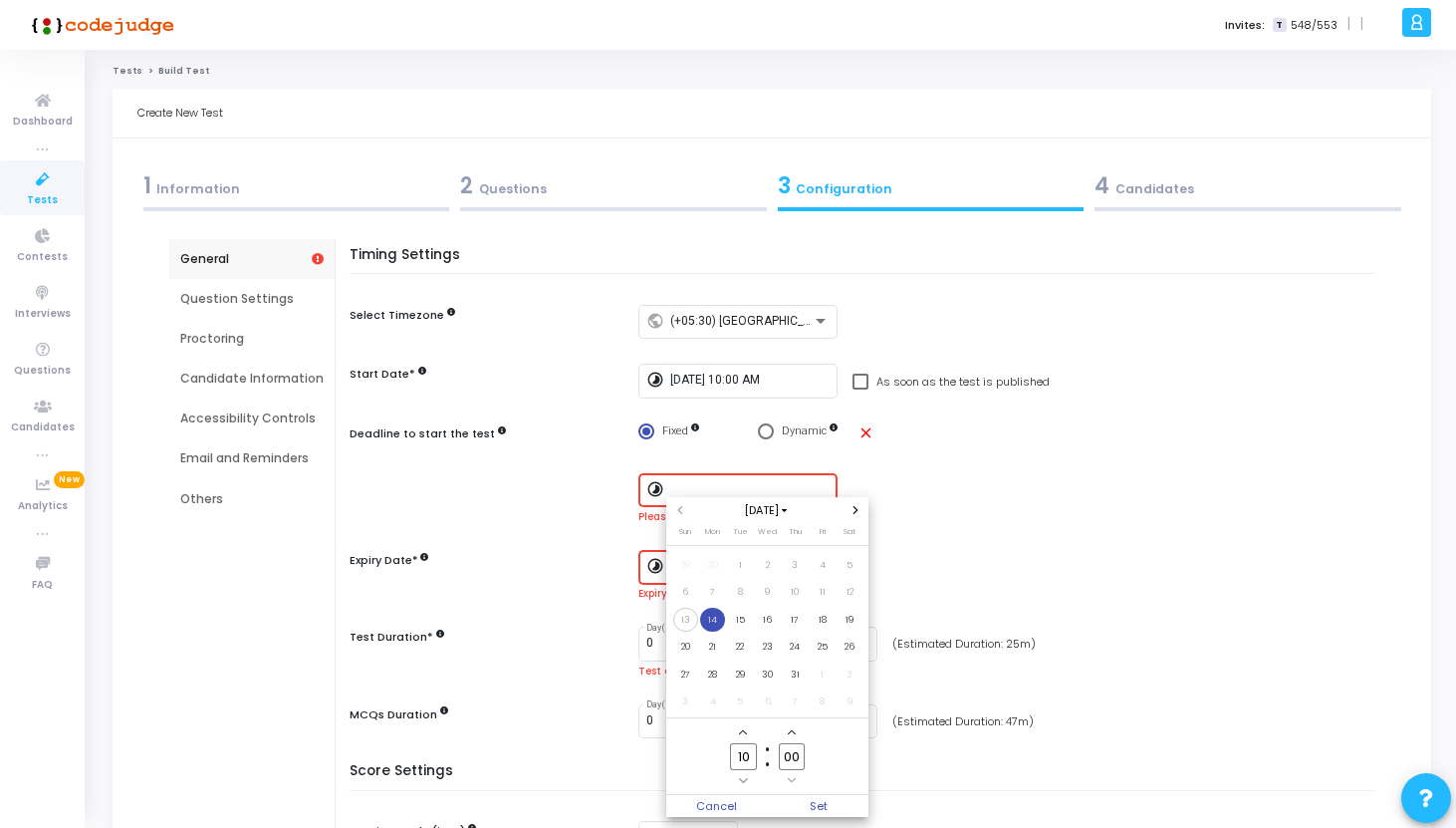 click 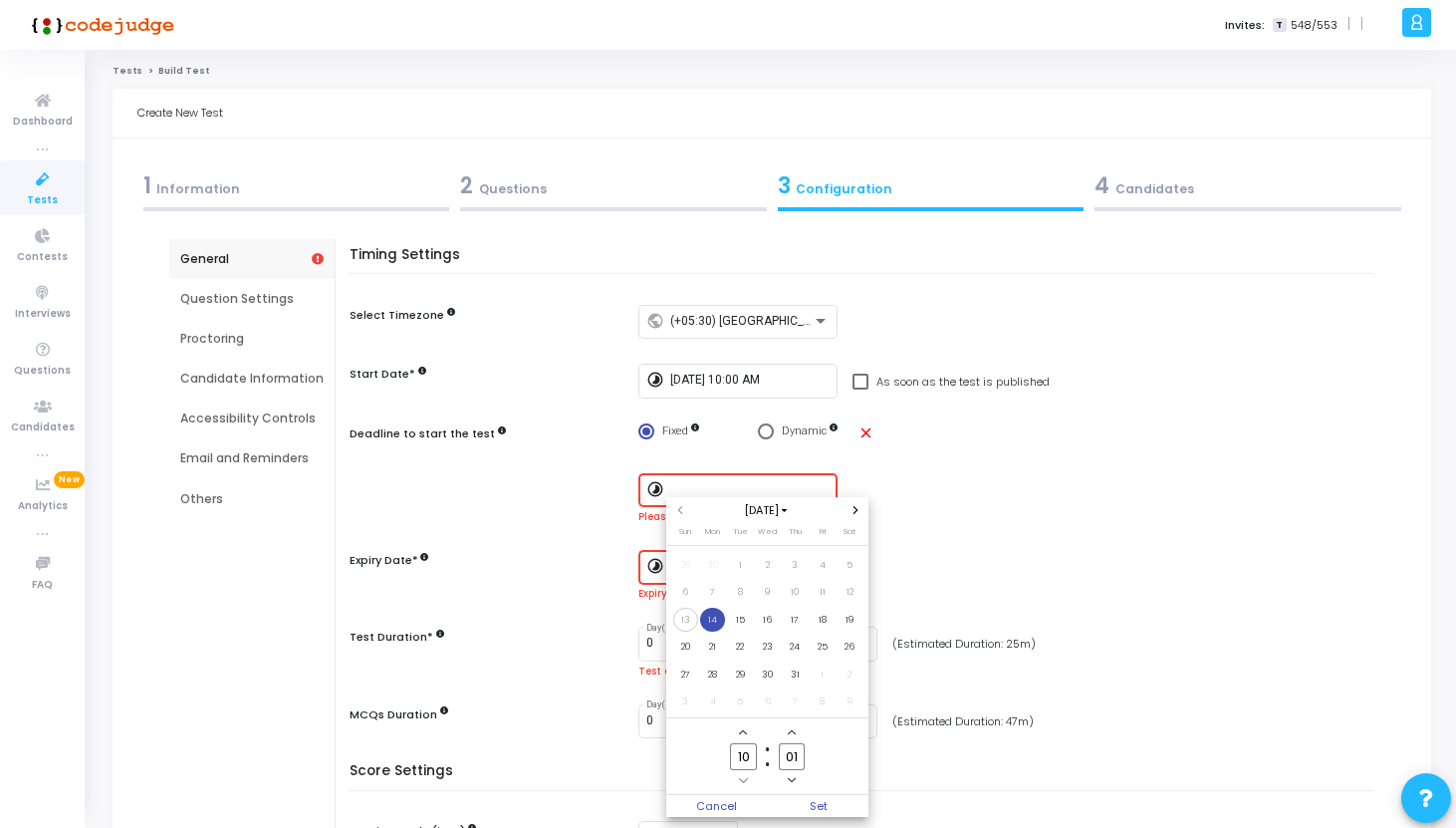 click 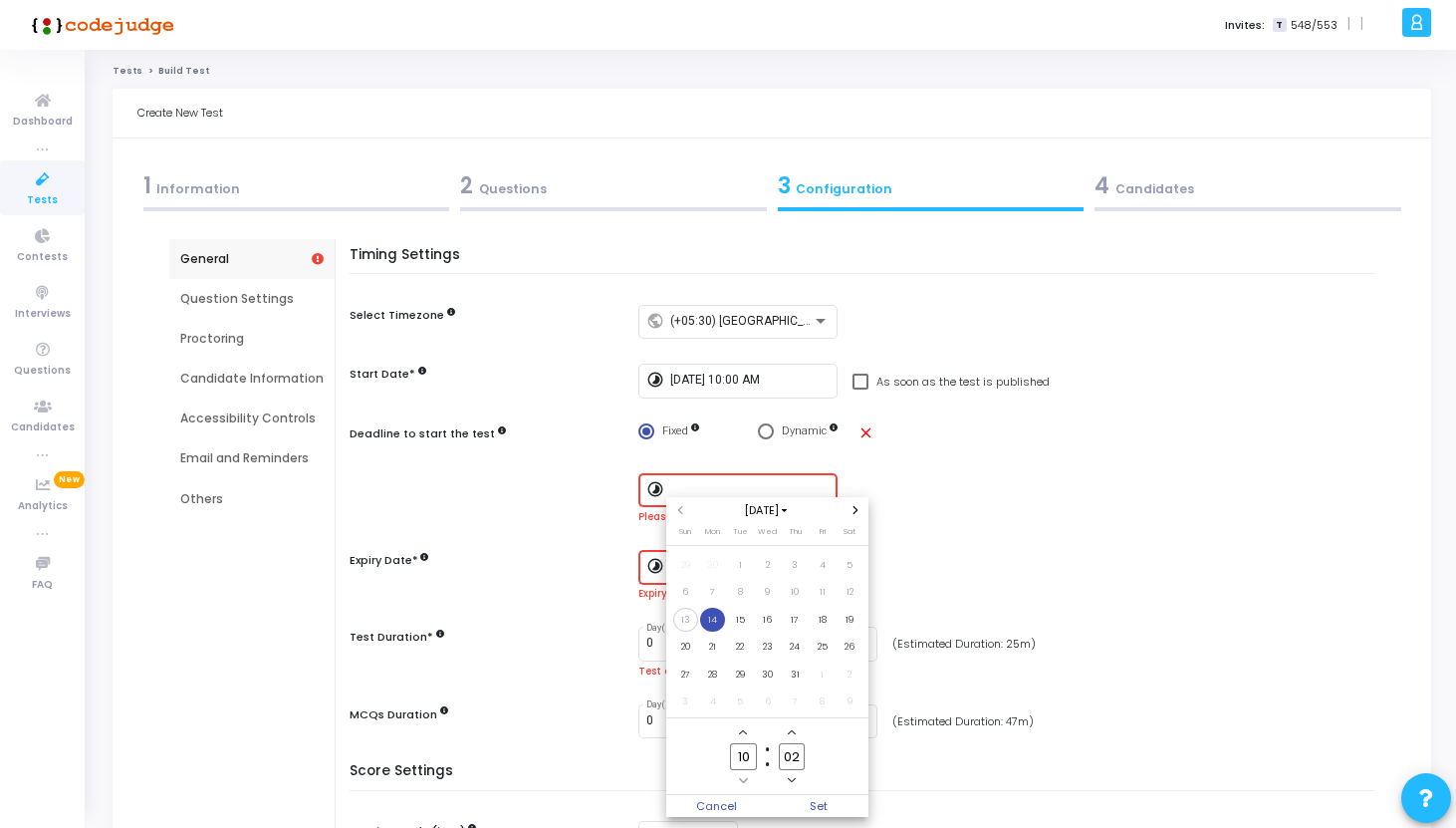 click 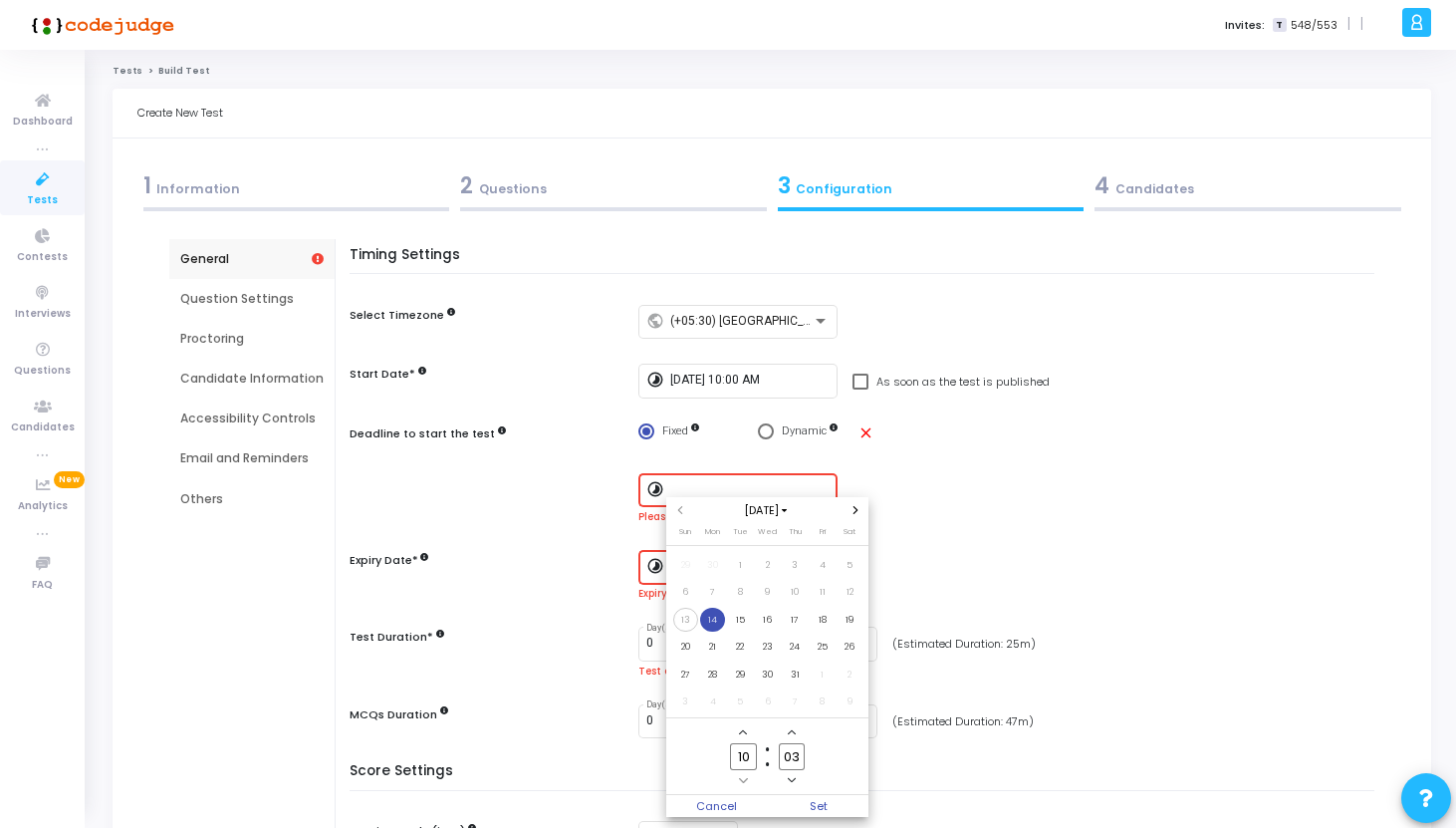 click 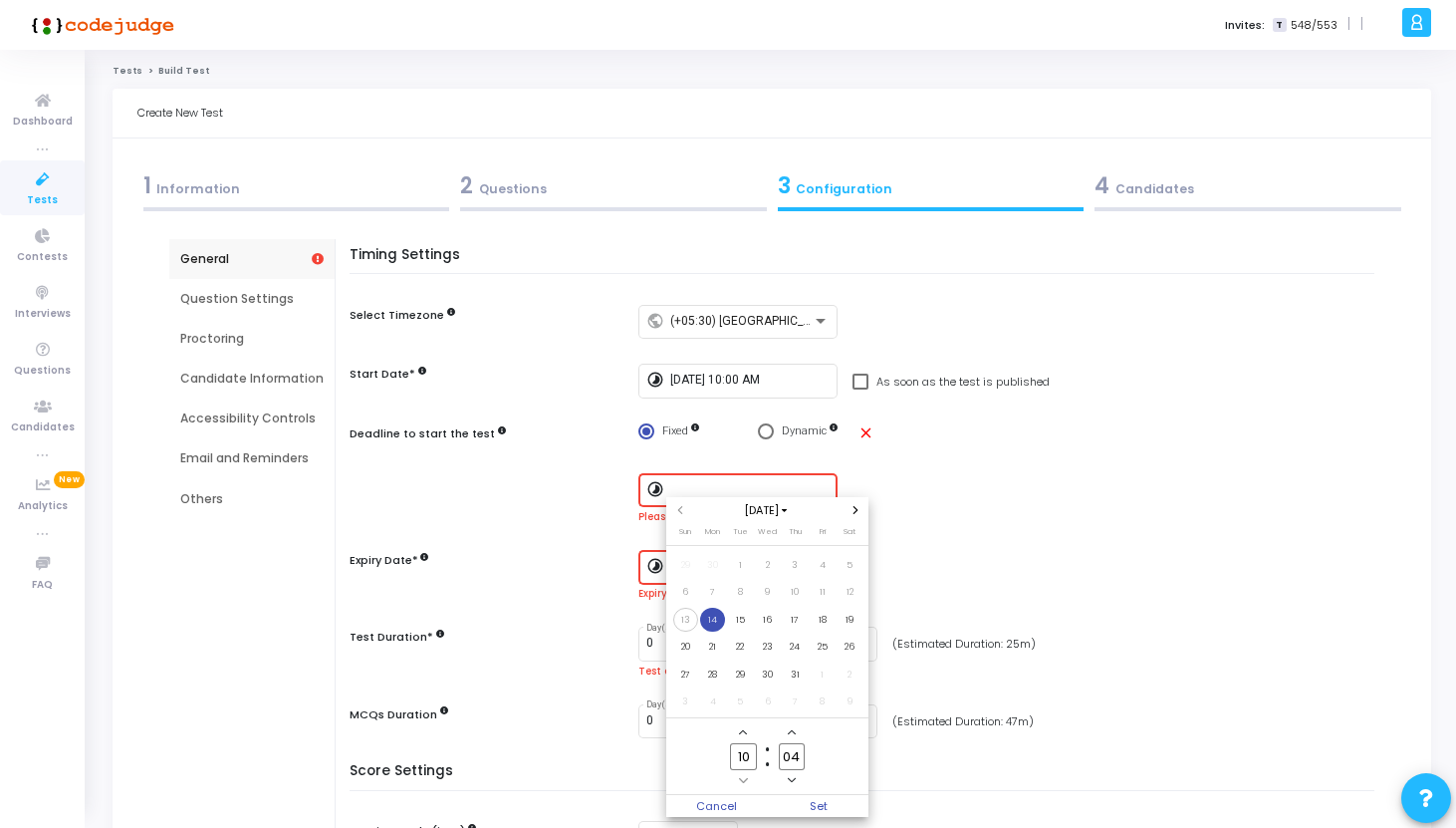 click 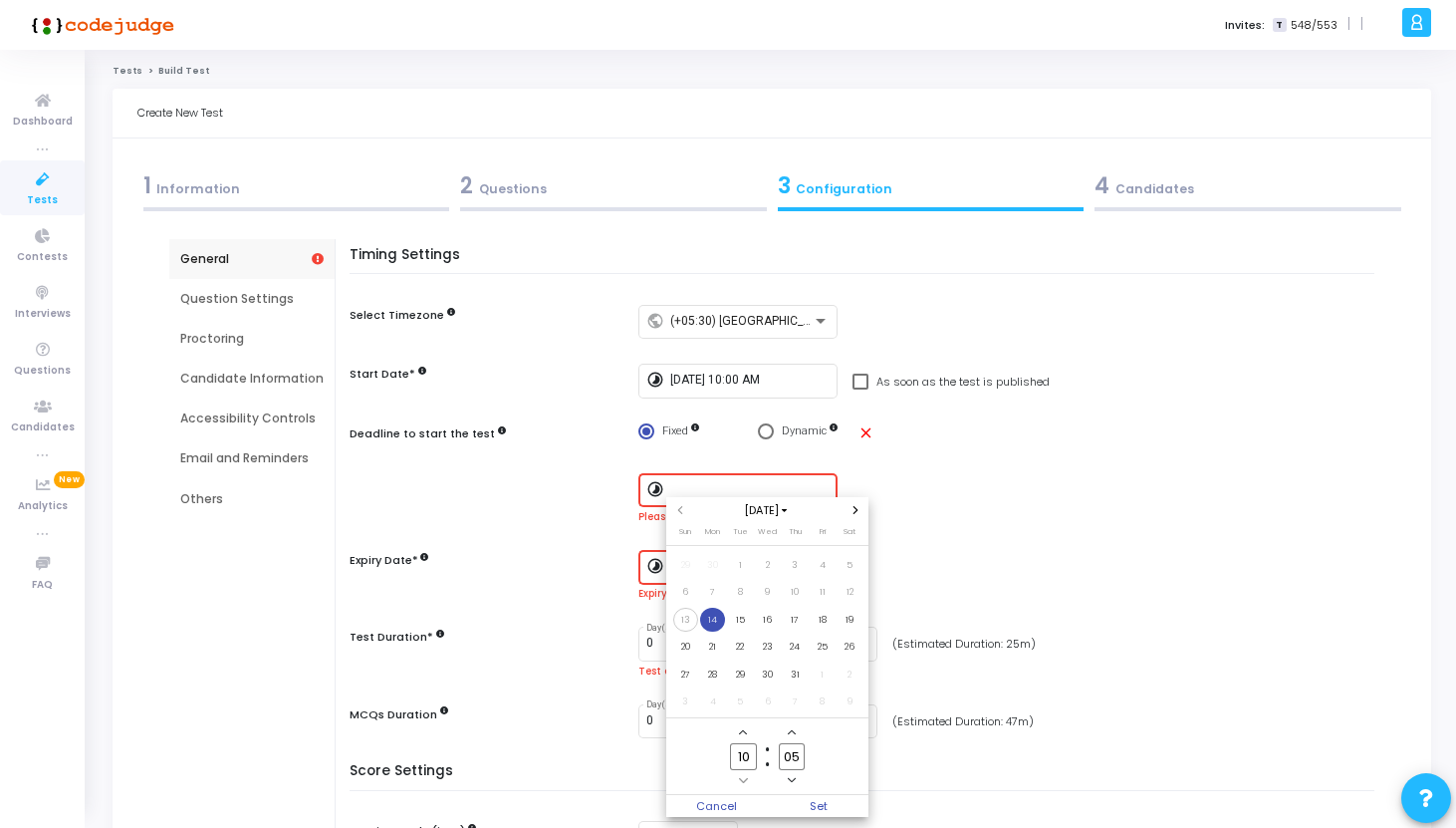 click 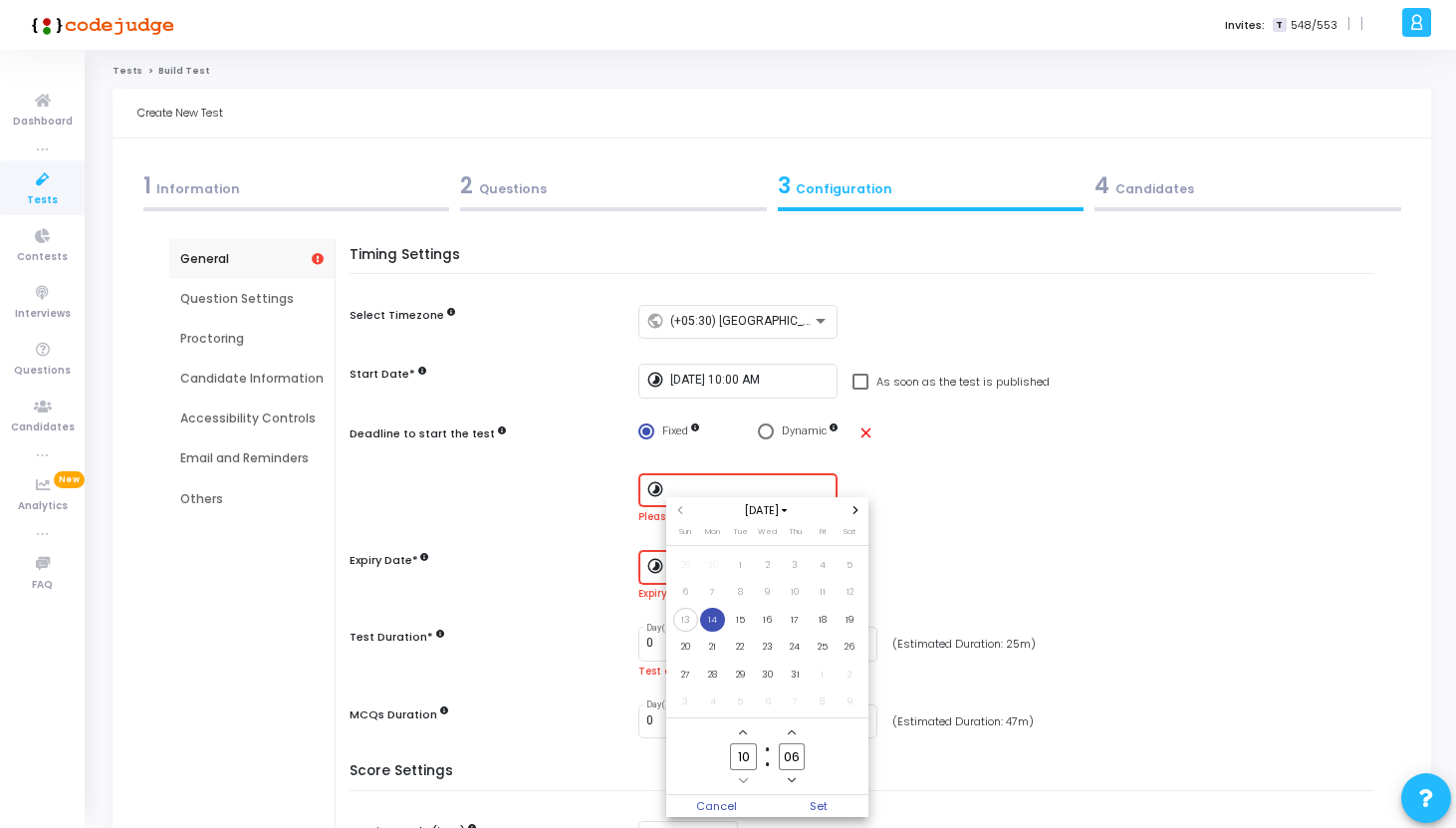 click 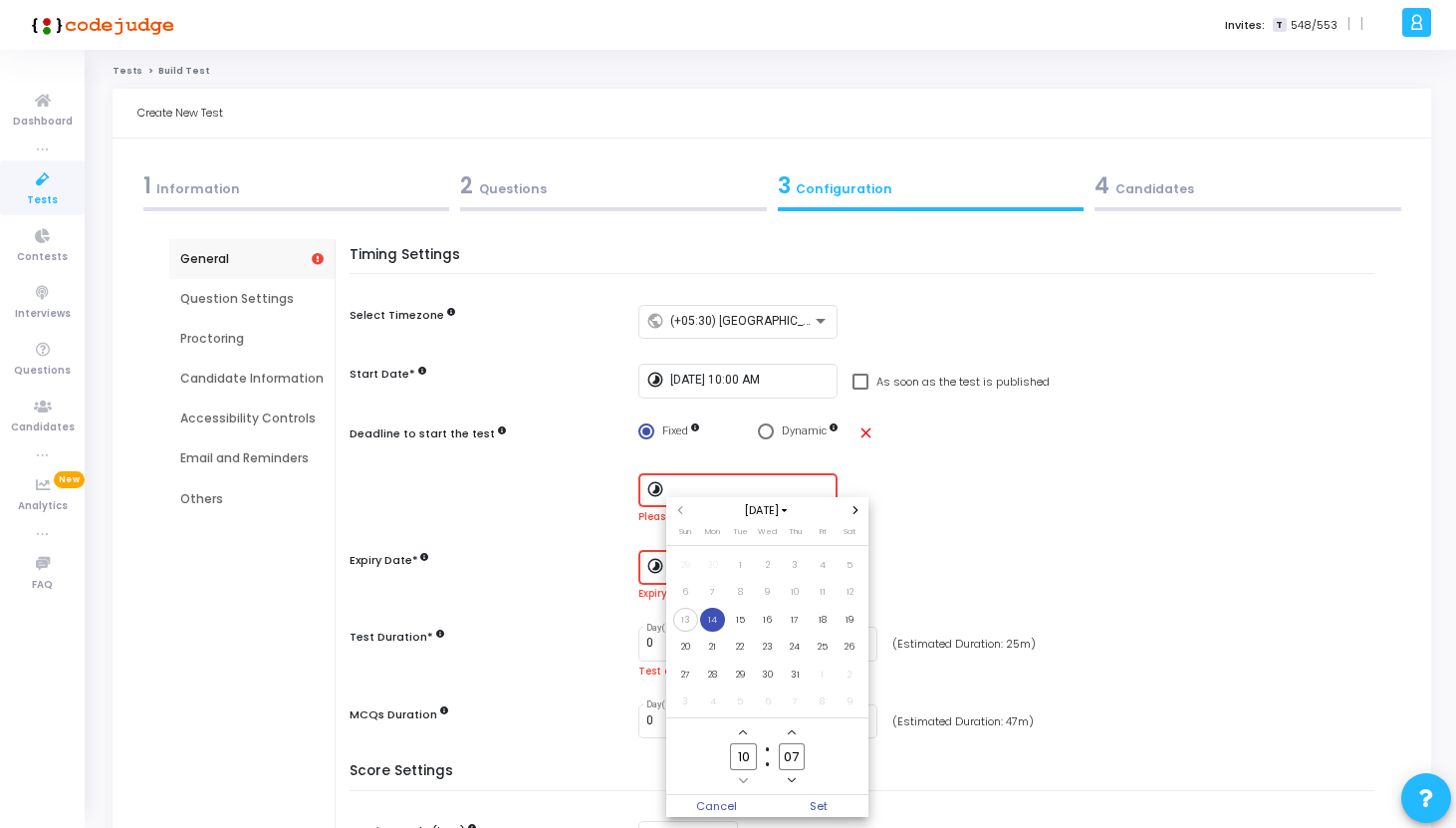 click 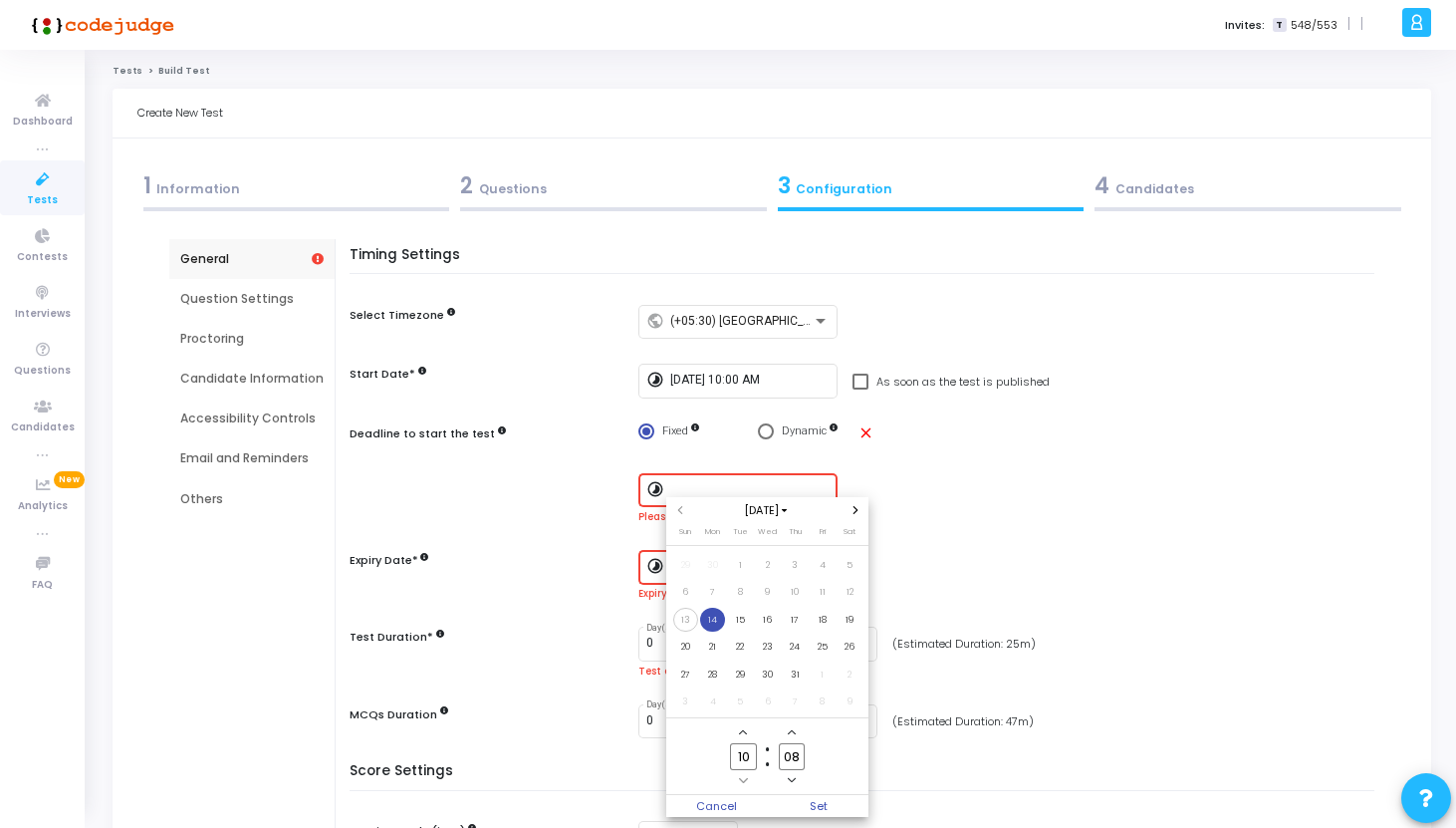 click 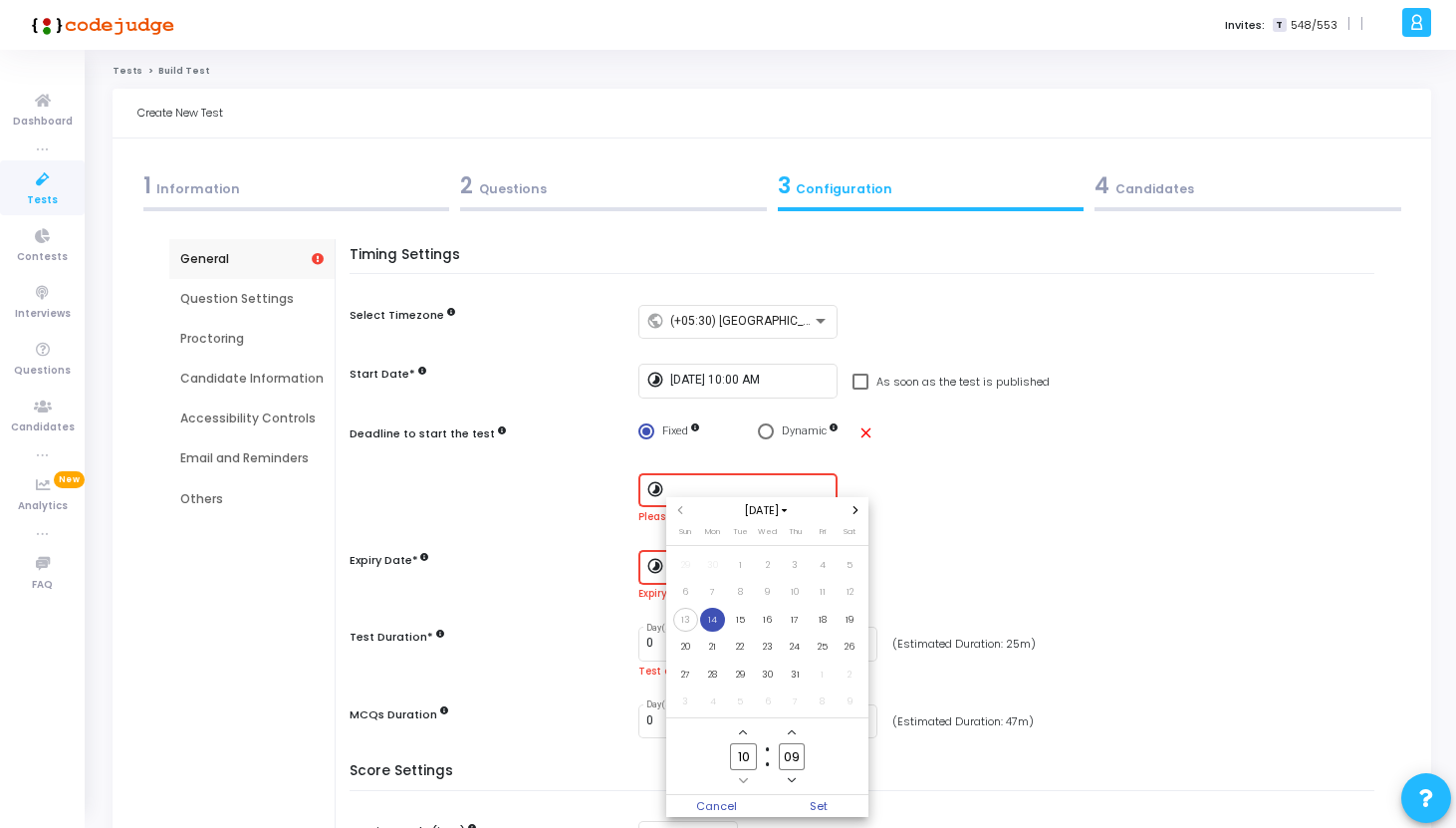 click 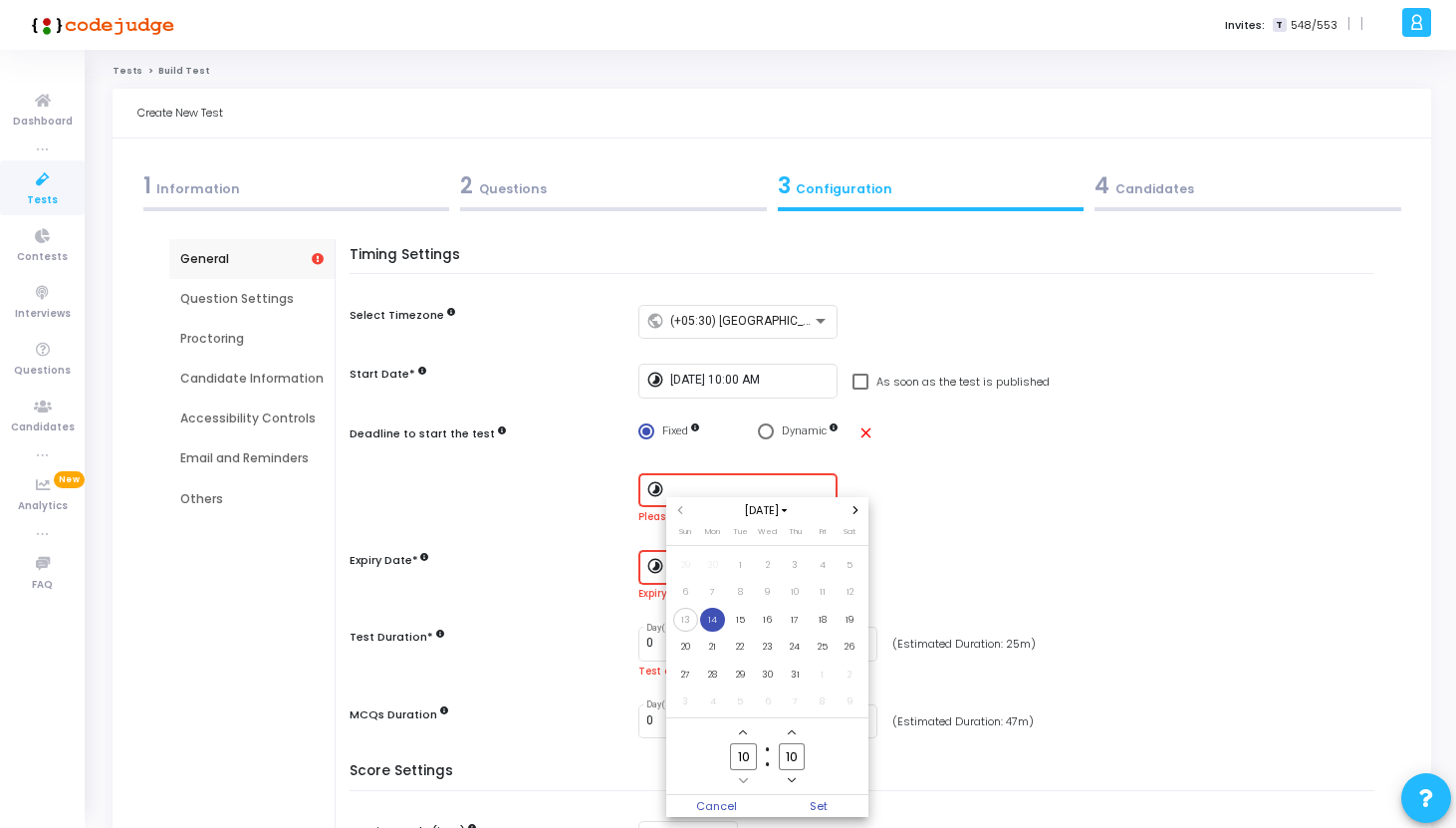 click 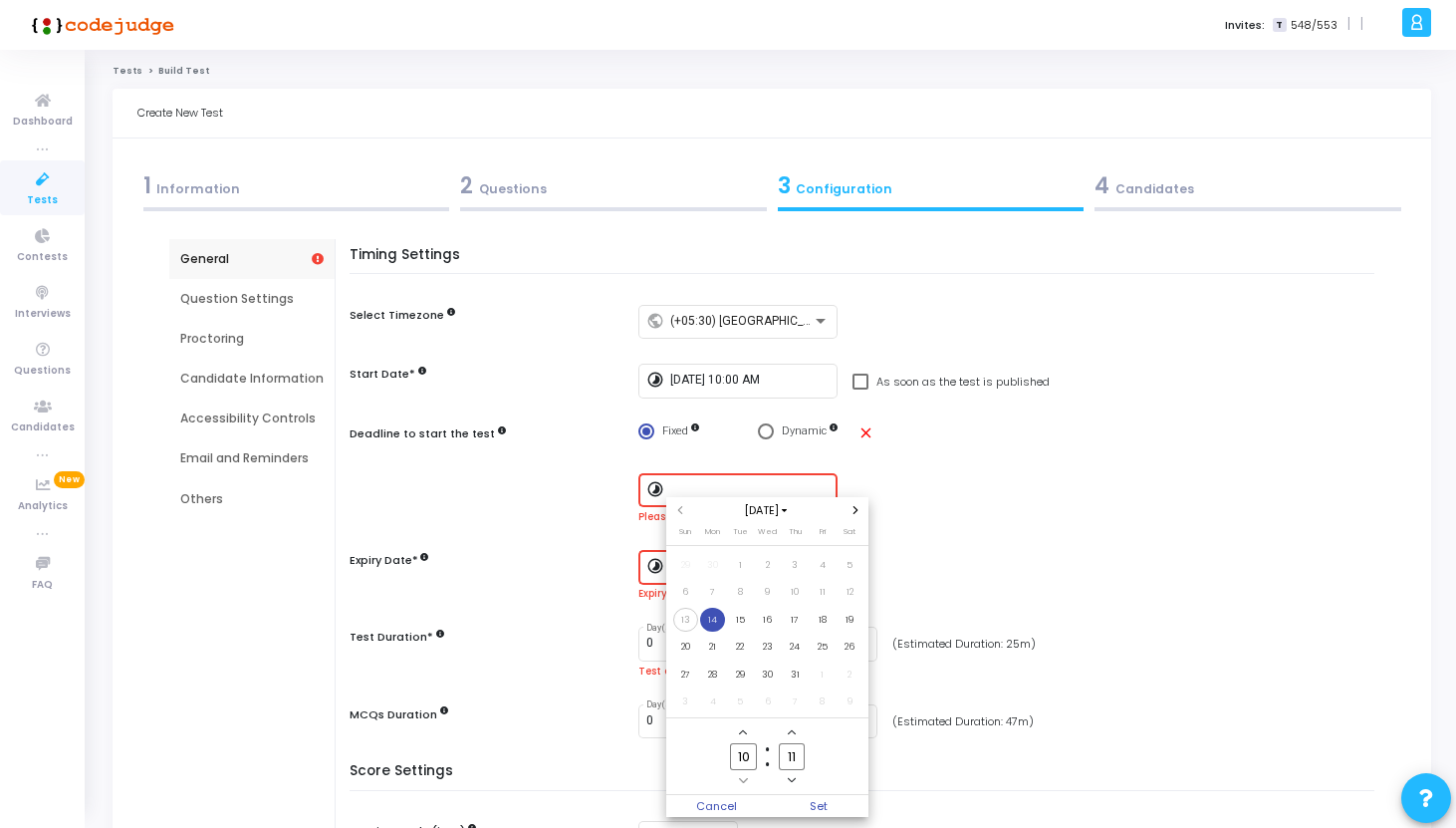 click 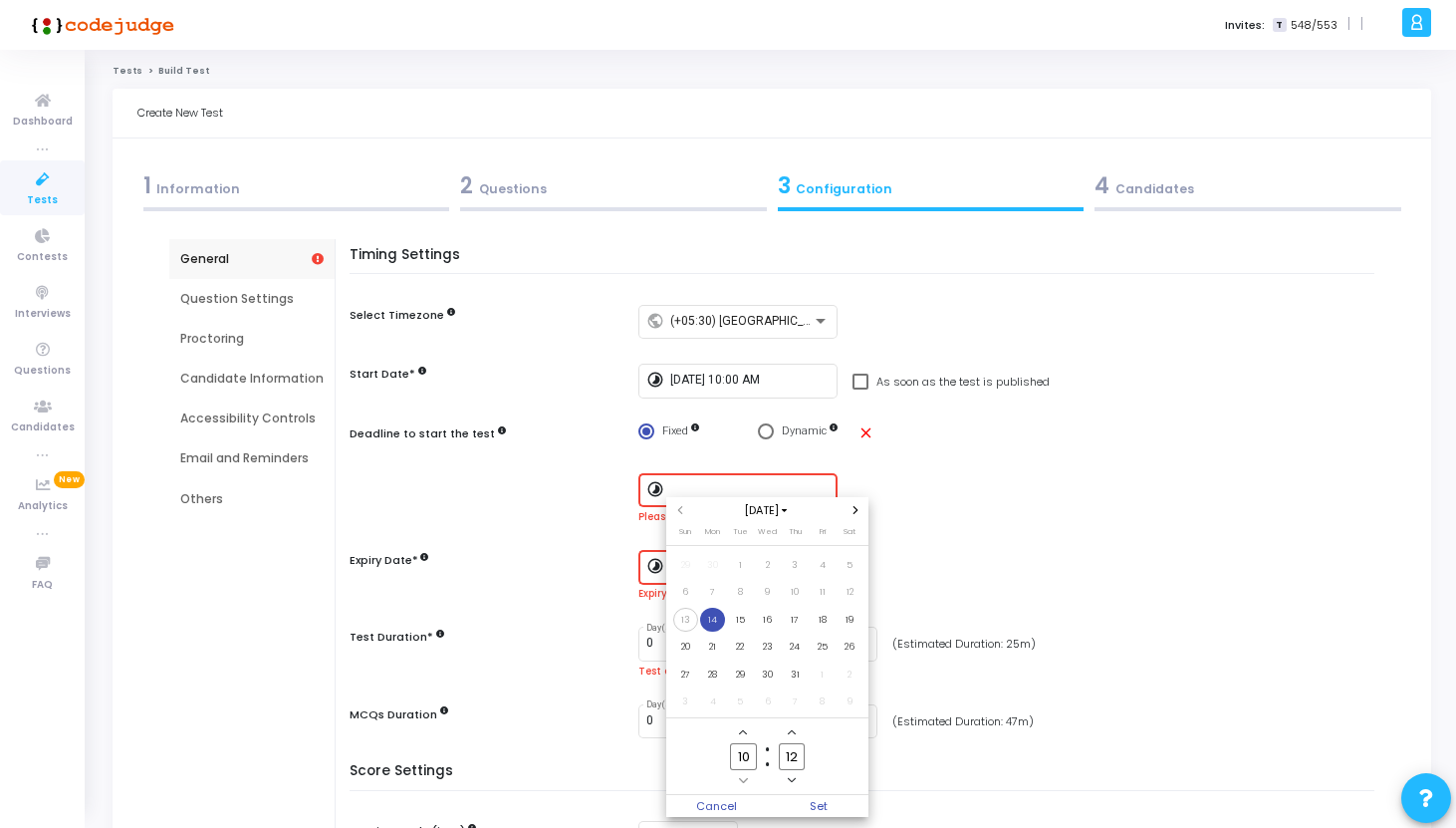 click 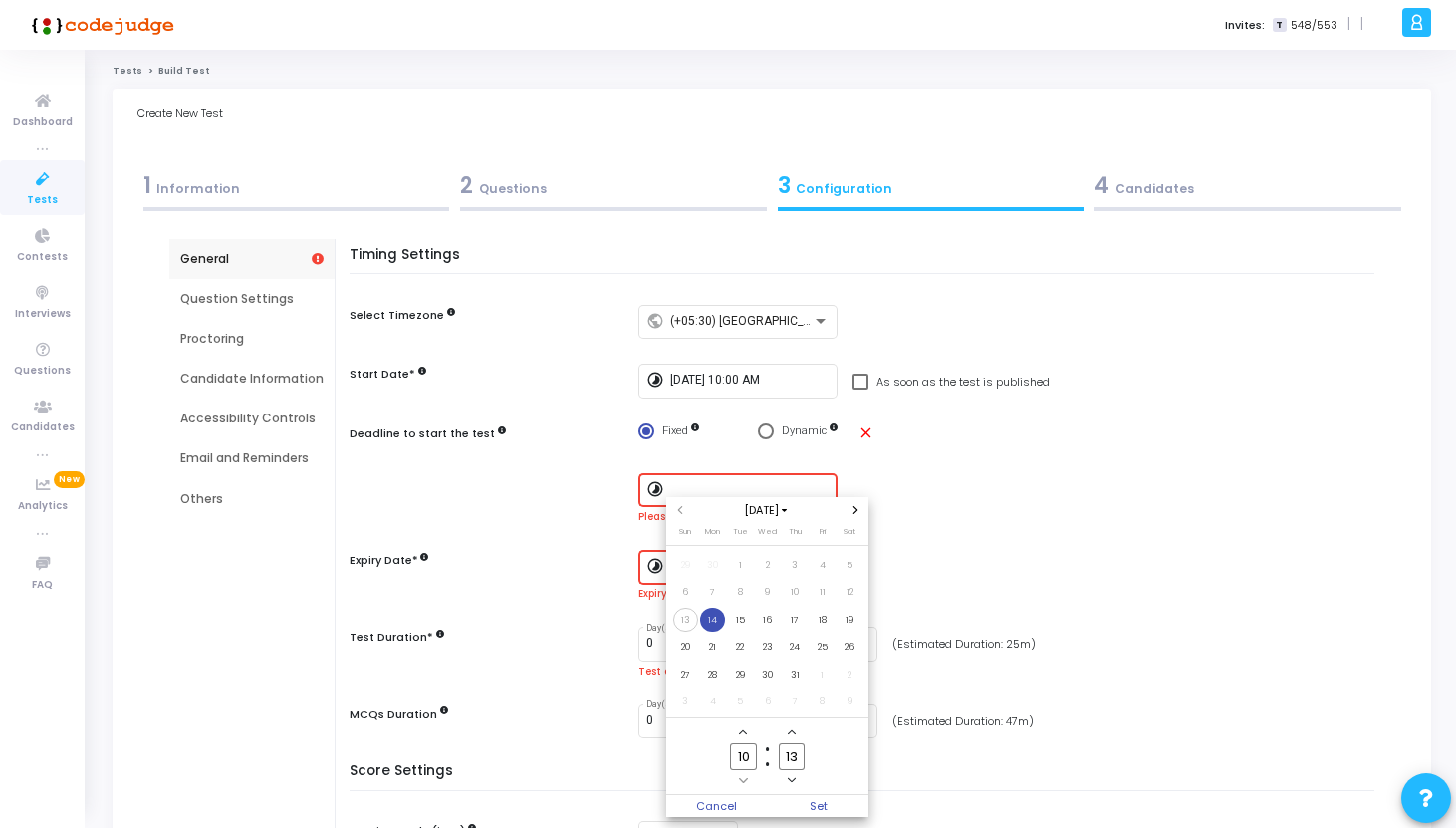 click 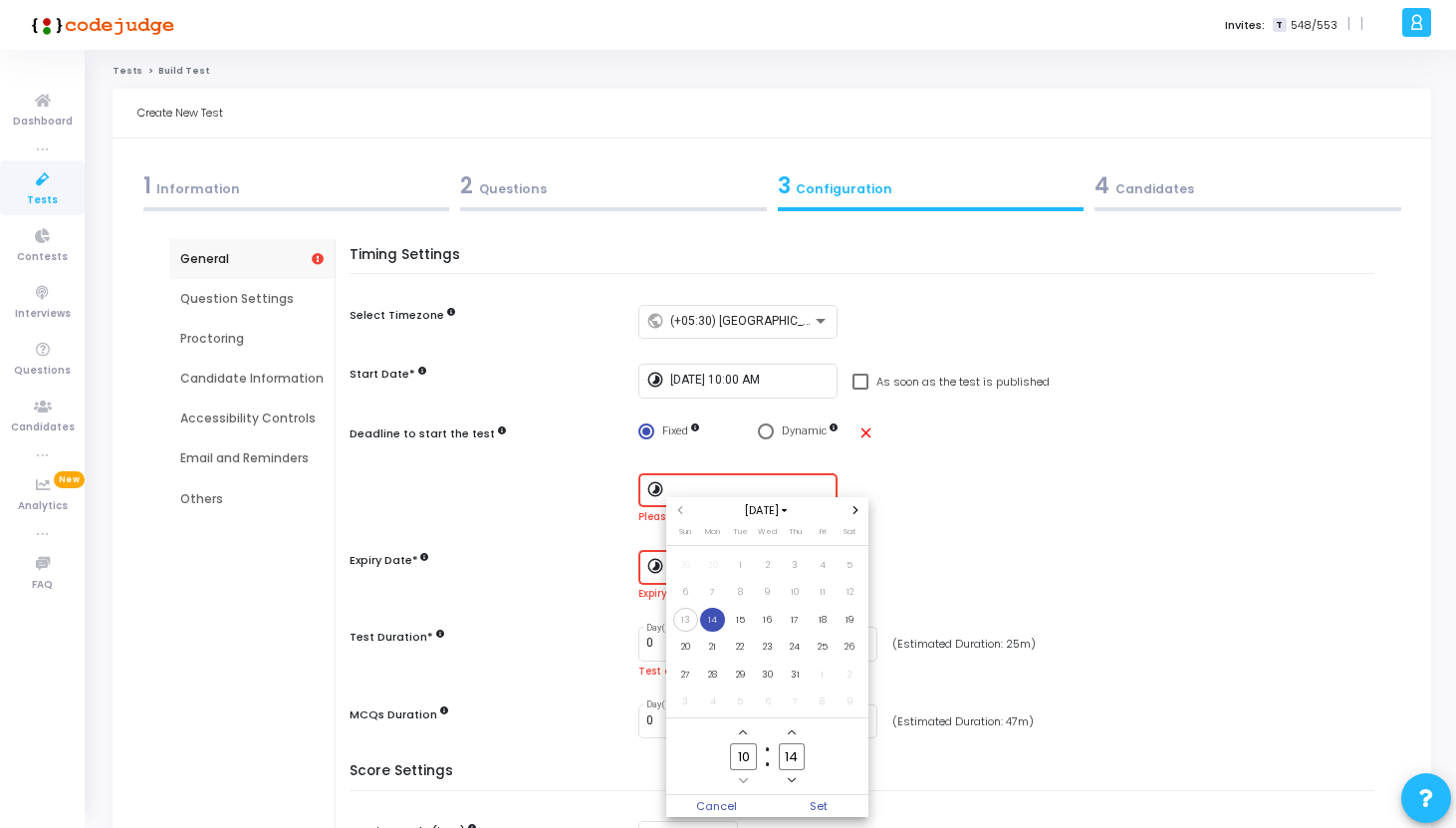 click 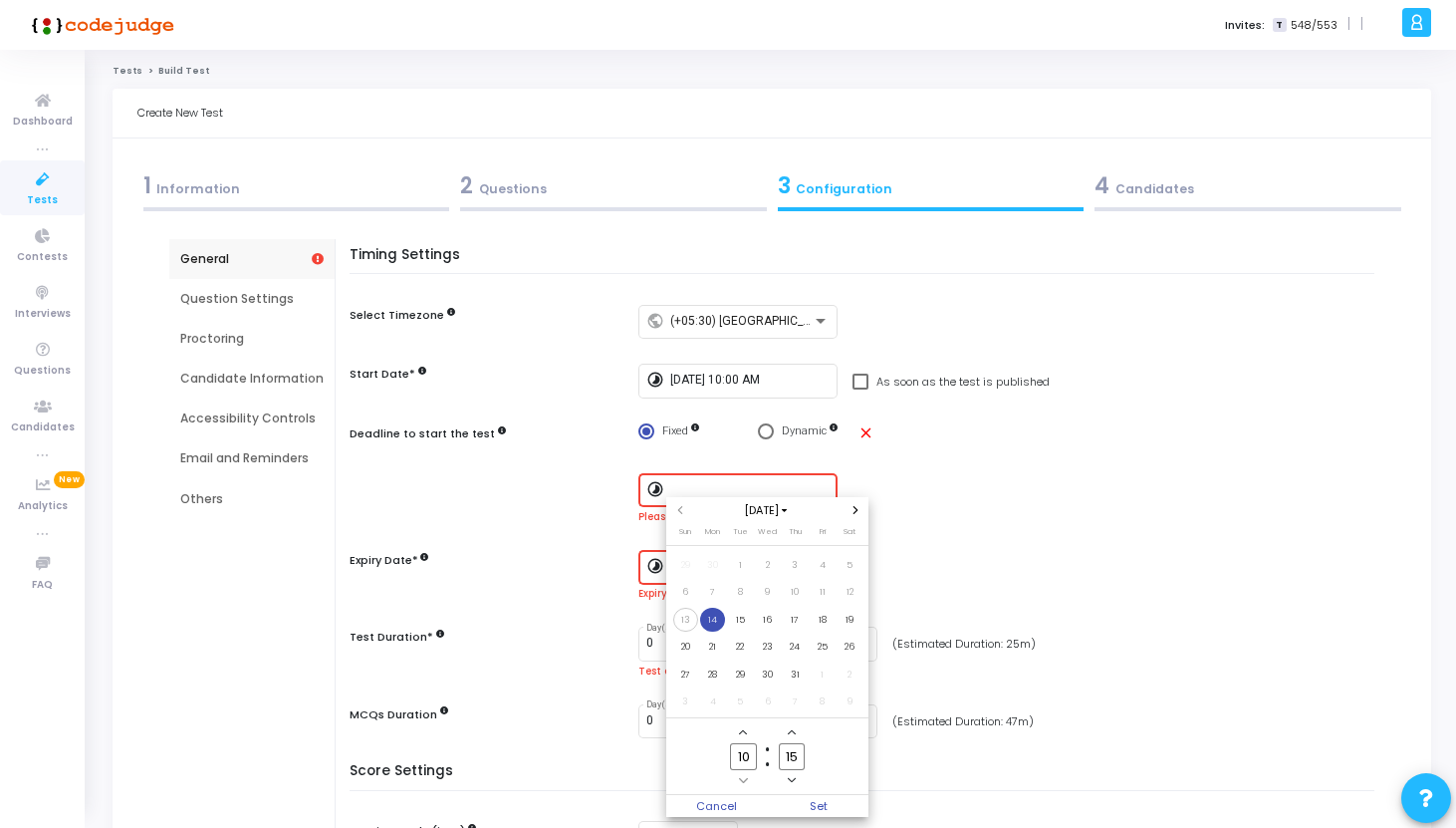 click 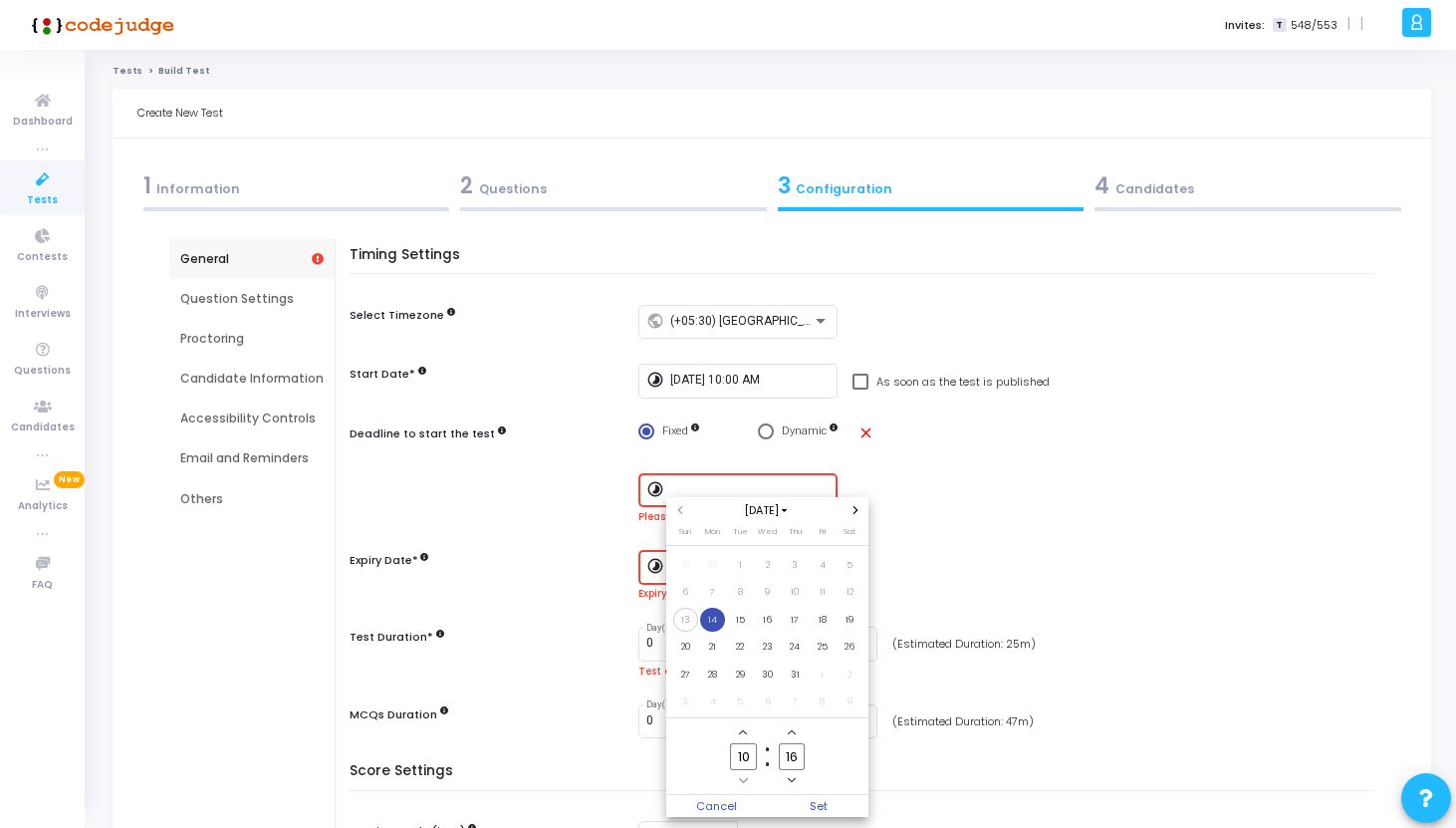 click 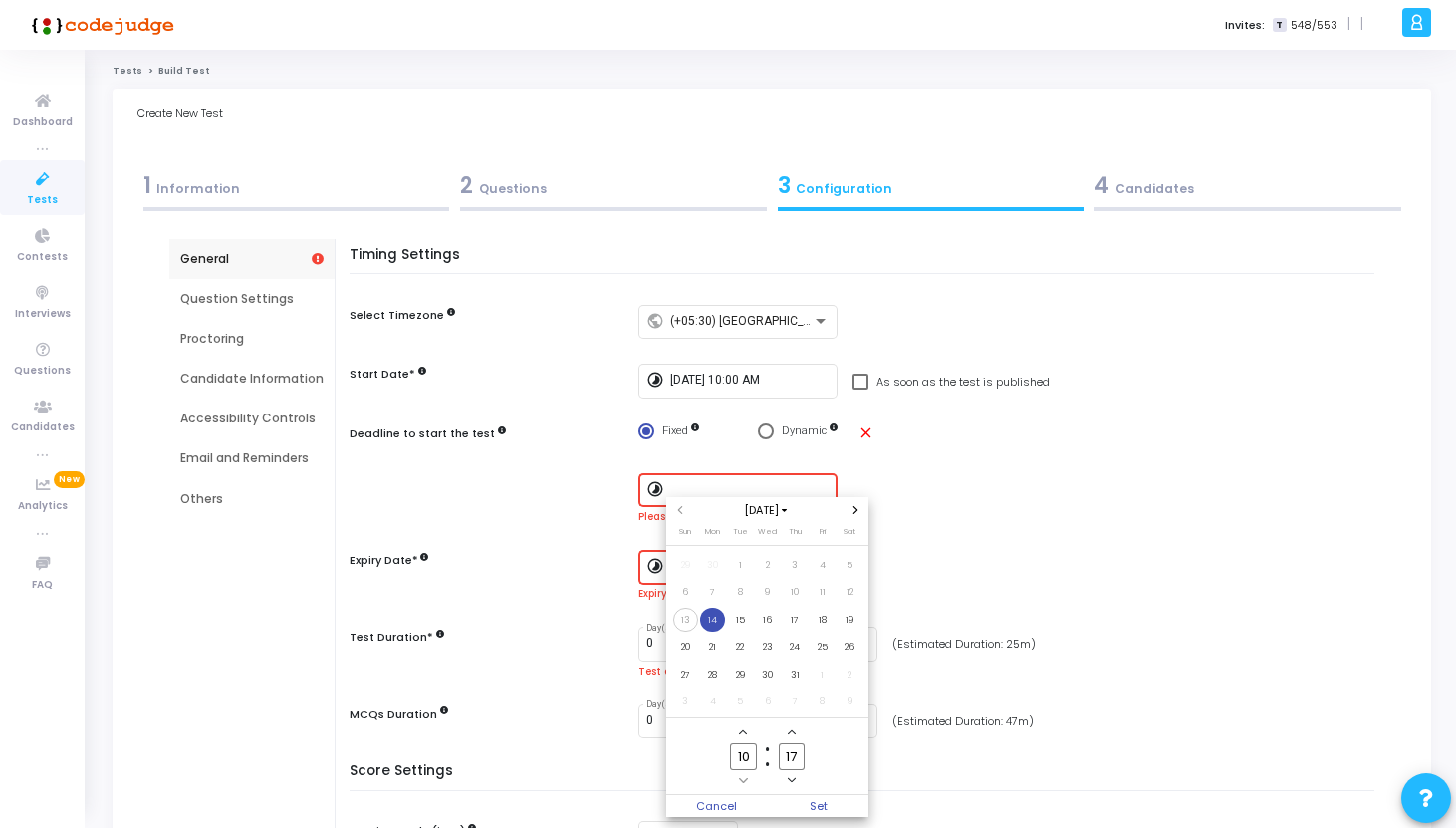 click 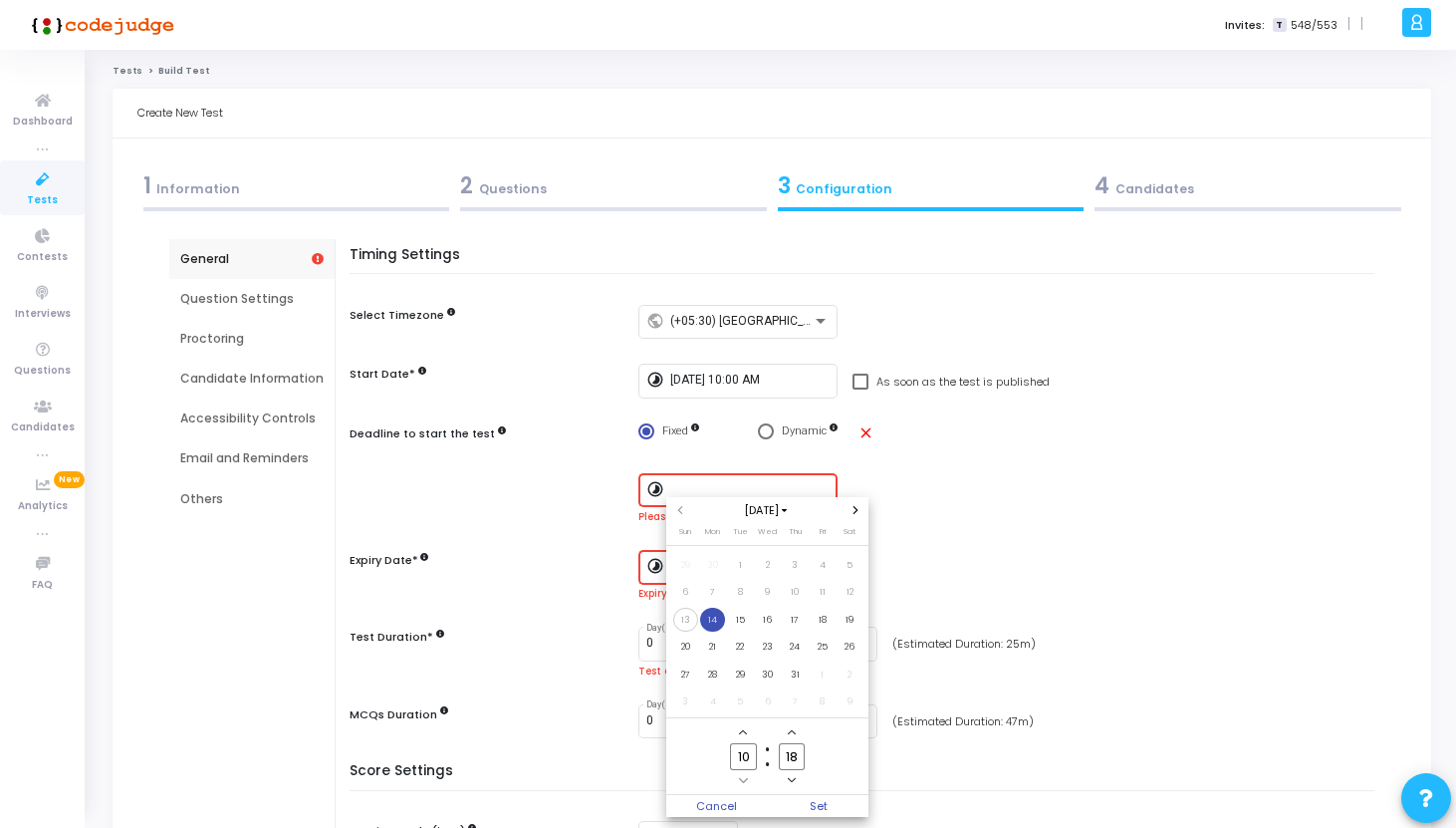 click 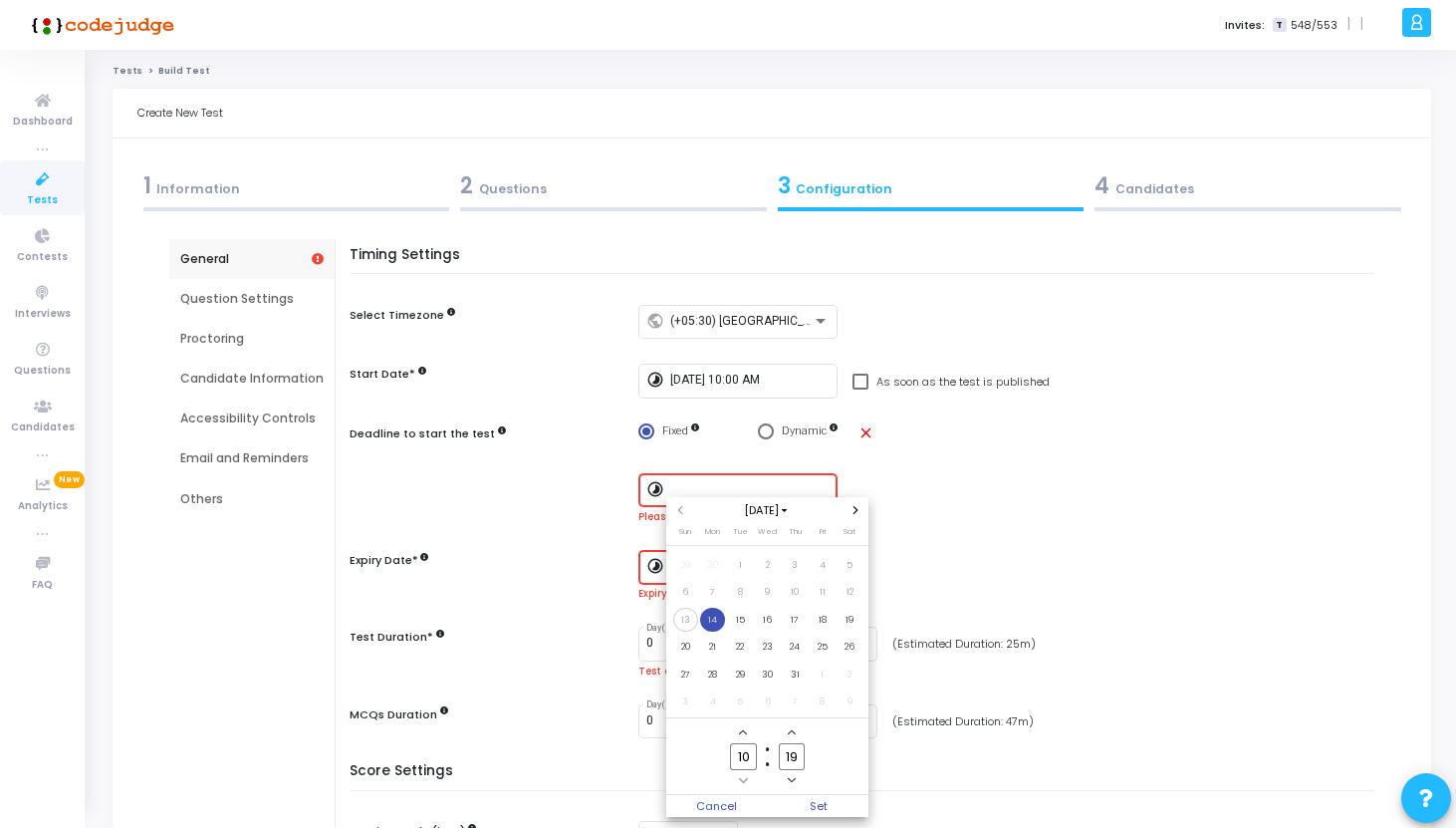 click 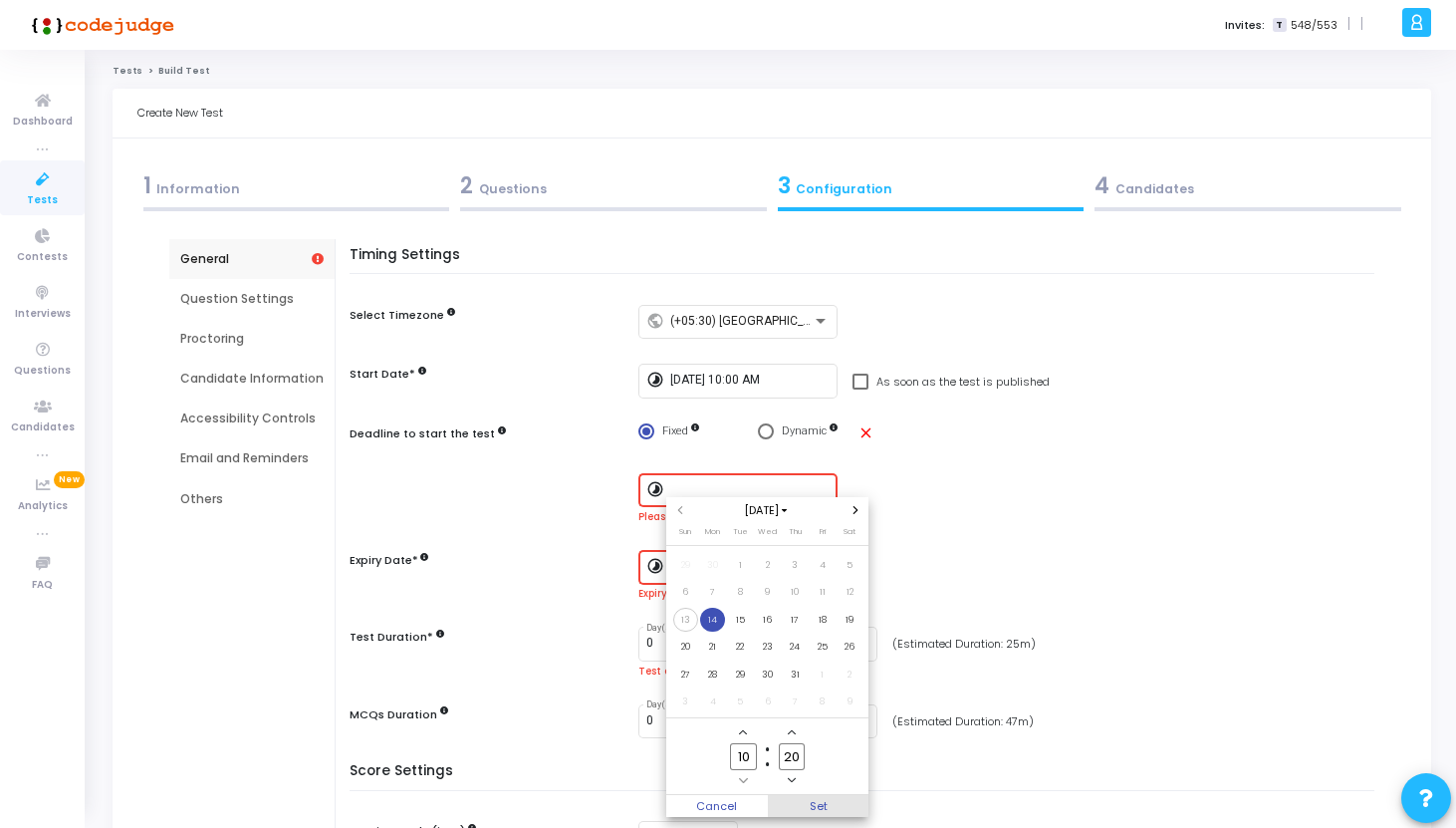 click on "Set" at bounding box center [819, 806] 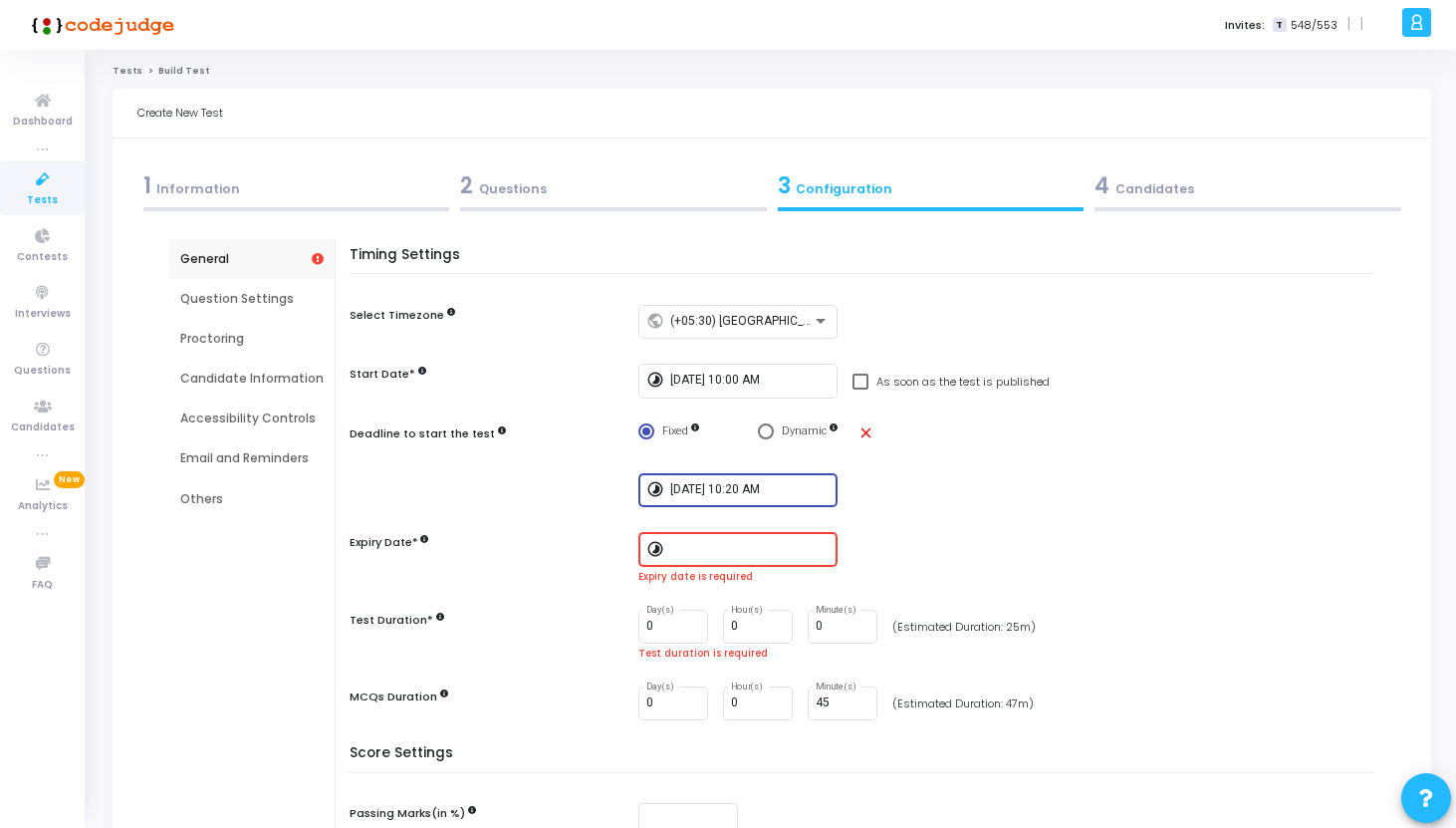 click at bounding box center [750, 548] 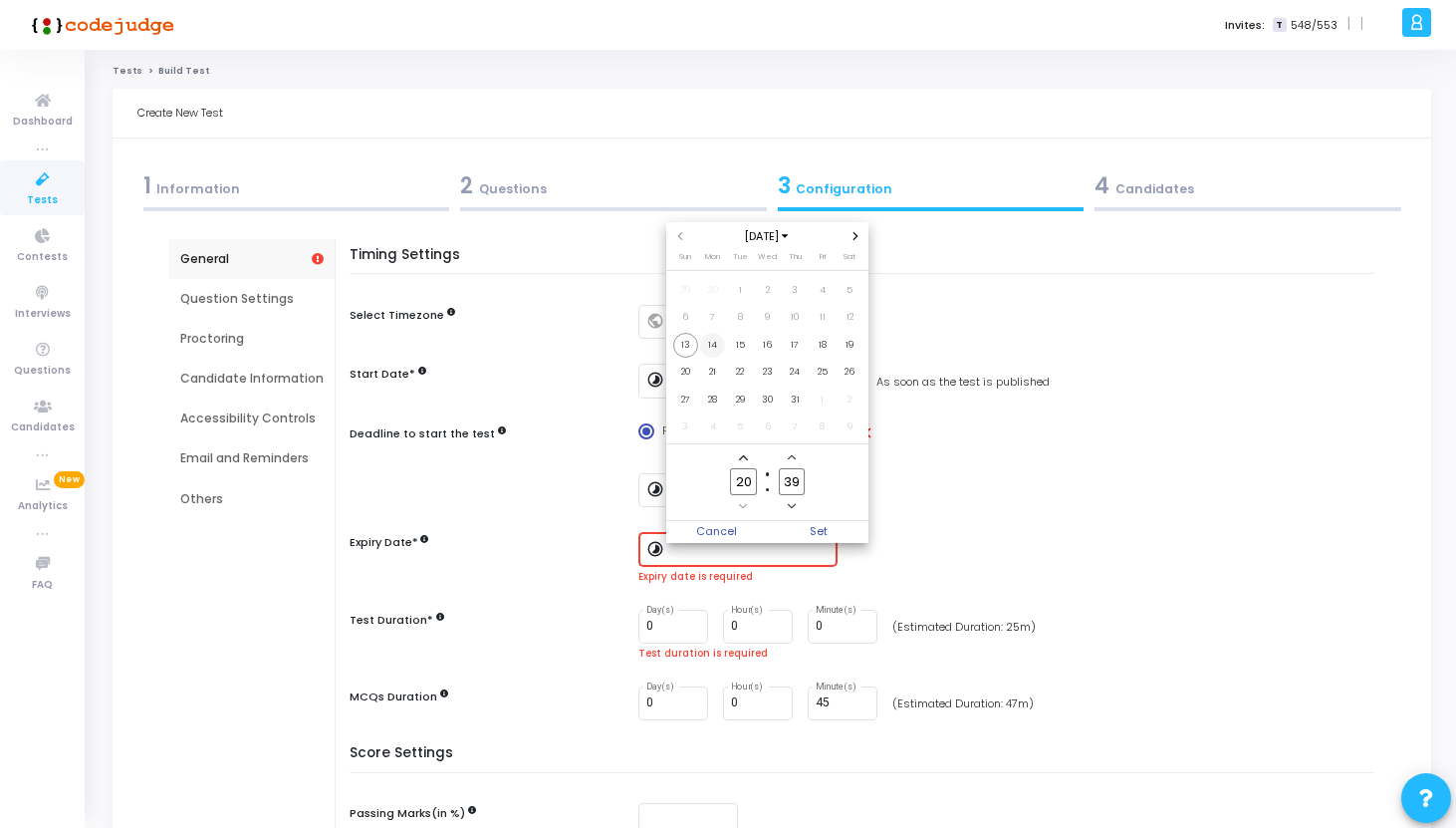 click on "14" at bounding box center (712, 345) 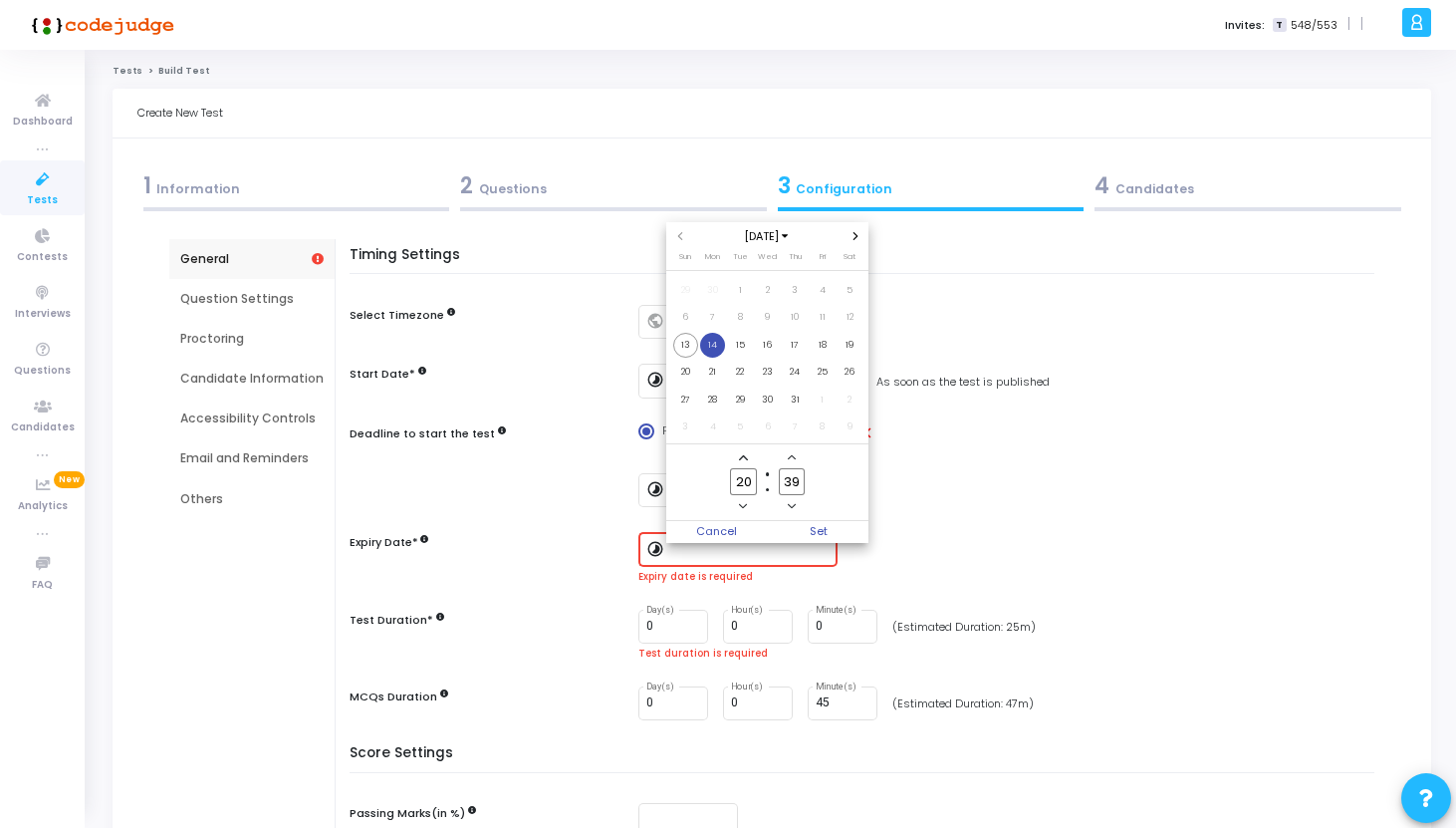 click 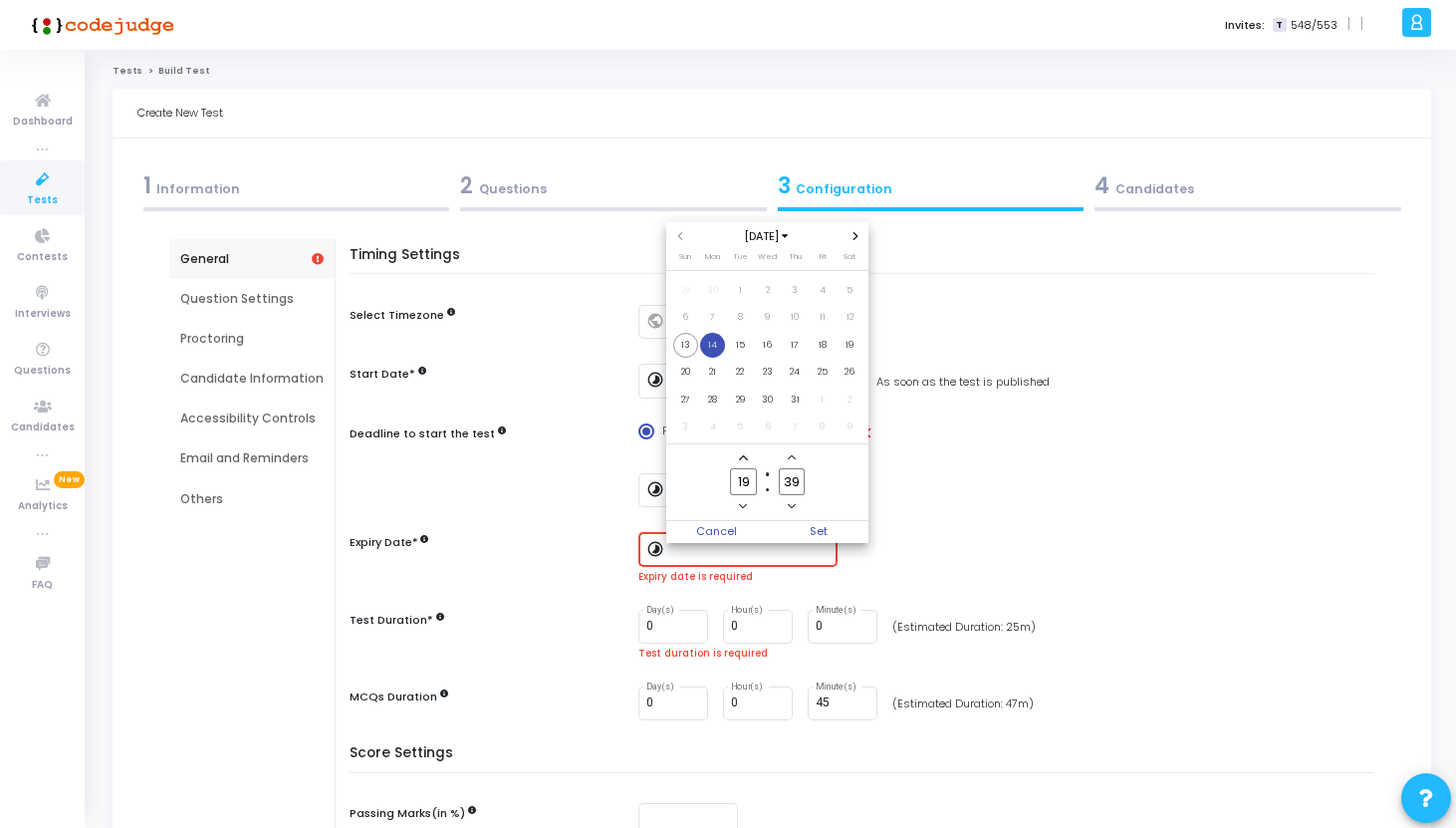 click 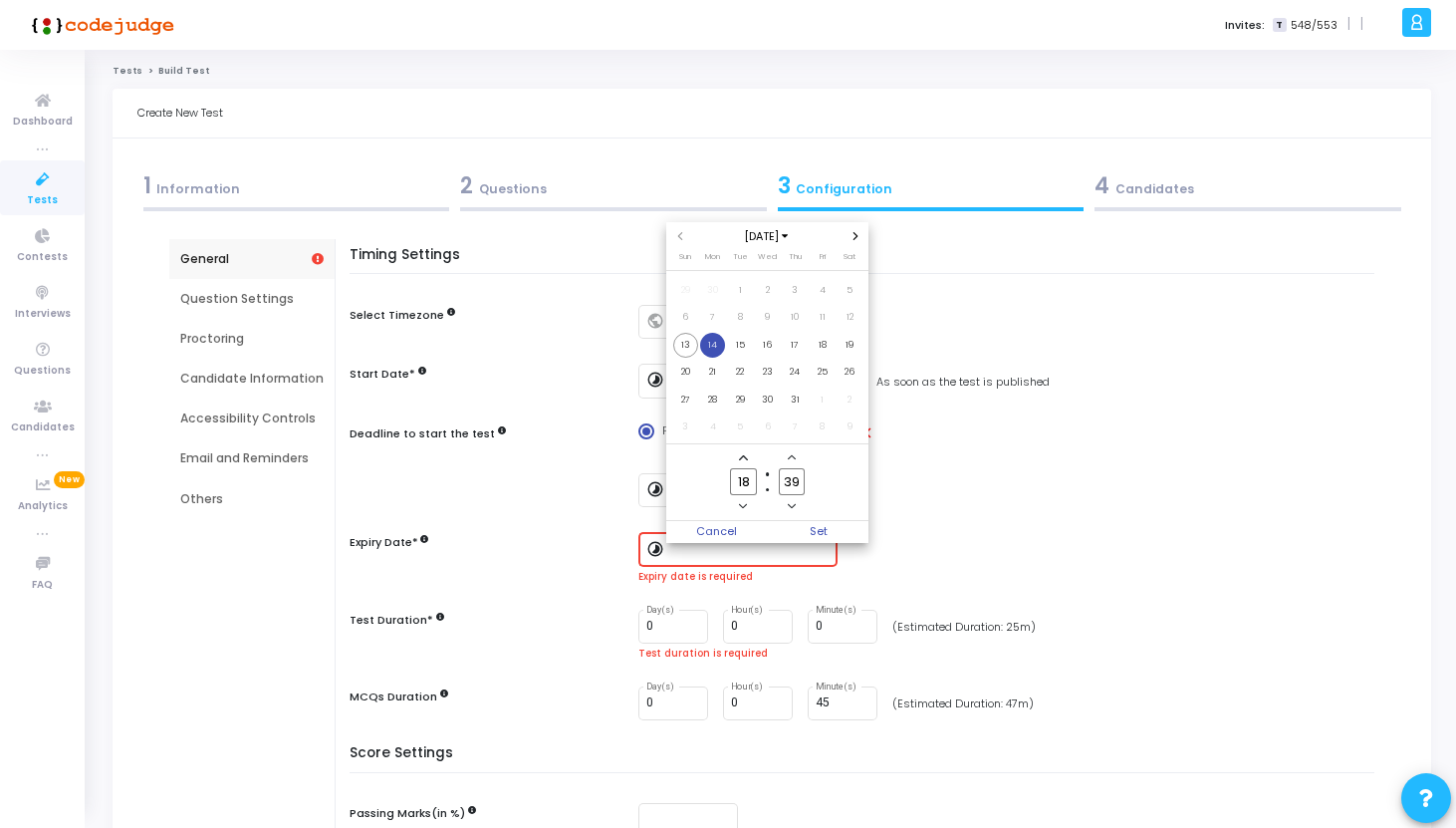 click 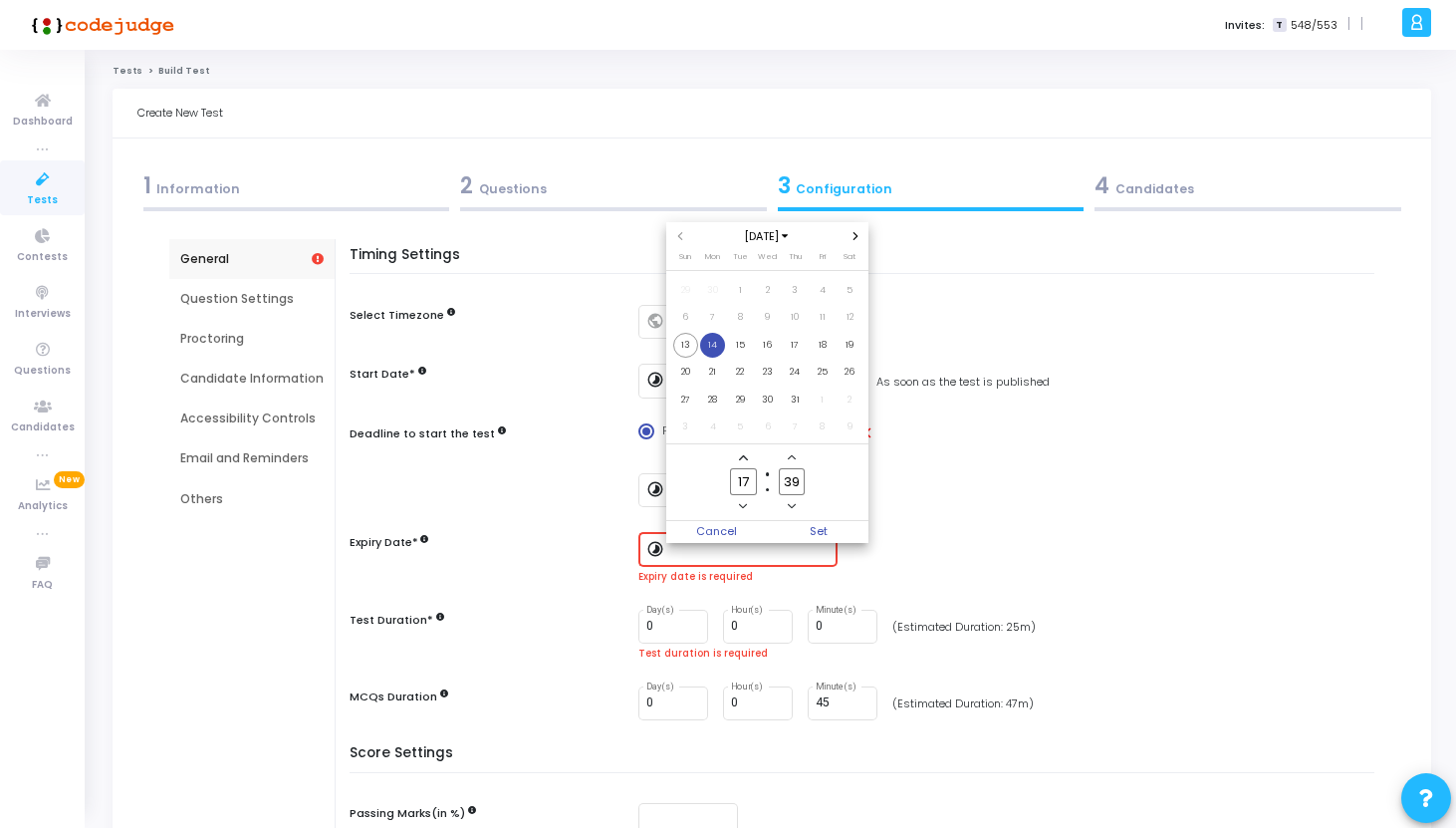 click 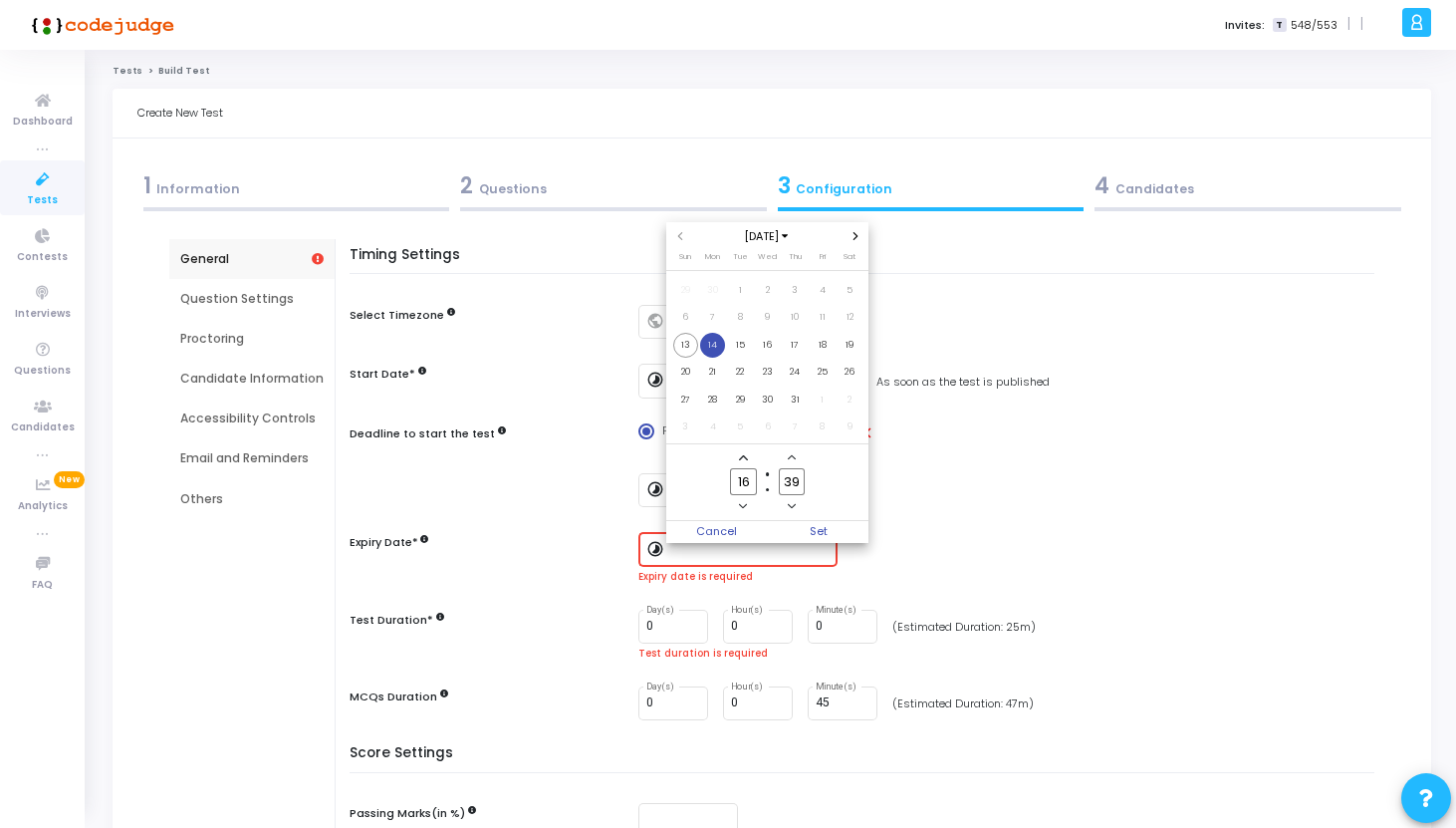 click 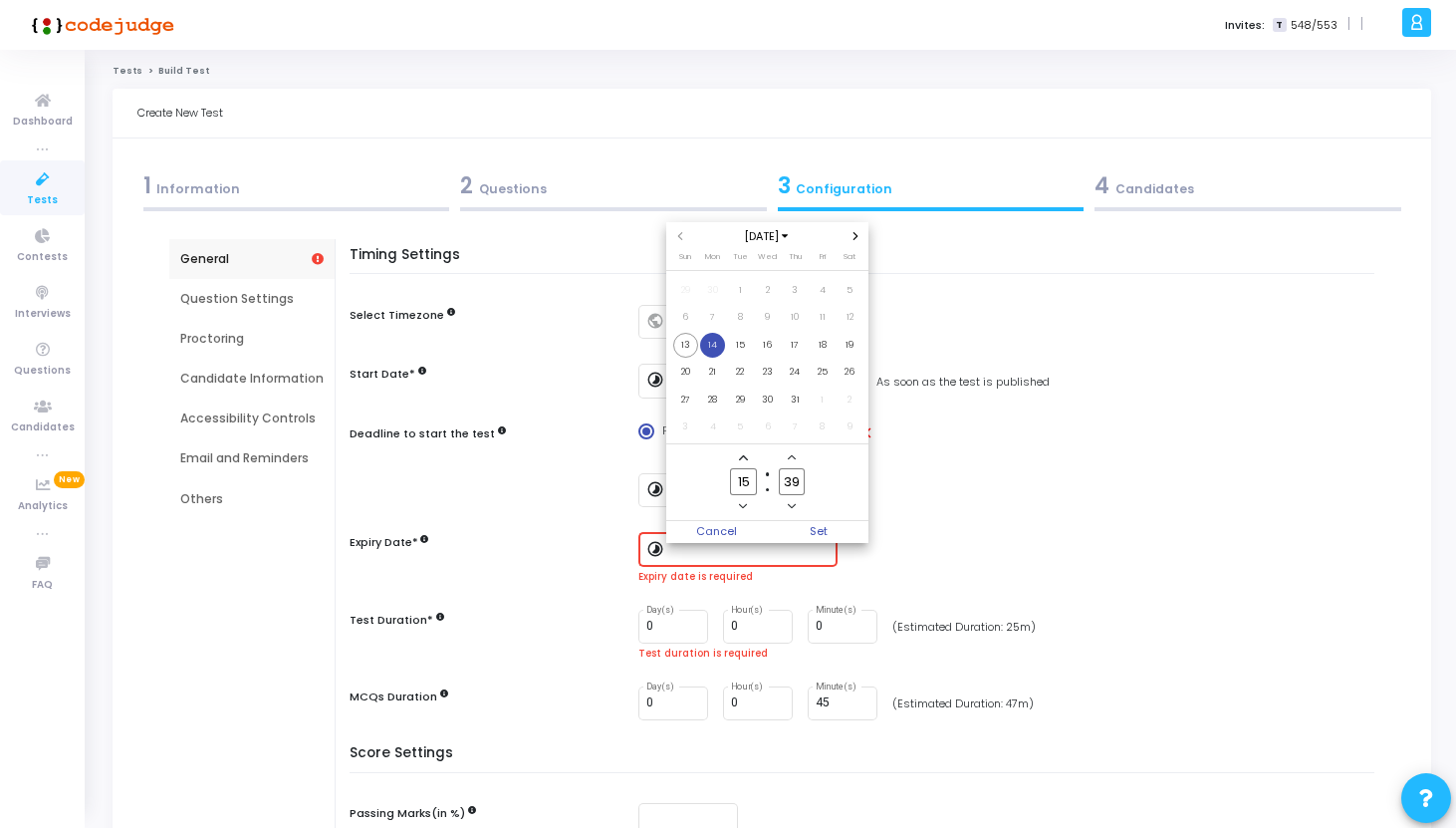 click 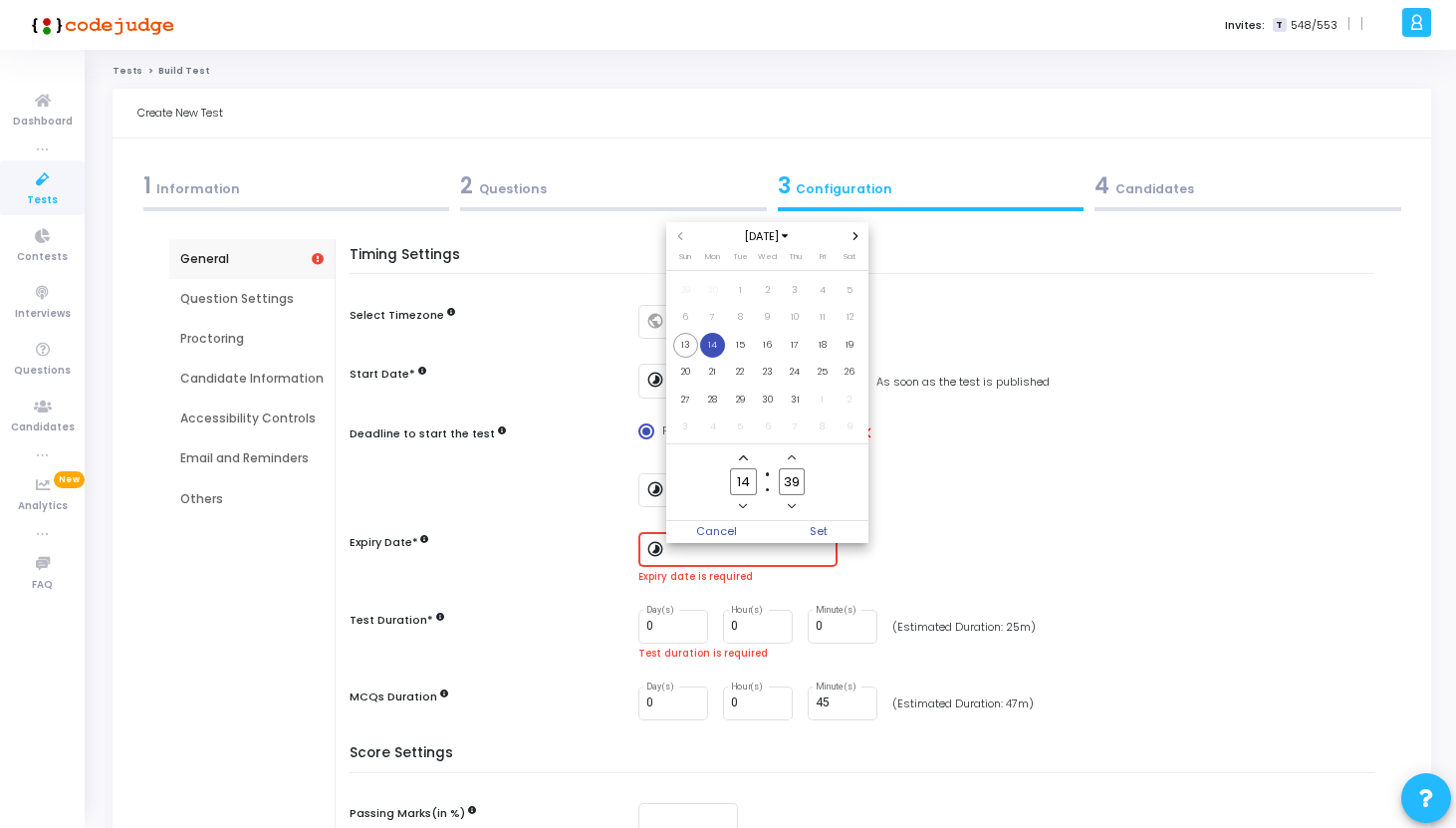 click 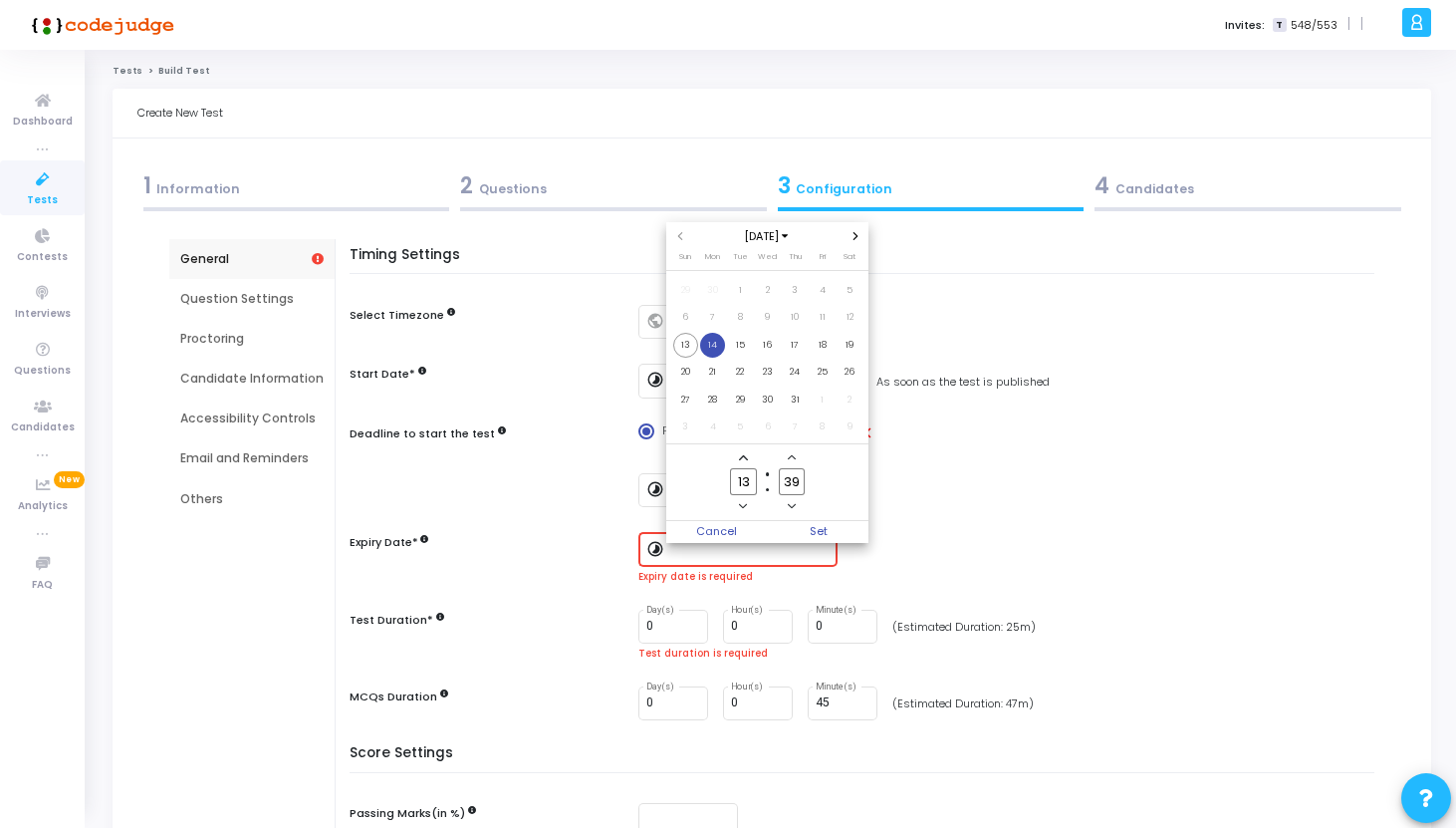 click 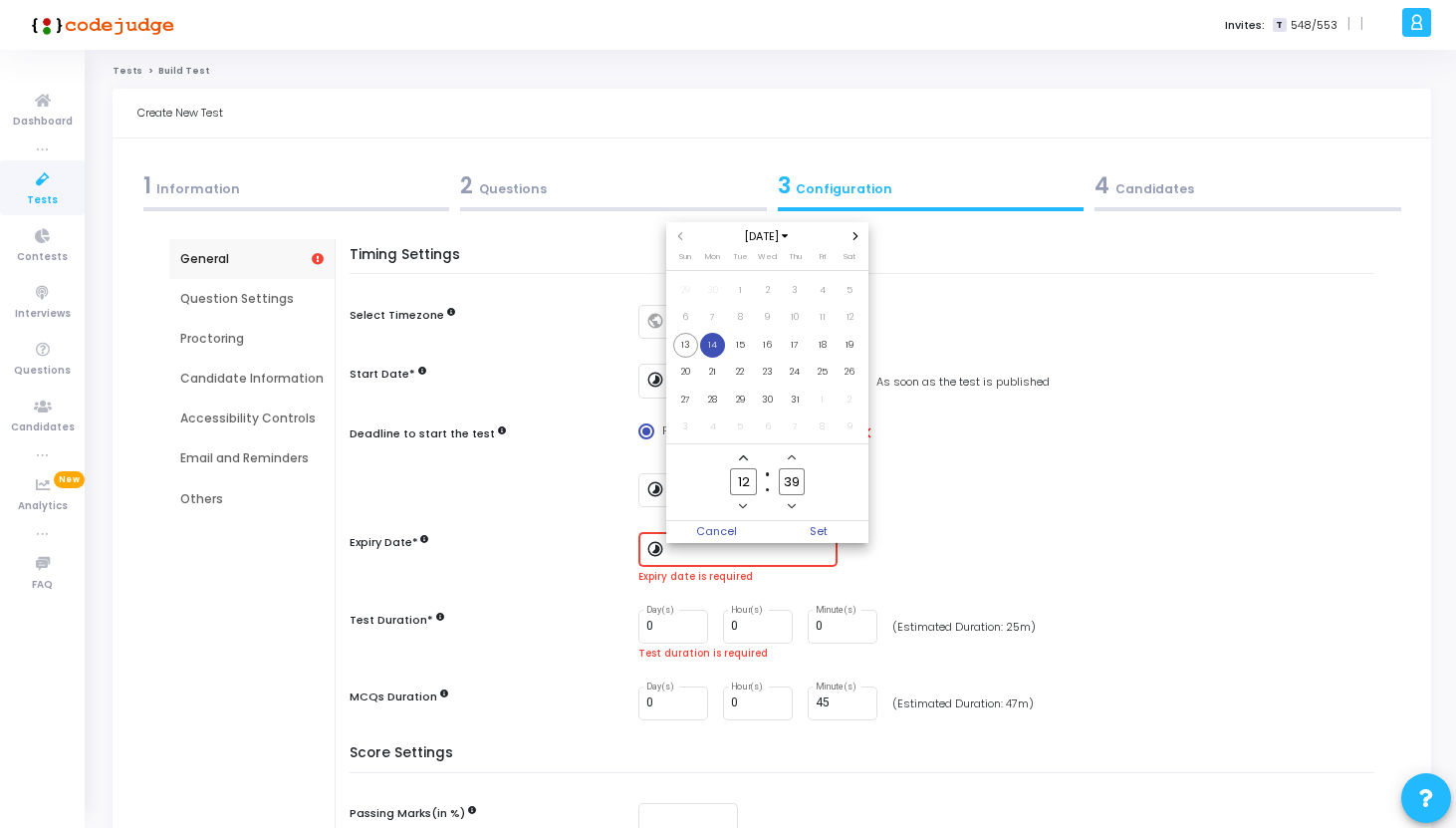 click 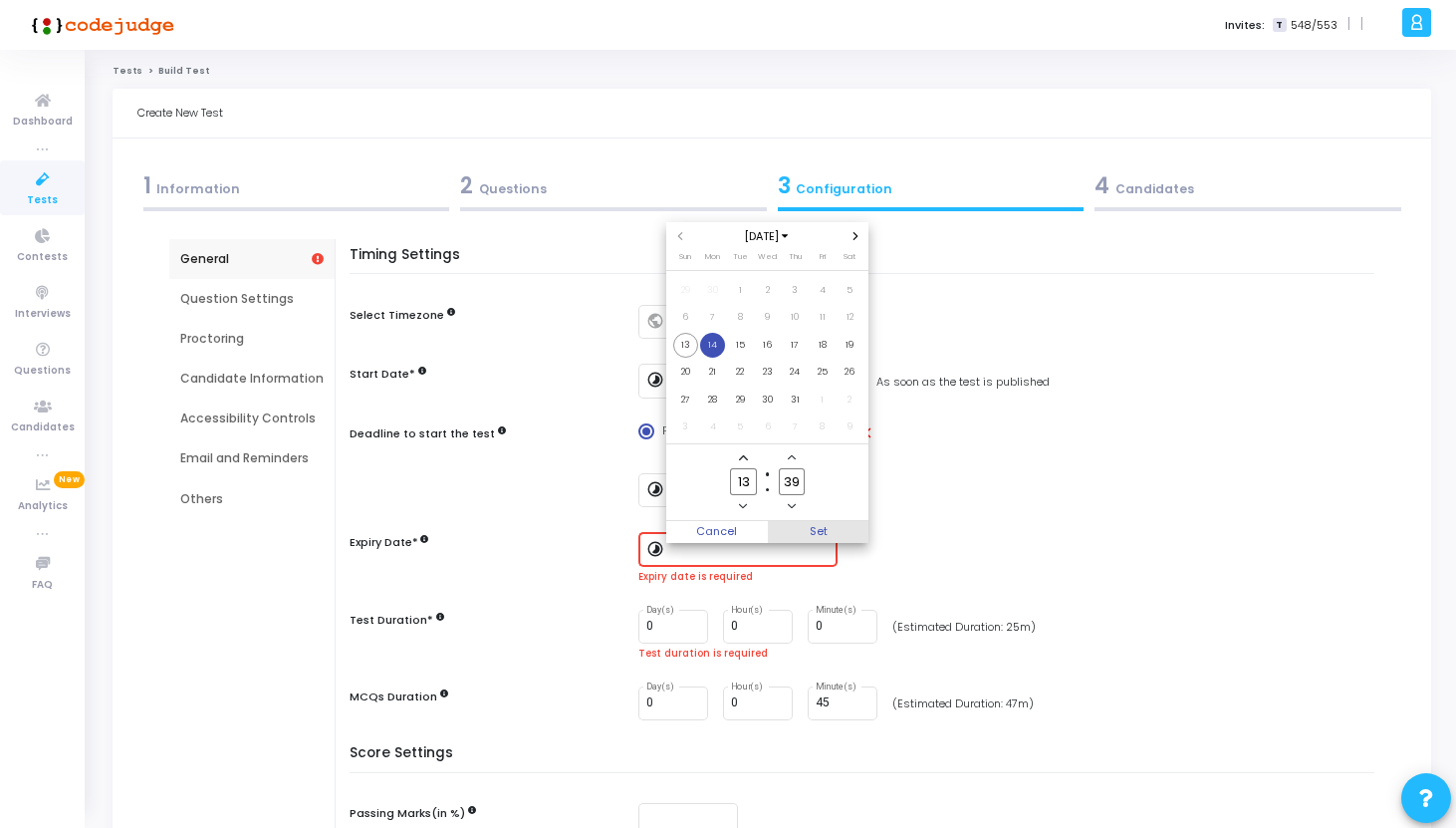 click on "Set" at bounding box center [819, 532] 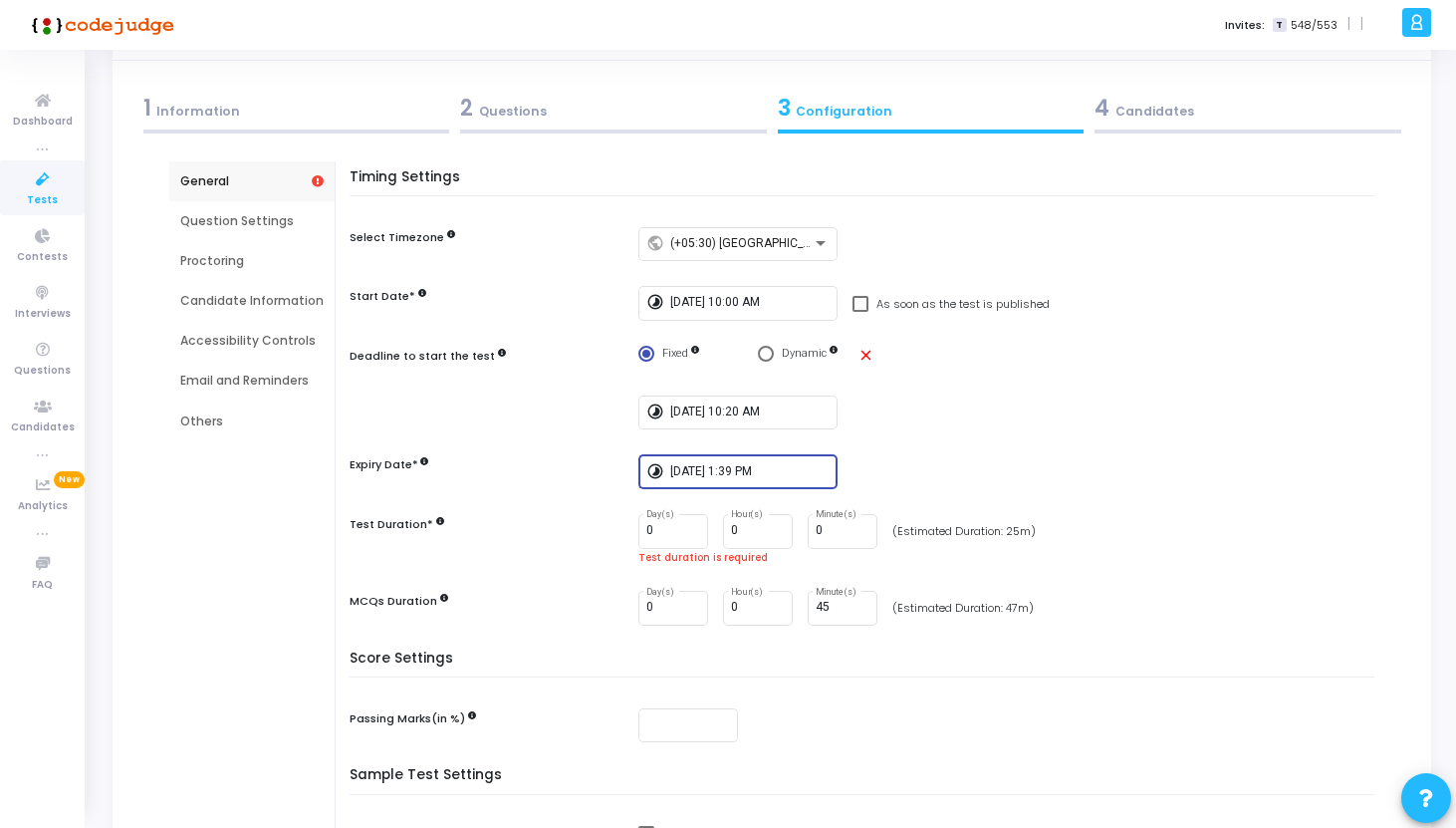 scroll, scrollTop: 90, scrollLeft: 0, axis: vertical 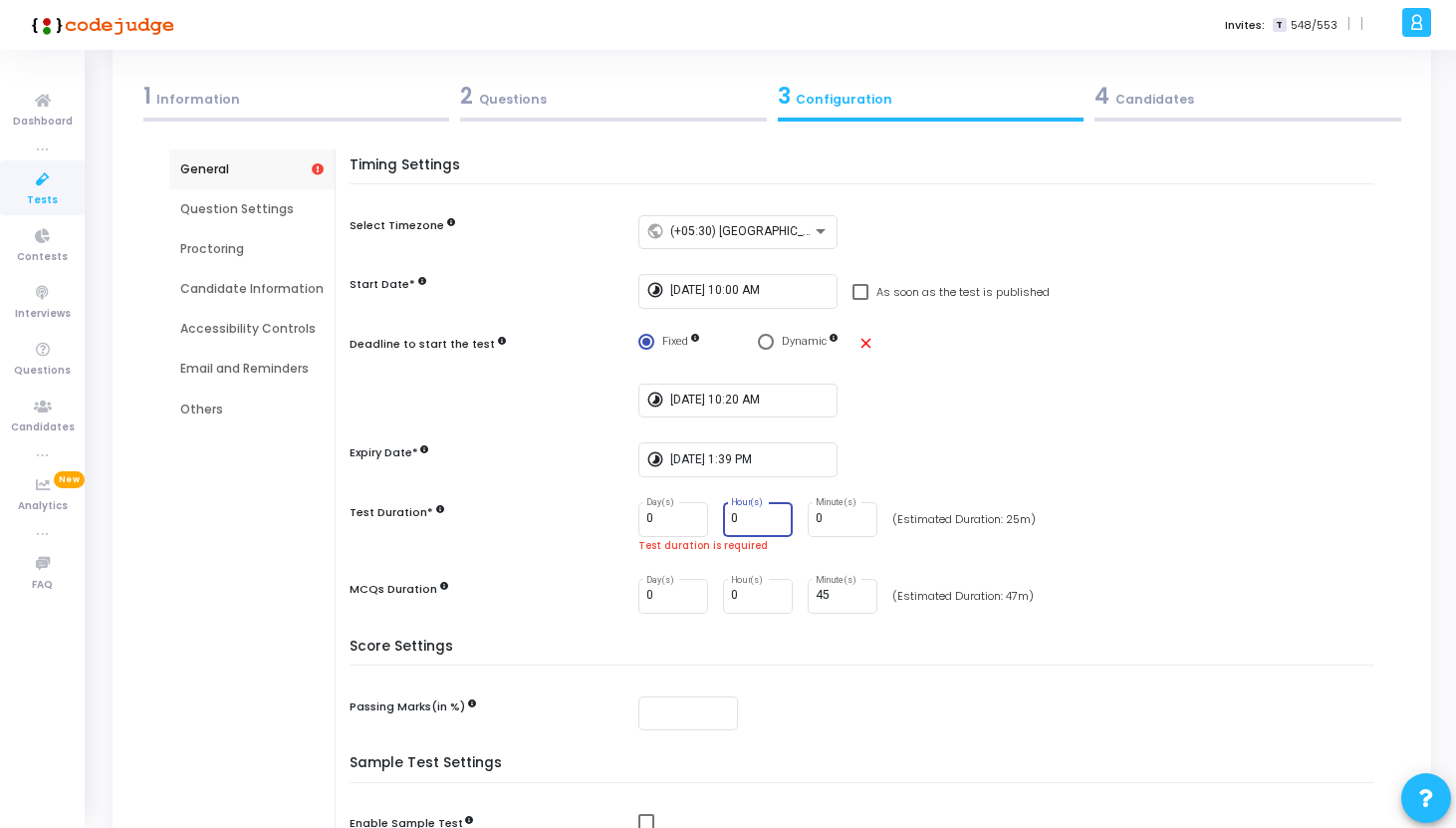 click on "0" at bounding box center [758, 519] 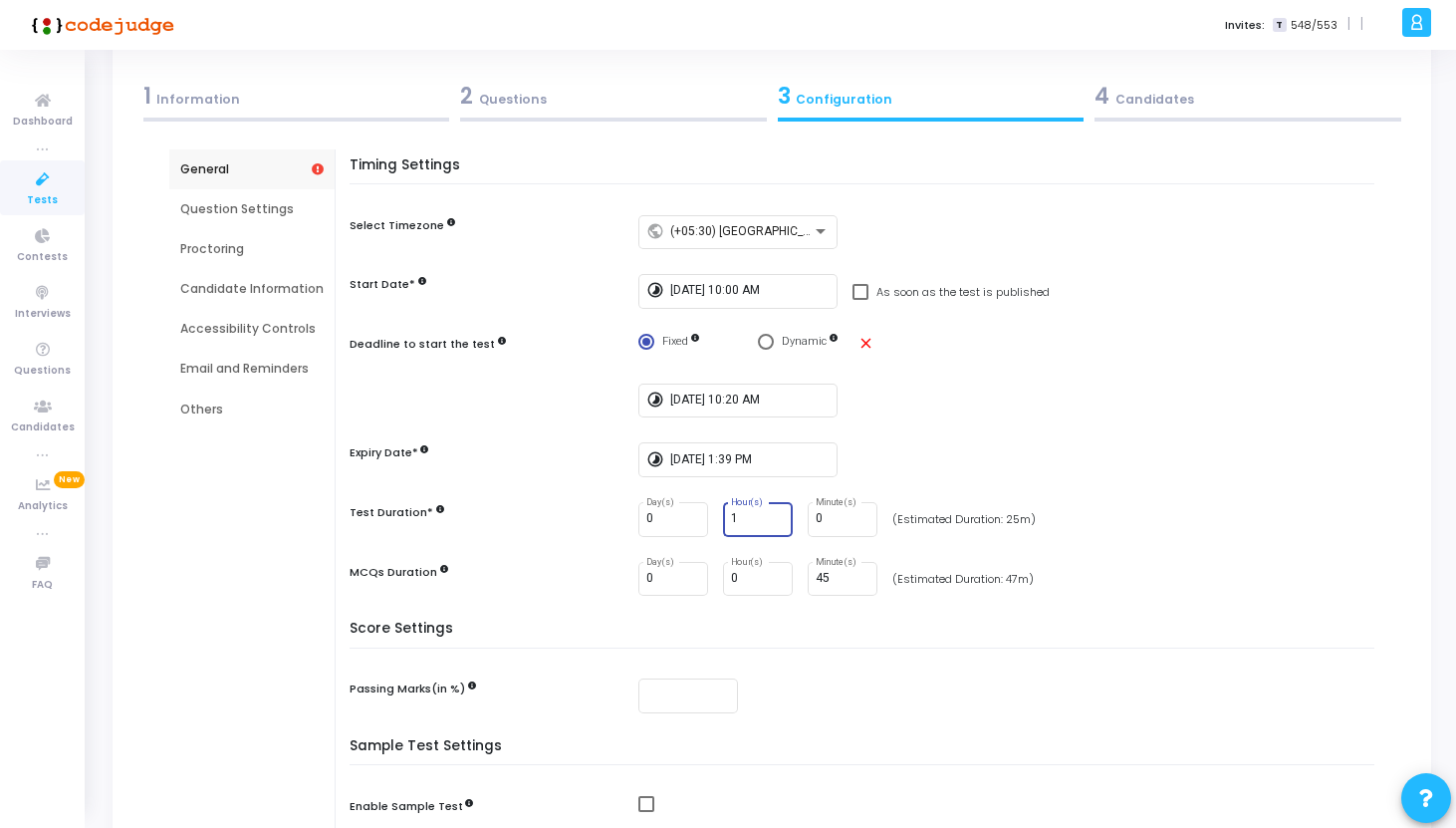 type on "1" 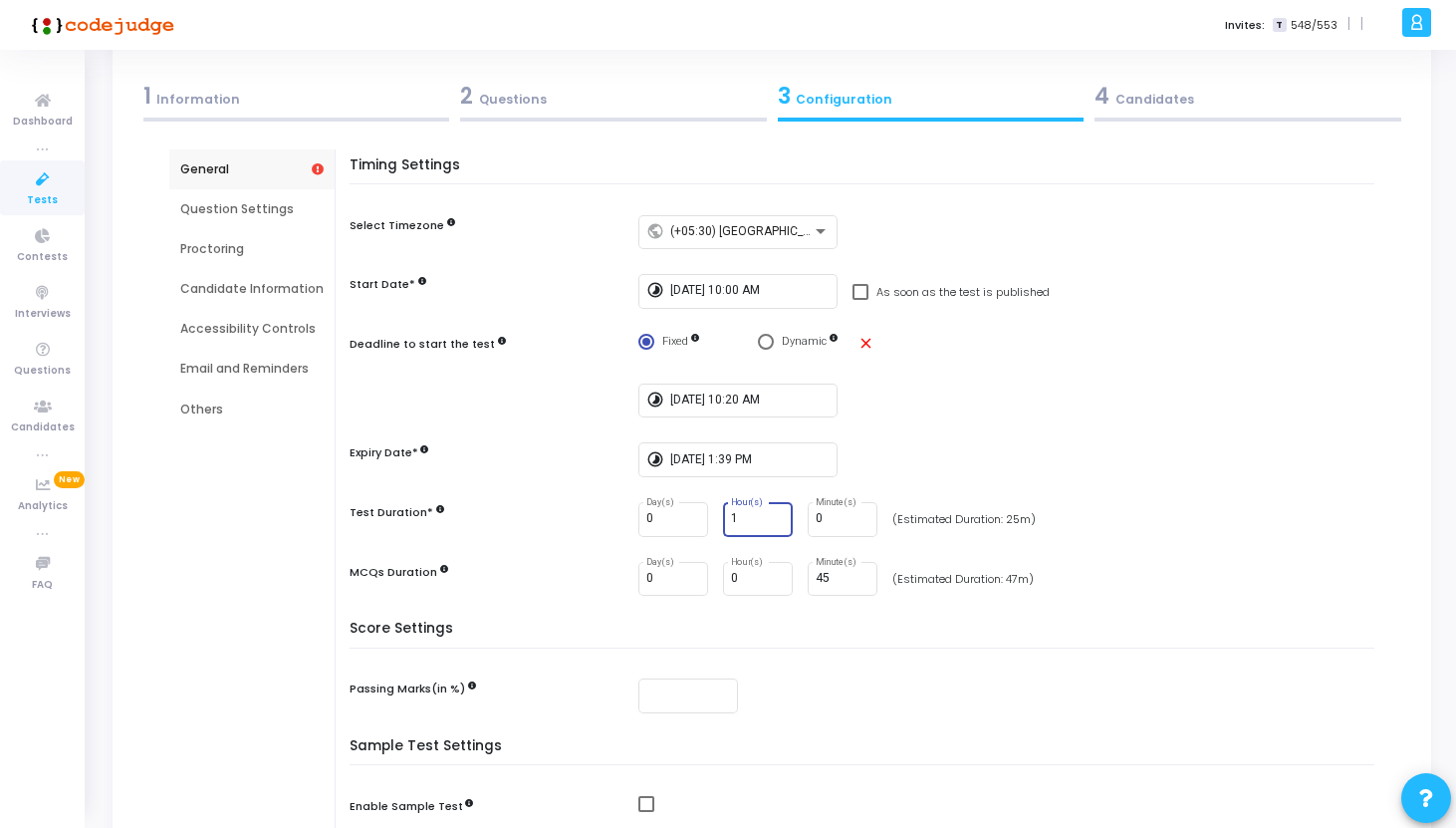 click on "Timing Settings   Select Timezone  public (+05:30) Asia/Calcutta Start Date* timelapse 7/14/2025, 10:00 AM    As soon as the test is published  Deadline to start the test   Fixed   Dynamic close timelapse 7/14/2025, 10:20 AM  Expiry Date*  timelapse 7/14/2025, 1:39 PM  Test Duration*  0 Day(s) 1 Hour(s) 0 Minute(s)  (Estimated Duration: 25m)   MCQs Duration  0 Day(s) 0 Hour(s) 45 Minute(s)  (Estimated Duration: 47m)" at bounding box center [866, 390] 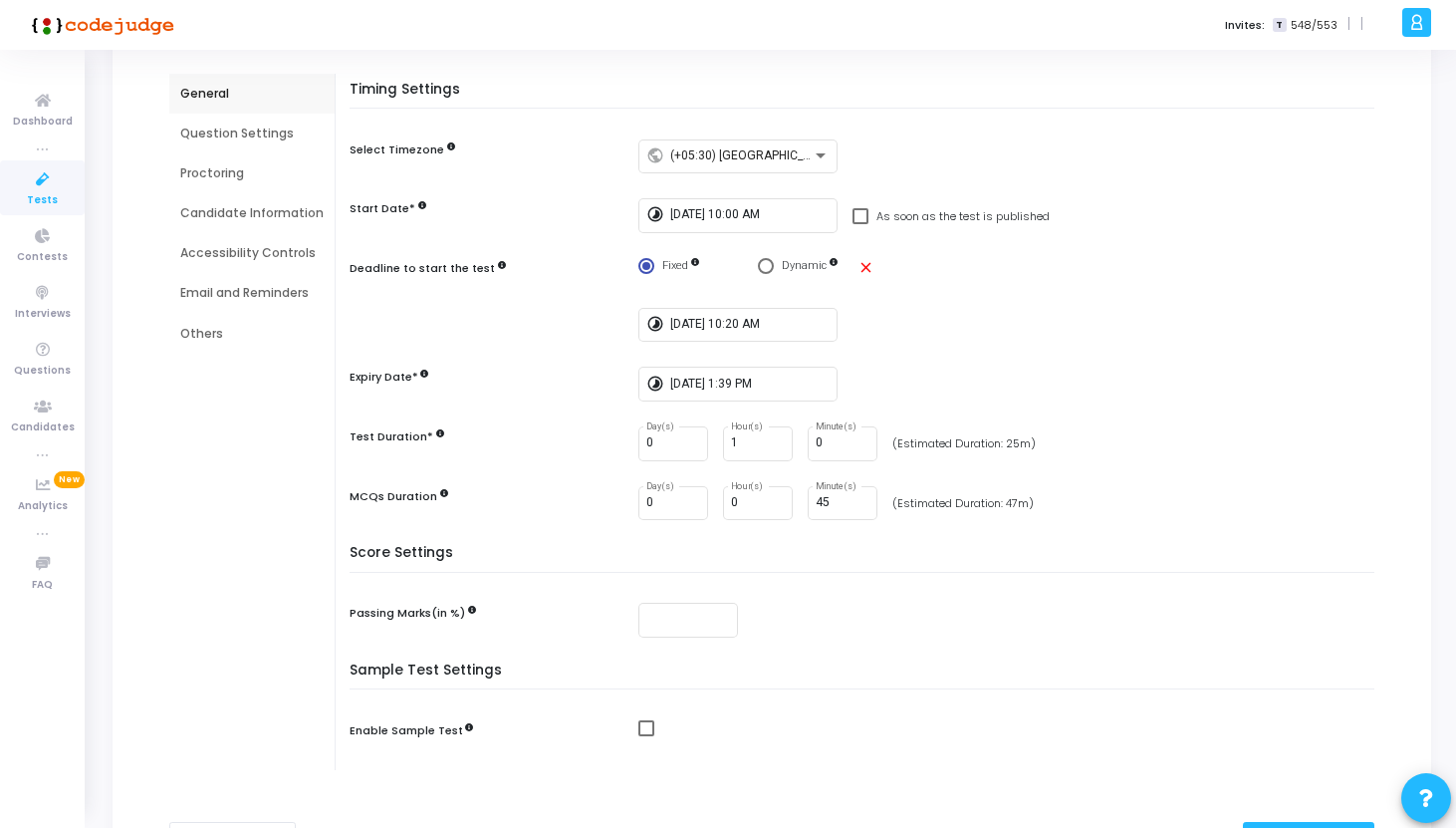 scroll, scrollTop: 183, scrollLeft: 0, axis: vertical 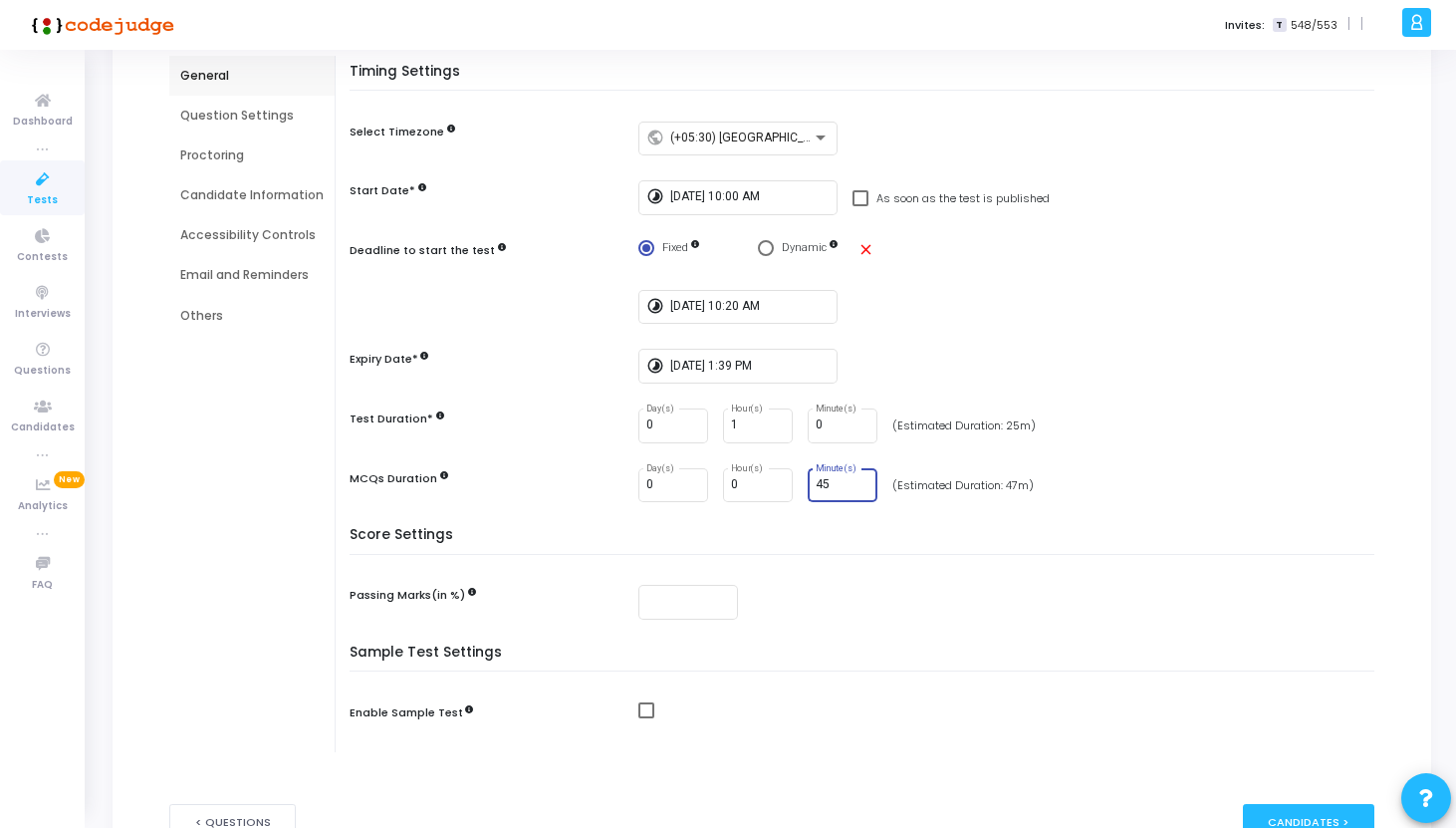 click on "45" at bounding box center (843, 485) 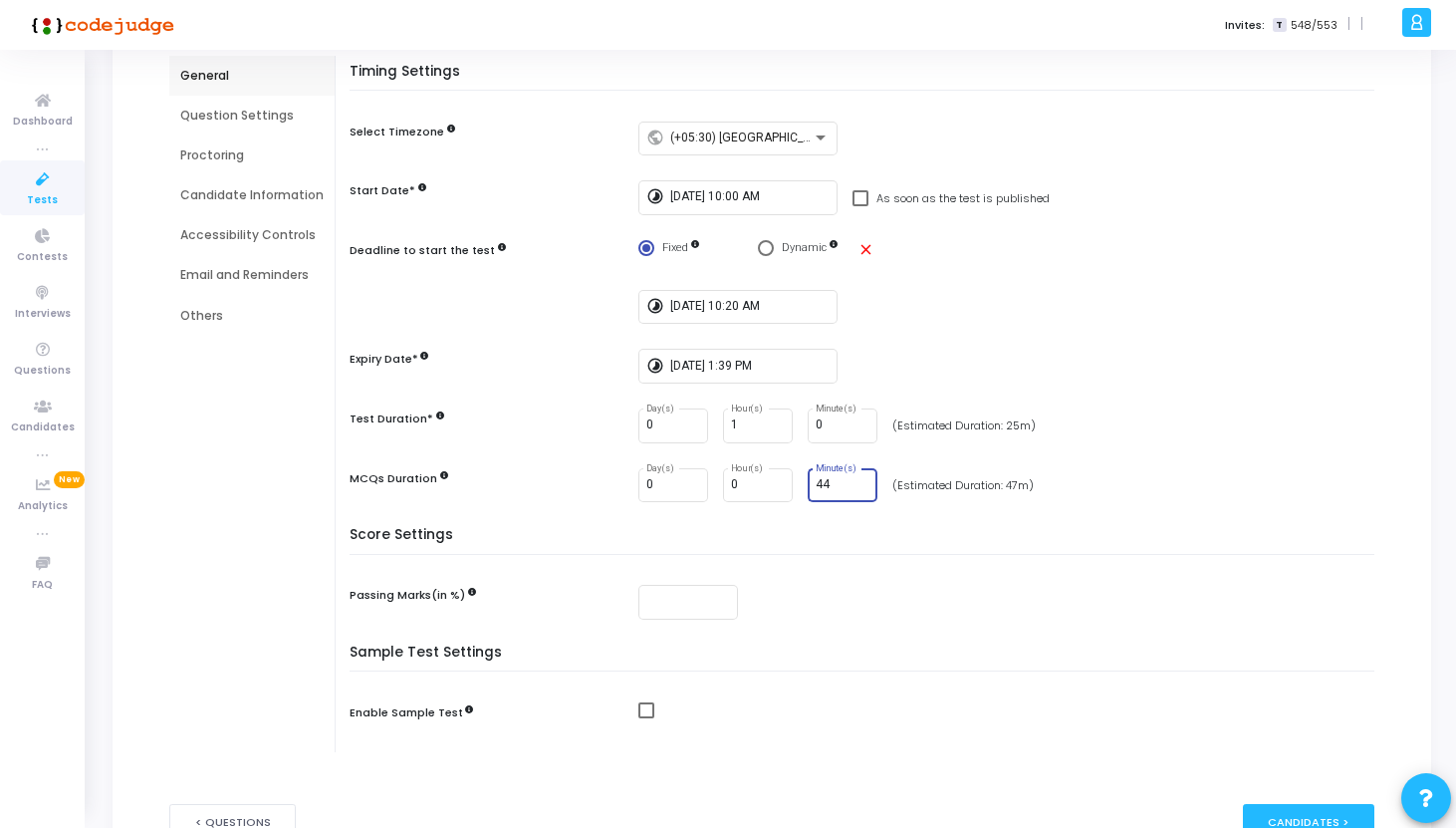 click on "44" at bounding box center (843, 485) 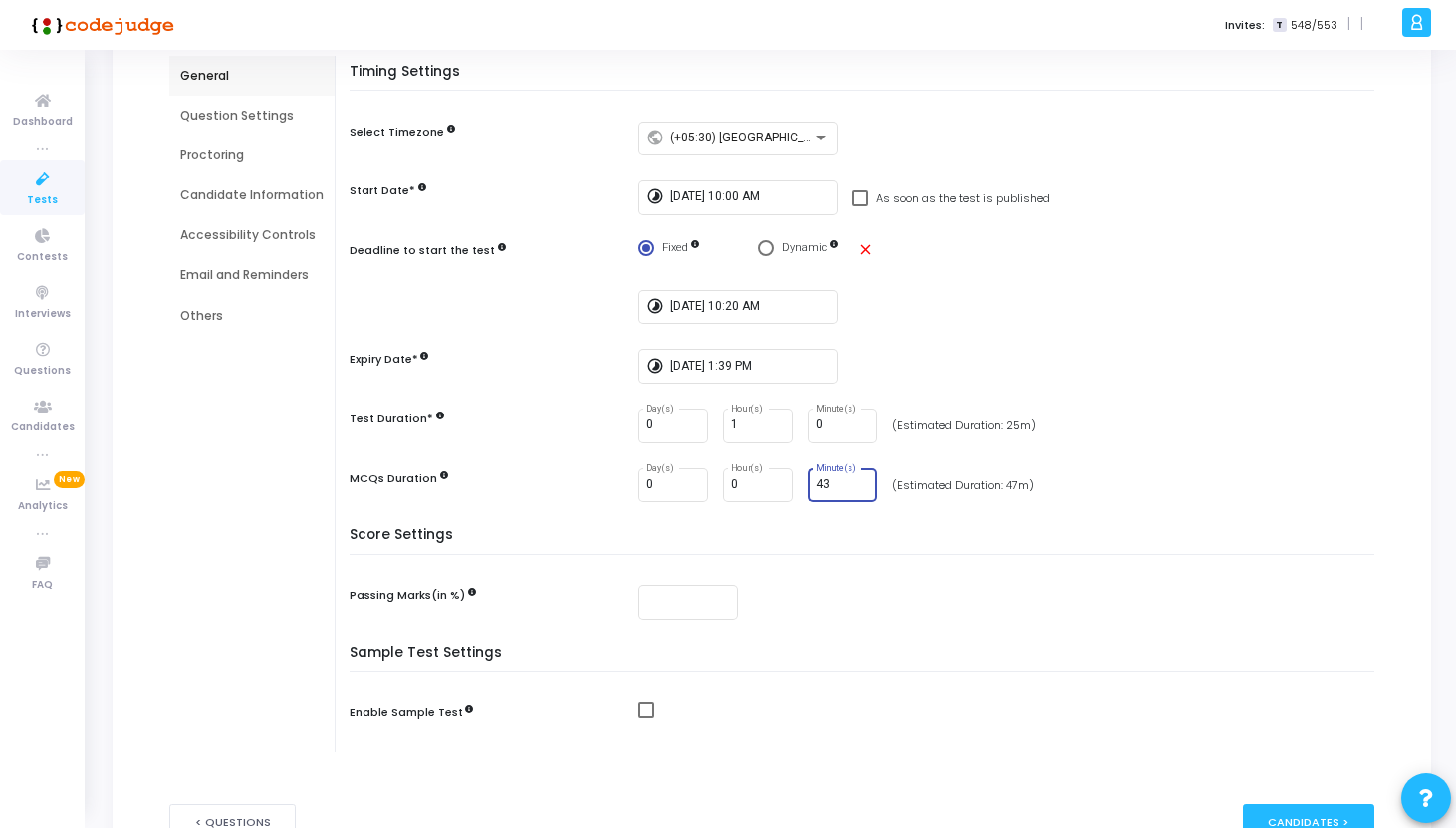 click on "43" at bounding box center (843, 485) 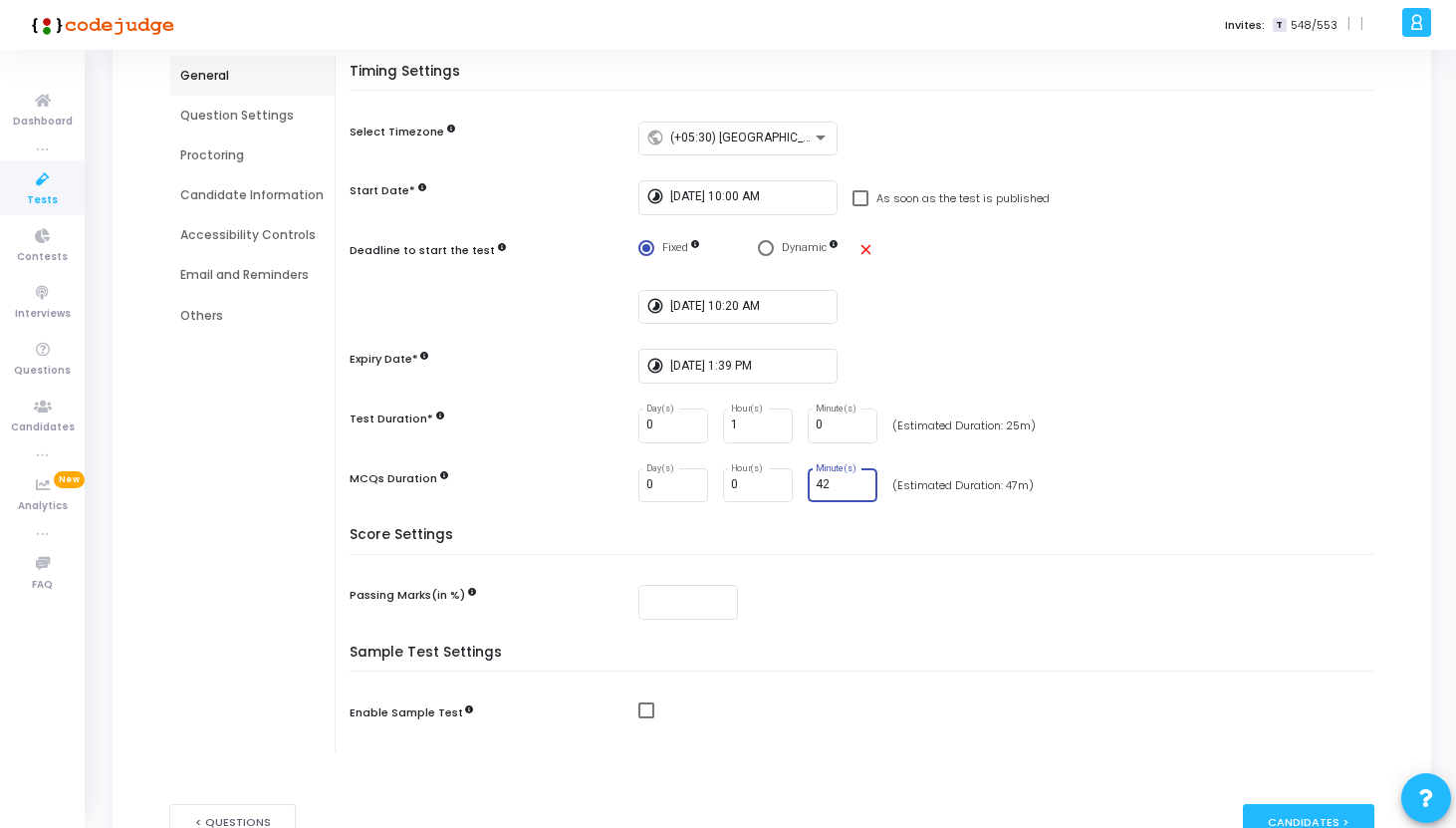 click on "42" at bounding box center (843, 485) 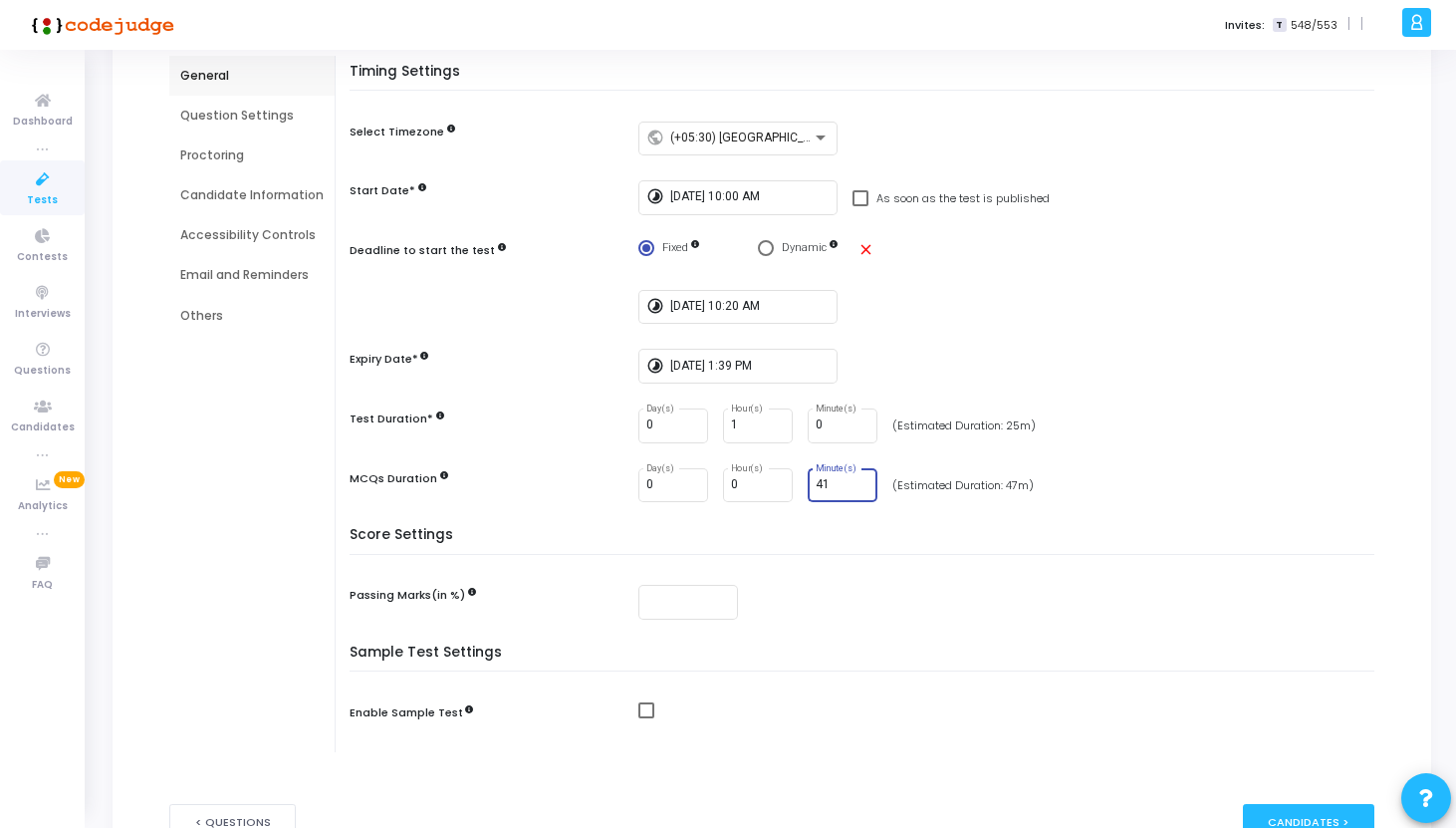 click on "41" at bounding box center [843, 485] 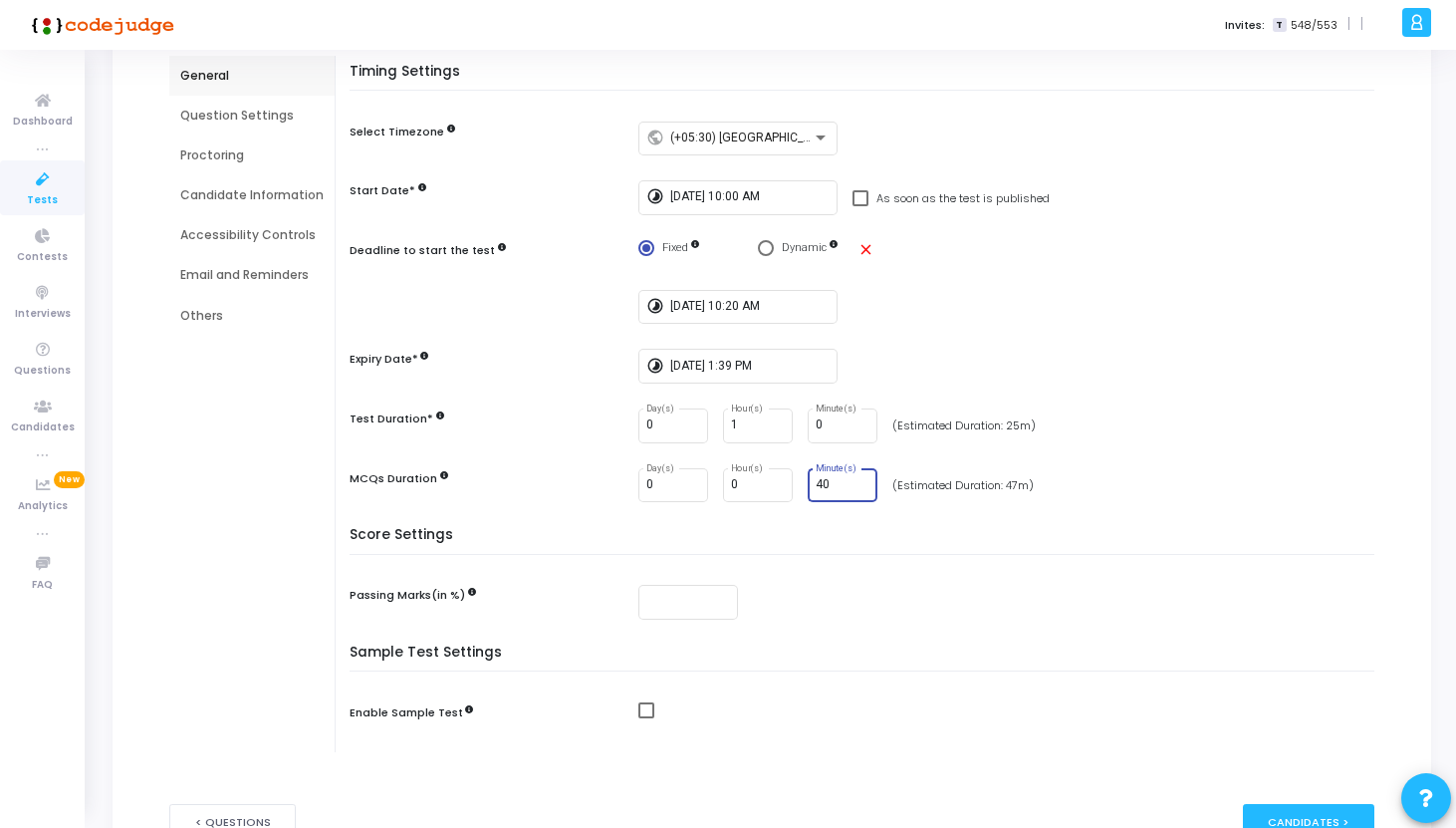 click on "40" at bounding box center (843, 485) 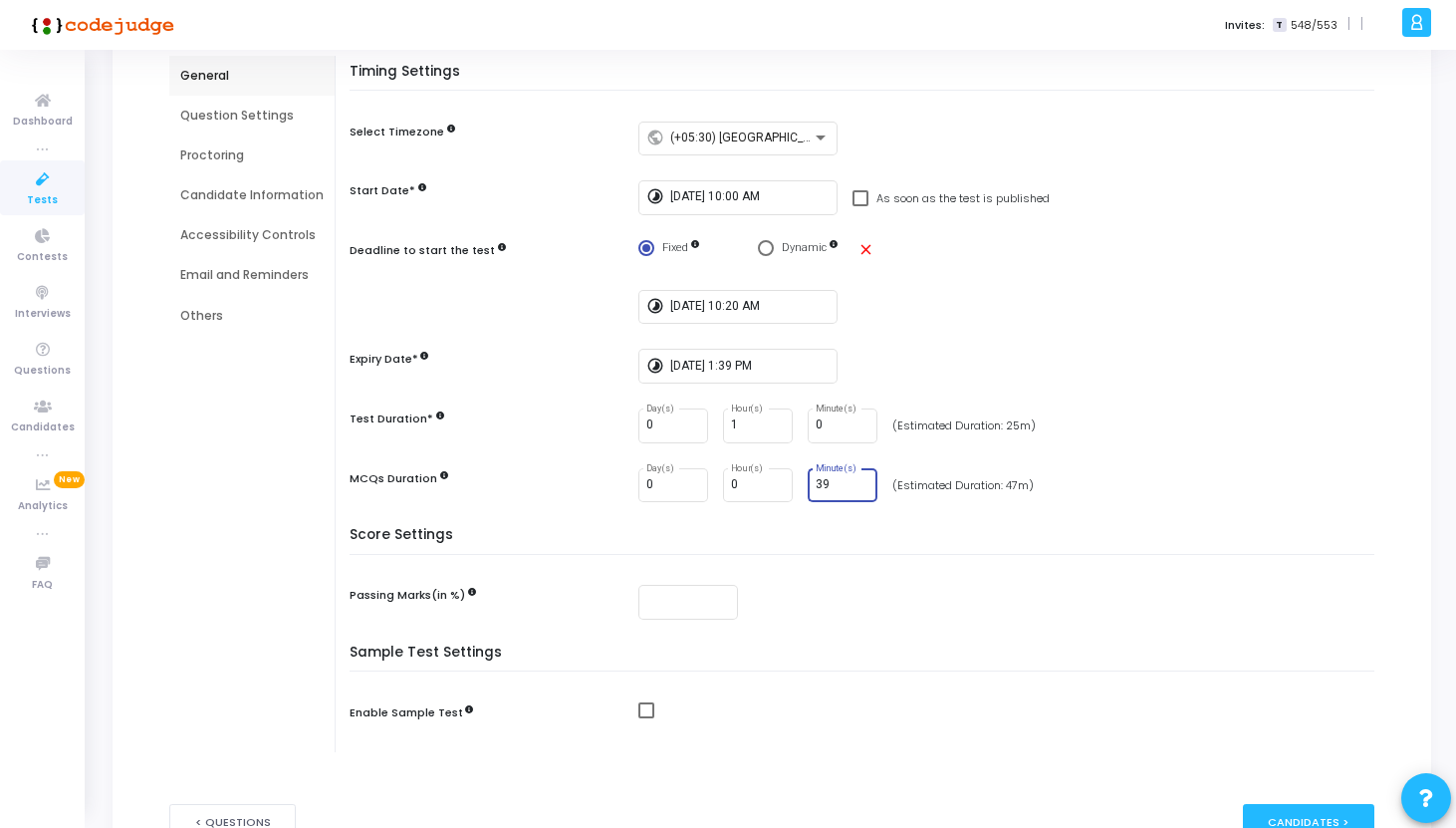 click on "39" at bounding box center [843, 485] 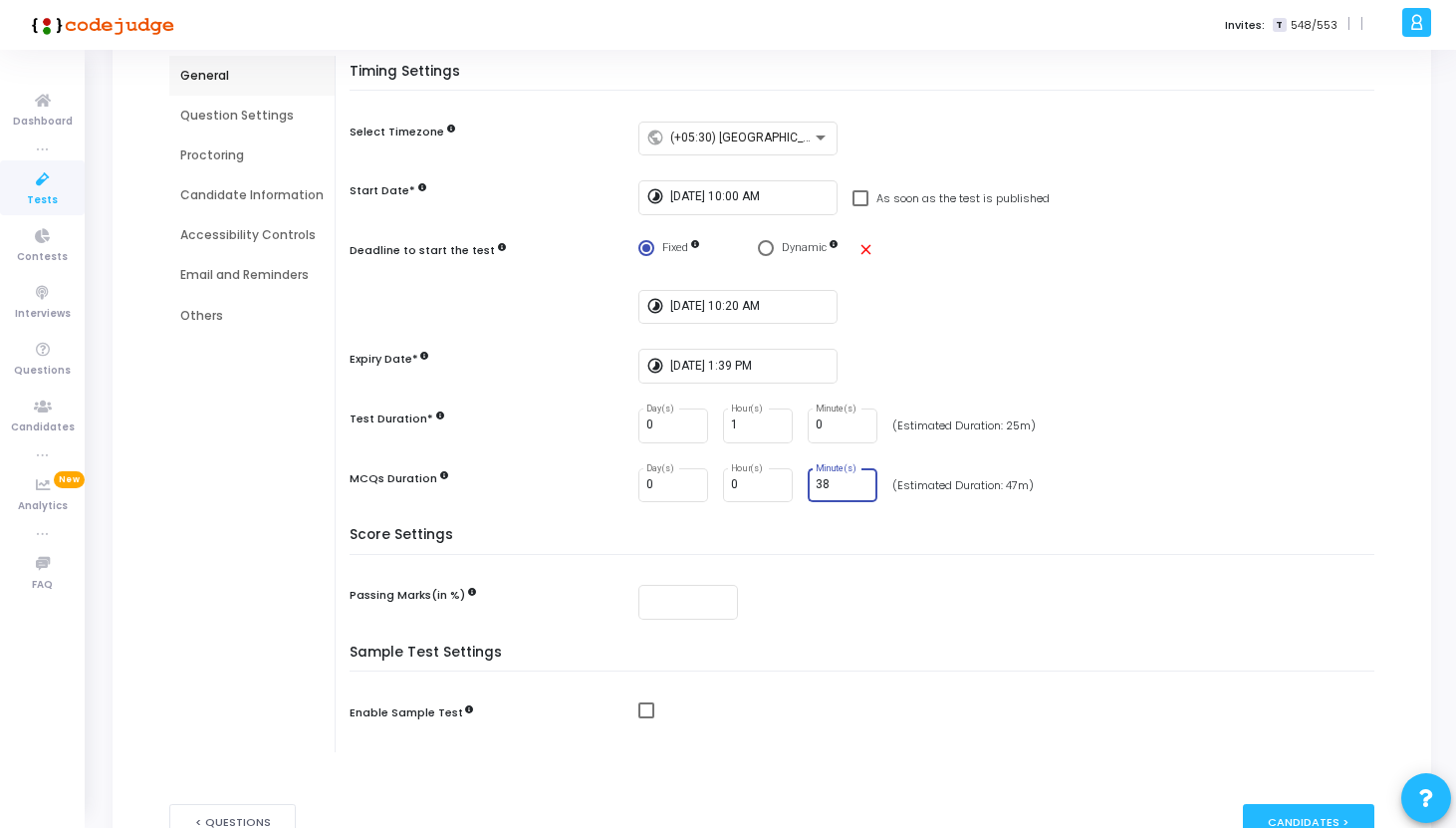 click on "38" at bounding box center (843, 485) 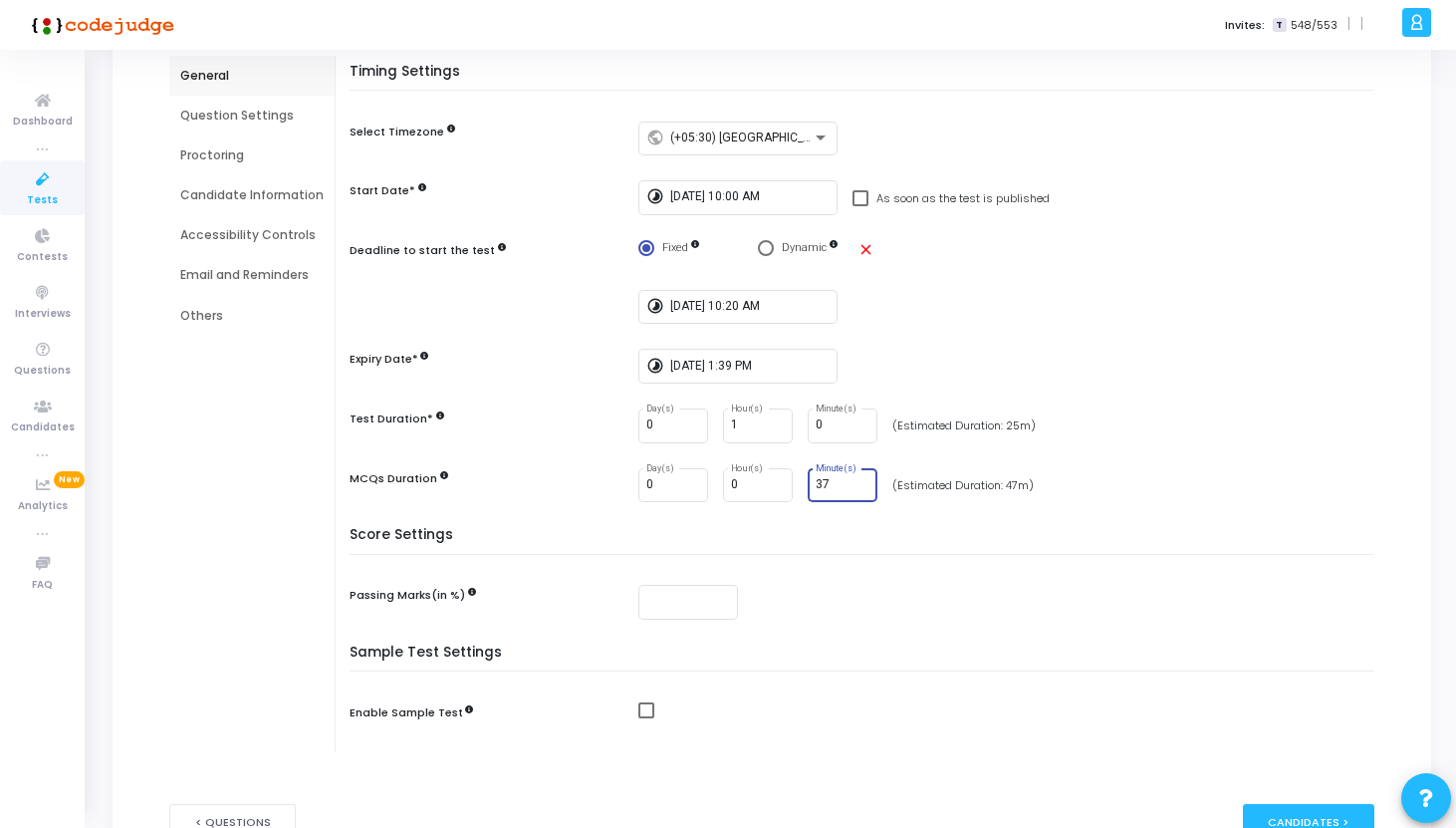 click on "37" at bounding box center [843, 485] 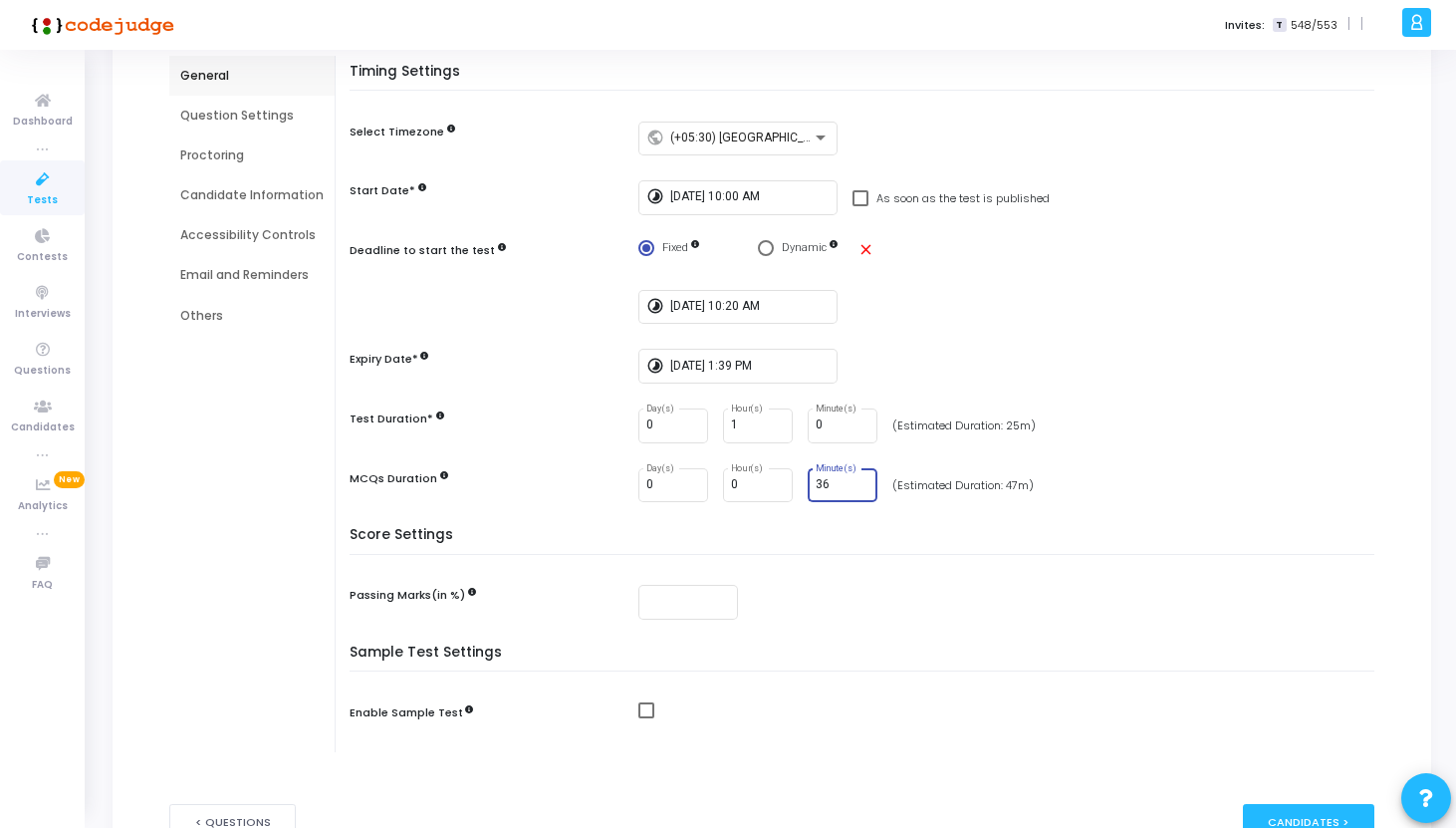 click on "36" at bounding box center [843, 485] 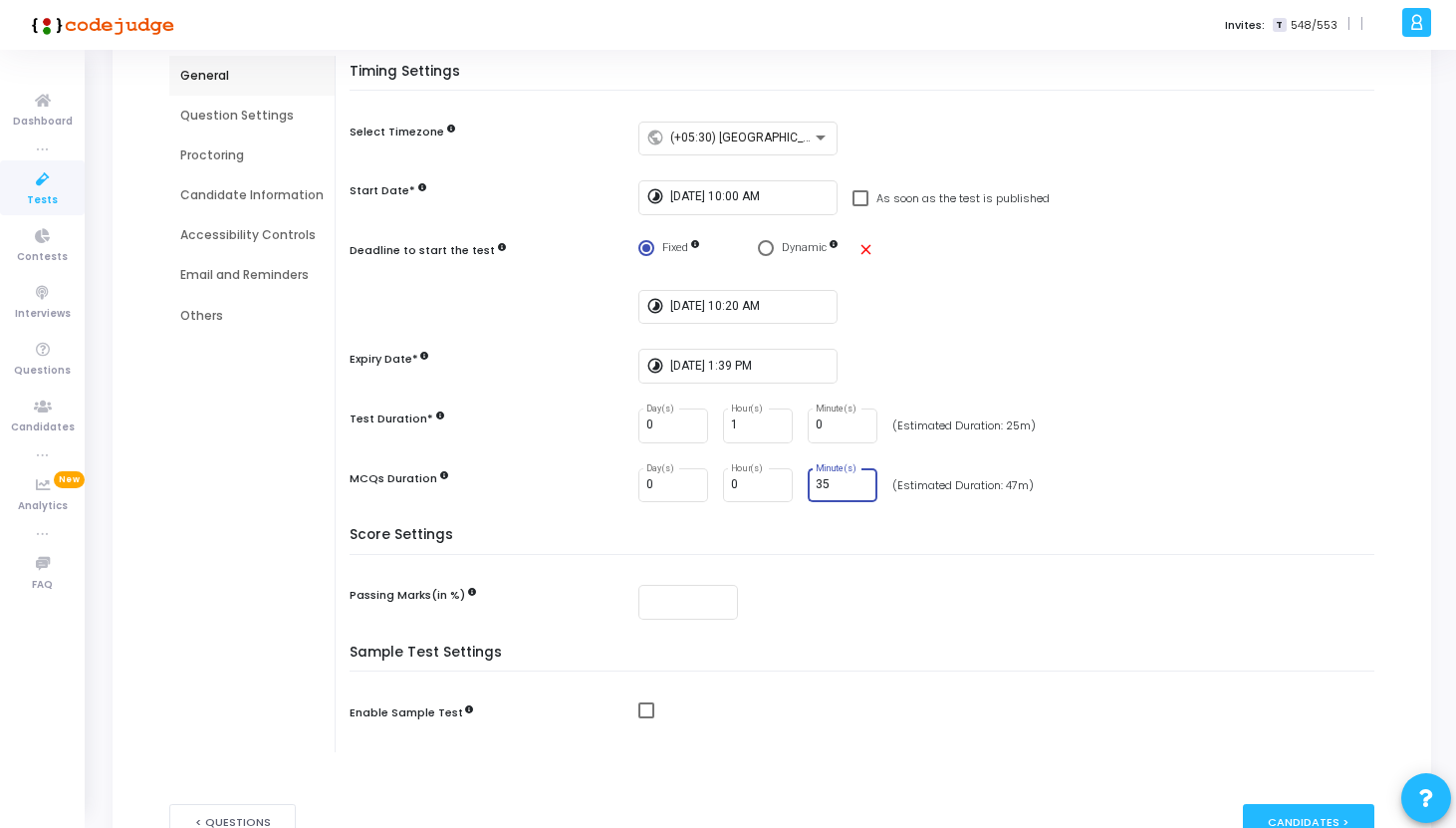 type on "35" 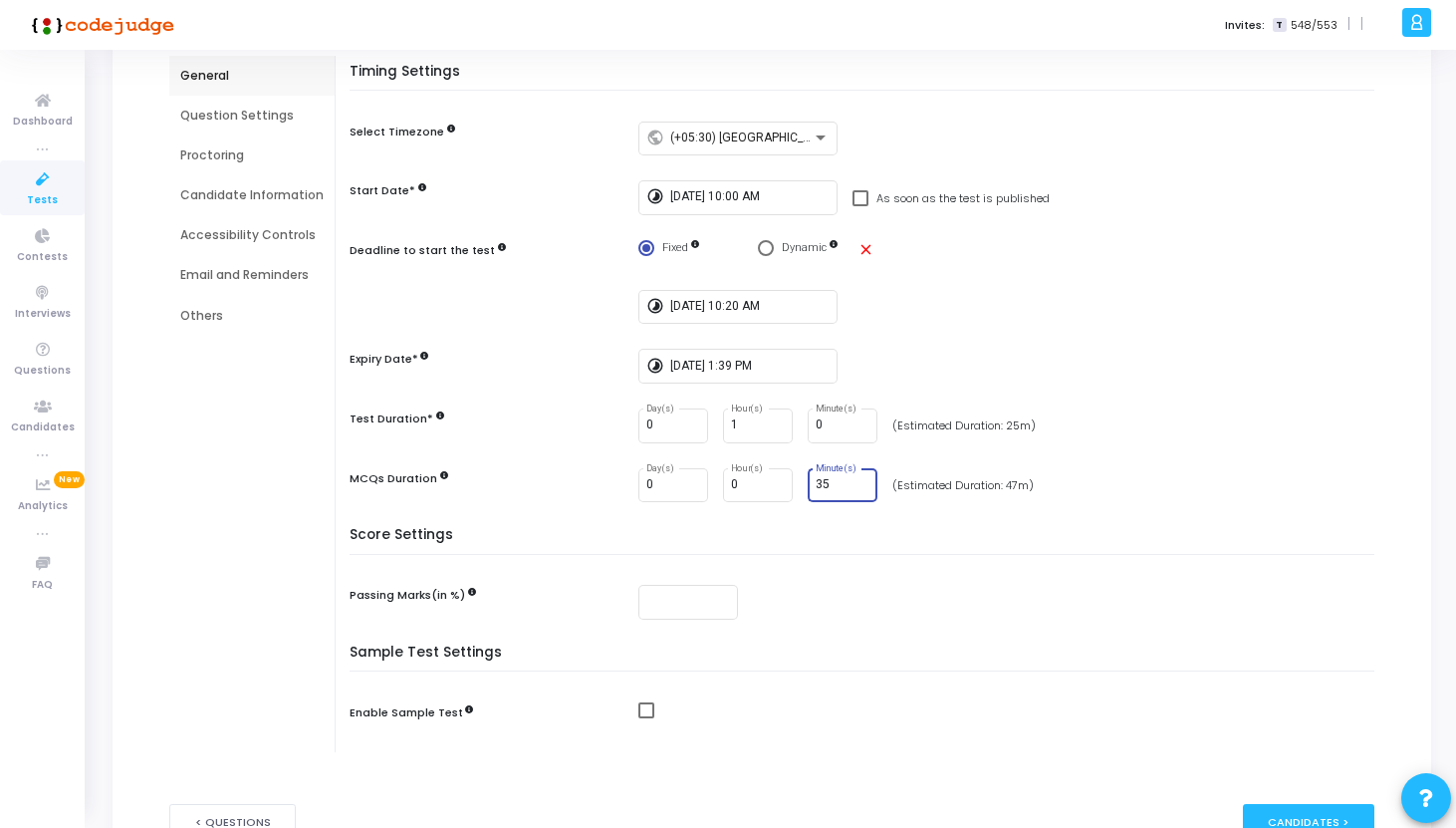 click on "Timing Settings   Select Timezone  public (+05:30) Asia/Calcutta Start Date* timelapse 7/14/2025, 10:00 AM    As soon as the test is published  Deadline to start the test   Fixed   Dynamic close timelapse 7/14/2025, 10:20 AM  Expiry Date*  timelapse 7/14/2025, 1:39 PM  Test Duration*  0 Day(s) 1 Hour(s) 0 Minute(s)  (Estimated Duration: 25m)   MCQs Duration  0 Day(s) 0 Hour(s) 35 Minute(s)  (Estimated Duration: 47m)" at bounding box center (866, 296) 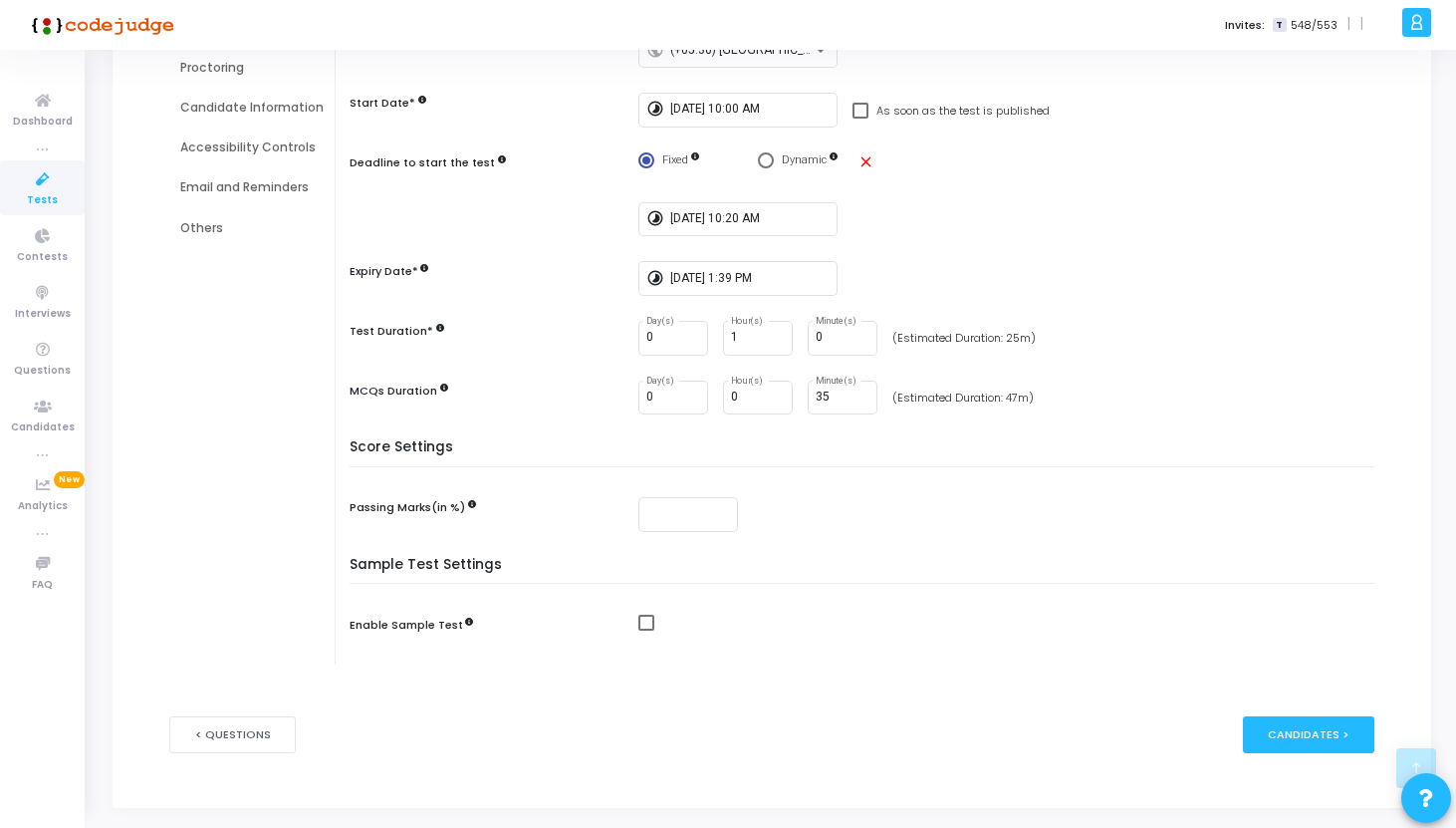 scroll, scrollTop: 315, scrollLeft: 0, axis: vertical 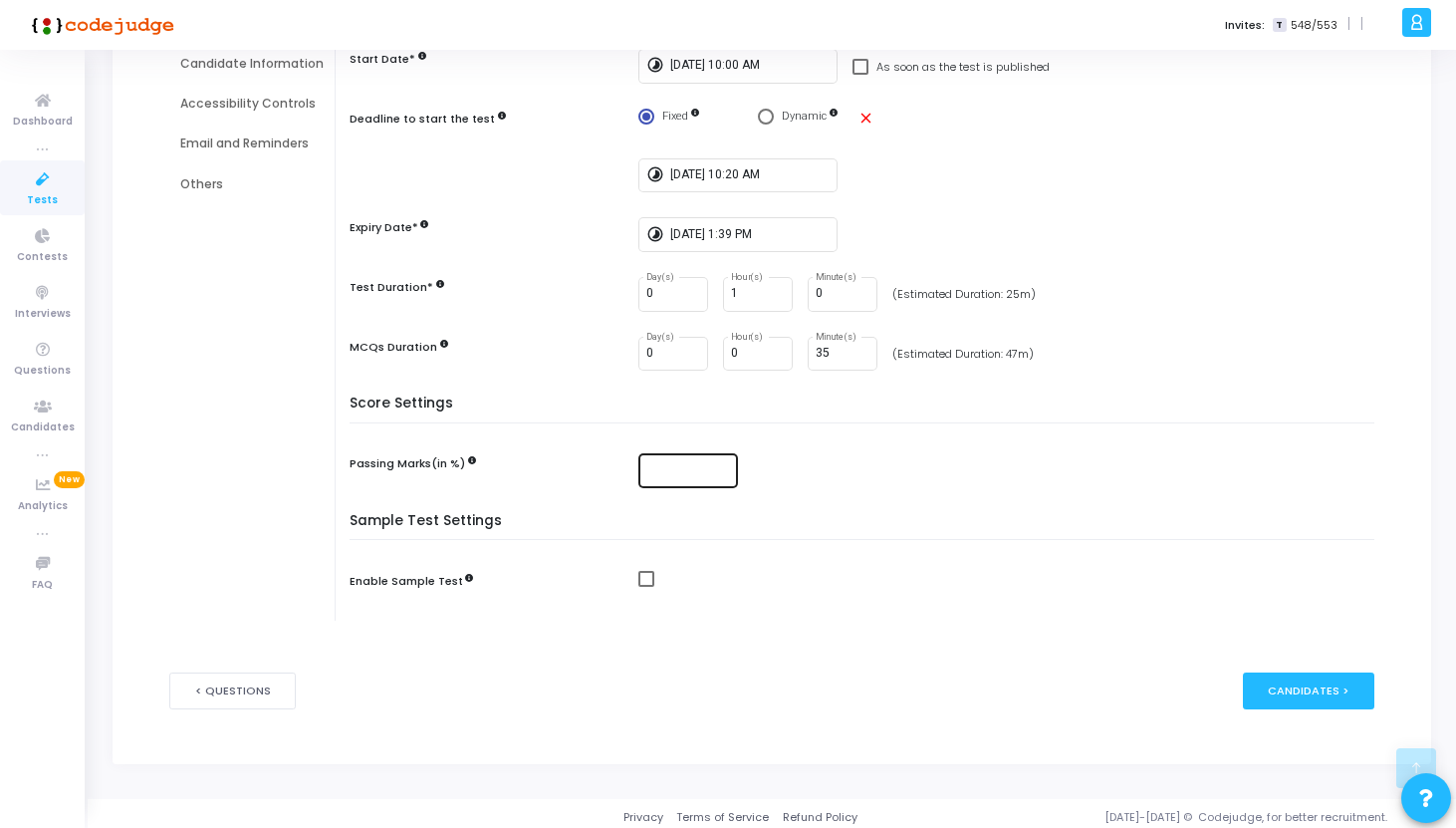 click at bounding box center [688, 470] 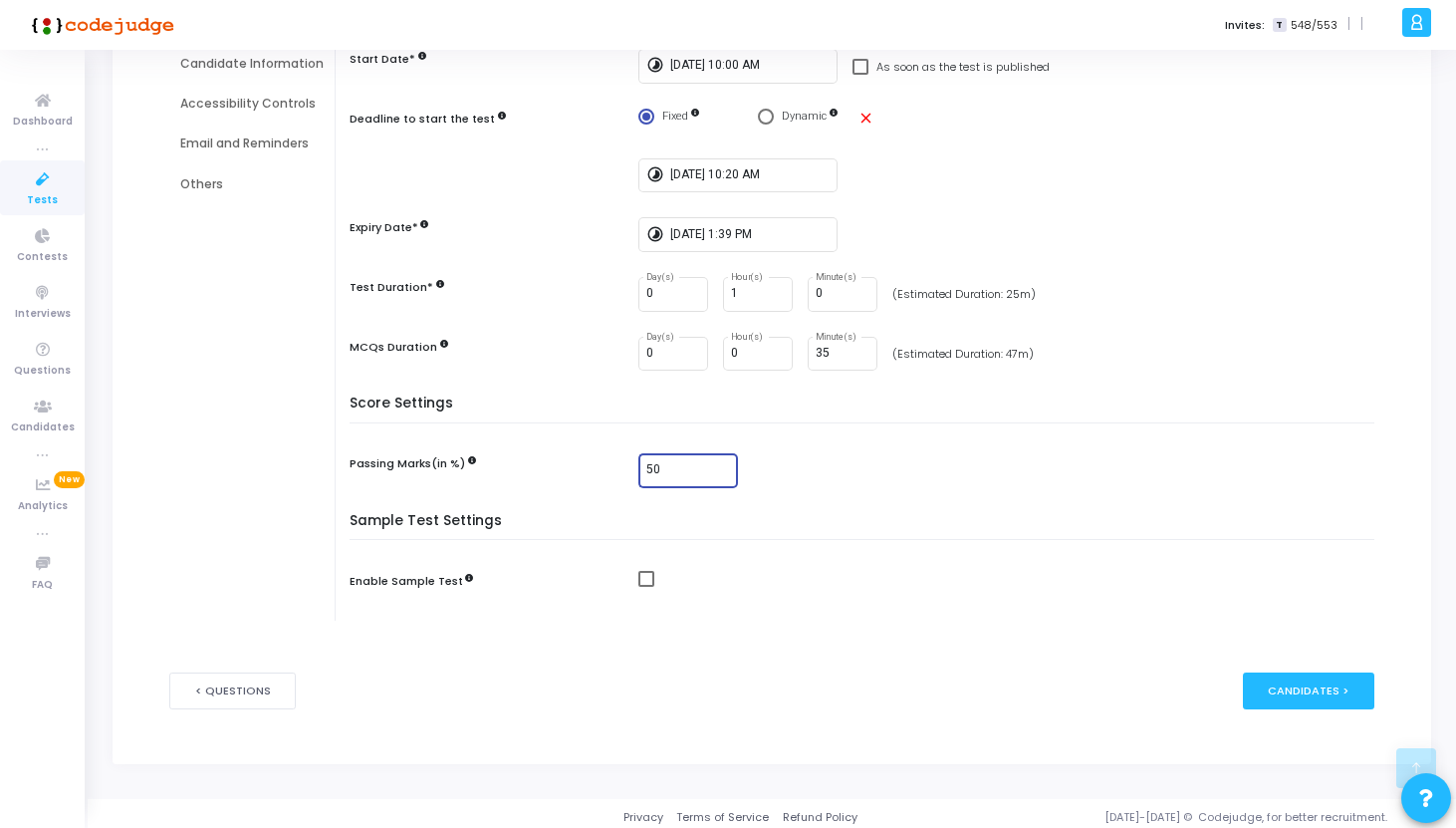 type on "50" 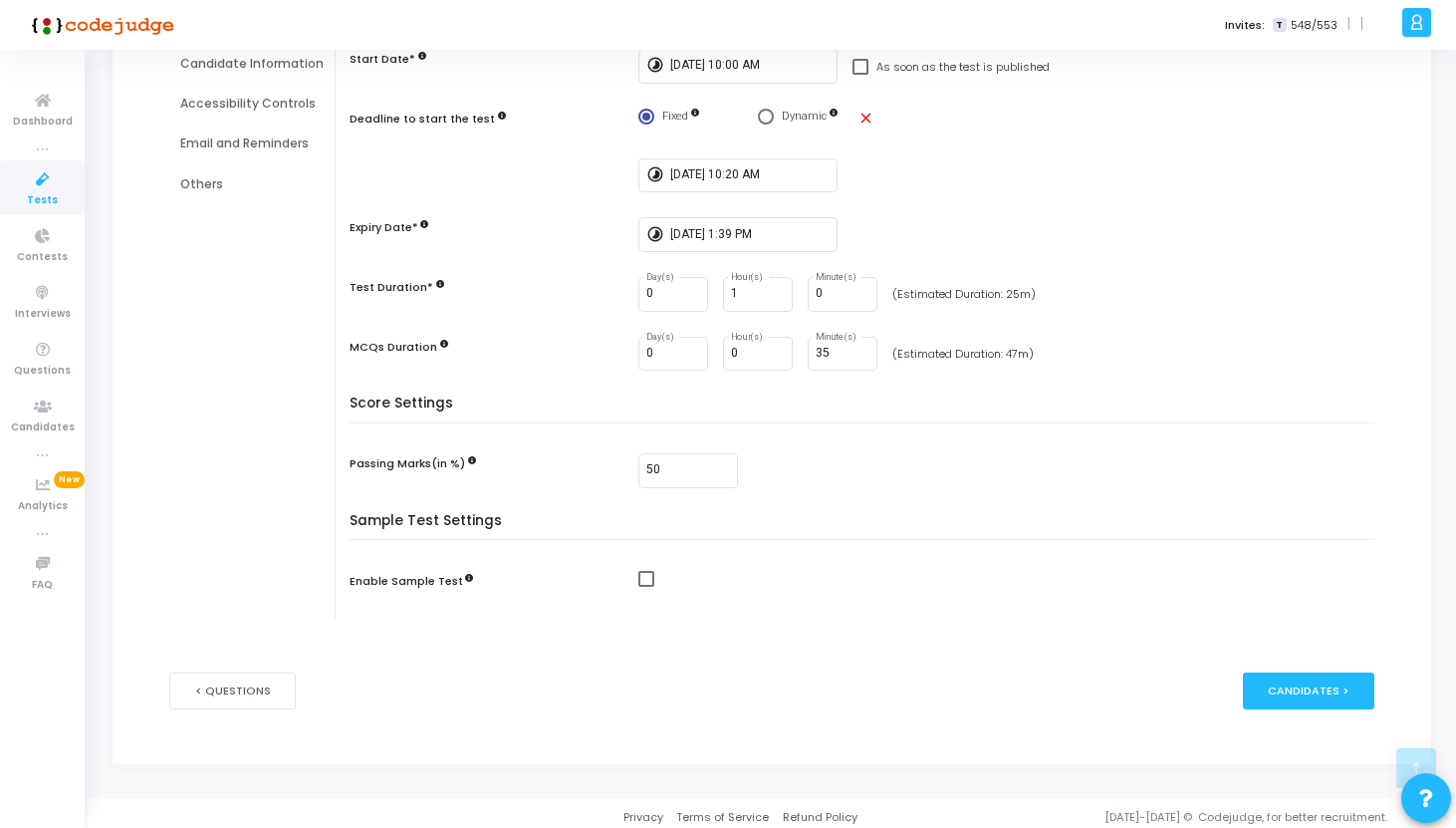 click on "Sample Test Settings" at bounding box center (866, 527) 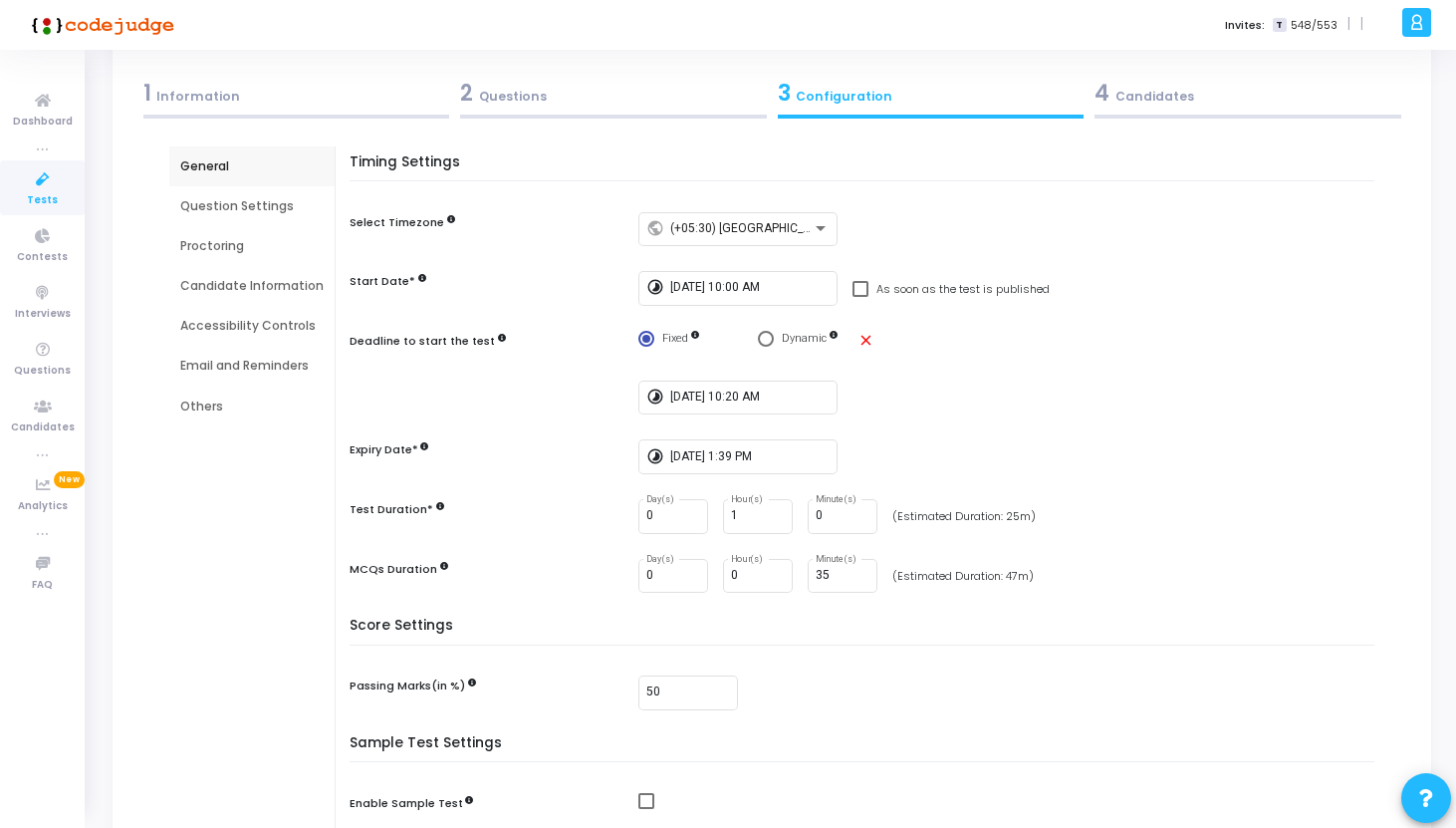scroll, scrollTop: 91, scrollLeft: 0, axis: vertical 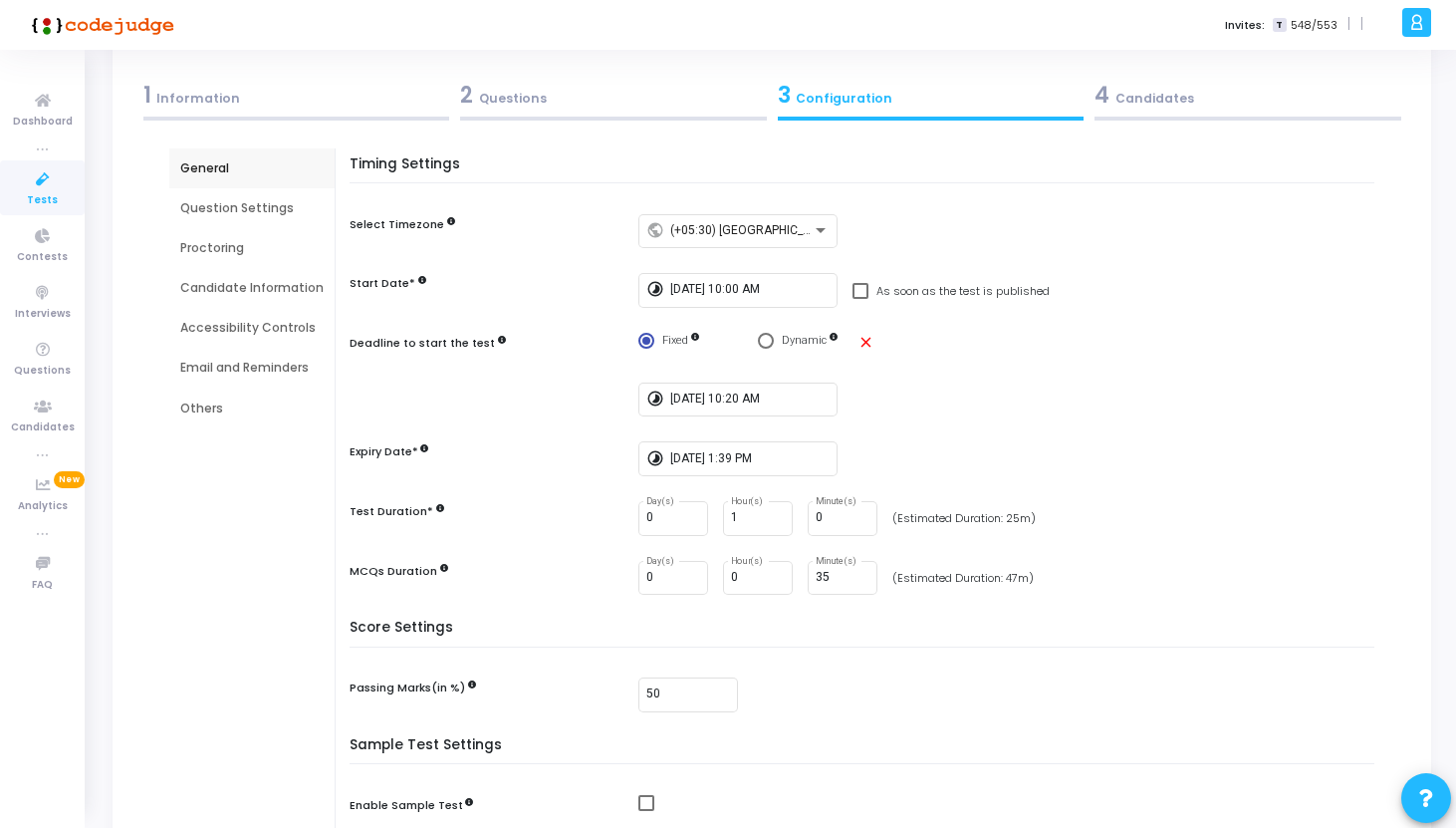 click on "Question Settings" at bounding box center [252, 208] 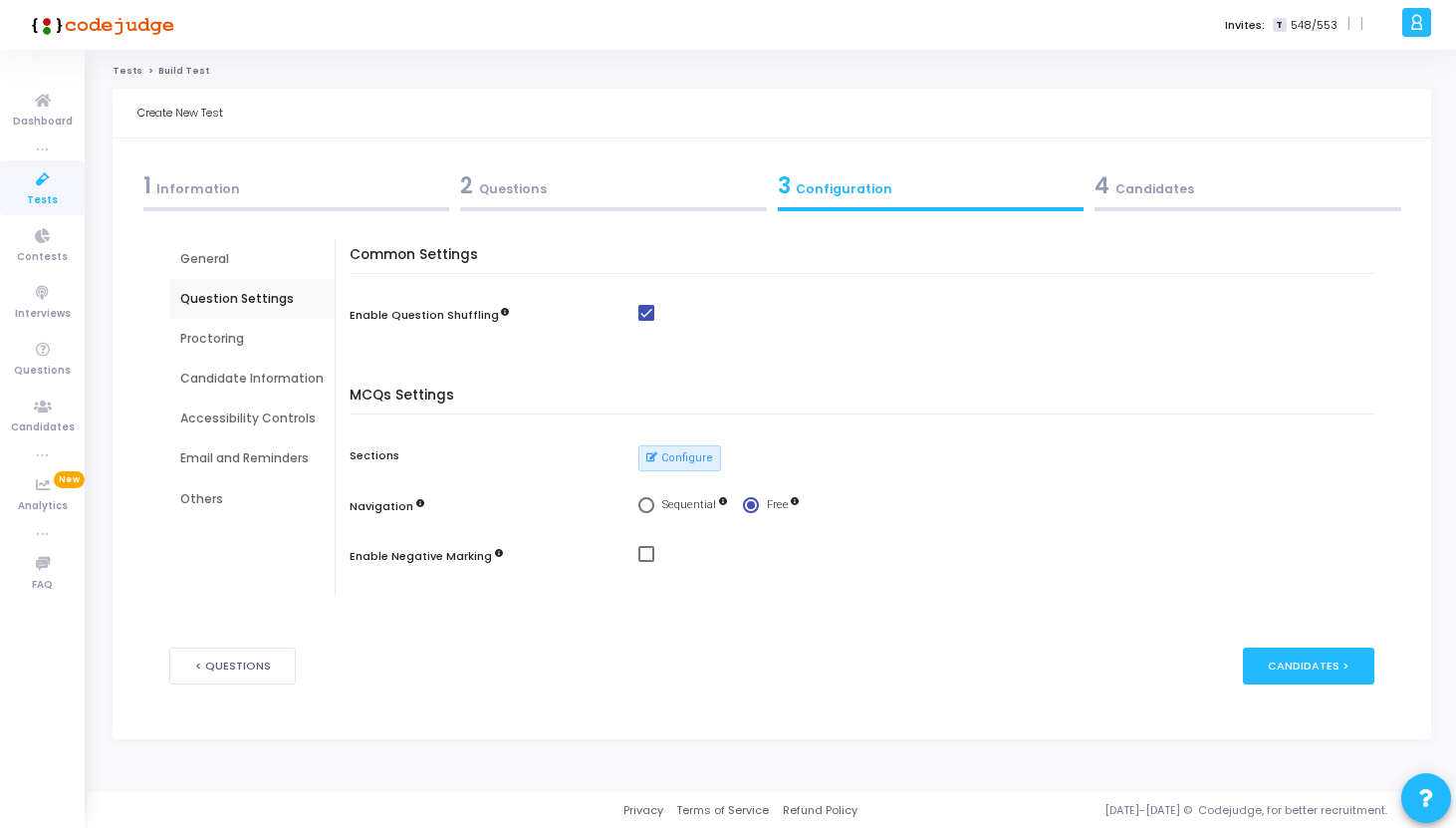 scroll, scrollTop: 0, scrollLeft: 0, axis: both 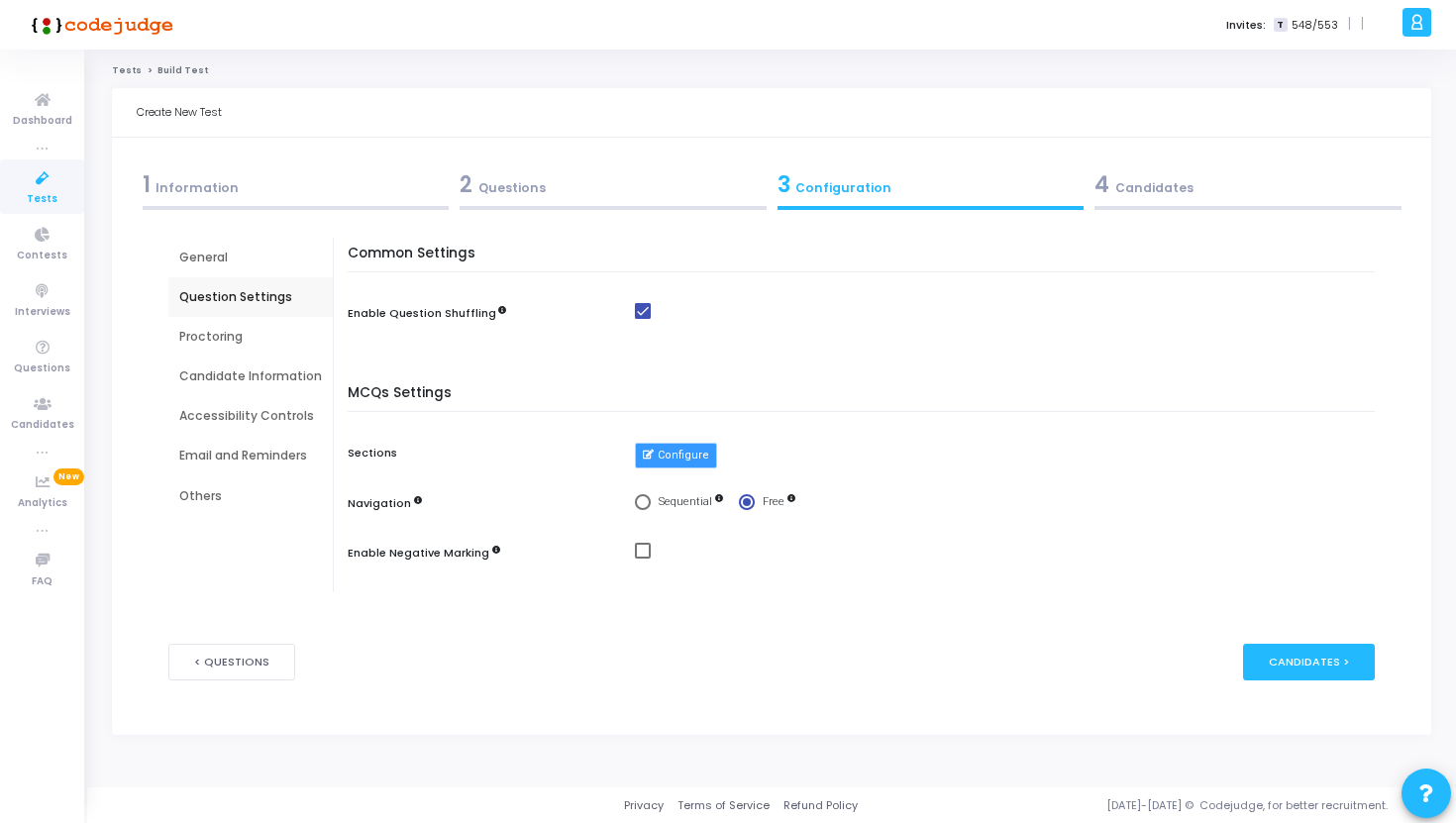click on "Configure" at bounding box center [676, 456] 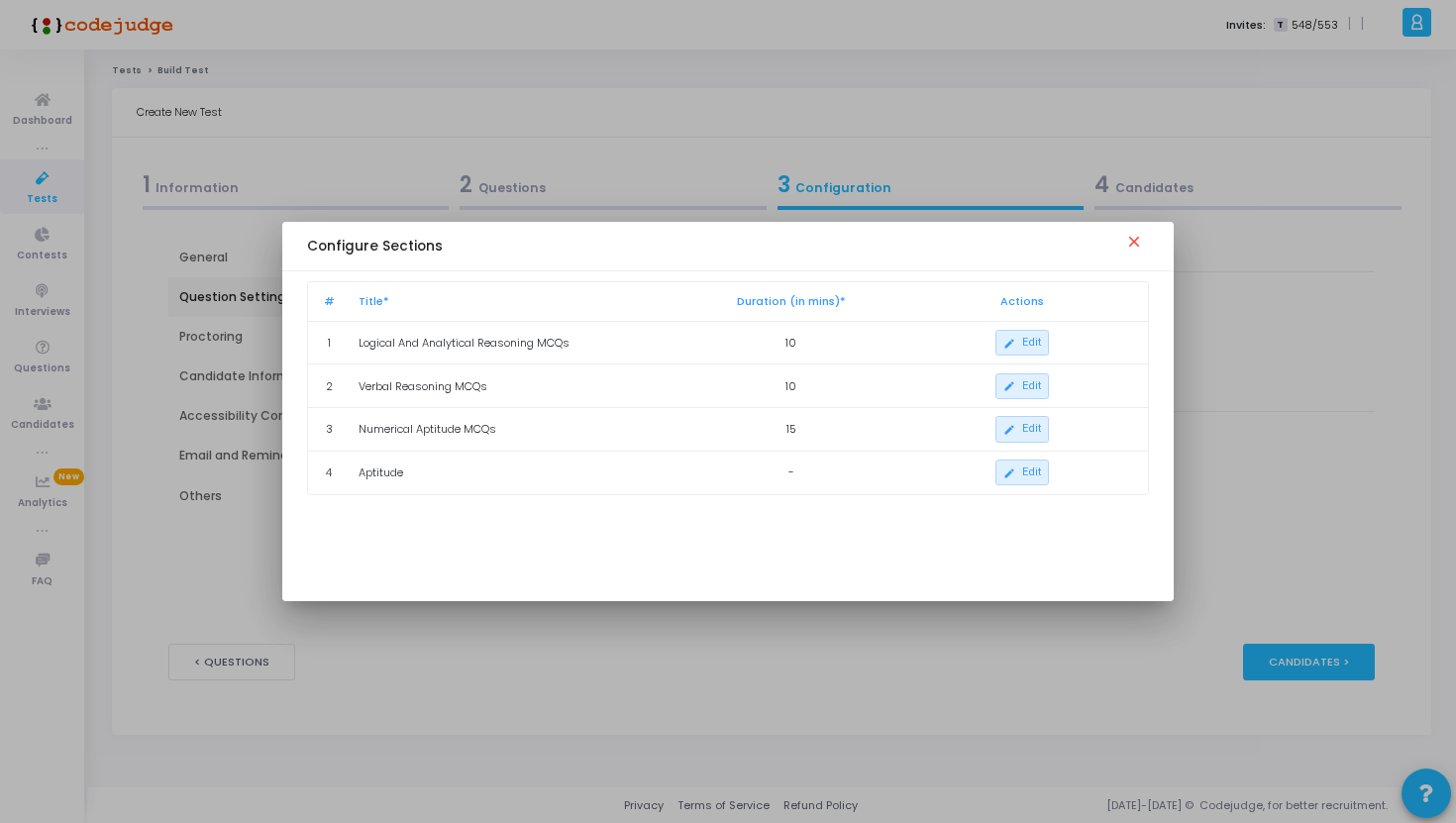 click on "close" at bounding box center [1137, 245] 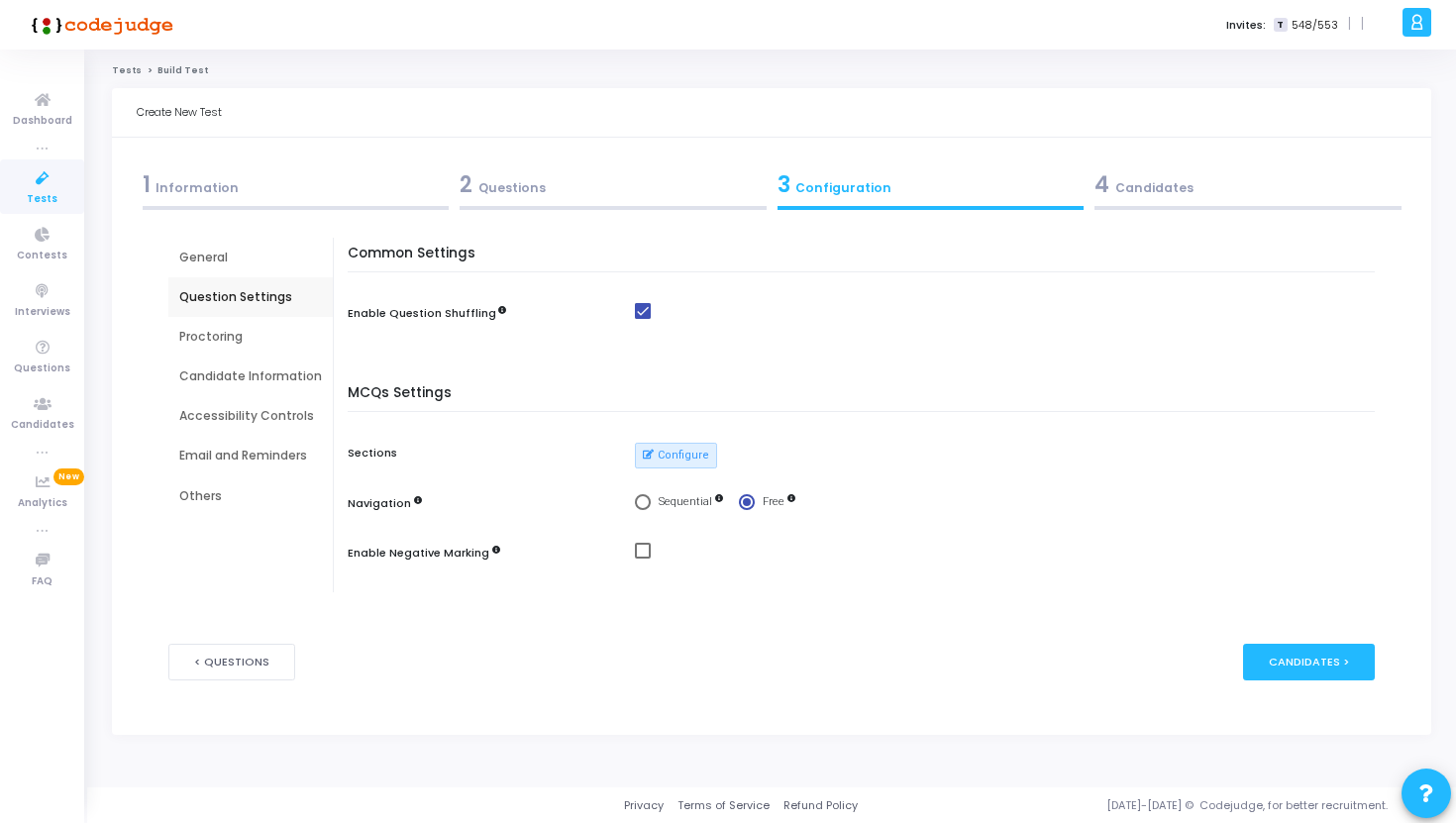 click on "Proctoring" at bounding box center (251, 337) 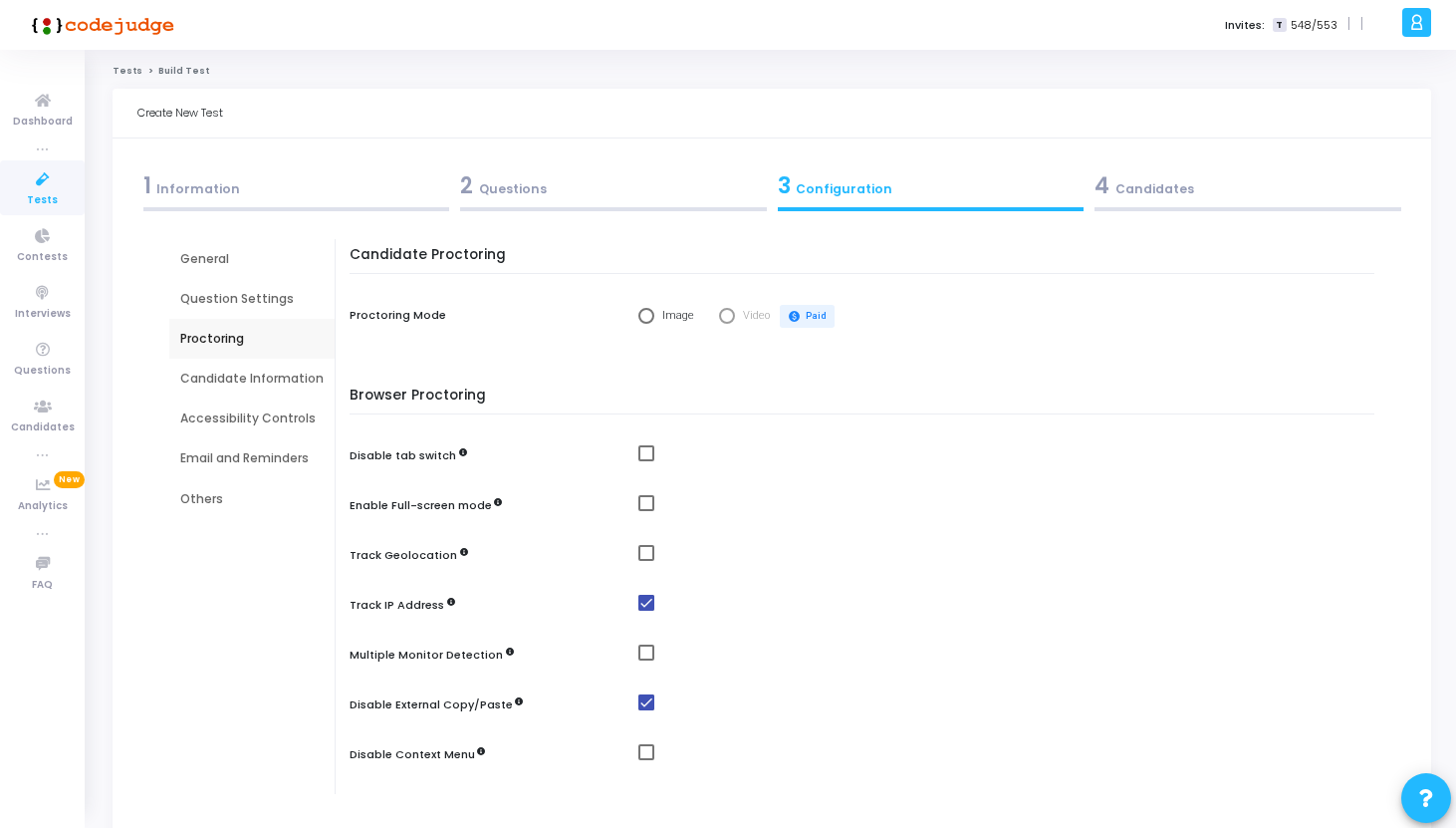 click at bounding box center [646, 316] 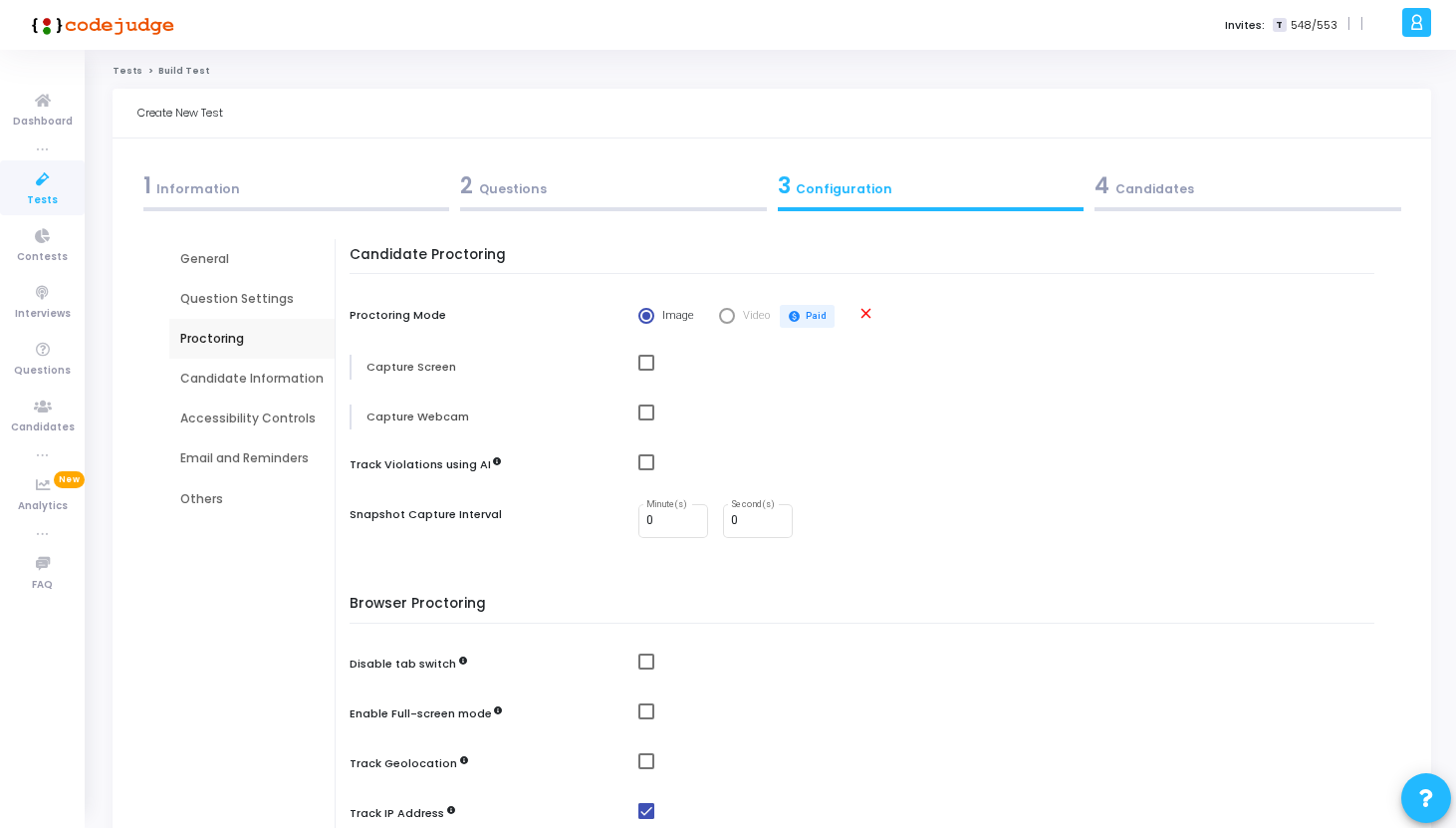click at bounding box center (646, 363) 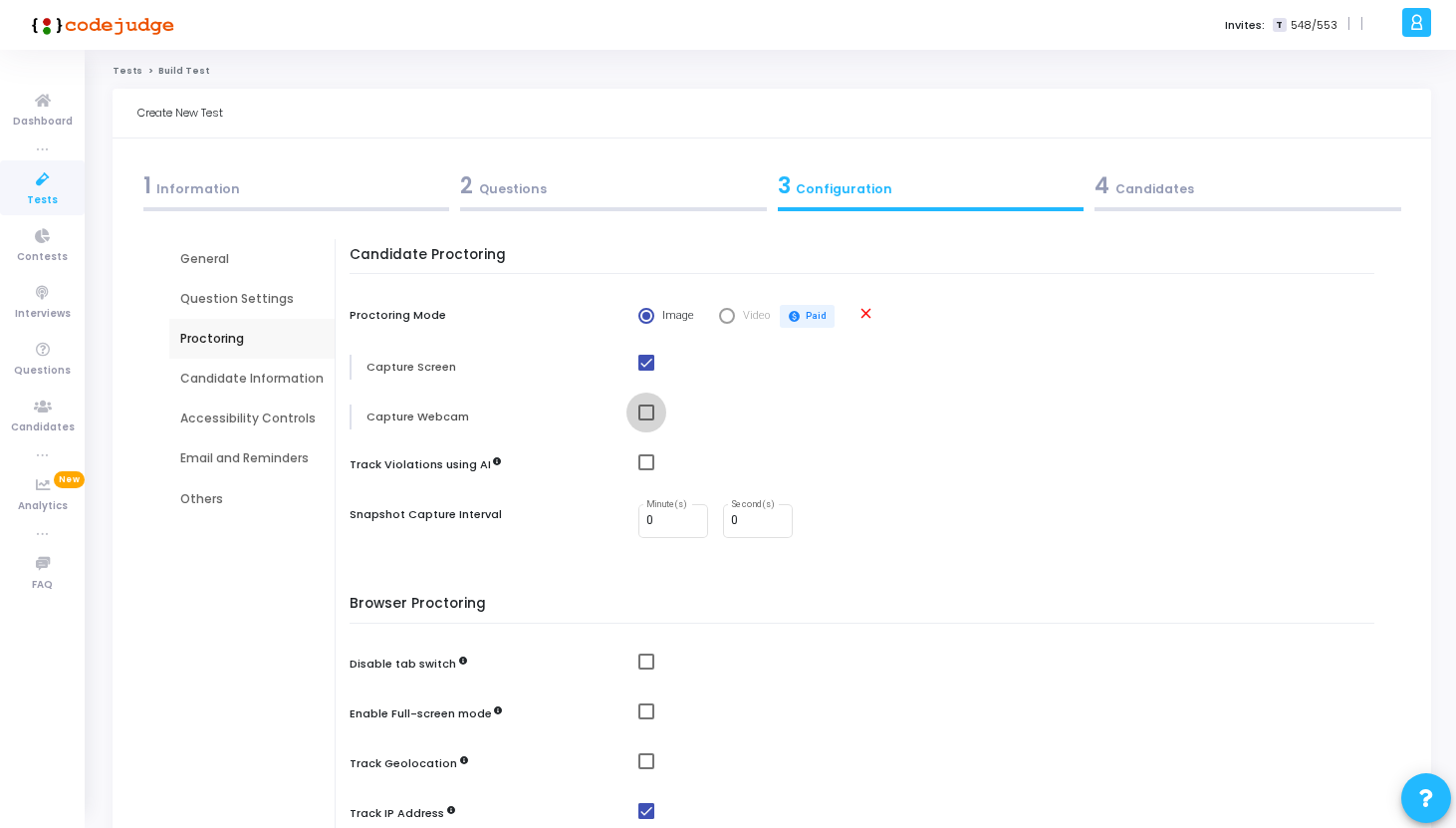 click at bounding box center [646, 413] 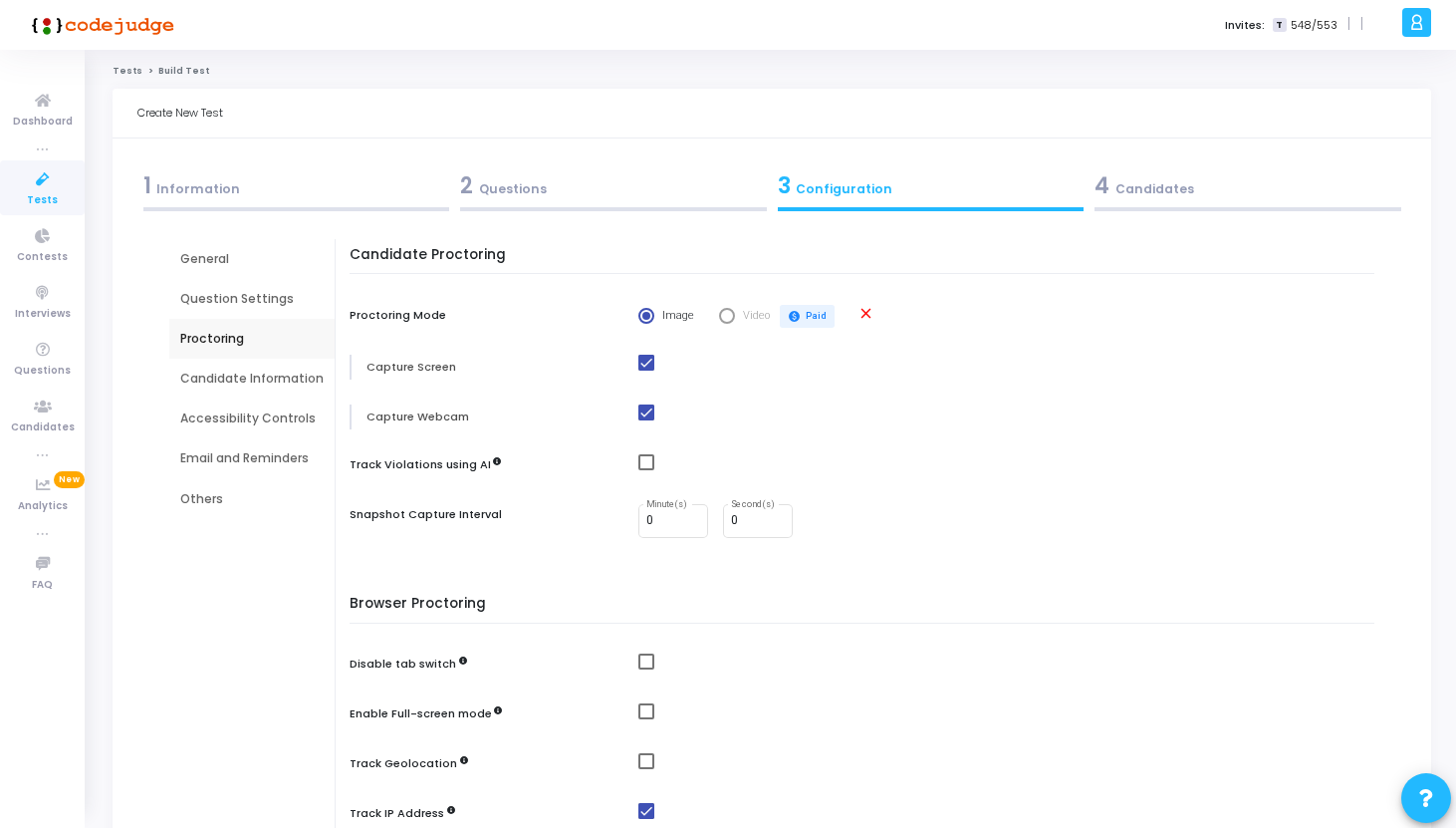 click at bounding box center (646, 462) 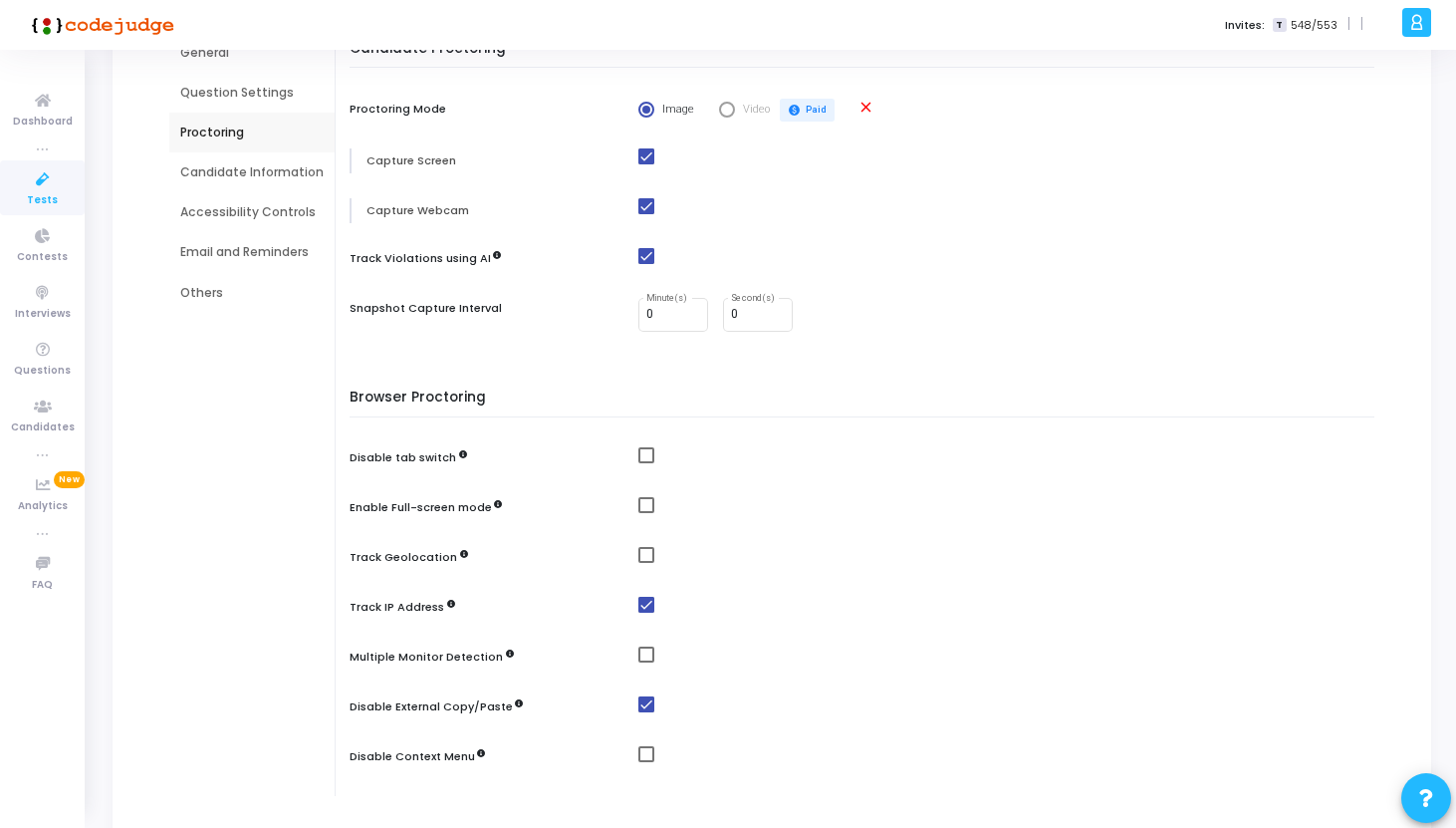 scroll, scrollTop: 234, scrollLeft: 0, axis: vertical 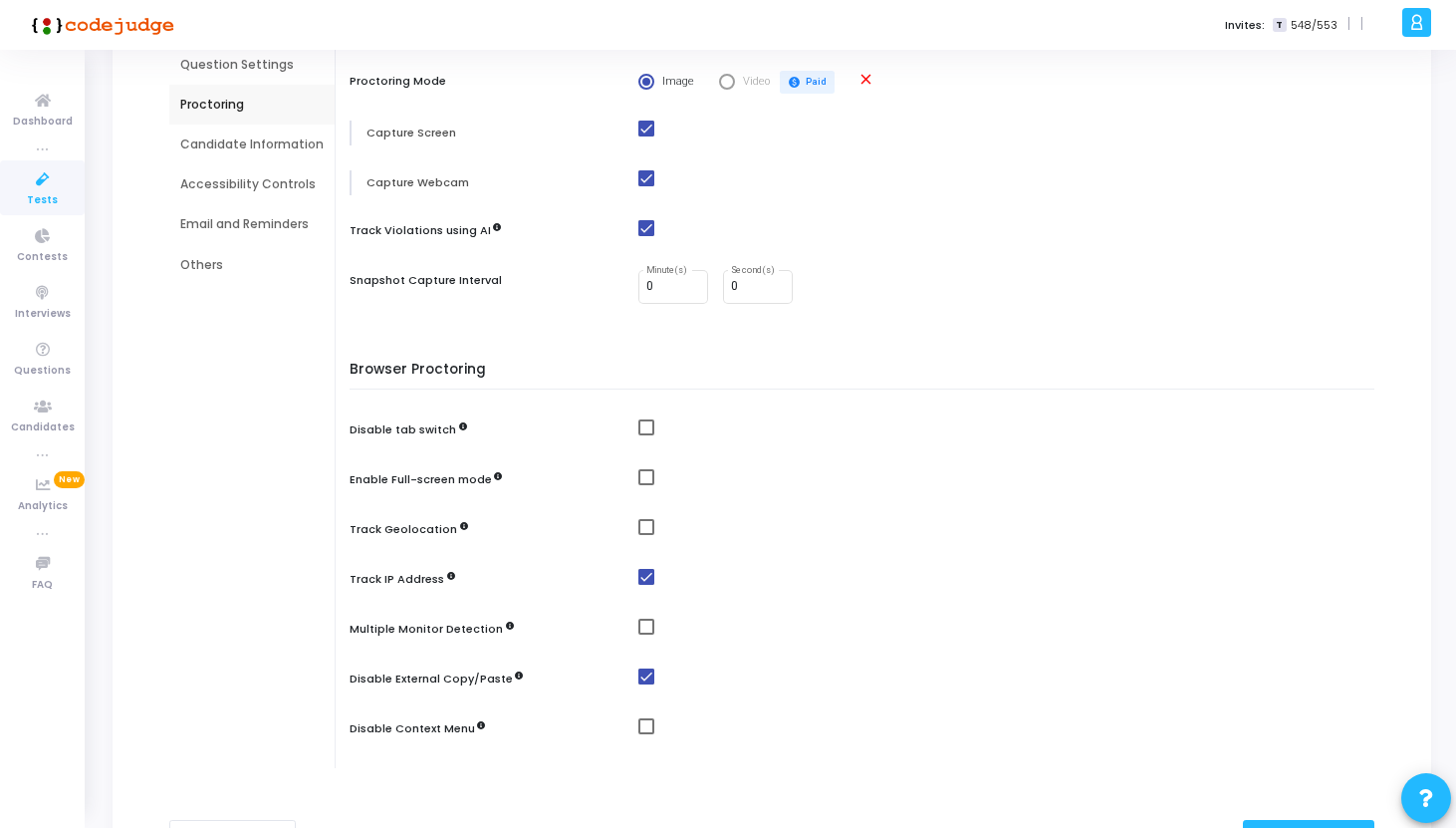click at bounding box center (646, 427) 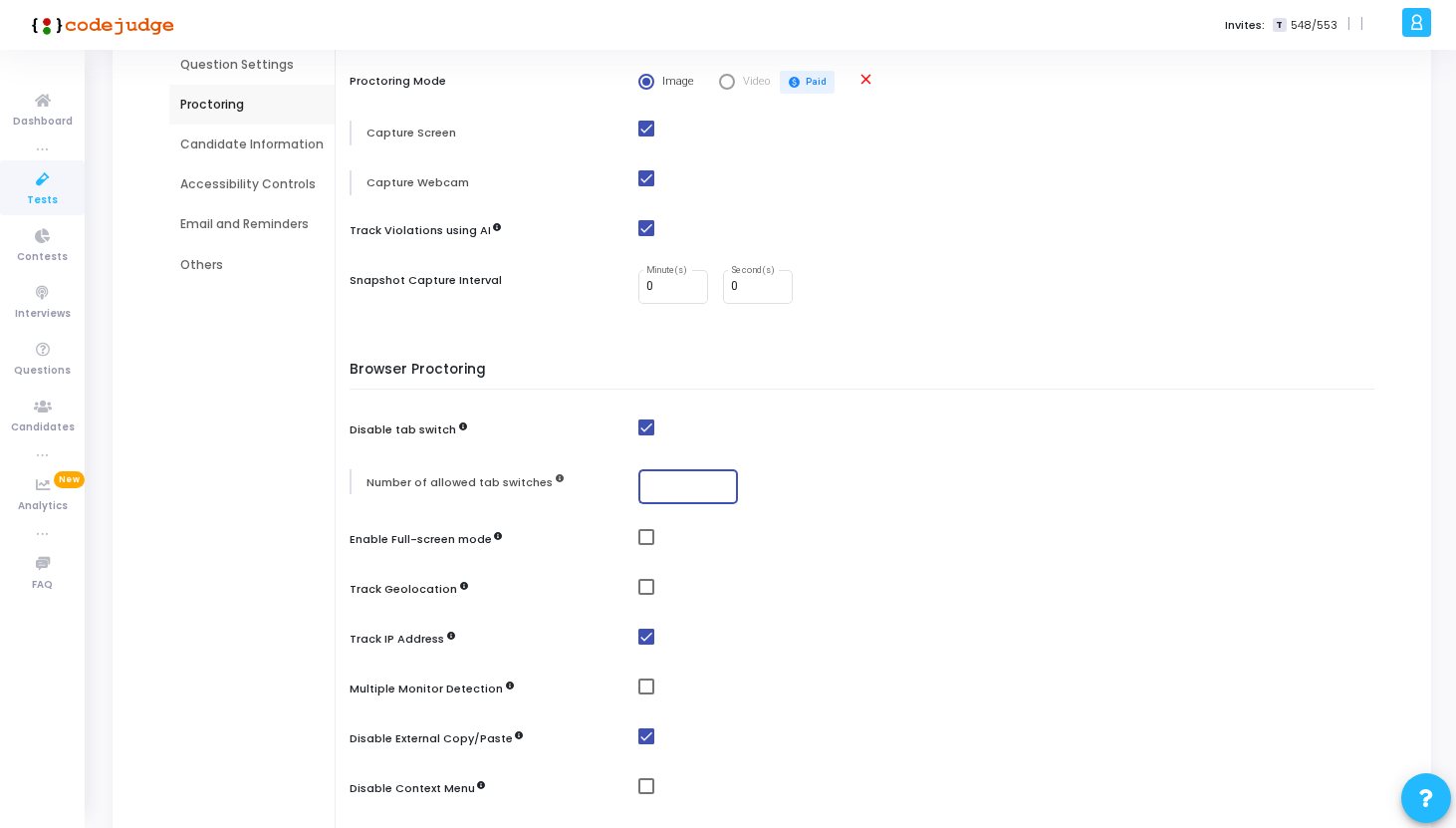 click at bounding box center [688, 486] 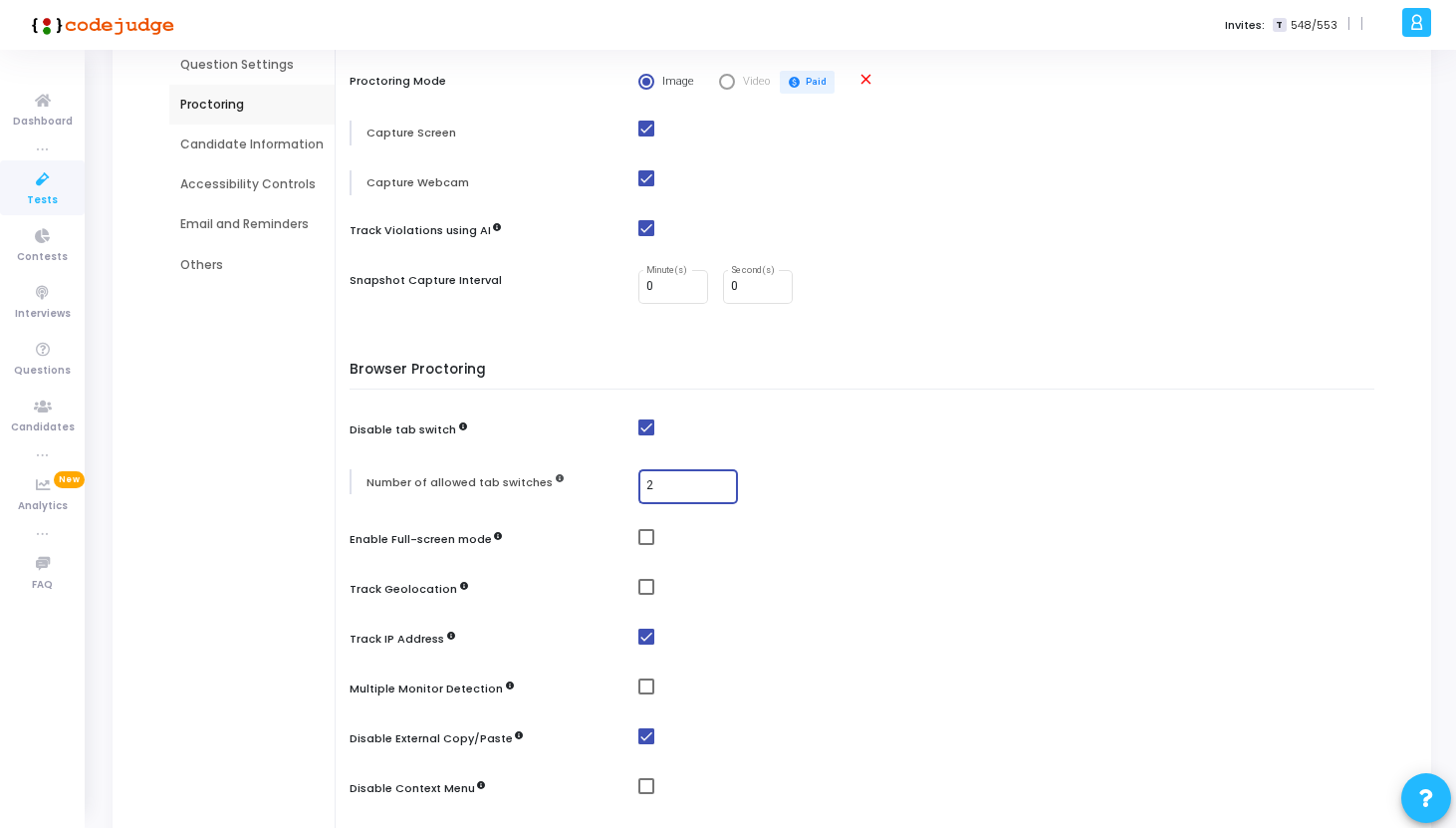 type on "2" 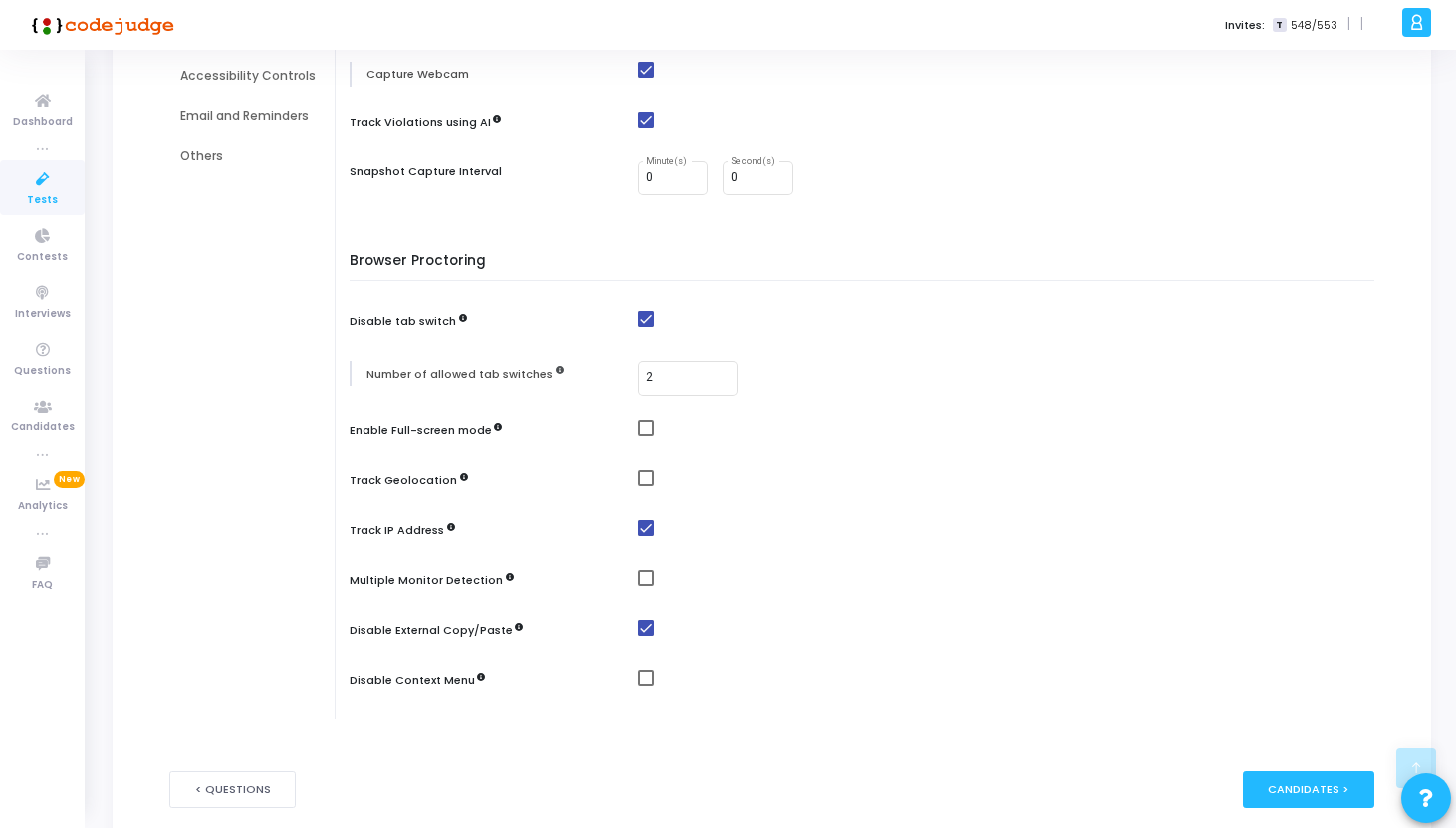 scroll, scrollTop: 392, scrollLeft: 0, axis: vertical 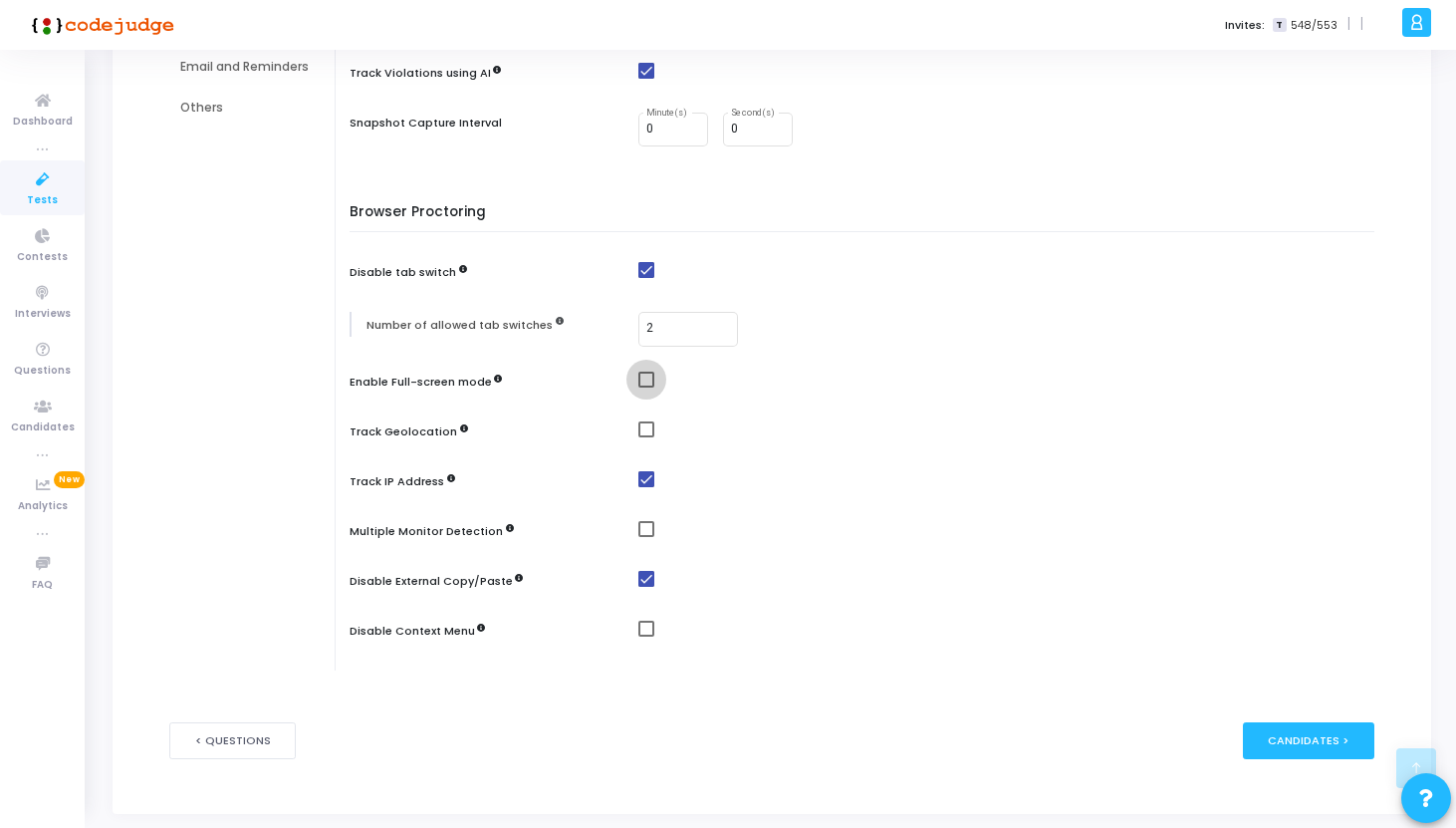 click at bounding box center (646, 380) 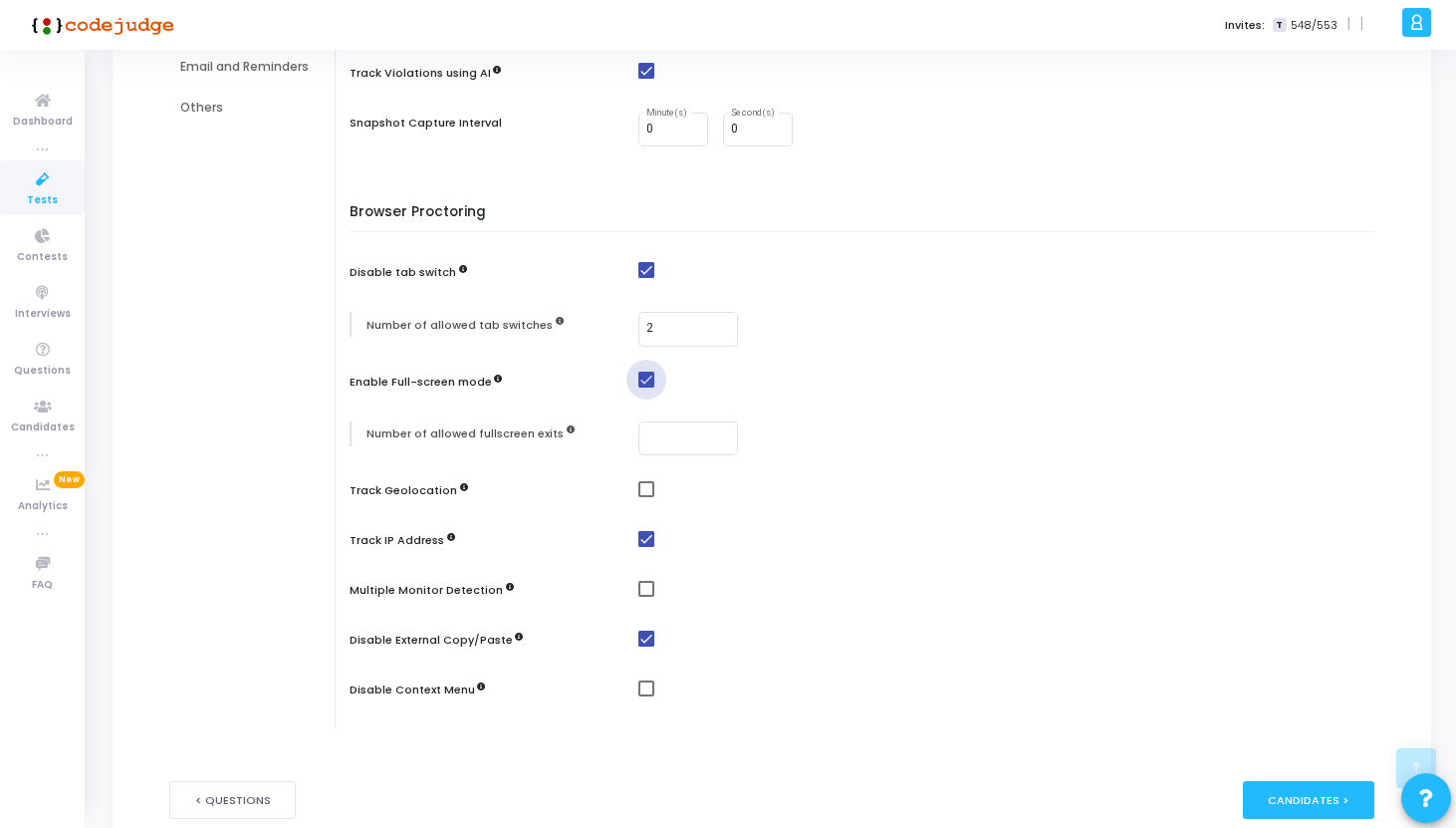 click at bounding box center (646, 380) 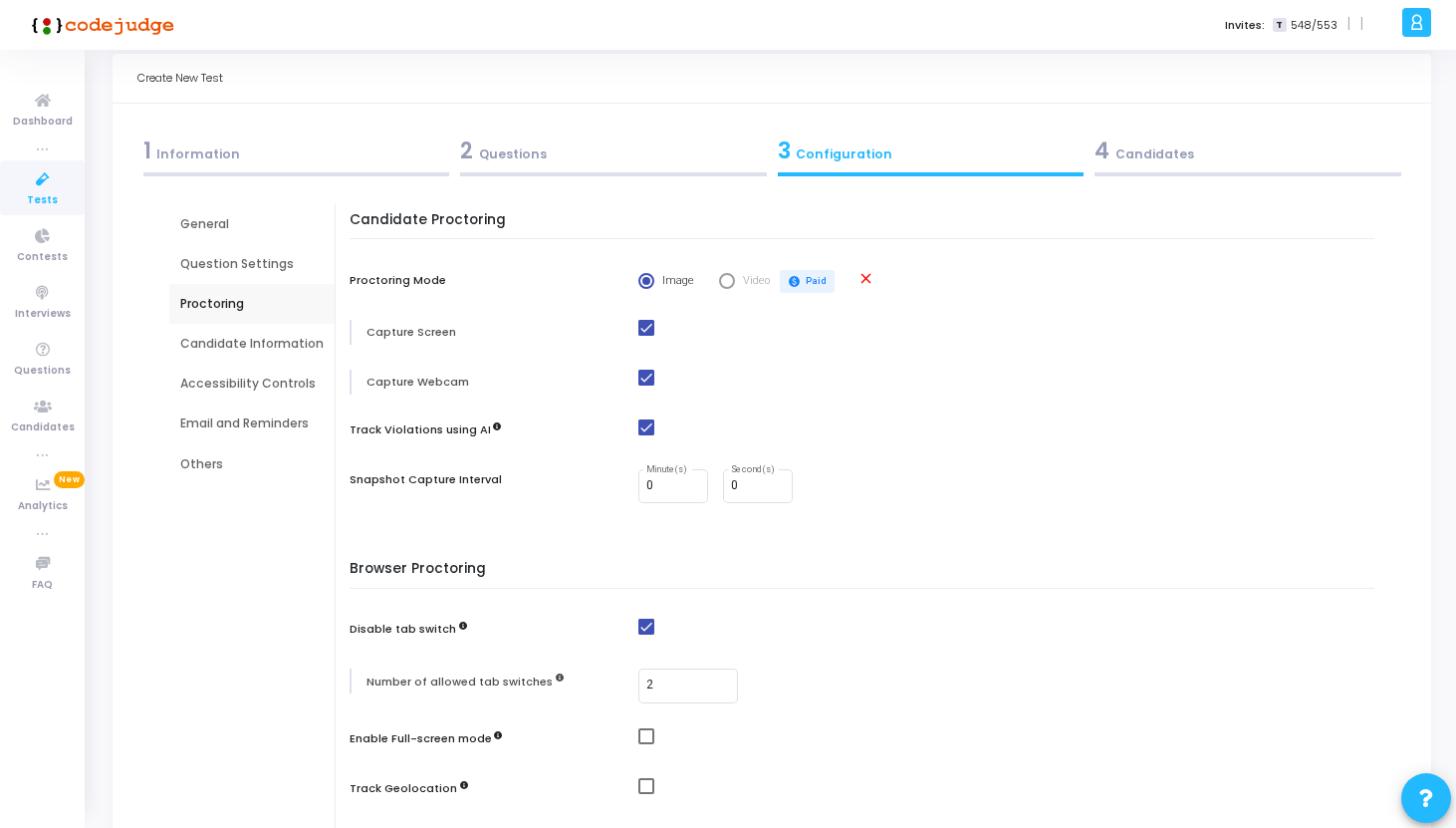 scroll, scrollTop: 33, scrollLeft: 0, axis: vertical 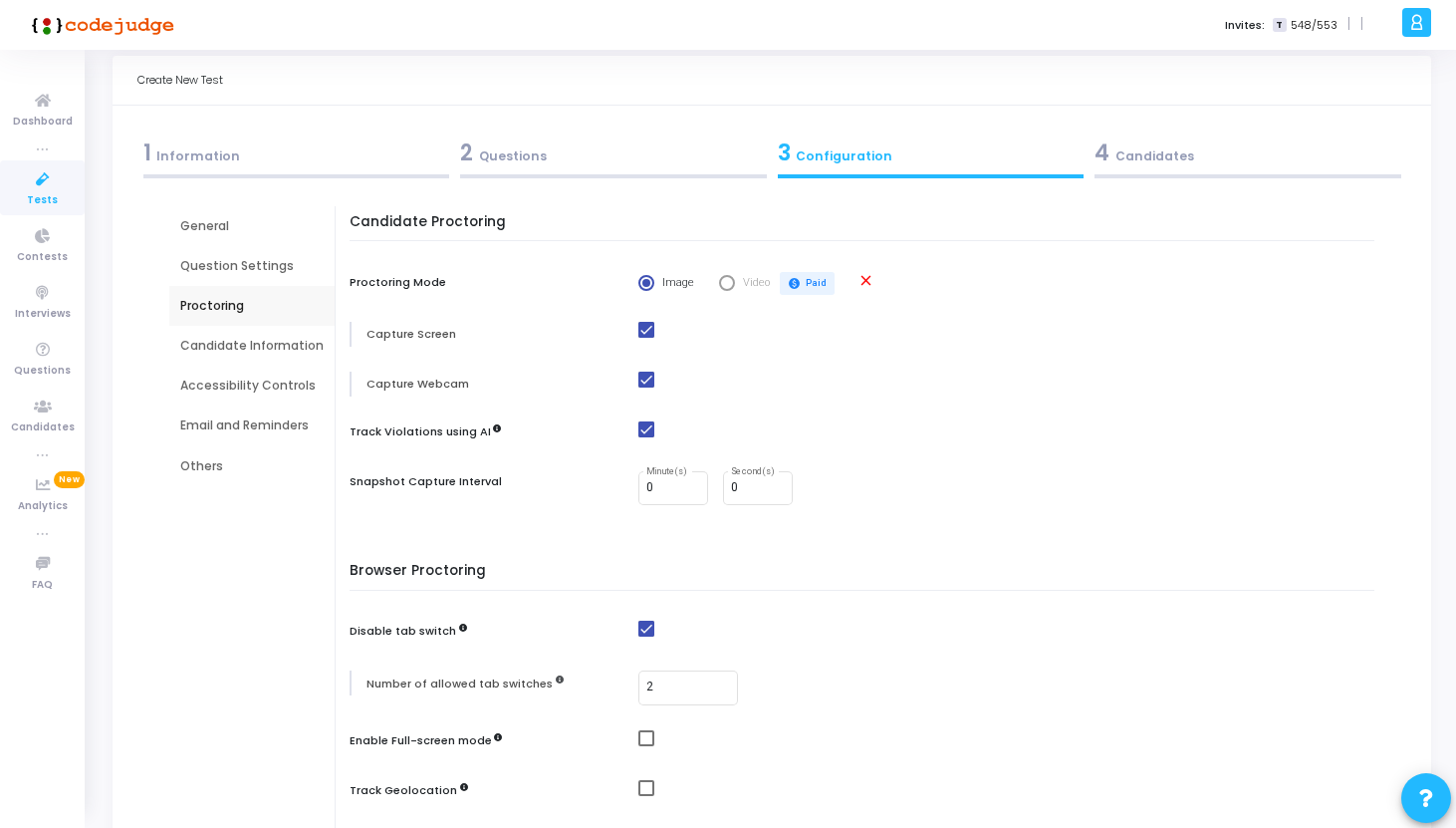 click on "Candidate Information" at bounding box center (252, 346) 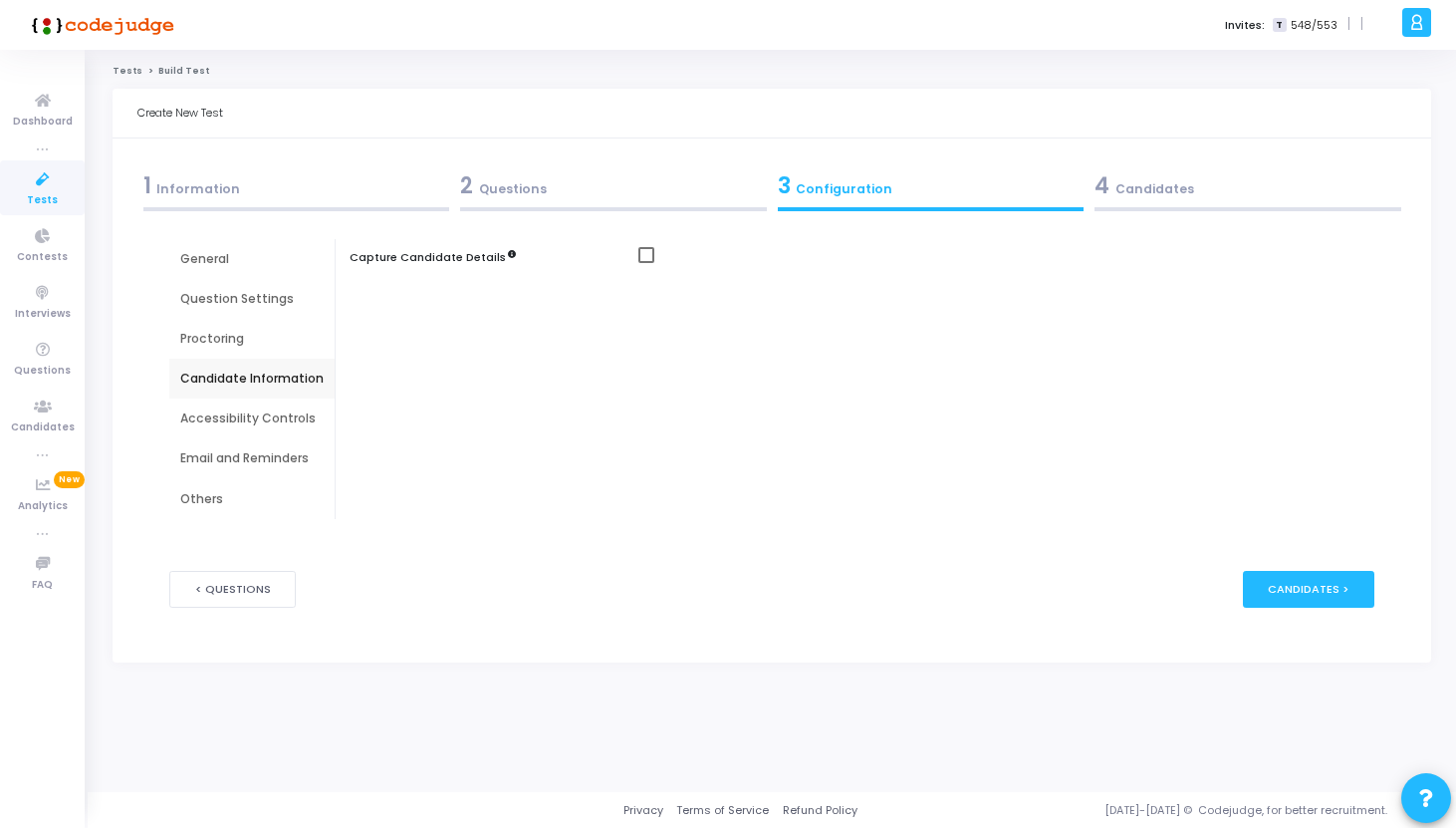 scroll, scrollTop: 0, scrollLeft: 0, axis: both 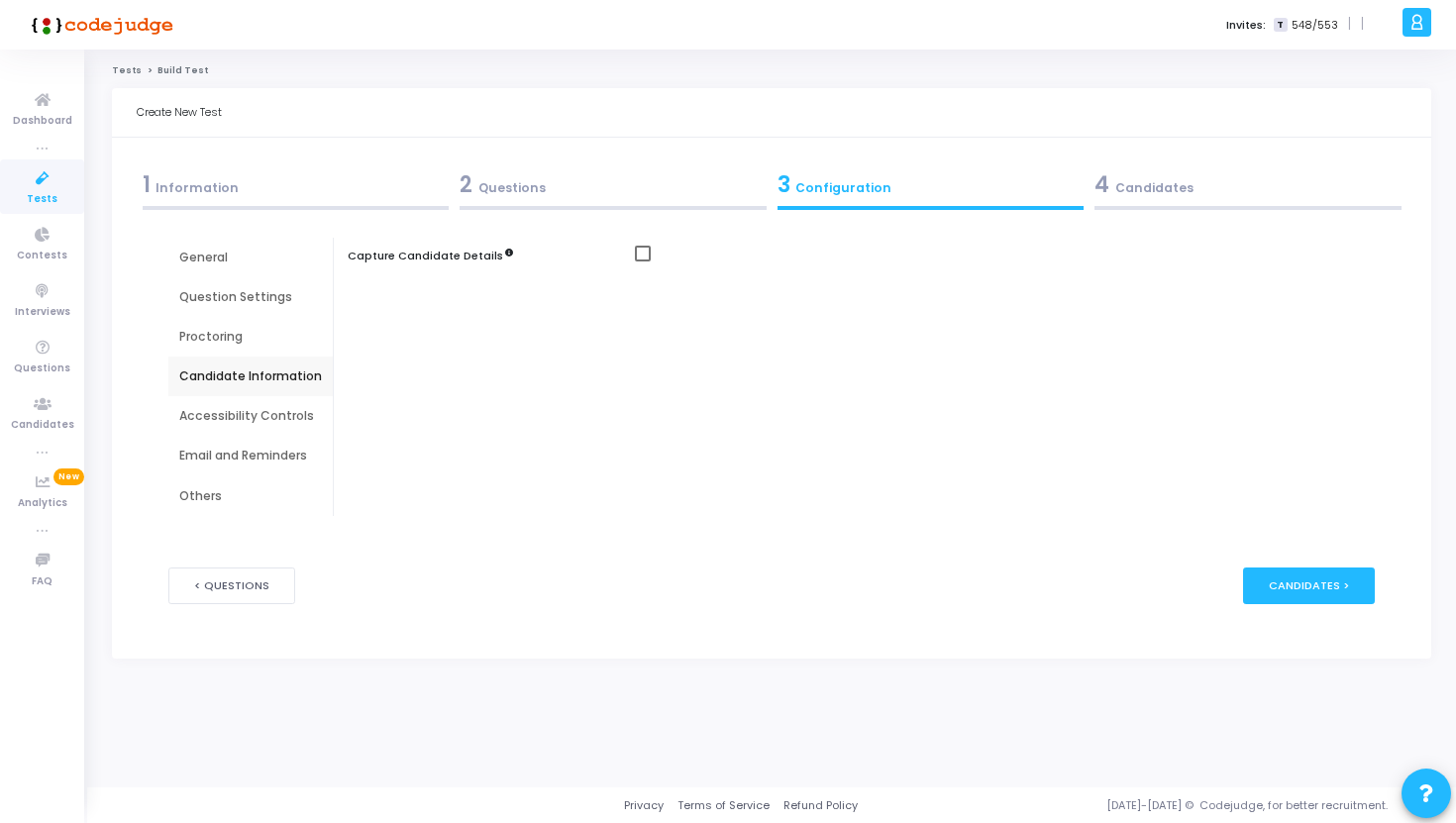 click on "Accessibility Controls" at bounding box center (251, 416) 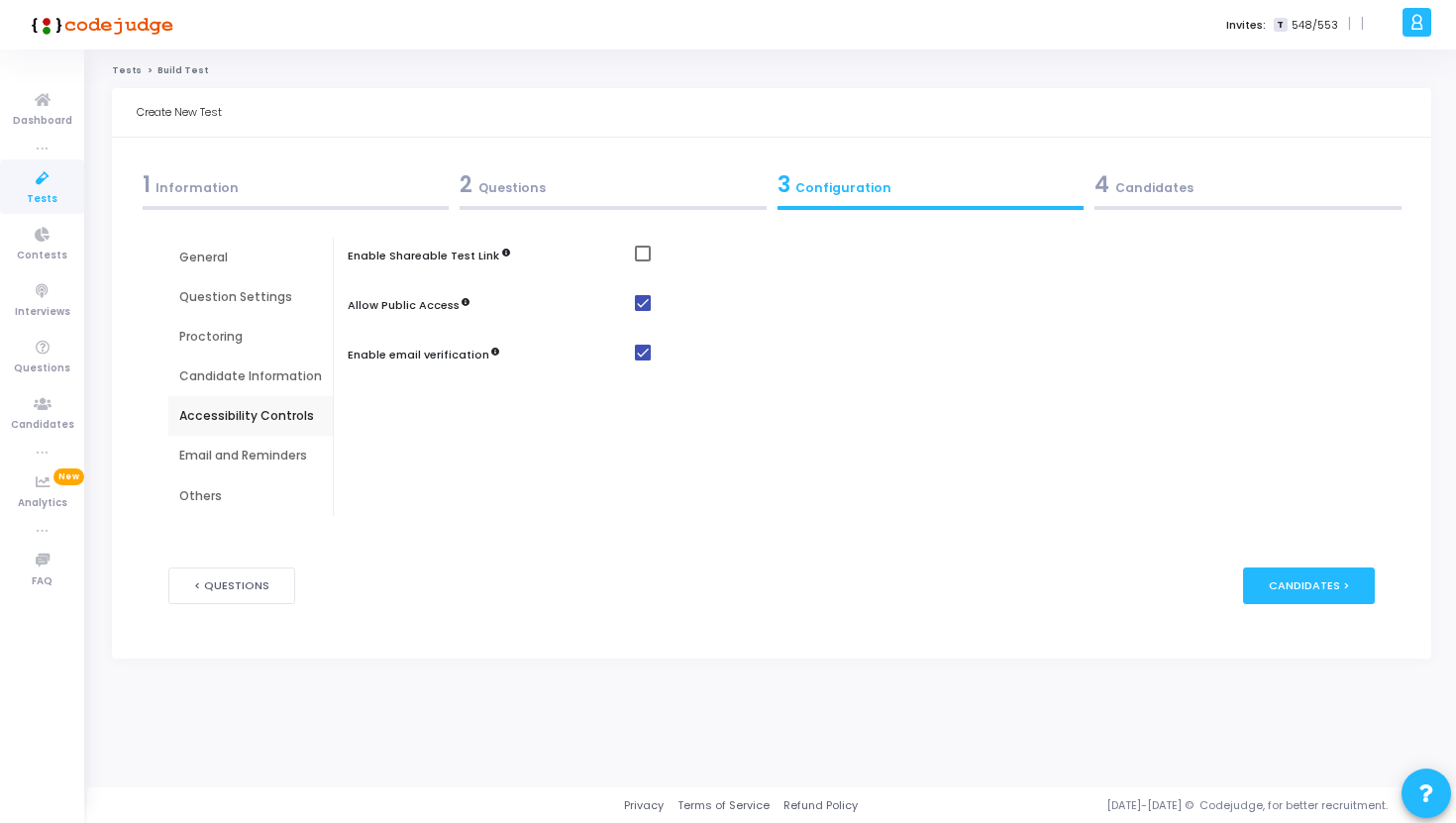 click on "Candidate Information" at bounding box center [251, 376] 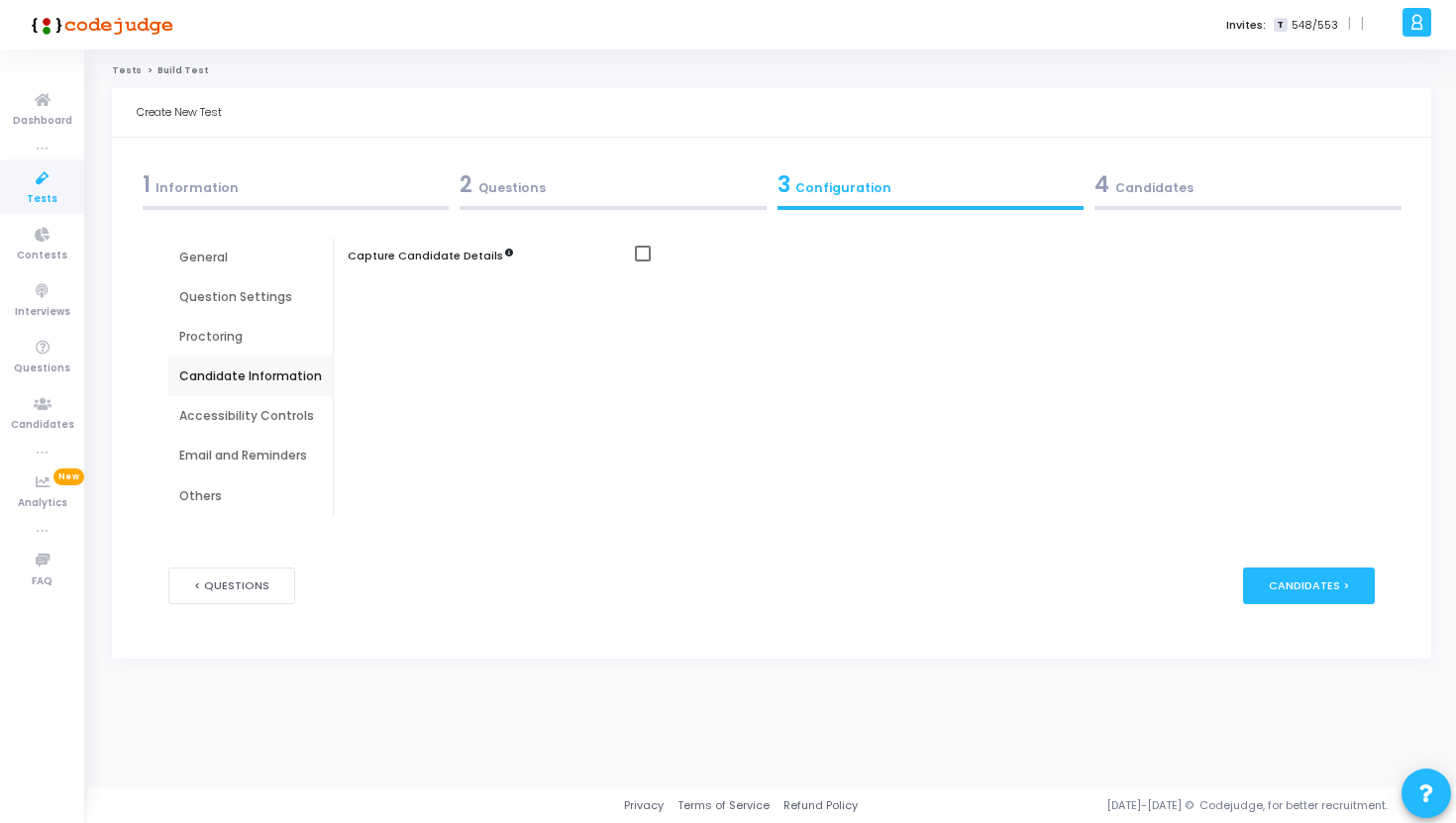 click at bounding box center [643, 254] 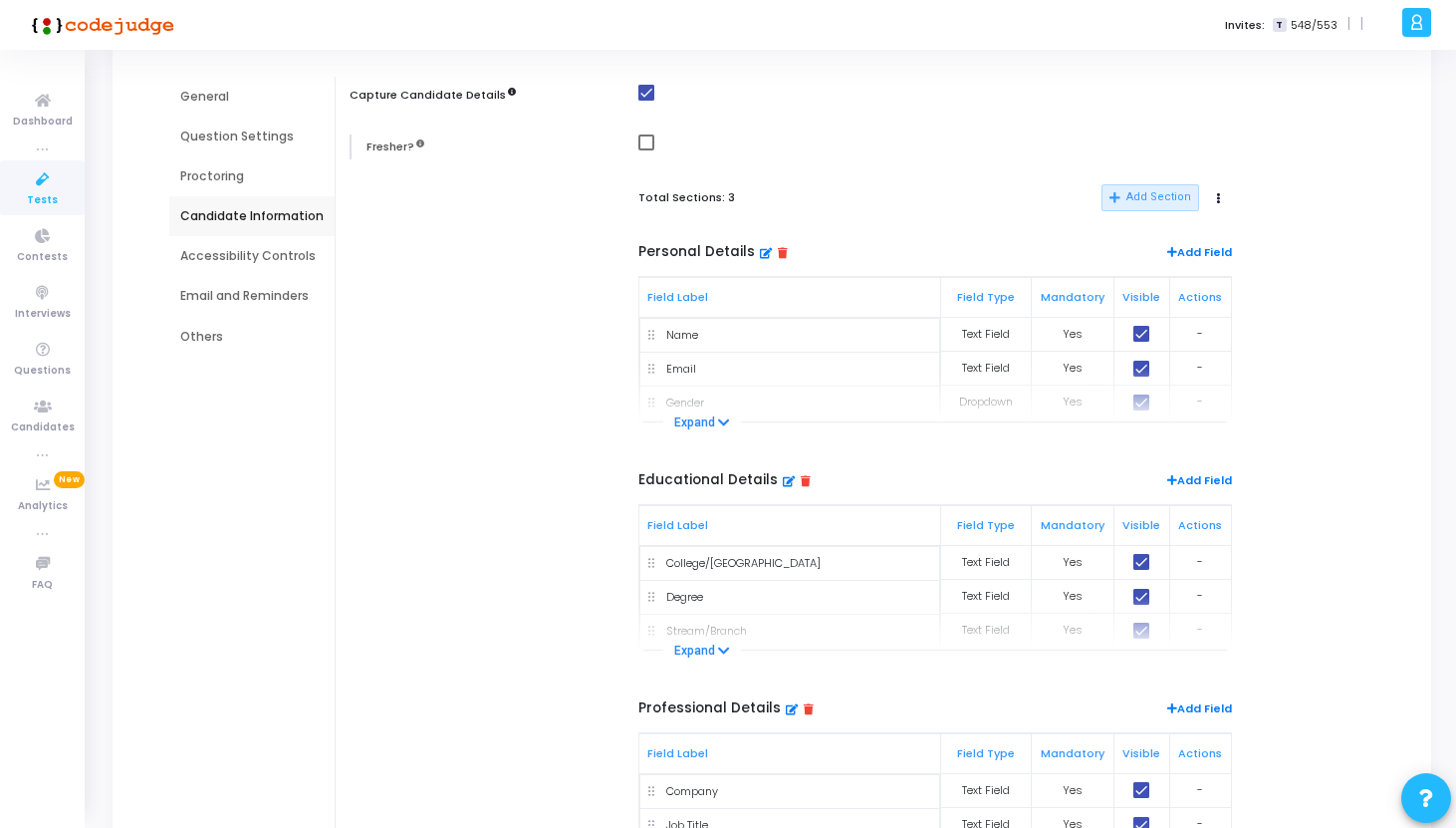 scroll, scrollTop: 164, scrollLeft: 0, axis: vertical 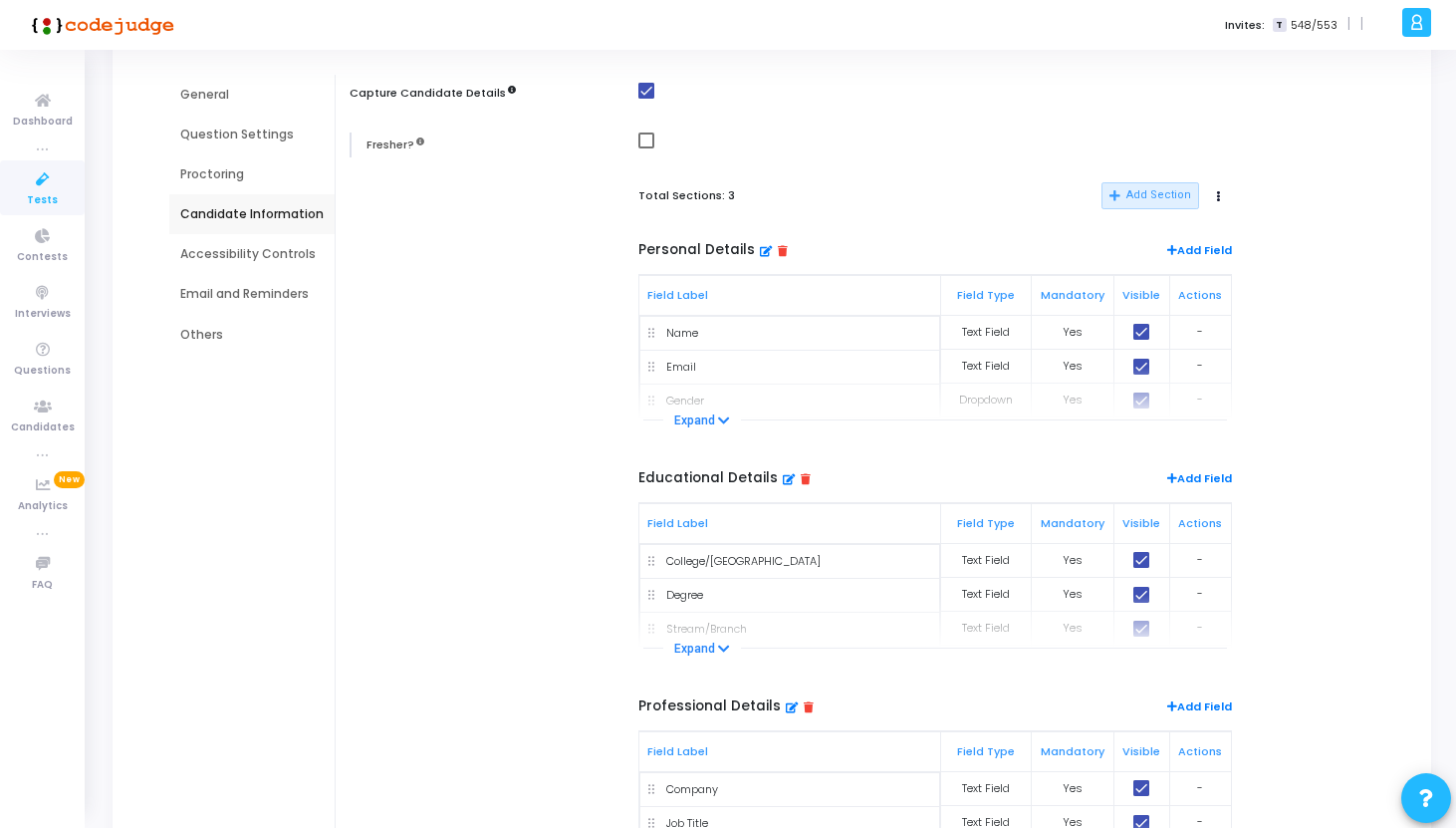 click at bounding box center [806, 478] 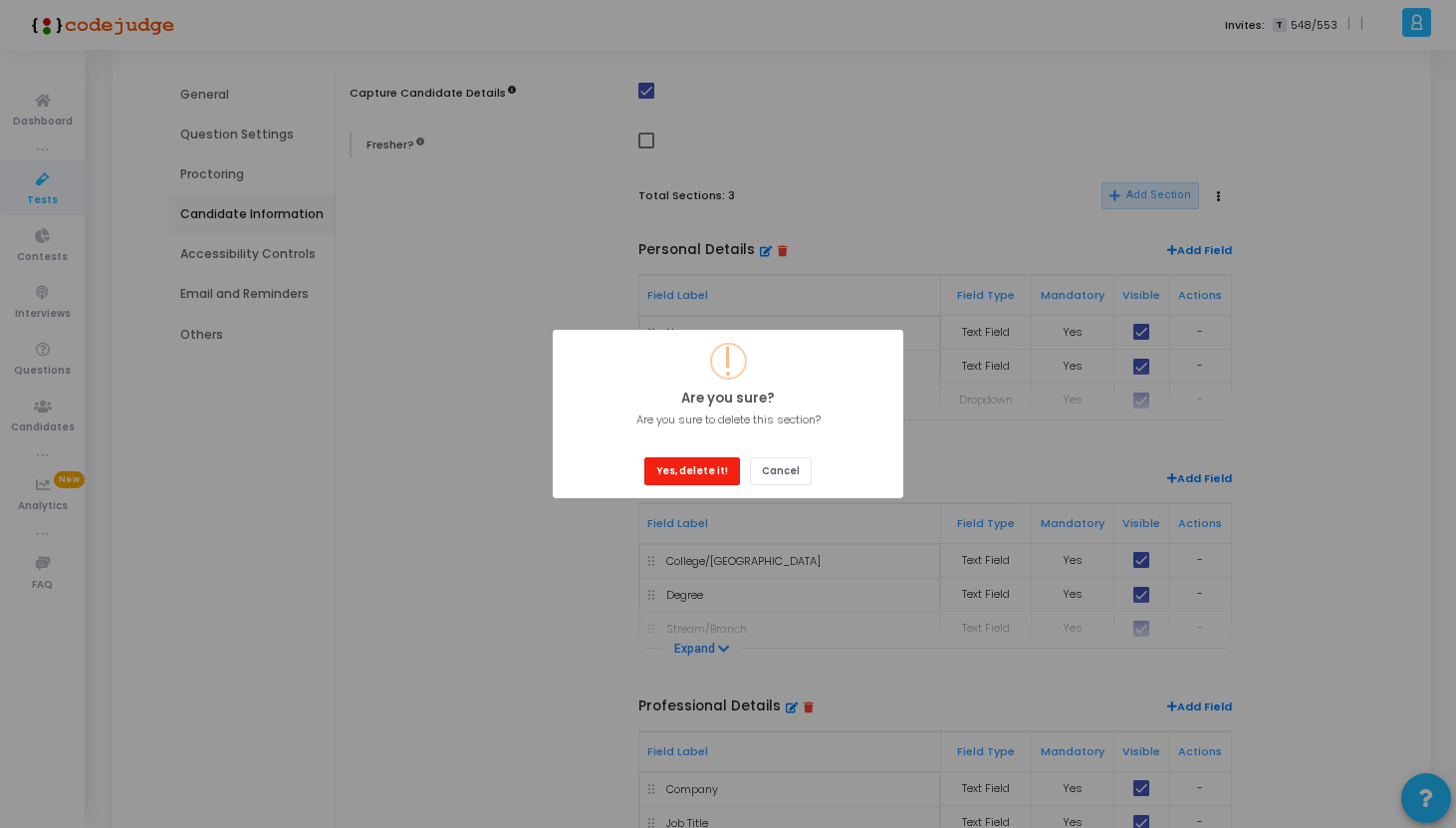 click on "Yes, delete it!" at bounding box center [692, 470] 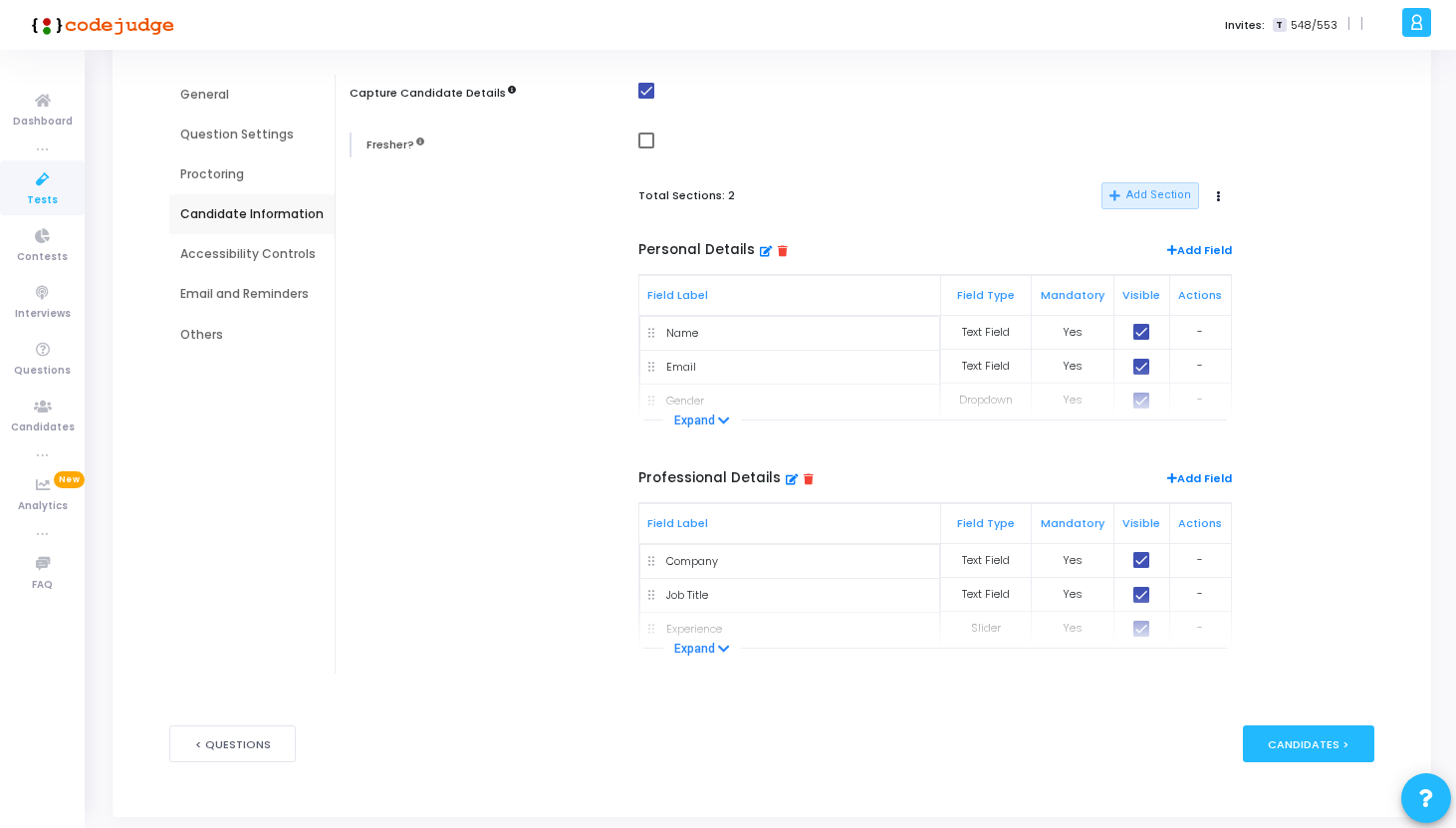 click at bounding box center [809, 478] 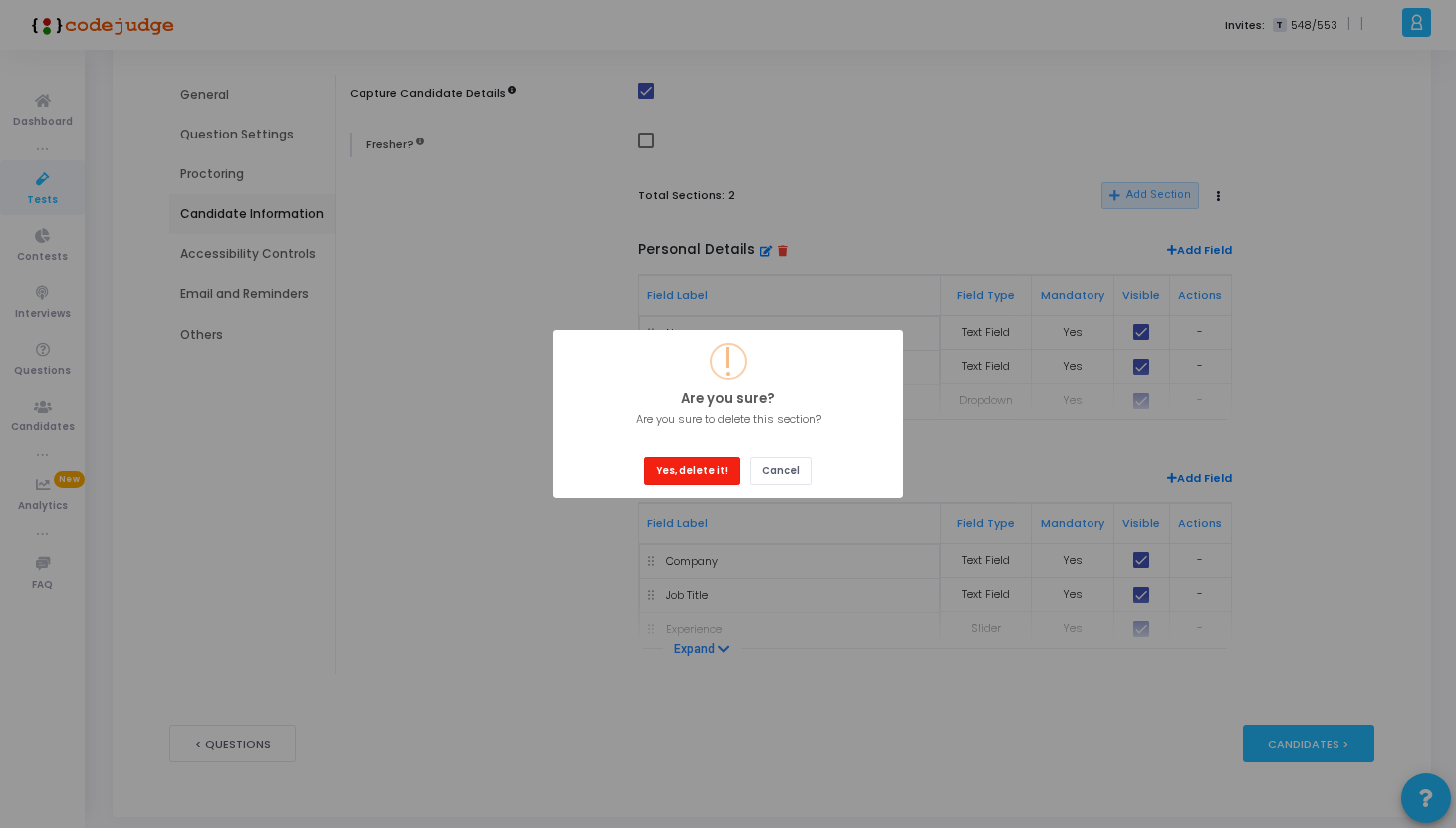 click on "Yes, delete it!" at bounding box center (692, 470) 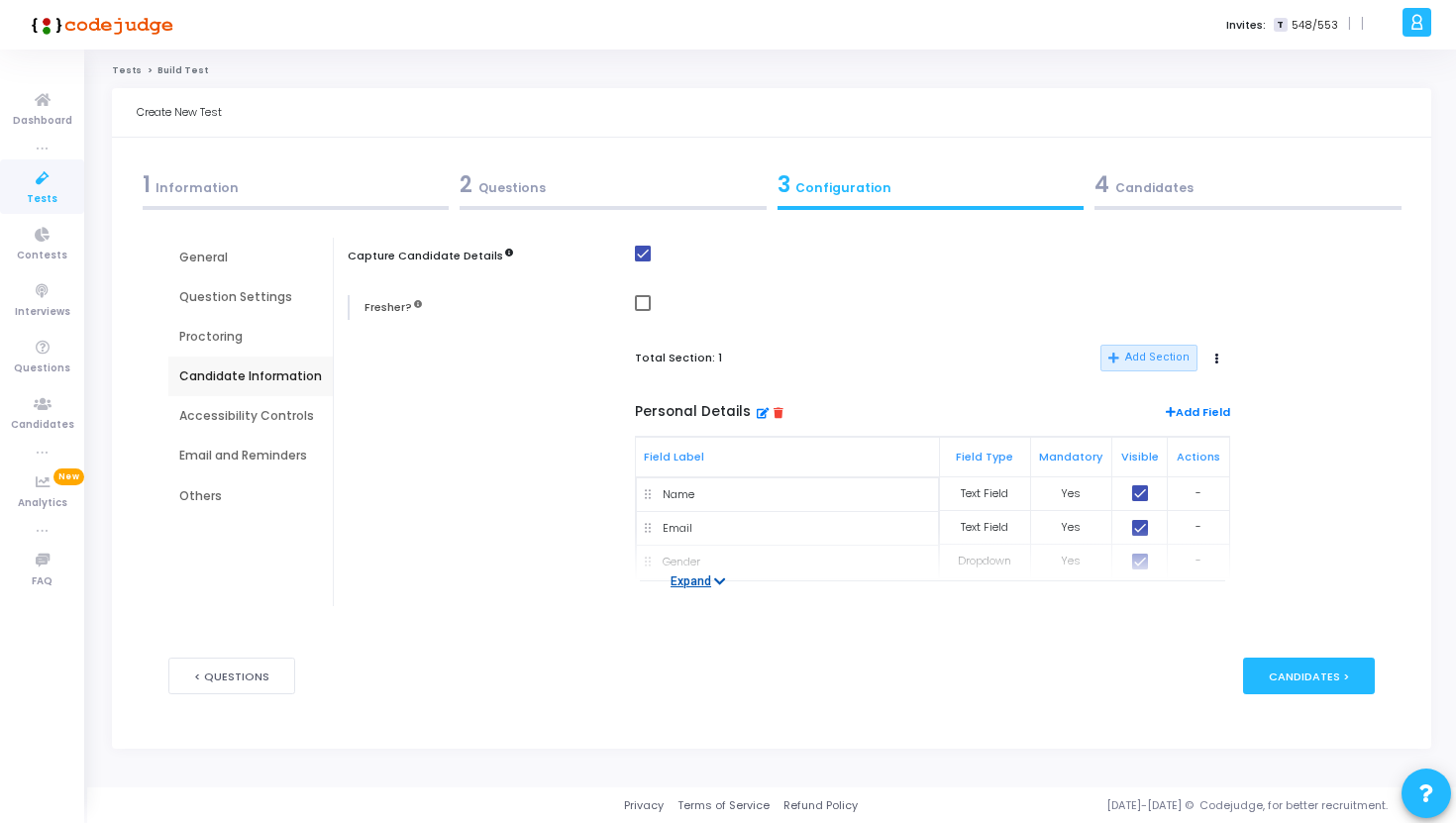 click at bounding box center [720, 581] 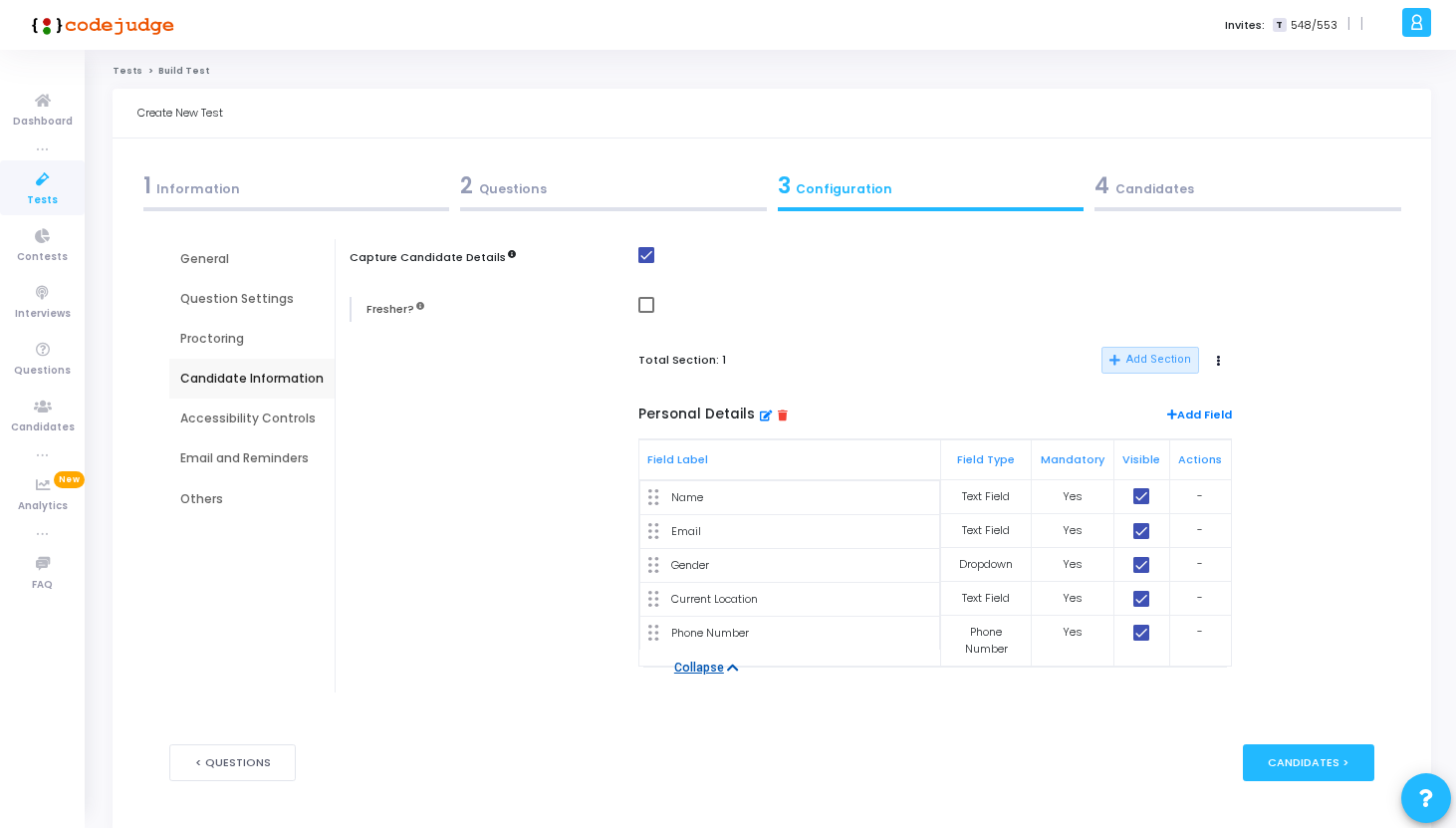 click at bounding box center (1141, 599) 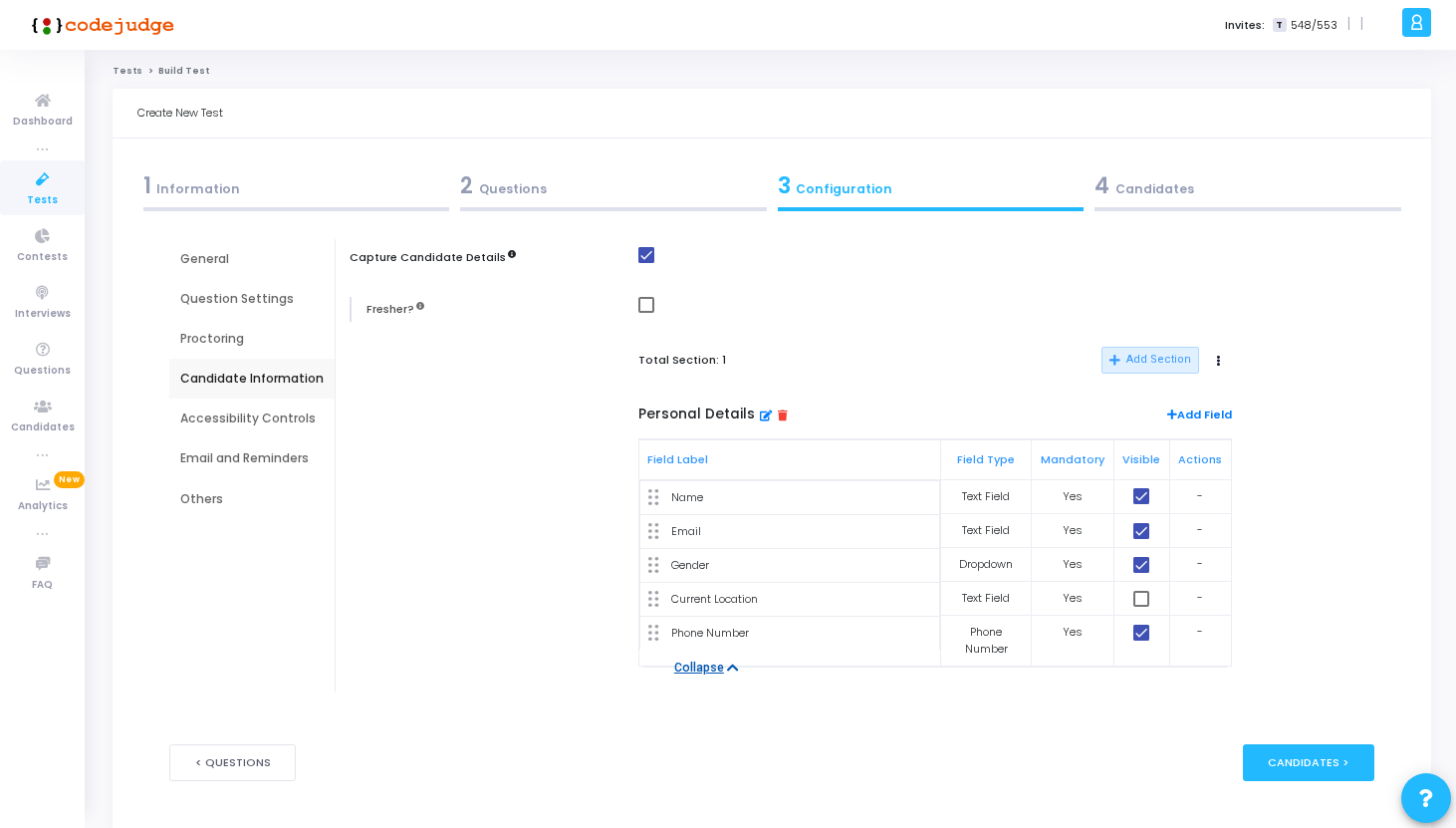 click at bounding box center (1141, 633) 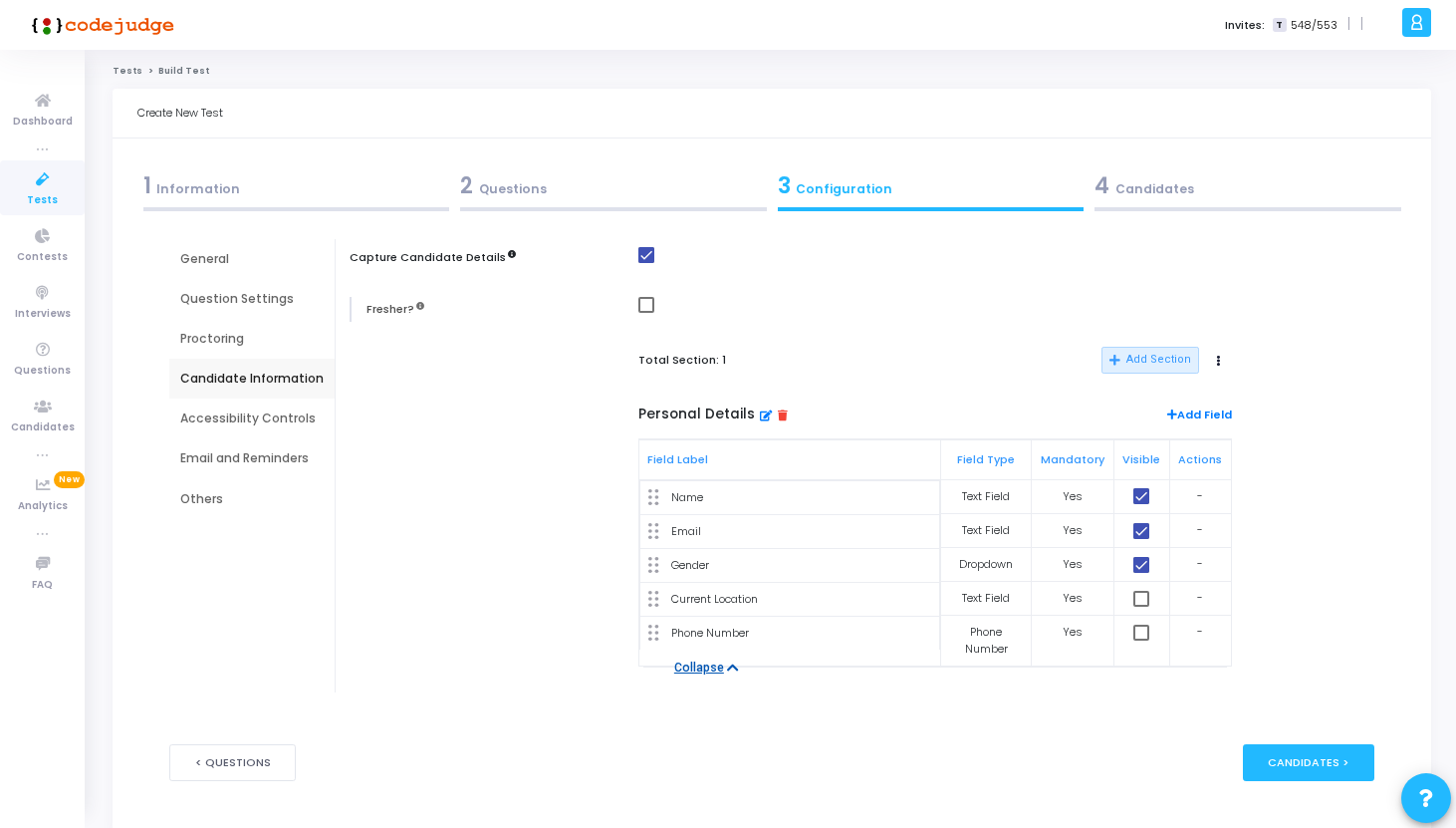 click on "Total Section: 1  Add Section   Preview  Personal Details   Add Field  Field Label  Field Type  Mandatory  Visible  Actions   Name   Text Field   Yes     -   Email   Text Field   Yes     -   Gender   Dropdown   Yes     -   Current Location   Text Field   Yes     -   Phone Number   Phone Number   Yes     -   Collapse" at bounding box center (866, 507) 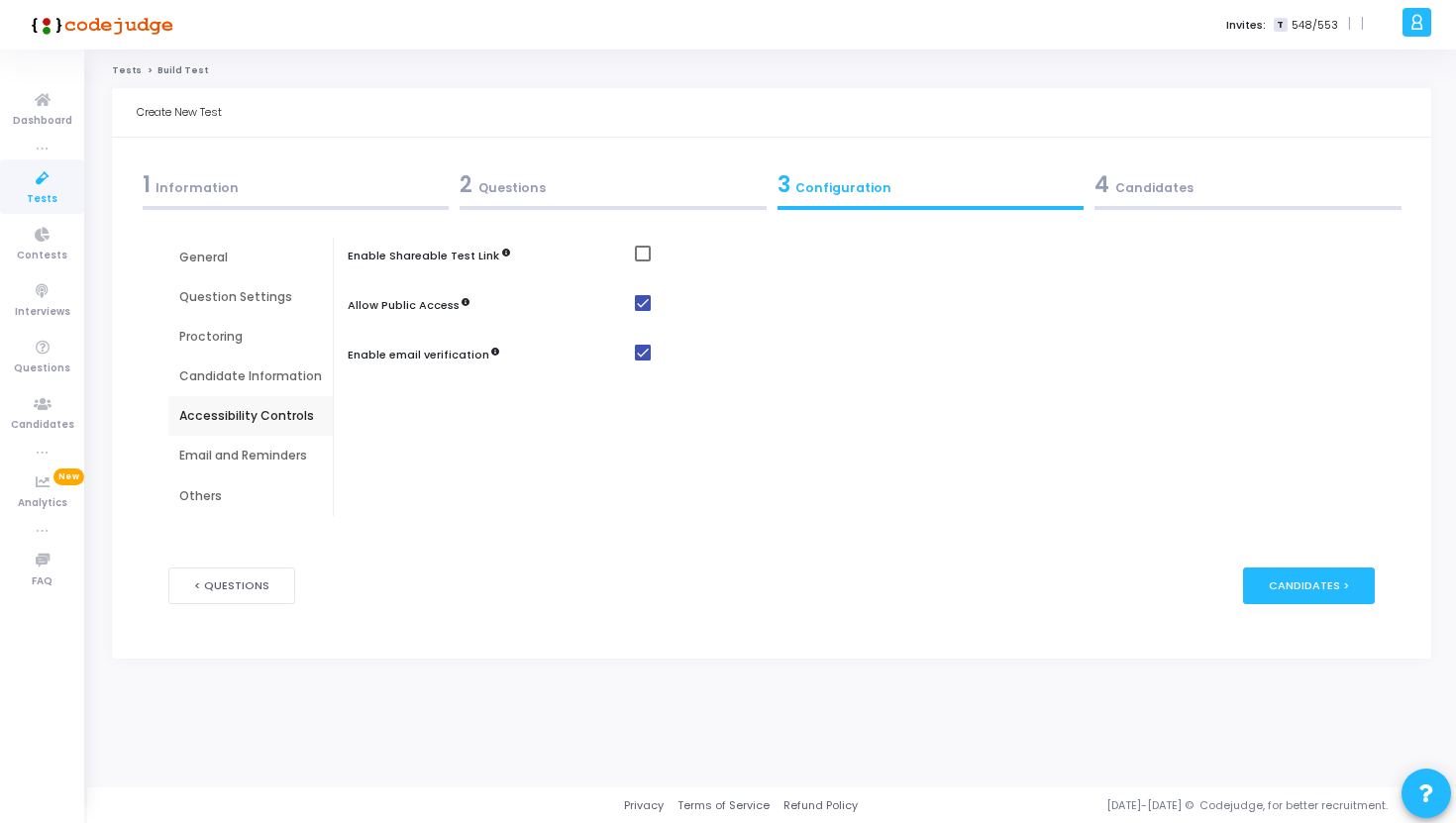 click on "Email and Reminders" at bounding box center [251, 456] 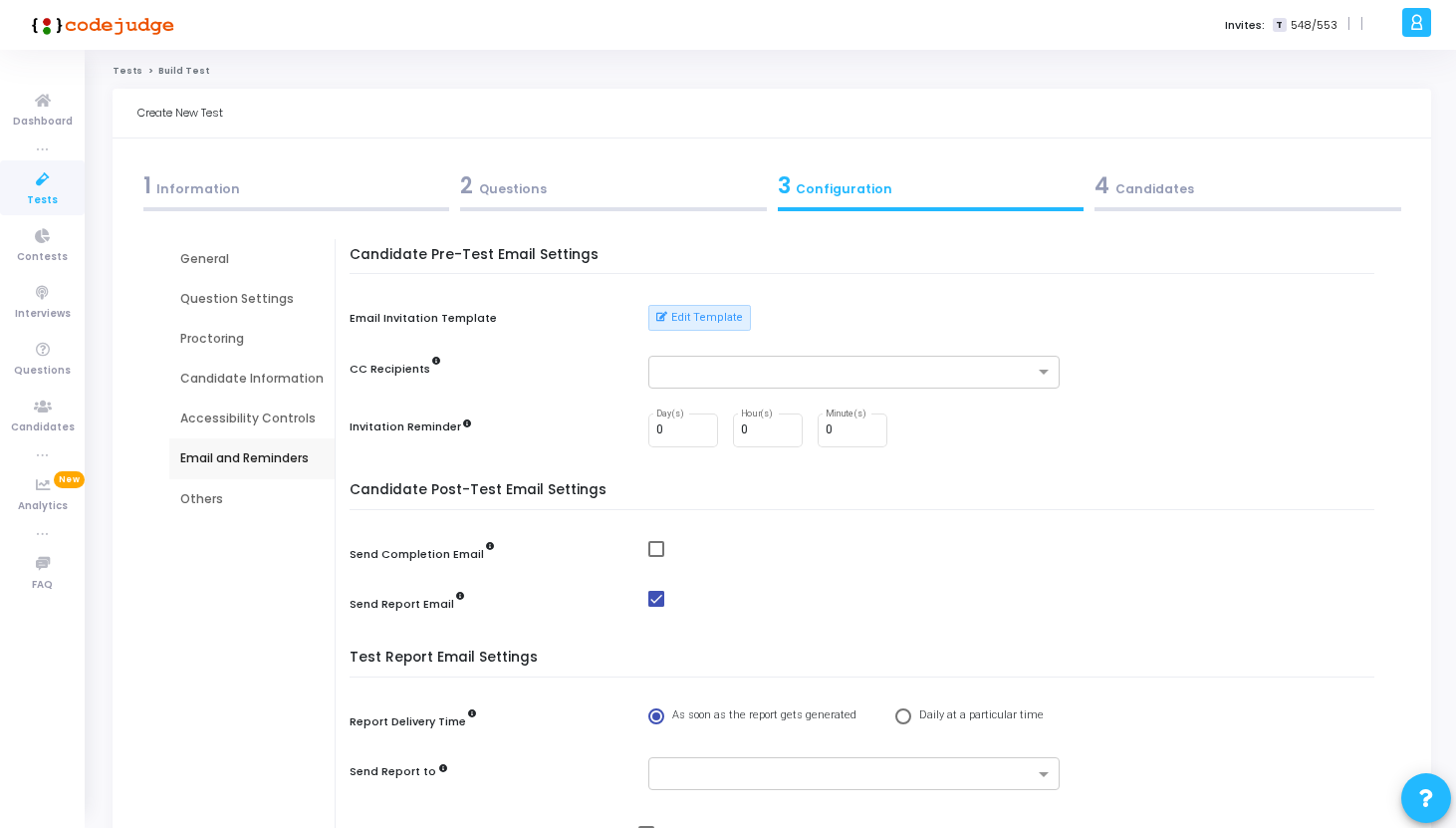 click on "Others" at bounding box center (252, 499) 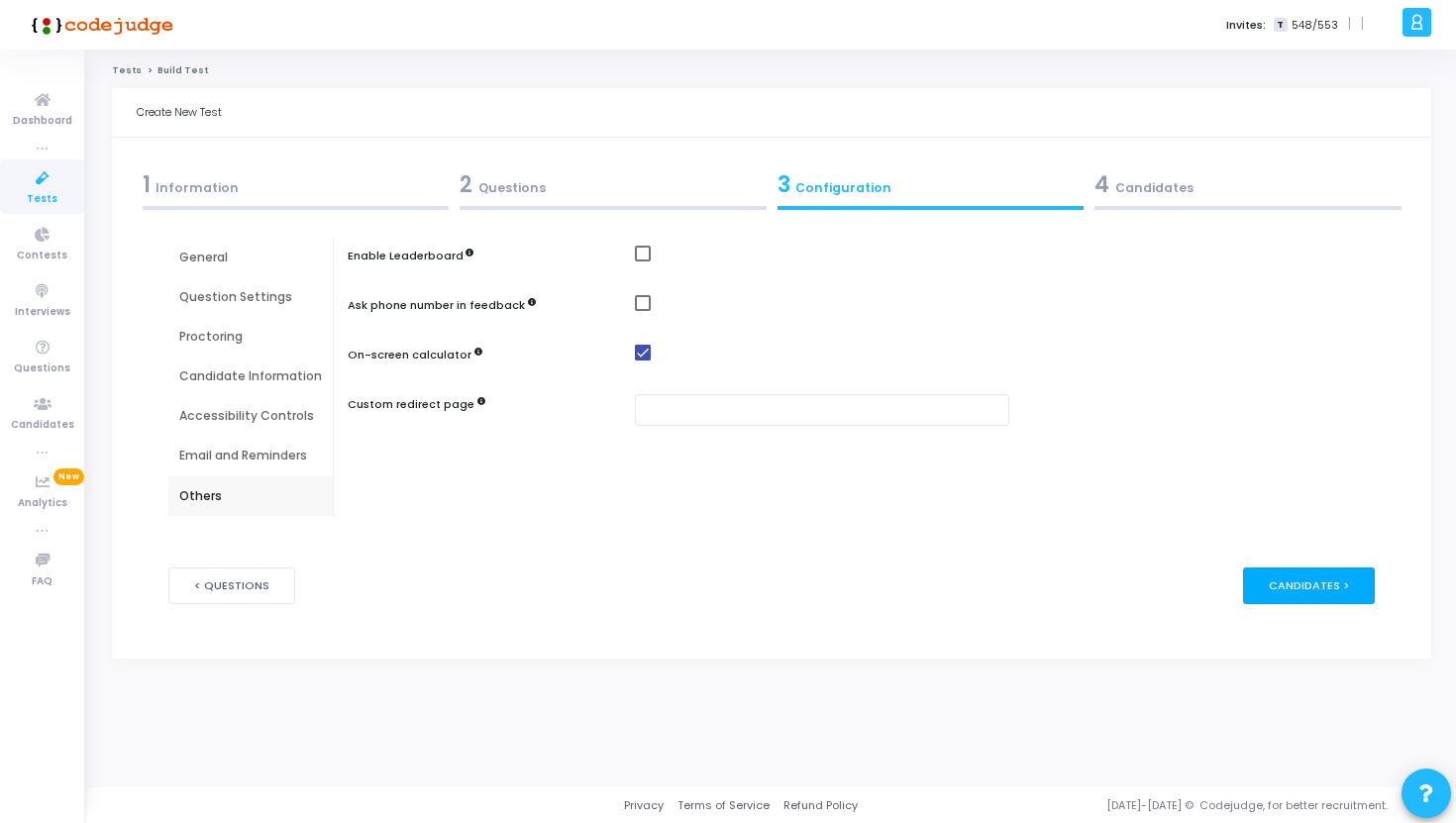 click on "Candidates >" at bounding box center (1308, 585) 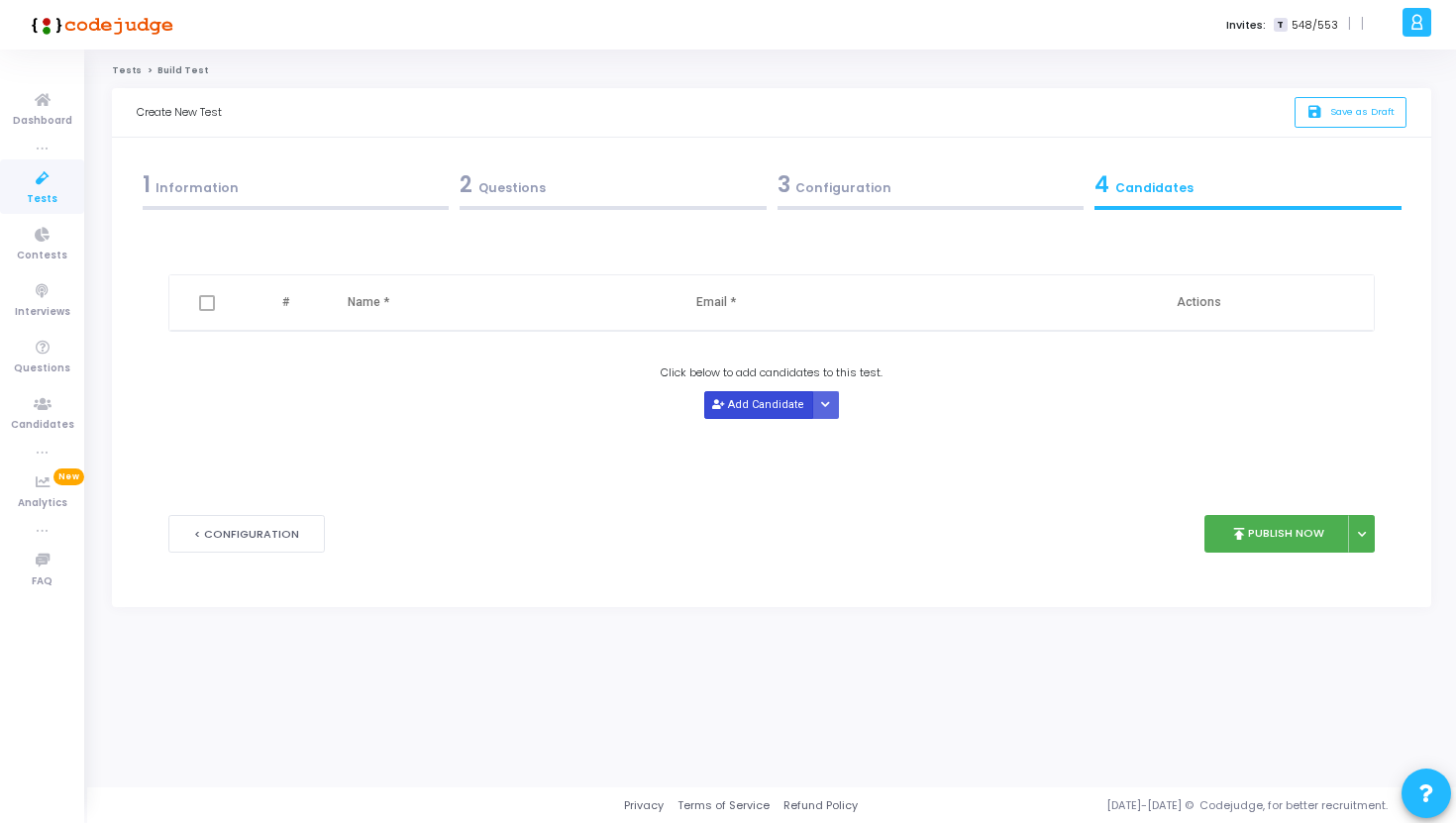 click on "Add Candidate" at bounding box center (759, 404) 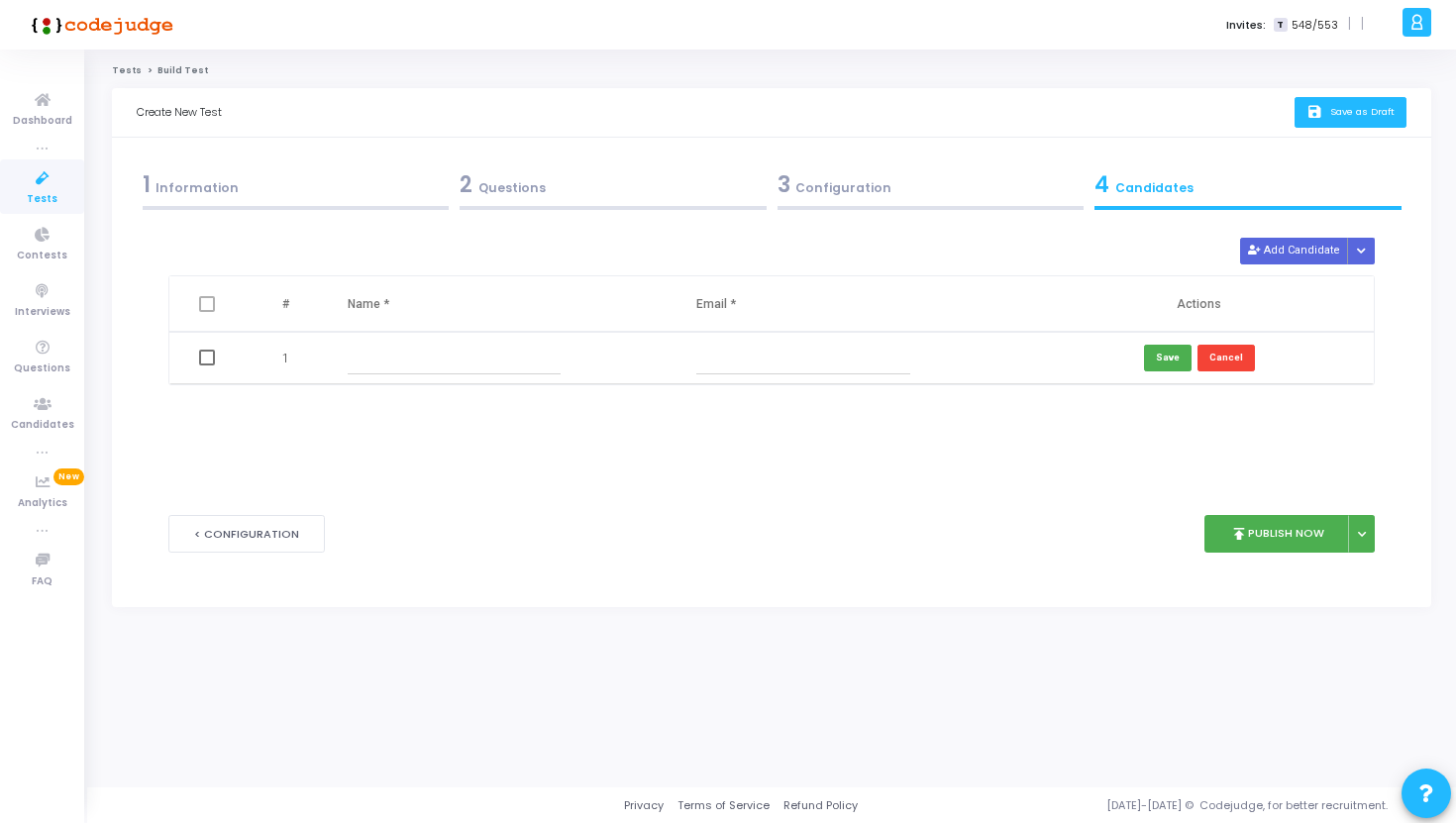 click on "Save as Draft" 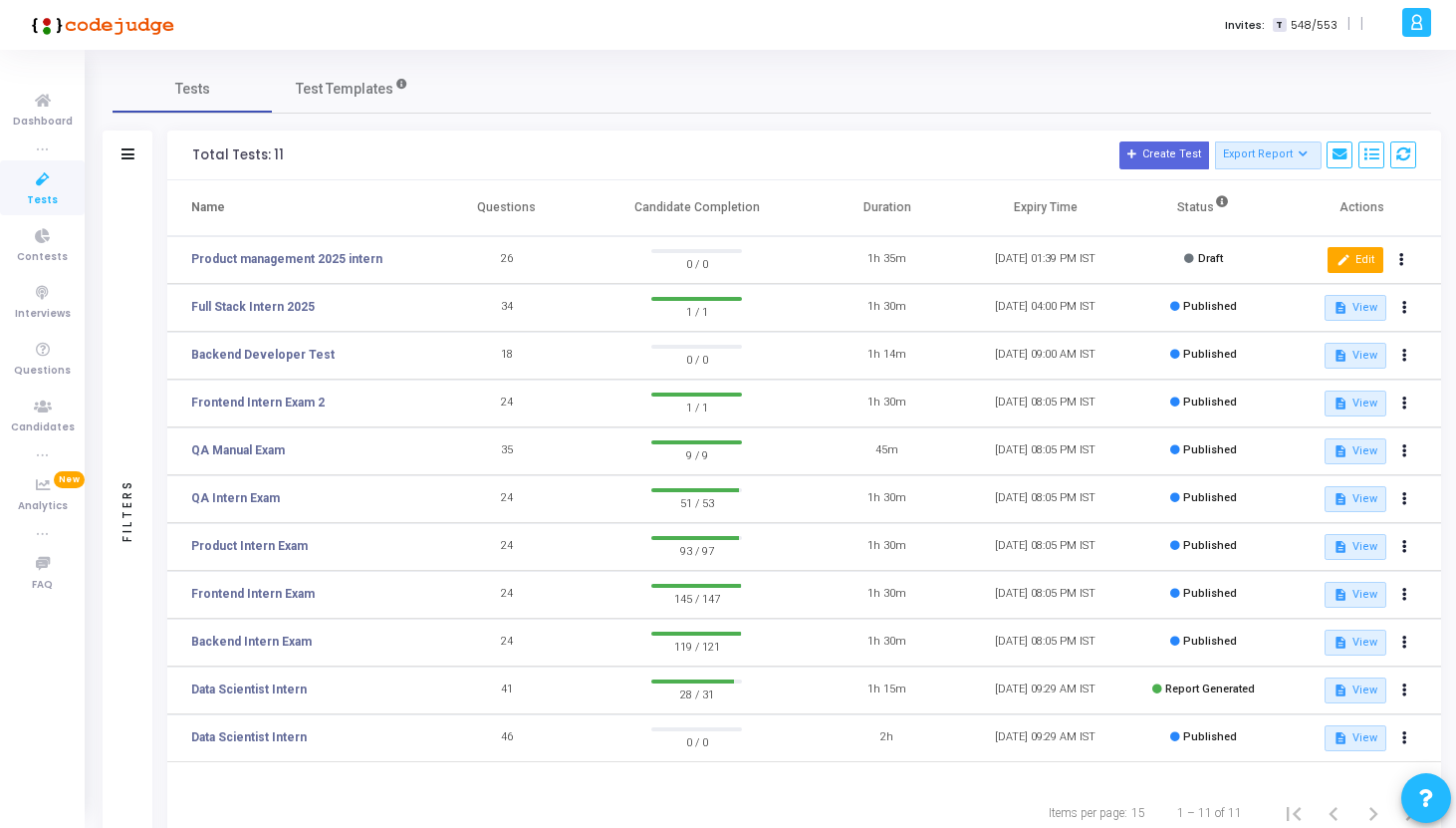 click on "edit  Edit" at bounding box center [1354, 260] 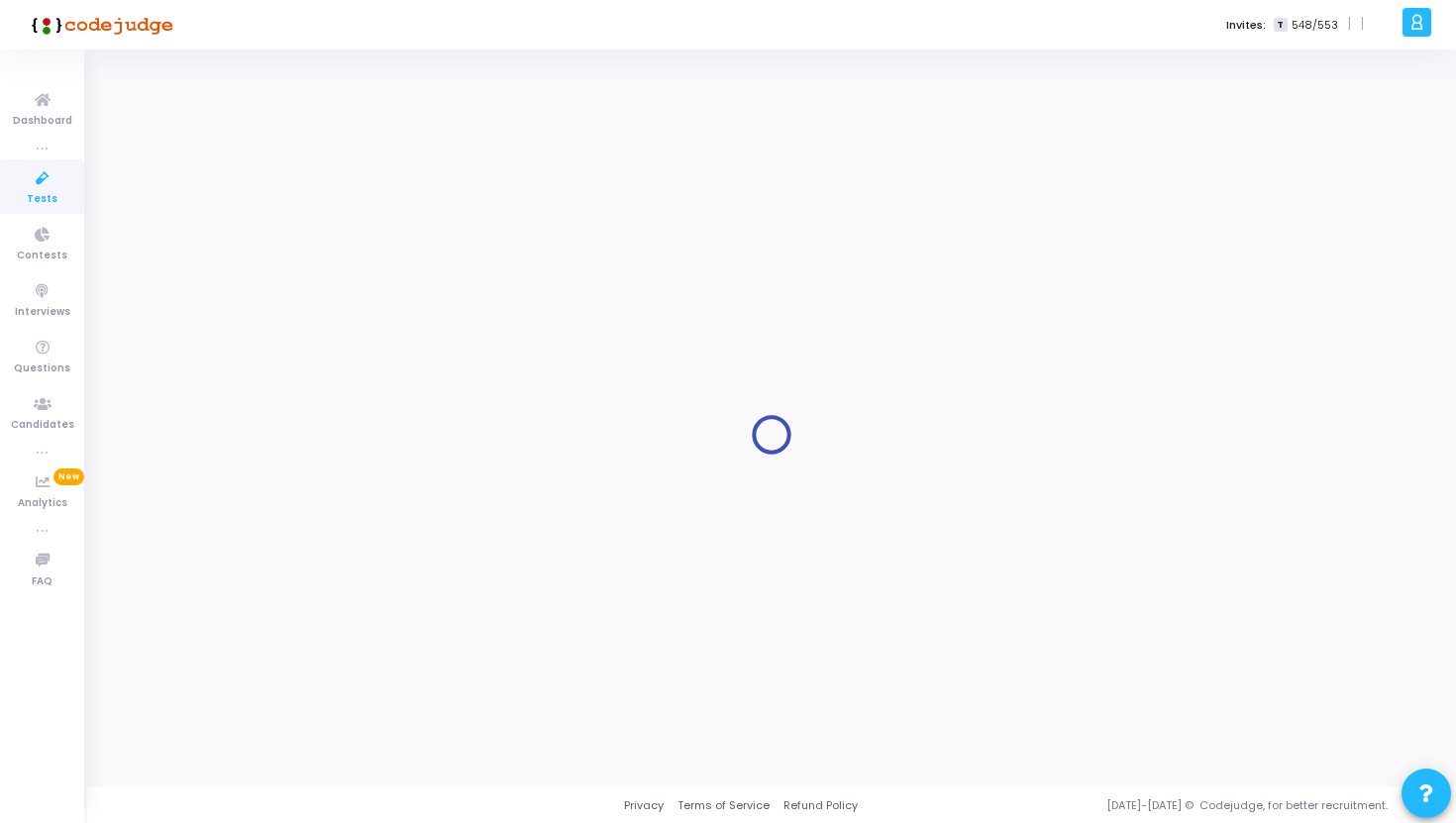 type on "Product management 2025 intern" 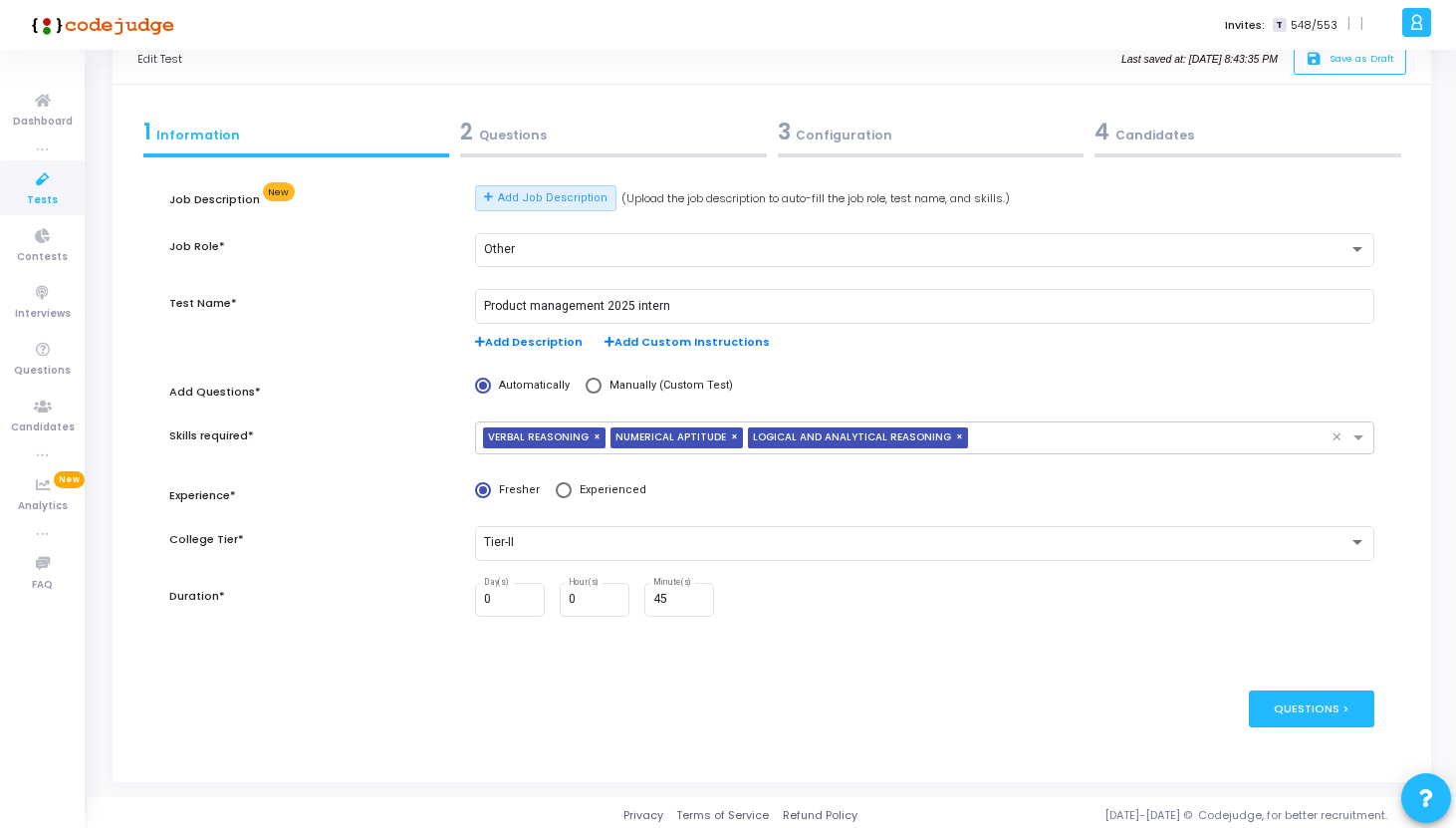 scroll, scrollTop: 61, scrollLeft: 0, axis: vertical 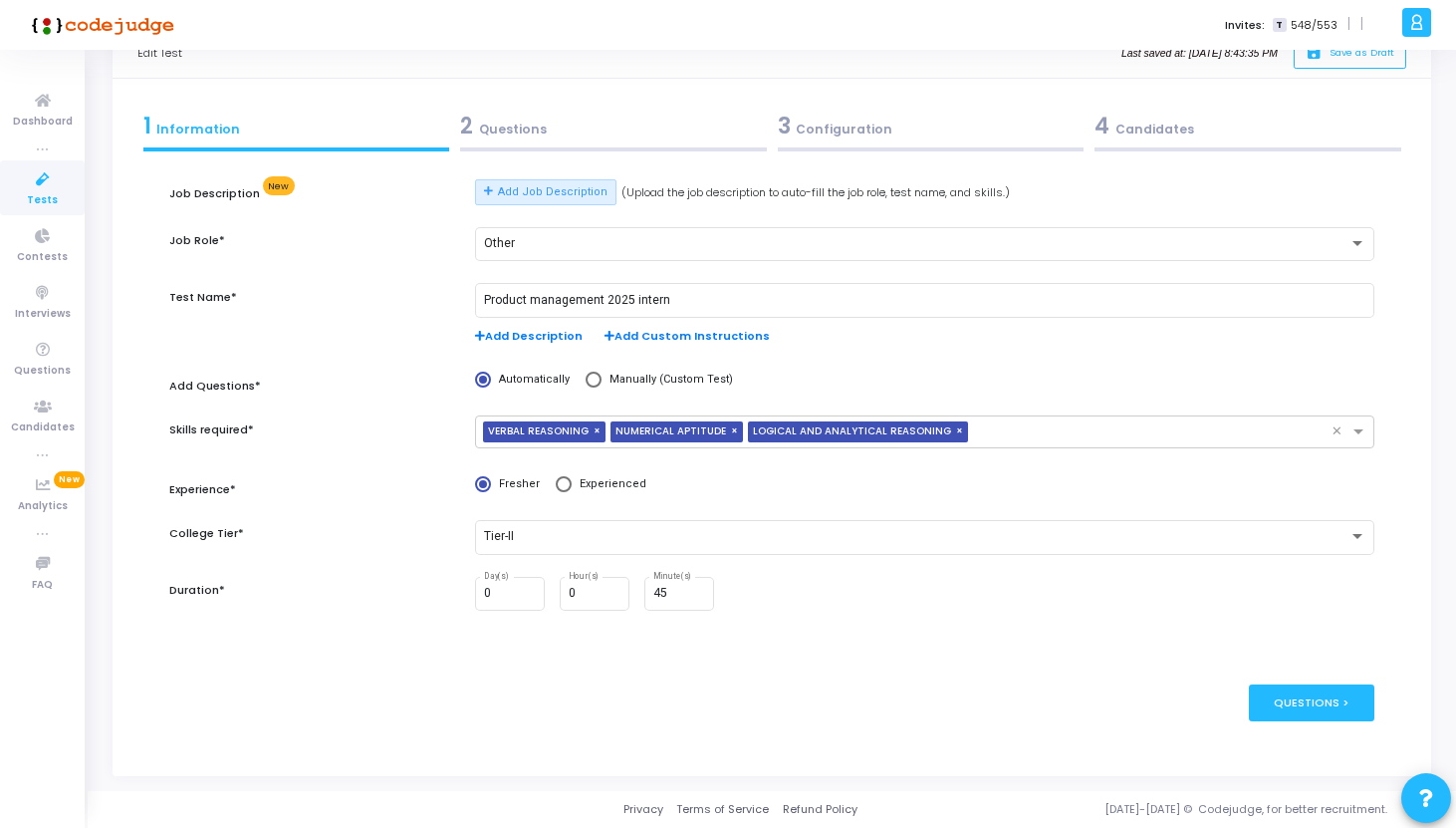 click on "3  Configuration" at bounding box center [931, 126] 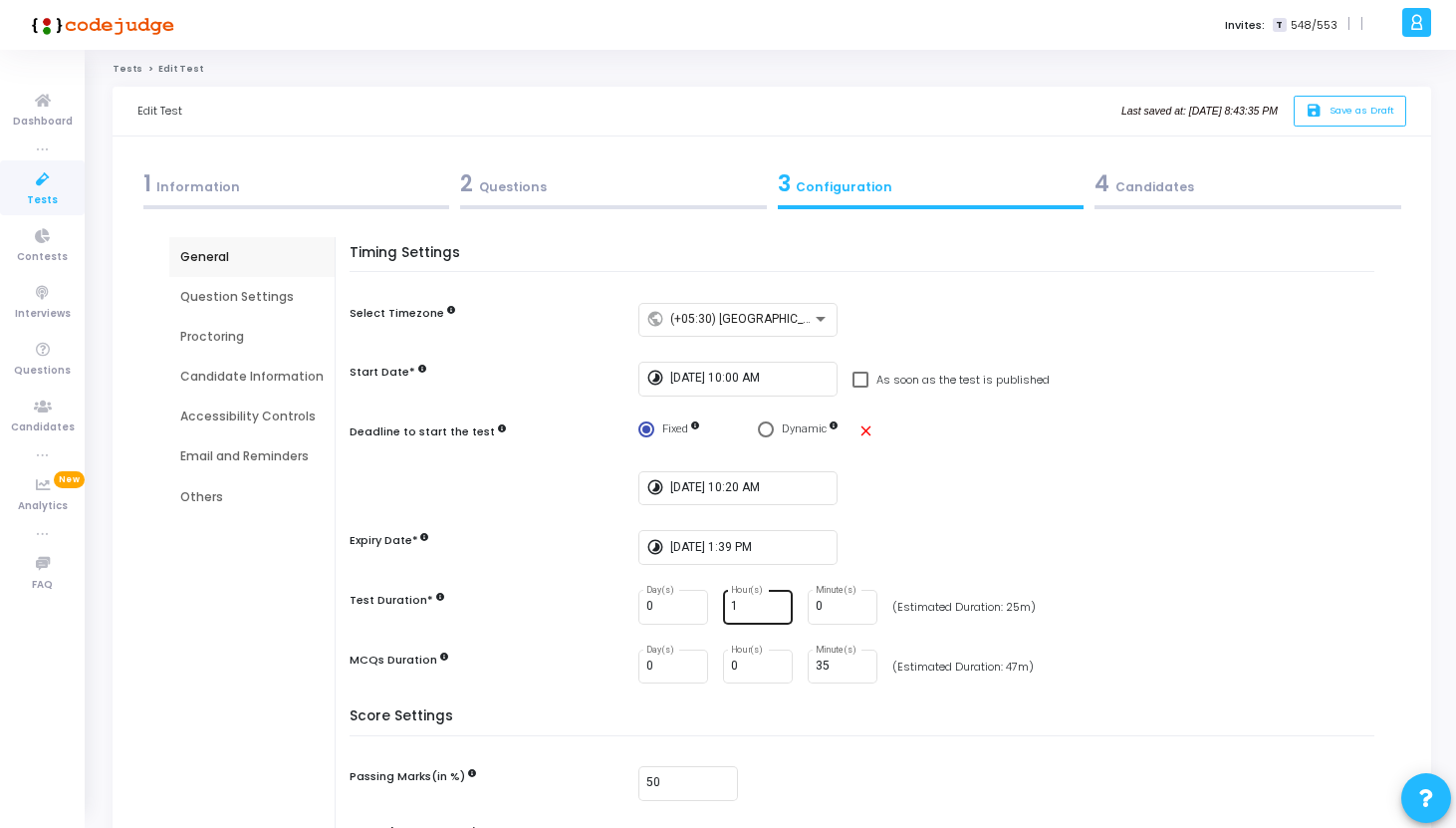 scroll, scrollTop: 0, scrollLeft: 0, axis: both 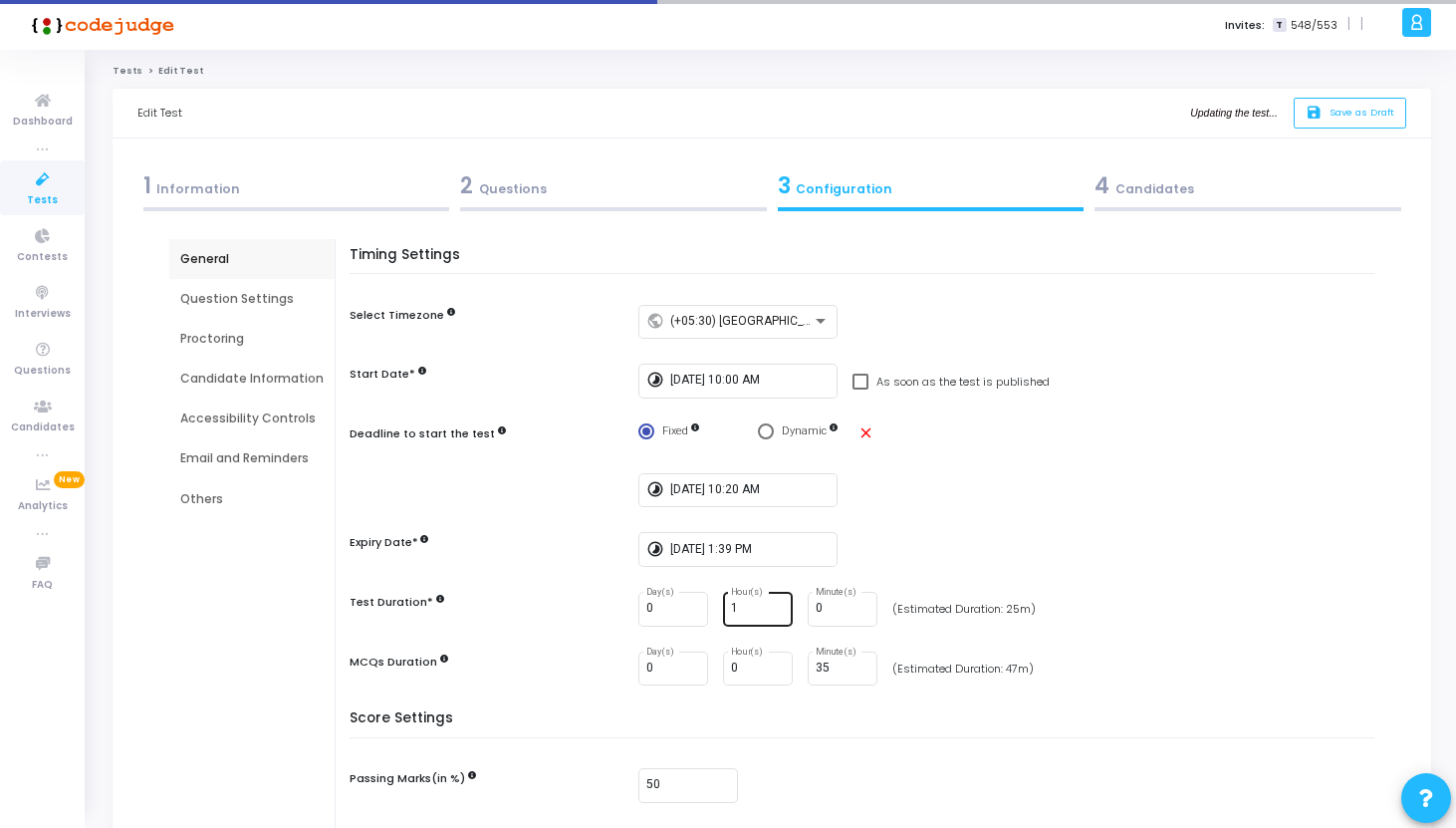 click on "1 Hour(s)" at bounding box center (758, 607) 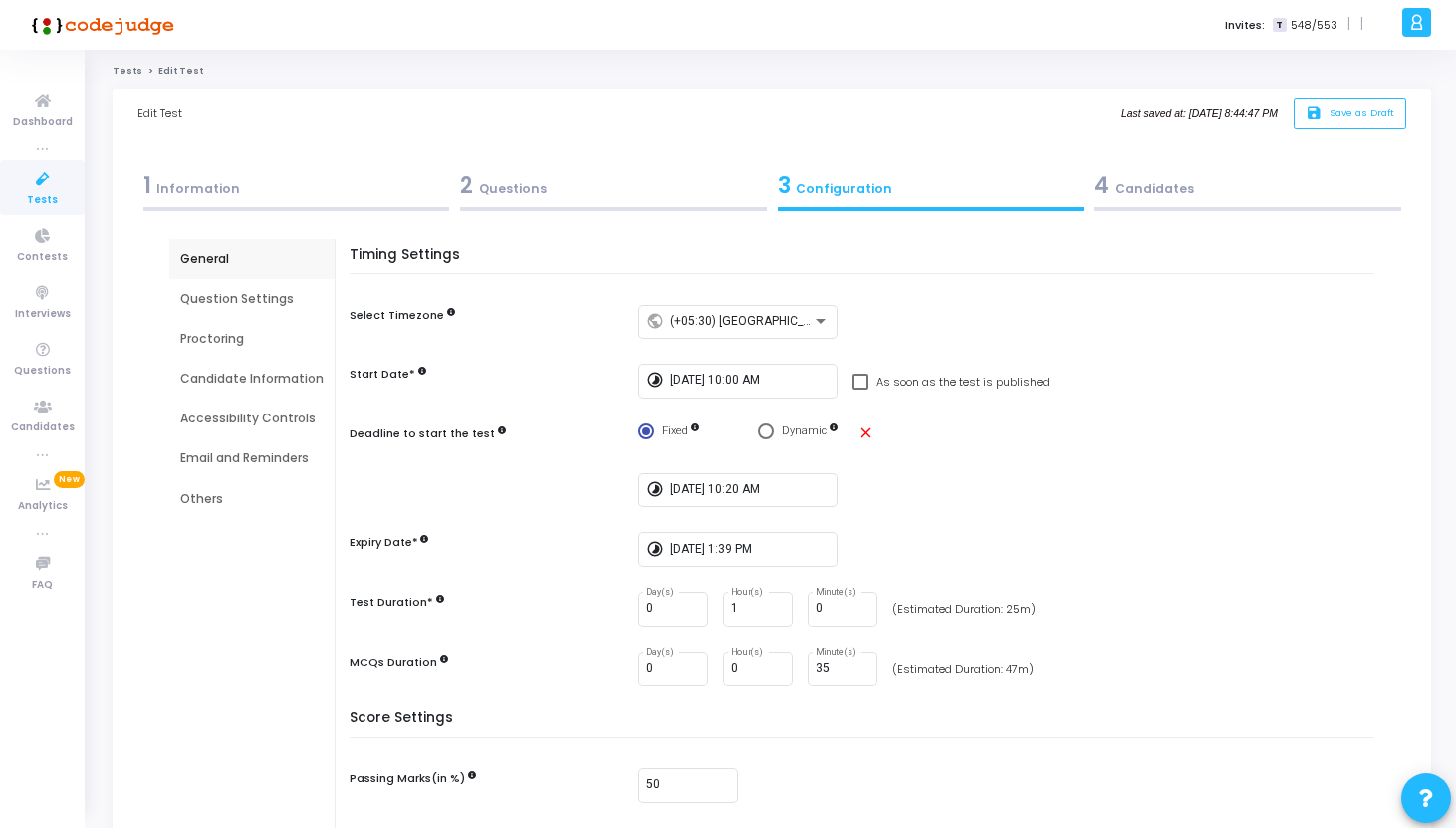 click on "1  Information" at bounding box center (297, 185) 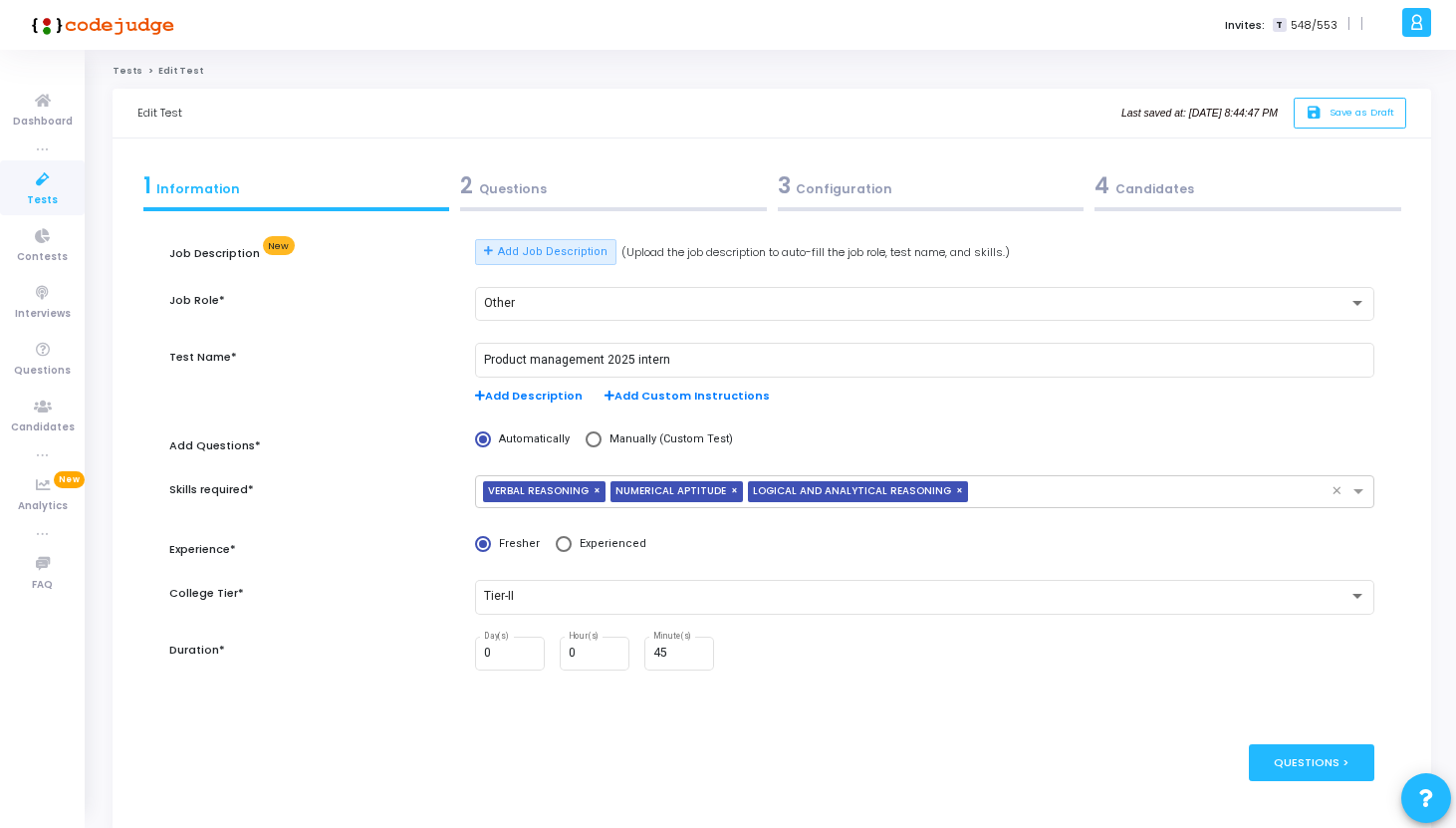 click on "2  Questions" at bounding box center [613, 185] 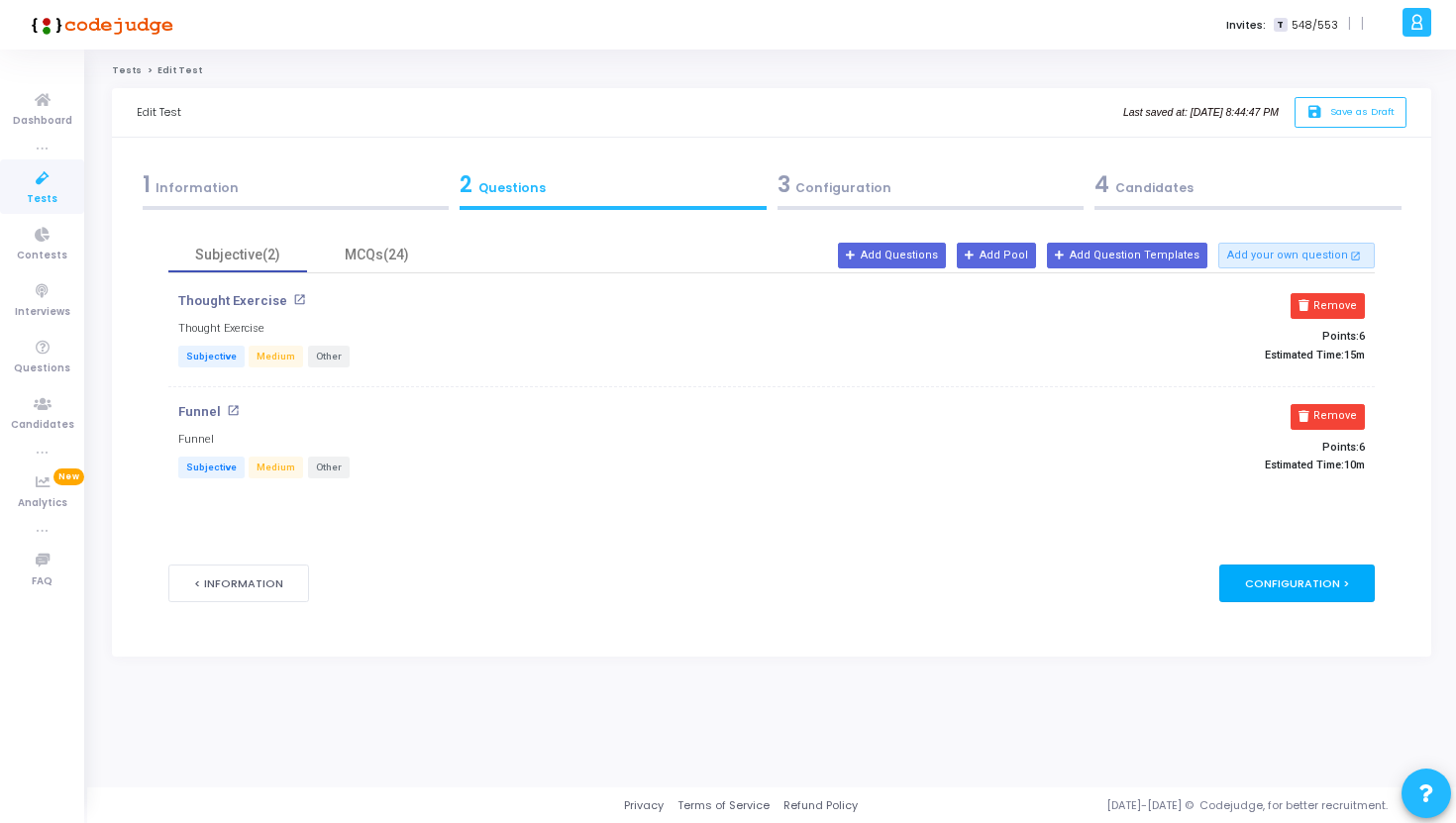 click on "Configuration >" at bounding box center (1297, 582) 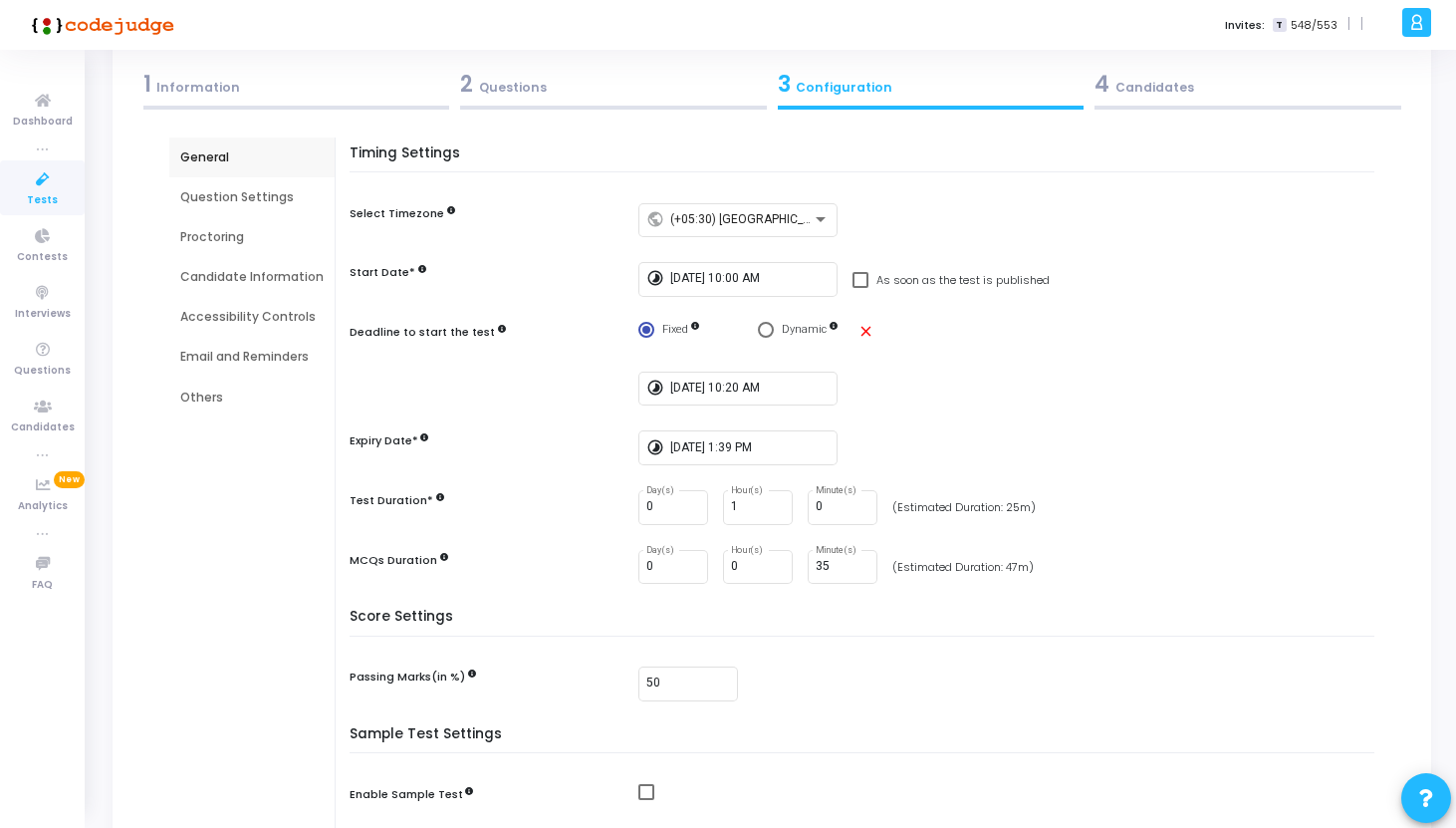 scroll, scrollTop: 103, scrollLeft: 0, axis: vertical 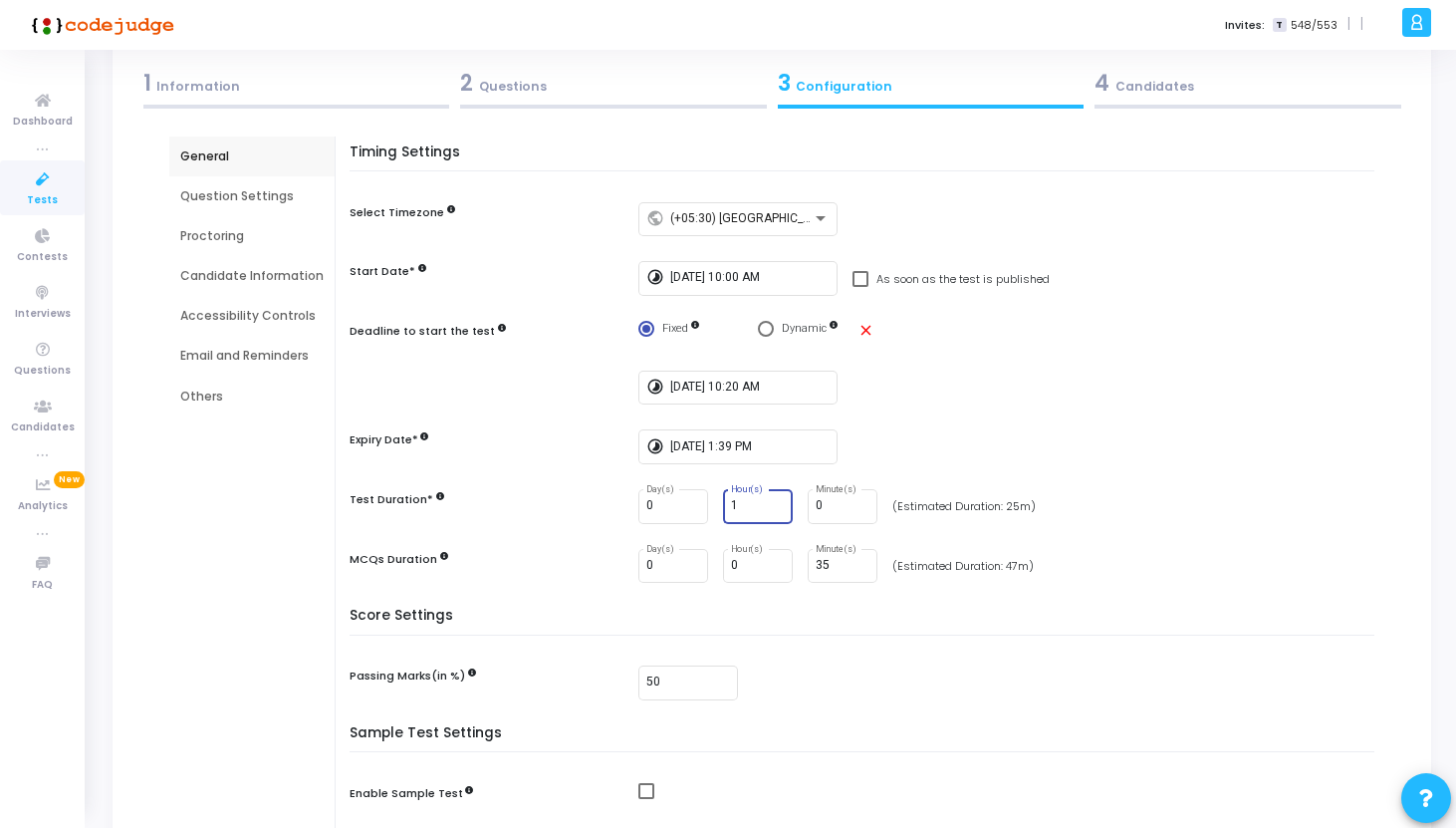 click on "1" at bounding box center [758, 506] 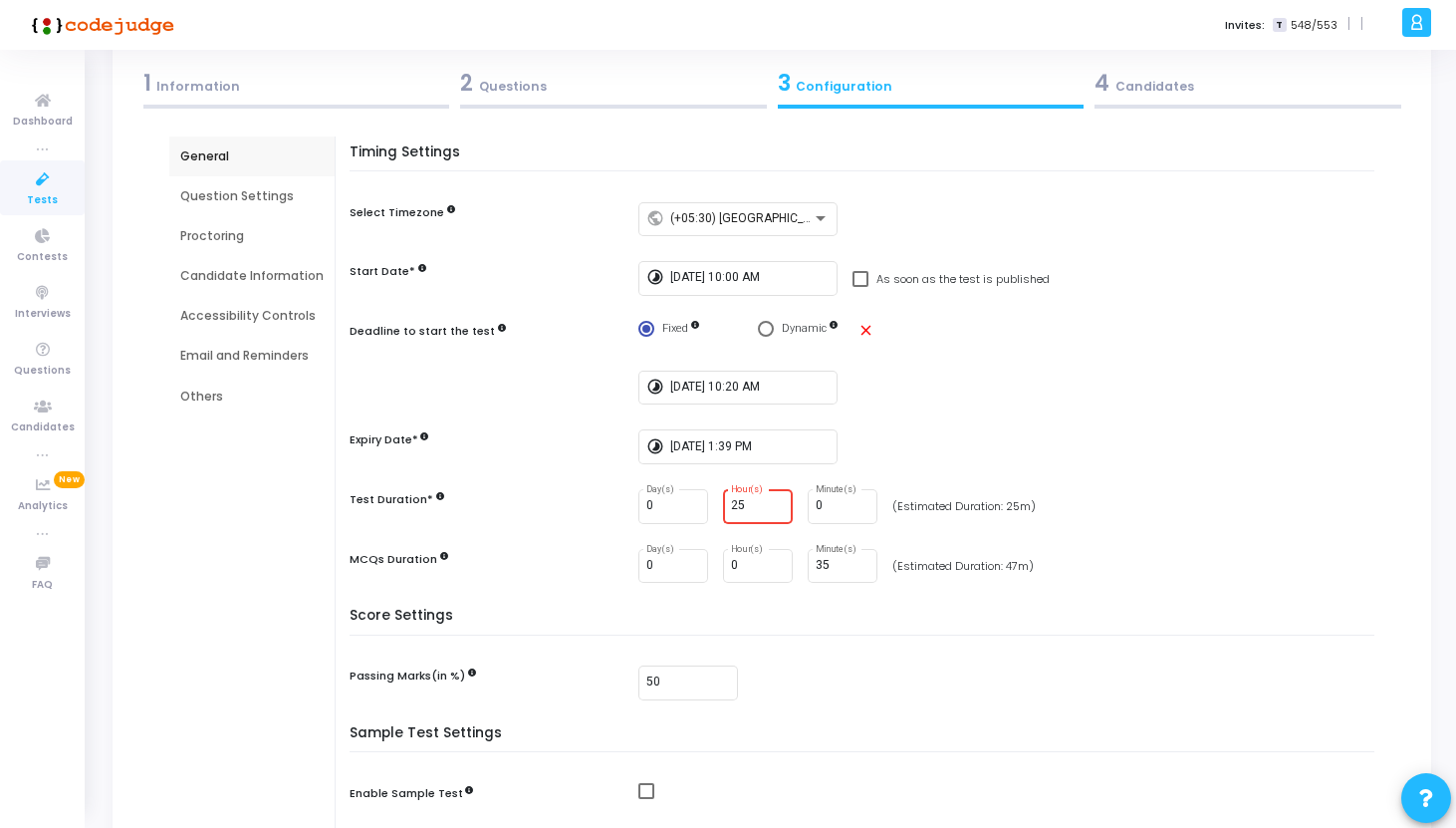 type on "25" 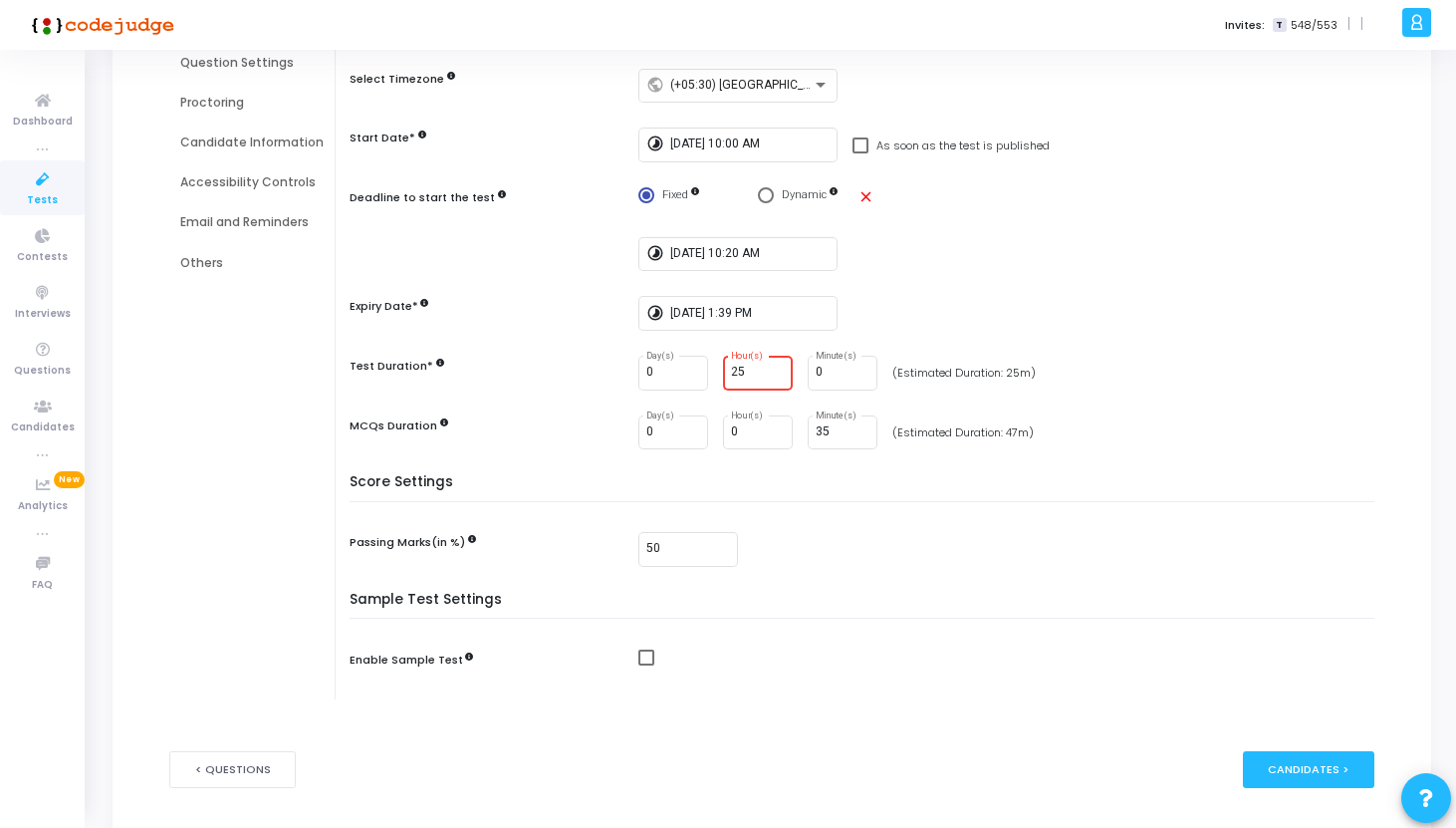 scroll, scrollTop: 303, scrollLeft: 0, axis: vertical 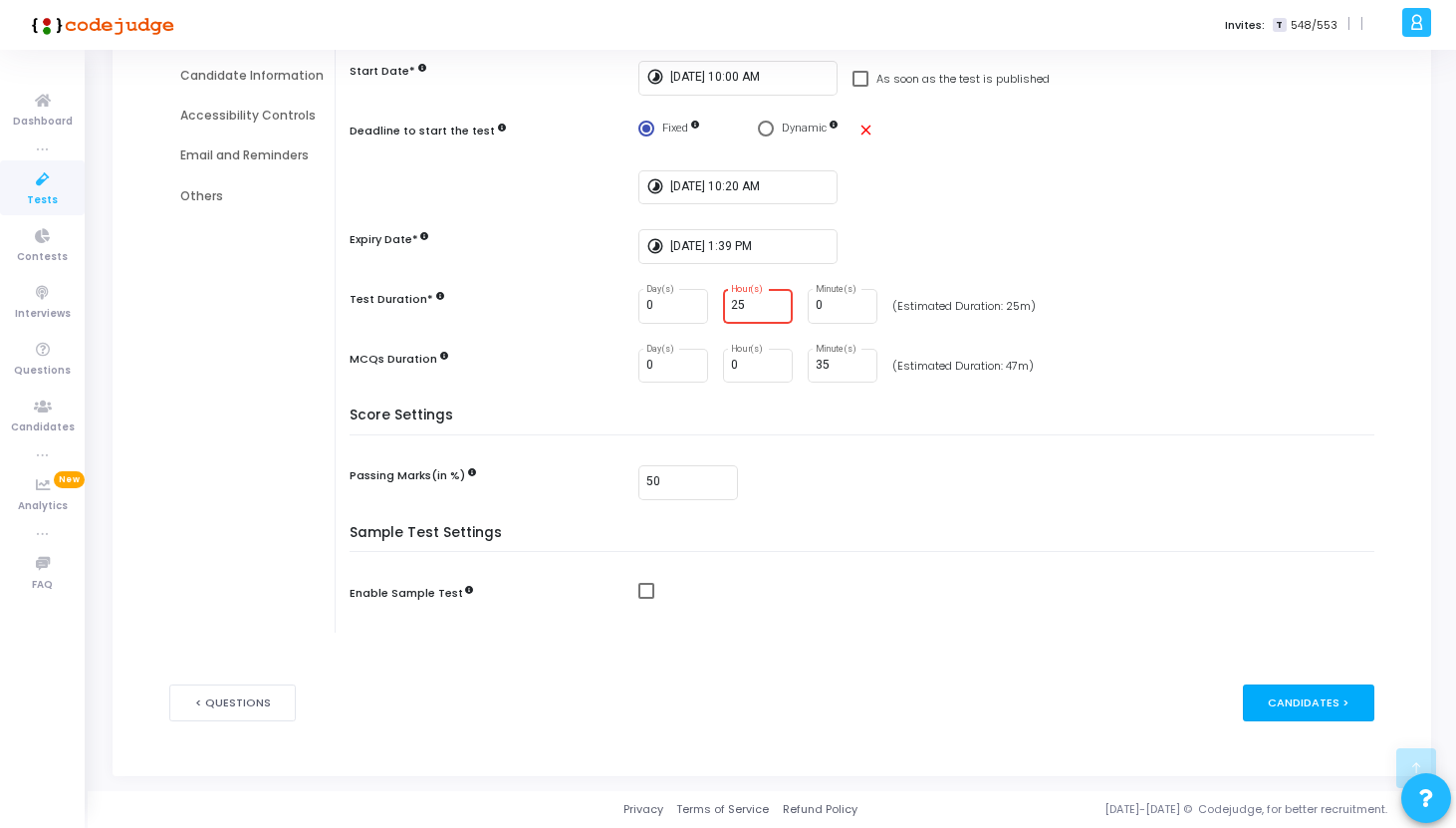 click on "Candidates >" at bounding box center (1309, 702) 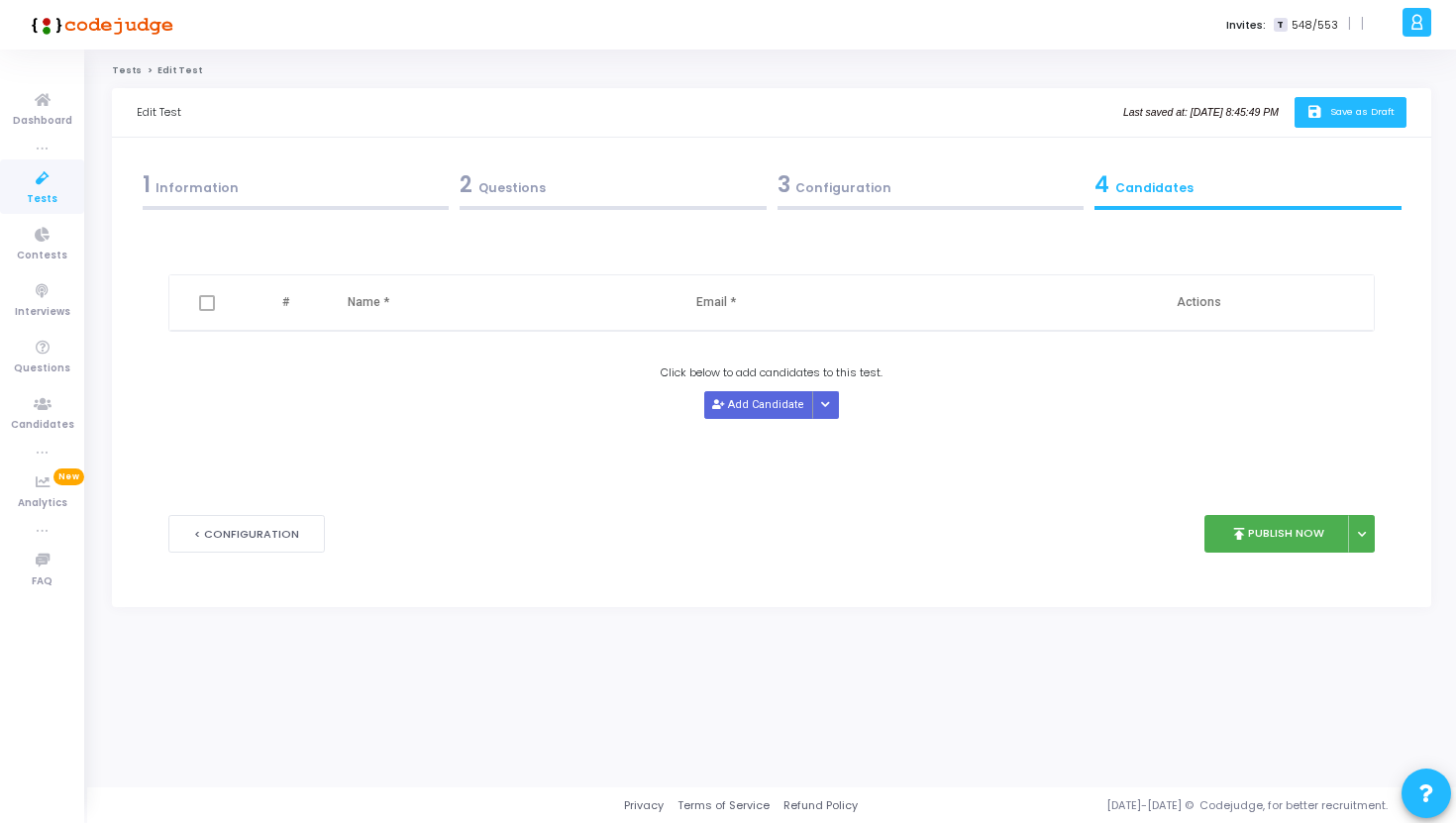 click on "Save as Draft" 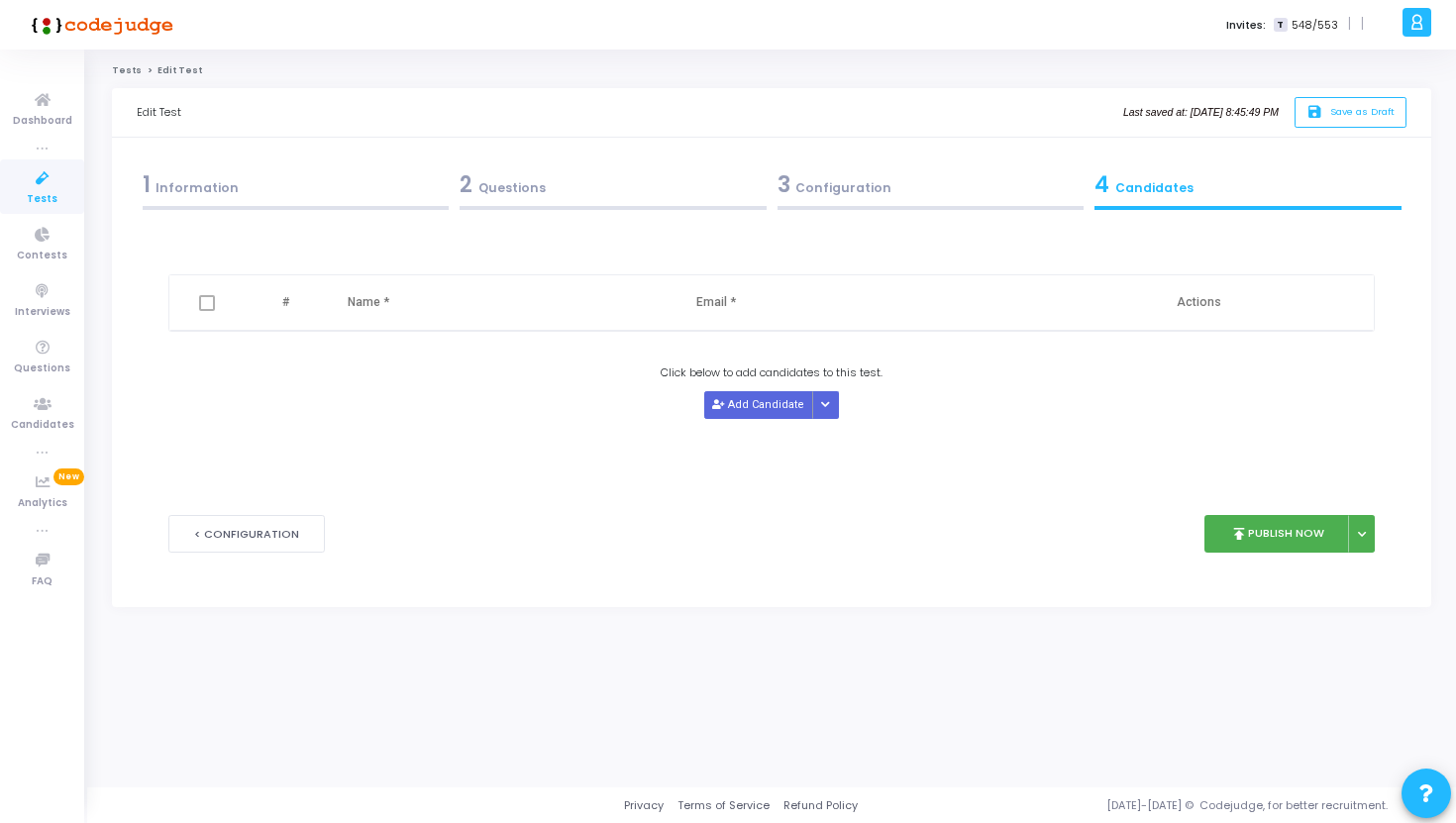click on "3  Configuration" at bounding box center (931, 184) 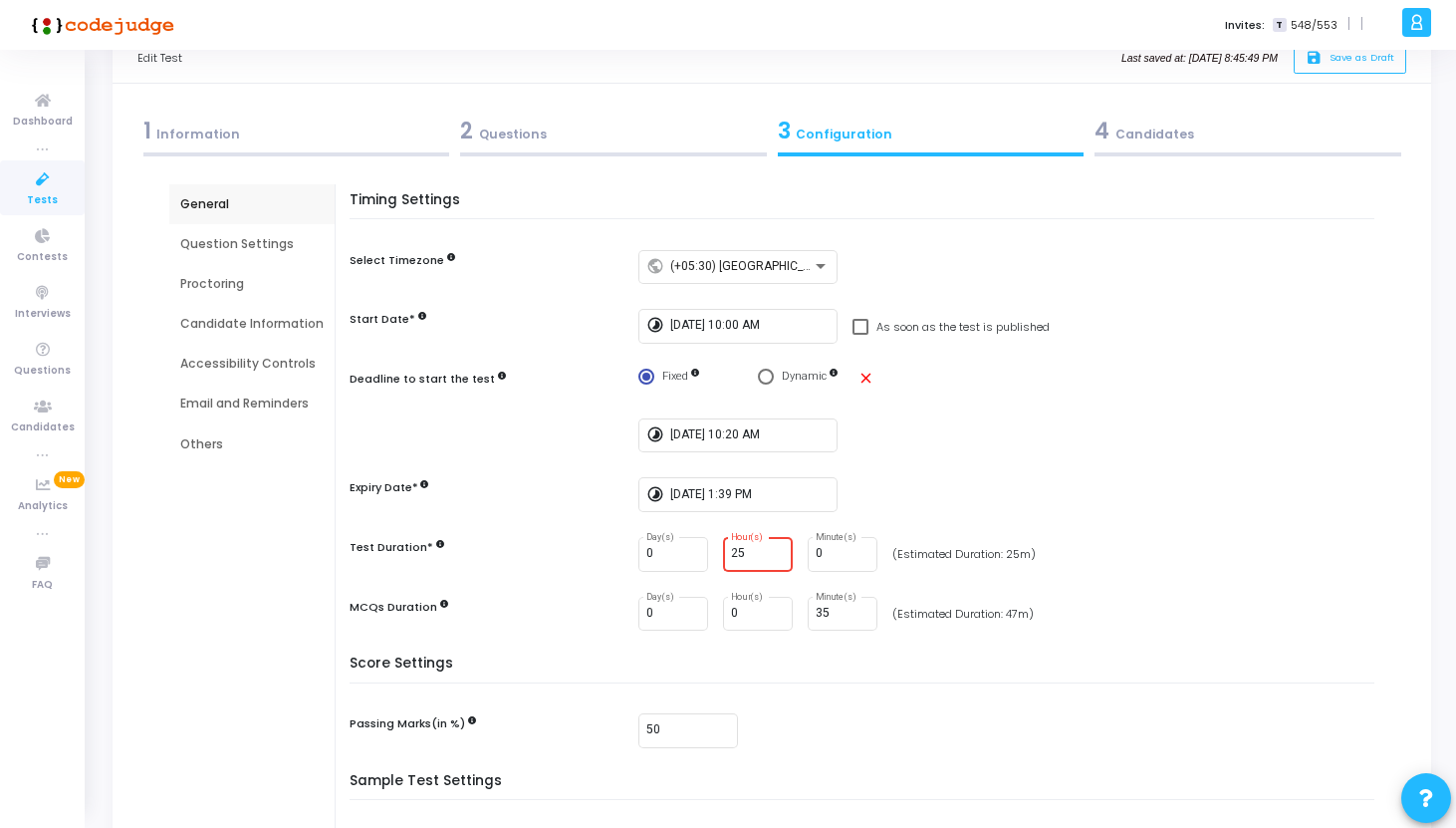 scroll, scrollTop: 62, scrollLeft: 0, axis: vertical 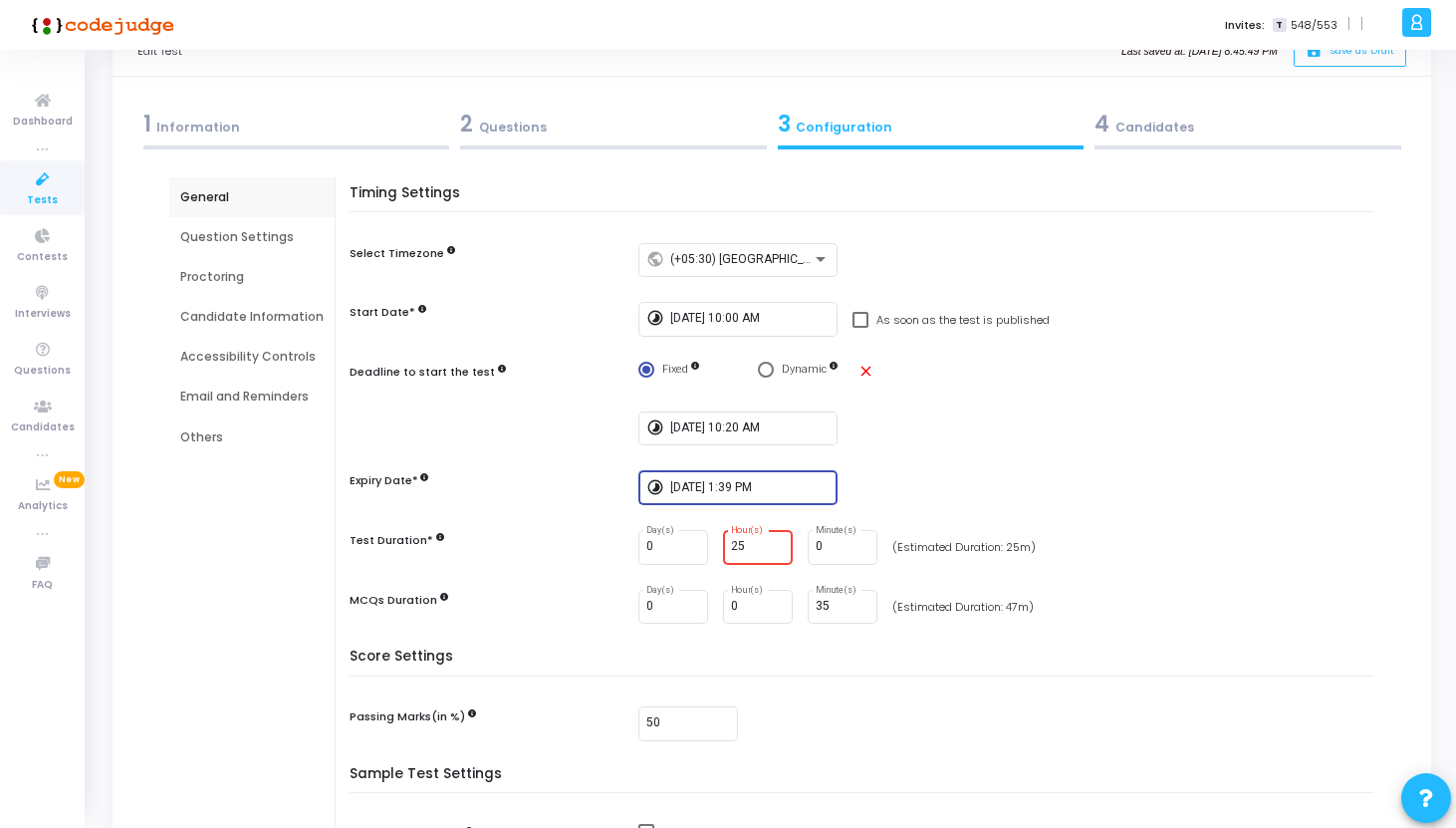 click on "7/14/2025, 1:39 PM" at bounding box center [750, 488] 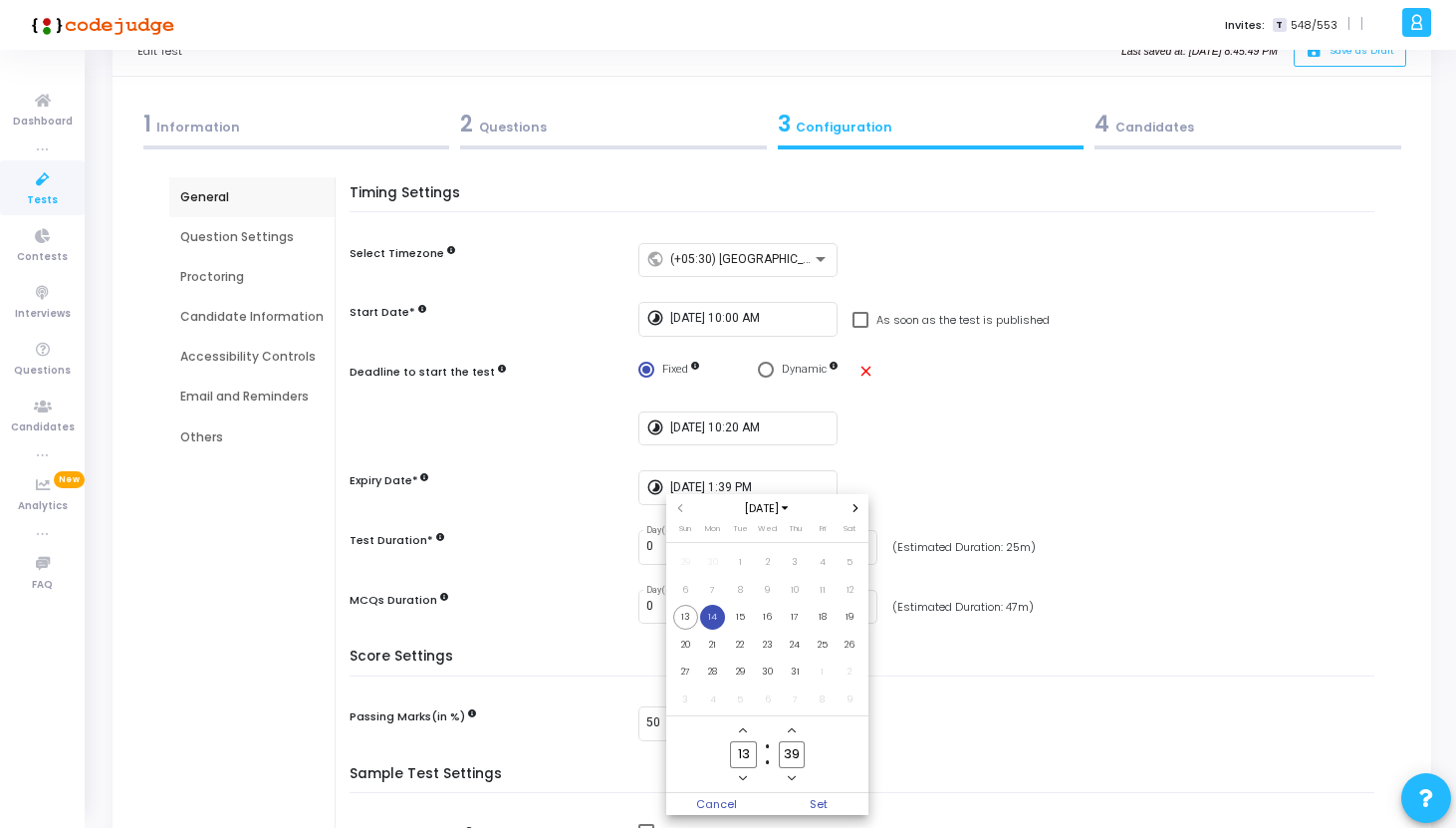click 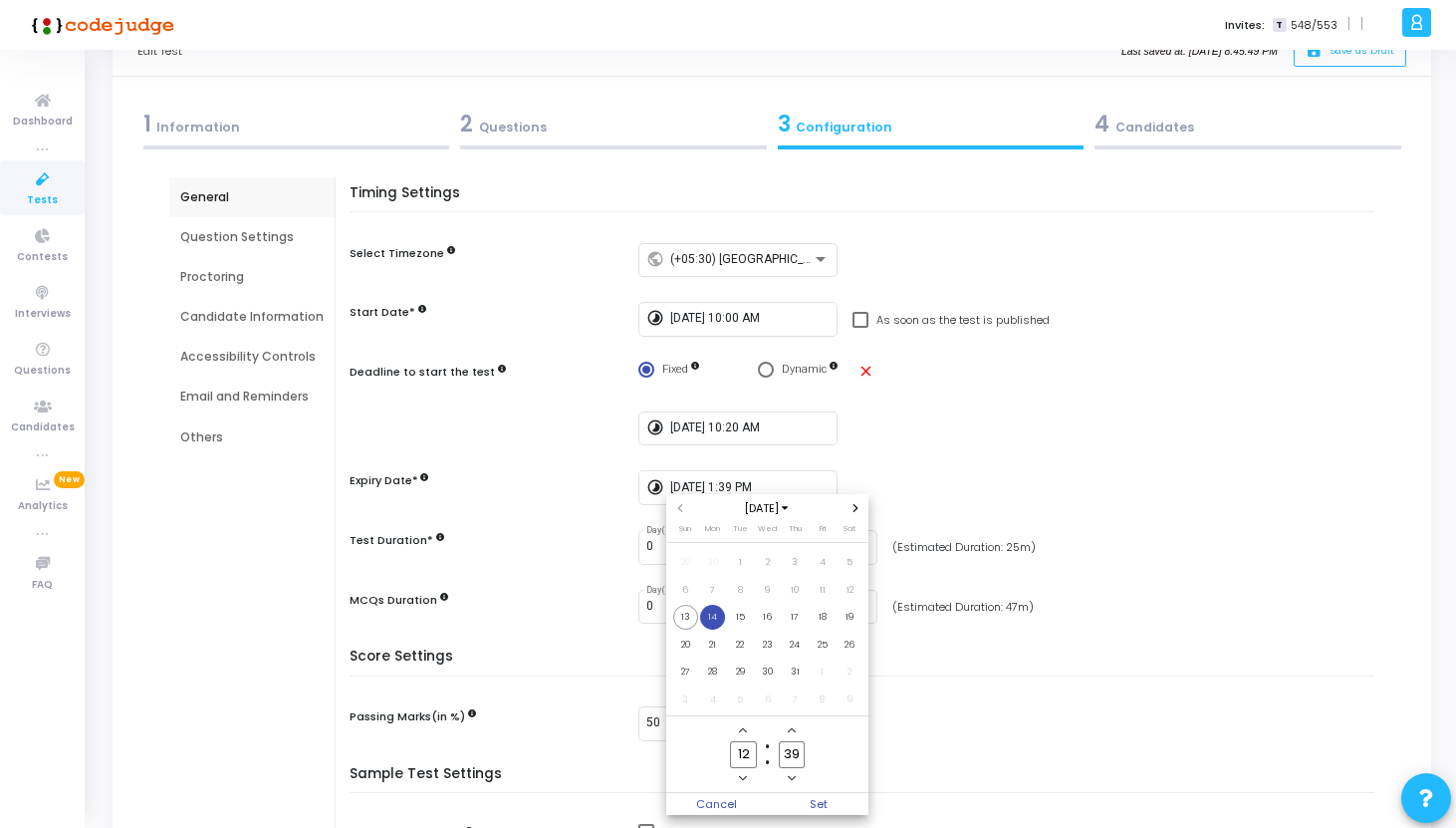 click 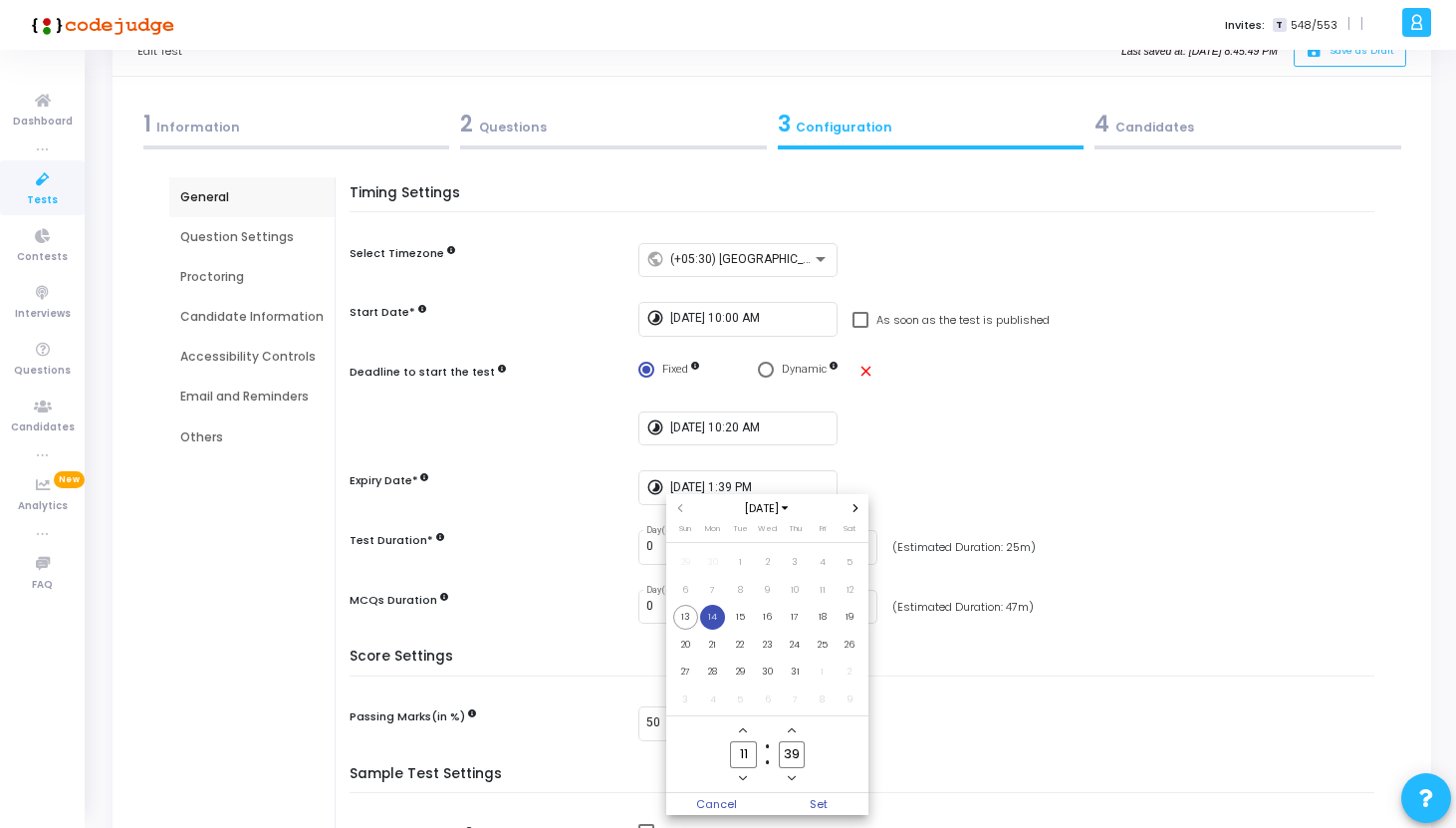 click on "39" 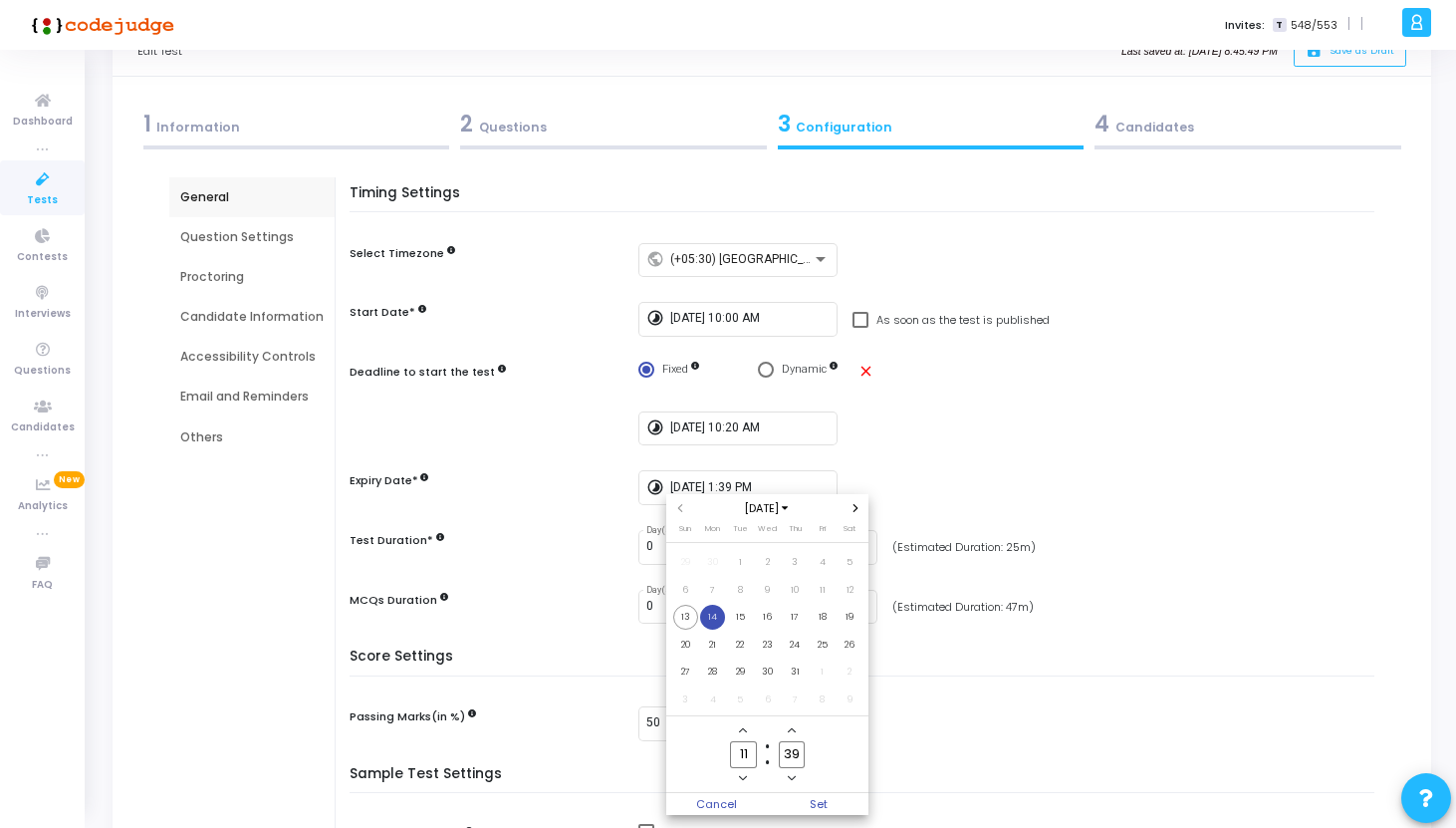 type on "3" 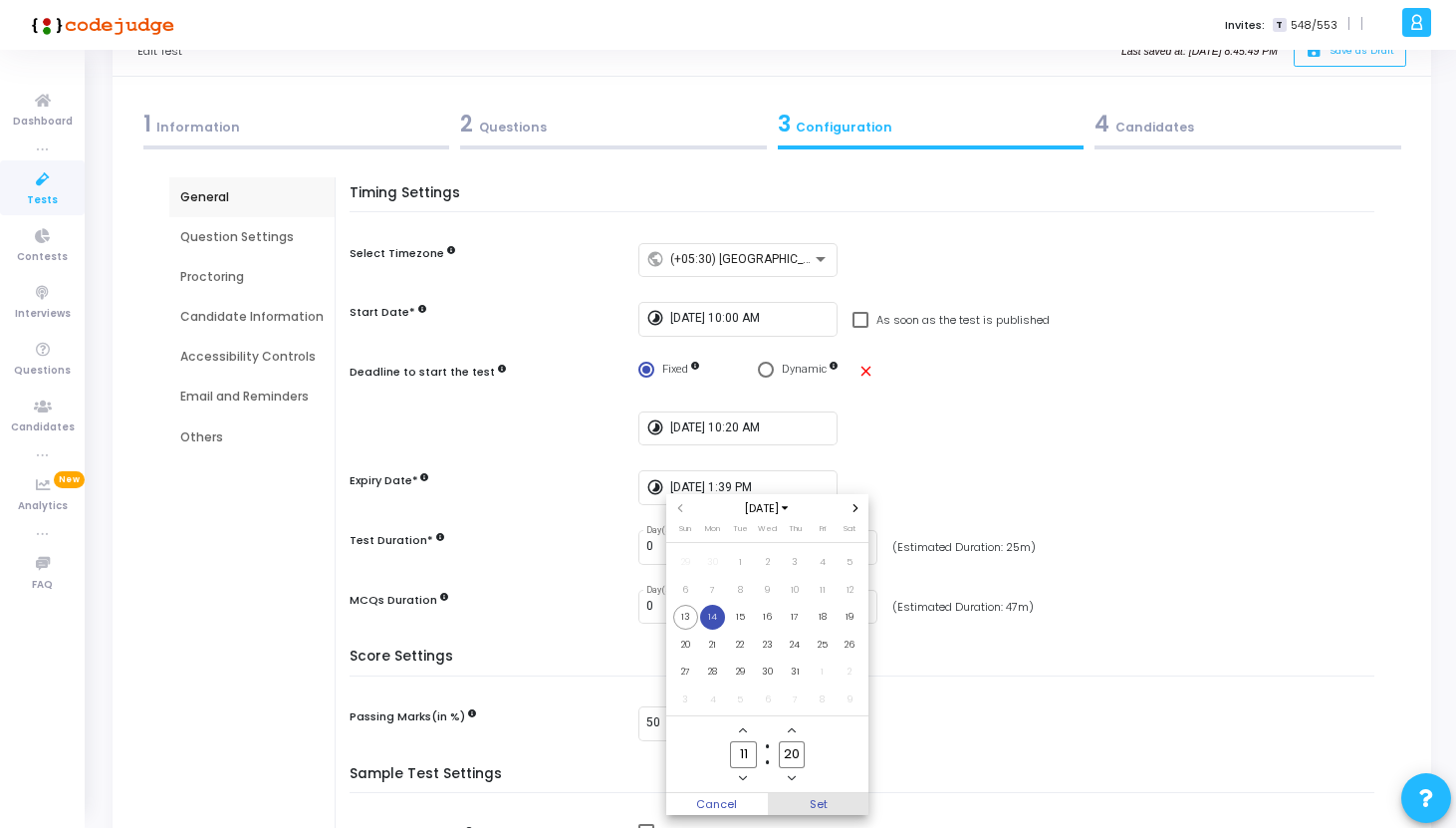 type on "20" 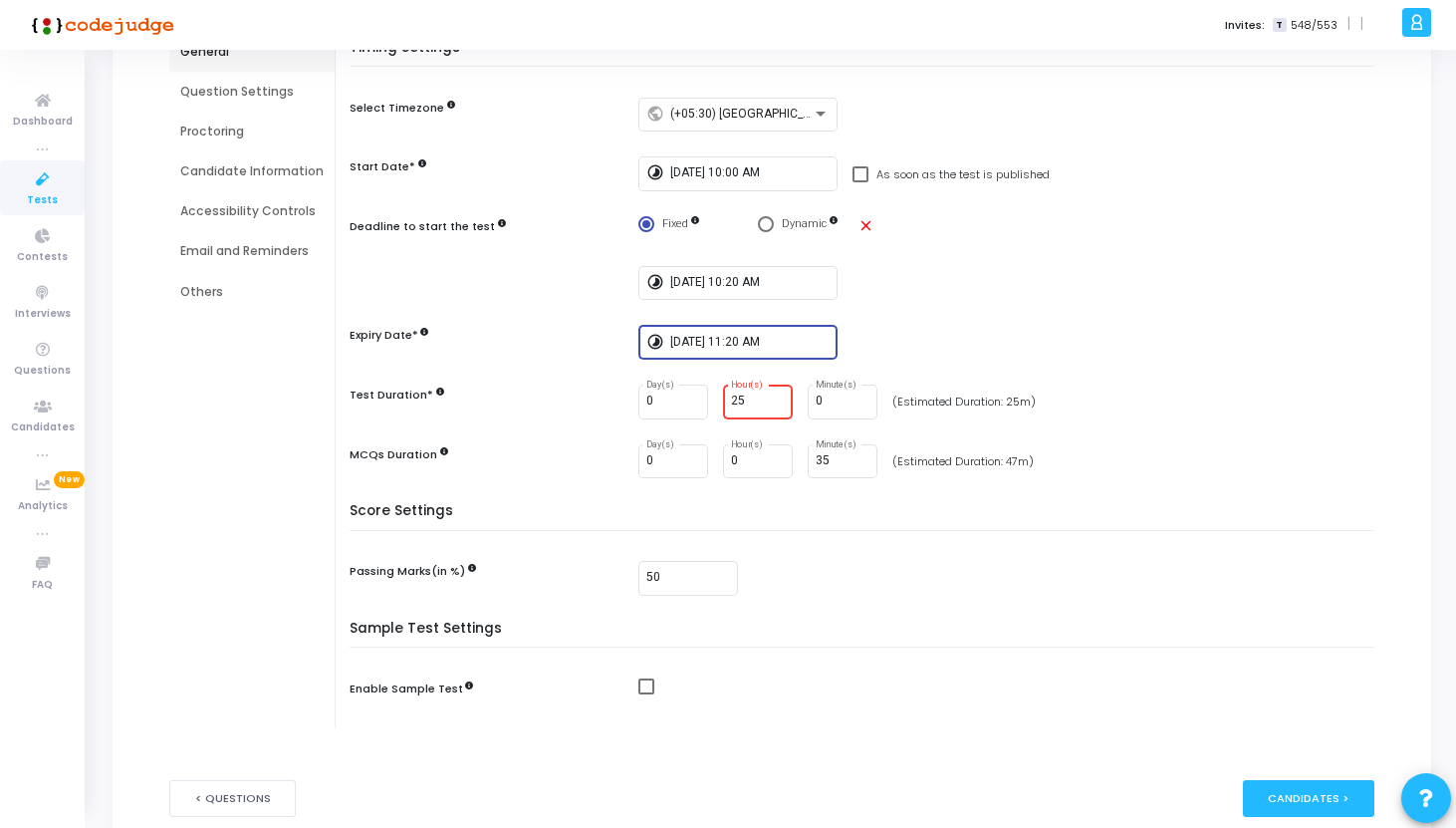 scroll, scrollTop: 303, scrollLeft: 0, axis: vertical 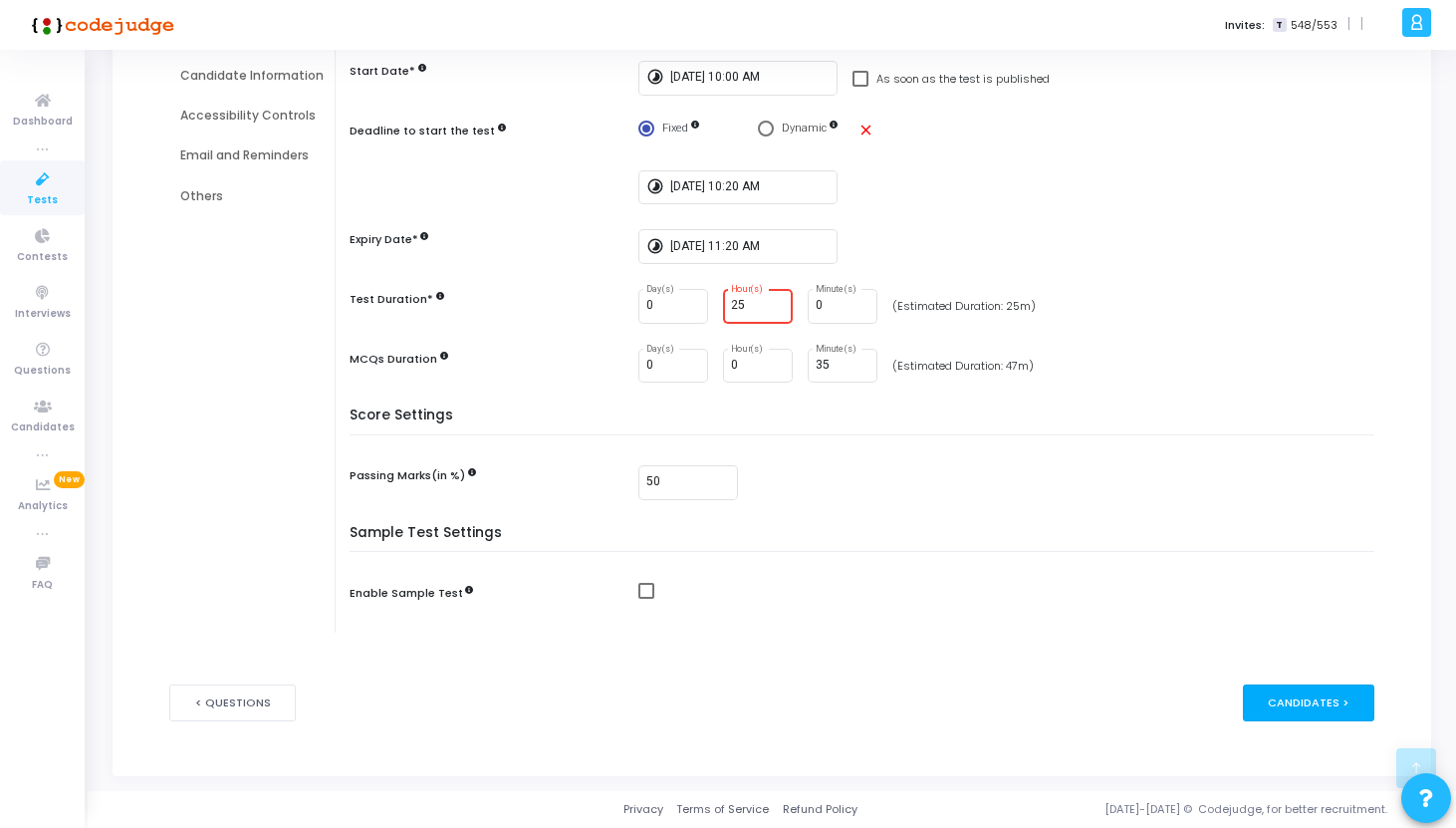 click on "Candidates >" at bounding box center (1309, 702) 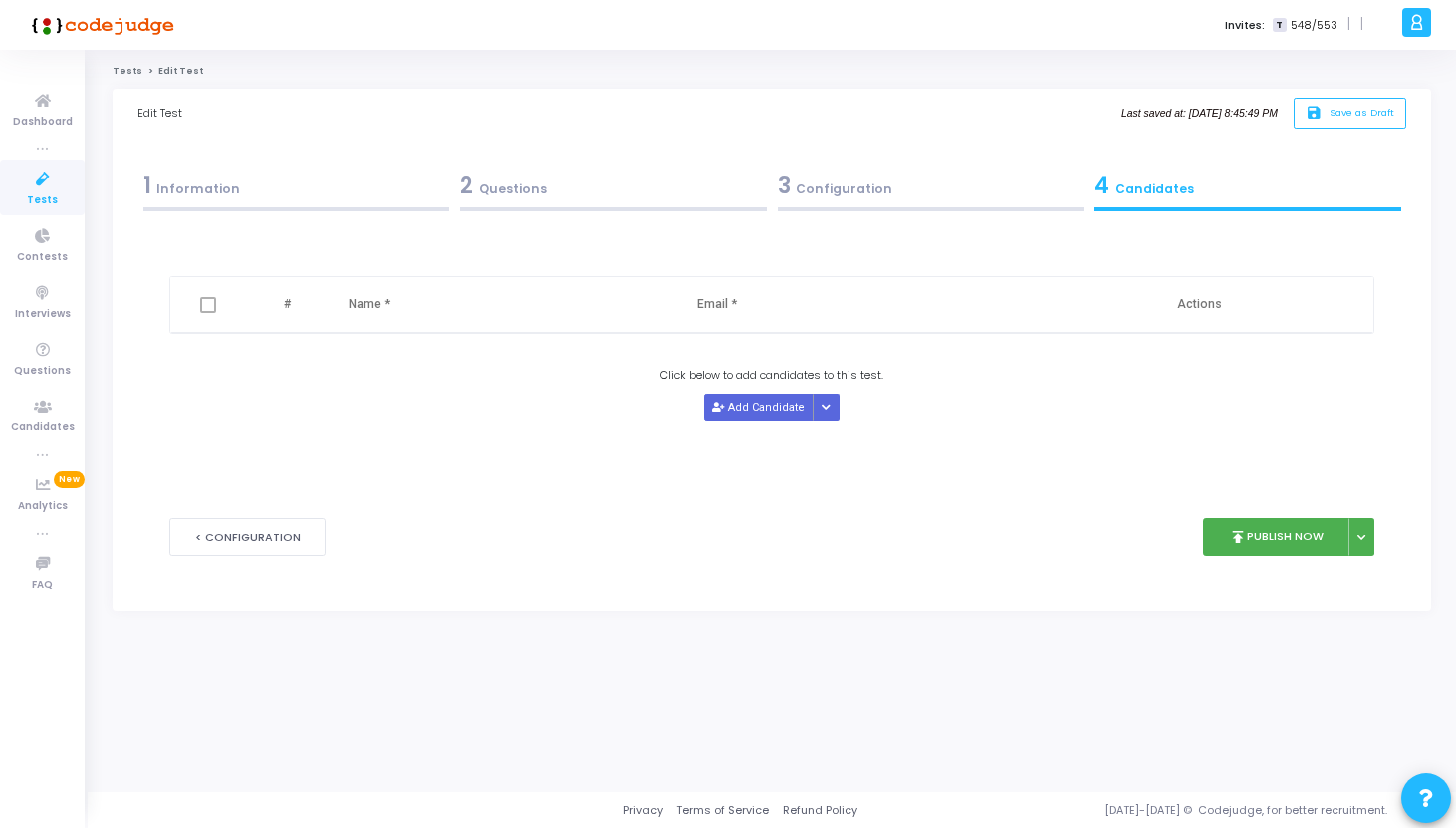 scroll, scrollTop: 0, scrollLeft: 0, axis: both 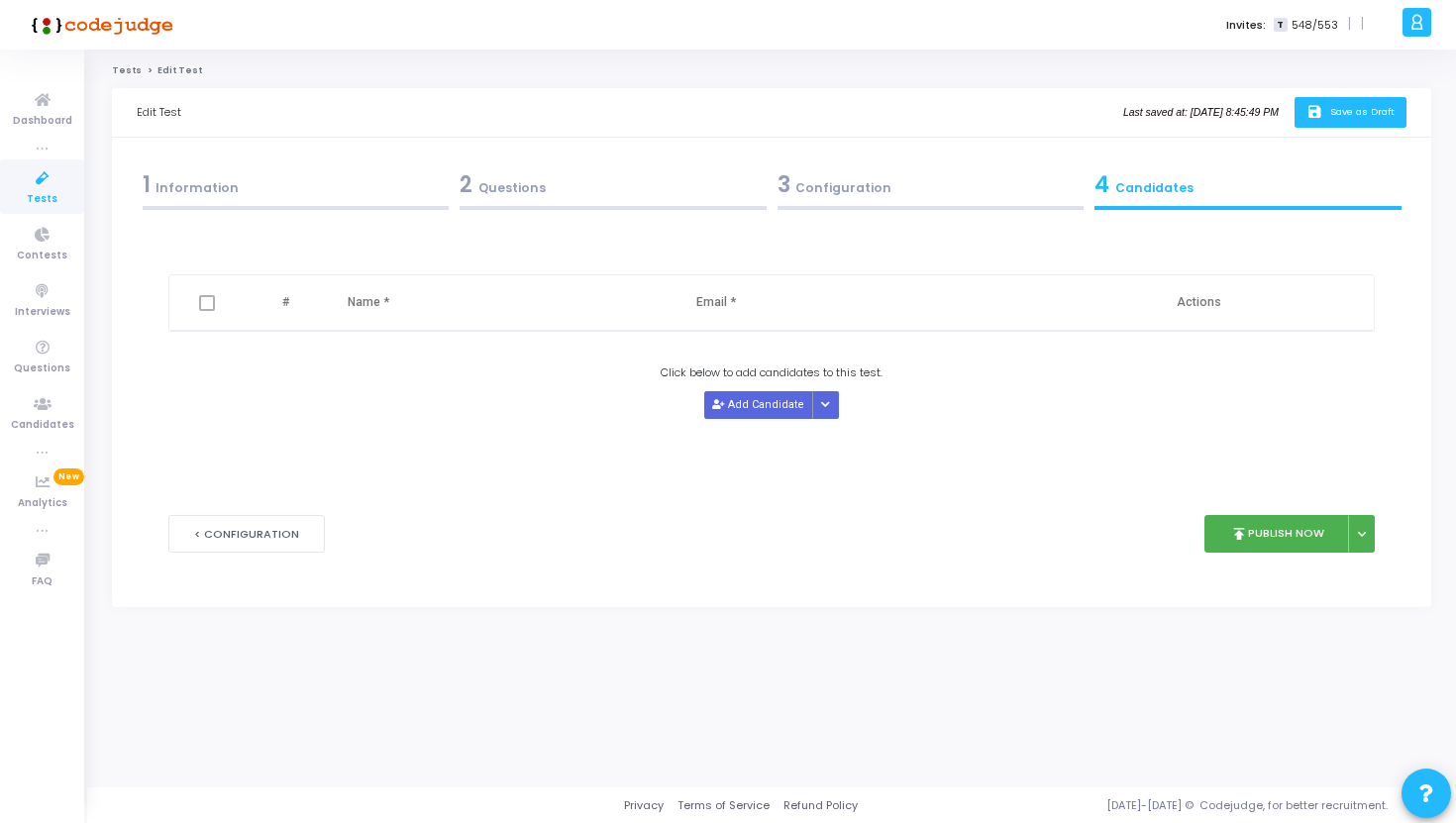 click on "Save as Draft" 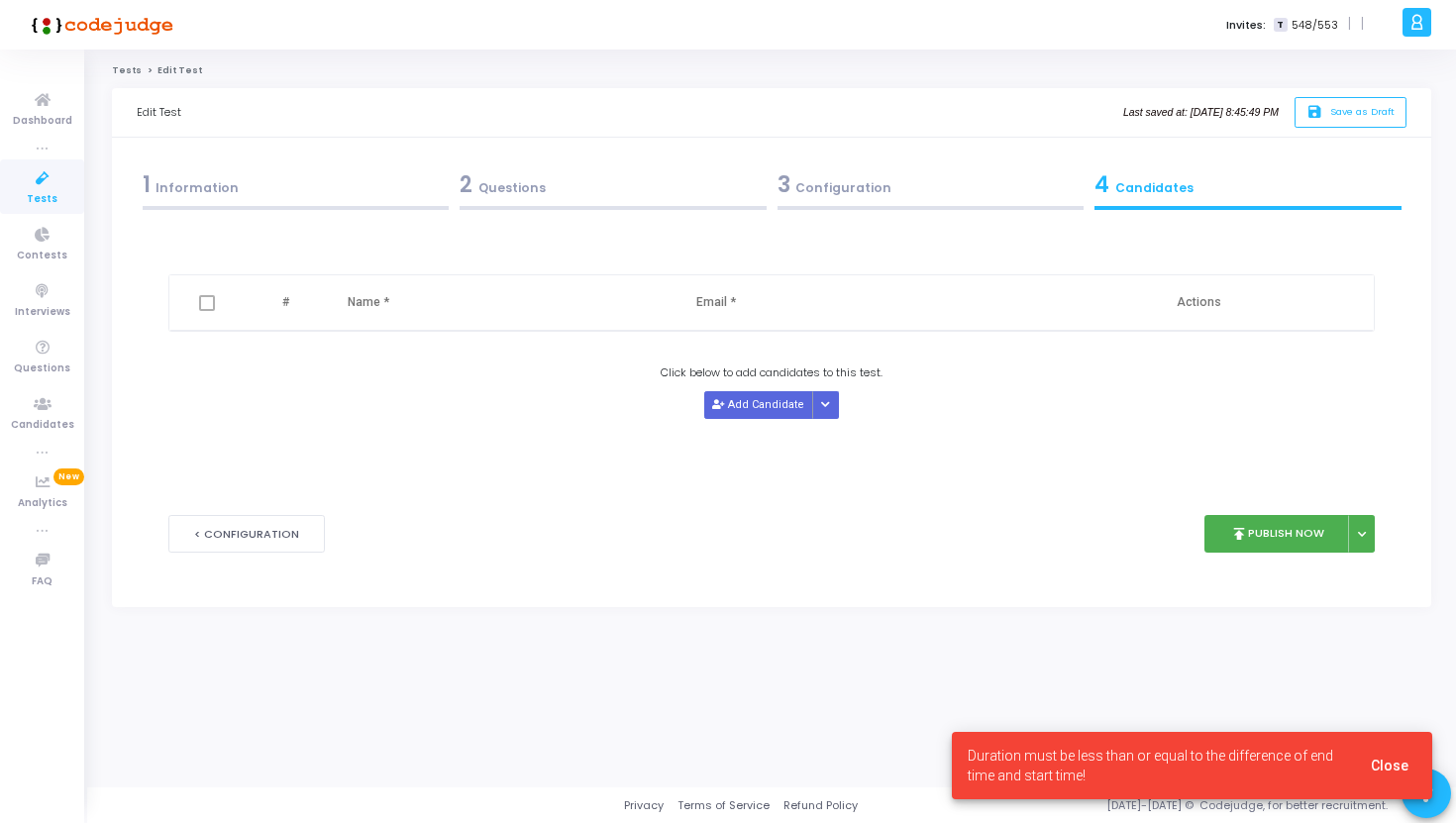 click on "3  Configuration" at bounding box center (931, 184) 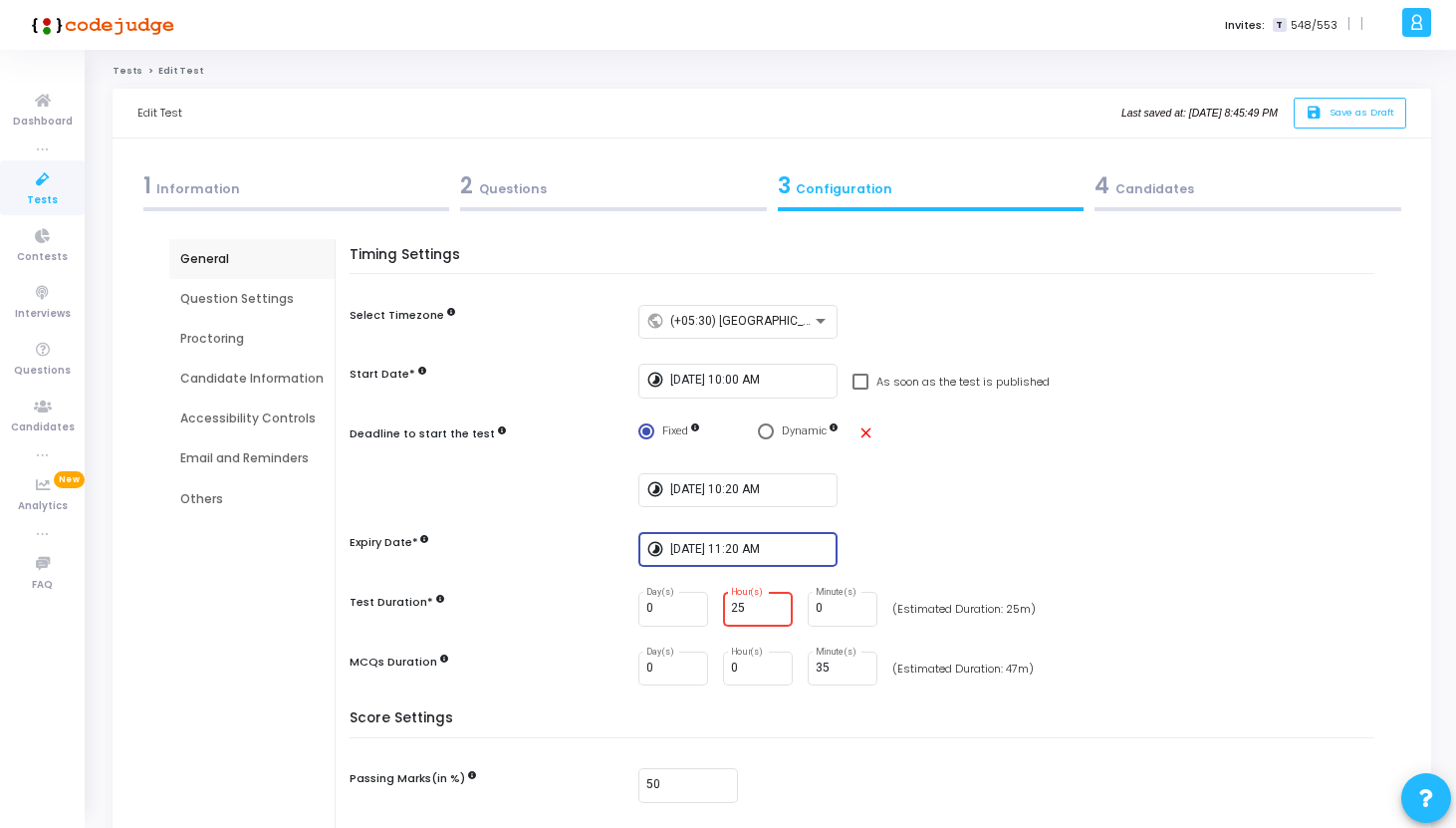 click on "7/14/2025, 11:20 AM" at bounding box center (750, 550) 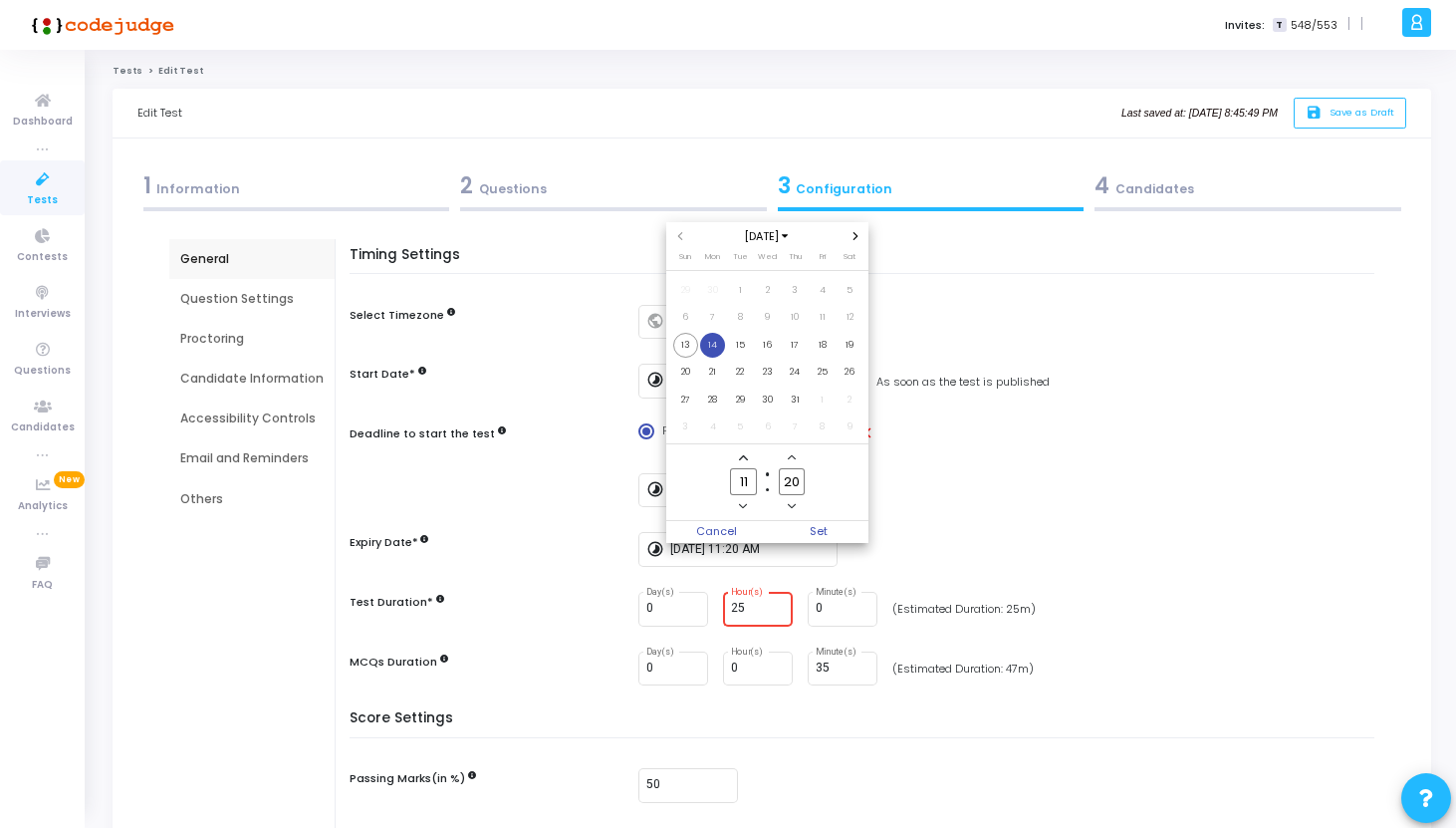 click on "20" 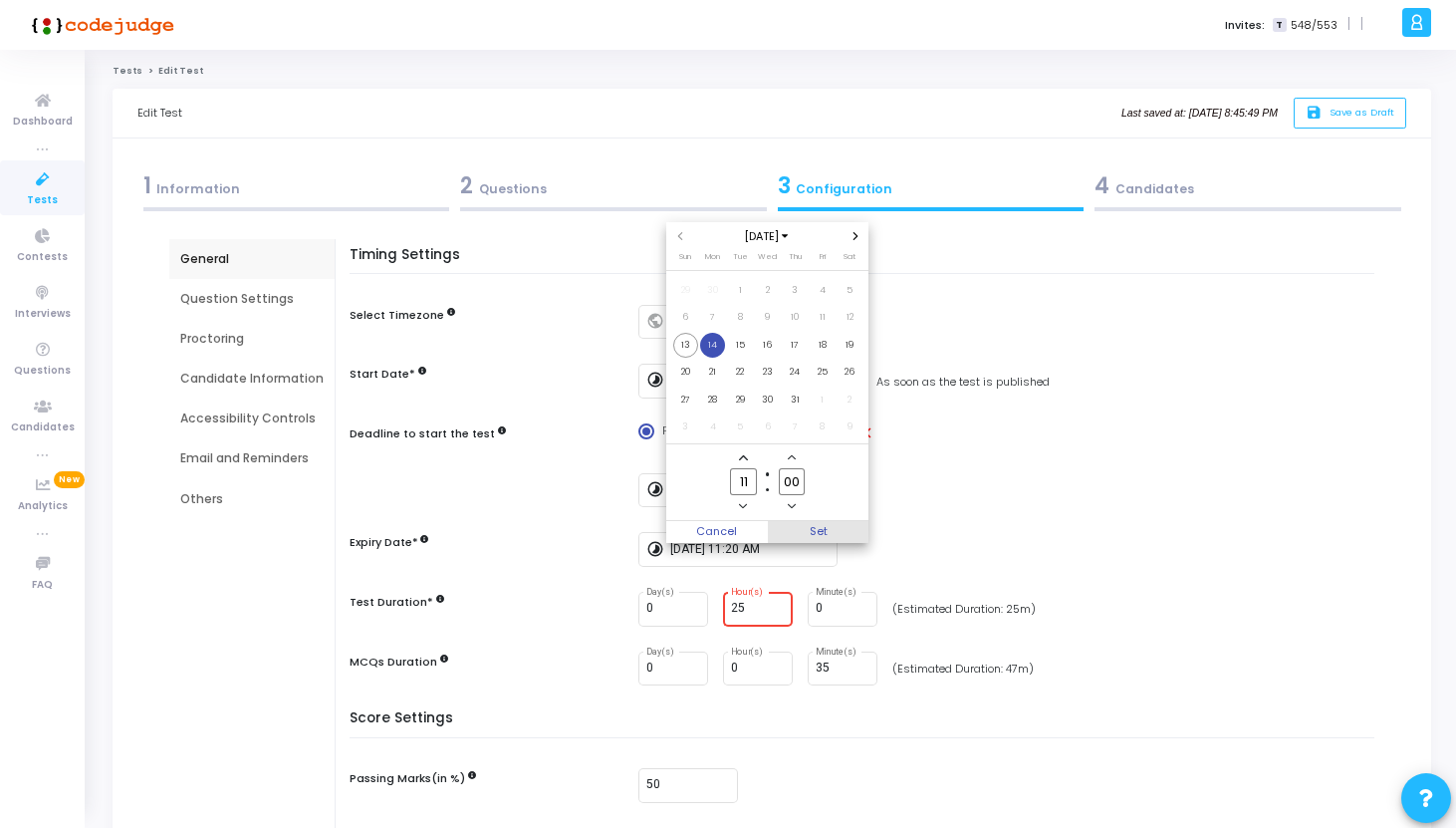 type on "00" 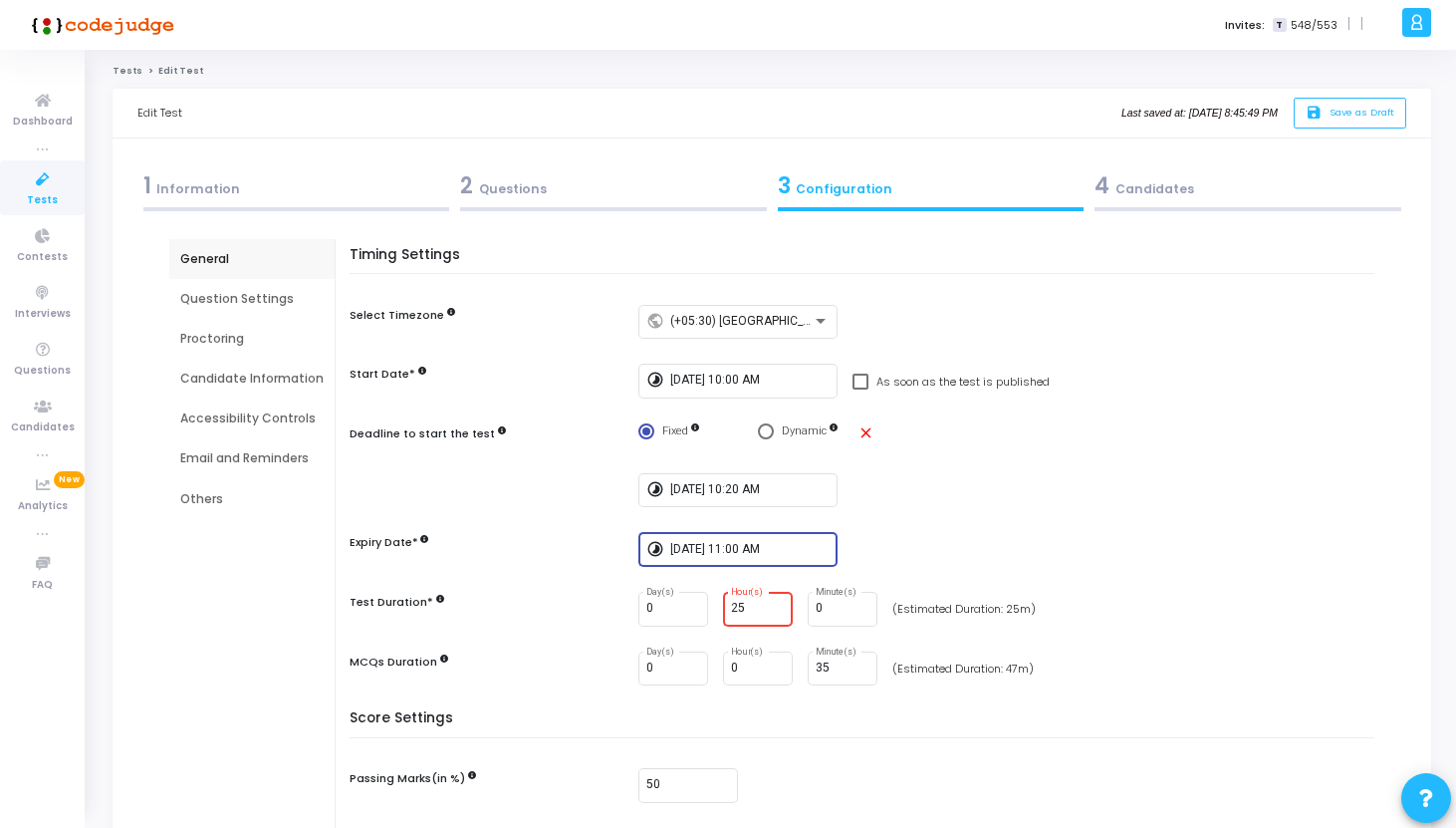 scroll, scrollTop: 303, scrollLeft: 0, axis: vertical 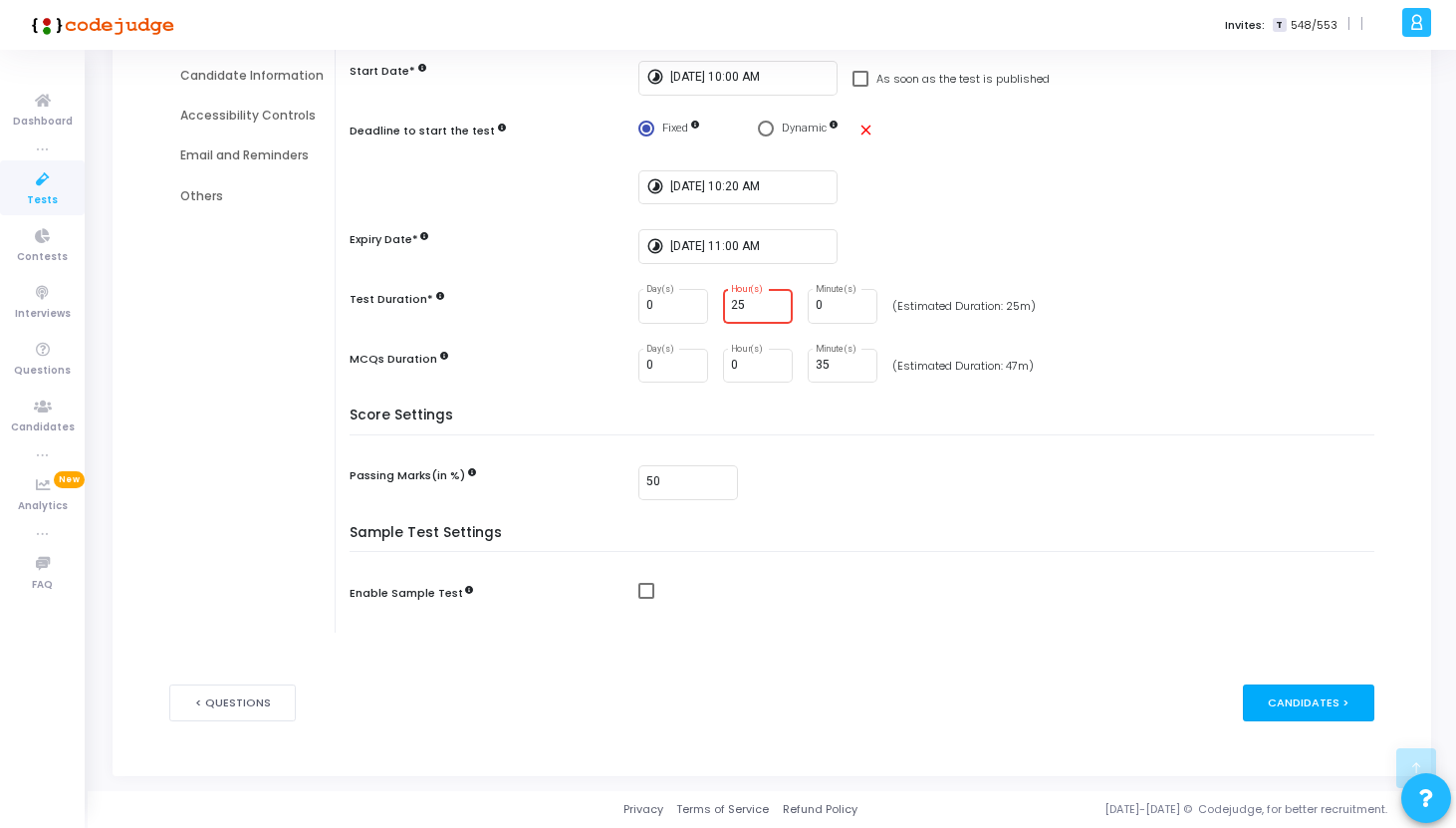click on "Candidates >" at bounding box center (1309, 702) 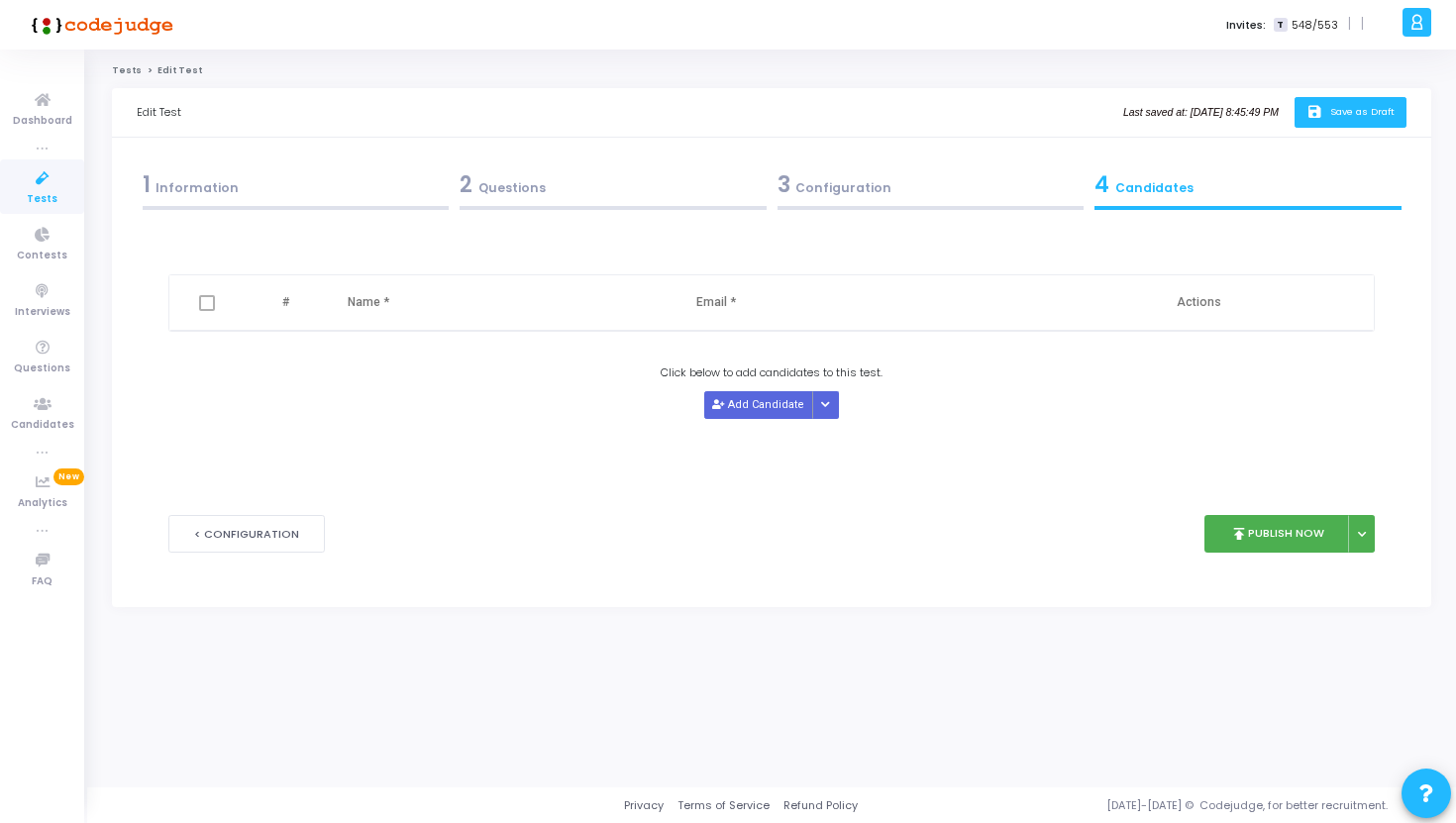 click on "Save as Draft" 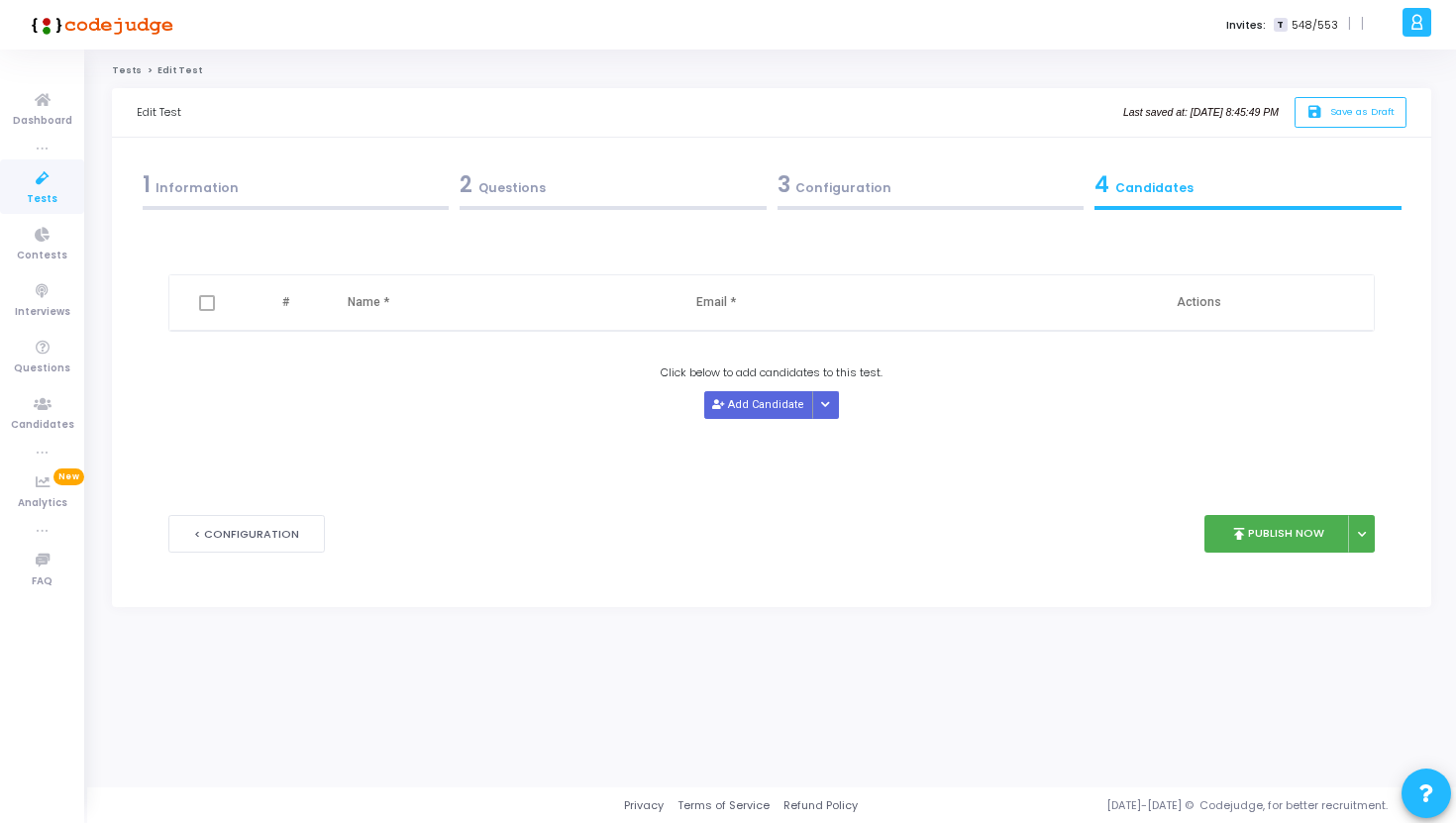 click on "3  Configuration" at bounding box center (931, 184) 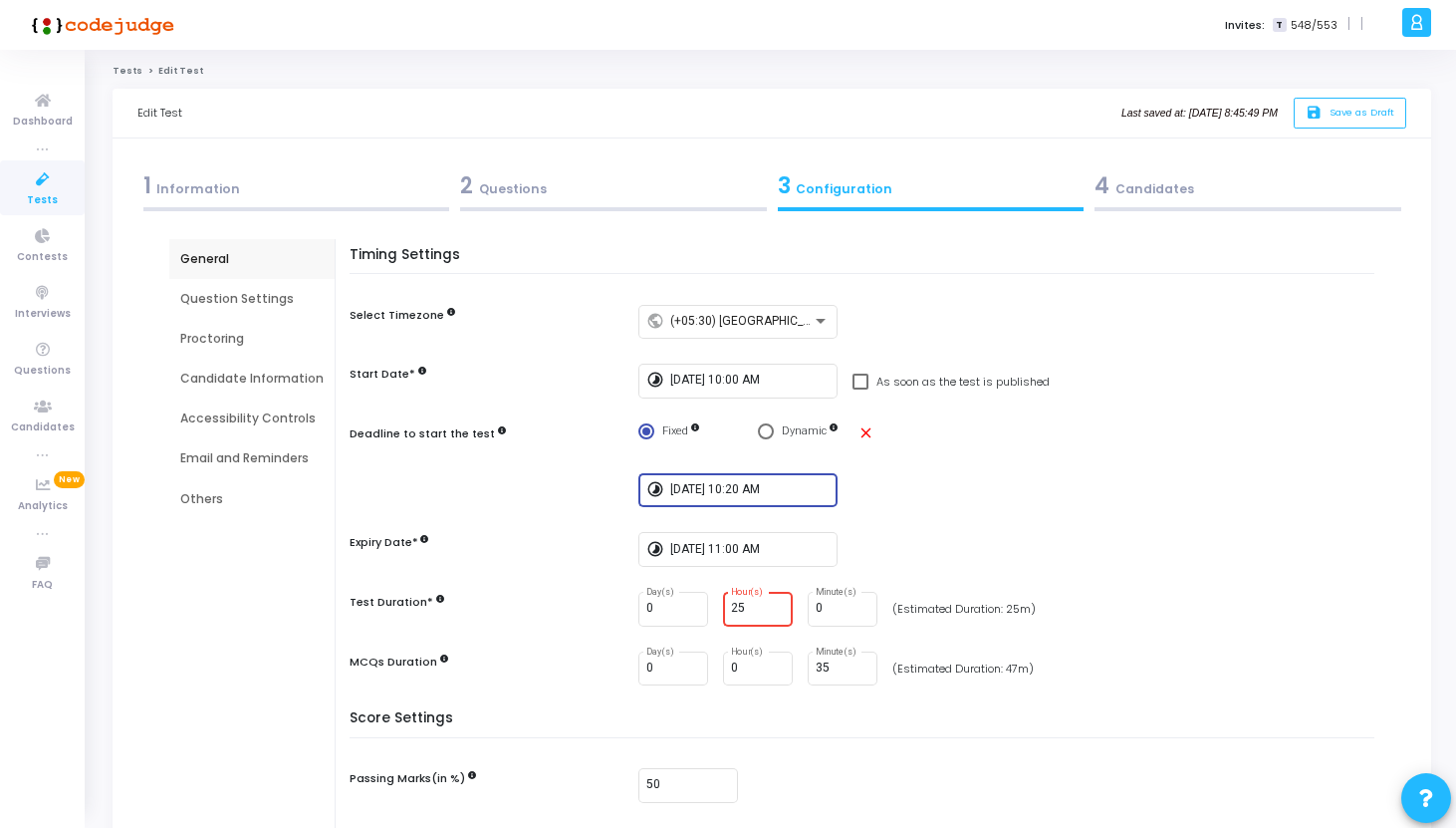 click on "7/14/2025, 10:20 AM" at bounding box center (750, 490) 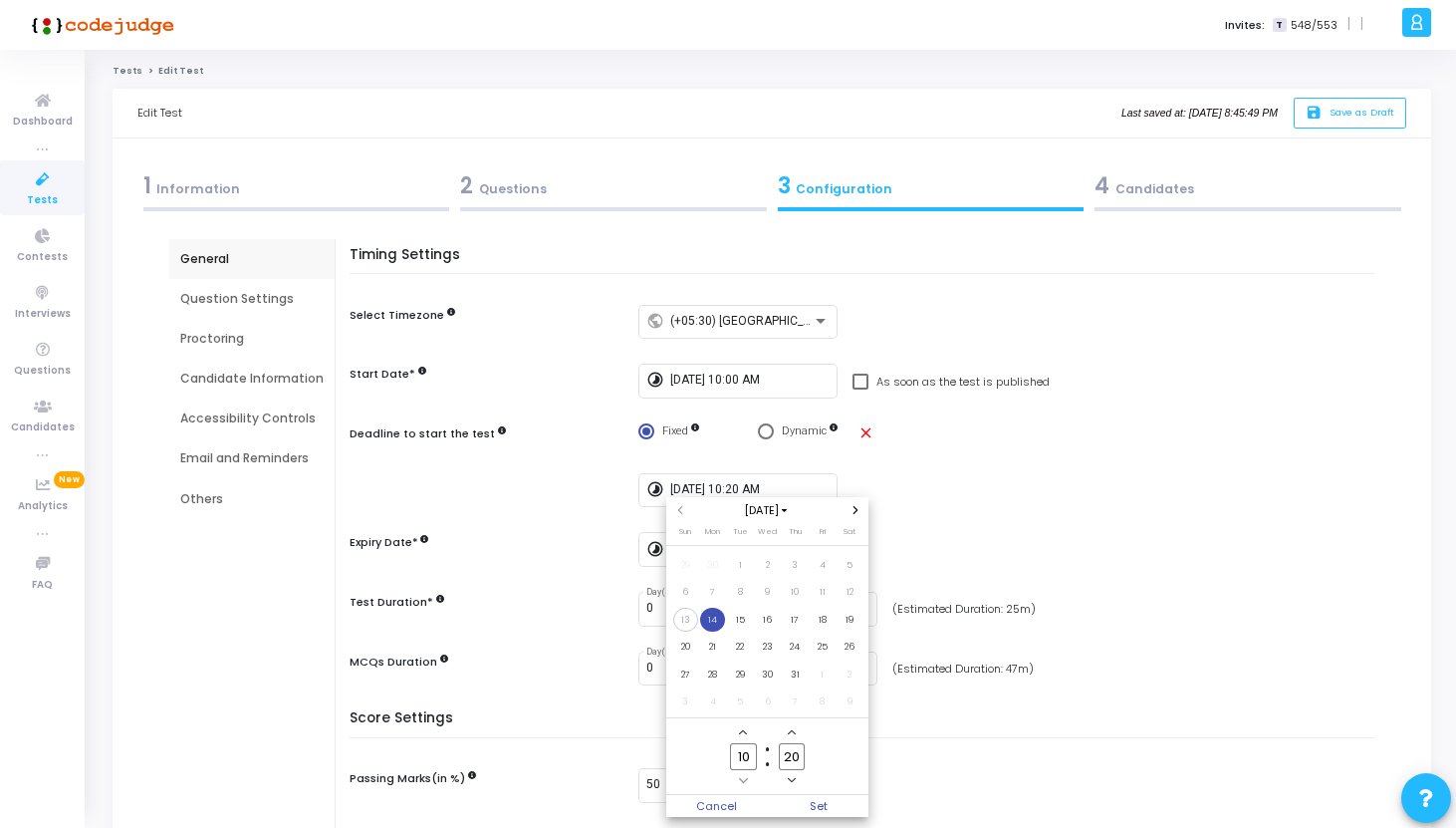 click 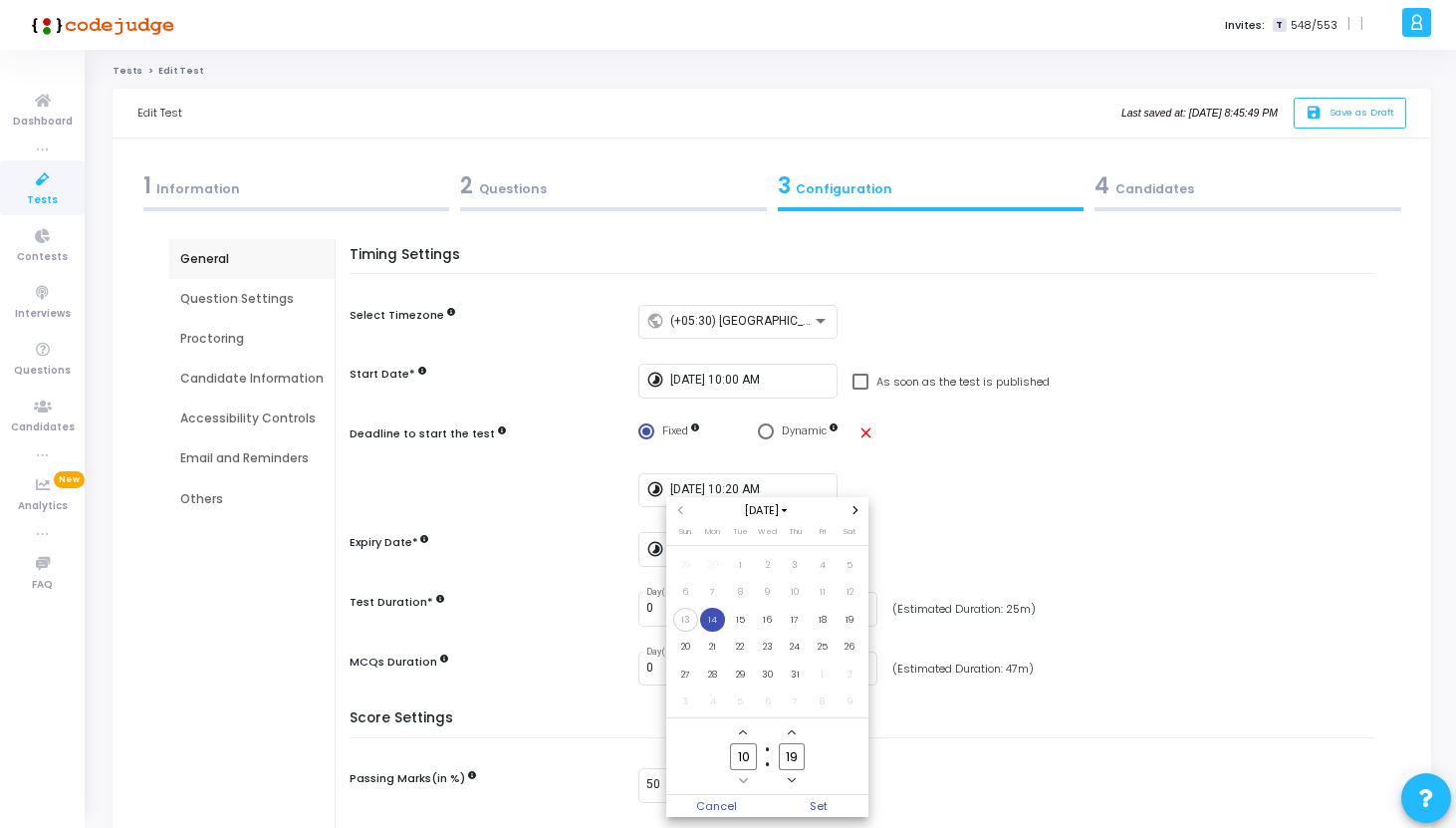 click 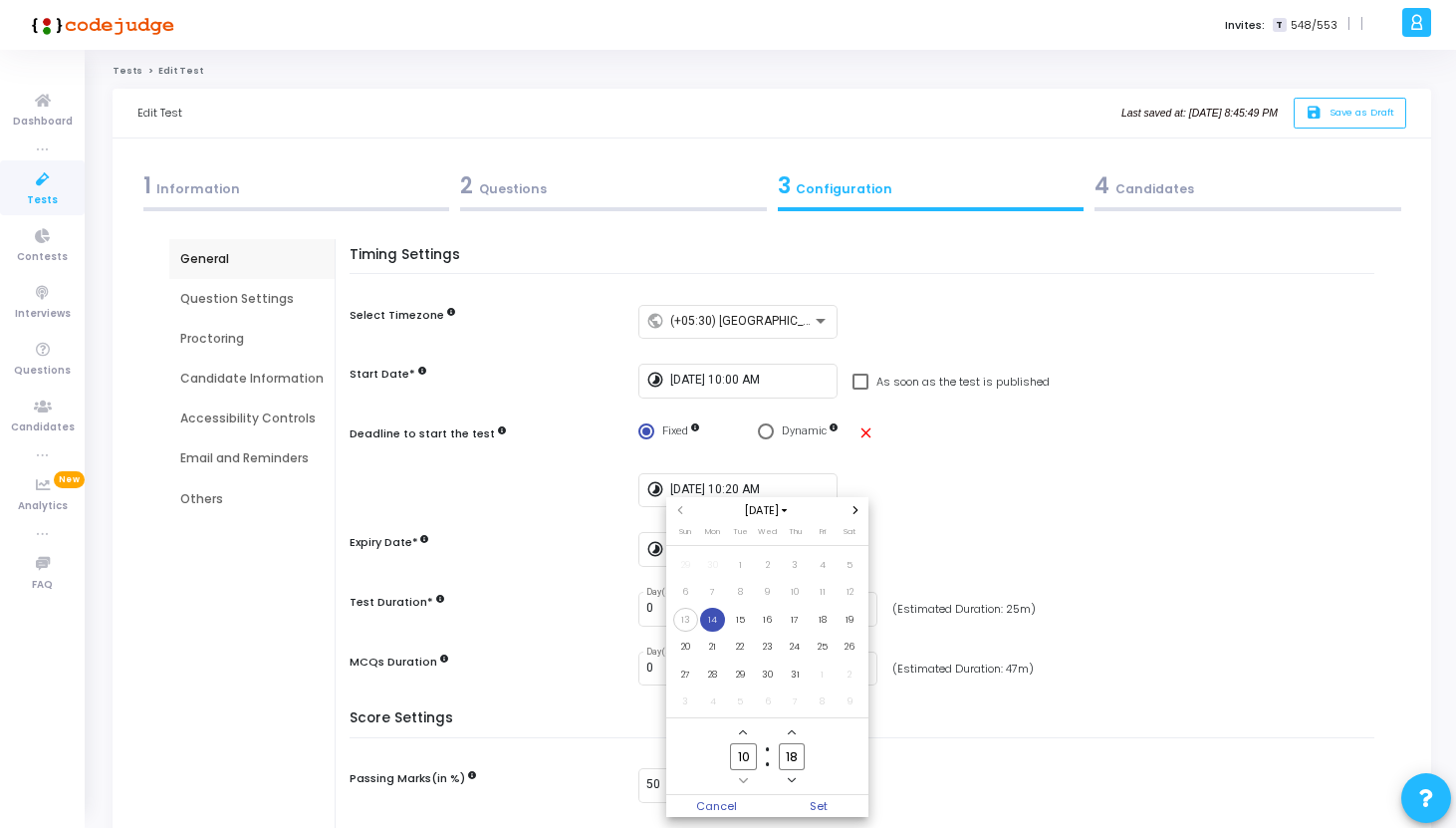 click 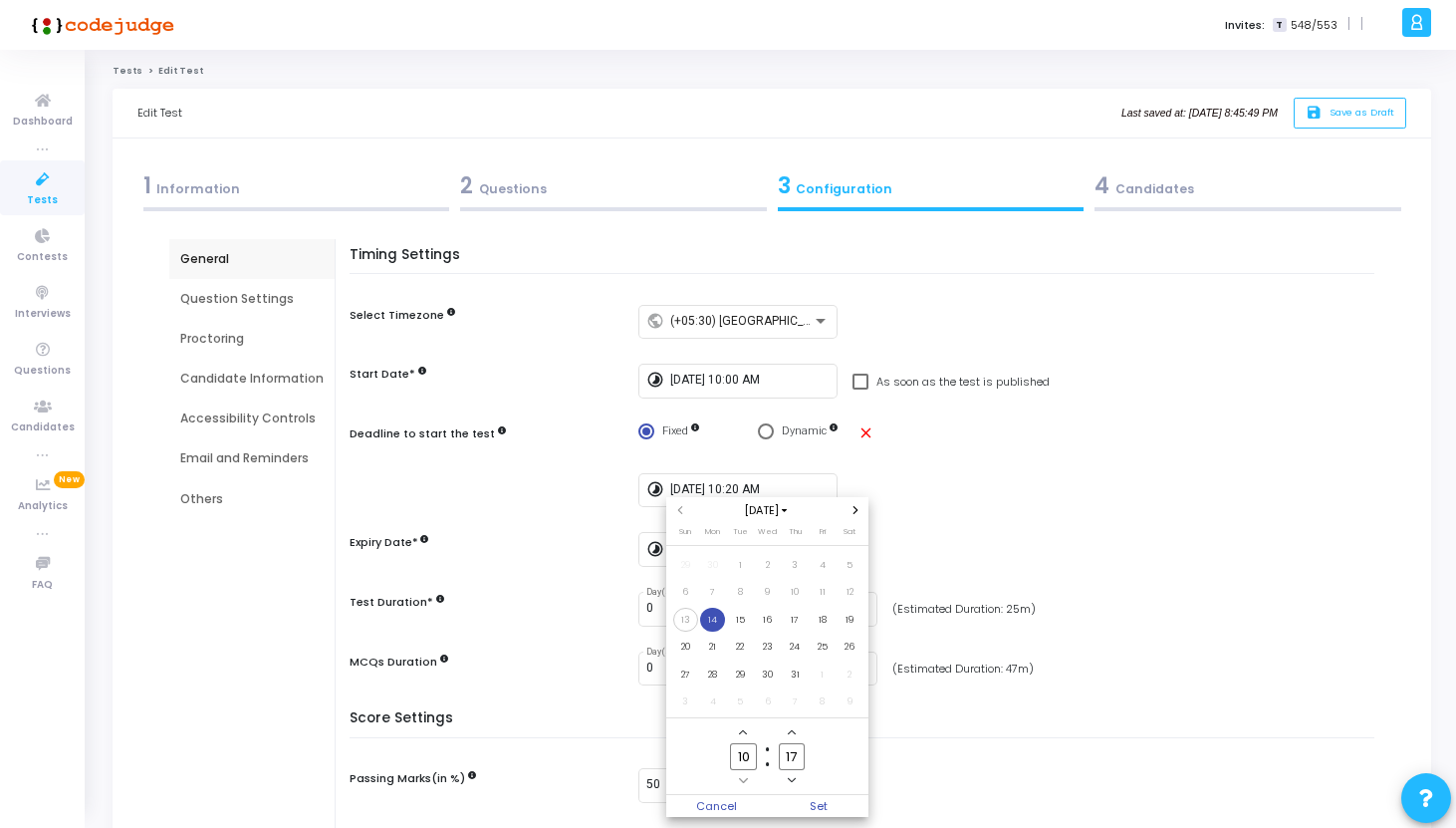 click 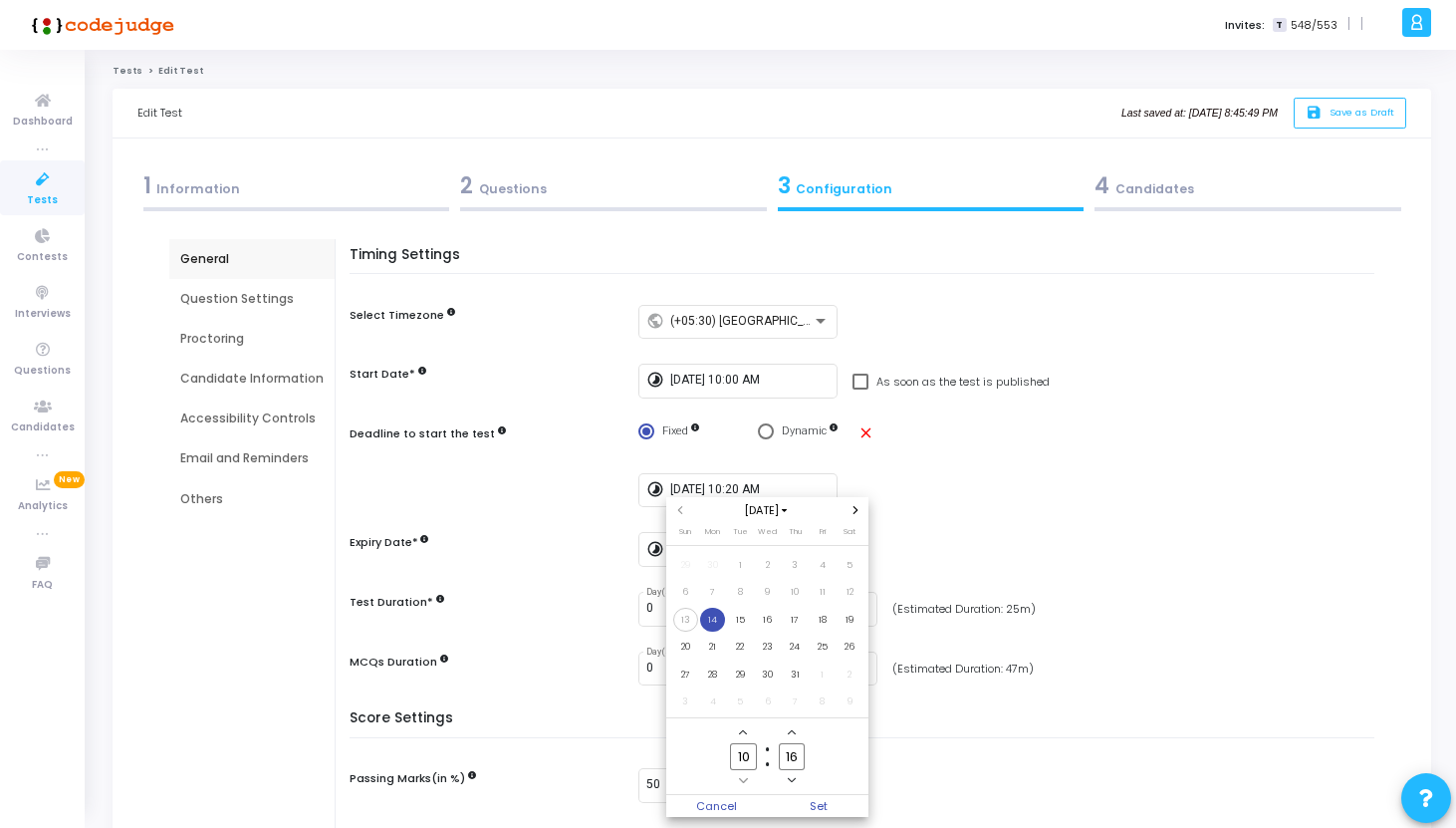 click 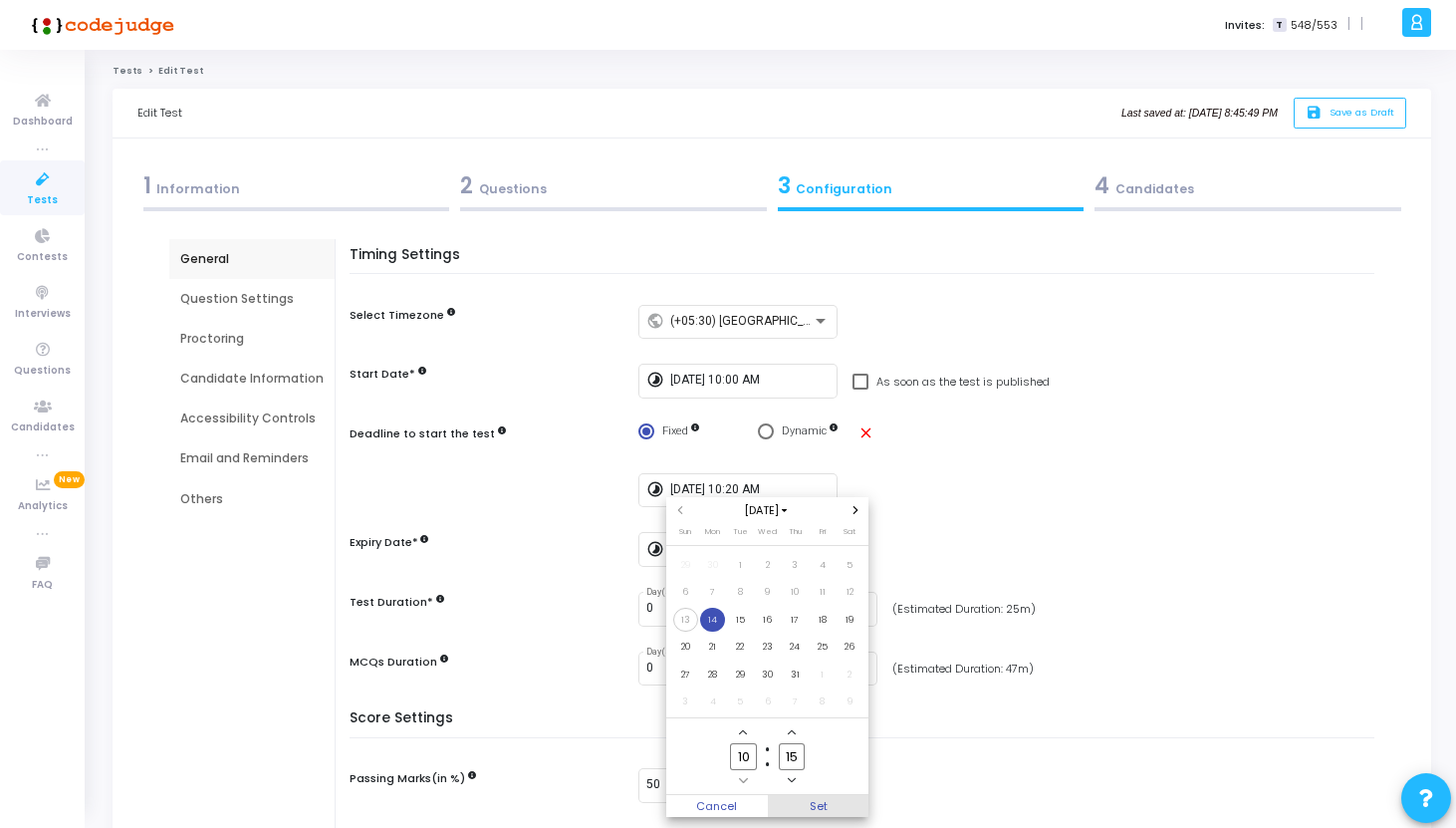 click on "Set" at bounding box center (819, 806) 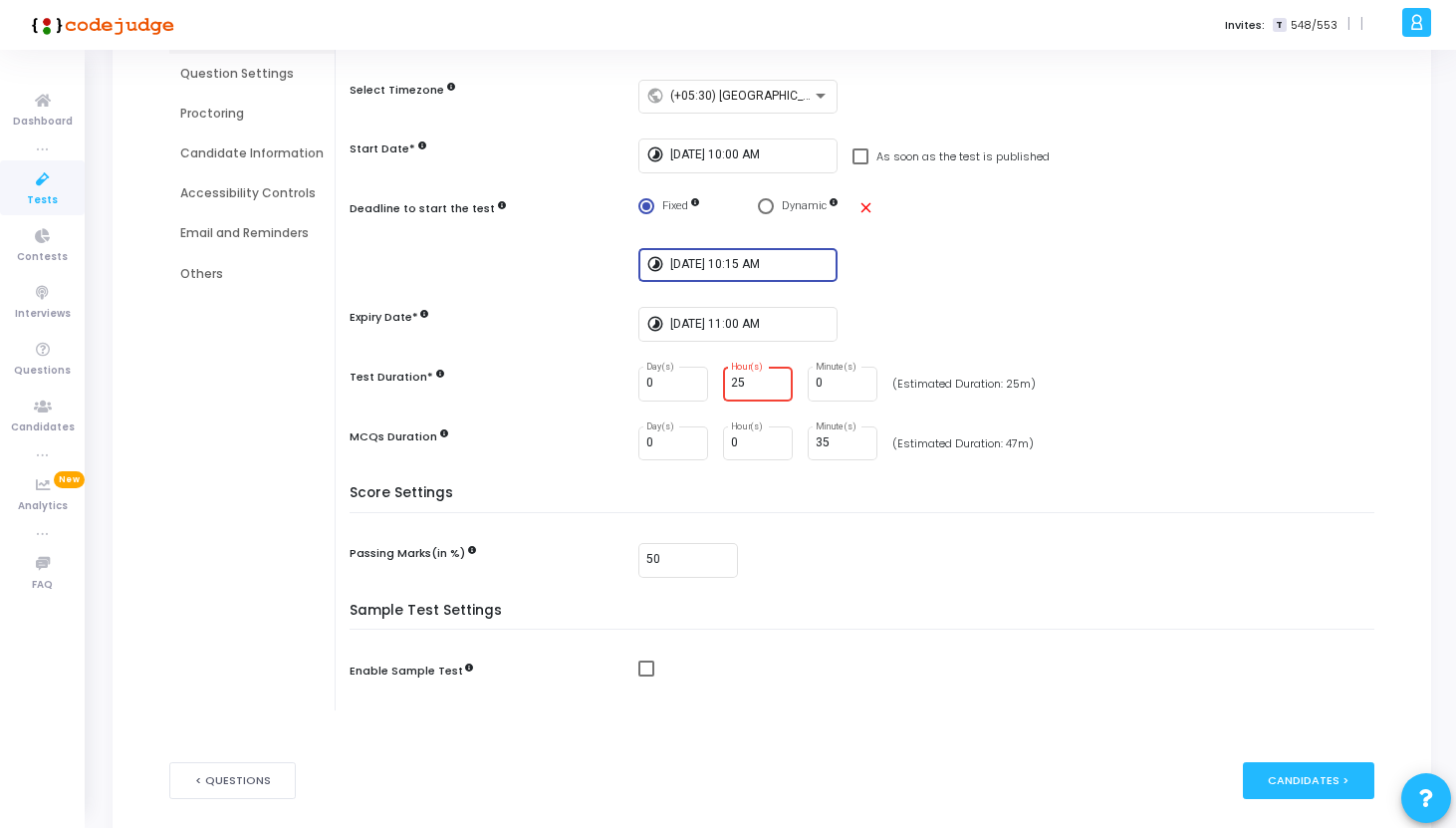 scroll, scrollTop: 303, scrollLeft: 0, axis: vertical 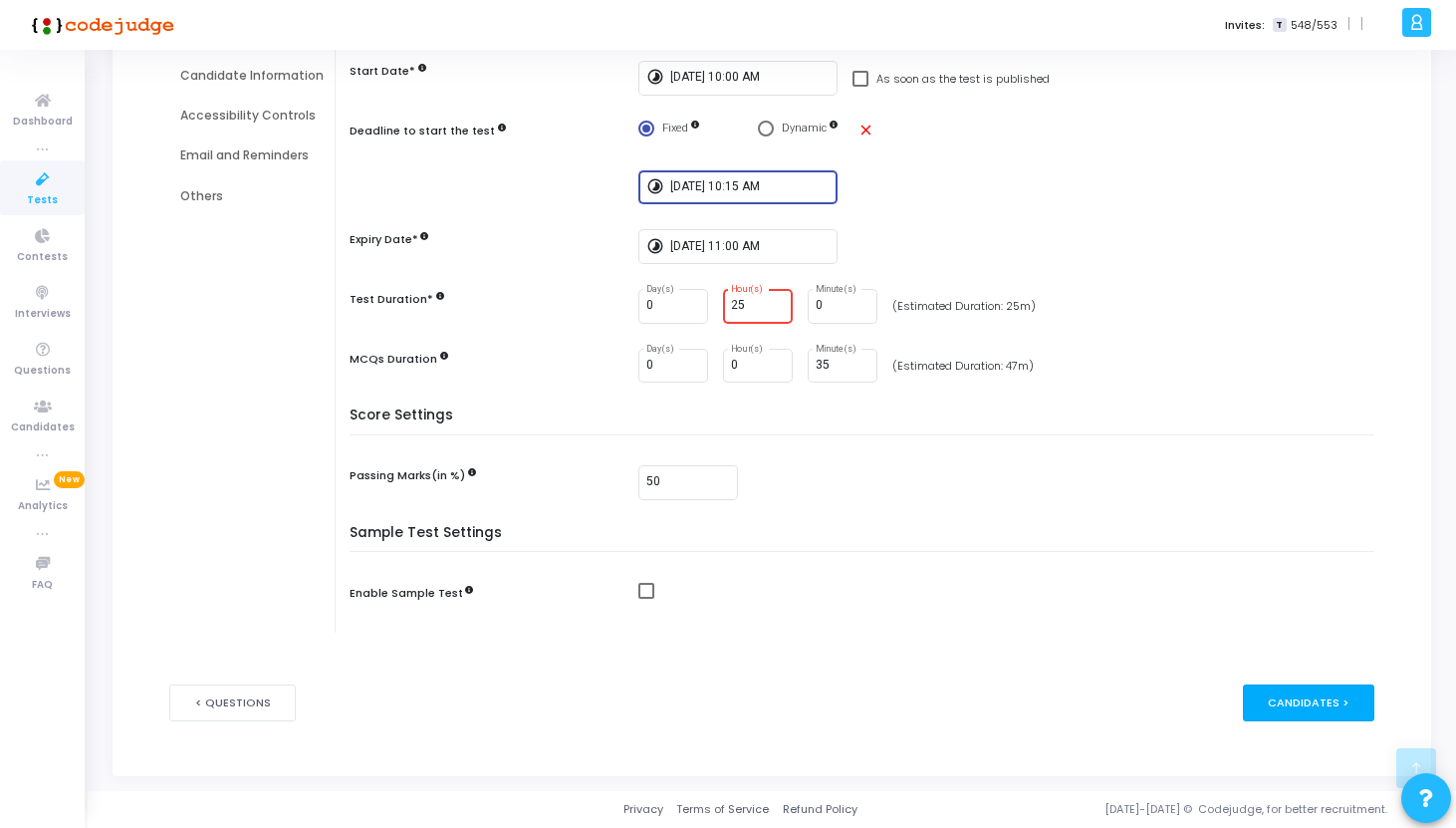 click on "Candidates >" at bounding box center [1309, 702] 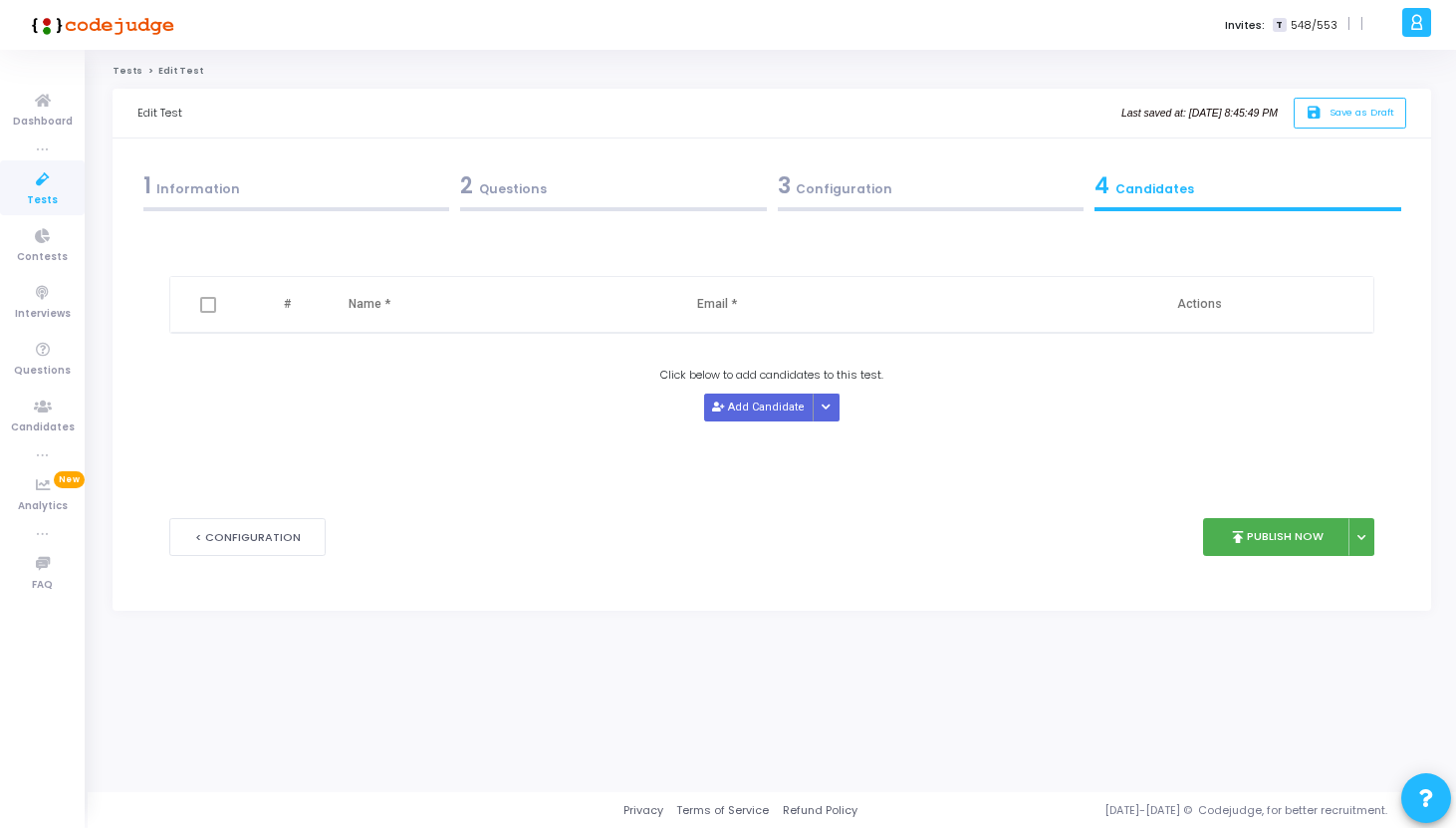 scroll, scrollTop: 0, scrollLeft: 0, axis: both 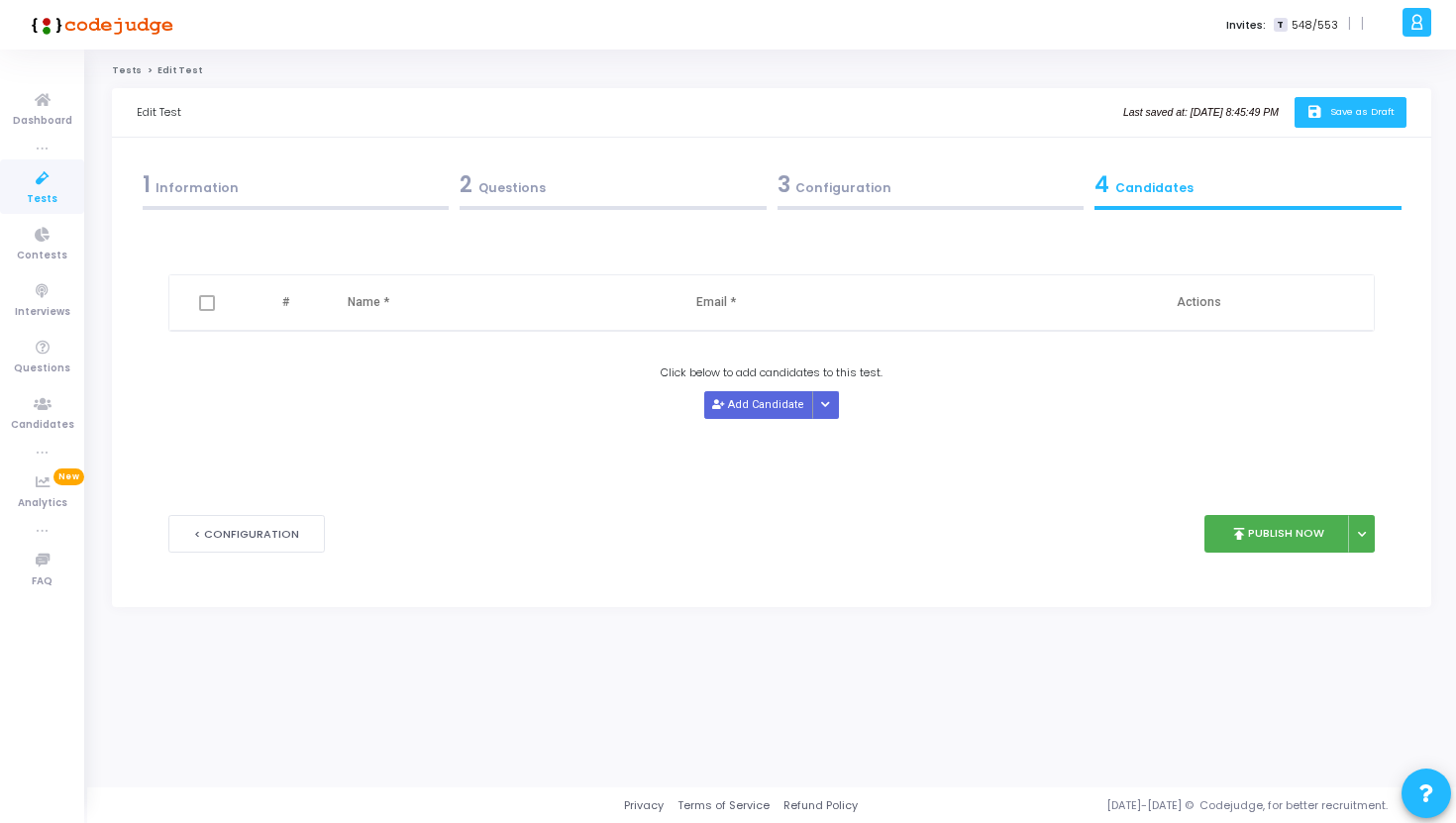 click on "save   Save as Draft" 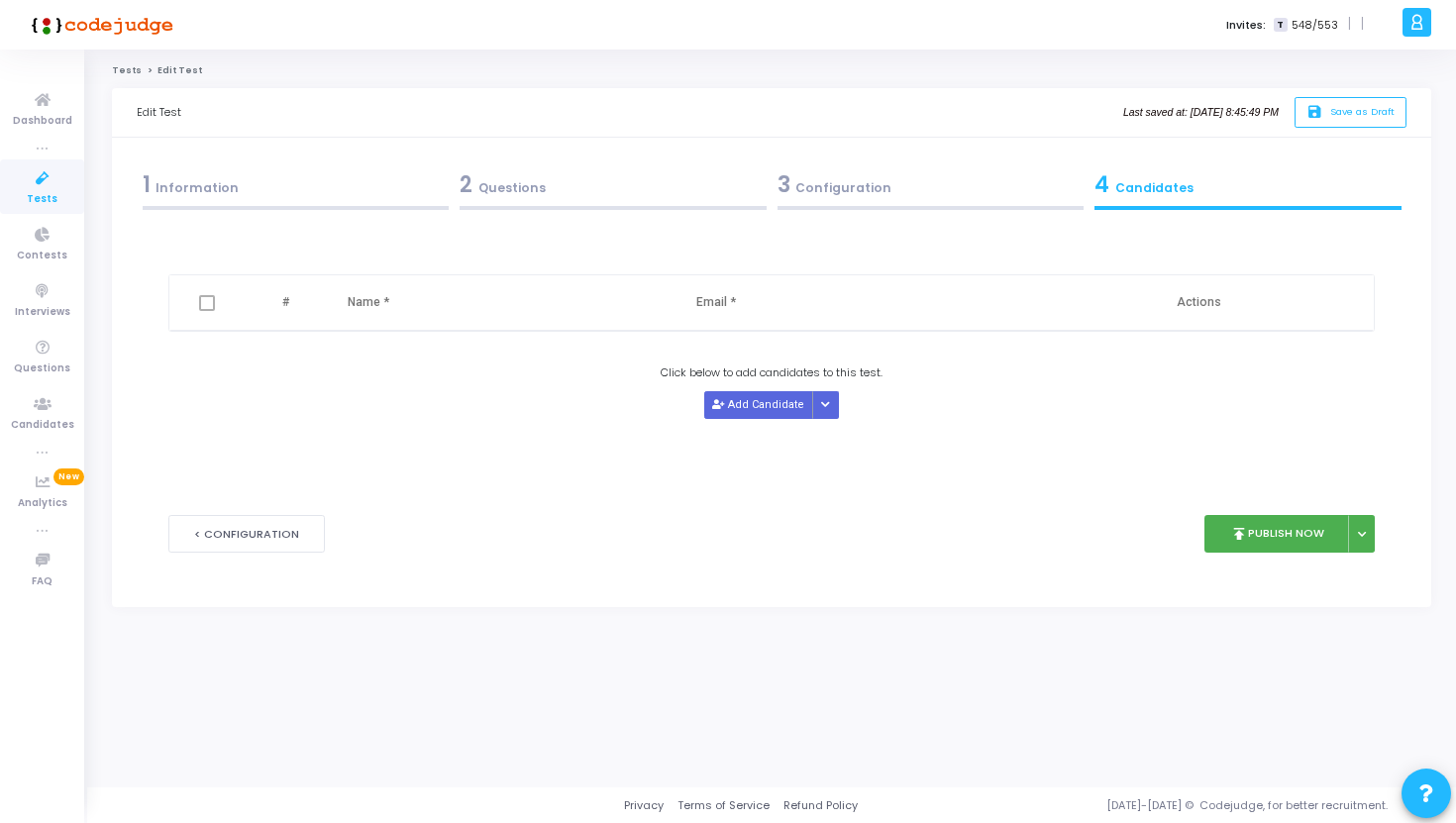 click on "3  Configuration" at bounding box center (931, 184) 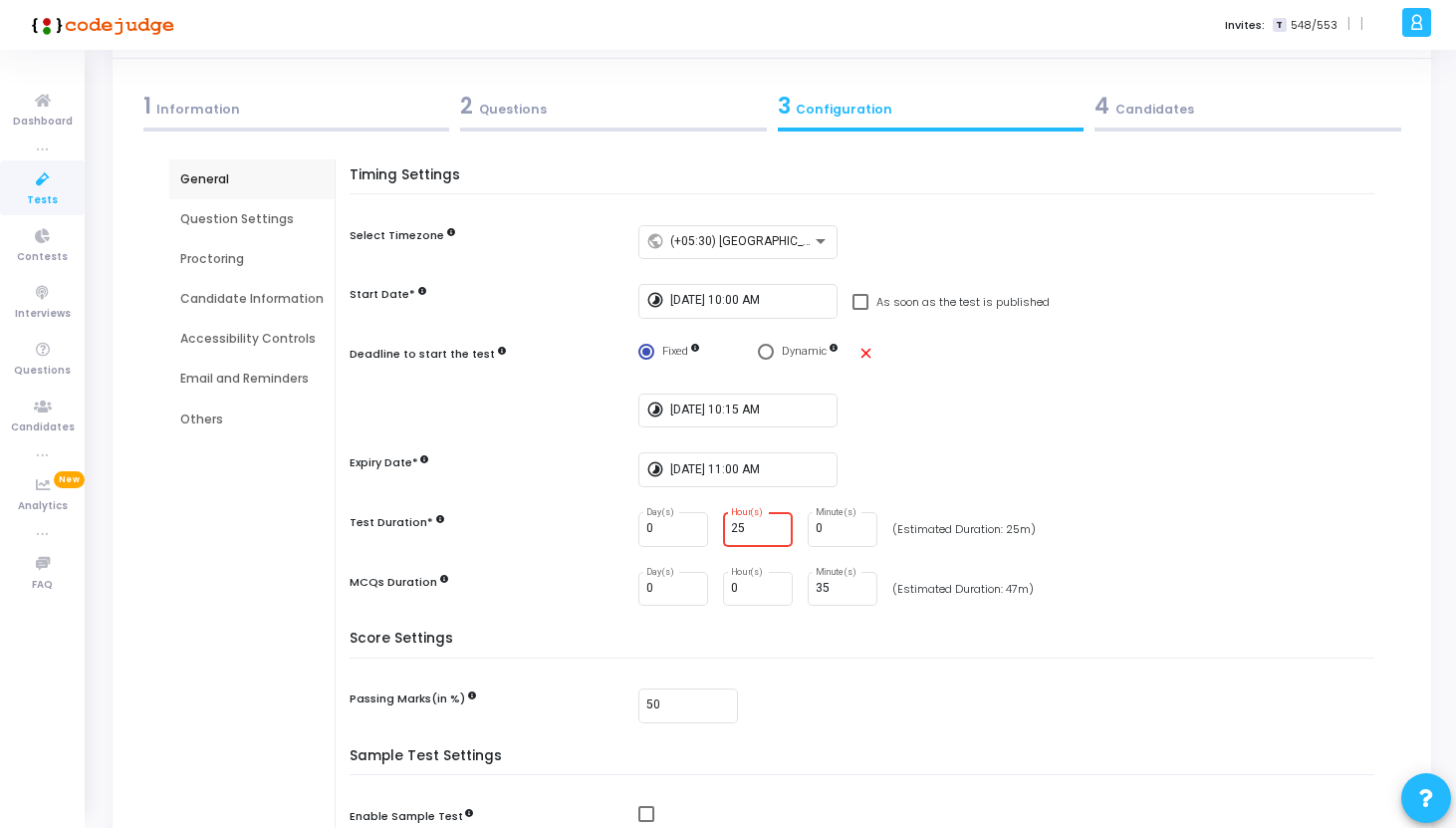 scroll, scrollTop: 82, scrollLeft: 0, axis: vertical 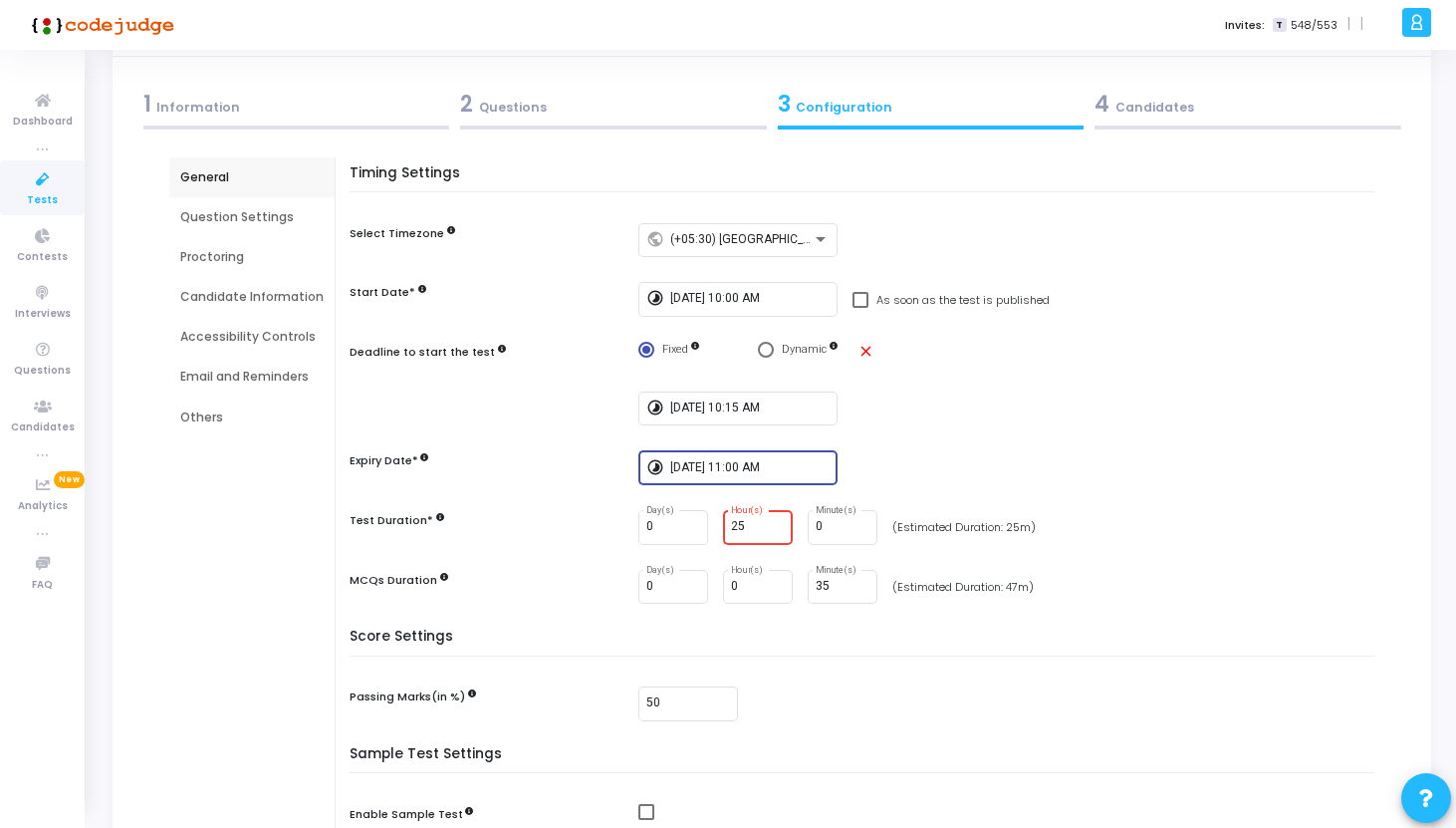 click on "7/14/2025, 11:00 AM" at bounding box center [750, 468] 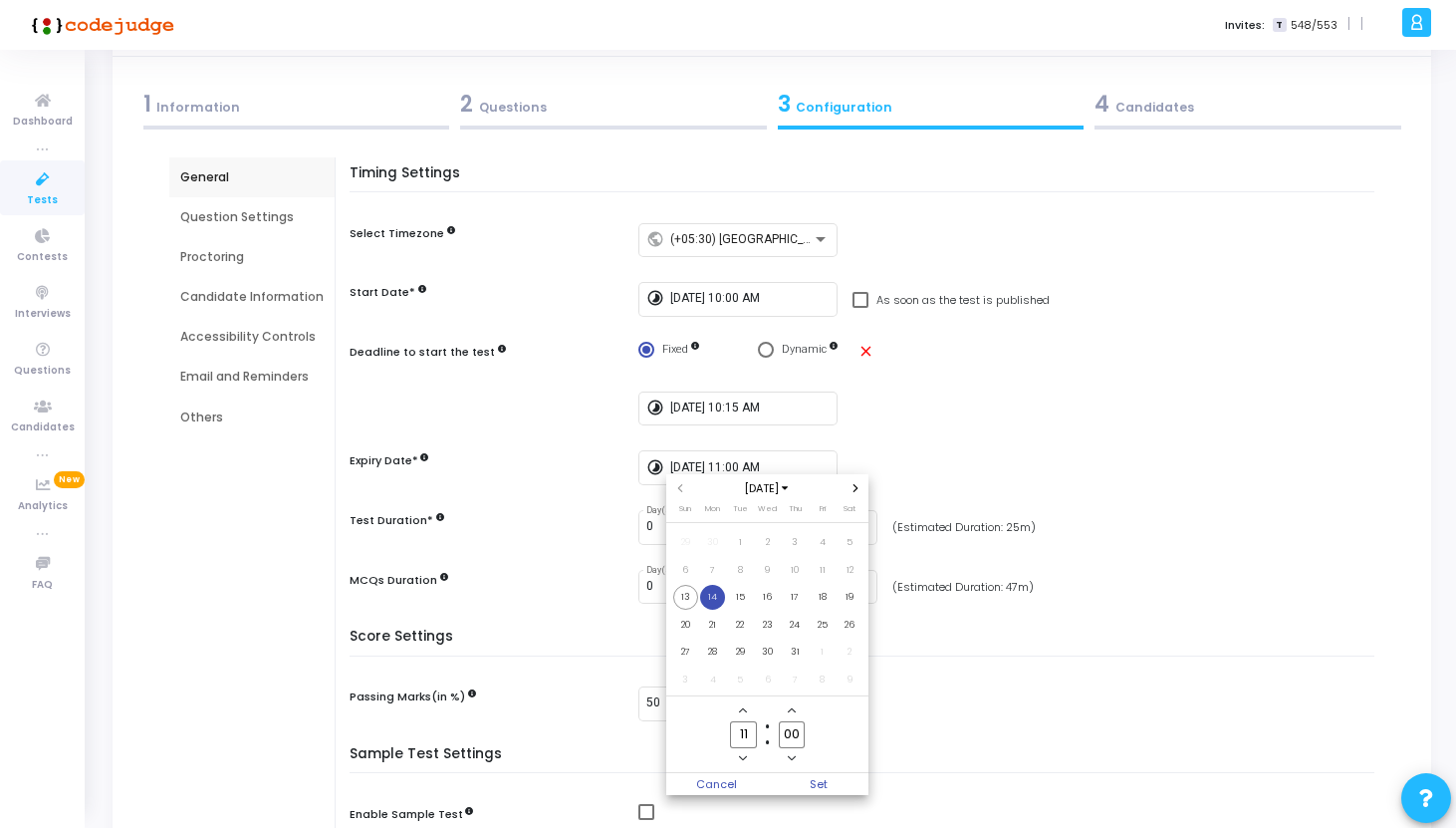 click on "00" 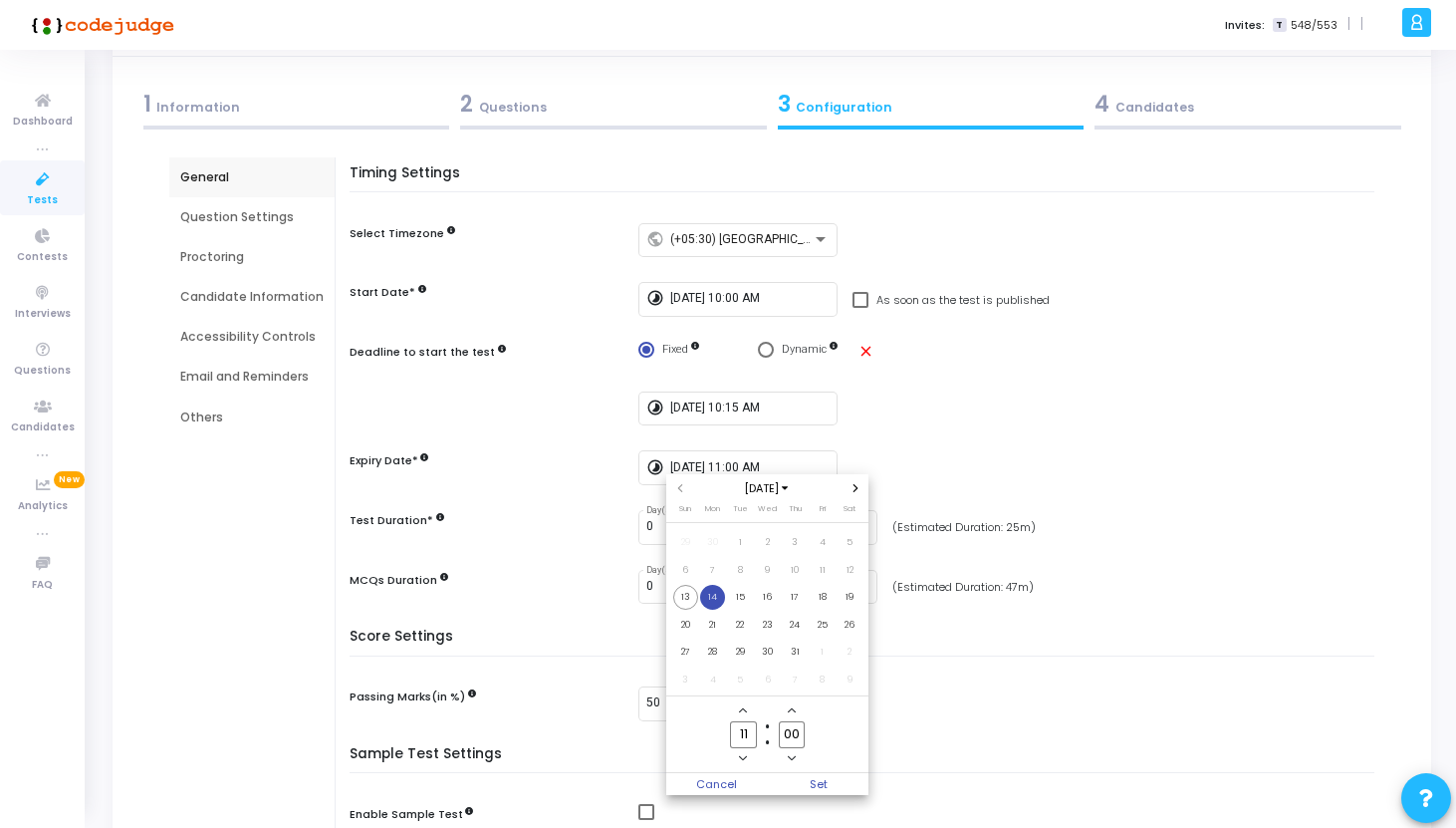 type on "0" 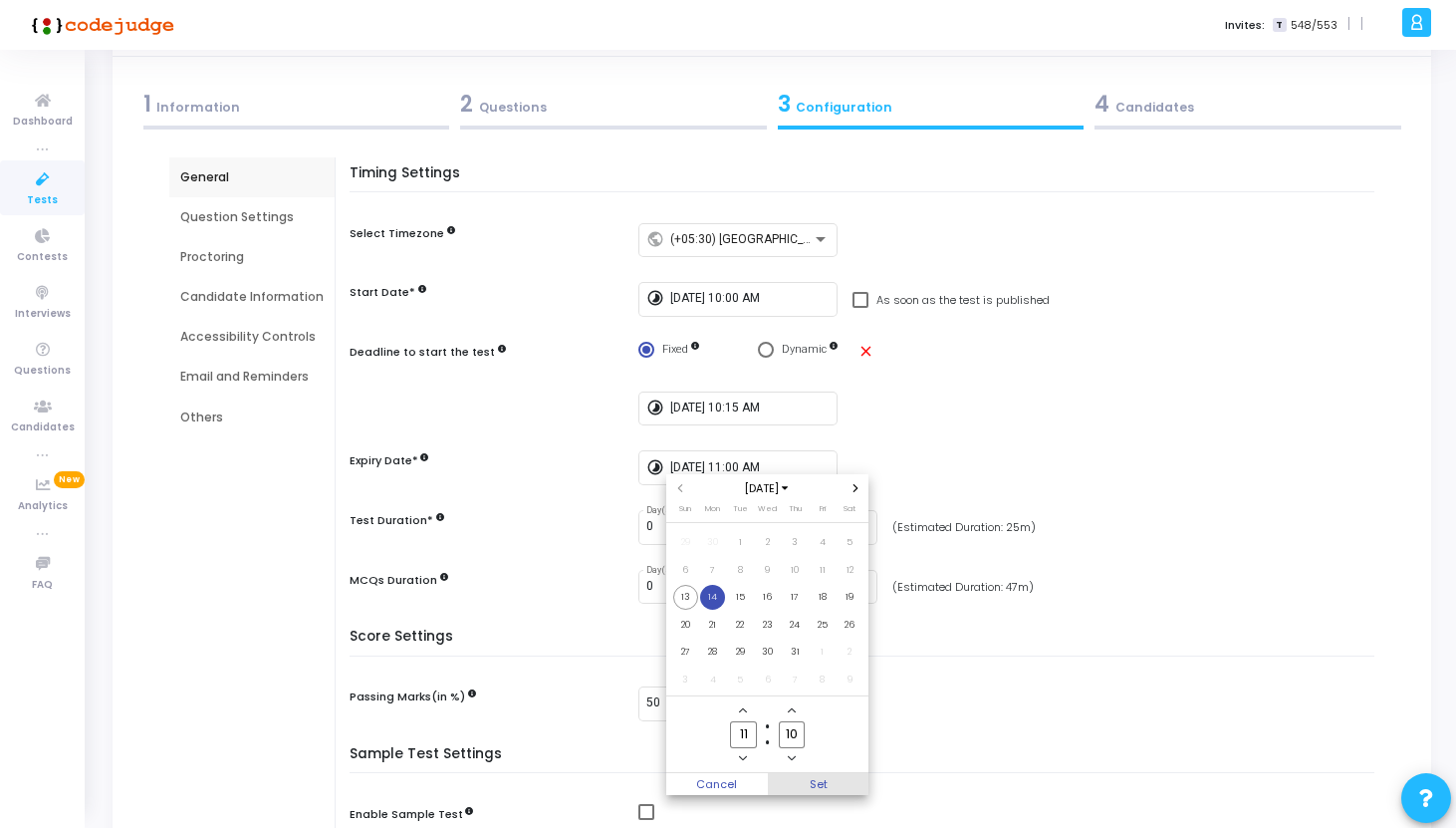 type on "10" 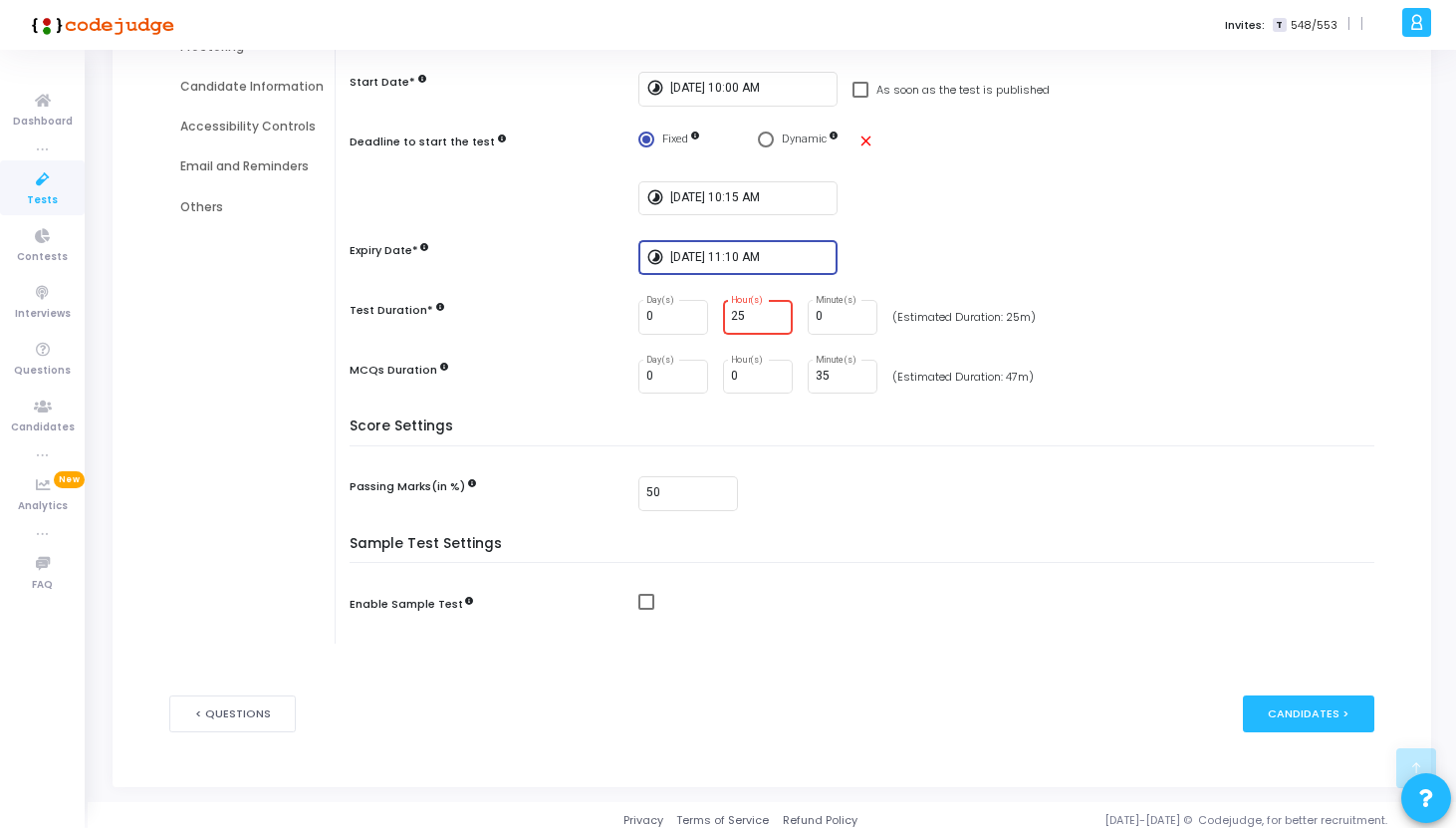 scroll, scrollTop: 303, scrollLeft: 0, axis: vertical 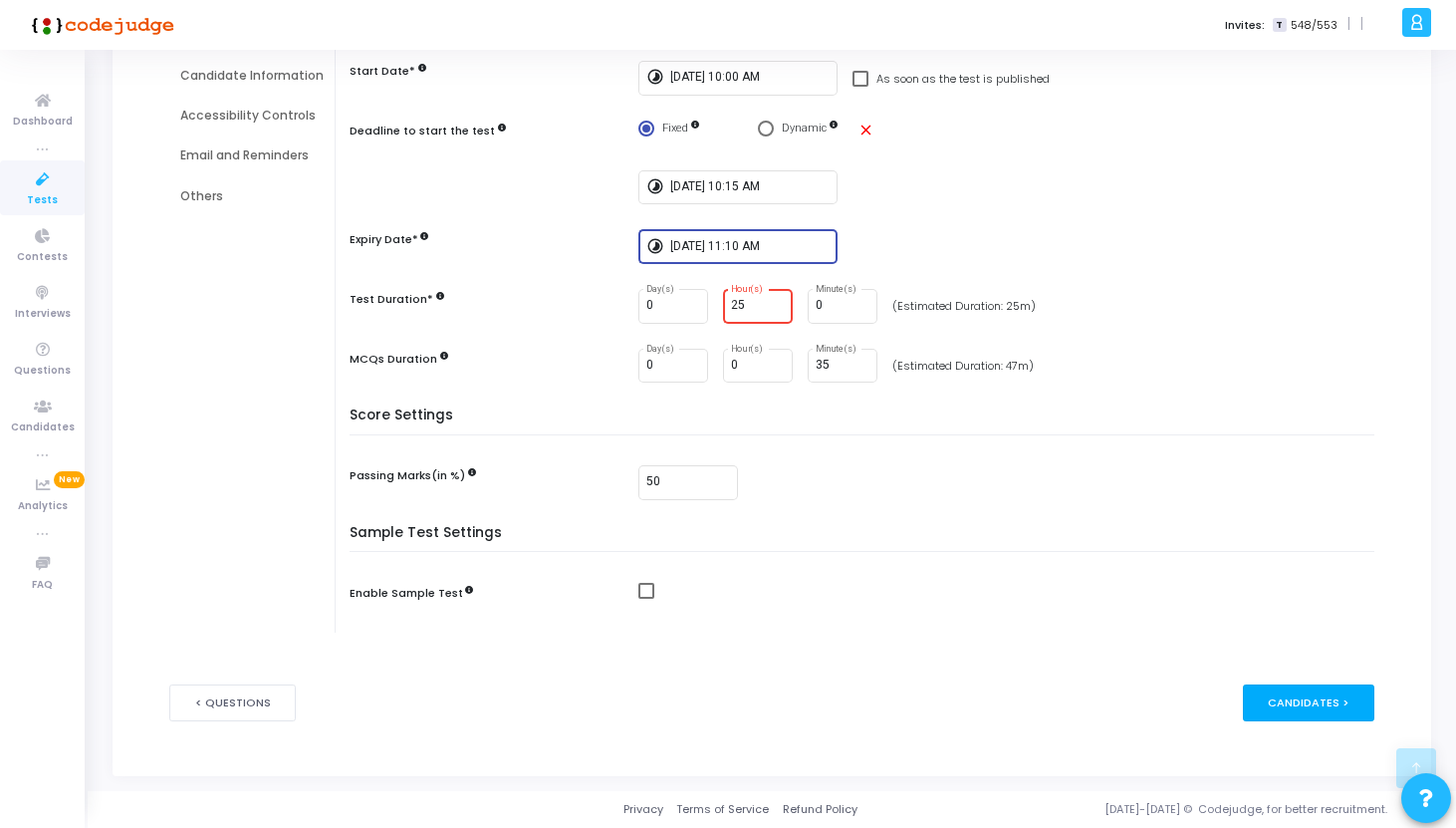 click on "Candidates >" at bounding box center (1309, 702) 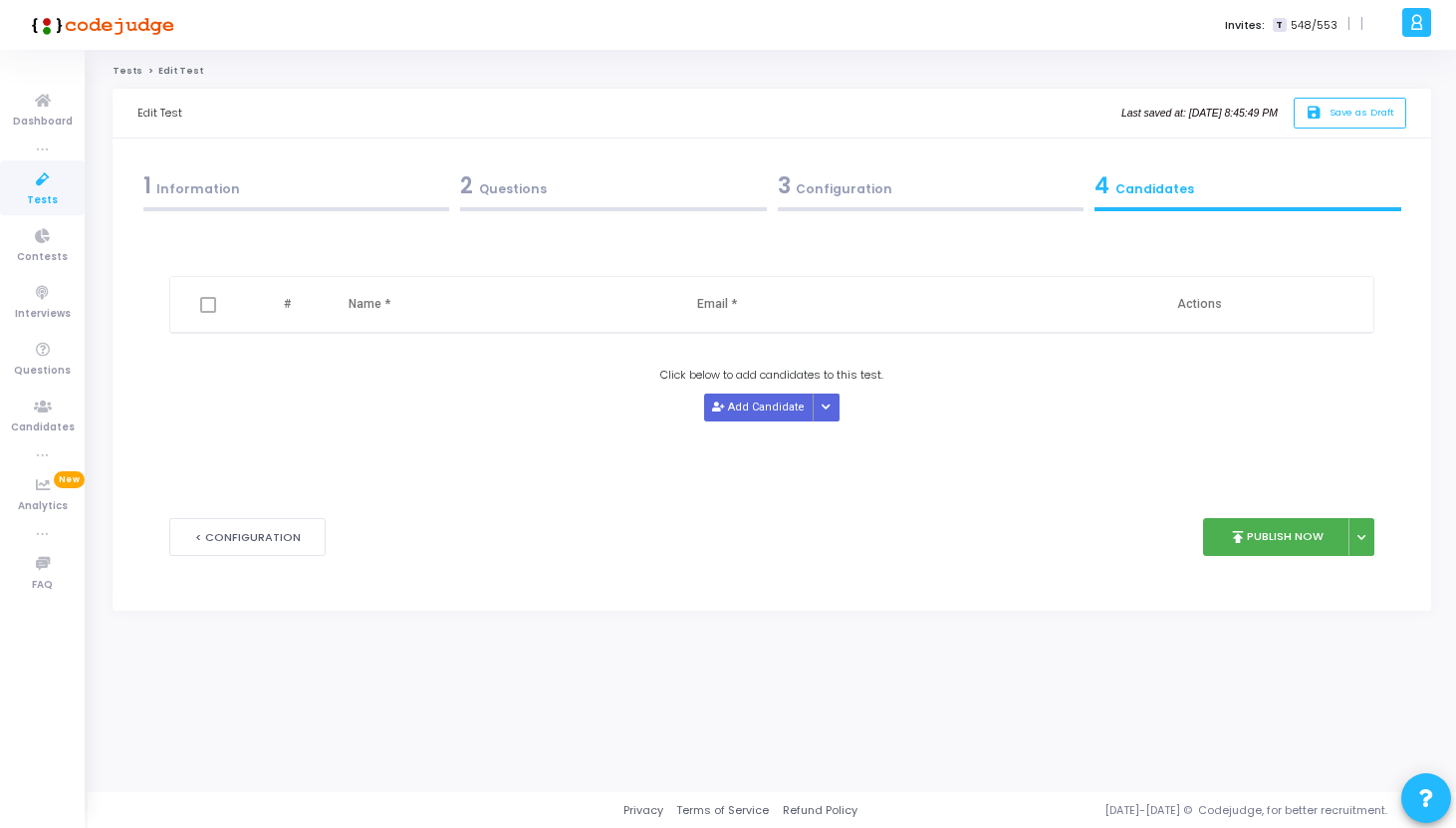 scroll, scrollTop: 0, scrollLeft: 0, axis: both 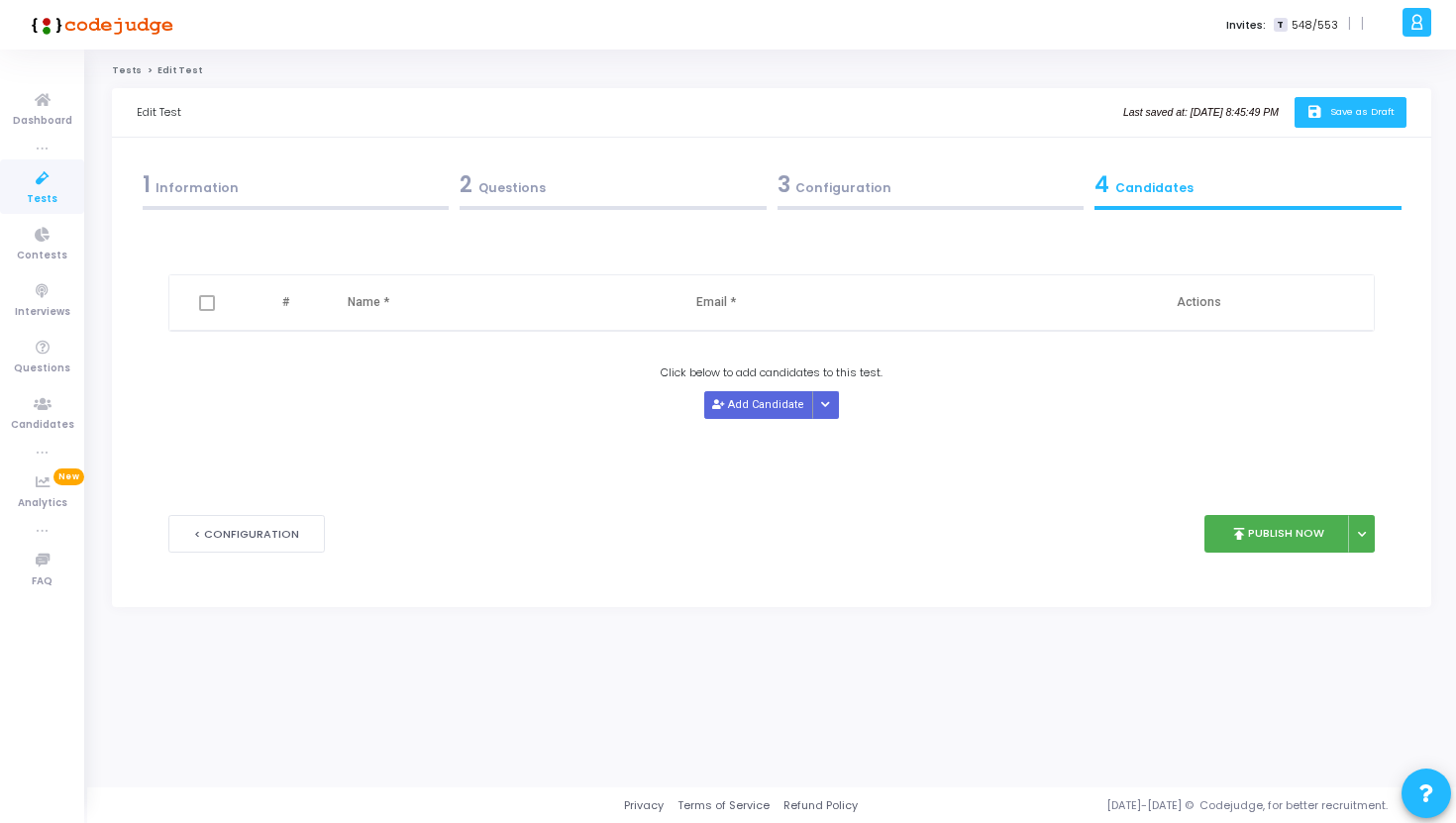 click on "Save as Draft" 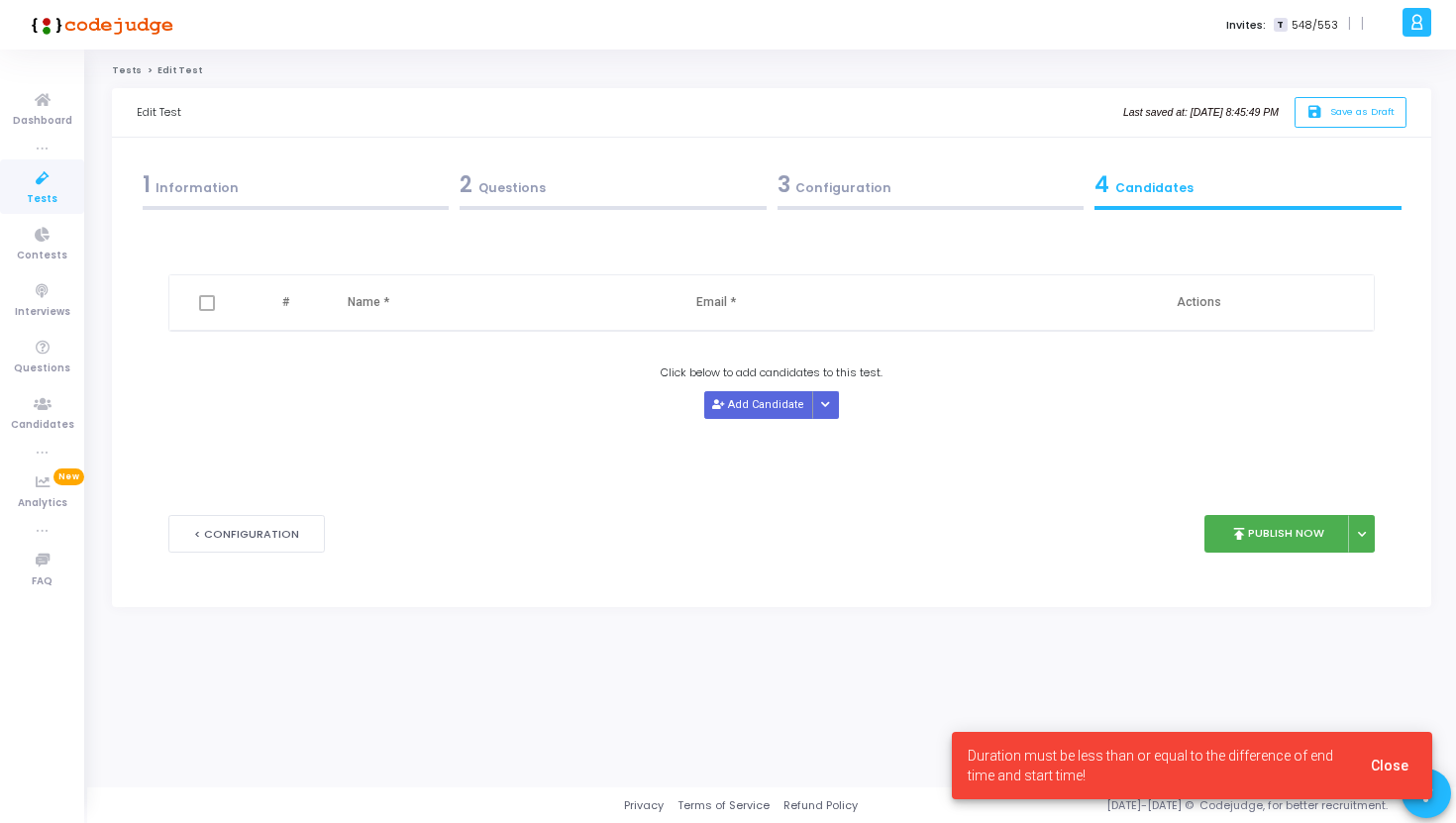click on "3  Configuration" at bounding box center (931, 184) 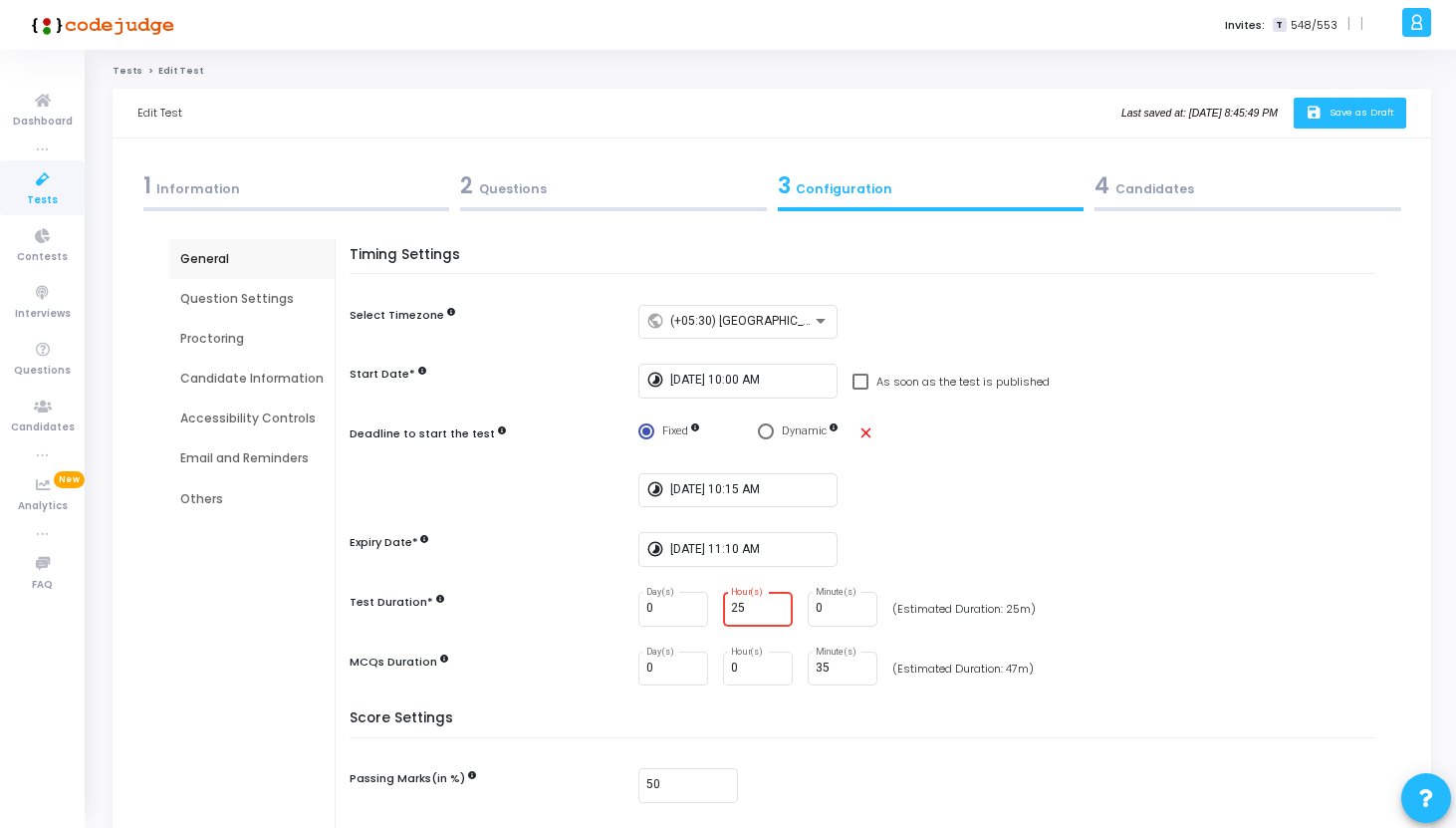click on "save   Save as Draft" 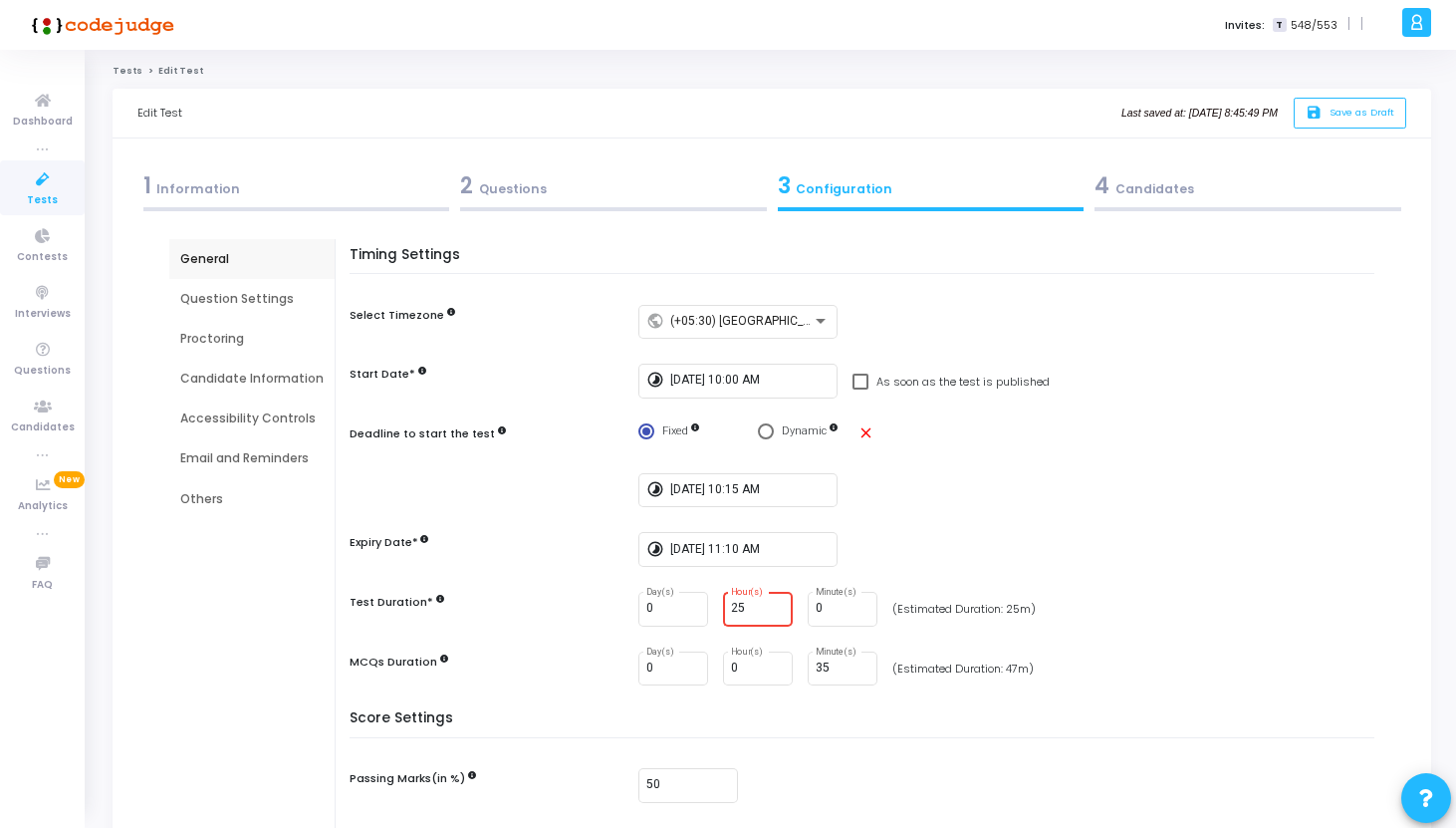 click on "25" at bounding box center (758, 609) 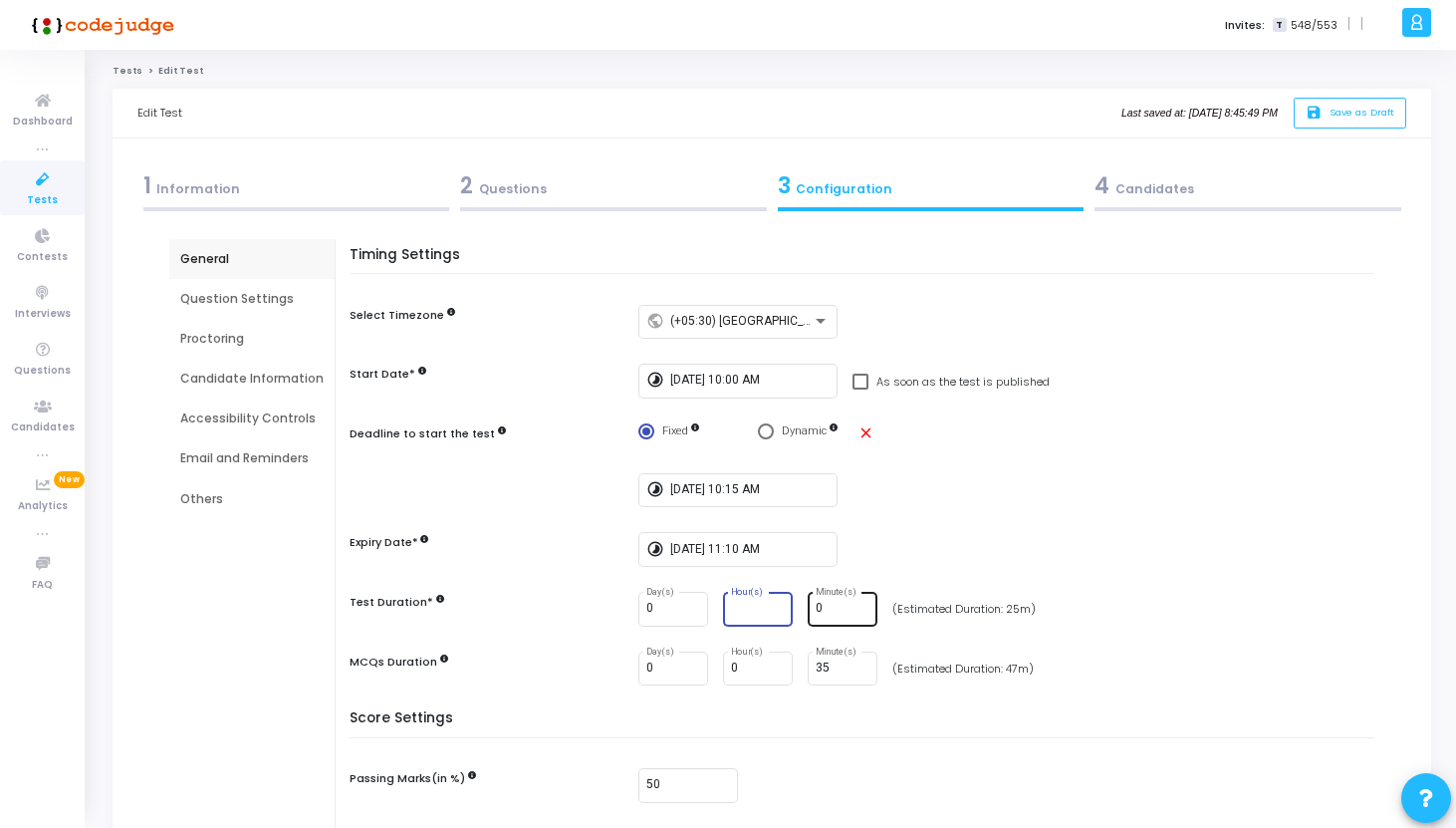 type 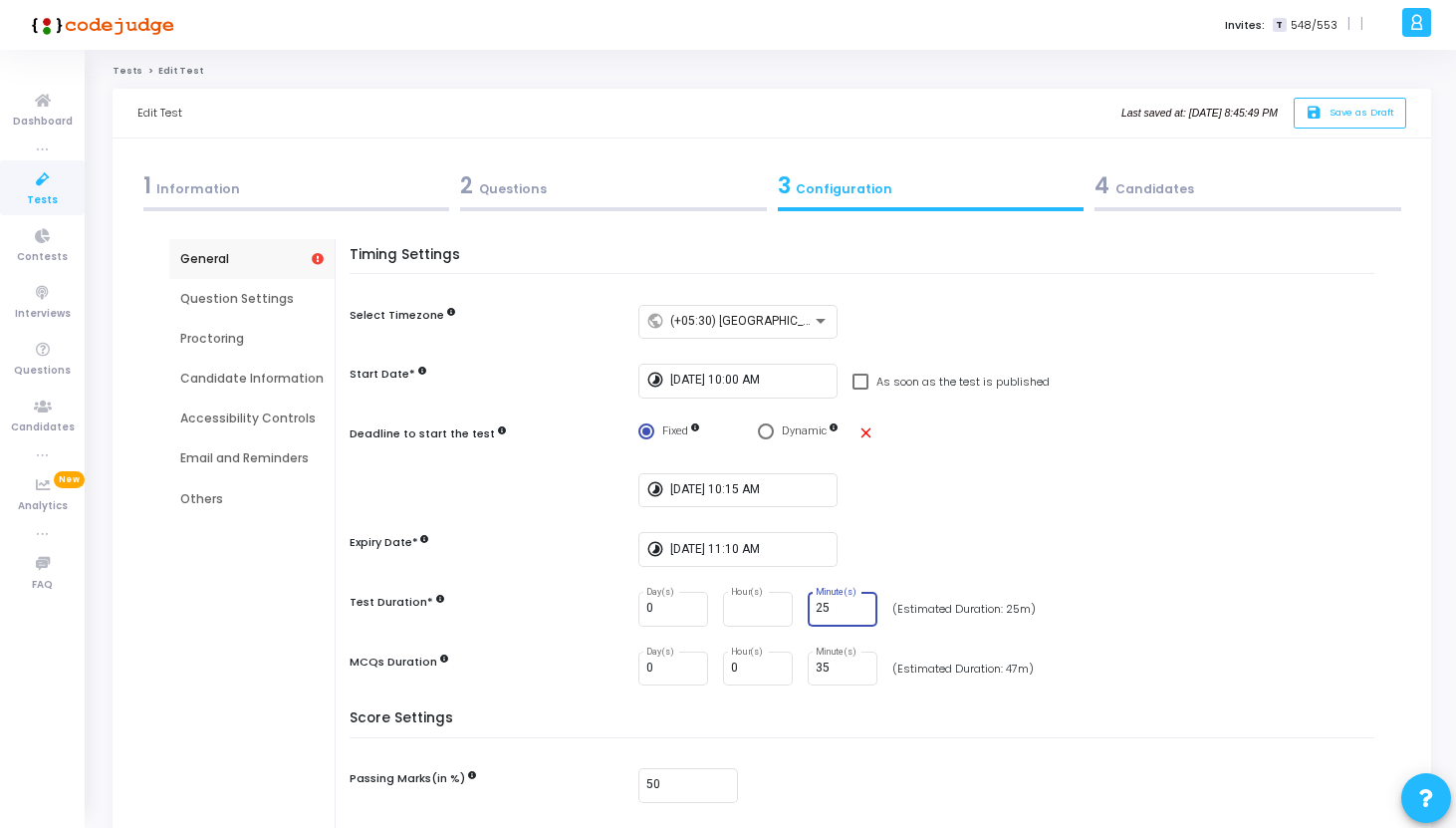 type on "25" 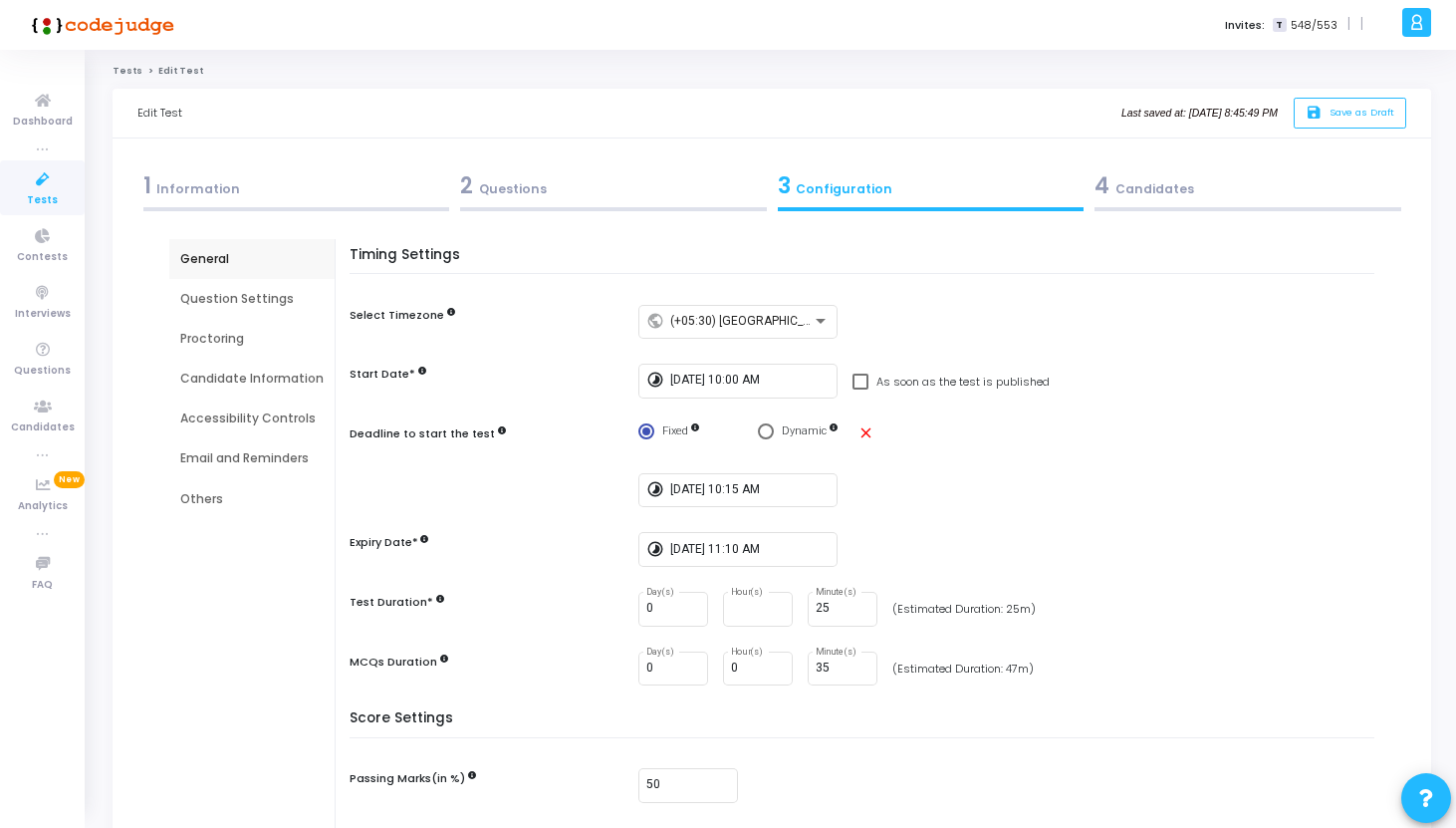click on "0 Day(s) 0 Hour(s) 35 Minute(s)  (Estimated Duration: 47m)" at bounding box center (1011, 669) 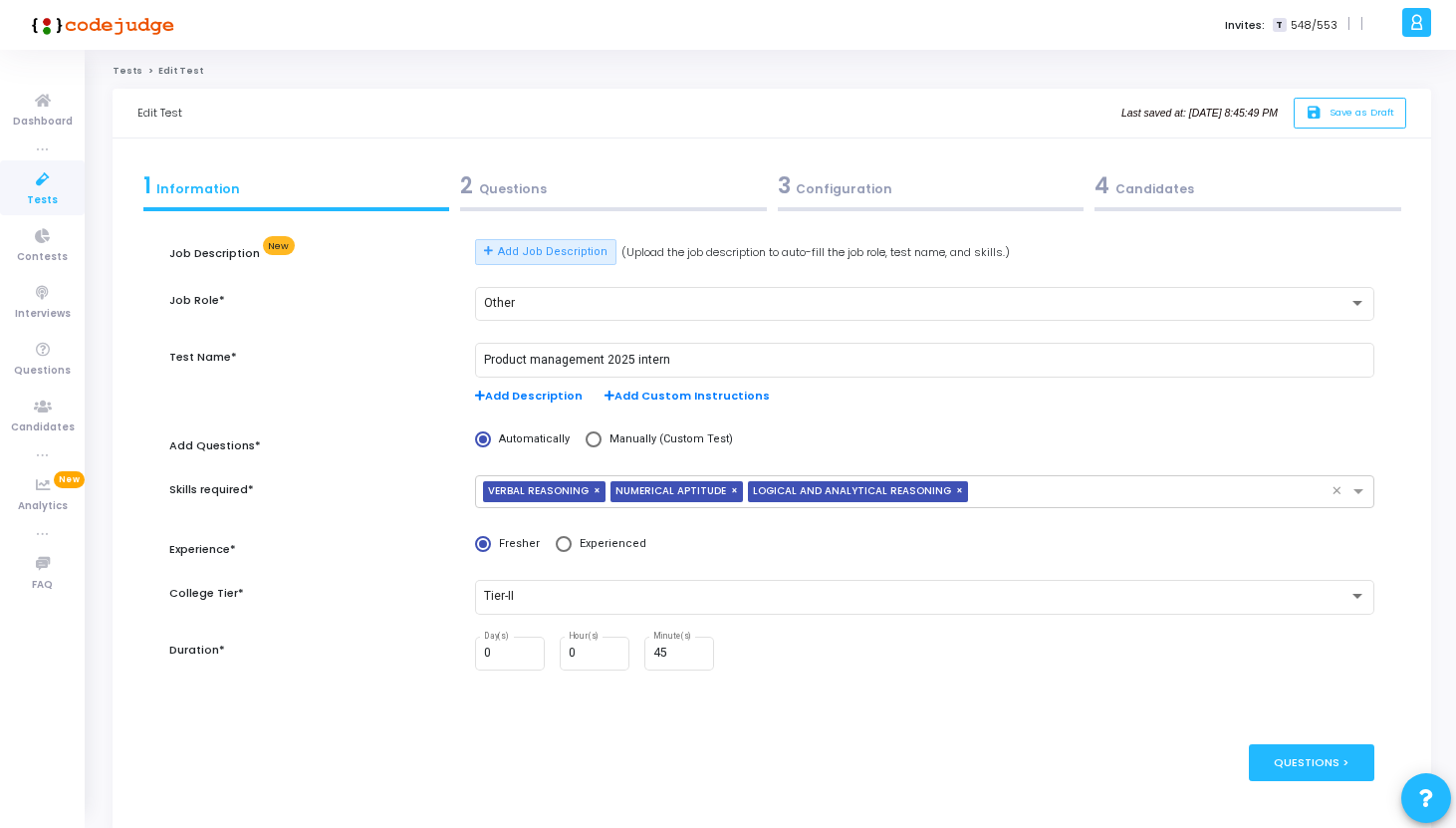 click on "2  Questions" at bounding box center (613, 185) 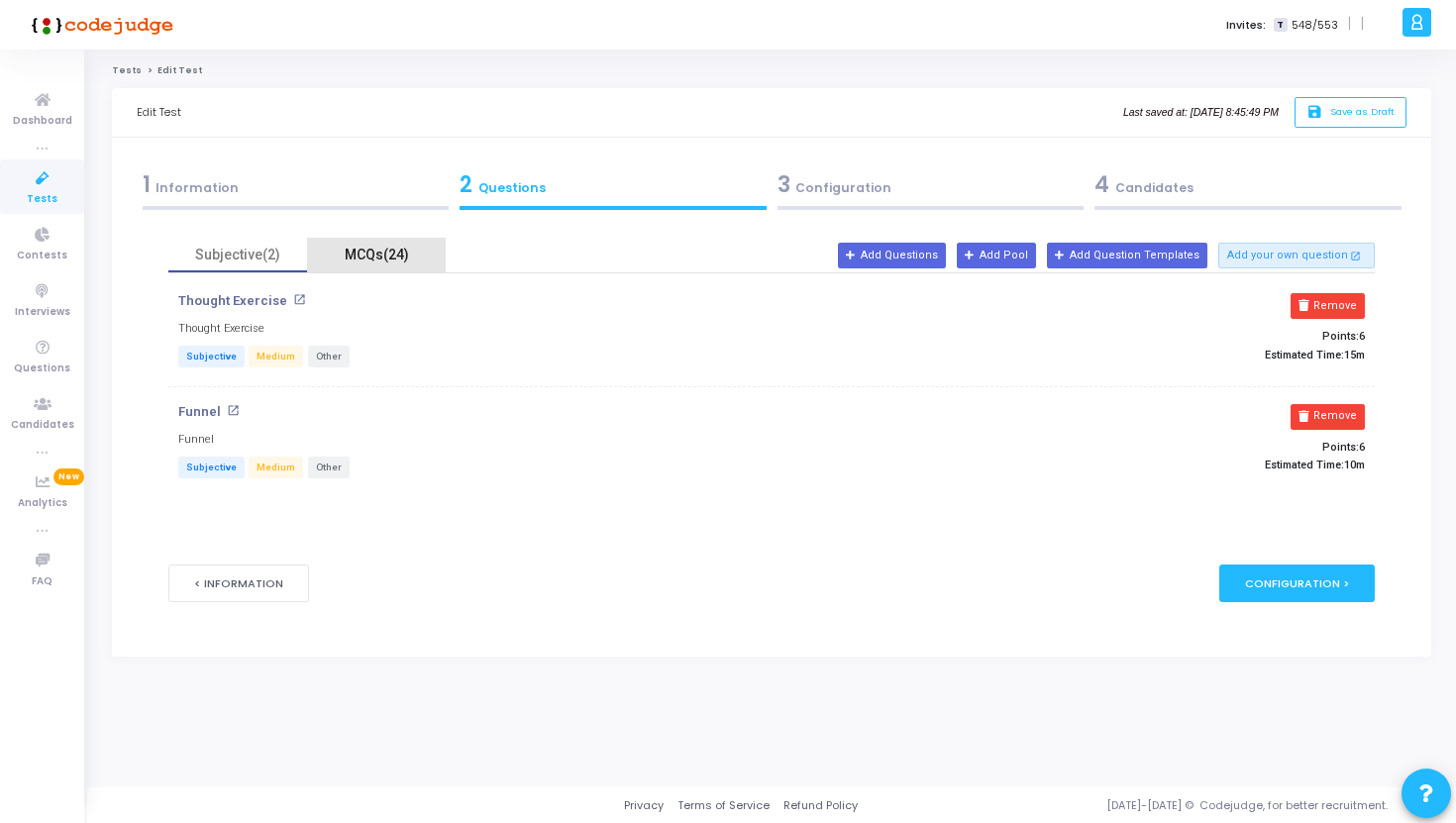 click on "MCQs(24)" at bounding box center [376, 255] 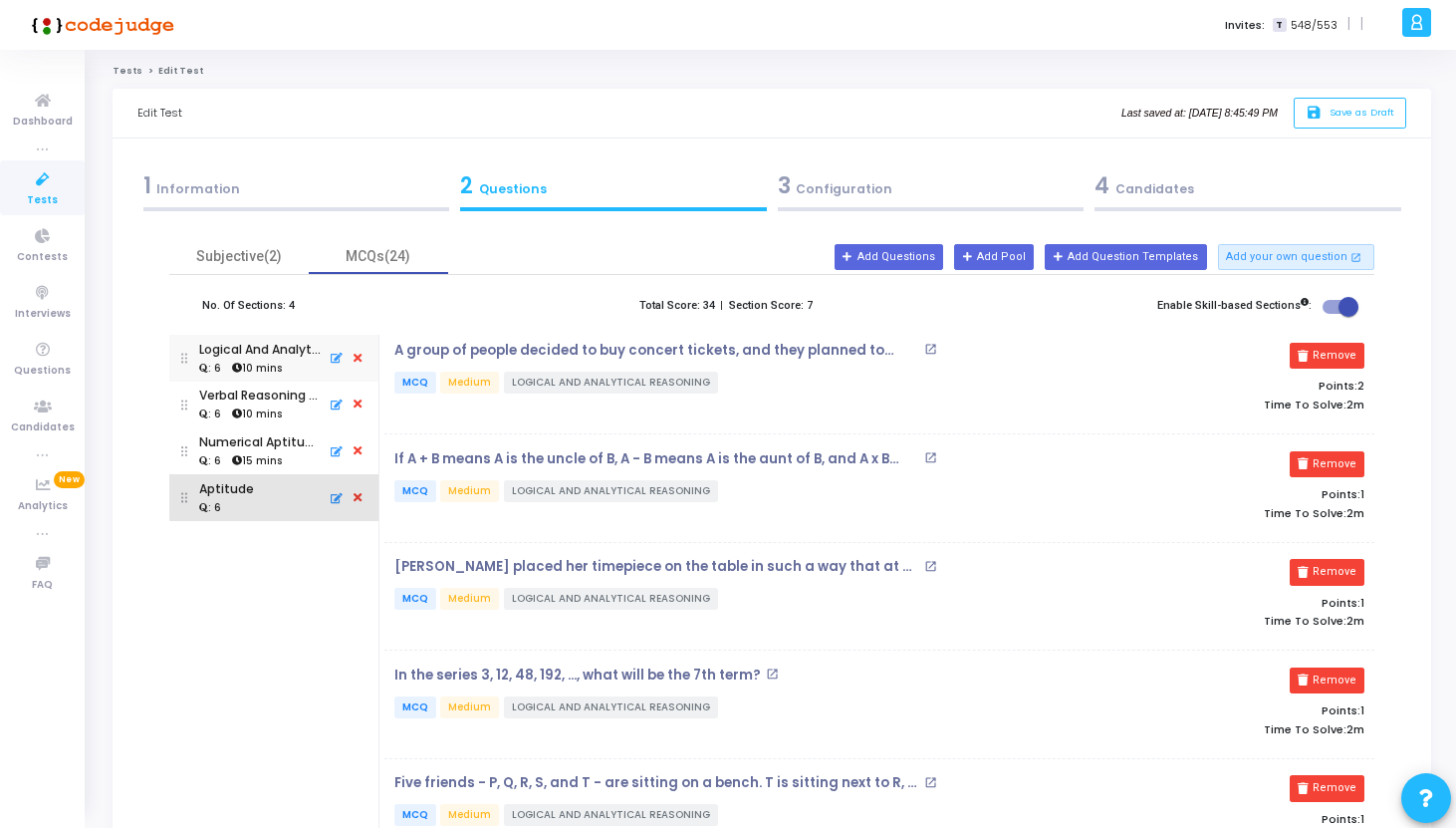 click at bounding box center (334, 498) 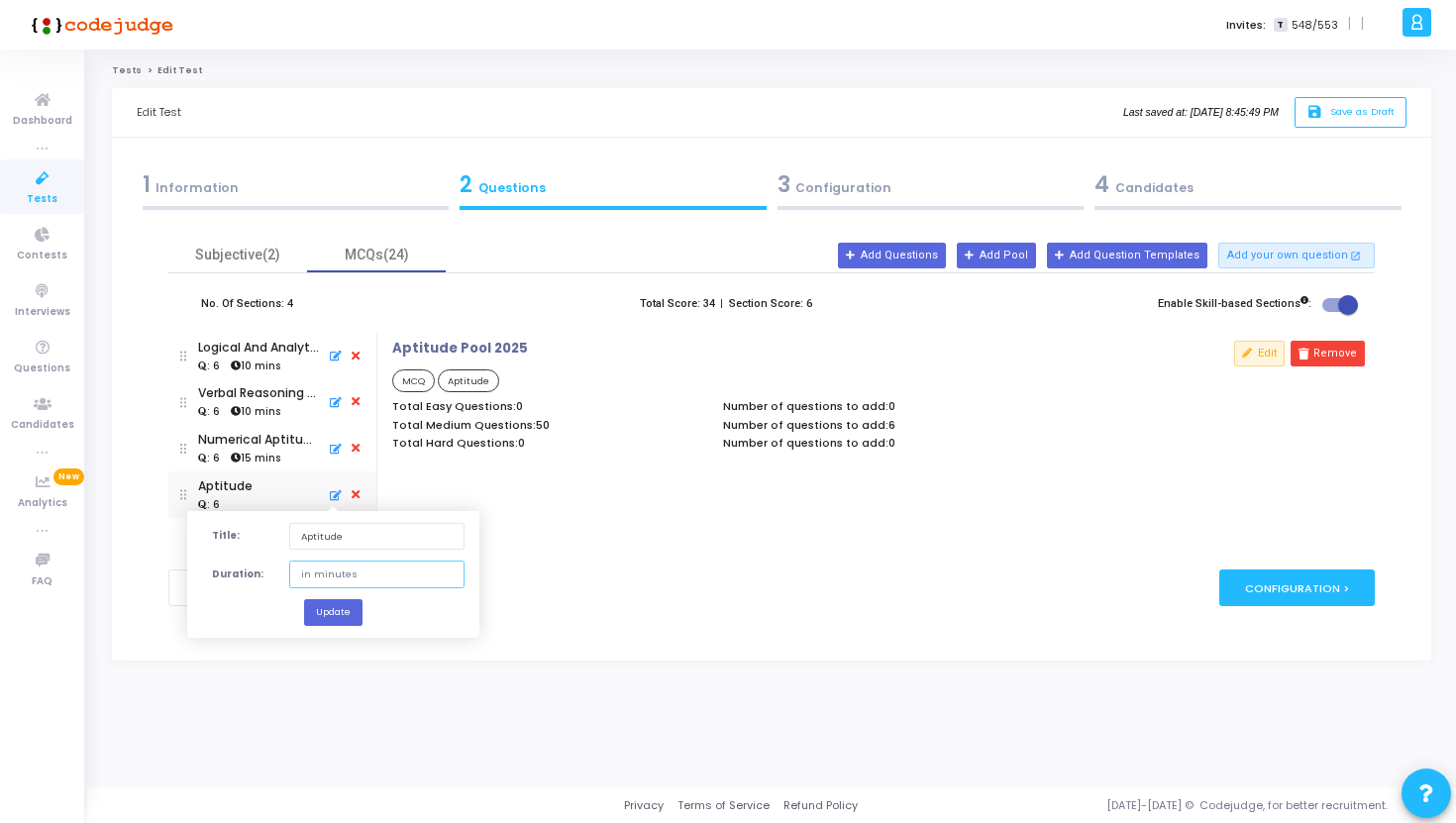 click at bounding box center [376, 573] 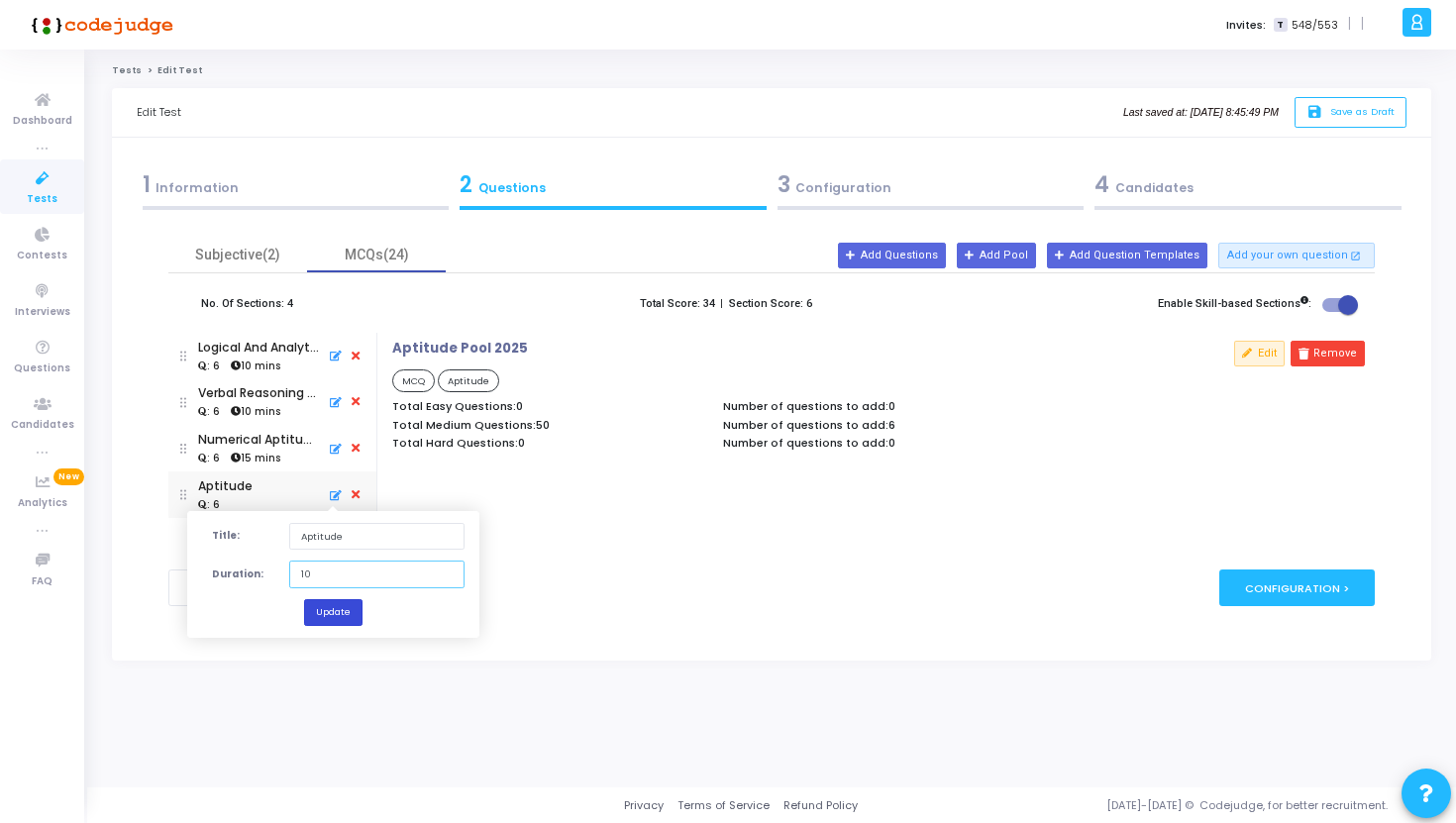 type on "10" 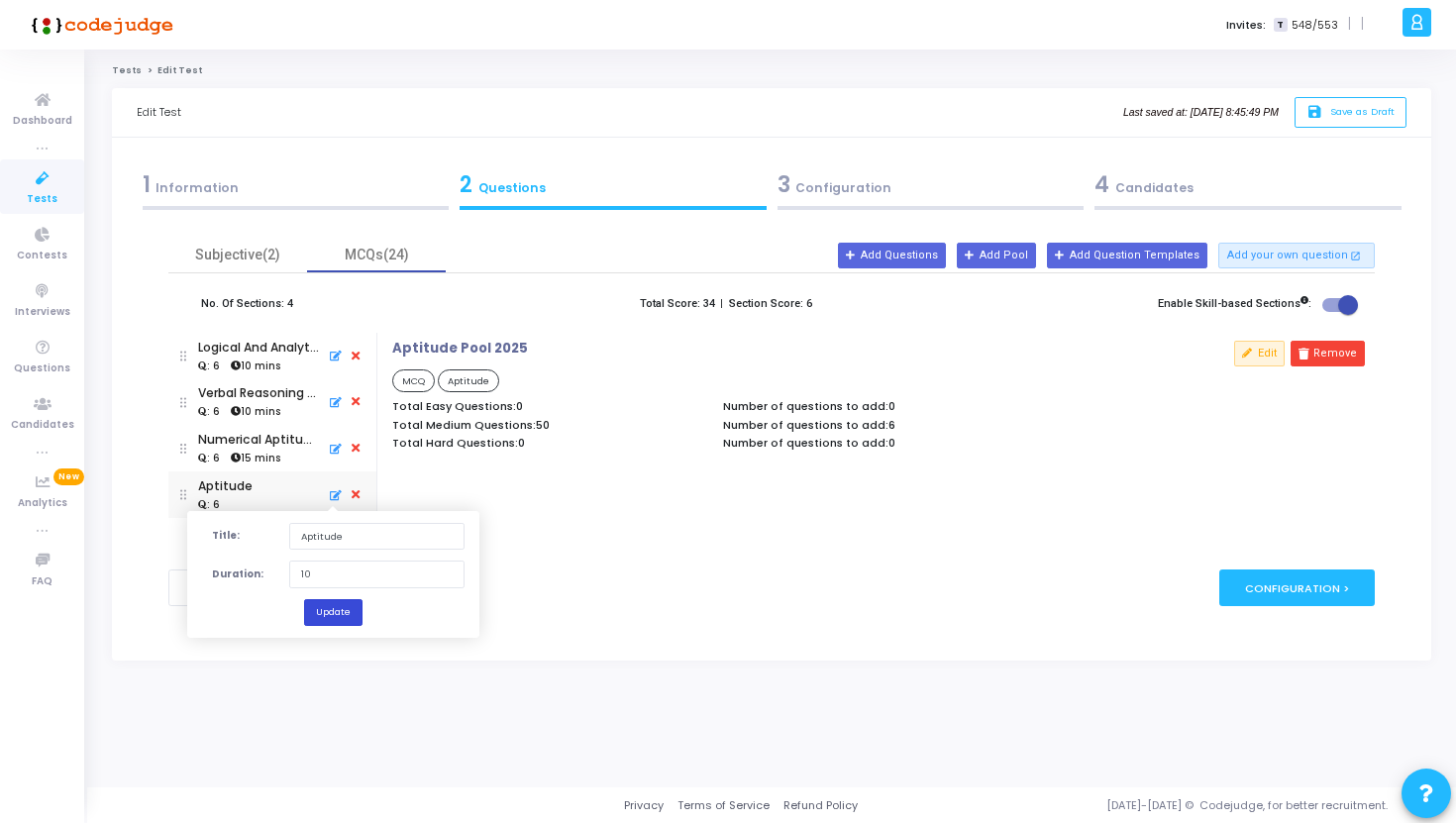 click on "Update" at bounding box center [333, 611] 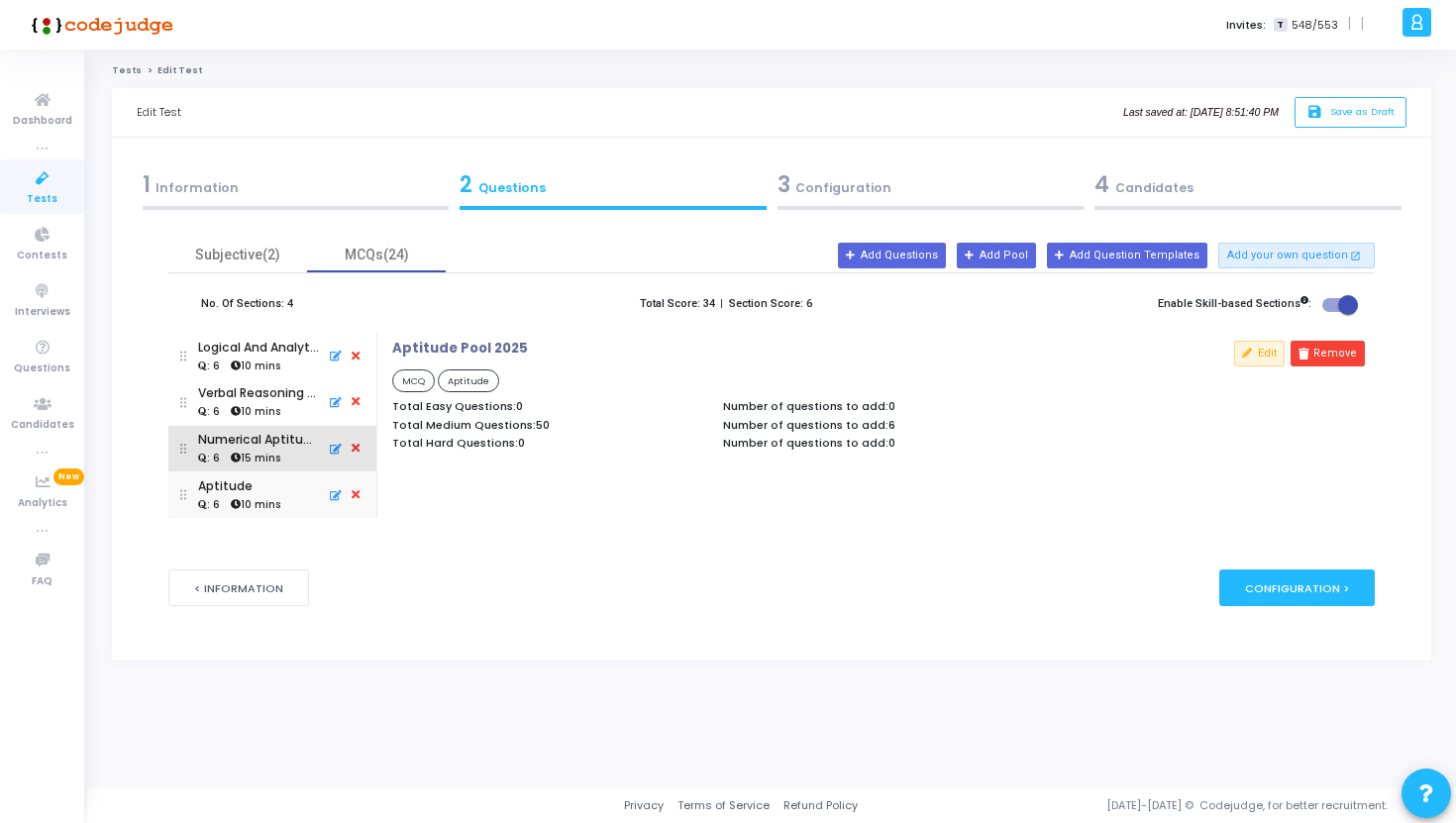 click at bounding box center (356, 449) 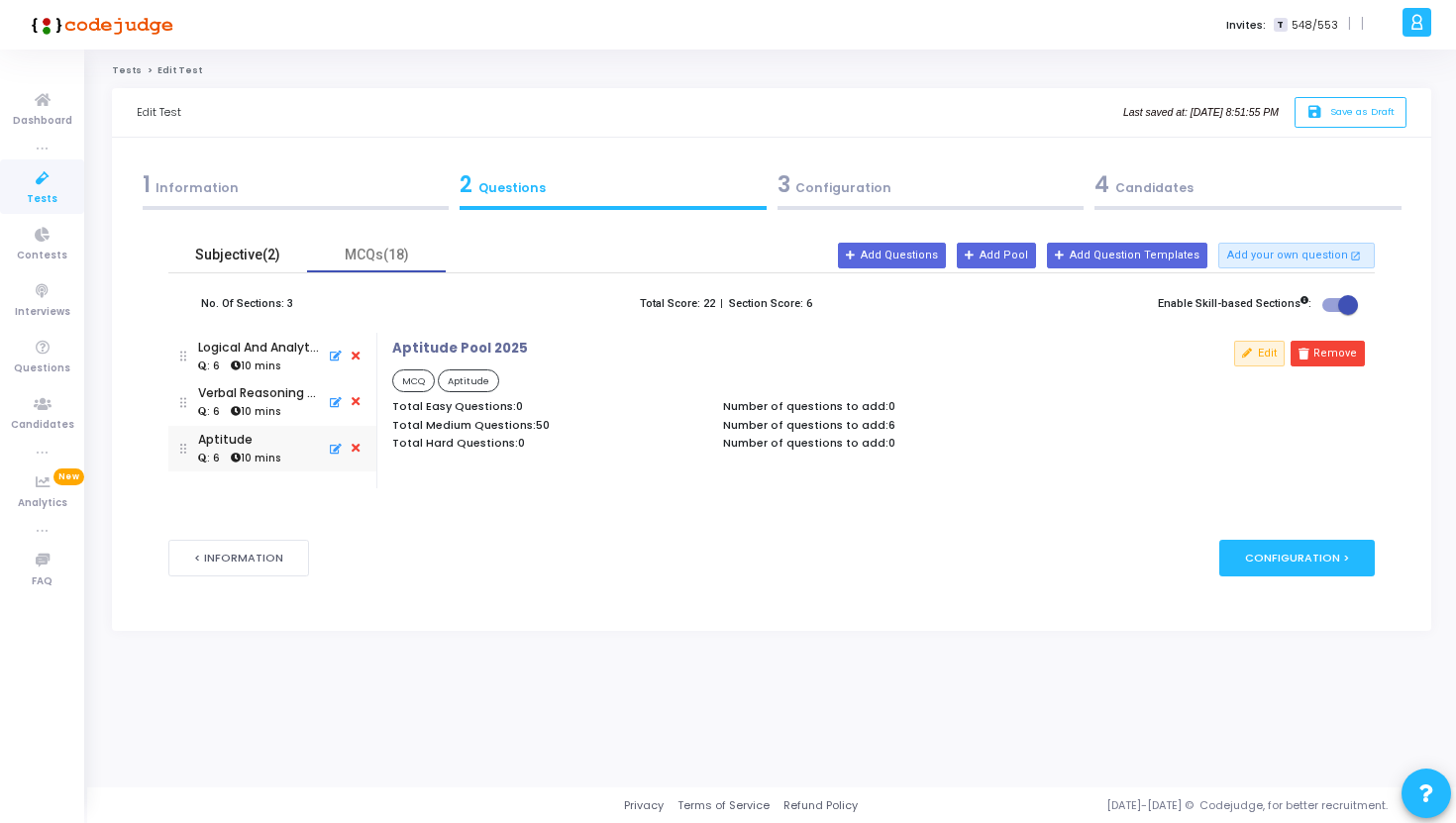 click on "Subjective(2)" at bounding box center (238, 255) 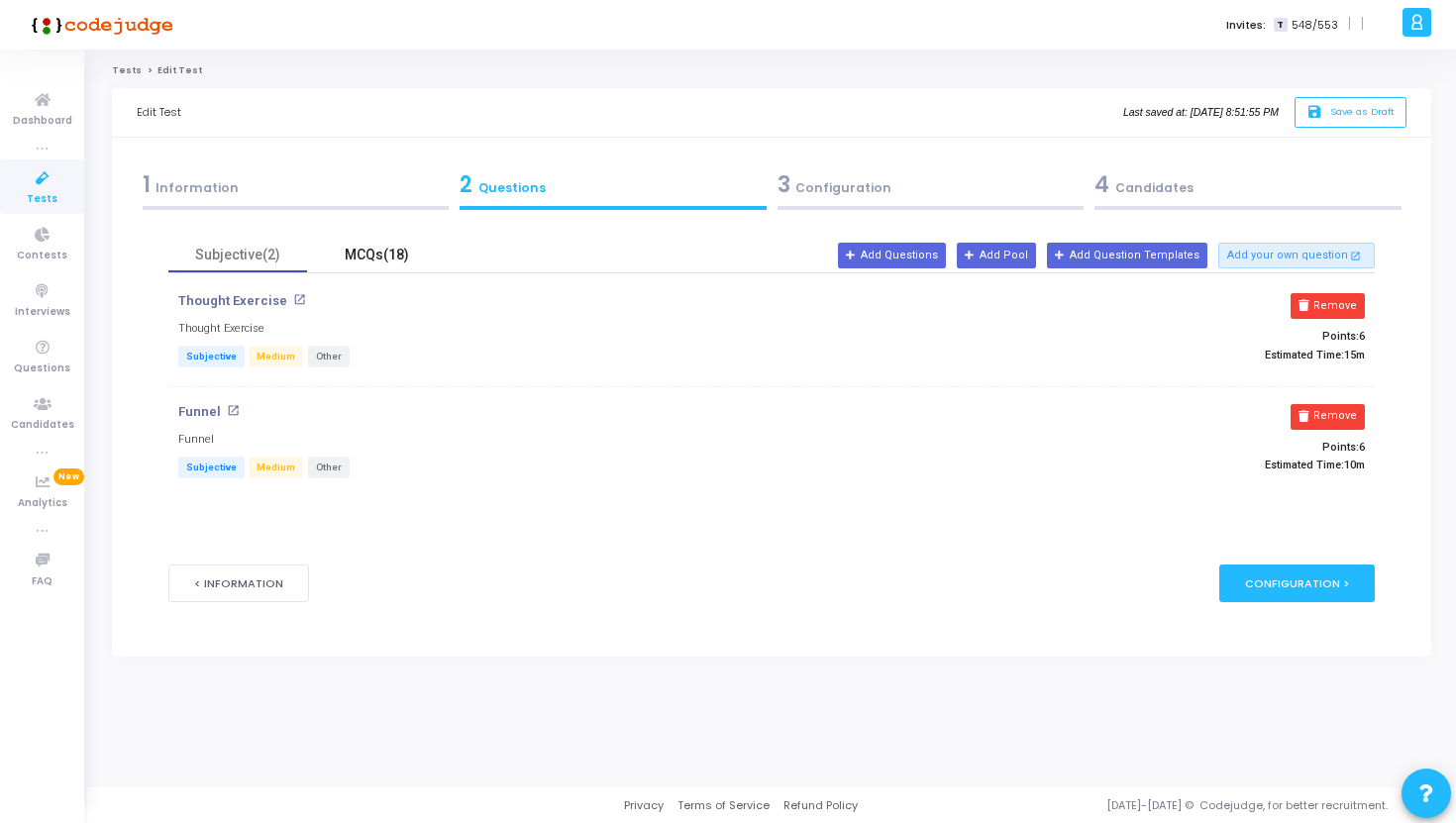 click on "MCQs(18)" at bounding box center [376, 255] 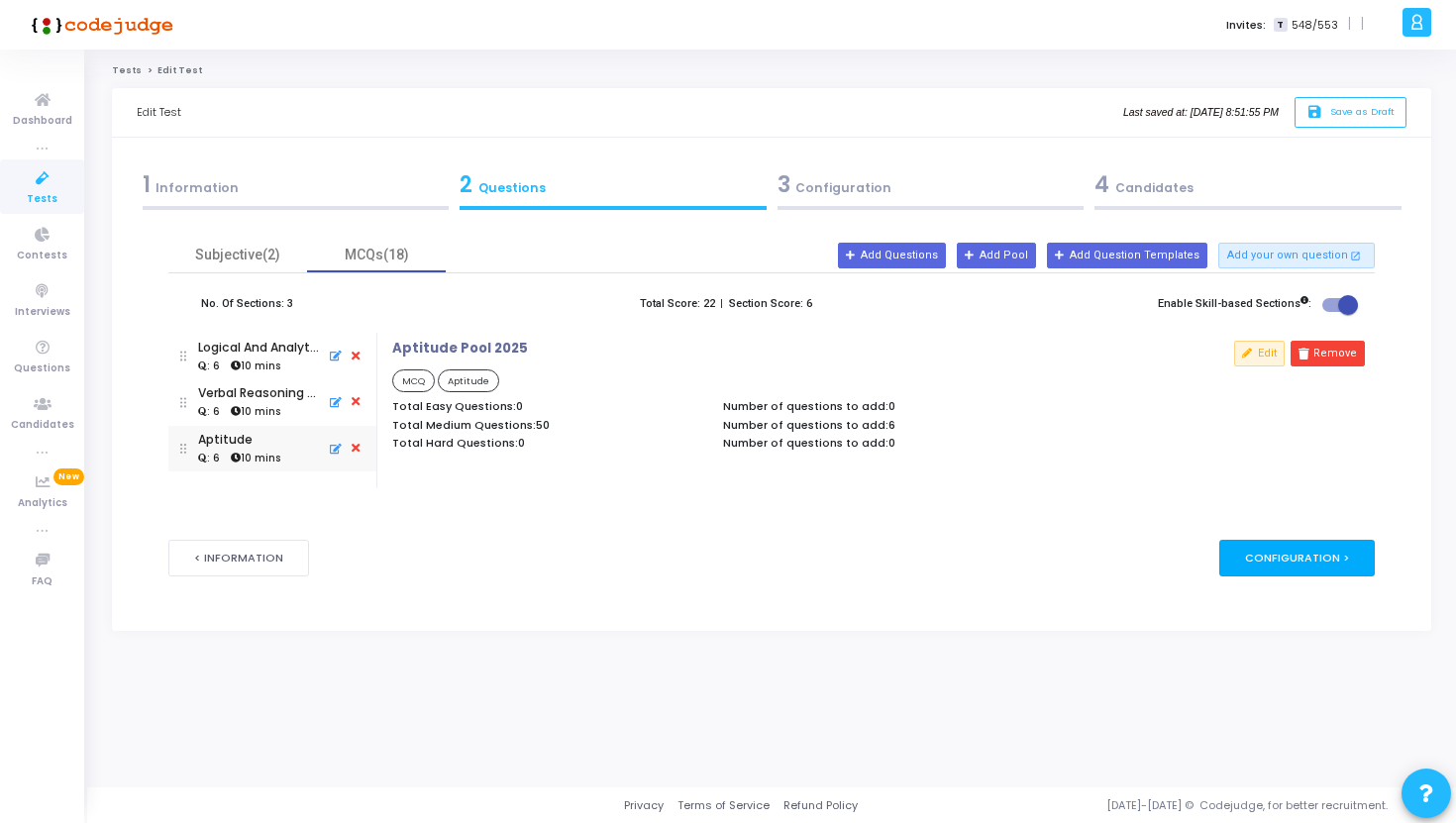 click on "Configuration >" at bounding box center (1297, 558) 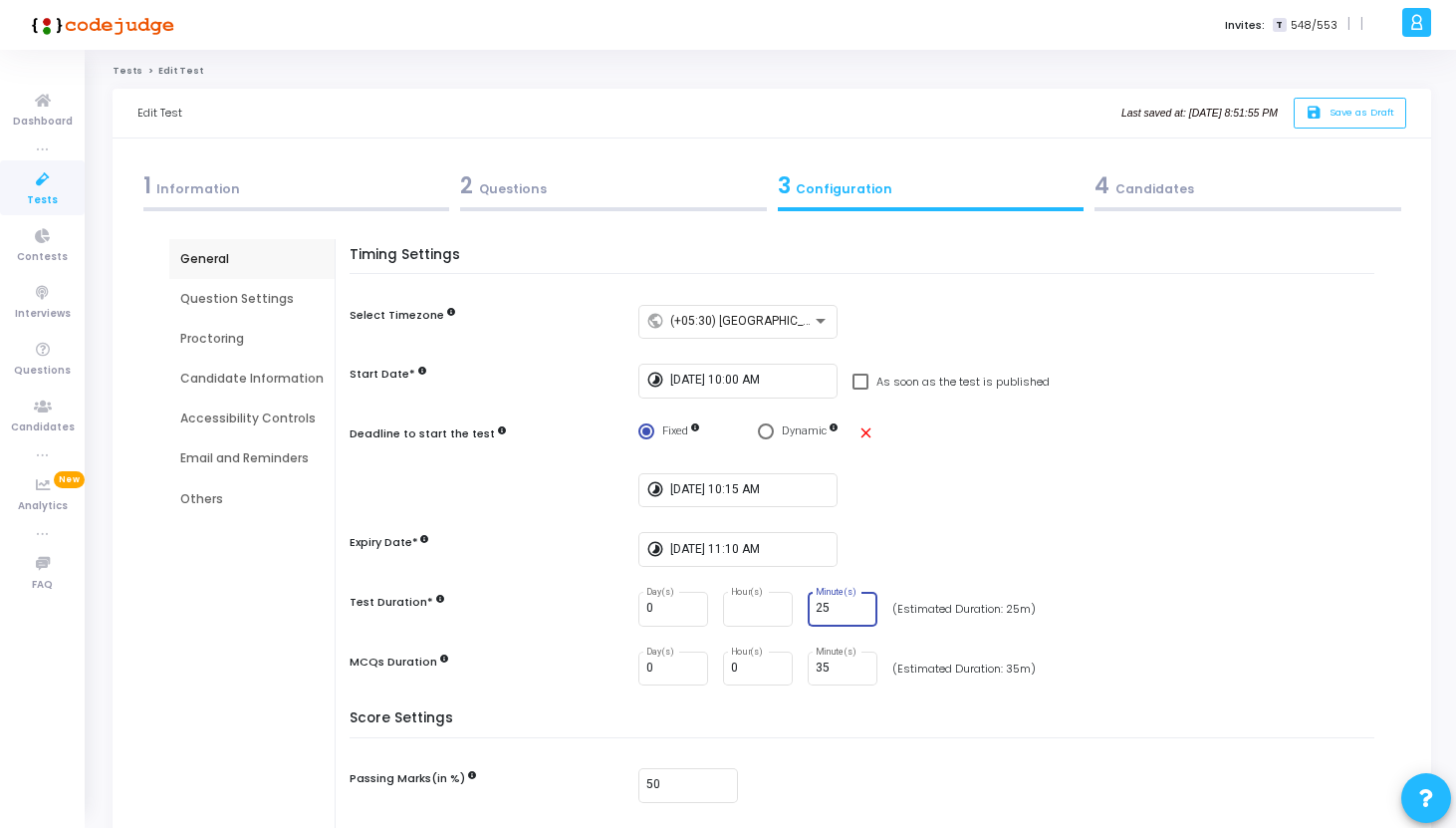 click on "25" at bounding box center [843, 609] 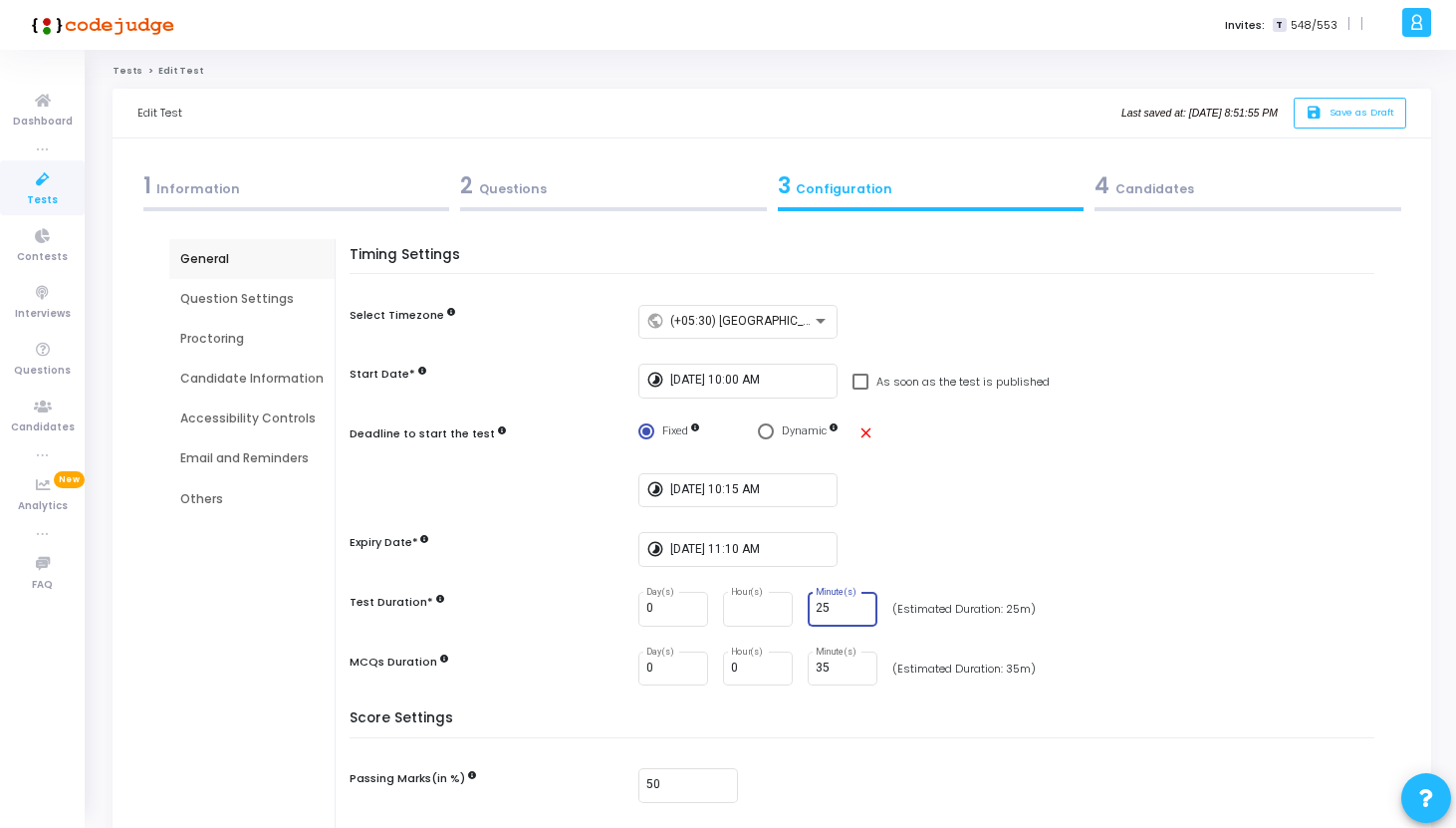 type on "2" 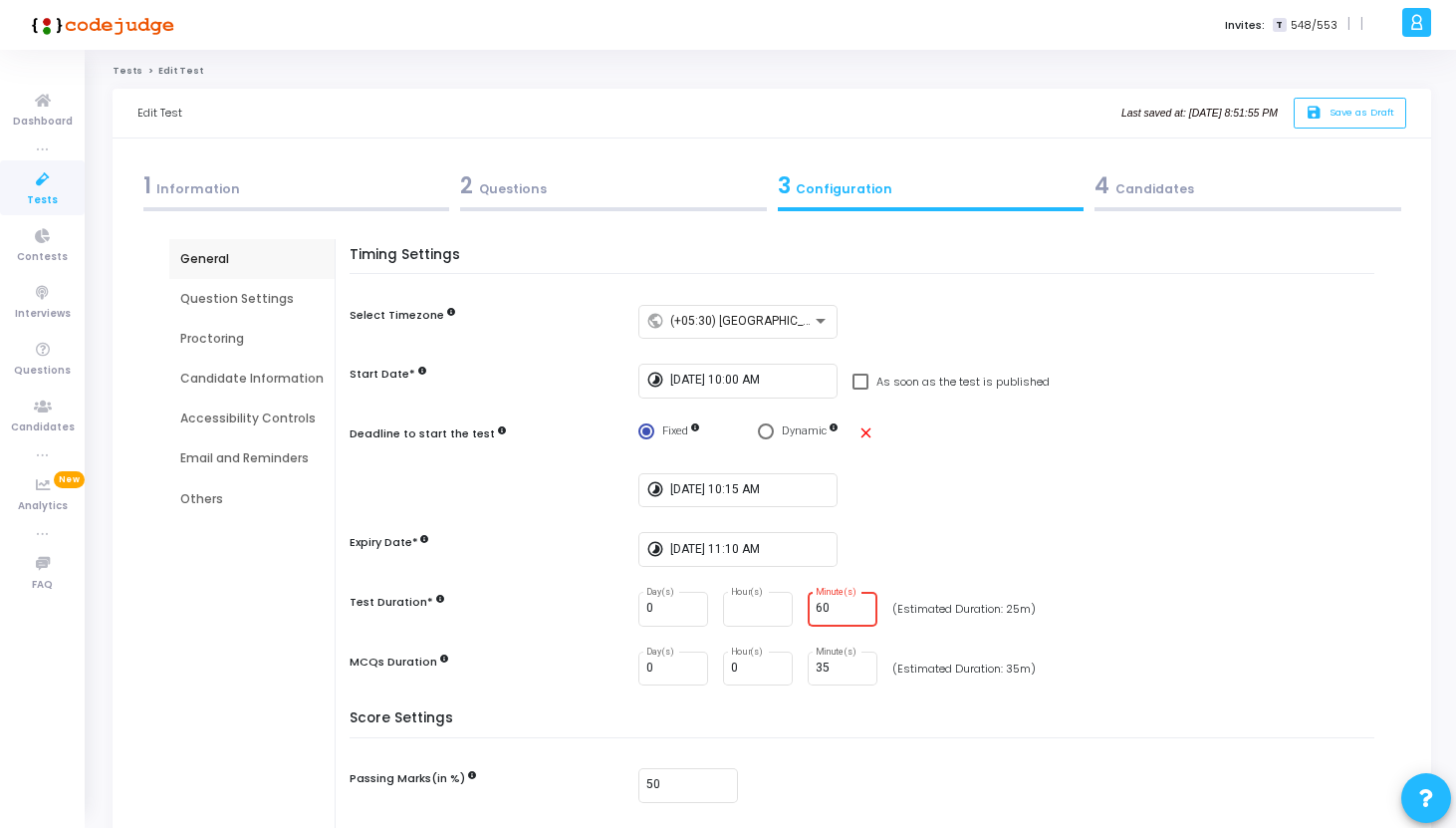 type on "60" 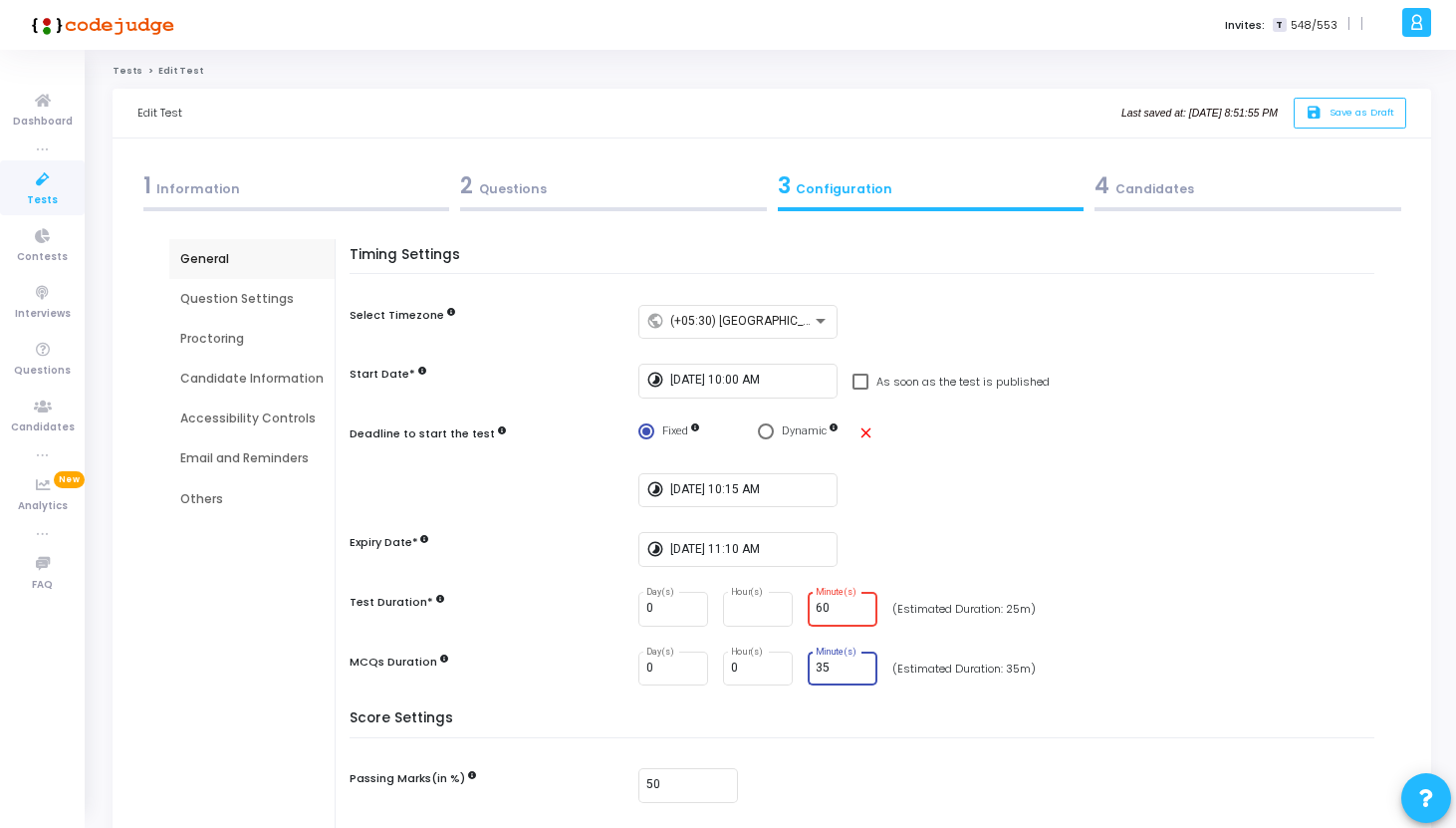 click on "35" at bounding box center [843, 669] 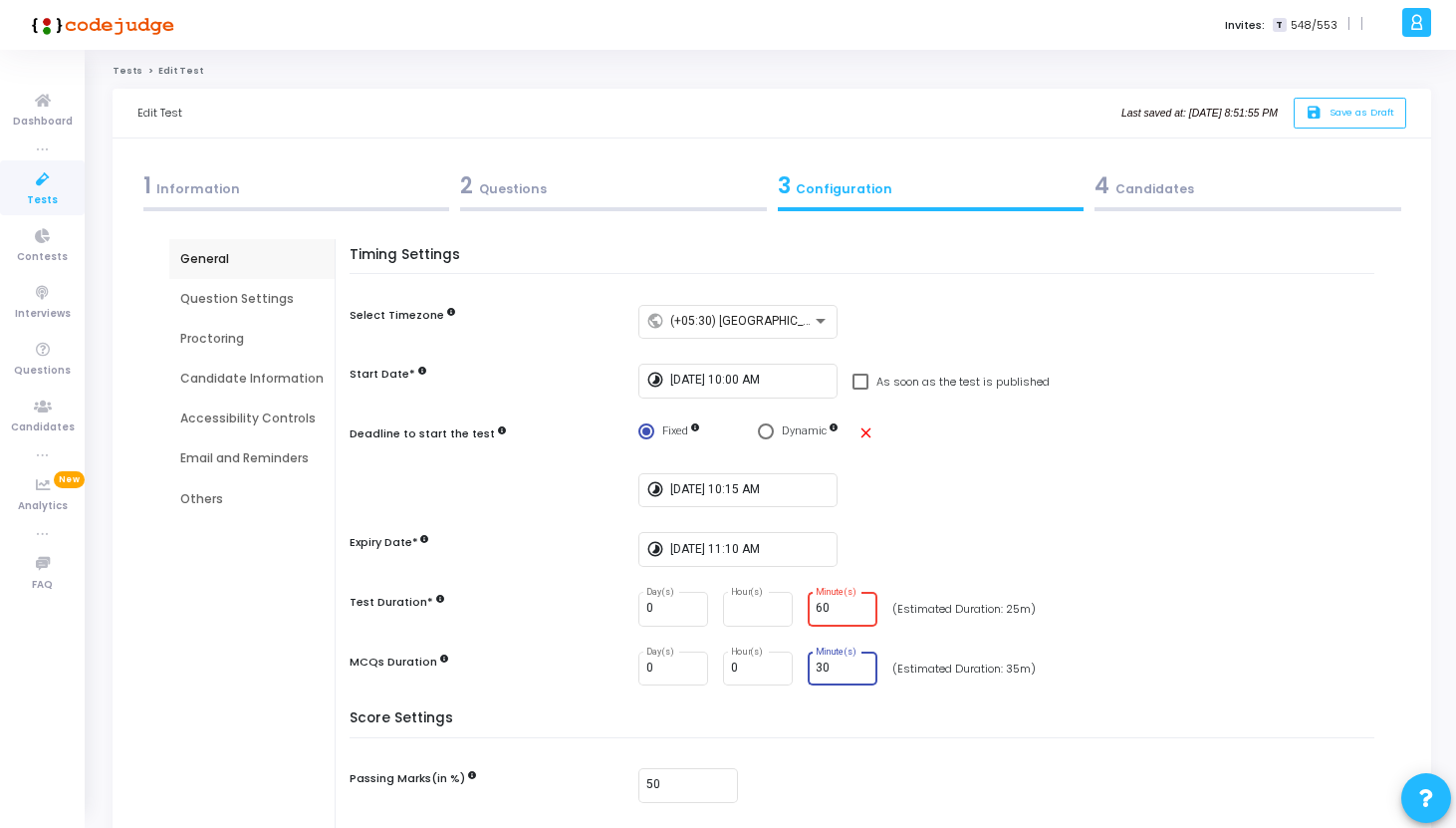 type on "30" 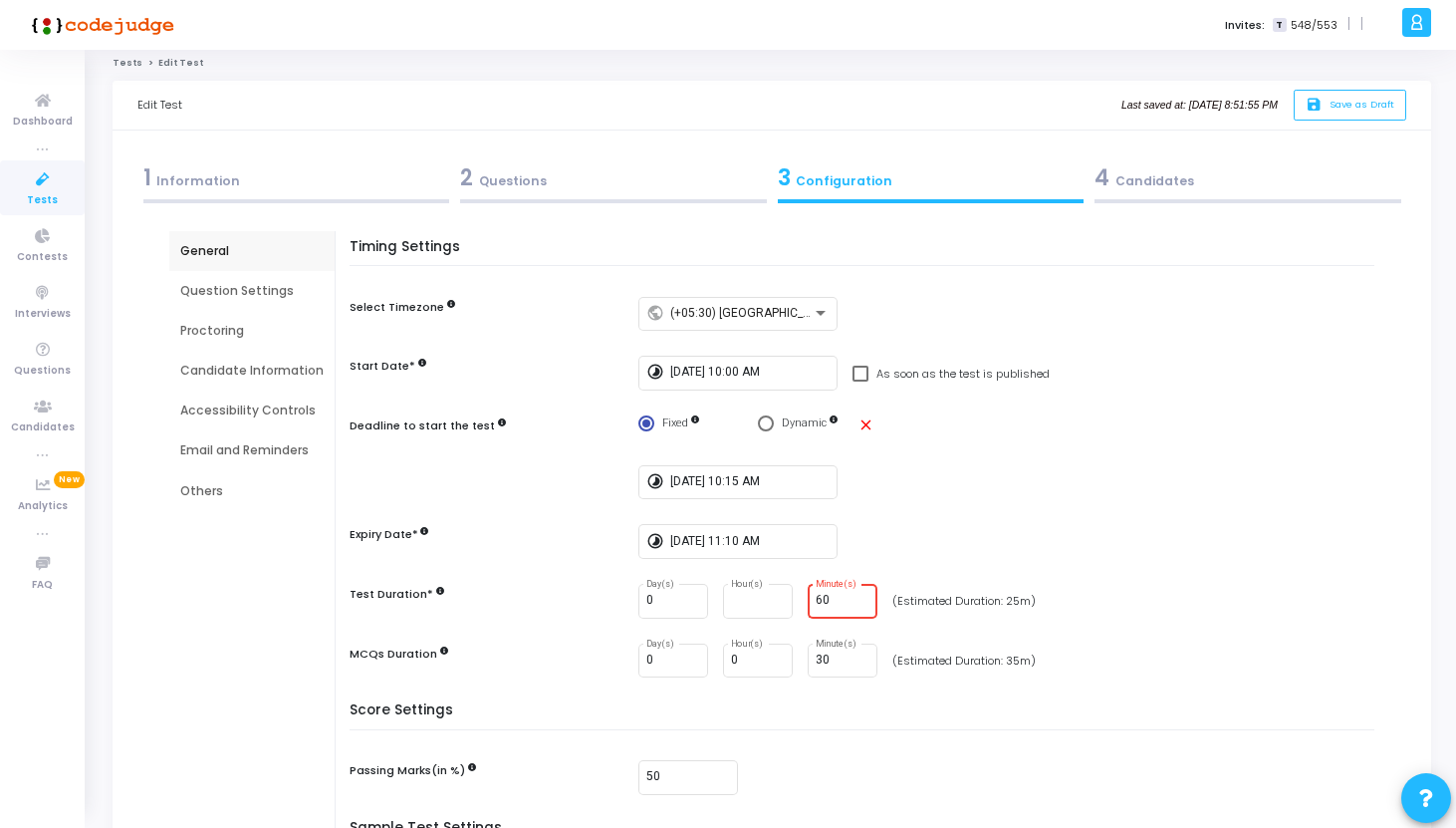 scroll, scrollTop: 0, scrollLeft: 0, axis: both 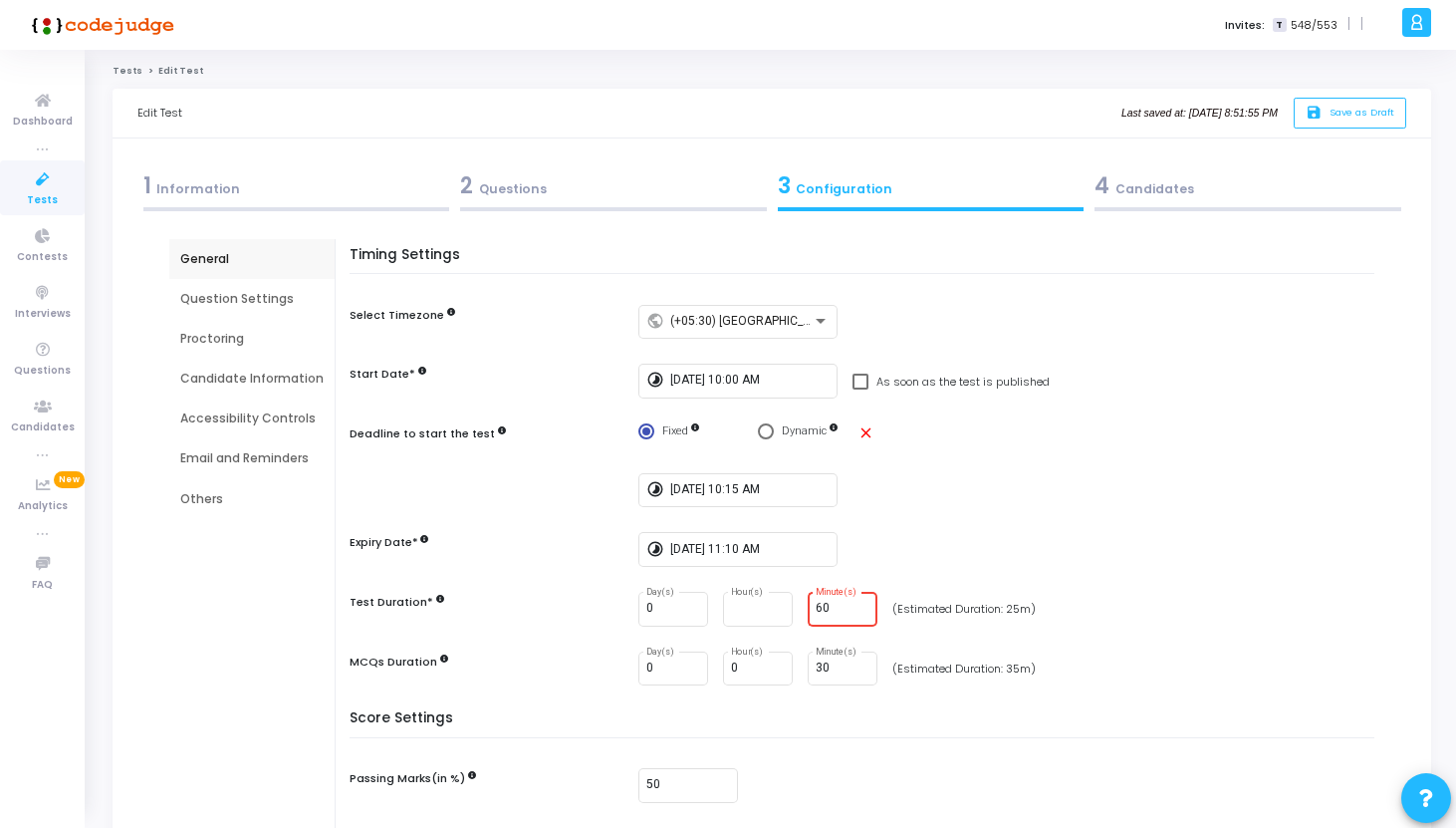 click on "Question Settings" at bounding box center [252, 299] 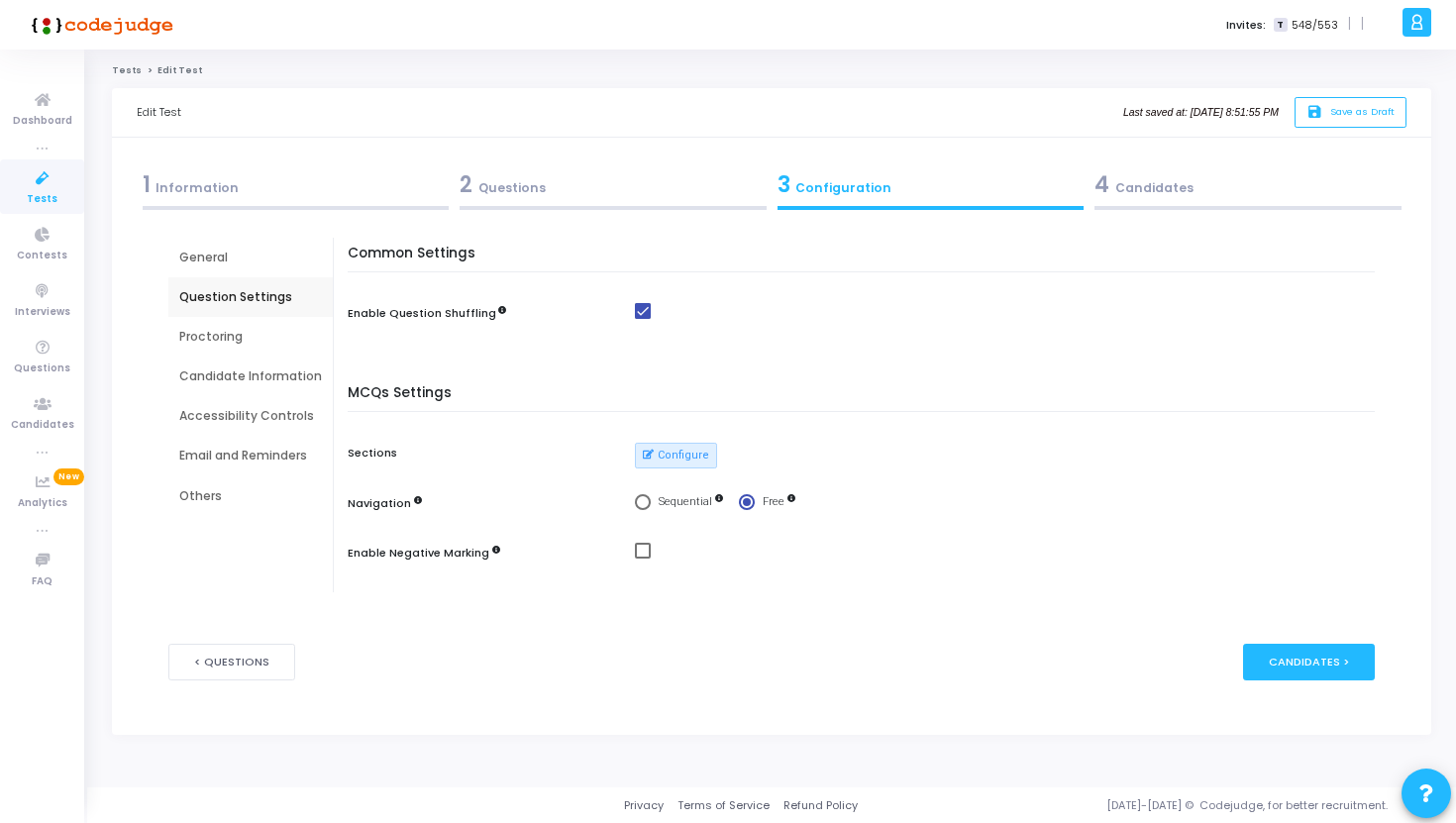click on "Proctoring" at bounding box center (251, 337) 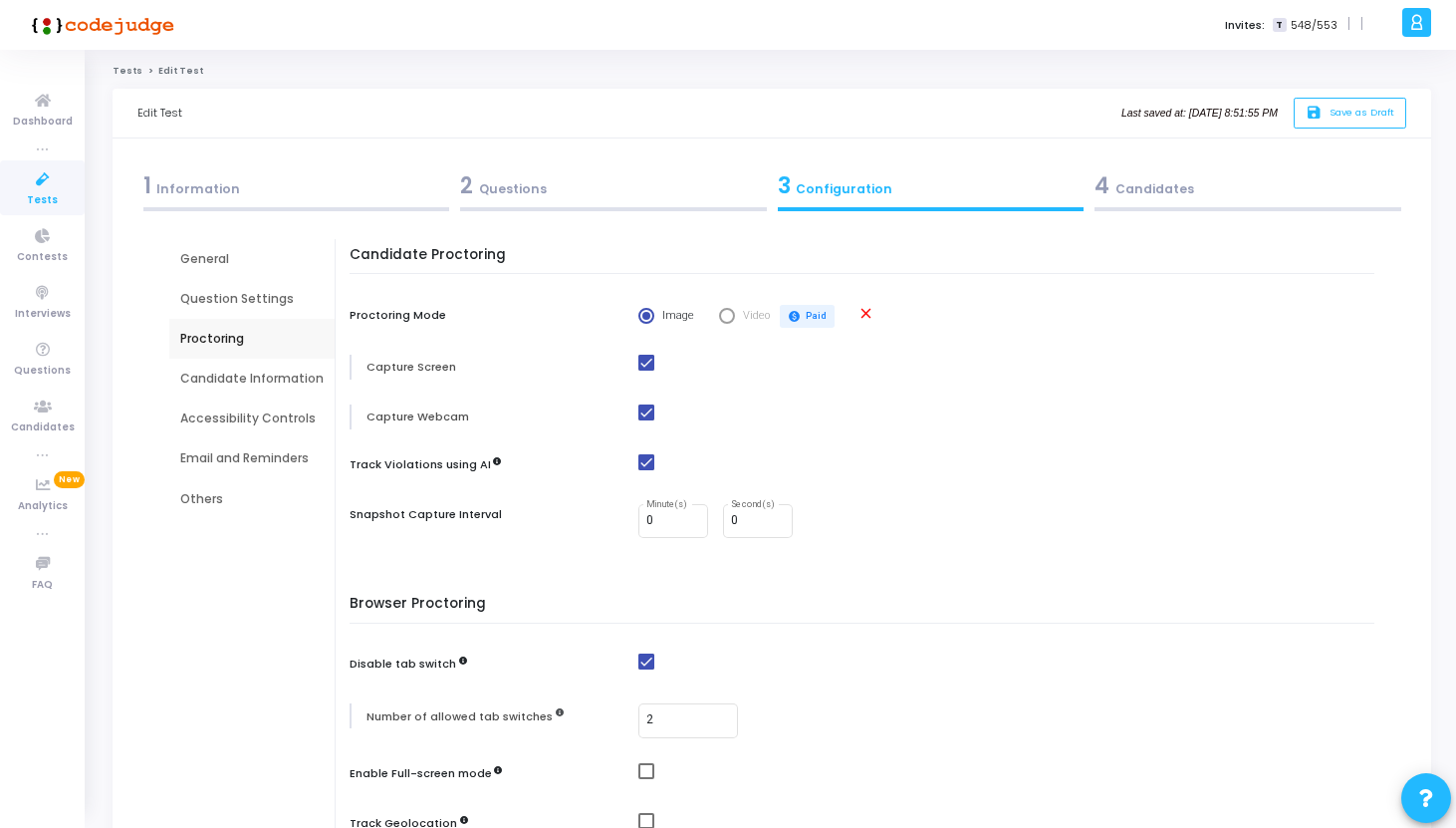 click on "Accessibility Controls" at bounding box center (252, 418) 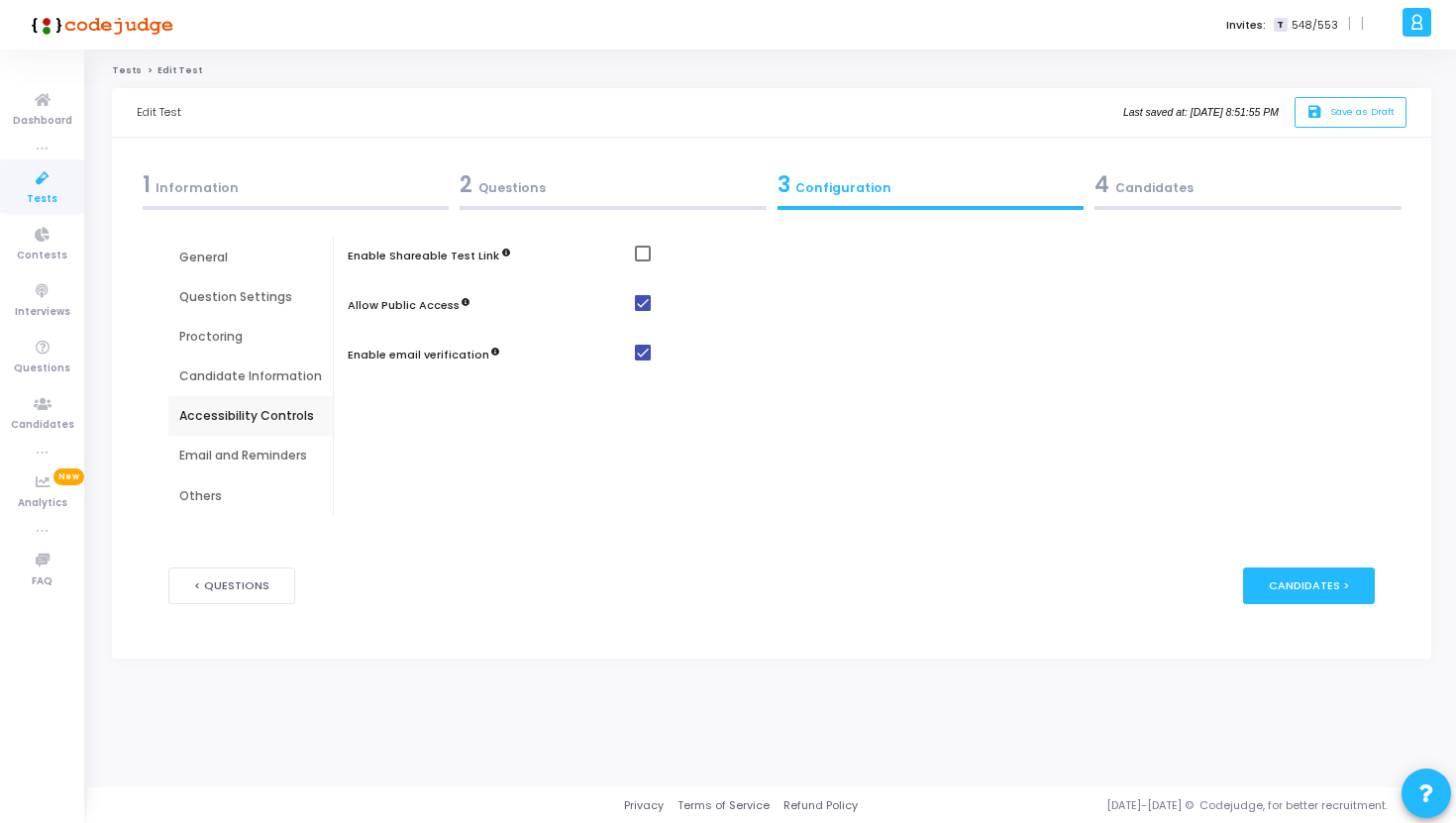 click on "Email and Reminders" at bounding box center (251, 456) 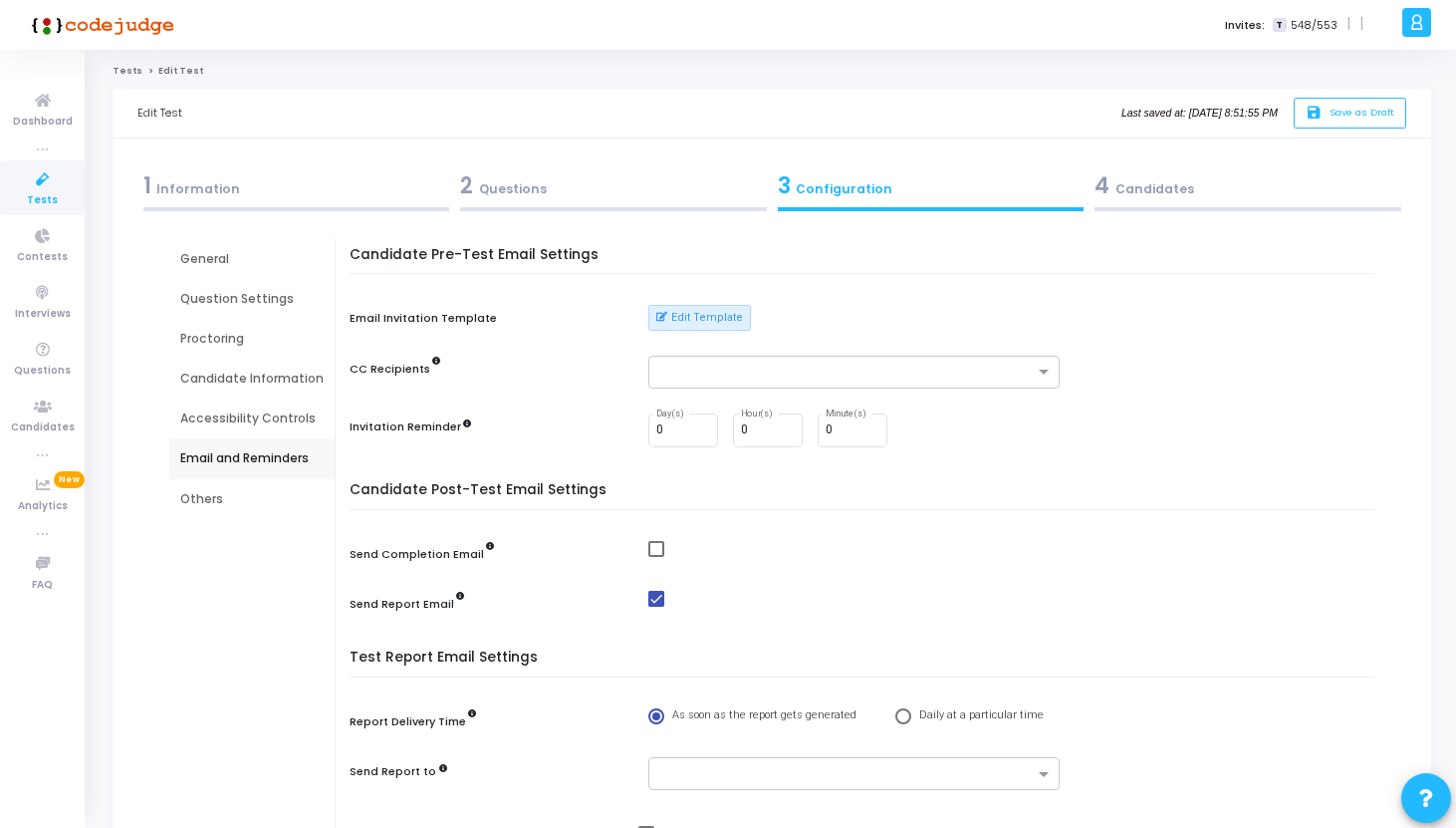 click on "Others" at bounding box center (252, 499) 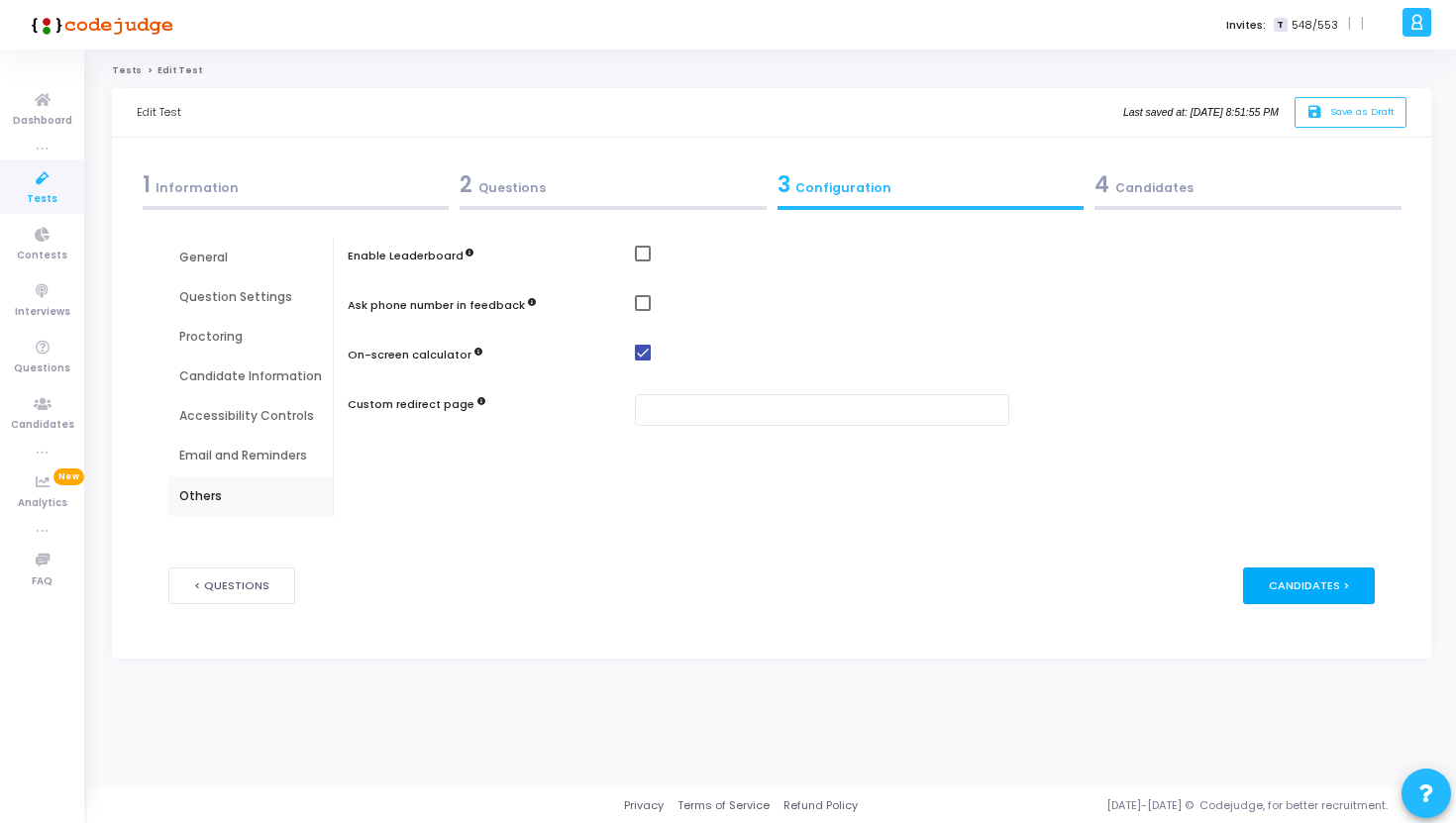 click on "Candidates >" at bounding box center [1308, 585] 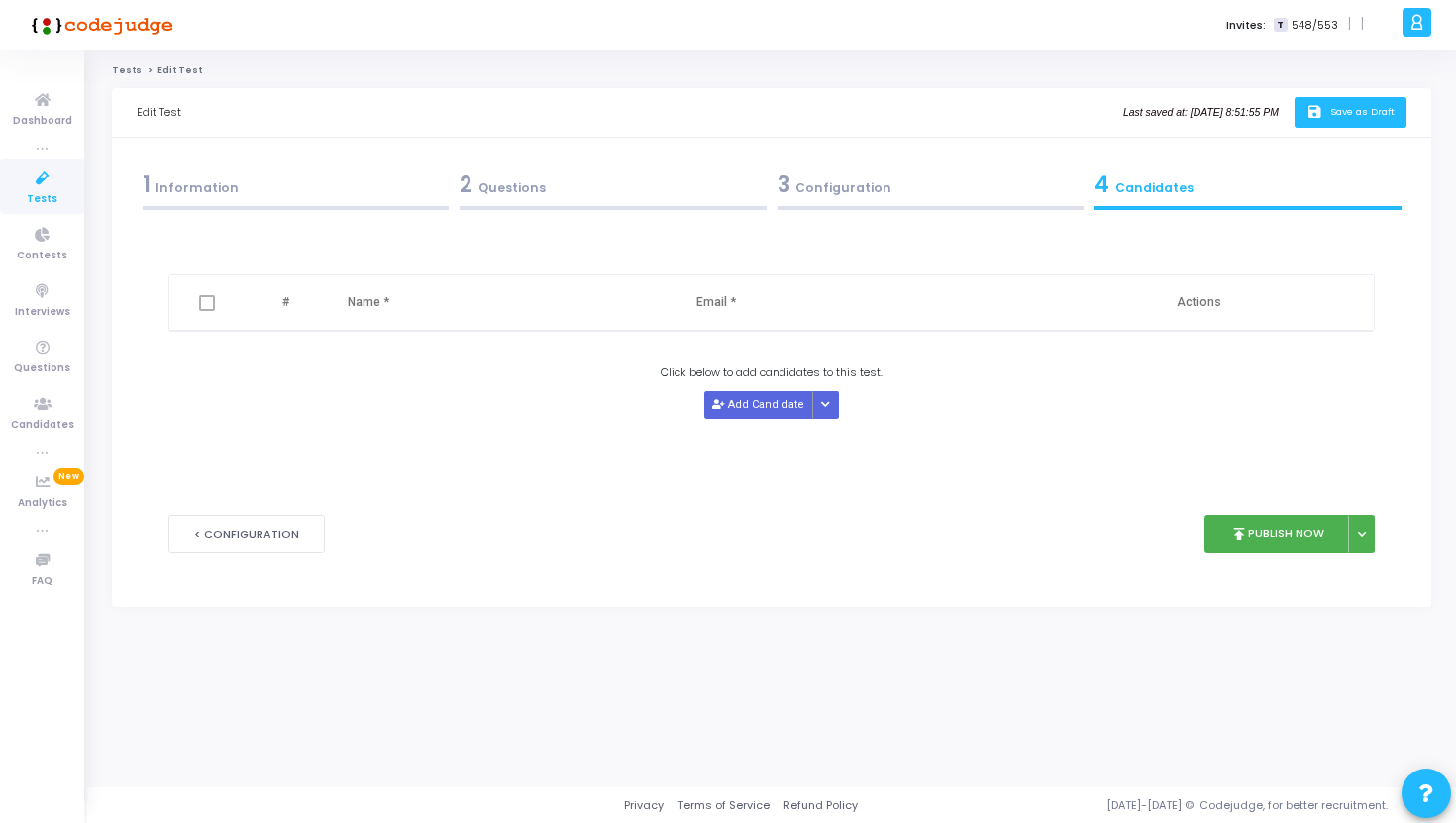 click on "save   Save as Draft" 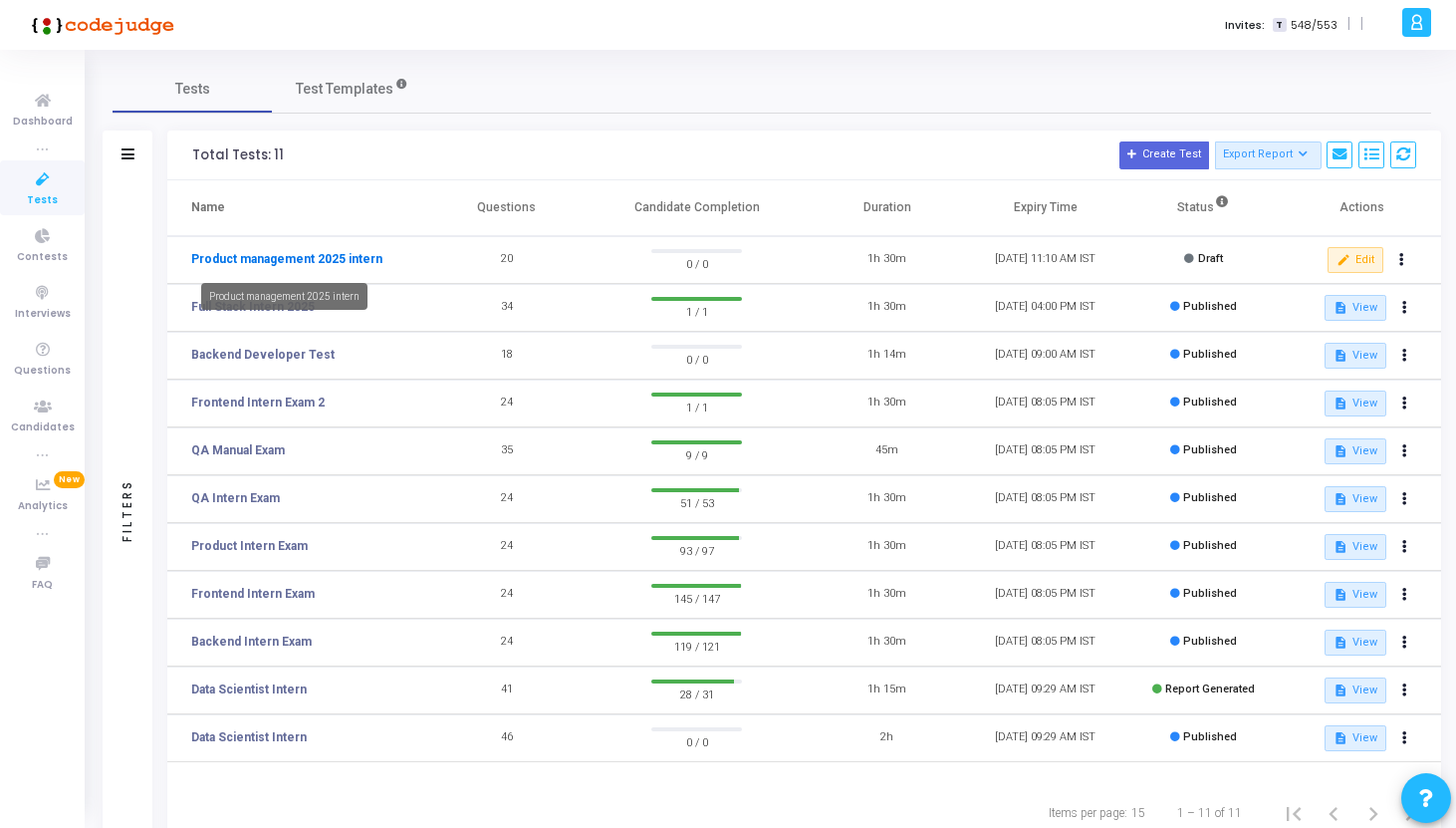 click on "Product management 2025 intern" at bounding box center [287, 259] 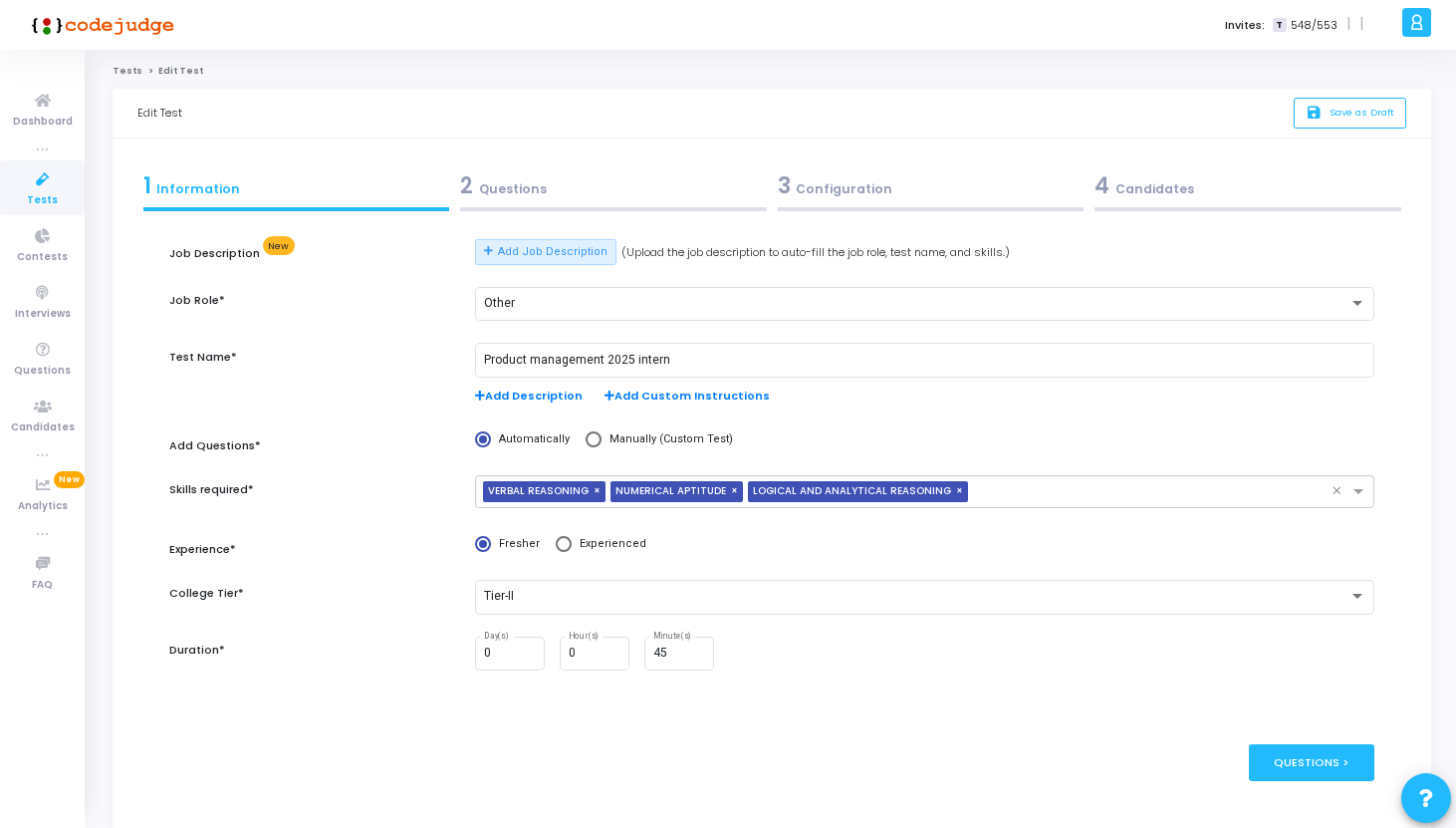 click on "4  Candidates" at bounding box center (1248, 185) 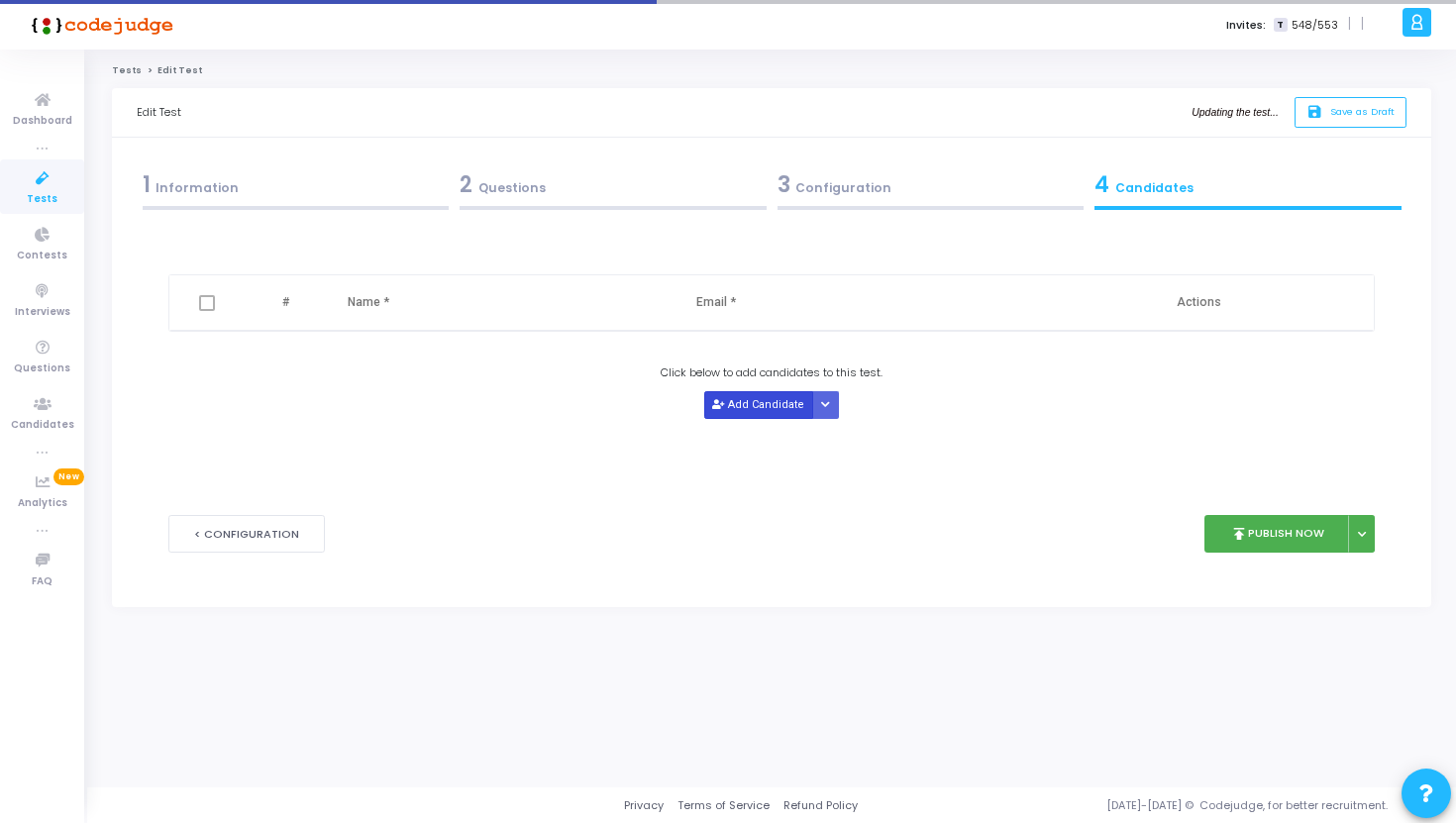 click on "Add Candidate" at bounding box center (759, 404) 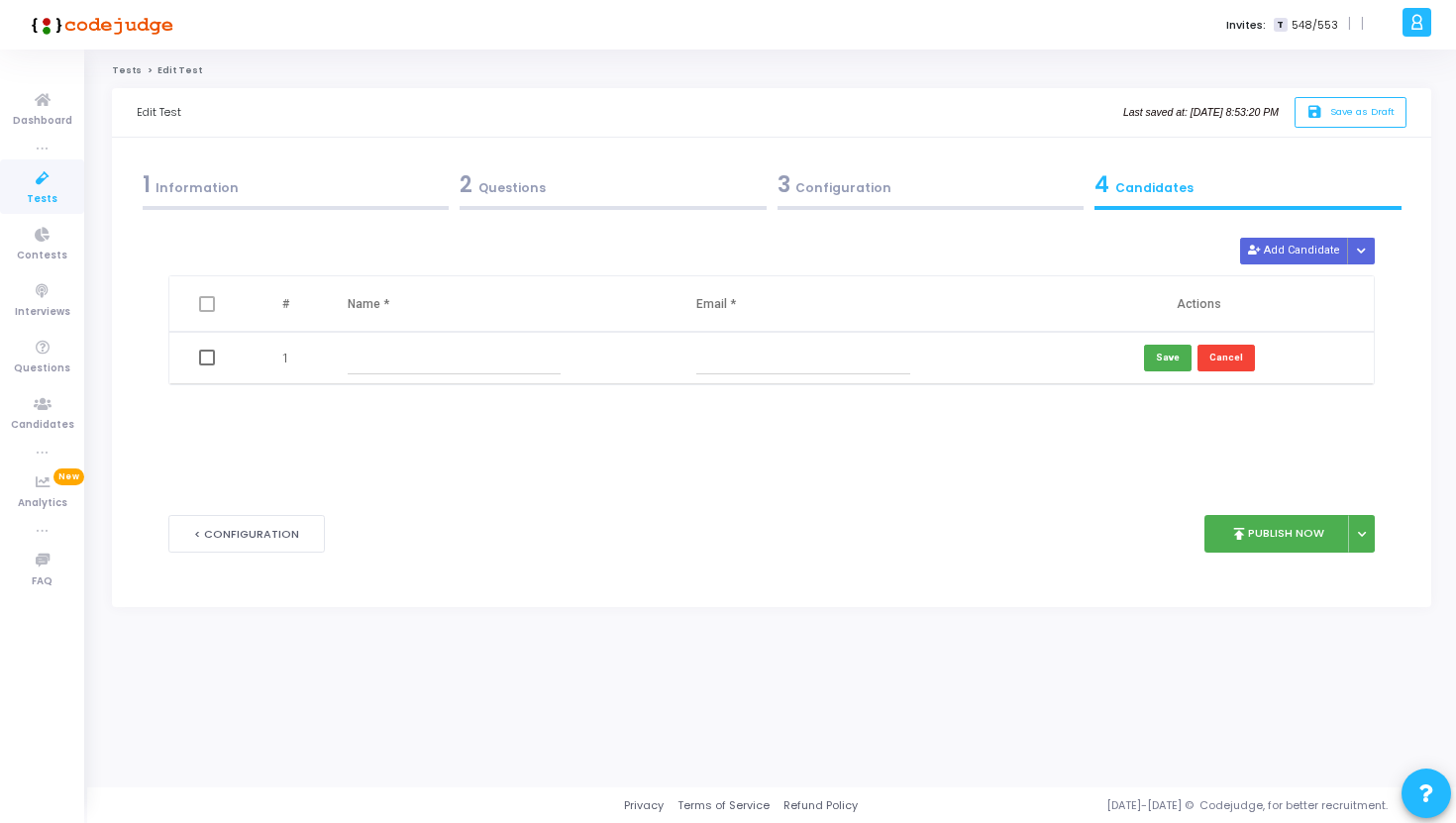 click at bounding box center [455, 358] 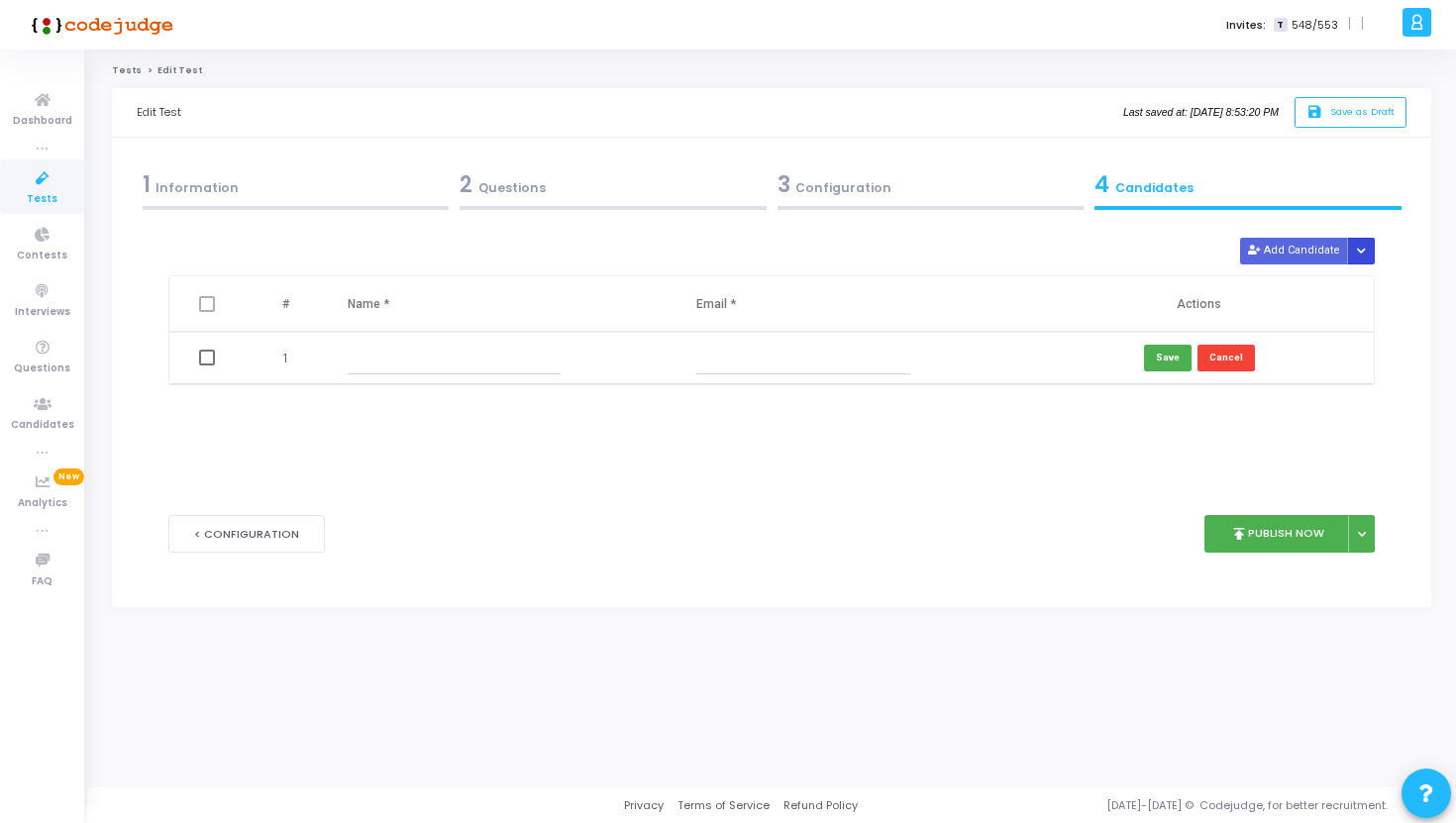 click at bounding box center [1361, 252] 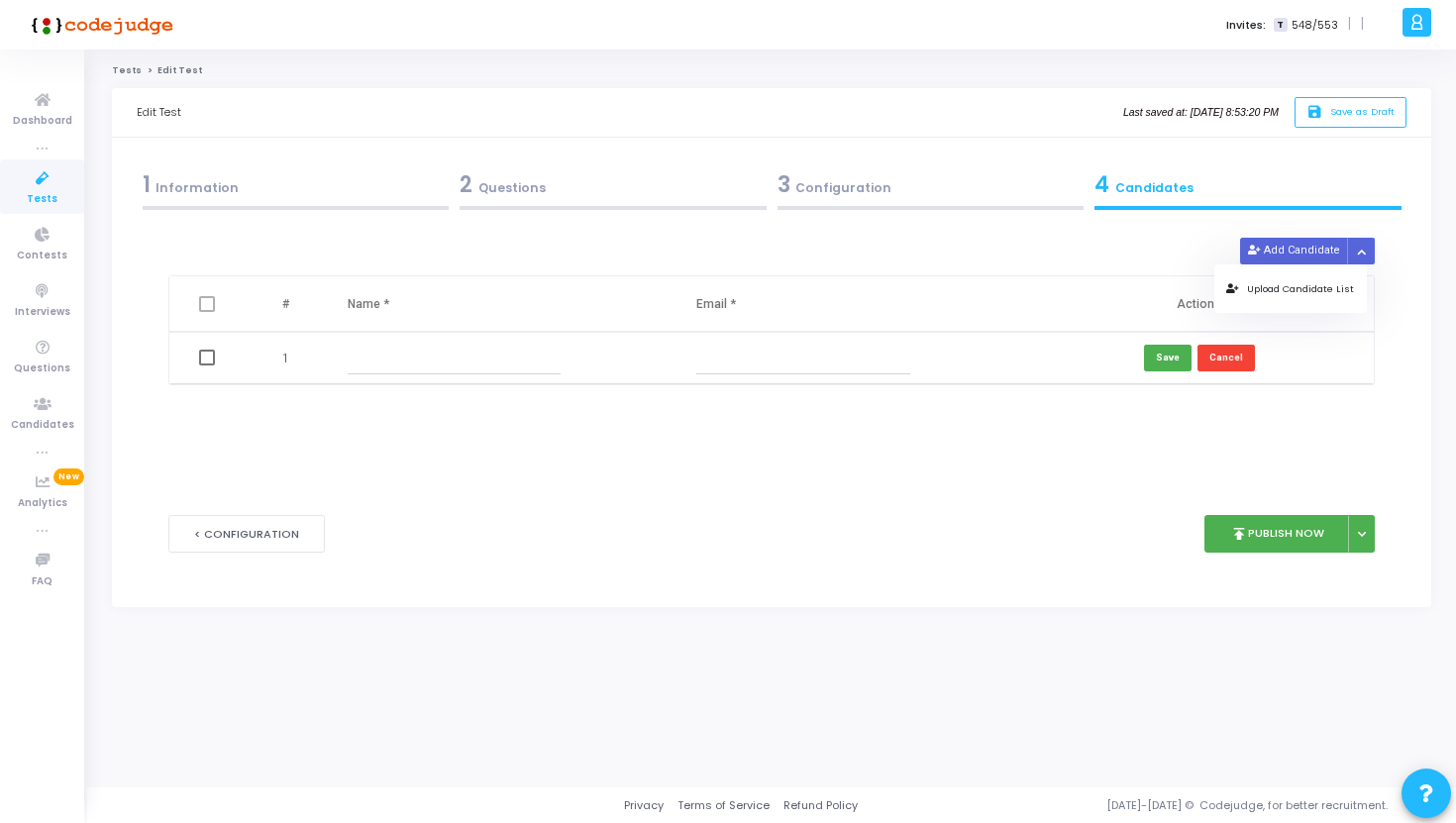 click on "Upload Candidate List" at bounding box center (1290, 288) 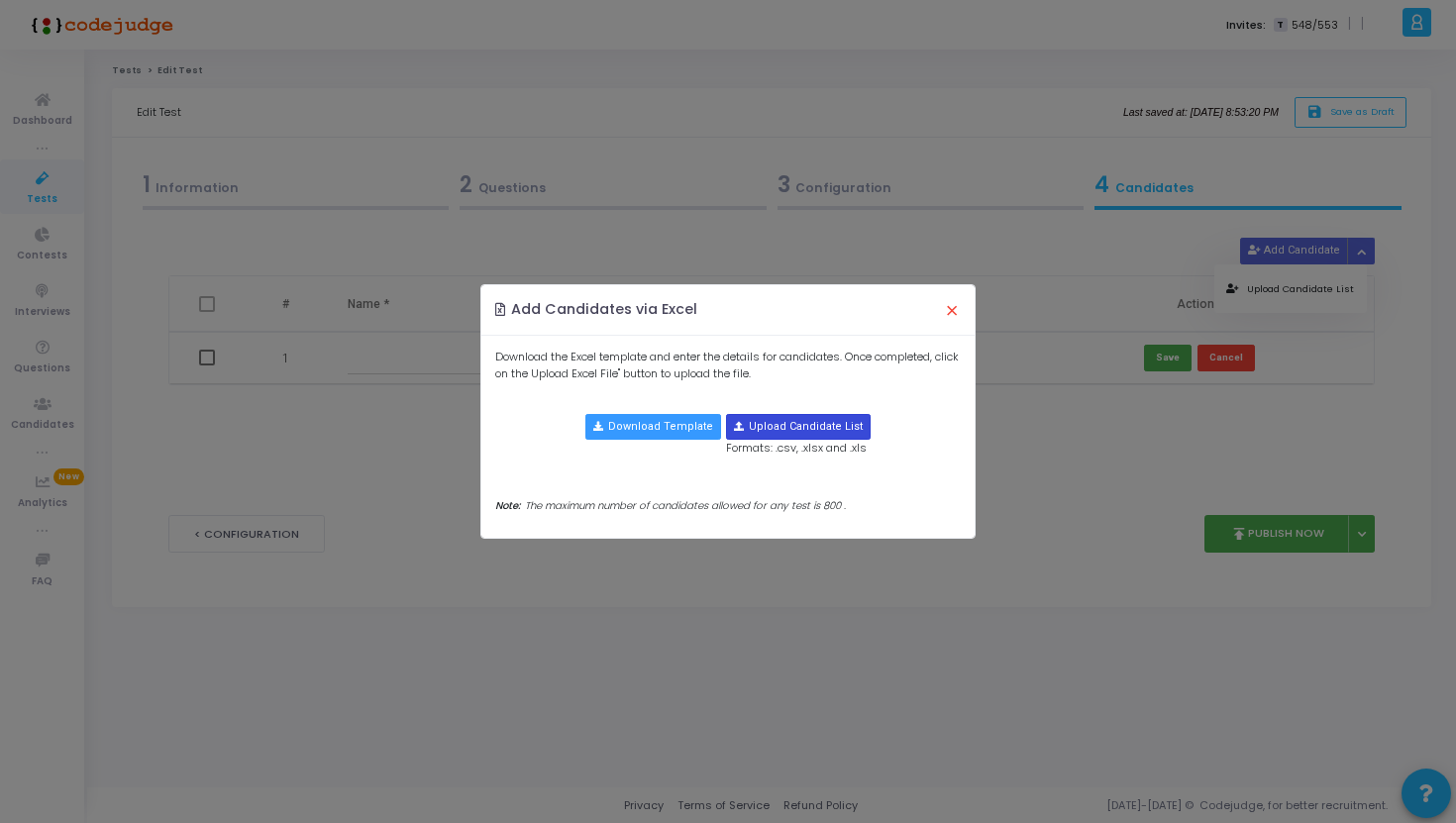 click at bounding box center [798, 427] 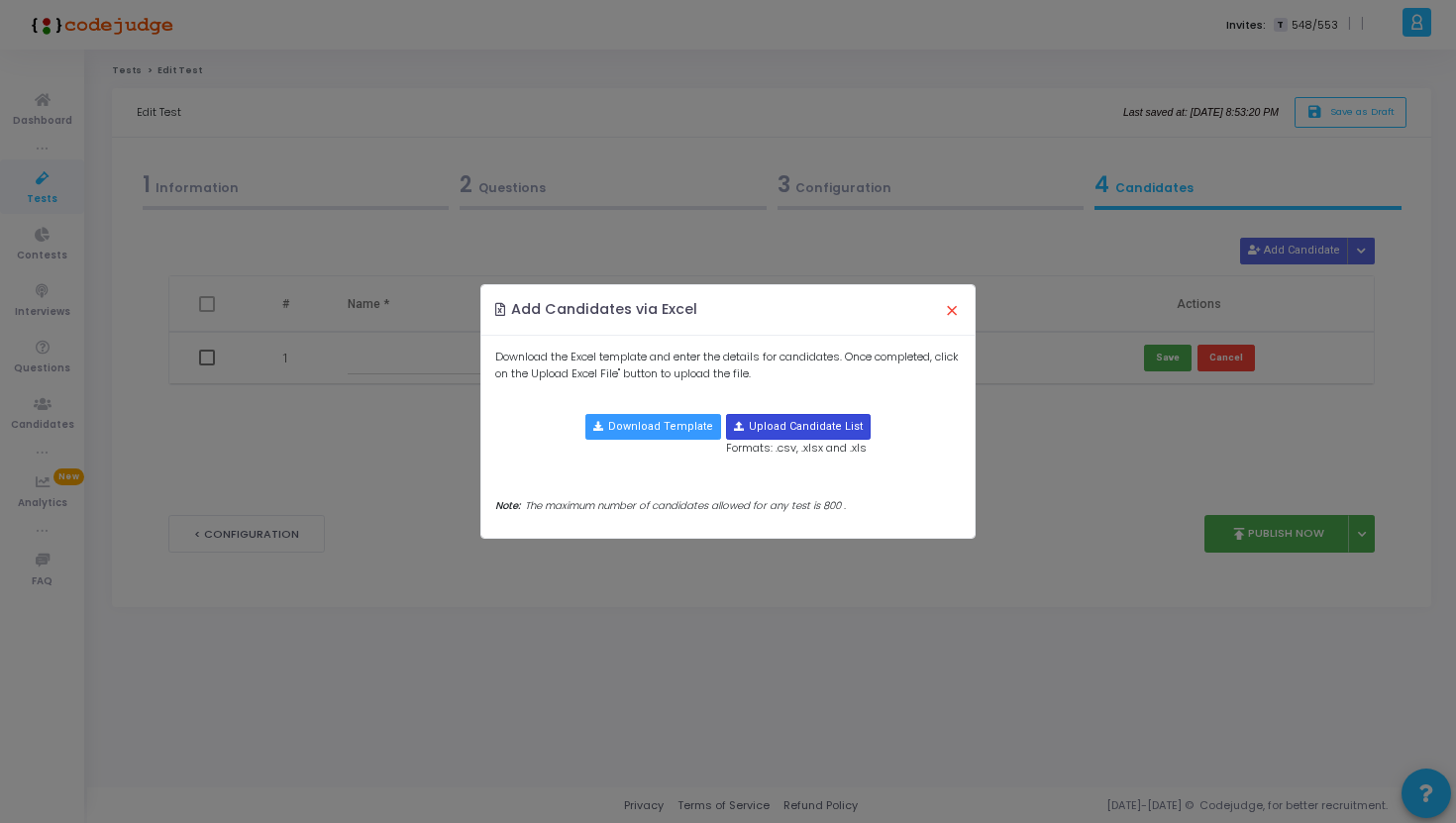 type on "C:\fakepath\Untitled spreadsheet - Sheet1.csv" 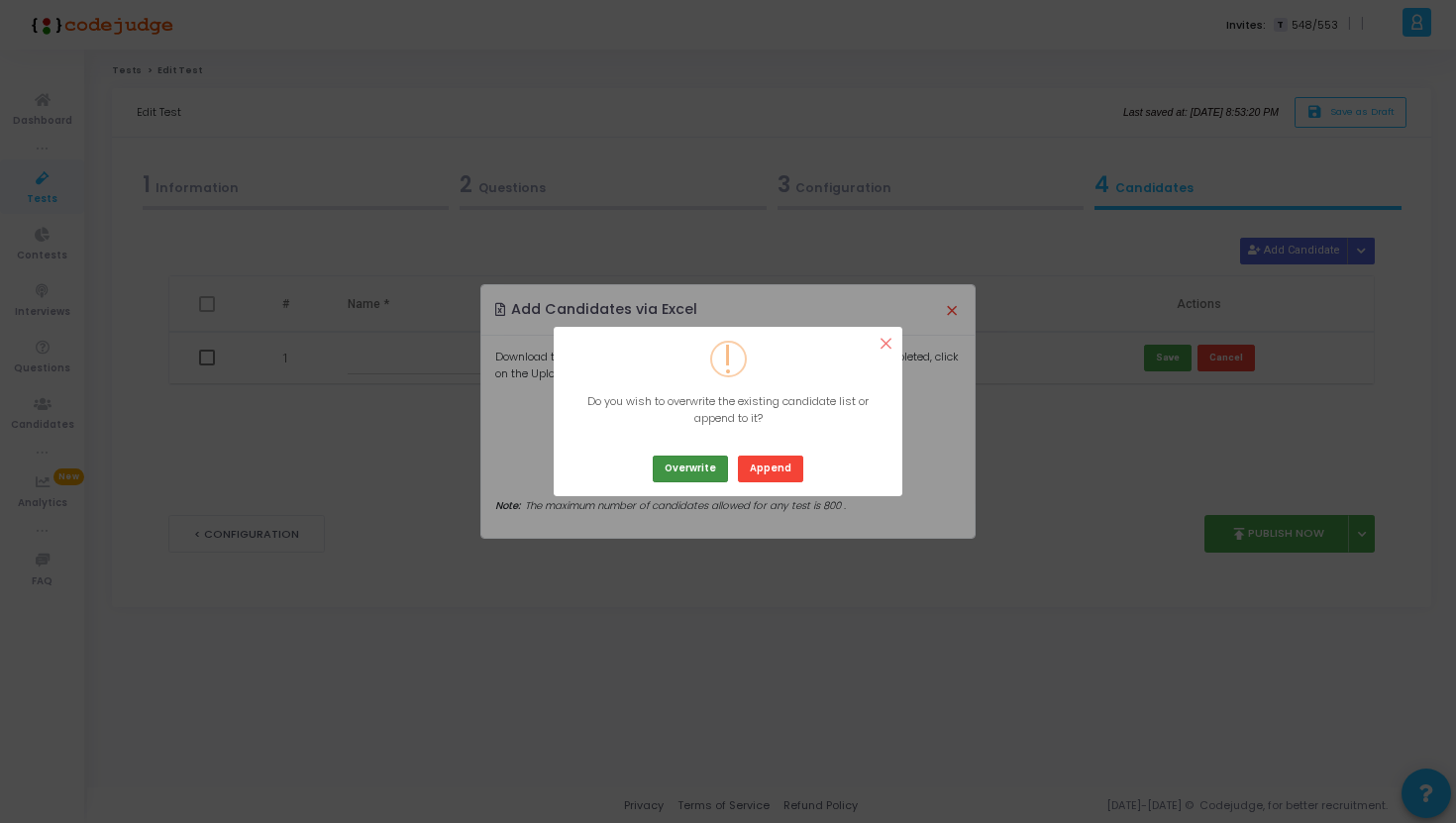 click on "Overwrite" at bounding box center (690, 468) 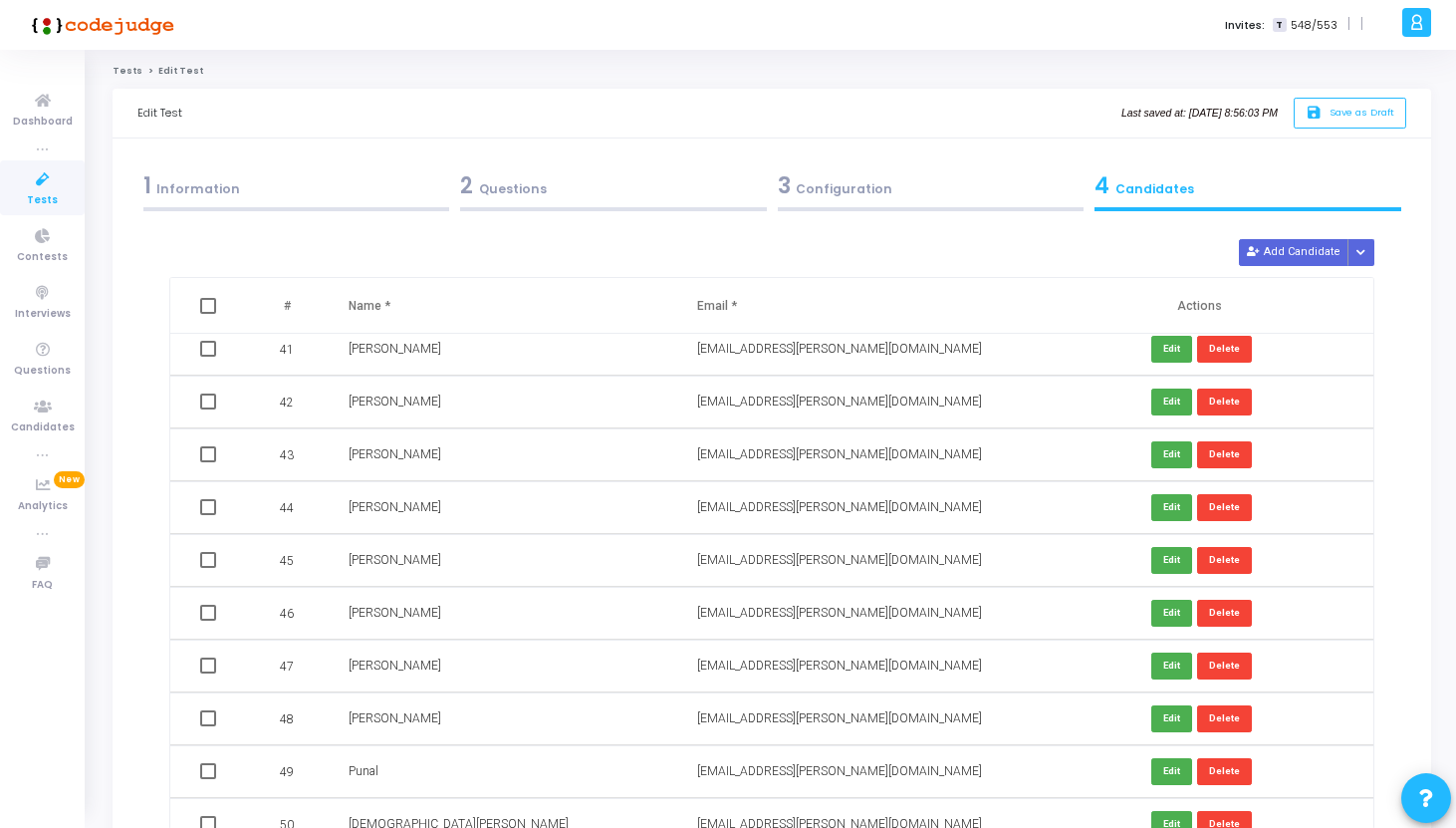 scroll, scrollTop: 2145, scrollLeft: 0, axis: vertical 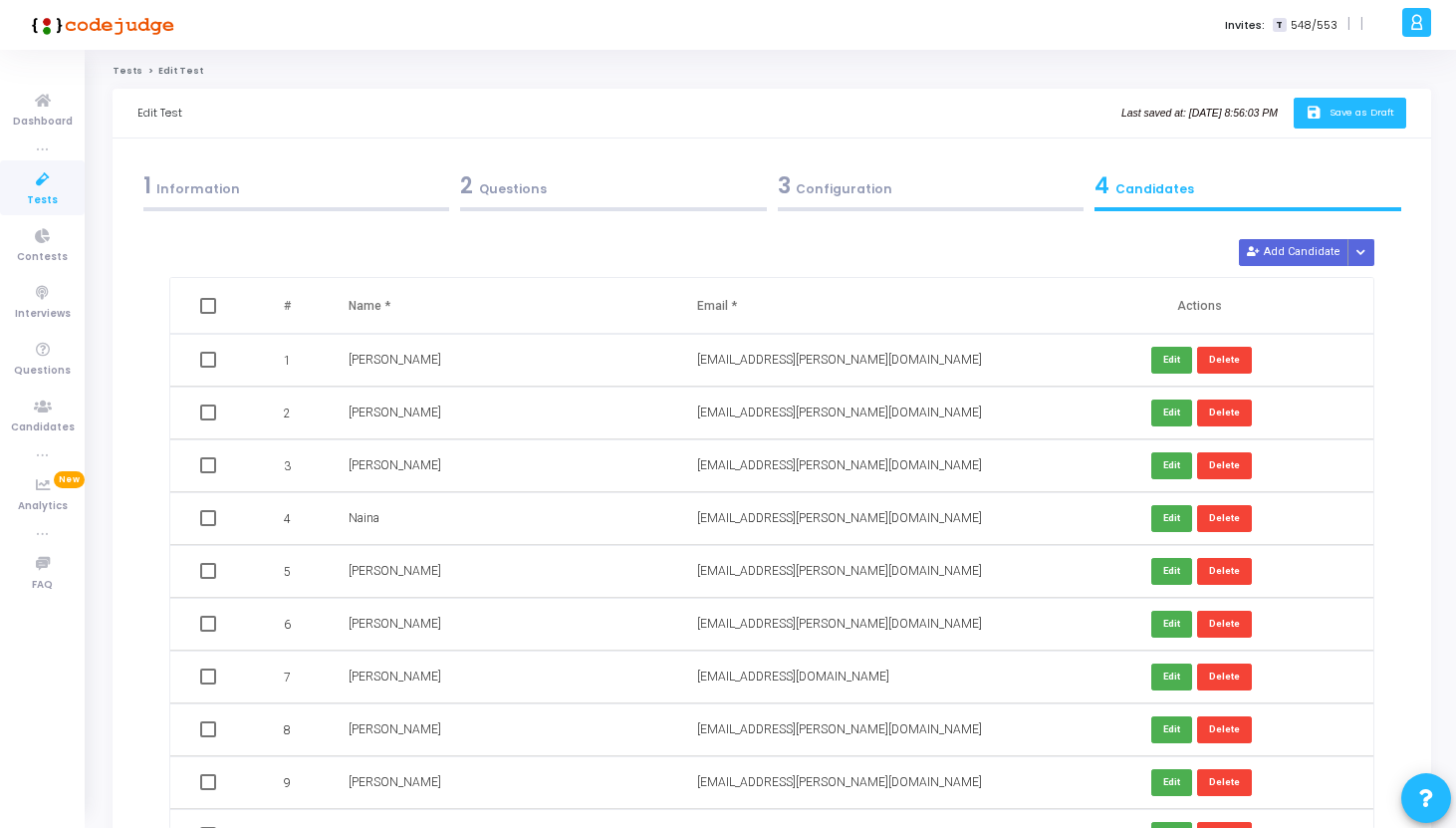 click on "Save as Draft" 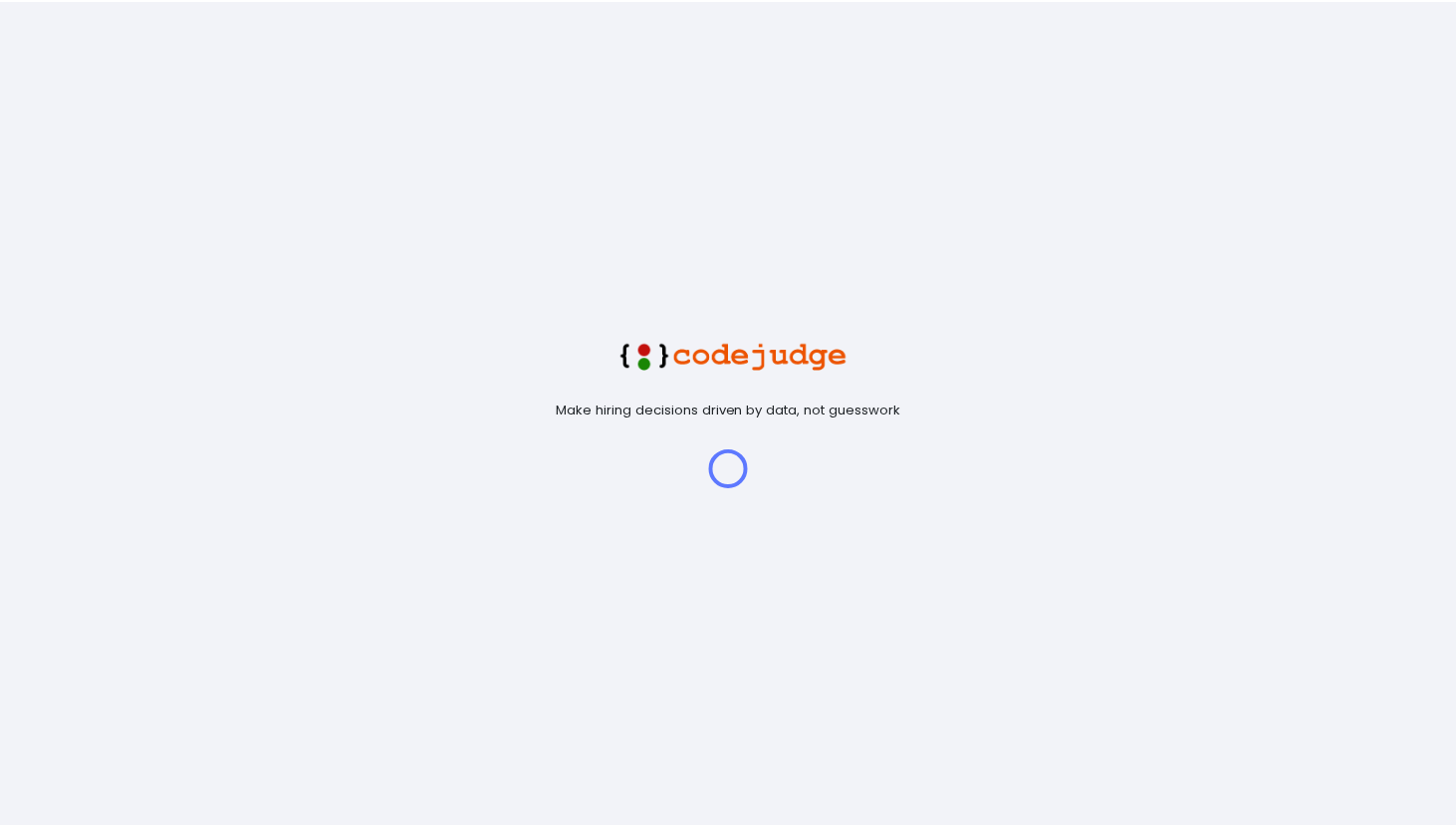 scroll, scrollTop: 0, scrollLeft: 0, axis: both 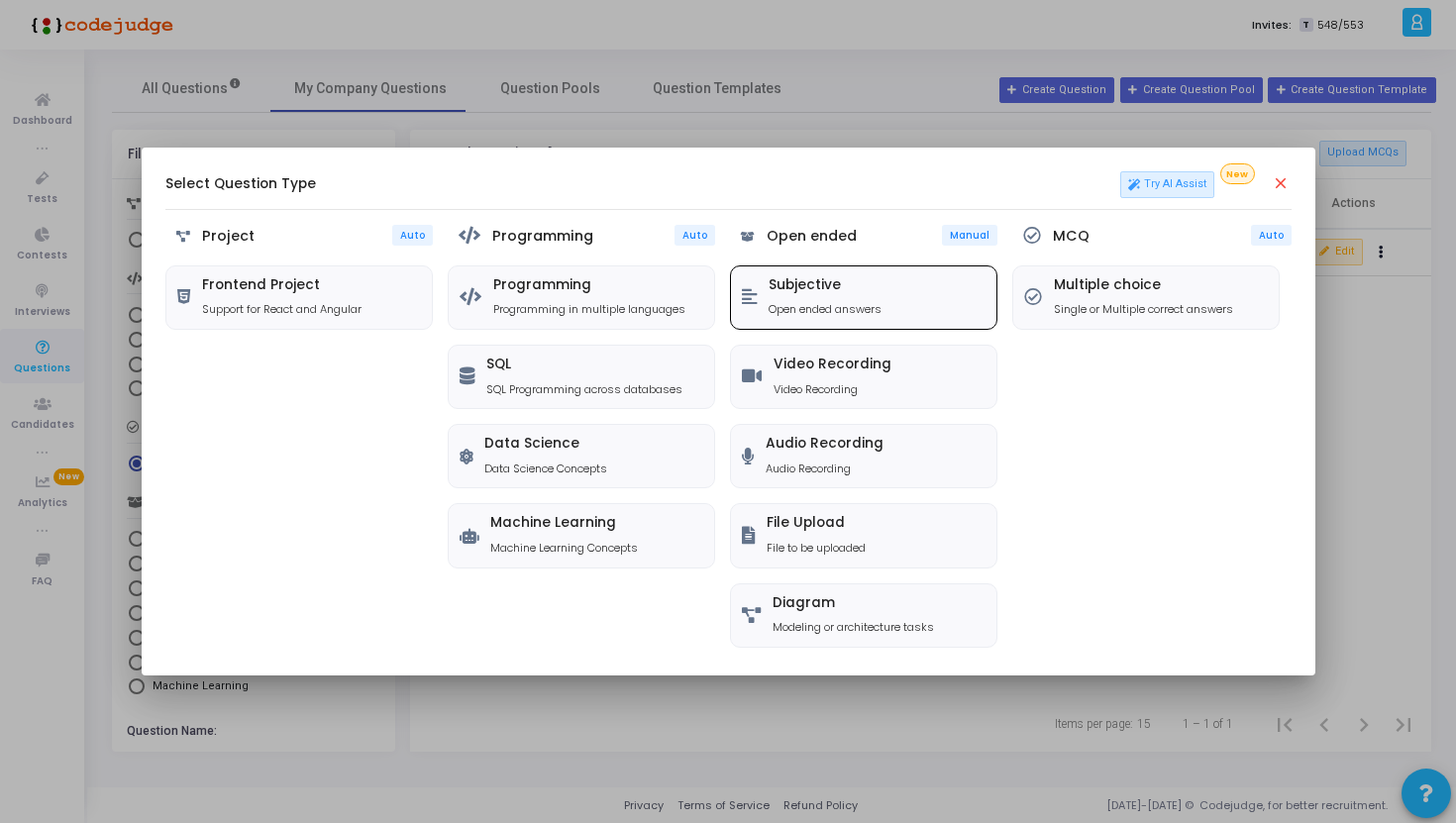 click on "Subjective" at bounding box center [825, 285] 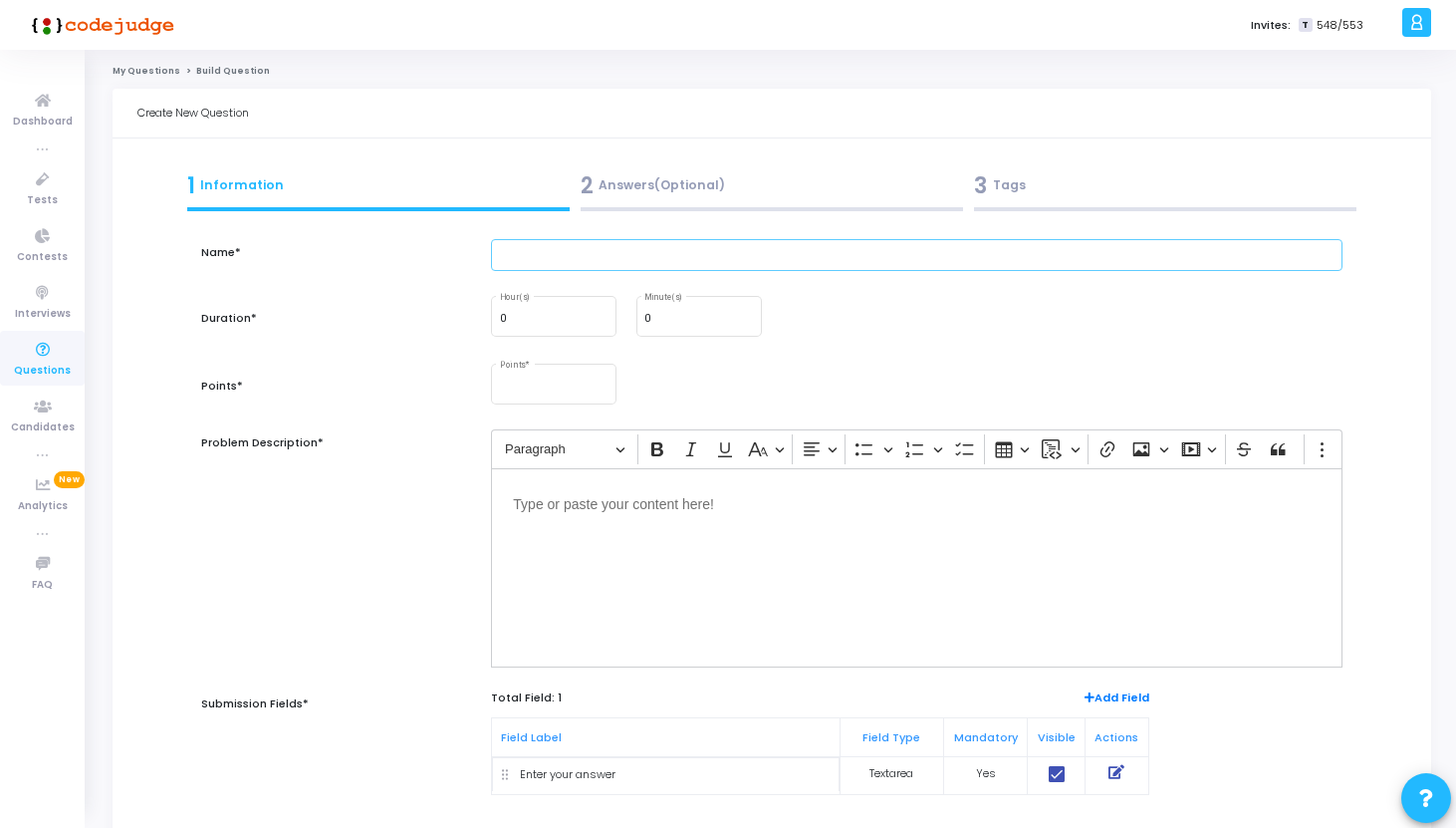 click at bounding box center (916, 255) 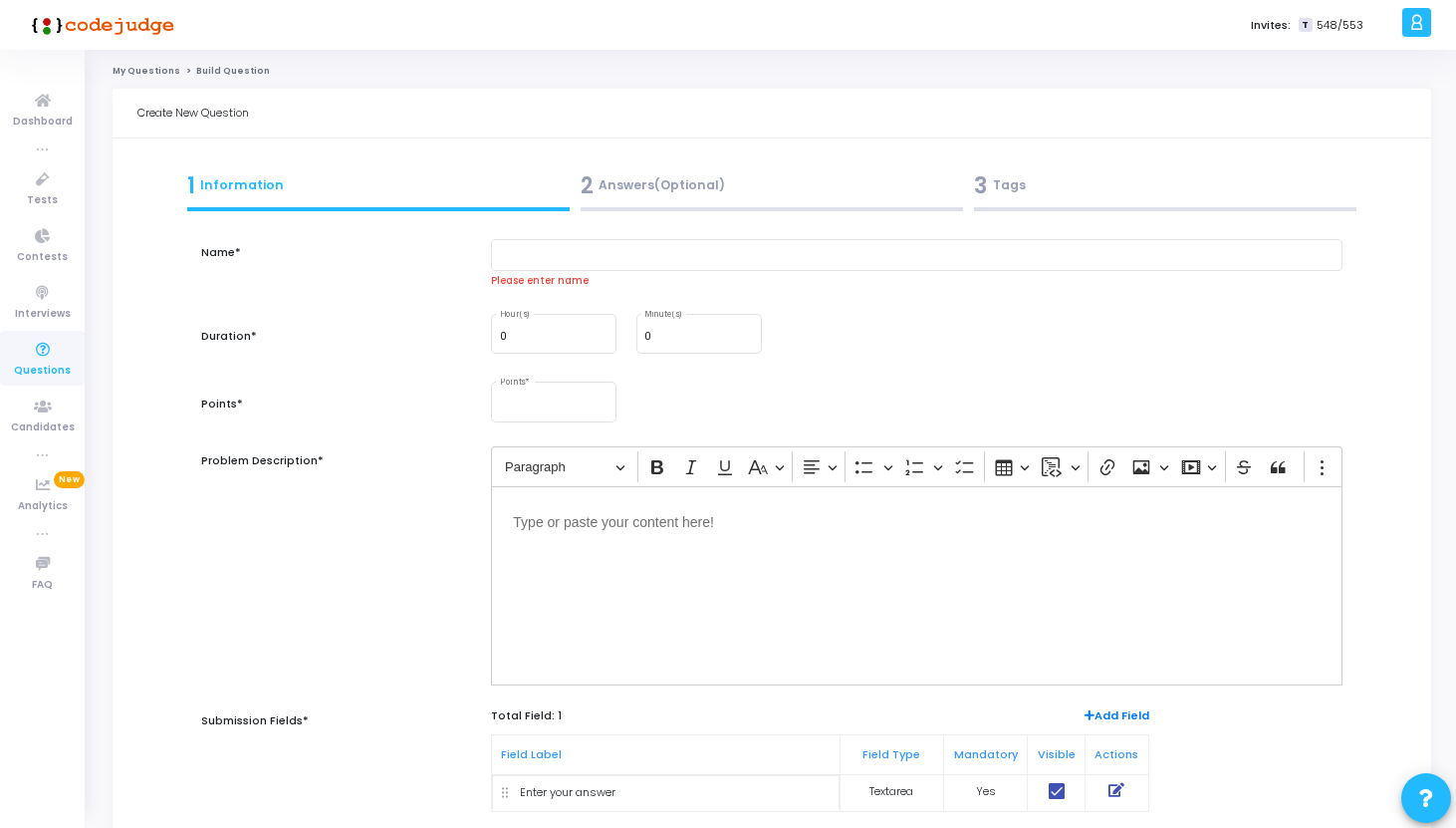 click at bounding box center (916, 520) 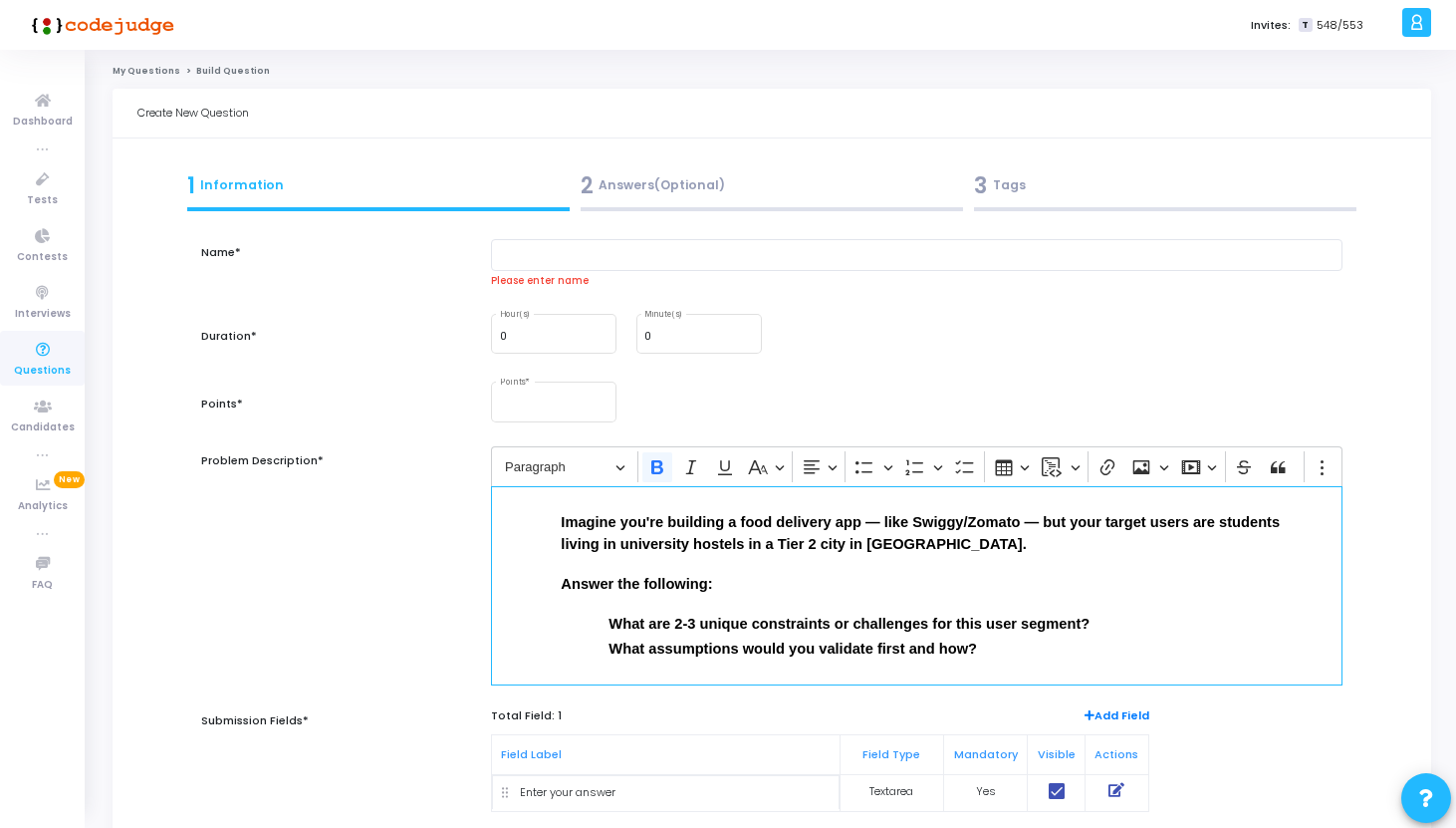 click on "What are 2-3 unique constraints or challenges for this user segment?" at bounding box center (940, 622) 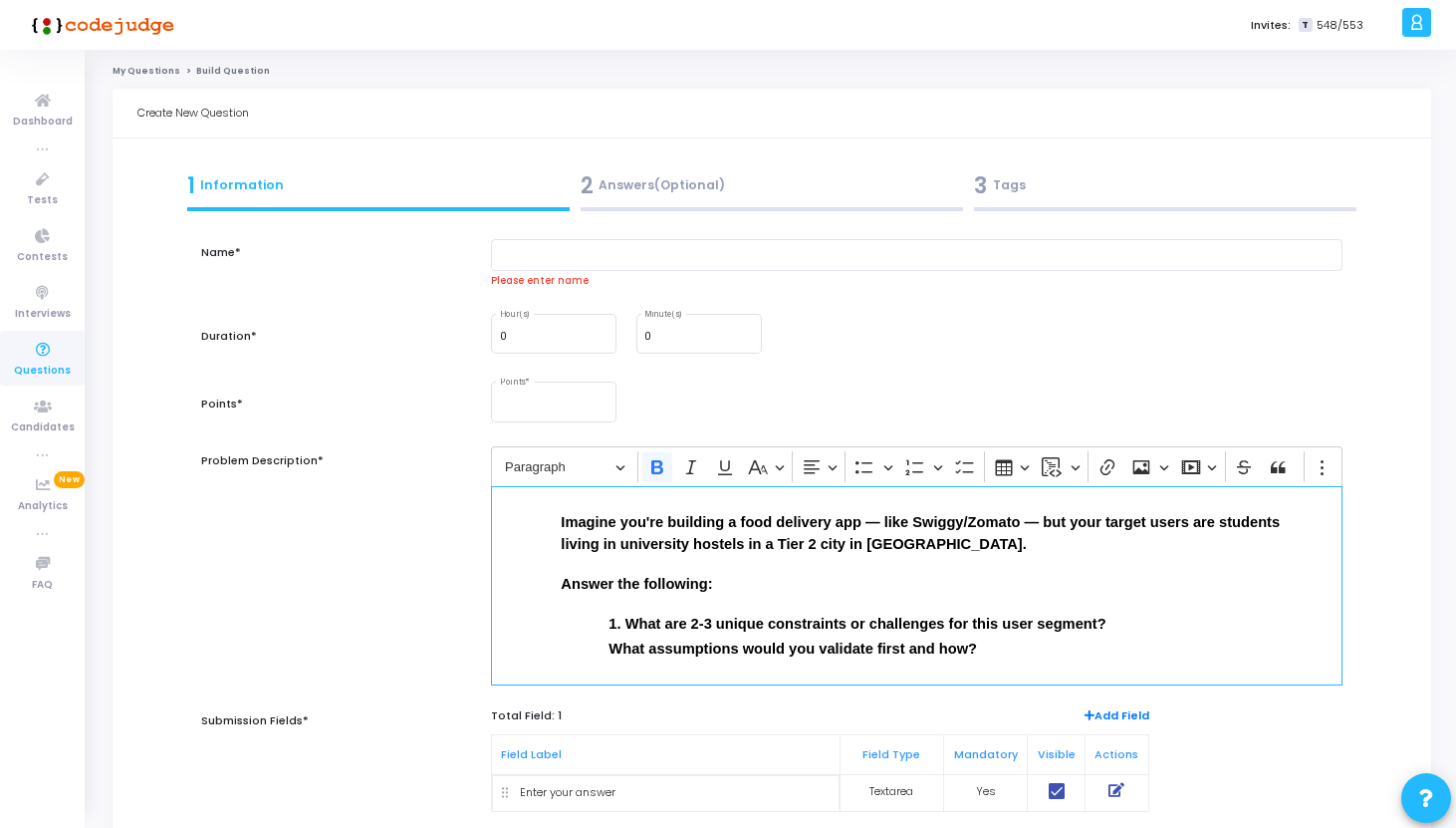 click on "What assumptions would you validate first and how?" at bounding box center [940, 648] 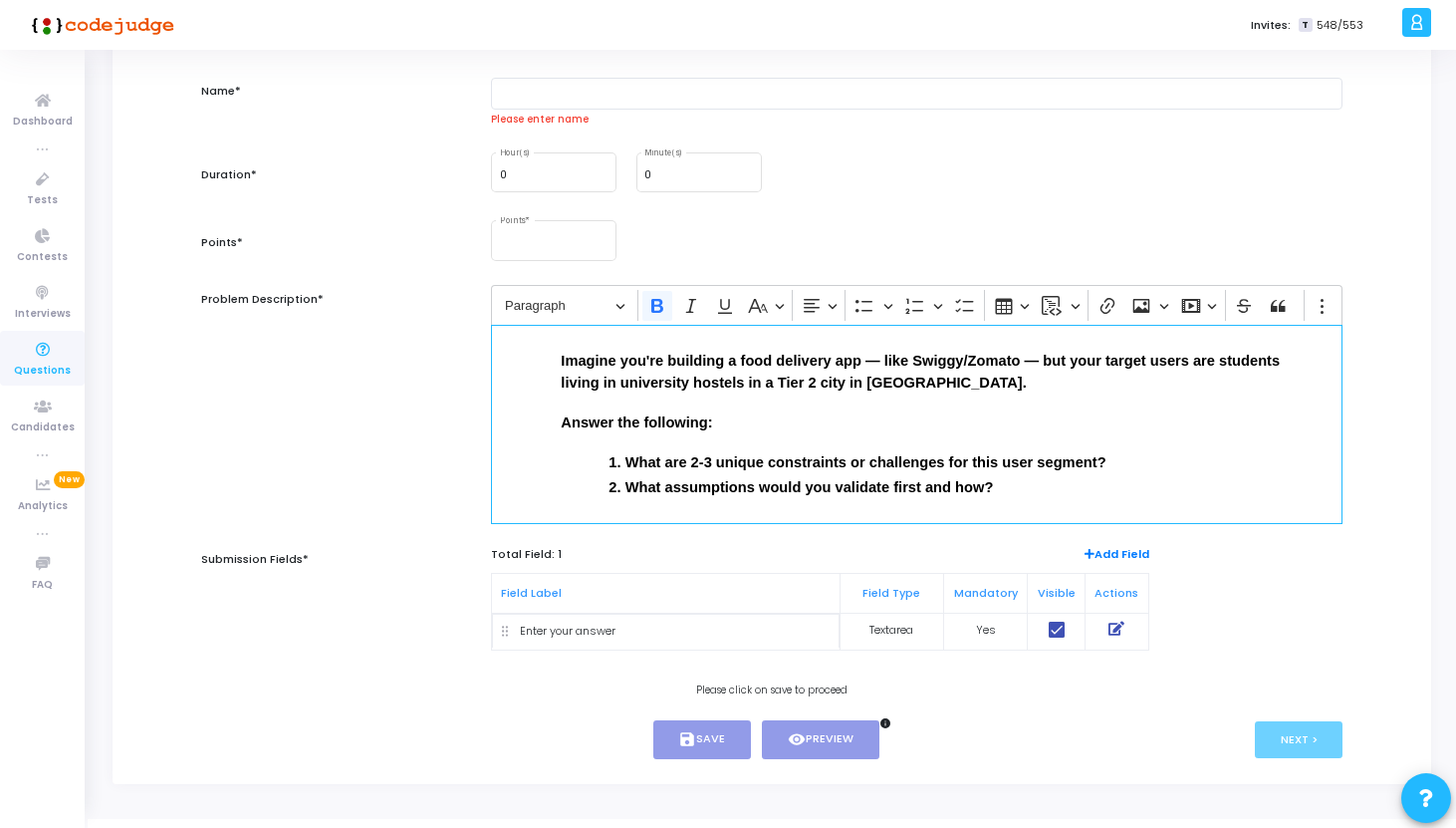 scroll, scrollTop: 188, scrollLeft: 0, axis: vertical 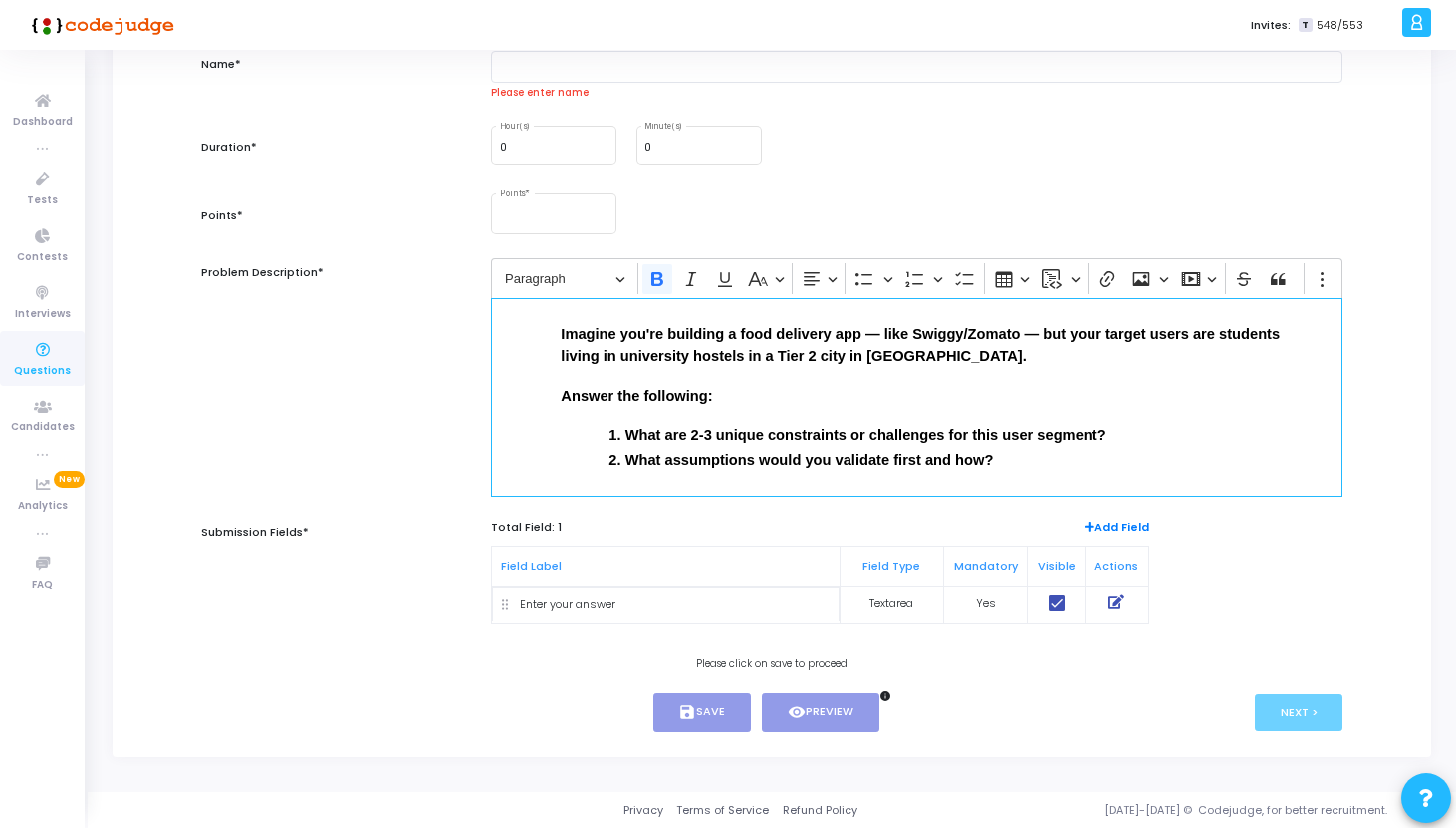 click at bounding box center [1116, 602] 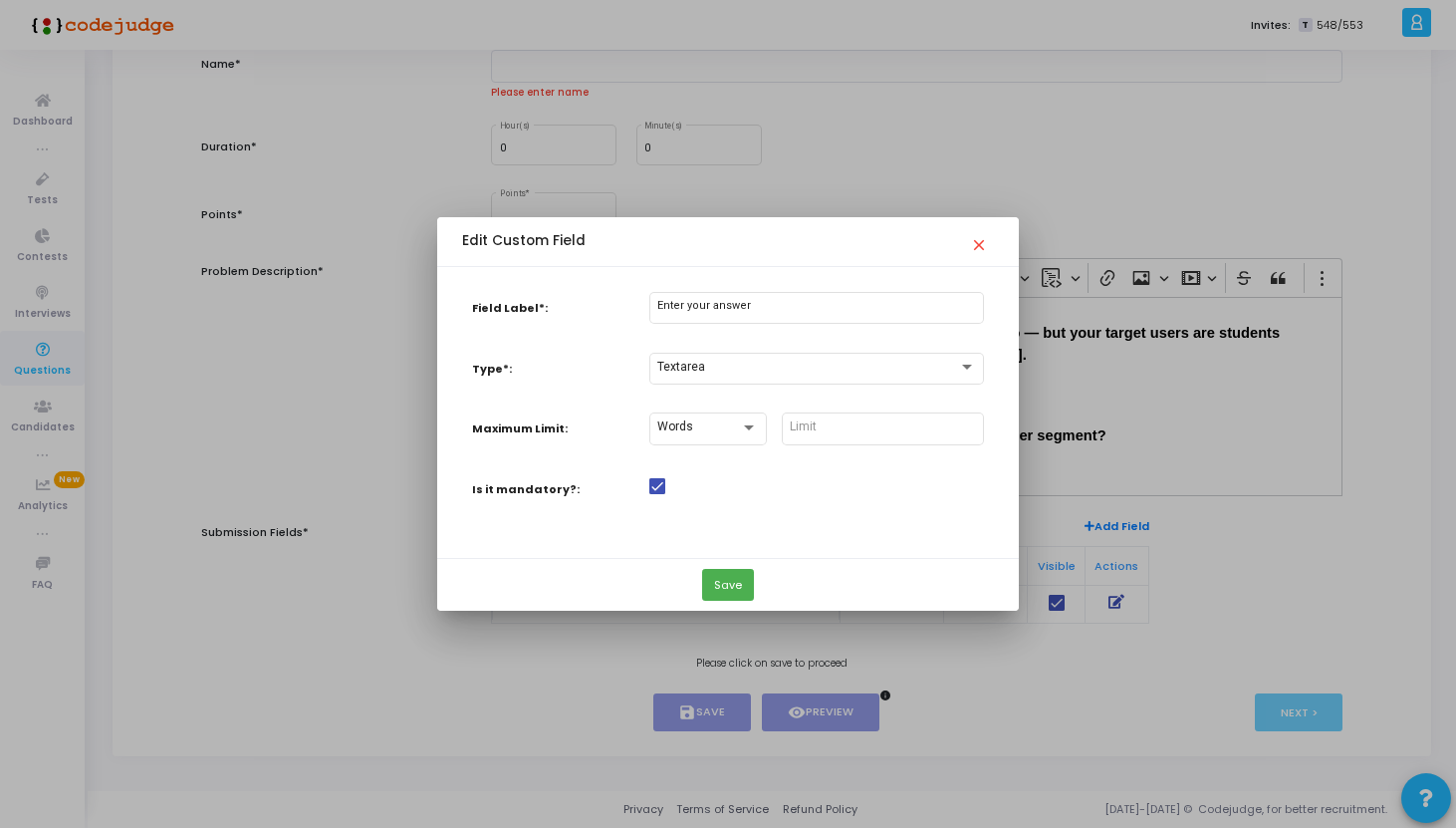 scroll, scrollTop: 0, scrollLeft: 0, axis: both 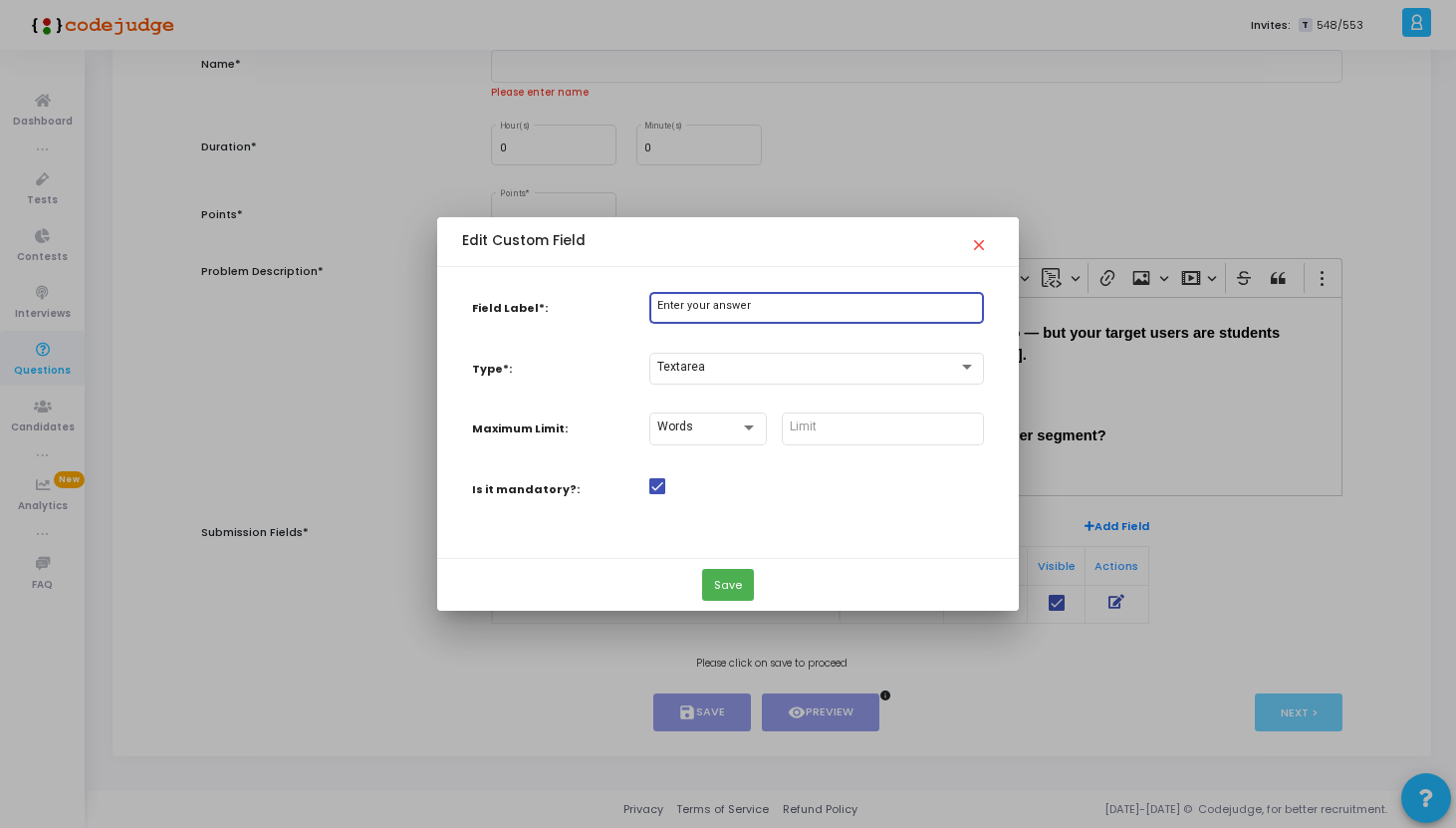 click on "Enter your answer" at bounding box center (817, 306) 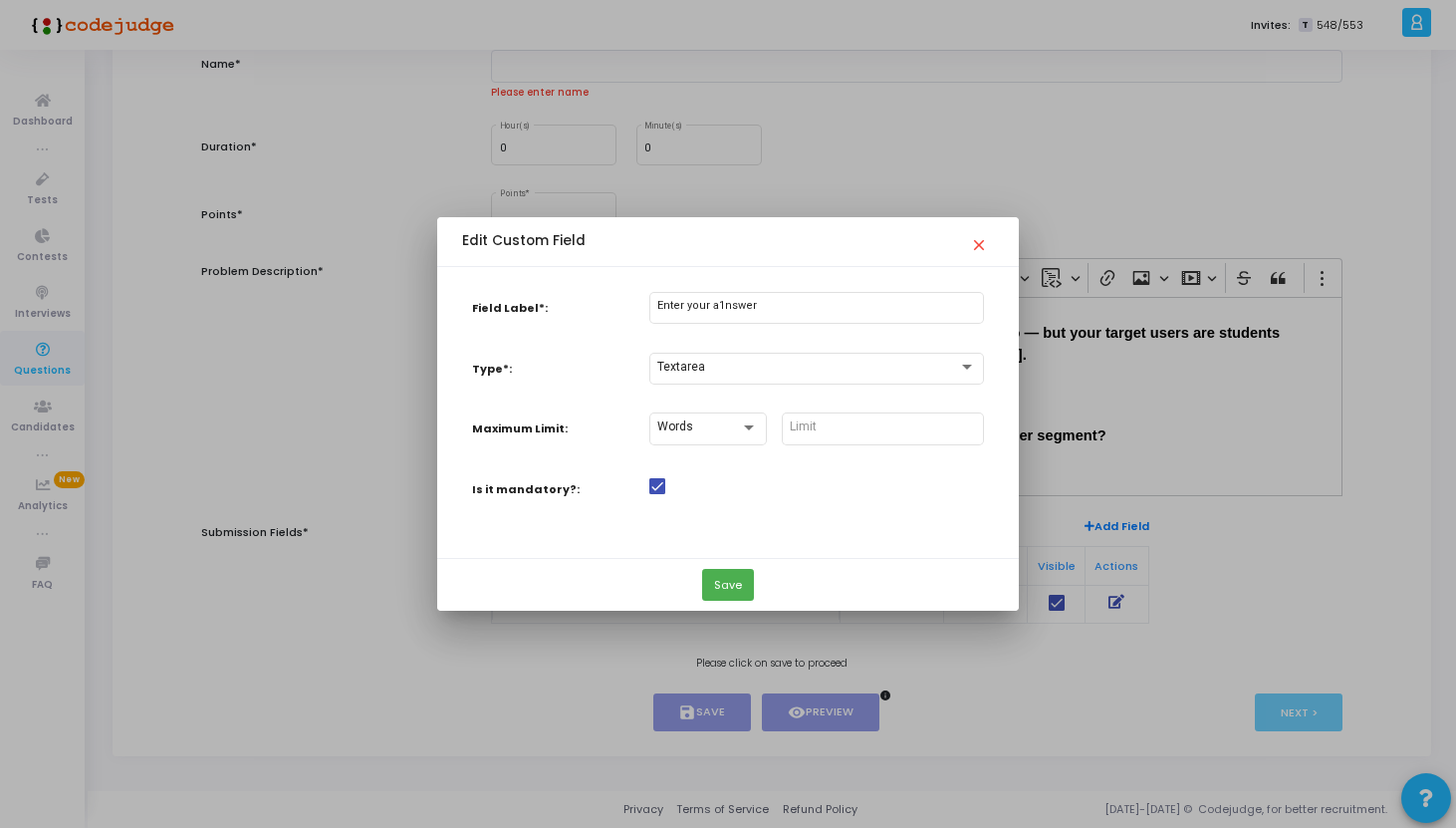 drag, startPoint x: 817, startPoint y: 297, endPoint x: 629, endPoint y: 300, distance: 188.02393 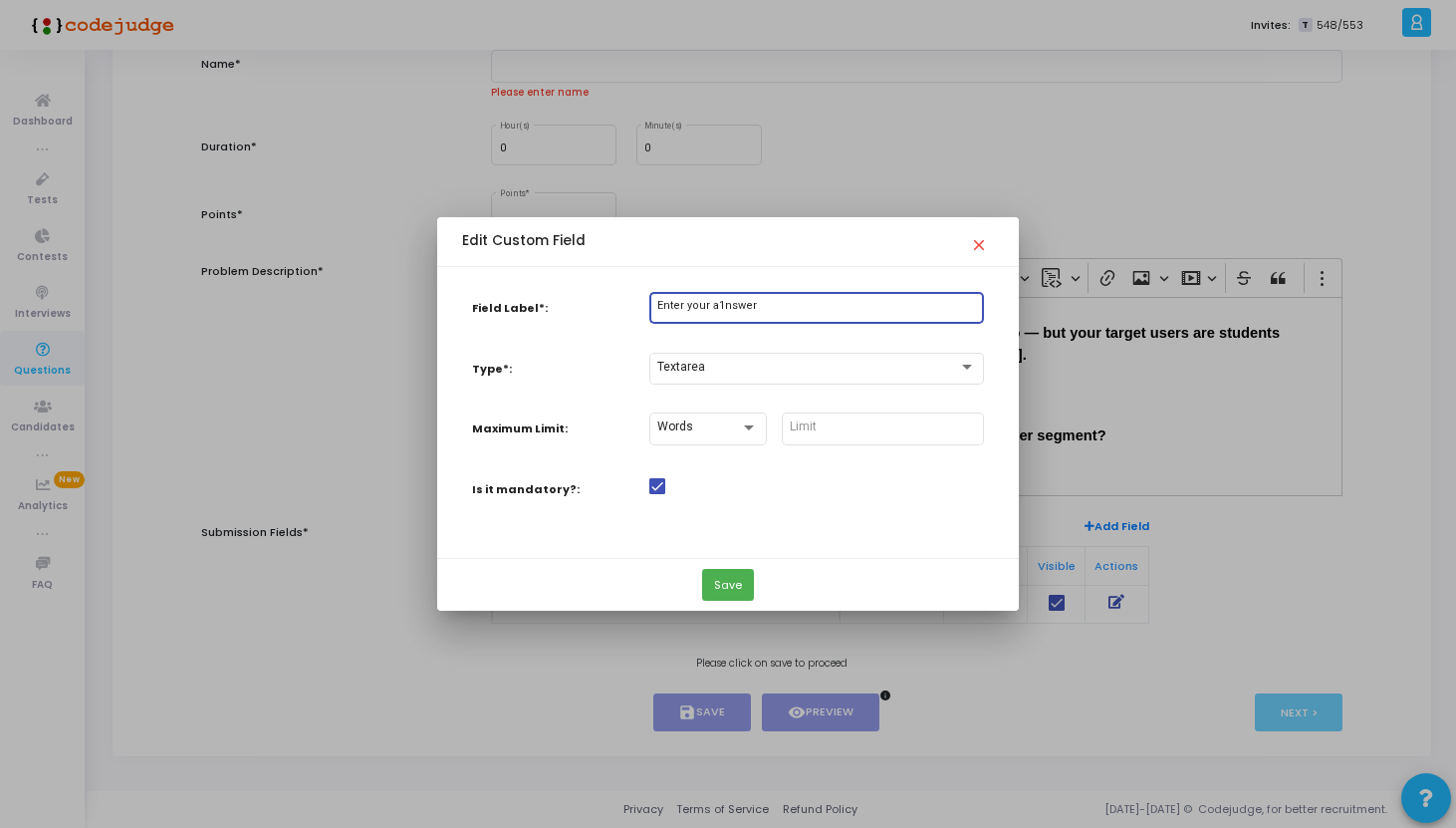 click on "Enter your a1nswer" at bounding box center (817, 306) 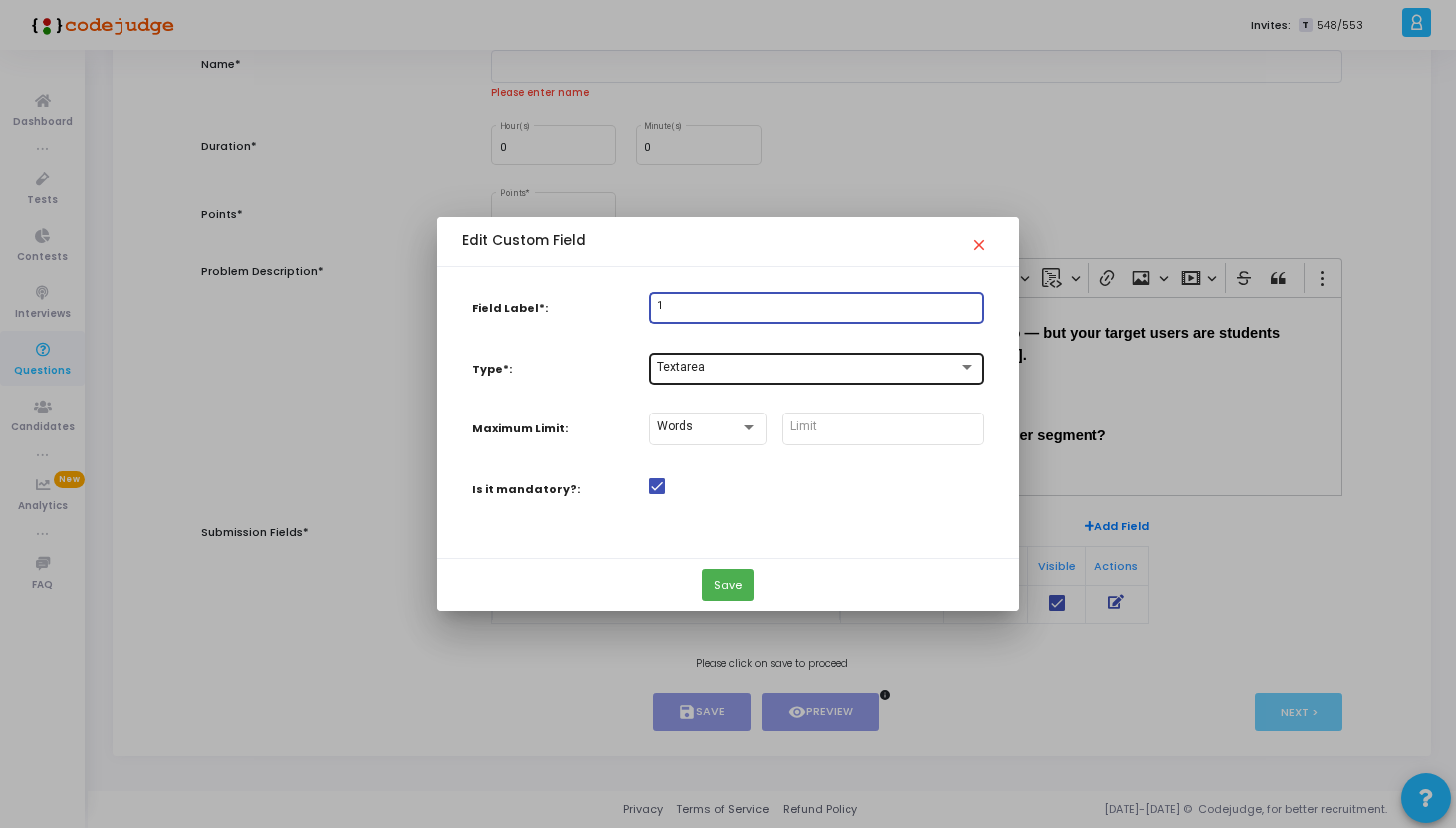 type on "1" 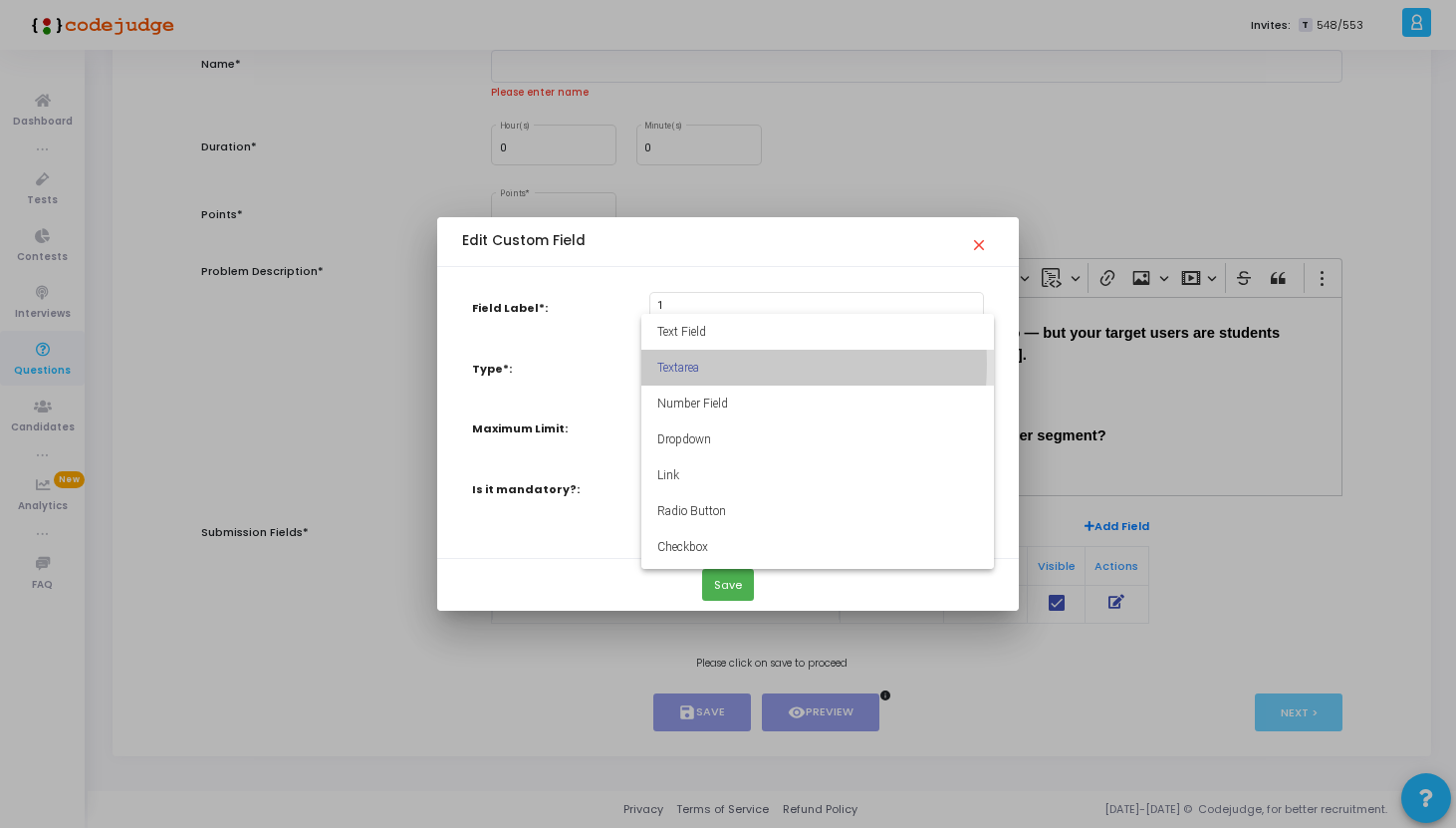 click on "Textarea" at bounding box center [818, 368] 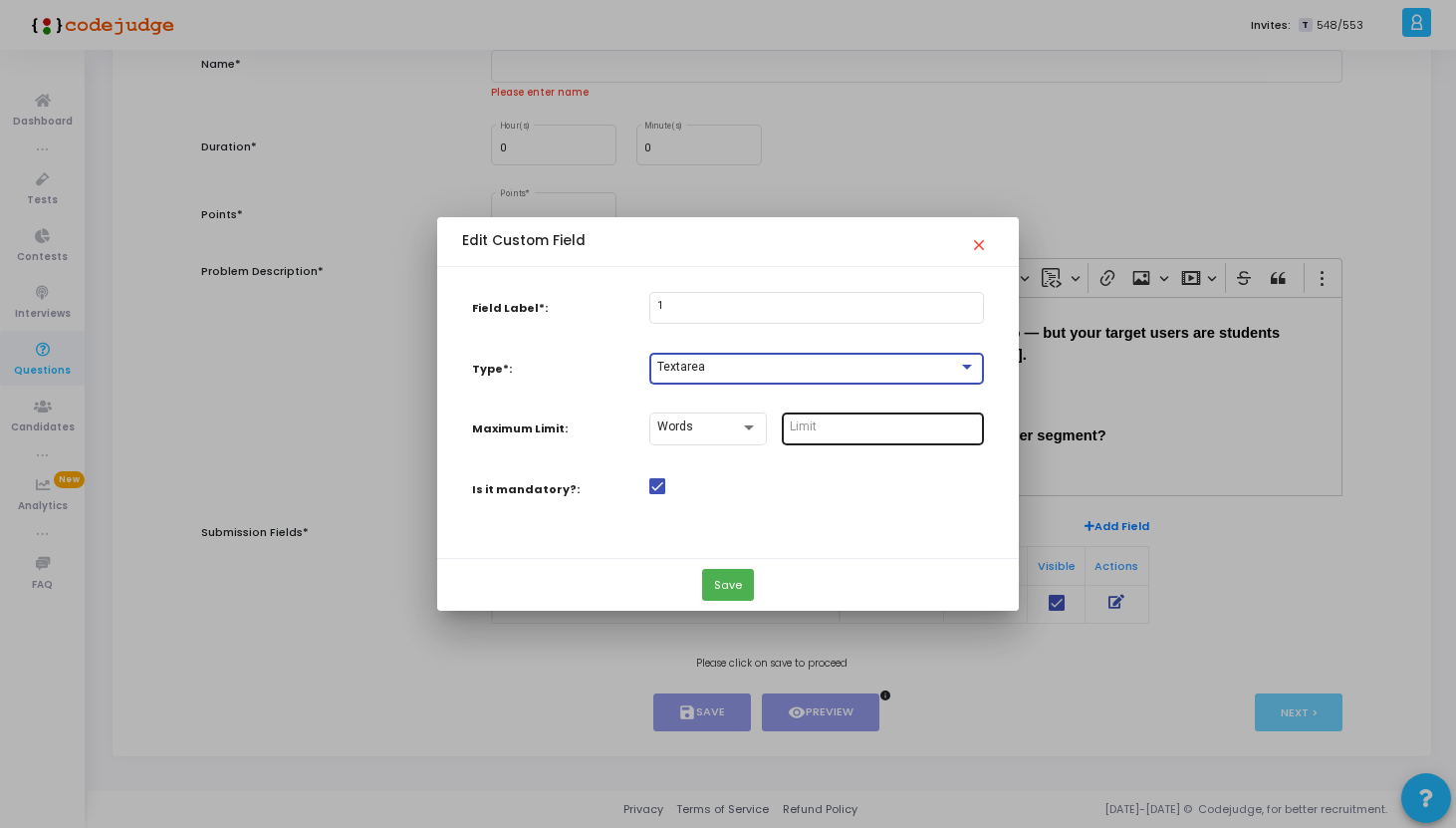 click at bounding box center (882, 427) 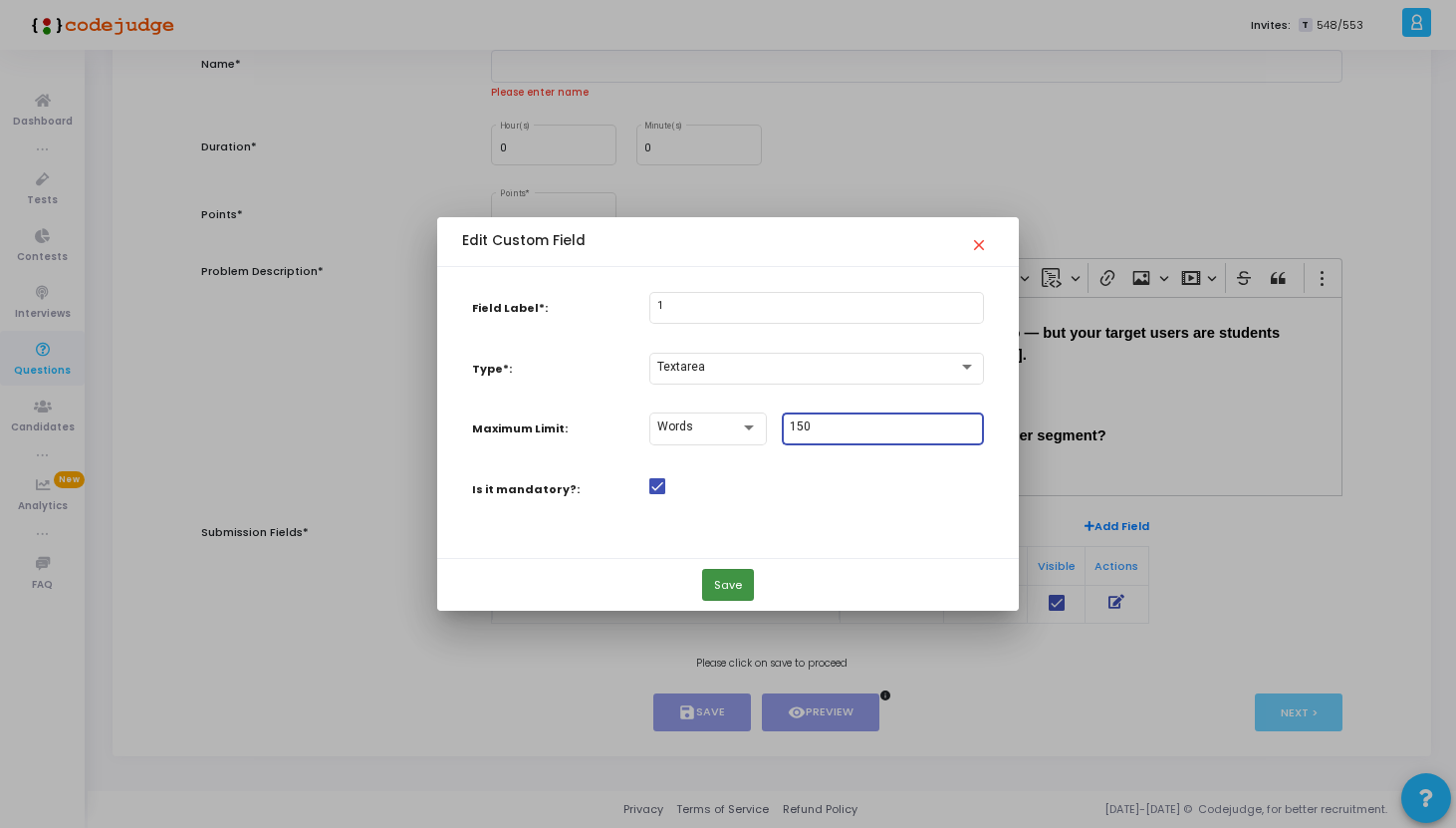 type on "150" 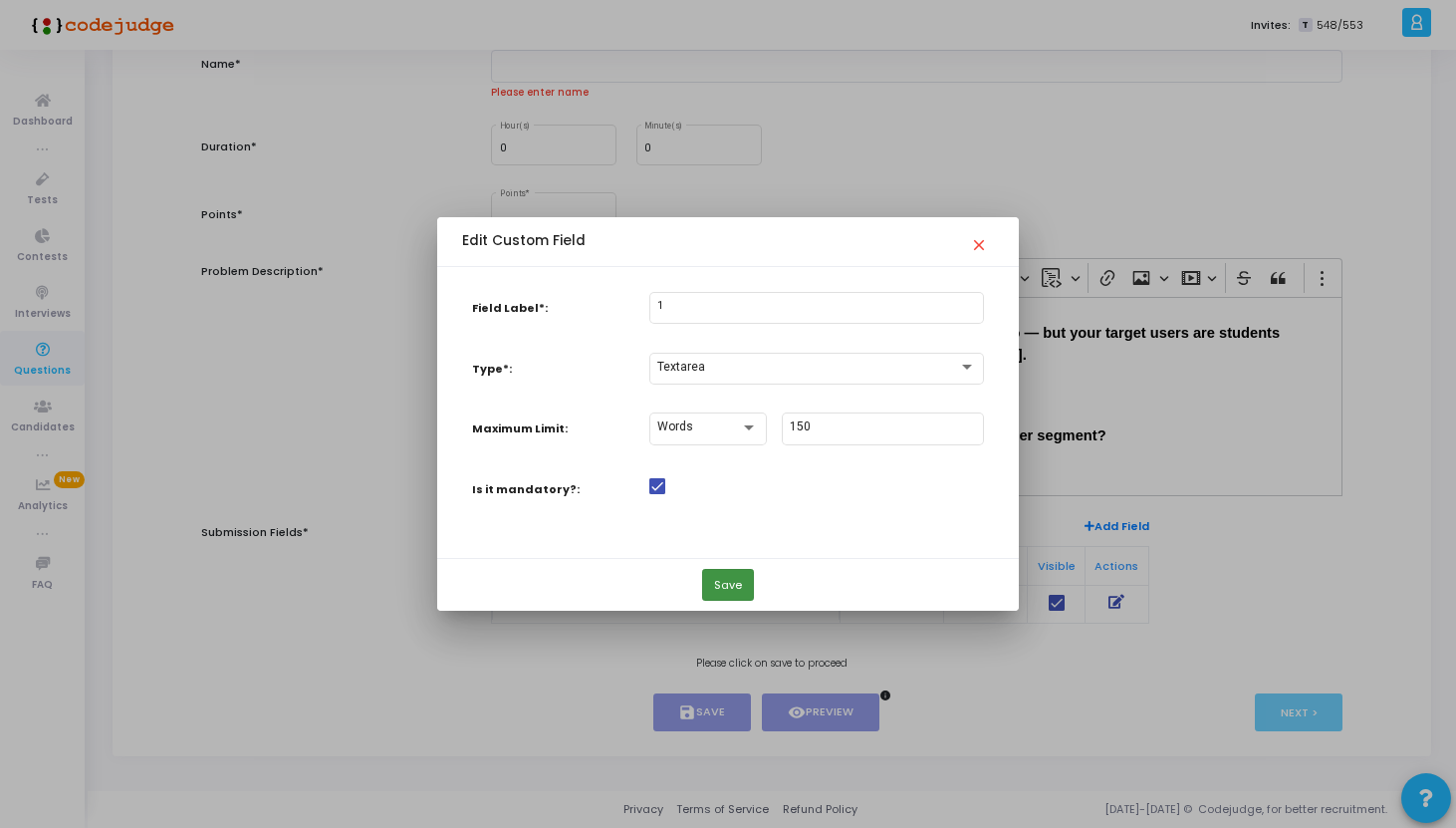 click on "Save" at bounding box center (728, 585) 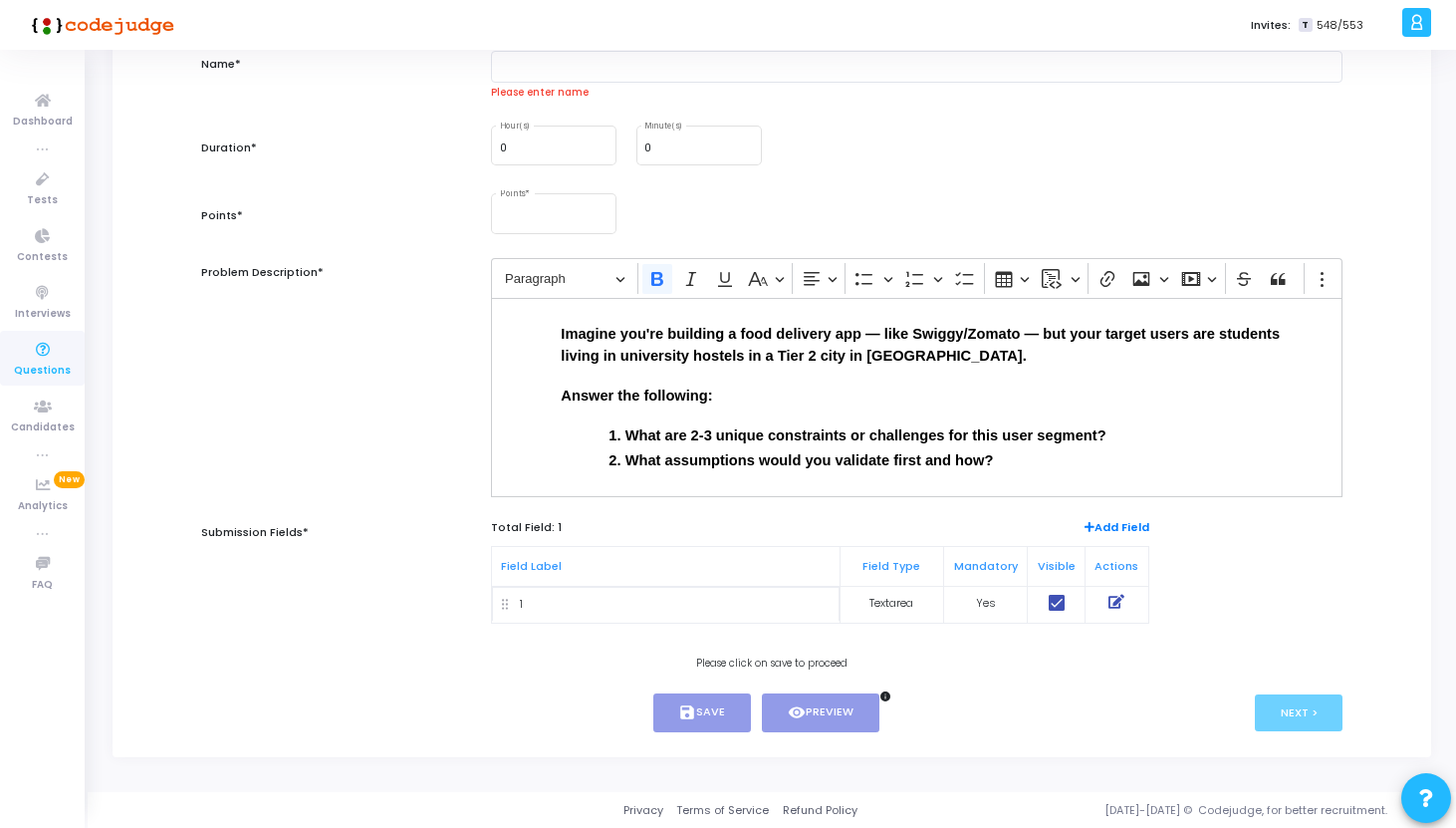 click on "Add Field" at bounding box center [1116, 527] 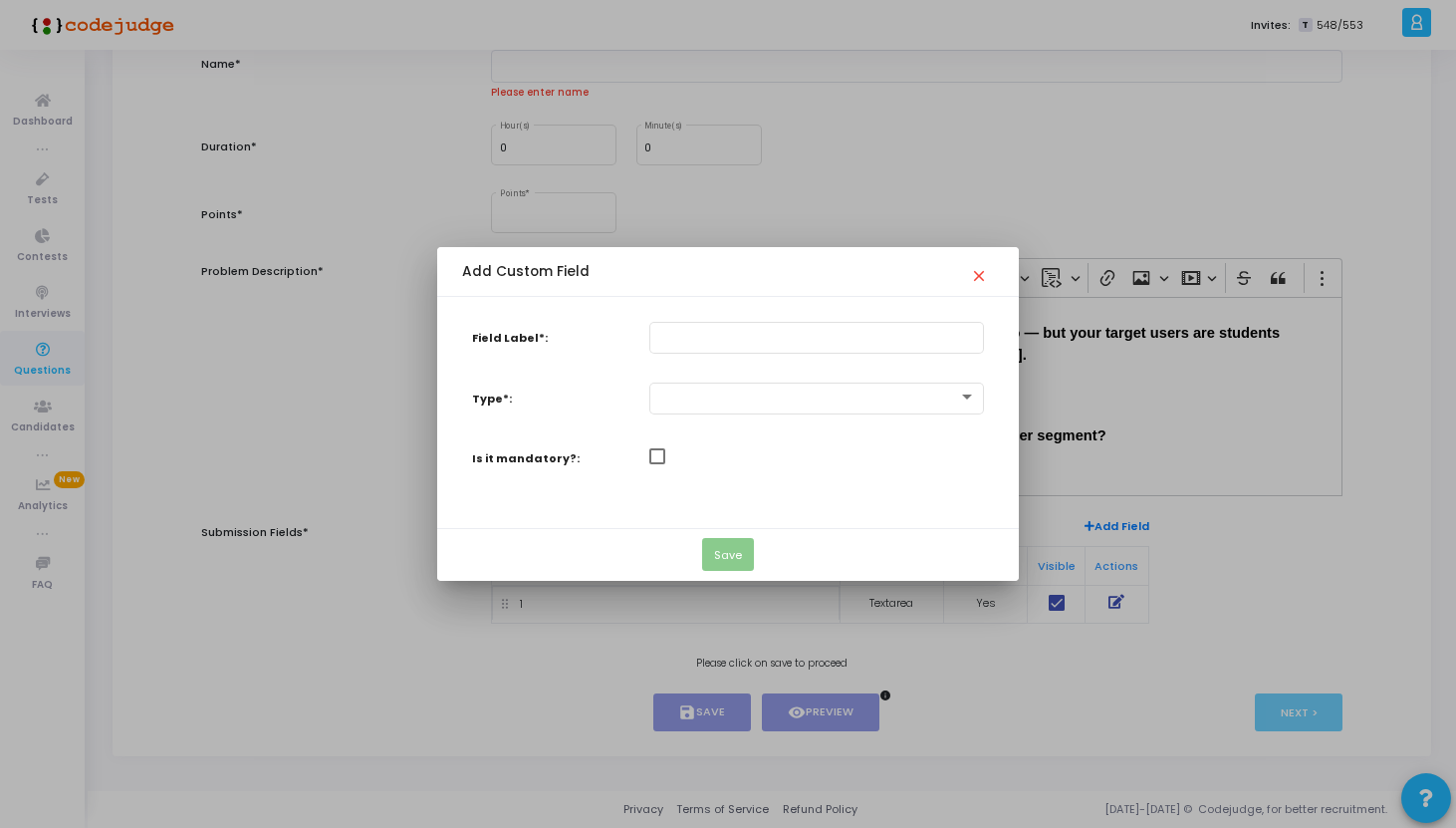 scroll, scrollTop: 0, scrollLeft: 0, axis: both 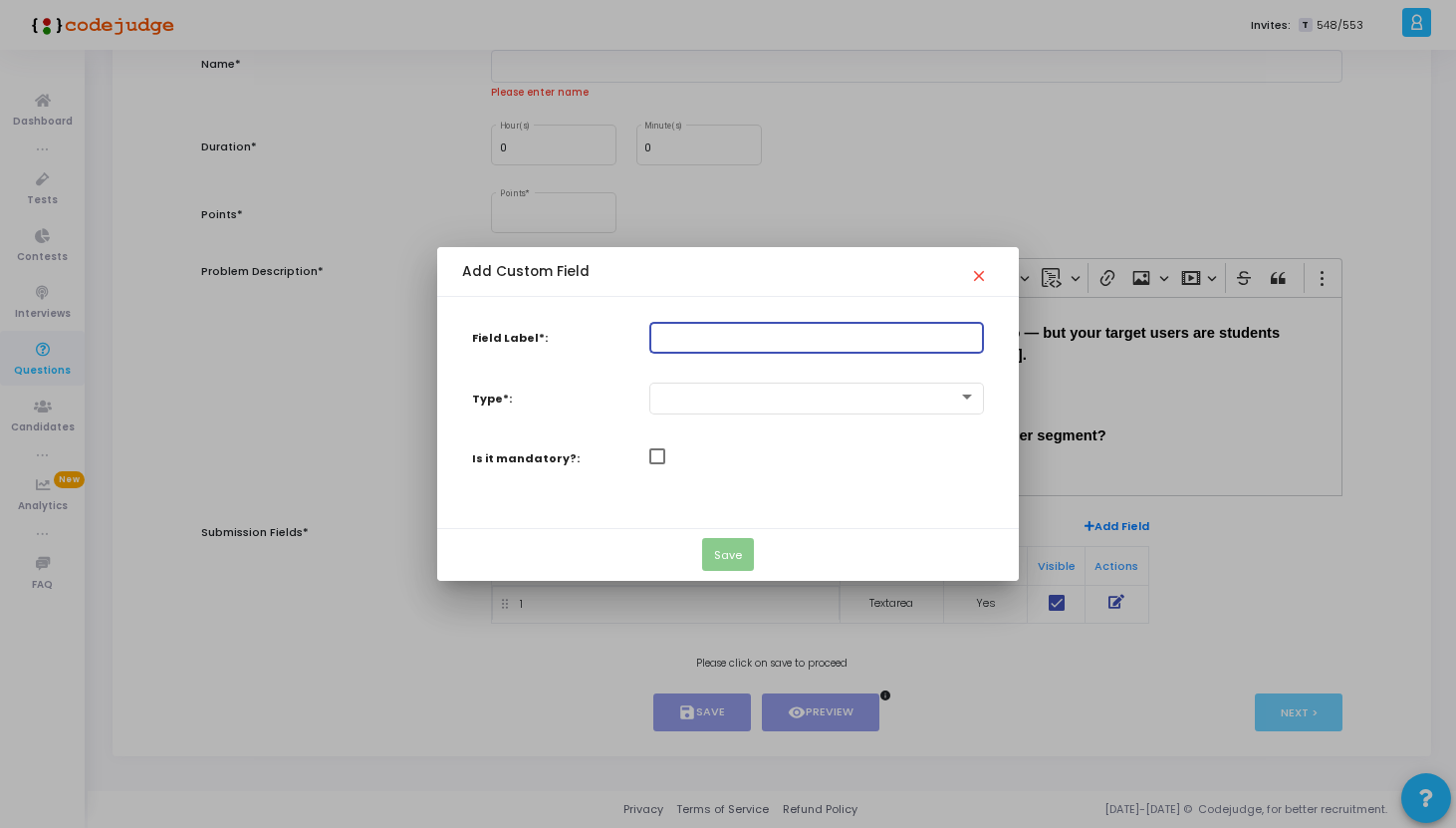 click on "Field Label*:" at bounding box center (817, 337) 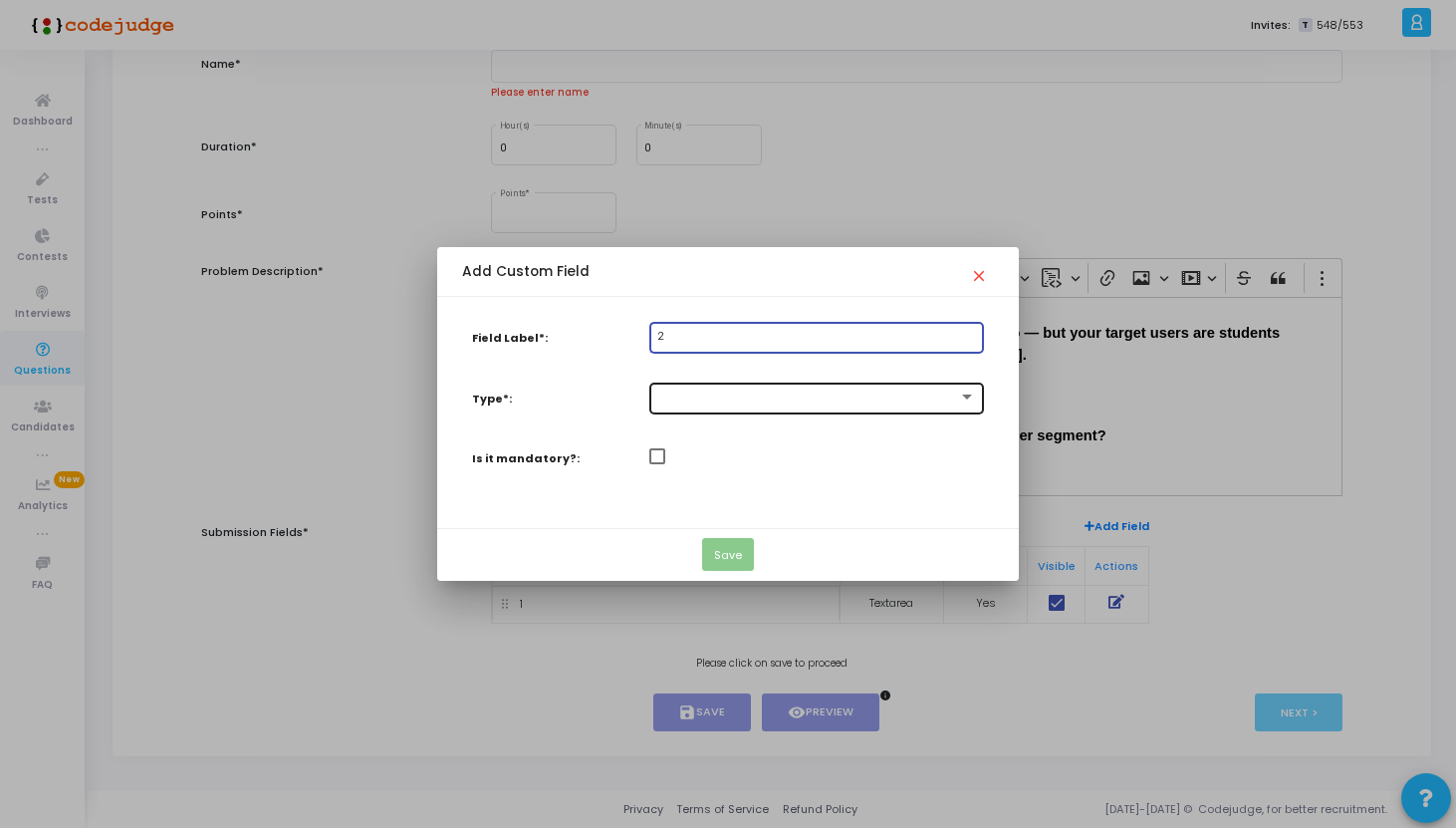 type on "2" 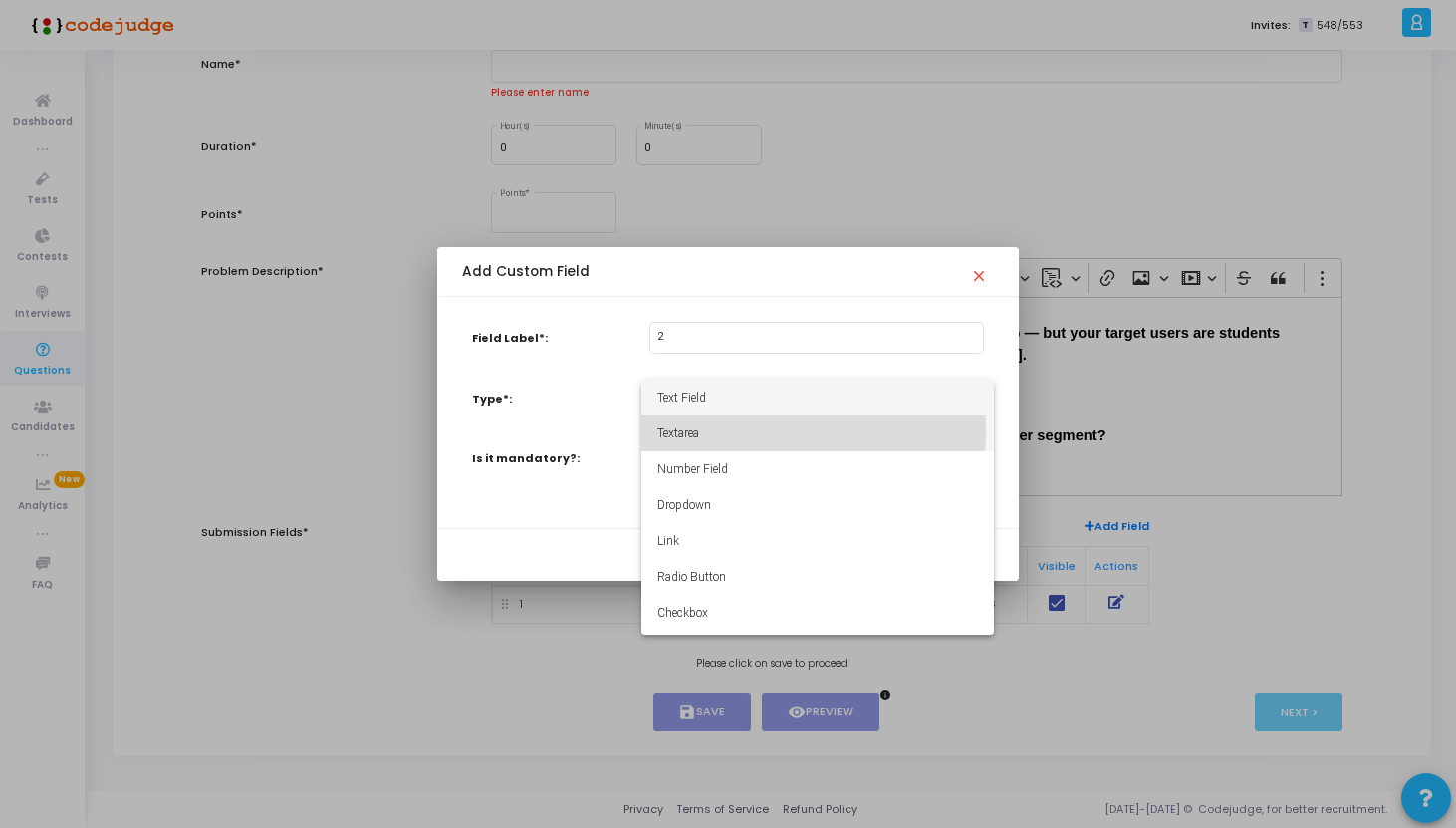 click on "Textarea" at bounding box center [818, 433] 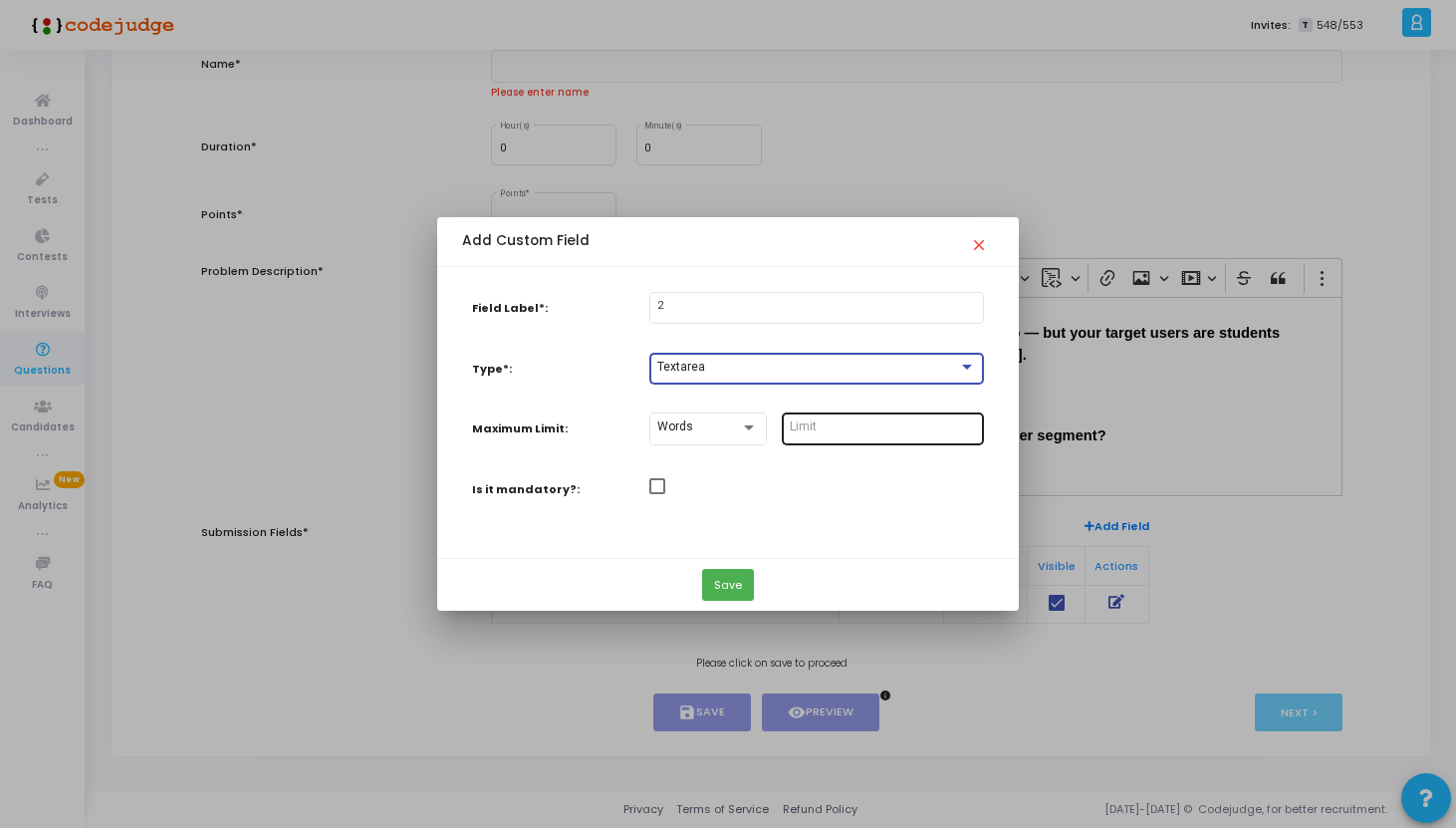click at bounding box center [882, 427] 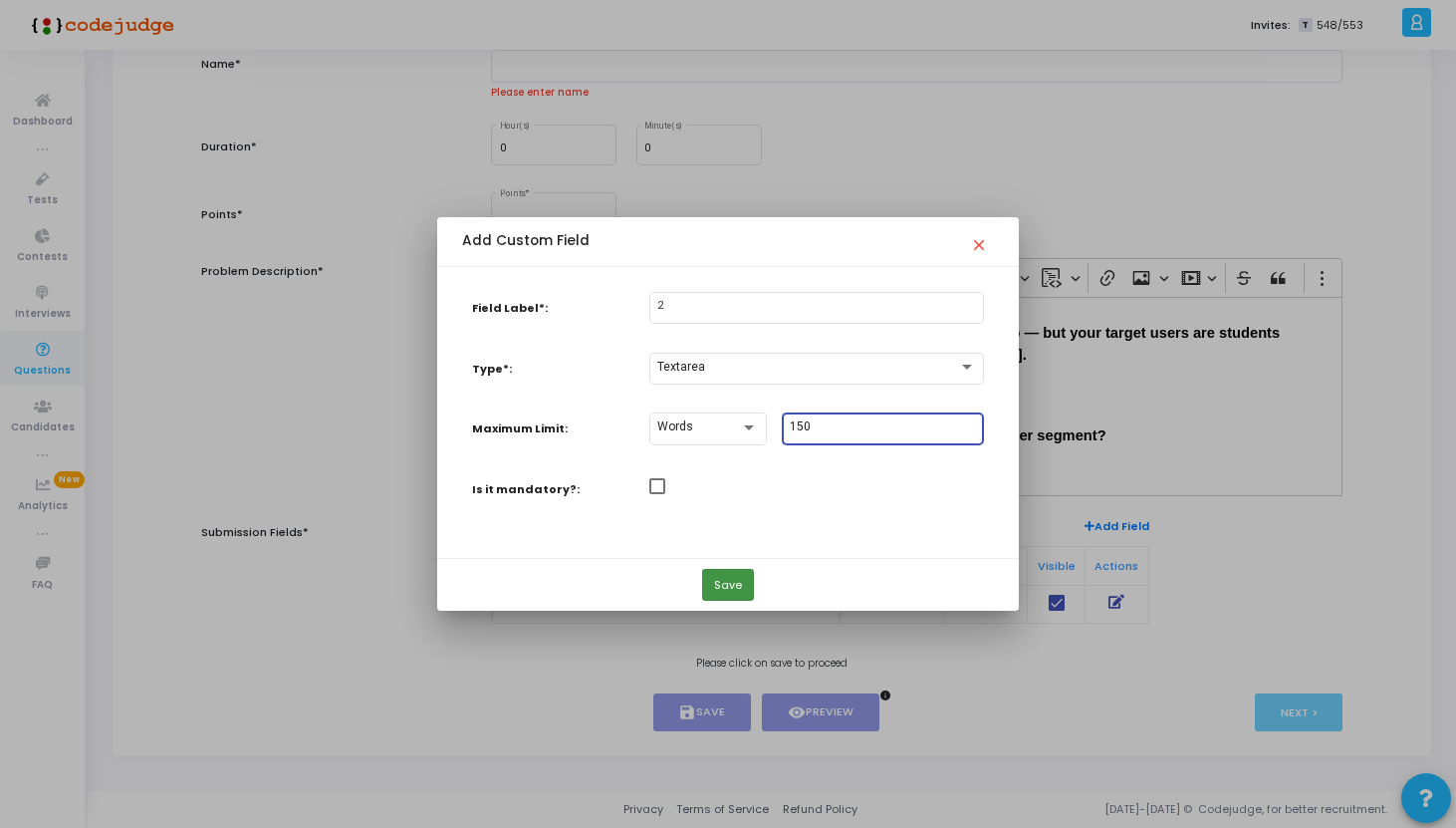 type on "150" 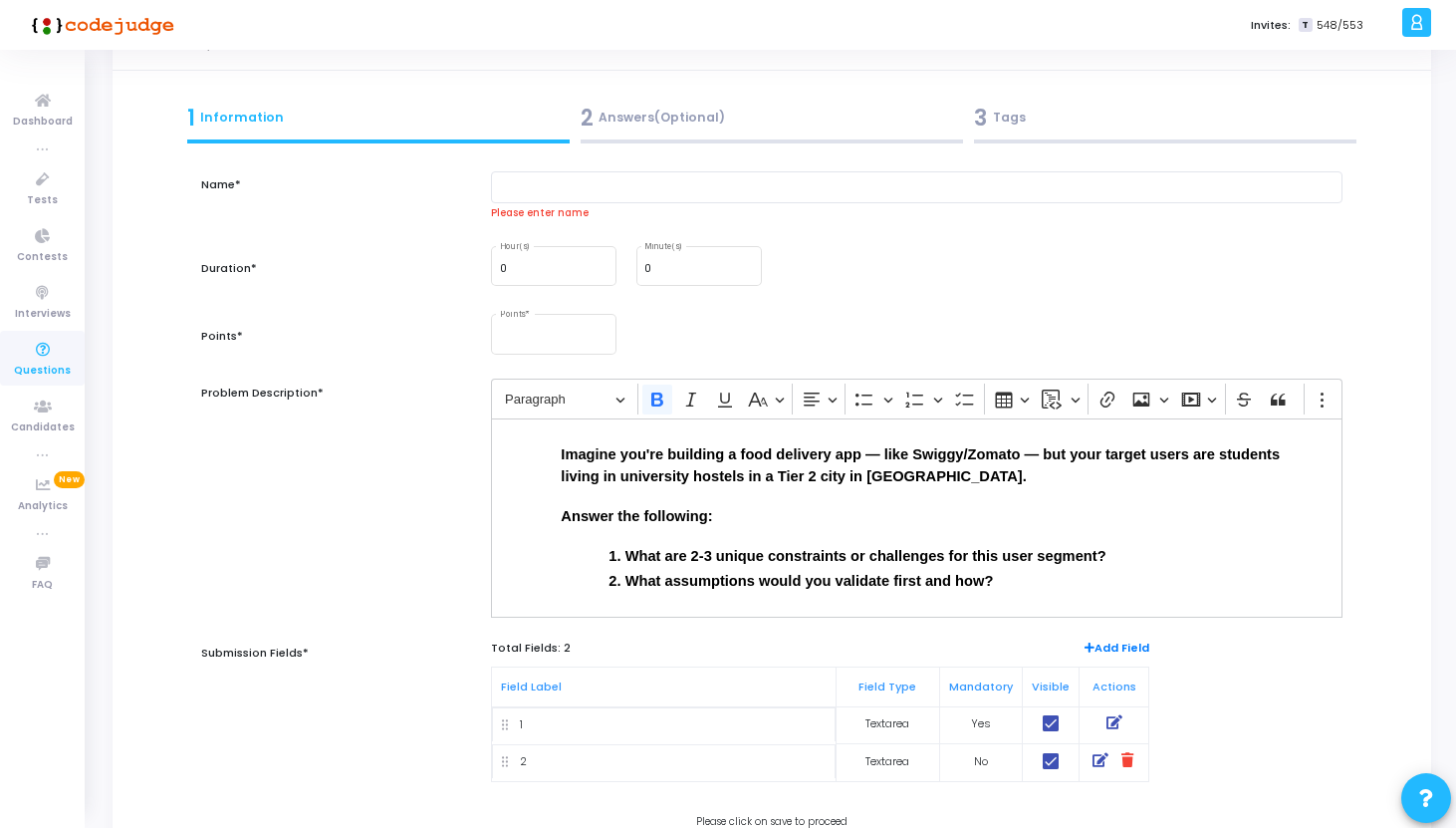 scroll, scrollTop: 0, scrollLeft: 0, axis: both 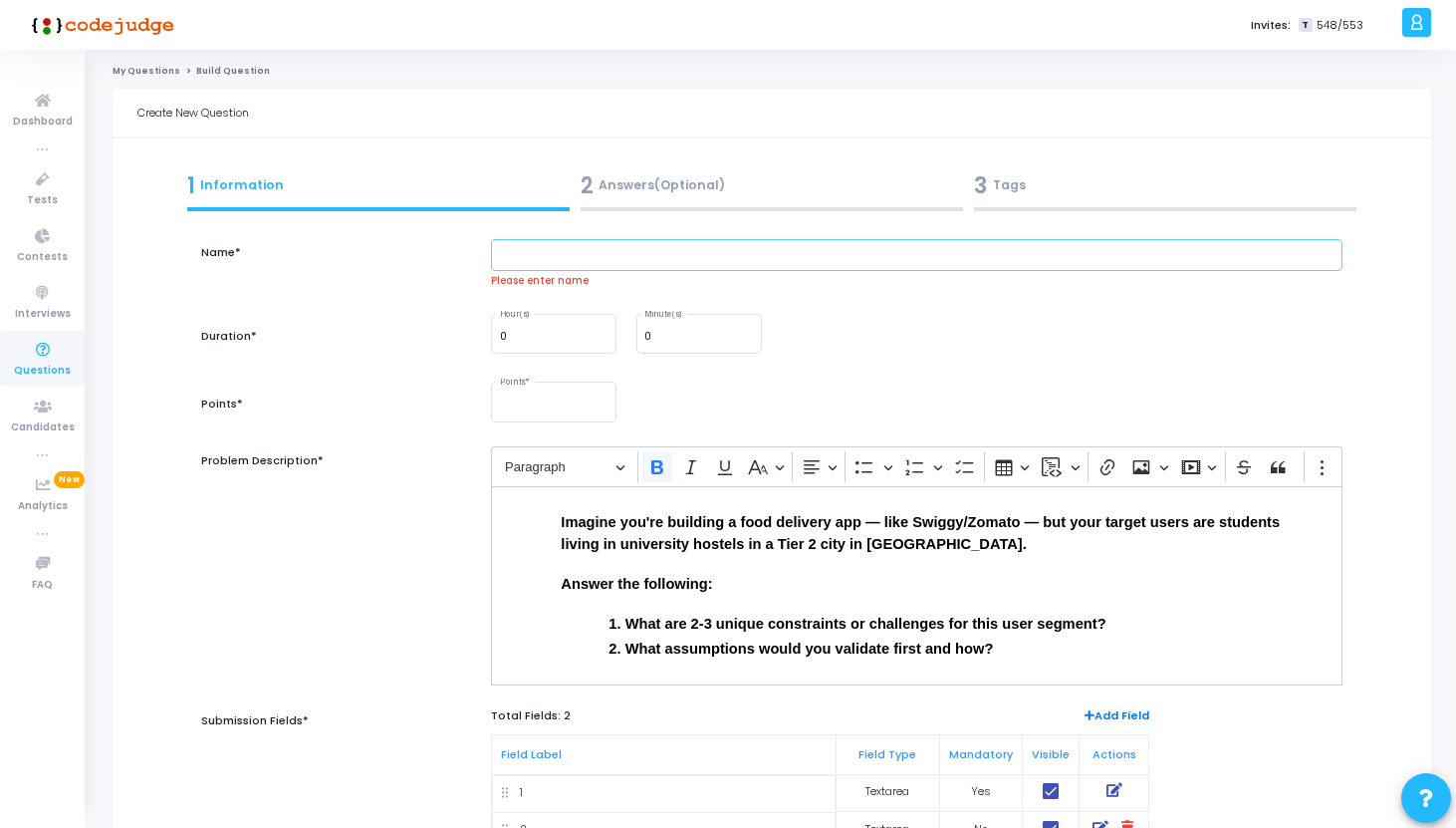 click at bounding box center (916, 255) 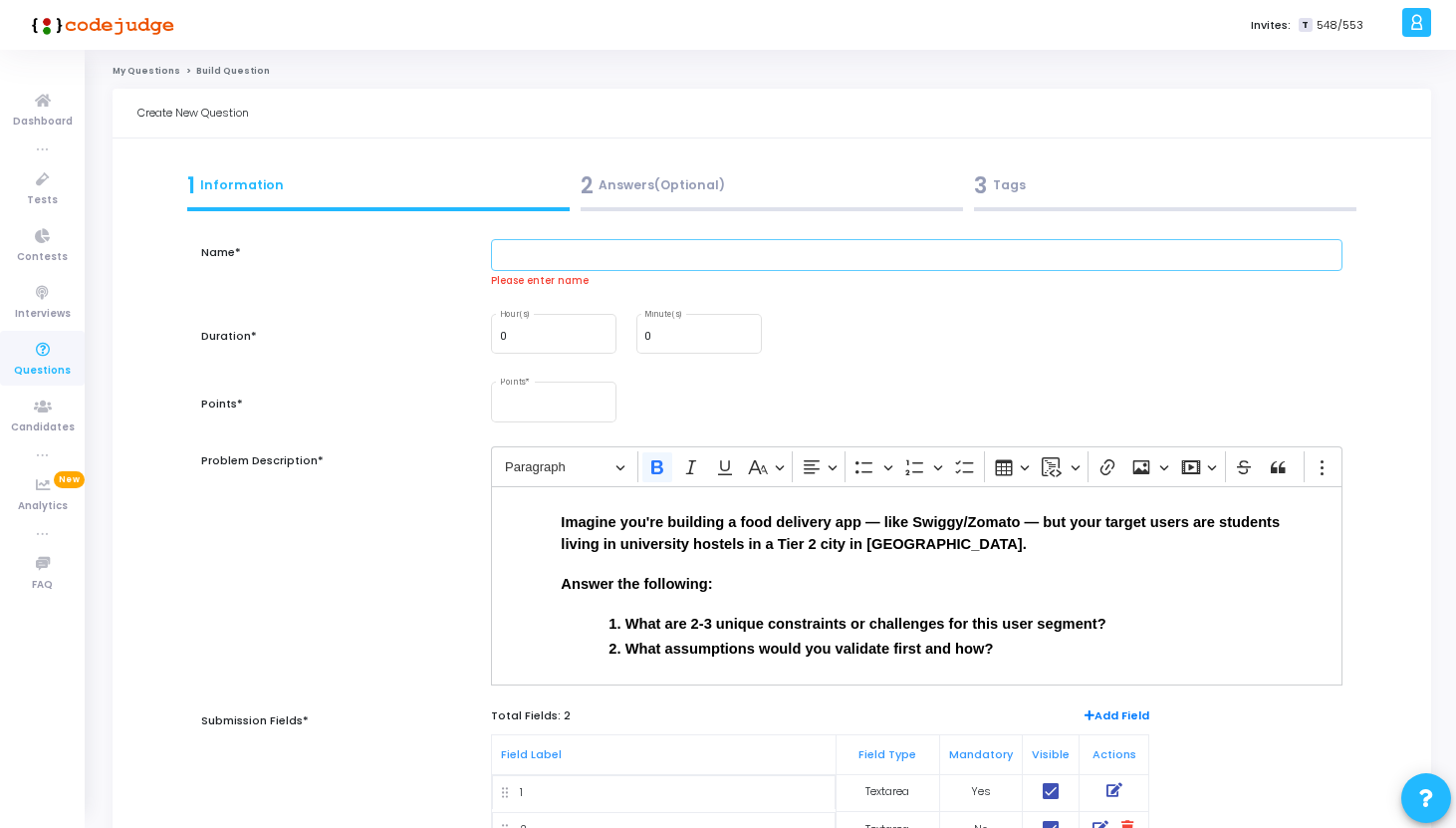 paste on "Thought Exercise (10 mins)" 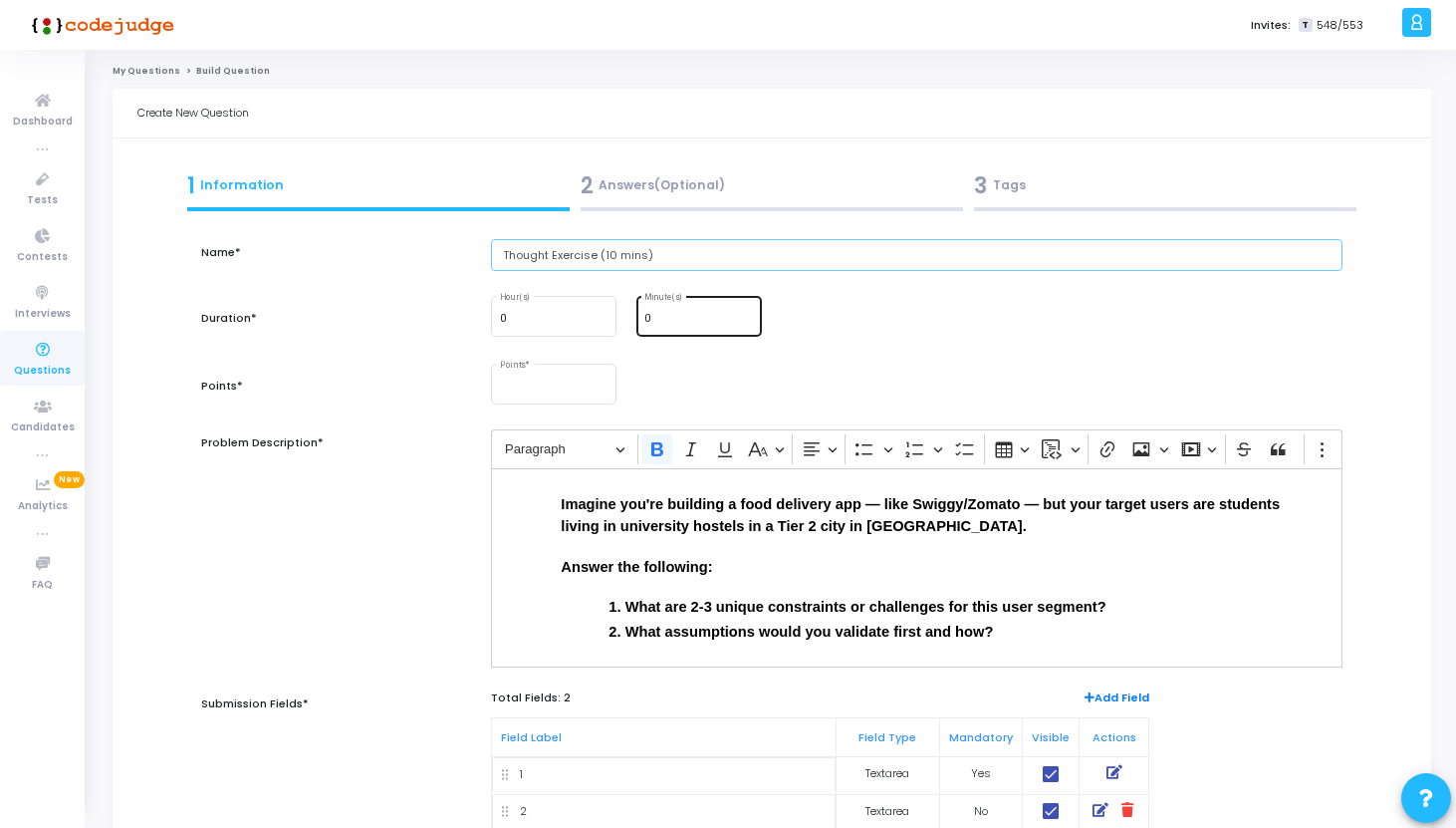 type on "Thought Exercise (10 mins)" 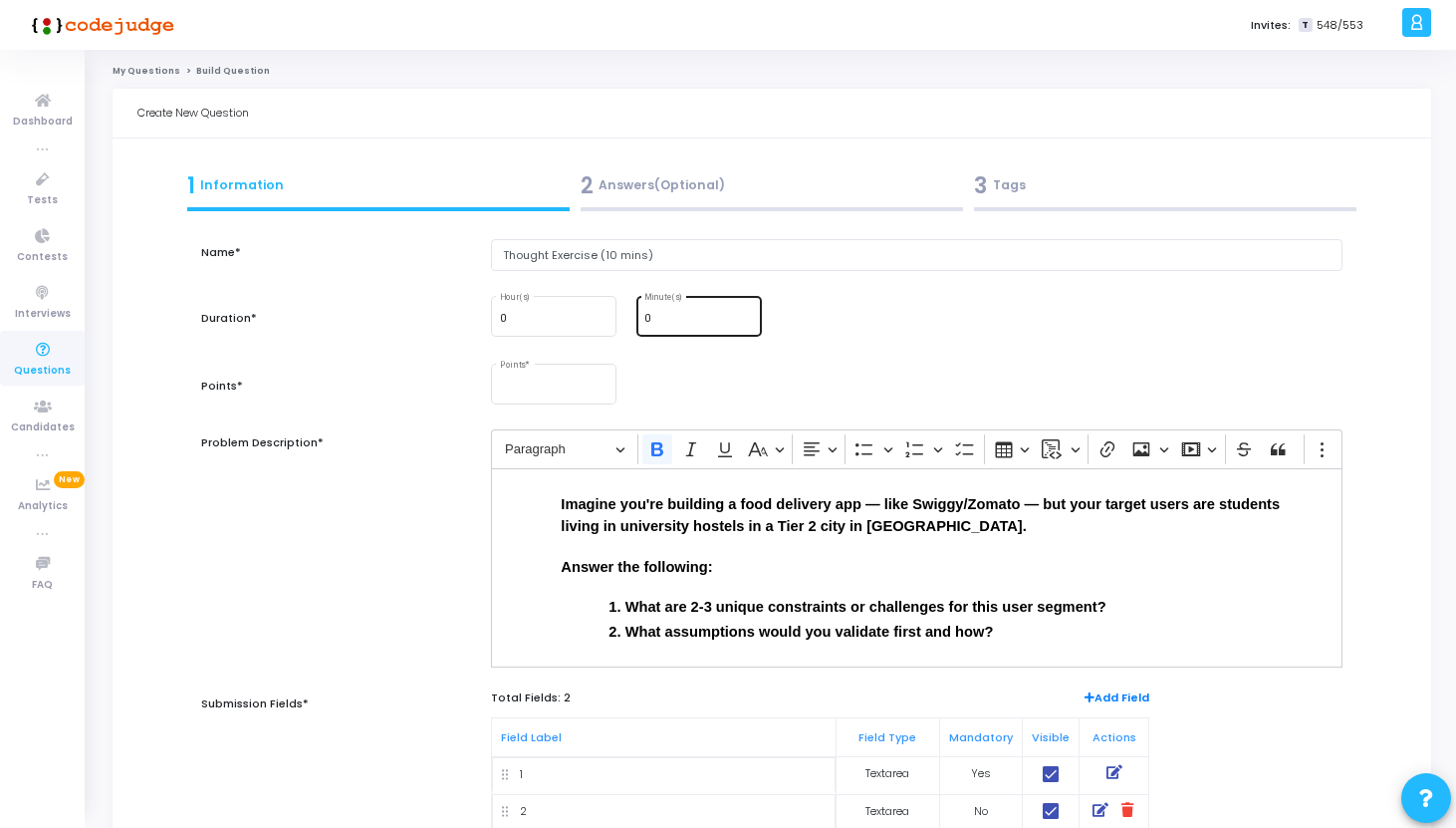 click on "0" at bounding box center (698, 319) 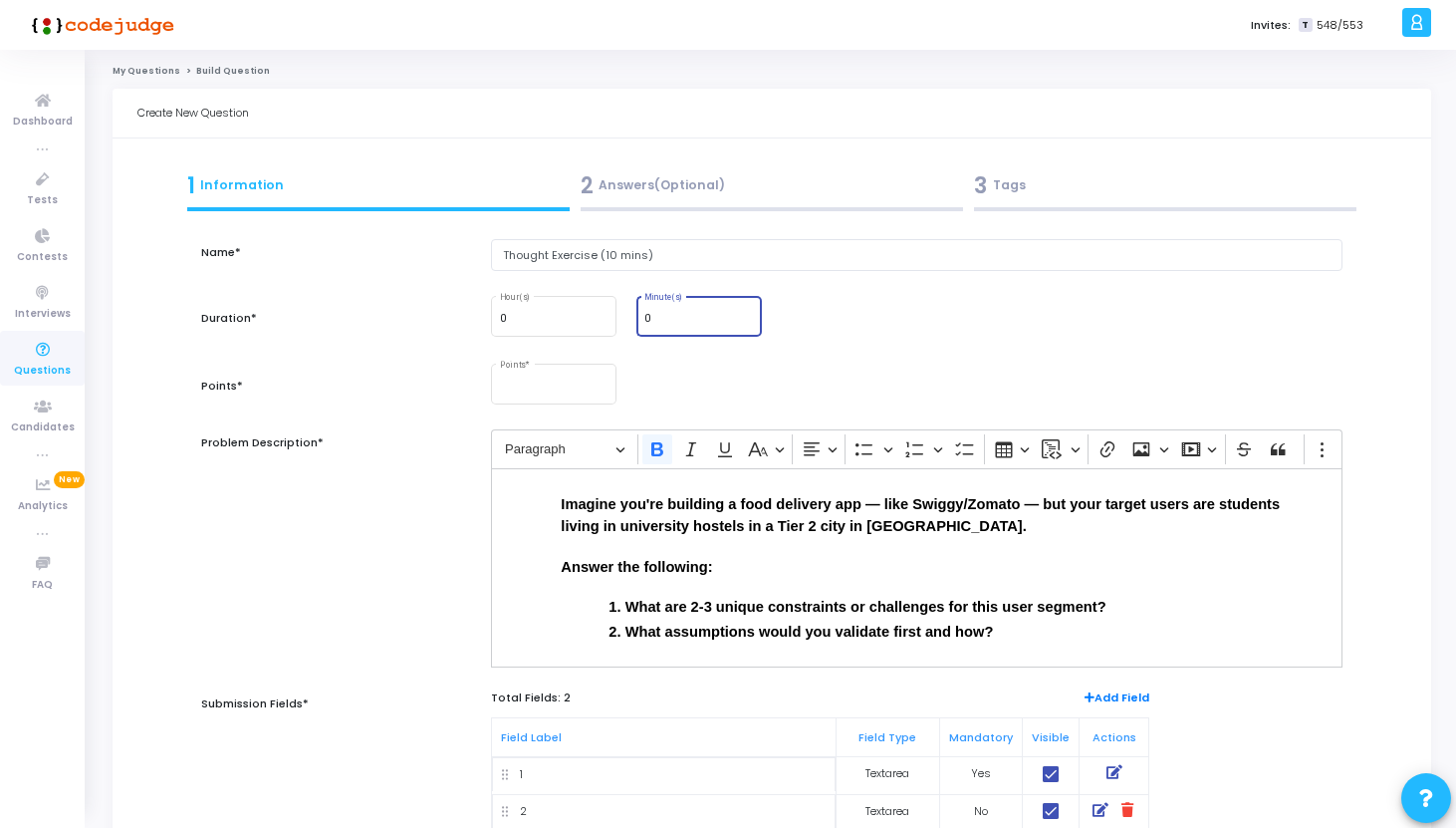 click on "0" at bounding box center [698, 319] 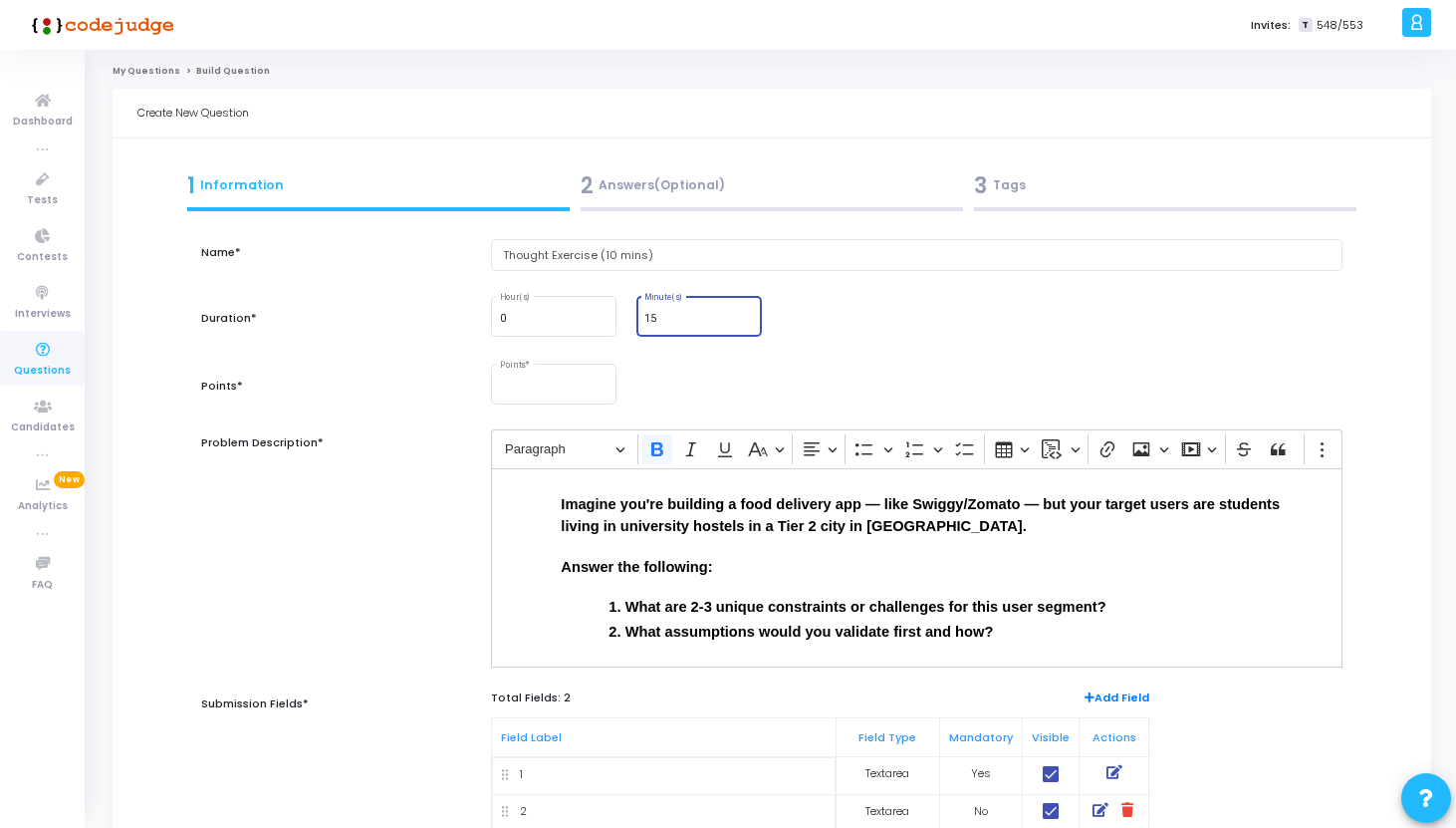 type on "15" 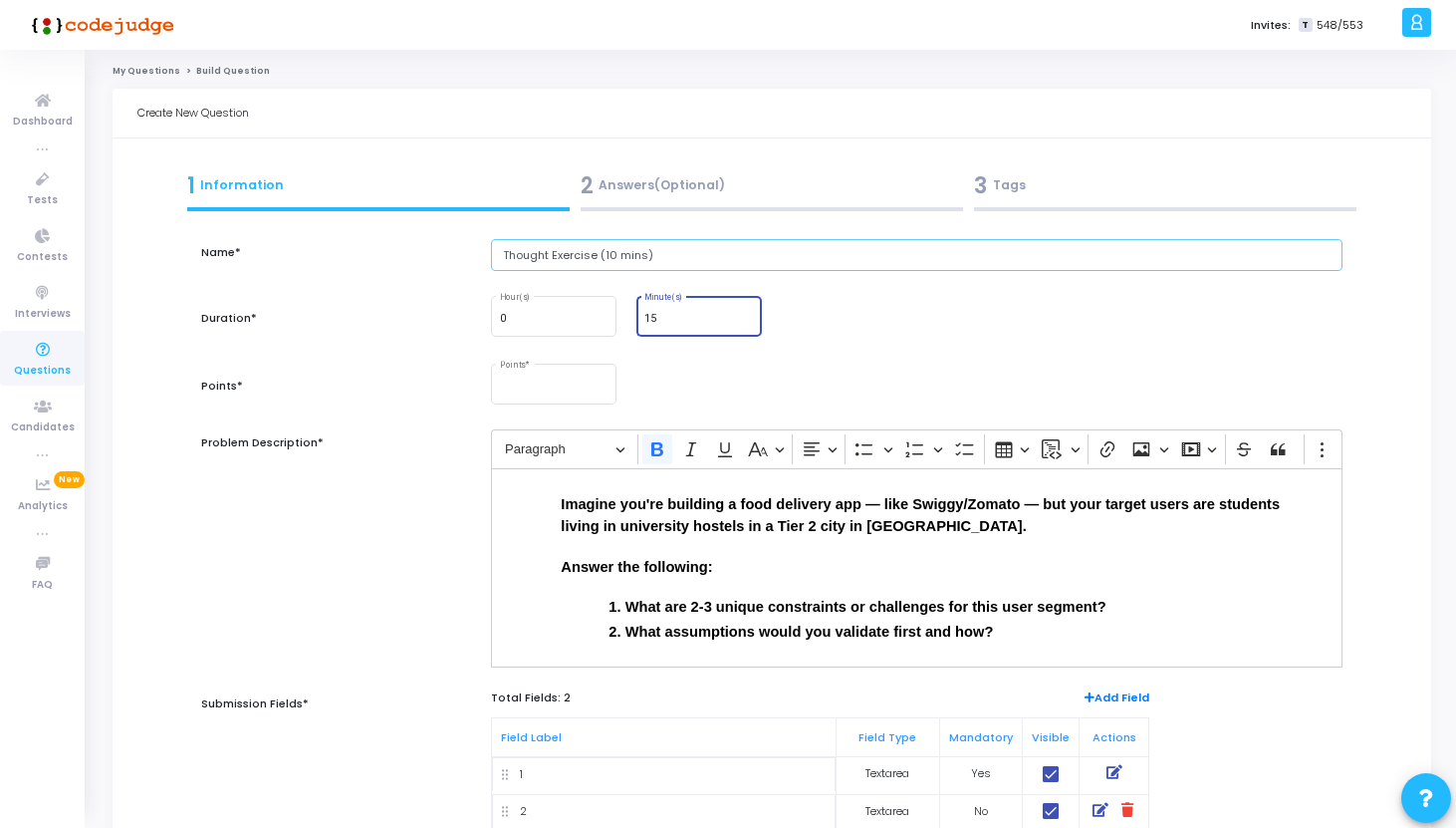 click on "Thought Exercise (10 mins)" at bounding box center [916, 255] 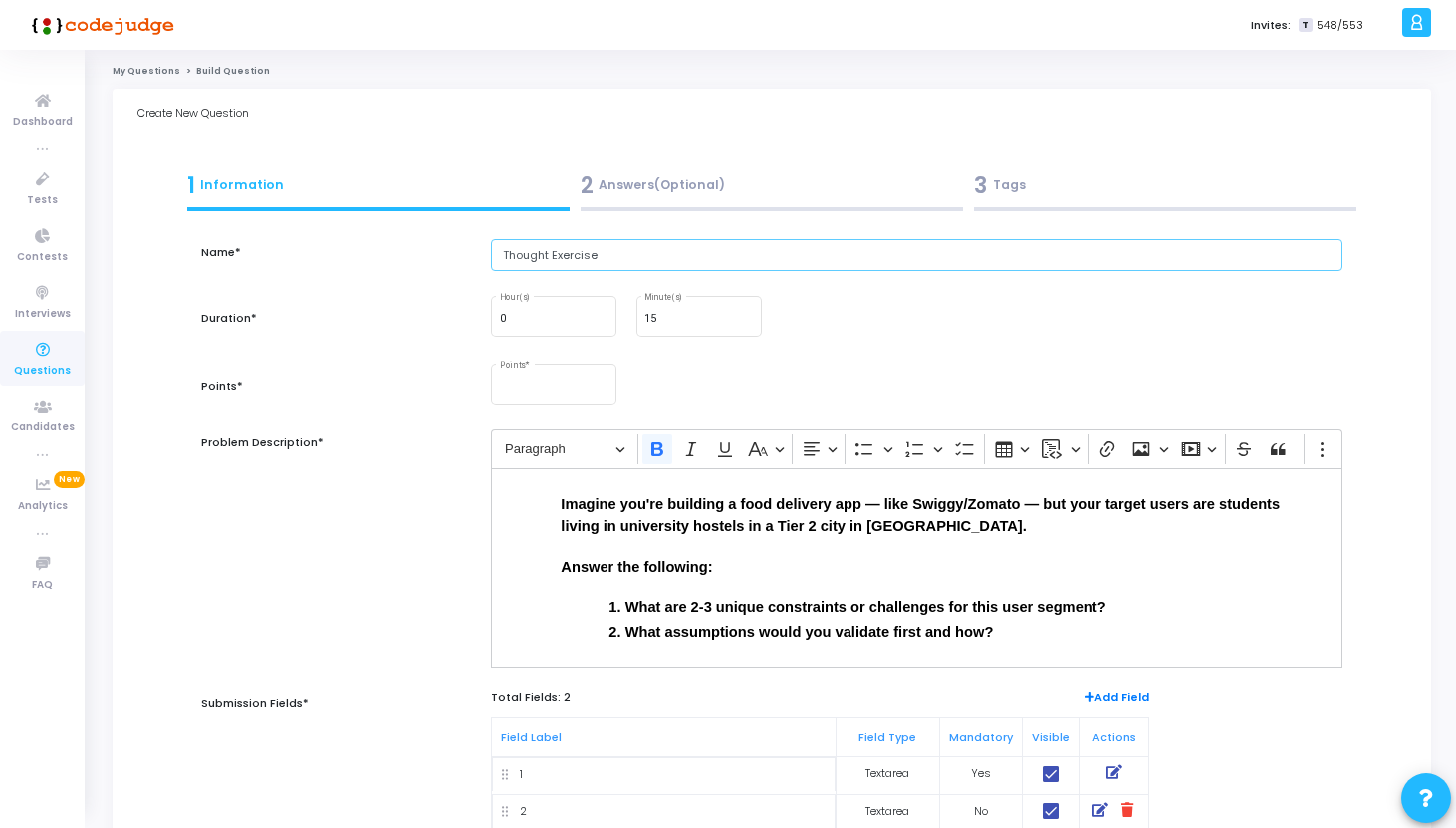 type on "Thought Exercise" 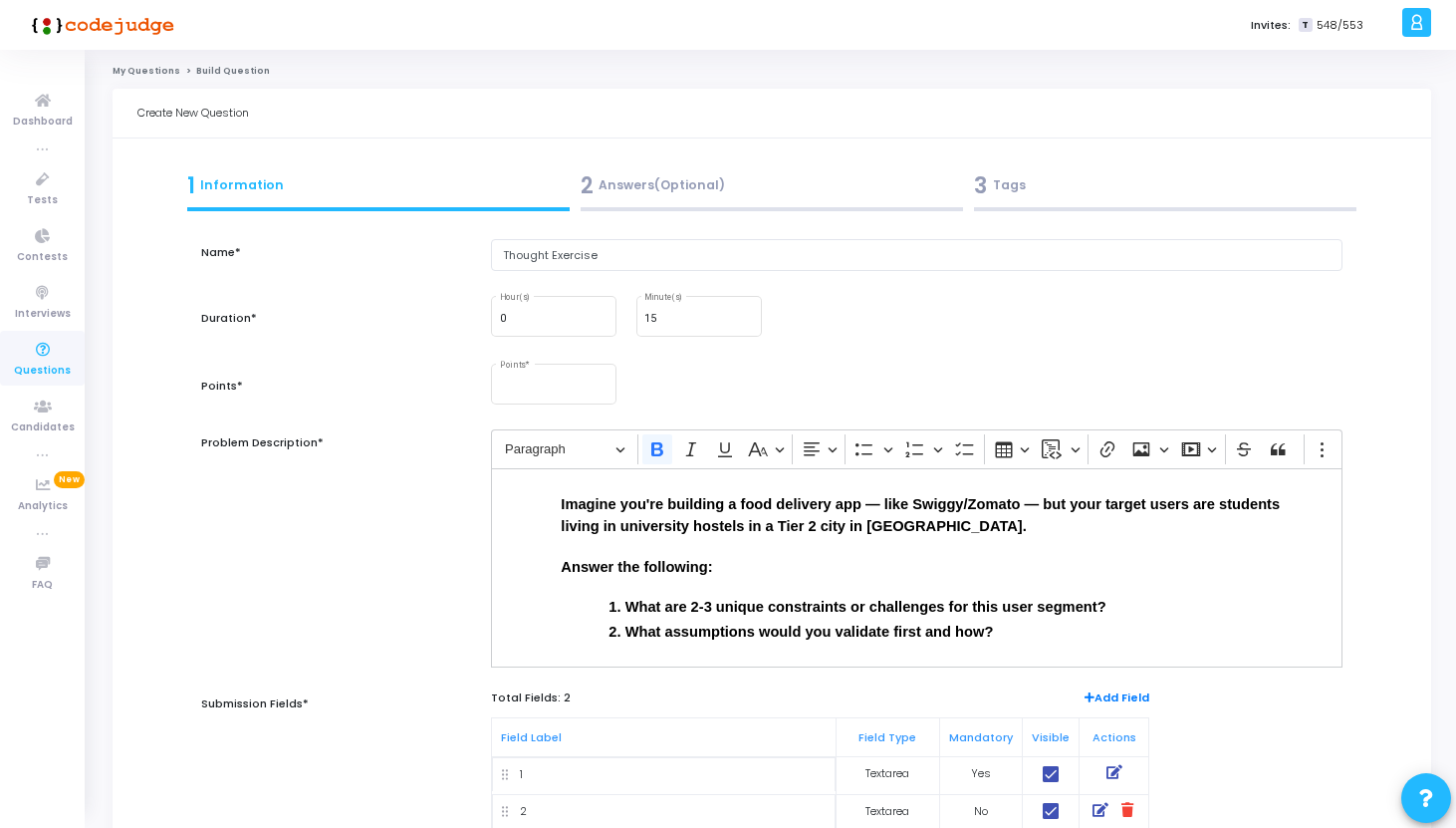 click on "0 Hour(s) 15 Minute(s)" at bounding box center [916, 316] 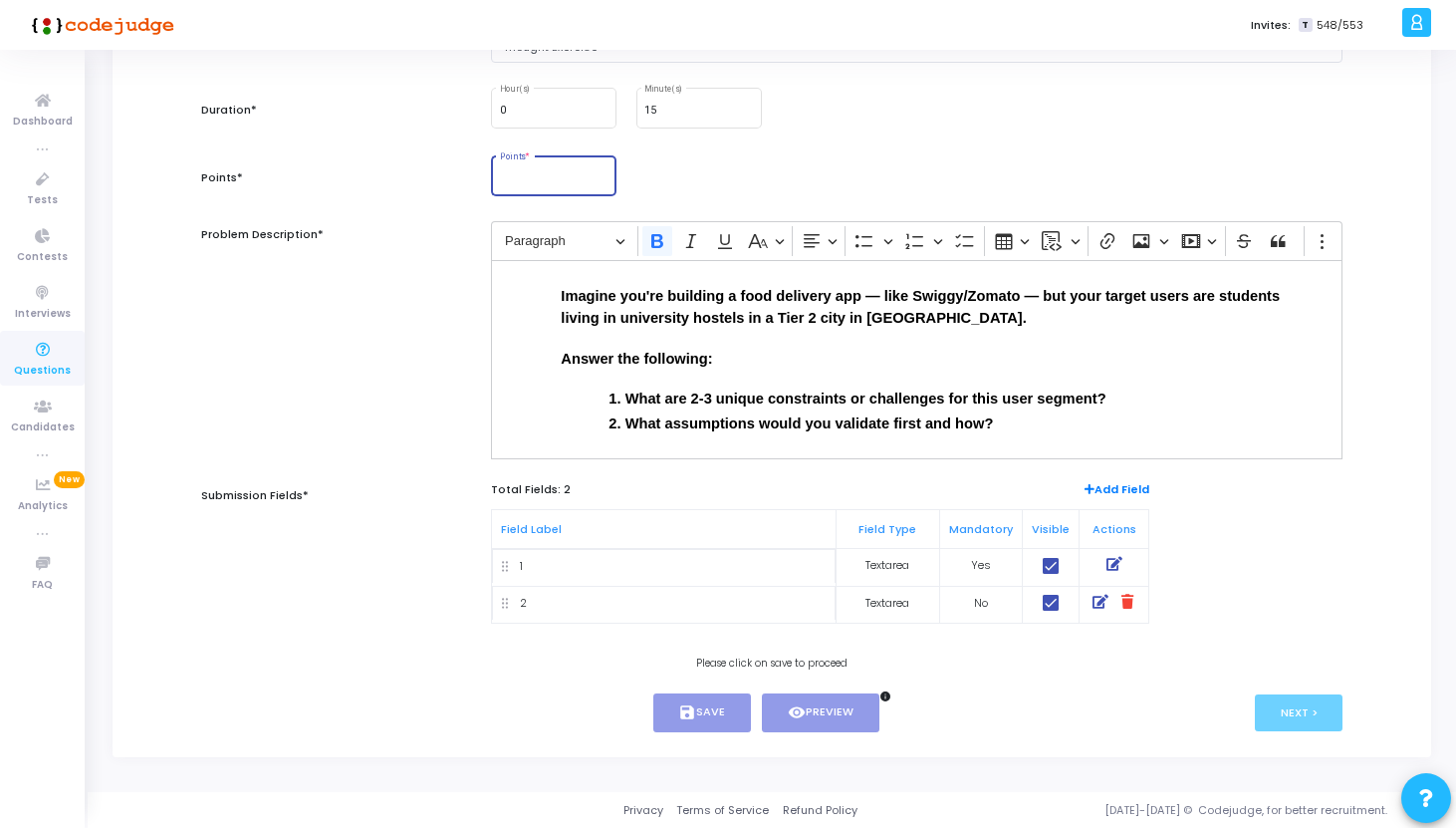 click on "Points  *" at bounding box center [554, 179] 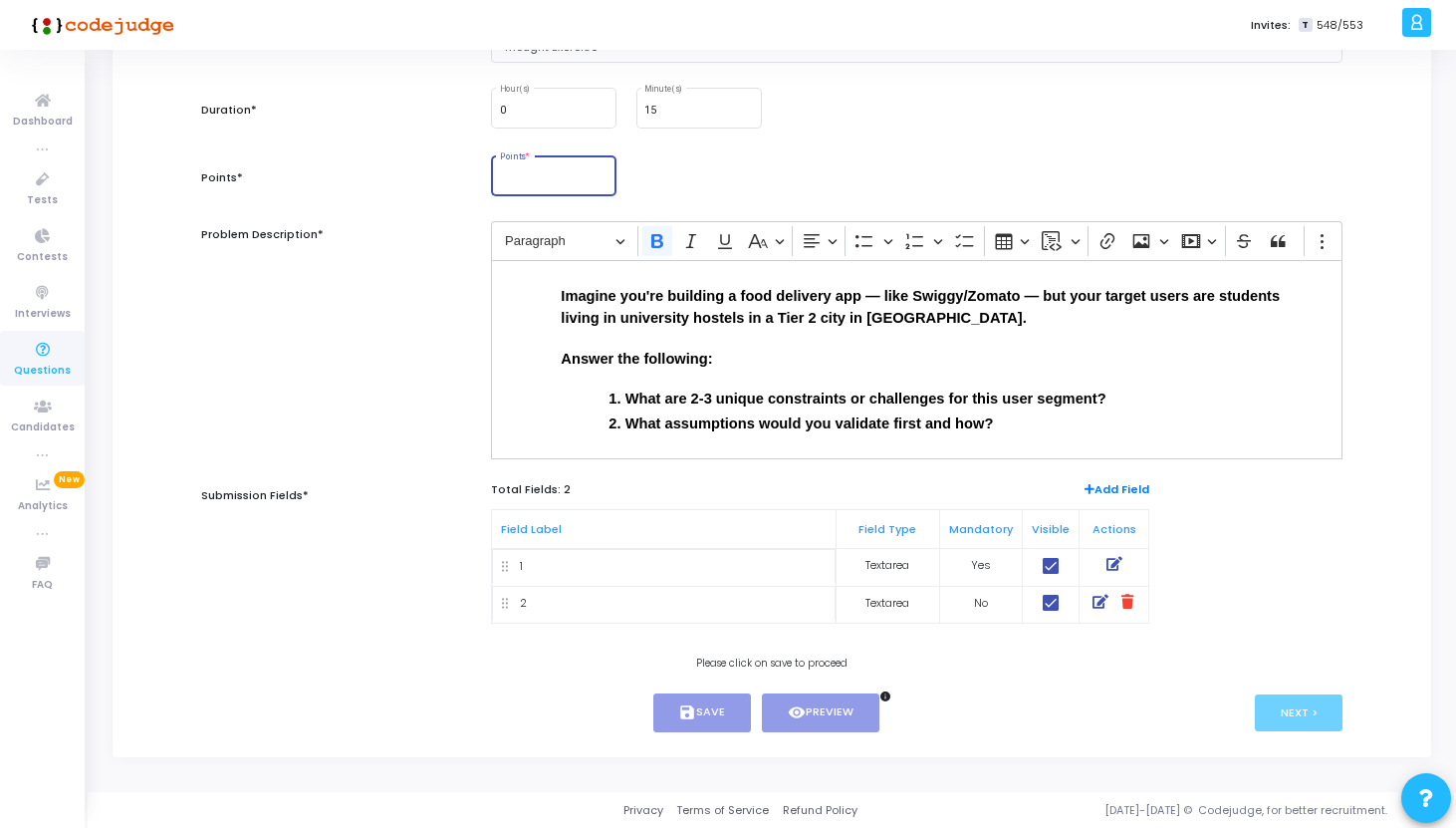 type on "5" 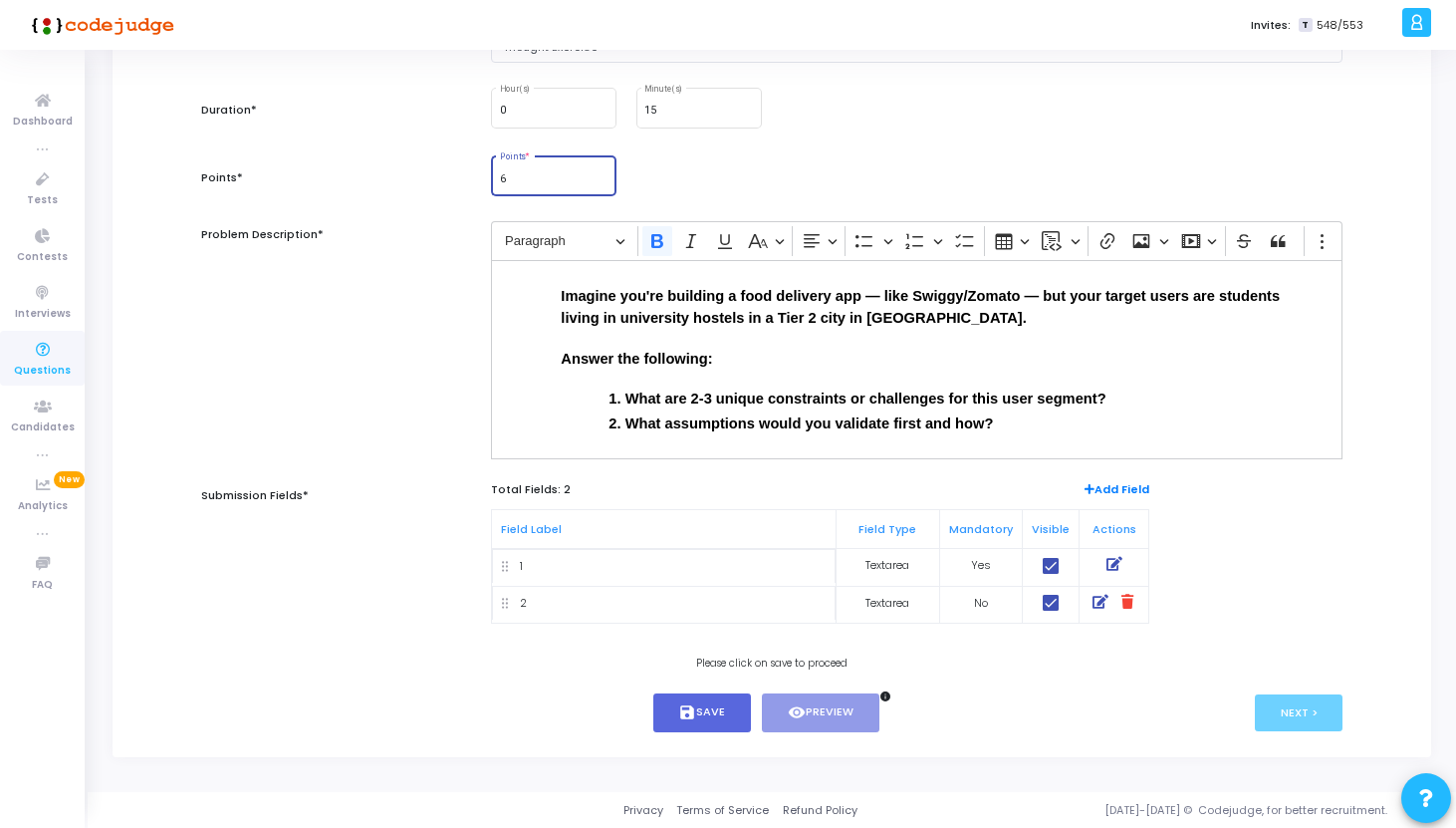 type on "6" 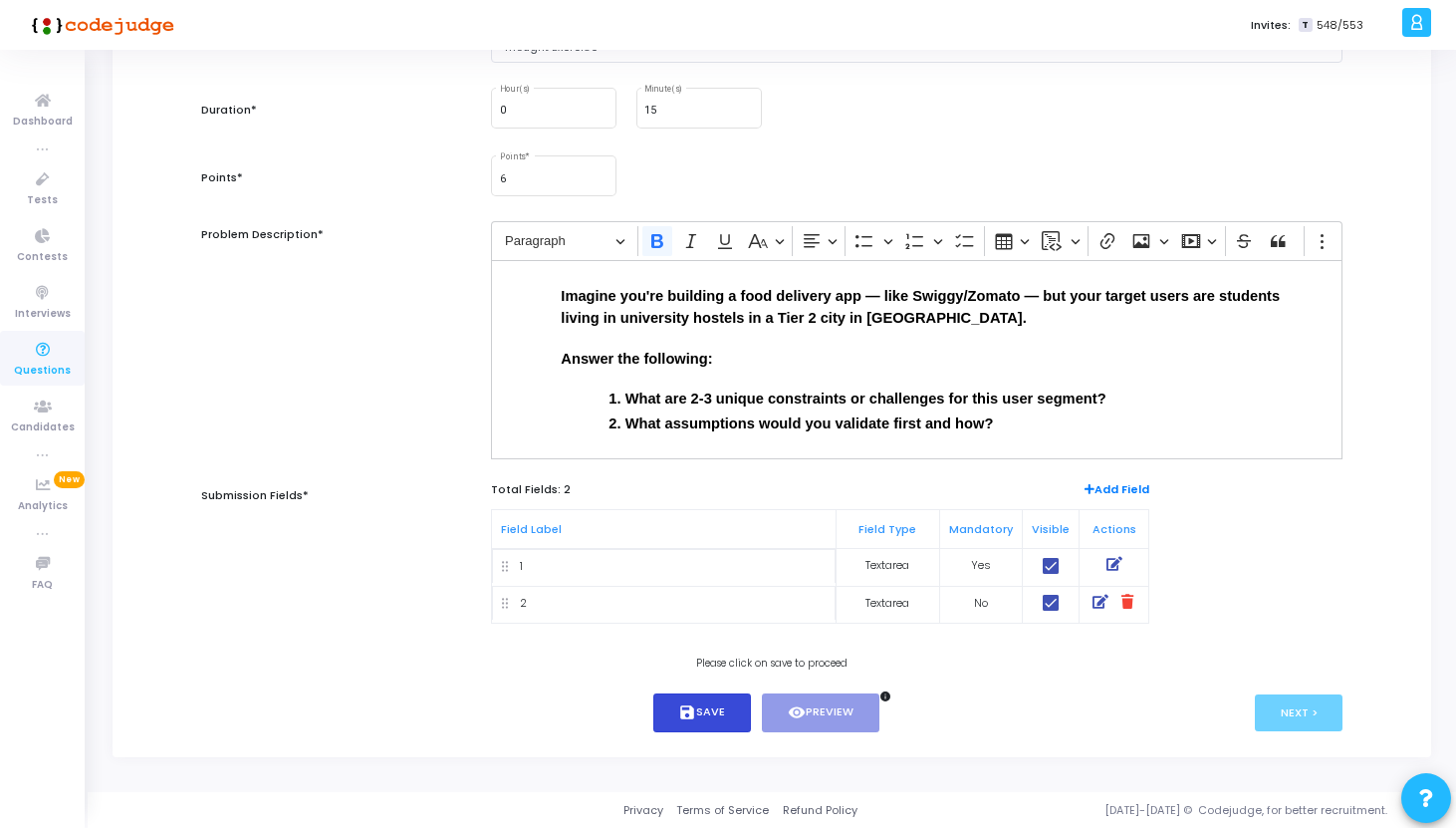 click on "save  Save" at bounding box center [702, 712] 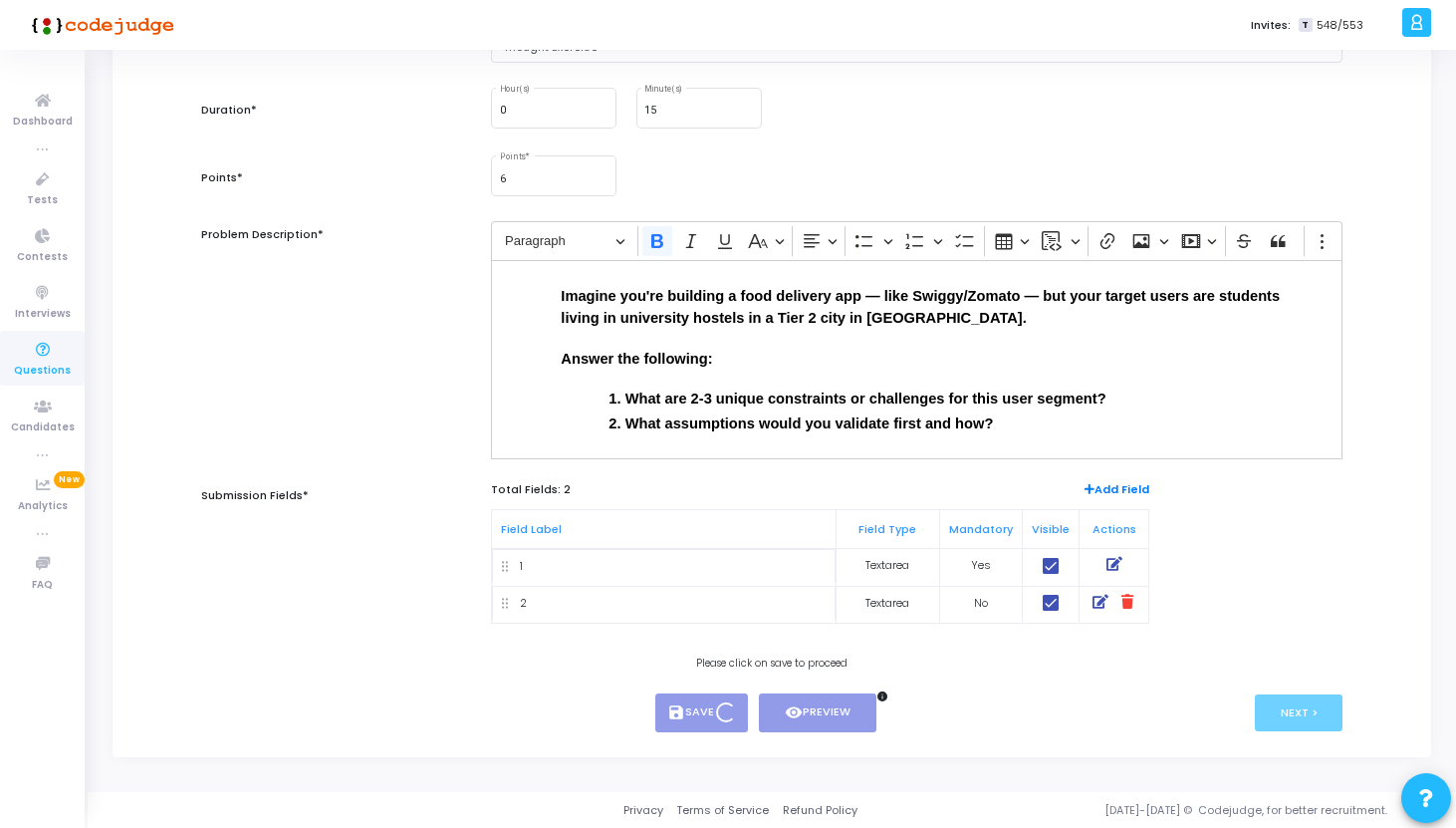 type on "Thought Exercise" 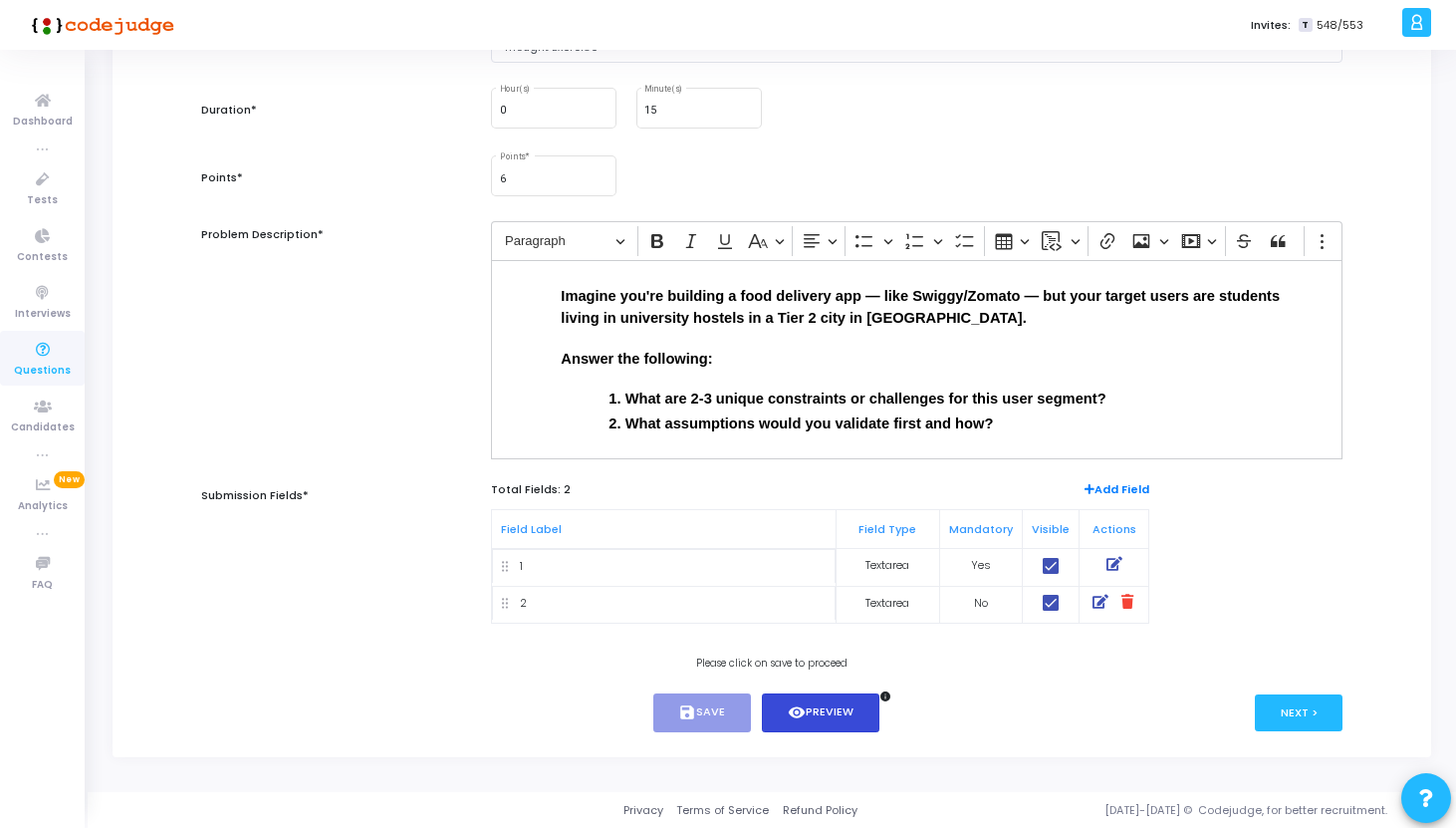 click on "visibility  Preview" at bounding box center [821, 712] 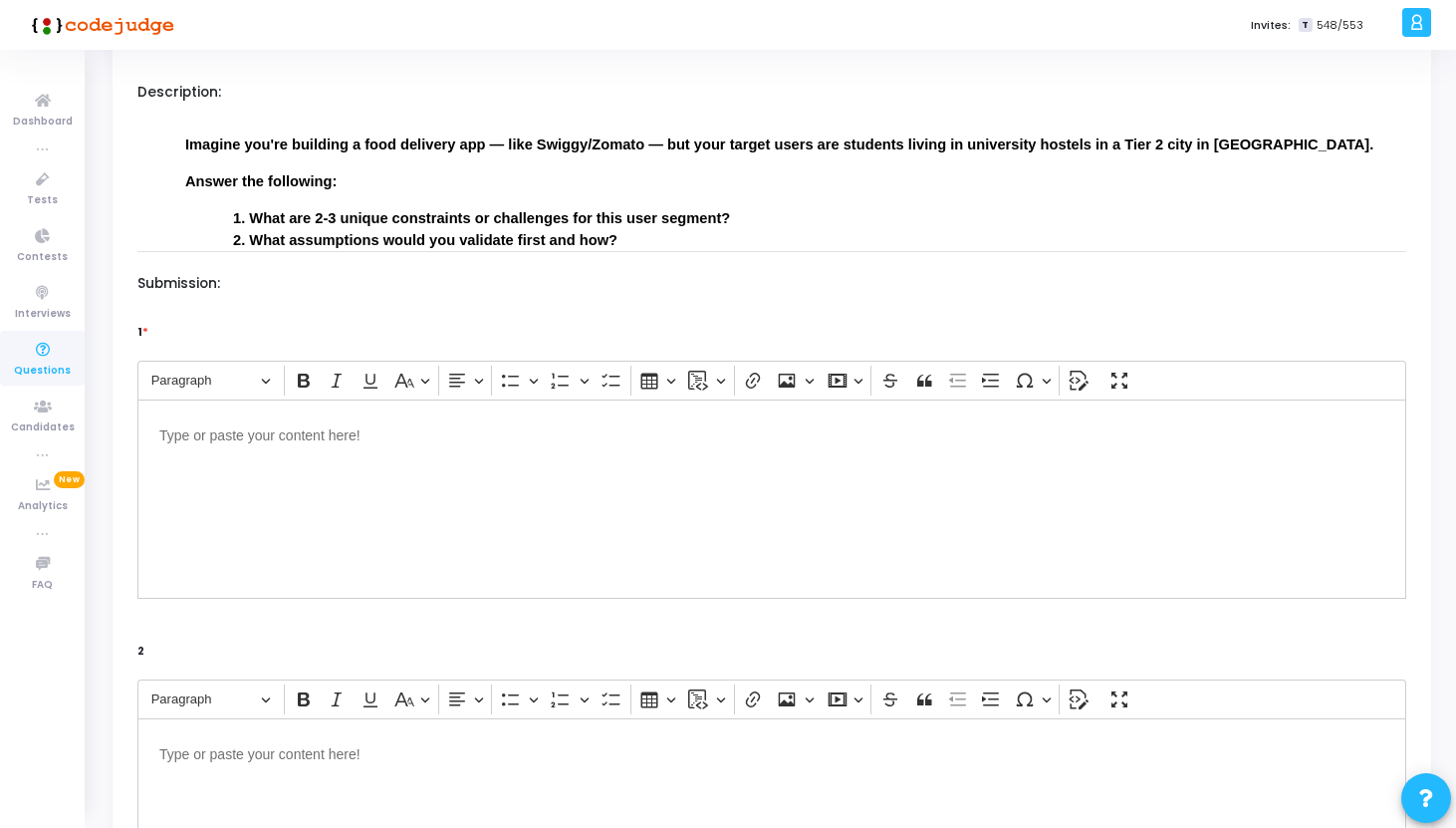 scroll, scrollTop: 0, scrollLeft: 0, axis: both 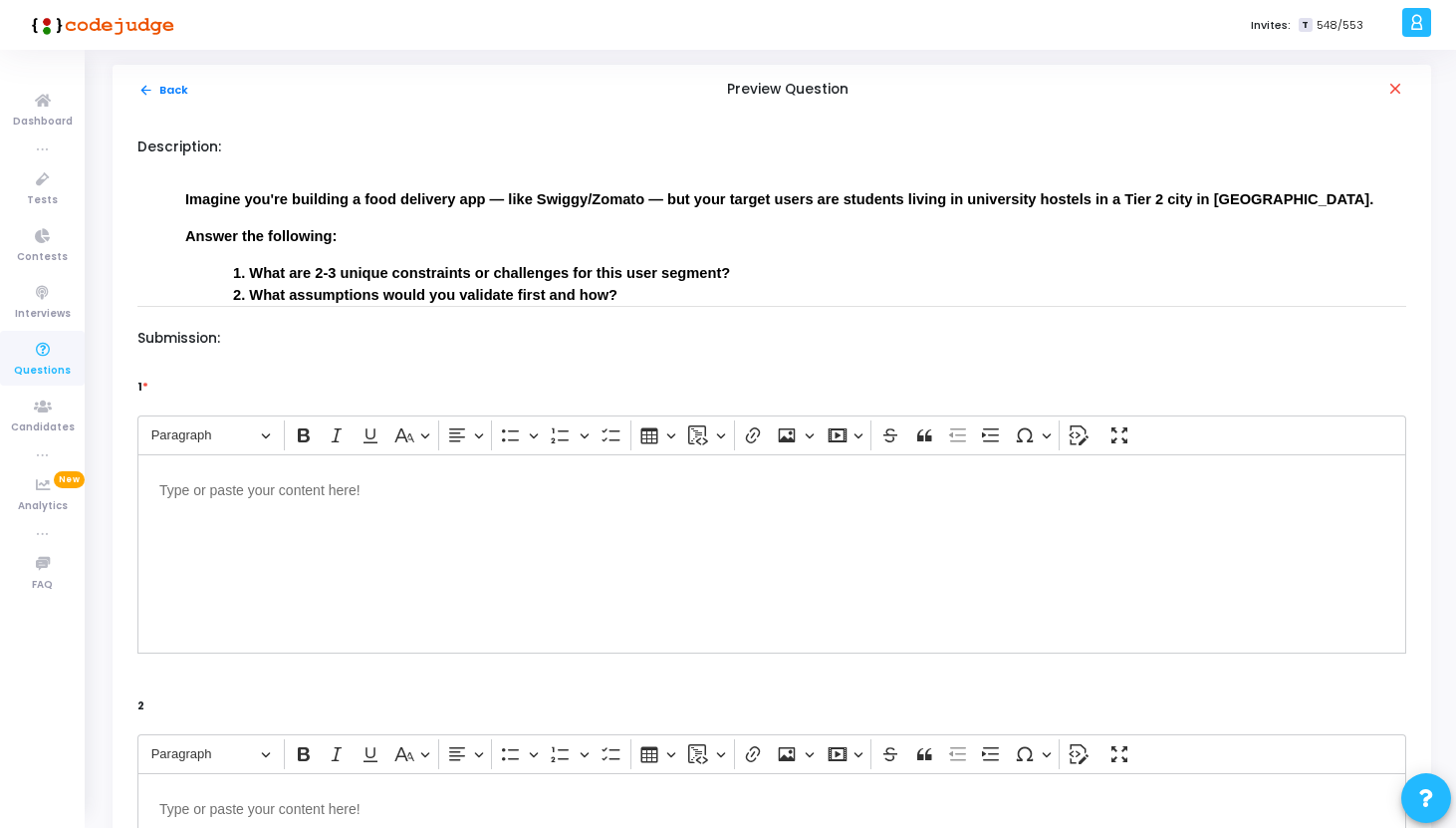 drag, startPoint x: 191, startPoint y: 191, endPoint x: 629, endPoint y: 286, distance: 448.18411 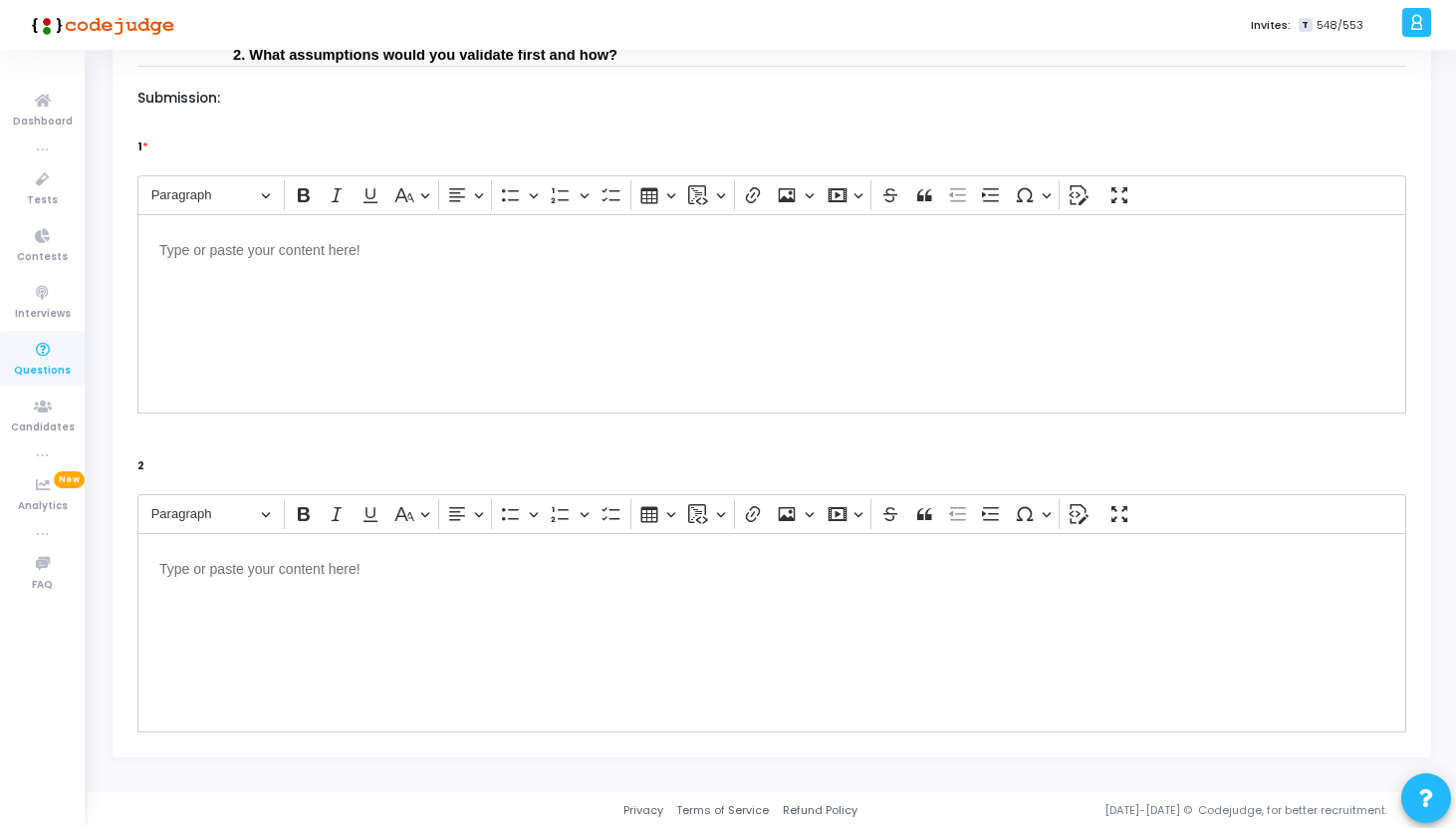 scroll, scrollTop: 0, scrollLeft: 0, axis: both 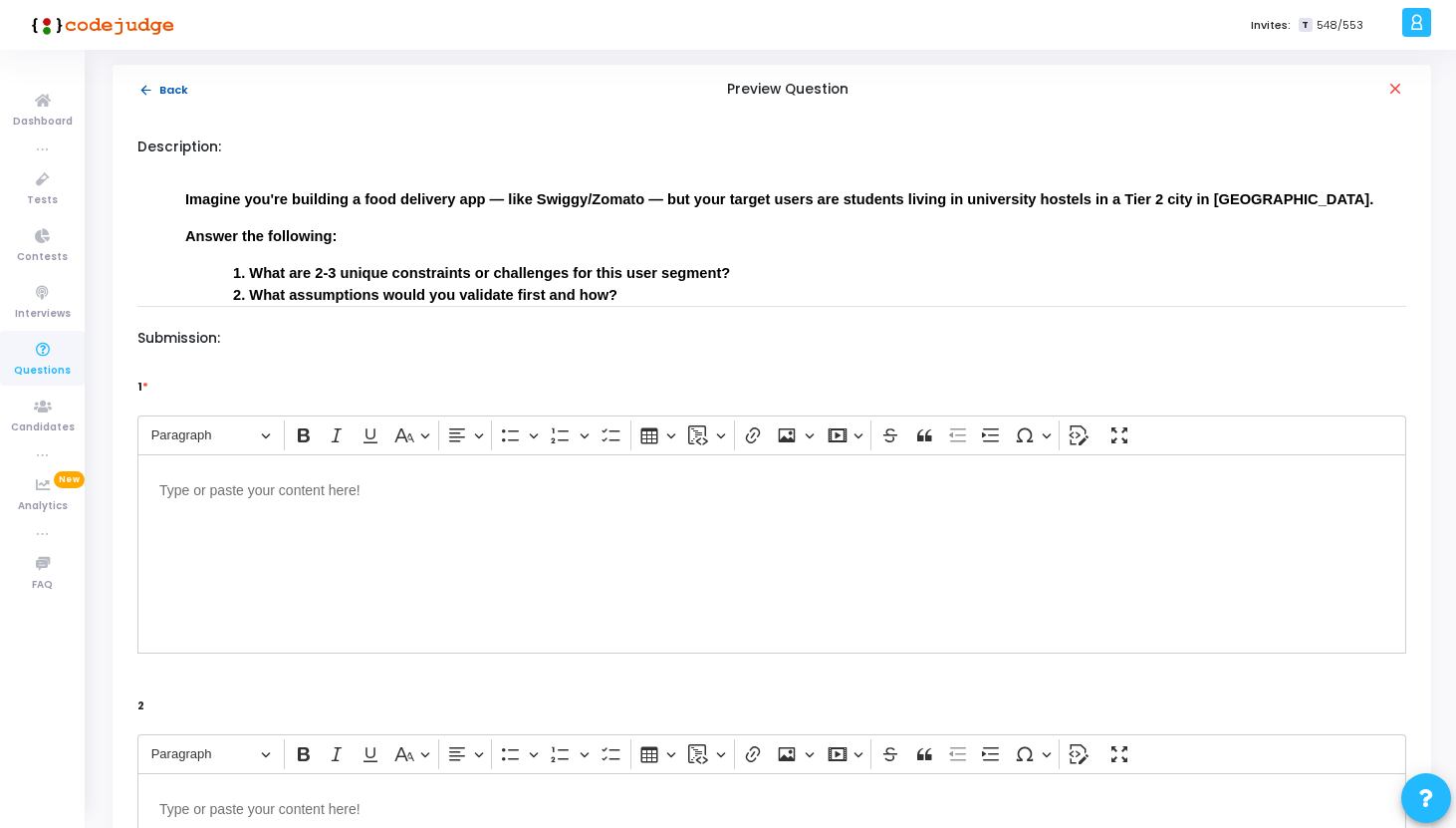 click on "arrow_back  Back" 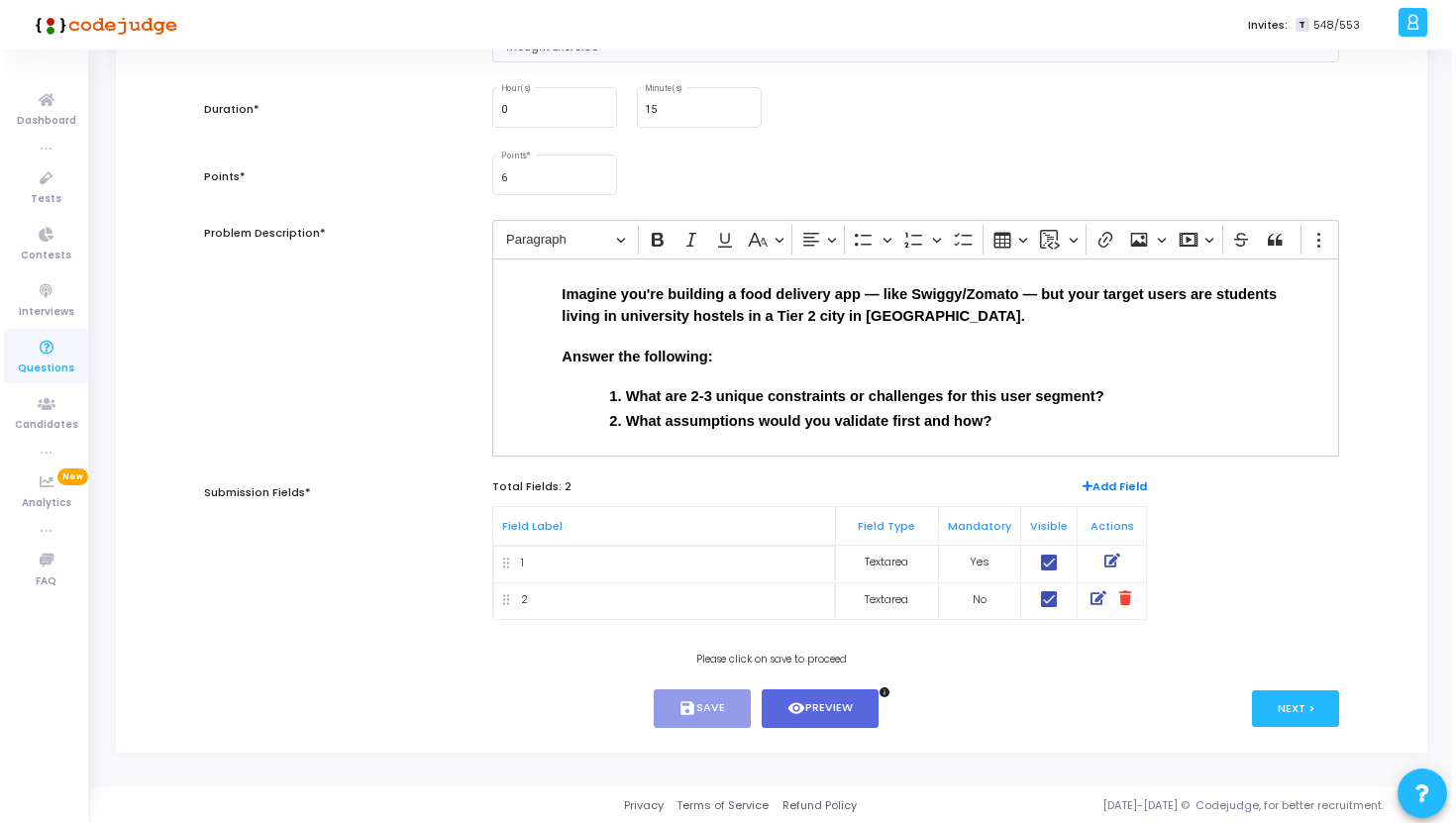 scroll, scrollTop: 0, scrollLeft: 0, axis: both 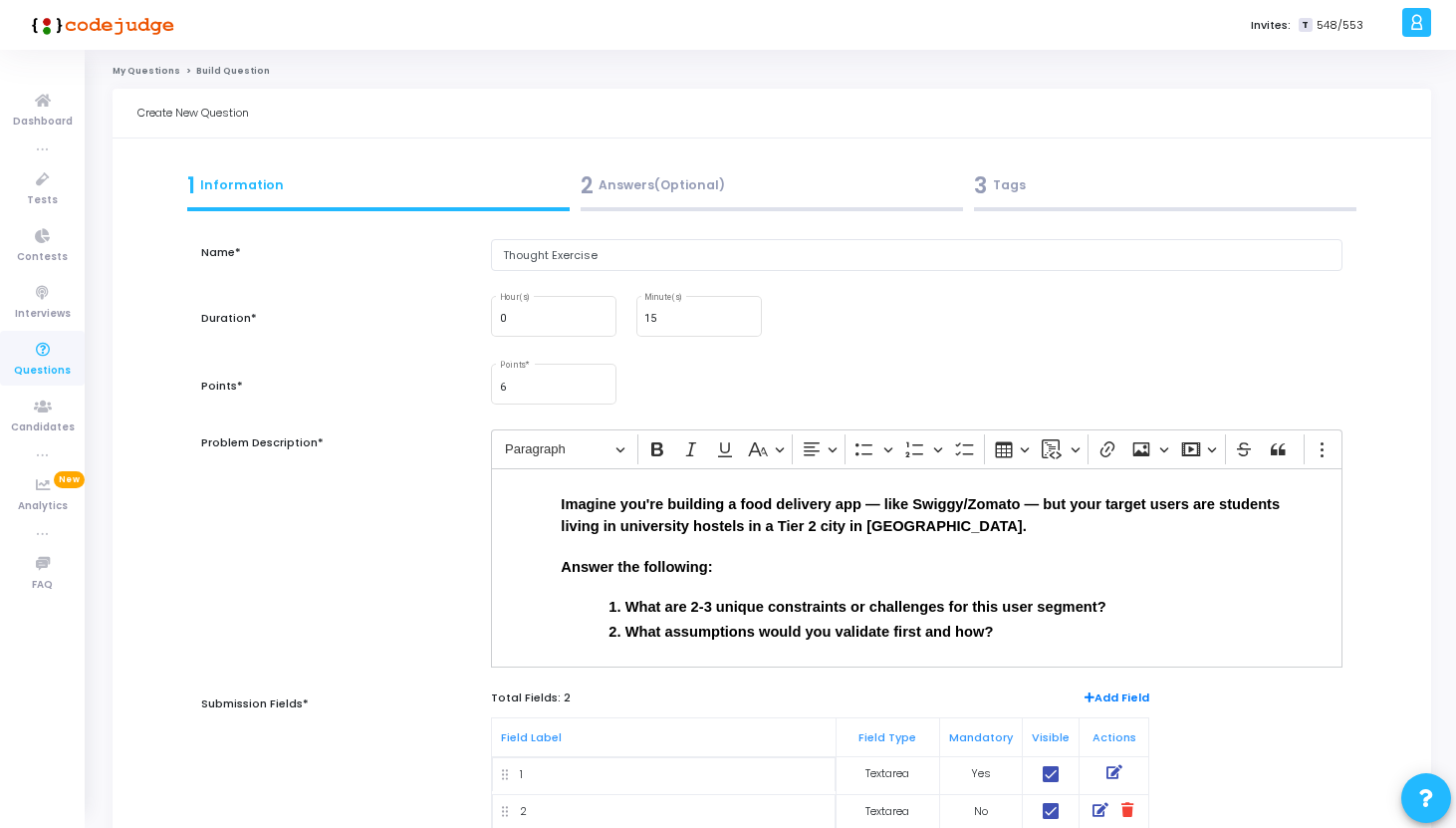 click on "2  Answers(Optional)" at bounding box center (772, 185) 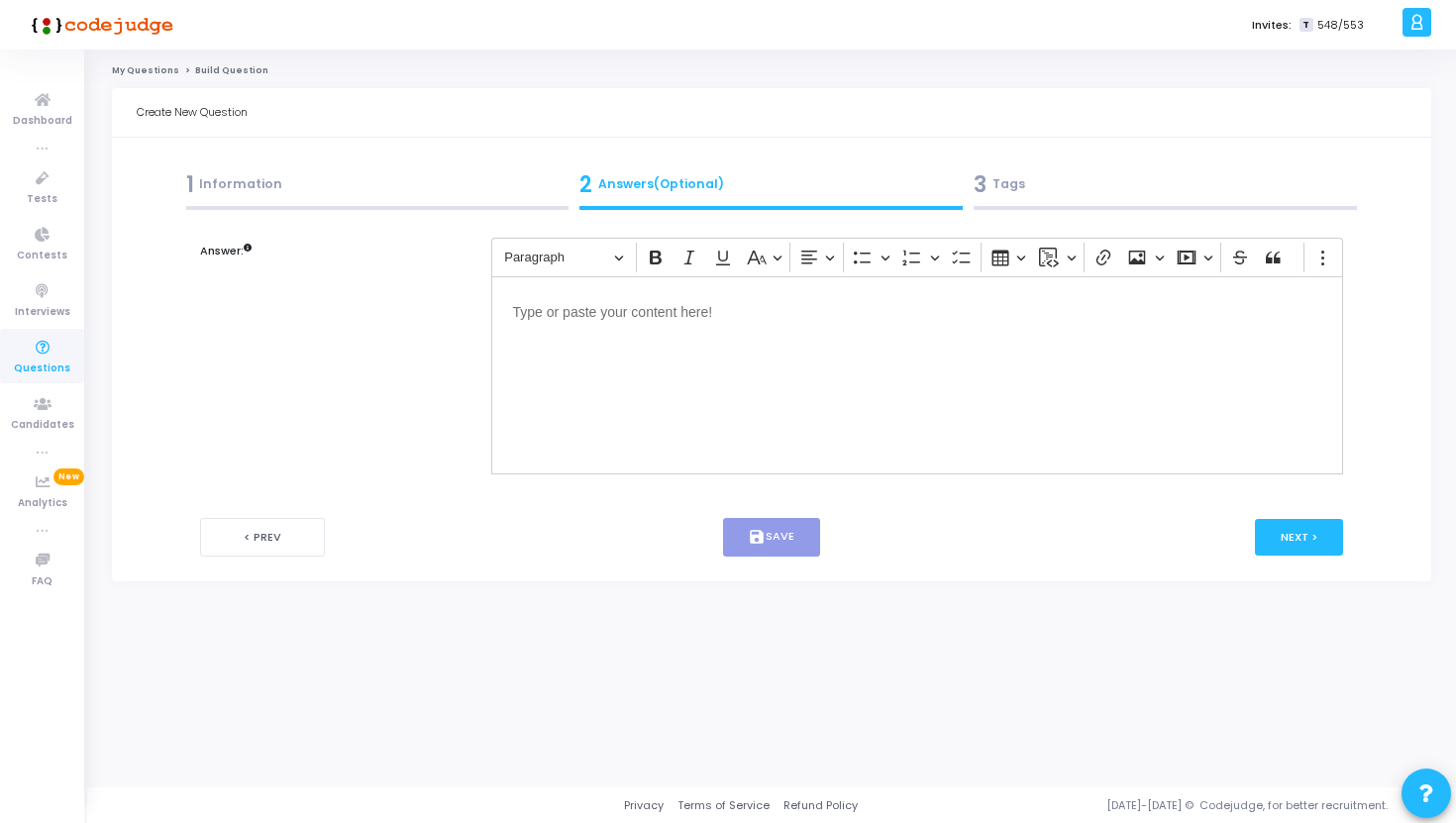 click on "3  Tags" at bounding box center [1165, 184] 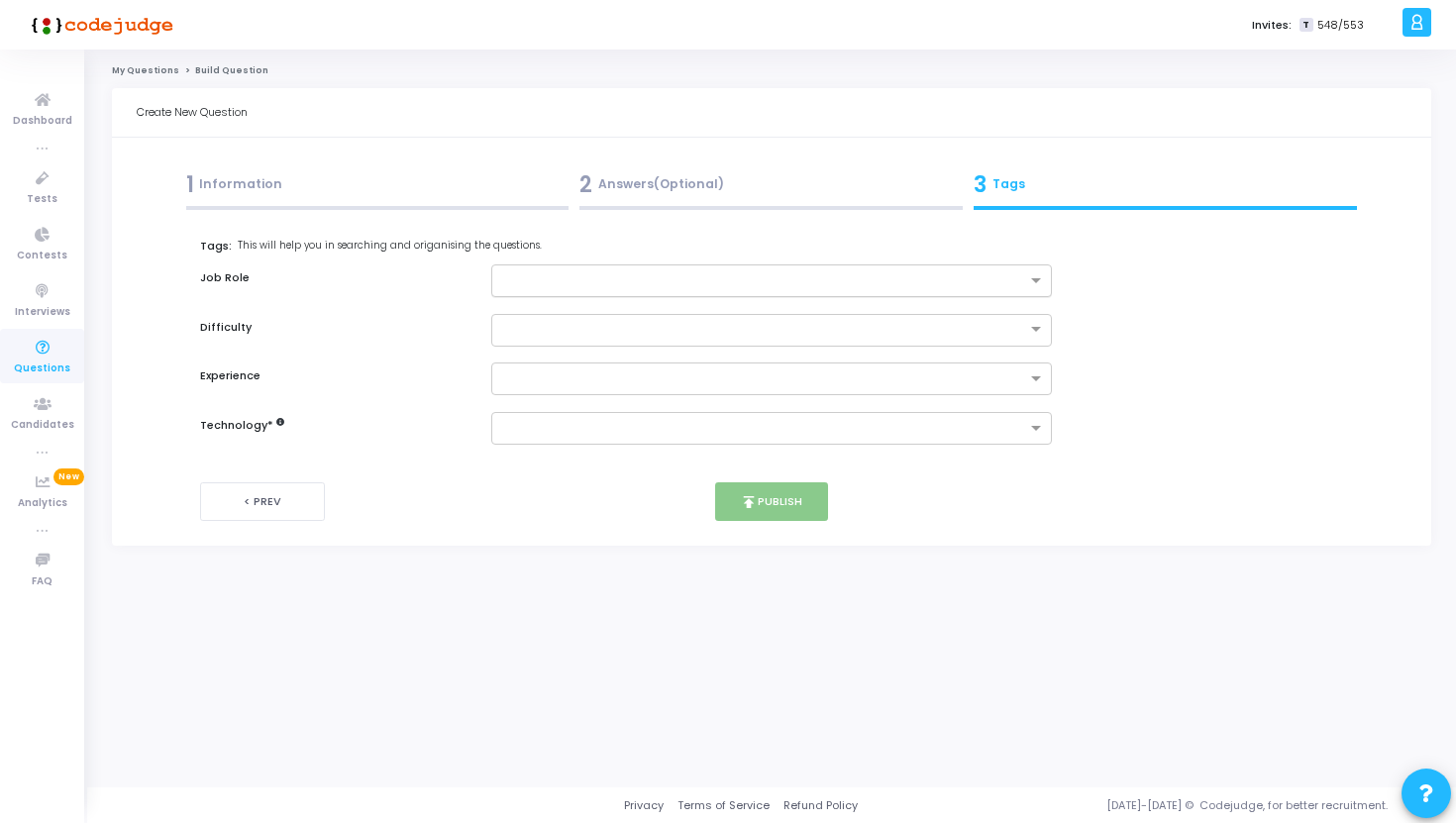 click at bounding box center (765, 281) 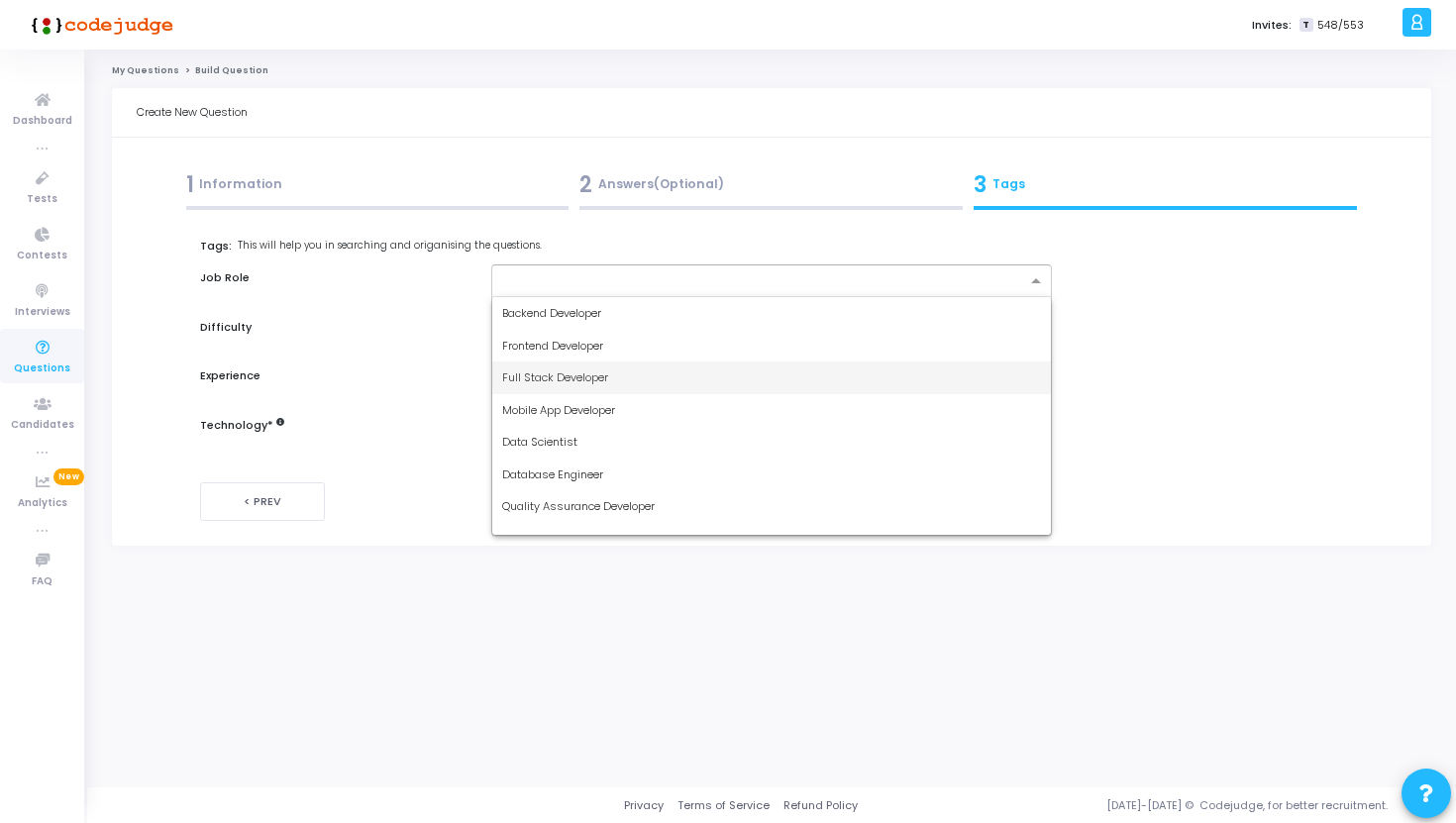 scroll, scrollTop: 116, scrollLeft: 0, axis: vertical 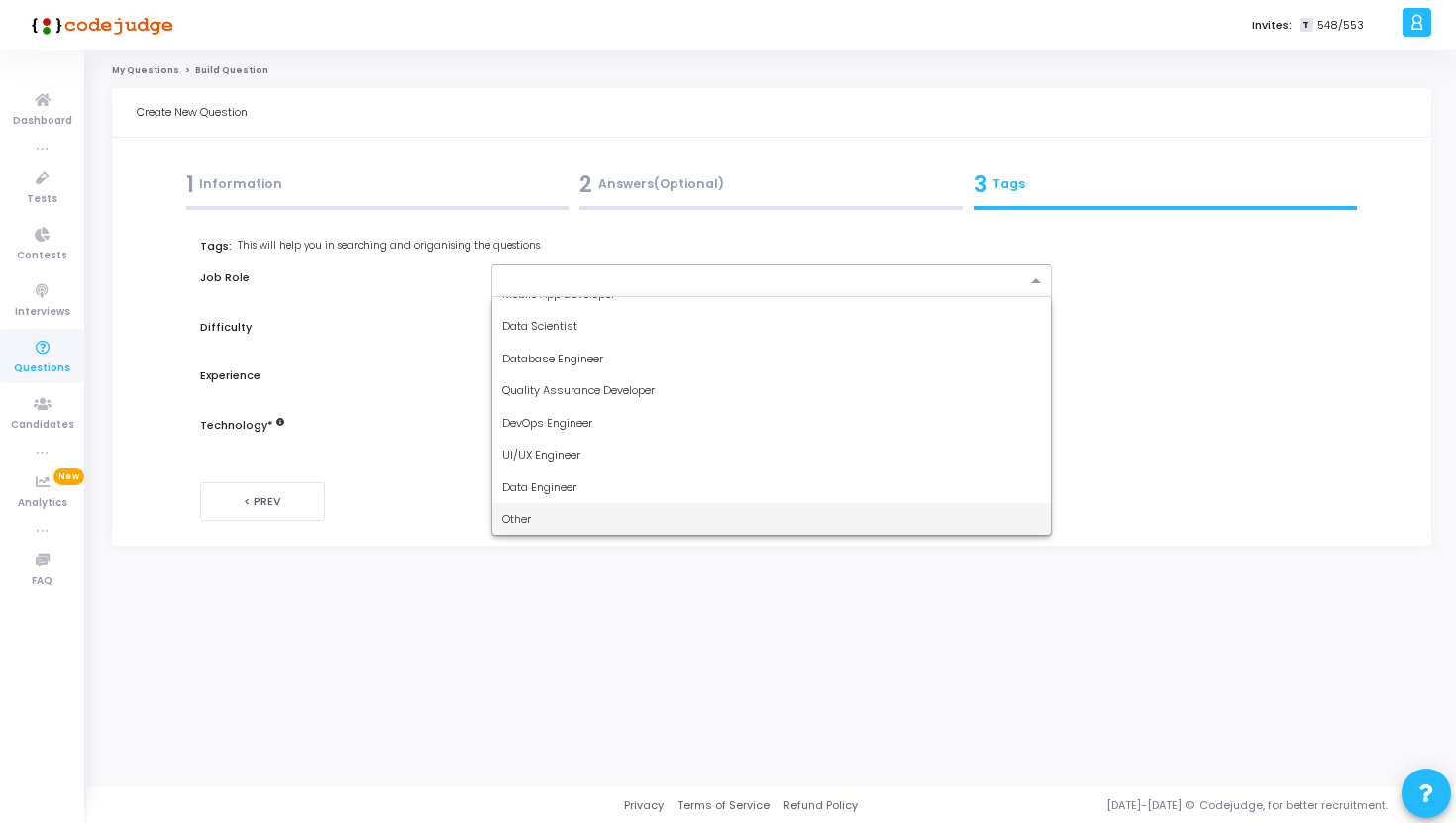 click on "Other" at bounding box center (772, 519) 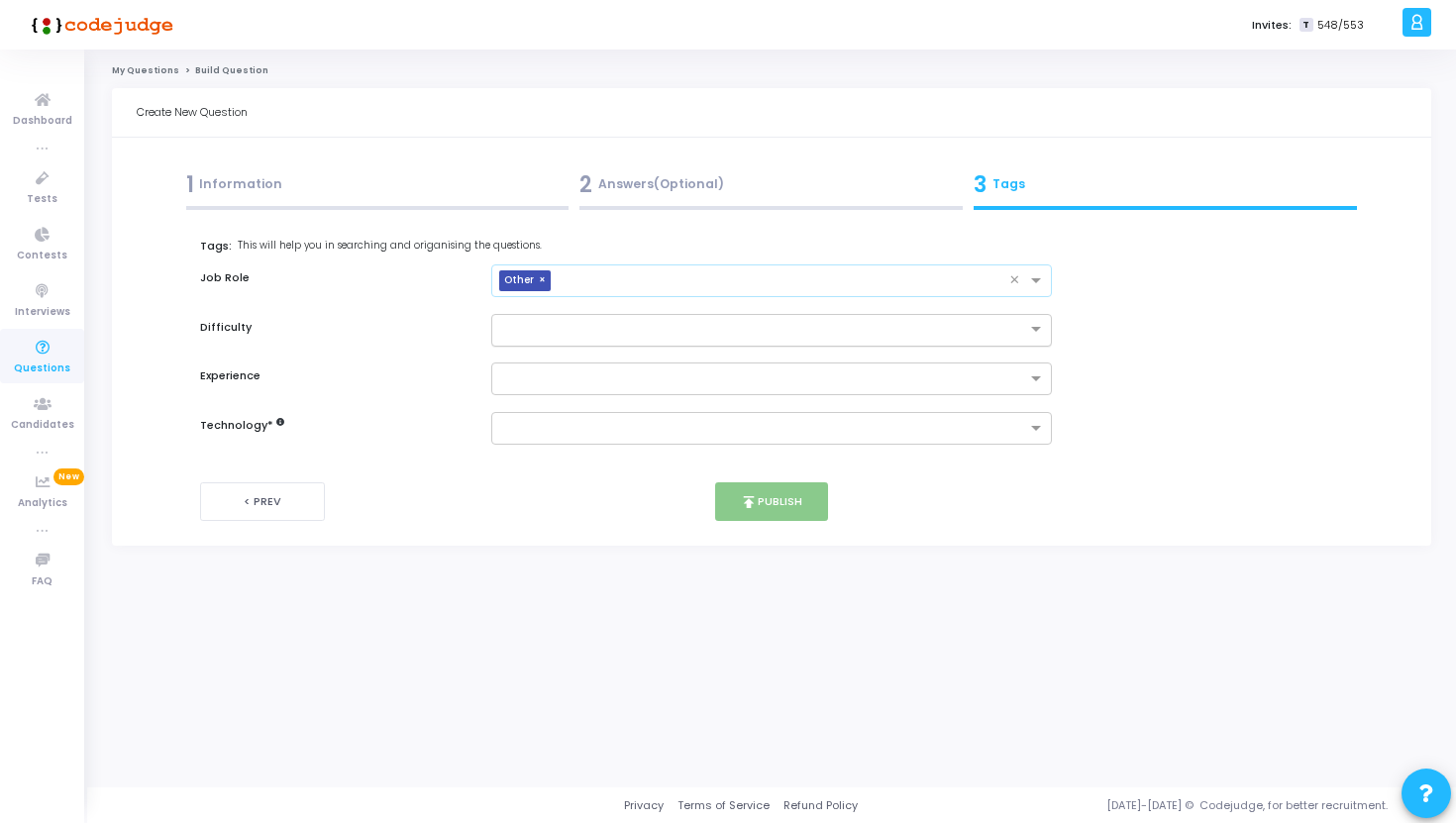 click at bounding box center (752, 328) 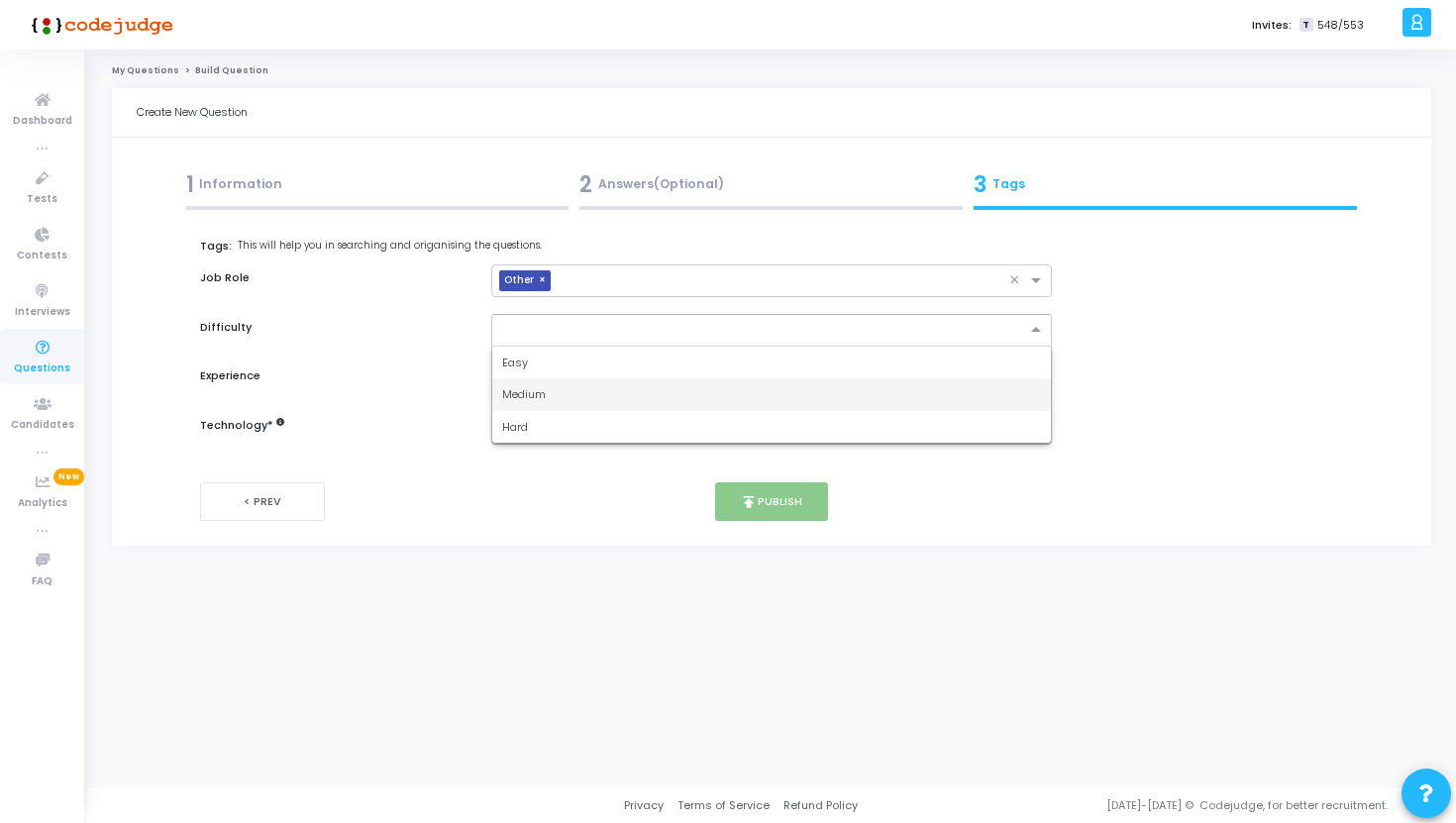 click on "Medium" at bounding box center [524, 394] 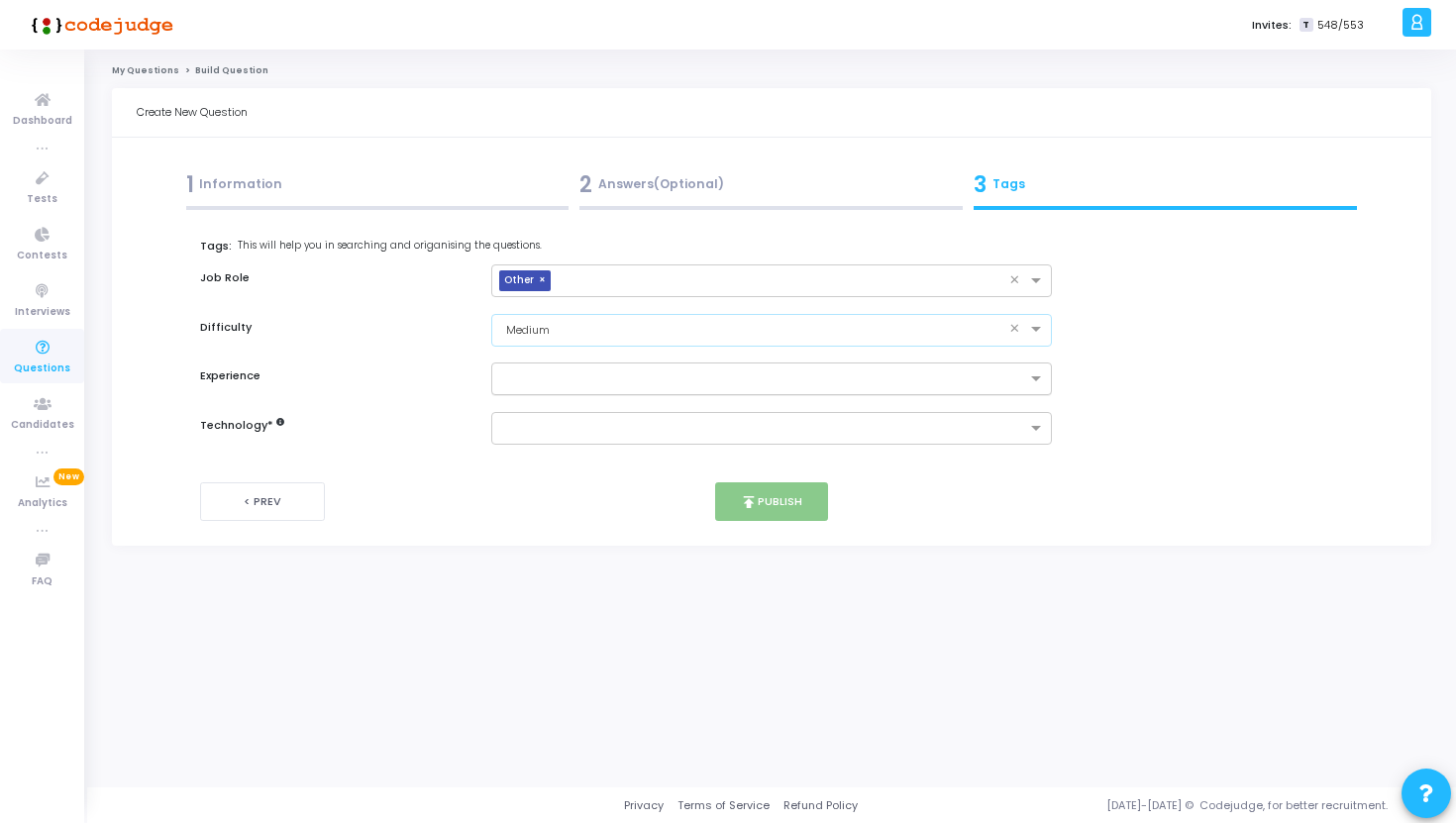 click at bounding box center (765, 379) 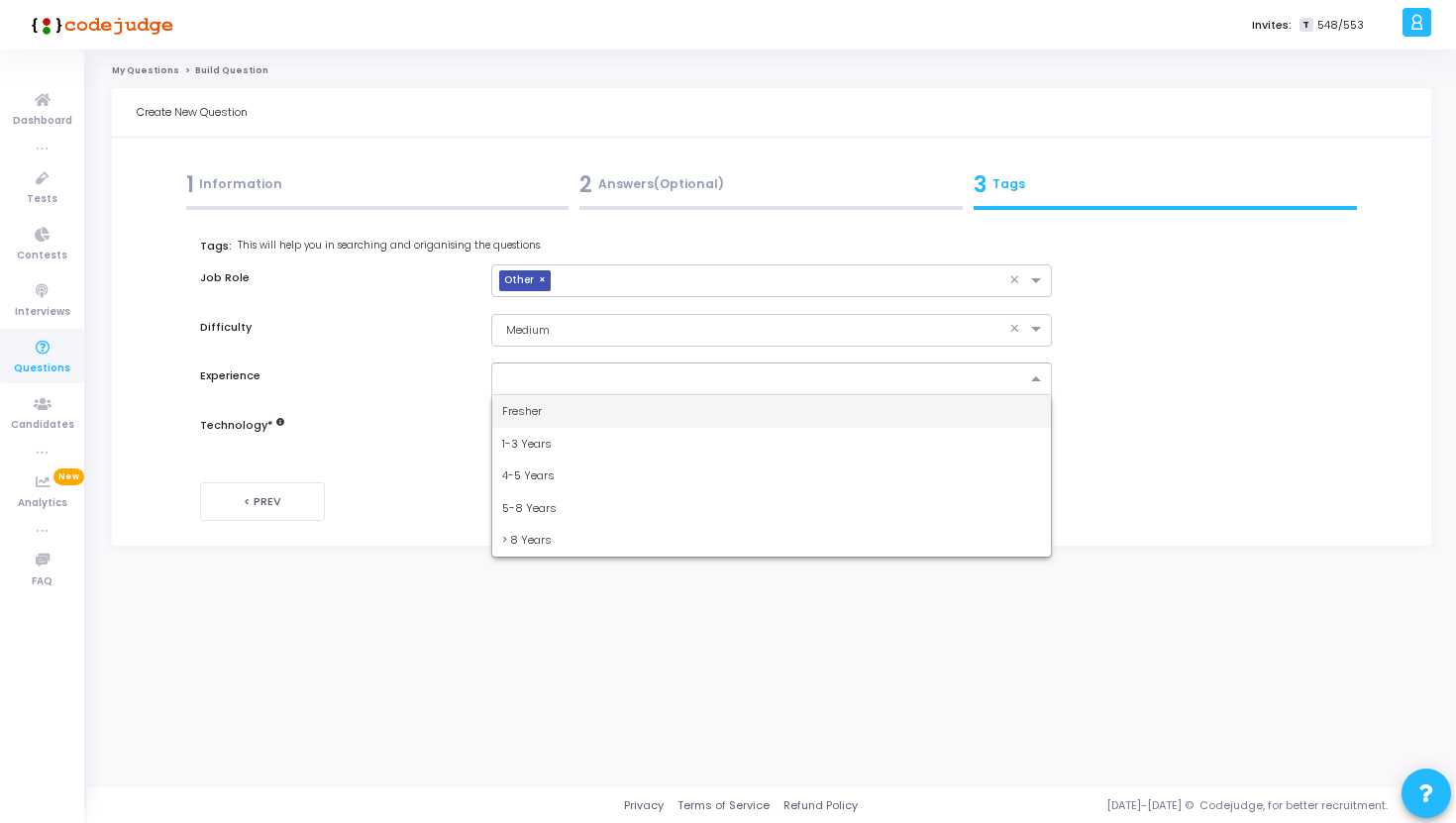 click on "Fresher" at bounding box center [522, 411] 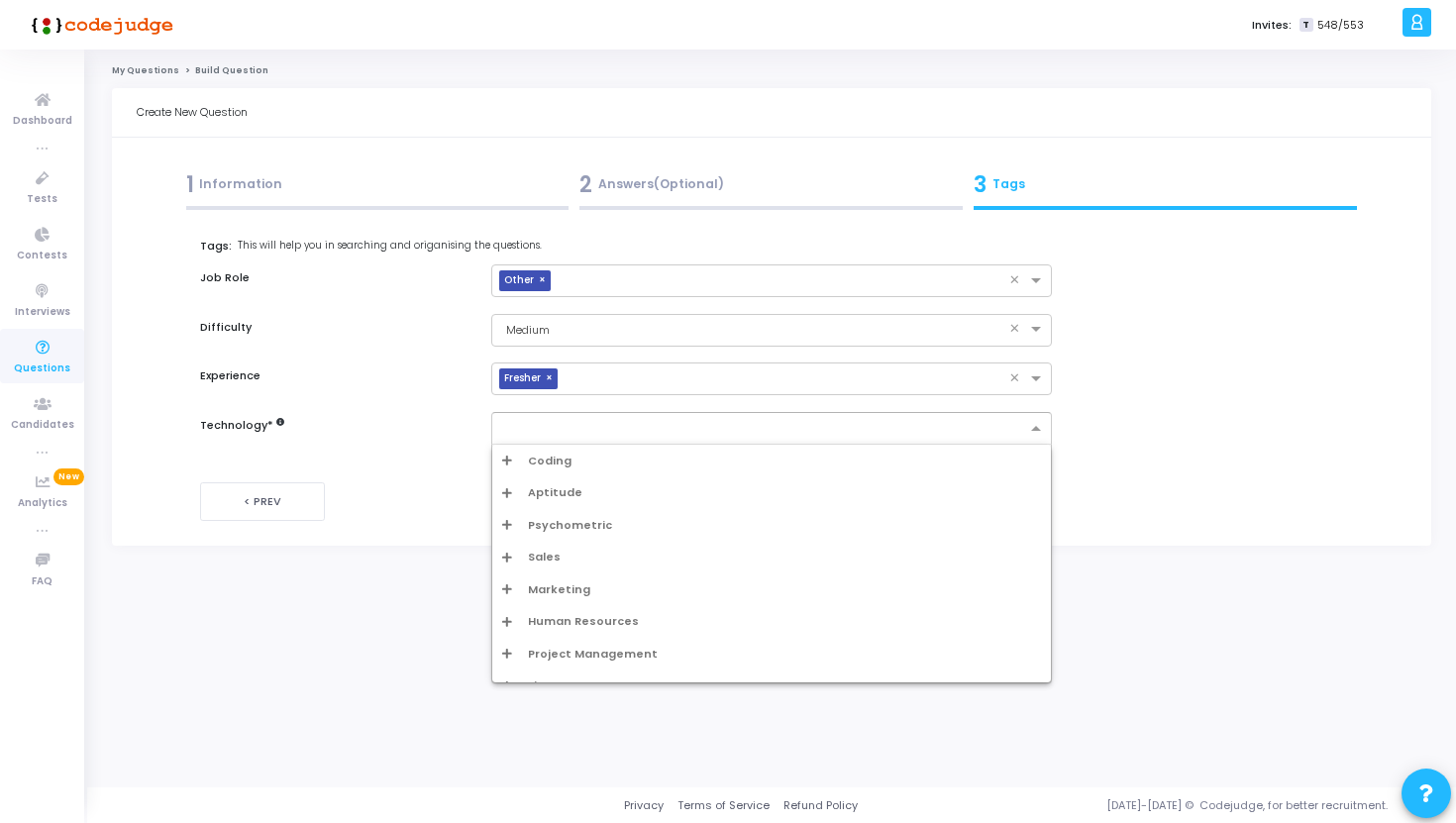click at bounding box center [765, 429] 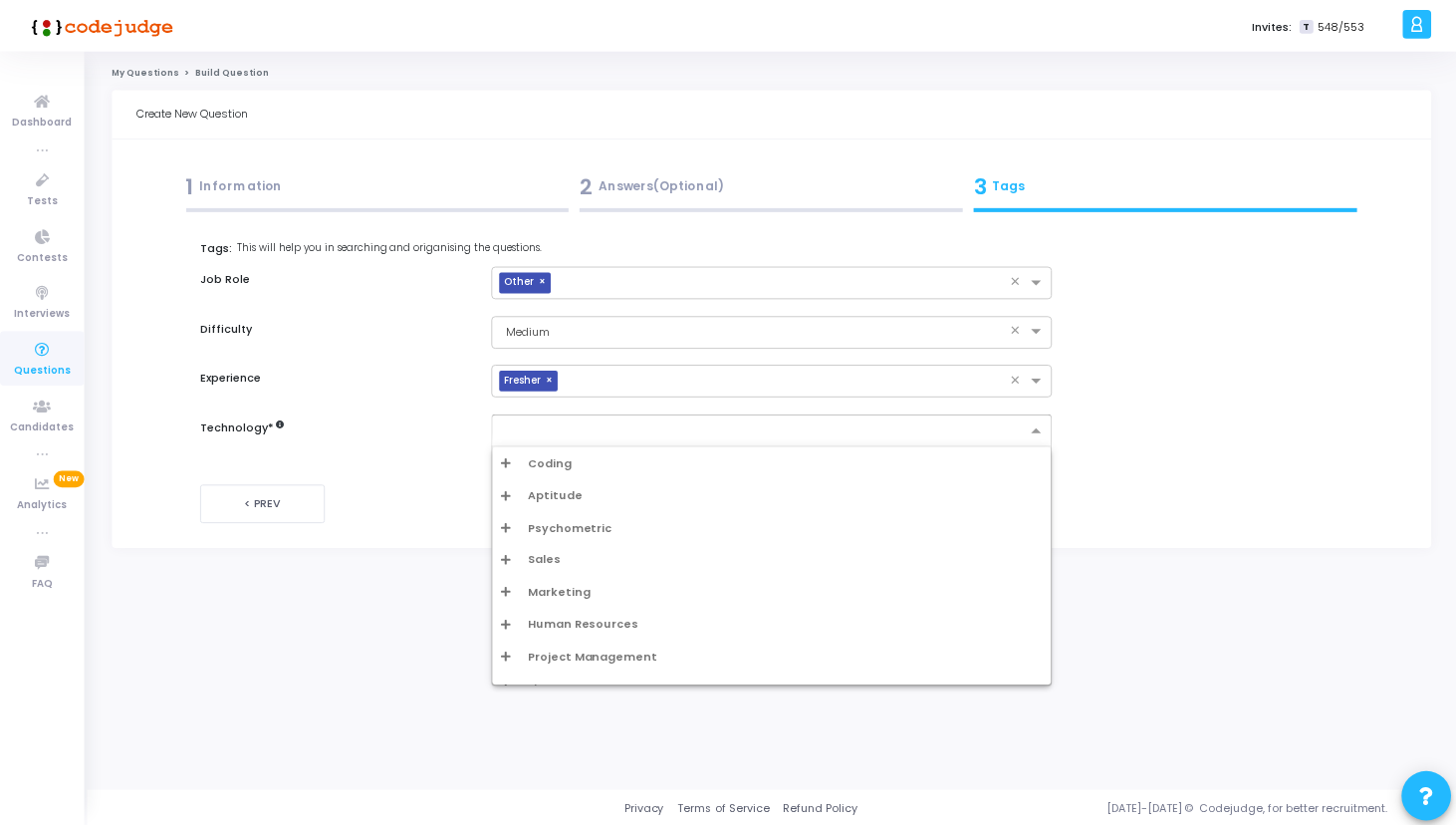 scroll, scrollTop: 20, scrollLeft: 0, axis: vertical 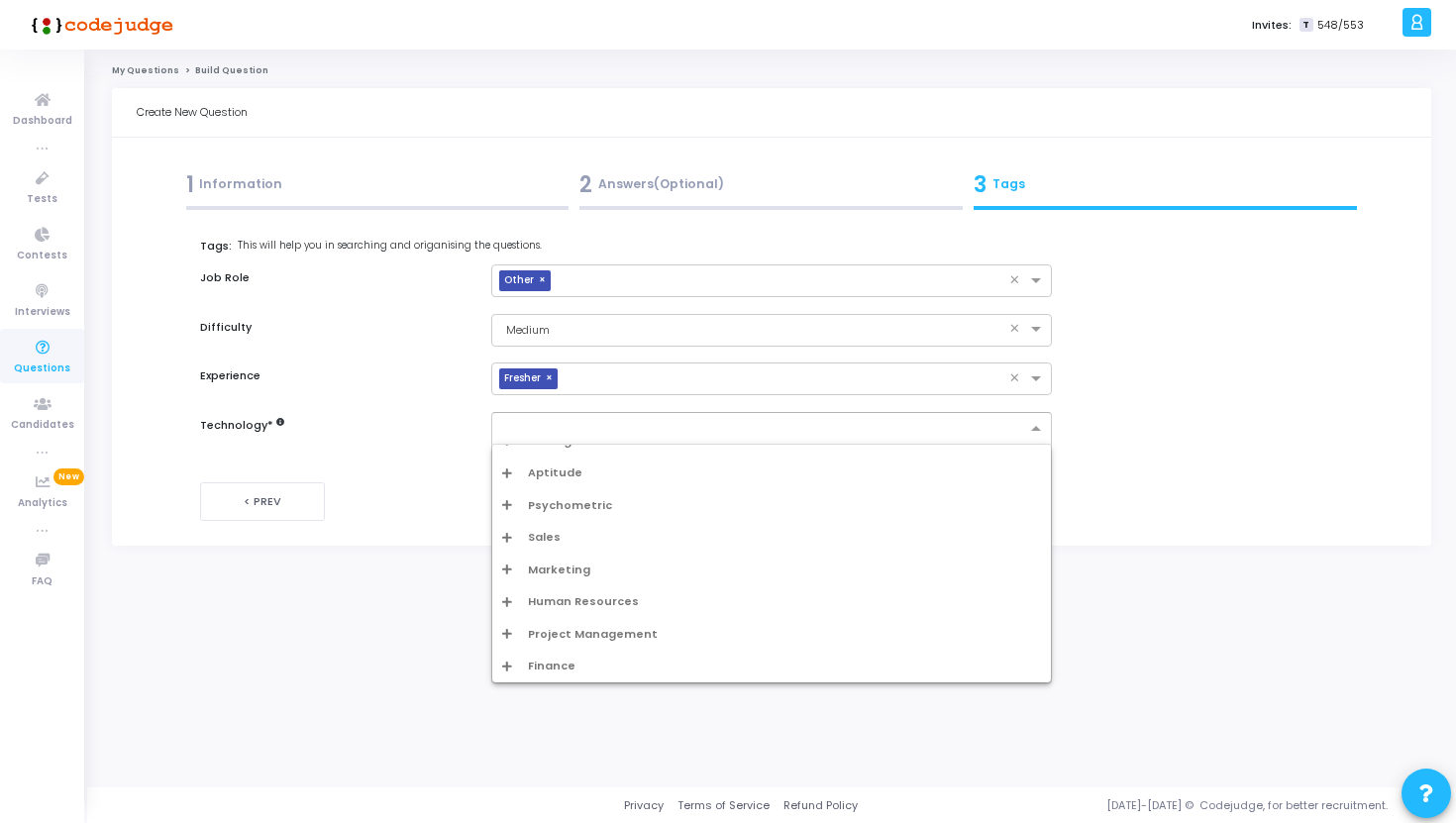 click at bounding box center (765, 429) 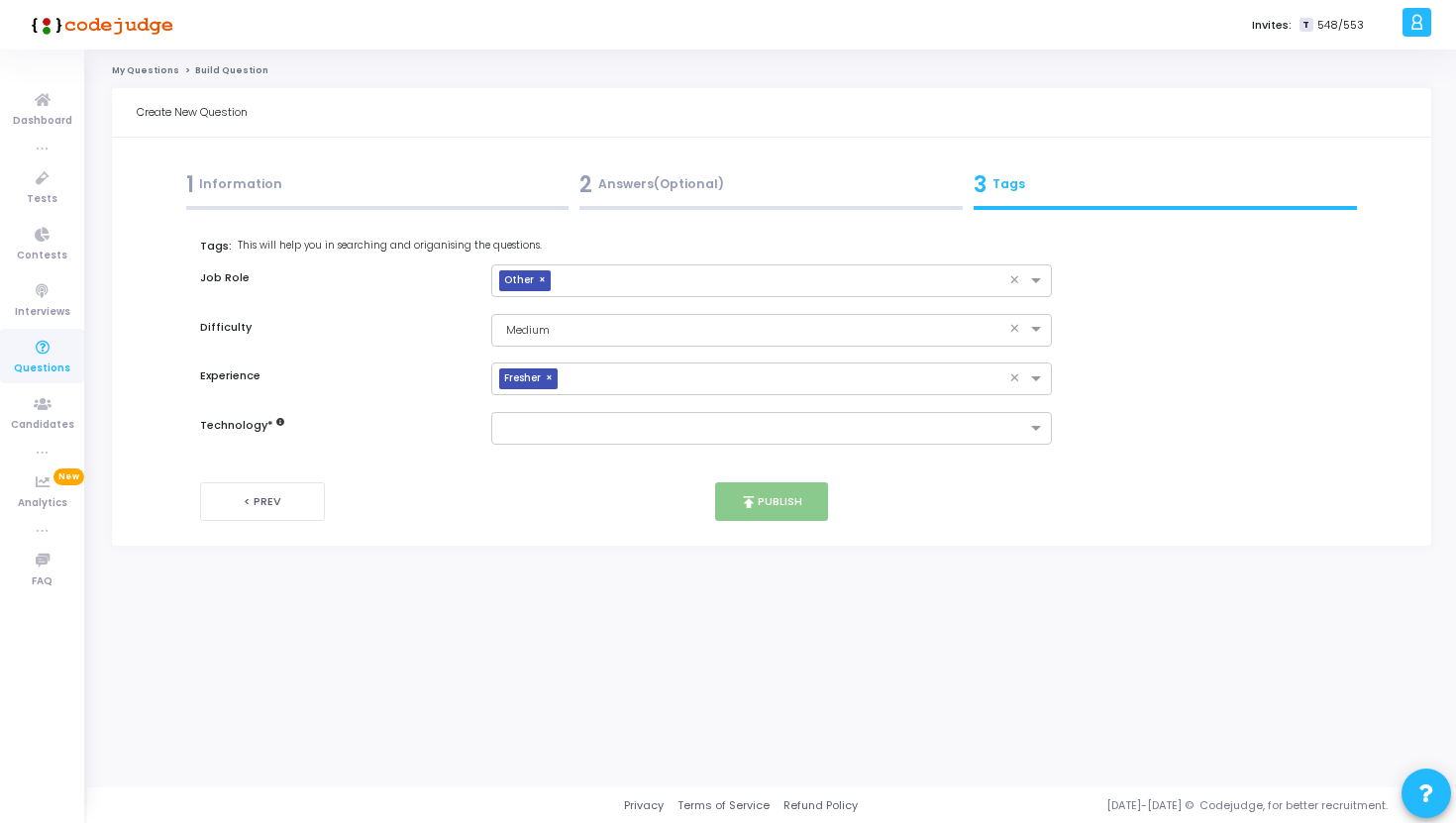 click on "< Prev" at bounding box center (388, 501) 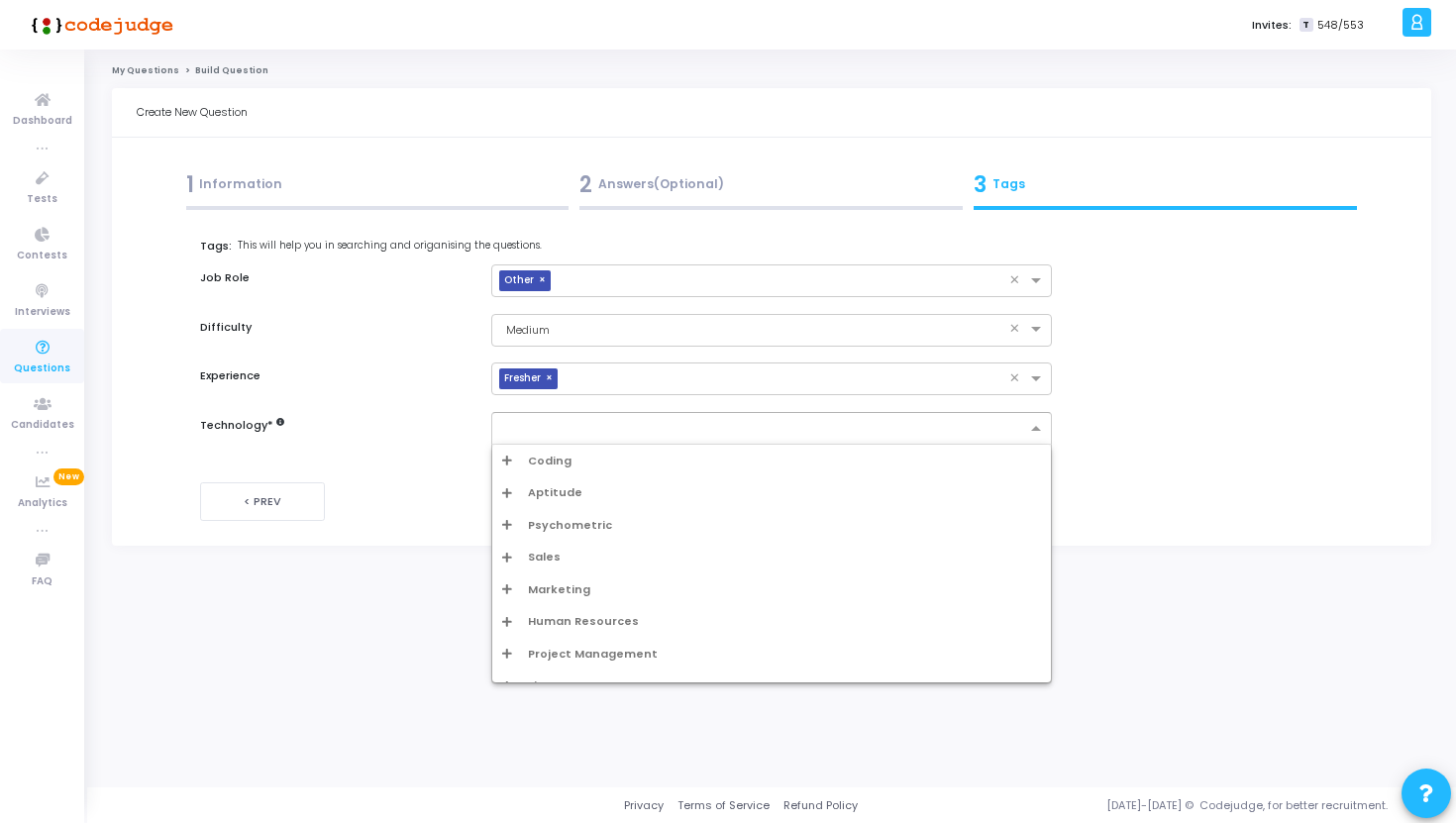 click at bounding box center [765, 429] 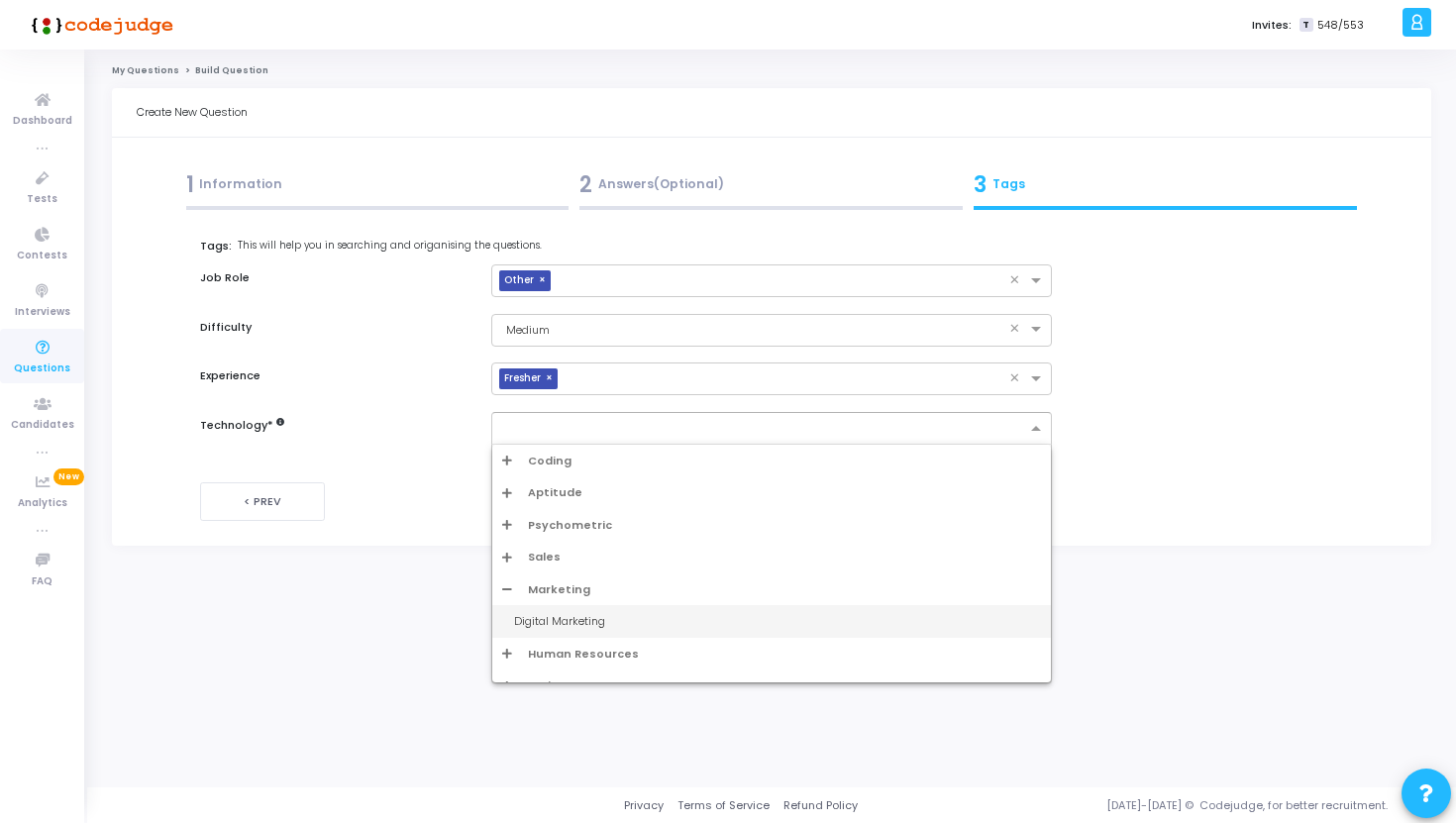 click on "Digital Marketing" at bounding box center [778, 621] 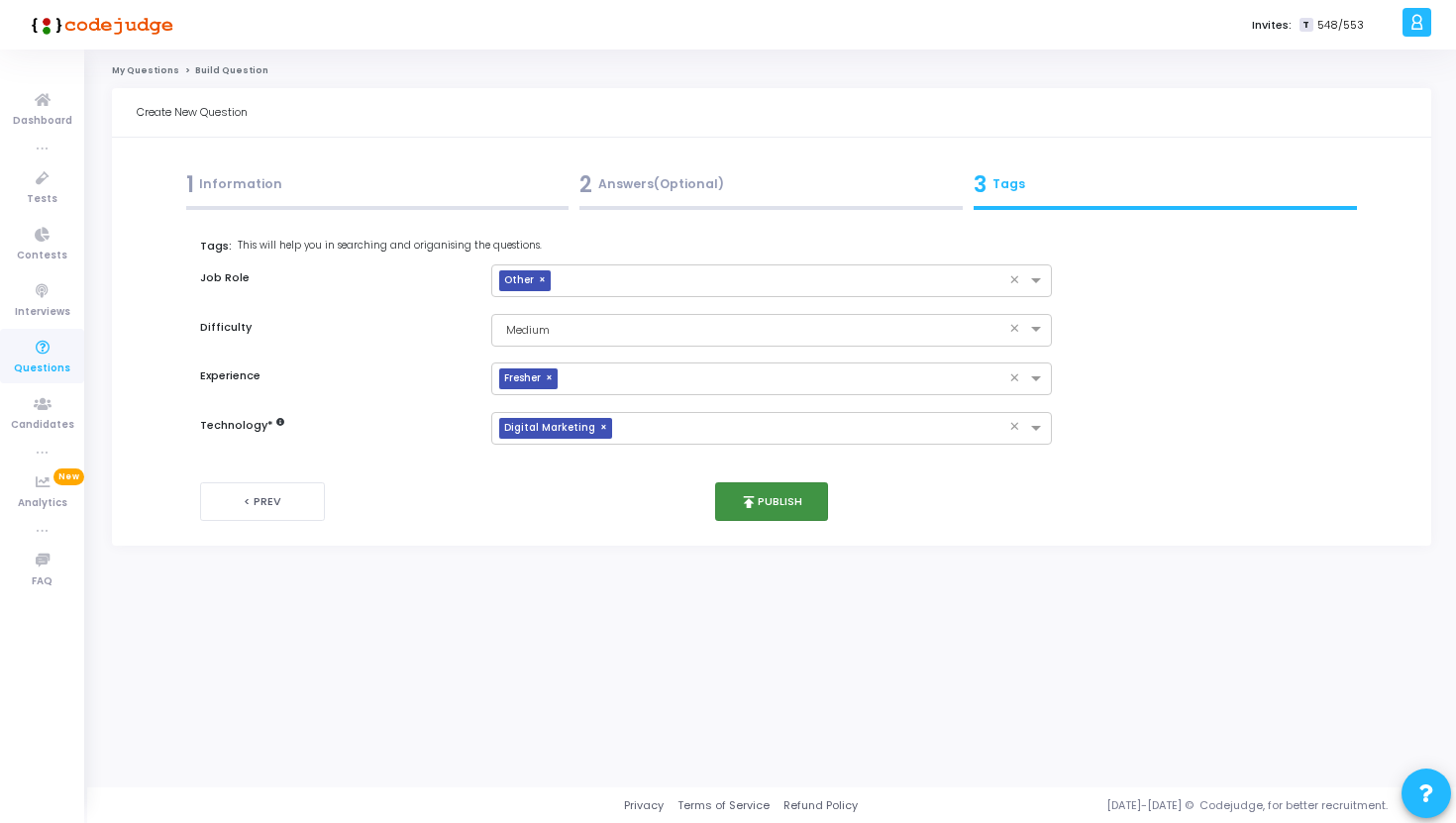 click on "publish  Publish" at bounding box center [772, 501] 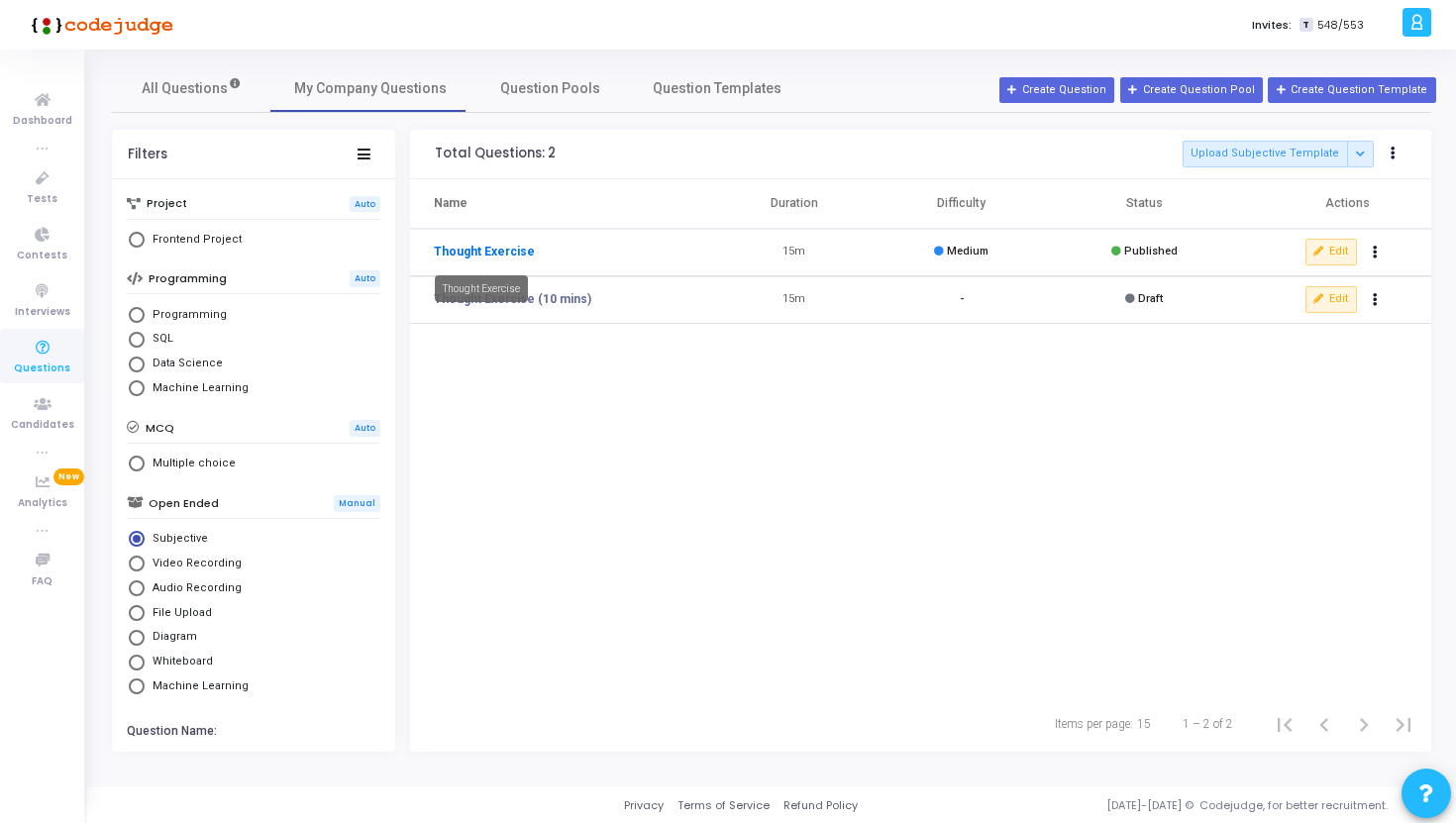 drag, startPoint x: 542, startPoint y: 255, endPoint x: 434, endPoint y: 252, distance: 108.041659 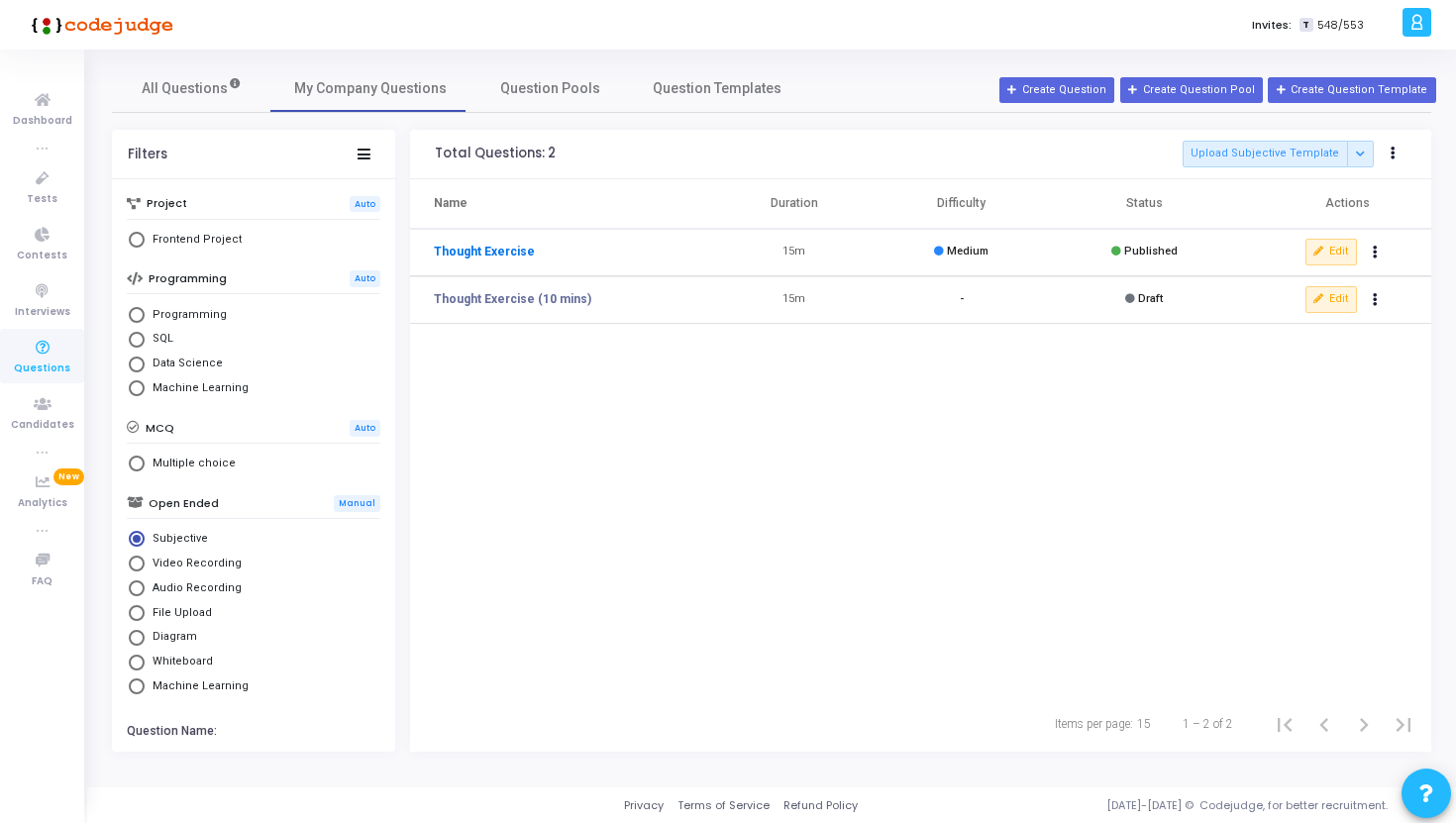 copy on "Thought Exercise" 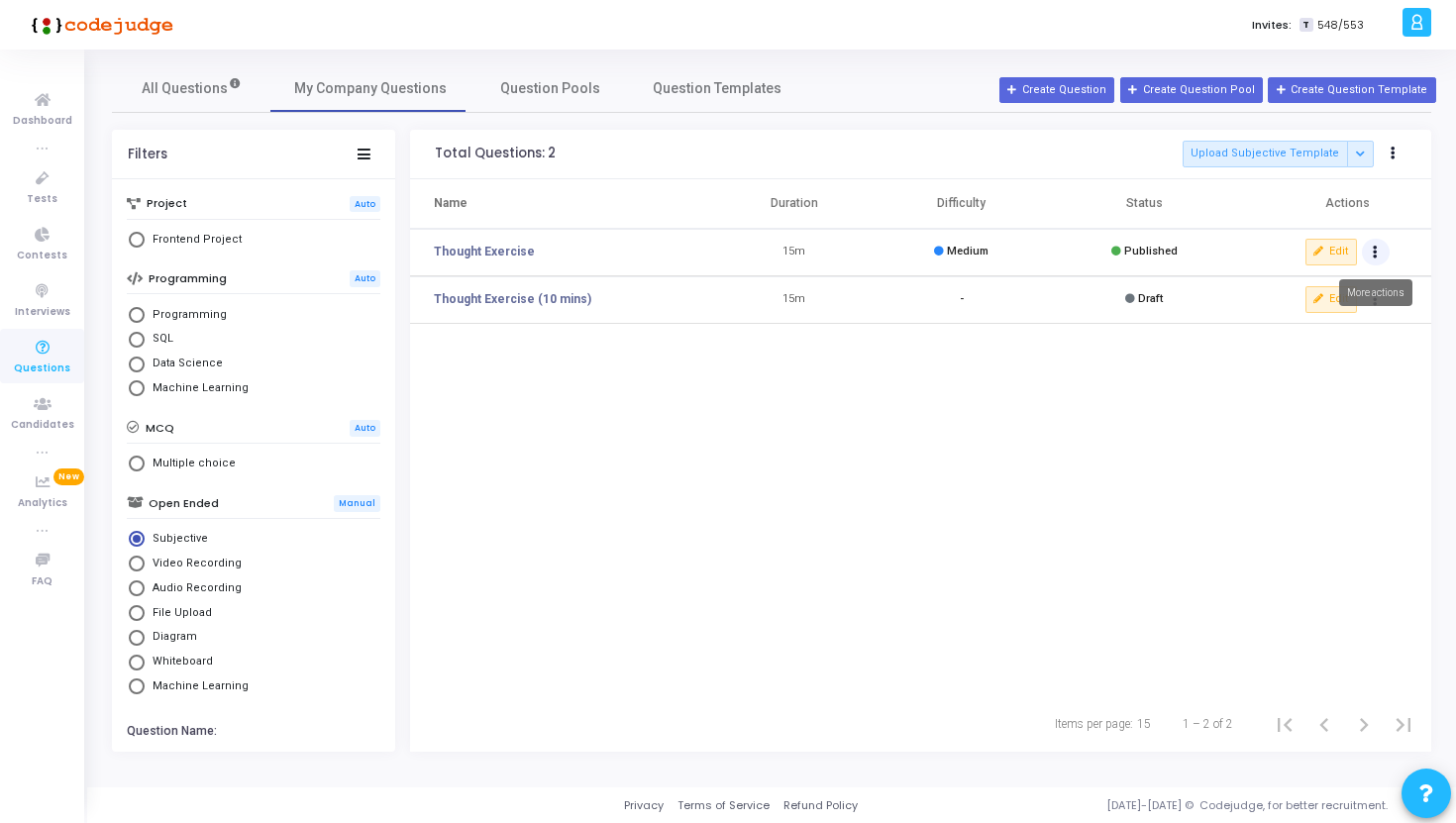 click at bounding box center [1376, 253] 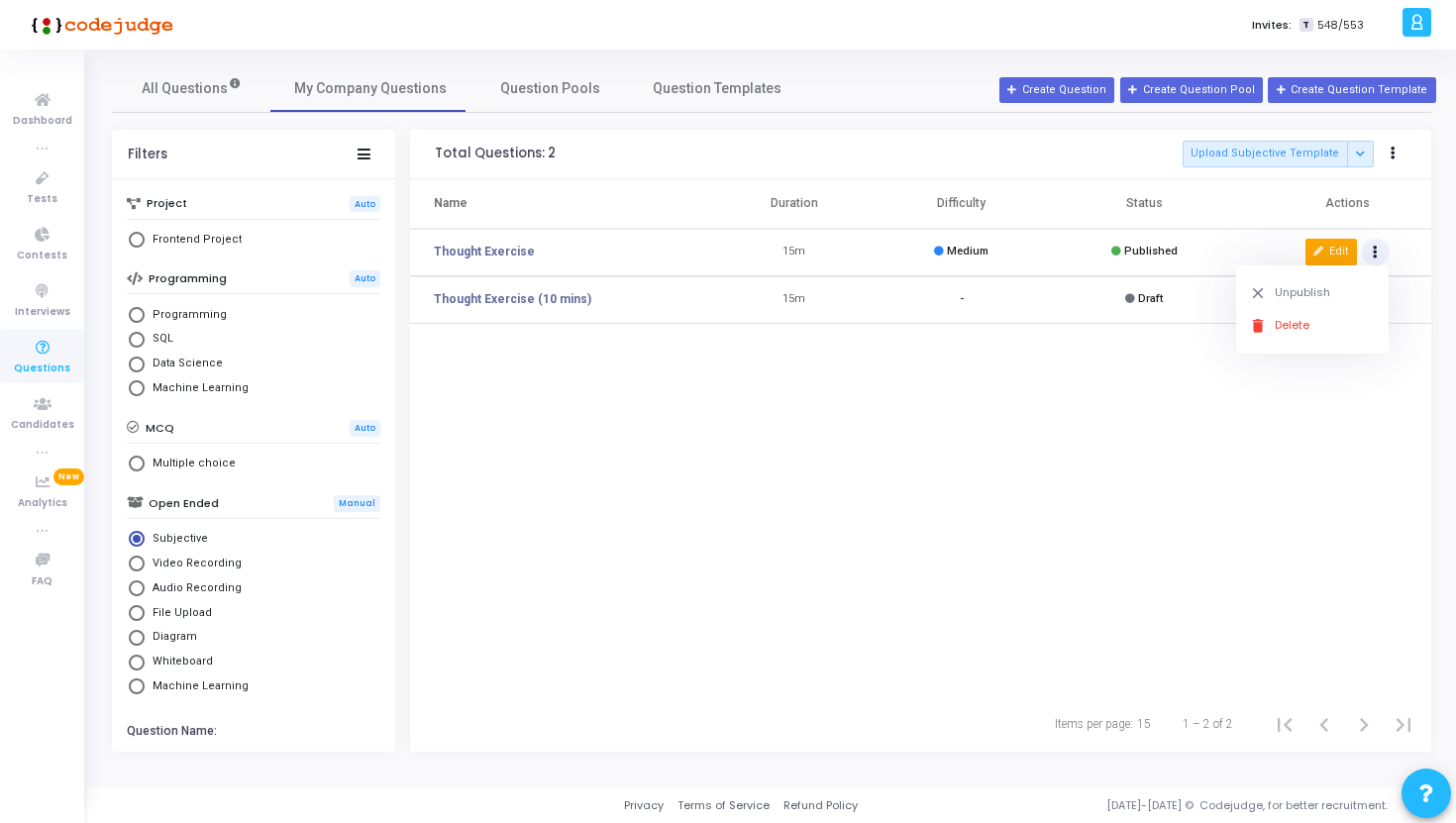 click on "Edit" at bounding box center [1331, 252] 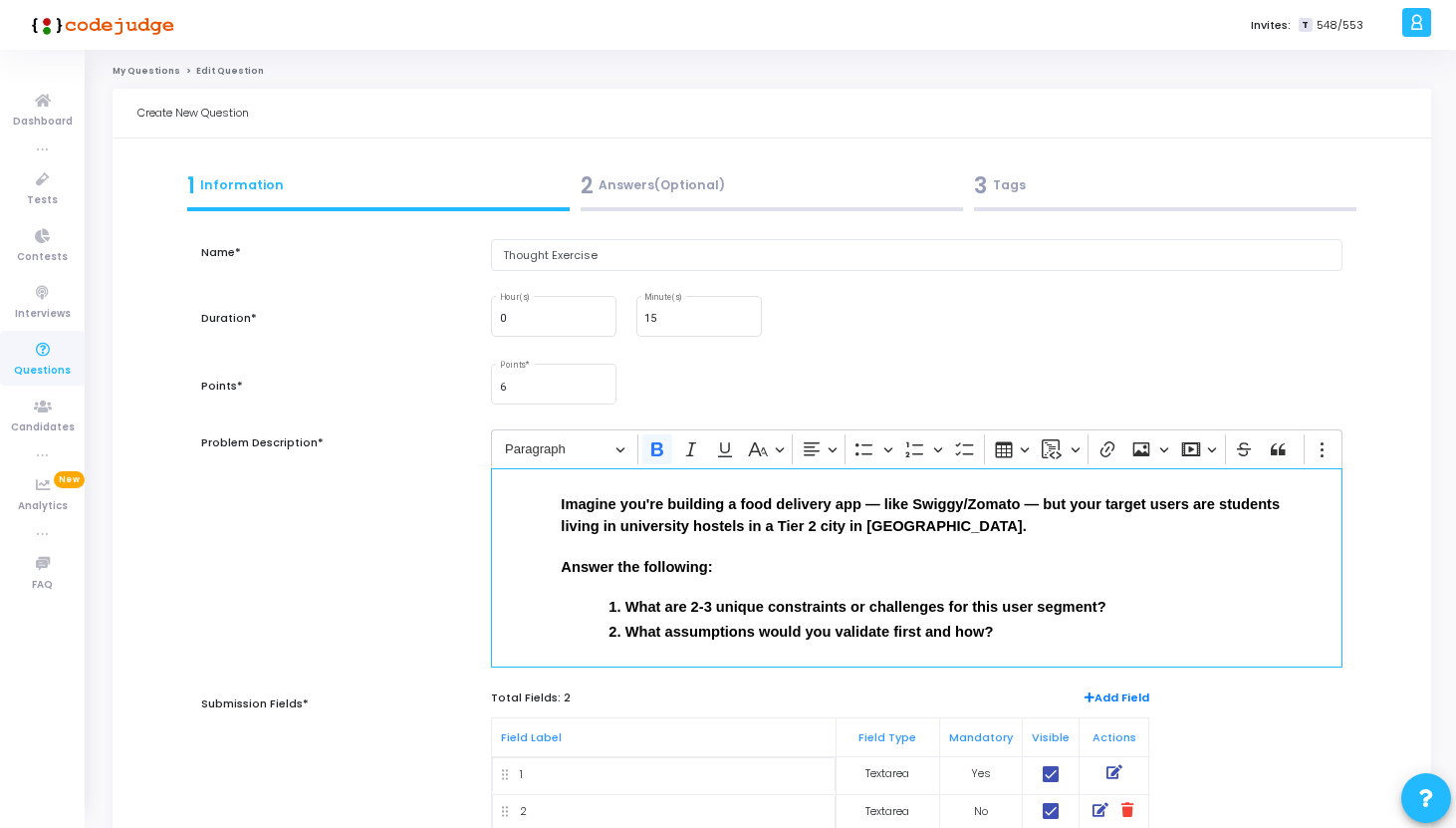 drag, startPoint x: 560, startPoint y: 499, endPoint x: 1007, endPoint y: 644, distance: 469.9298 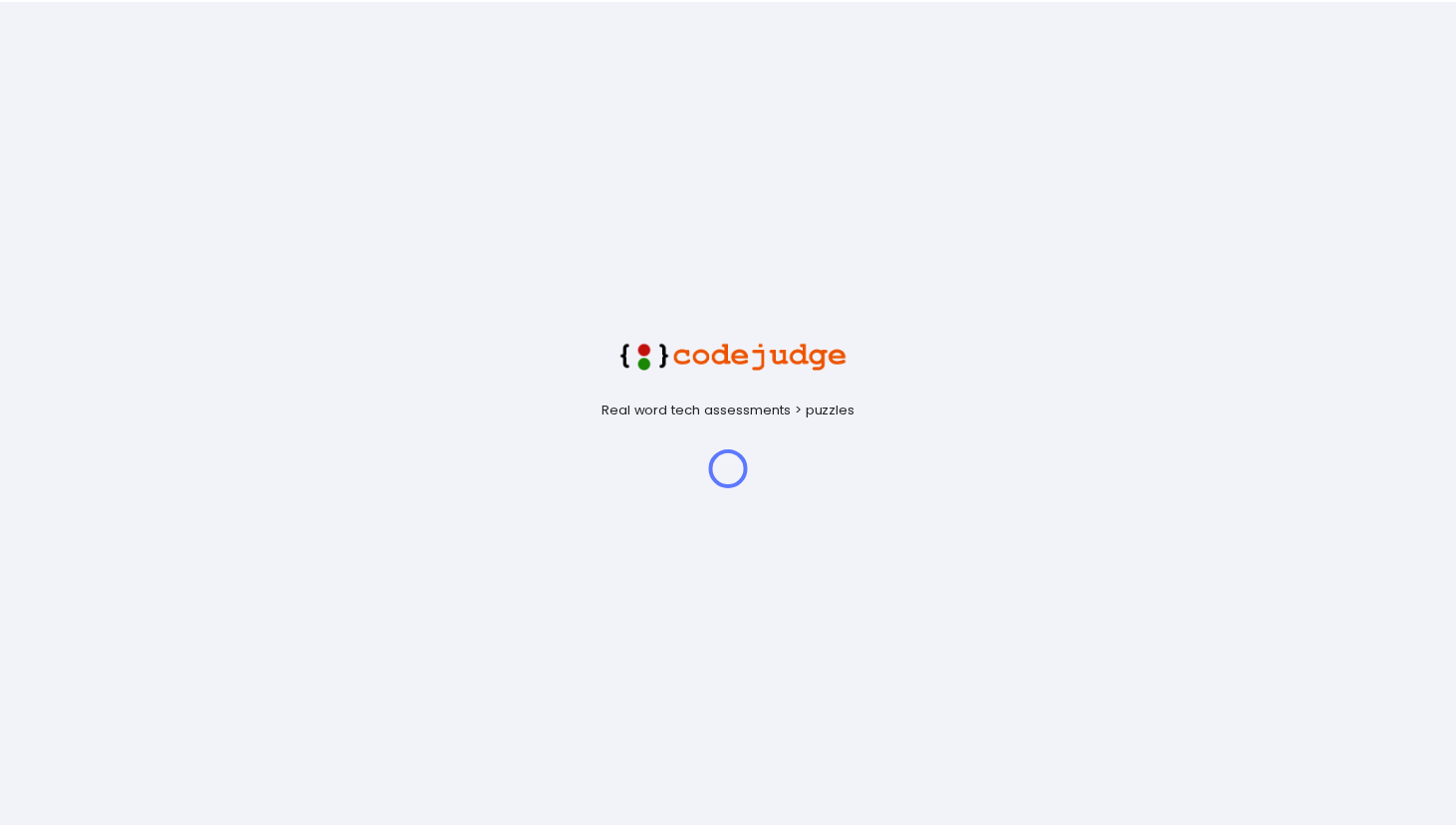 scroll, scrollTop: 0, scrollLeft: 0, axis: both 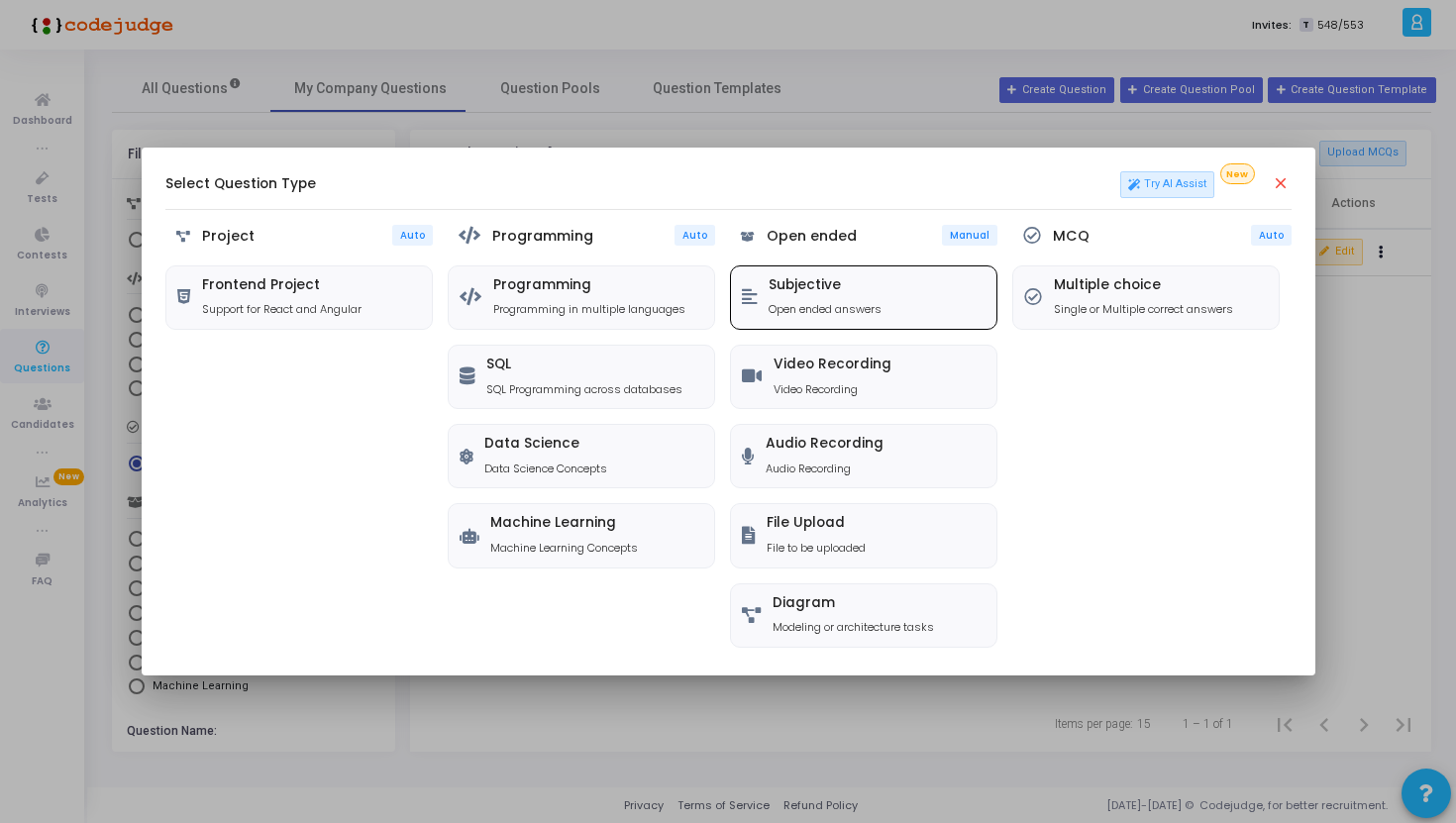 click on "Subjective Open ended answers" at bounding box center [864, 297] 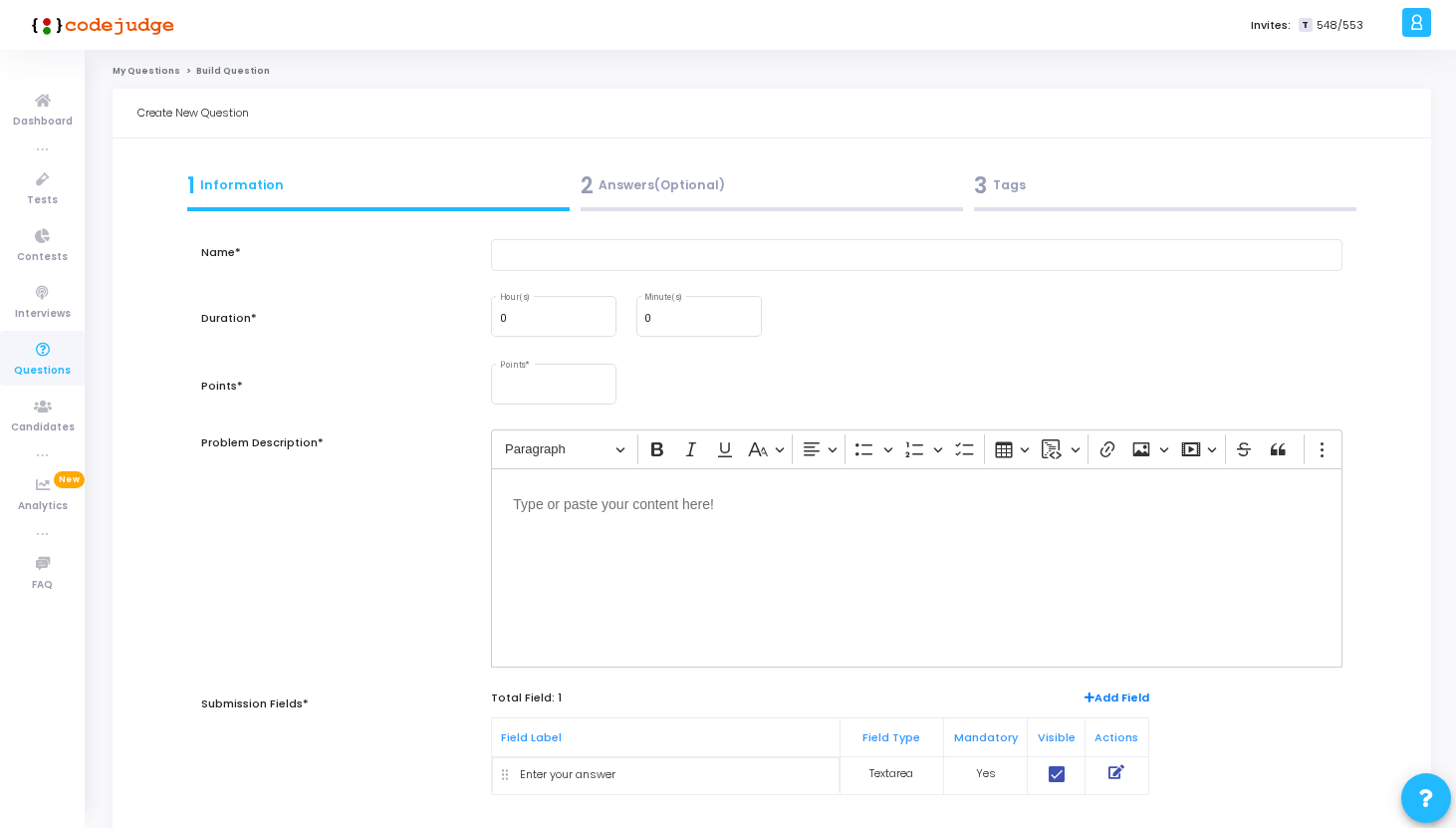 click at bounding box center [916, 502] 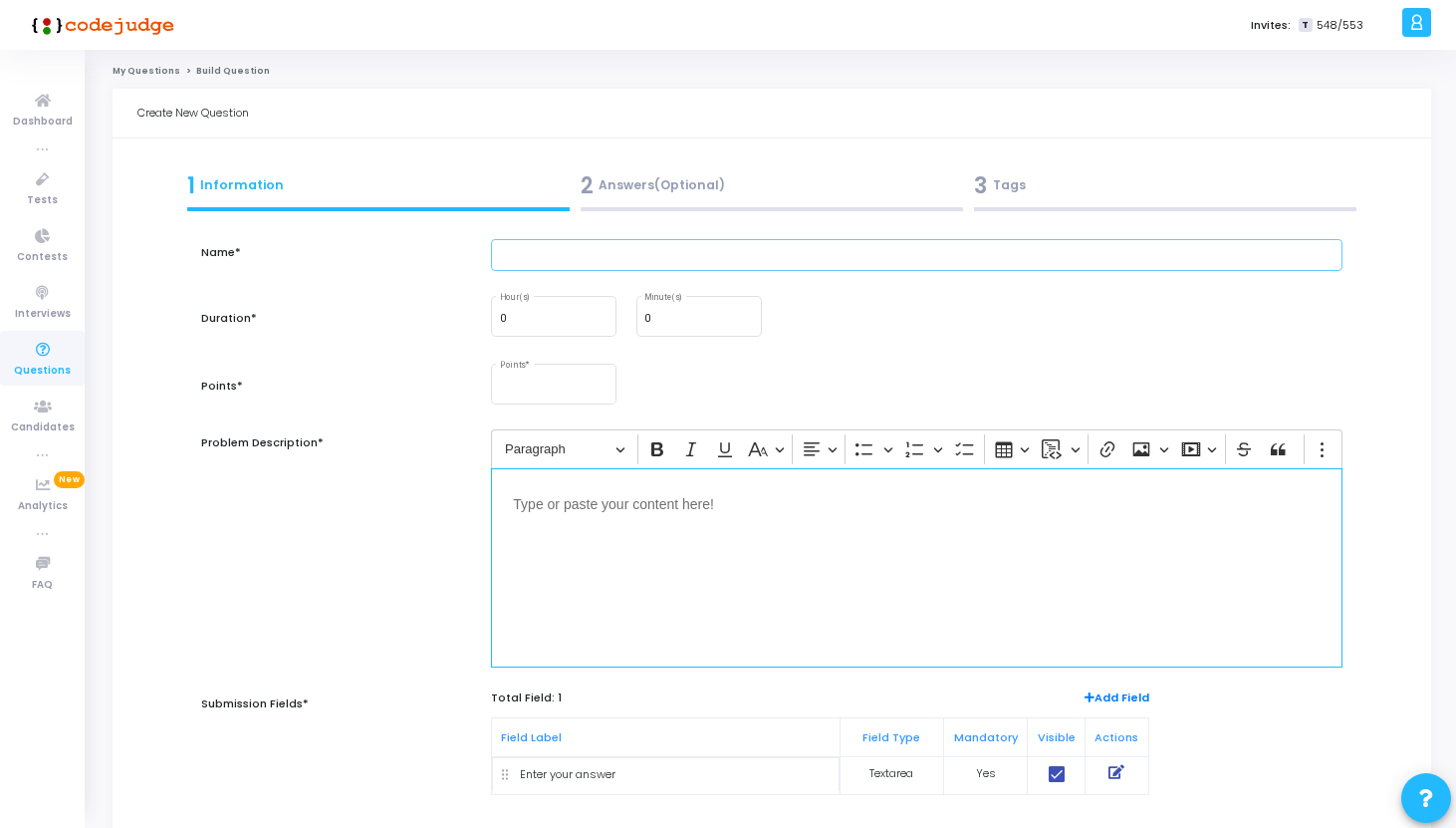 click at bounding box center [916, 255] 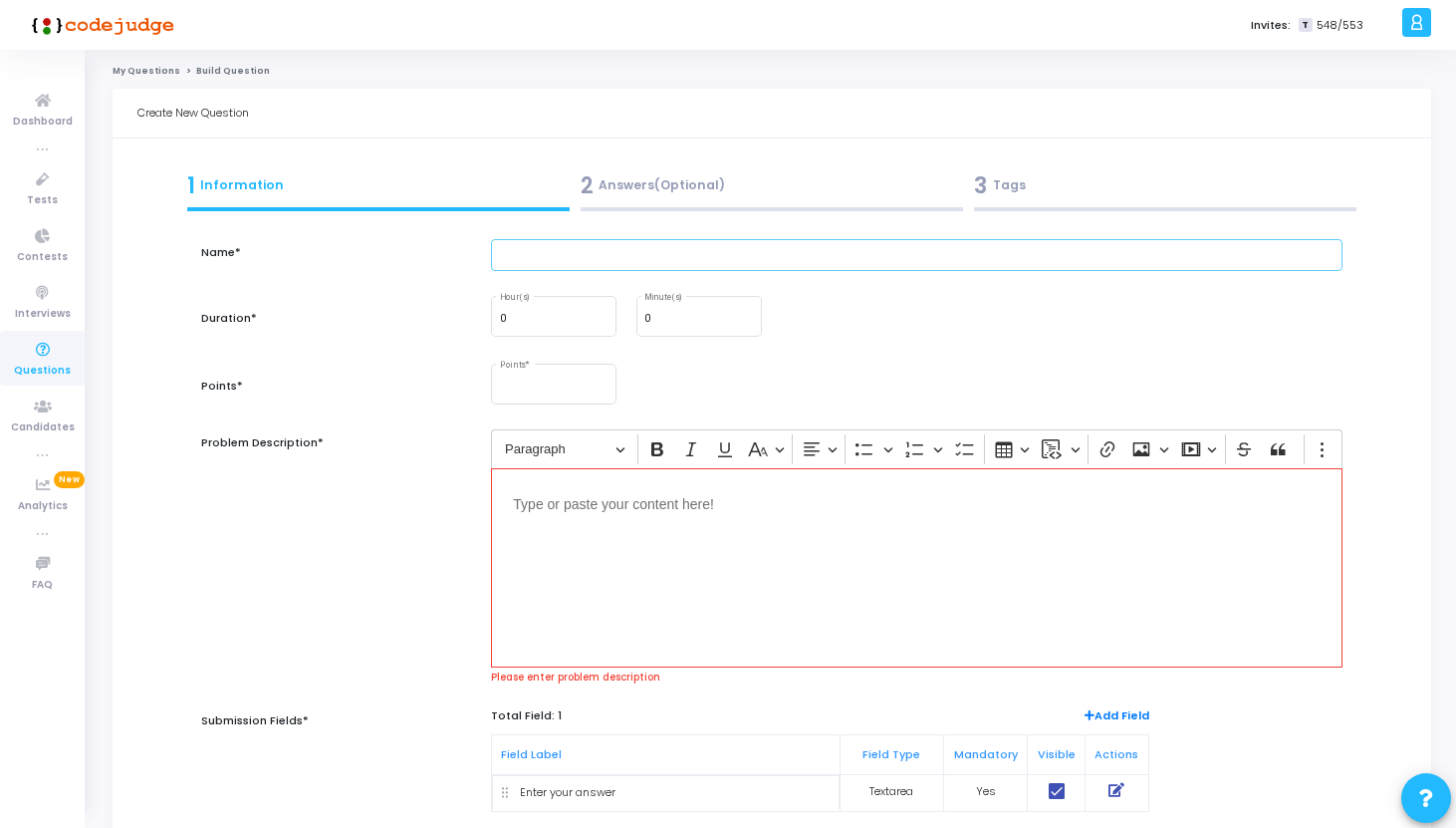 paste on "Thought Exercise" 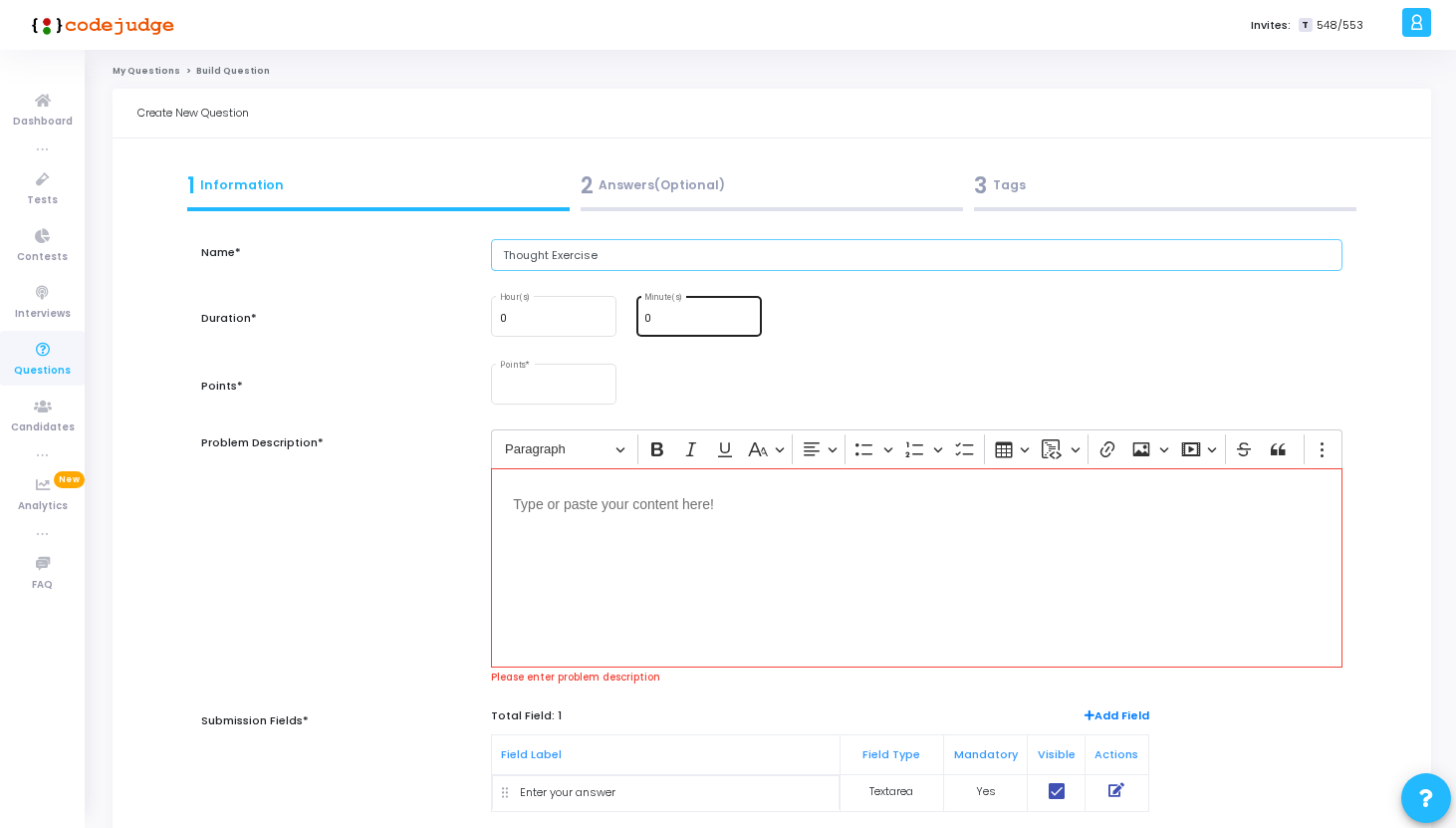 type on "Thought Exercise" 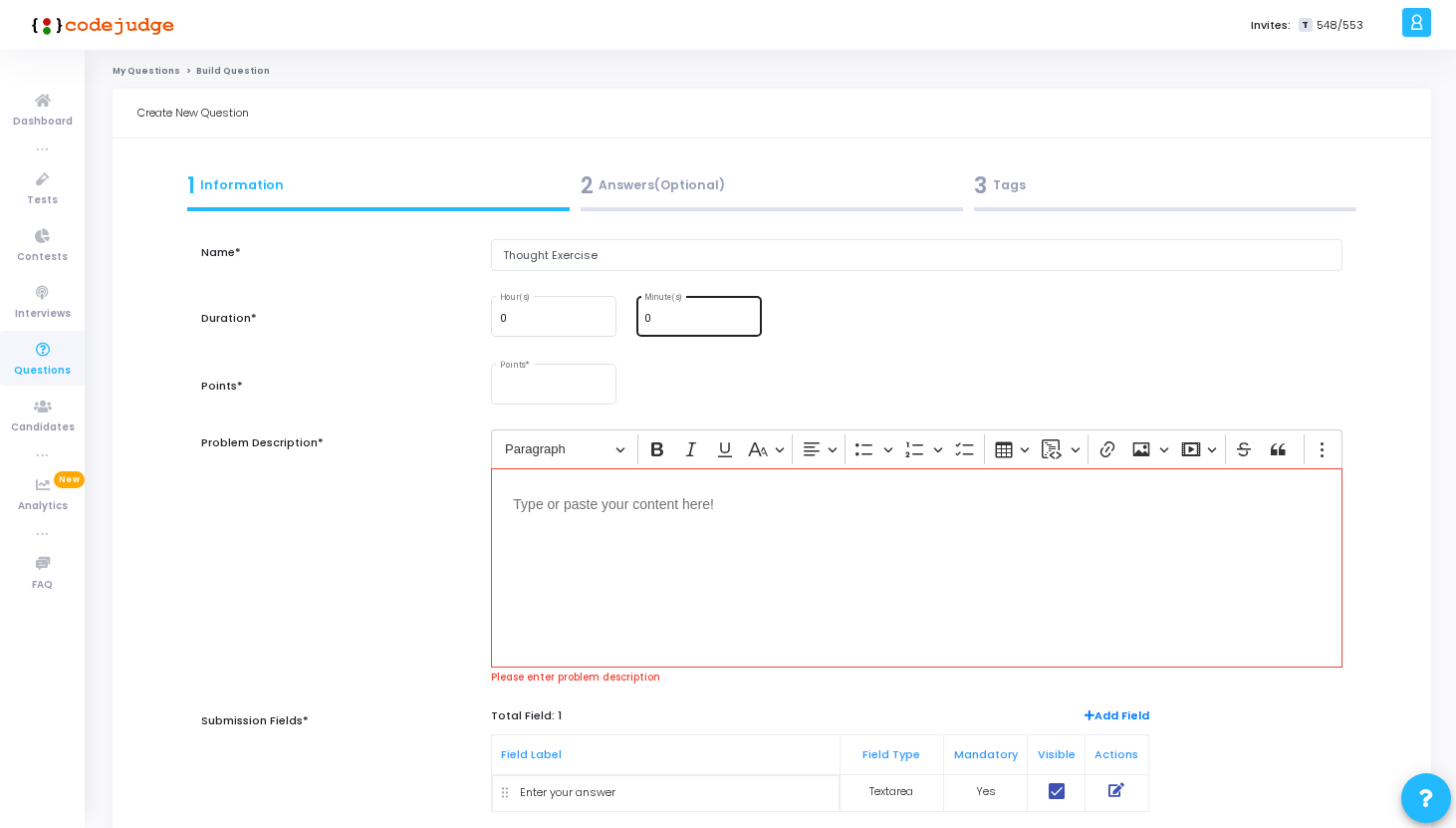 click on "0" at bounding box center [698, 319] 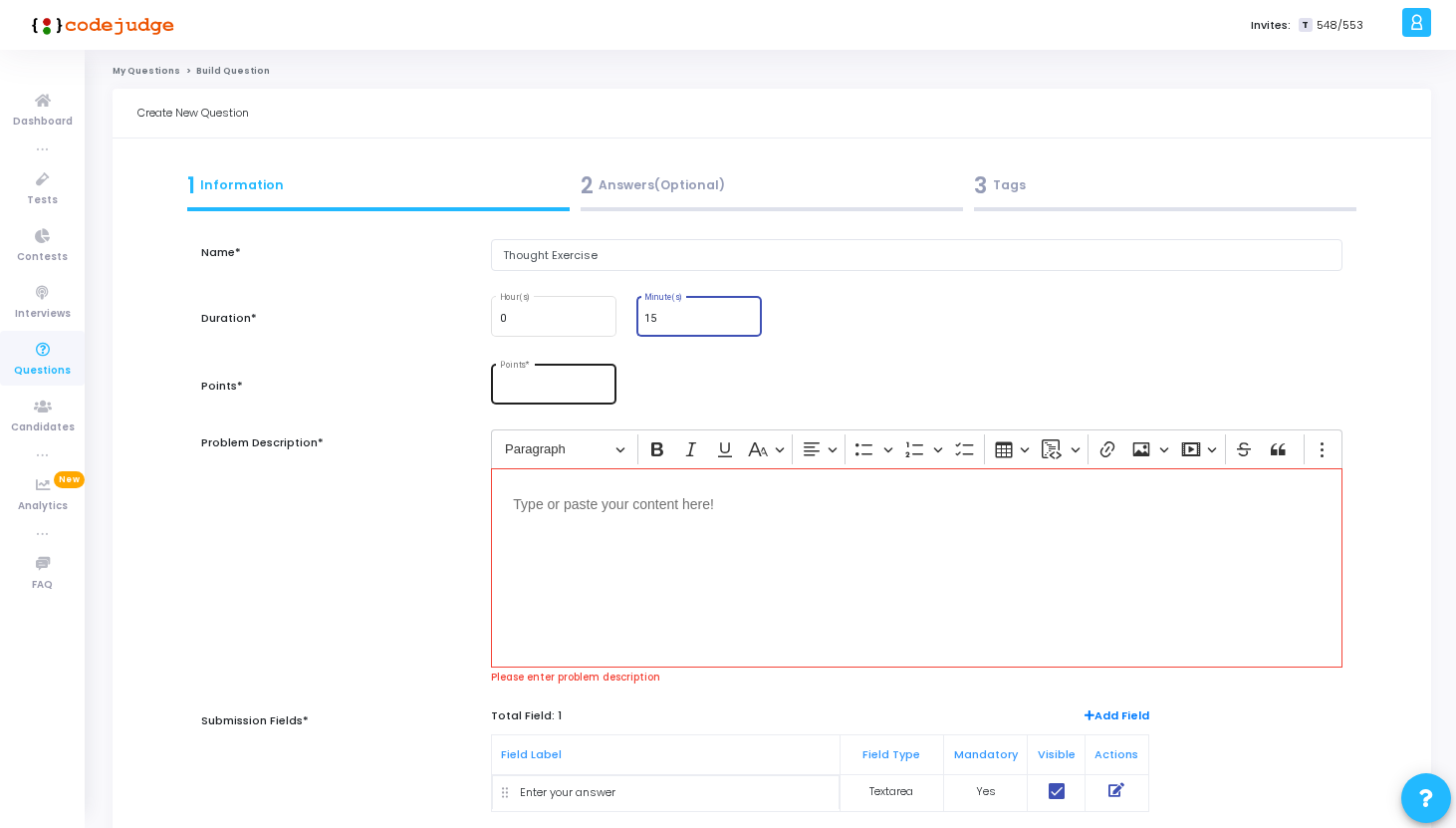 type on "15" 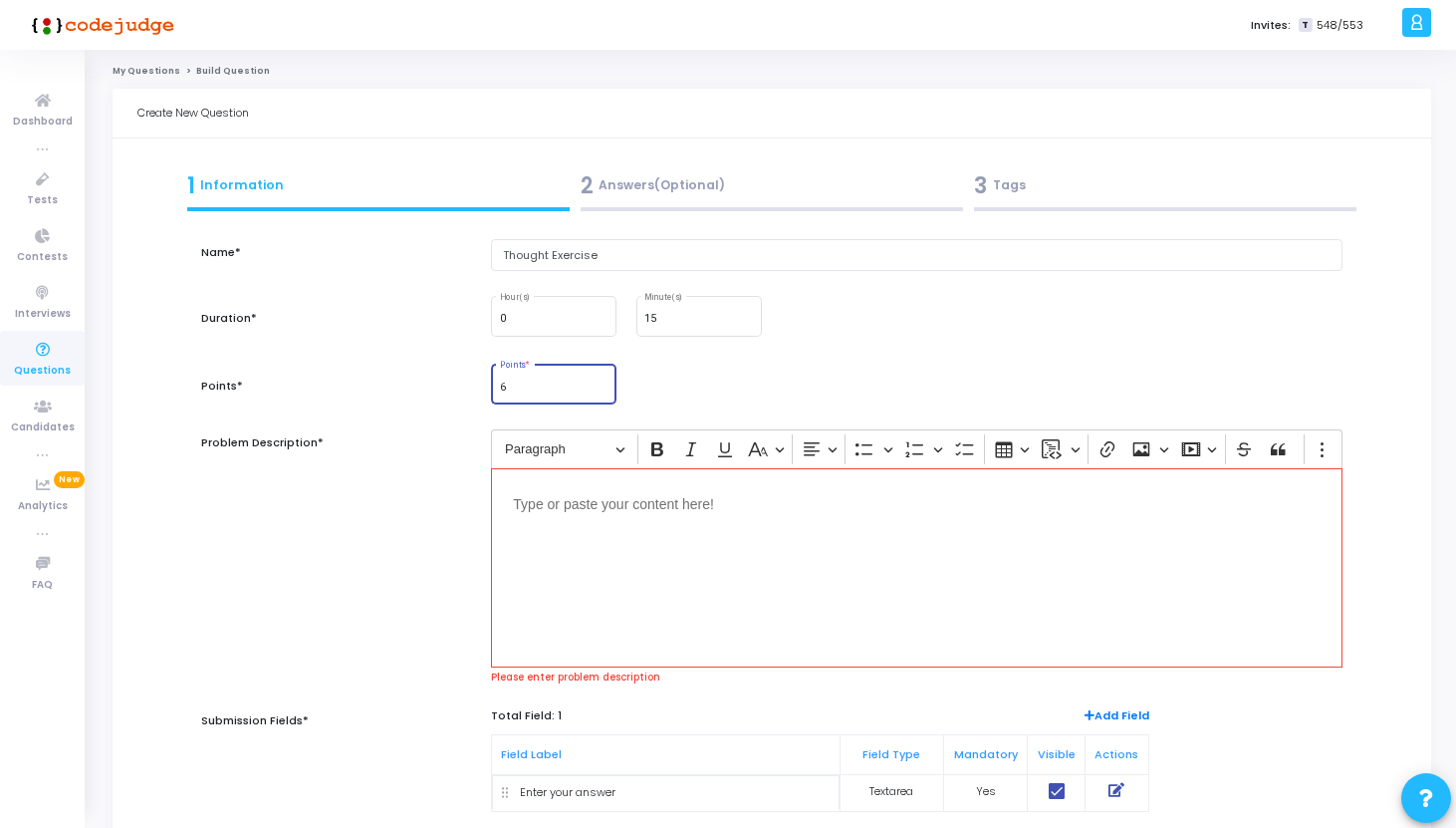 type on "6" 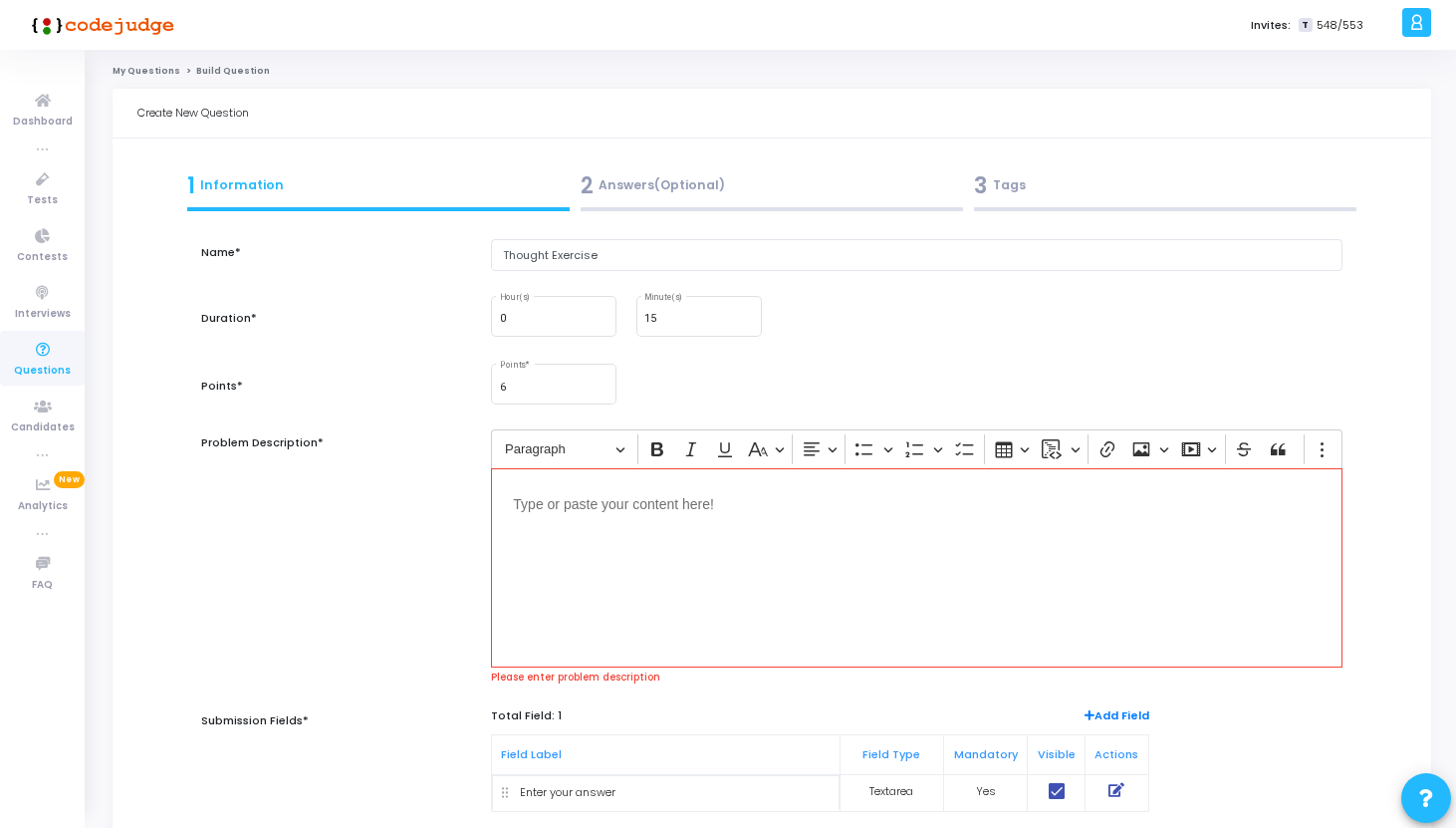 click at bounding box center (916, 502) 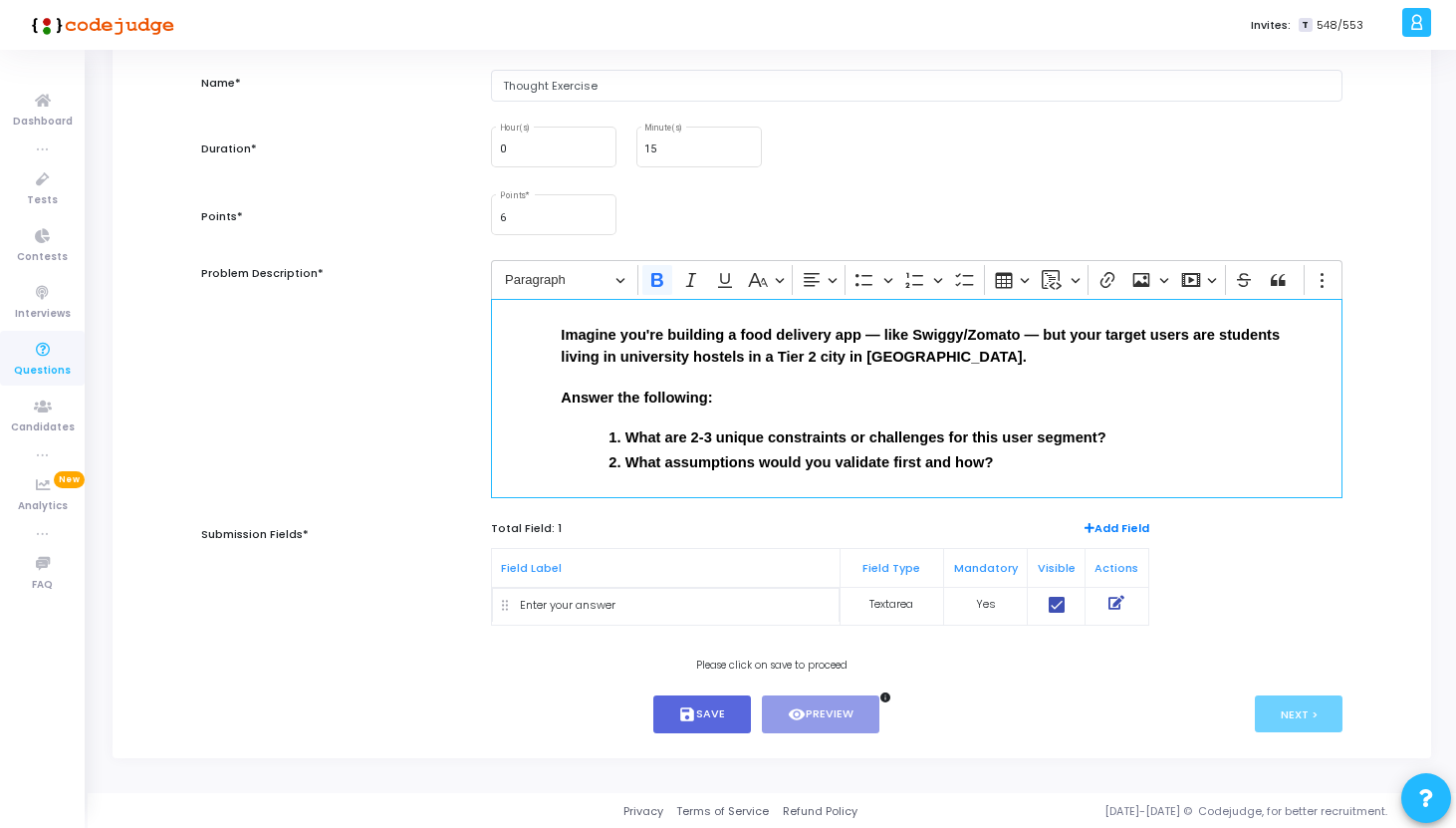 scroll, scrollTop: 170, scrollLeft: 0, axis: vertical 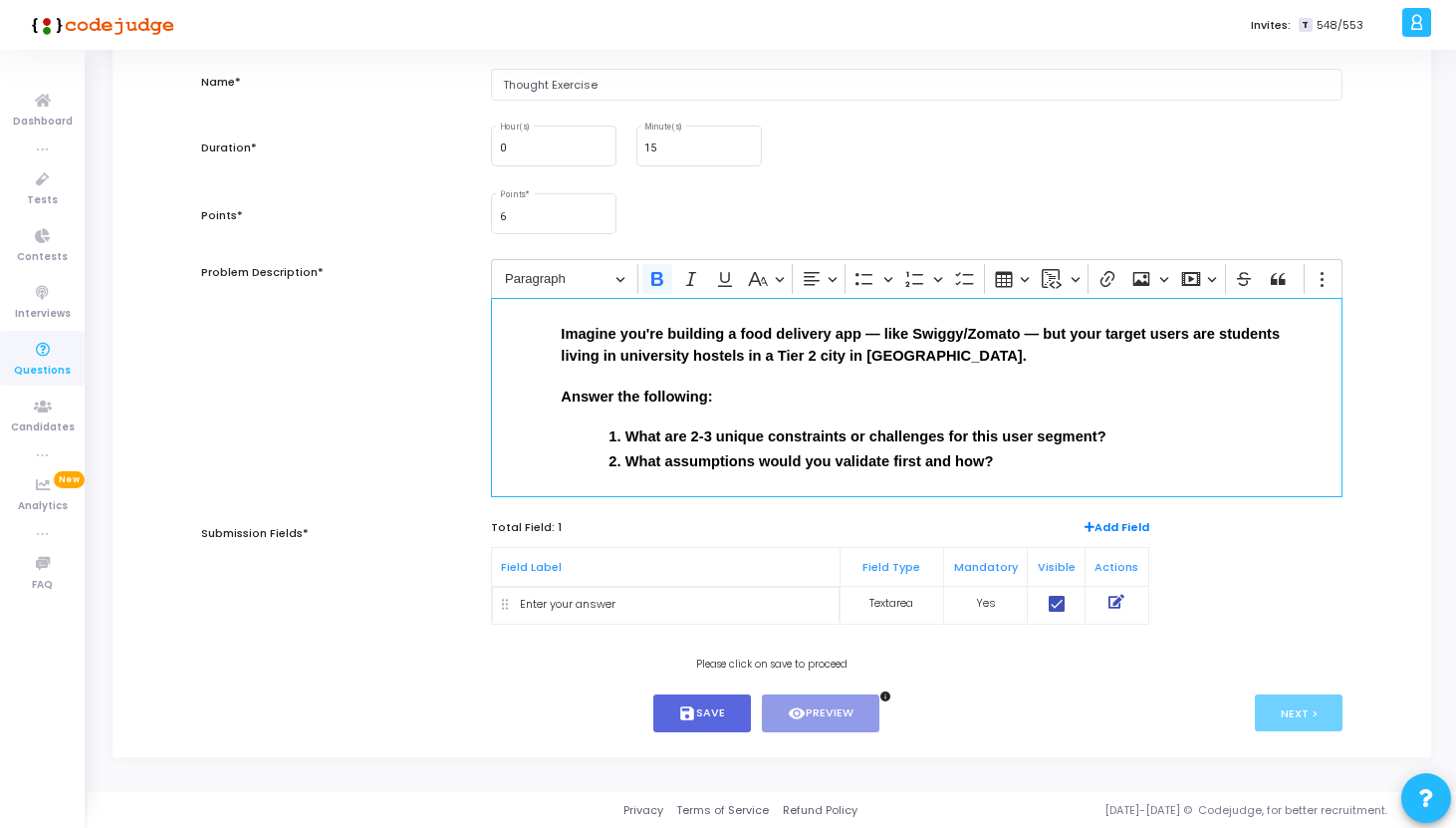 click on "Enter your answer" at bounding box center [666, 604] 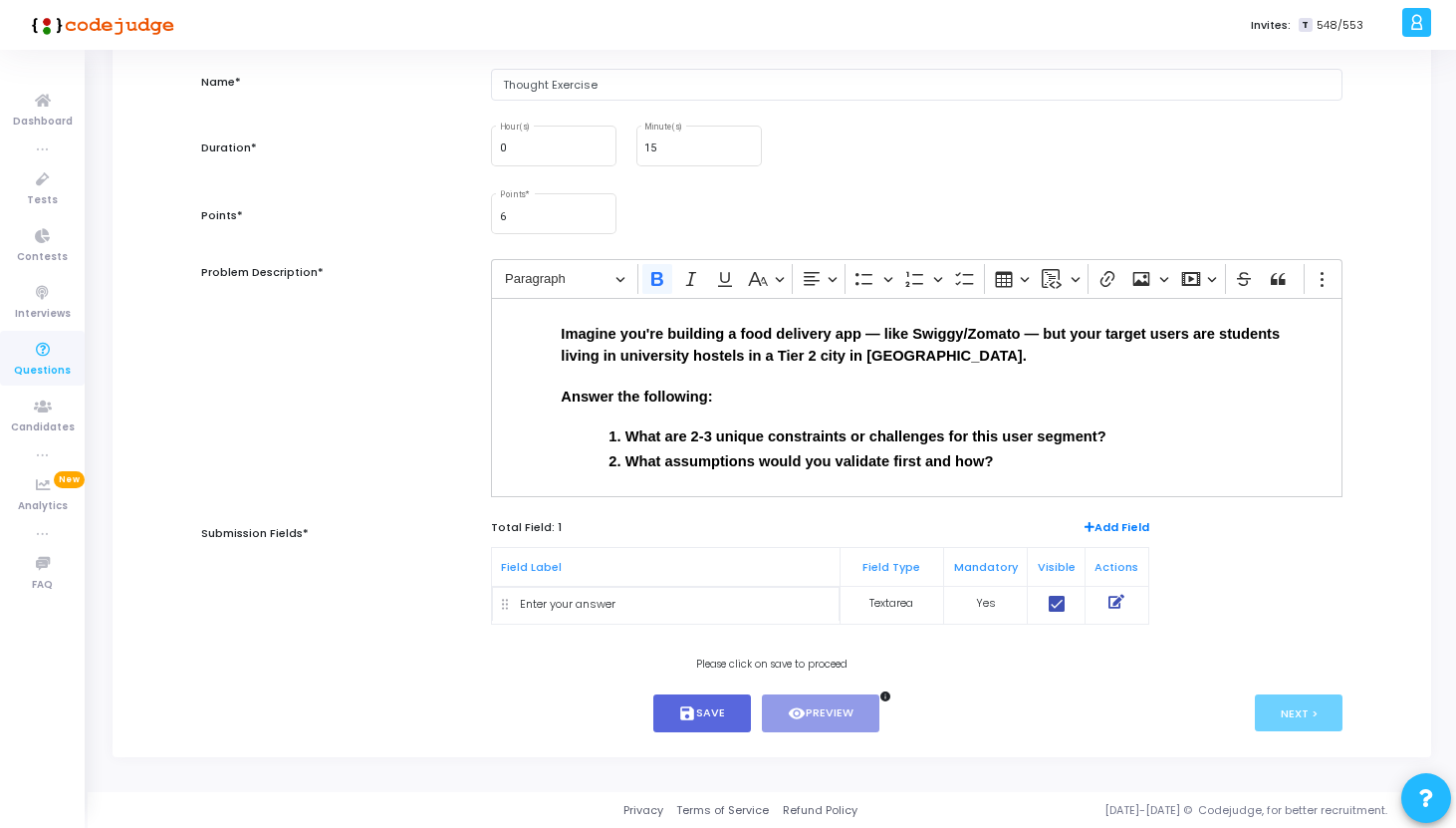 click at bounding box center (1116, 605) 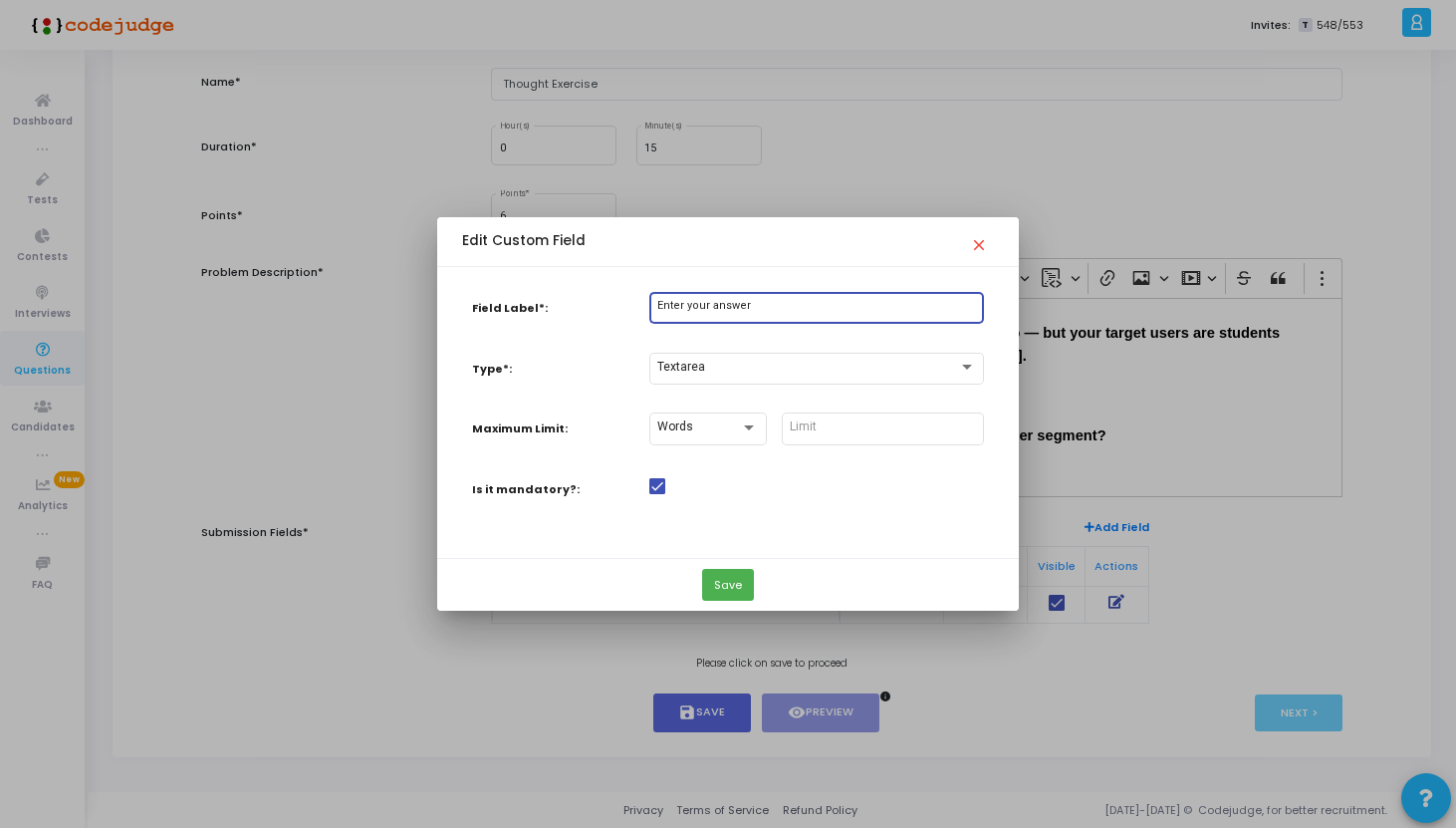 drag, startPoint x: 768, startPoint y: 301, endPoint x: 610, endPoint y: 305, distance: 158.05062 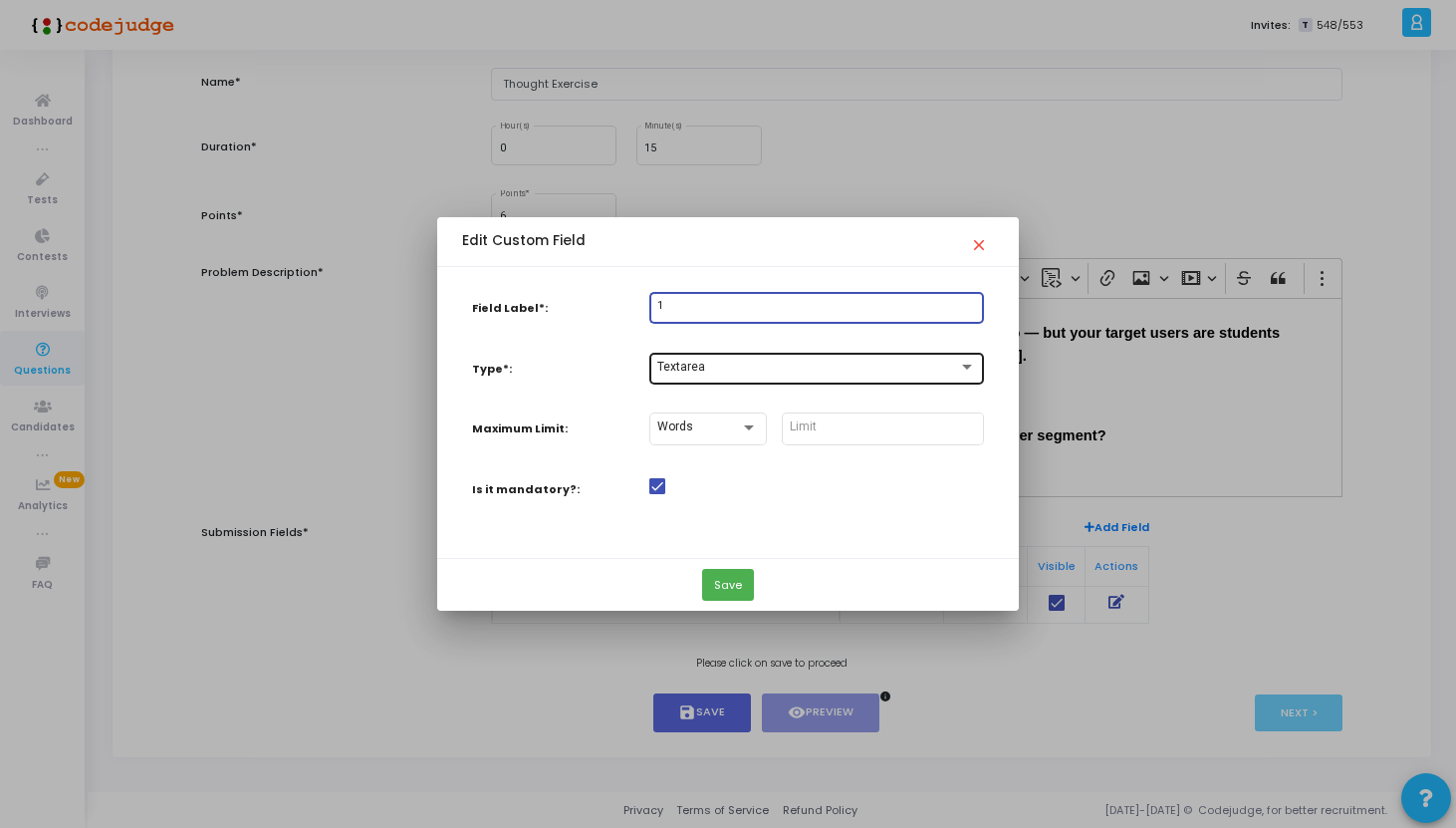 type on "1" 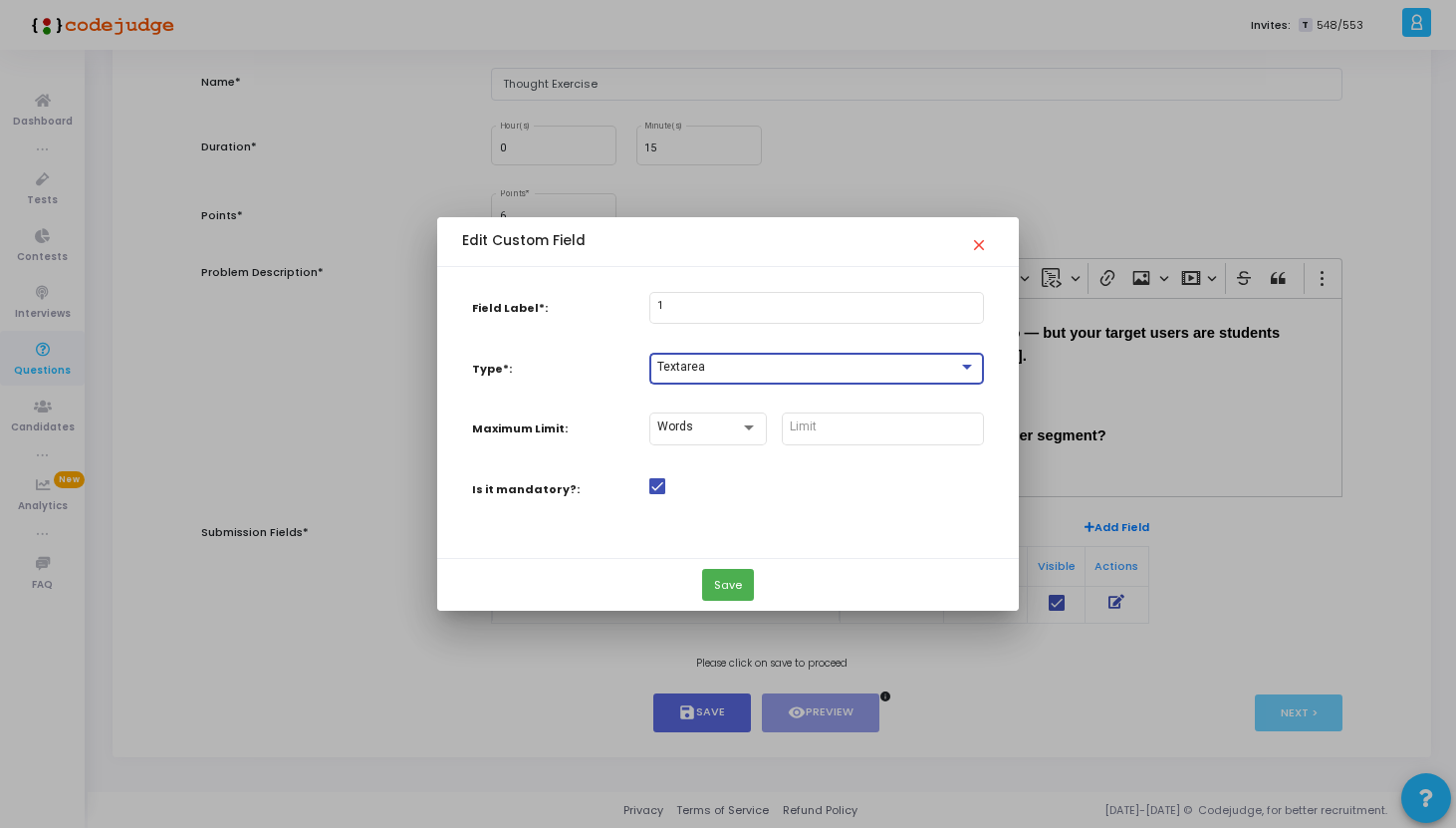 click on "Textarea" at bounding box center (808, 368) 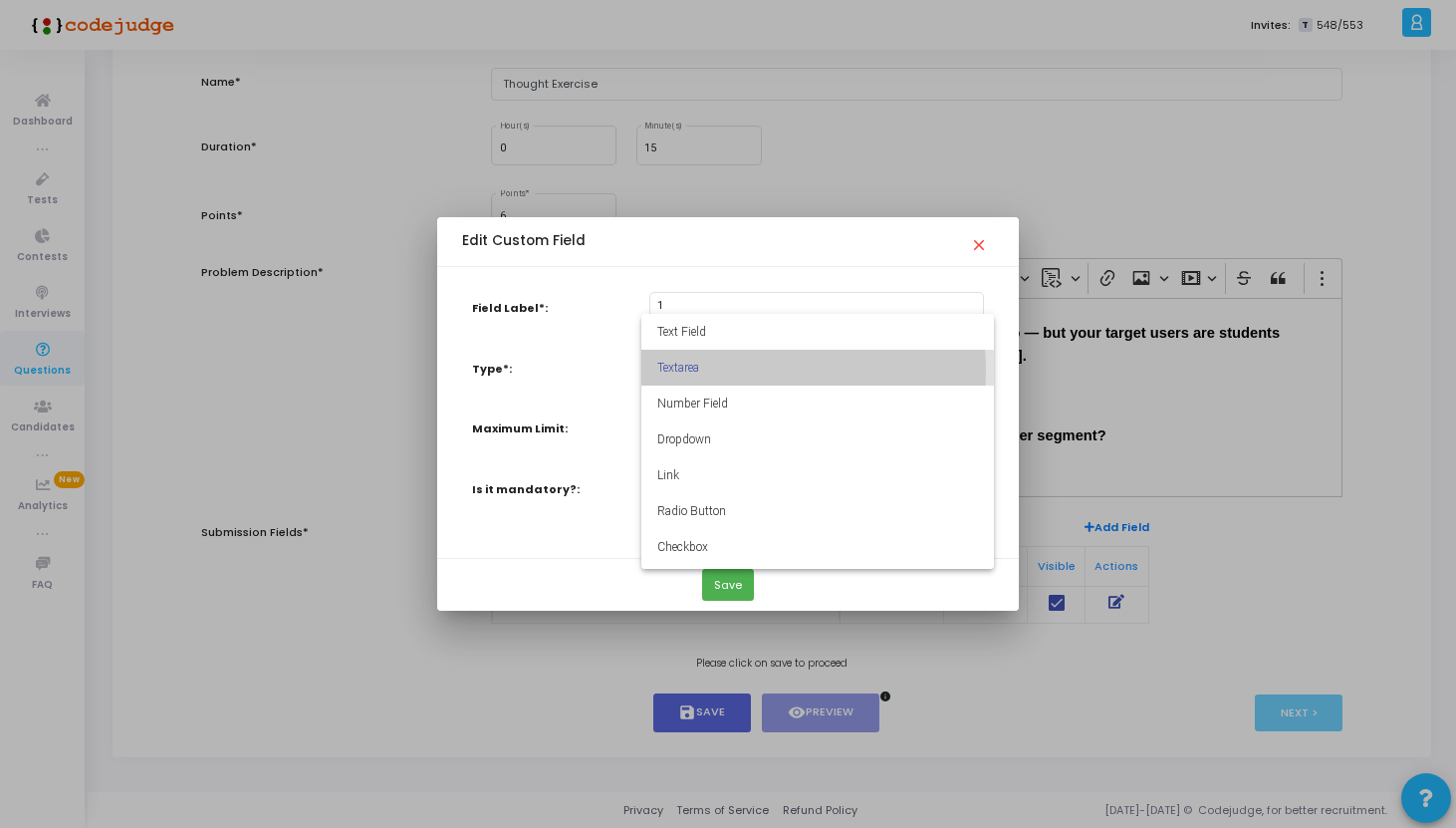click on "Textarea" at bounding box center [818, 368] 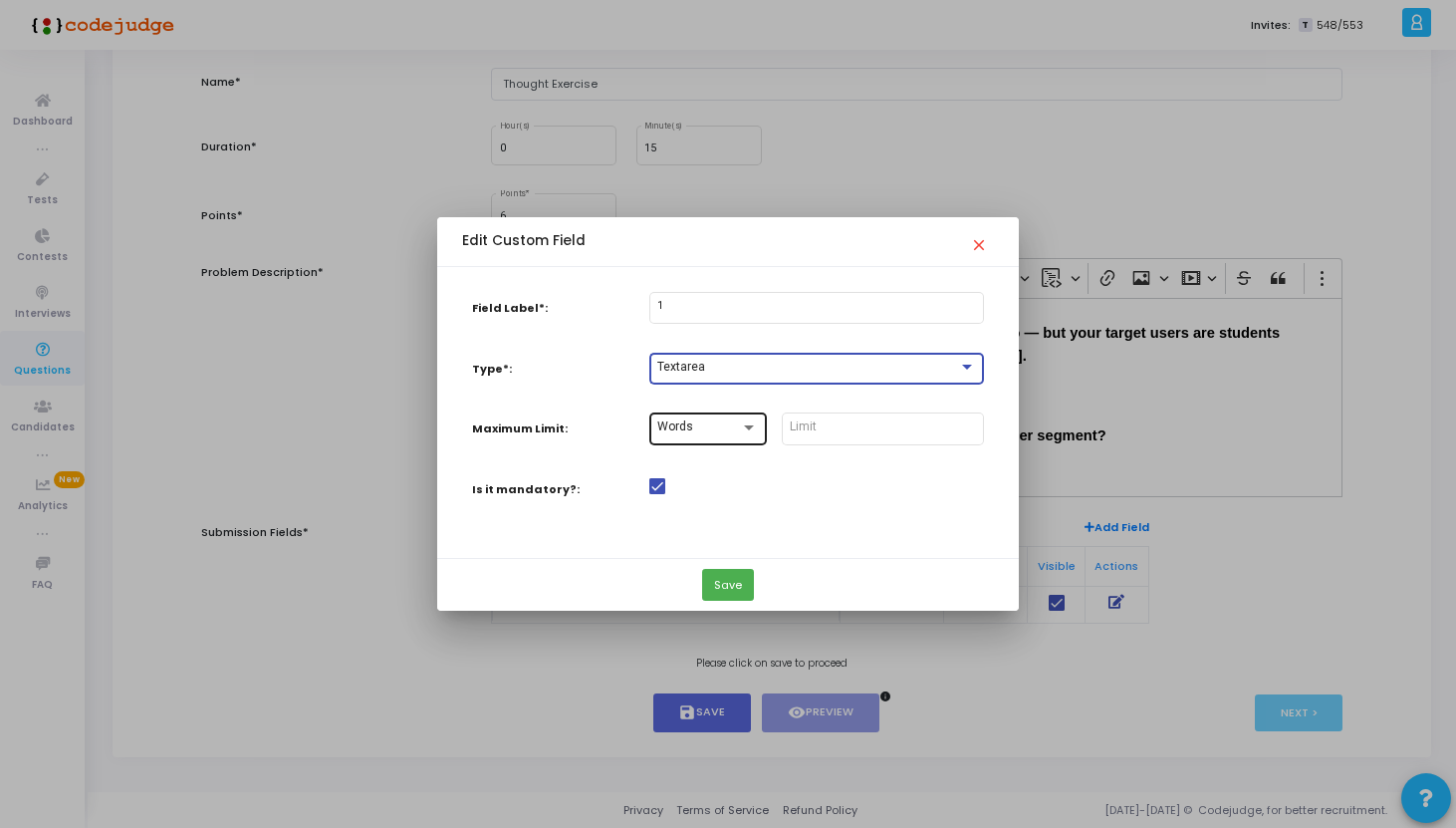 click on "Words" at bounding box center (698, 427) 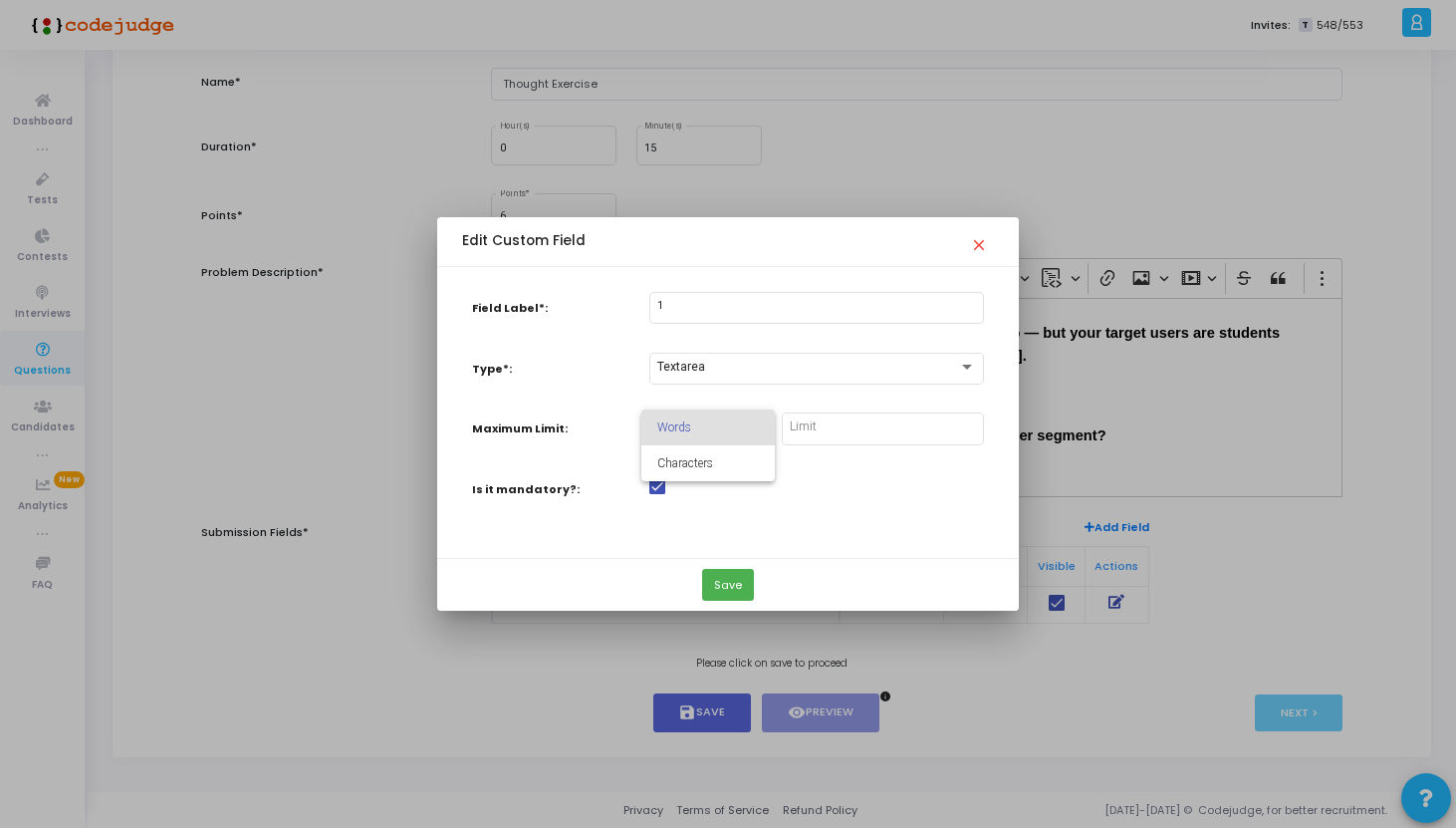 click at bounding box center [728, 414] 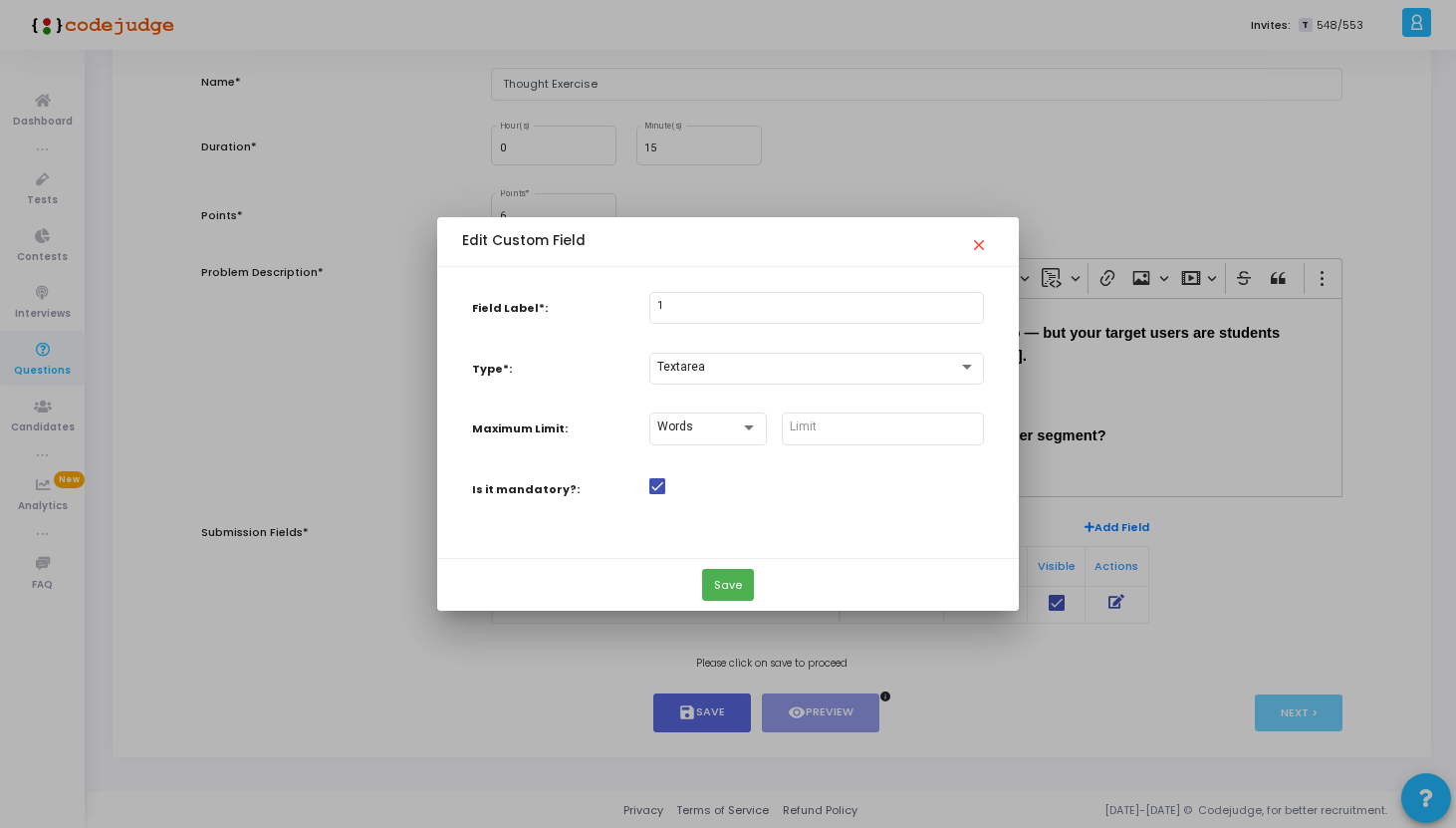 click at bounding box center [882, 427] 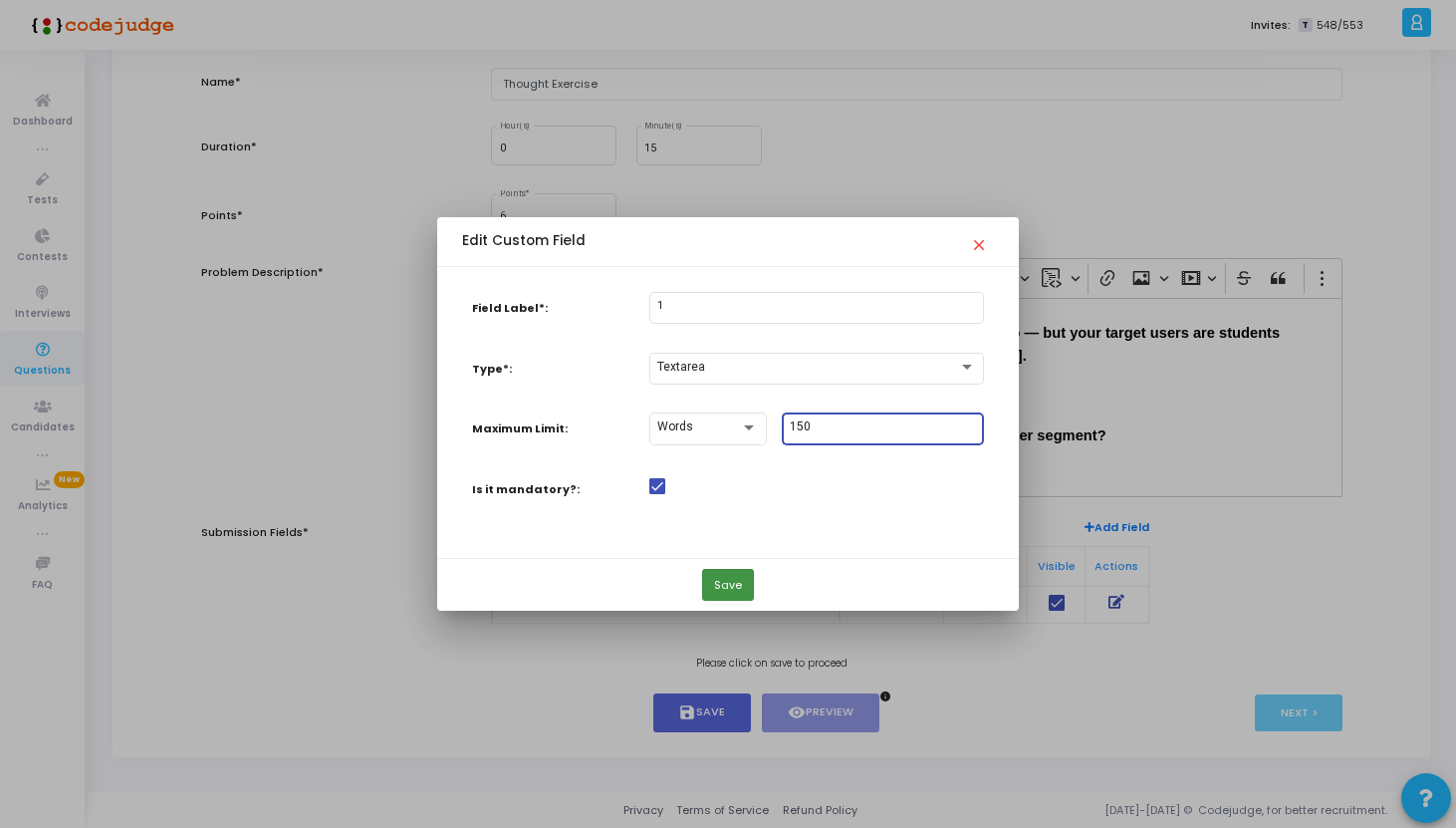 type on "150" 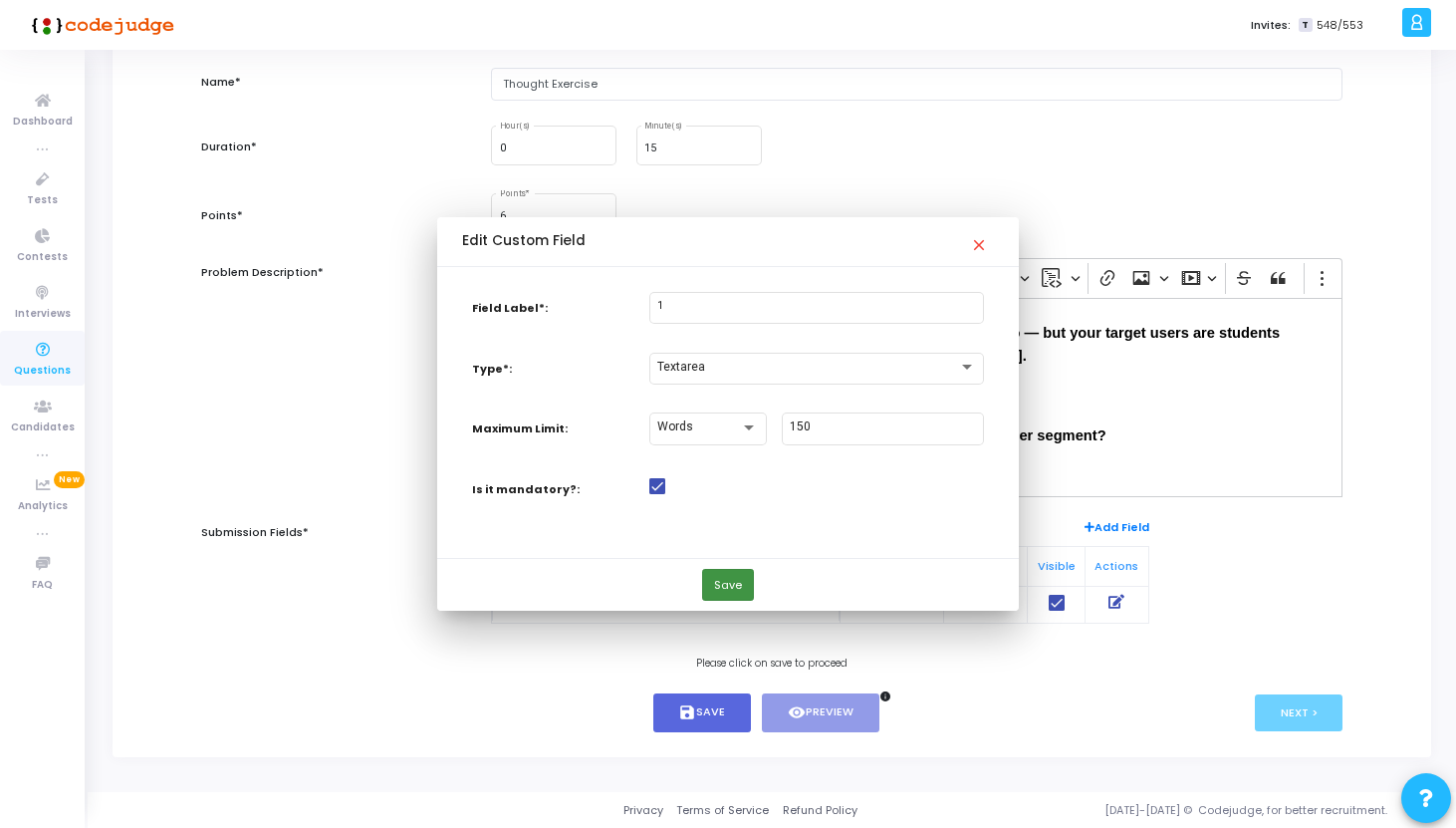 scroll, scrollTop: 170, scrollLeft: 0, axis: vertical 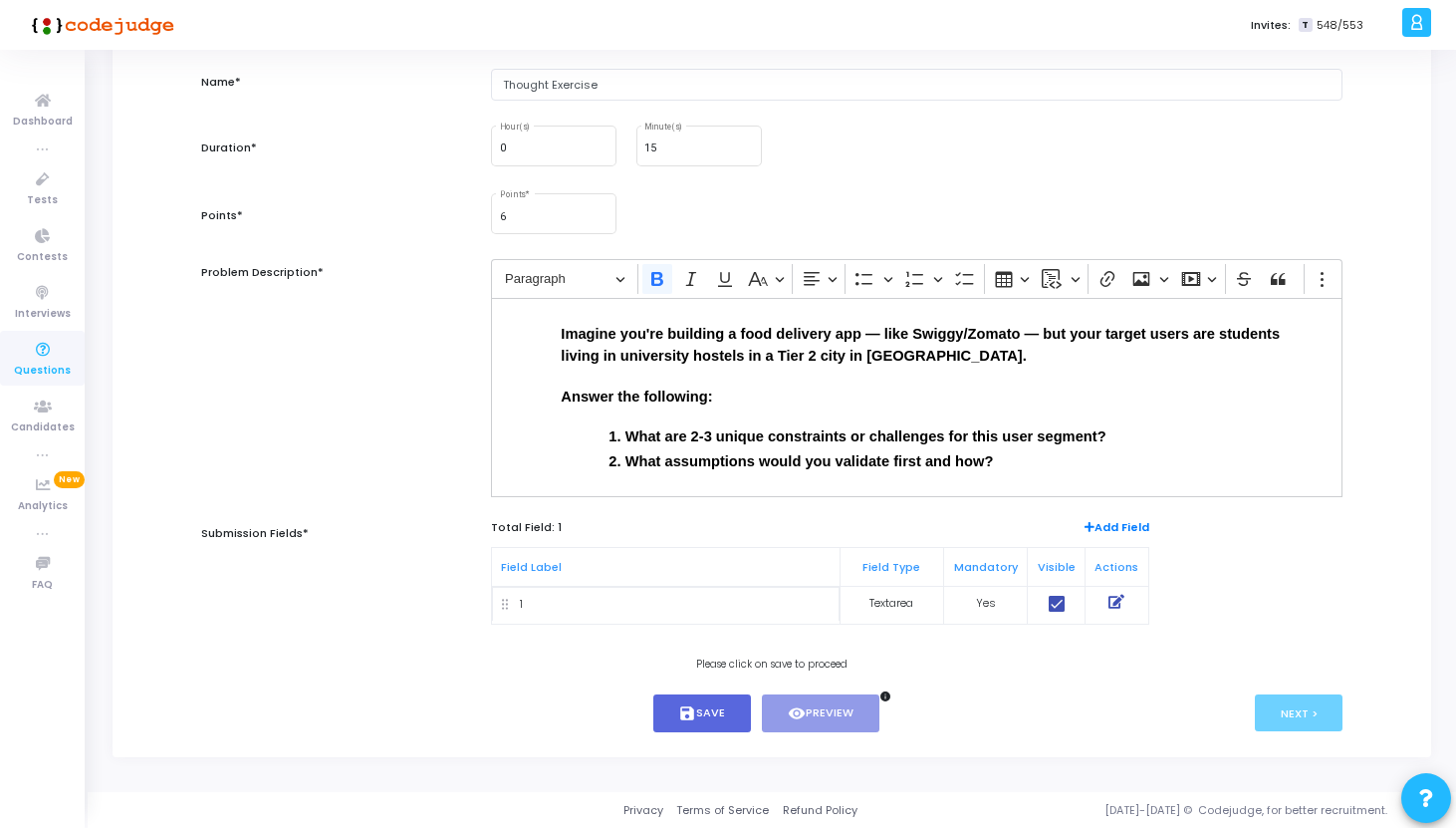 click on "Total Field: 1   Add Field  Field Label  Field Type  Mandatory  Visible  Actions   1   Textarea   Yes" at bounding box center [820, 572] 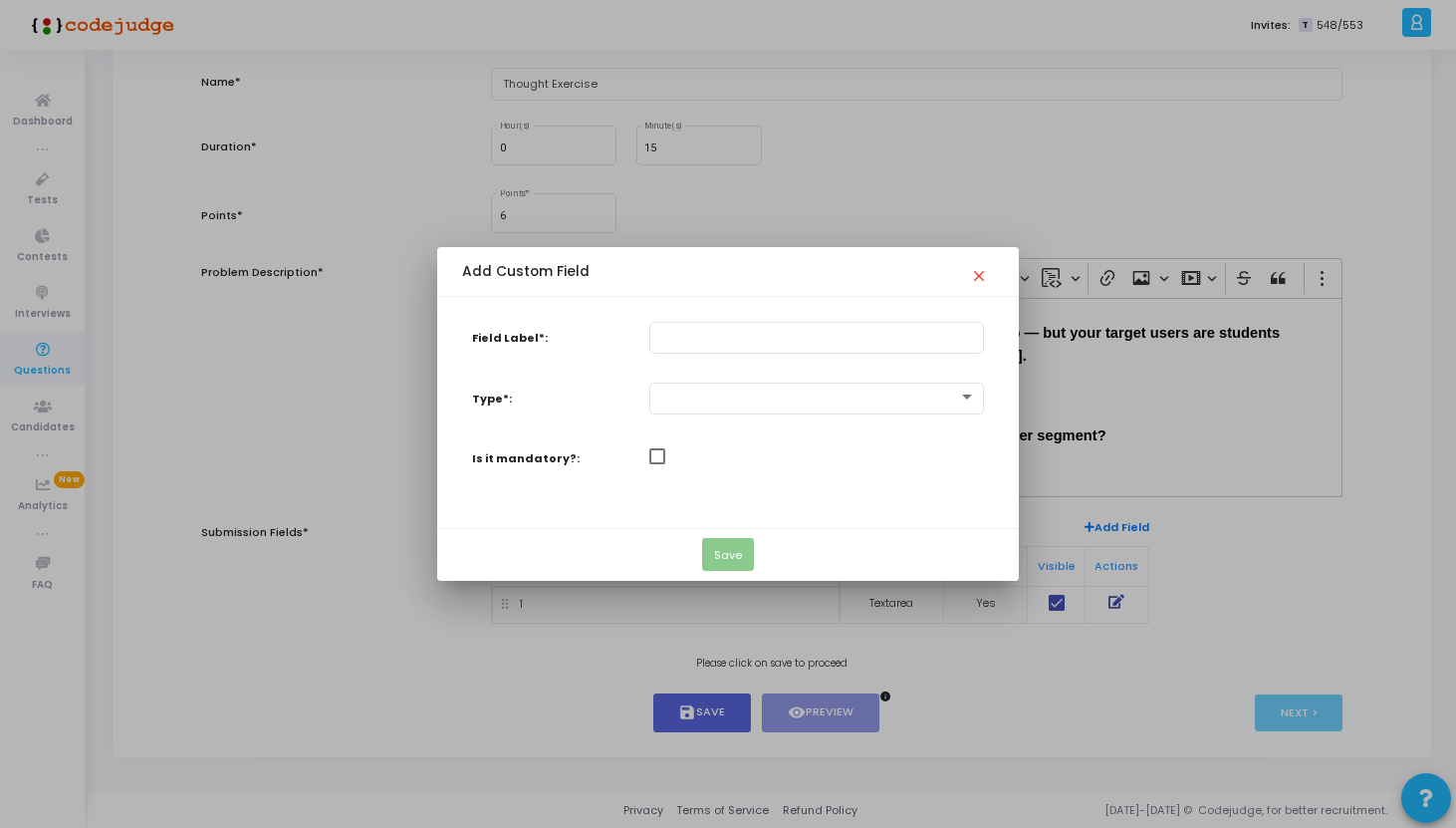 scroll, scrollTop: 0, scrollLeft: 0, axis: both 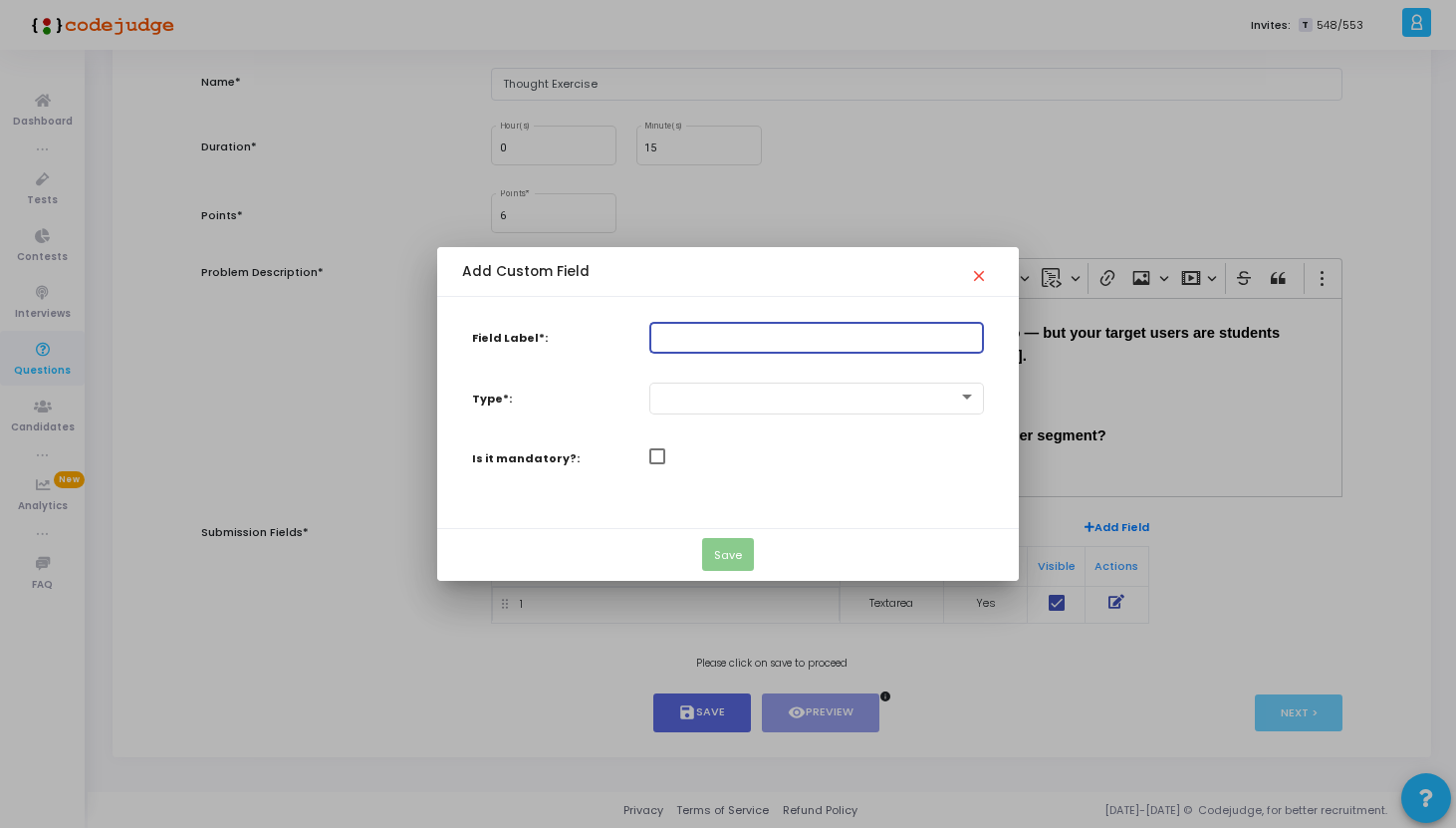 click on "Field Label*:" at bounding box center [817, 337] 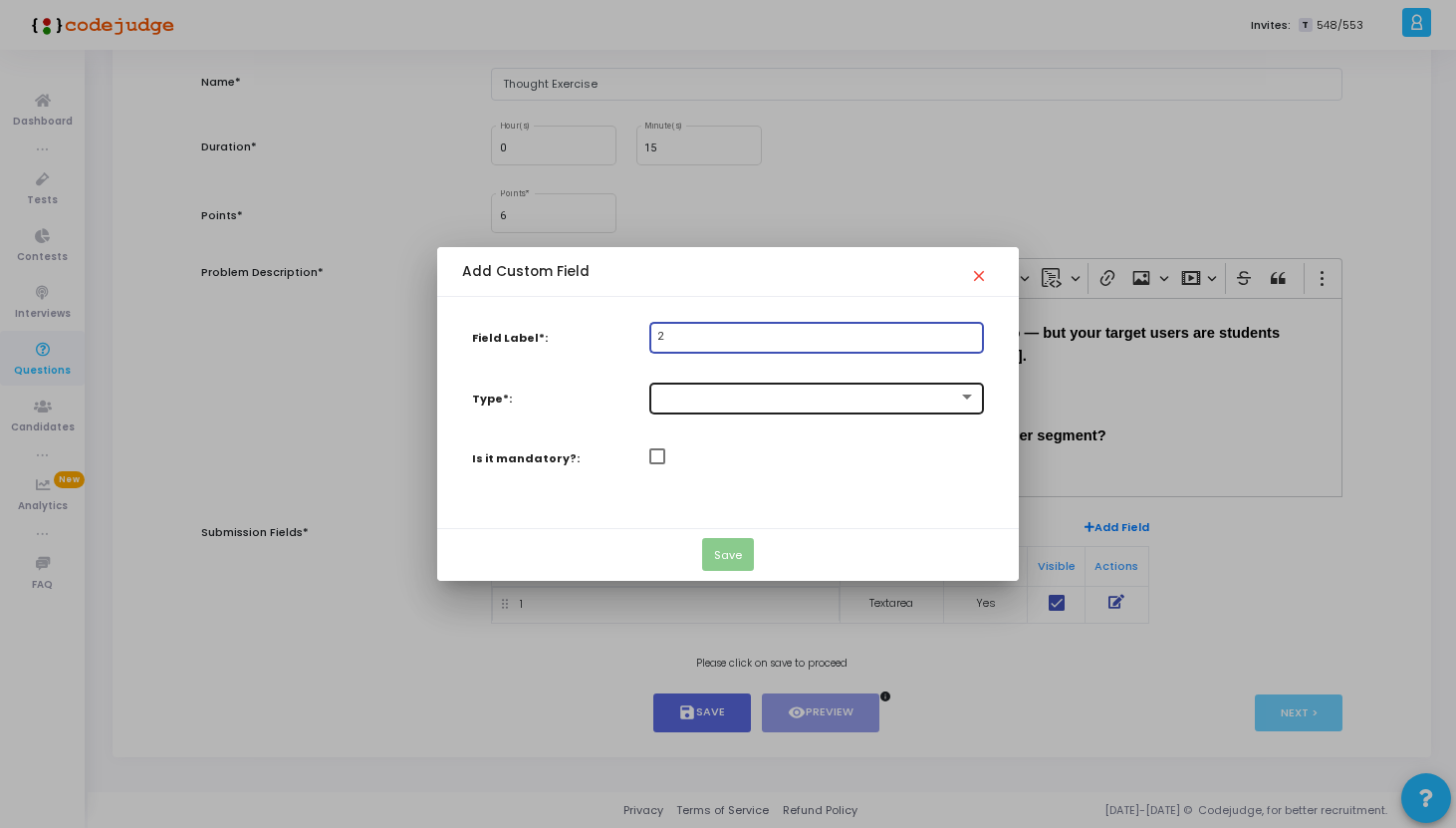 type on "2" 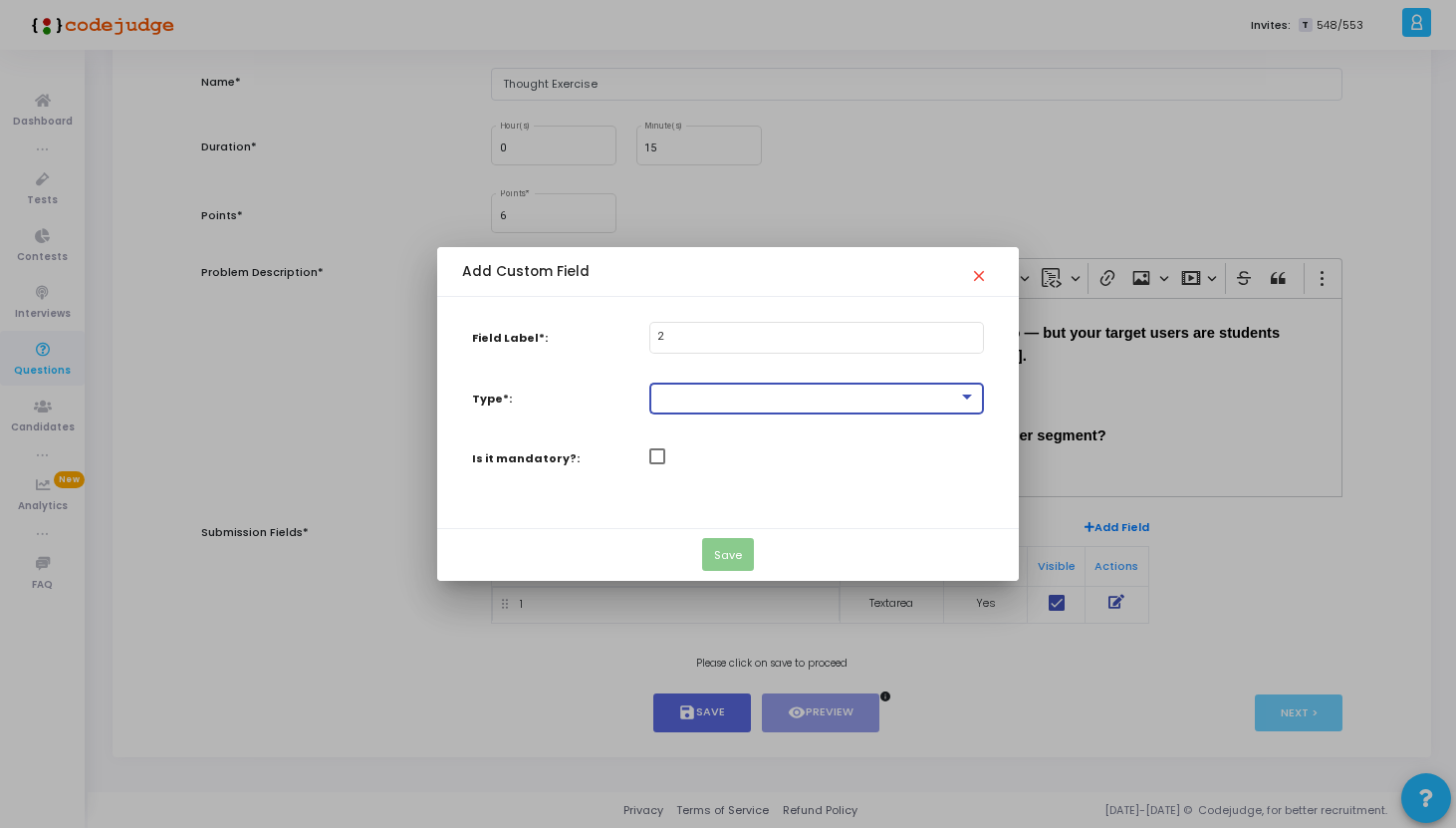 click at bounding box center (808, 398) 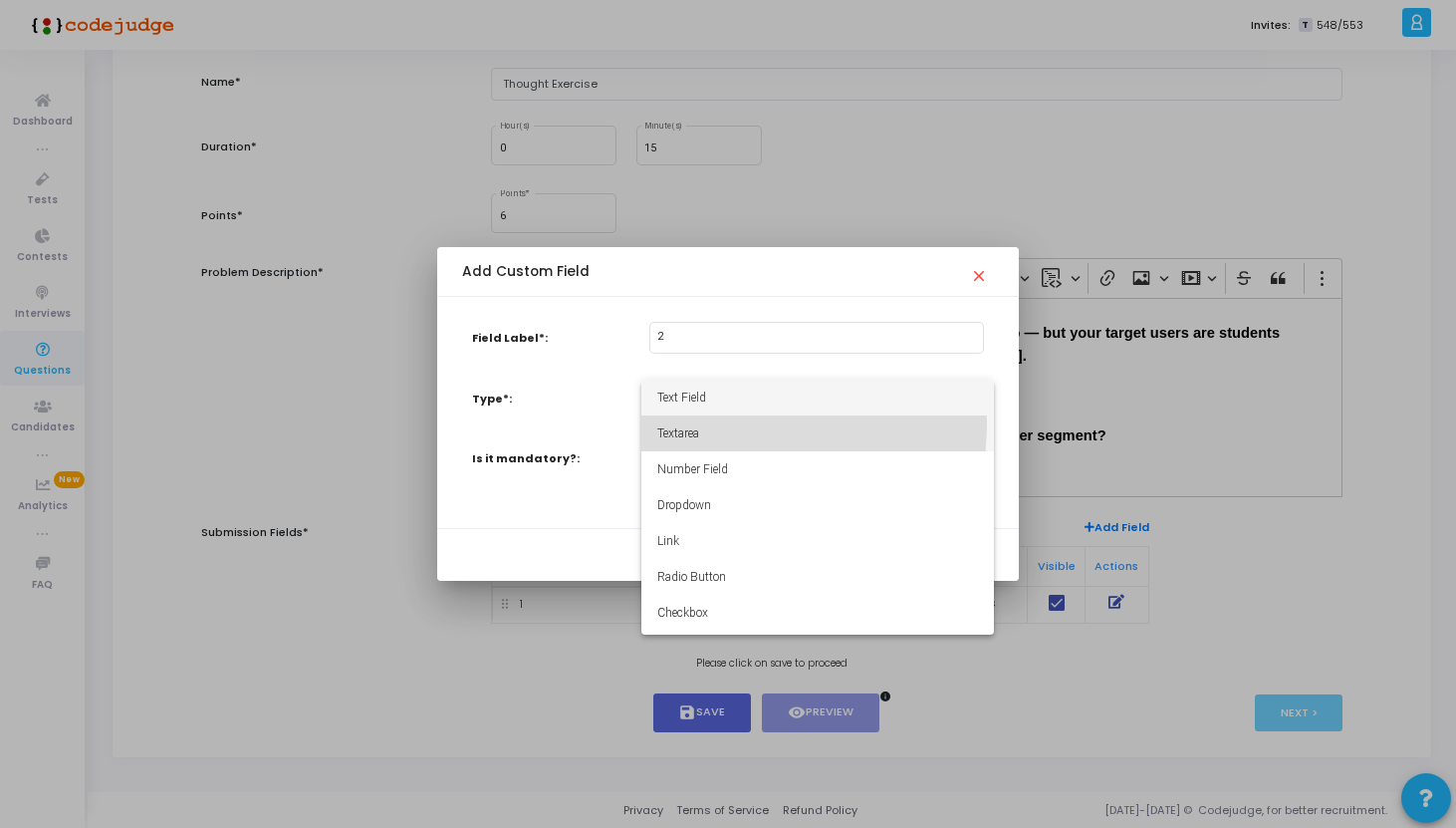 click on "Textarea" at bounding box center (818, 433) 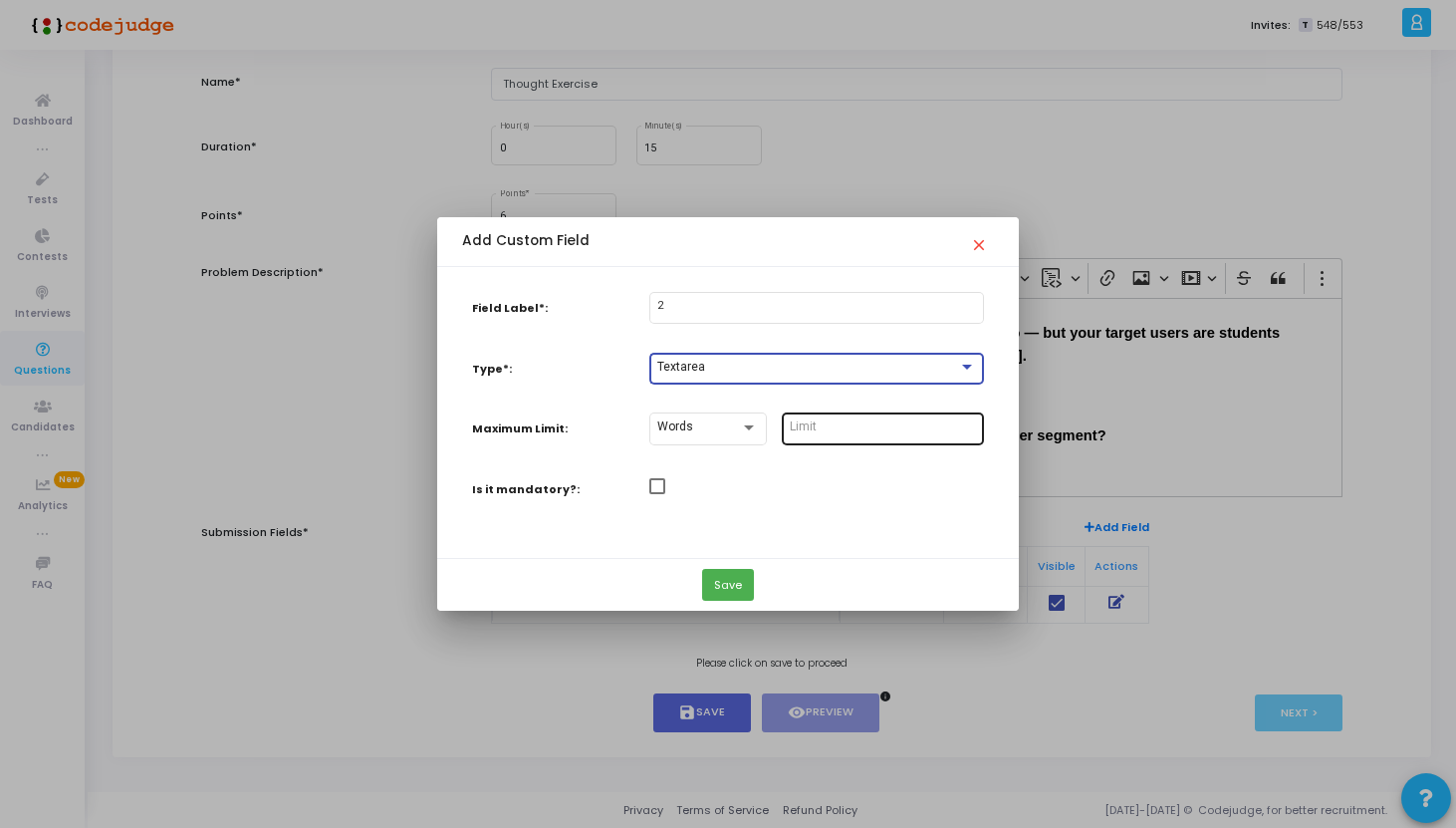 click at bounding box center [882, 426] 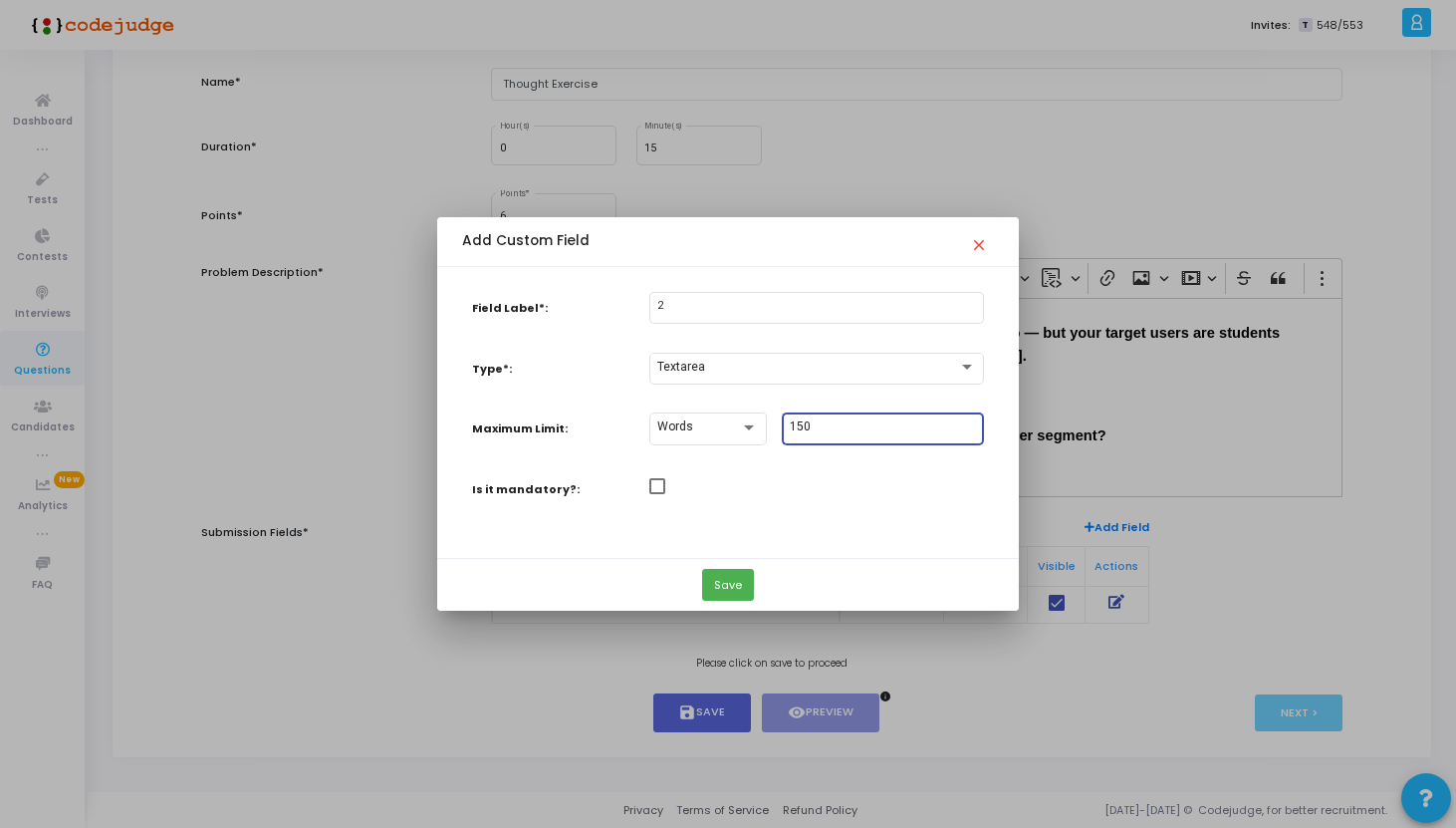type on "150" 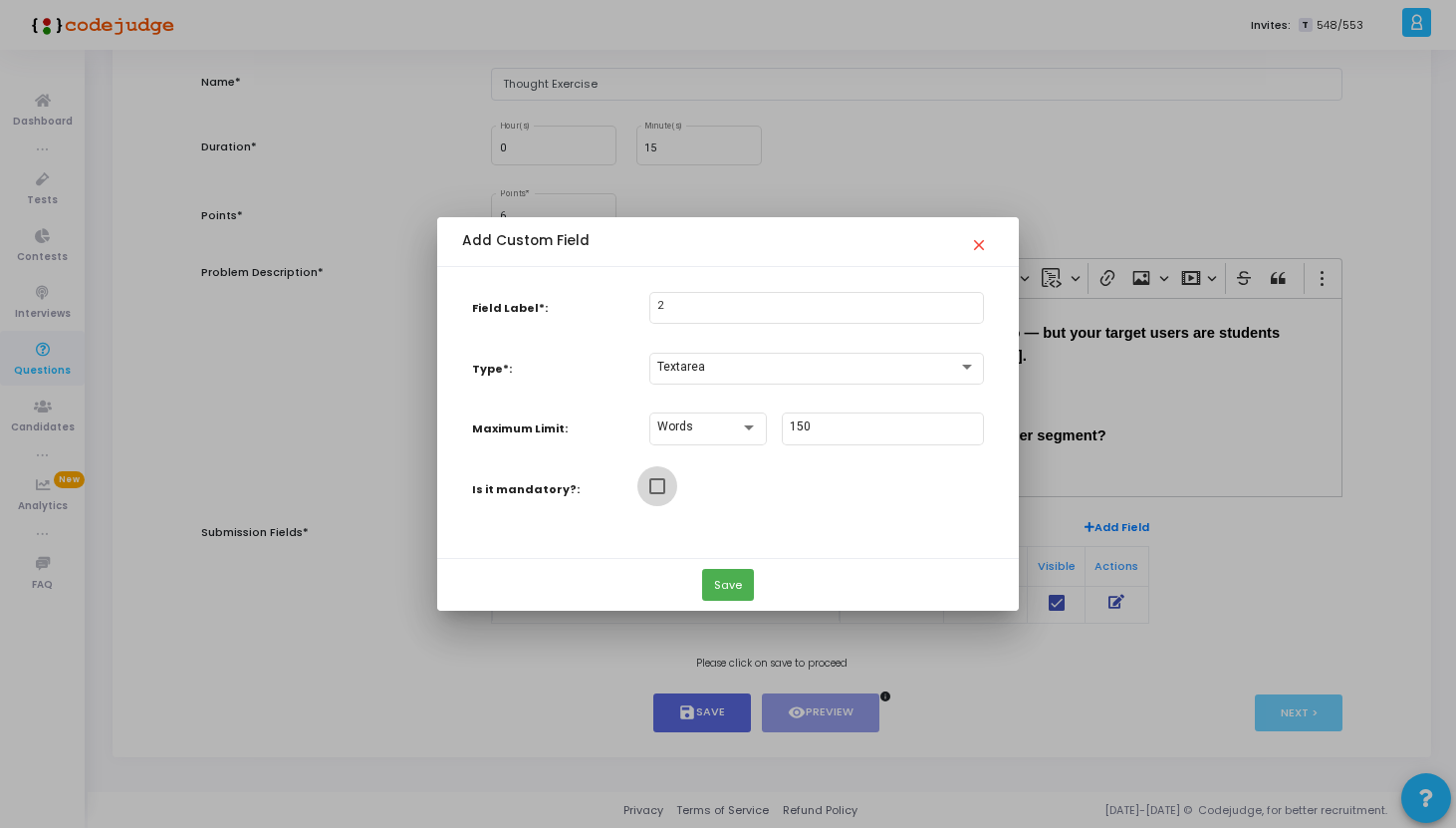 click at bounding box center [657, 486] 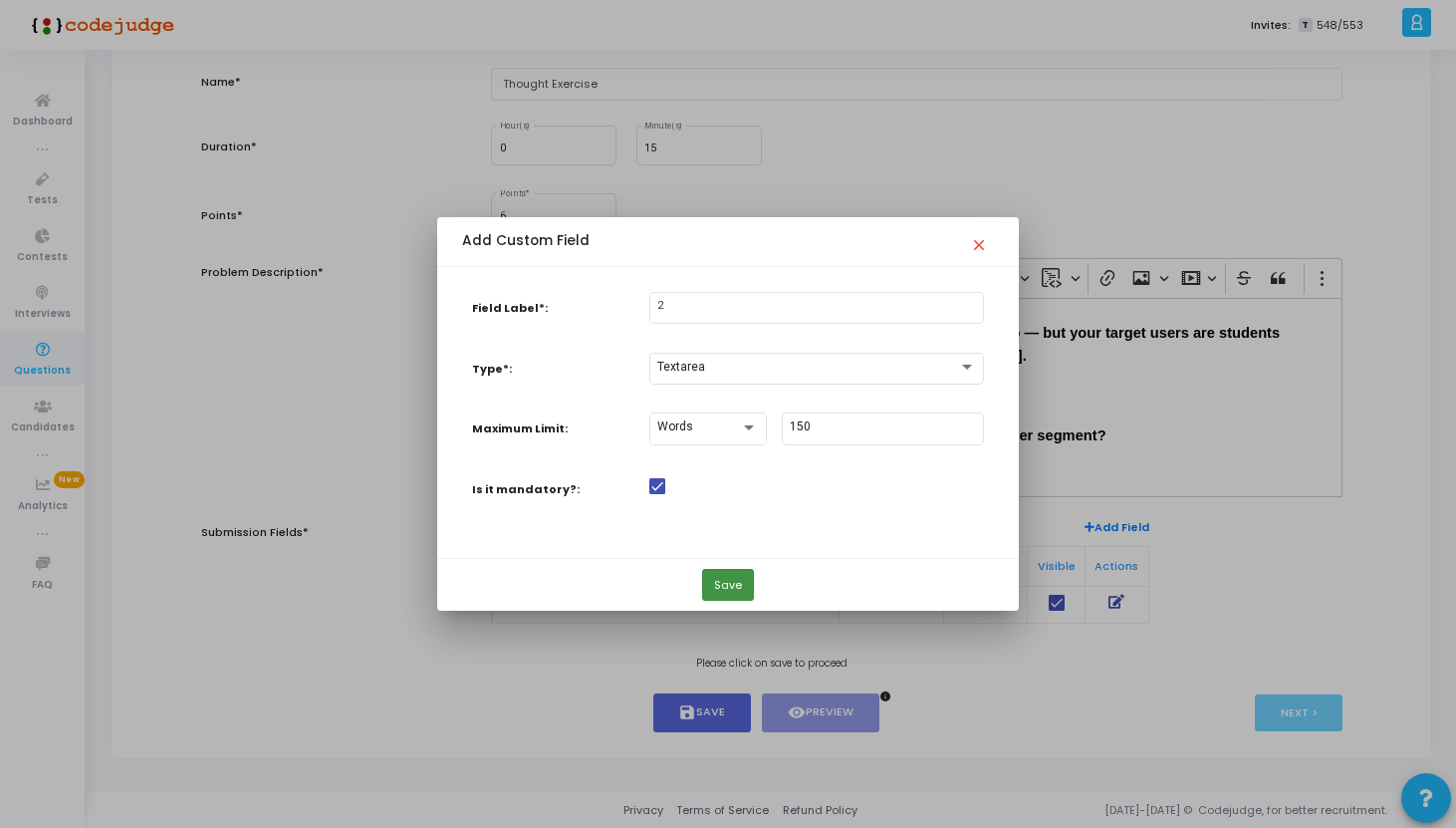 click on "Save" at bounding box center (728, 585) 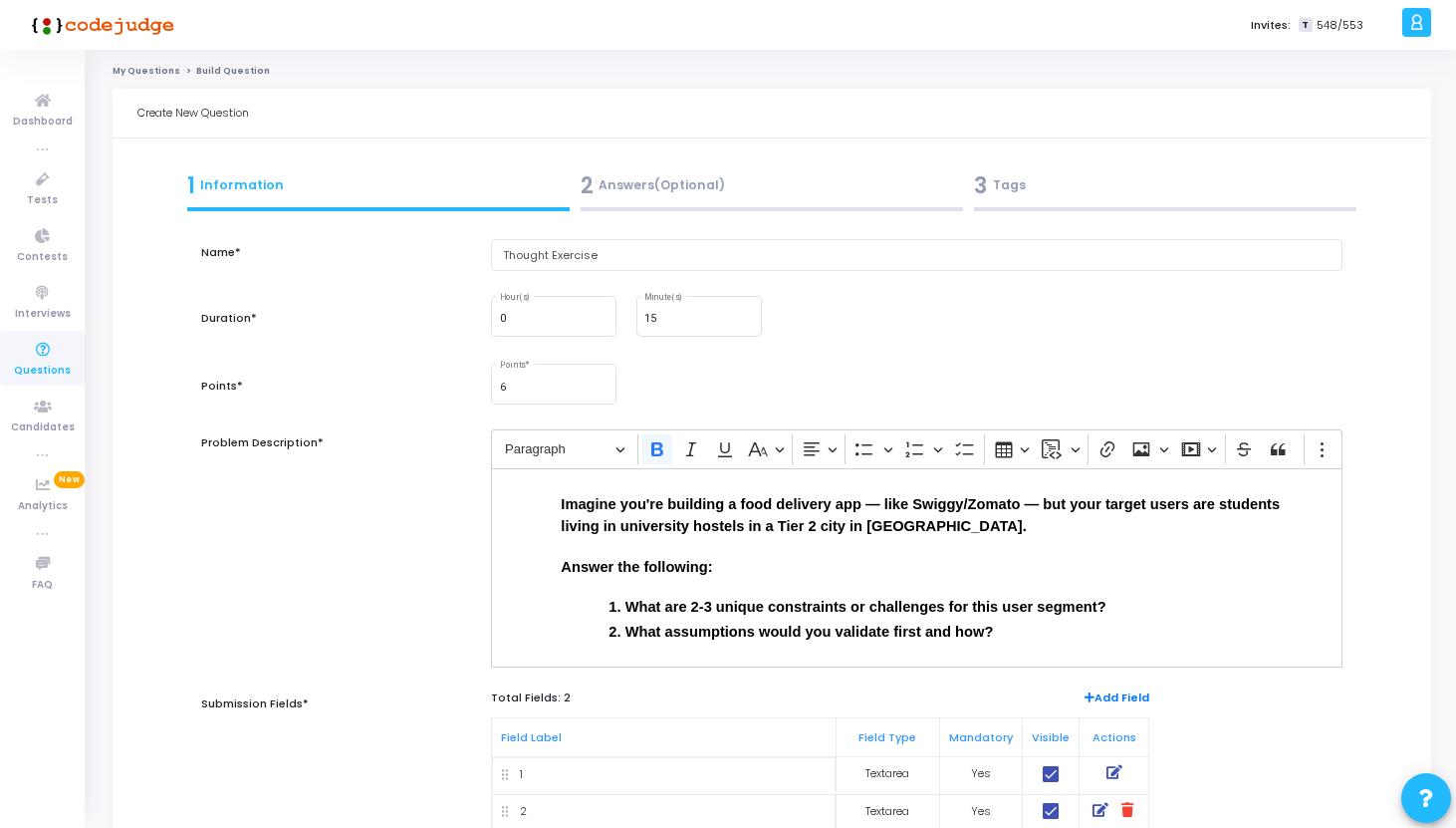 scroll, scrollTop: 170, scrollLeft: 0, axis: vertical 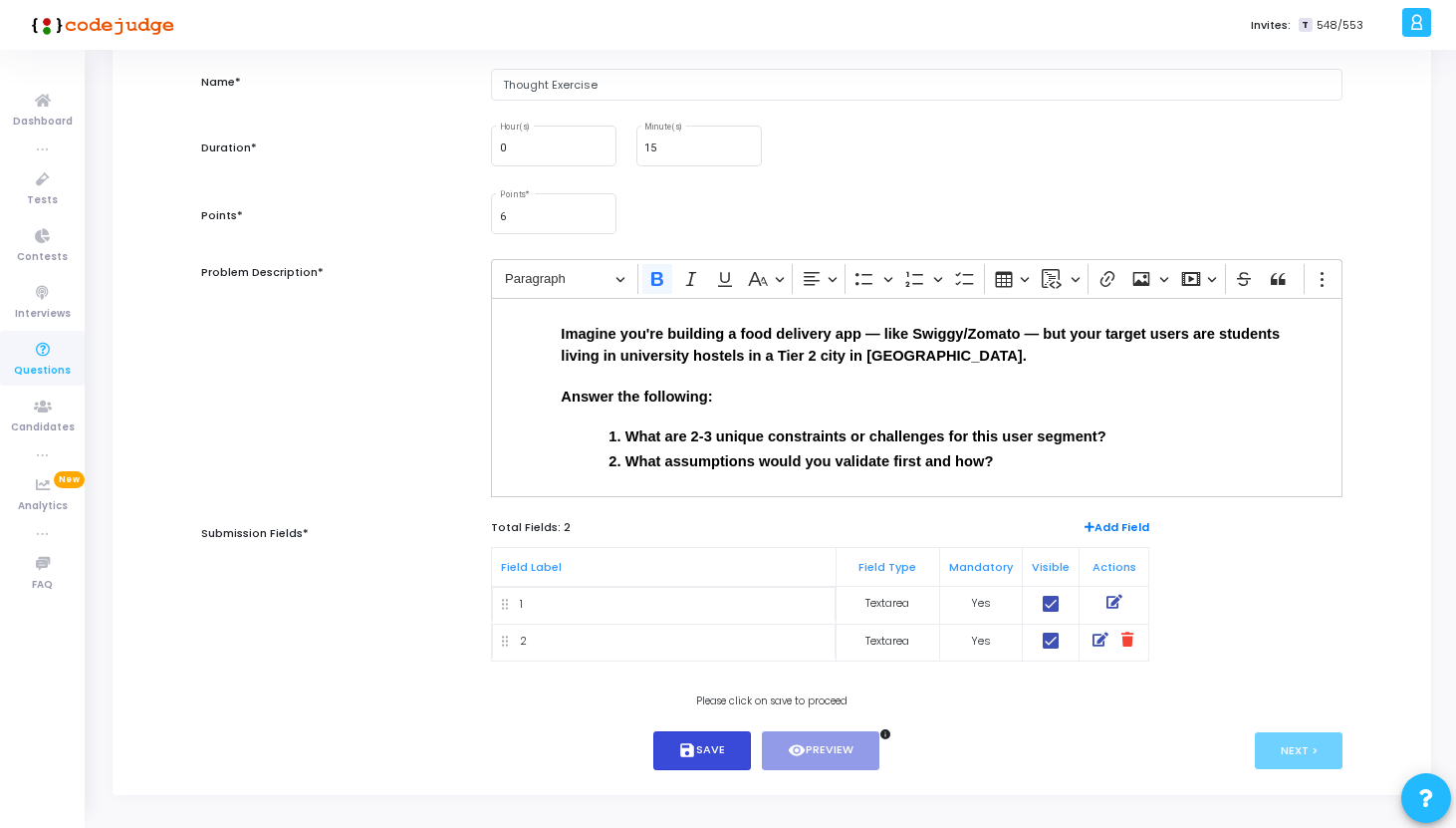 click on "save  Save" at bounding box center (702, 750) 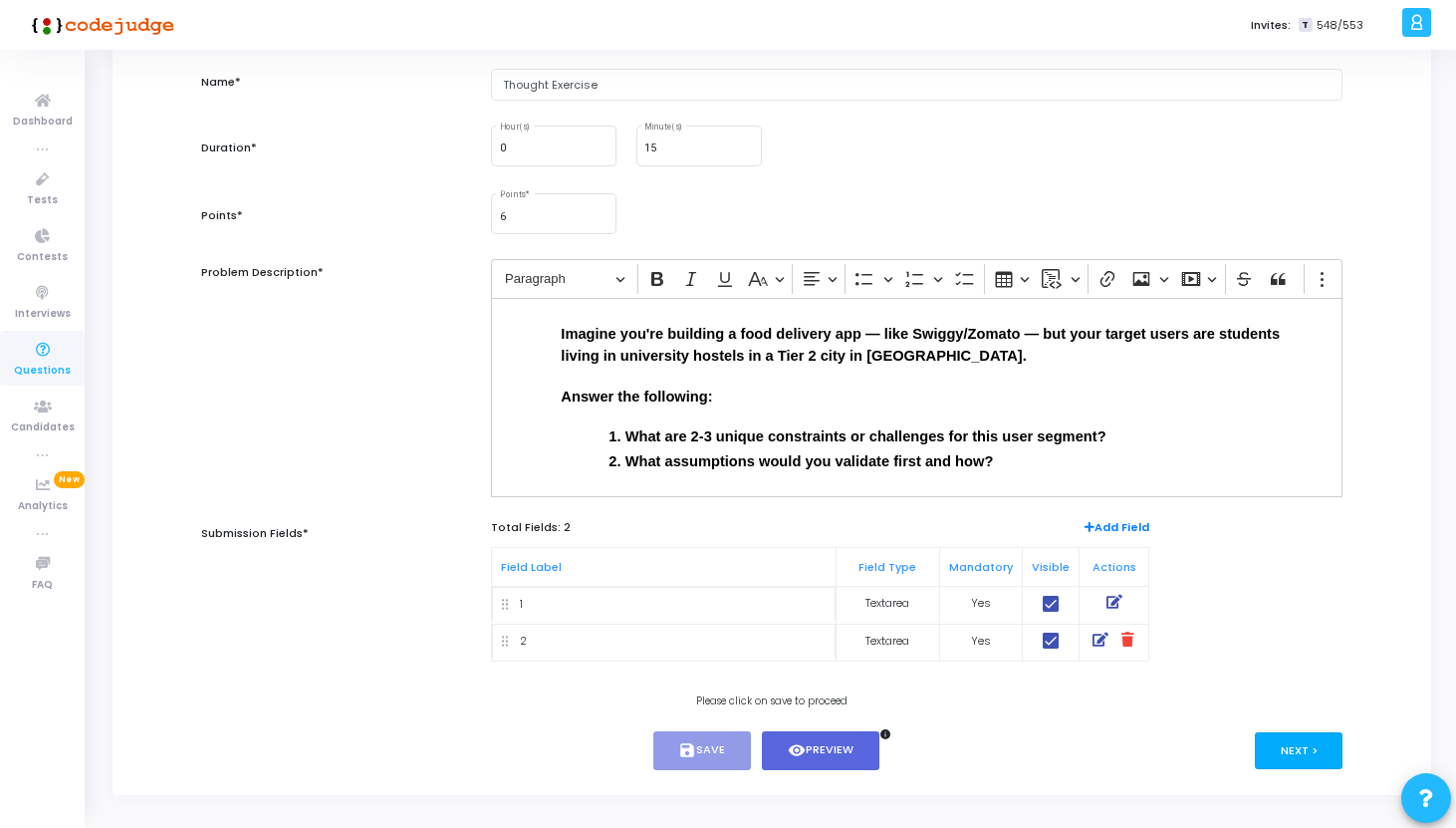 click on "Next >" at bounding box center (1299, 750) 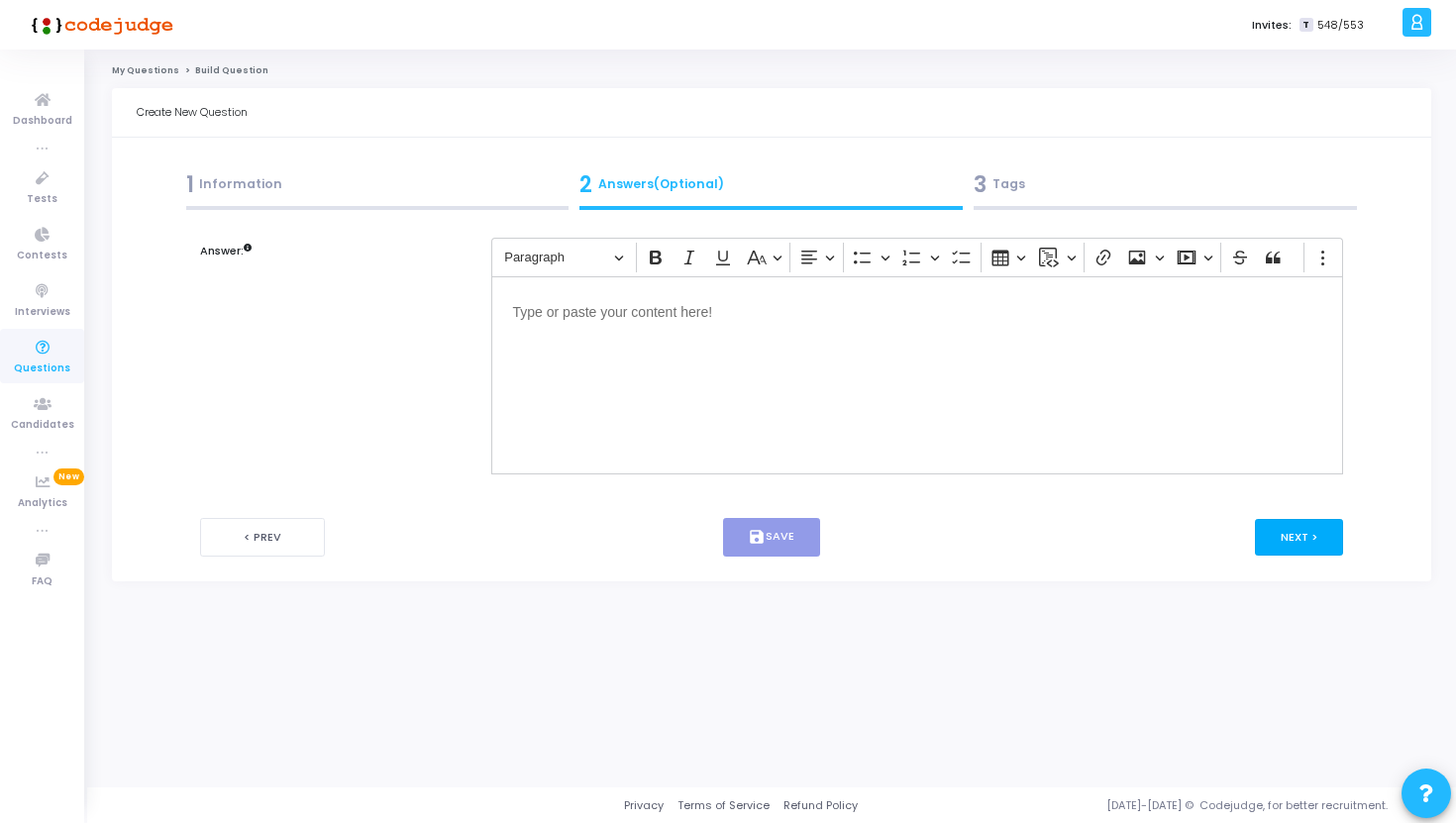 click on "Next >" at bounding box center (1299, 537) 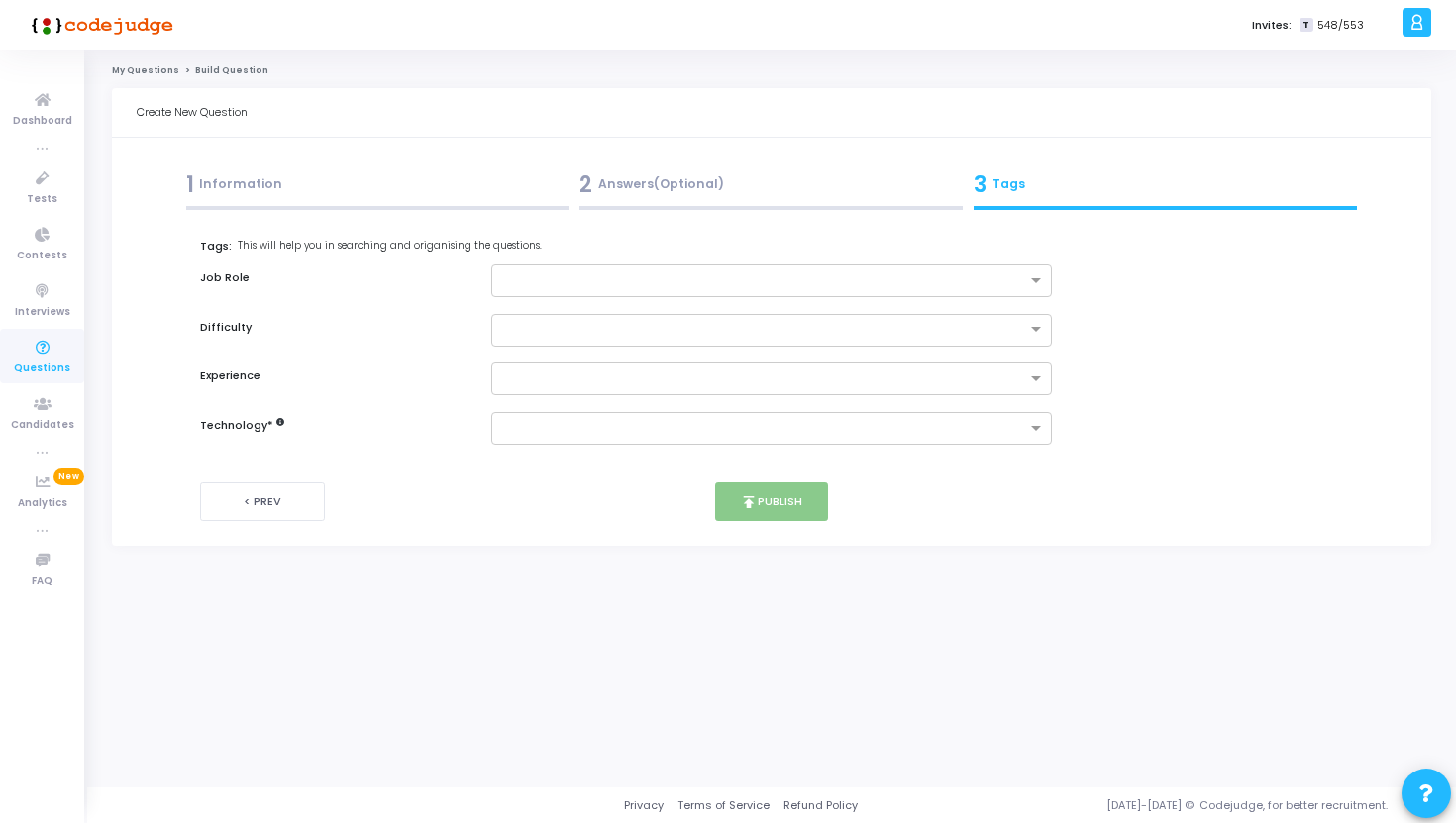 click on "1  Information" at bounding box center (377, 184) 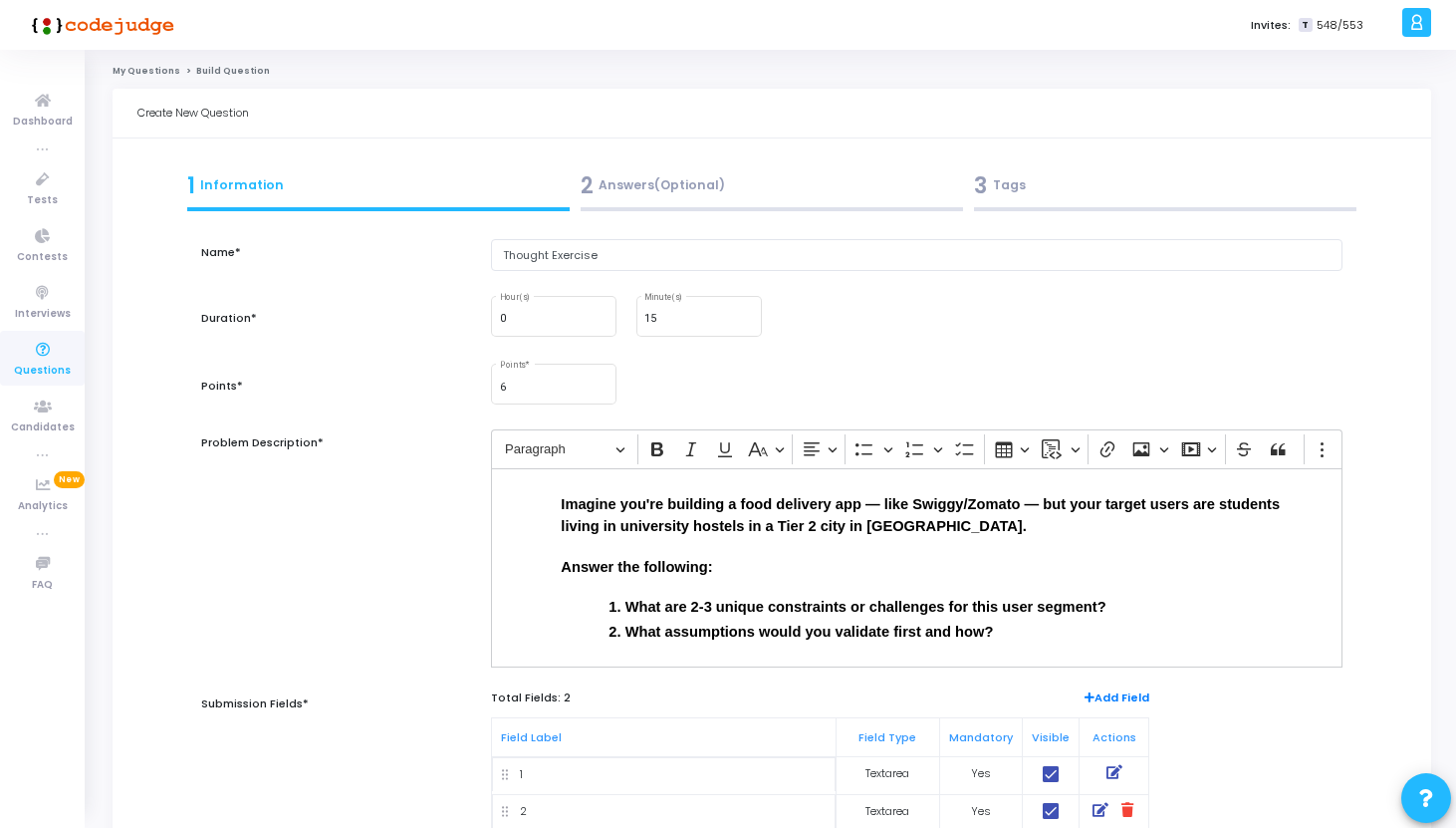 scroll, scrollTop: 208, scrollLeft: 0, axis: vertical 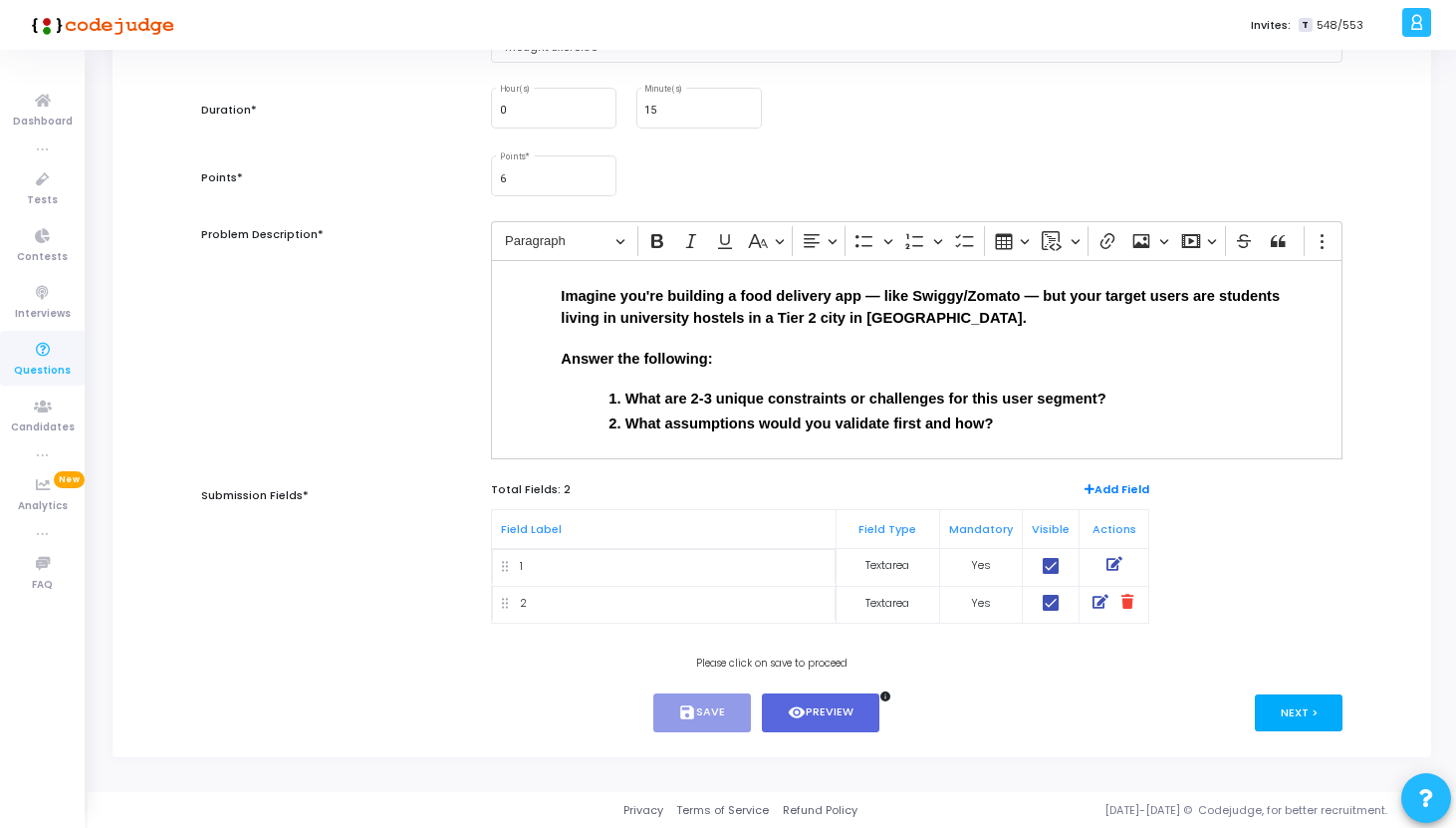 click on "Next >" at bounding box center (1299, 712) 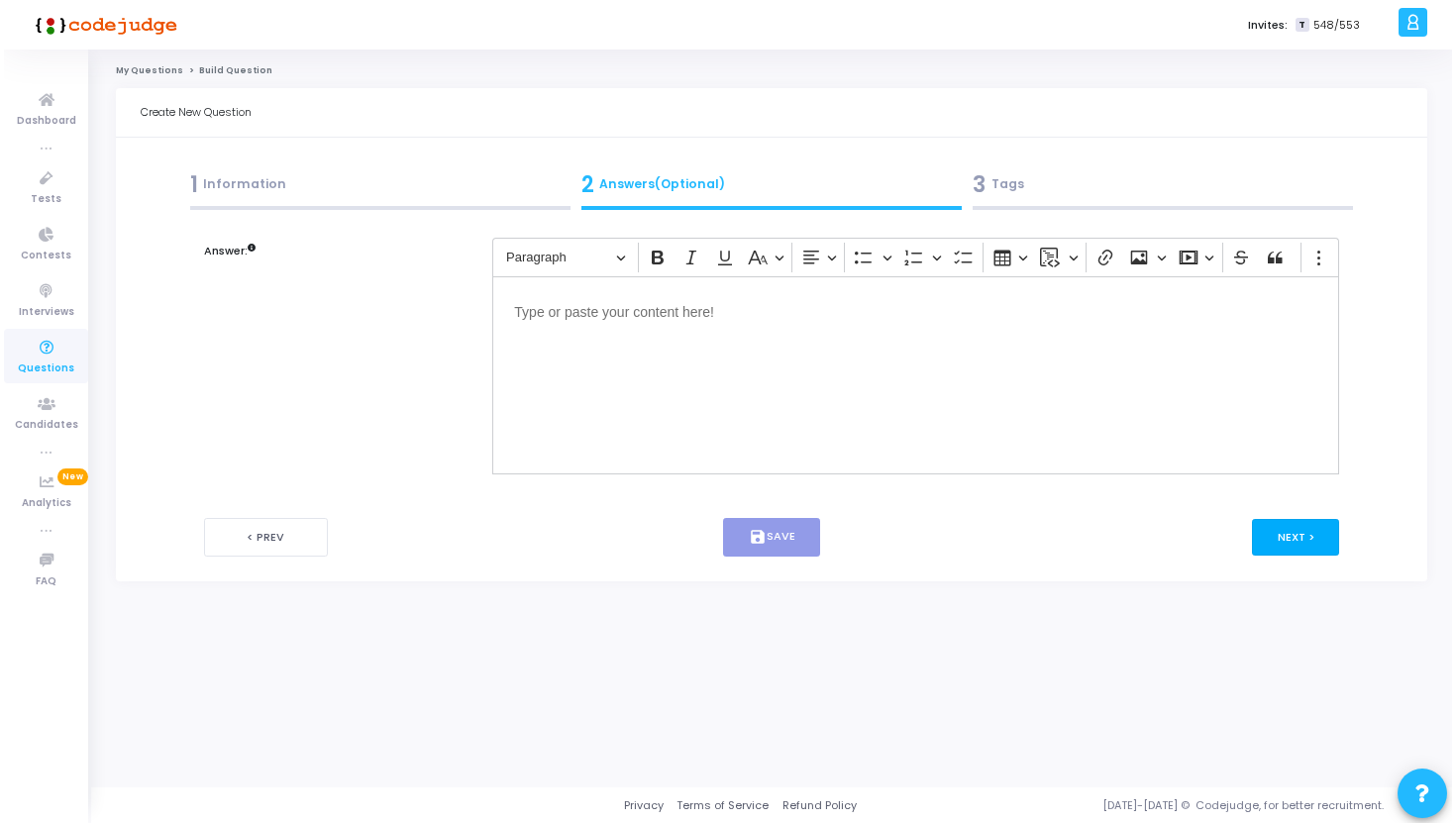 scroll, scrollTop: 0, scrollLeft: 0, axis: both 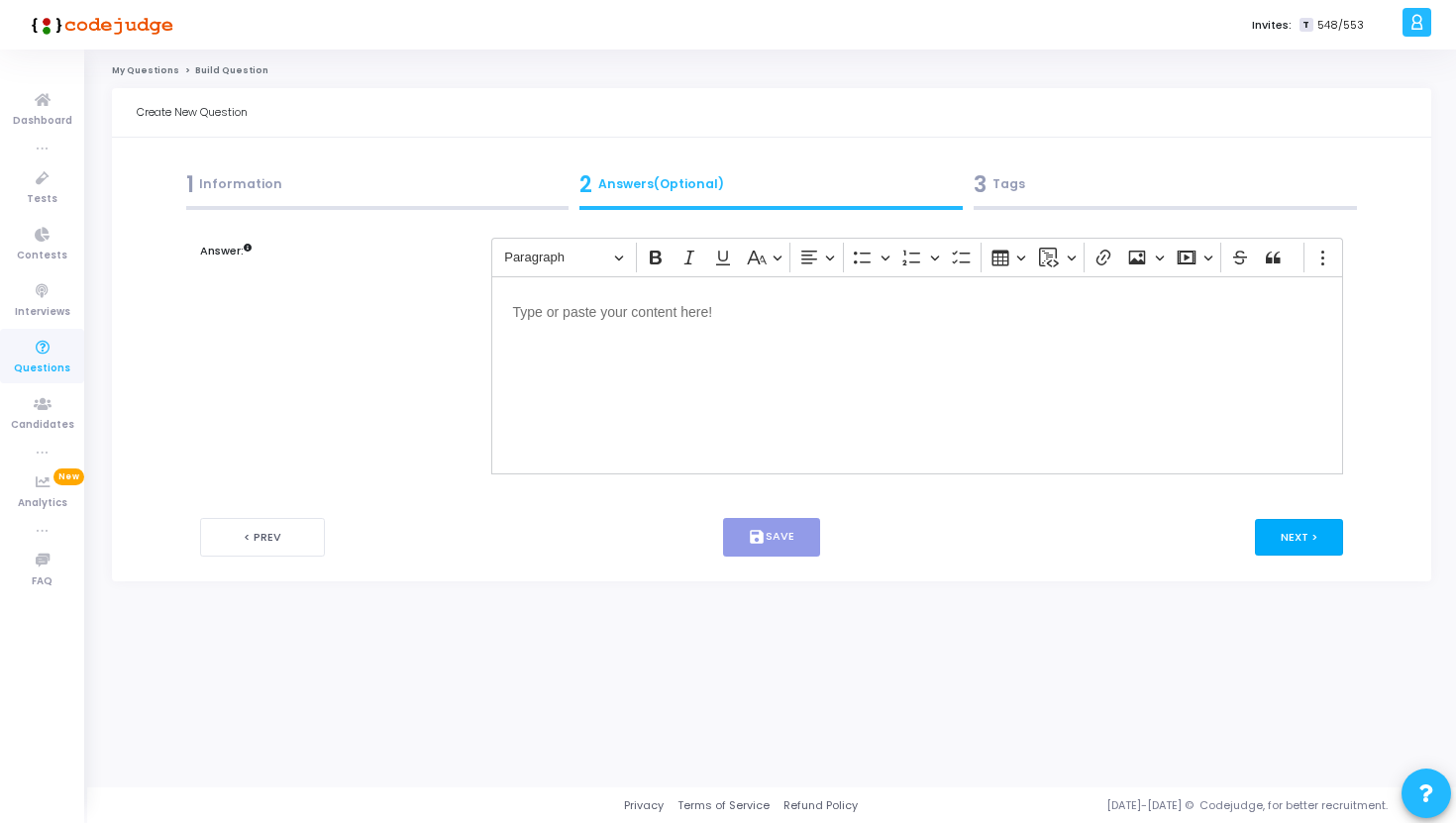 click on "Next >" at bounding box center [1299, 537] 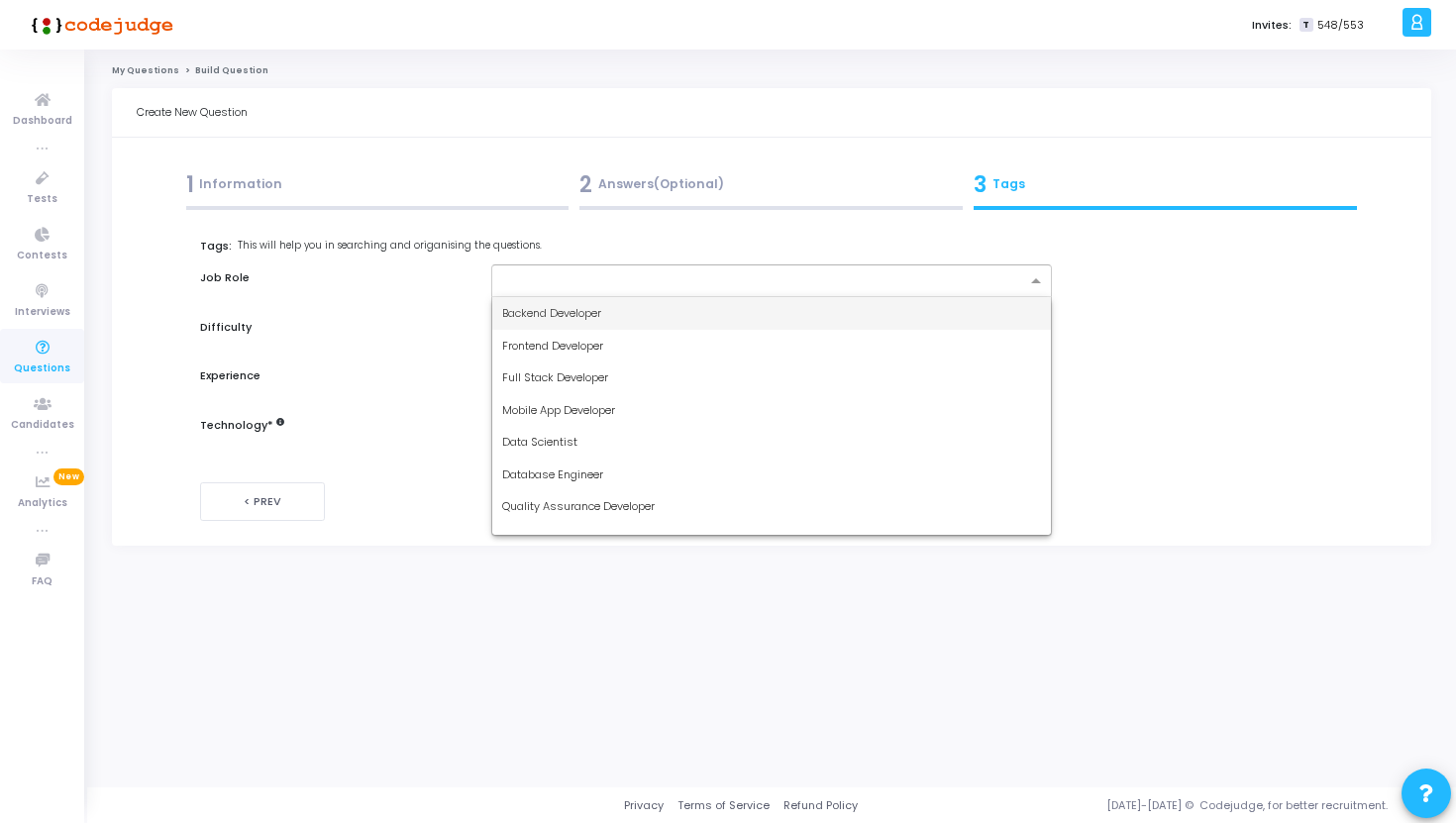 click at bounding box center [765, 281] 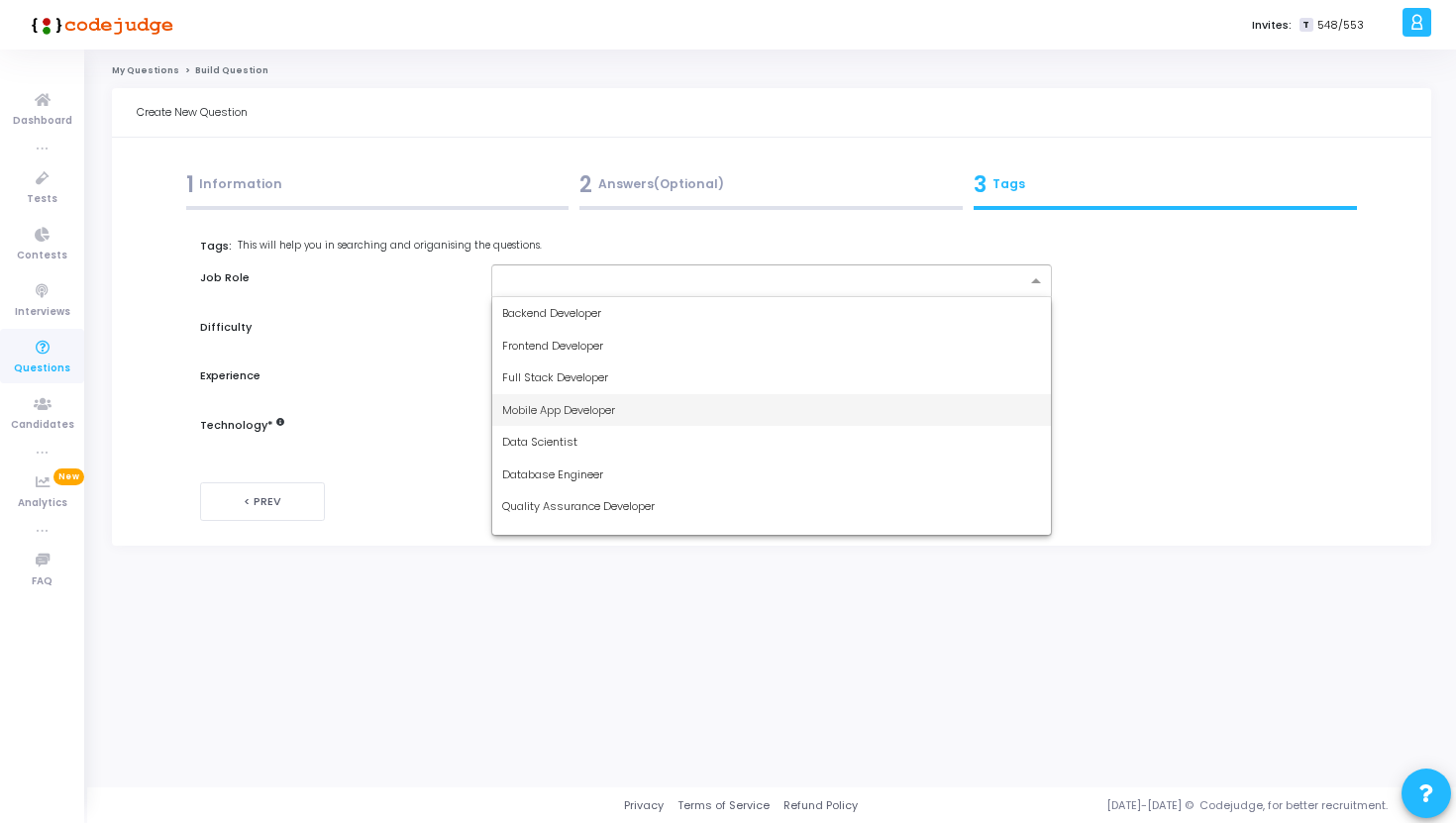 scroll, scrollTop: 116, scrollLeft: 0, axis: vertical 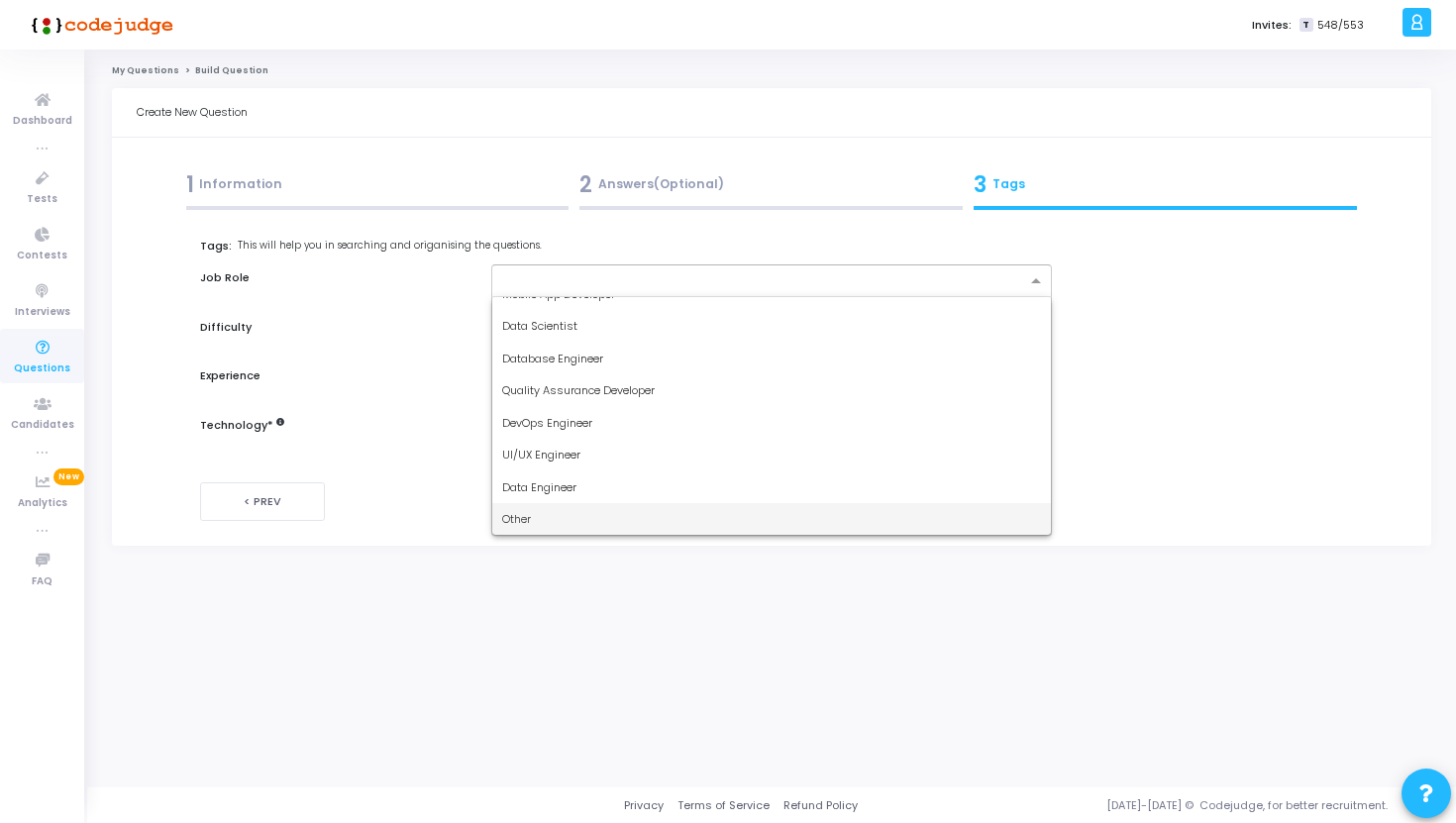 click on "Other" at bounding box center [772, 519] 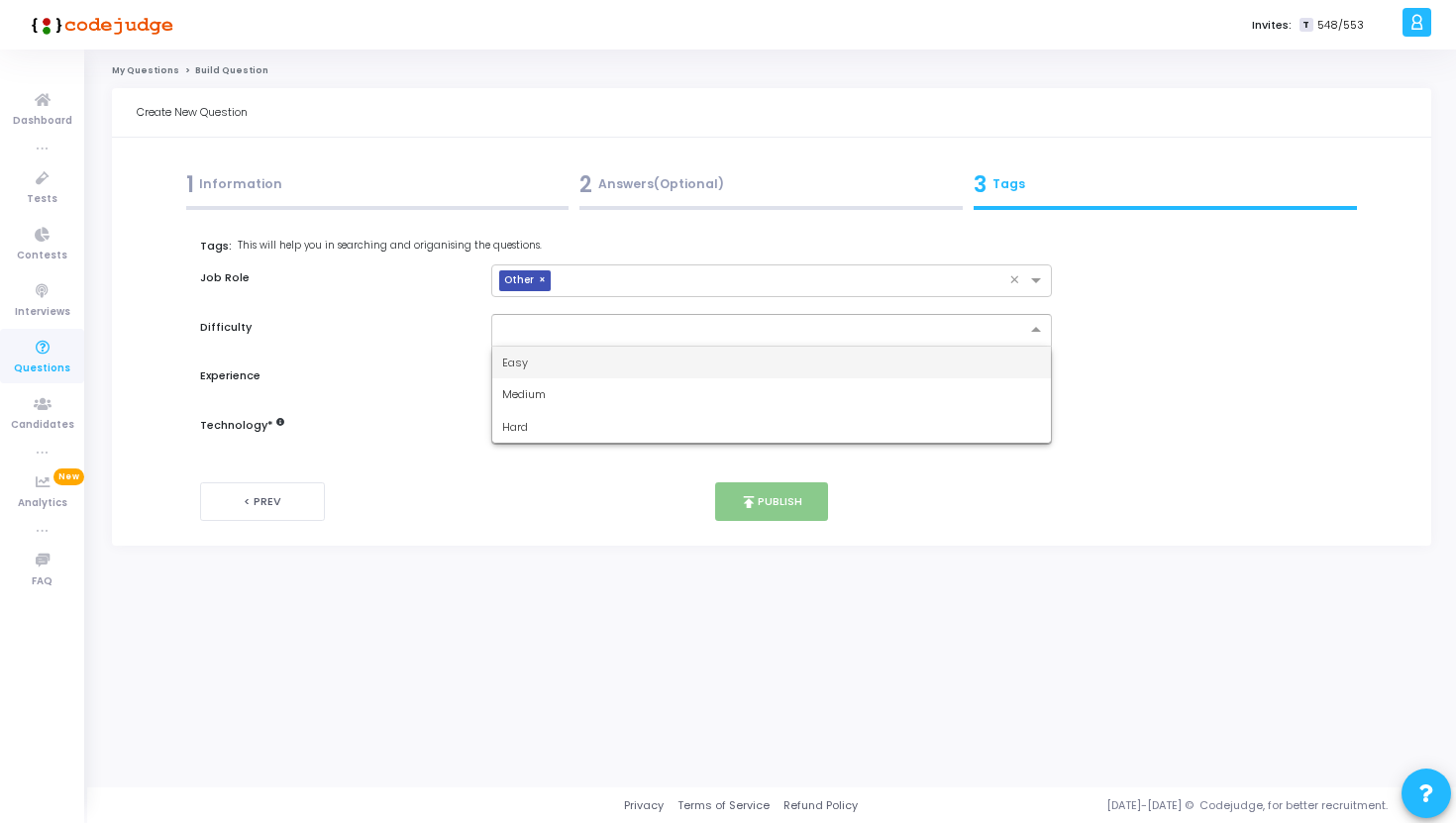 click at bounding box center [752, 328] 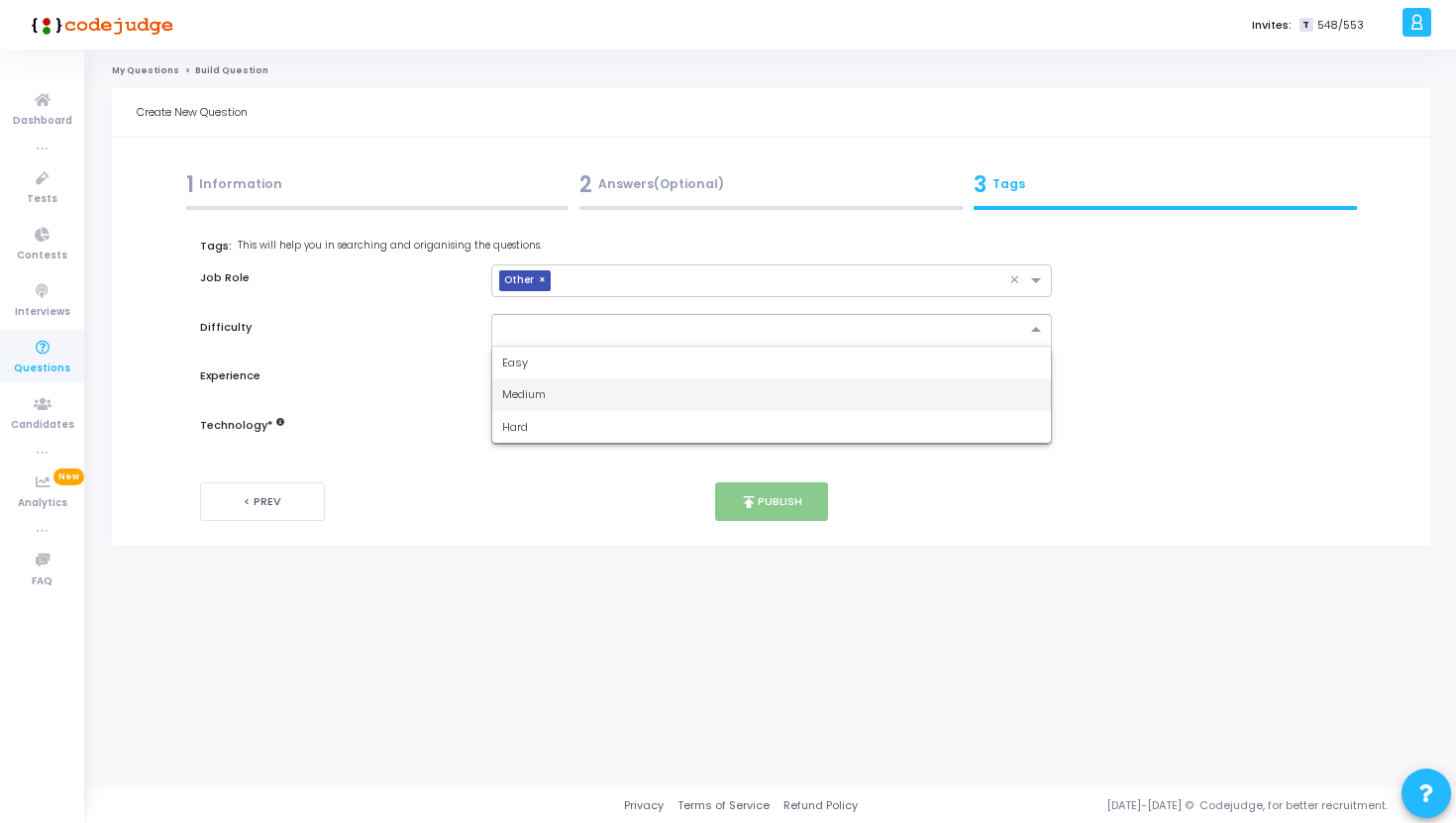 click on "Medium" at bounding box center [772, 394] 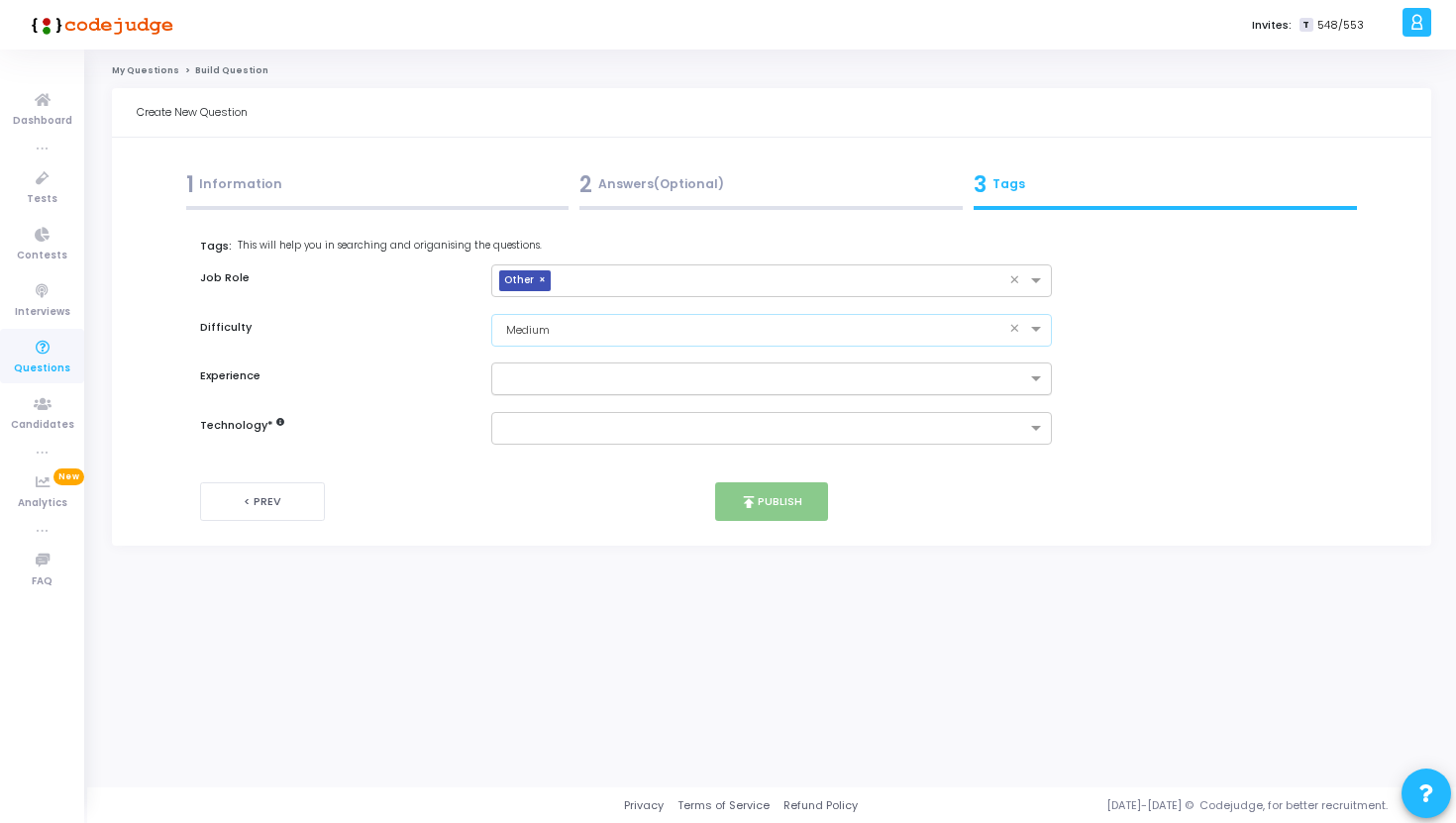 click at bounding box center (765, 379) 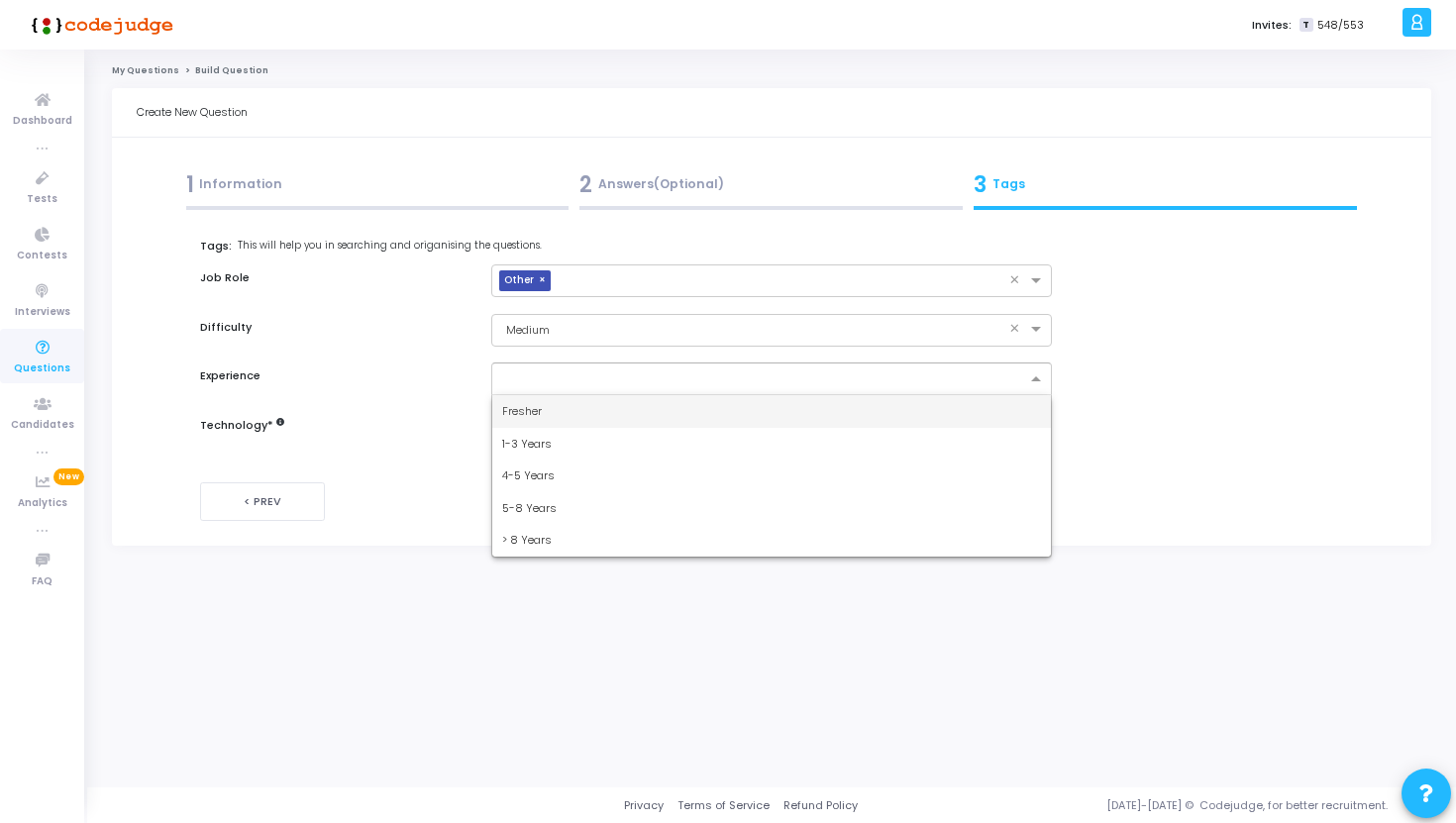 click on "Fresher" at bounding box center (772, 411) 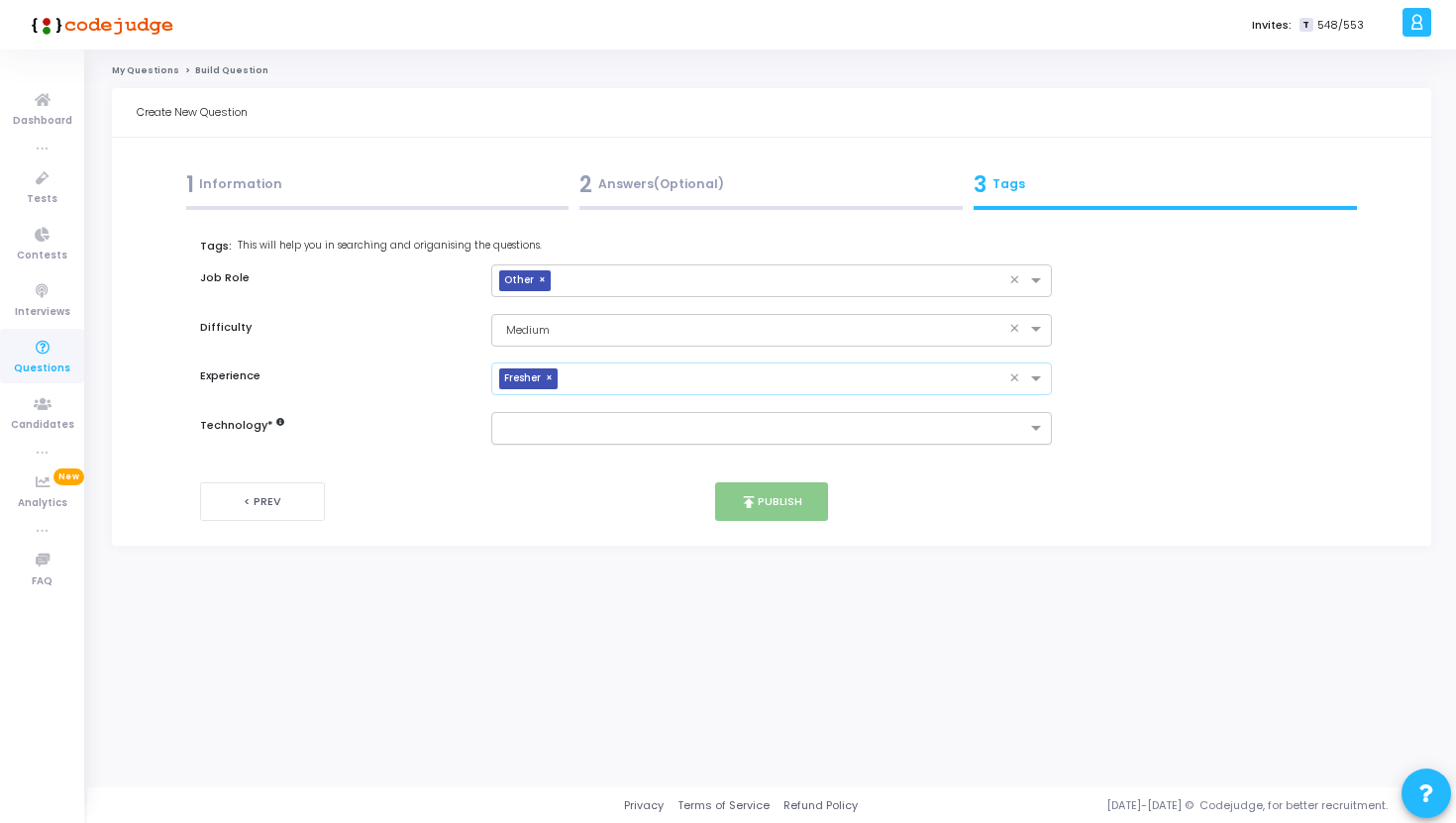 click at bounding box center [765, 429] 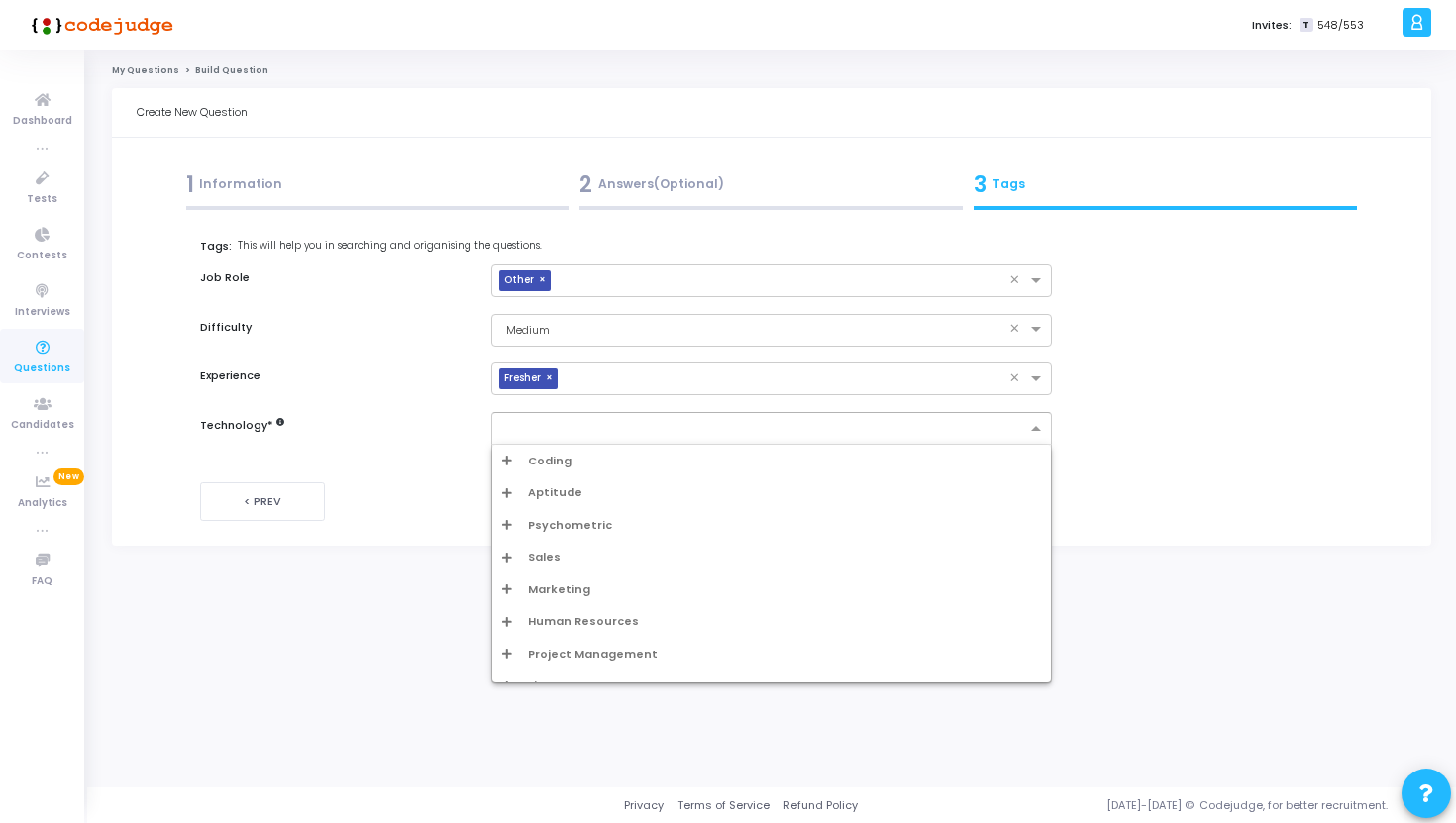 click on "Coding" at bounding box center [550, 461] 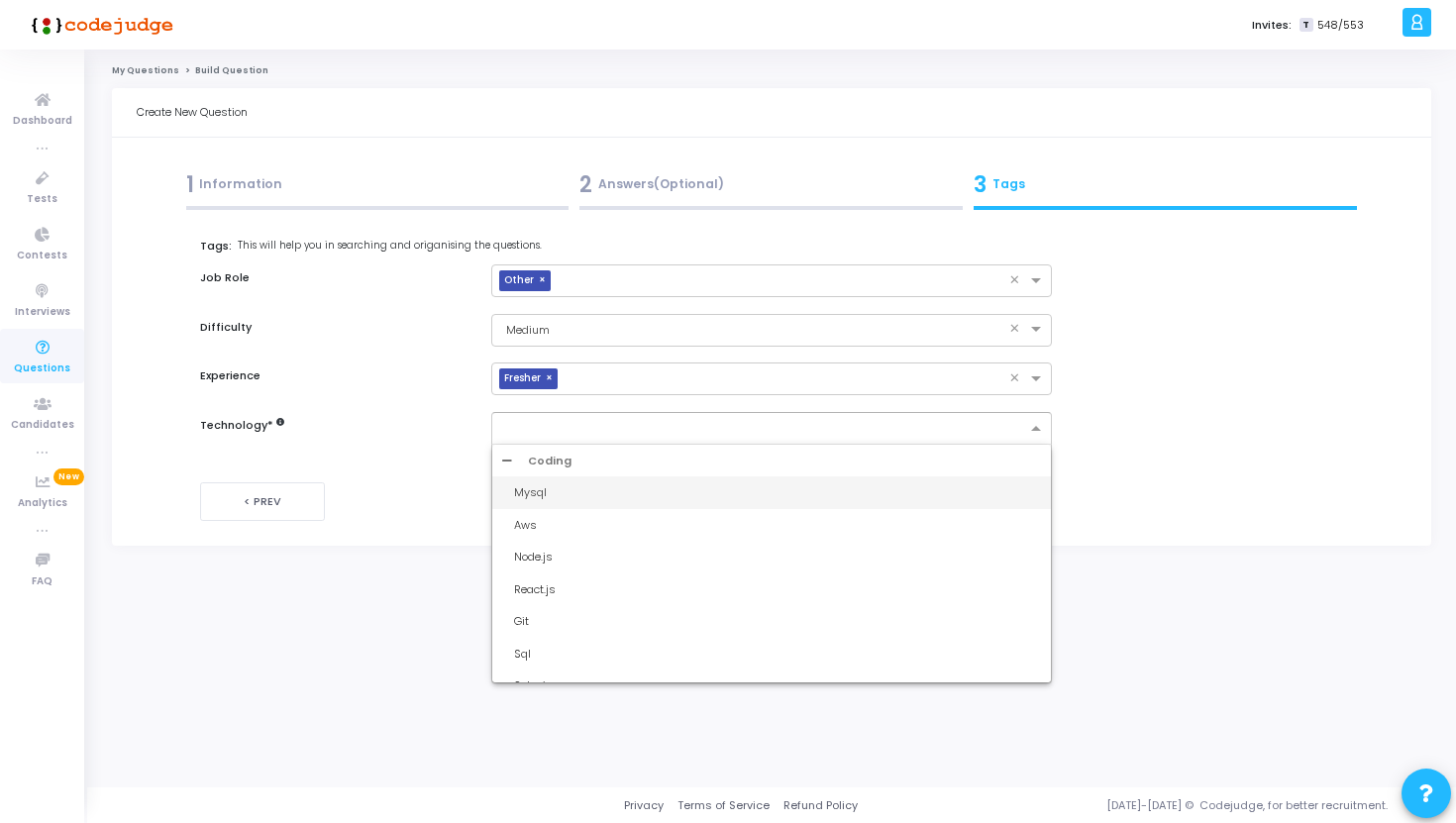 click on "Coding" at bounding box center (550, 461) 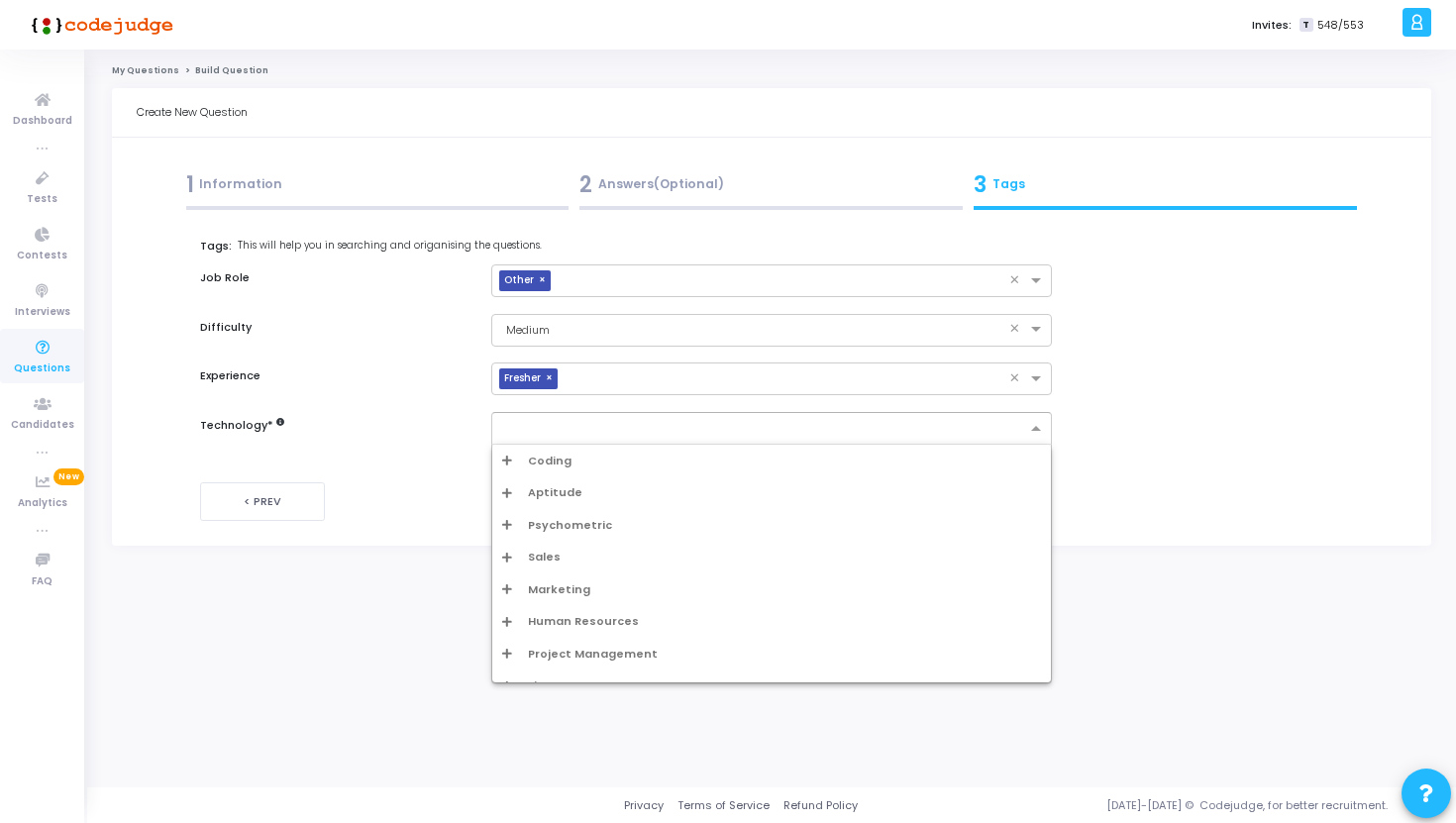 click on "Aptitude" at bounding box center [772, 492] 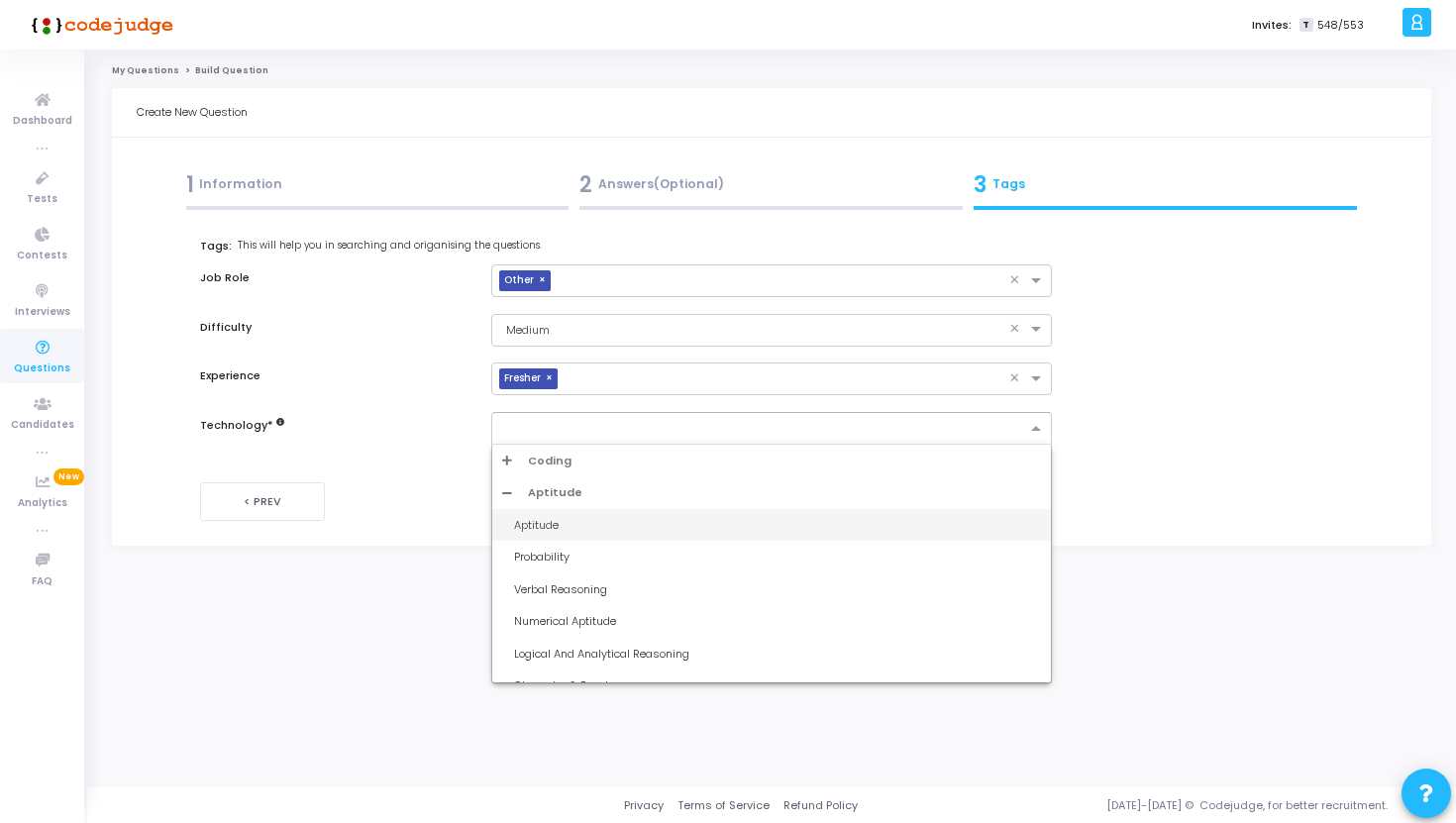 click on "Aptitude" at bounding box center [778, 525] 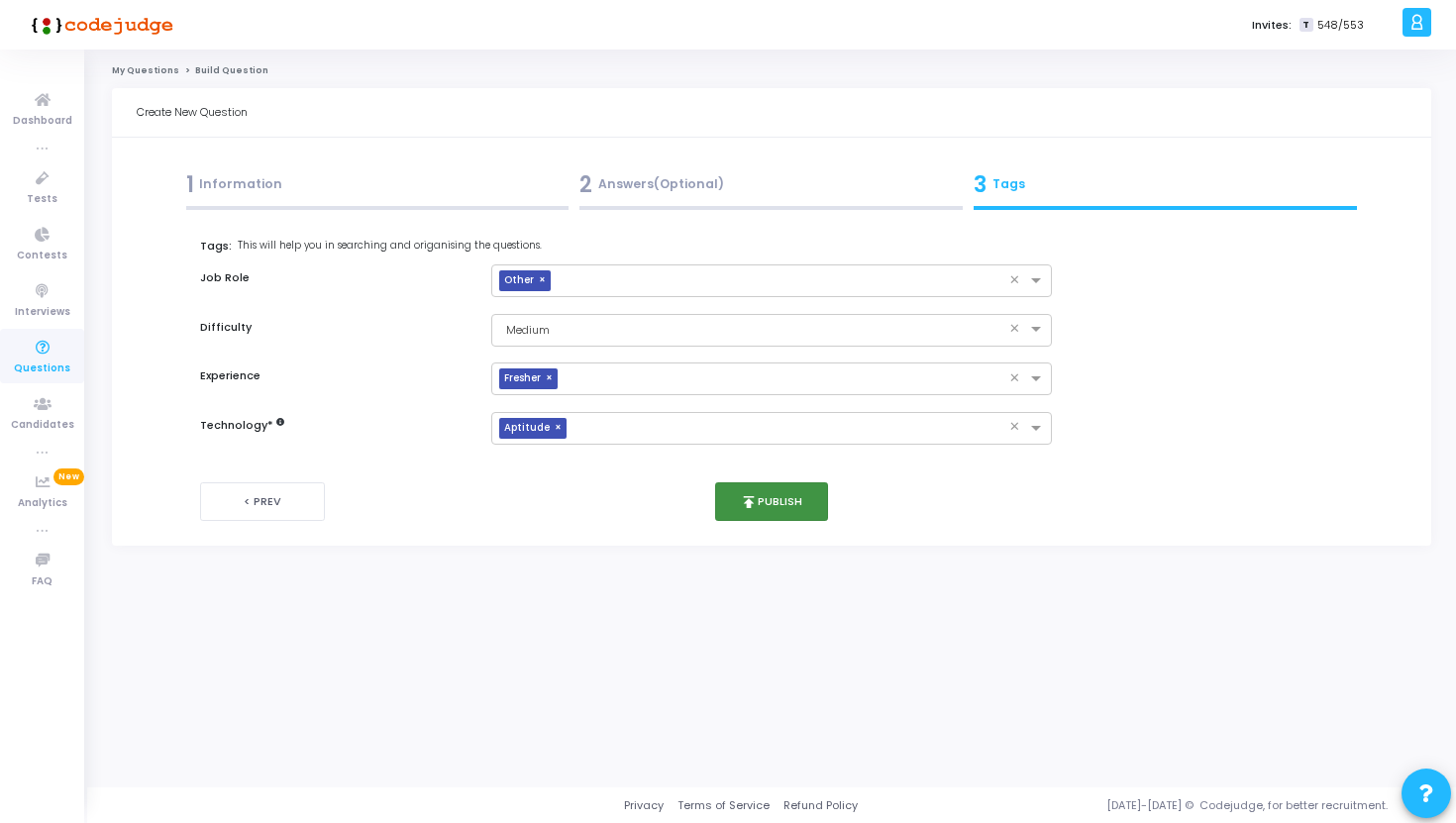 click on "publish  Publish" at bounding box center [772, 501] 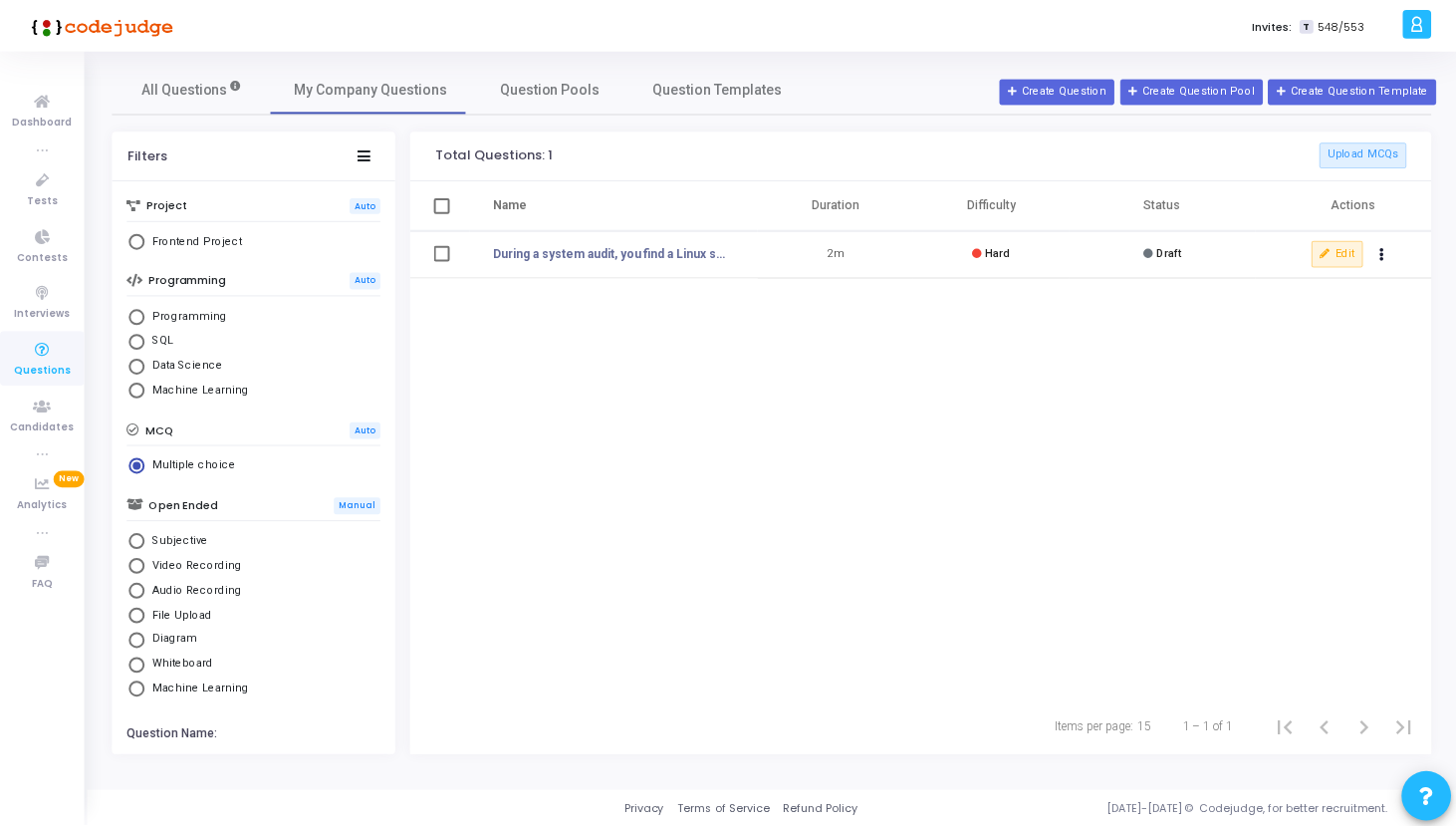 scroll, scrollTop: 0, scrollLeft: 0, axis: both 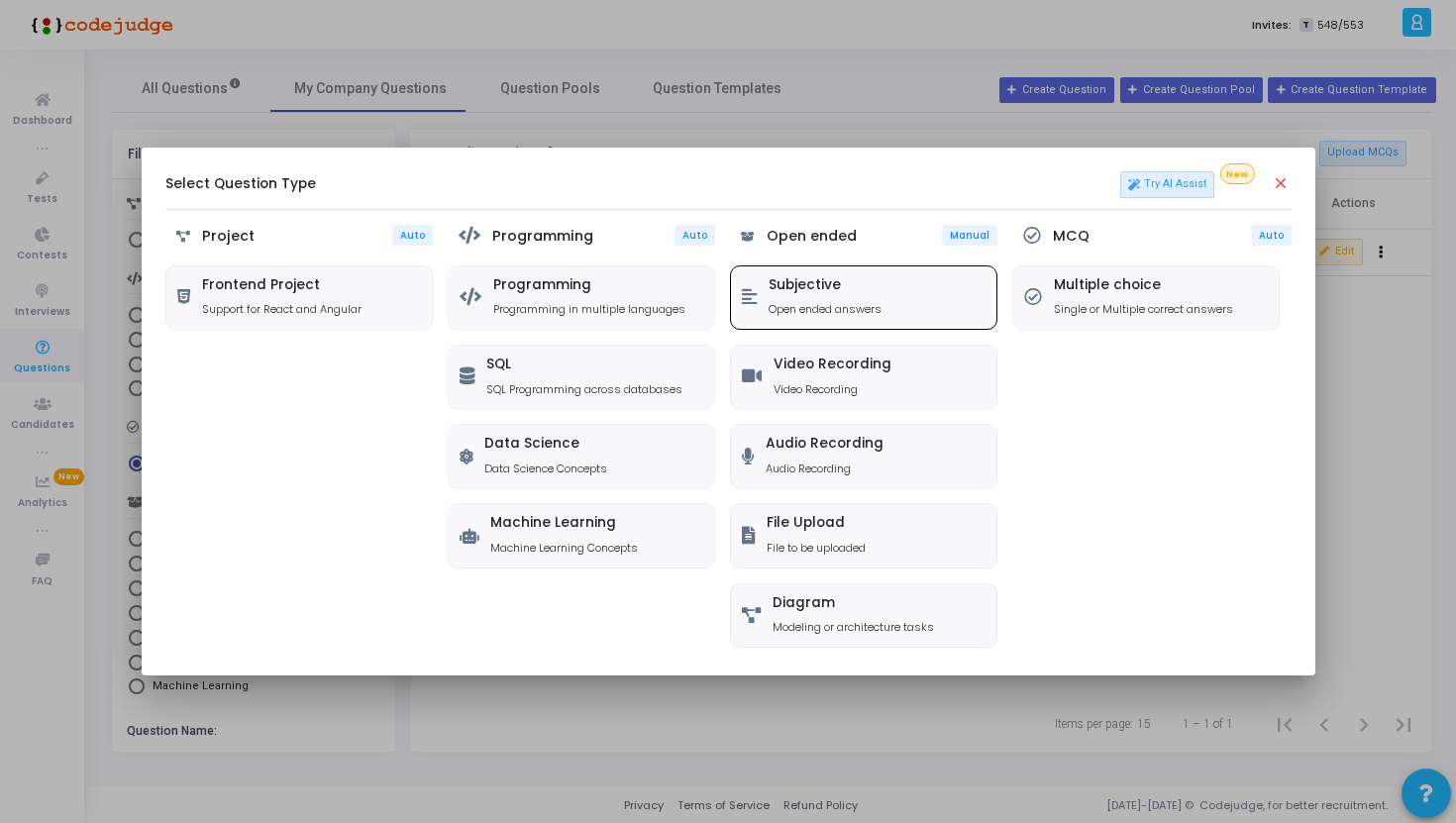 click on "Subjective" at bounding box center (825, 285) 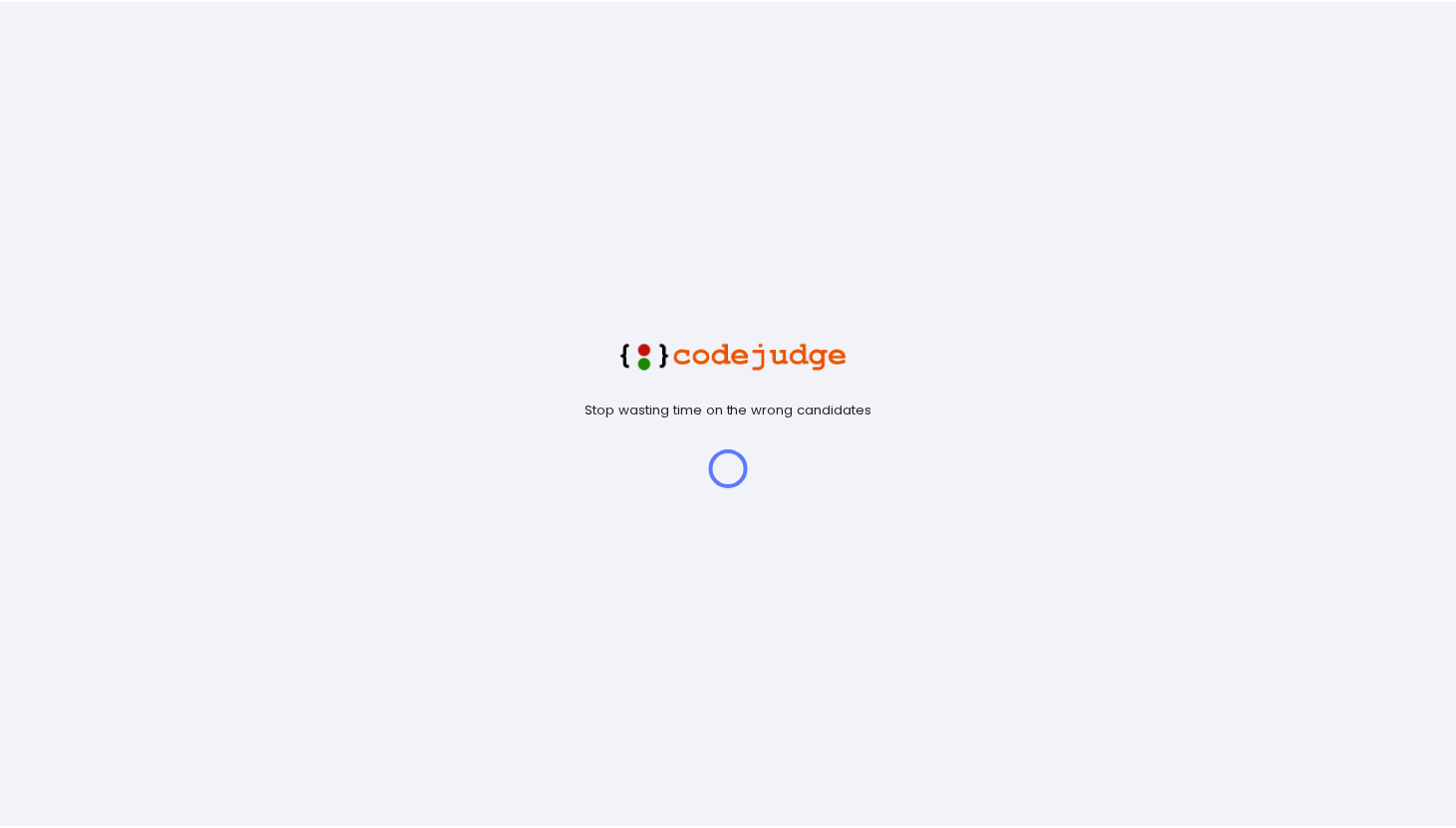 scroll, scrollTop: 0, scrollLeft: 0, axis: both 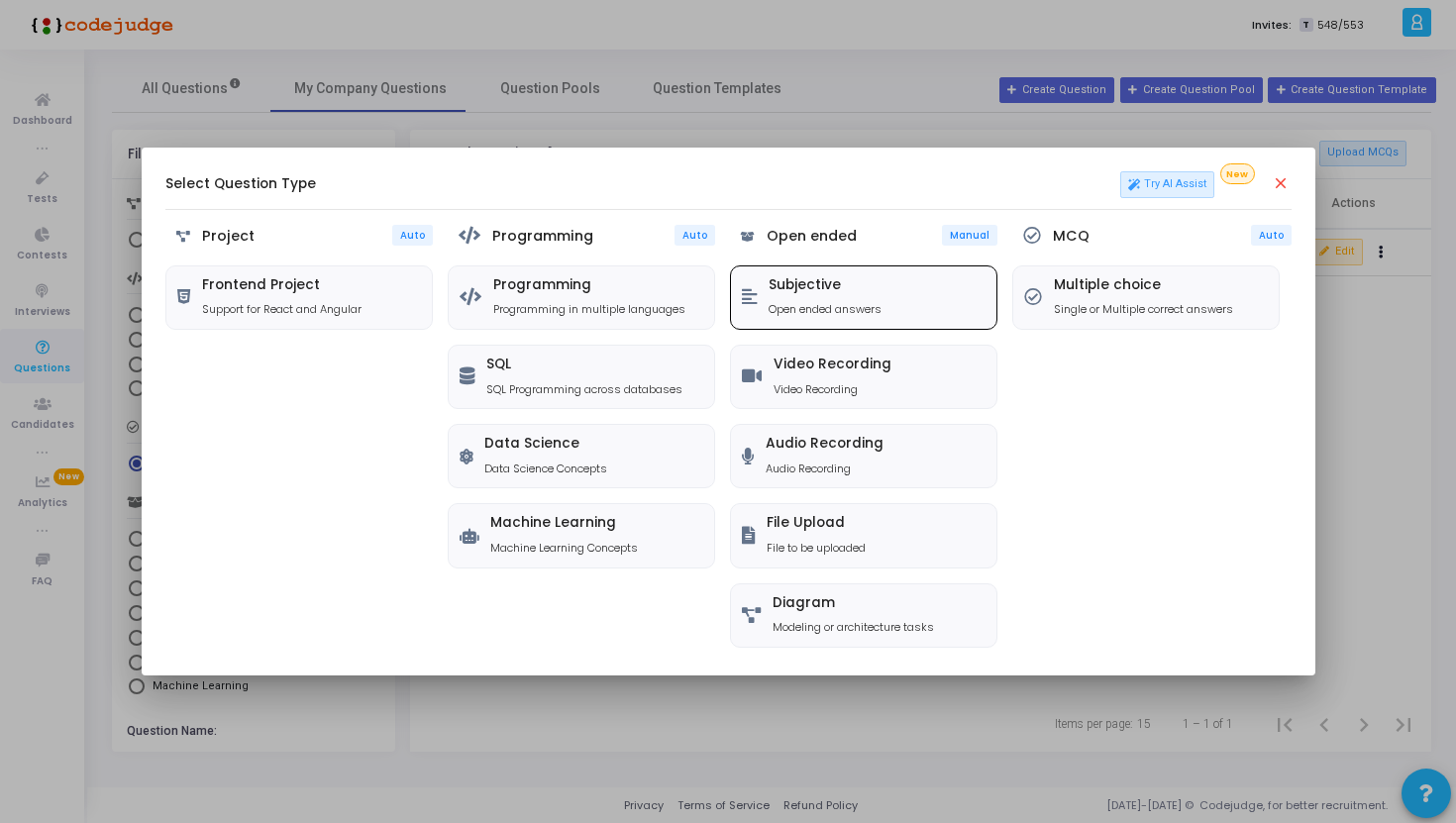 click on "Open ended answers" at bounding box center [825, 309] 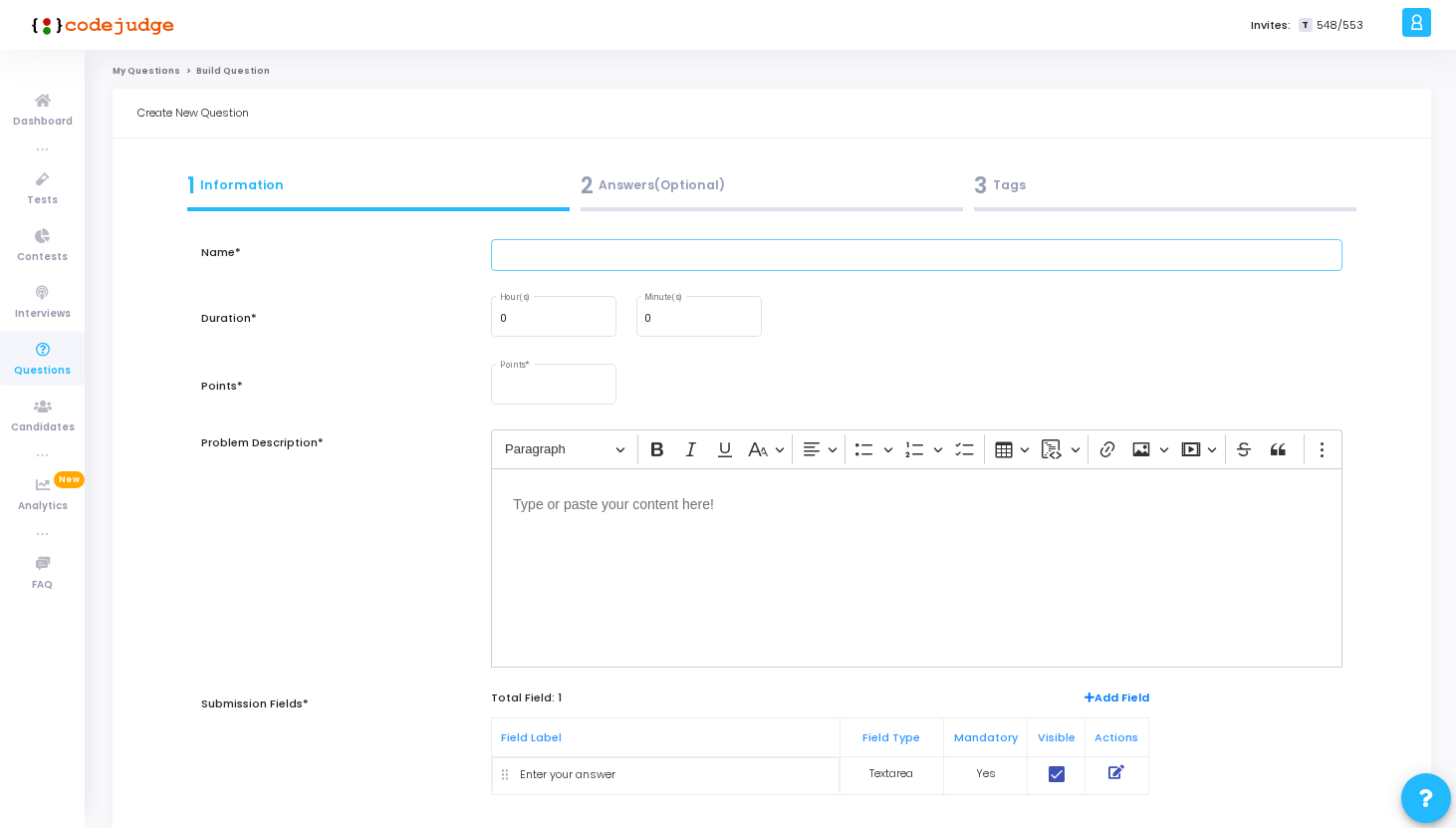 click at bounding box center [916, 255] 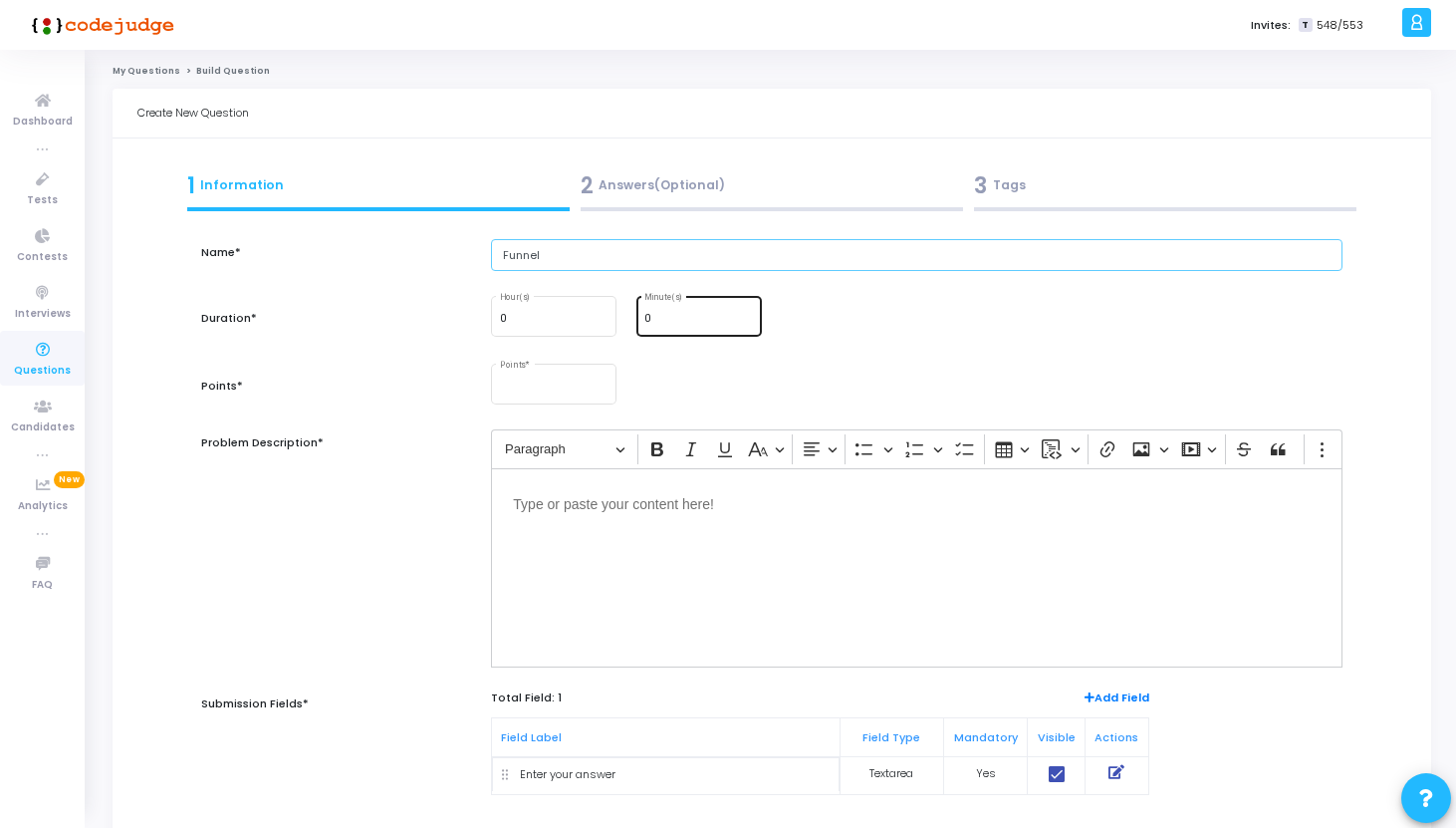 type on "Funnel" 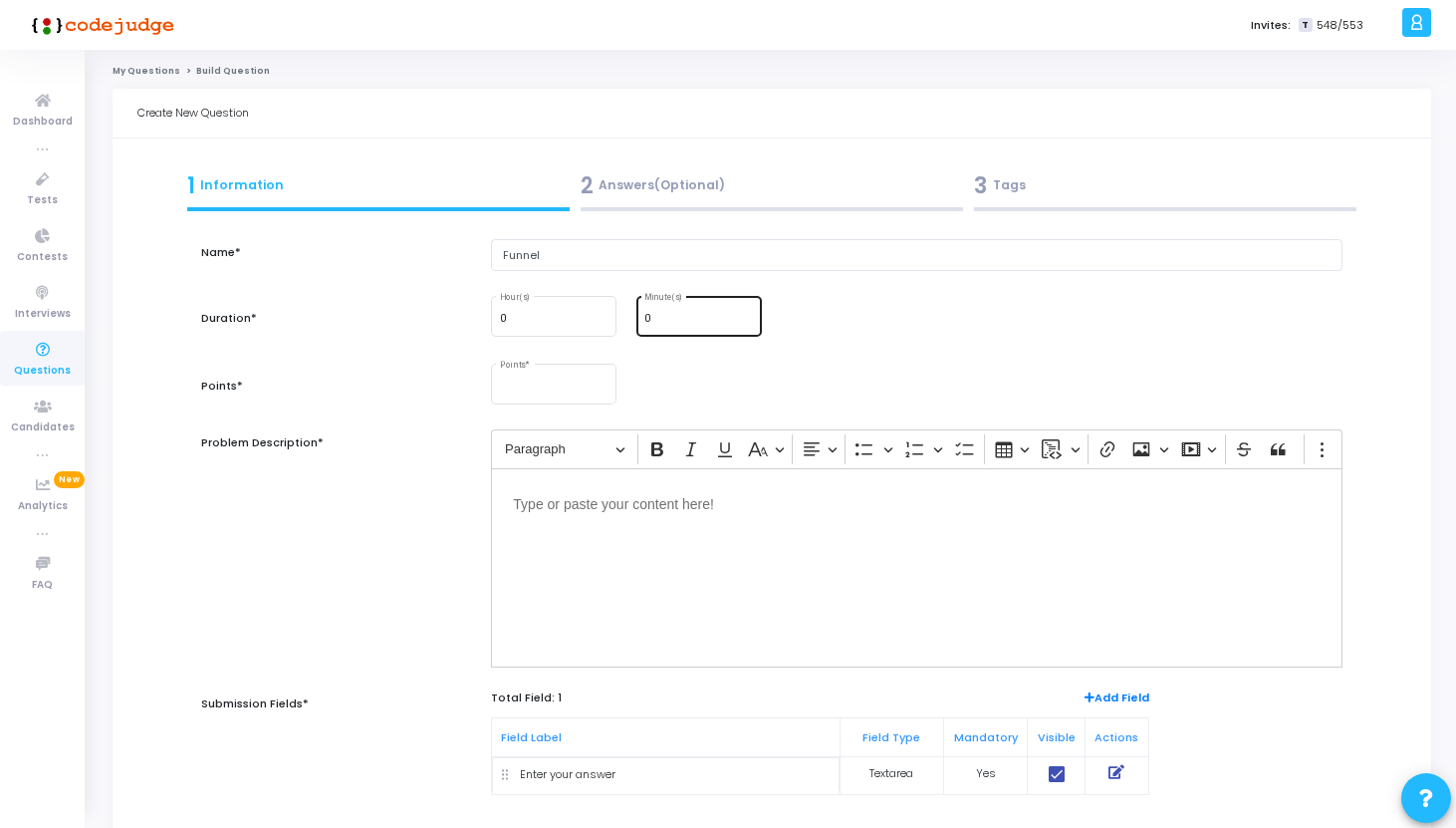 click on "0" at bounding box center (698, 319) 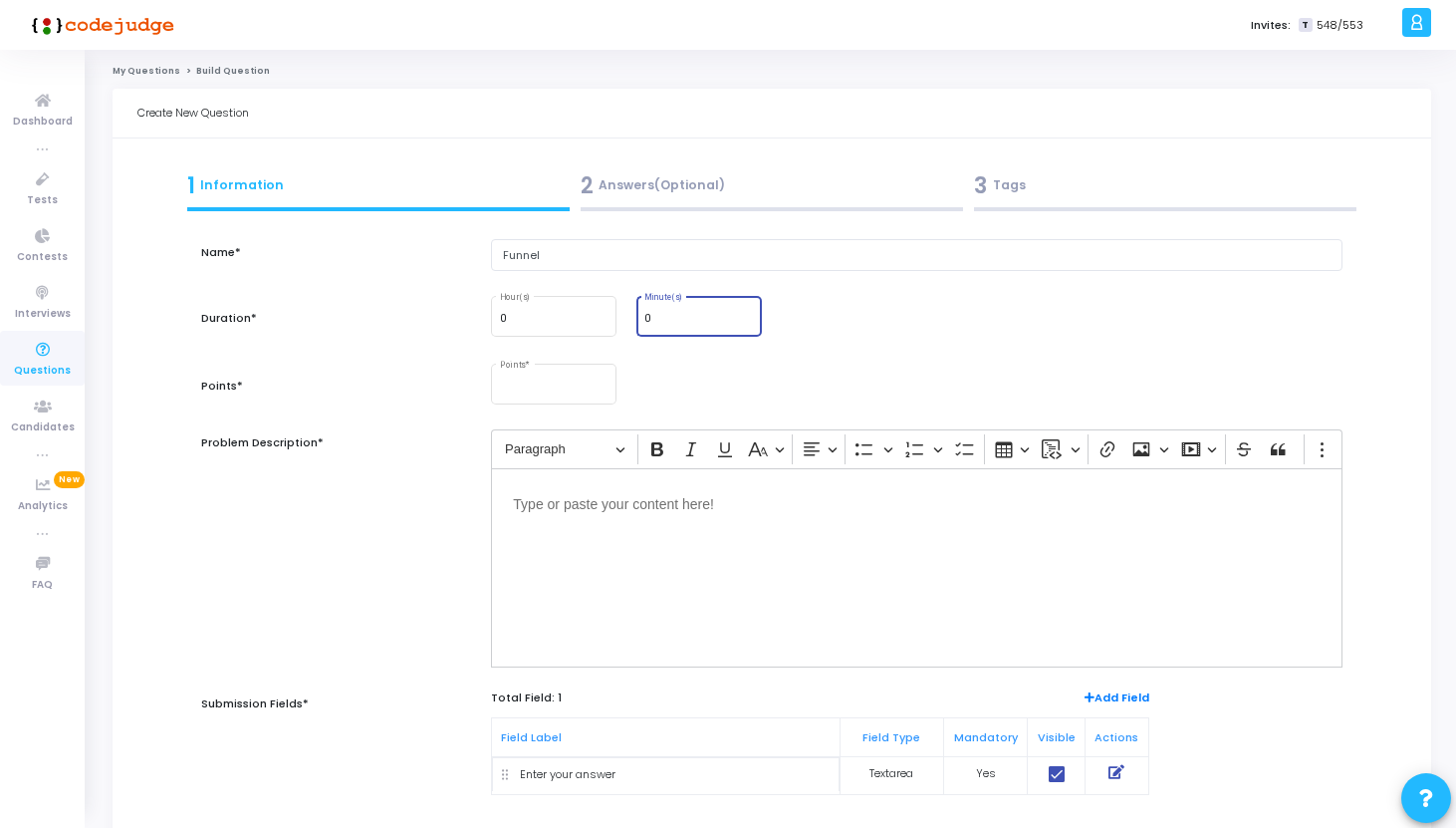 click on "0" at bounding box center [698, 319] 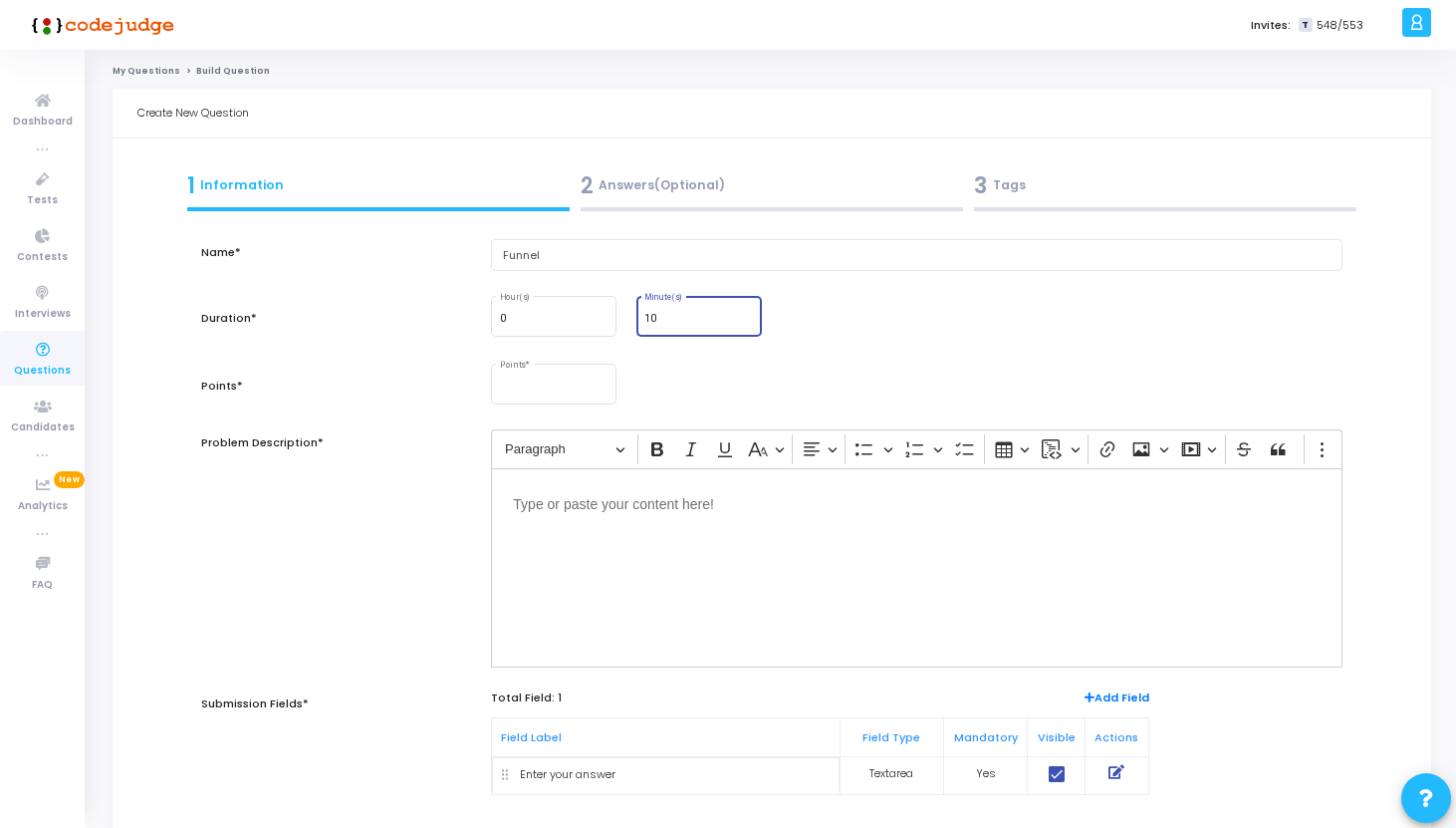 type on "10" 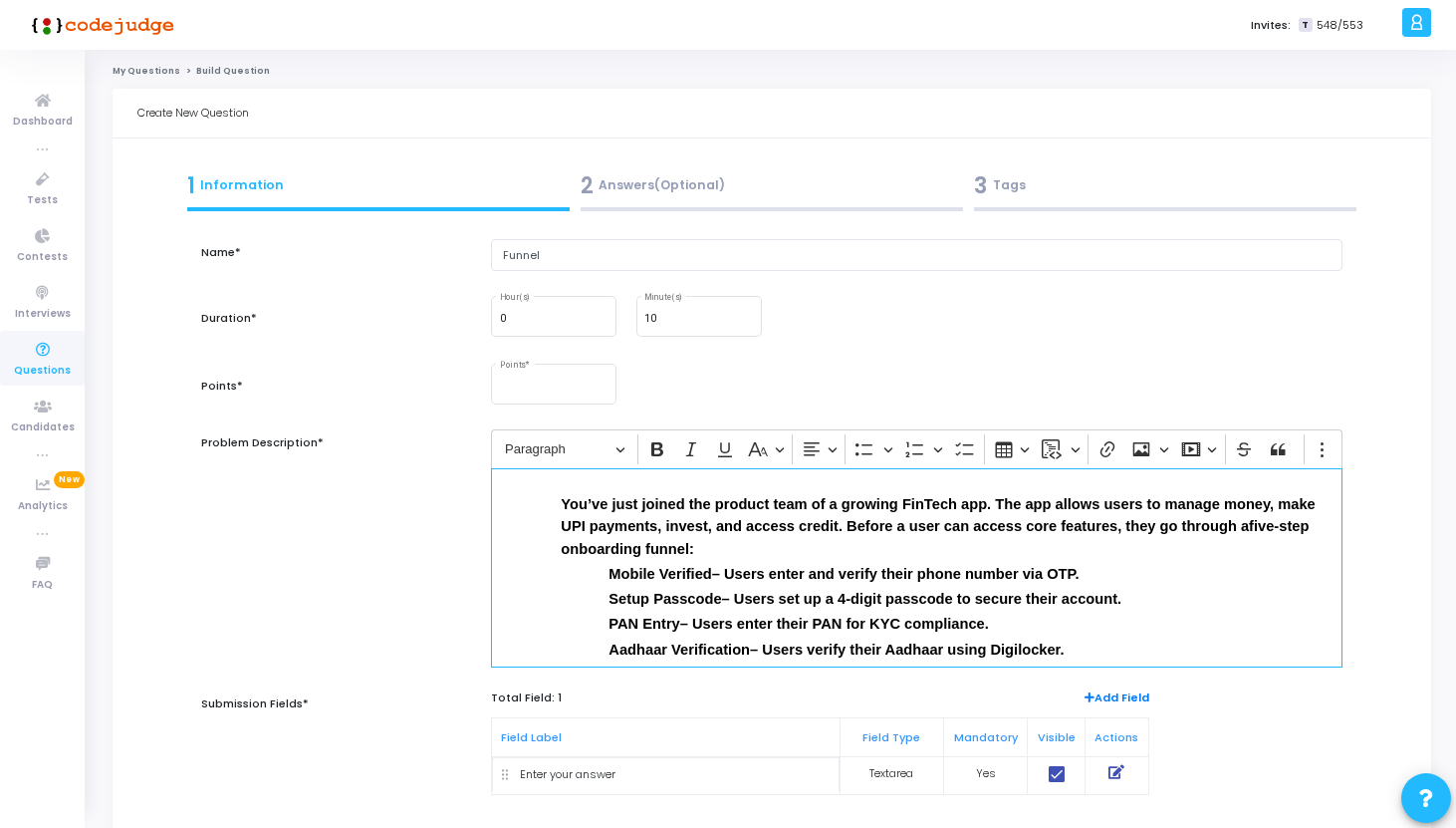 scroll, scrollTop: 140, scrollLeft: 0, axis: vertical 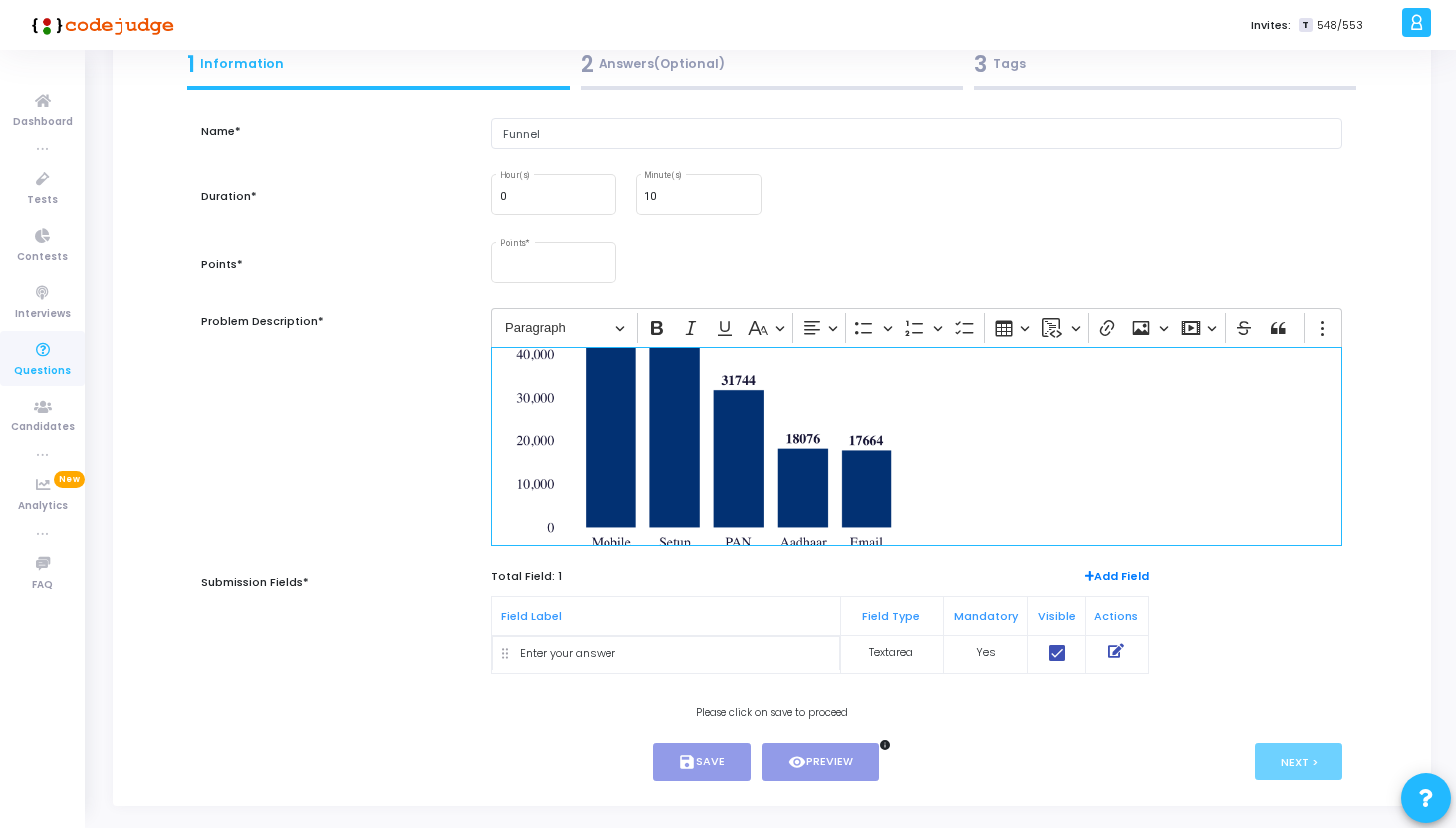 click at bounding box center (916, 377) 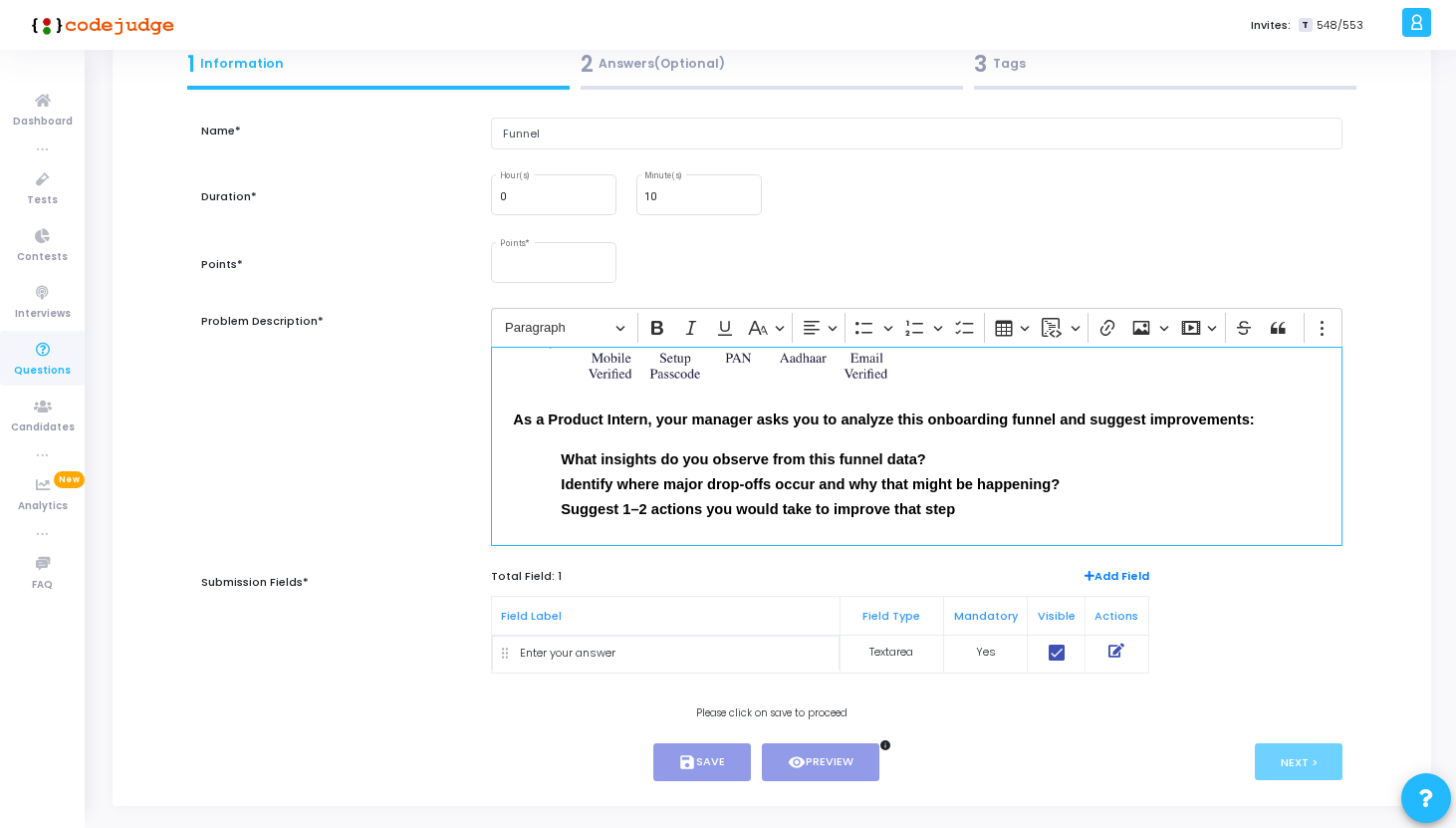 scroll, scrollTop: 640, scrollLeft: 0, axis: vertical 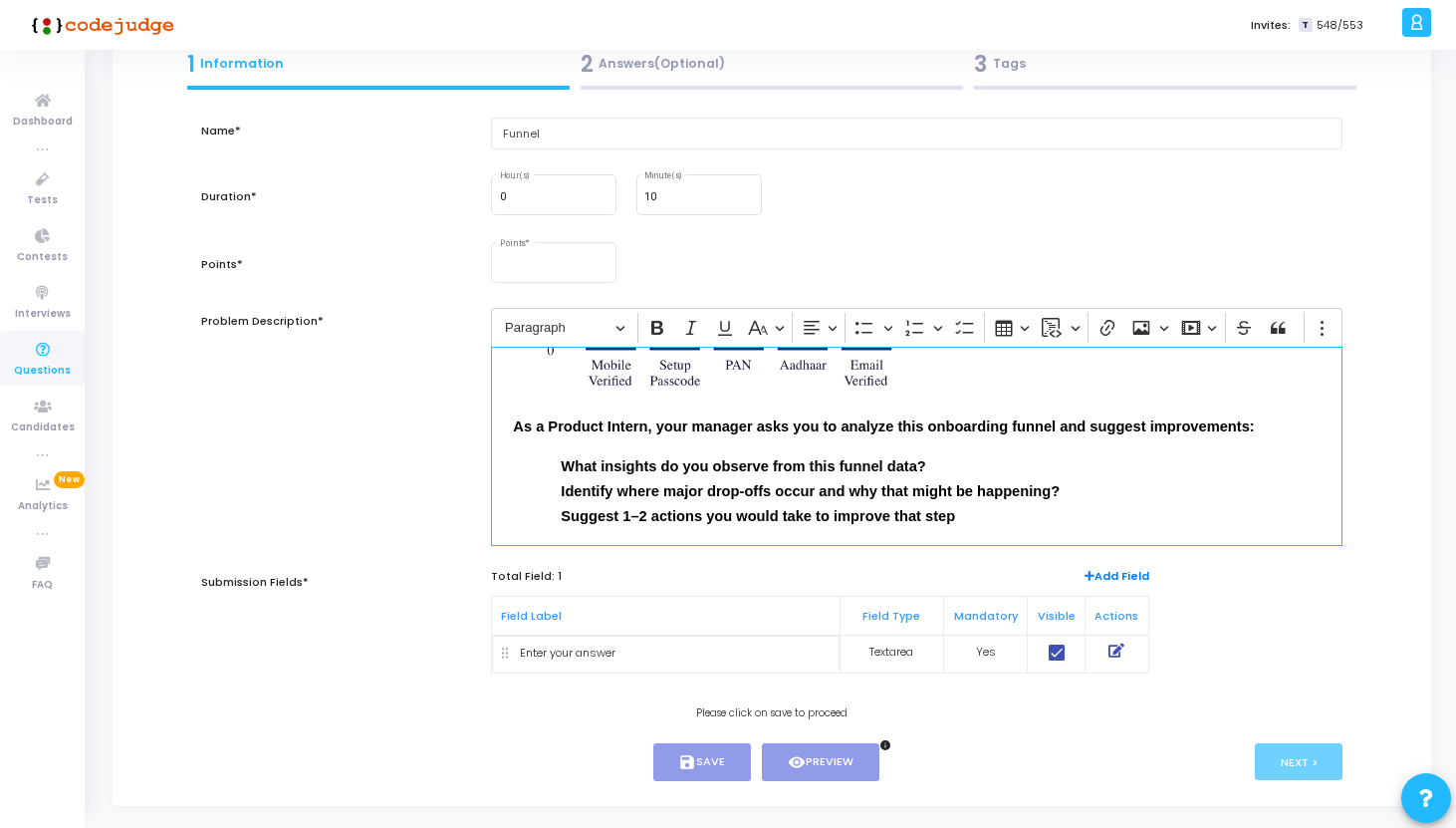 click on "What insights do you observe from this funnel data?" at bounding box center [883, 426] 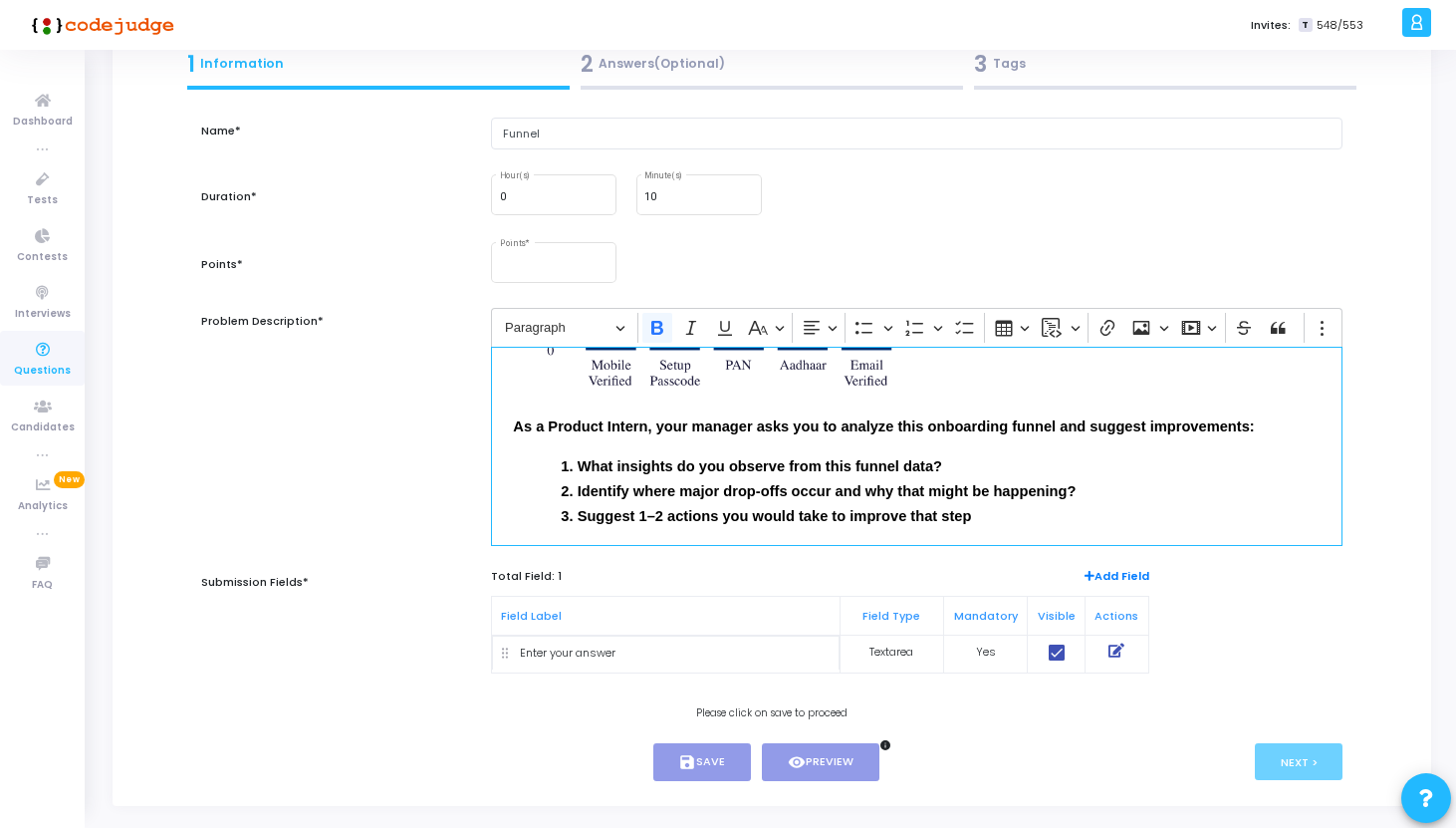 click on "Add Field" at bounding box center (1116, 576) 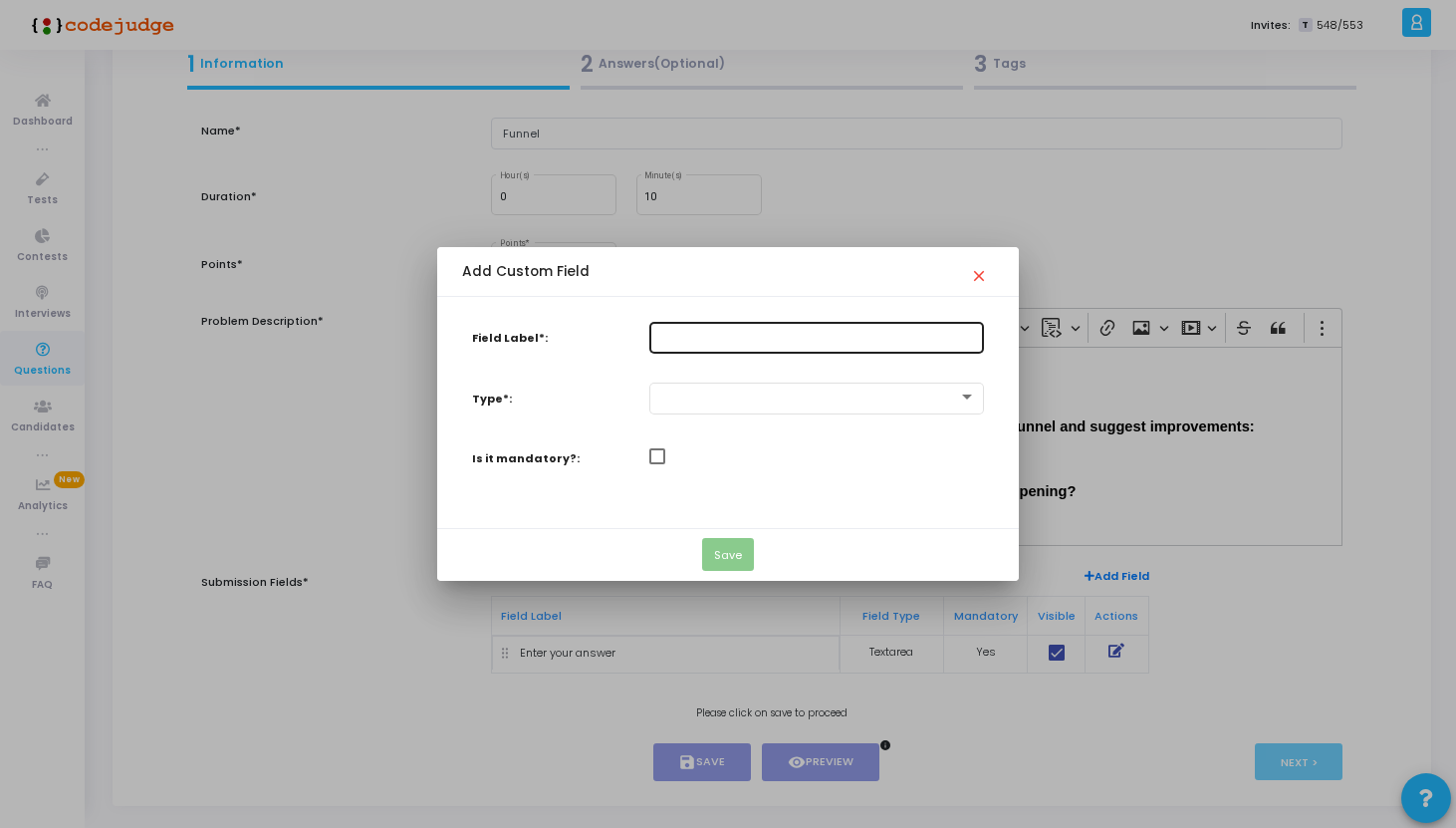 click on "Field Label*:" at bounding box center (817, 337) 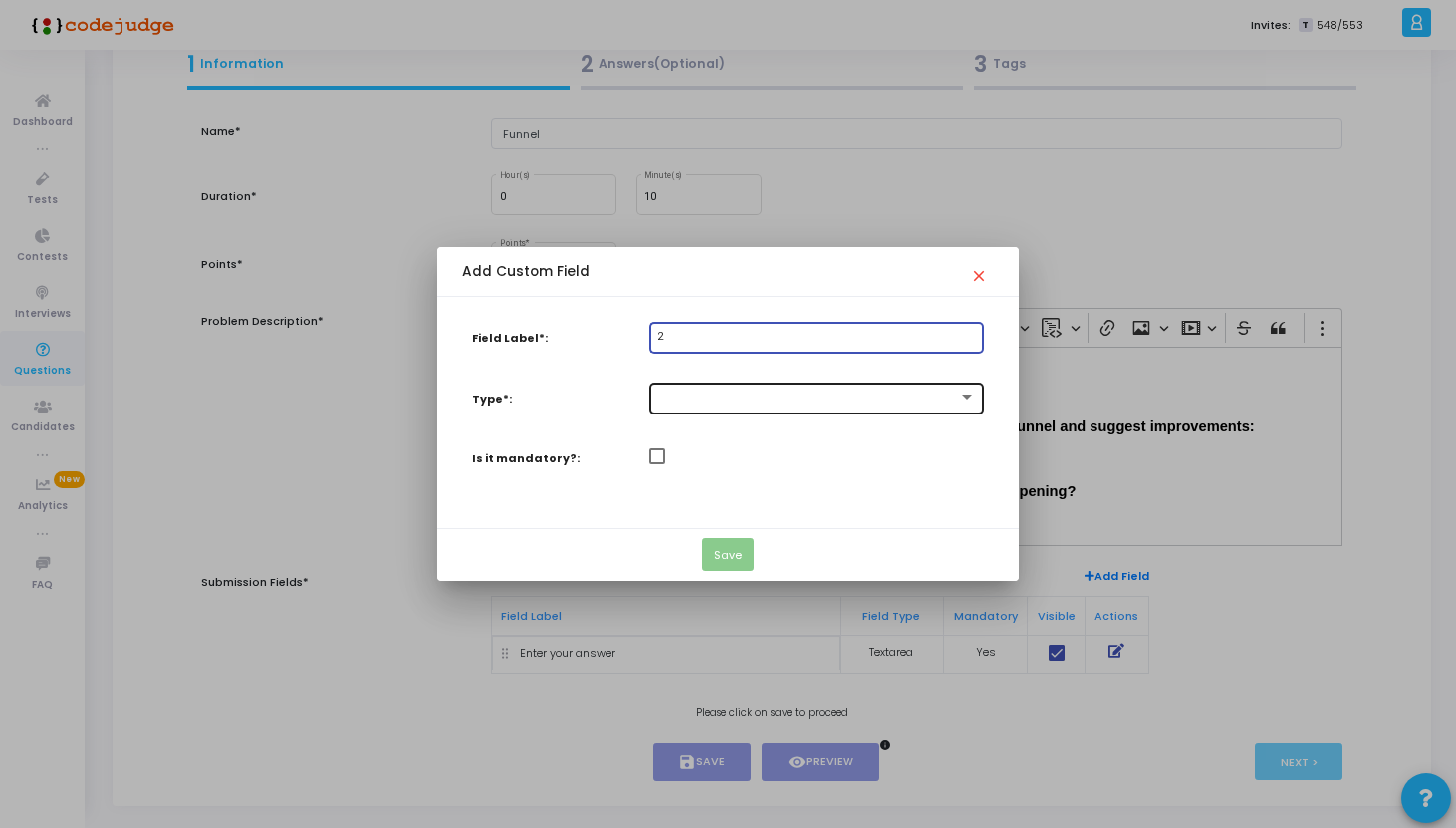type on "2" 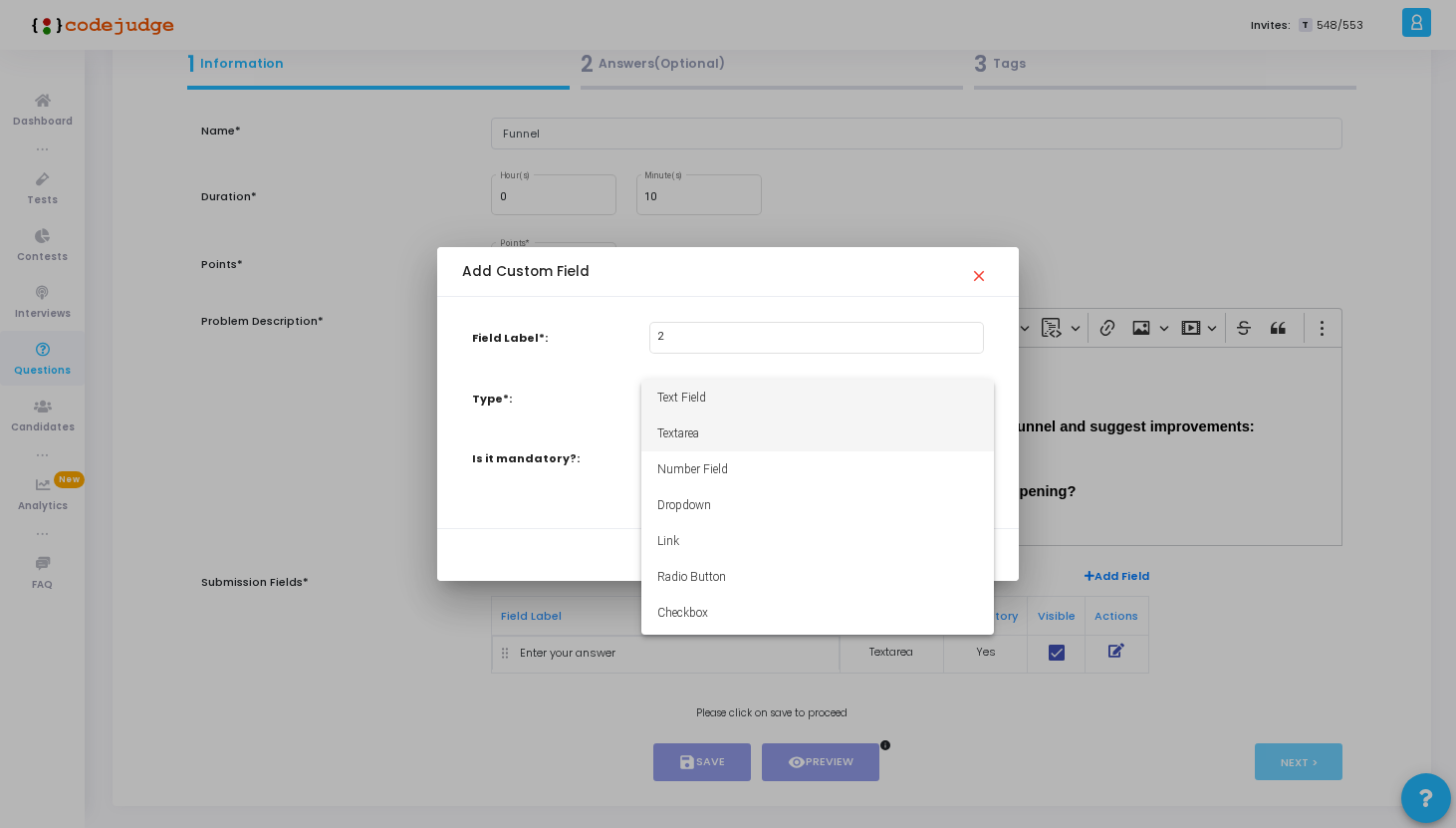 click on "Textarea" at bounding box center (818, 433) 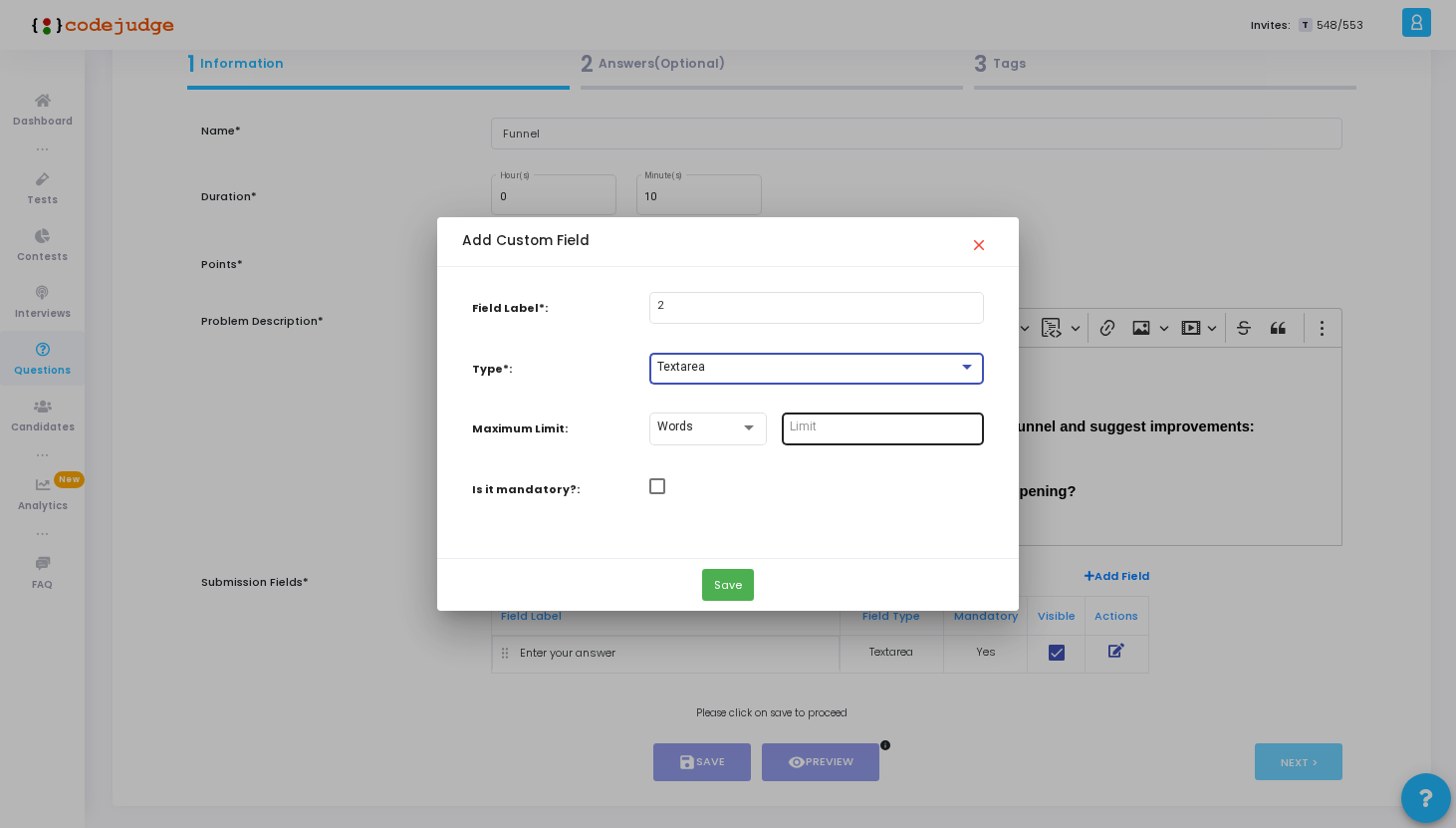 click at bounding box center [882, 427] 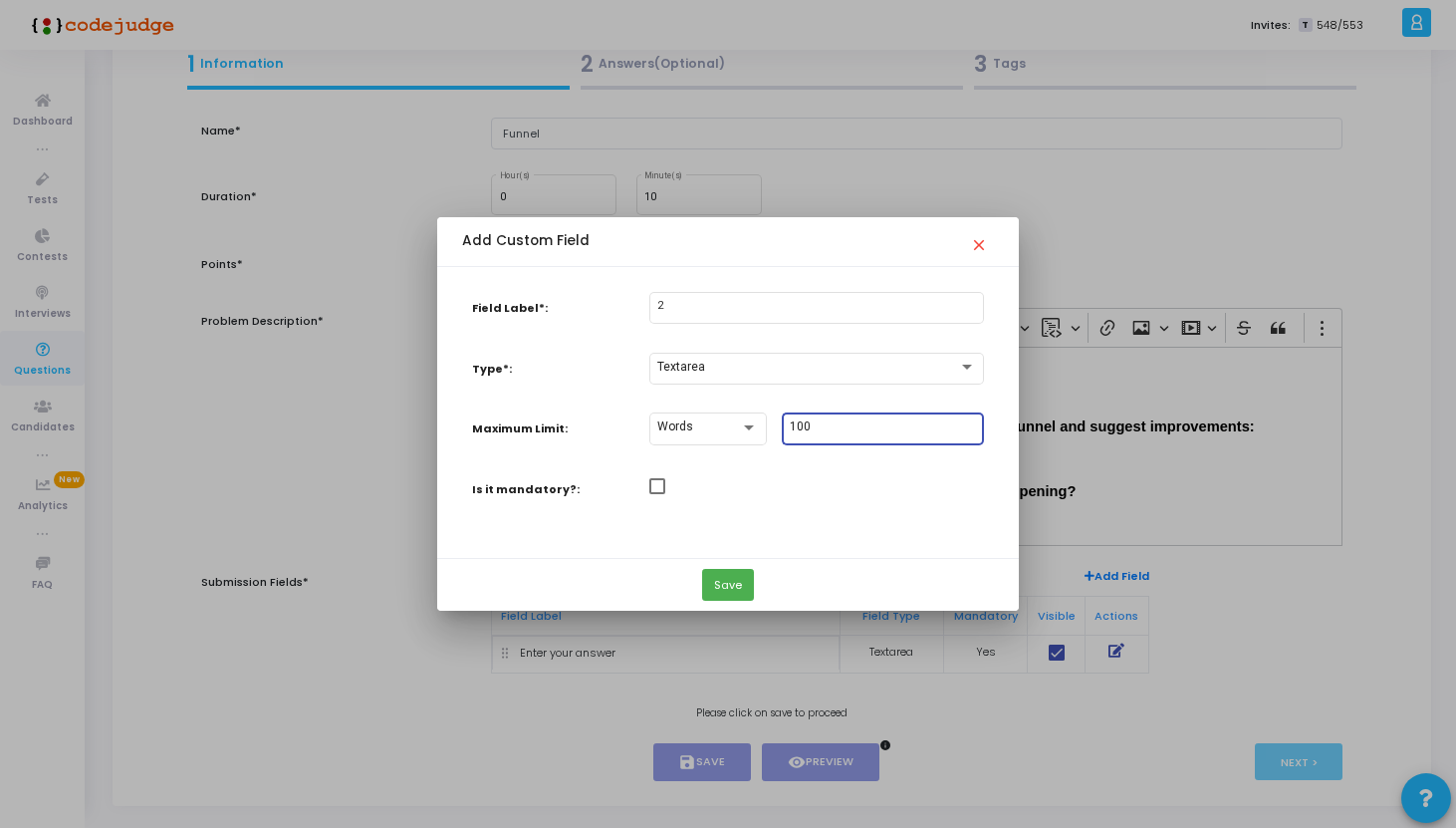 type on "100" 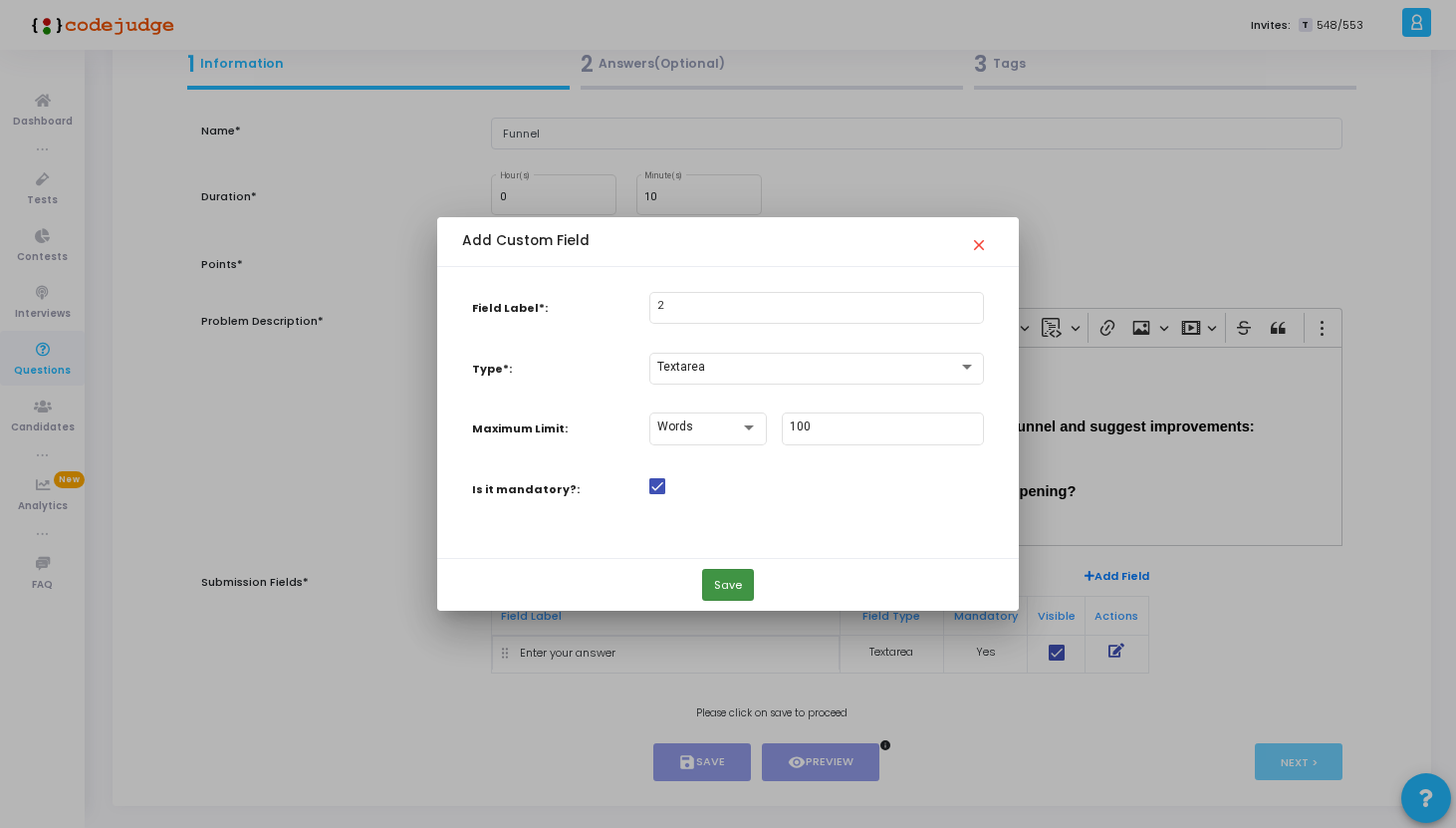 click on "Save" at bounding box center (728, 585) 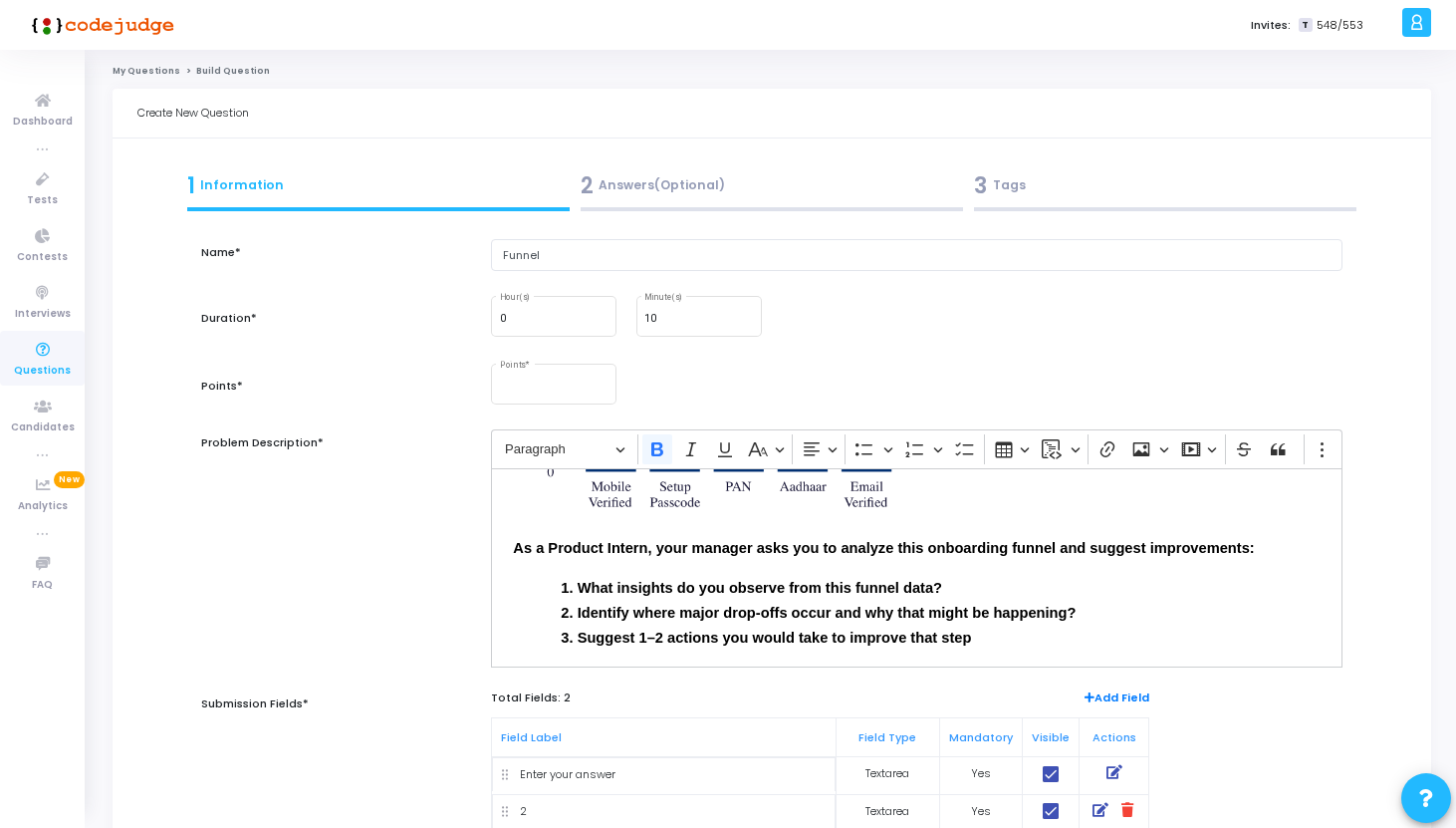 scroll, scrollTop: 122, scrollLeft: 0, axis: vertical 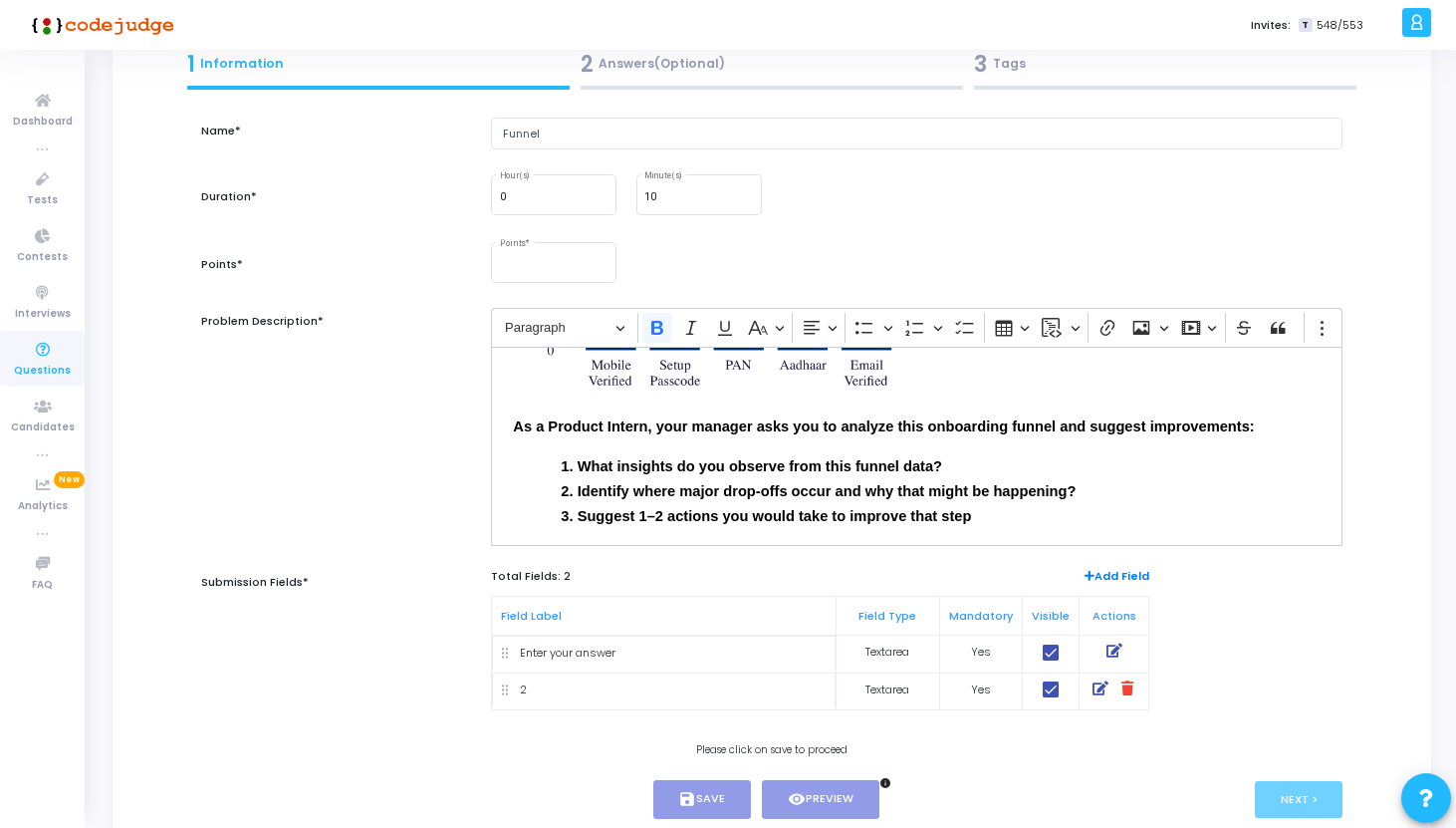 click on "Add Field" at bounding box center [1116, 576] 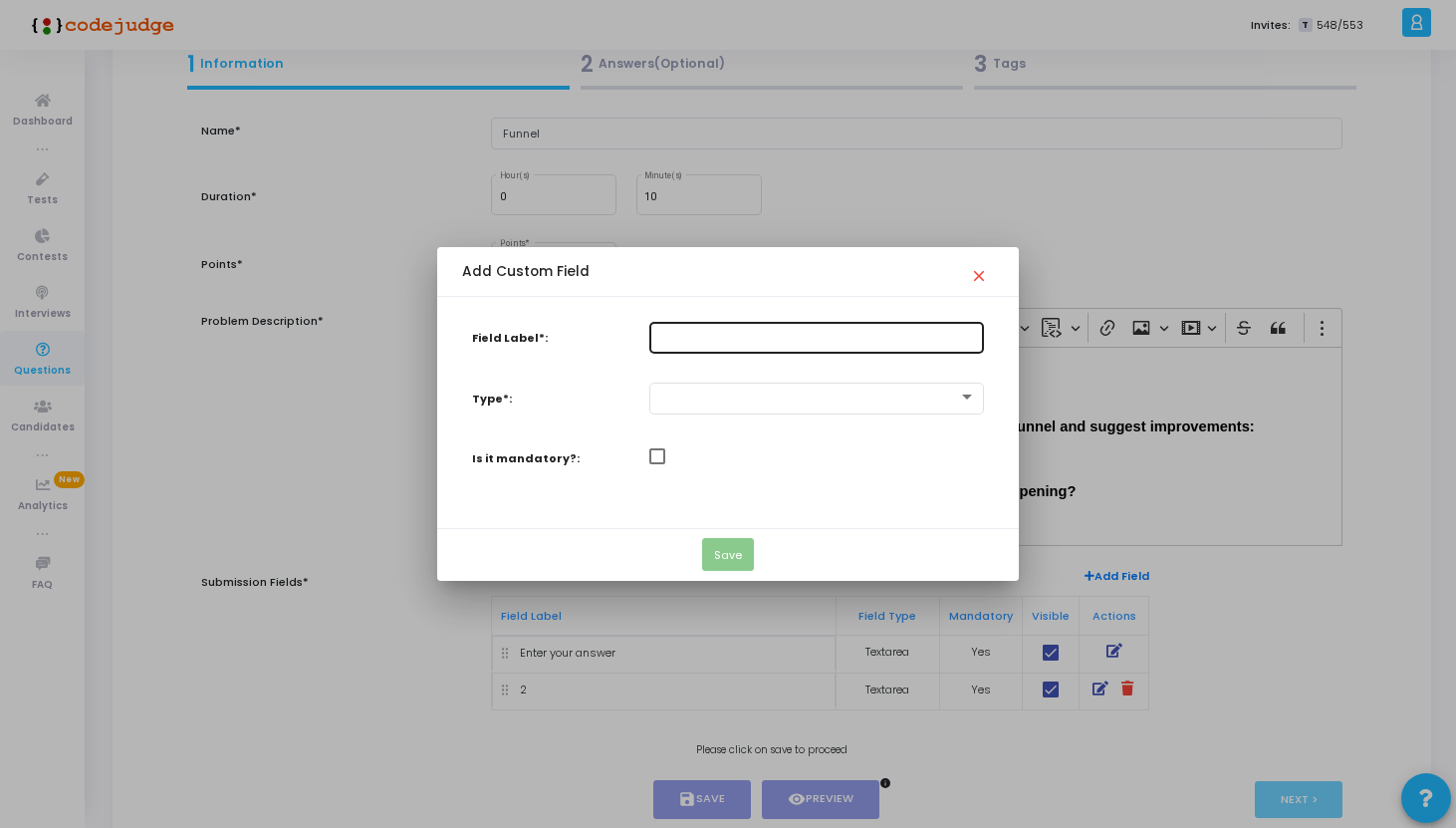 click at bounding box center [817, 337] 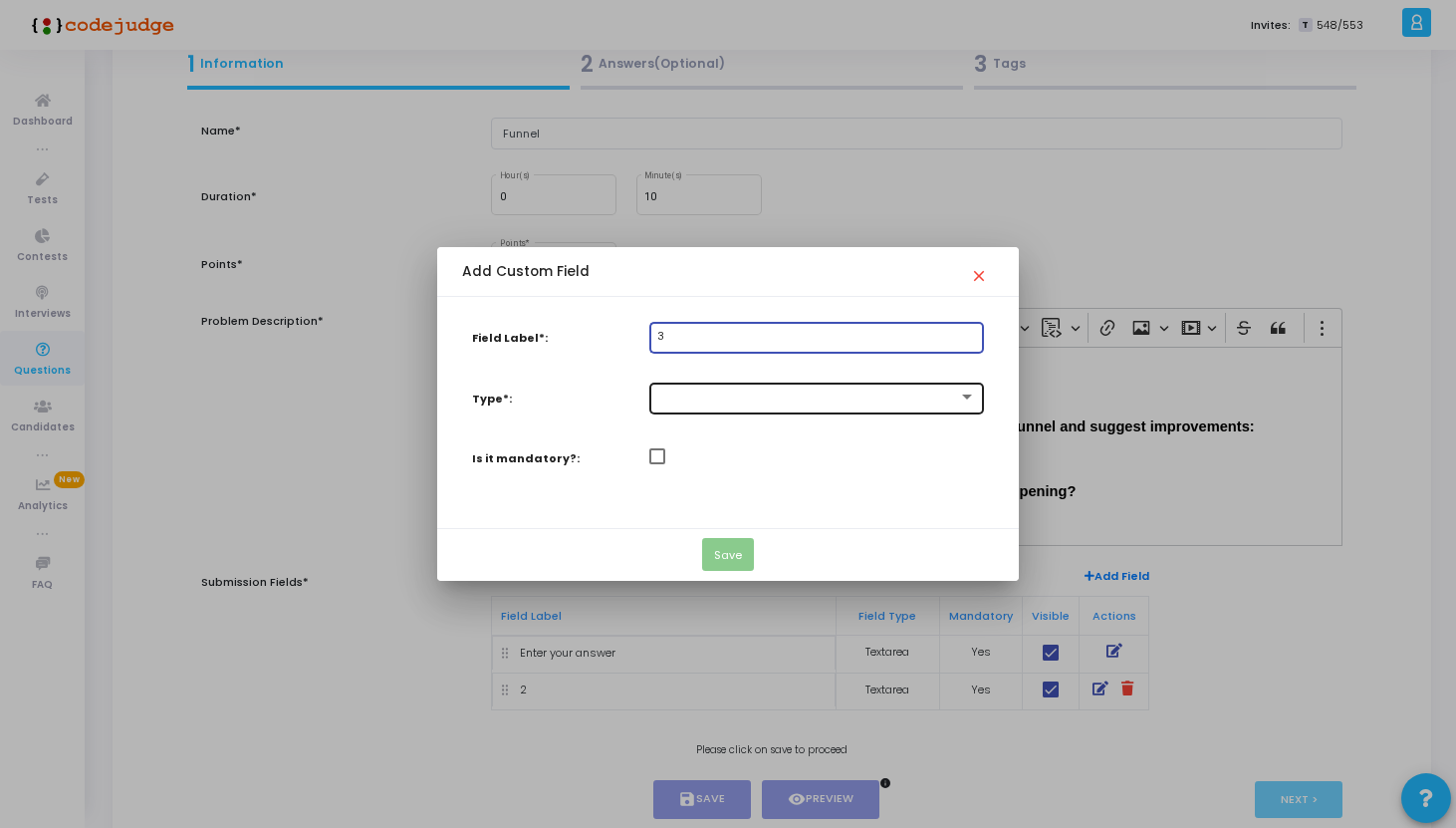 type on "3" 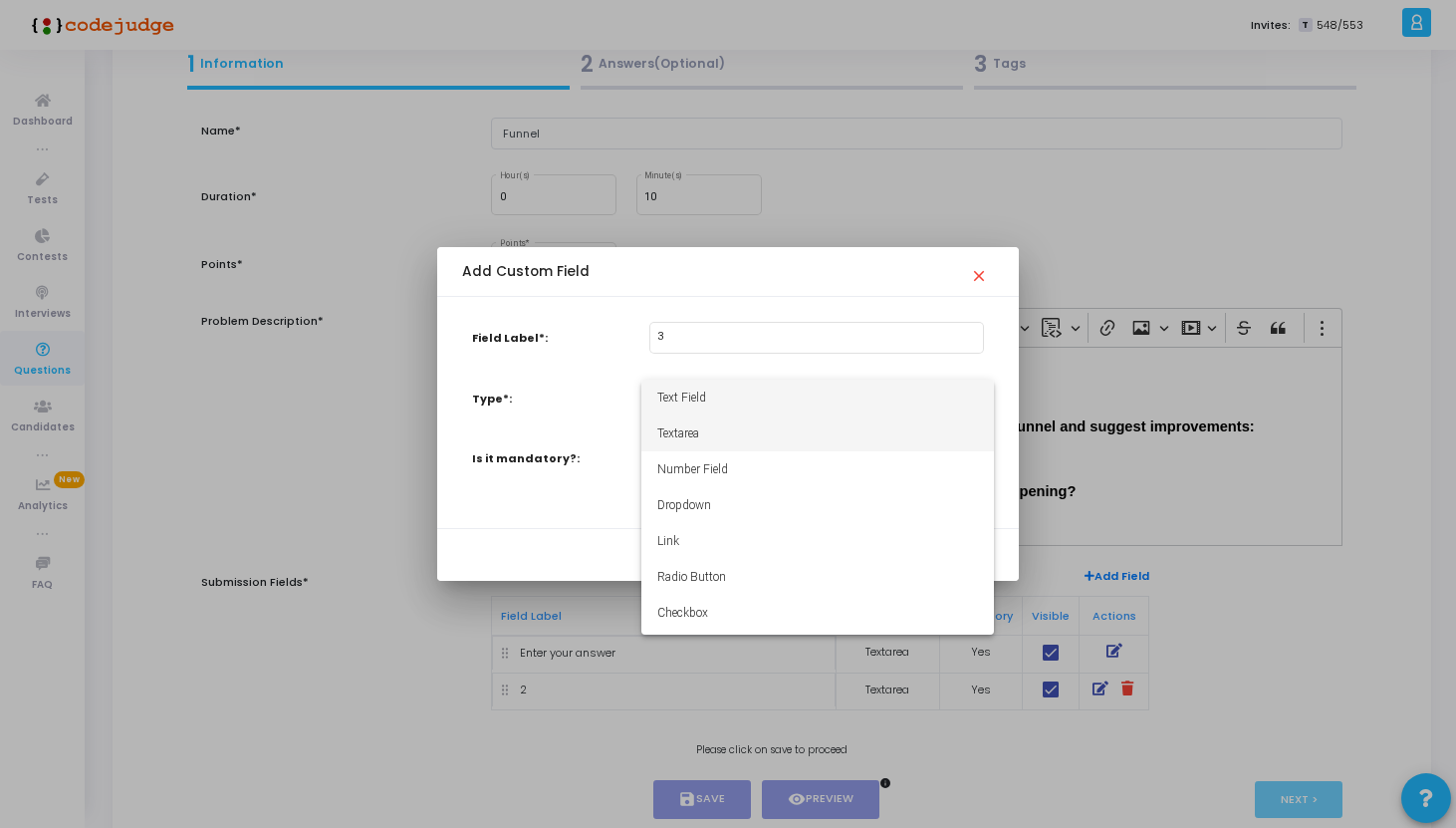click on "Textarea" at bounding box center (818, 433) 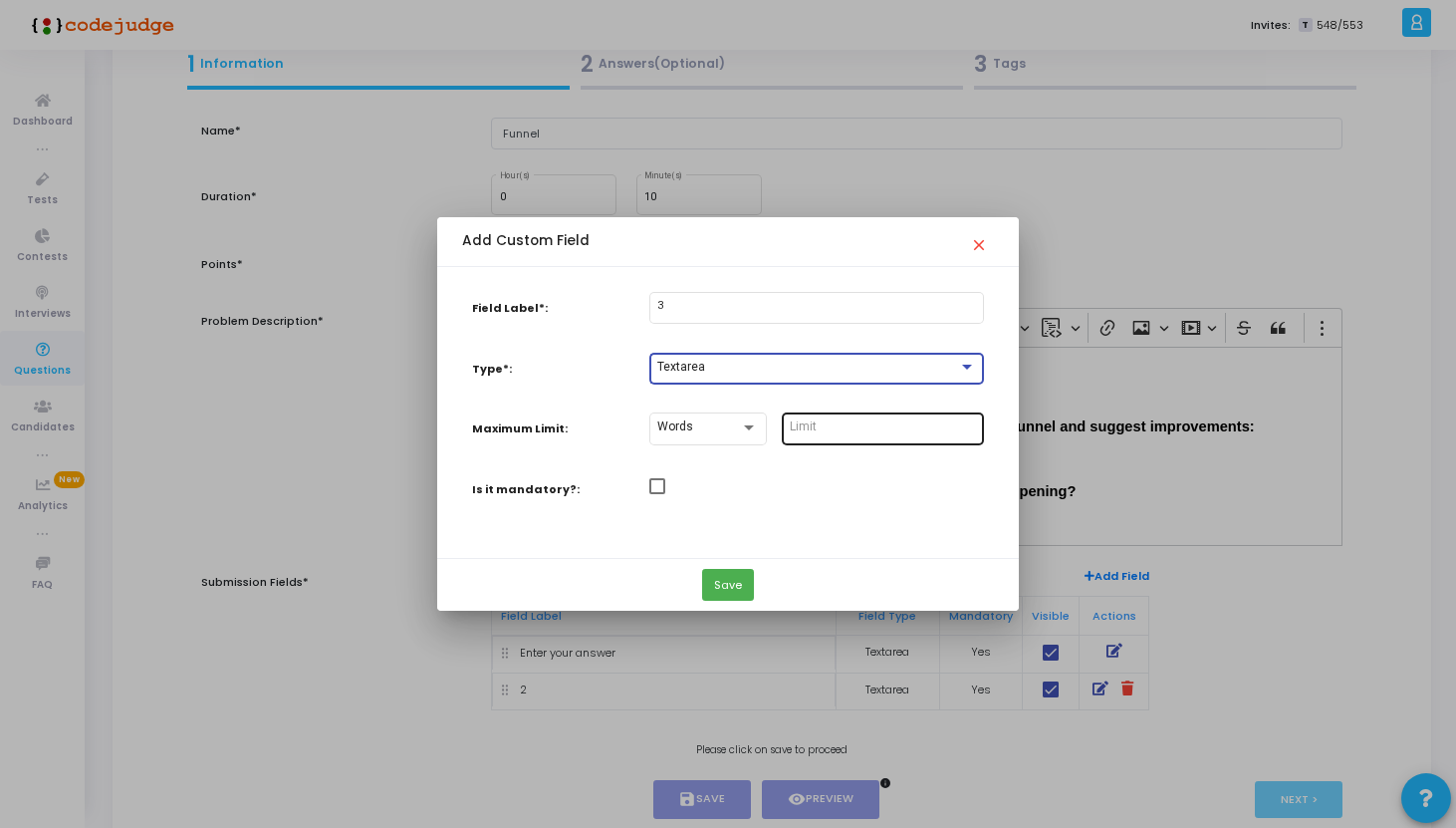 click at bounding box center [882, 427] 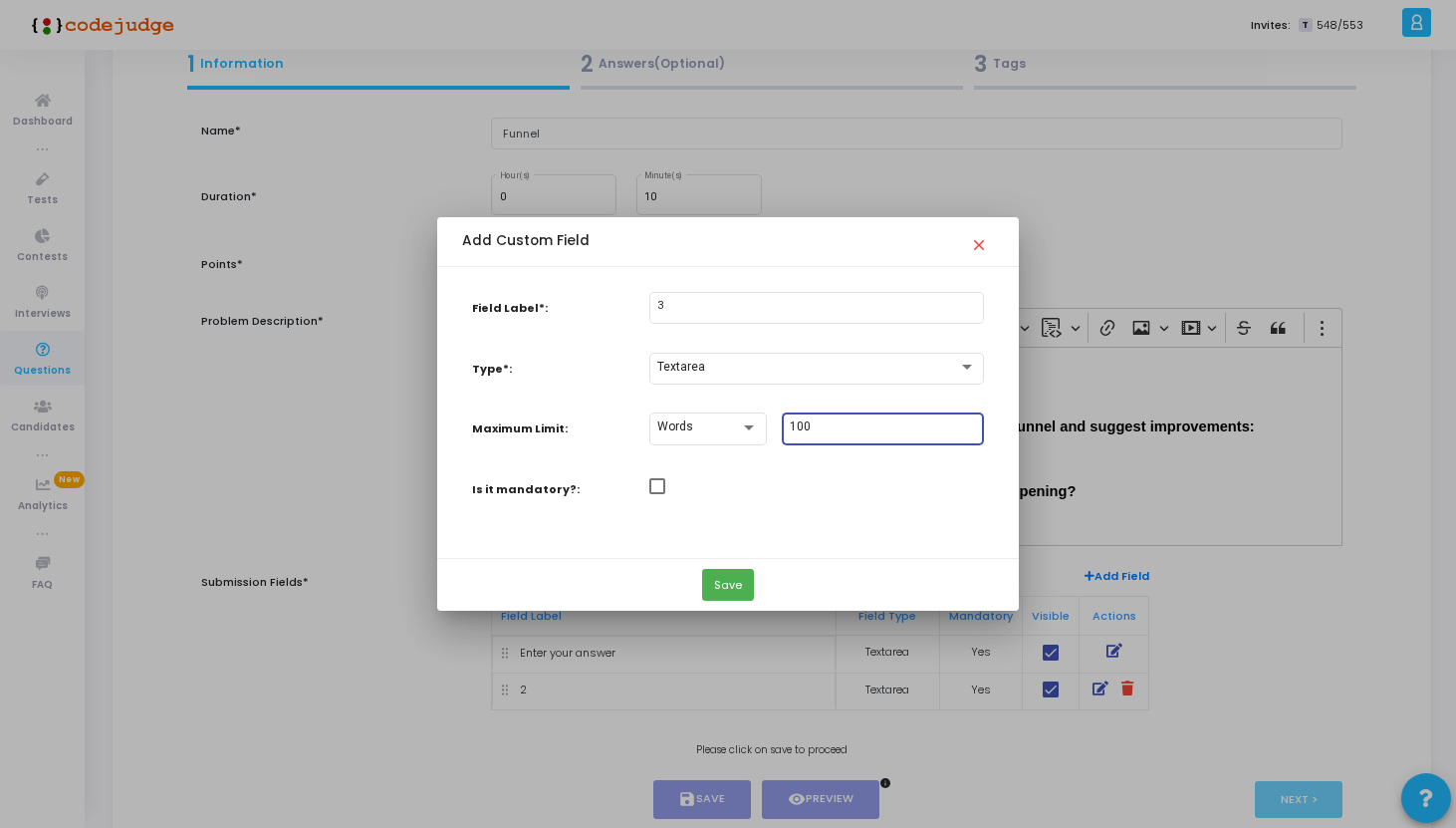 type on "100" 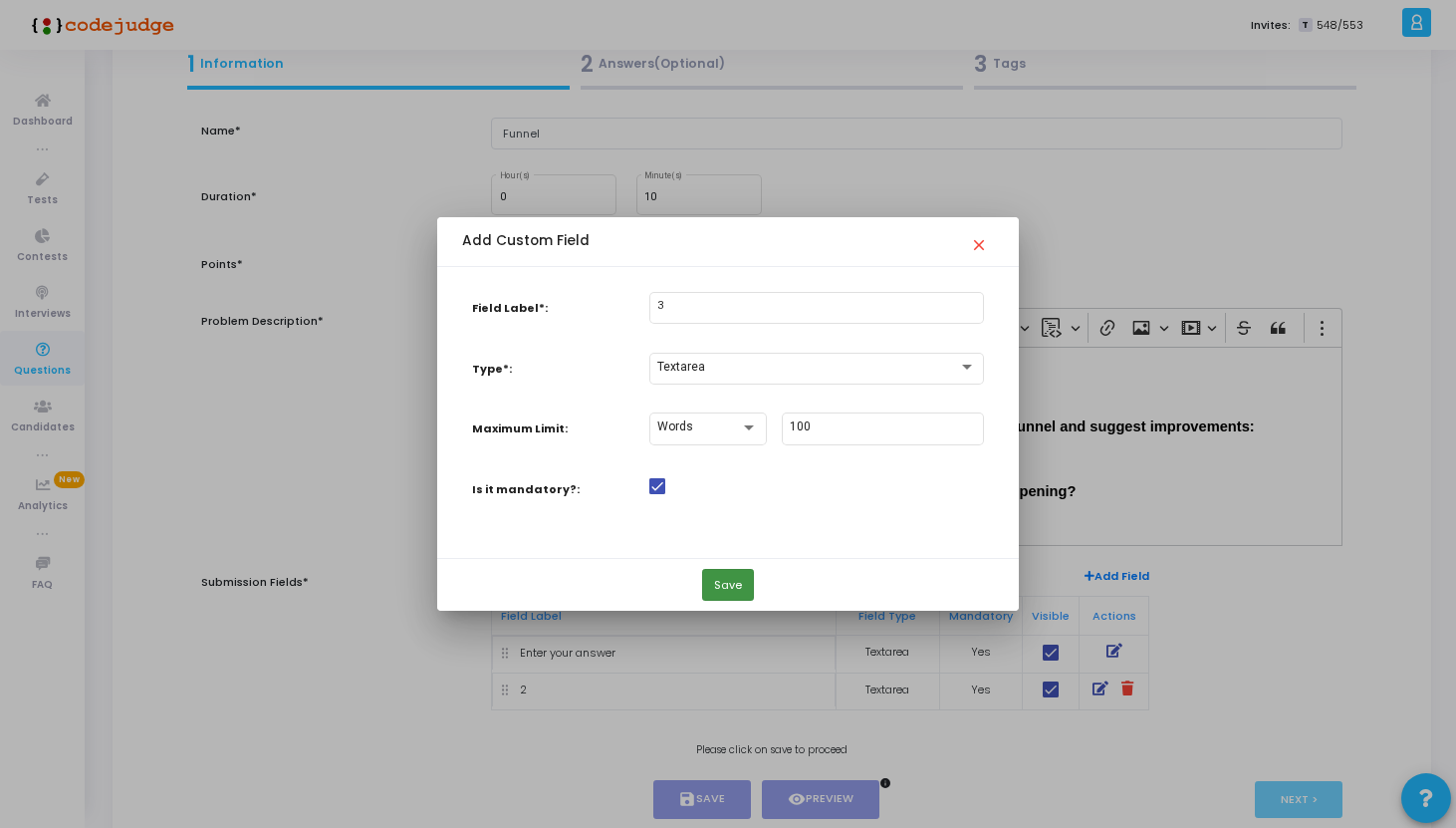 click on "Save" at bounding box center [728, 585] 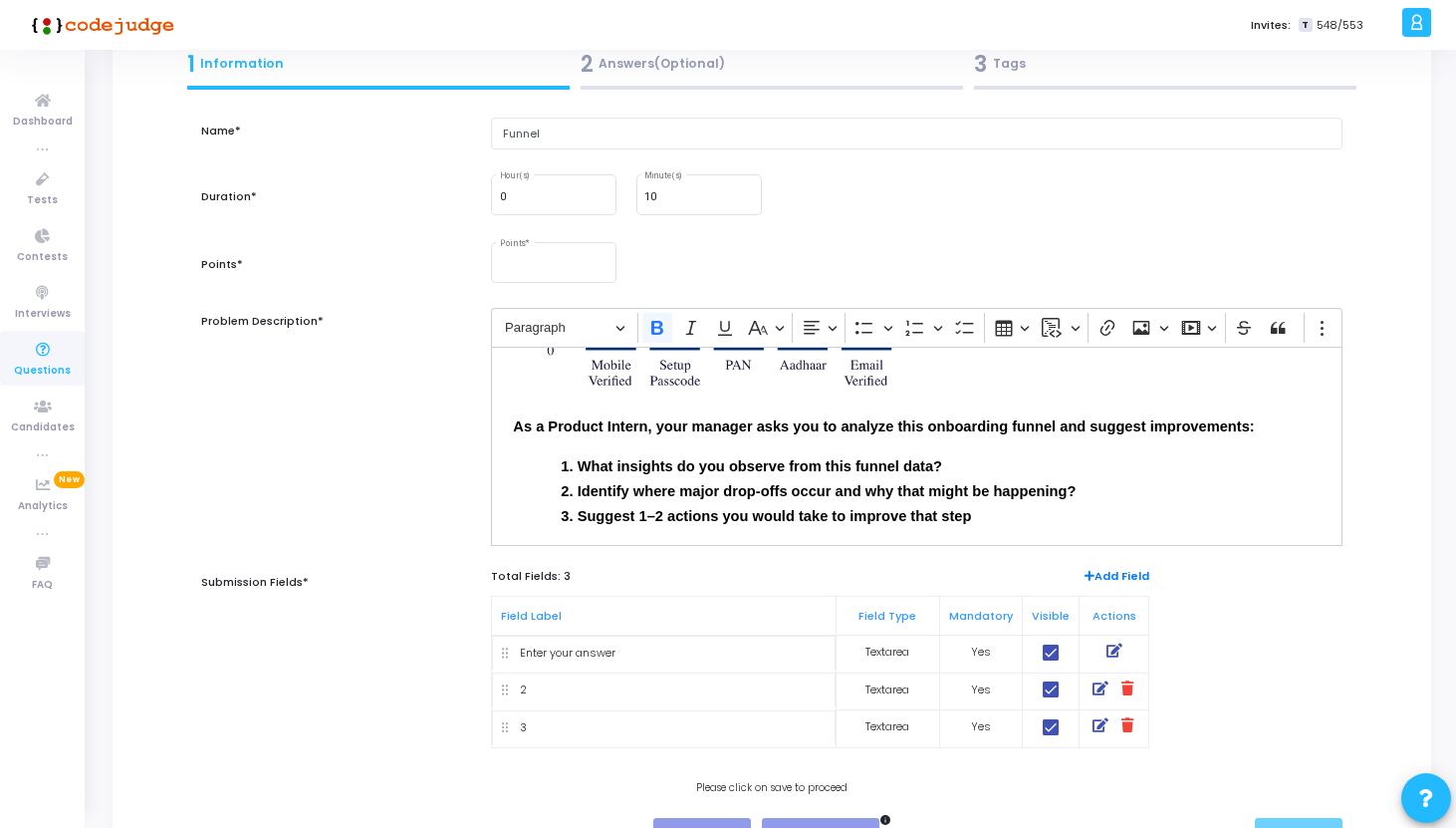scroll, scrollTop: 245, scrollLeft: 0, axis: vertical 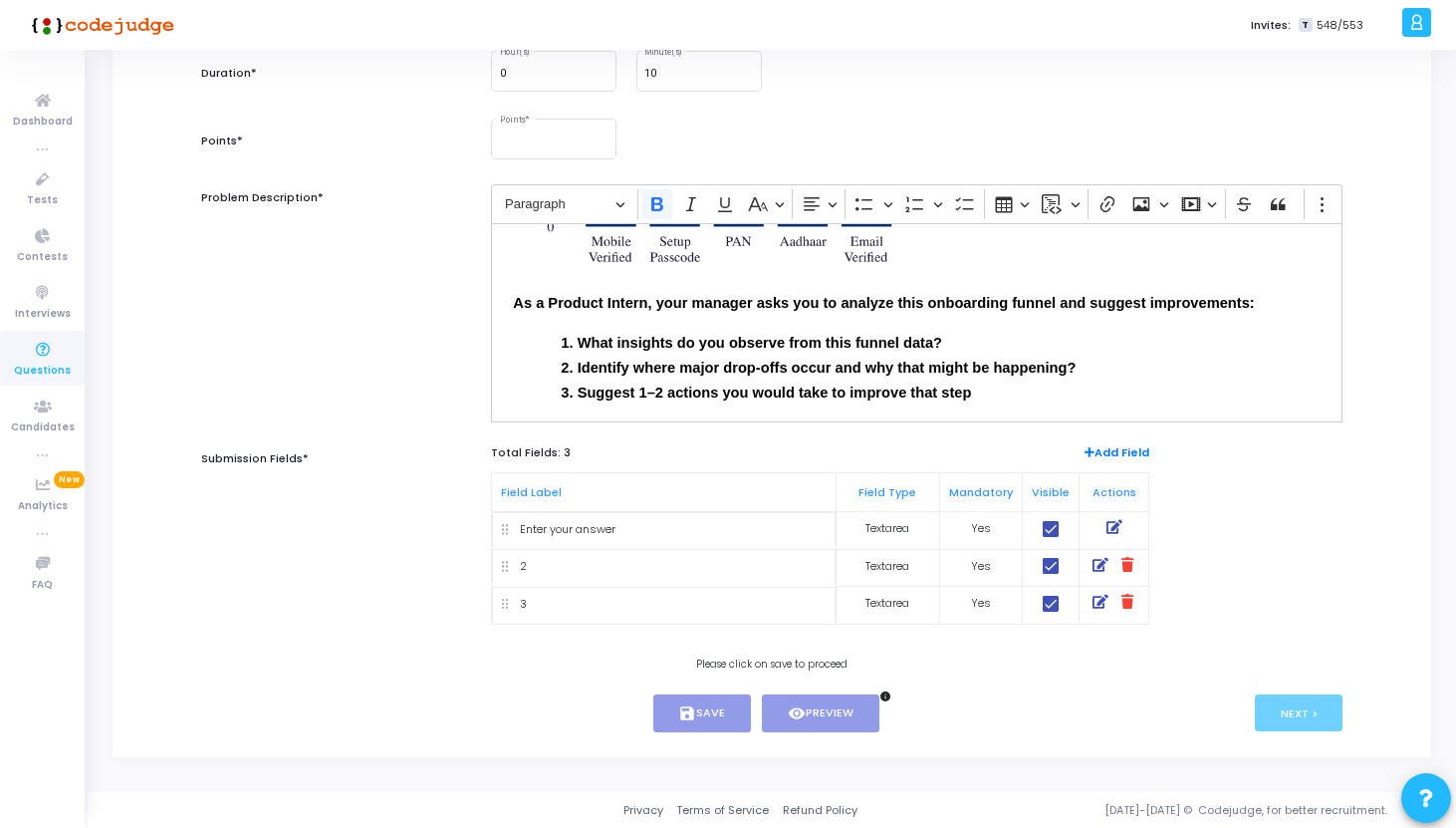 click on "Enter your answer" at bounding box center [663, 529] 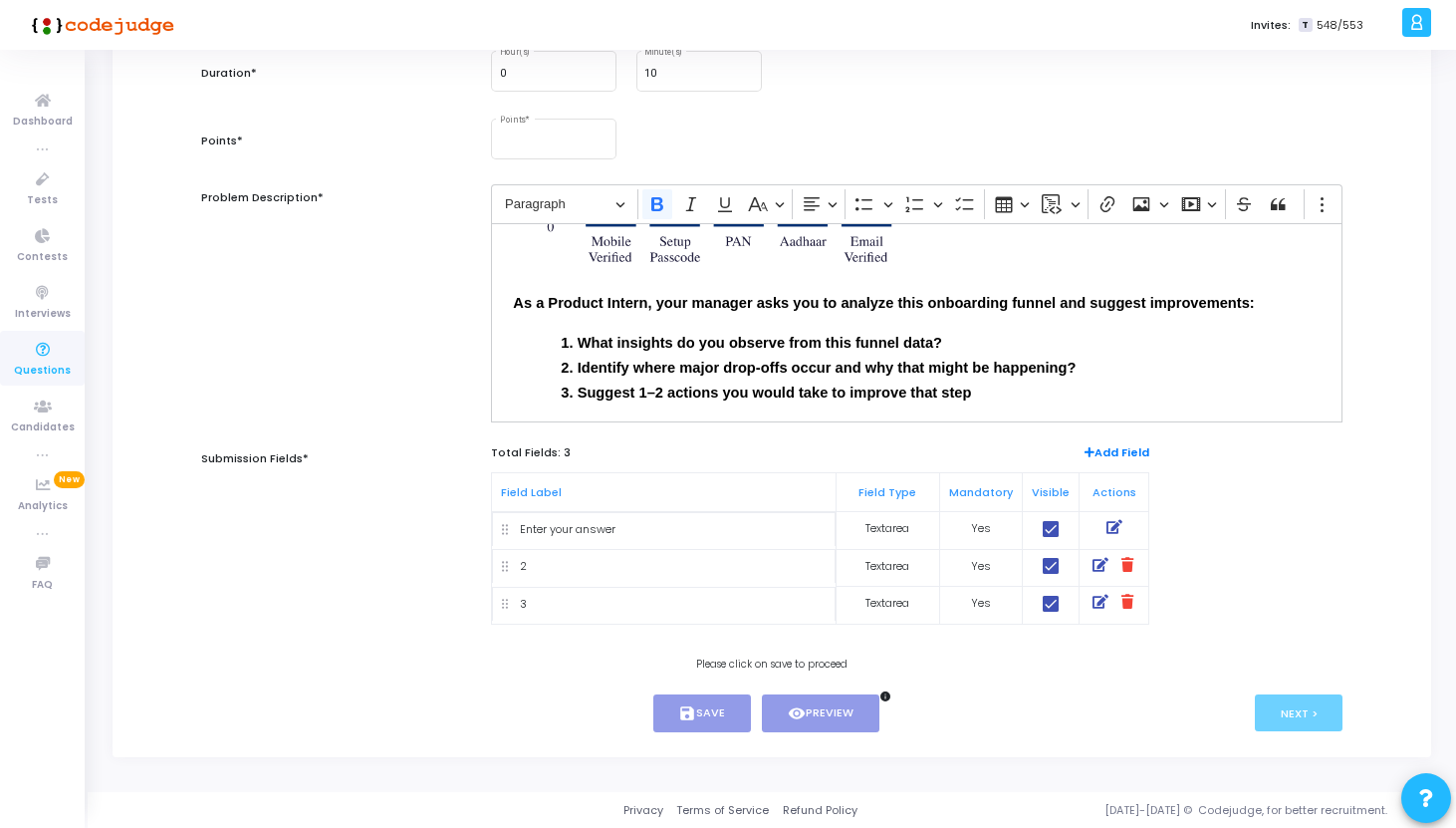 click at bounding box center [1113, 530] 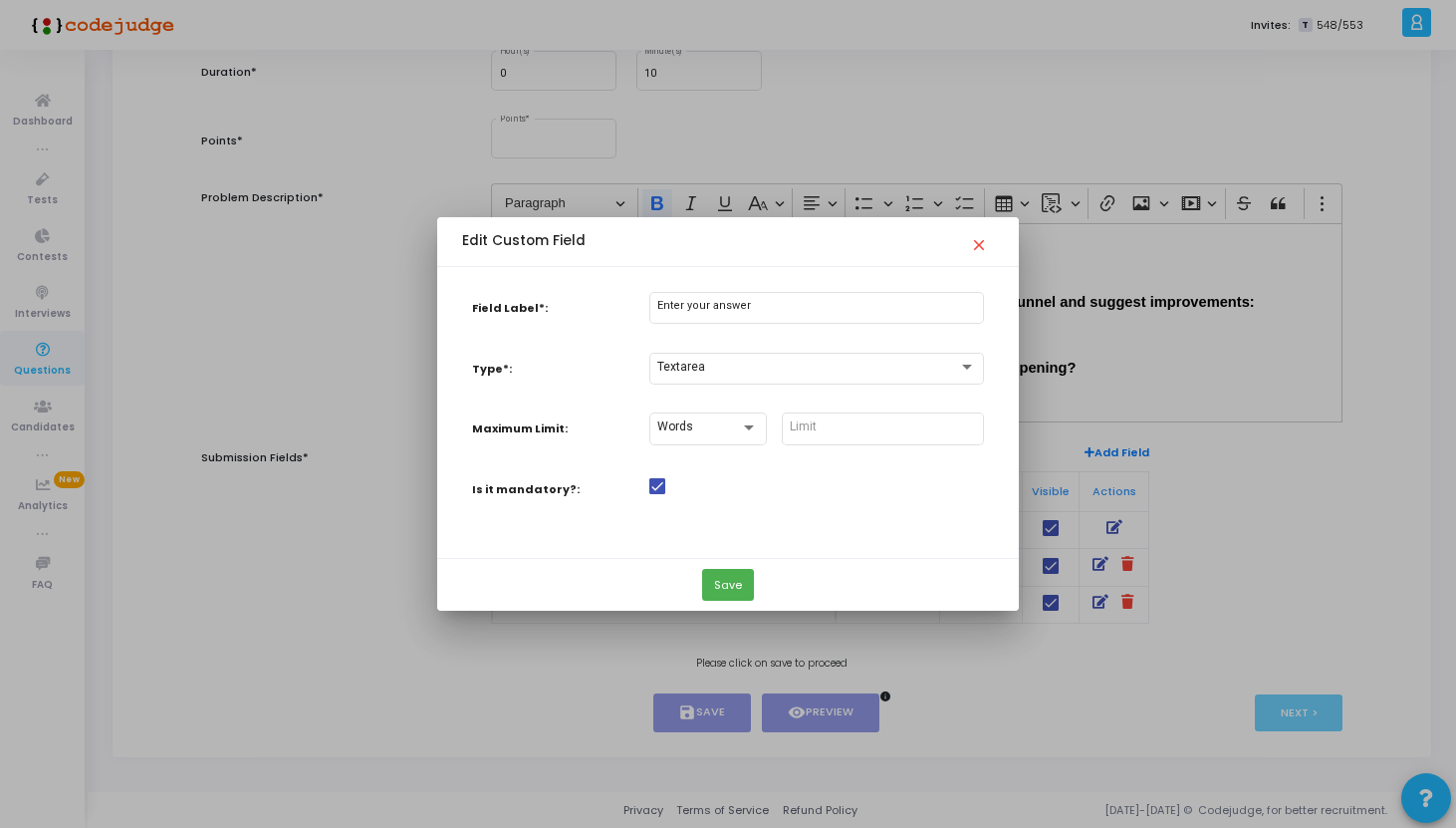 scroll, scrollTop: 0, scrollLeft: 0, axis: both 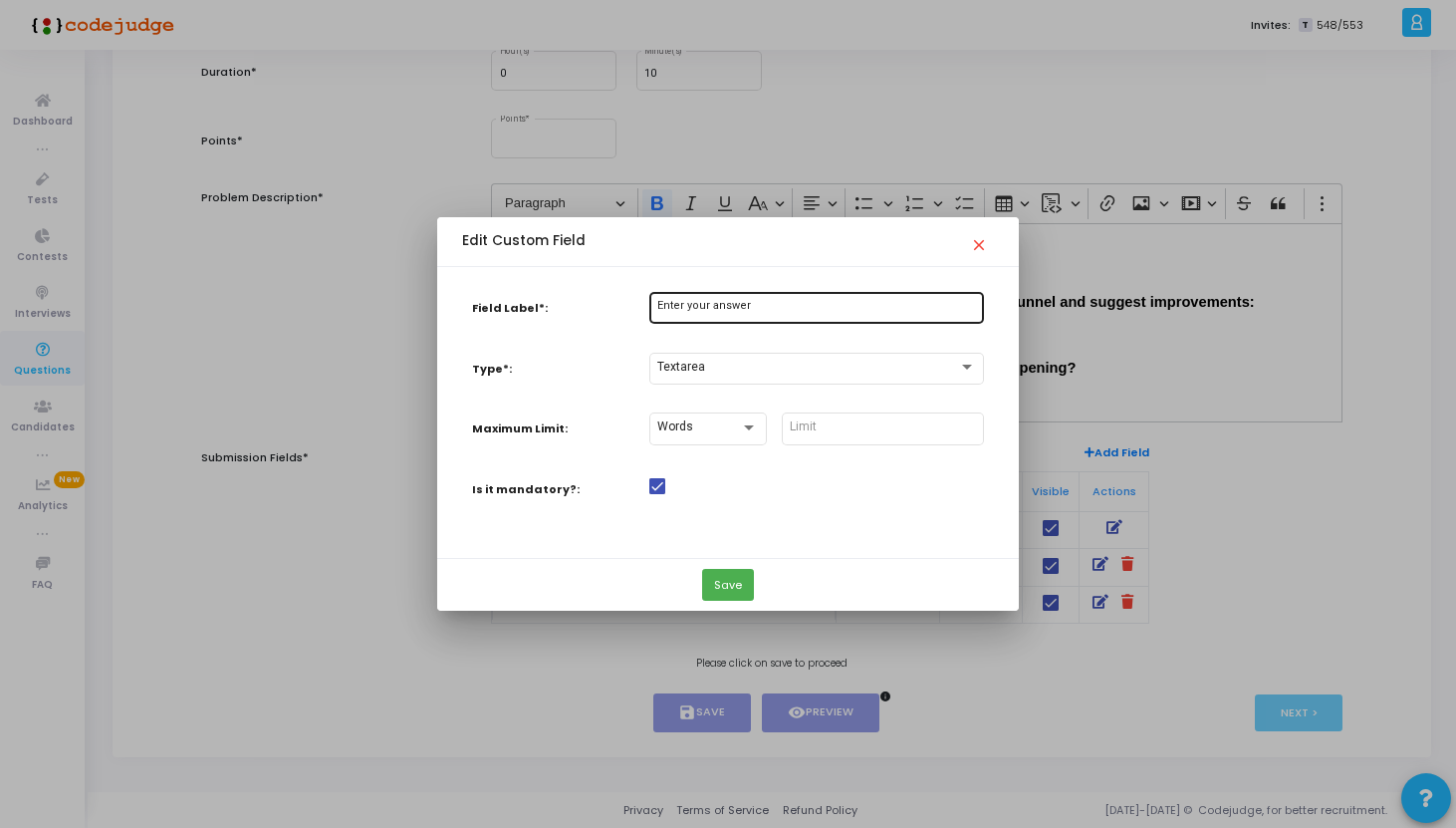 click on "Enter your answer" at bounding box center (817, 306) 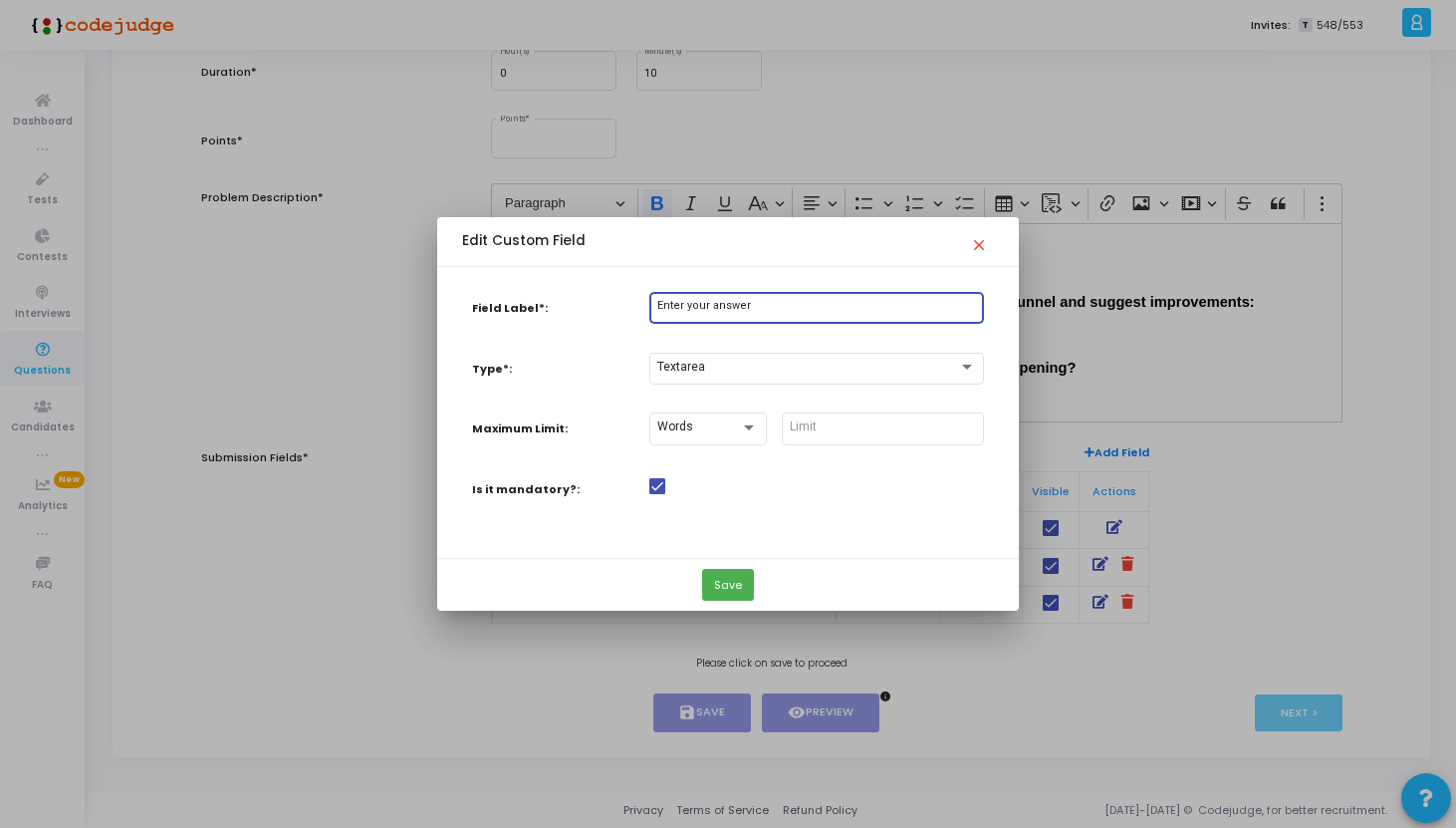 click on "Enter your answer" at bounding box center (817, 306) 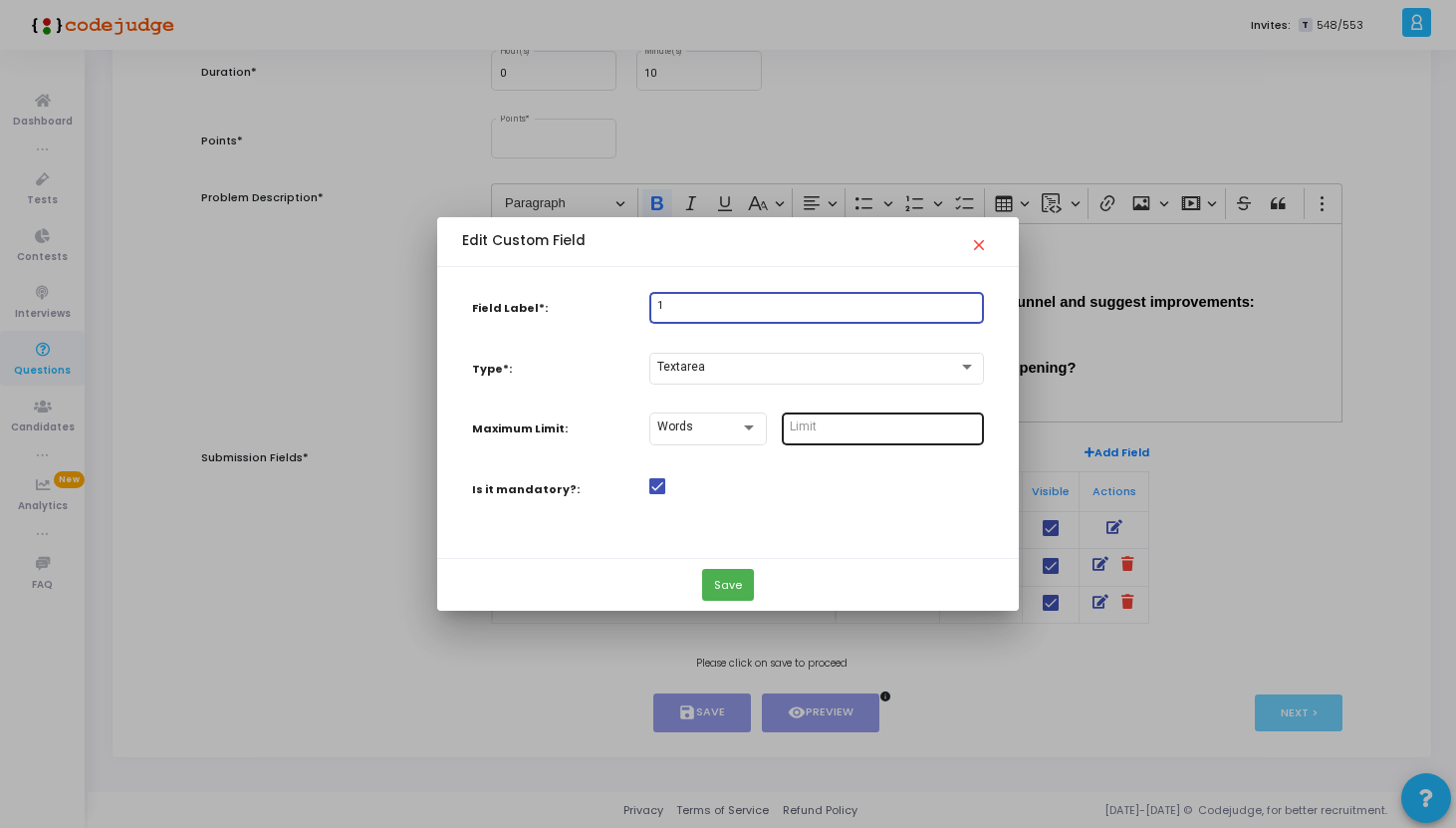 type on "1" 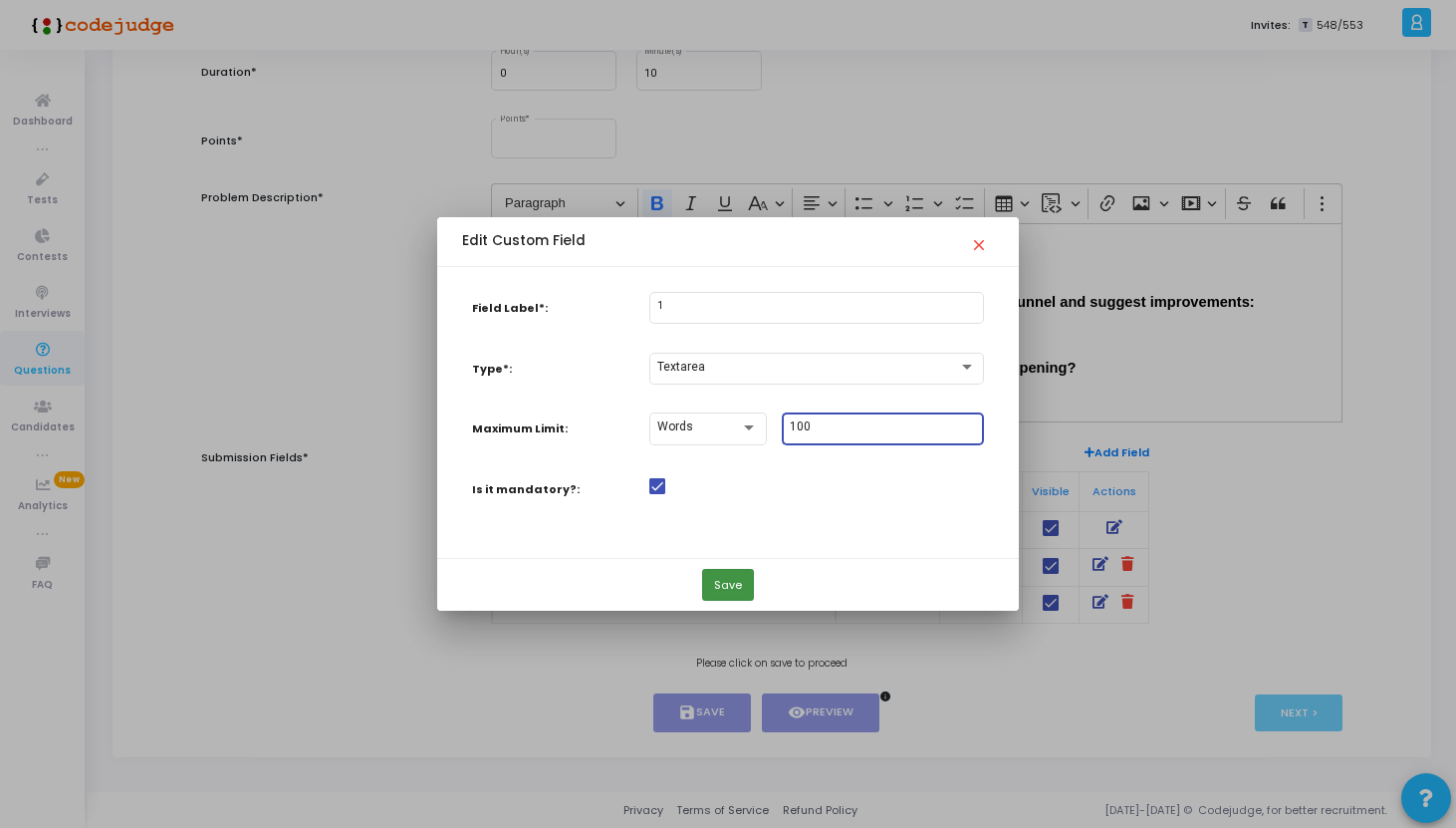 type on "100" 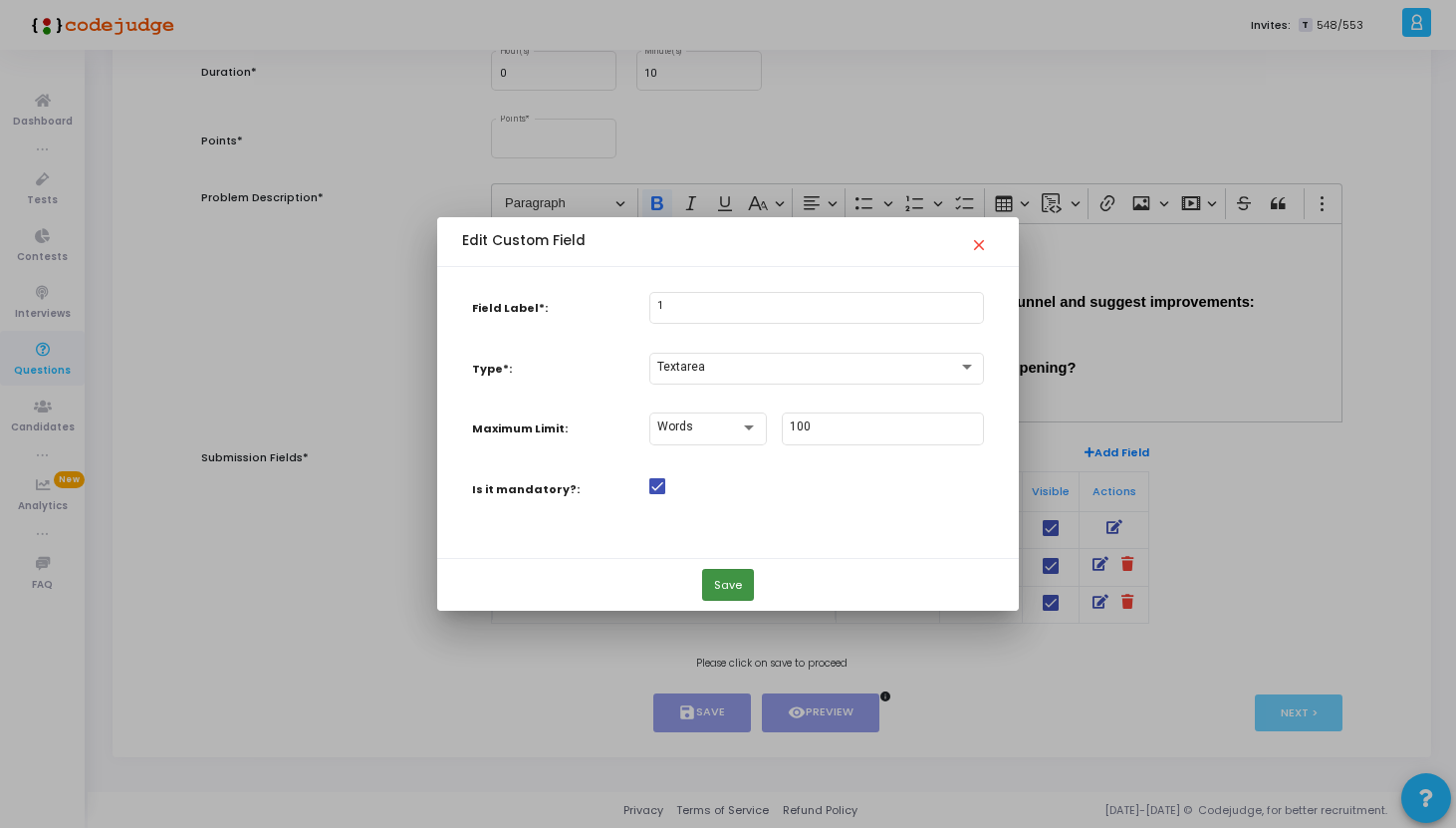 click on "Save" at bounding box center [728, 585] 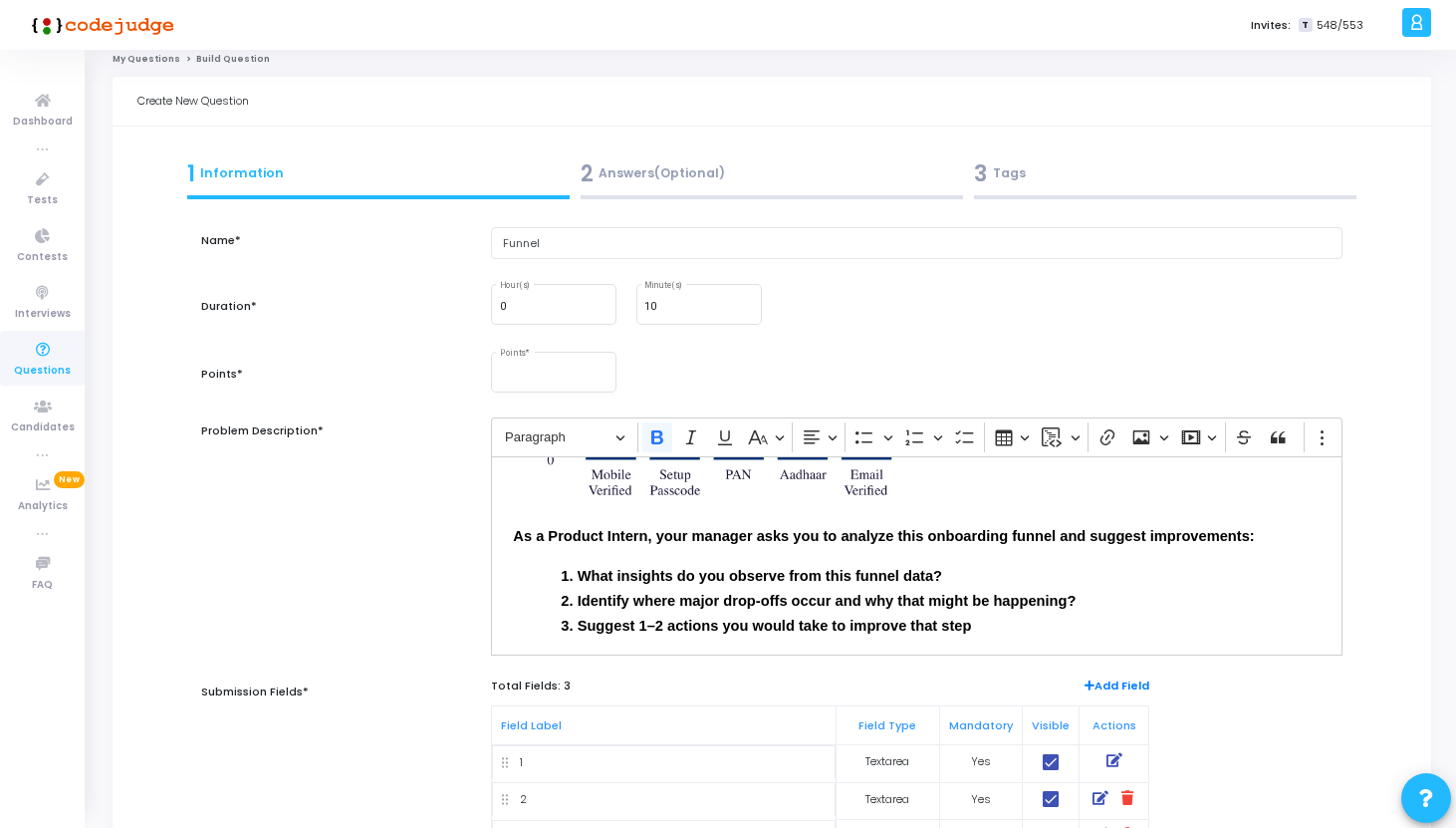 scroll, scrollTop: 10, scrollLeft: 0, axis: vertical 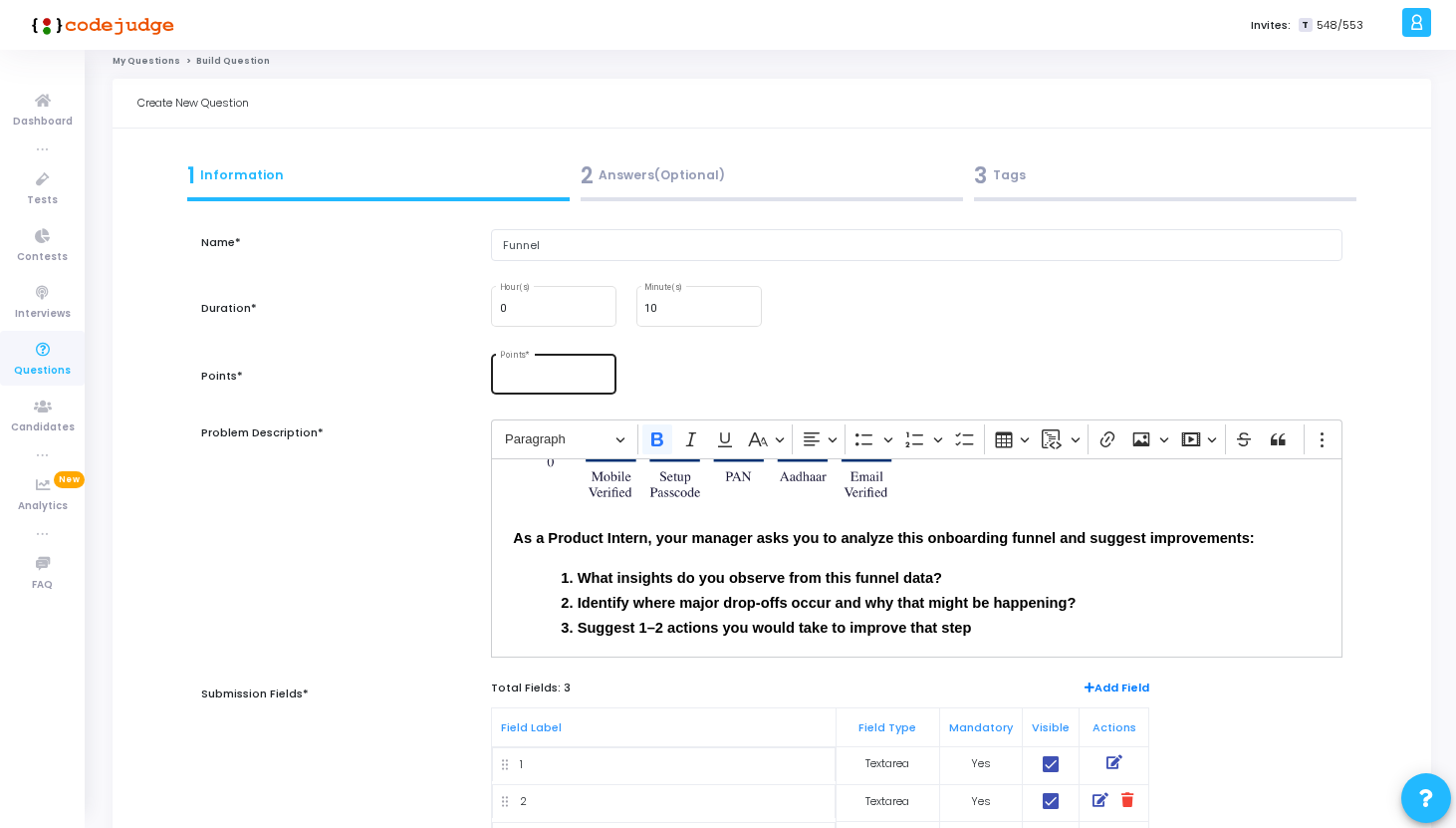 click on "Points  *" at bounding box center (554, 378) 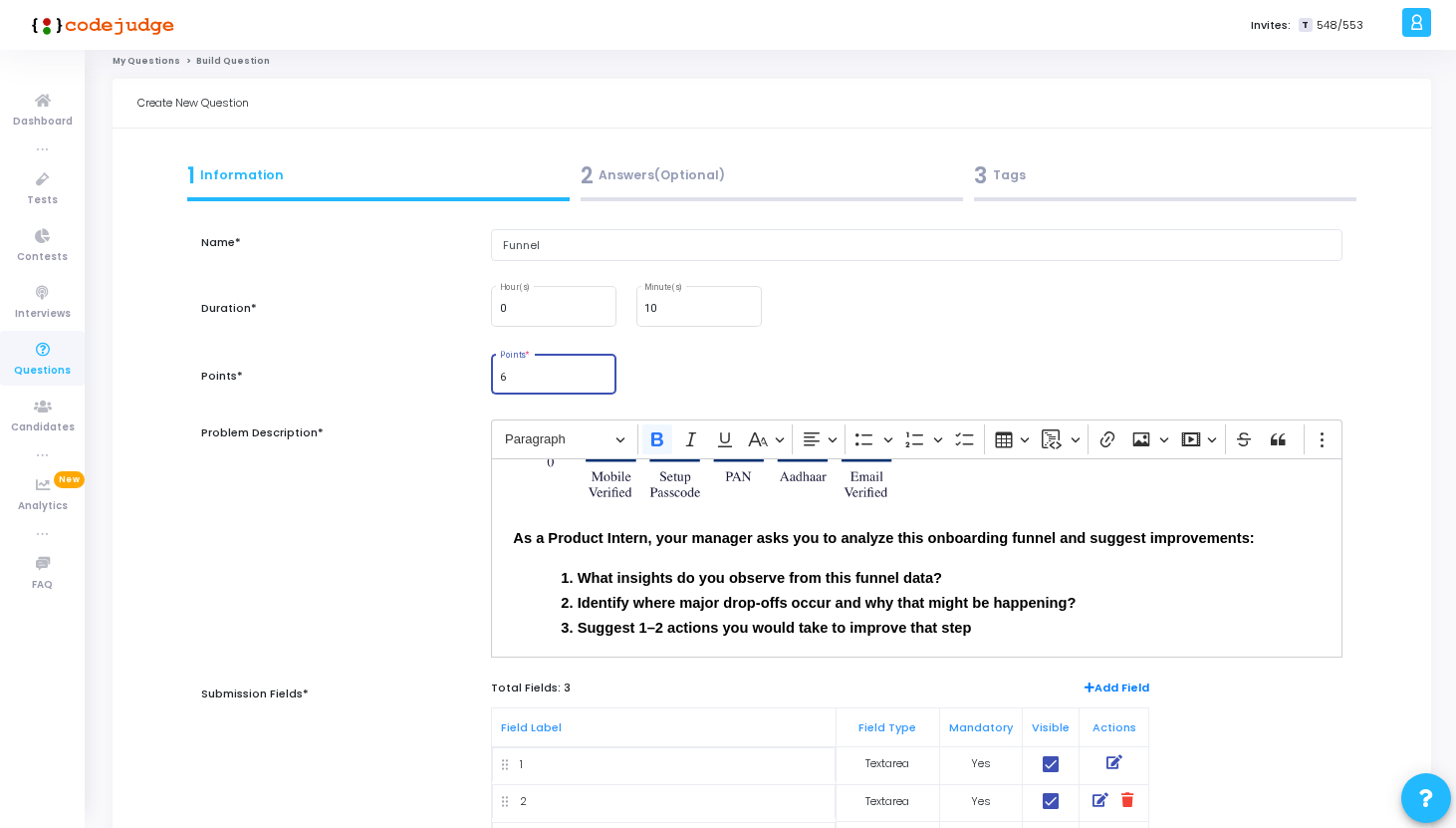 type on "6" 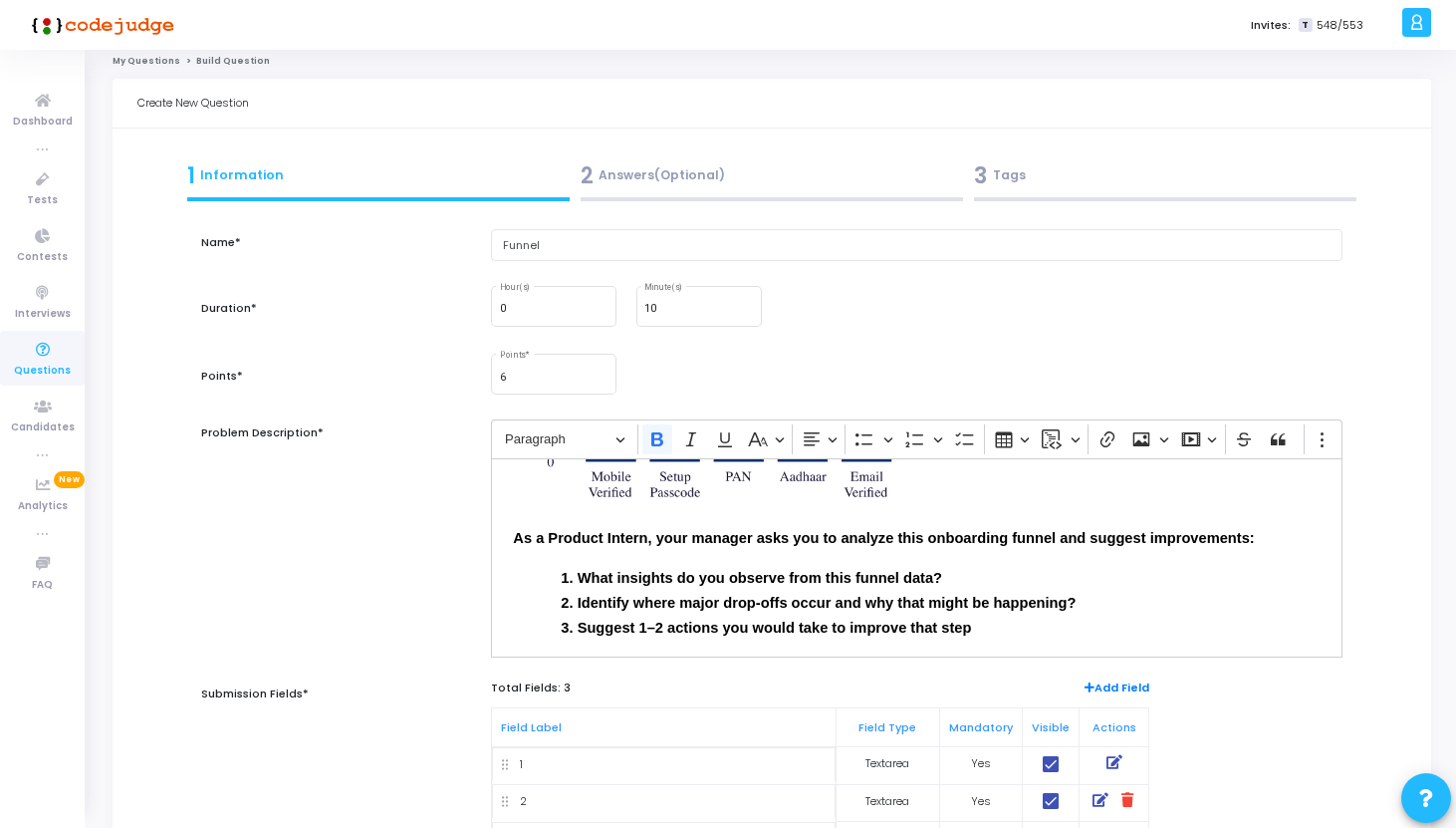 click on "6 Points  *" at bounding box center [916, 375] 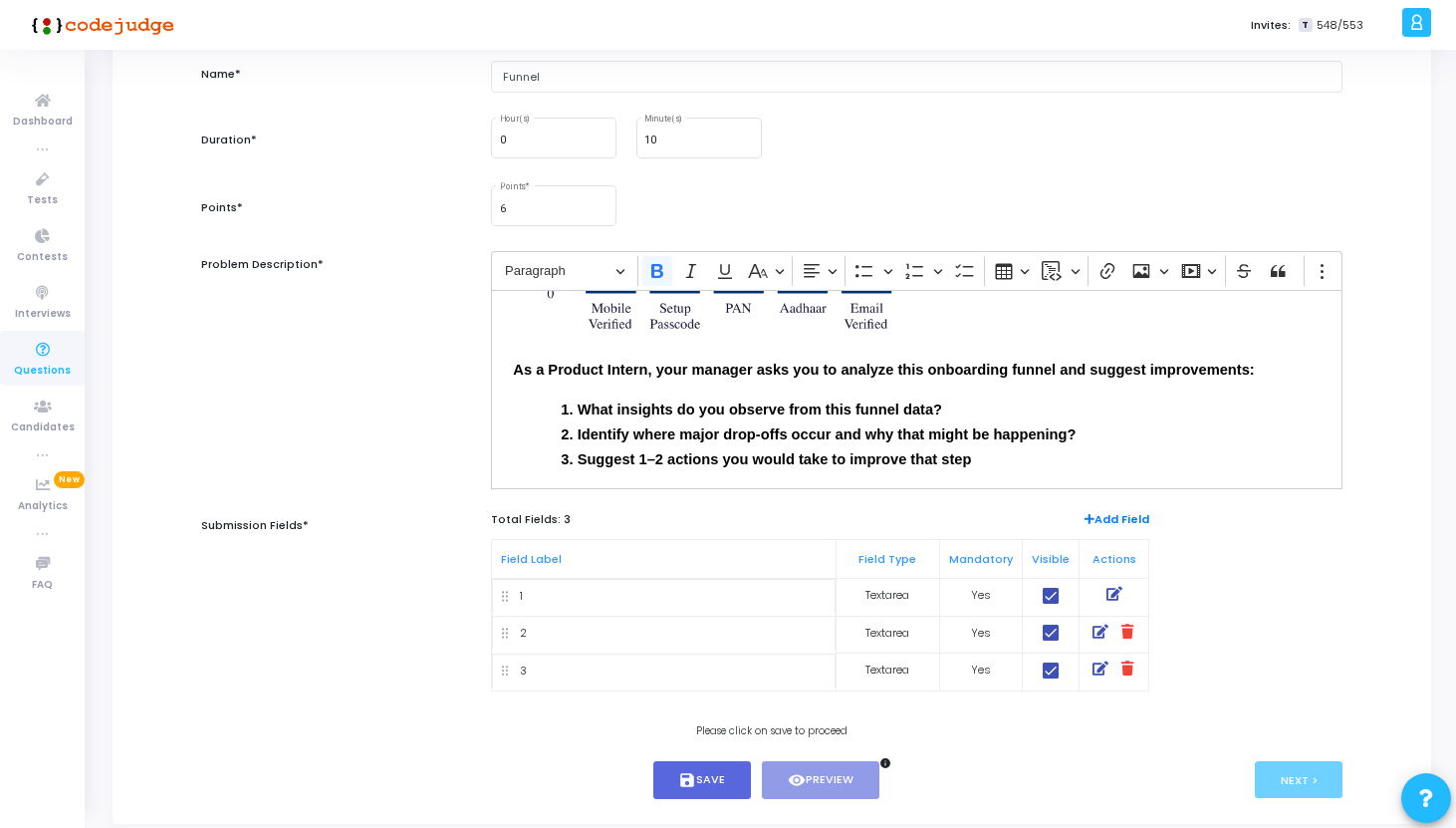 scroll, scrollTop: 245, scrollLeft: 0, axis: vertical 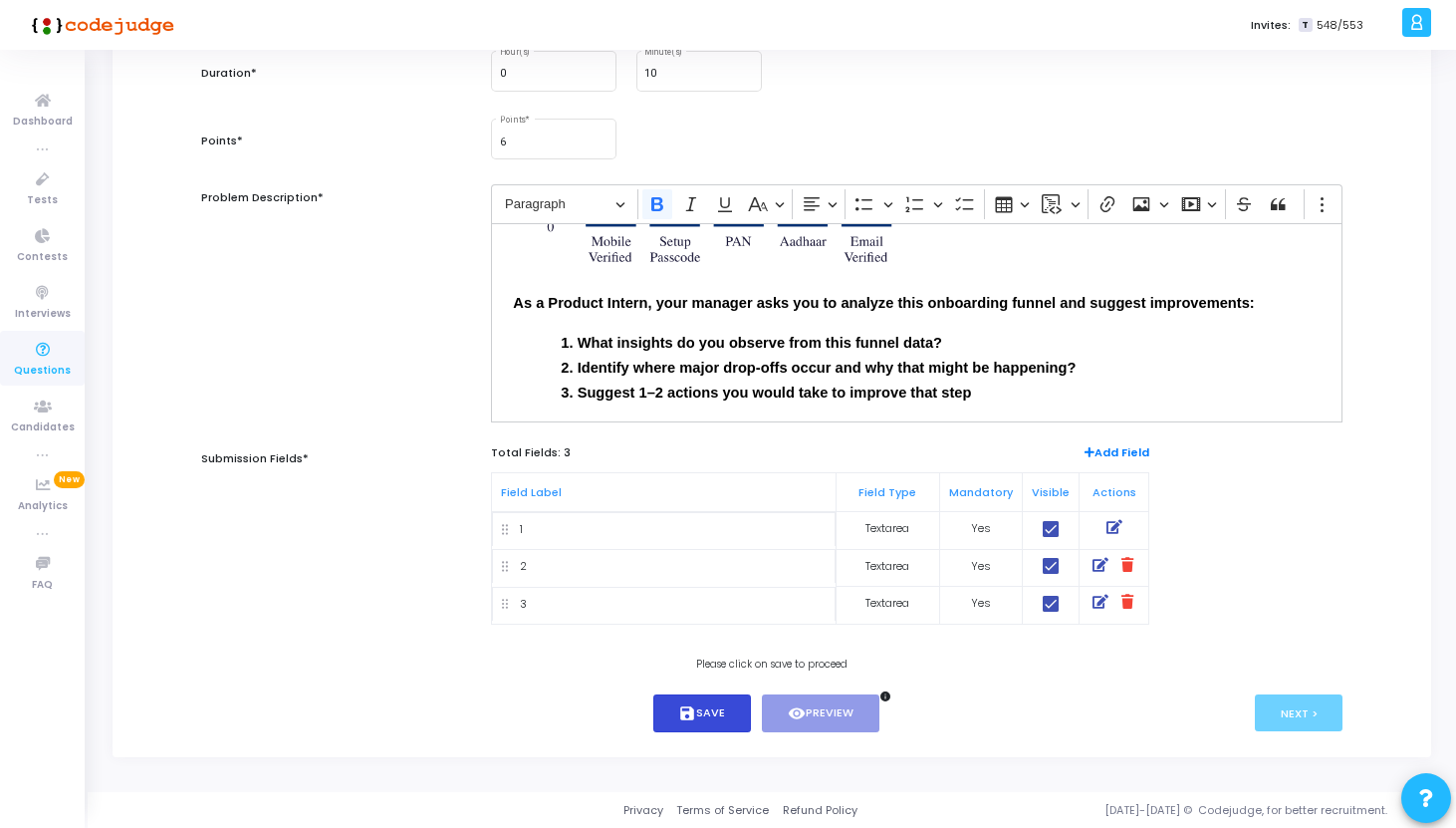 click on "save  Save" at bounding box center [702, 713] 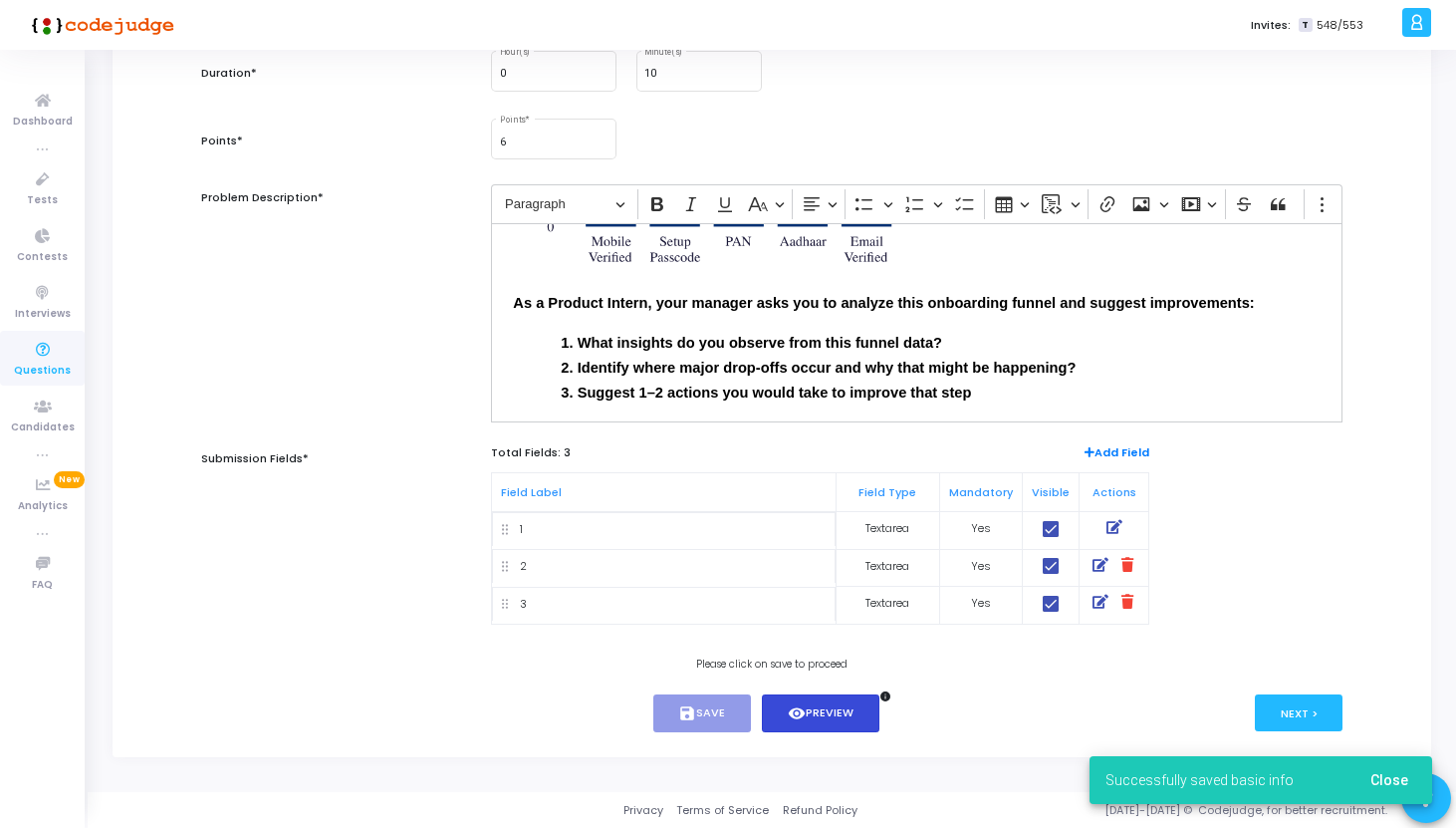 click on "visibility  Preview" at bounding box center [821, 713] 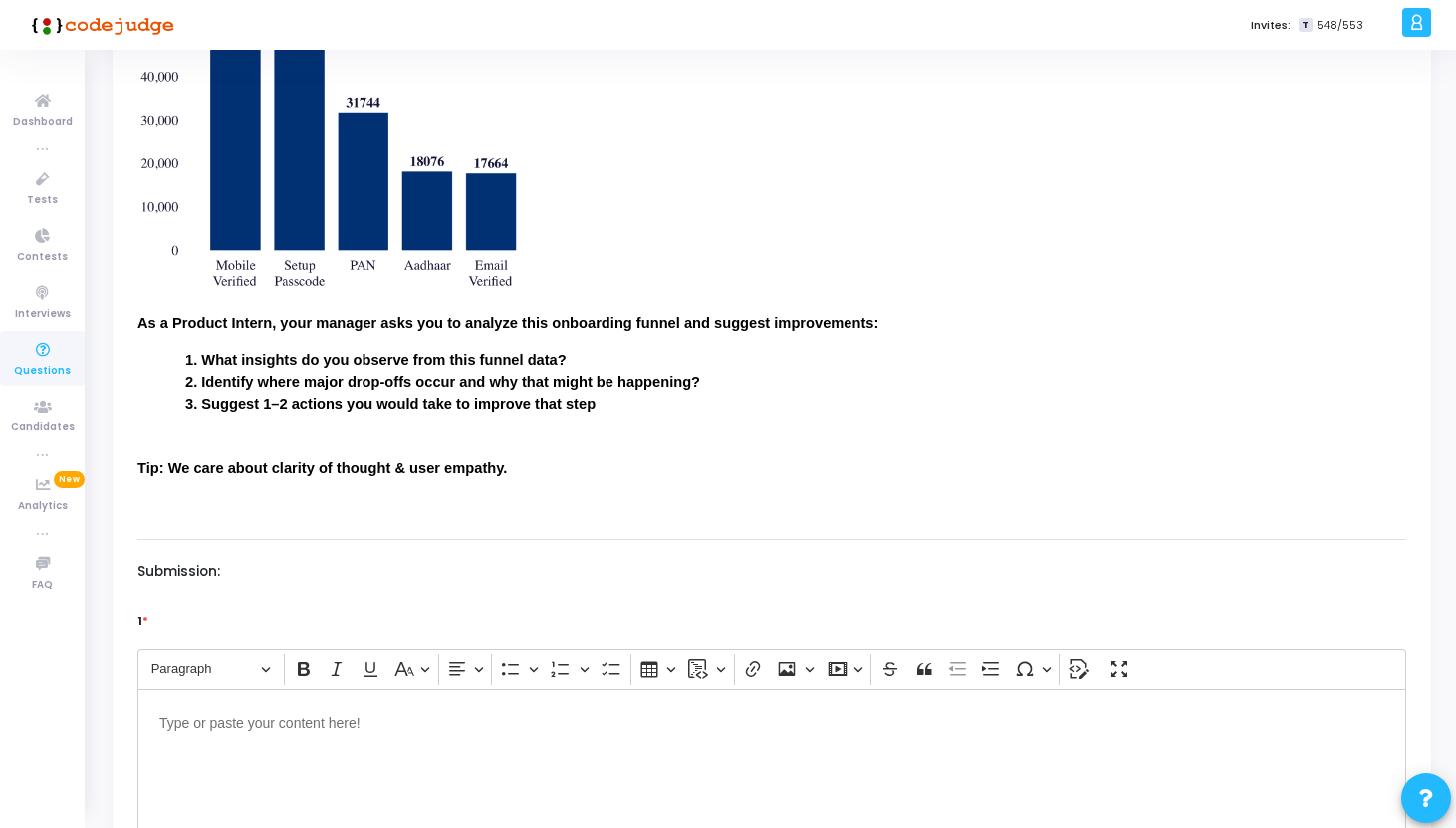 scroll, scrollTop: 0, scrollLeft: 0, axis: both 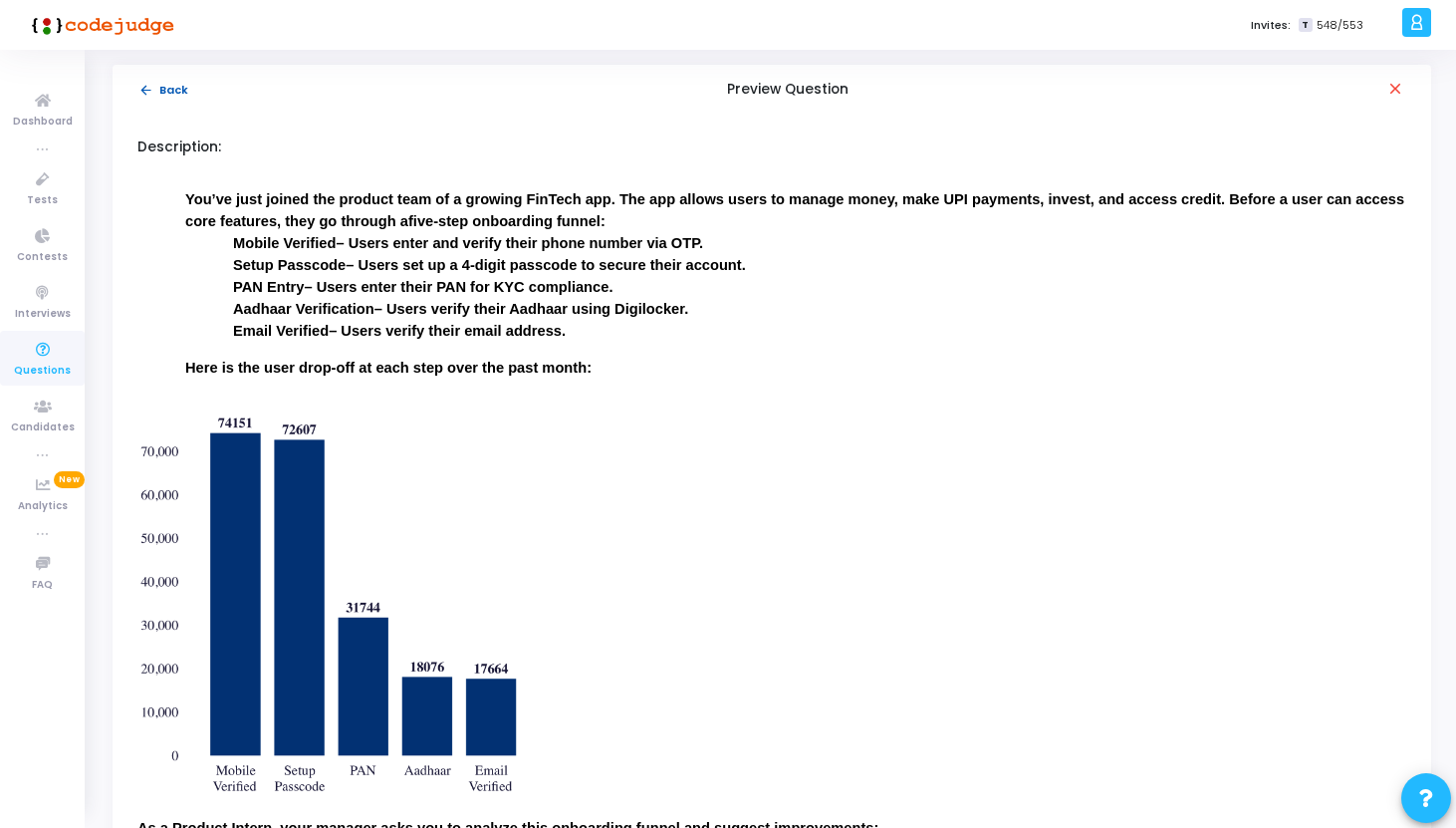 click on "arrow_back  Back" 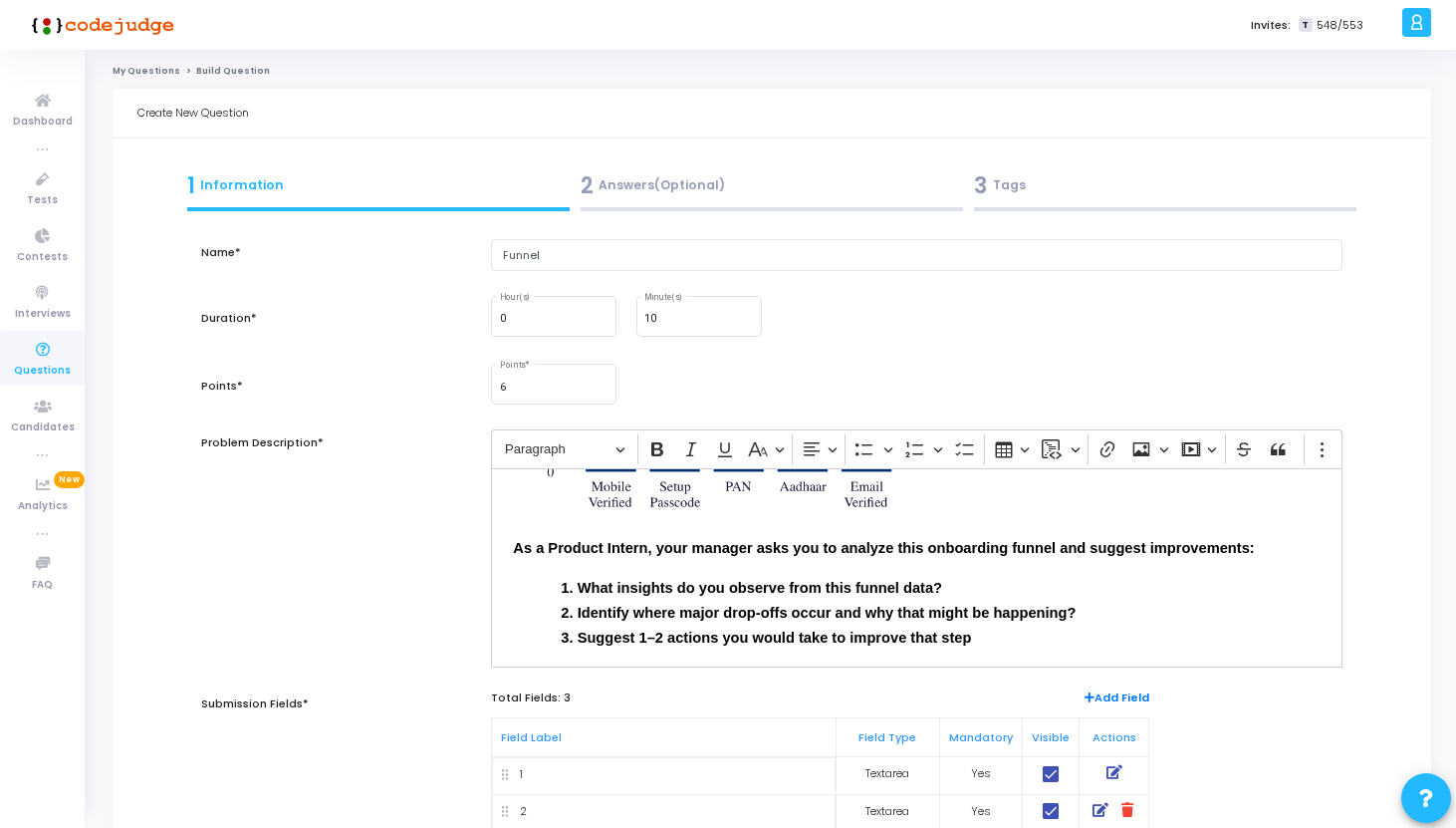 scroll, scrollTop: 808, scrollLeft: 0, axis: vertical 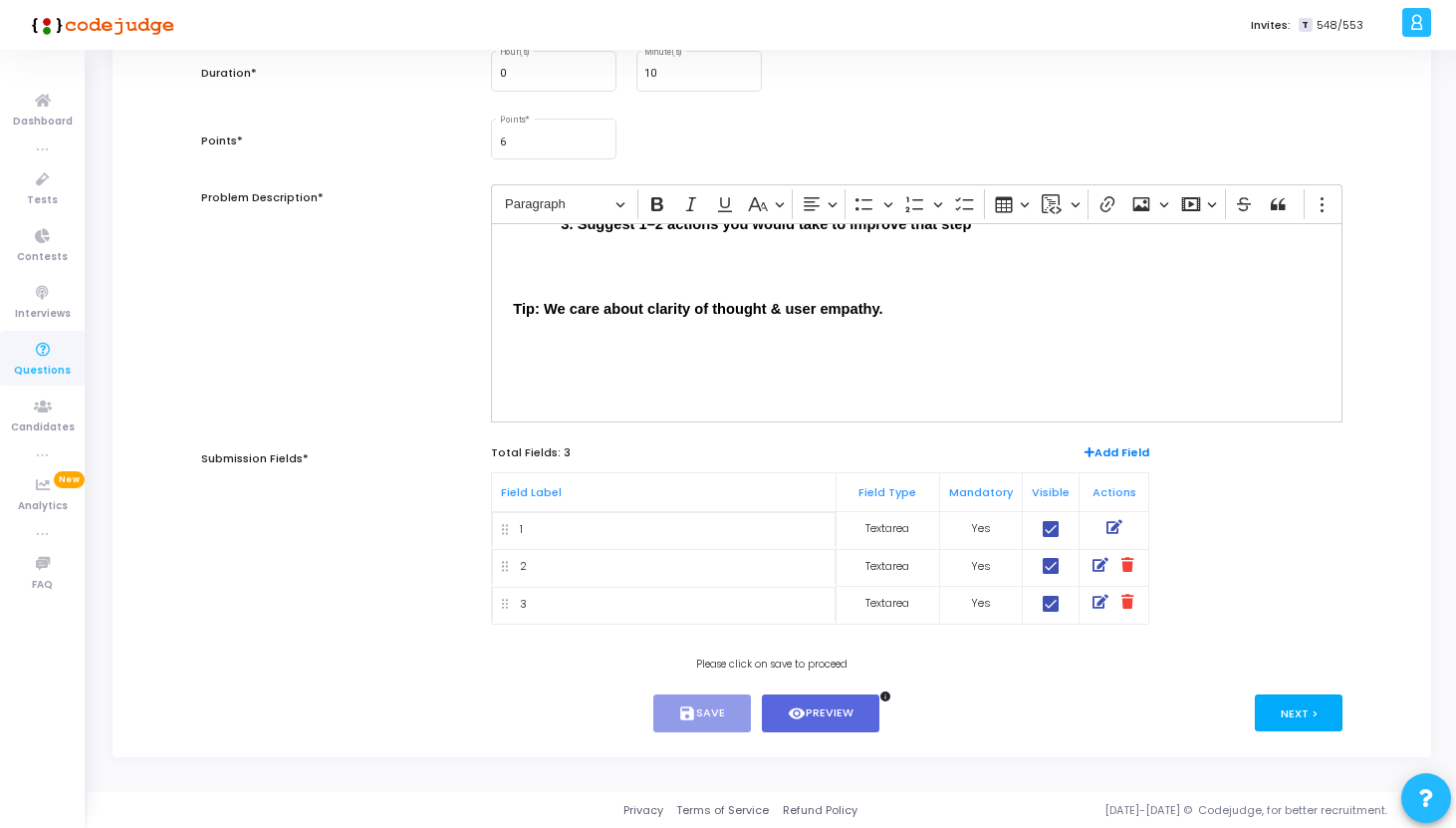 click on "Next >" at bounding box center (1299, 712) 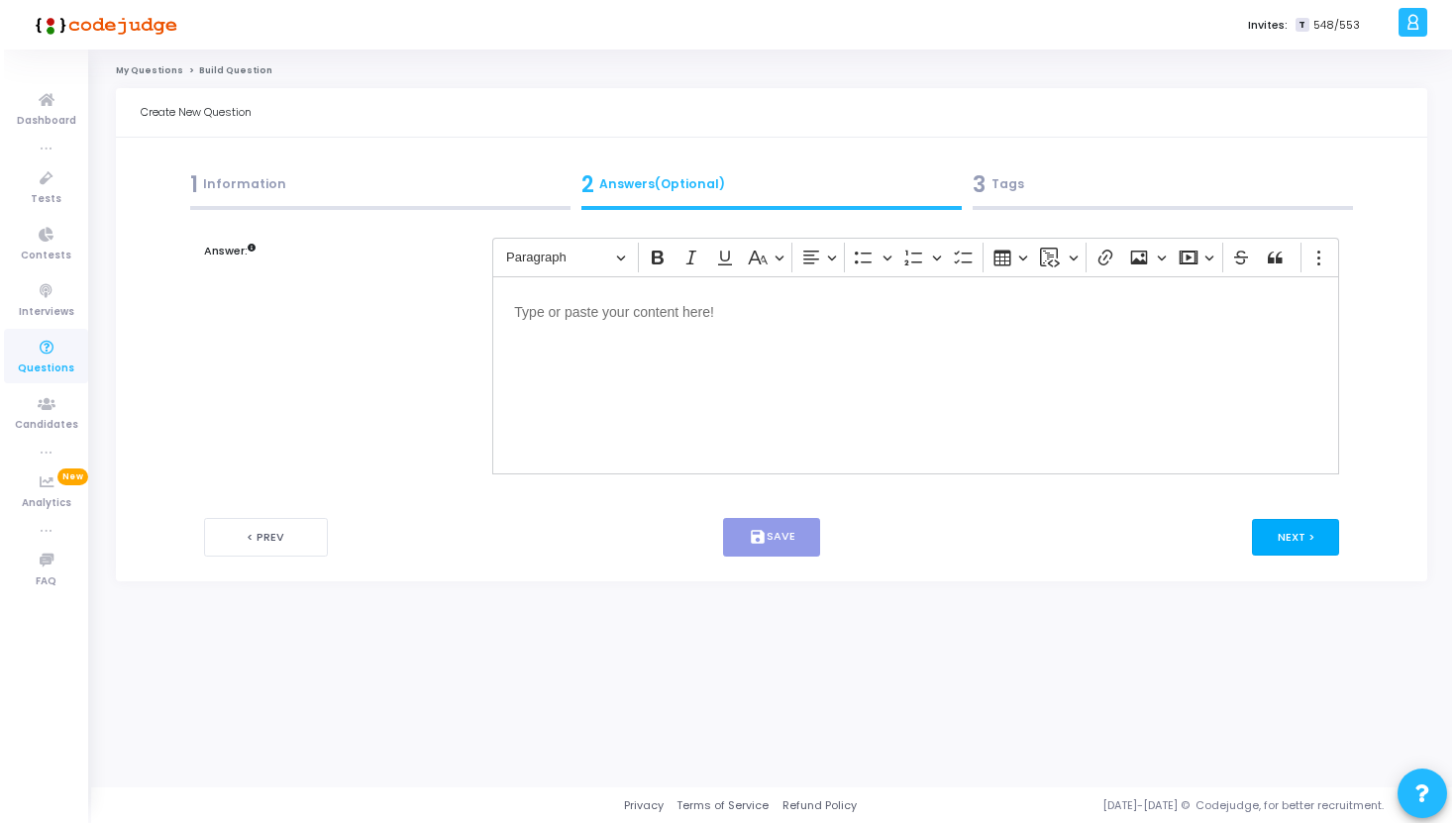 scroll, scrollTop: 0, scrollLeft: 0, axis: both 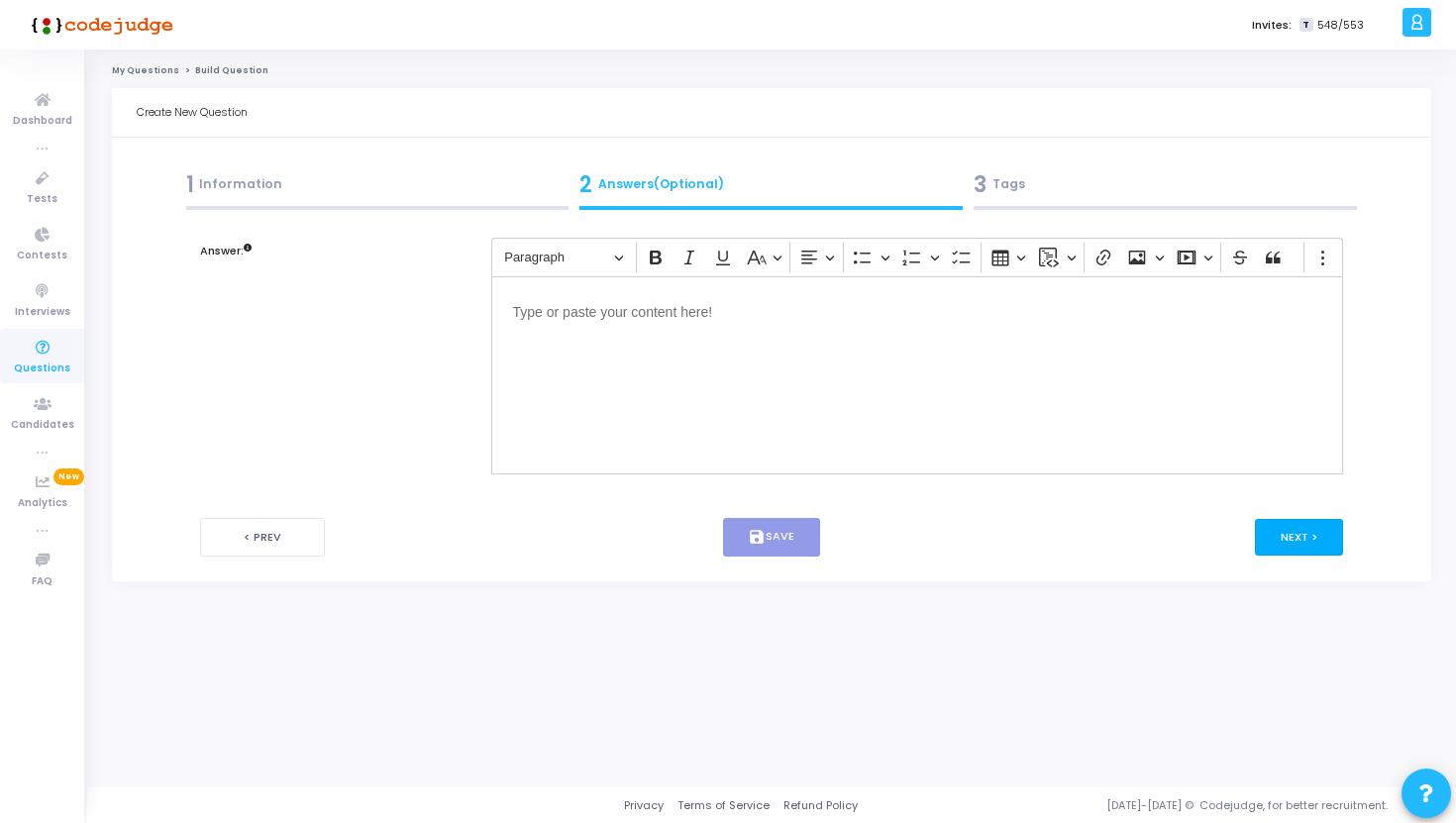 click on "Next >" at bounding box center [1299, 537] 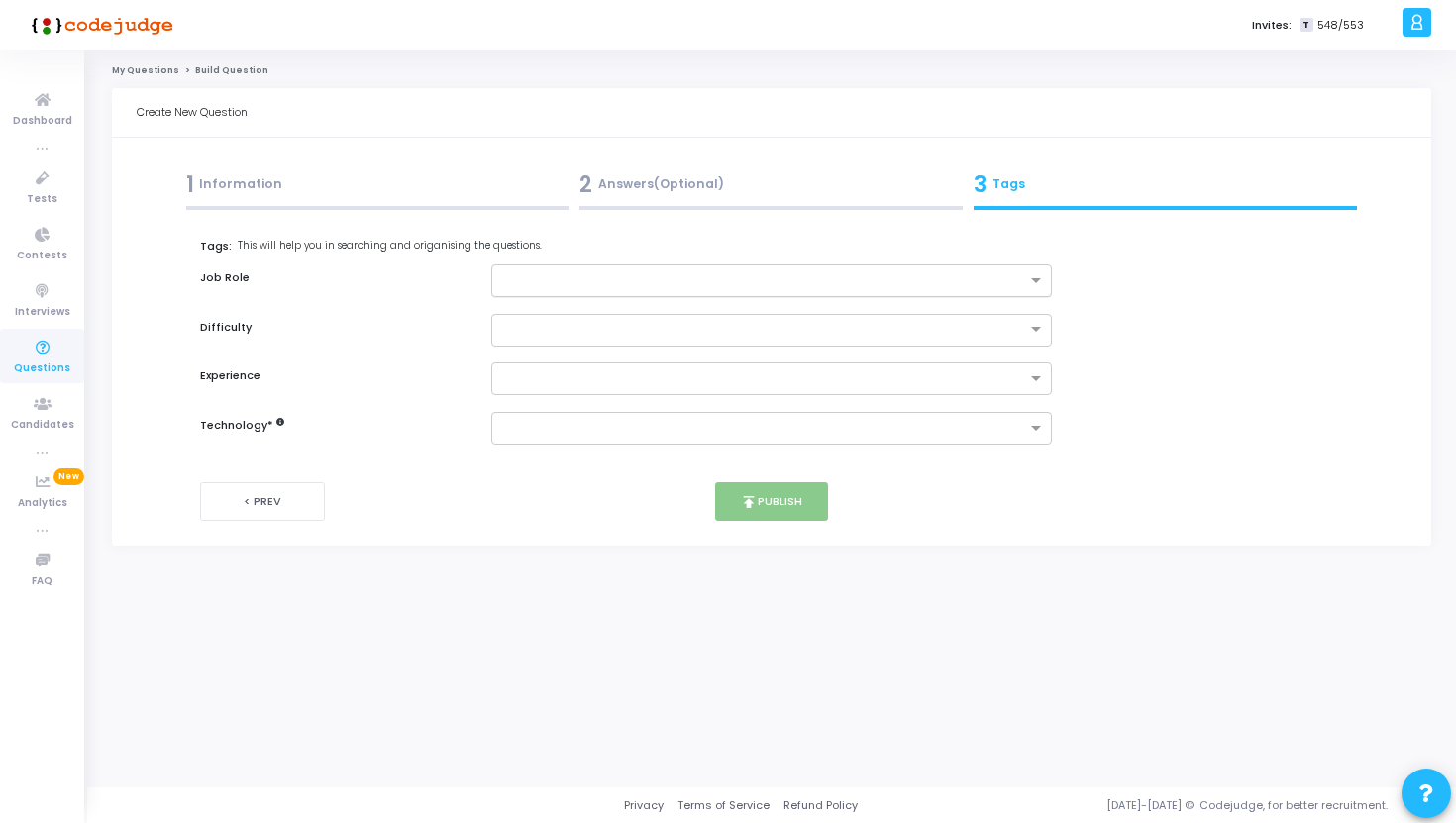 click at bounding box center [765, 281] 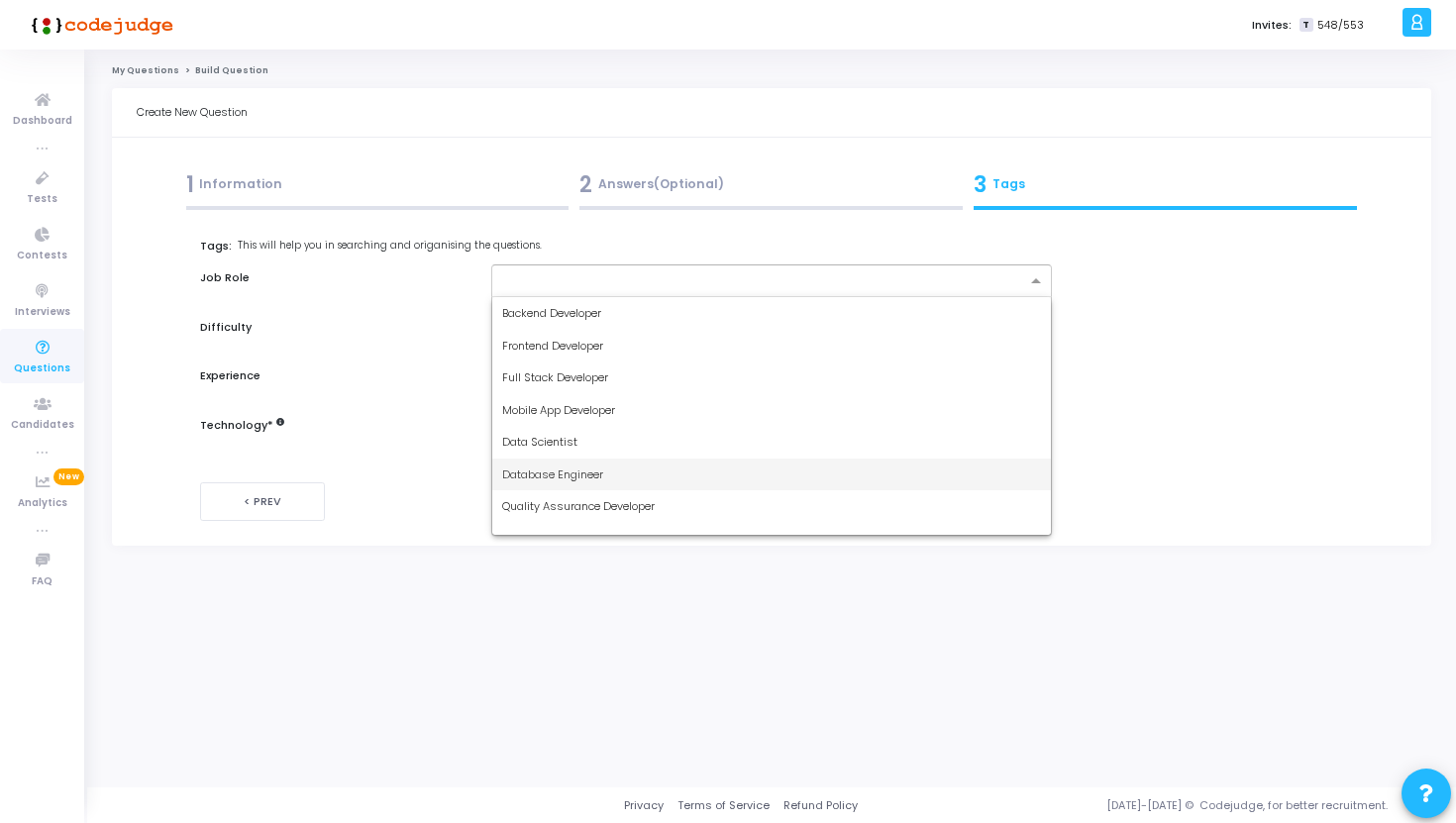 scroll, scrollTop: 116, scrollLeft: 0, axis: vertical 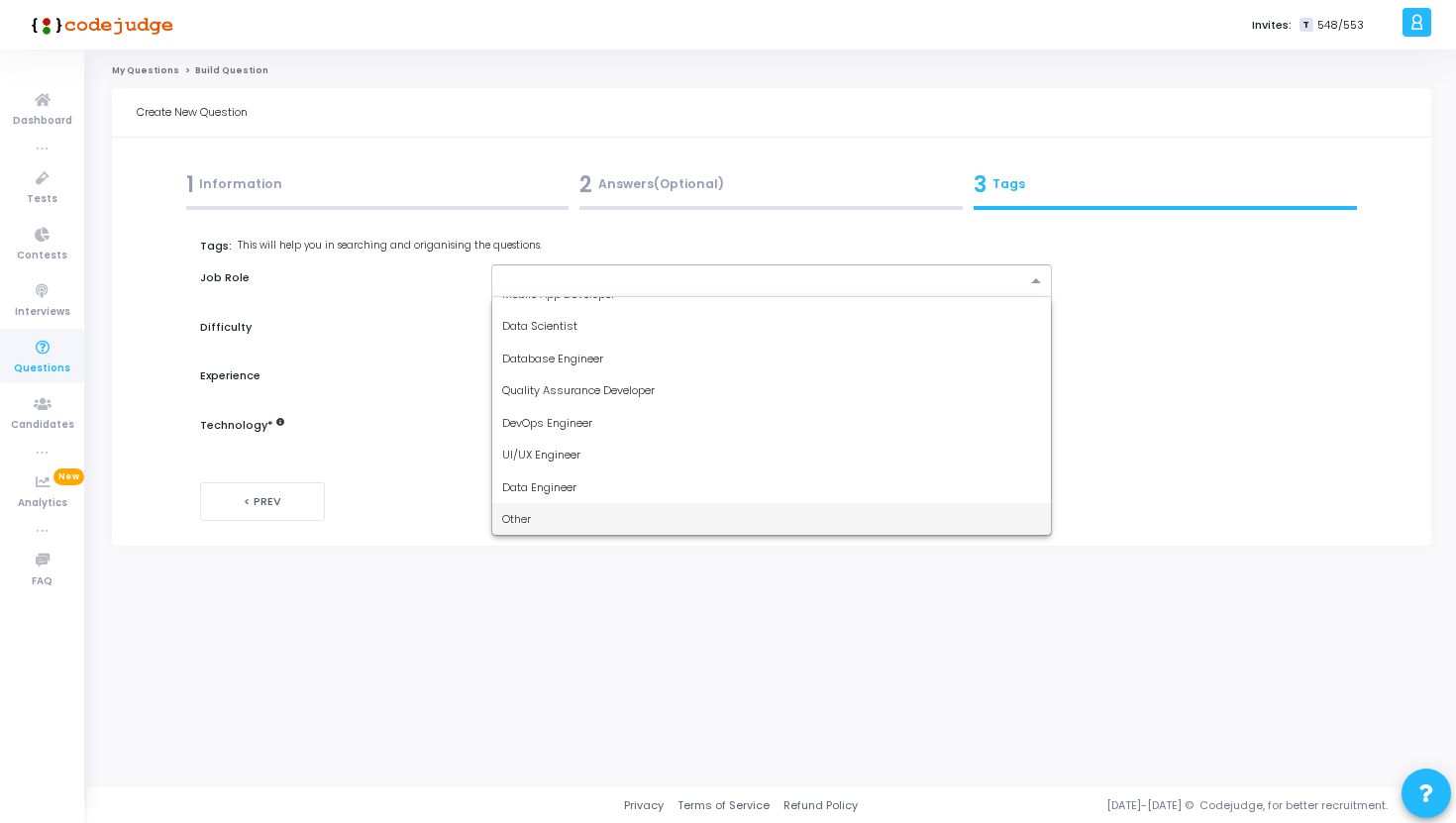 click on "Other" at bounding box center (772, 519) 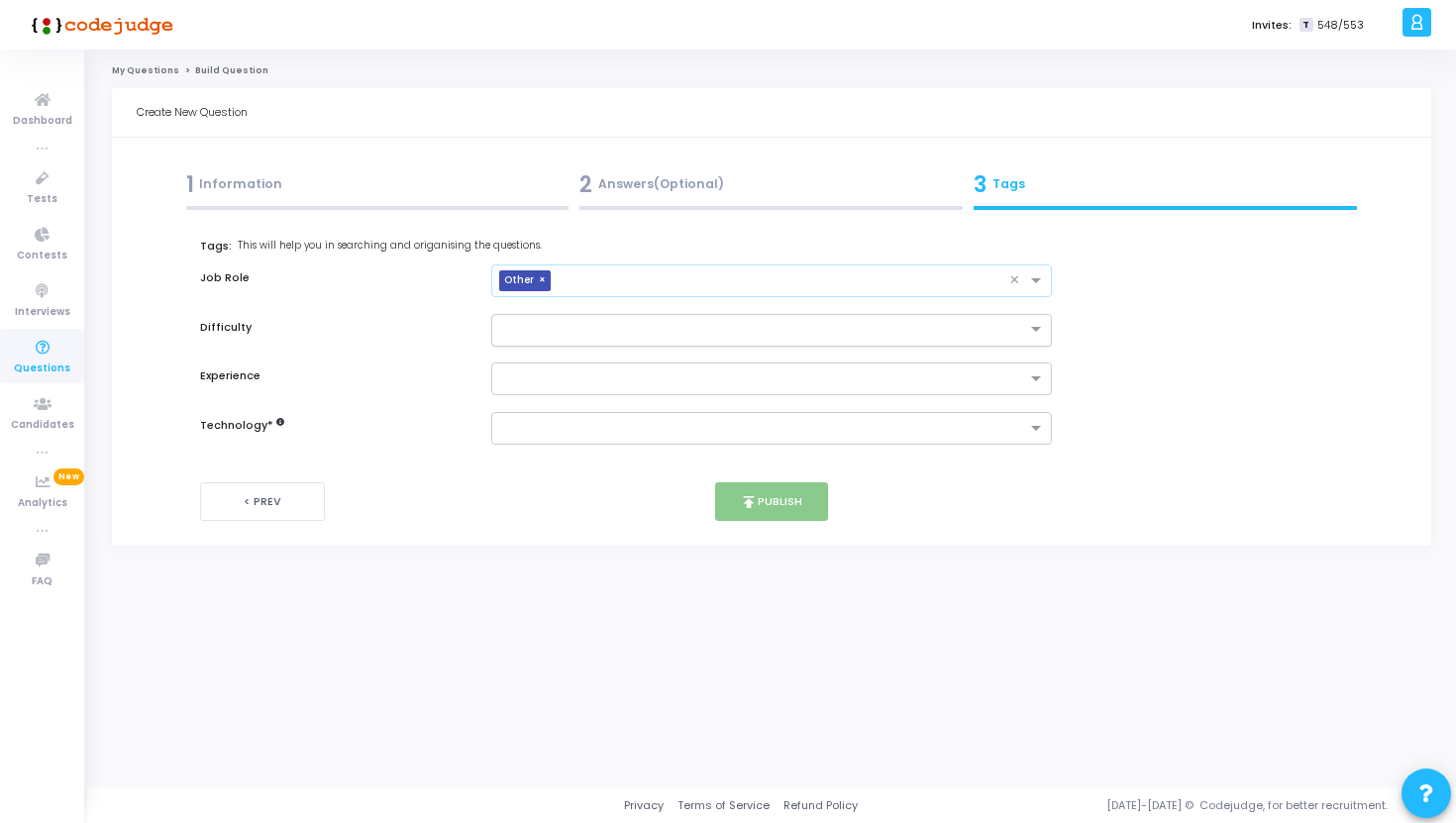 click at bounding box center (752, 328) 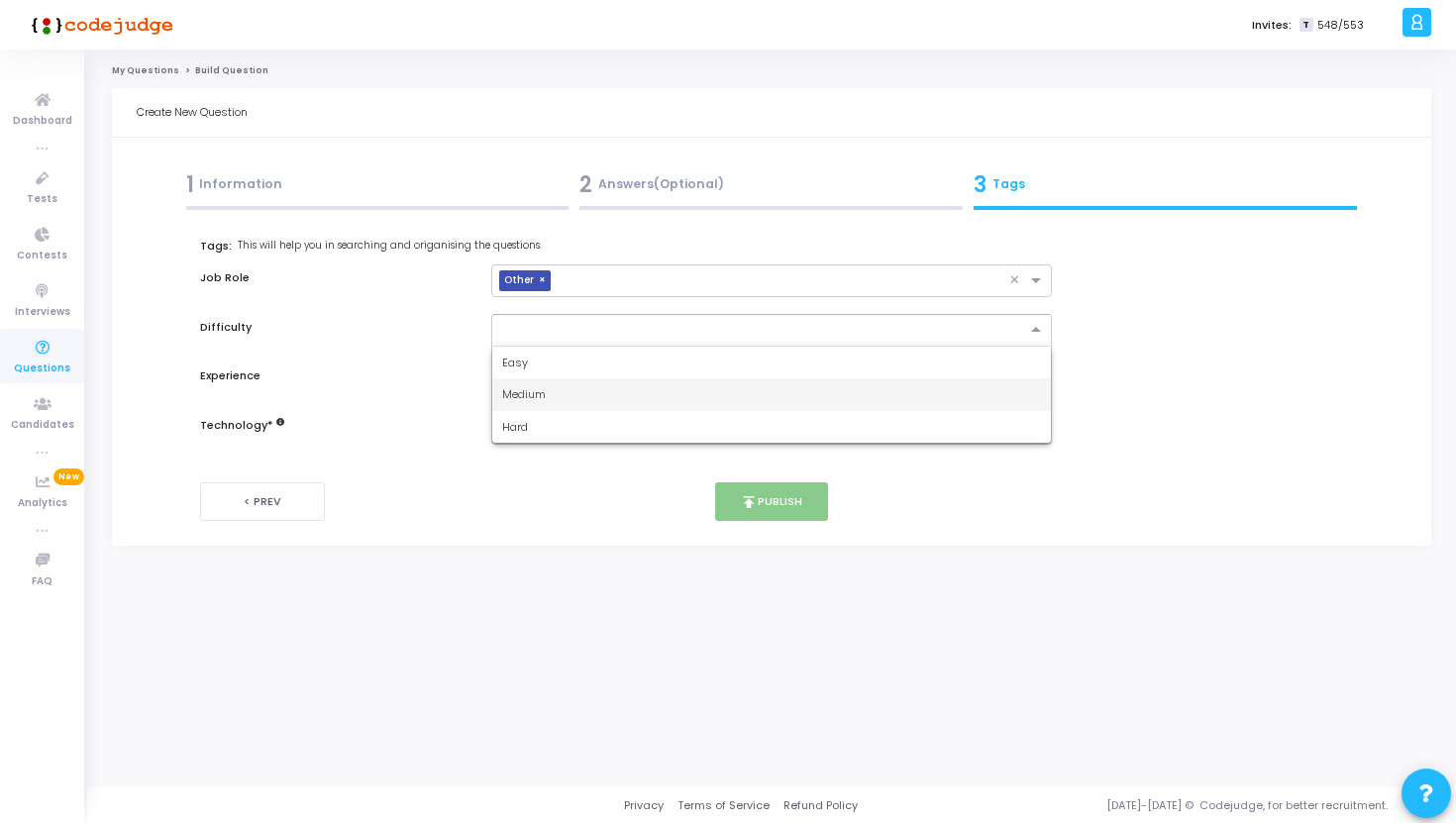 click on "Medium" at bounding box center (524, 394) 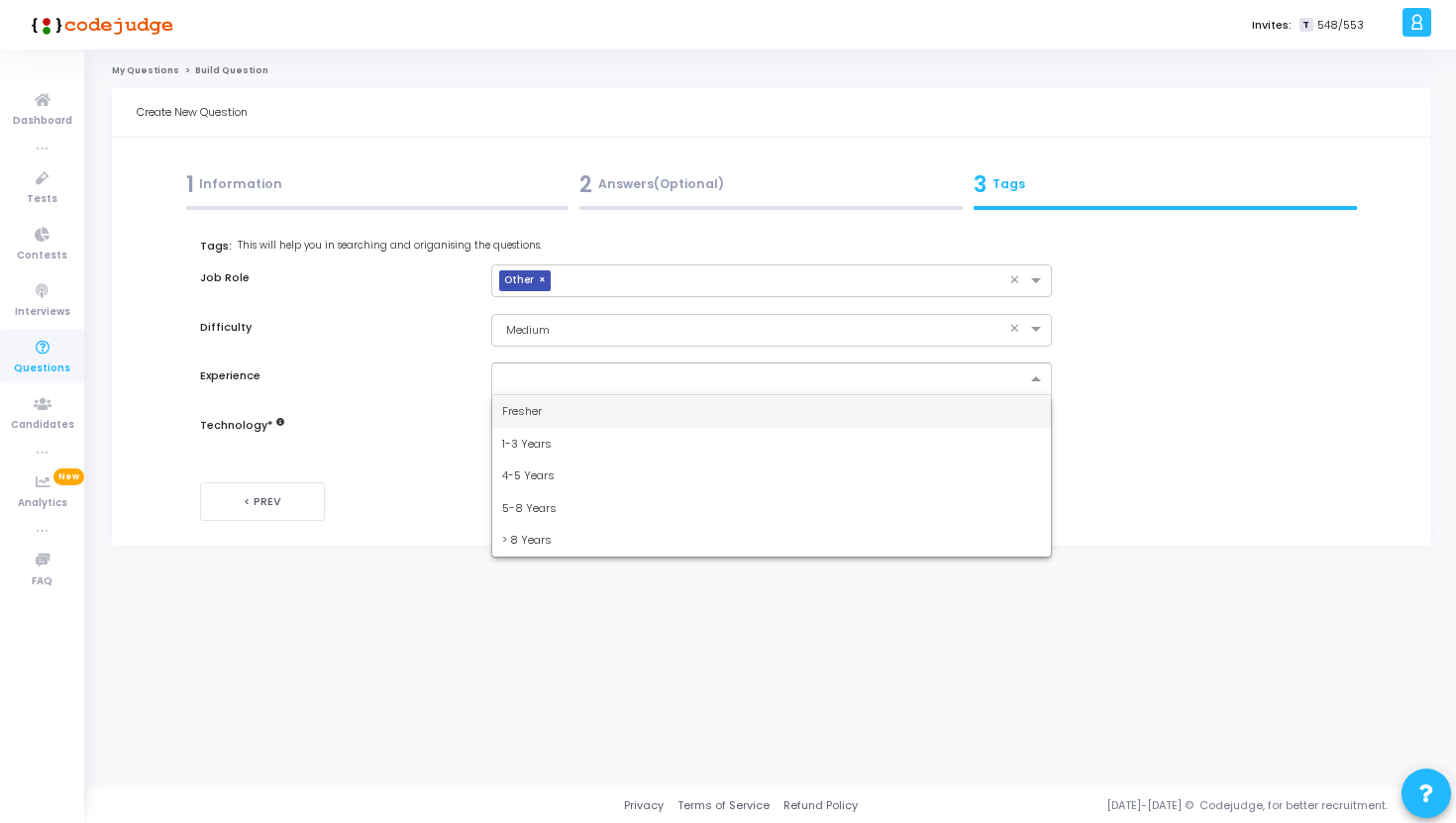 click at bounding box center (765, 379) 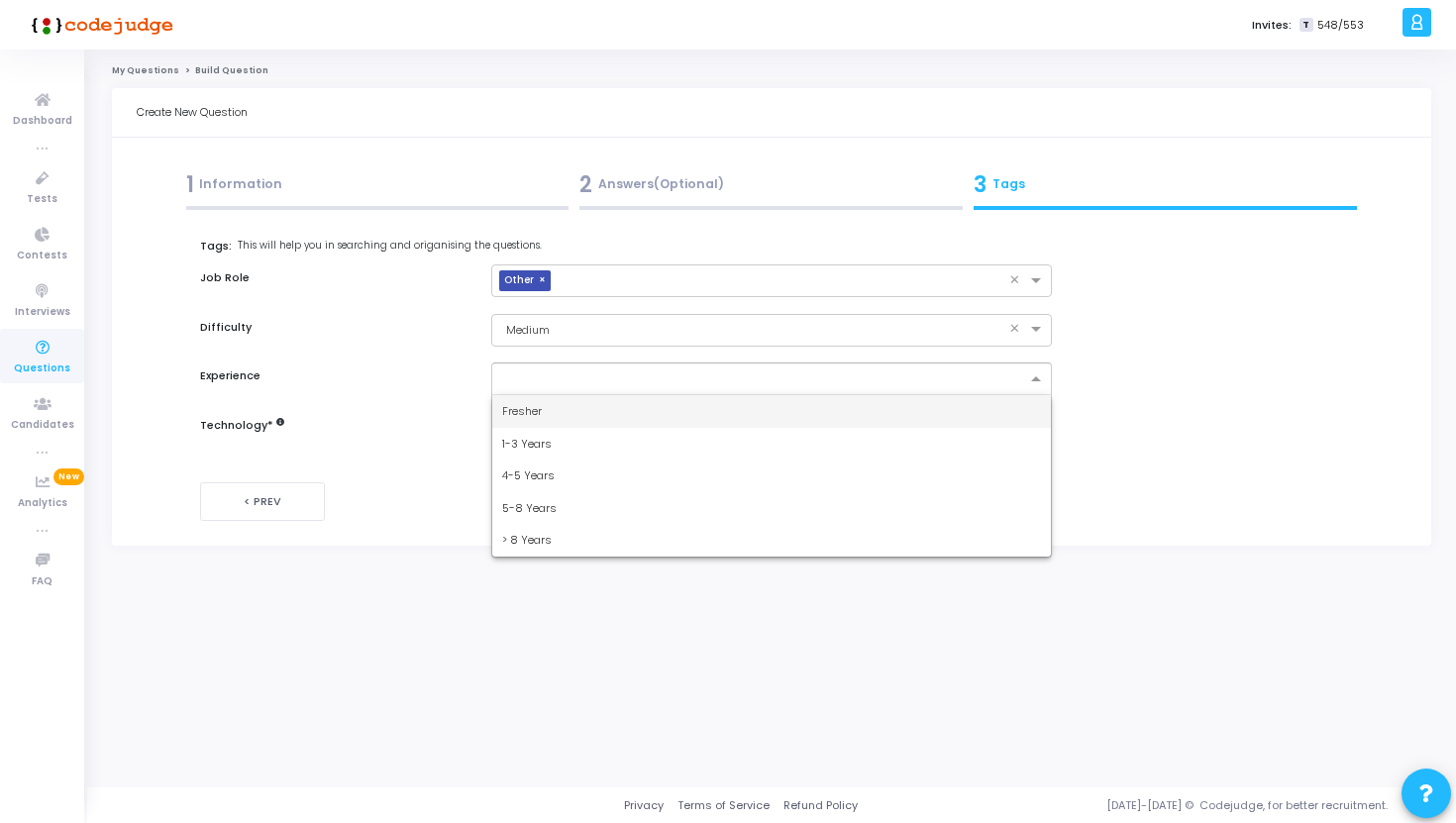click on "Fresher" at bounding box center (772, 411) 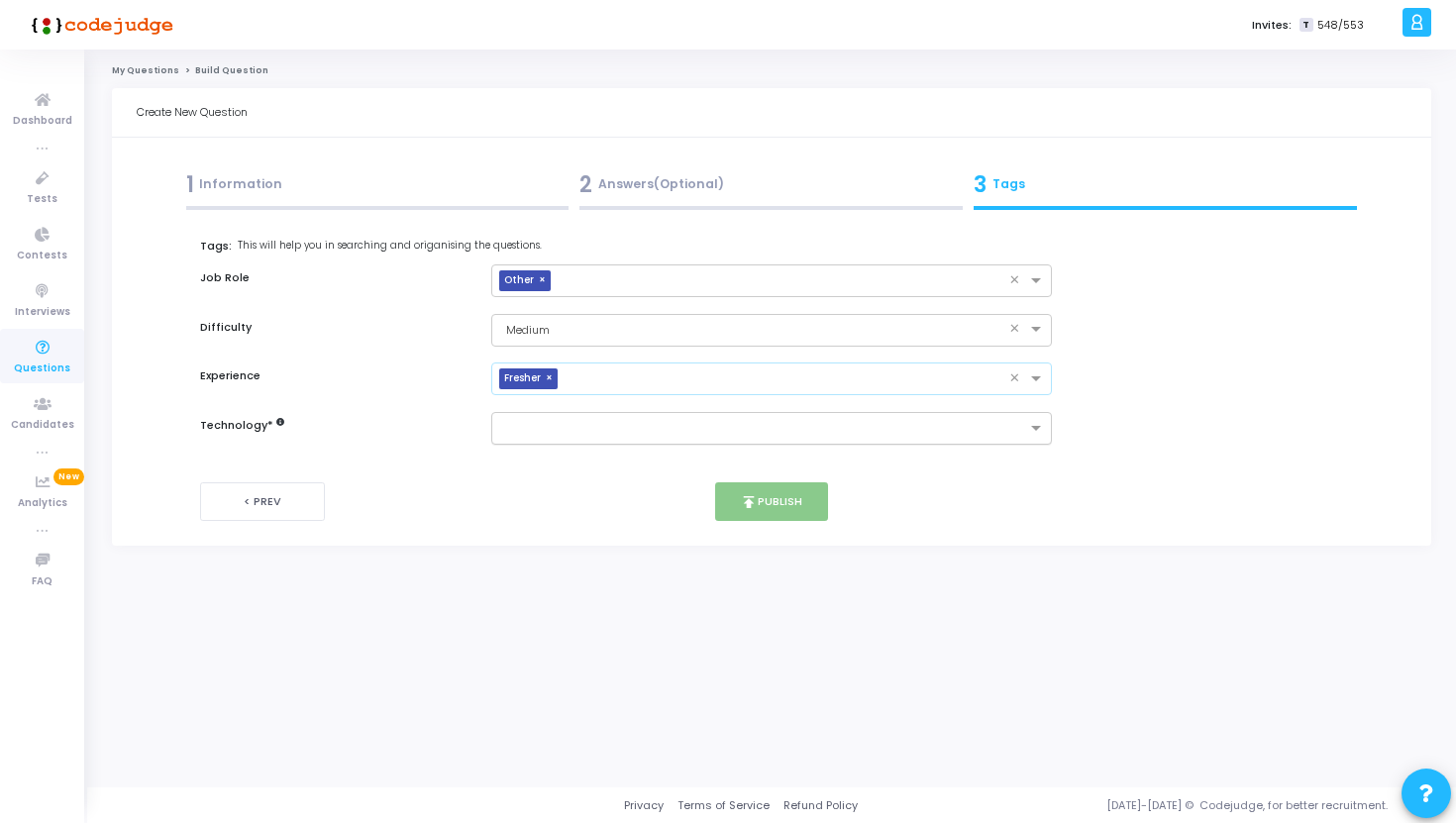 click at bounding box center (765, 429) 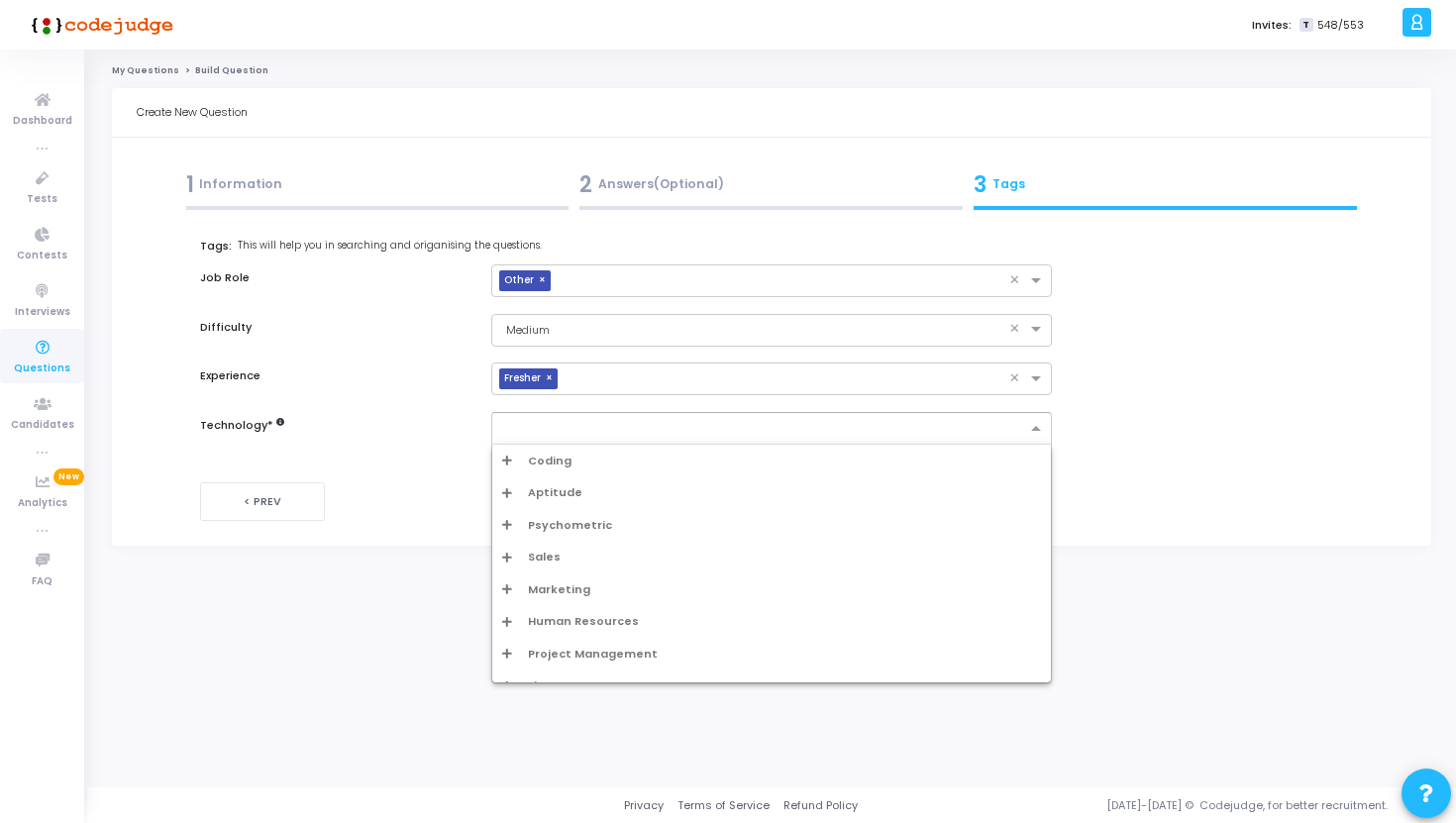 click on "Aptitude" at bounding box center [555, 492] 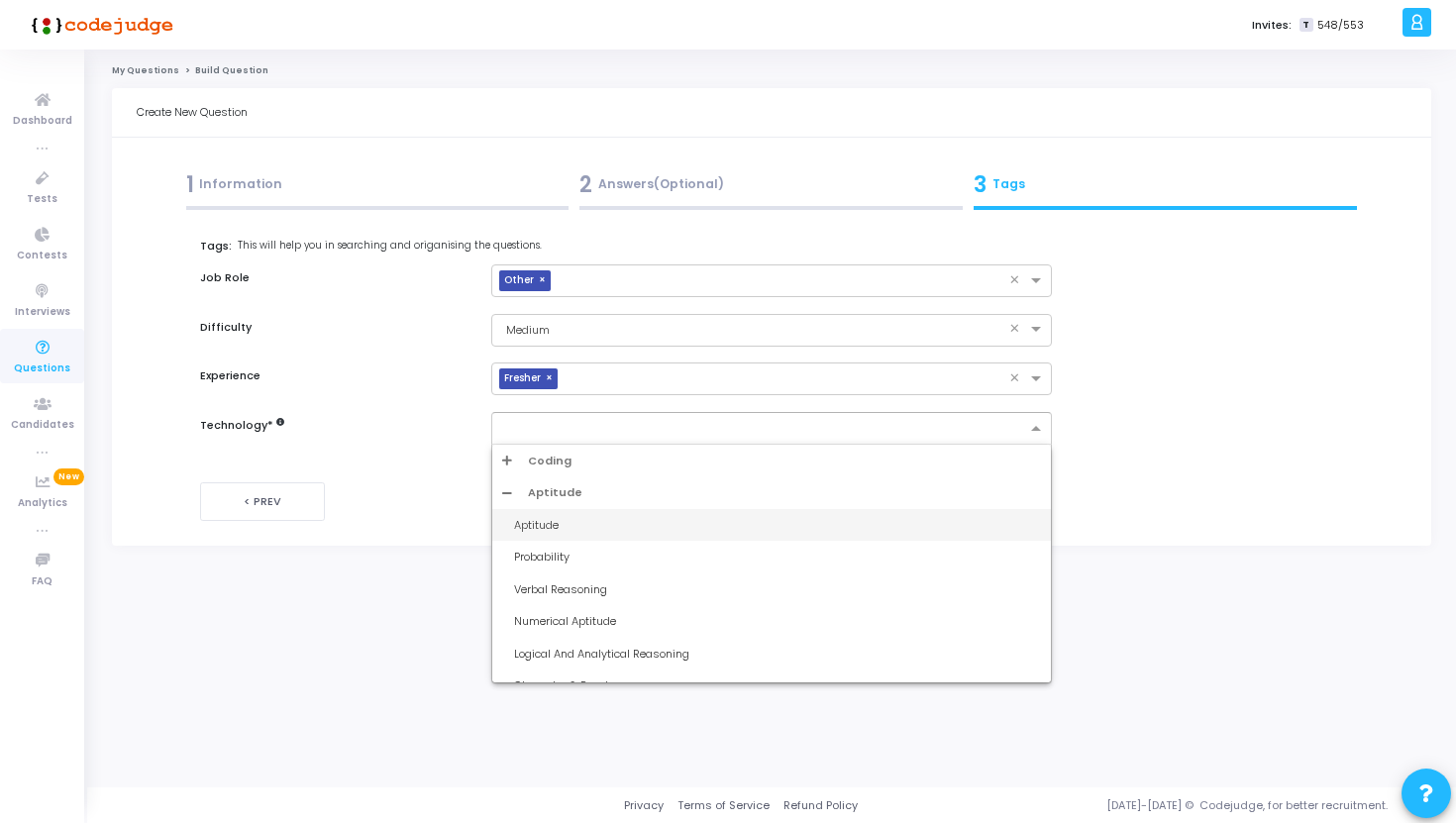 click on "Aptitude" at bounding box center [772, 525] 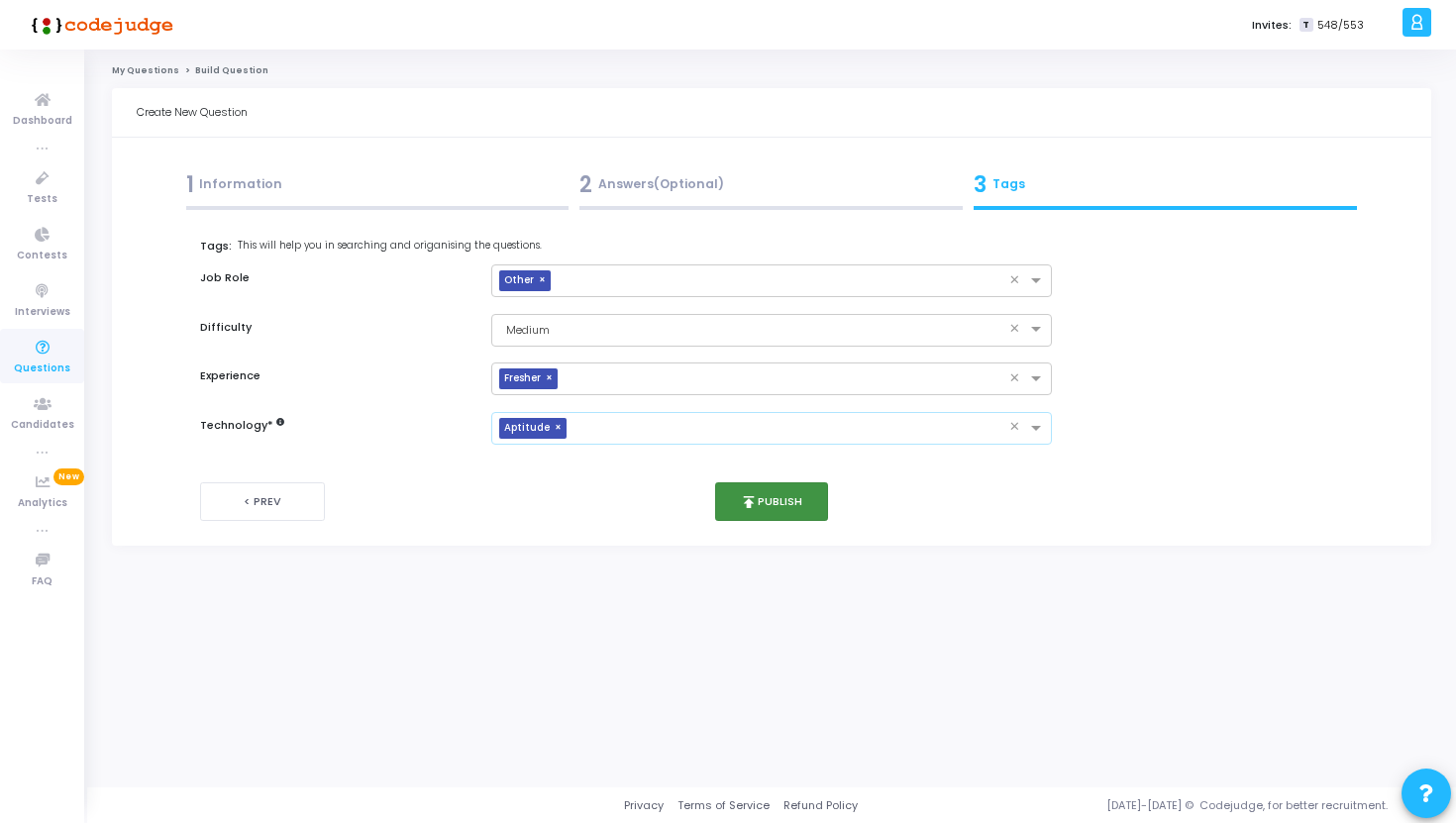 click on "publish  Publish" at bounding box center (772, 501) 